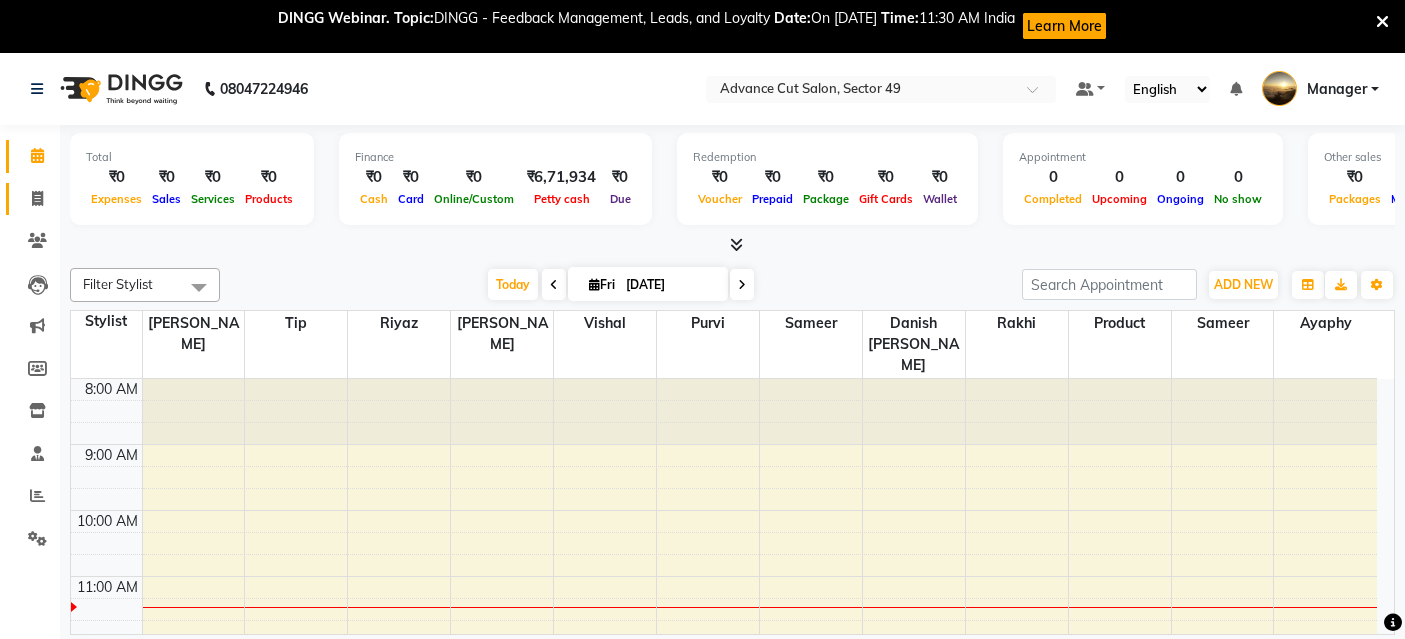 scroll, scrollTop: 53, scrollLeft: 0, axis: vertical 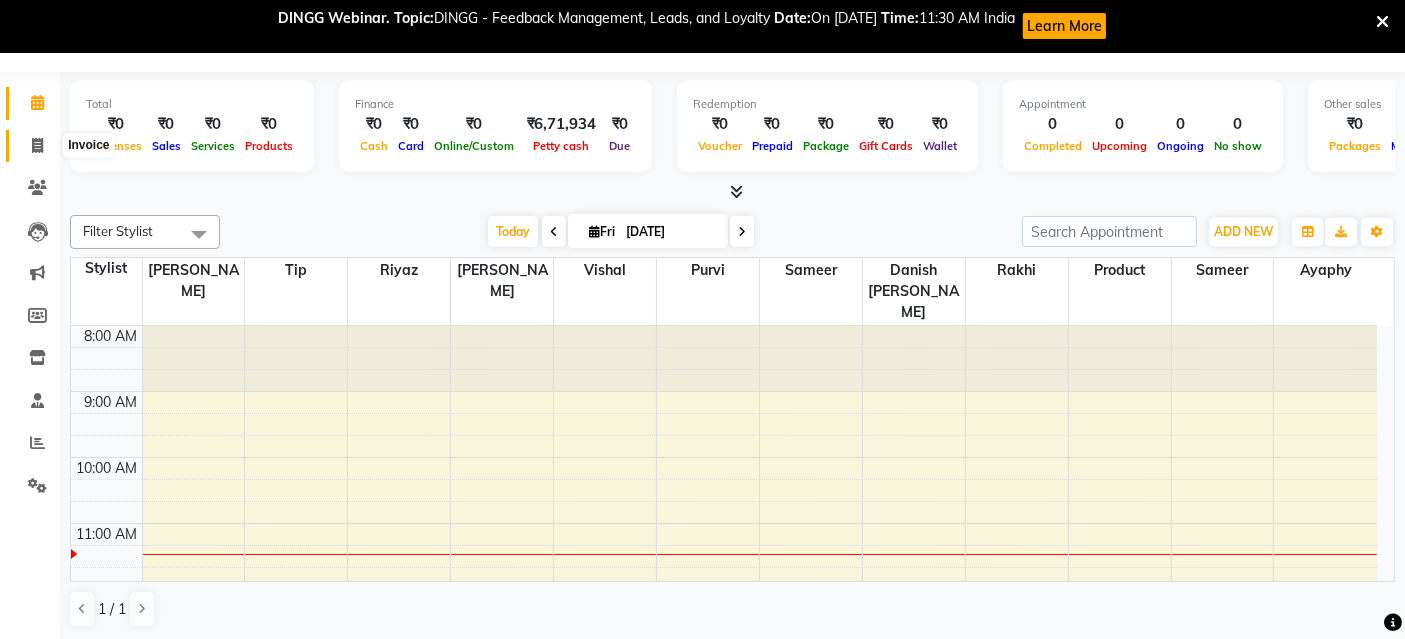 click 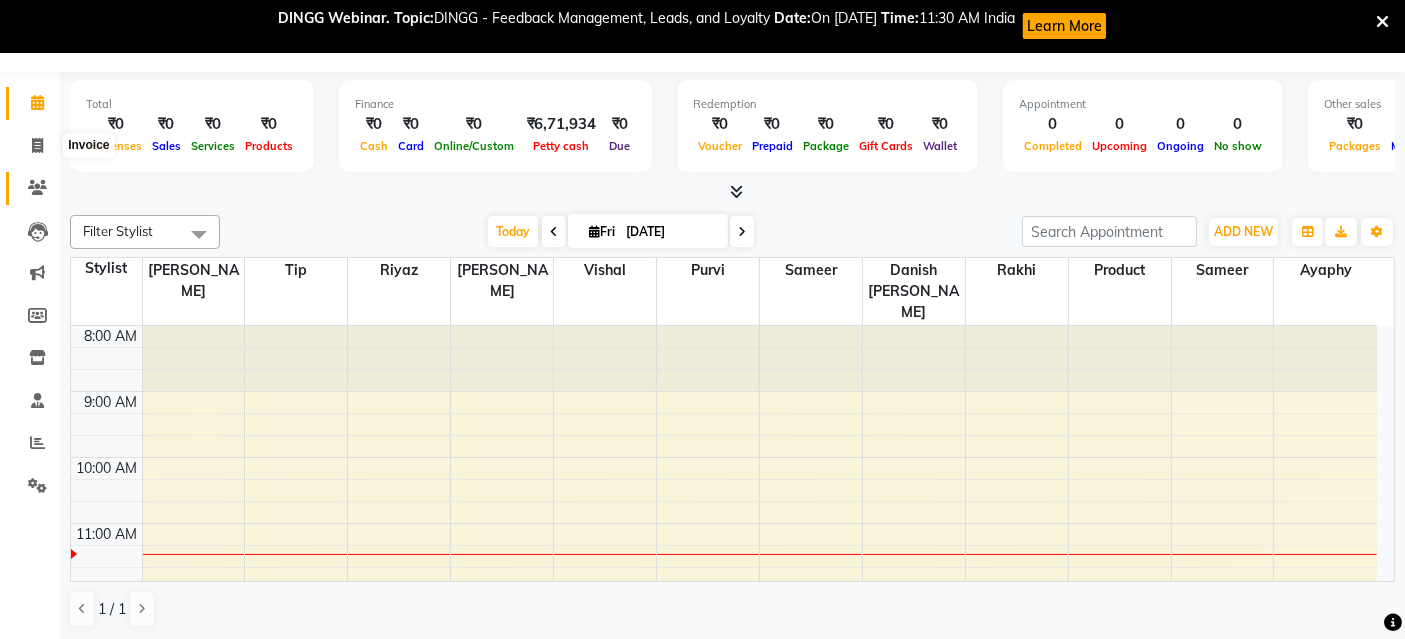 select on "4616" 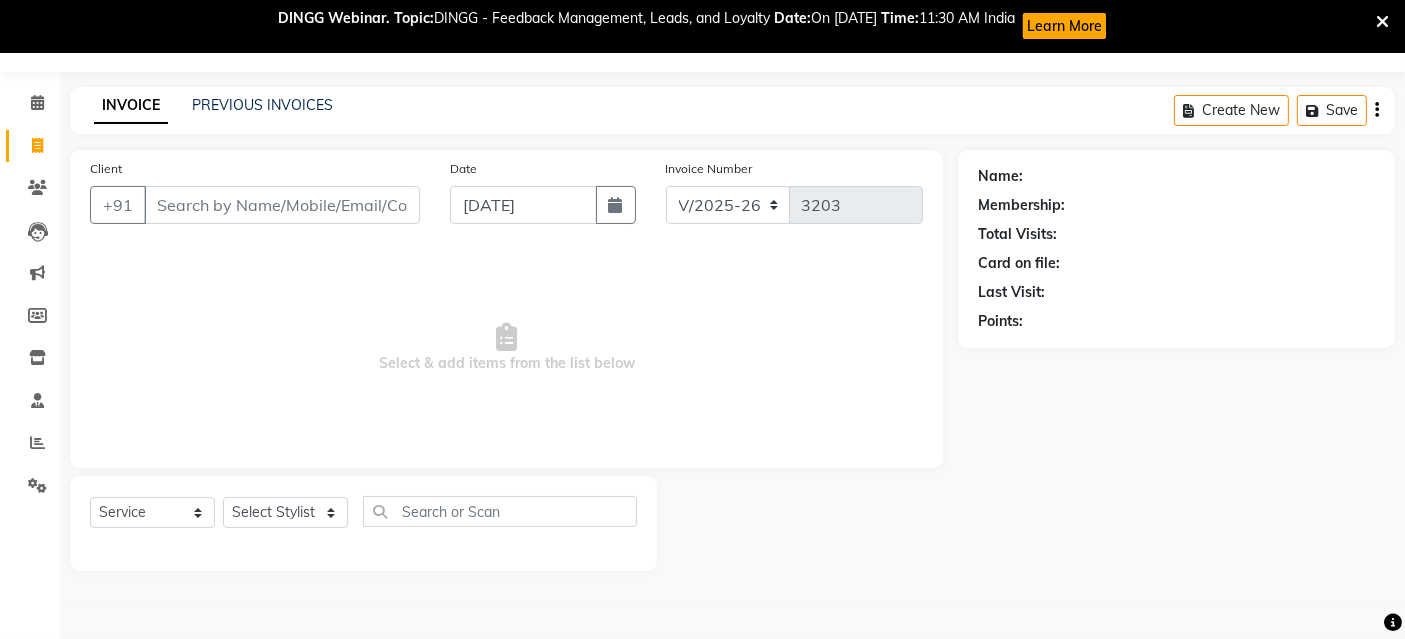 click on "Client" at bounding box center [282, 205] 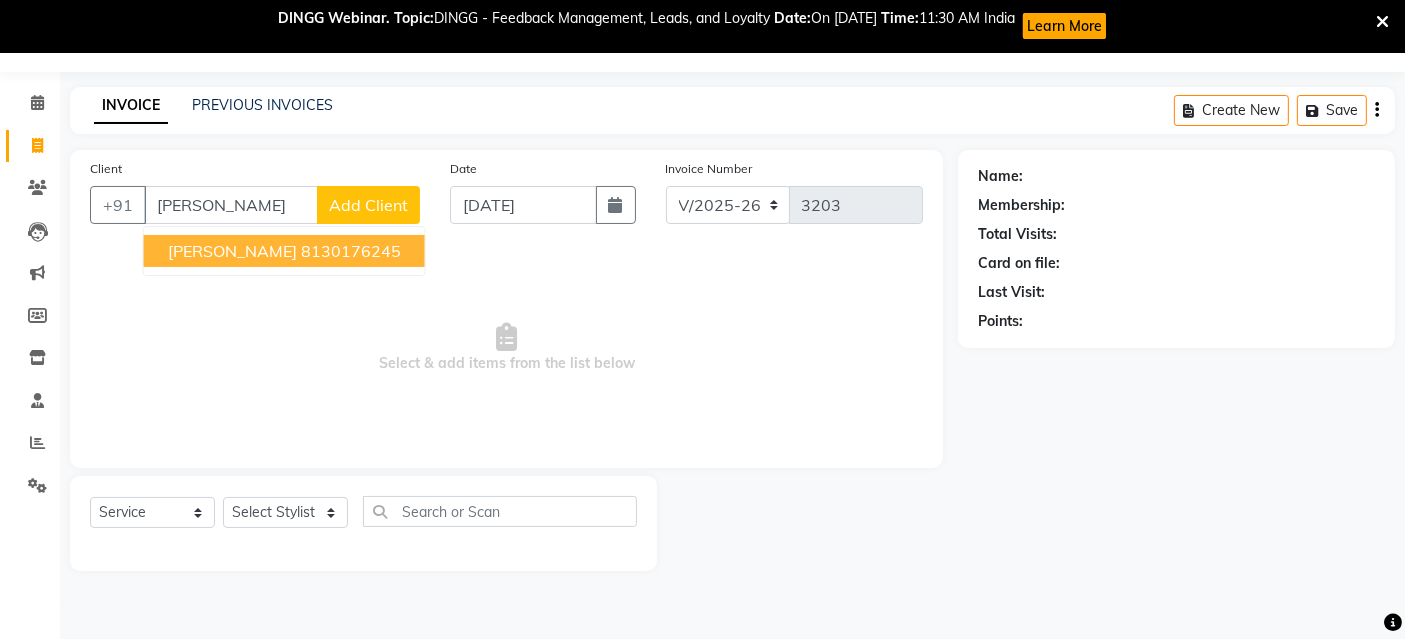 click on "8130176245" at bounding box center (351, 251) 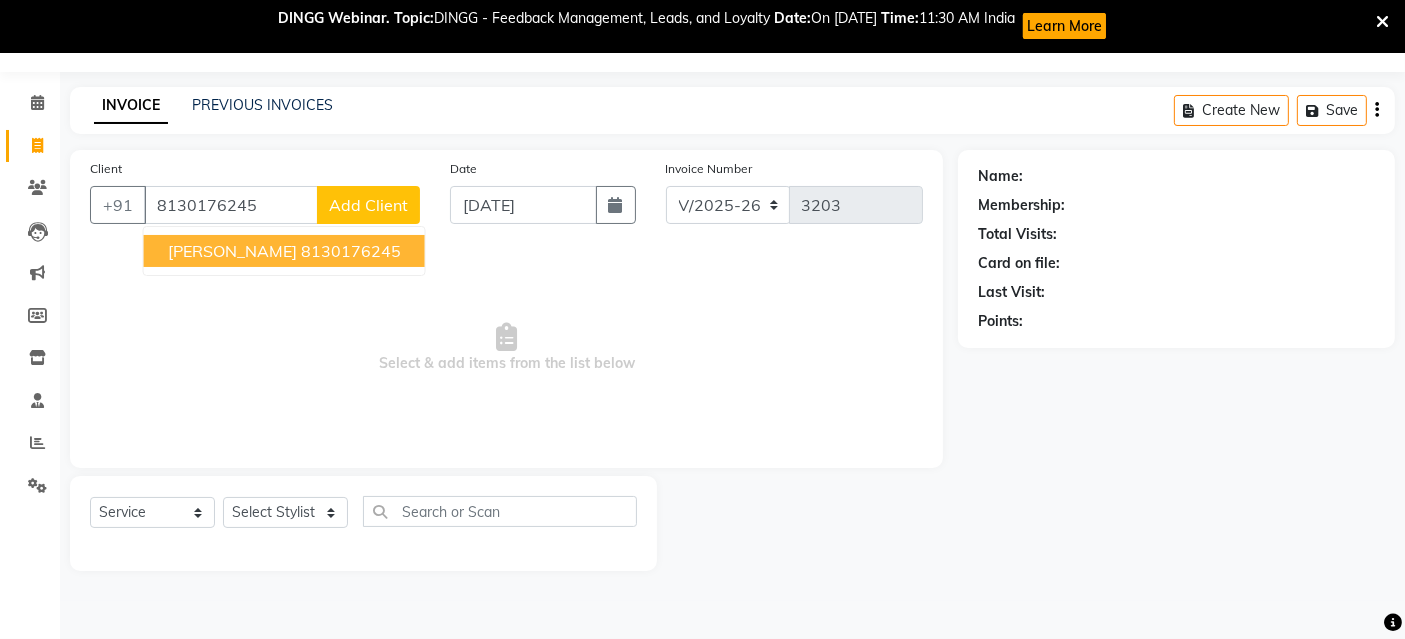 type on "8130176245" 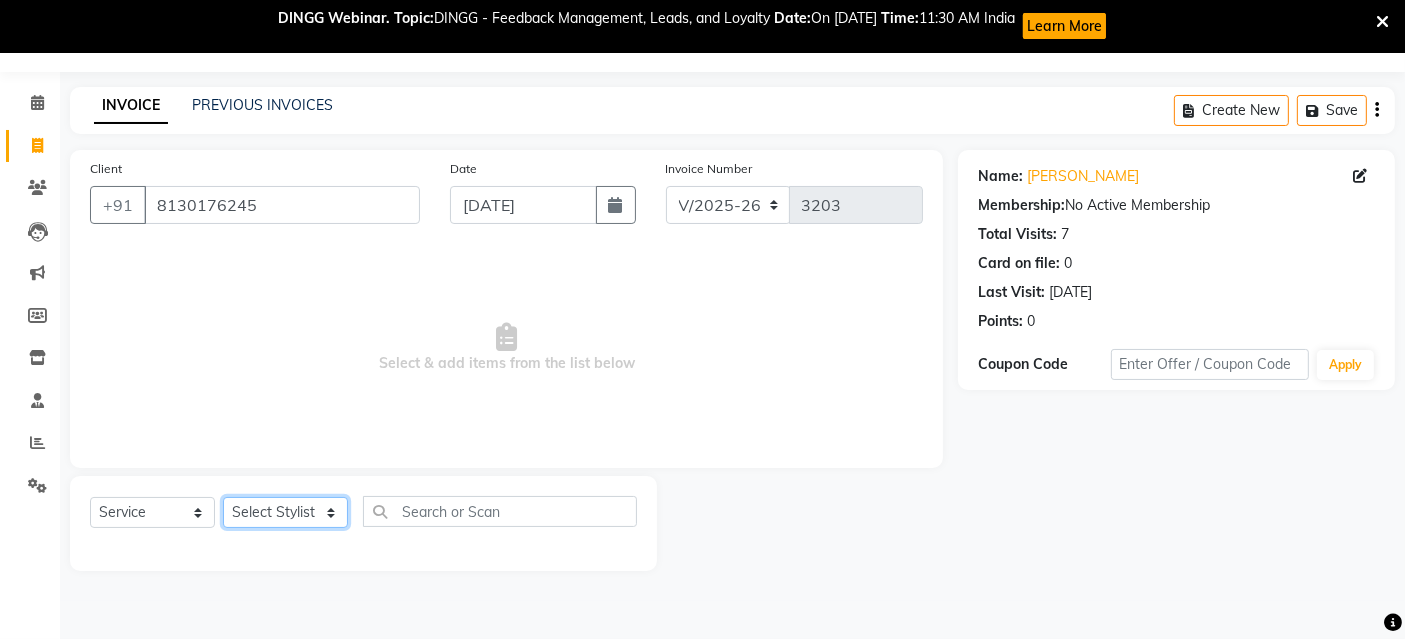 click on "Select Stylist Ayaphy Banty danish ali david Manager product purvi rakhi riyaz sameer sameer Tip vishal" 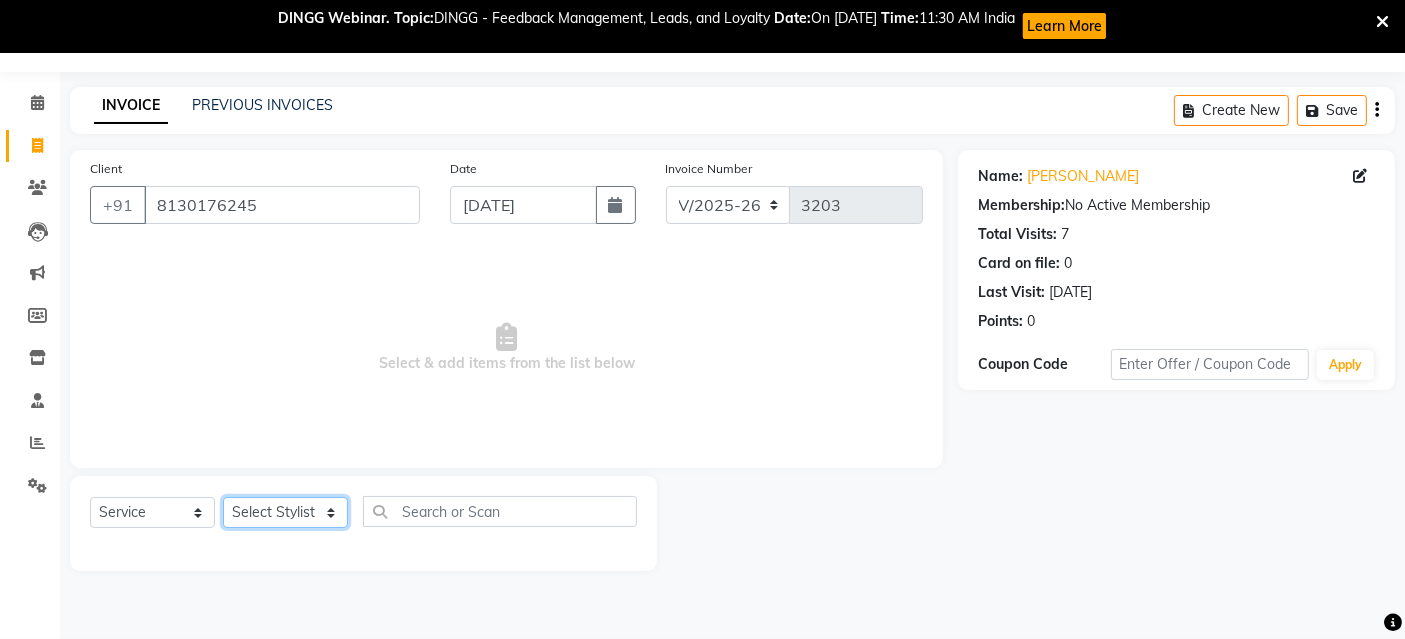 select on "68144" 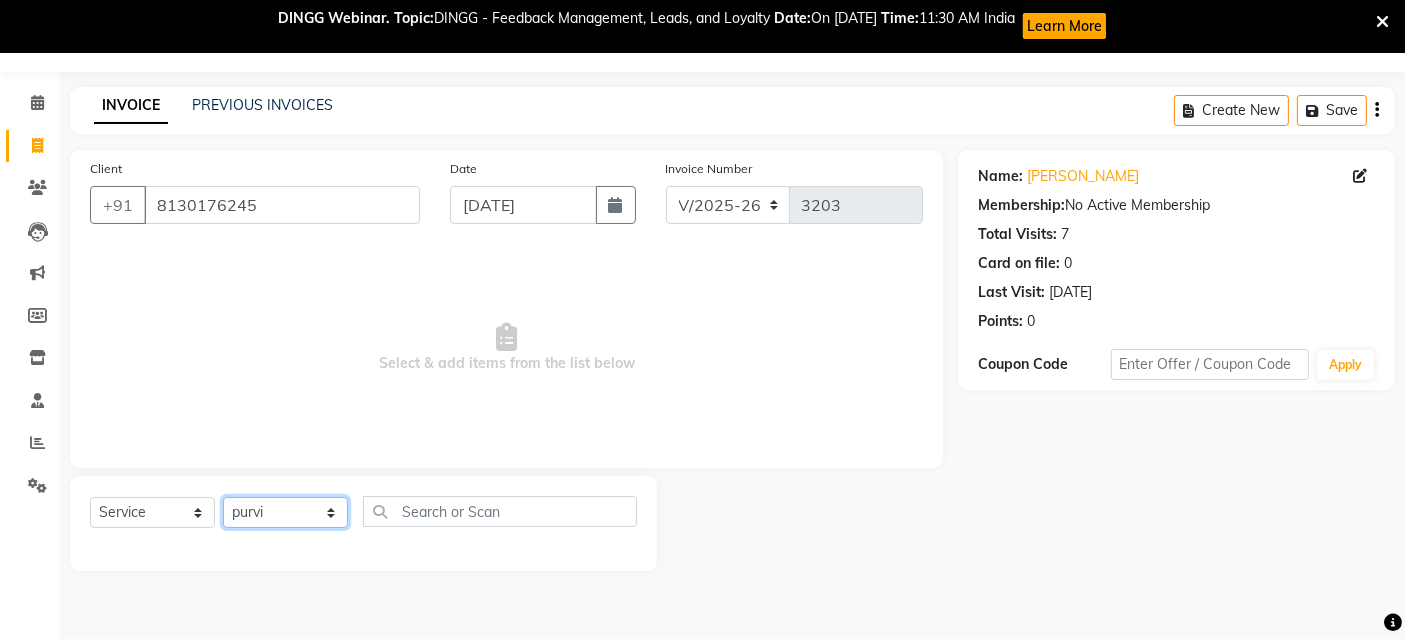 click on "Select Stylist Ayaphy Banty danish ali david Manager product purvi rakhi riyaz sameer sameer Tip vishal" 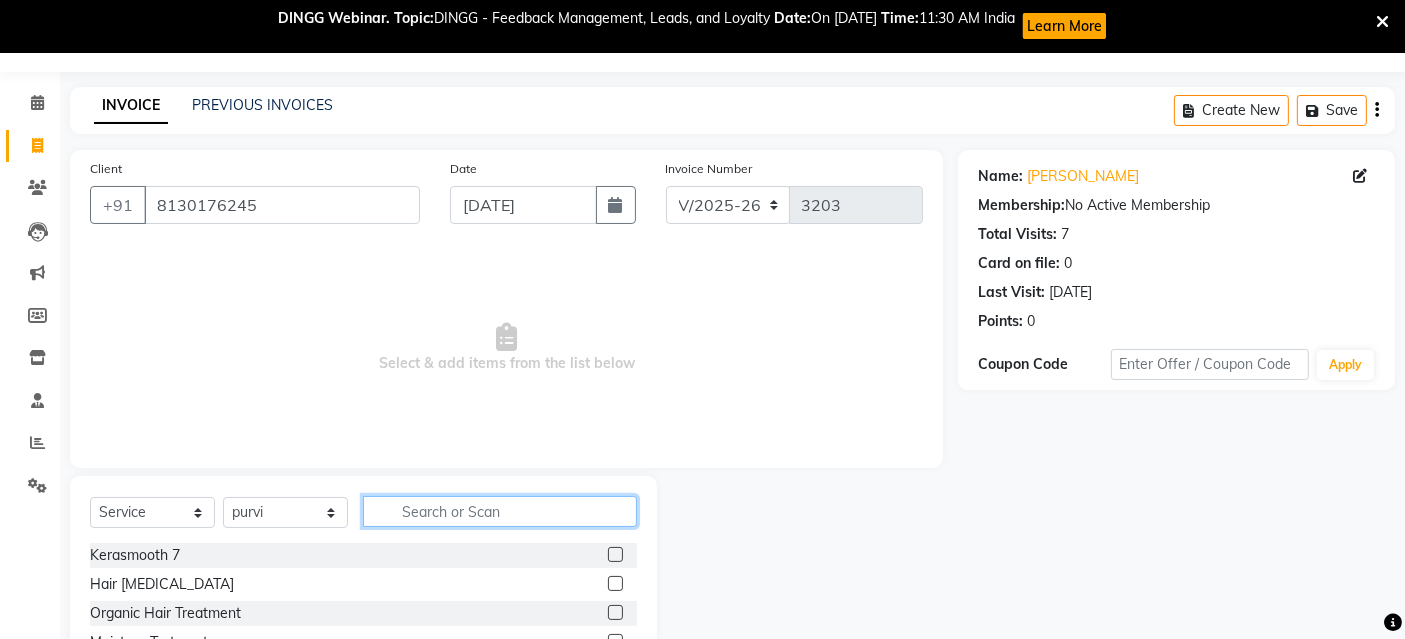 click 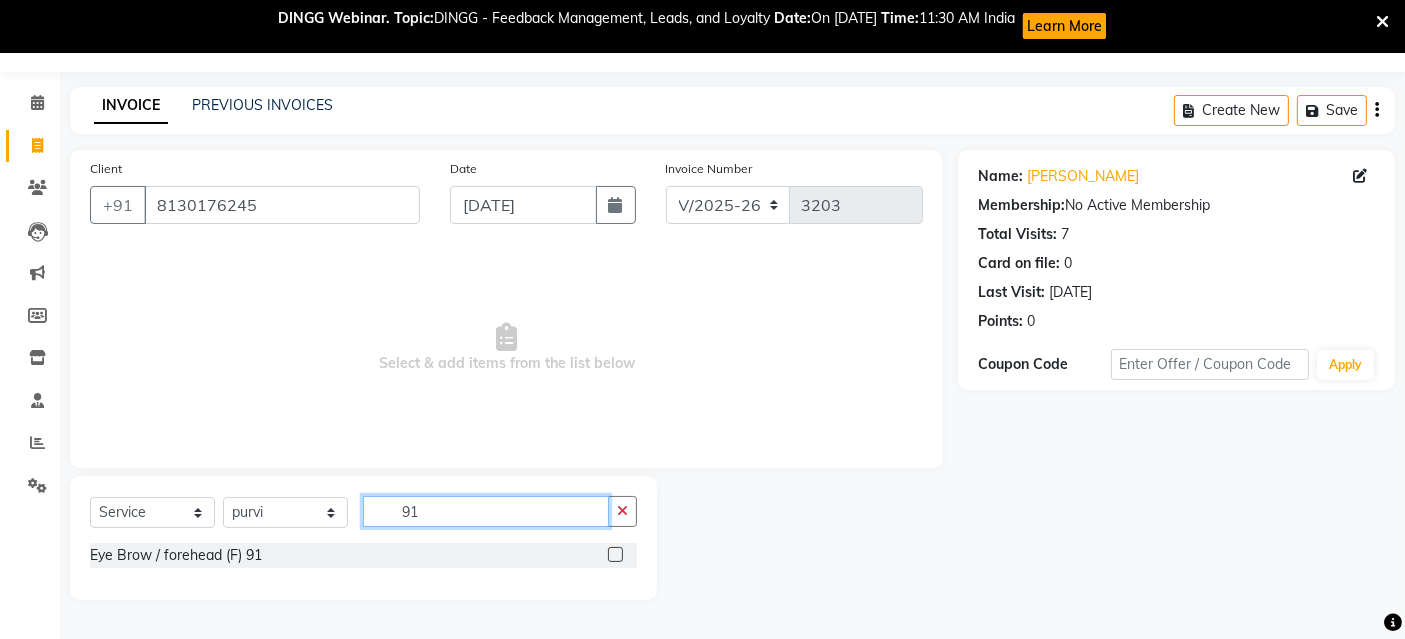 type on "91" 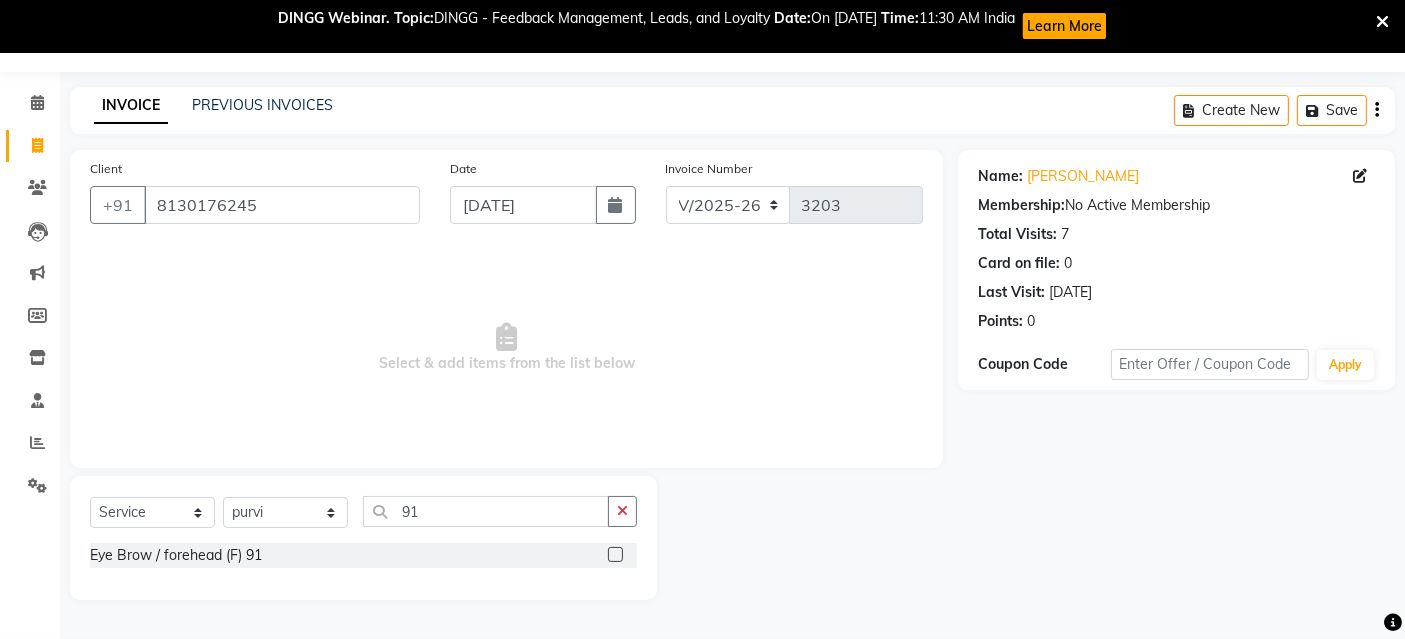 click 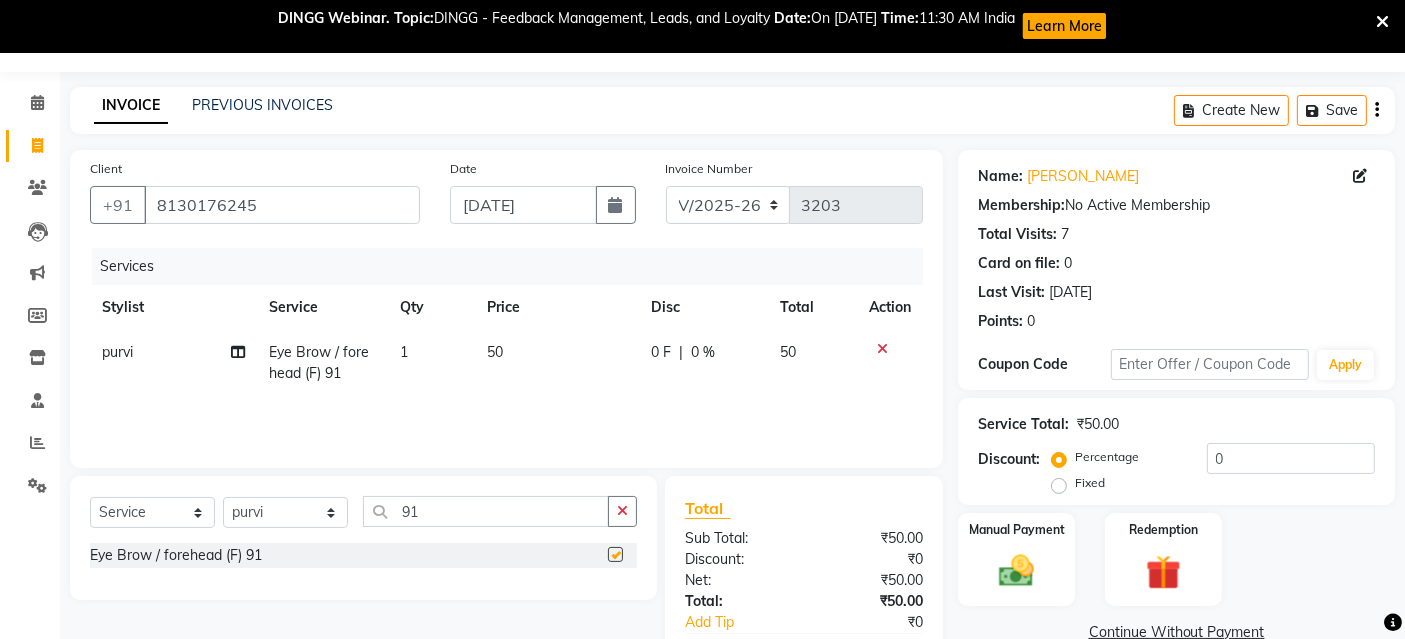 checkbox on "false" 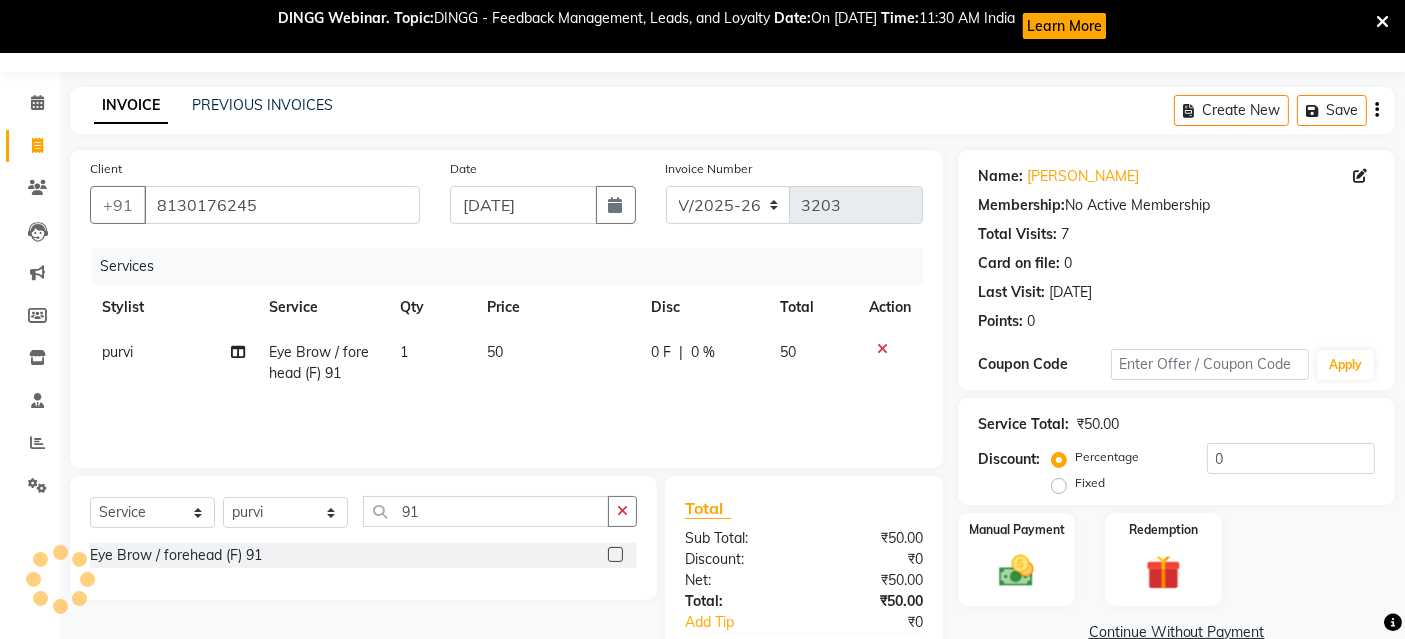 click on "1" 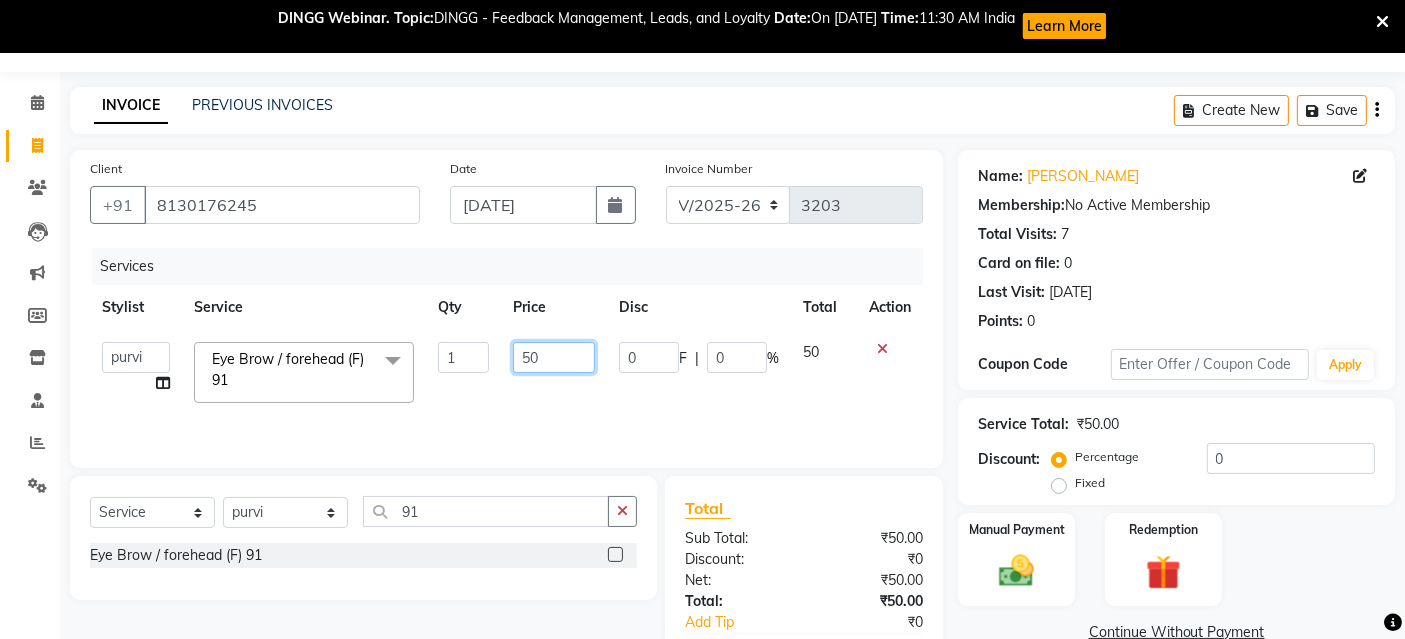 click on "50" 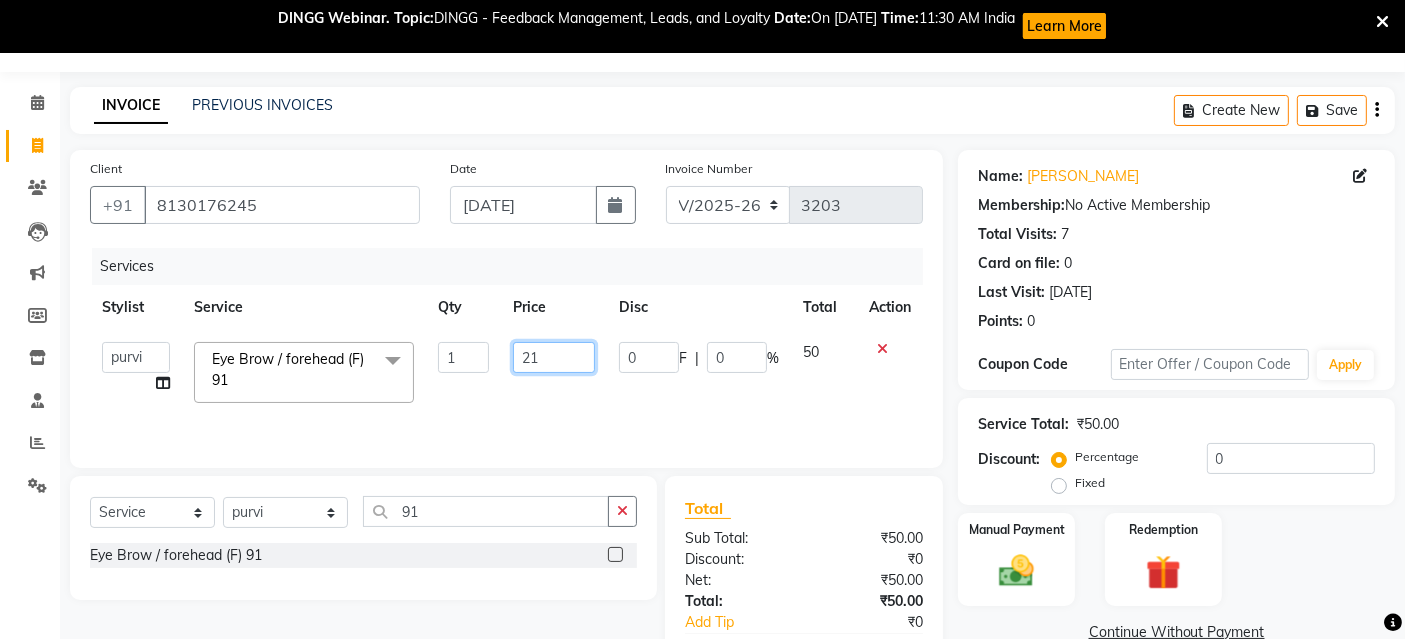 type on "2" 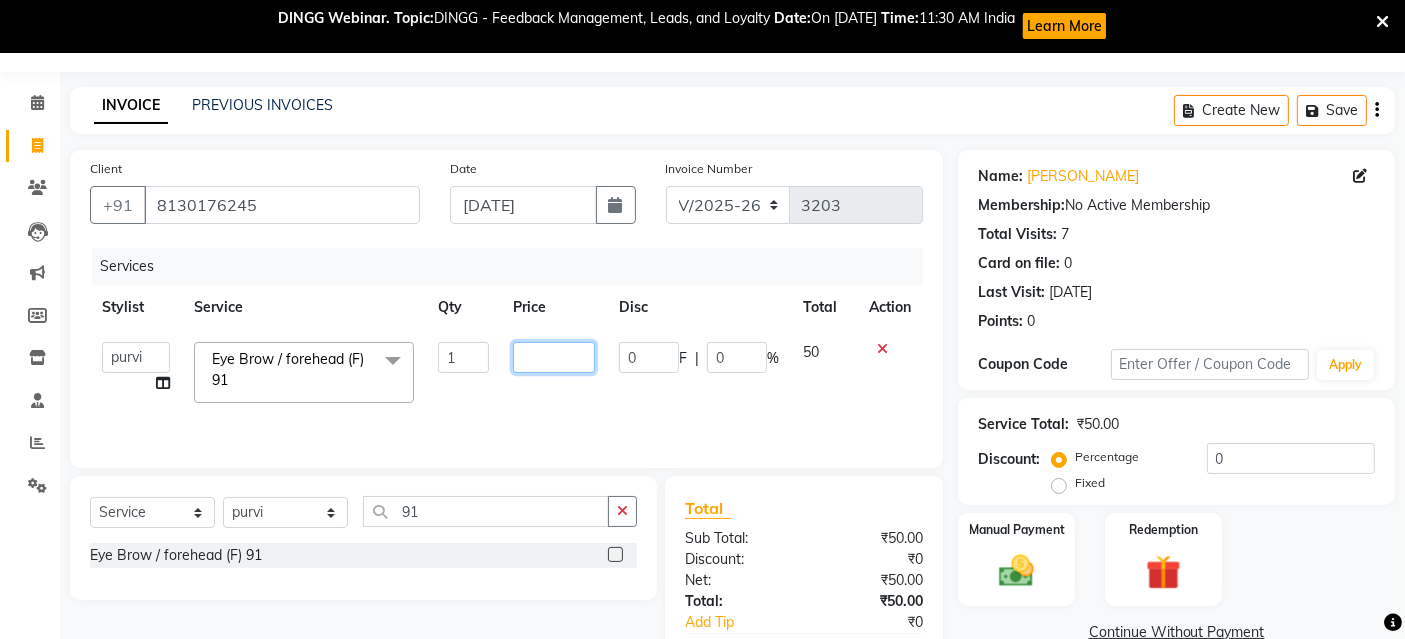 type on "1" 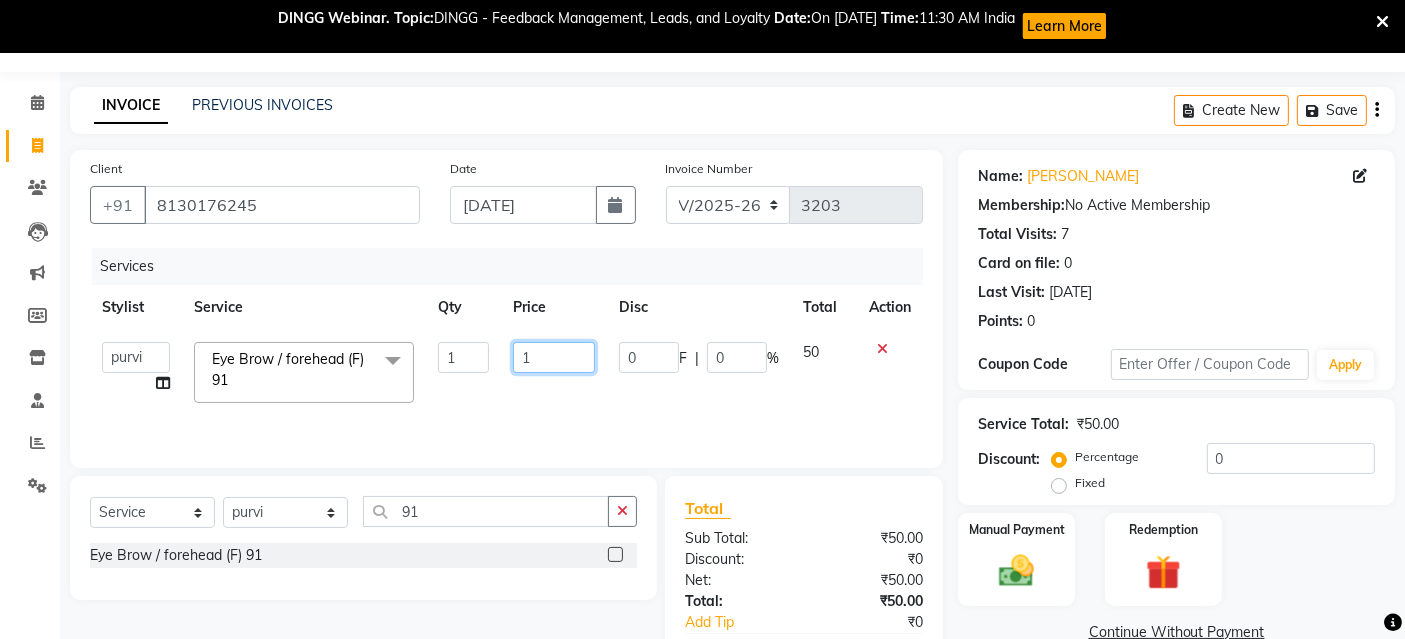 click on "1" 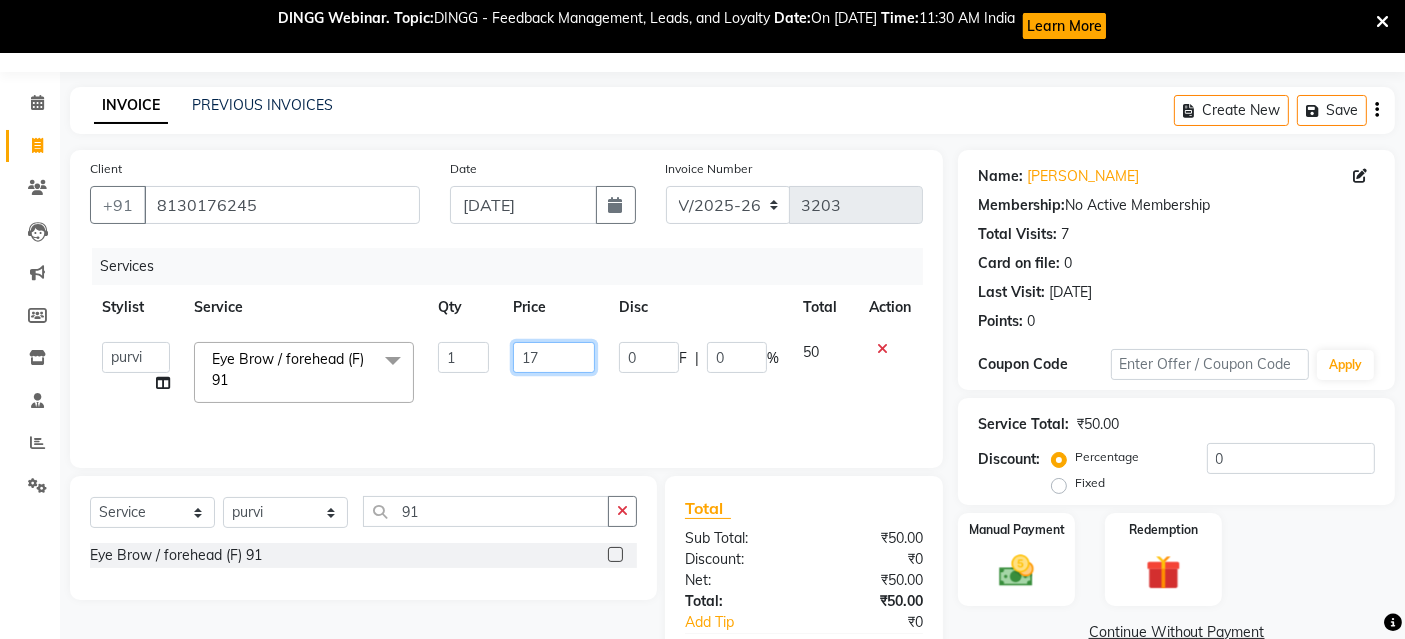 type on "170" 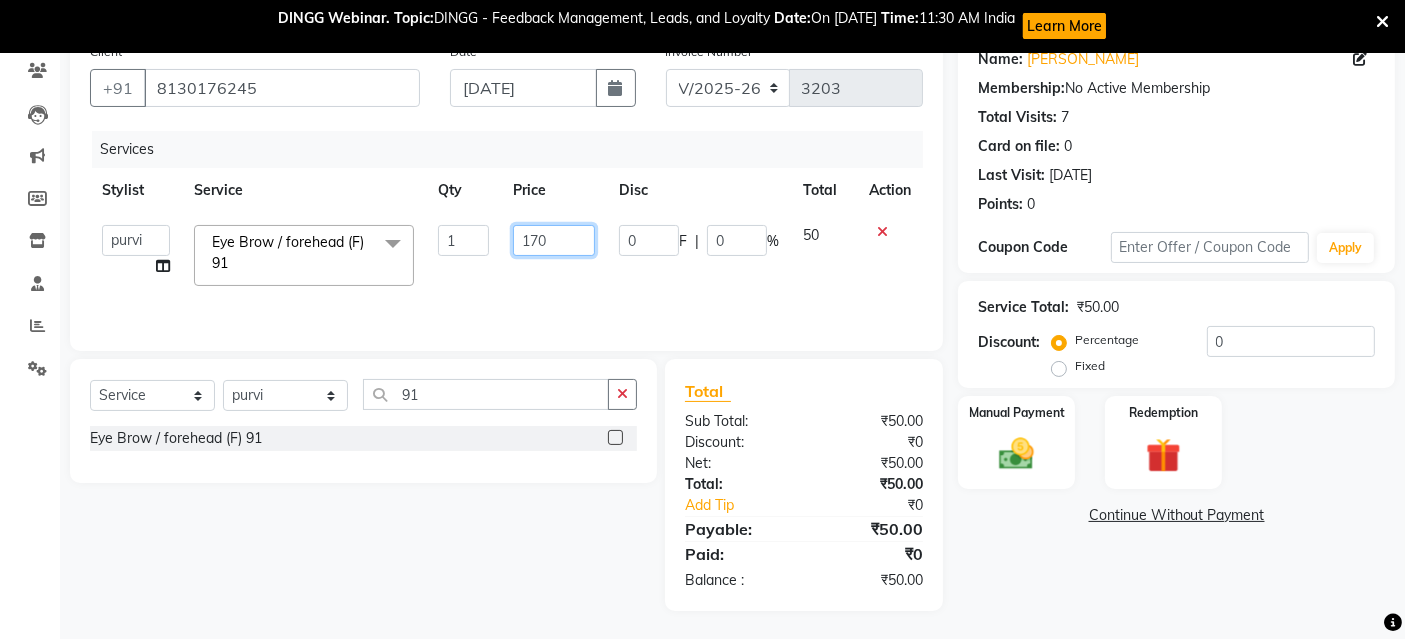 scroll, scrollTop: 171, scrollLeft: 0, axis: vertical 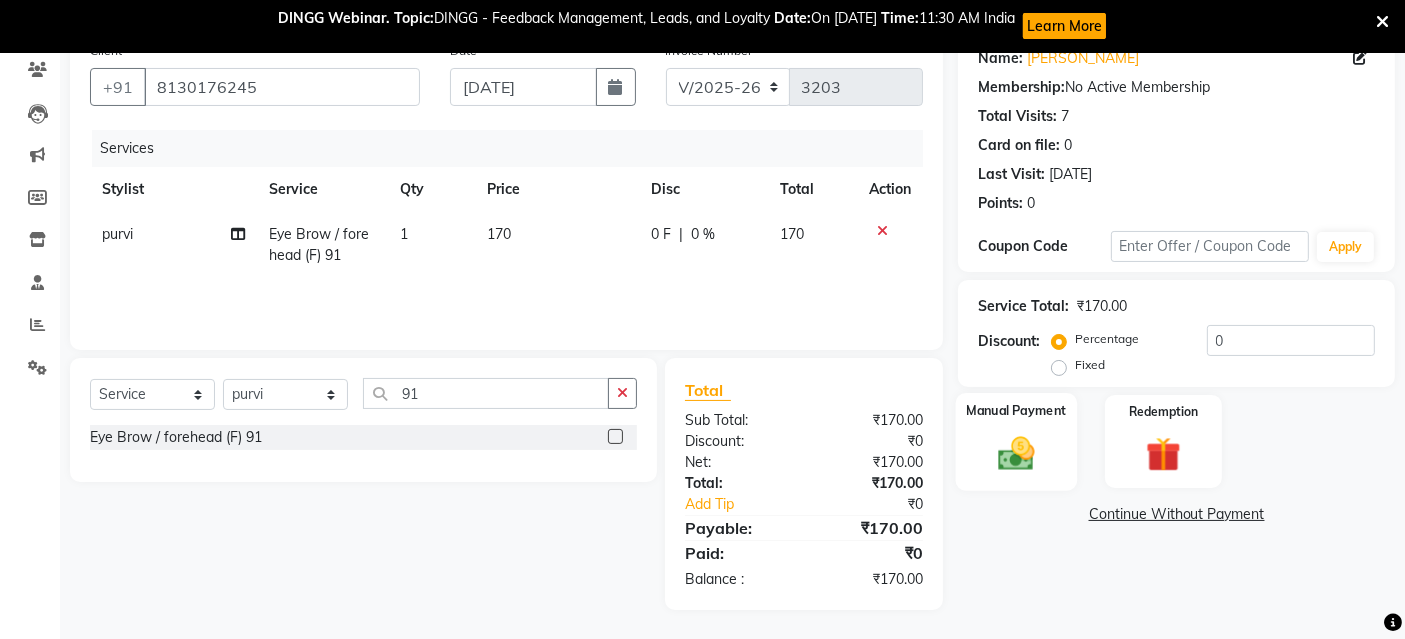 click on "Manual Payment" 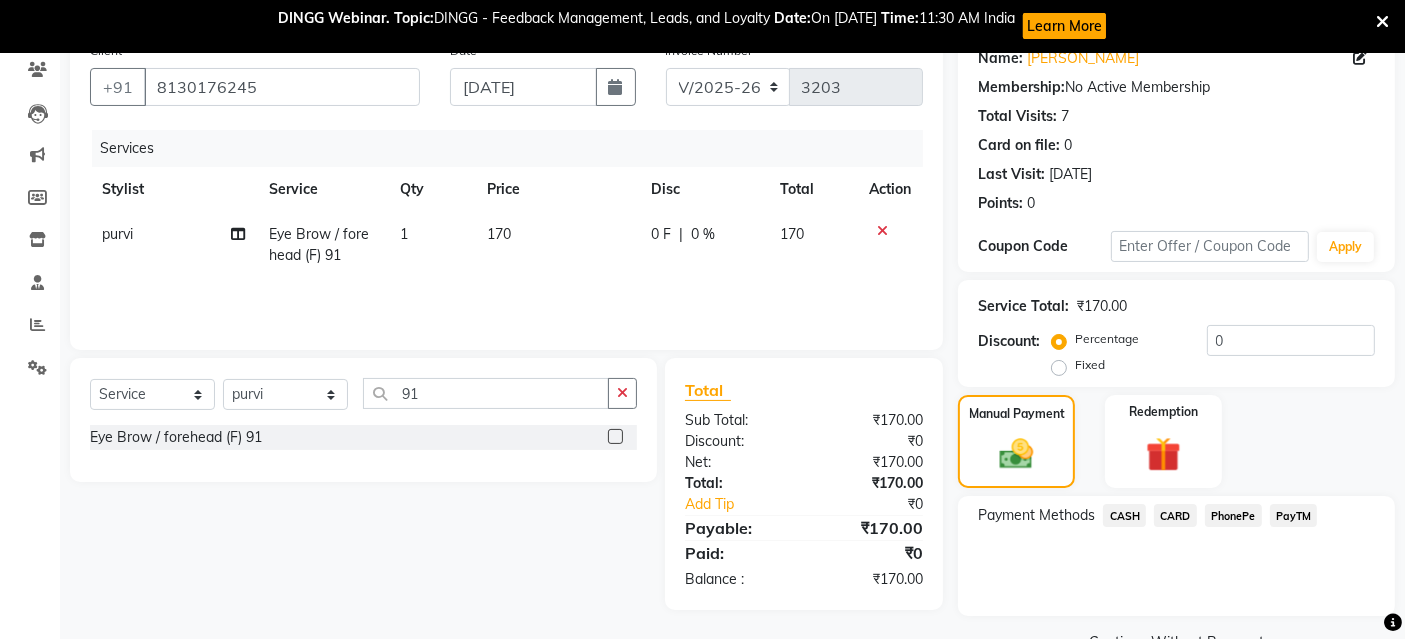 click on "PayTM" 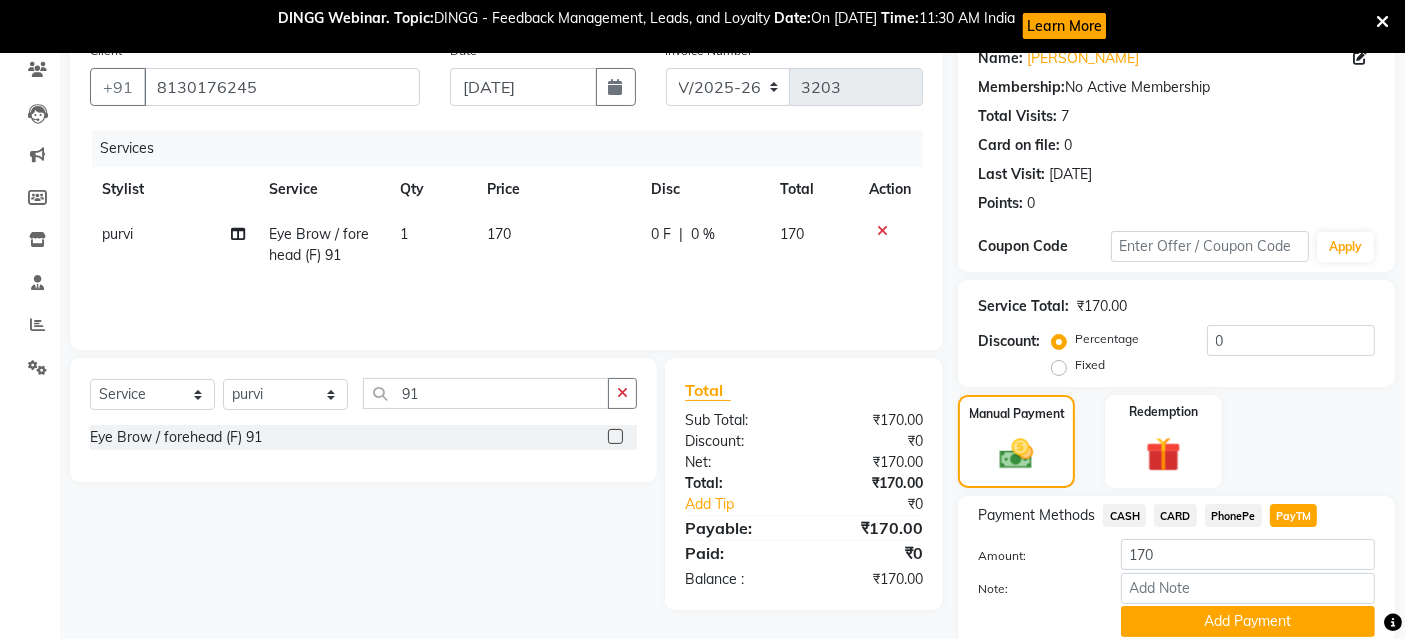 scroll, scrollTop: 247, scrollLeft: 0, axis: vertical 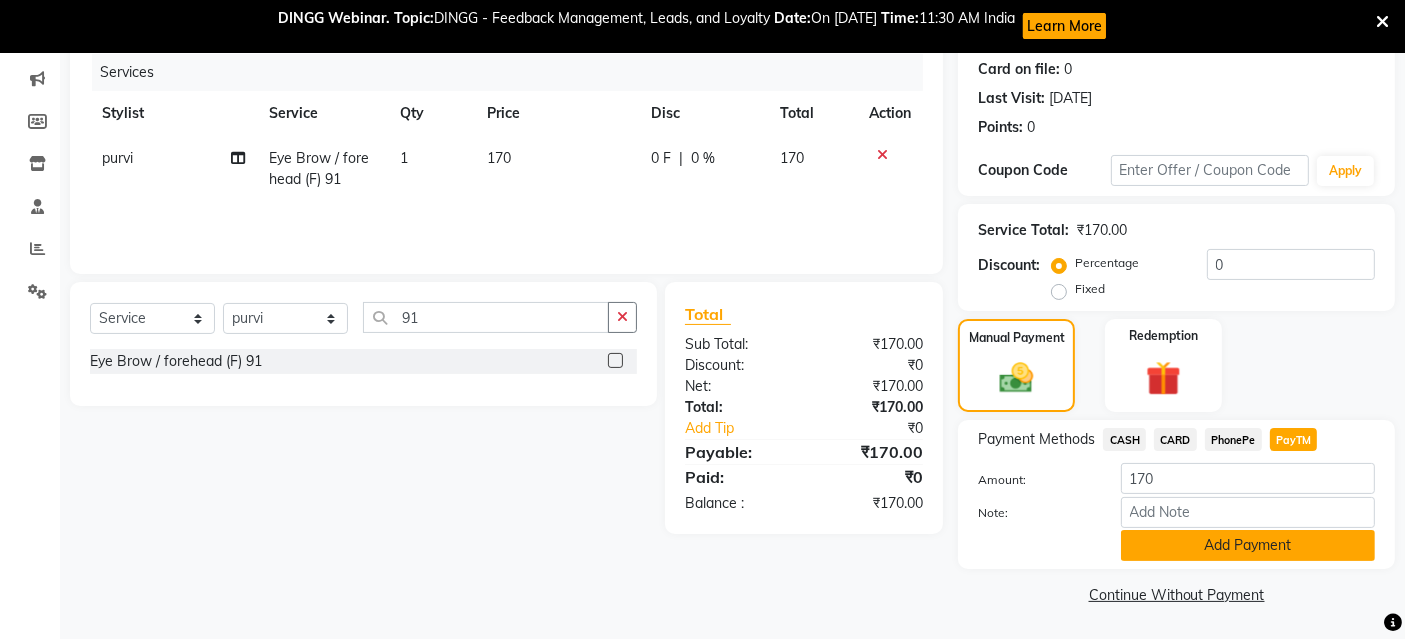 click on "Add Payment" 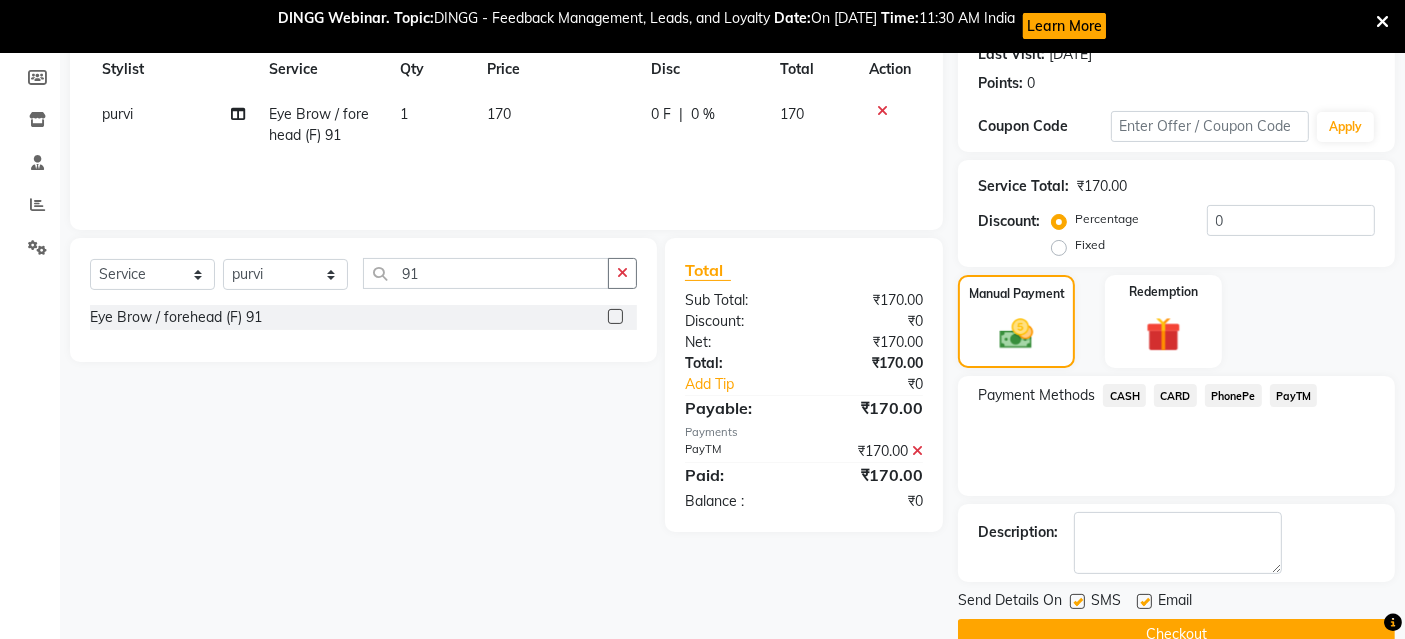 scroll, scrollTop: 330, scrollLeft: 0, axis: vertical 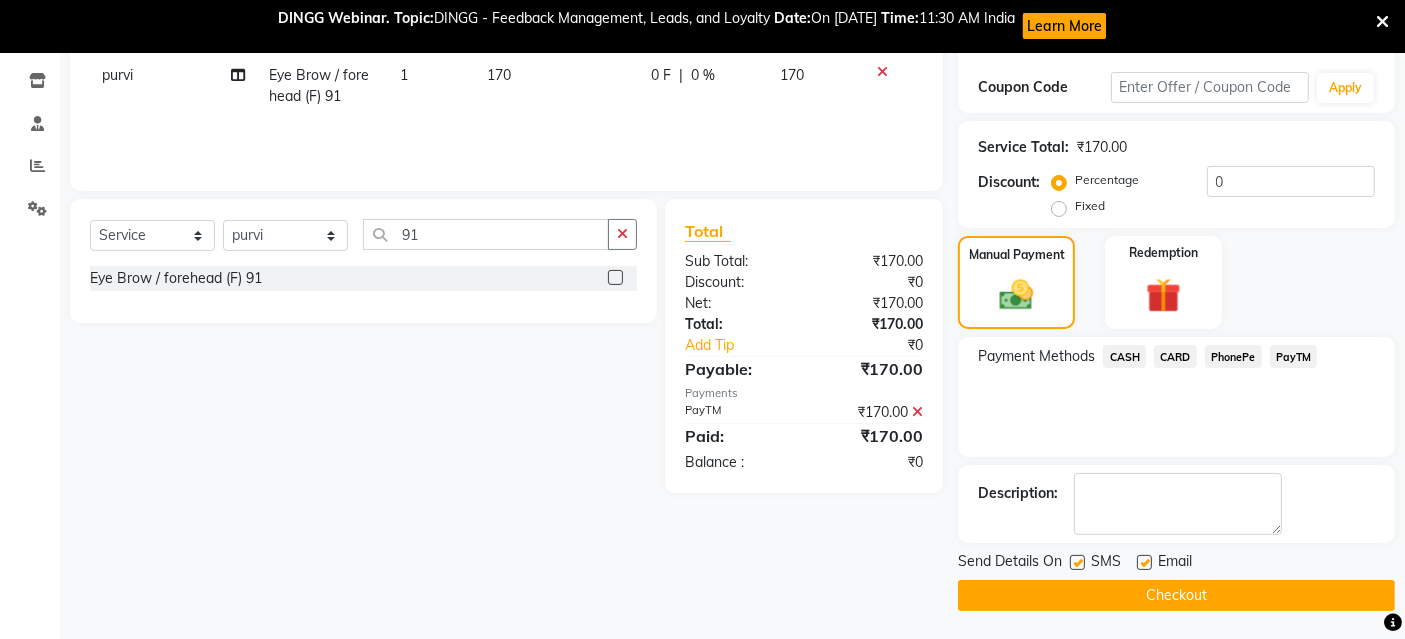drag, startPoint x: 1076, startPoint y: 559, endPoint x: 1137, endPoint y: 561, distance: 61.03278 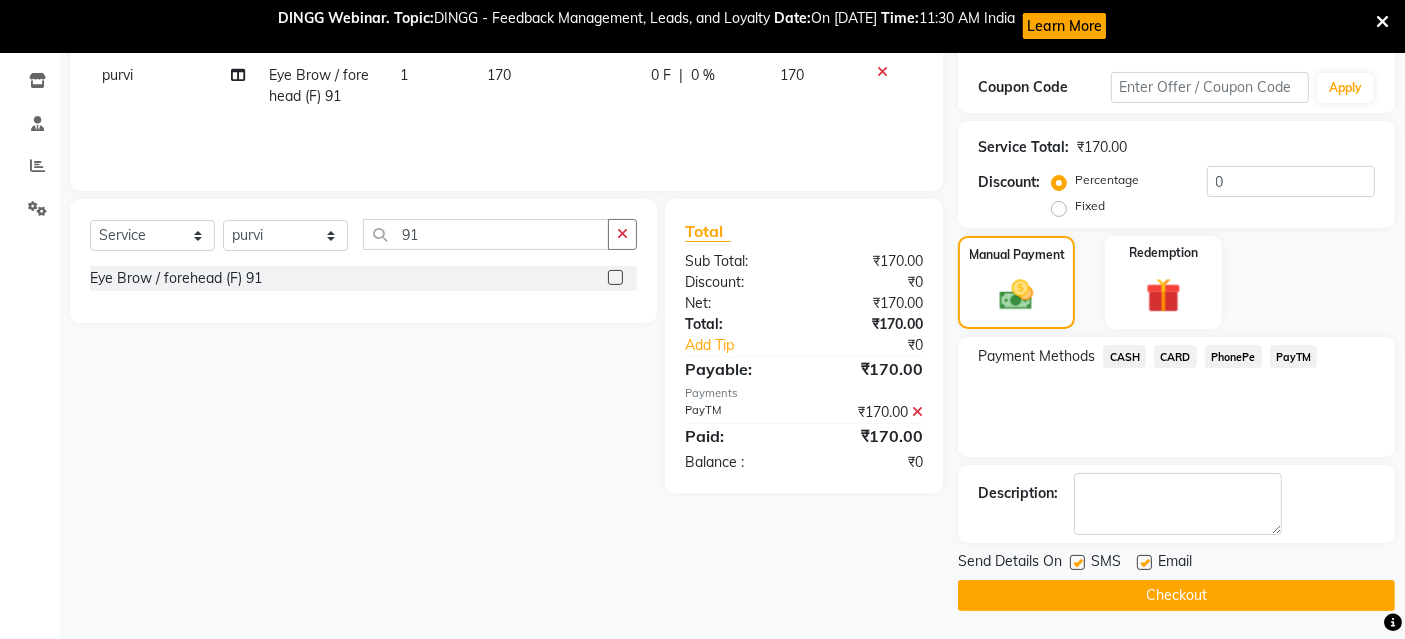click 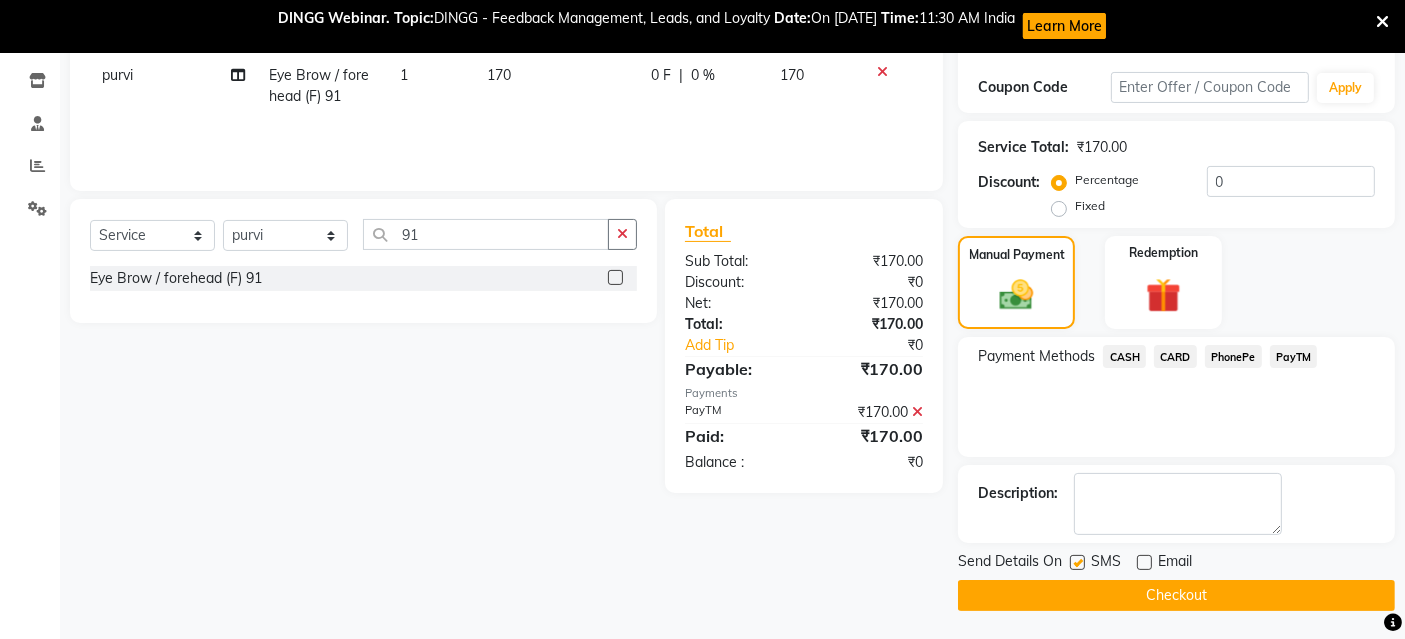 click 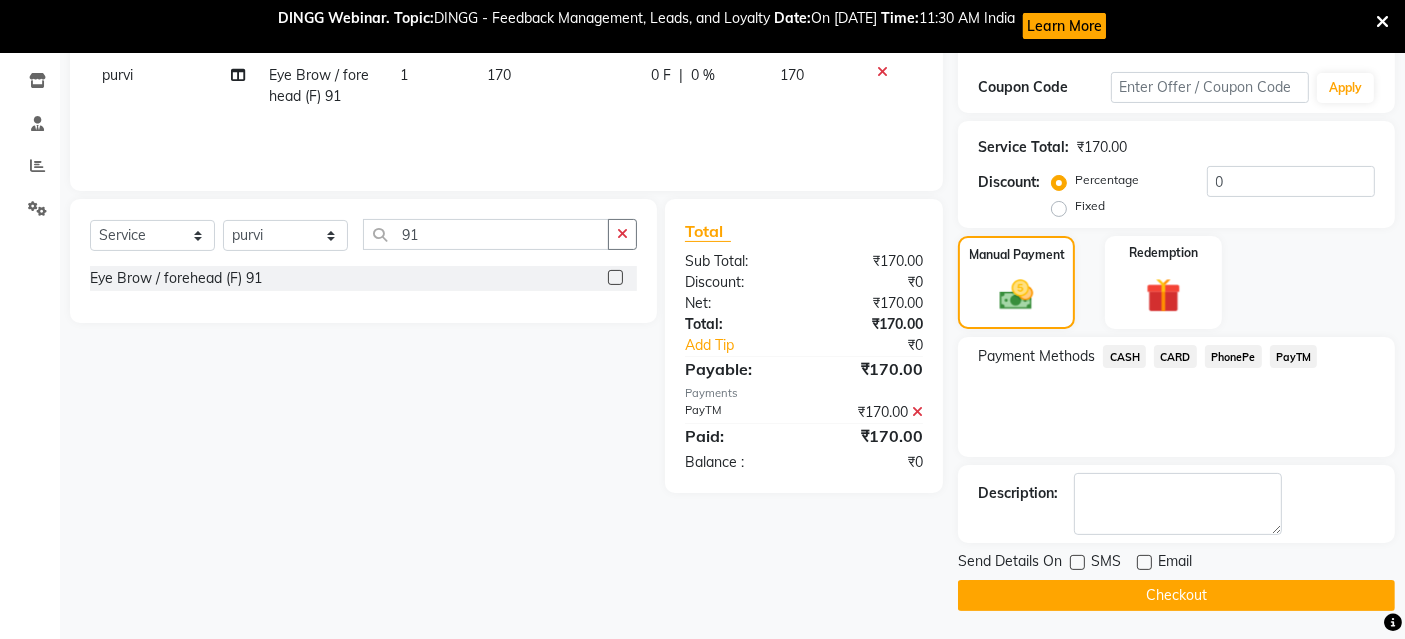 click on "Checkout" 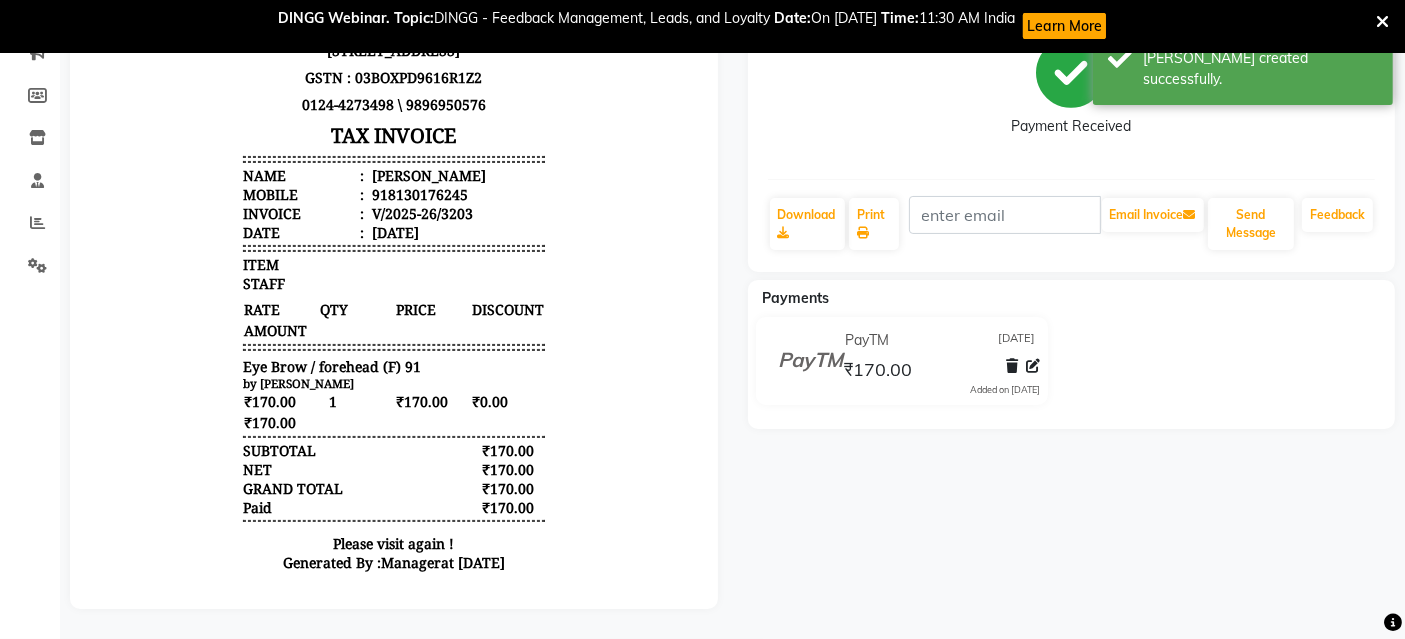 scroll, scrollTop: 0, scrollLeft: 0, axis: both 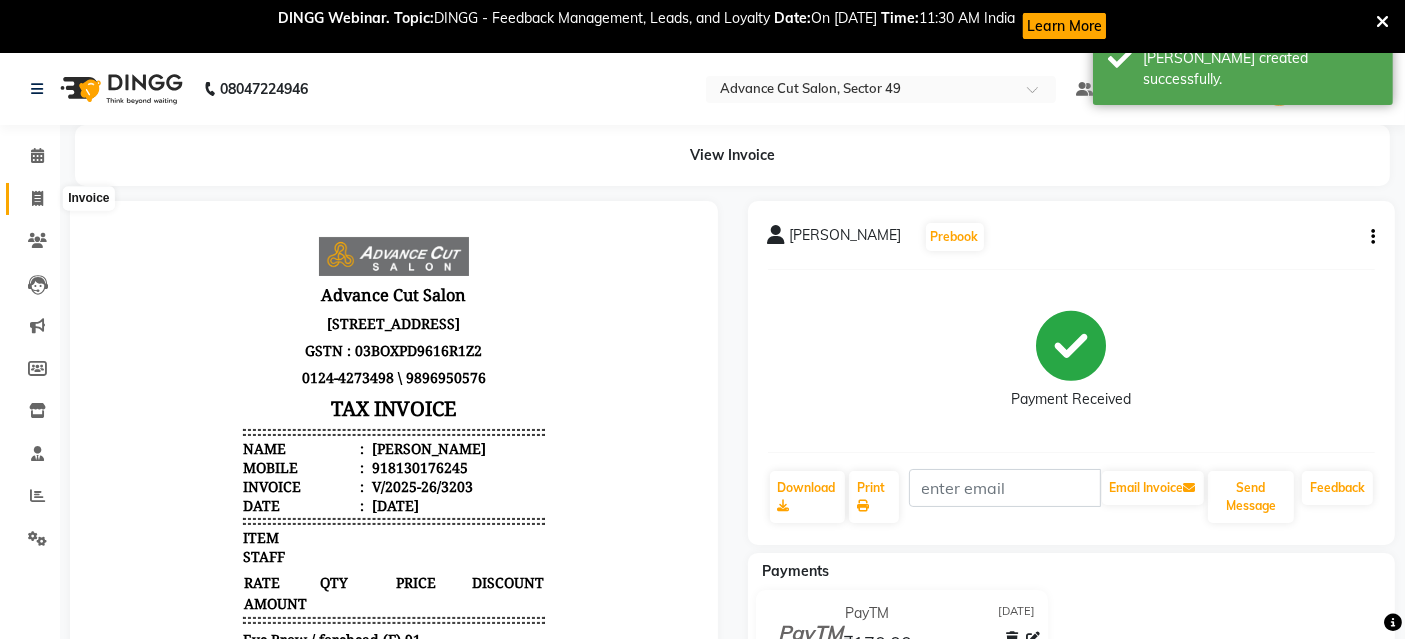 click 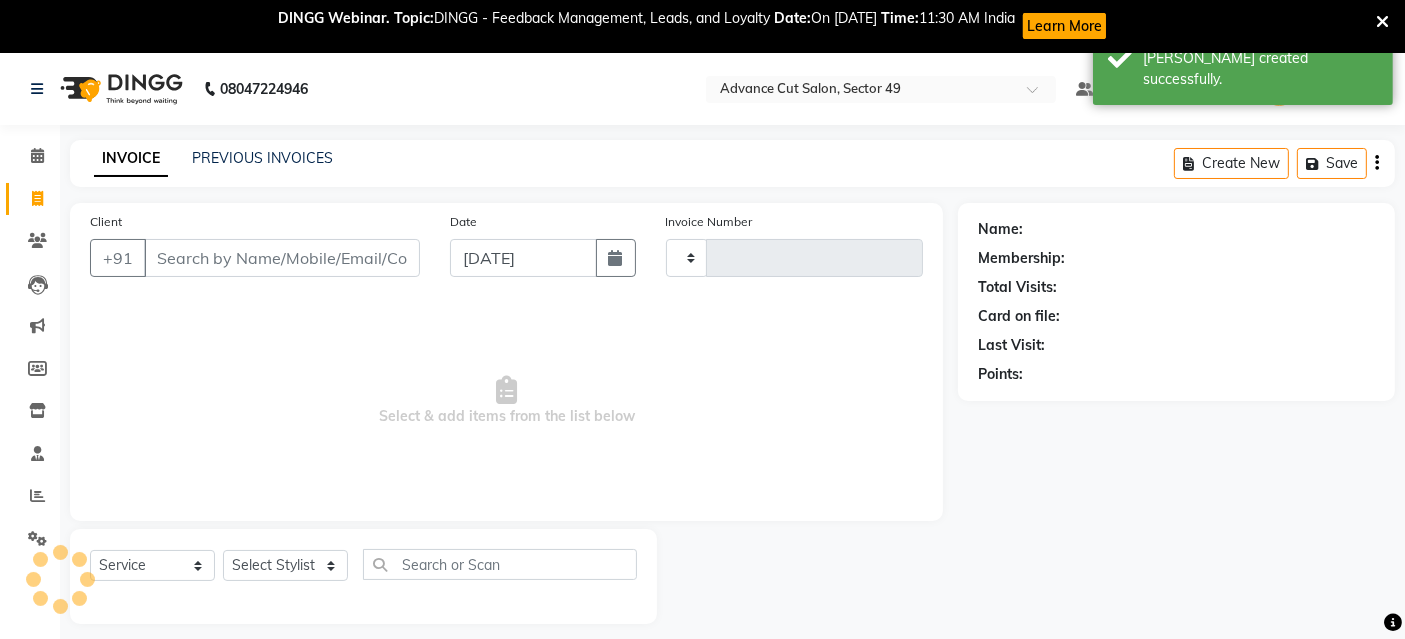 type on "3204" 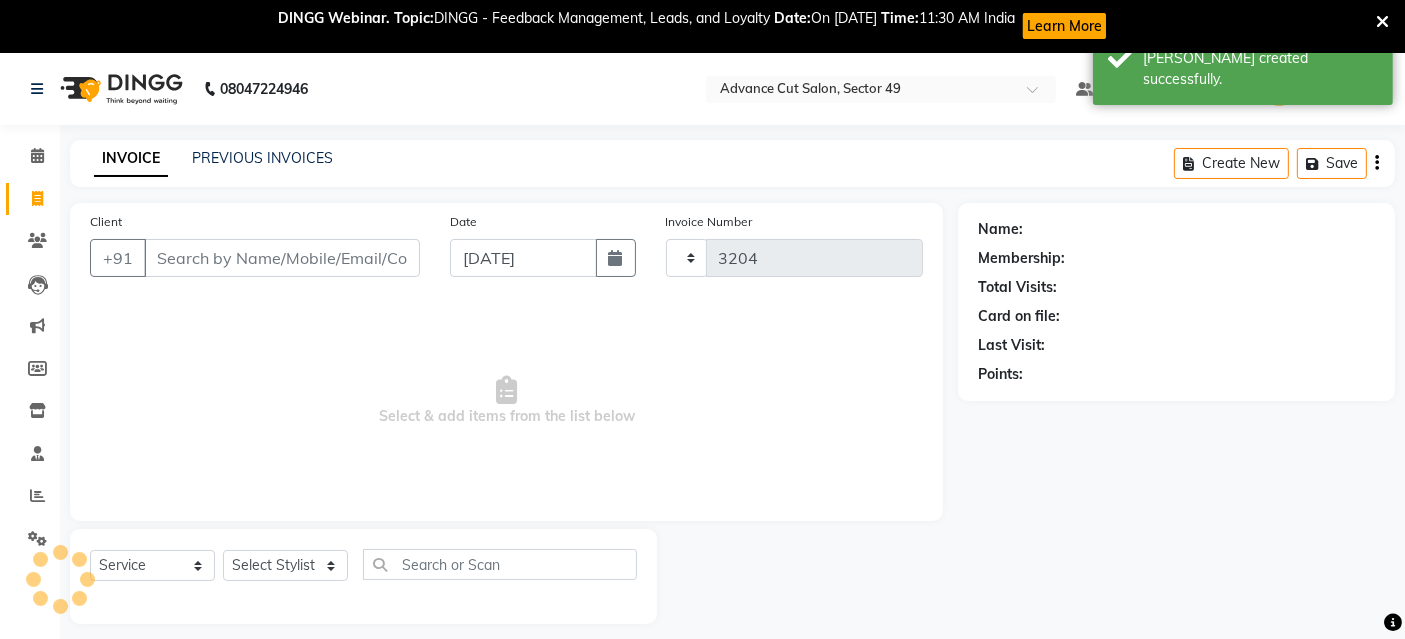 select on "4616" 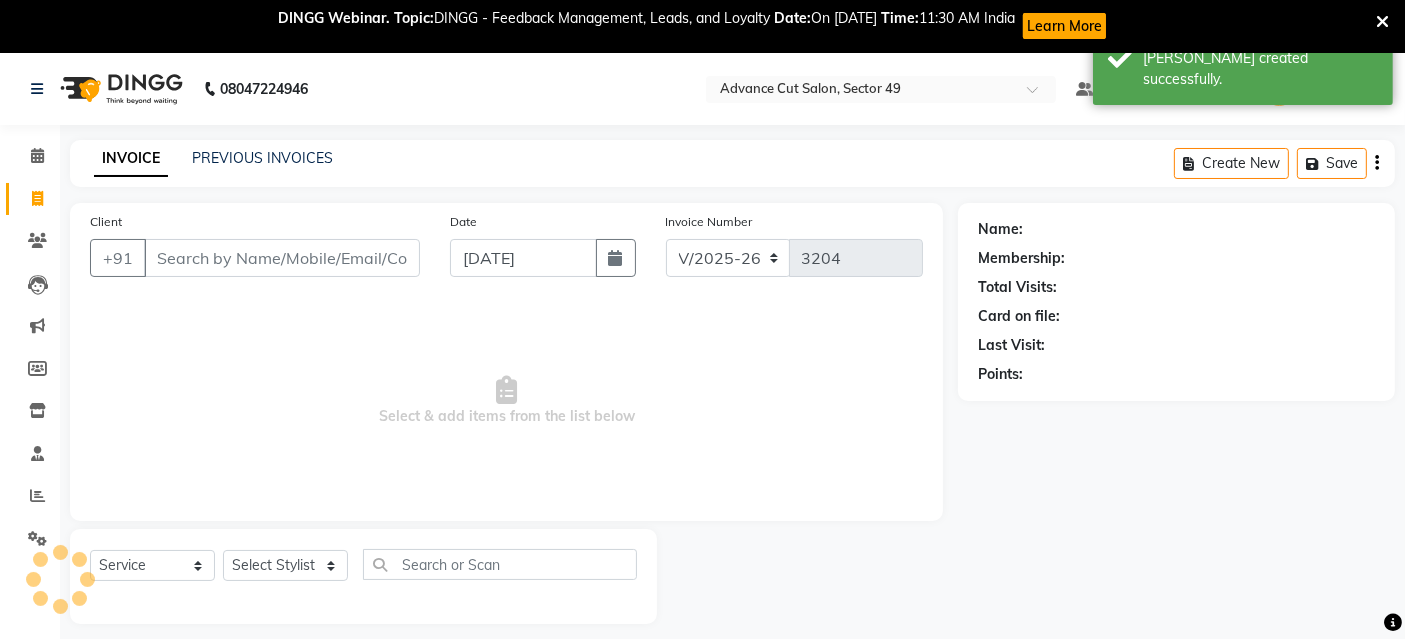 scroll, scrollTop: 53, scrollLeft: 0, axis: vertical 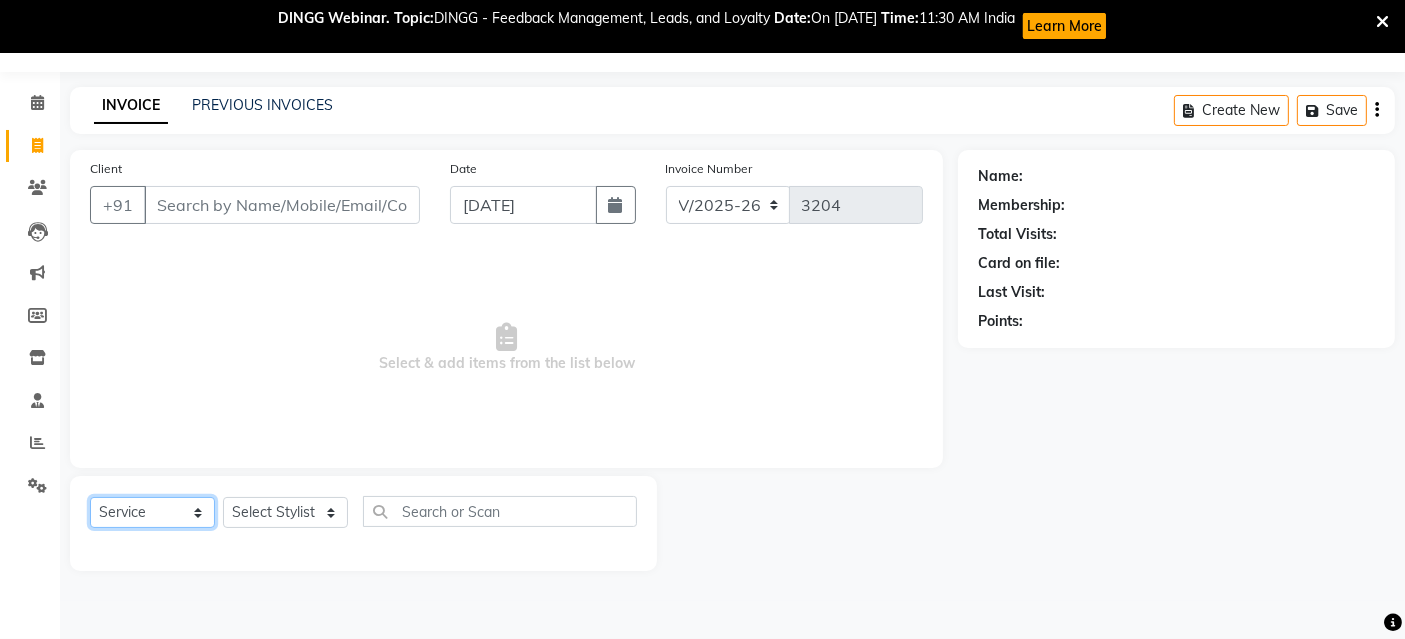 click on "Select  Service  Product  Membership  Package Voucher Prepaid Gift Card" 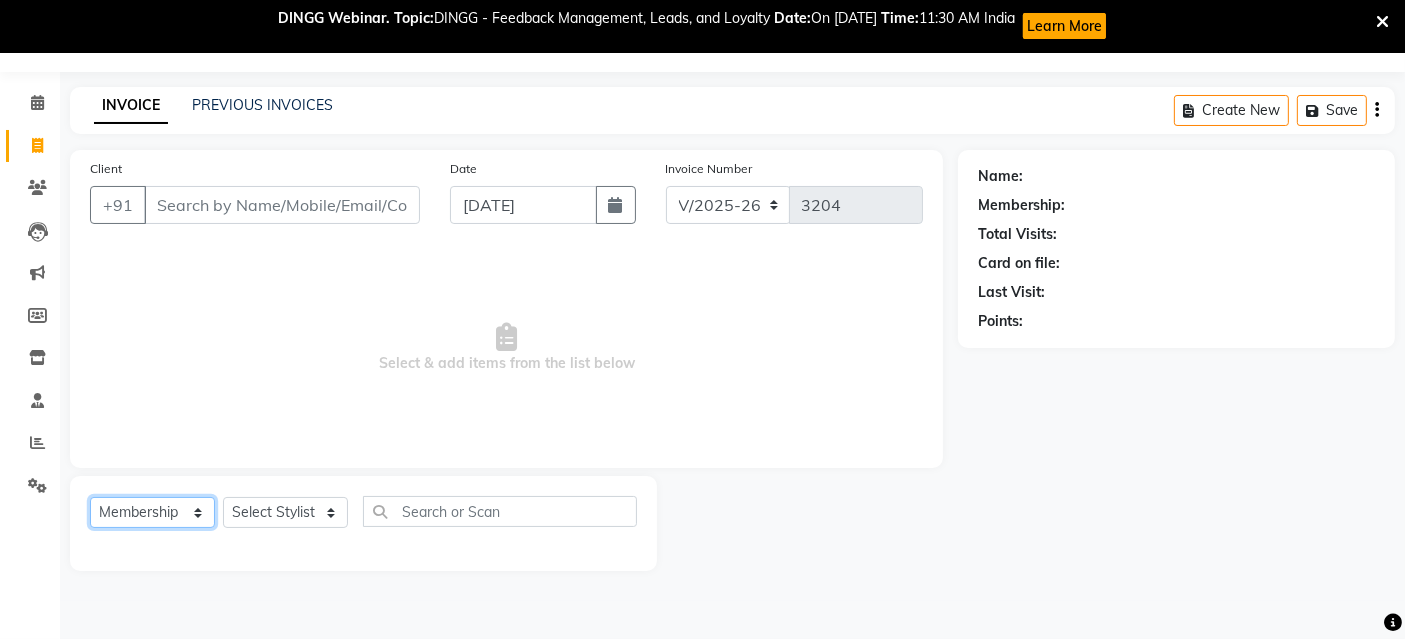 click on "Select  Service  Product  Membership  Package Voucher Prepaid Gift Card" 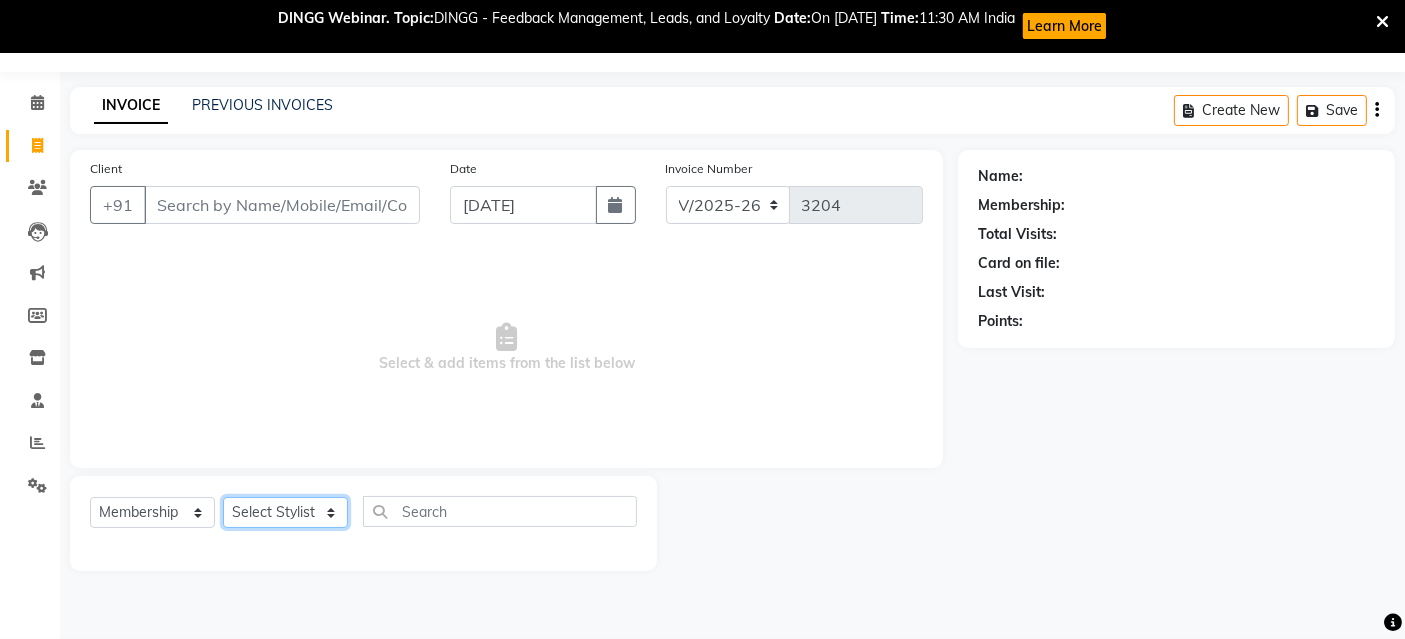click on "Select Stylist Ayaphy Banty danish ali david Manager product purvi rakhi riyaz sameer sameer Tip vishal" 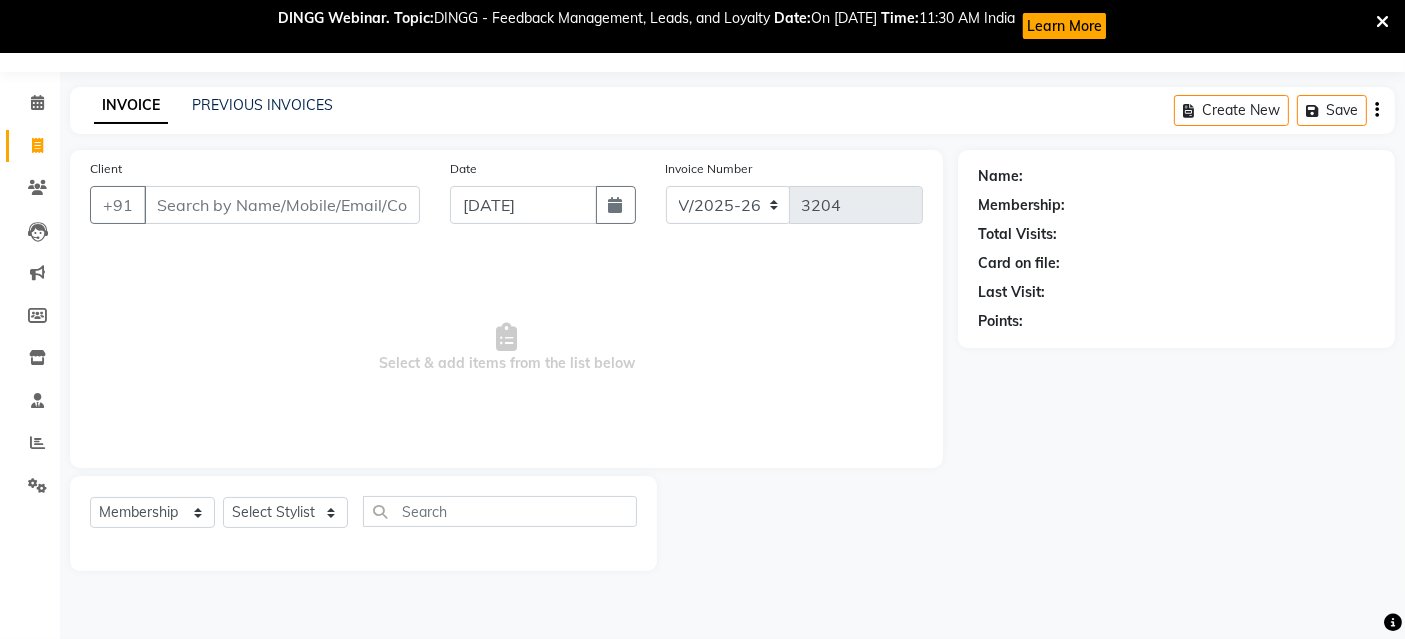 click on "Select & add items from the list below" at bounding box center (506, 348) 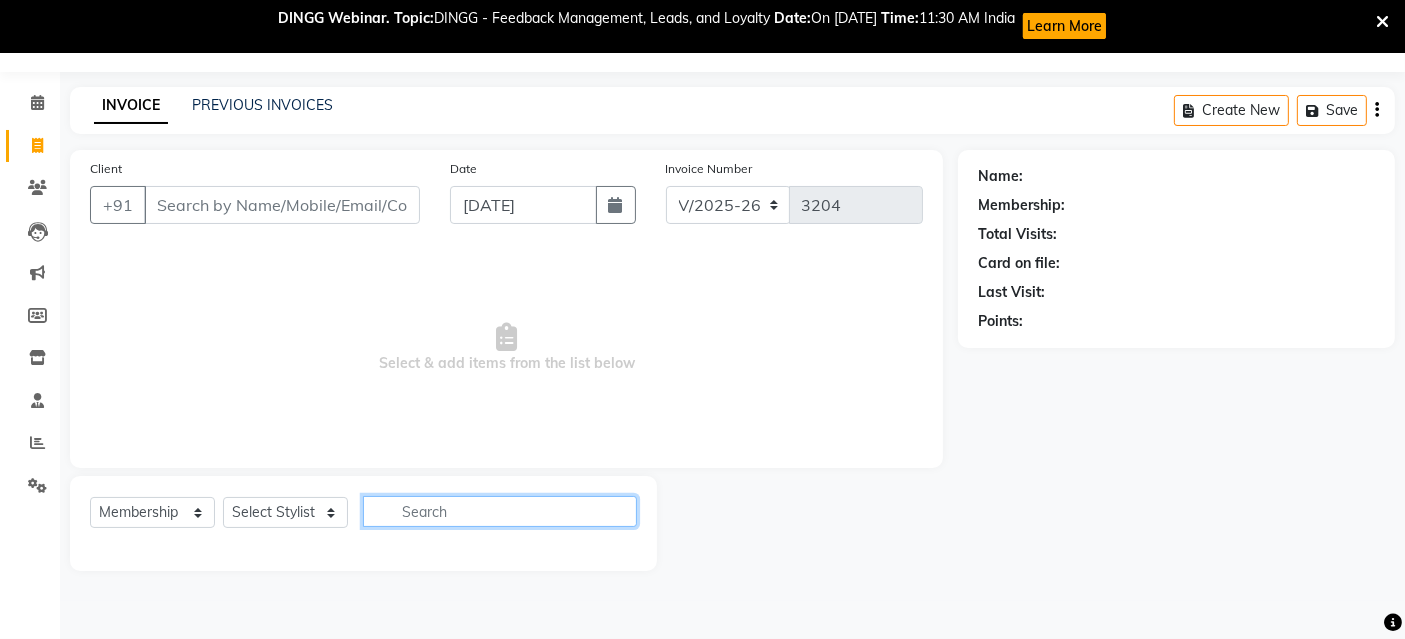 click 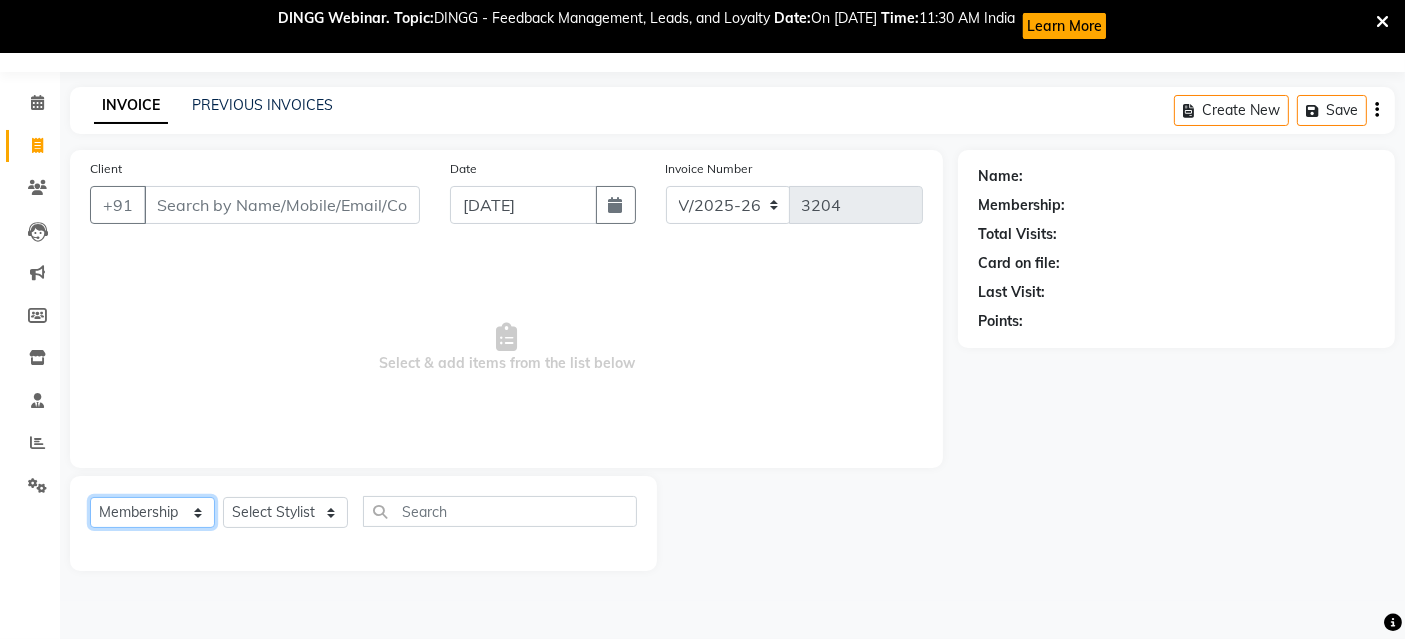 drag, startPoint x: 196, startPoint y: 509, endPoint x: 192, endPoint y: 499, distance: 10.770329 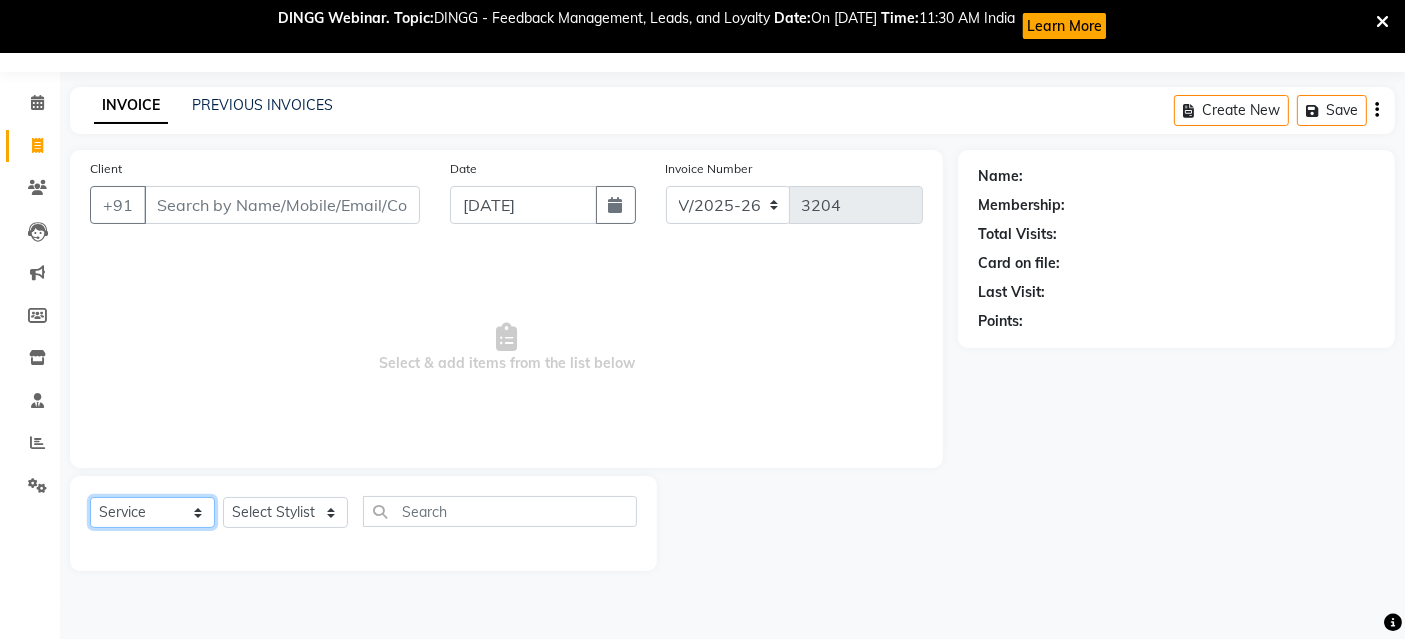 click on "Select  Service  Product  Membership  Package Voucher Prepaid Gift Card" 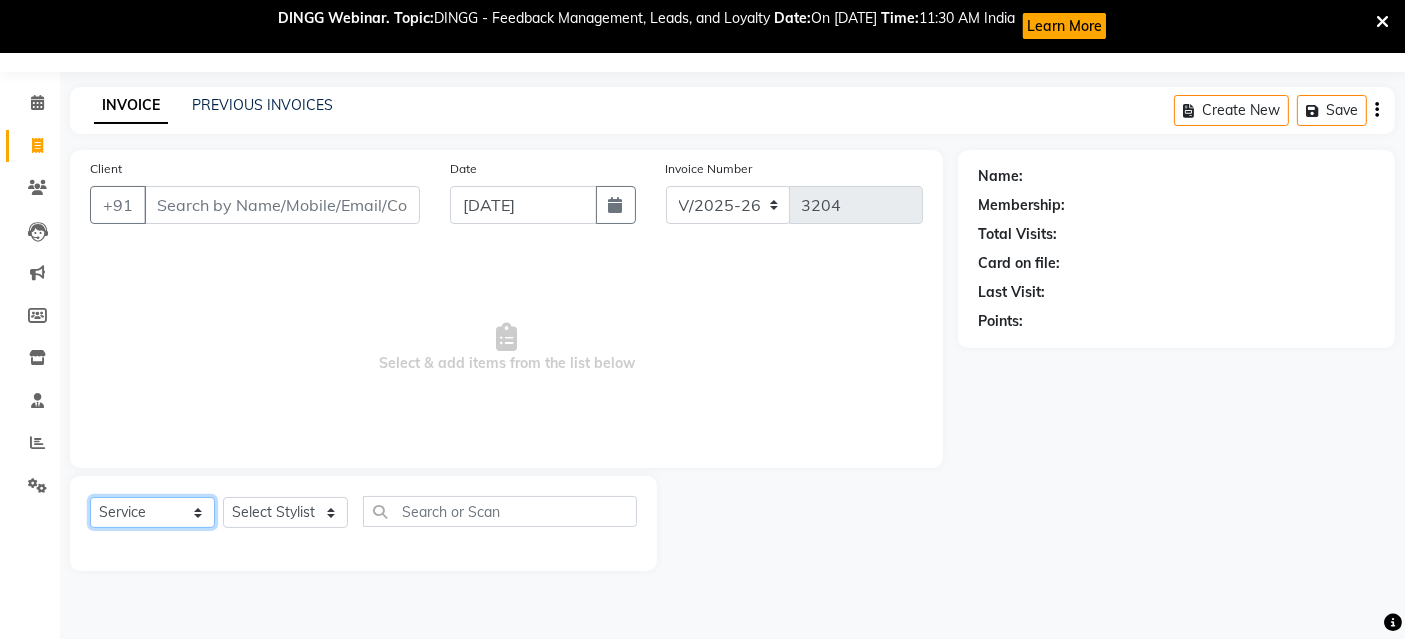 click on "Select  Service  Product  Membership  Package Voucher Prepaid Gift Card" 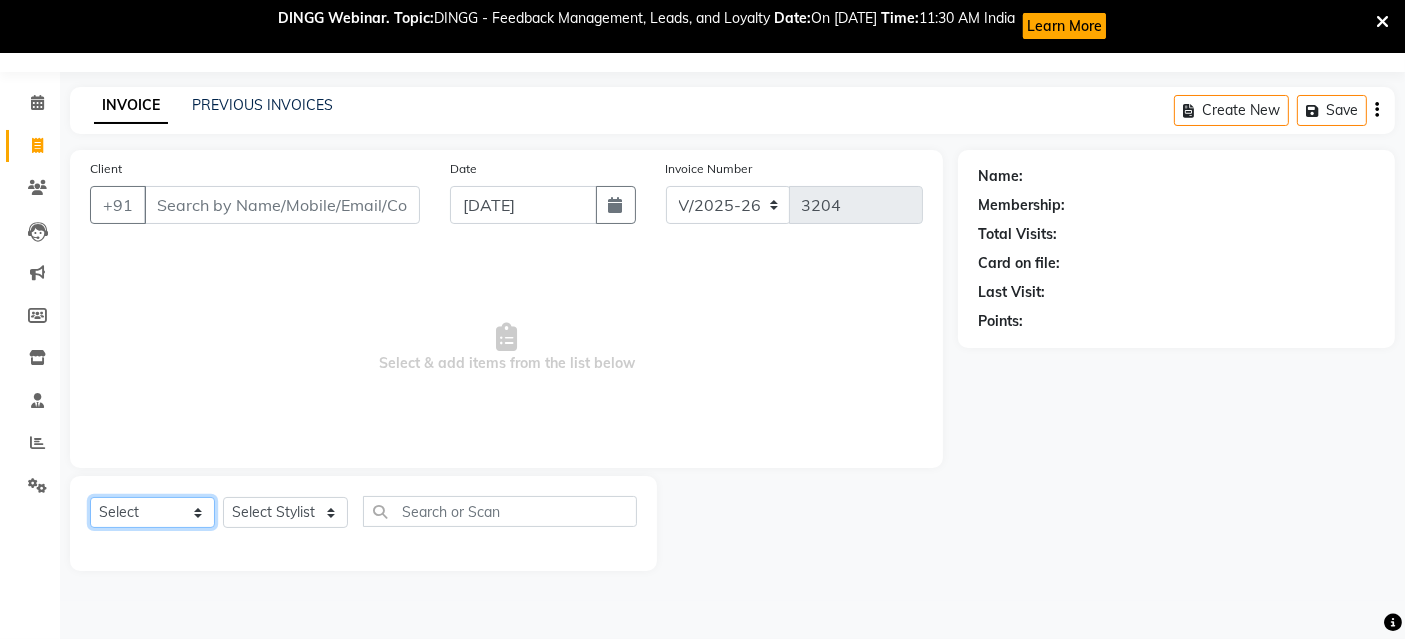 click on "Select  Service  Product  Membership  Package Voucher Prepaid Gift Card" 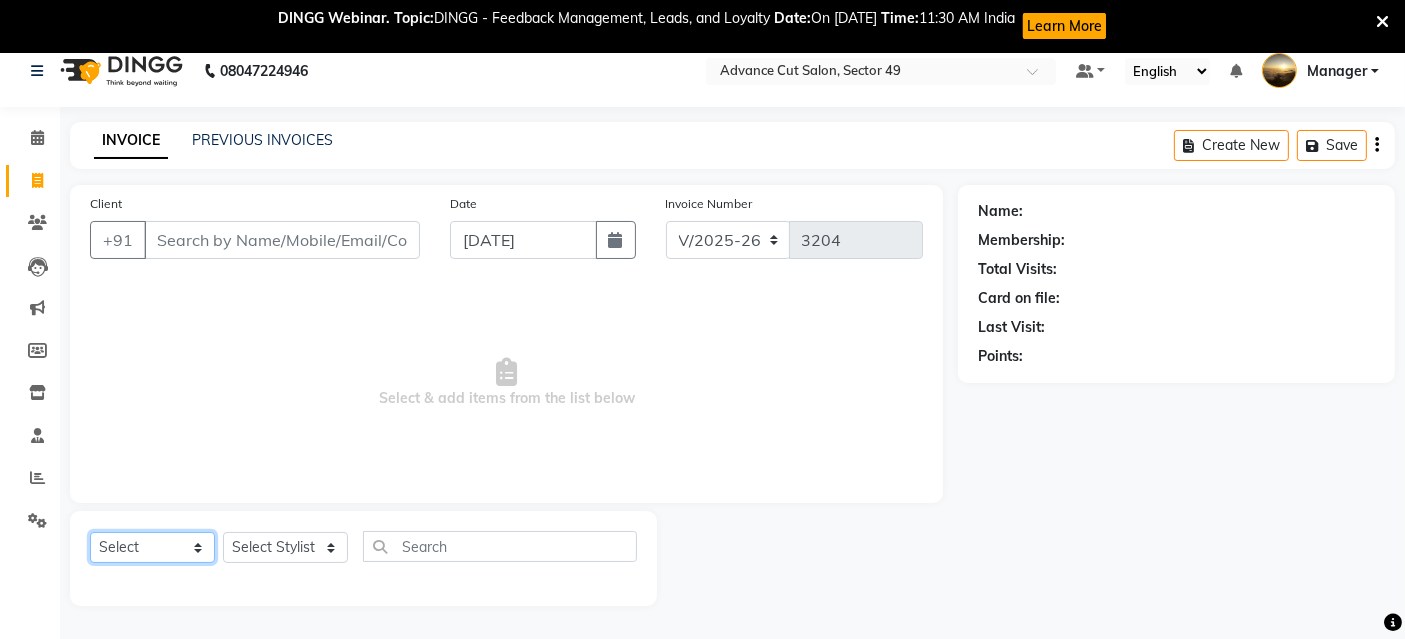 scroll, scrollTop: 0, scrollLeft: 0, axis: both 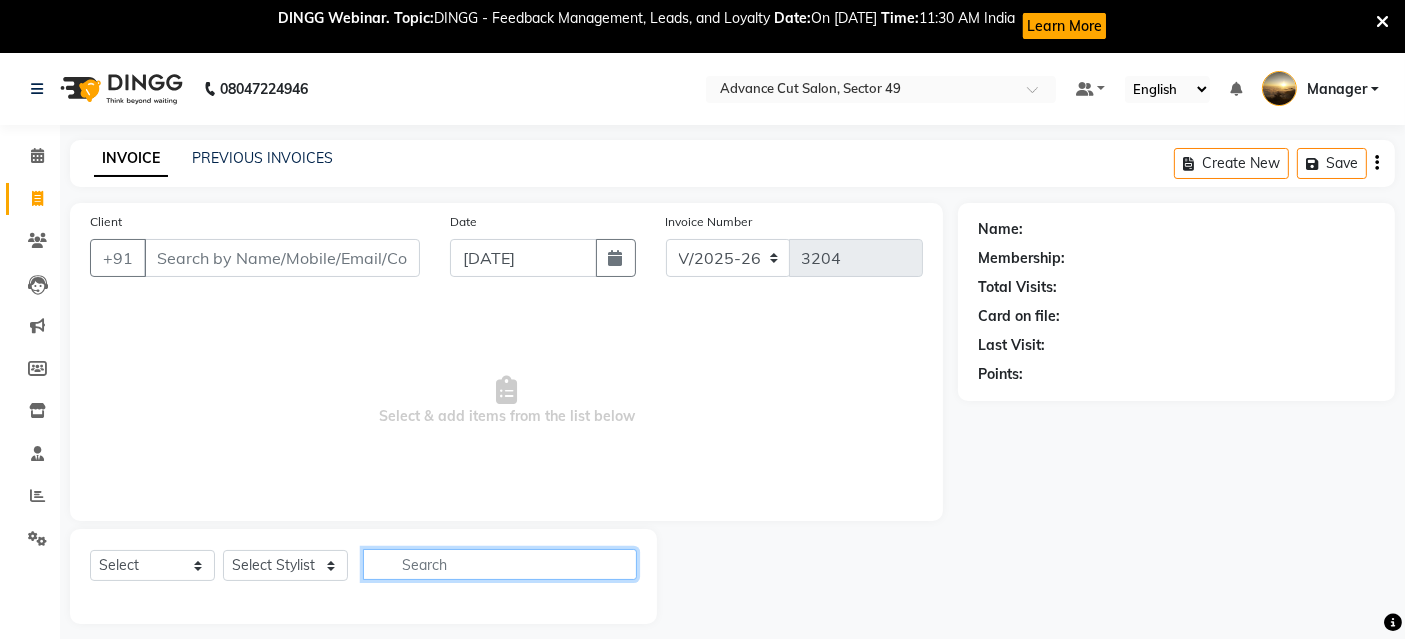 drag, startPoint x: 419, startPoint y: 572, endPoint x: 428, endPoint y: 550, distance: 23.769728 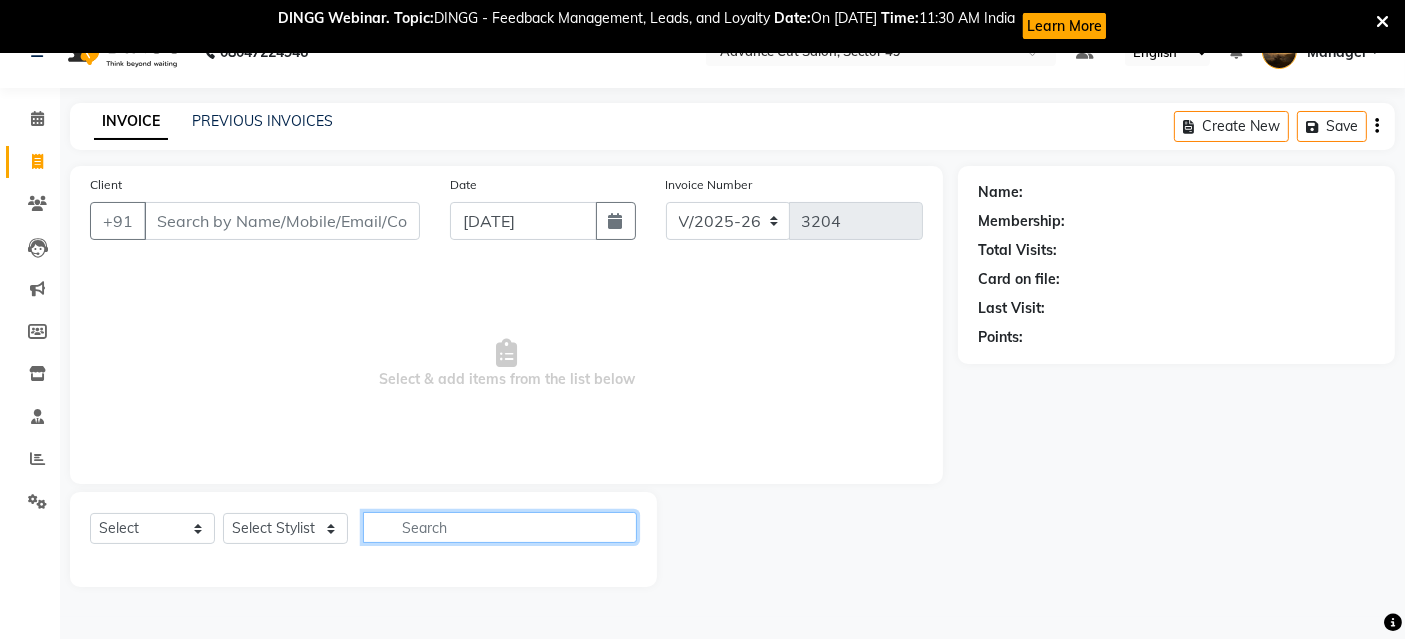 scroll, scrollTop: 53, scrollLeft: 0, axis: vertical 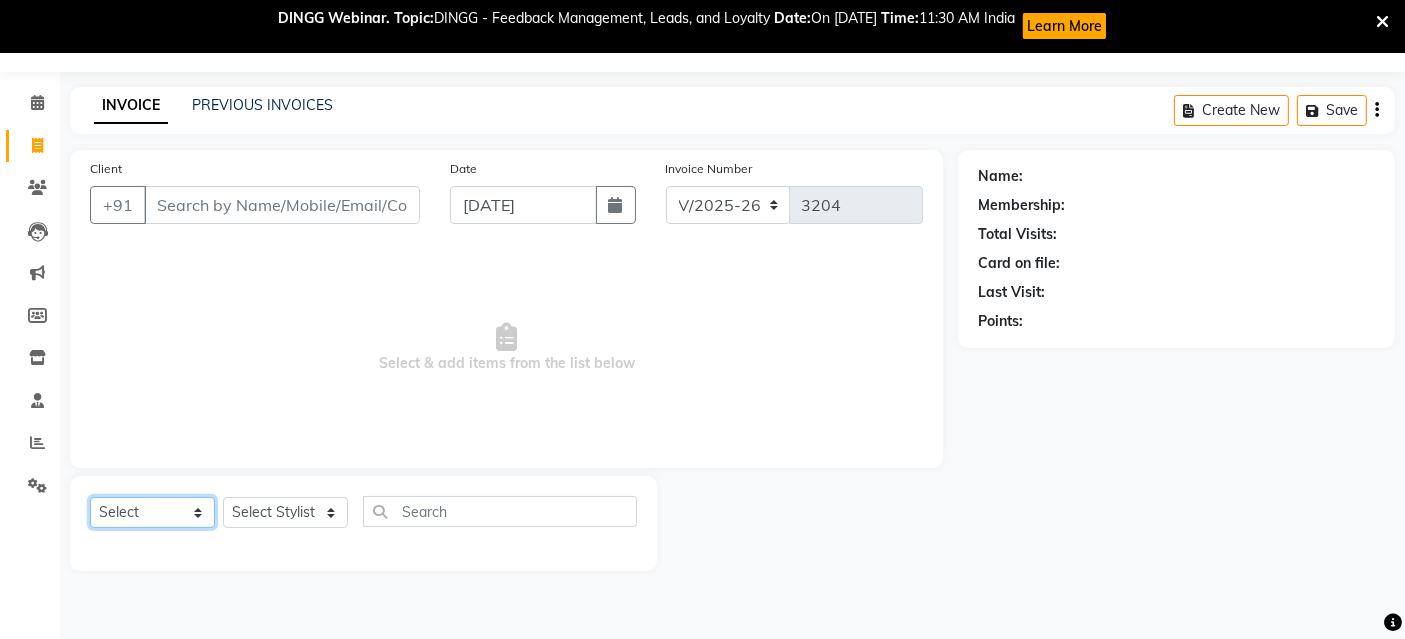 click on "Select  Service  Product  Membership  Package Voucher Prepaid Gift Card" 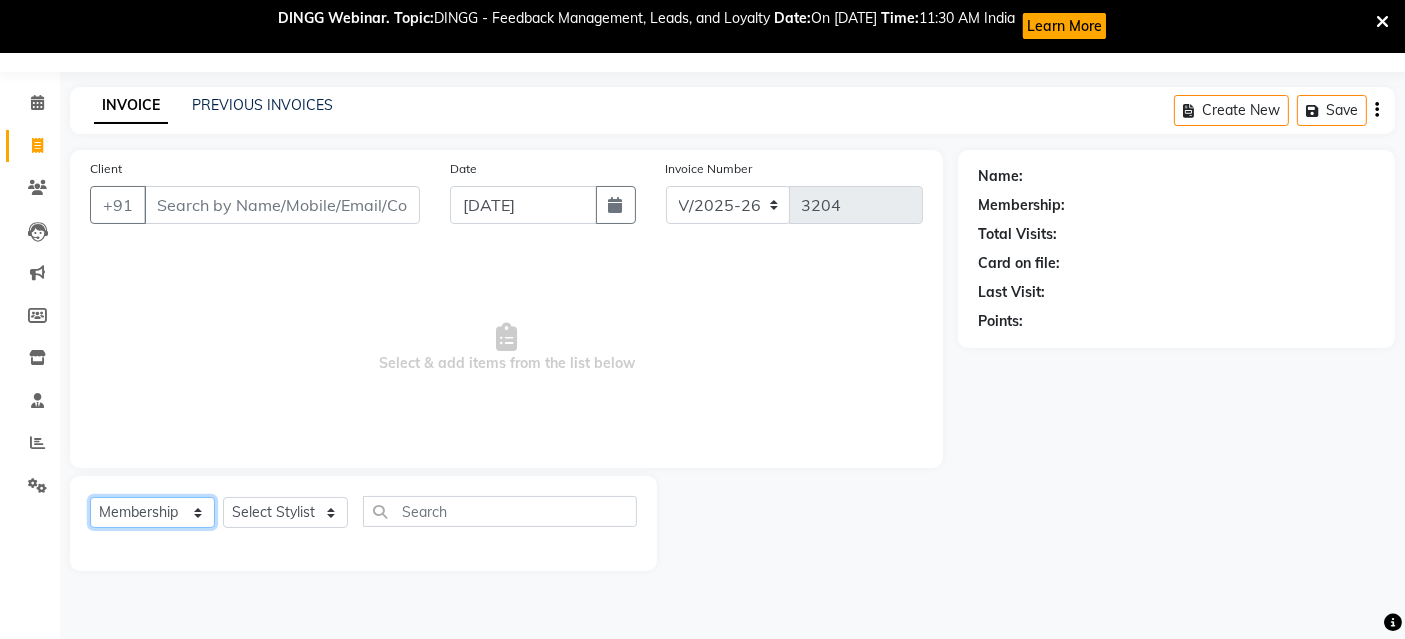 click on "Select  Service  Product  Membership  Package Voucher Prepaid Gift Card" 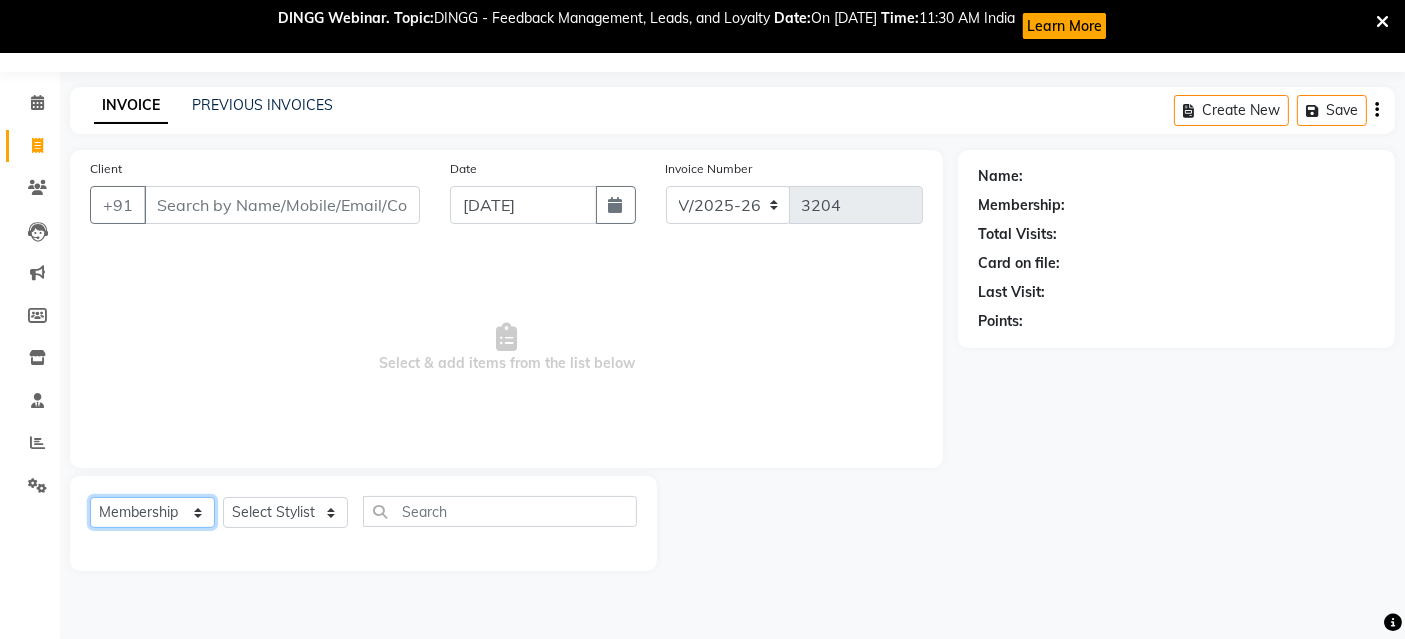 select on "select" 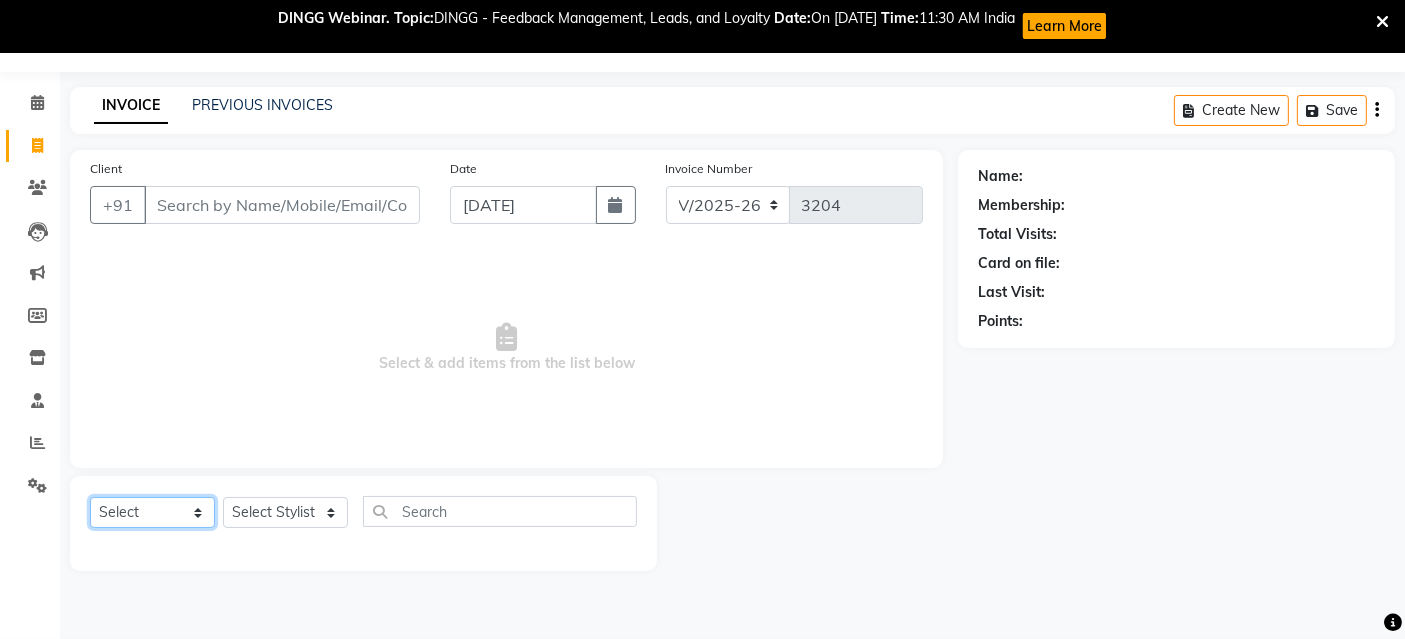 click on "Select  Service  Product  Membership  Package Voucher Prepaid Gift Card" 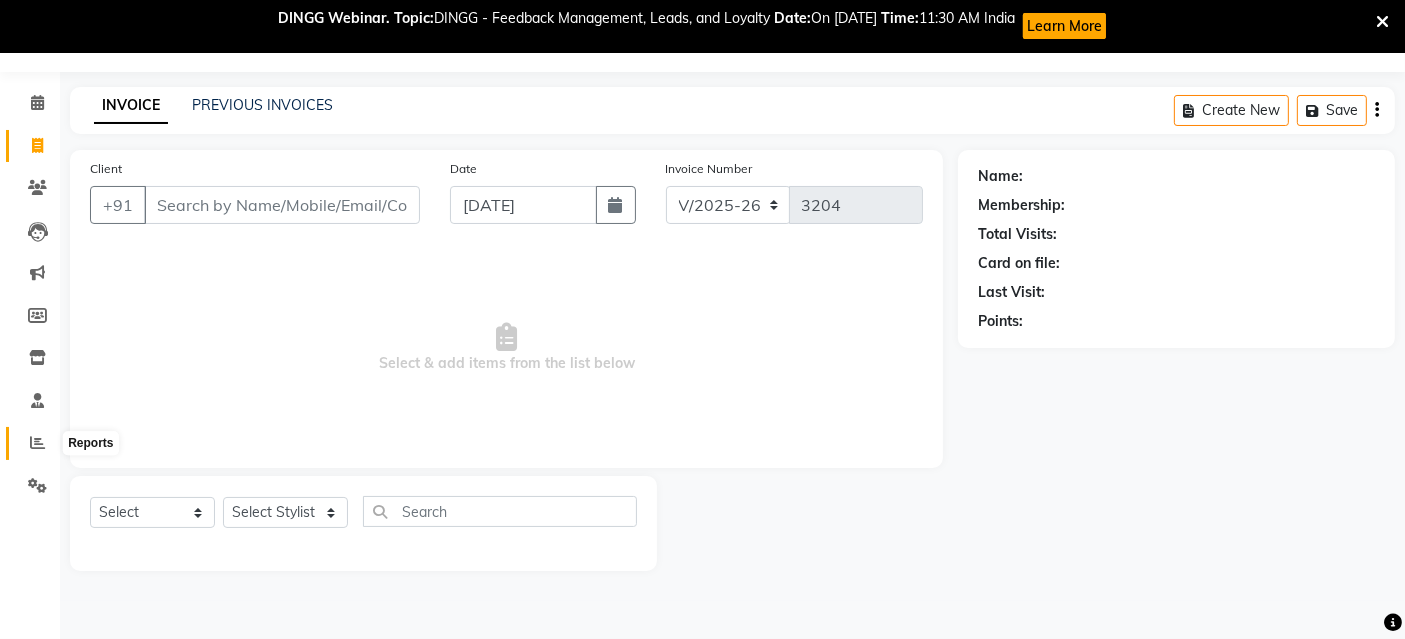 click 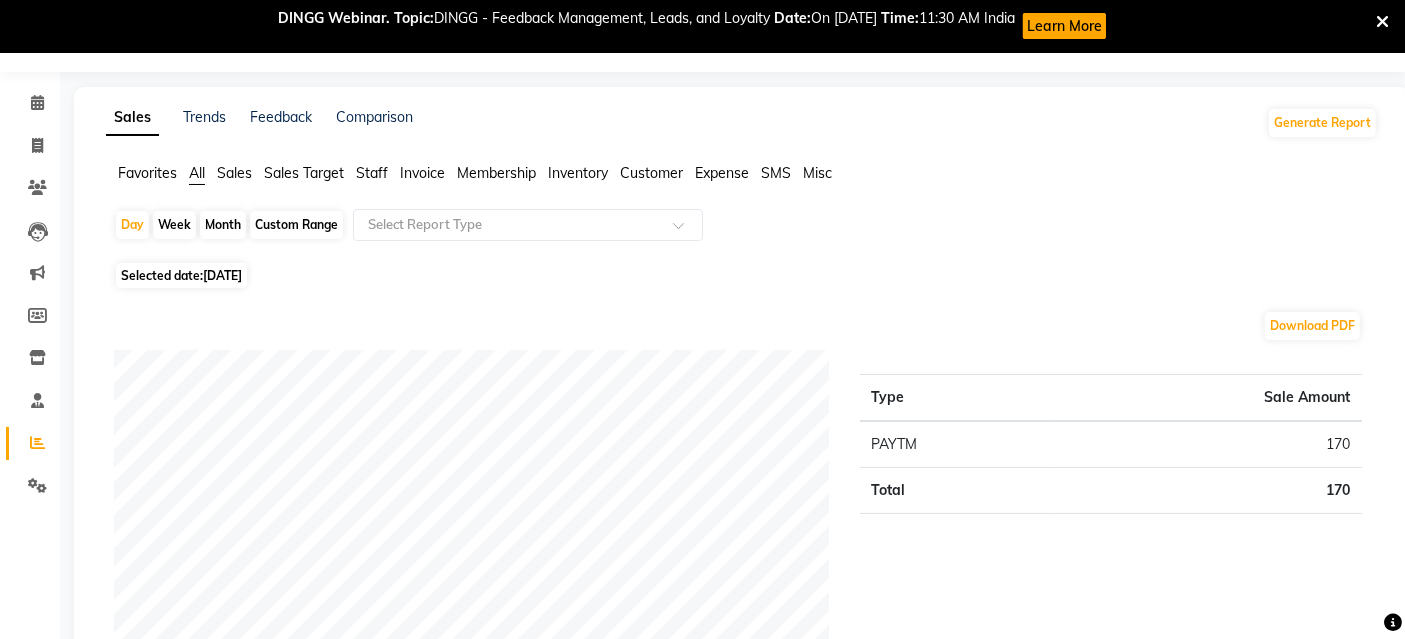 click on "[DATE]" 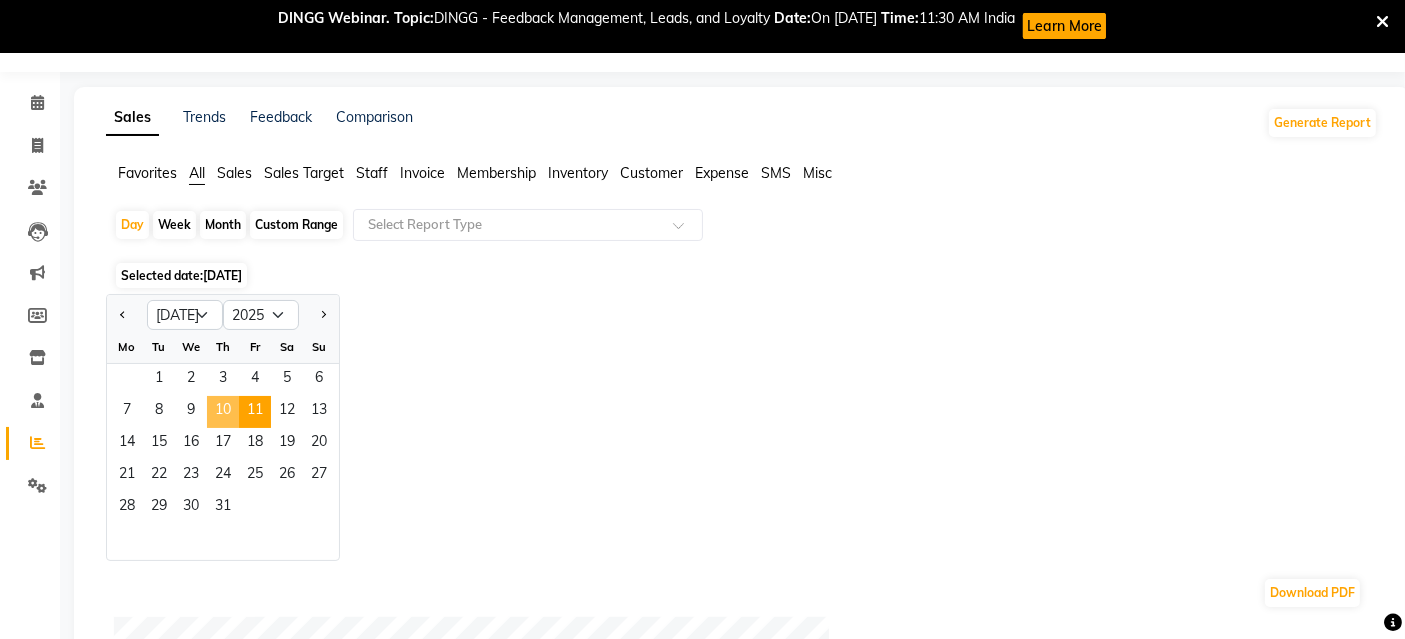 click on "10" 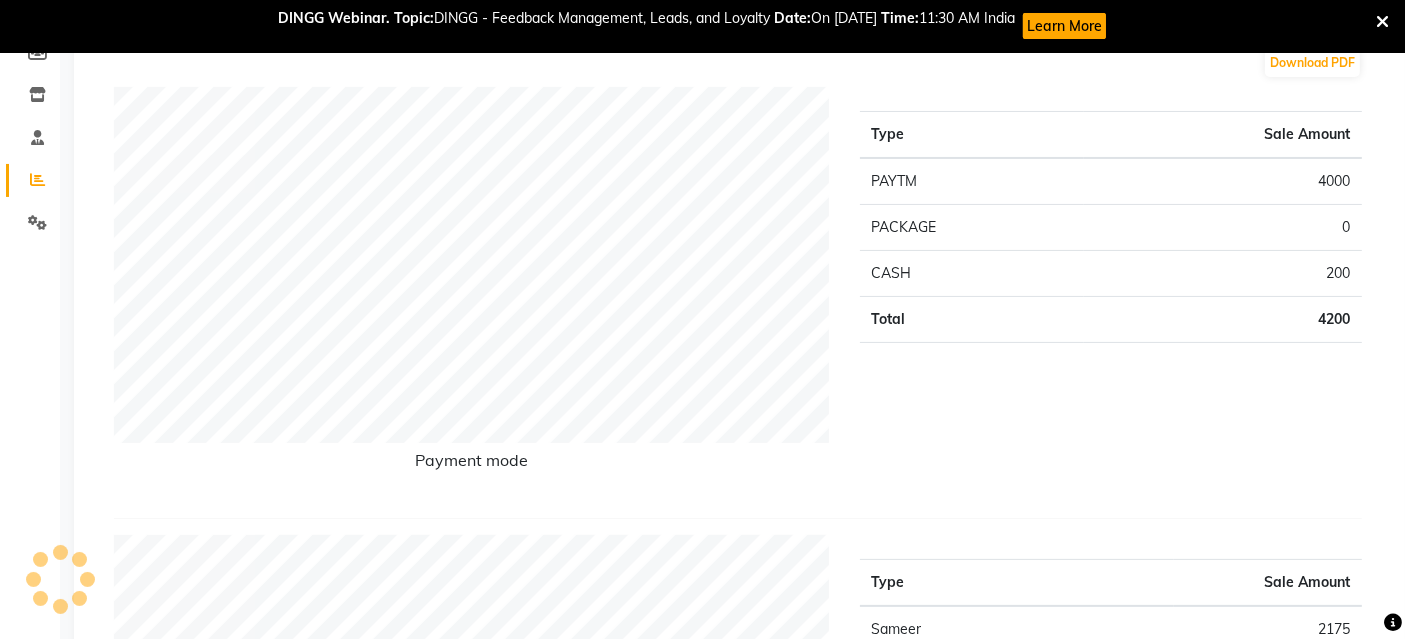 scroll, scrollTop: 0, scrollLeft: 0, axis: both 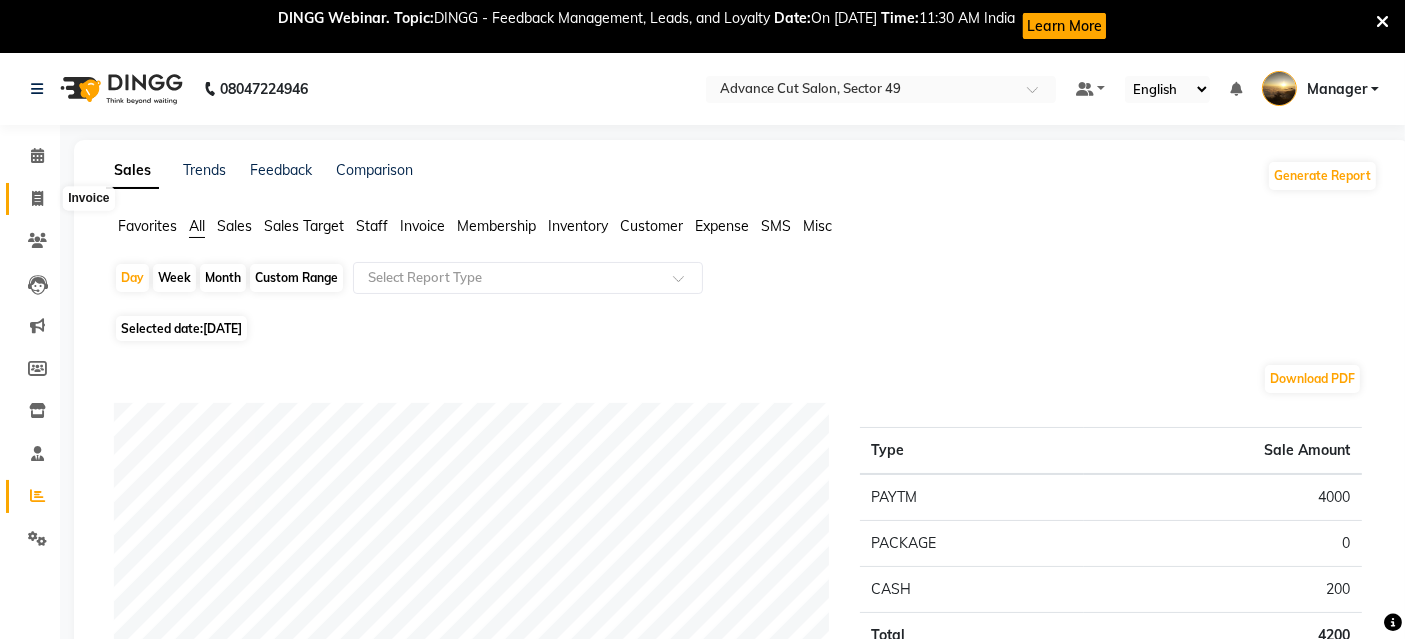 click 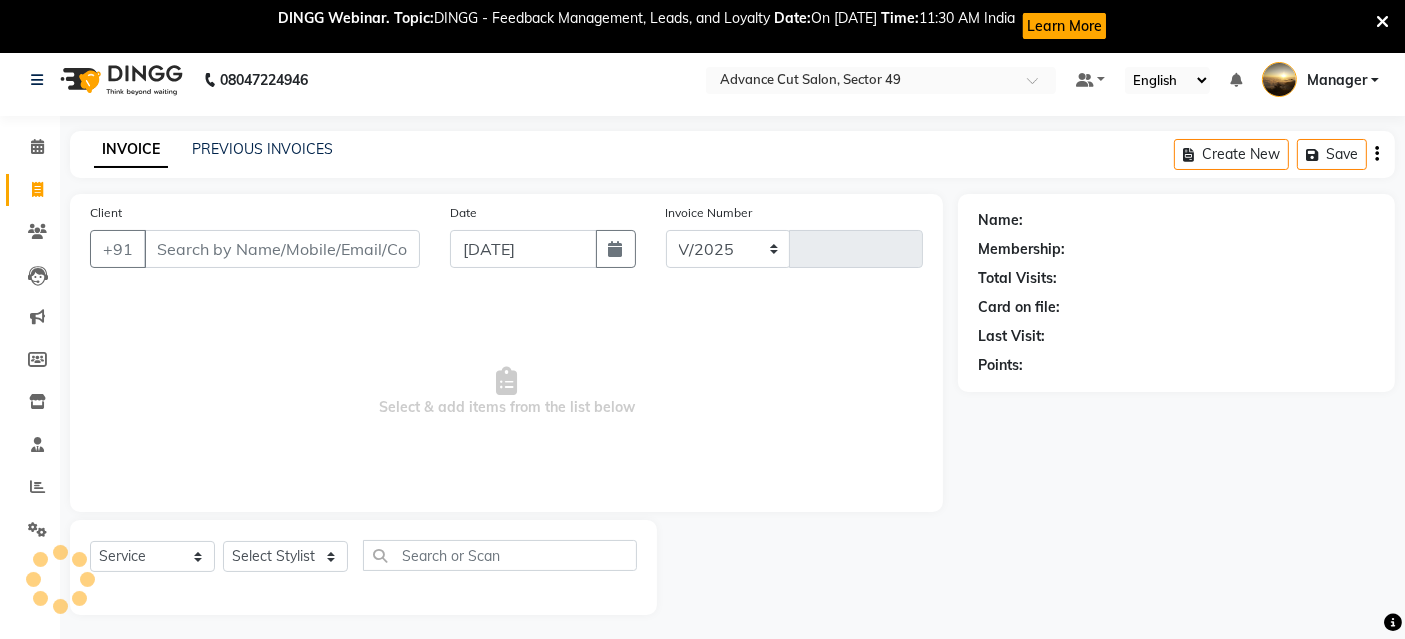 select on "4616" 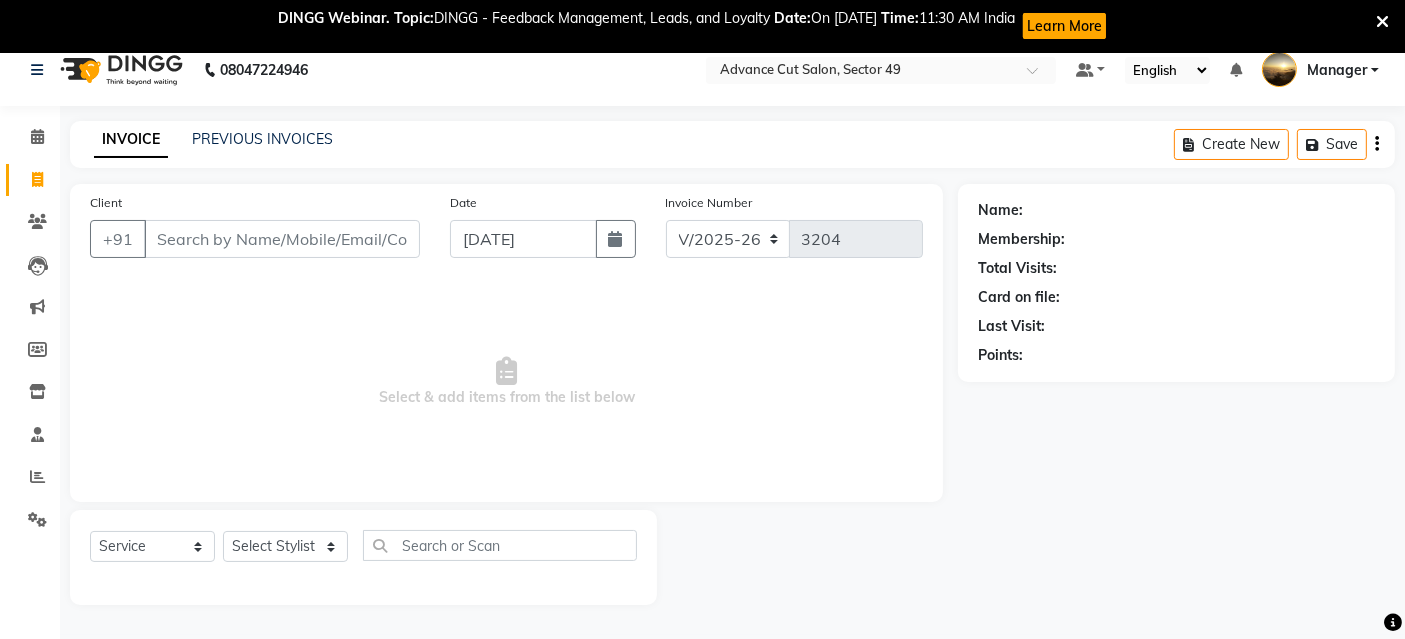 scroll, scrollTop: 0, scrollLeft: 0, axis: both 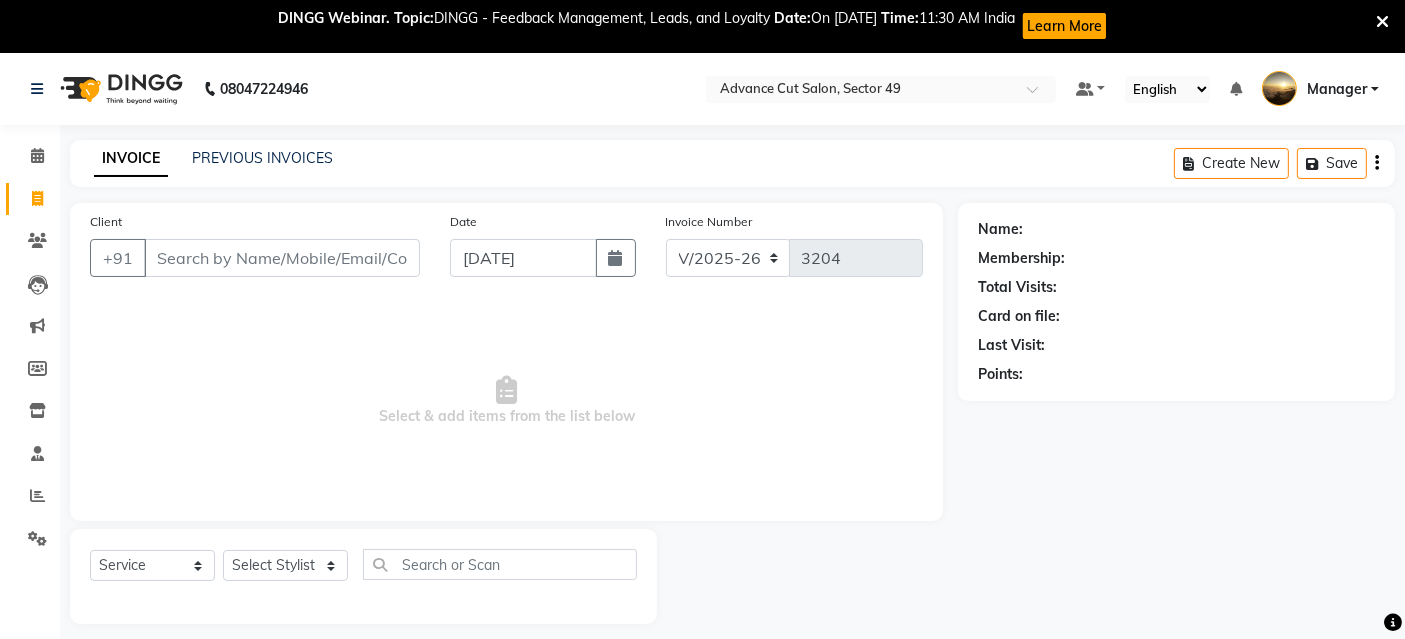 click on "Client" at bounding box center [282, 258] 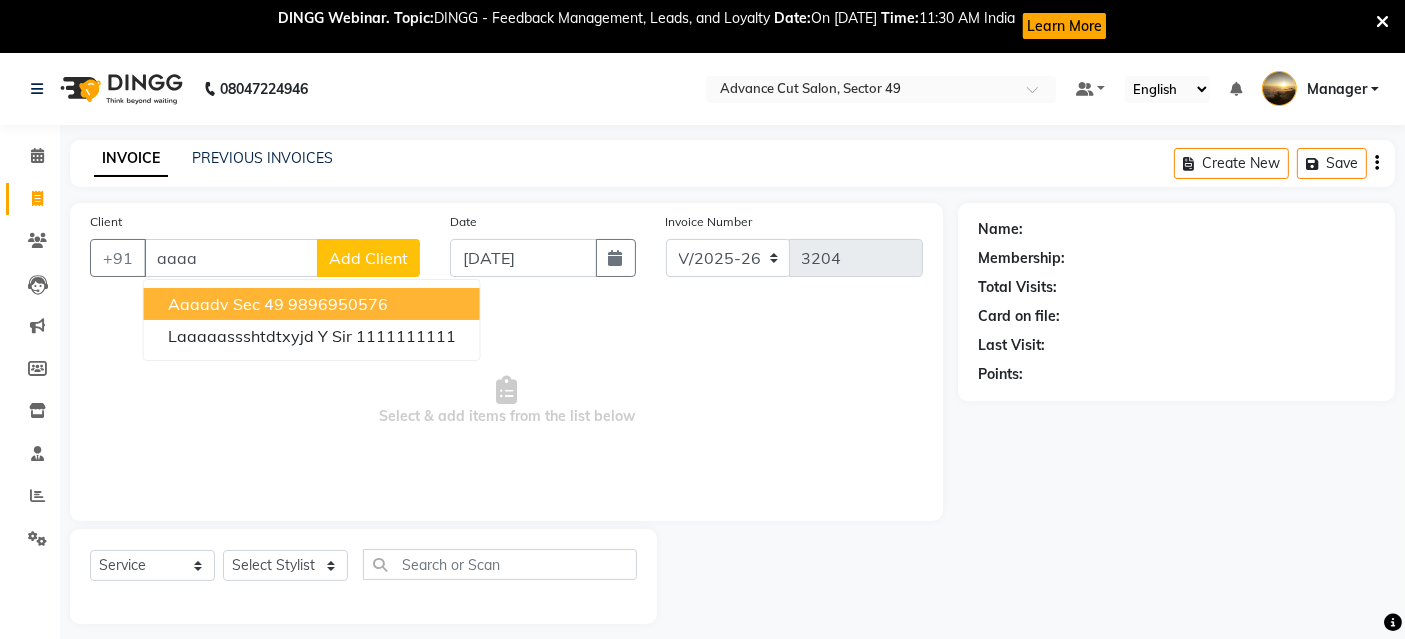 click on "9896950576" at bounding box center (338, 304) 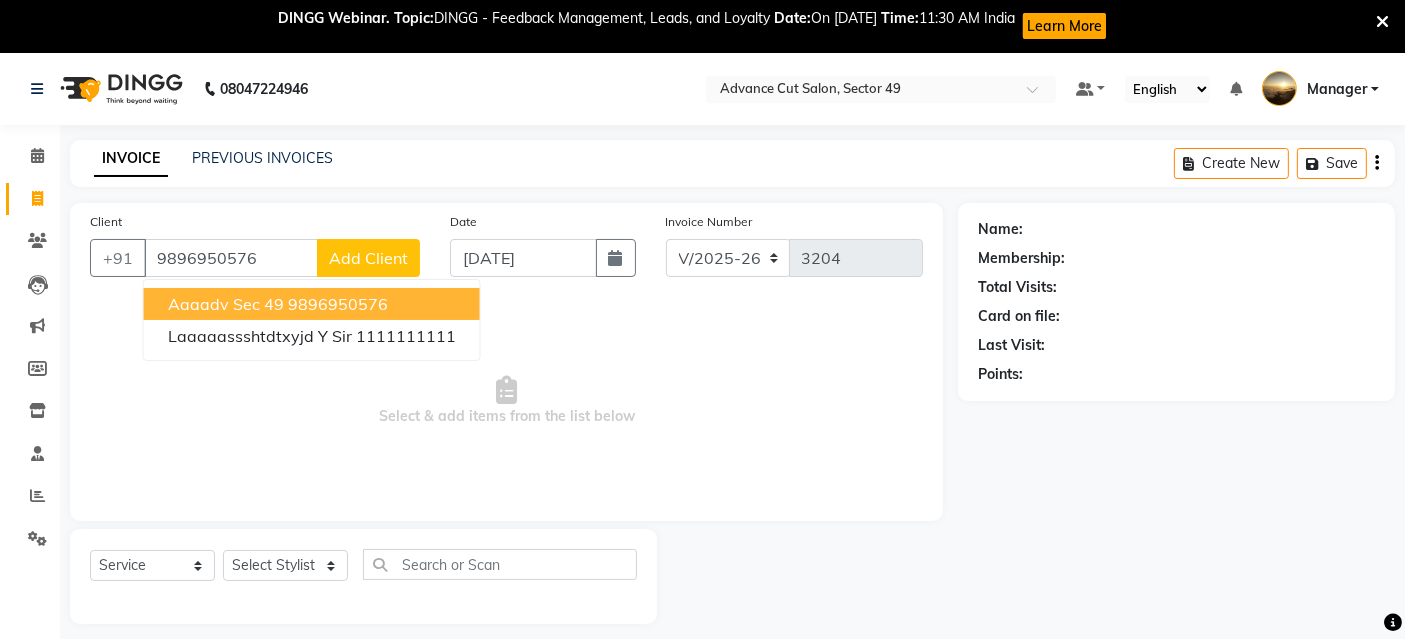type on "9896950576" 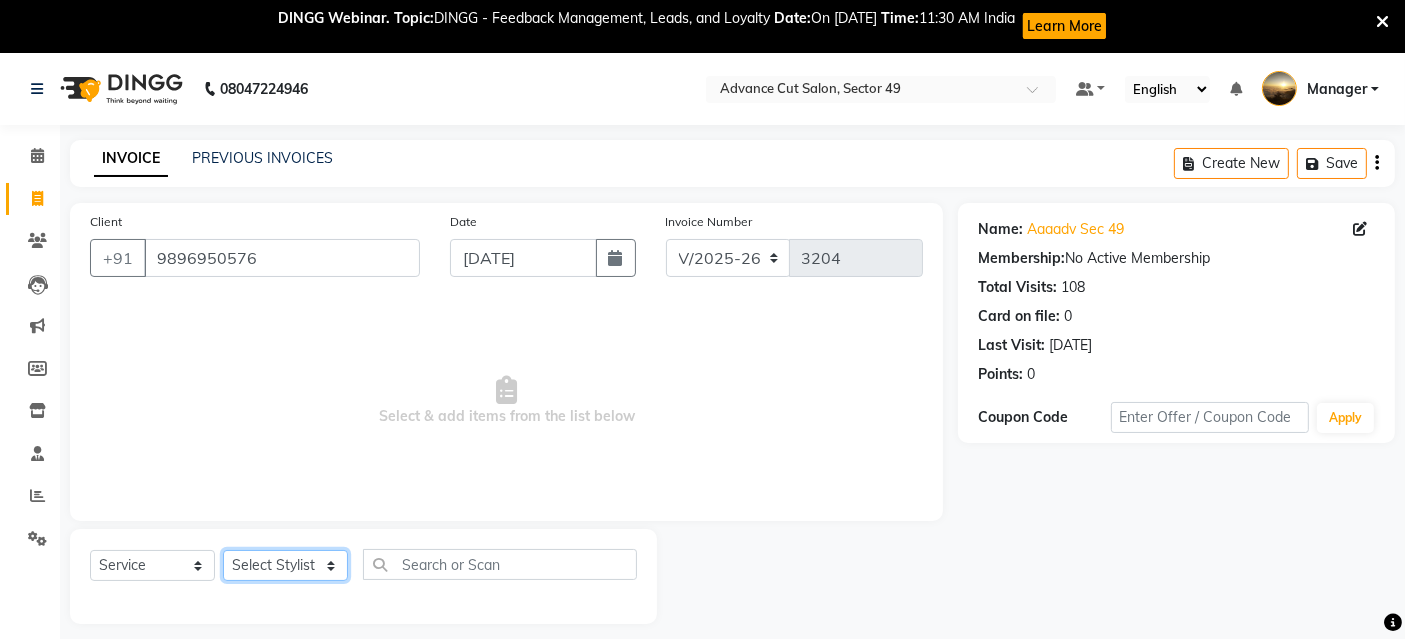 click on "Select Stylist Ayaphy Banty danish ali david Manager product purvi rakhi riyaz sameer sameer Tip vishal" 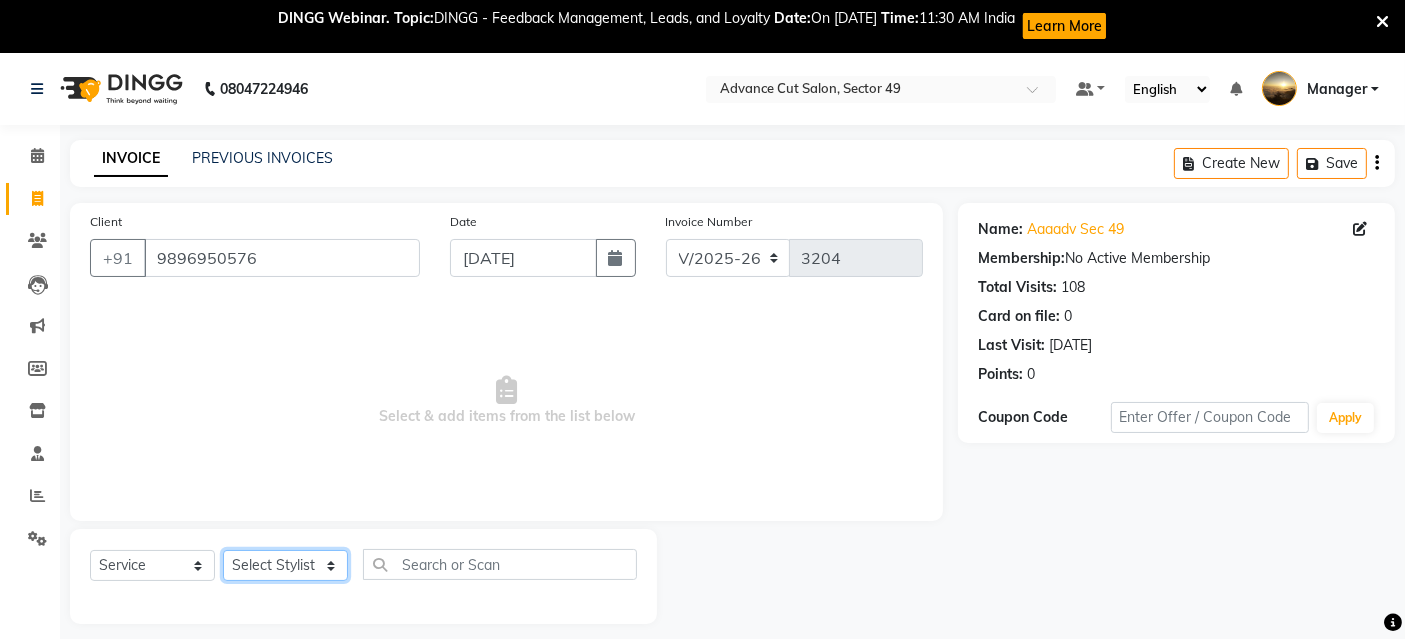 select on "85443" 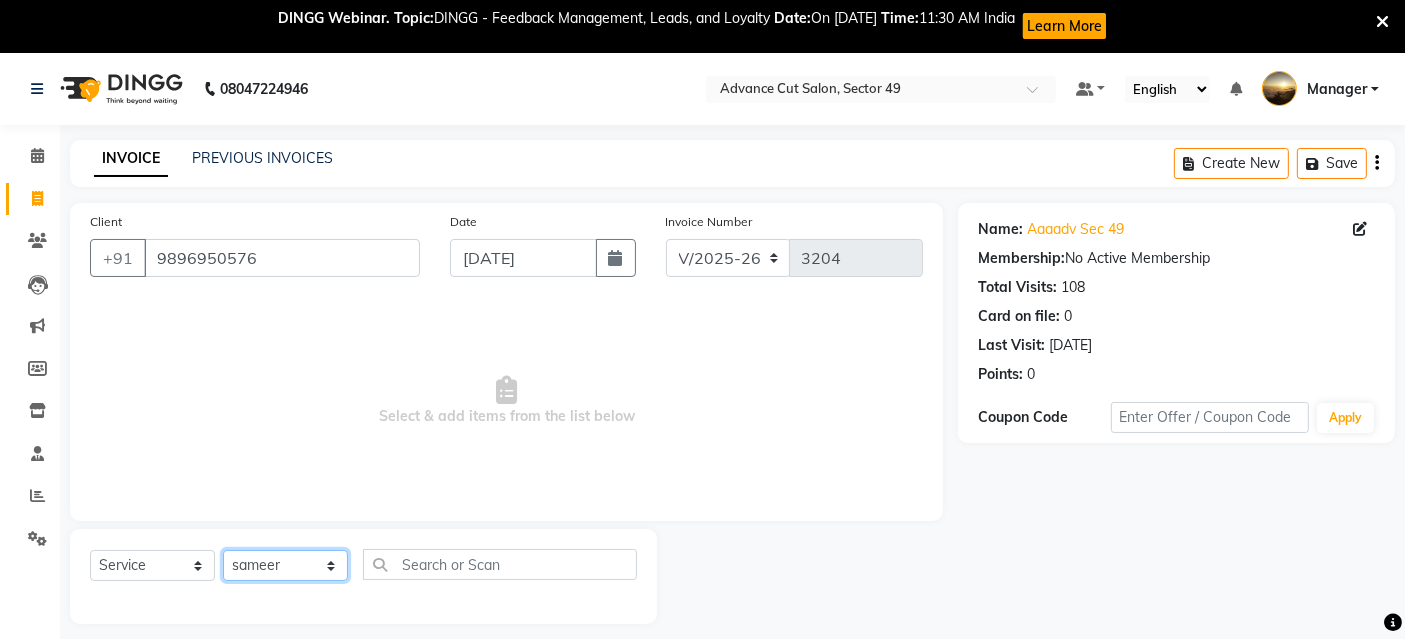 click on "Select Stylist Ayaphy Banty danish ali david Manager product purvi rakhi riyaz sameer sameer Tip vishal" 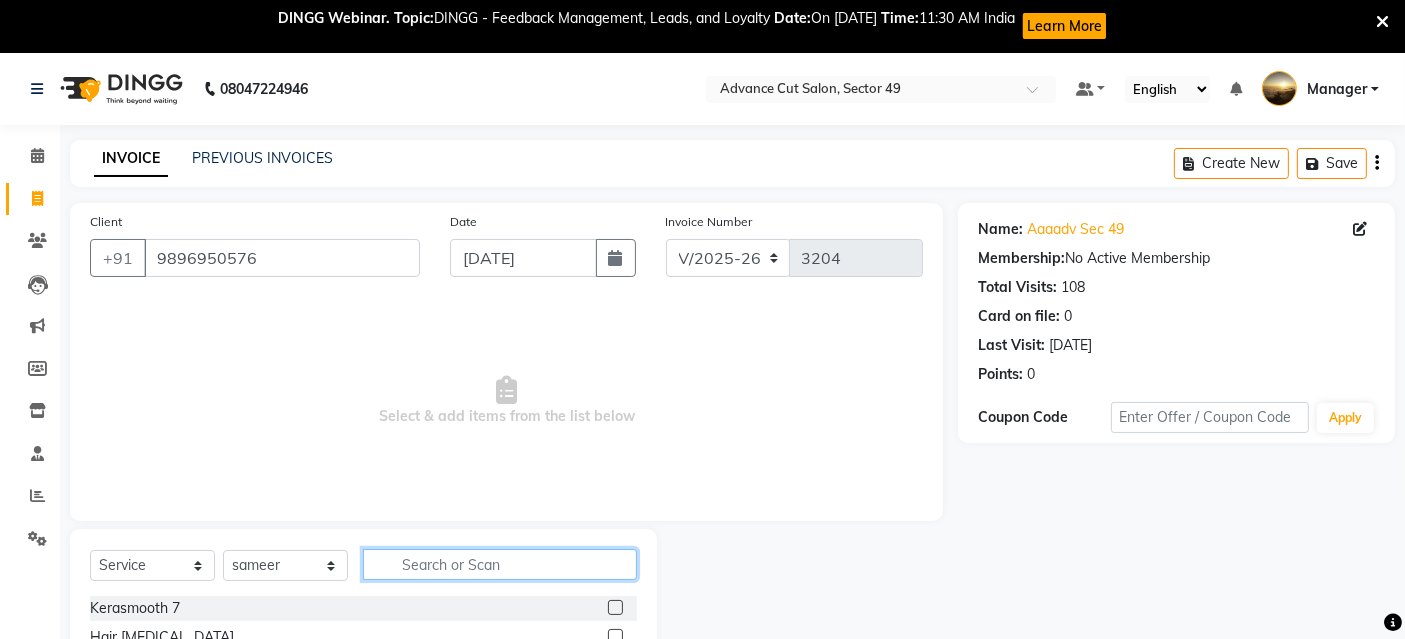 click 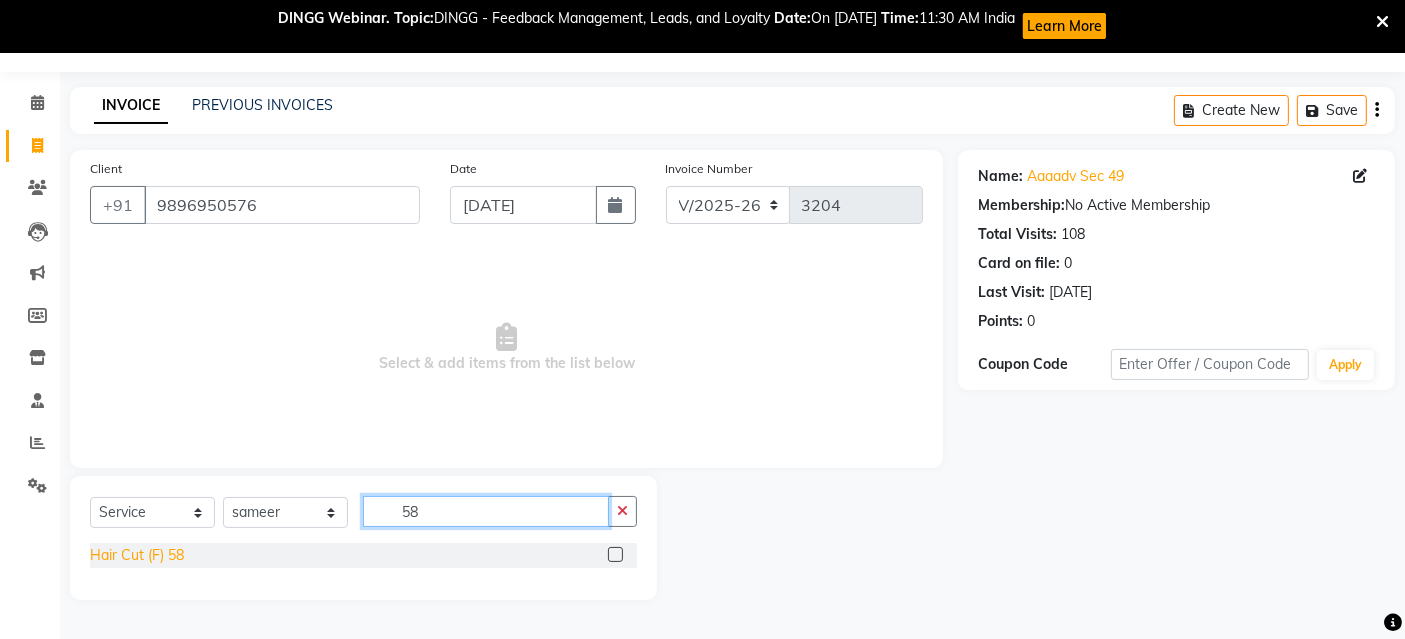 type on "58" 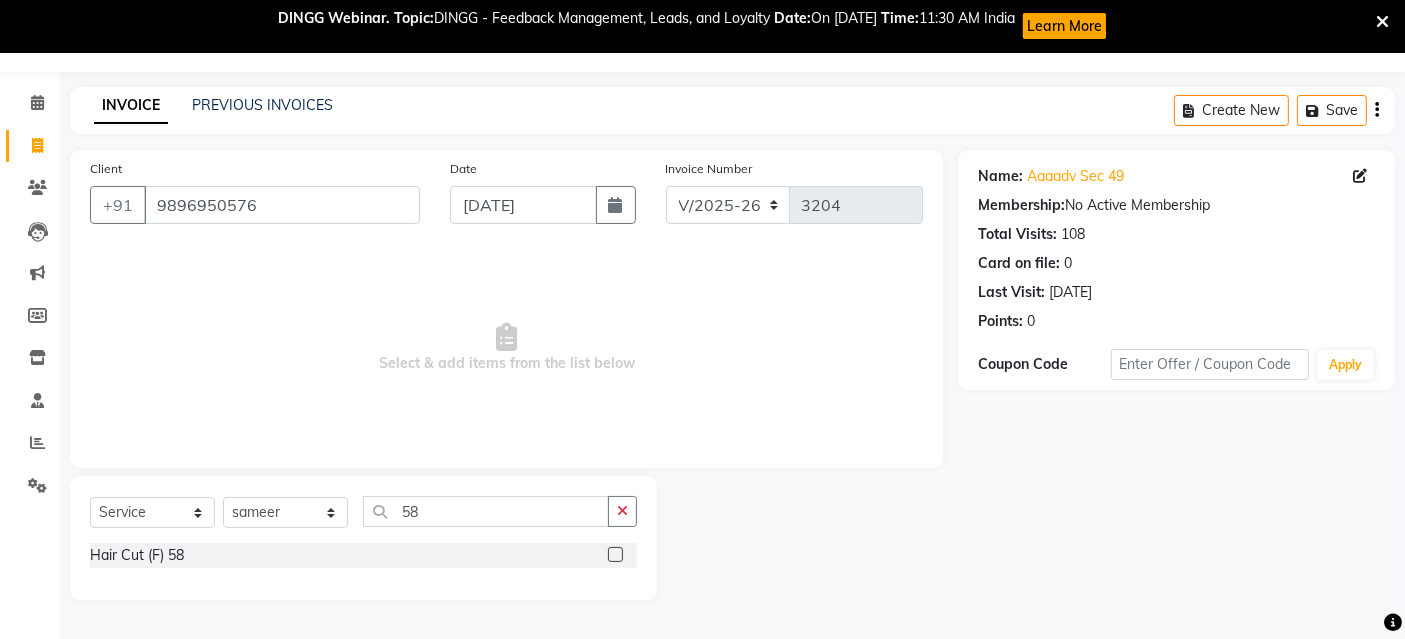 drag, startPoint x: 154, startPoint y: 544, endPoint x: 280, endPoint y: 553, distance: 126.32102 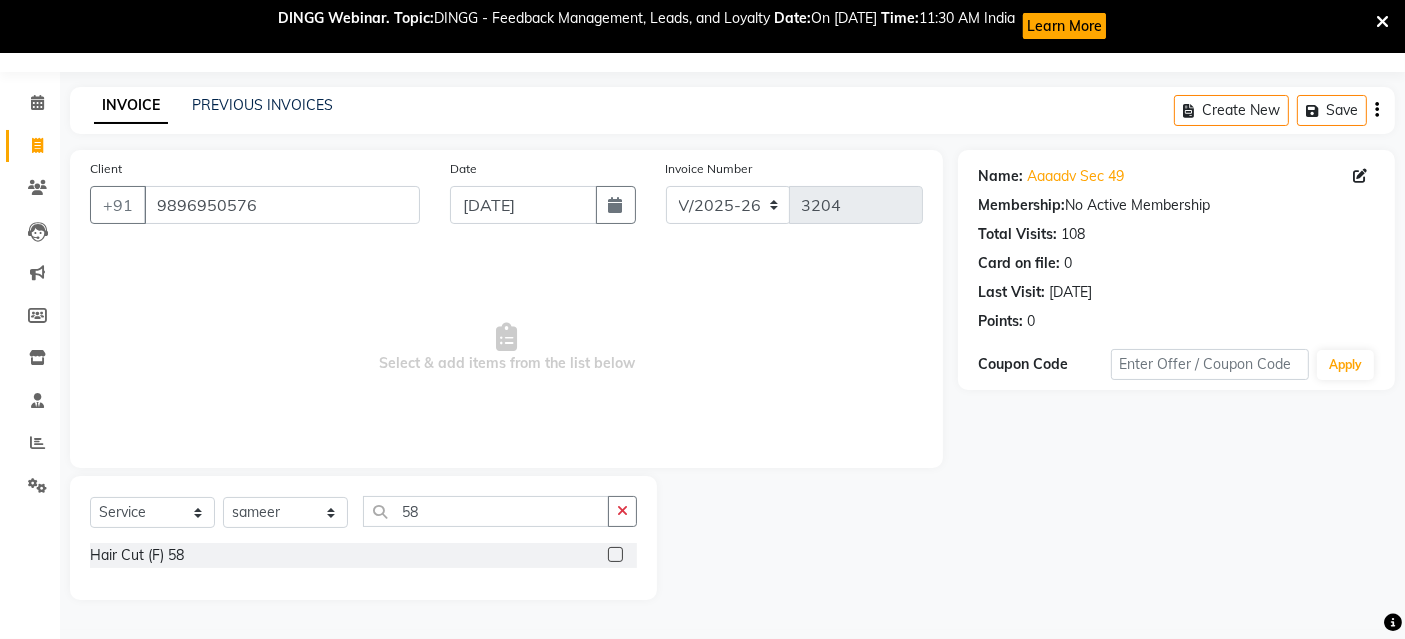 click on "Hair Cut (F) 58" 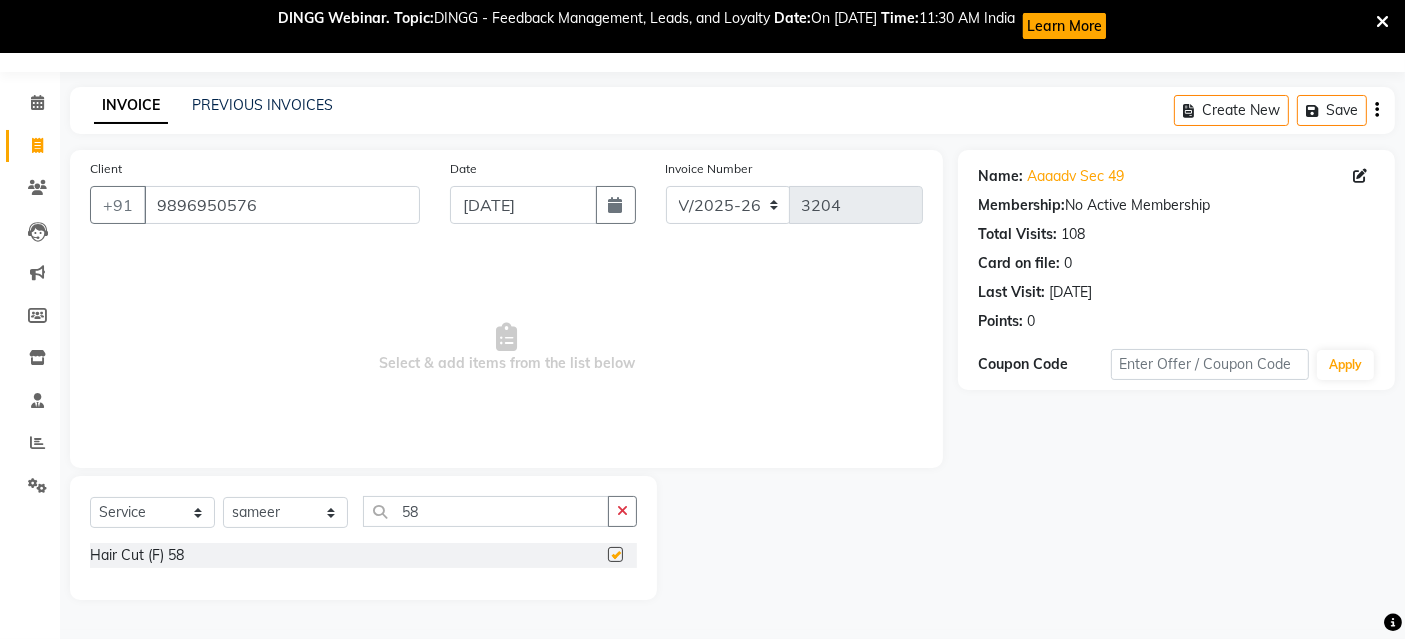 checkbox on "false" 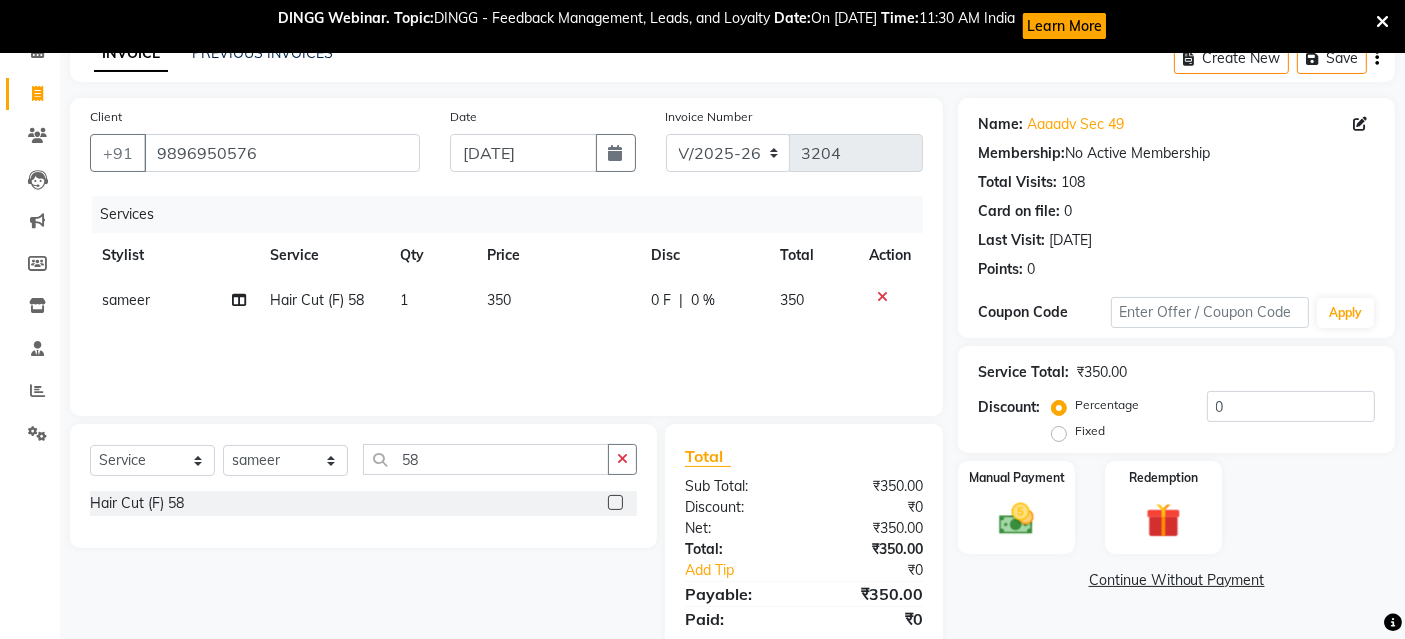 scroll, scrollTop: 171, scrollLeft: 0, axis: vertical 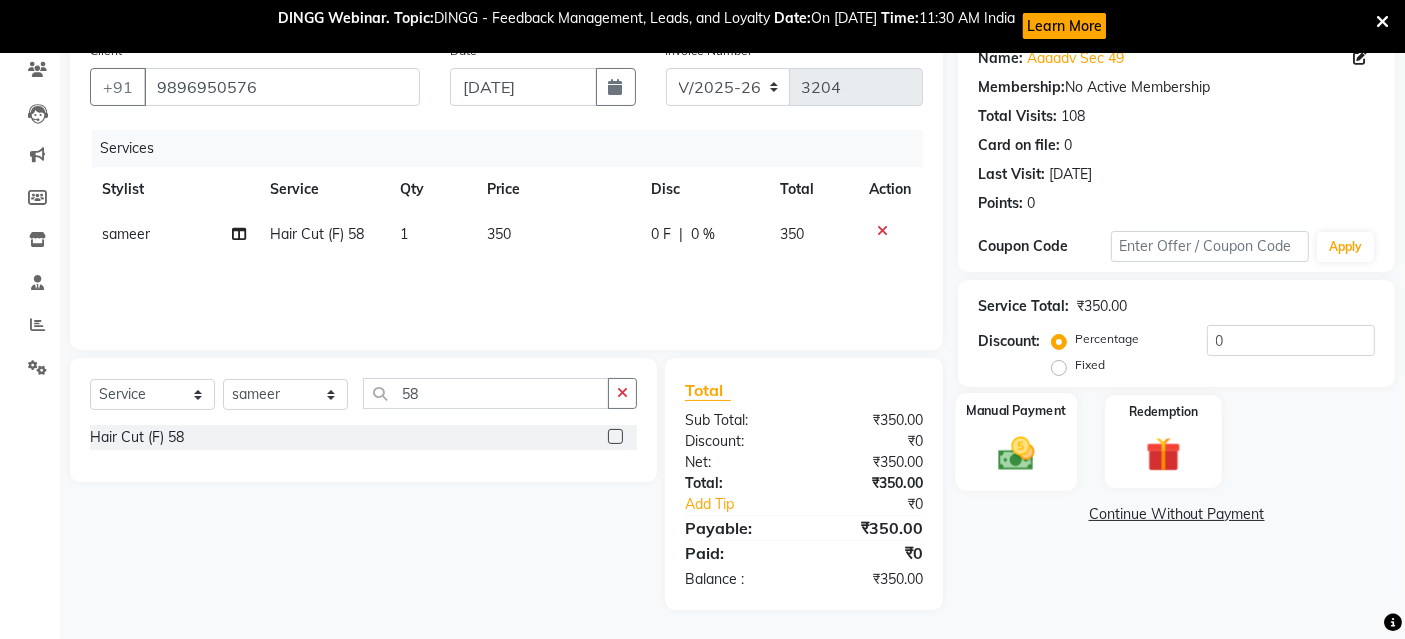 click 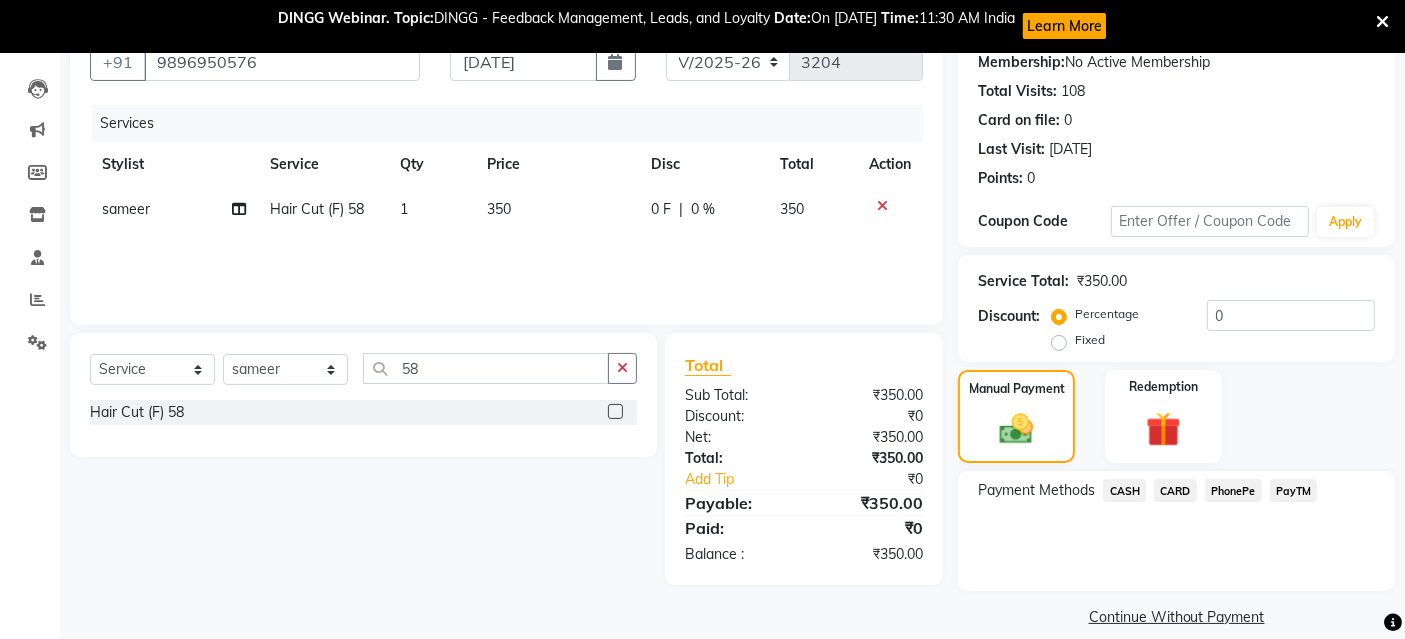 scroll, scrollTop: 218, scrollLeft: 0, axis: vertical 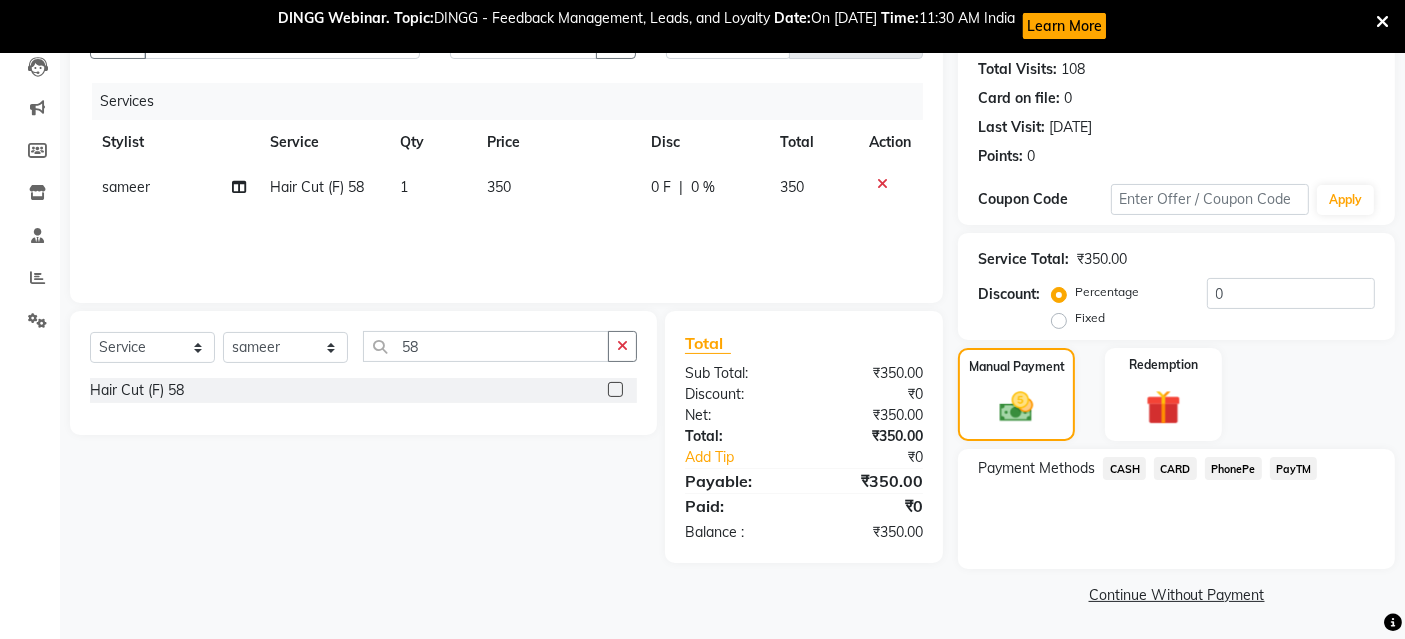 click on "PayTM" 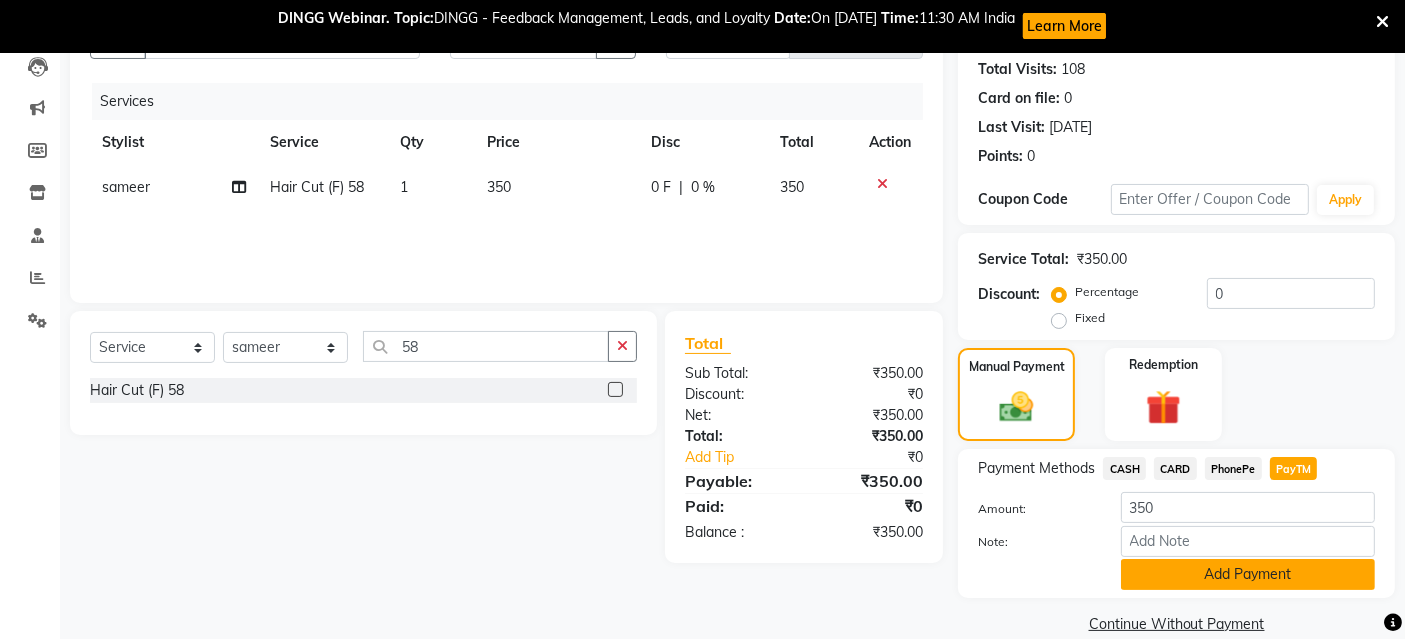 click on "Add Payment" 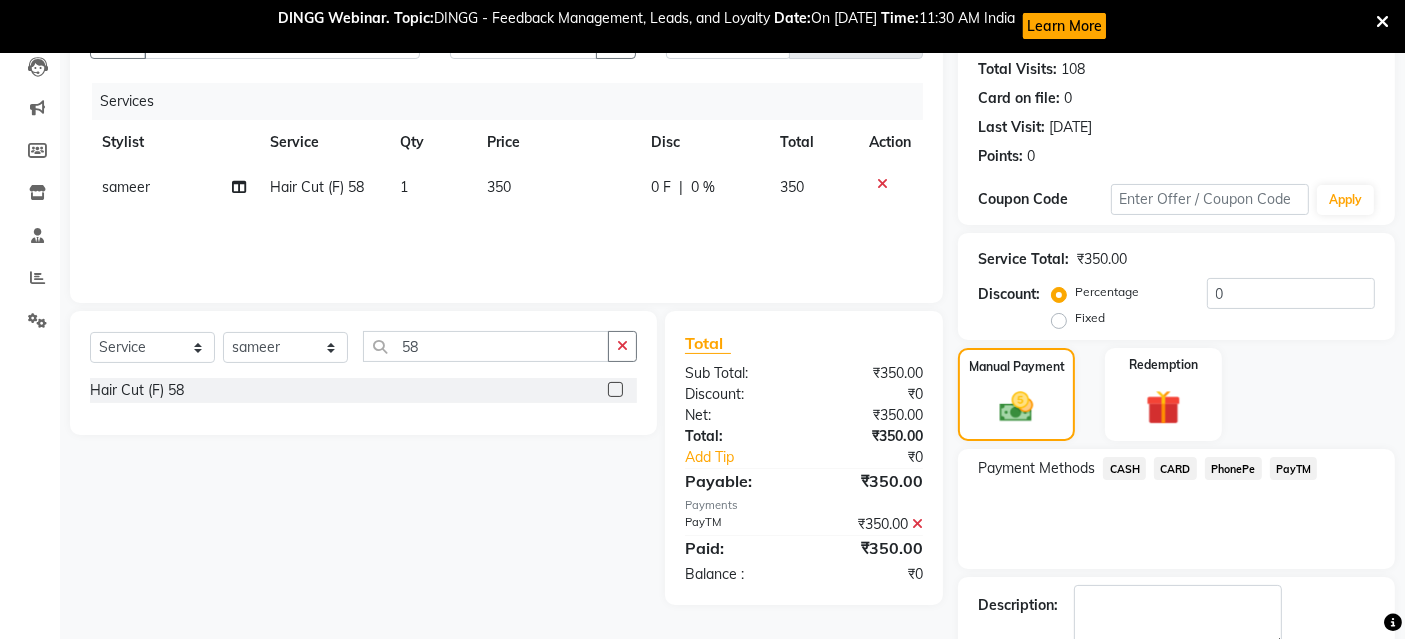 scroll, scrollTop: 330, scrollLeft: 0, axis: vertical 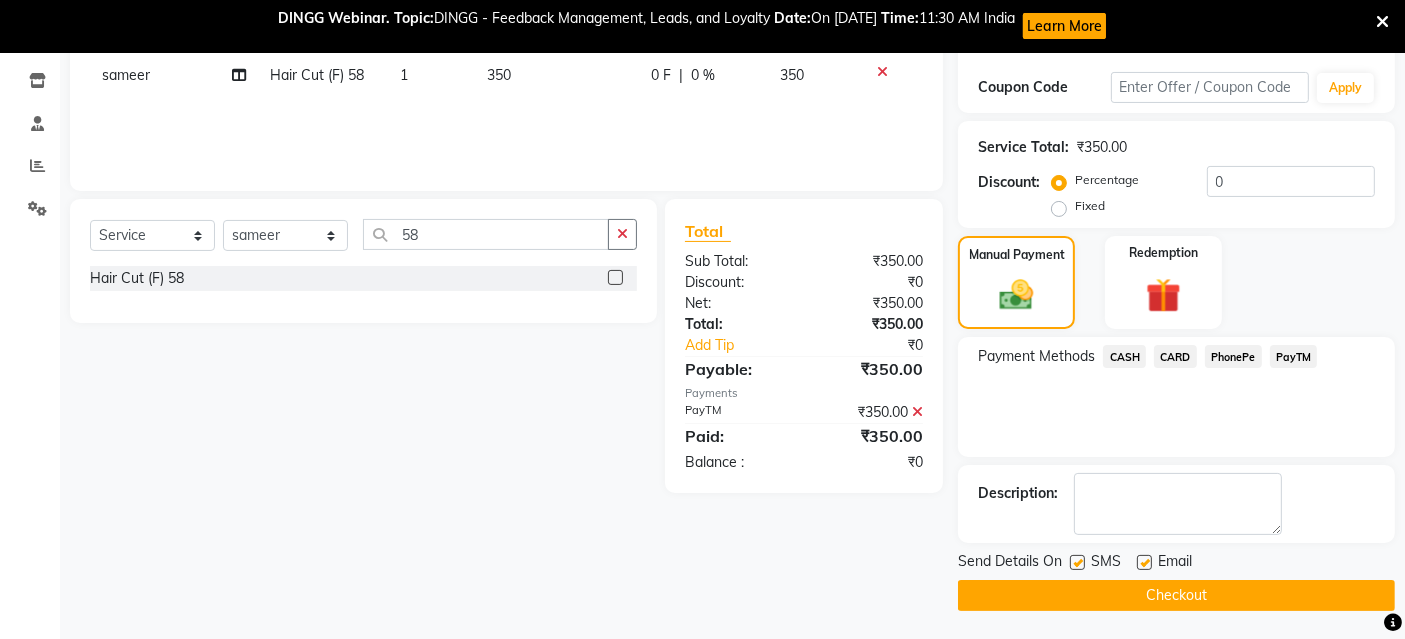 click on "Checkout" 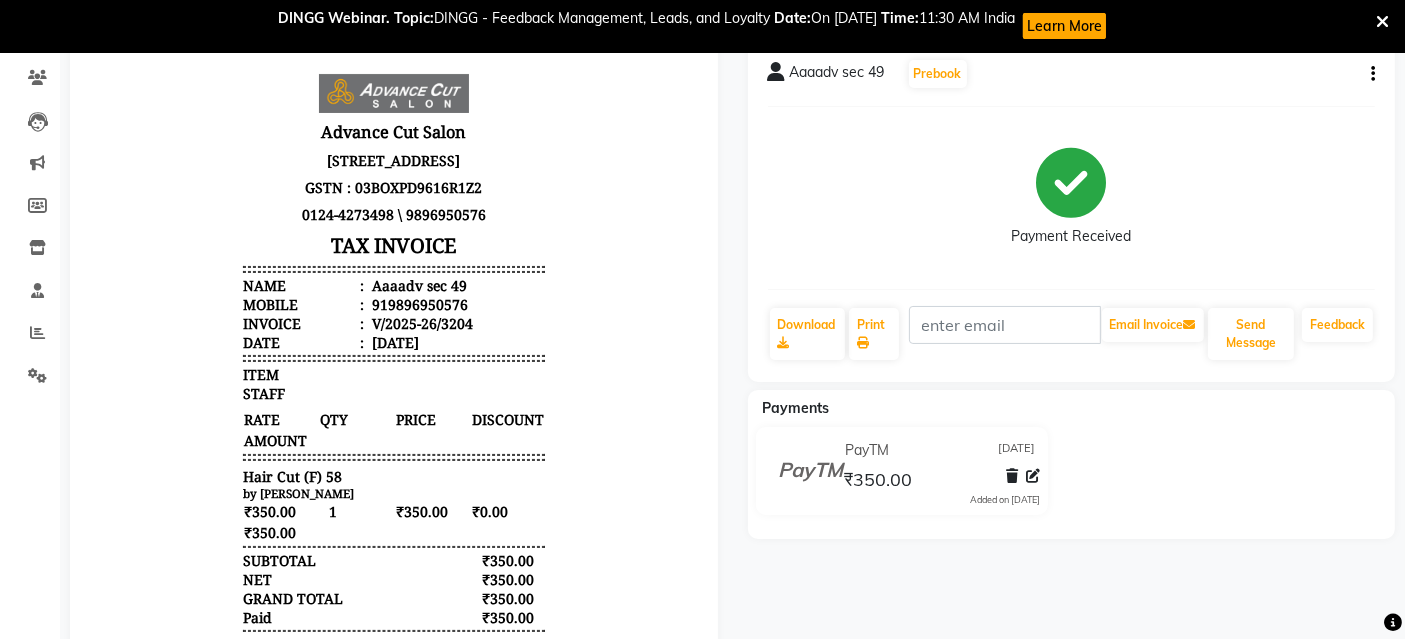 scroll, scrollTop: 0, scrollLeft: 0, axis: both 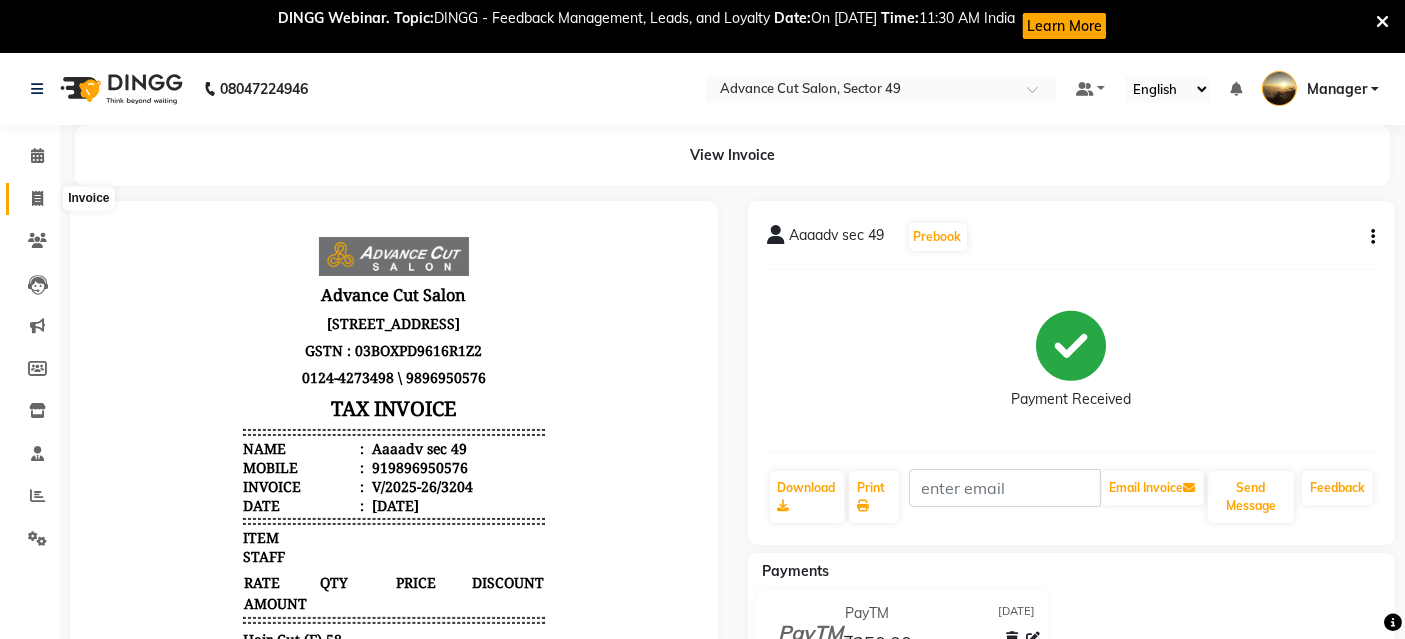 click 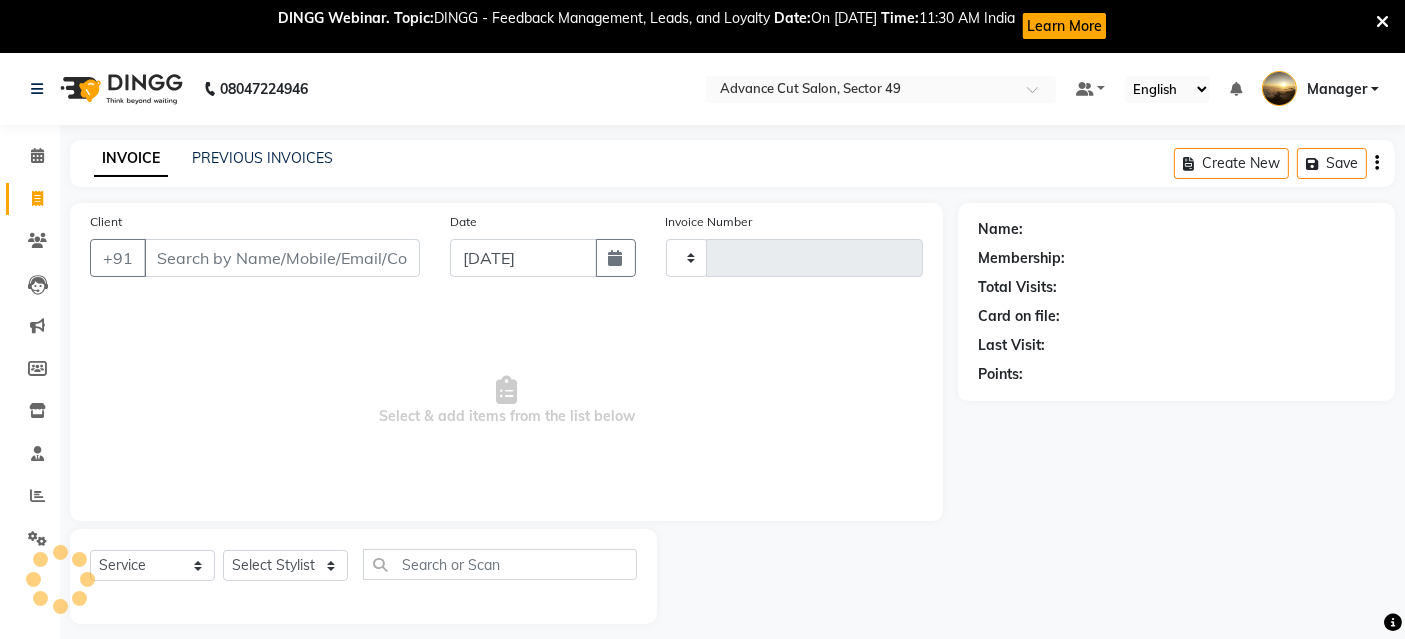 type on "3205" 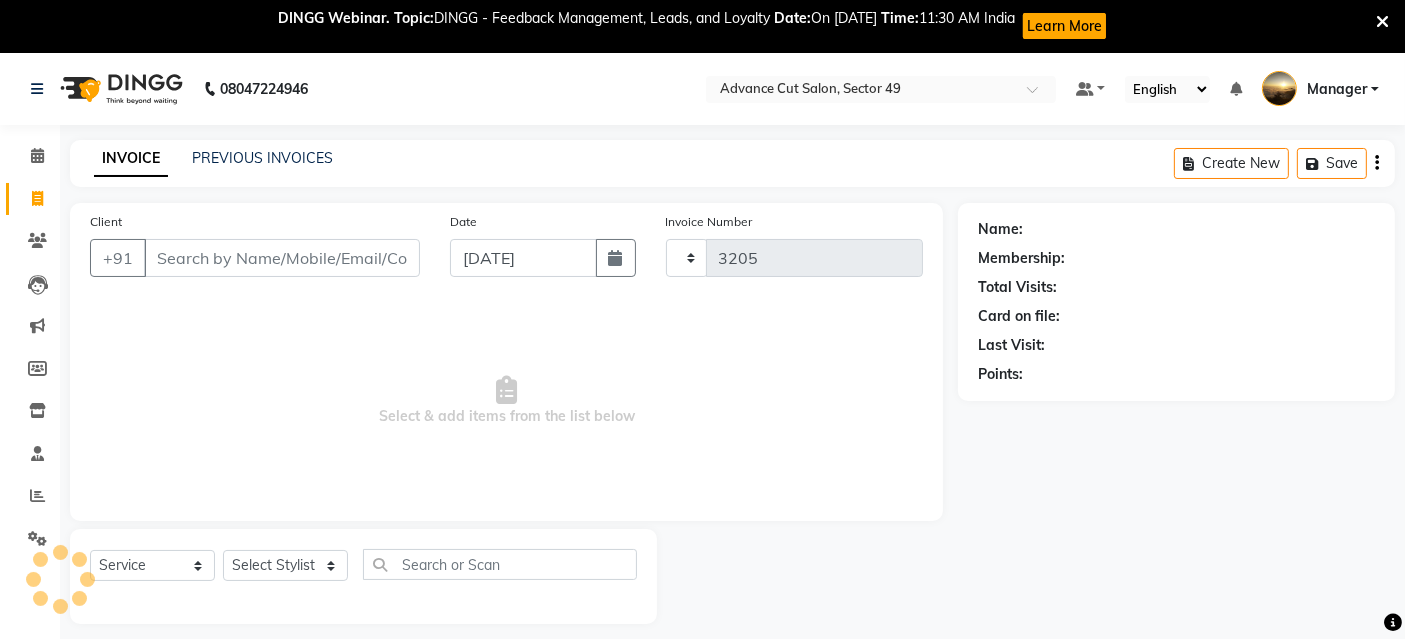 select on "4616" 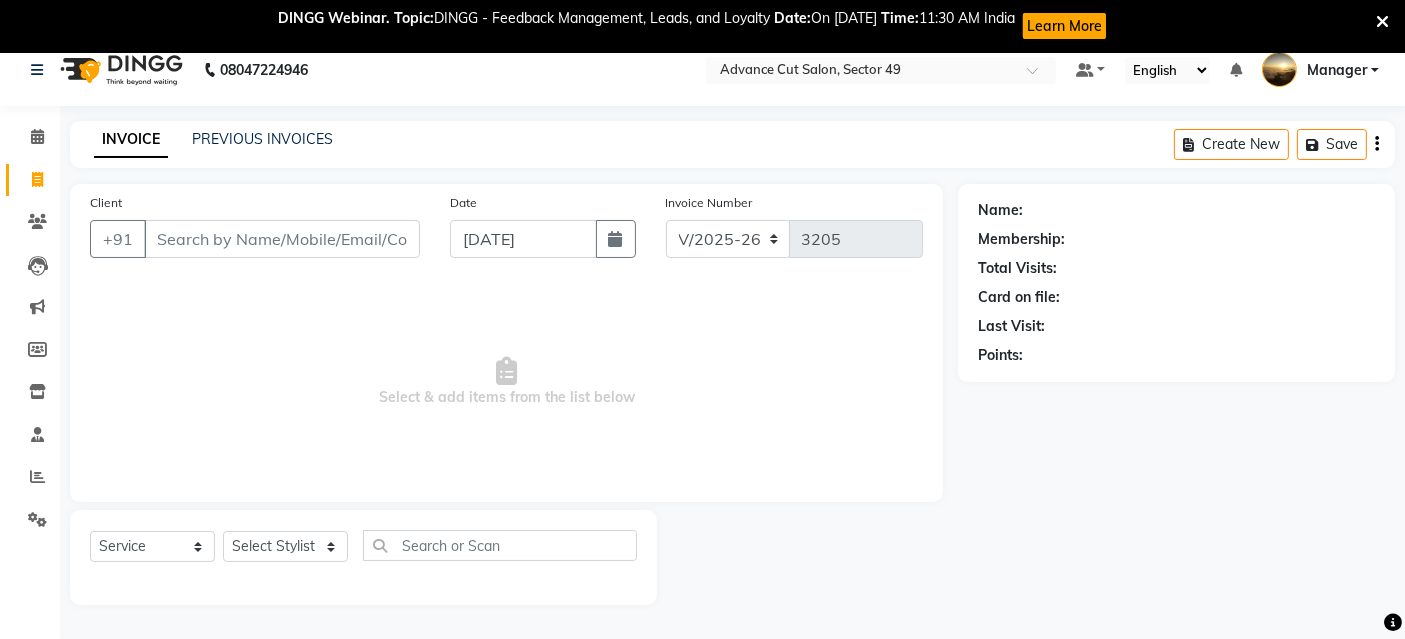 scroll, scrollTop: 0, scrollLeft: 0, axis: both 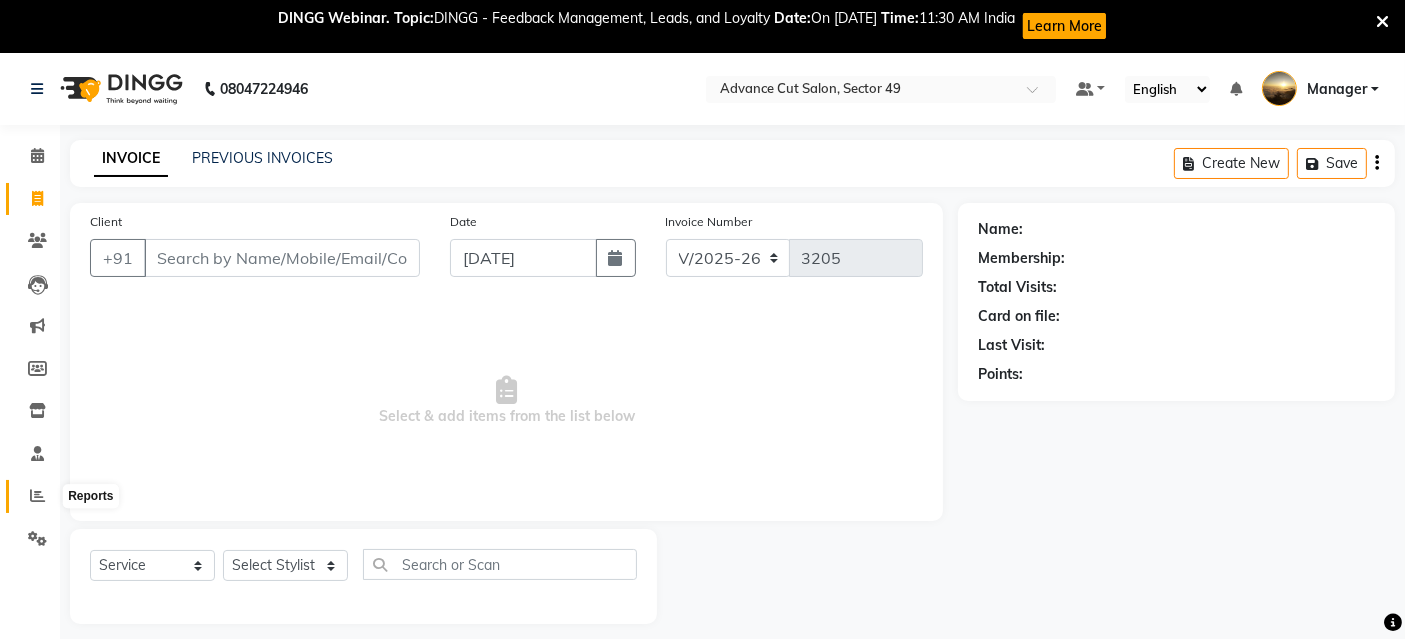 click 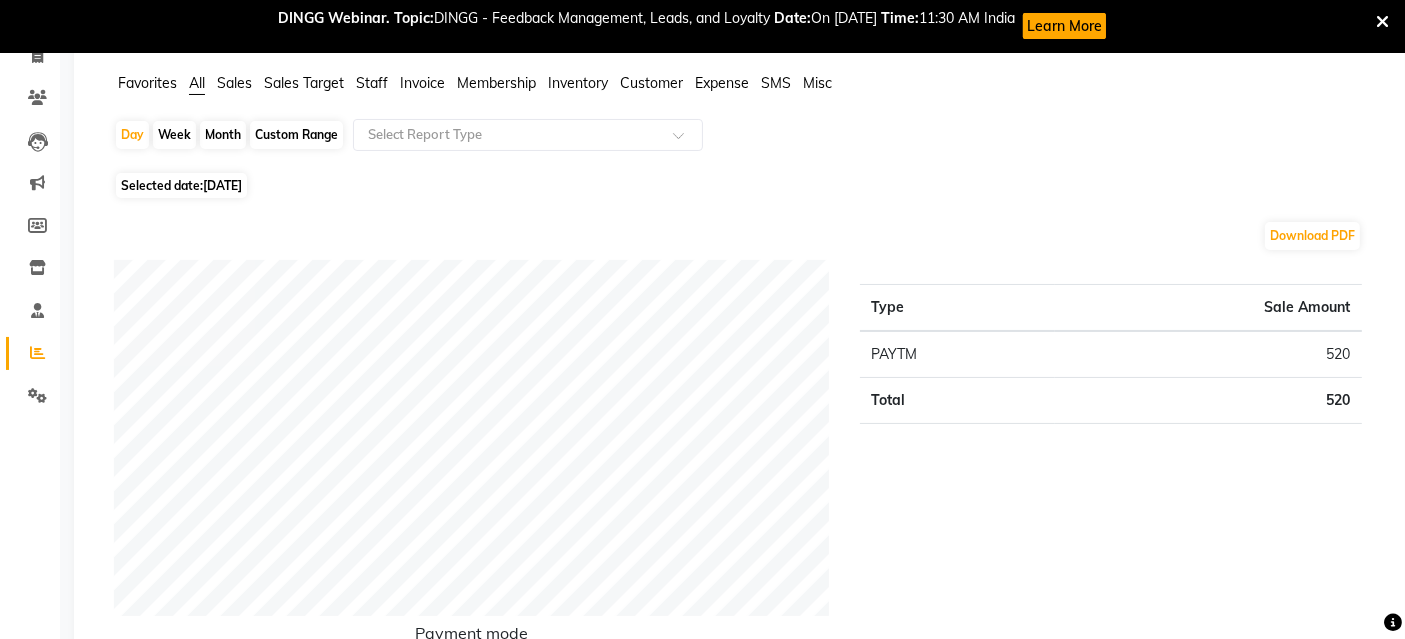scroll, scrollTop: 0, scrollLeft: 0, axis: both 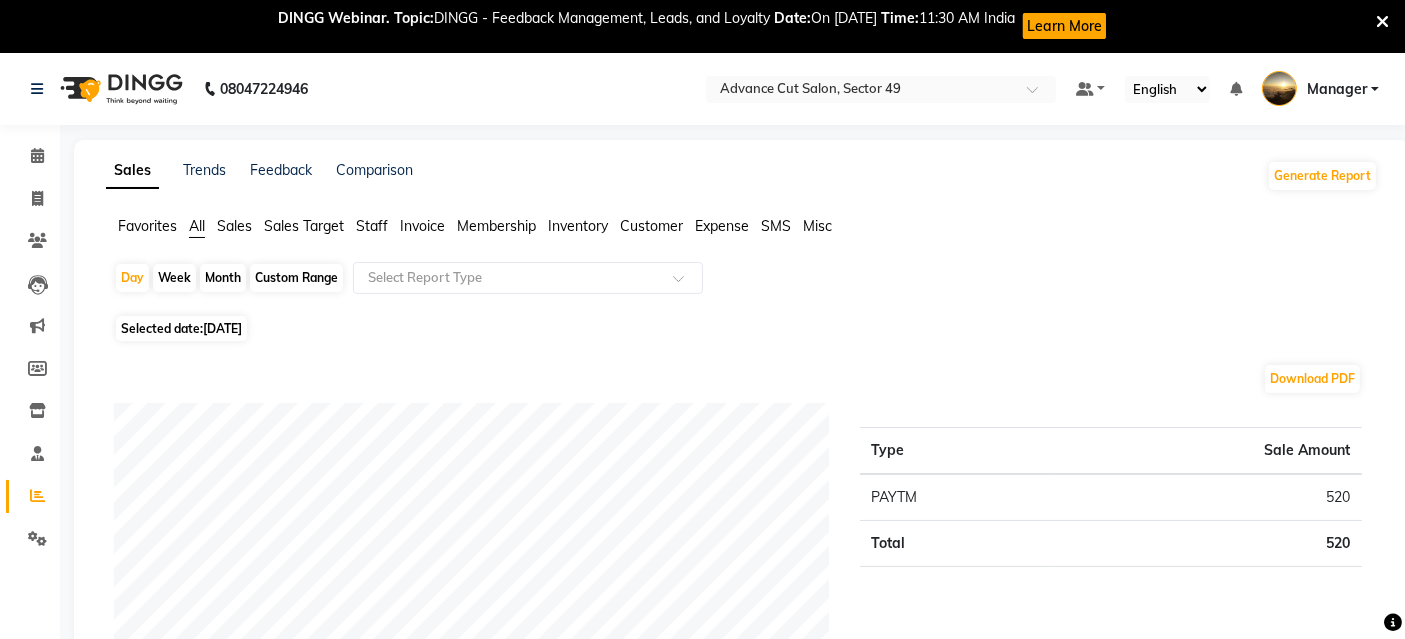 click on "[DATE]" 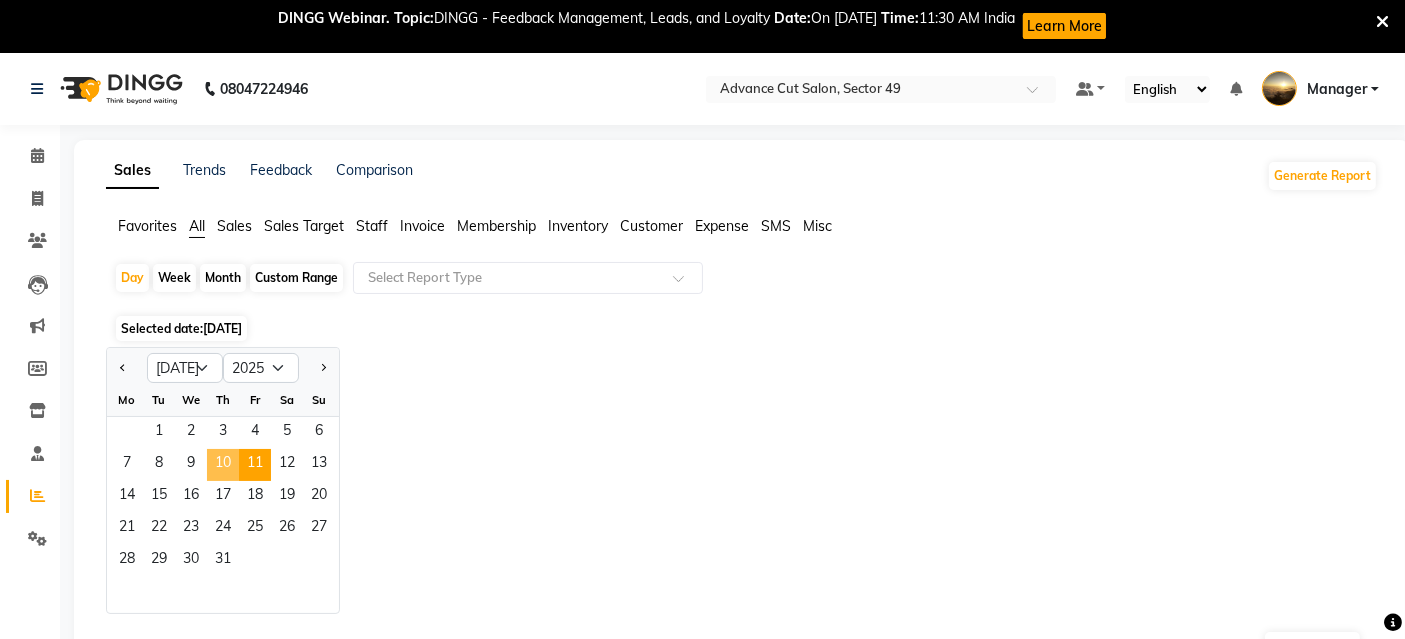 click on "10" 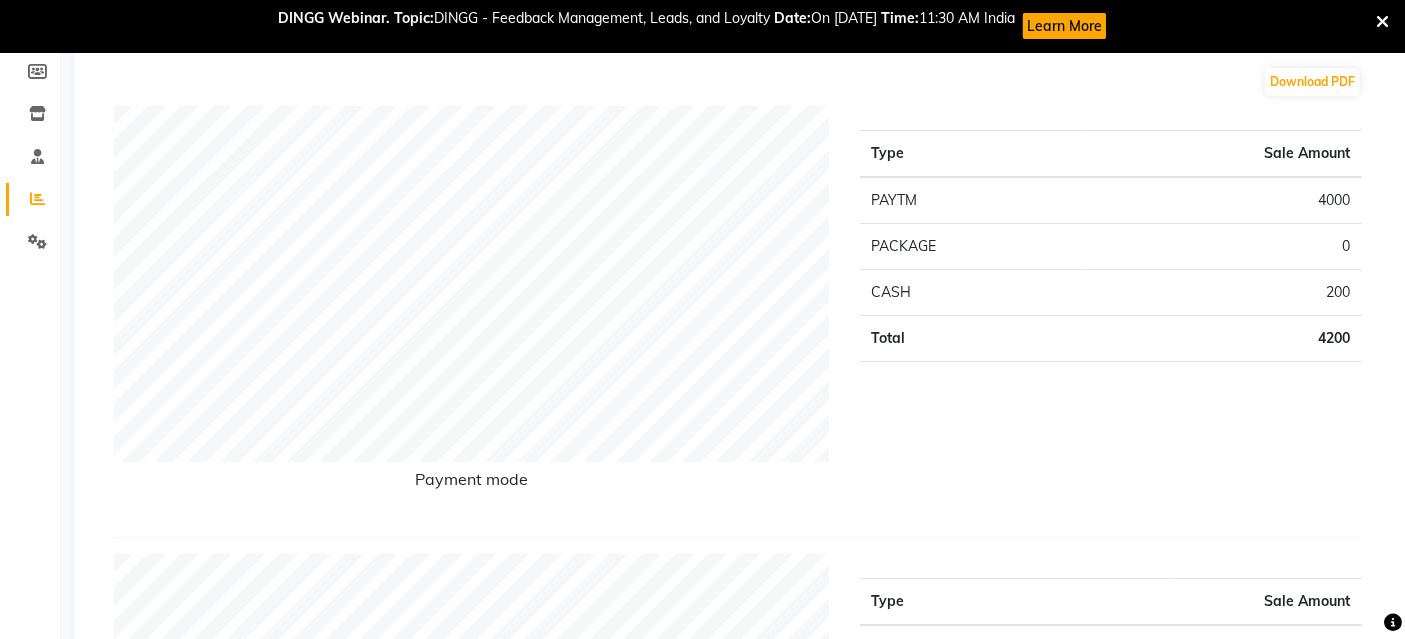 scroll, scrollTop: 0, scrollLeft: 0, axis: both 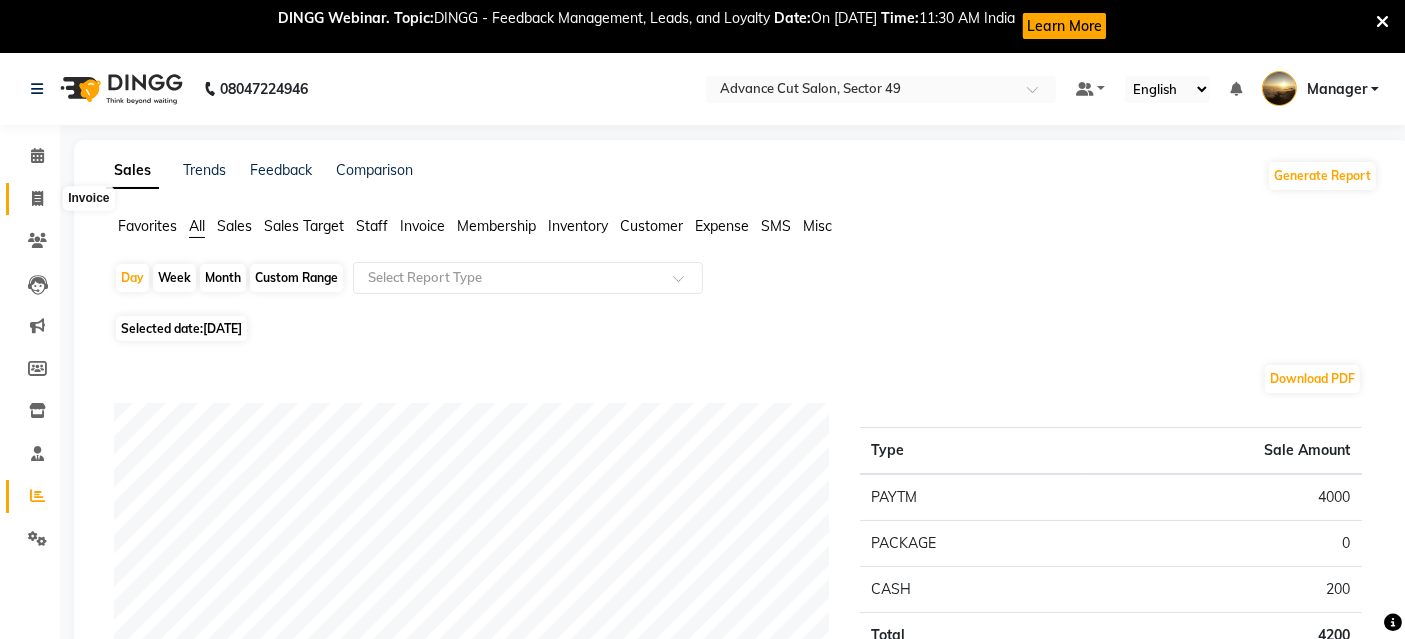 click 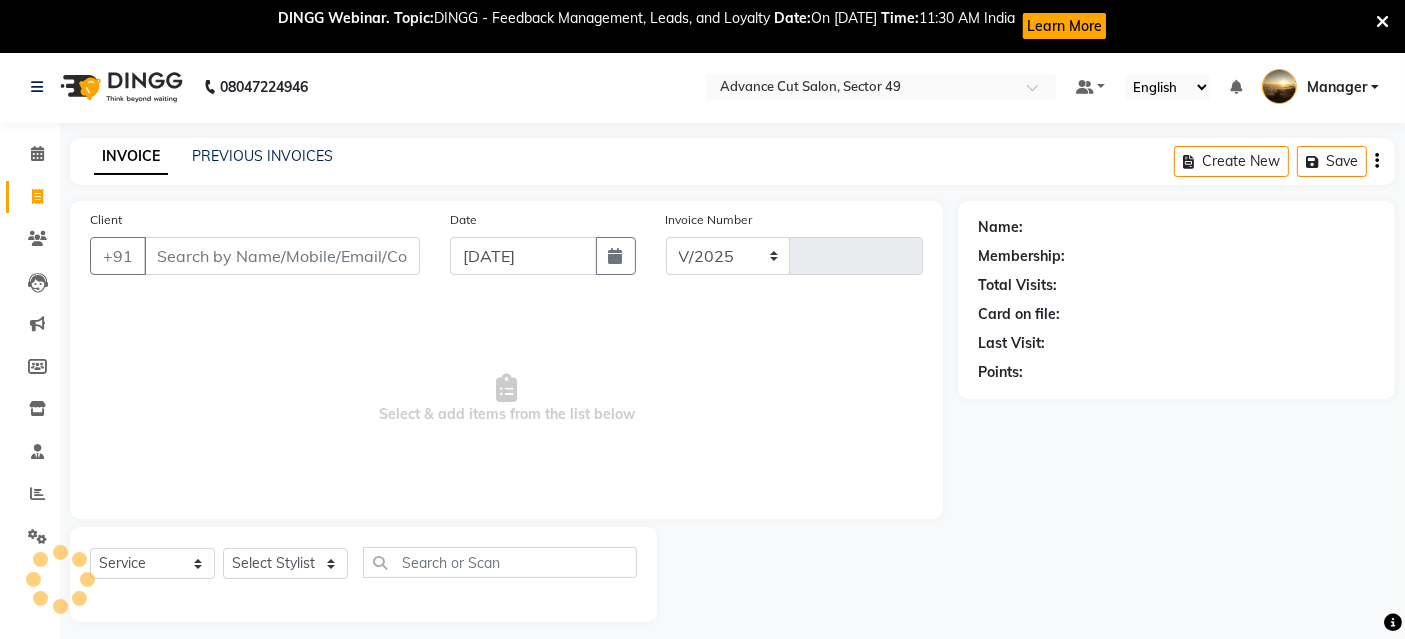 select on "4616" 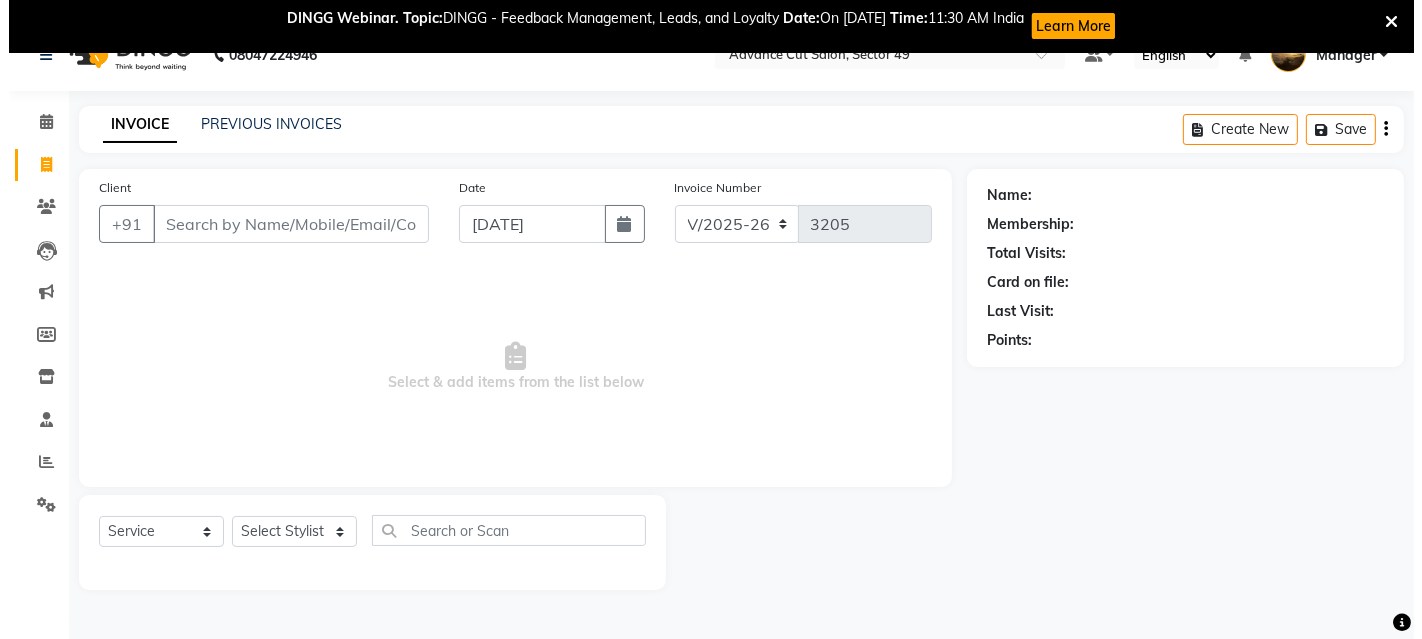 scroll, scrollTop: 53, scrollLeft: 0, axis: vertical 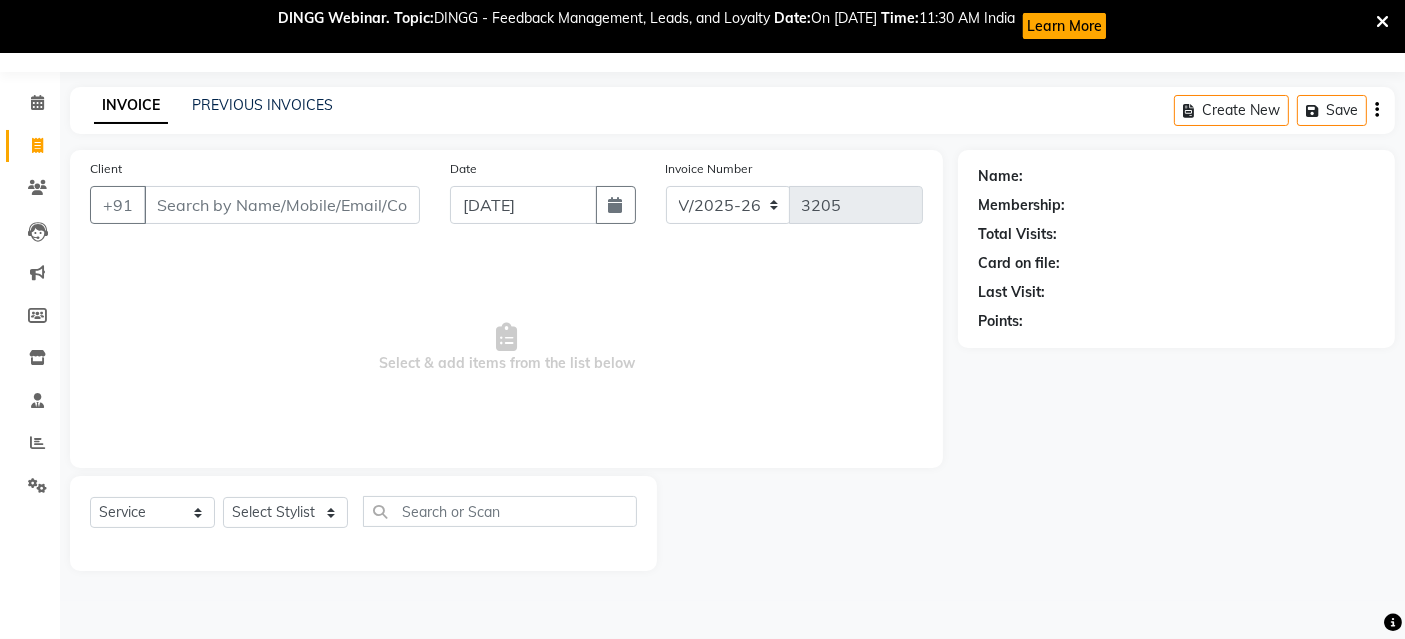 drag, startPoint x: 287, startPoint y: 210, endPoint x: 308, endPoint y: 182, distance: 35 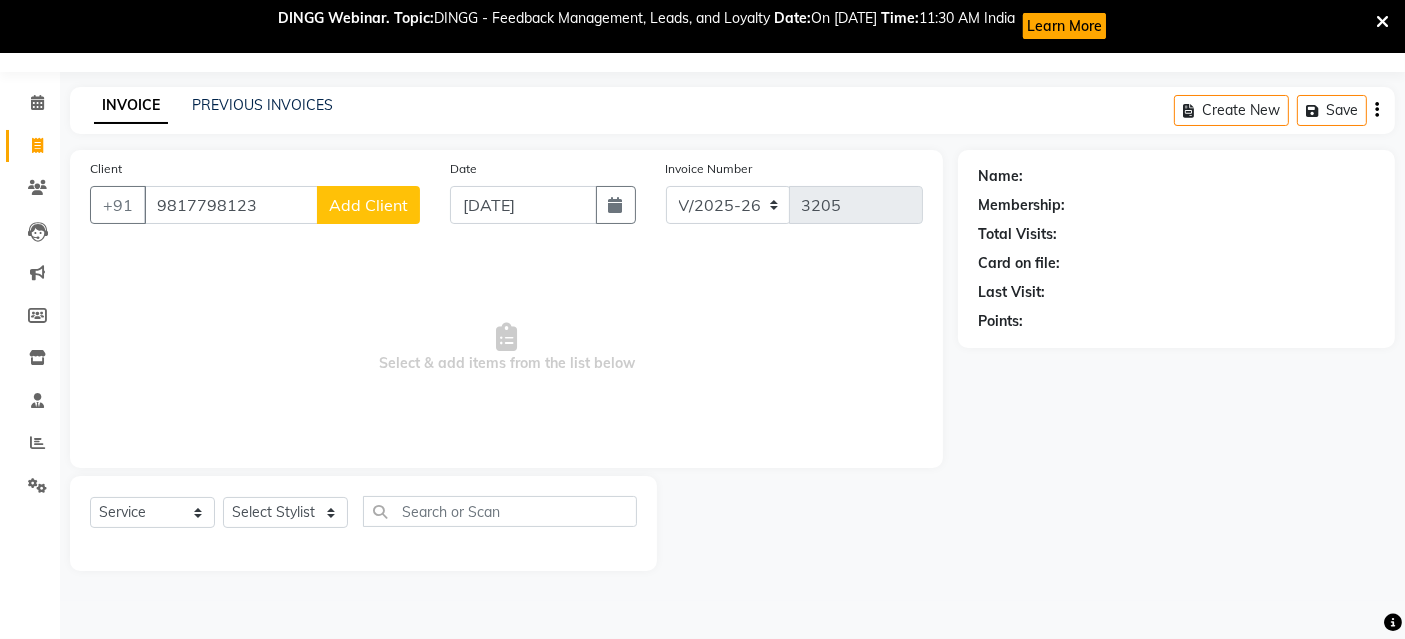type on "9817798123" 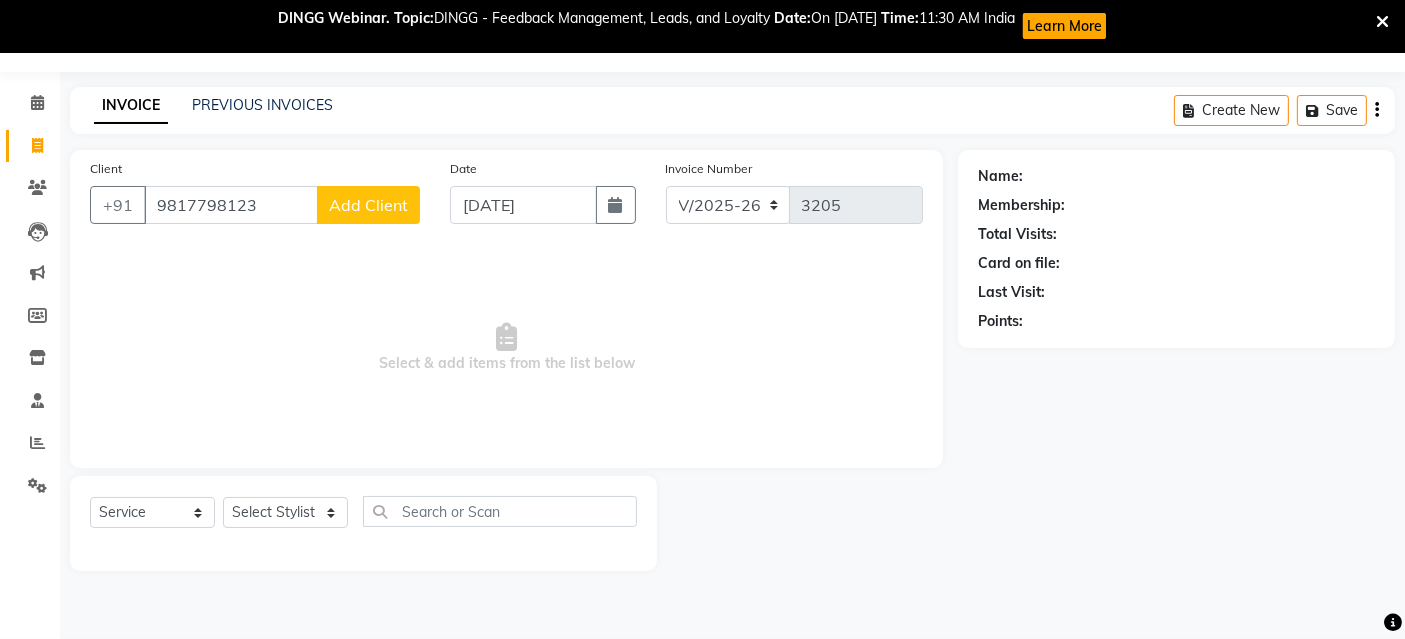 click on "Add Client" 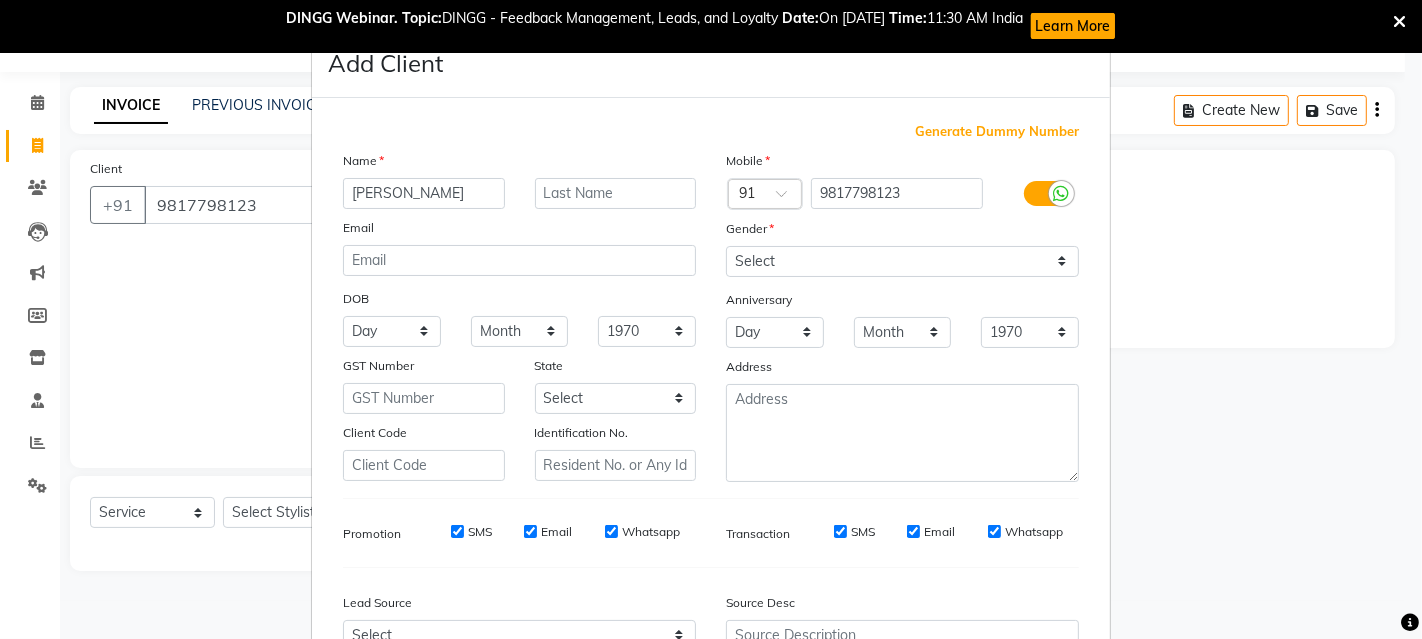 click on "[PERSON_NAME]" at bounding box center (424, 193) 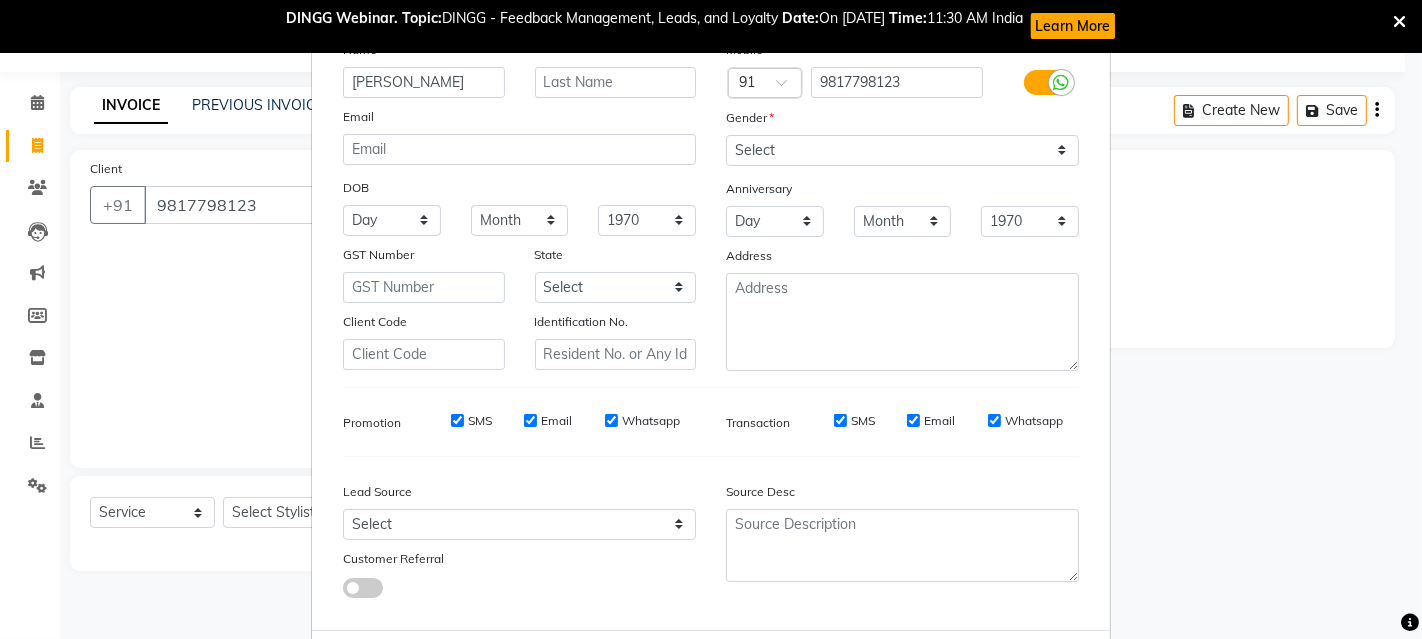 scroll, scrollTop: 0, scrollLeft: 0, axis: both 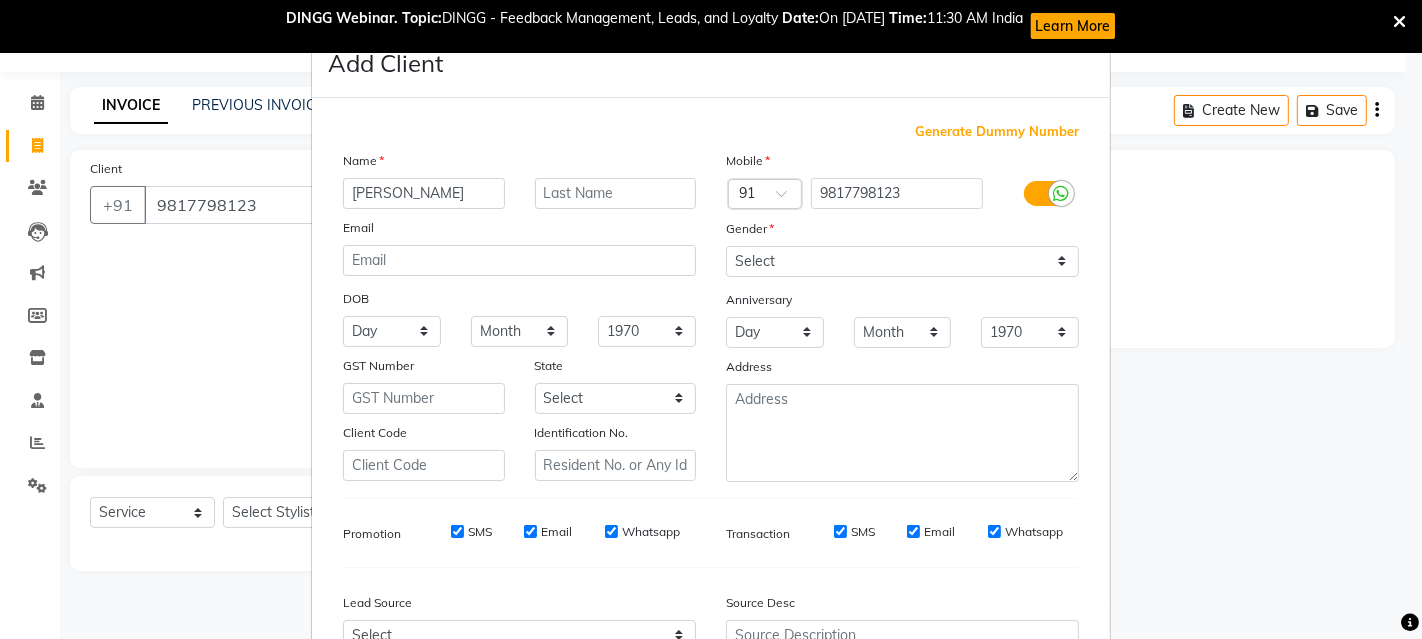 type on "[PERSON_NAME]" 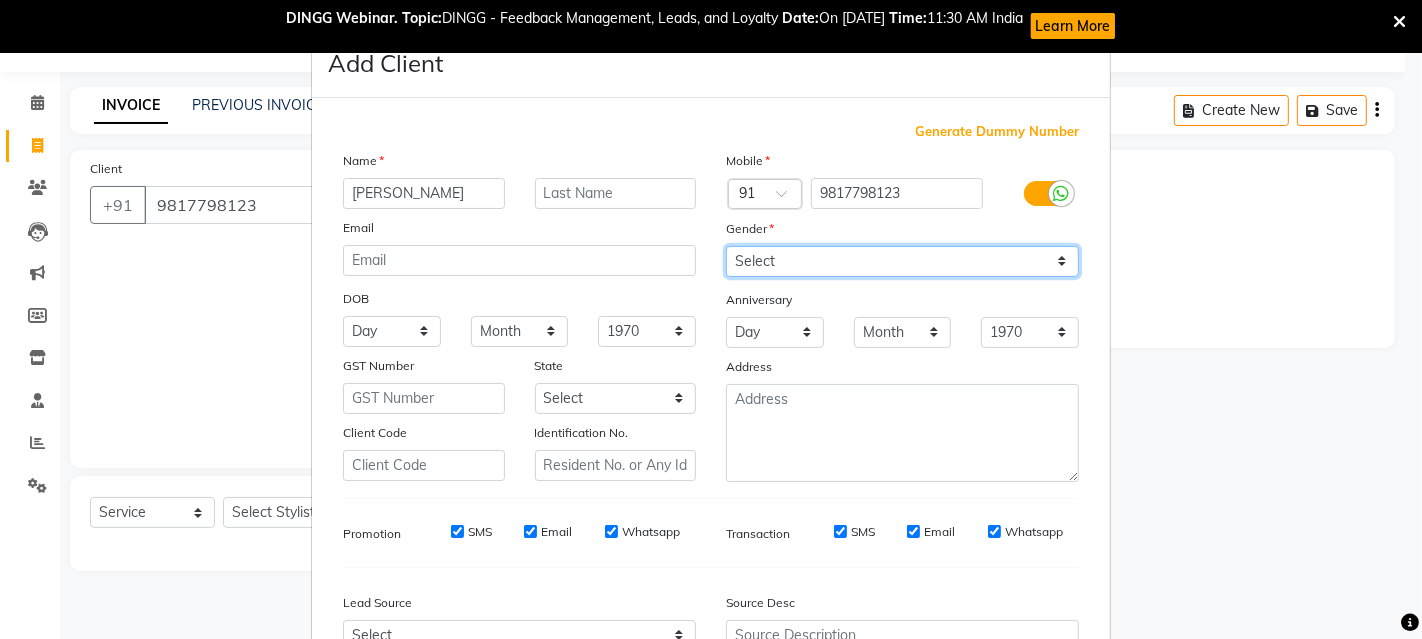 click on "Select Male Female Other Prefer Not To Say" at bounding box center (902, 261) 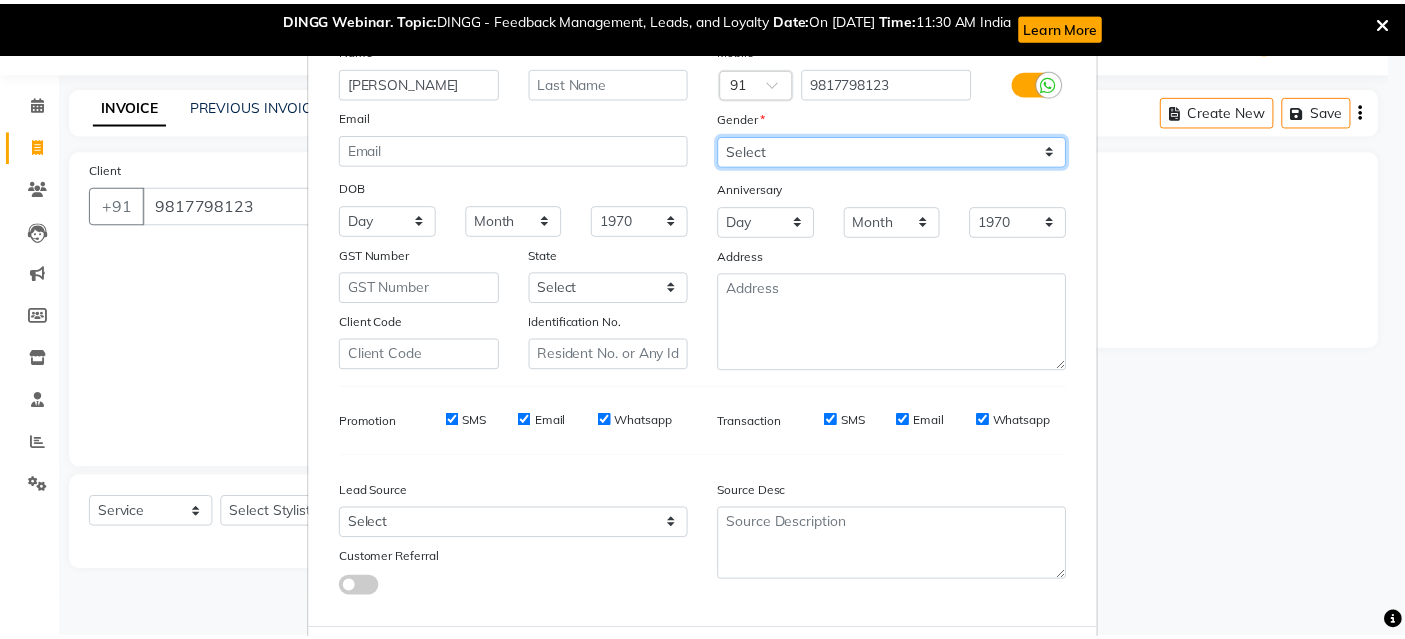 scroll, scrollTop: 208, scrollLeft: 0, axis: vertical 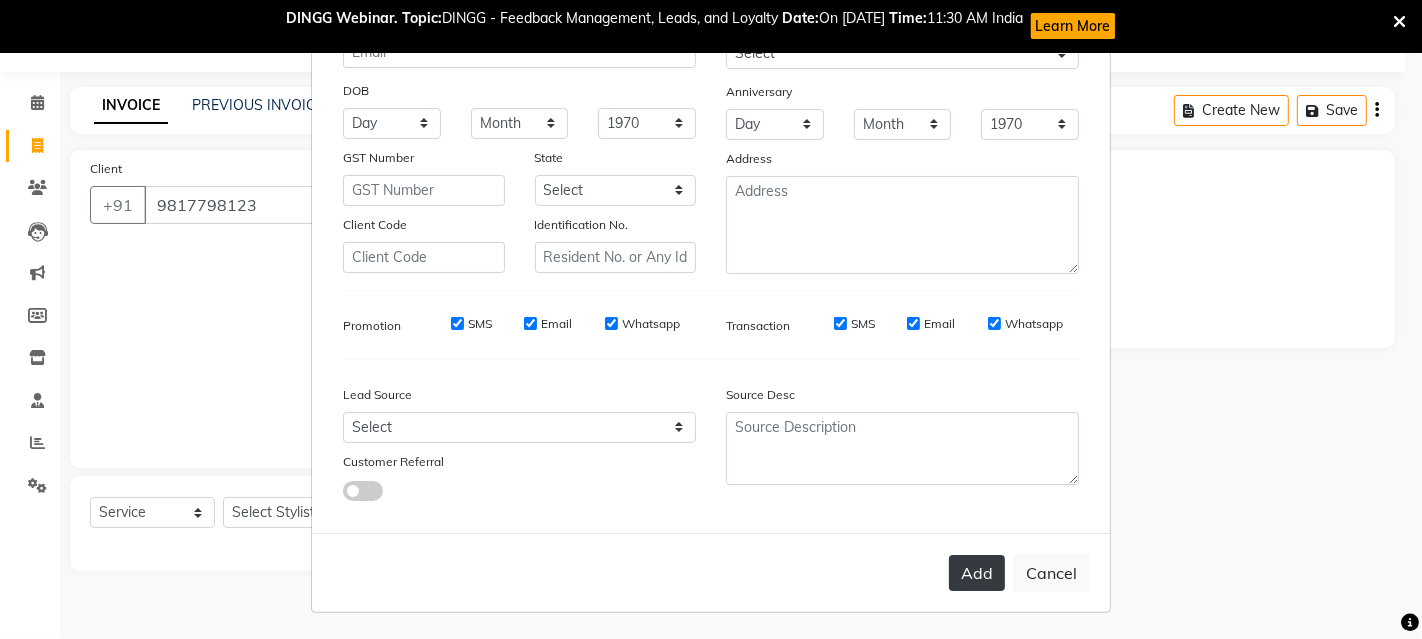 click on "Add" at bounding box center [977, 573] 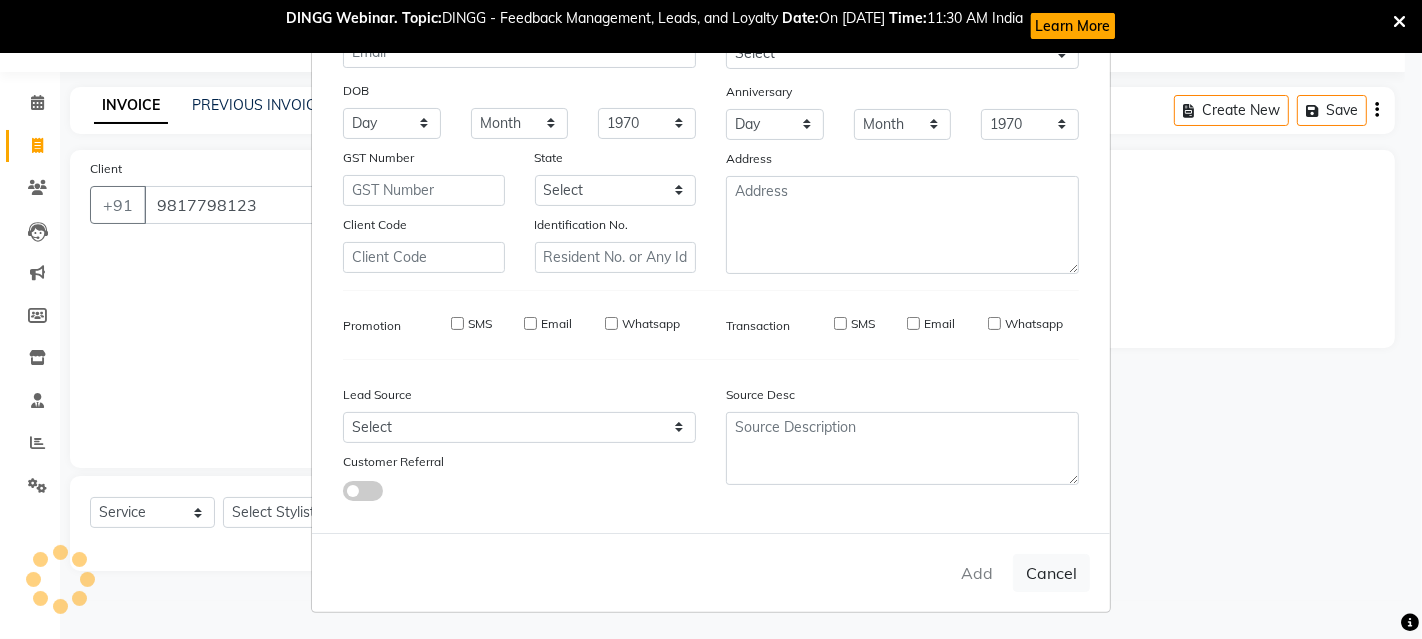 type 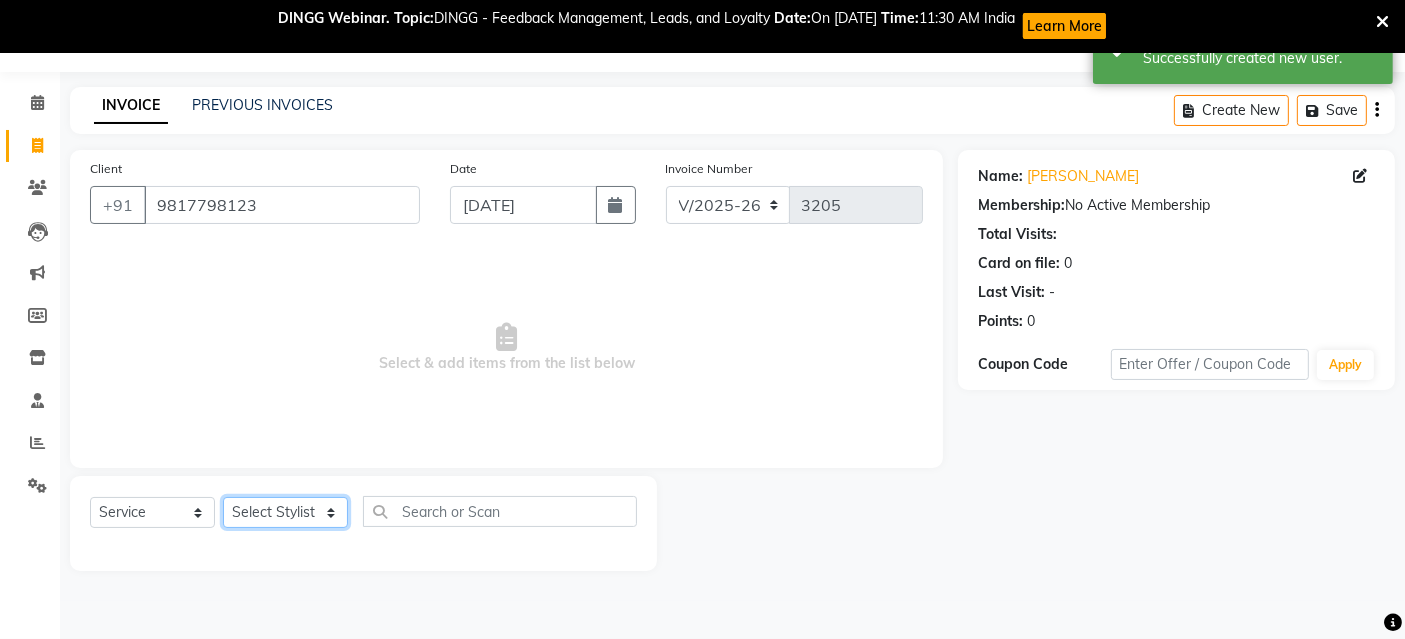 click on "Select Stylist [PERSON_NAME] danish [PERSON_NAME] Manager product [PERSON_NAME] rakhi [PERSON_NAME] sameer sameer Tip vishal" 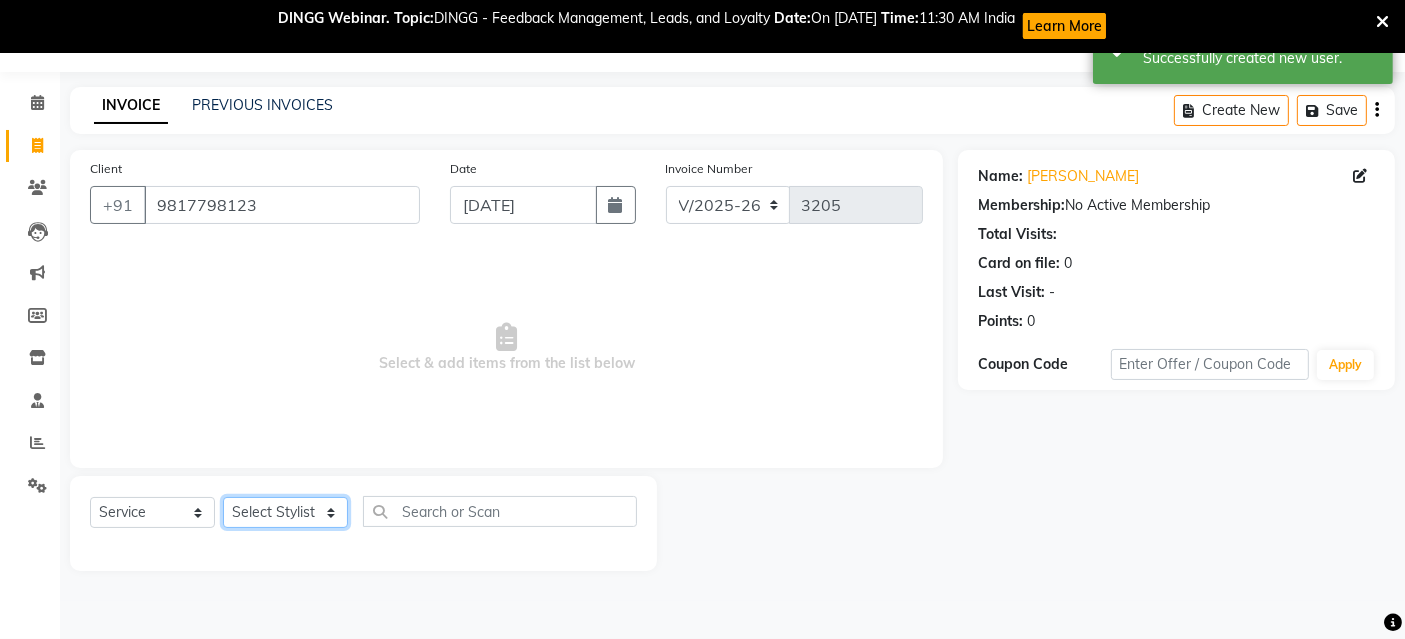 select on "66368" 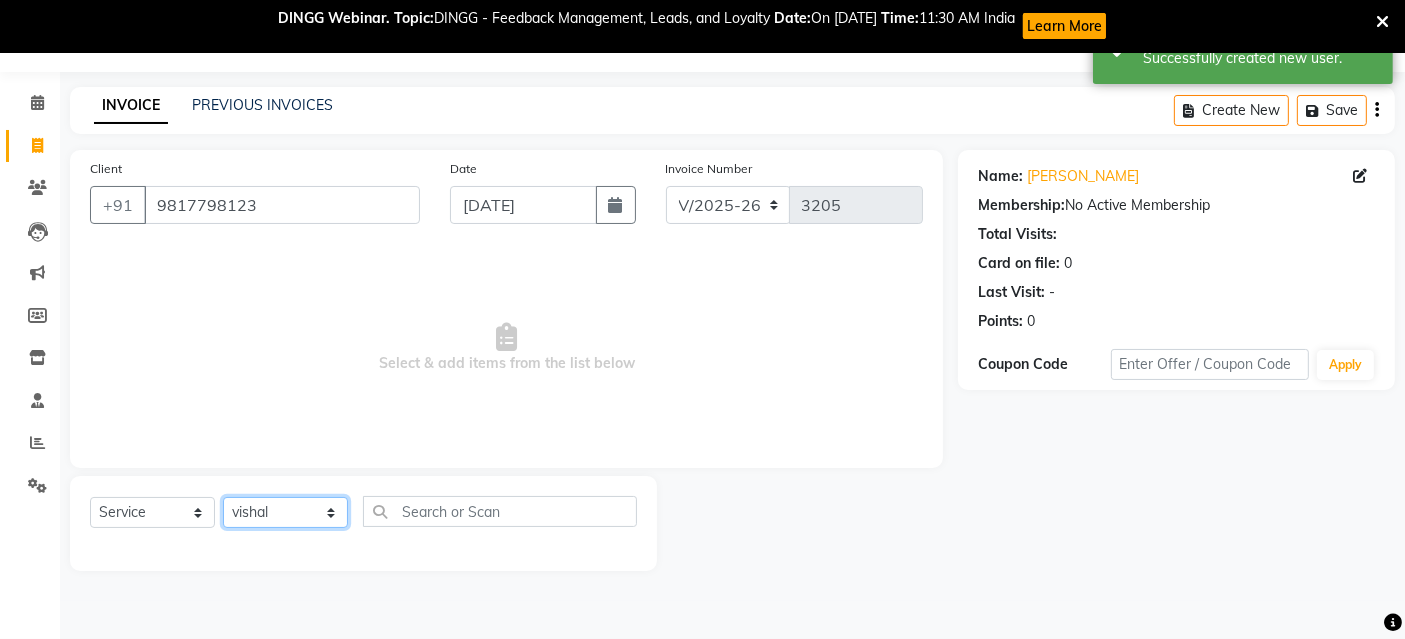 click on "Select Stylist [PERSON_NAME] danish [PERSON_NAME] Manager product [PERSON_NAME] rakhi [PERSON_NAME] sameer sameer Tip vishal" 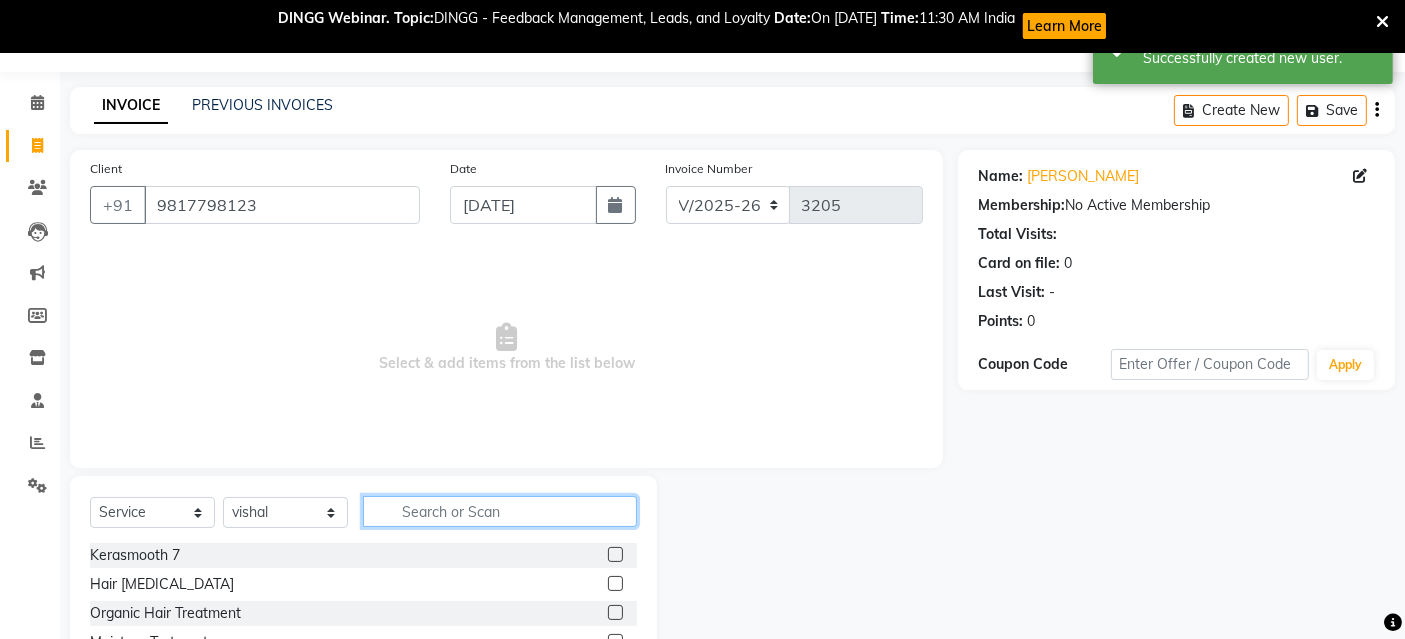 click 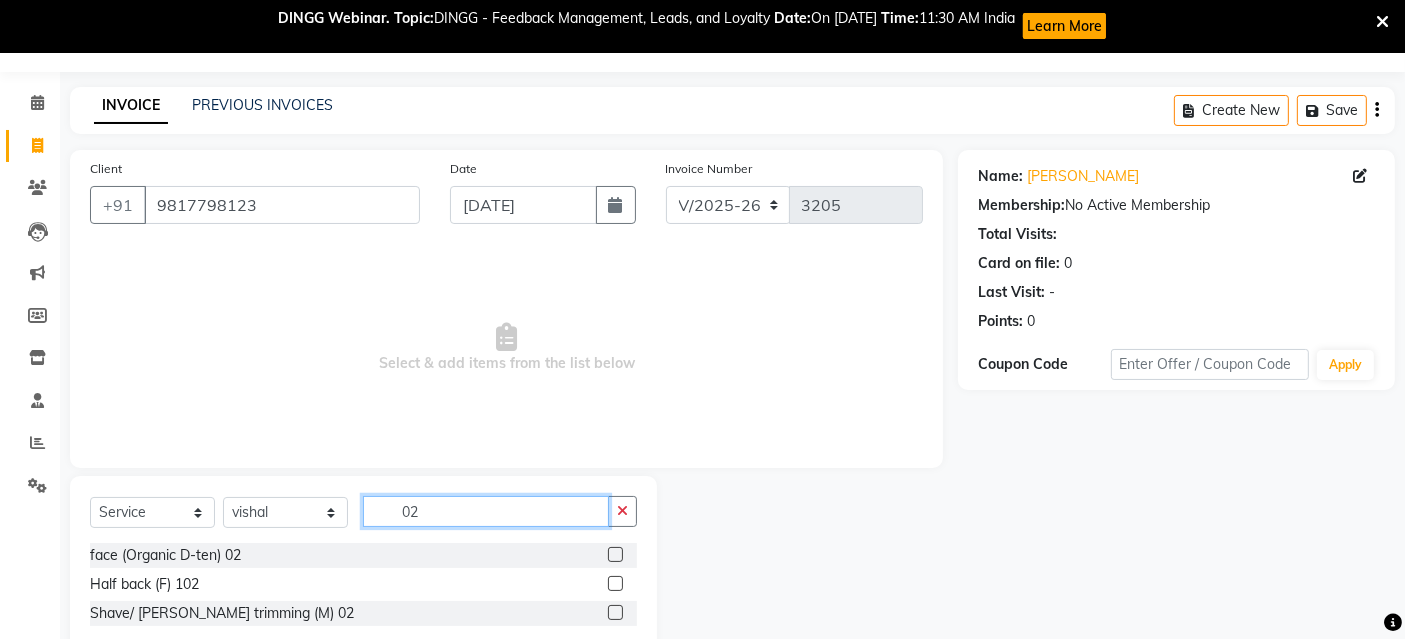 type on "02" 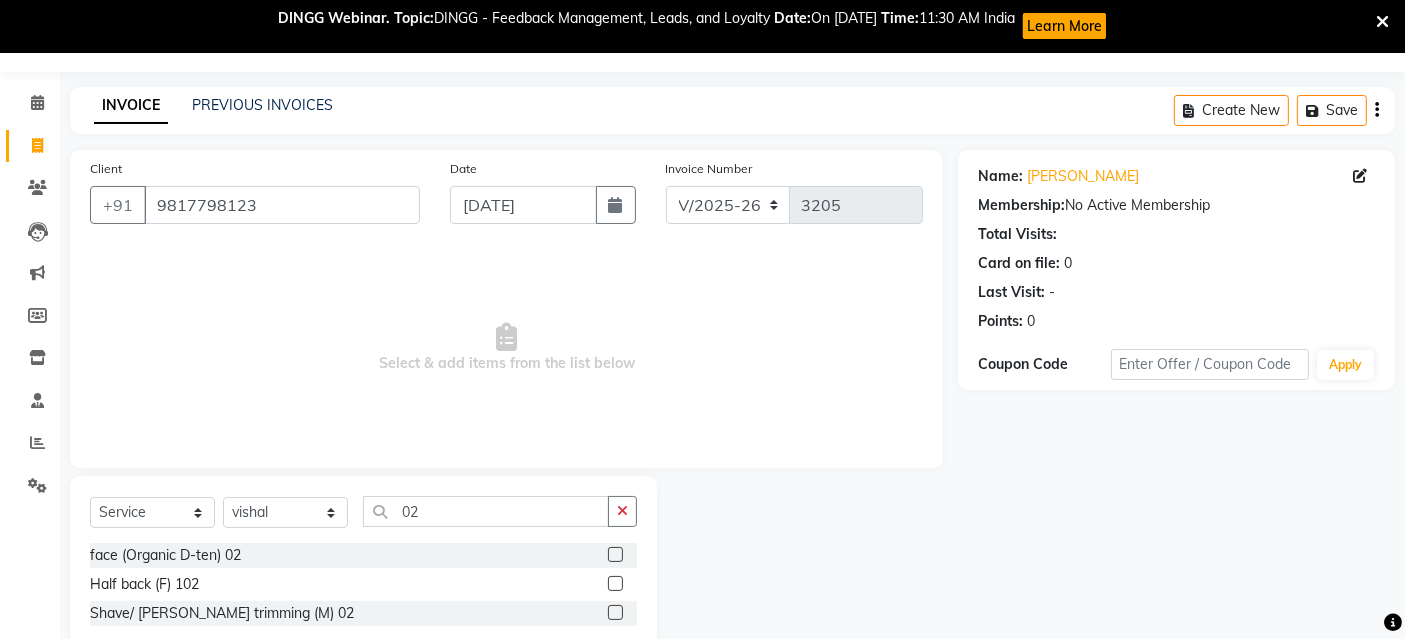 click 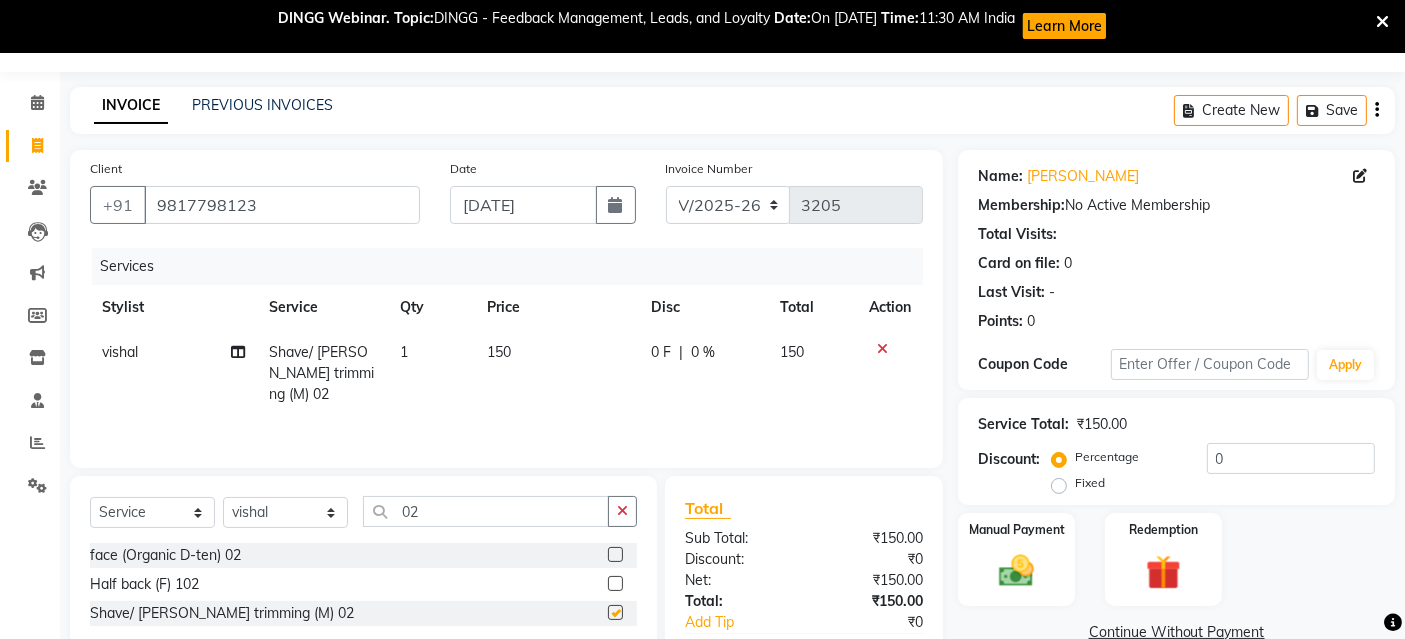 checkbox on "false" 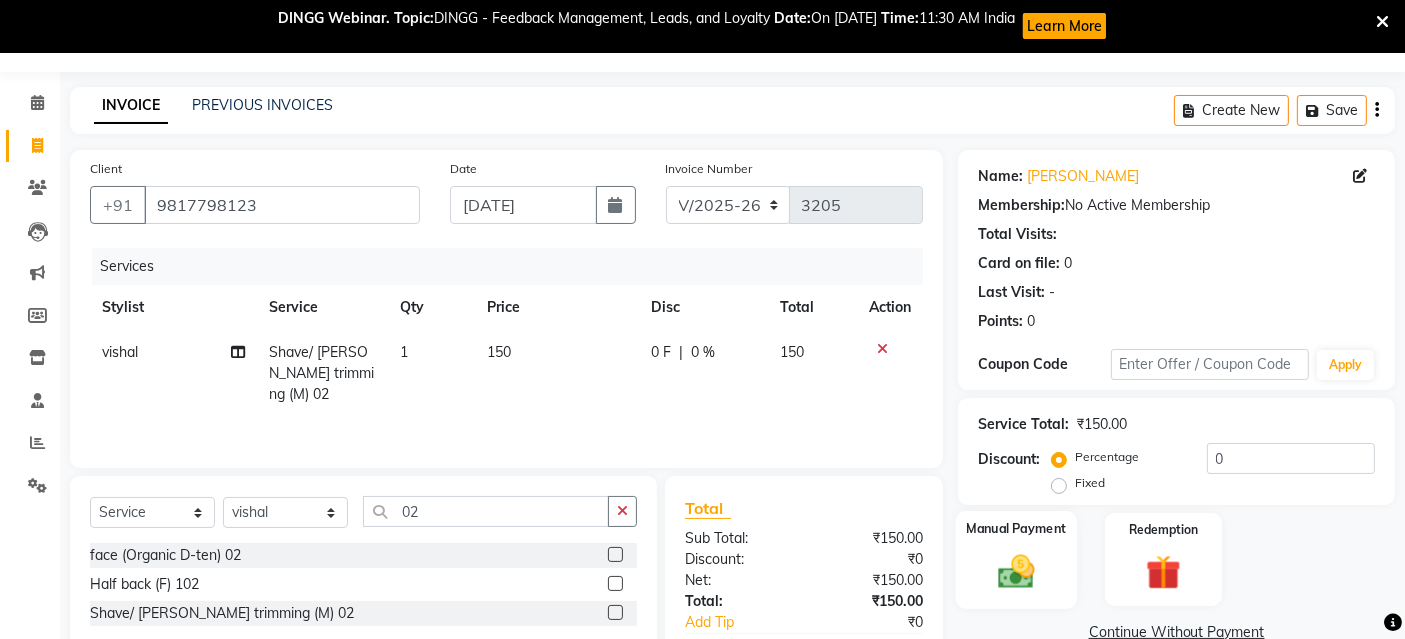click 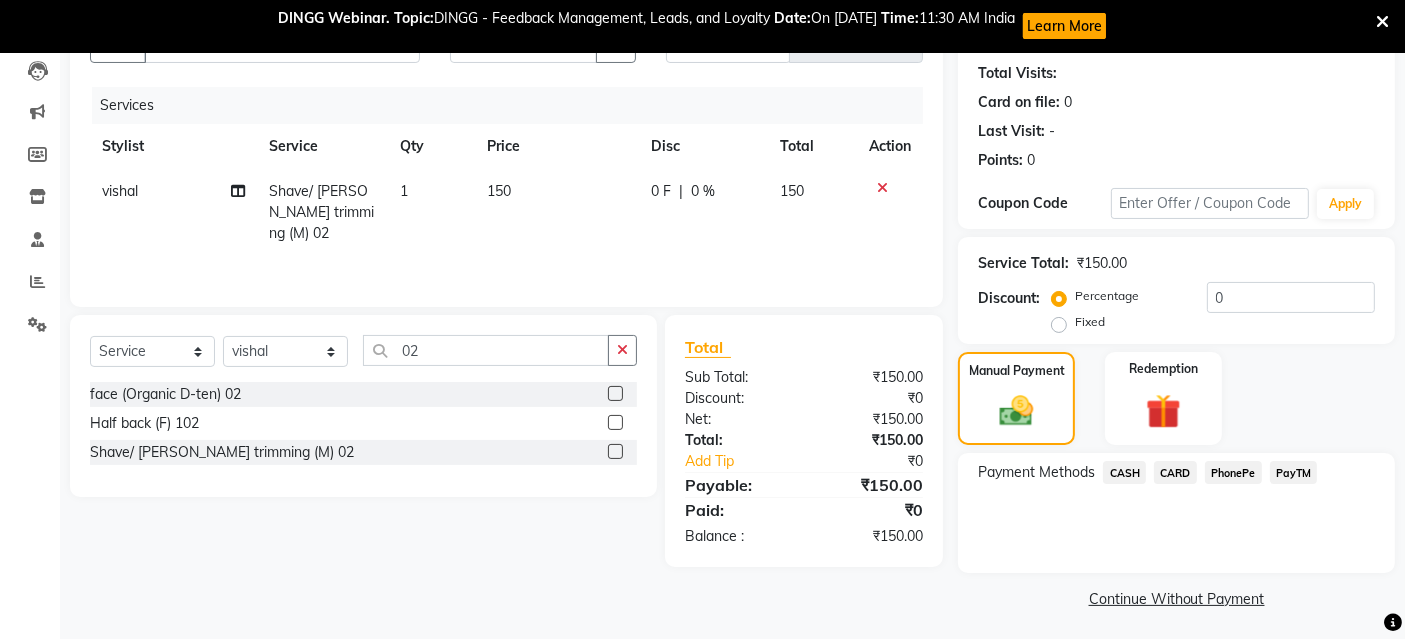 scroll, scrollTop: 218, scrollLeft: 0, axis: vertical 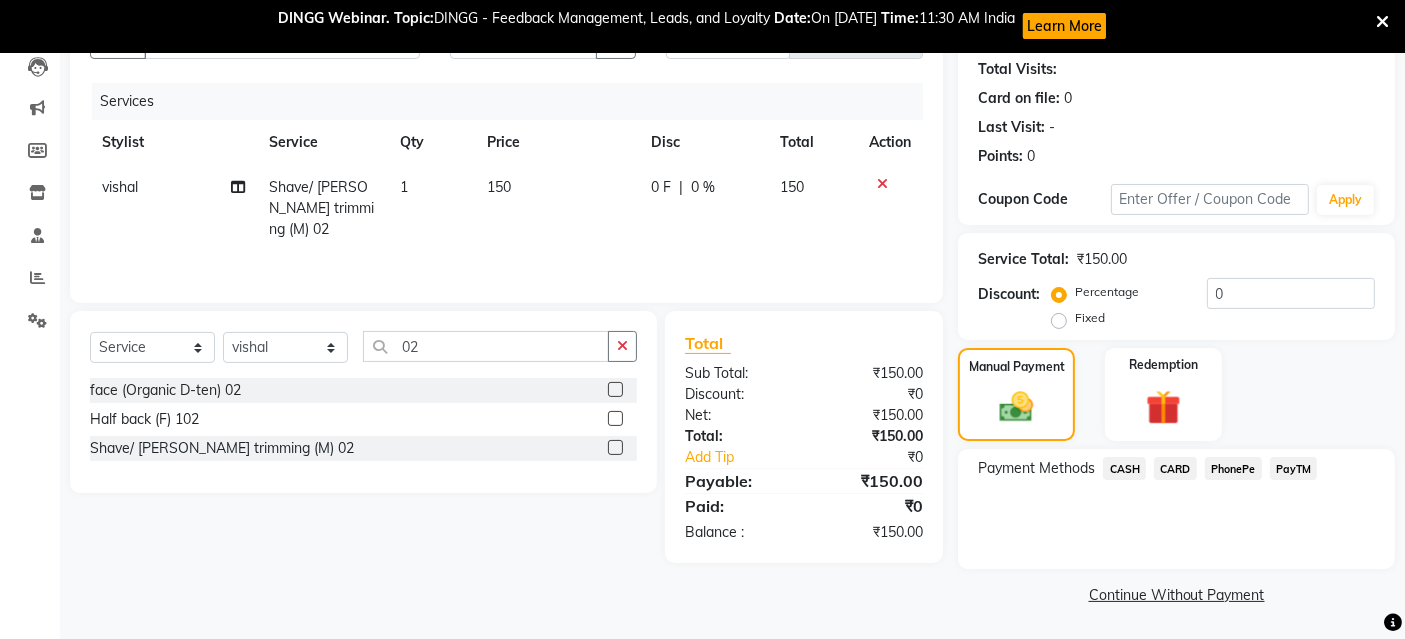 click on "PayTM" 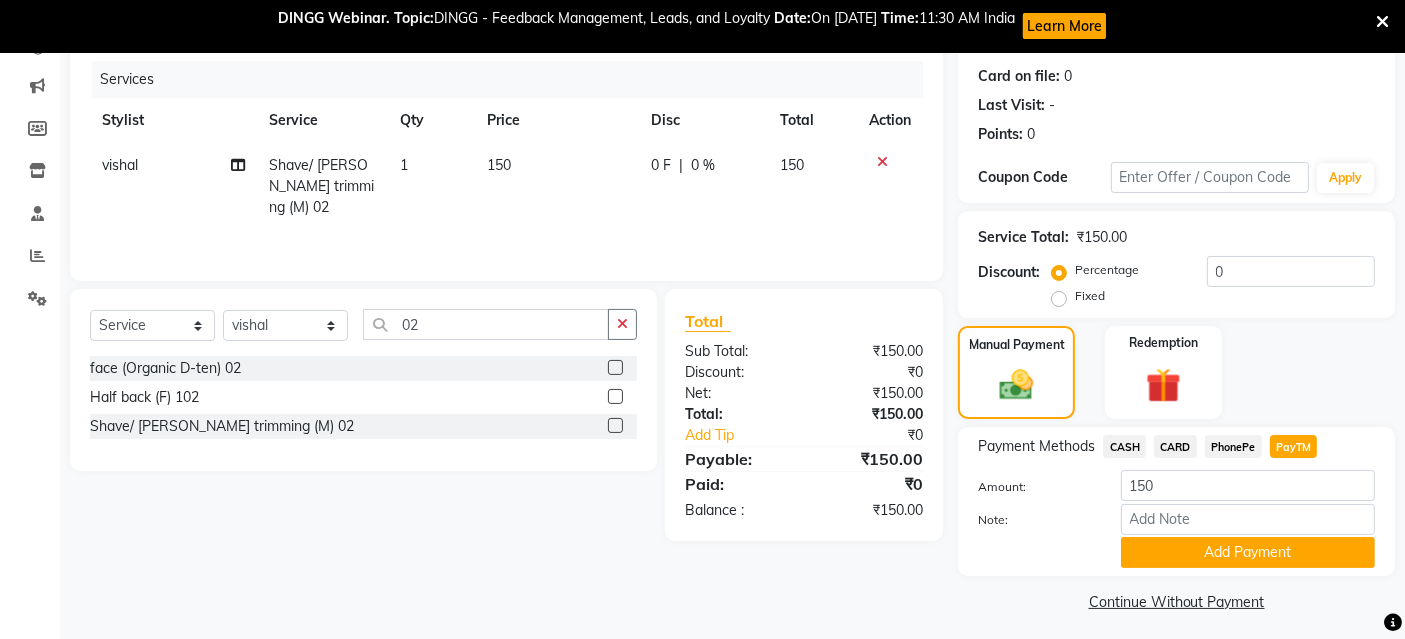 scroll, scrollTop: 247, scrollLeft: 0, axis: vertical 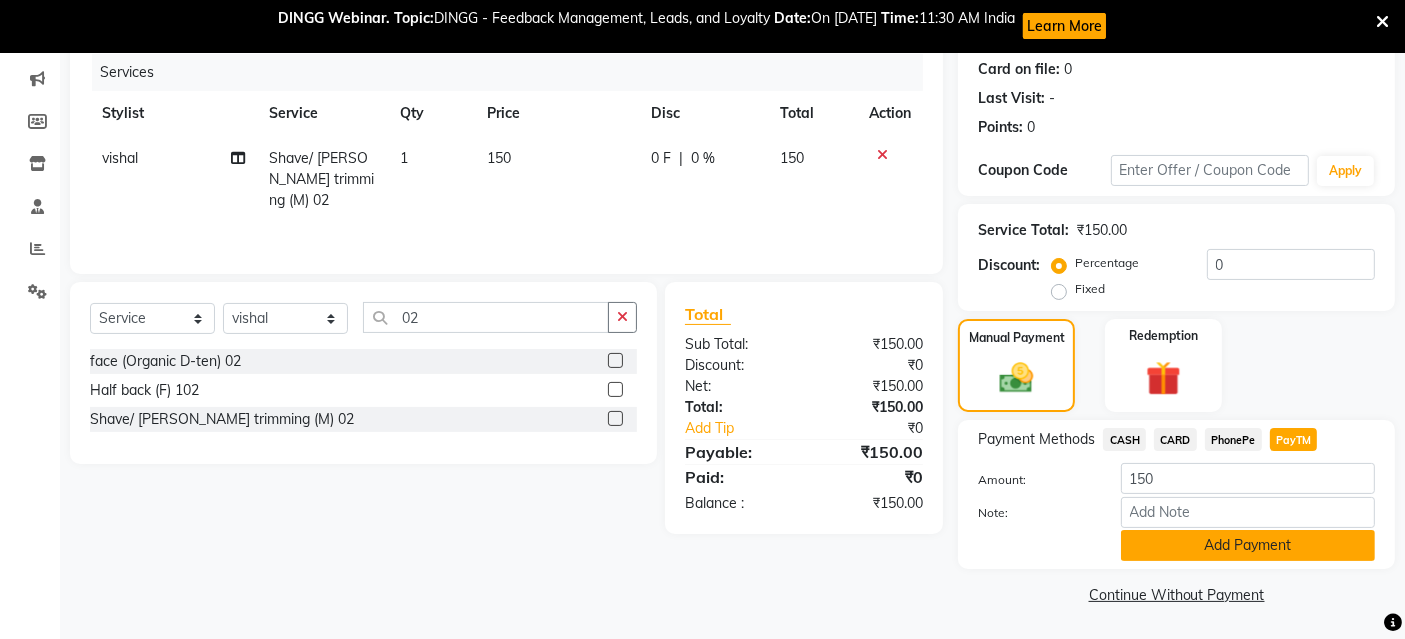 click on "Add Payment" 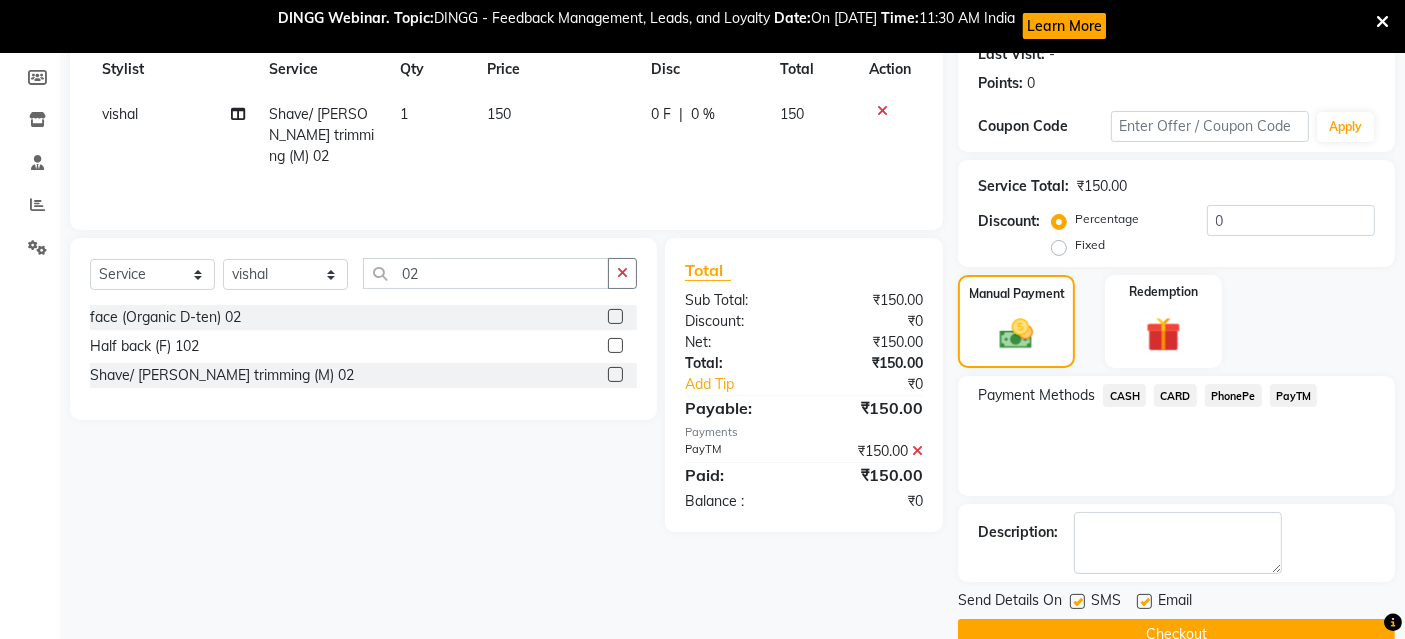 scroll, scrollTop: 330, scrollLeft: 0, axis: vertical 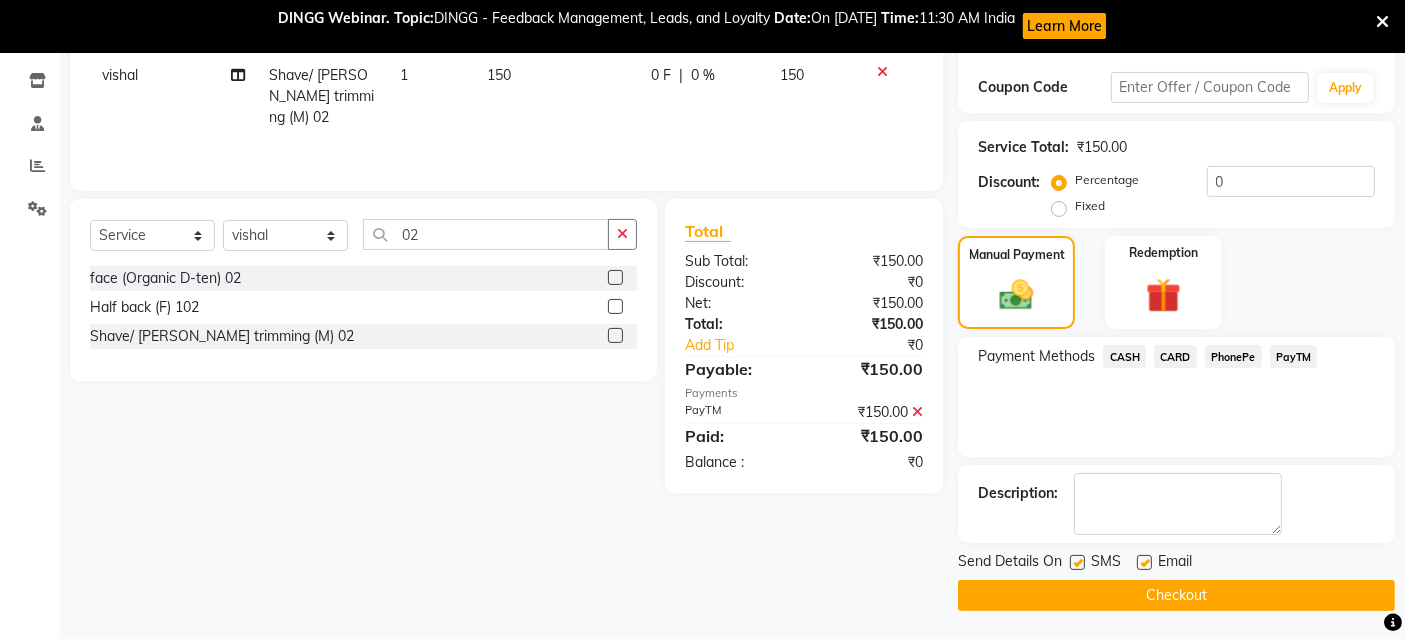 click 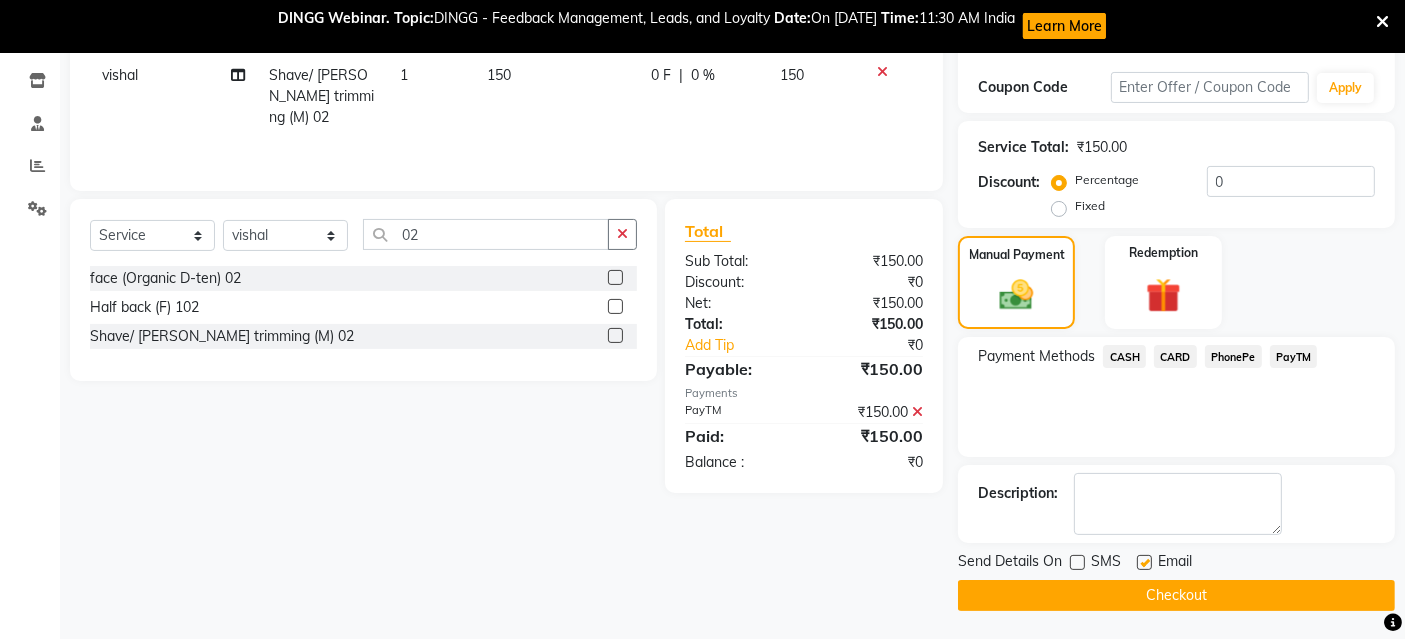 click 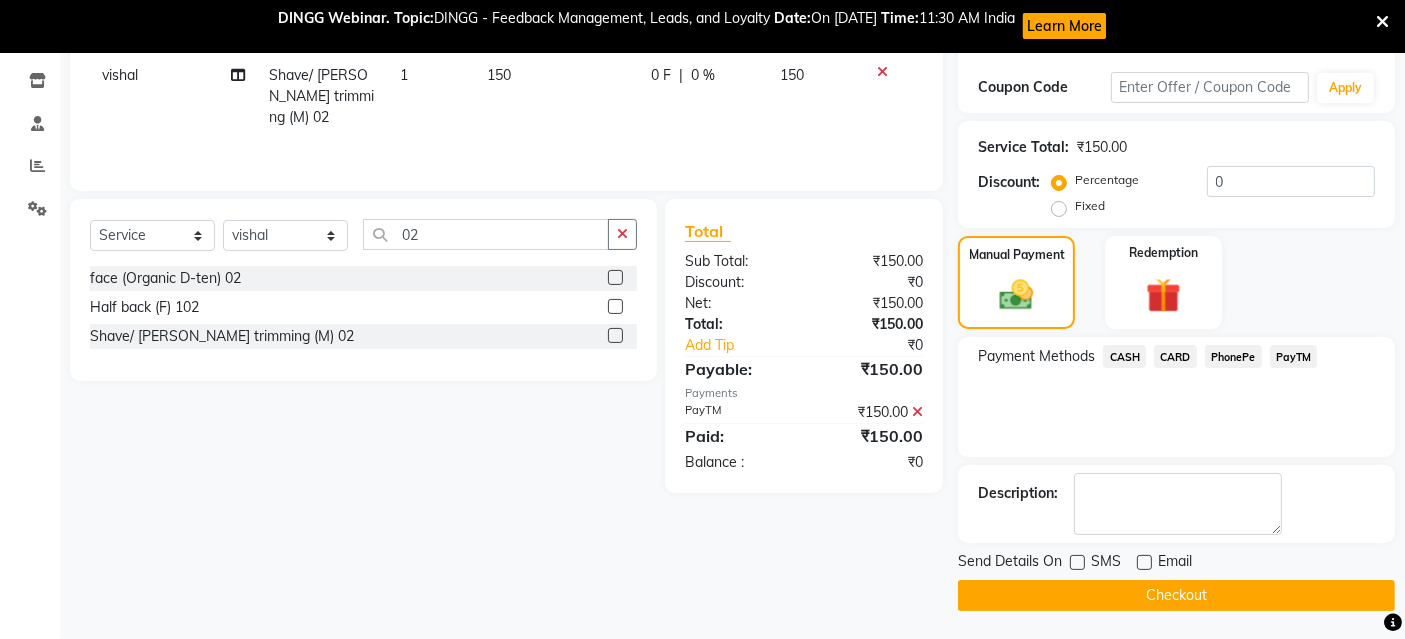click on "Checkout" 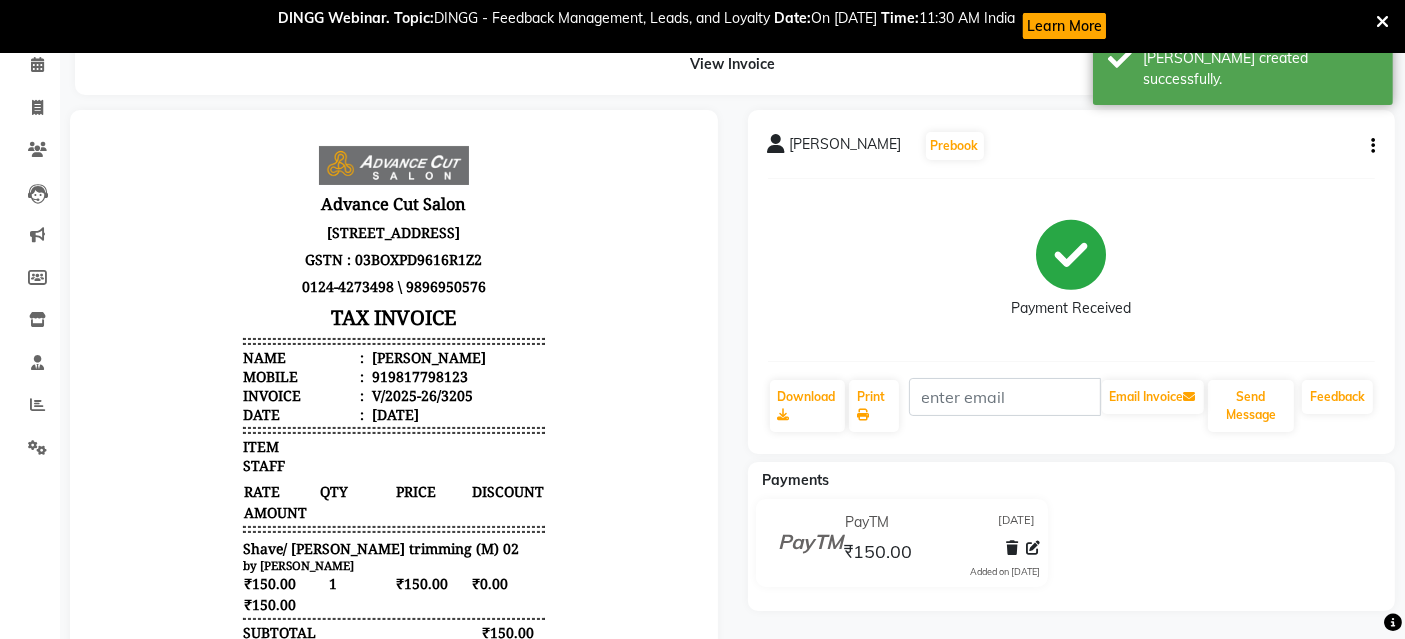scroll, scrollTop: 0, scrollLeft: 0, axis: both 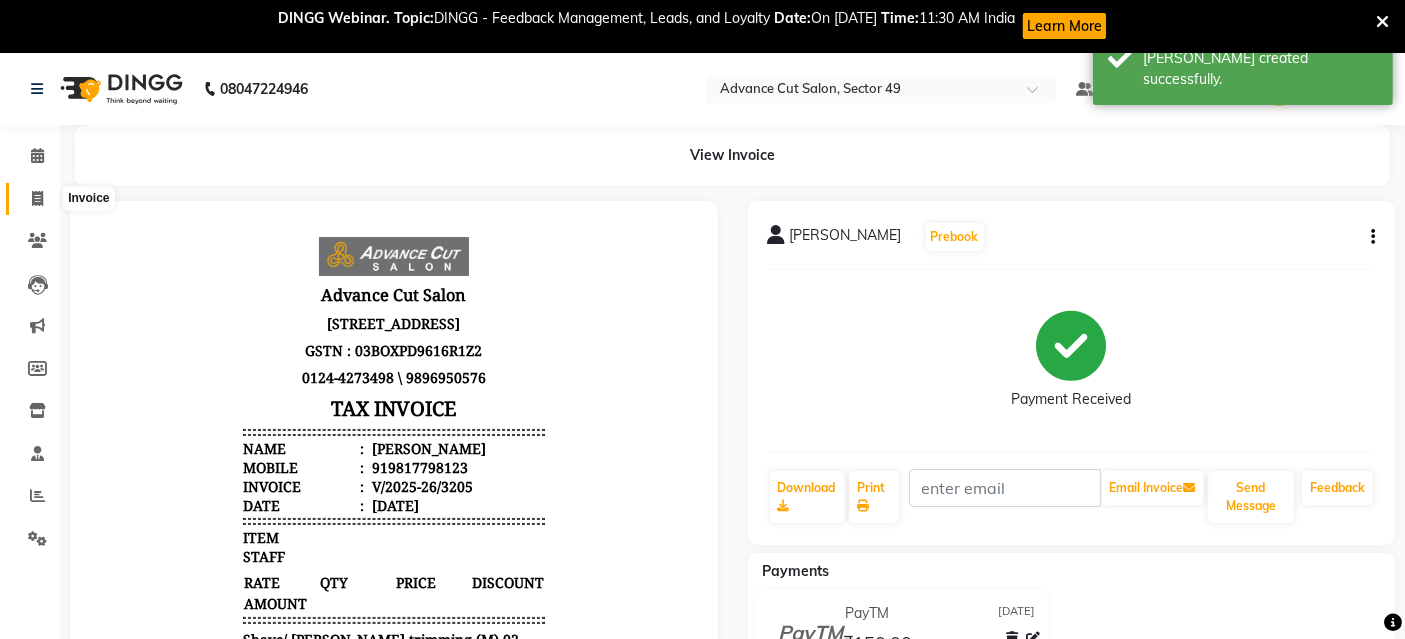 click 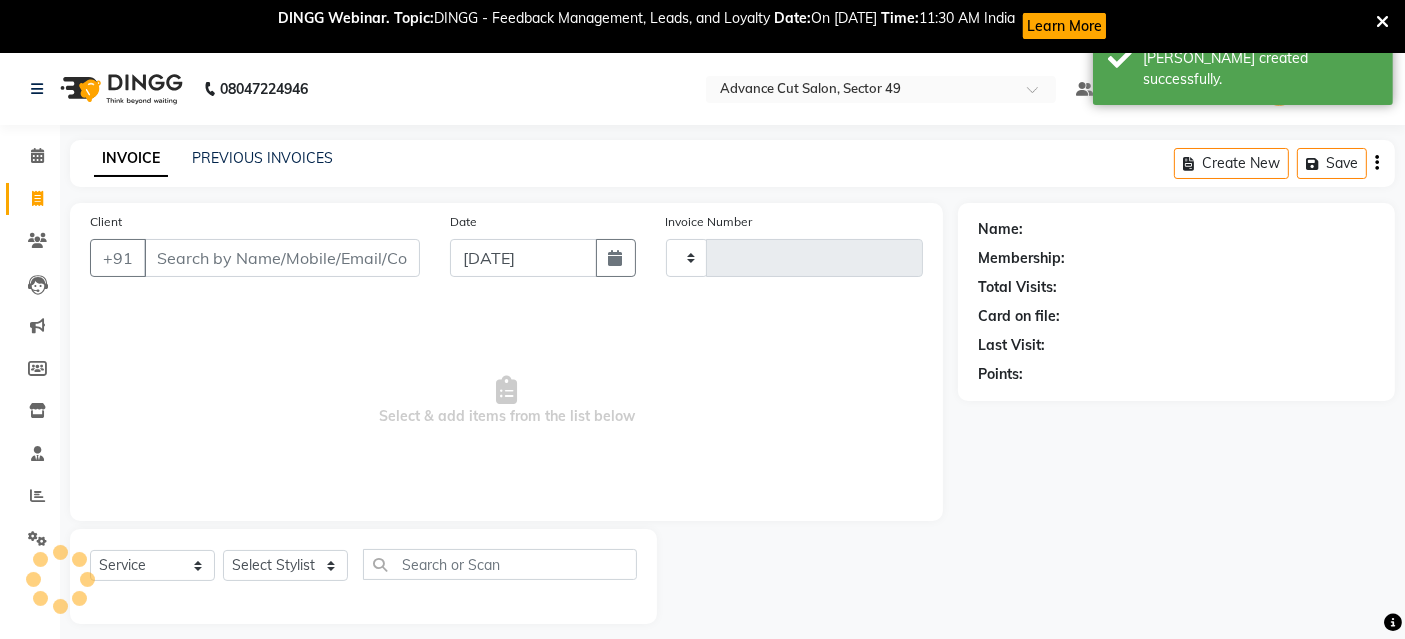 scroll, scrollTop: 53, scrollLeft: 0, axis: vertical 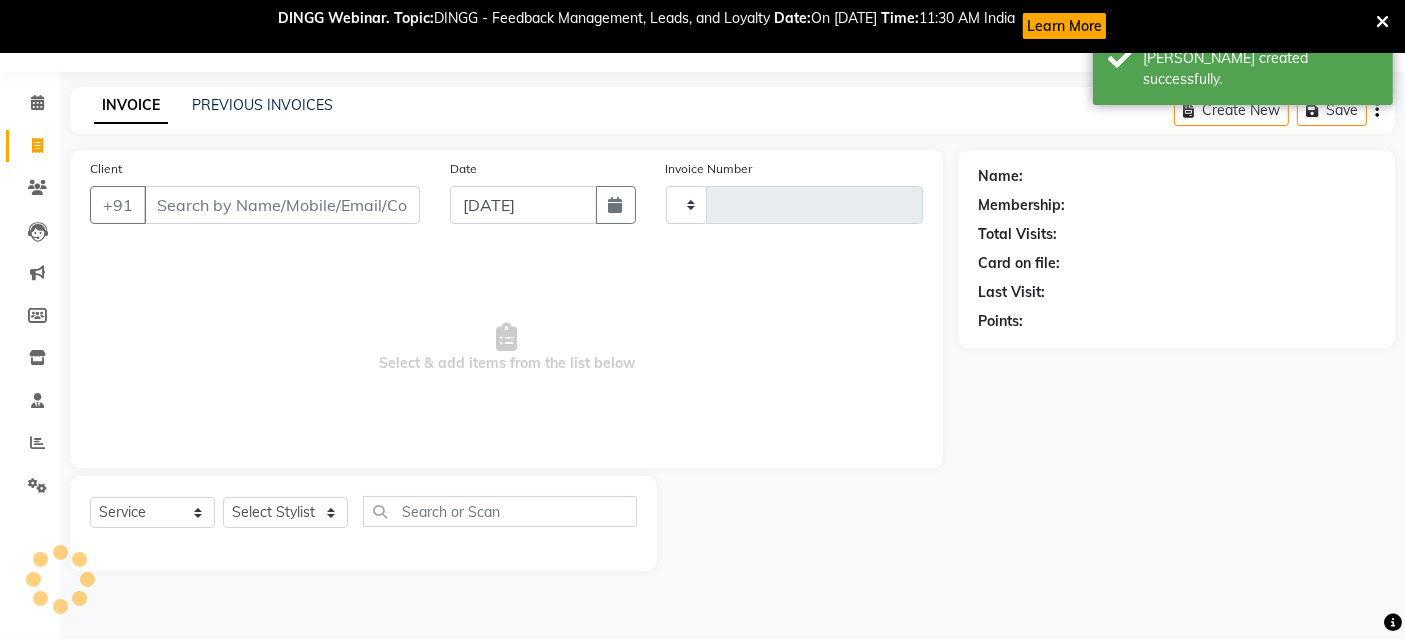 type on "3206" 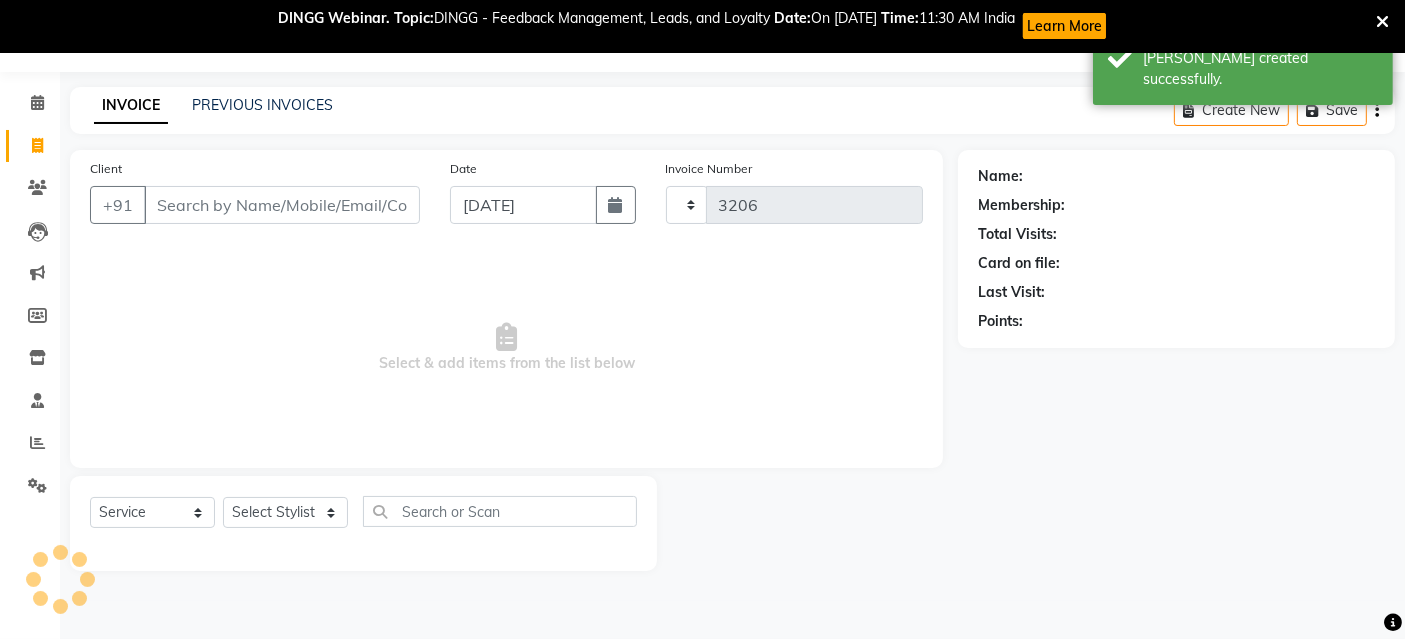 select on "4616" 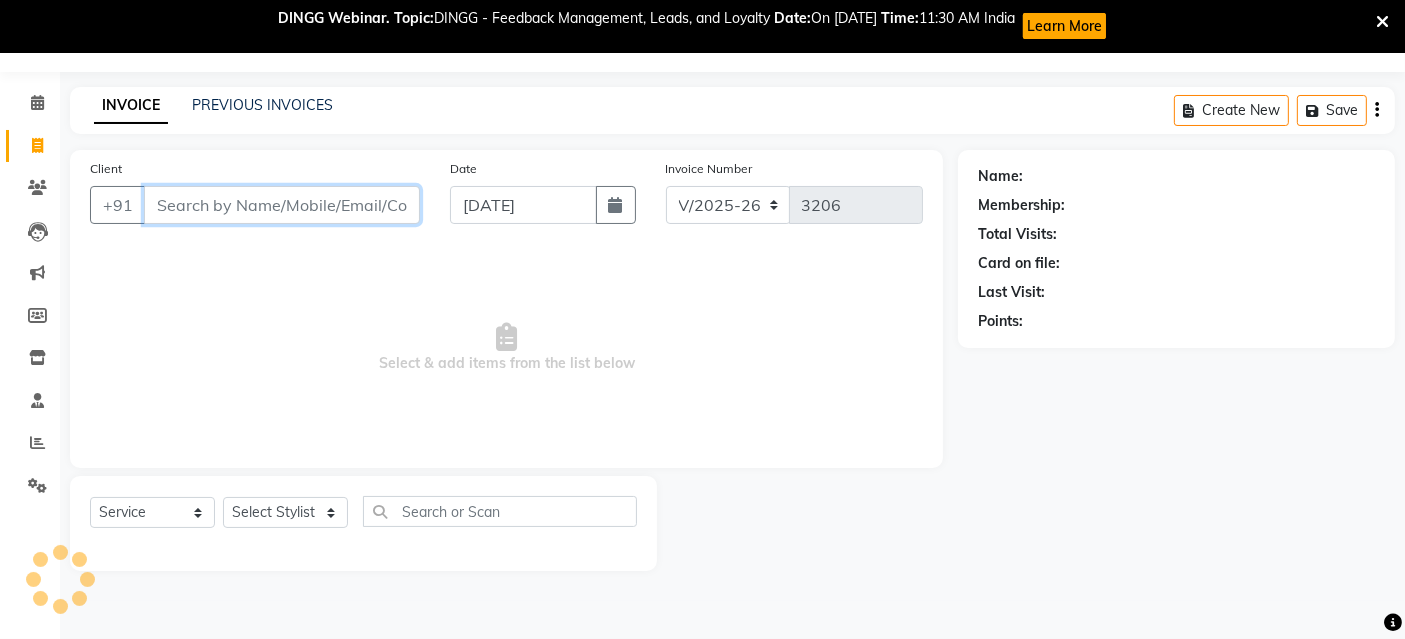 click on "Client" at bounding box center (282, 205) 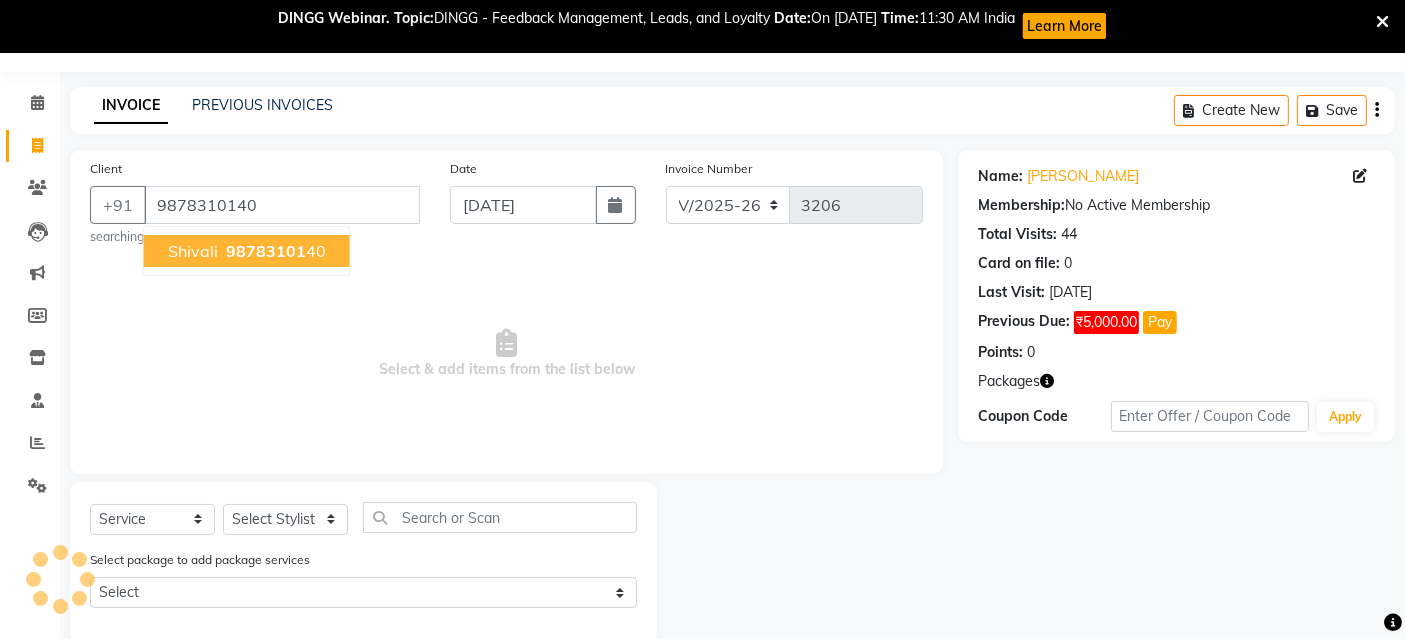 click on "98783101" at bounding box center (266, 251) 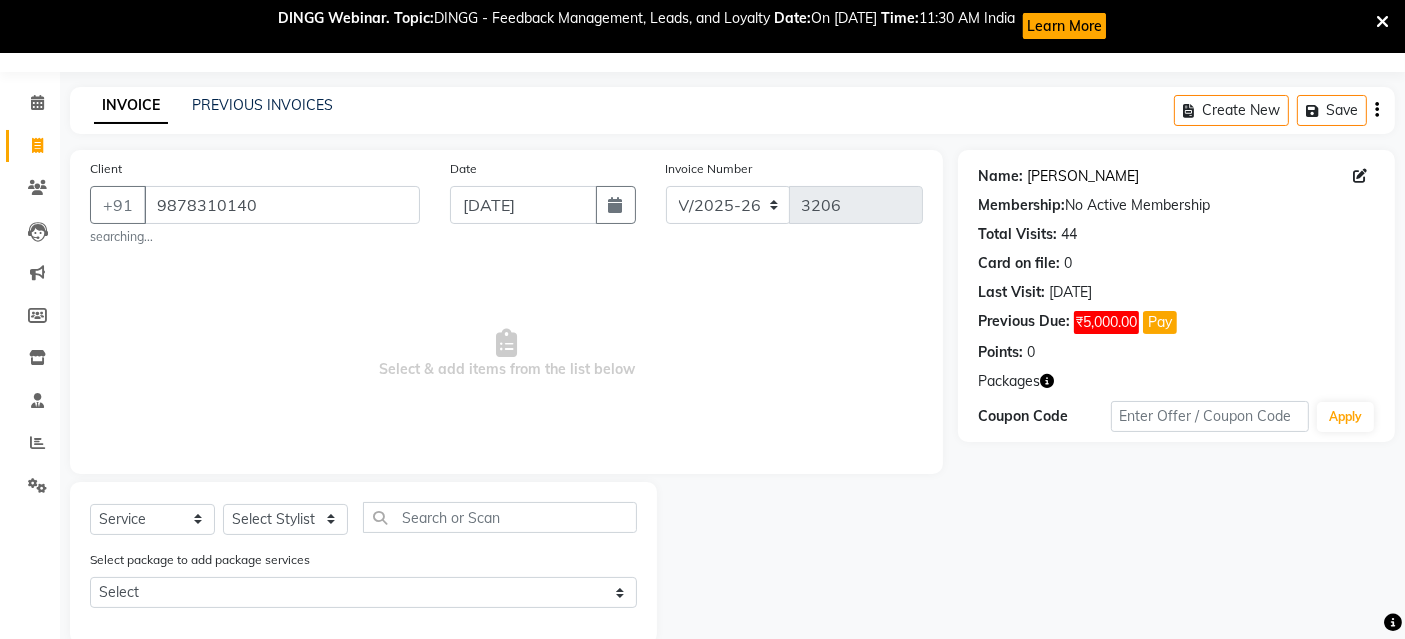click on "Shivali" 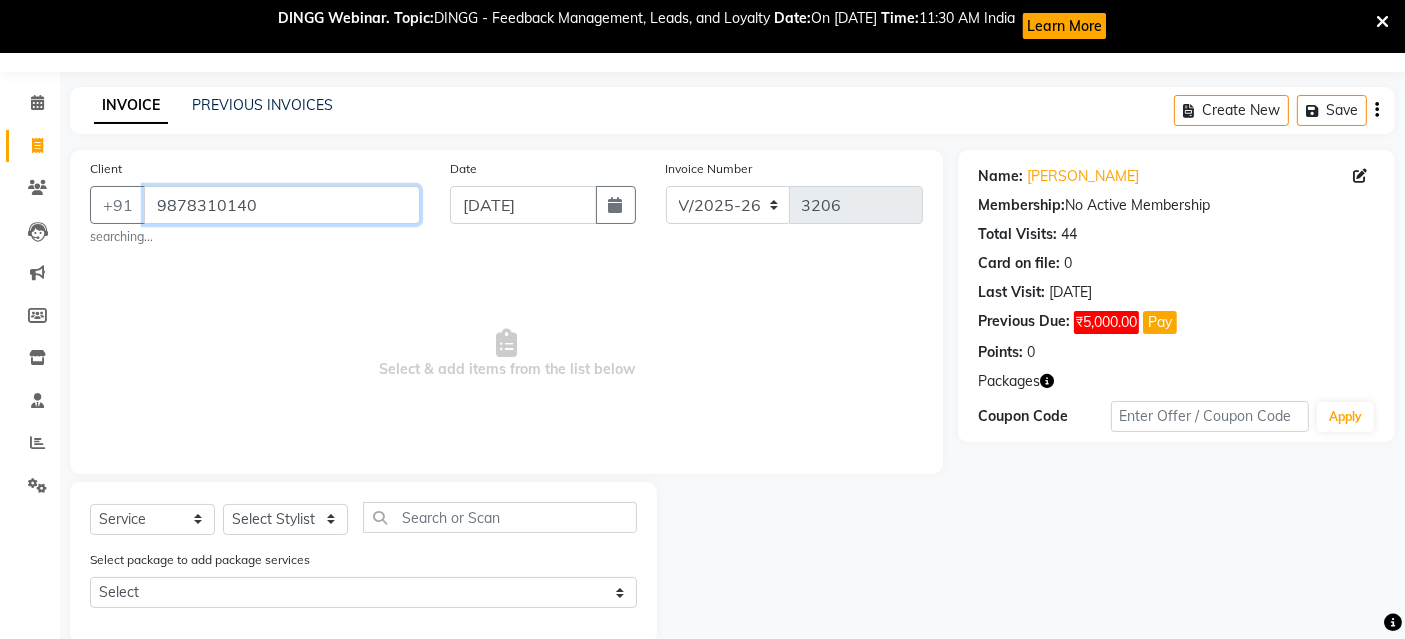 click on "9878310140" at bounding box center (282, 205) 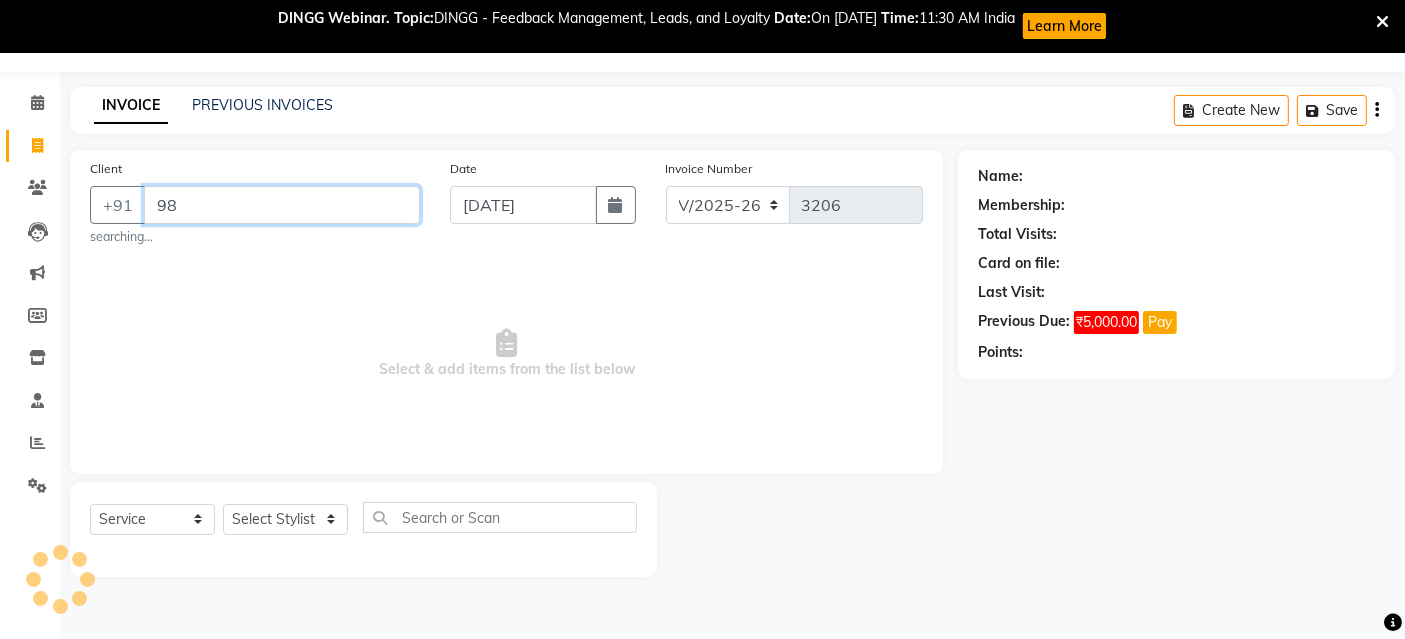 type on "9" 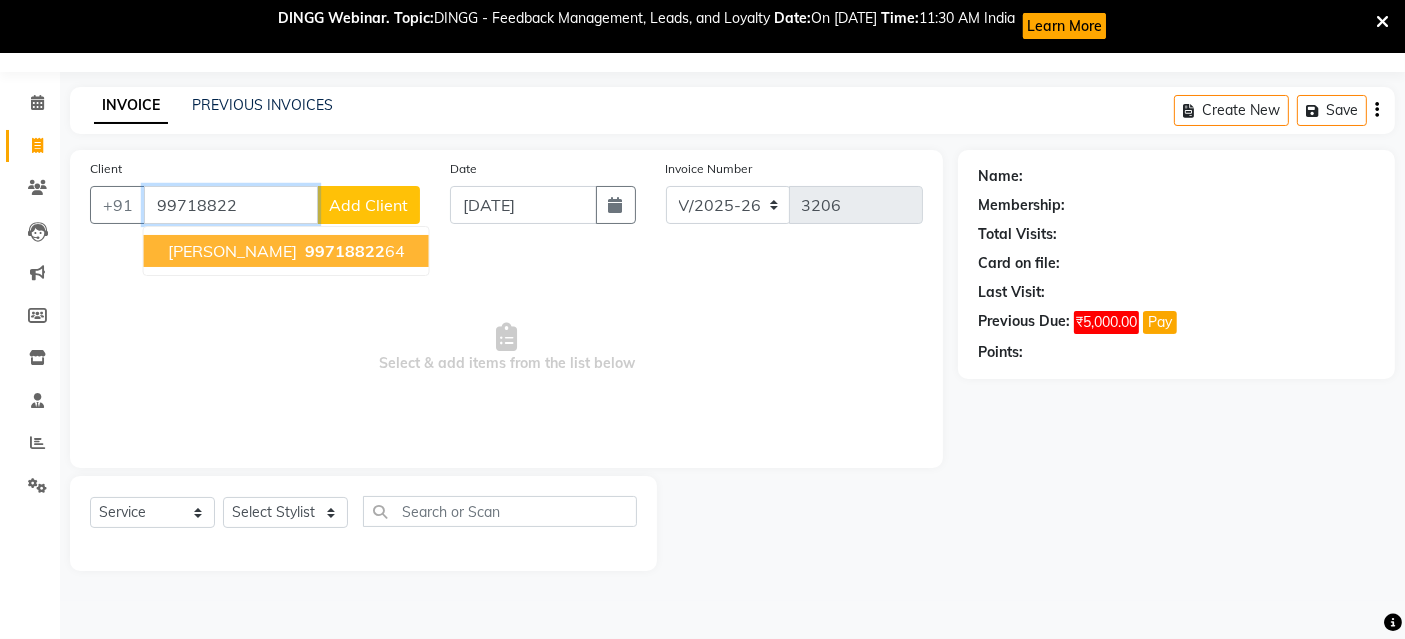 click on "[PERSON_NAME]" at bounding box center (232, 251) 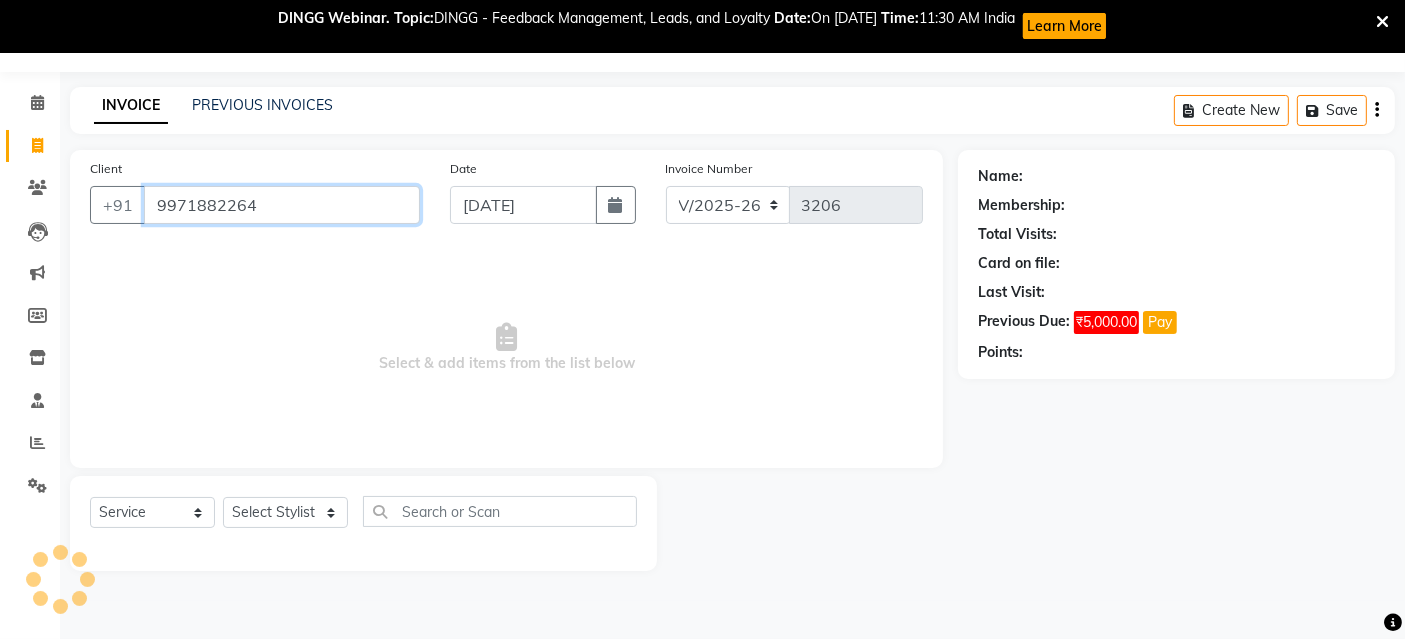 type on "9971882264" 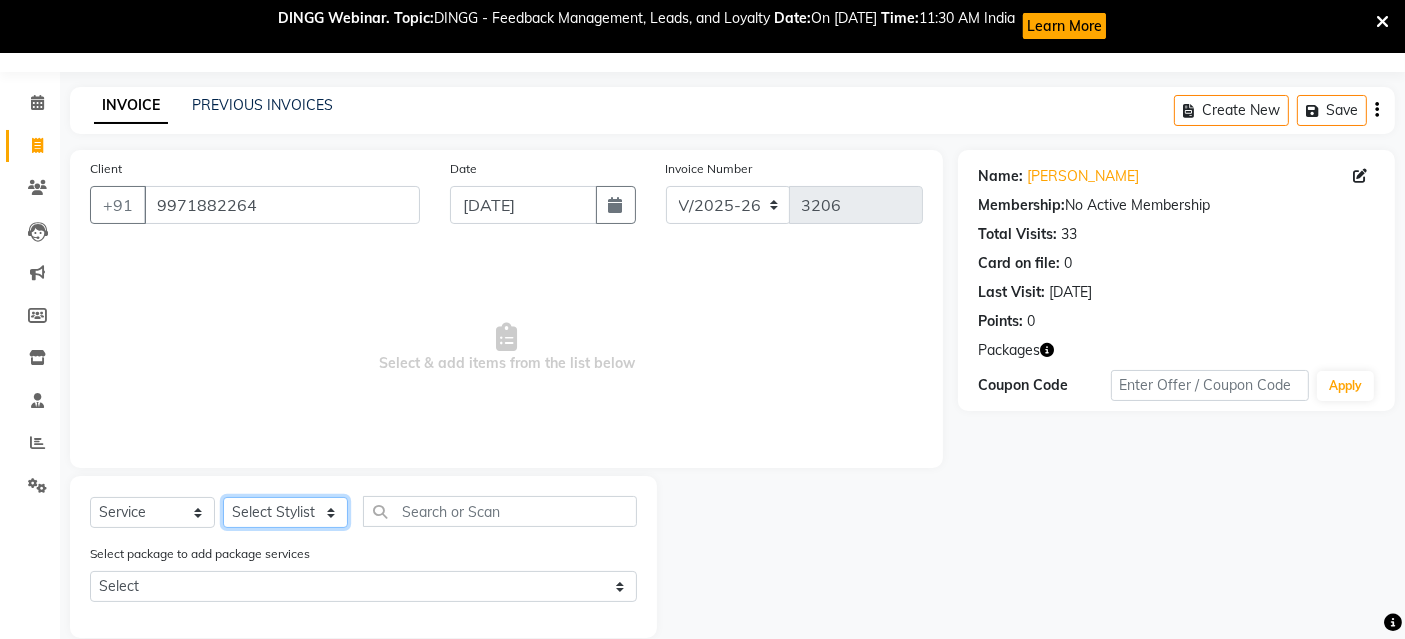 click on "Select Stylist Ayaphy Banty danish ali david Manager product purvi rakhi riyaz sameer sameer Tip vishal" 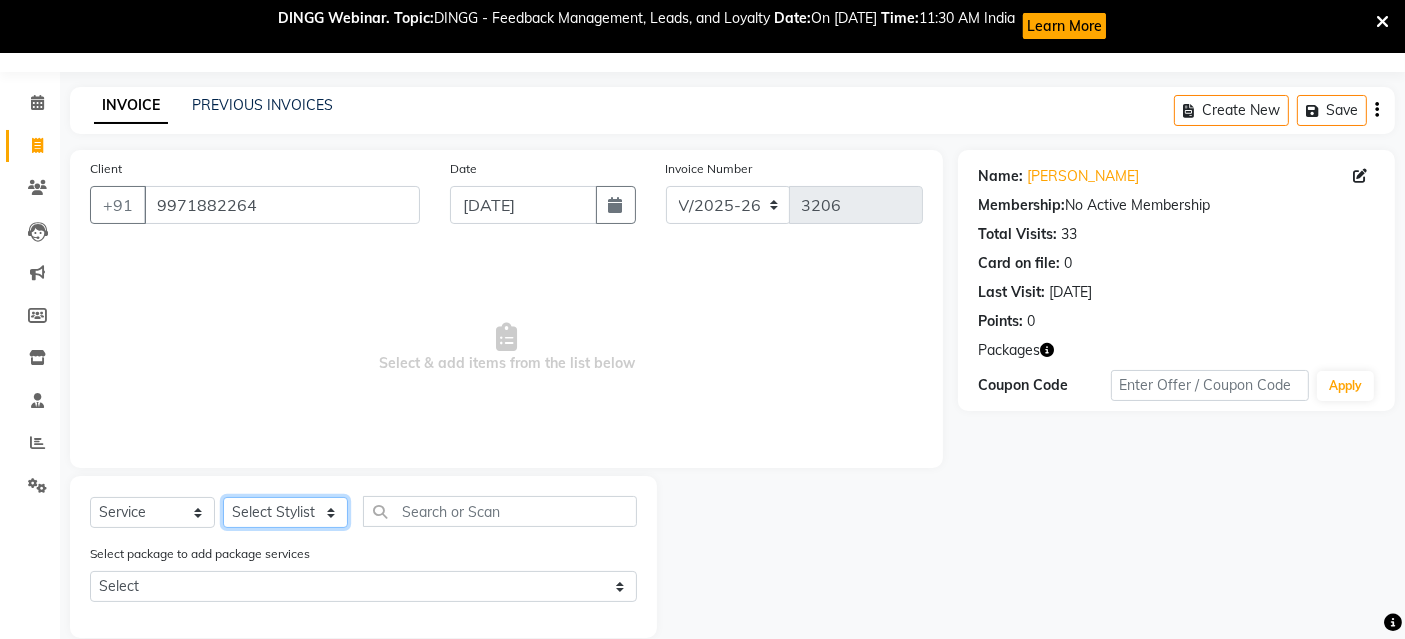 select on "27619" 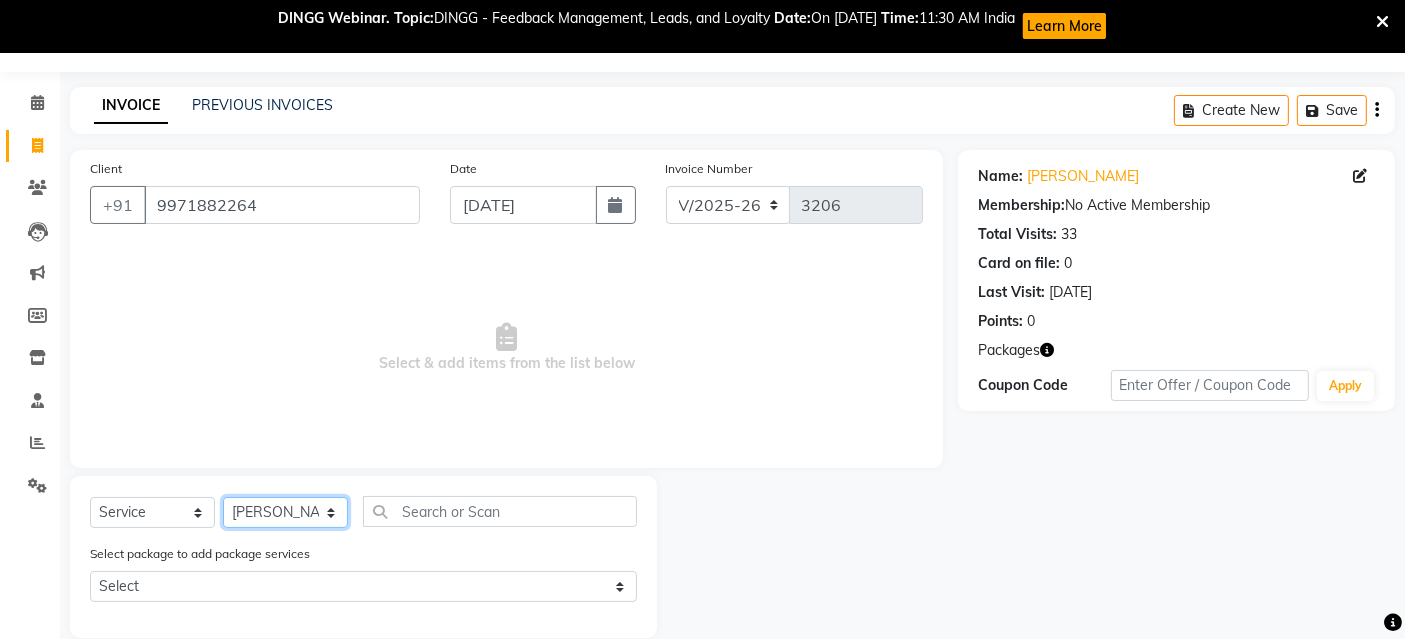 click on "Select Stylist Ayaphy Banty danish ali david Manager product purvi rakhi riyaz sameer sameer Tip vishal" 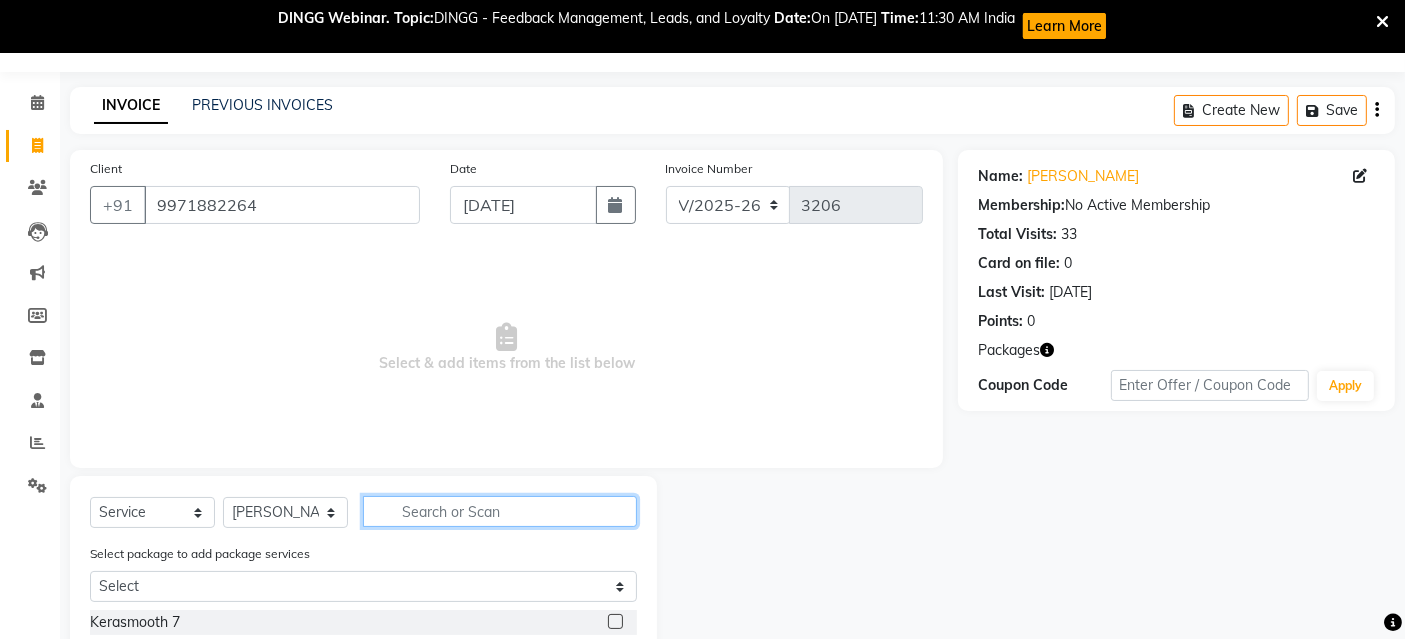 click 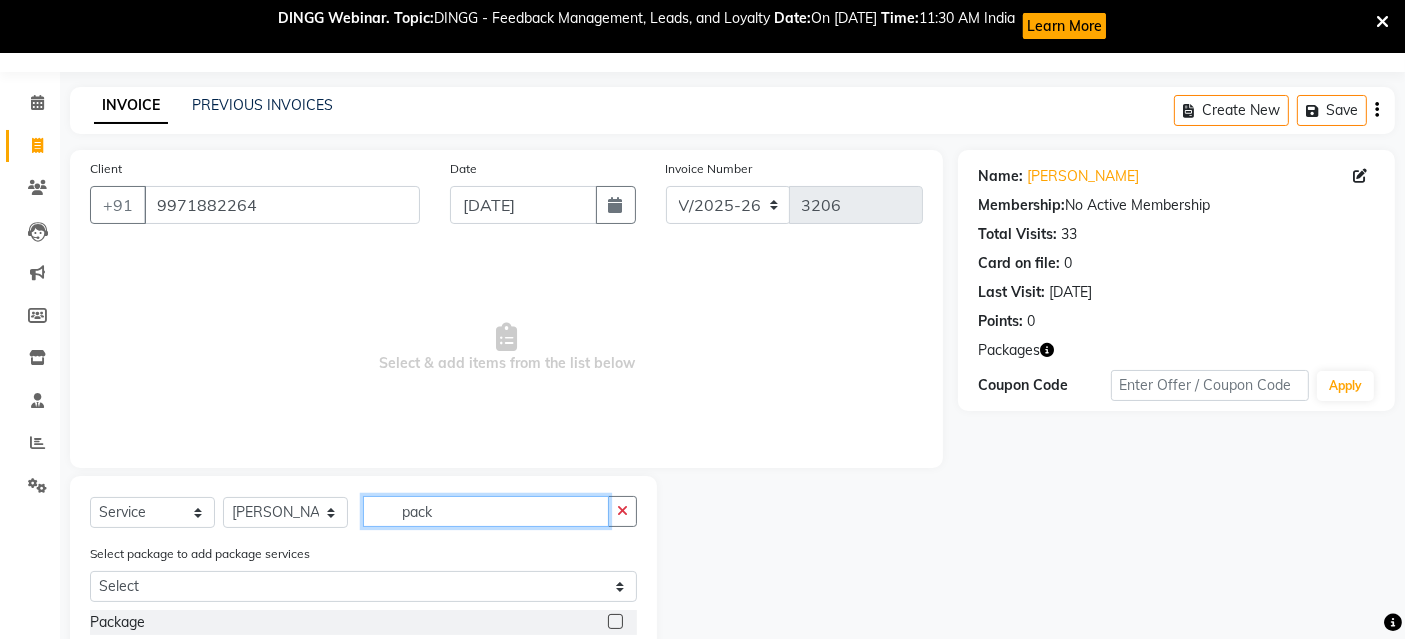 type on "pack" 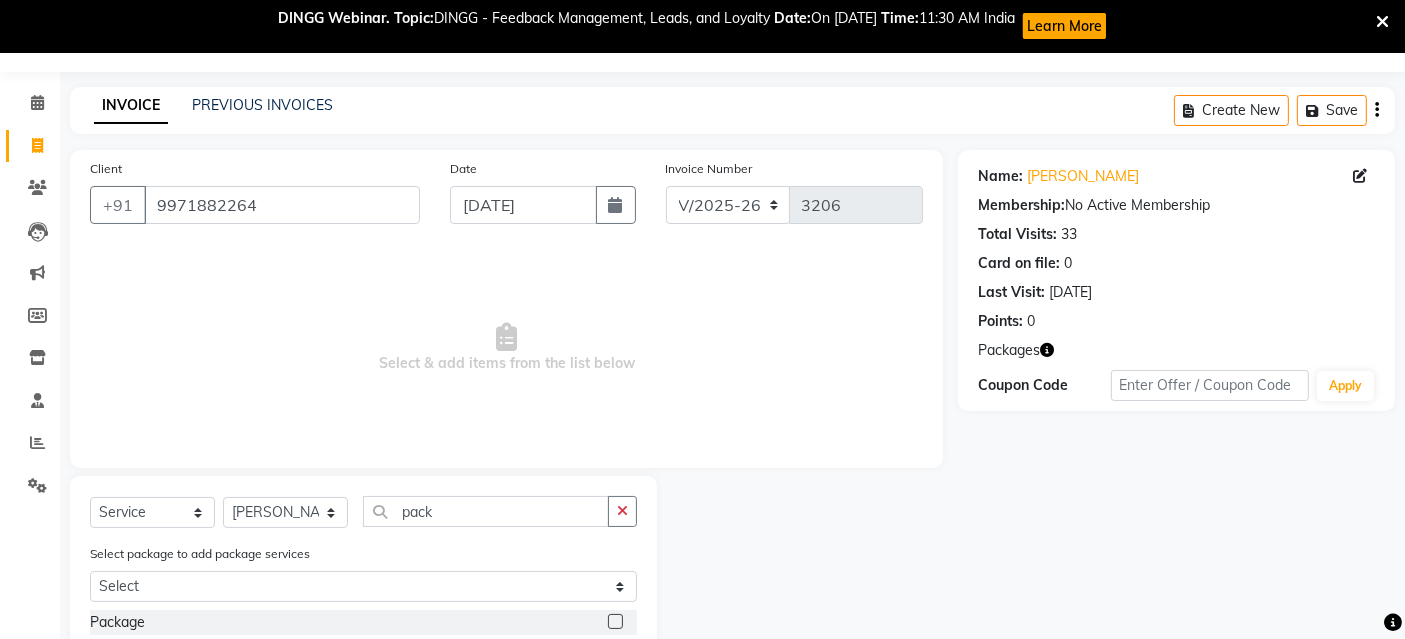 click 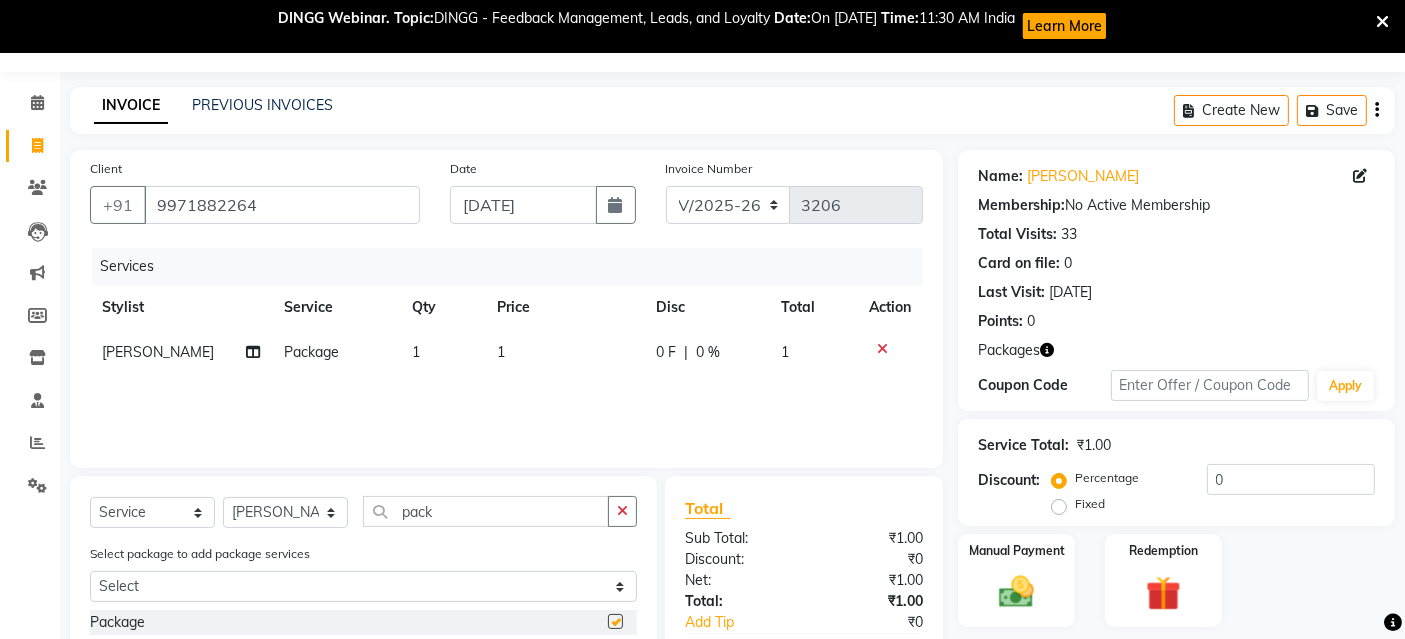checkbox on "false" 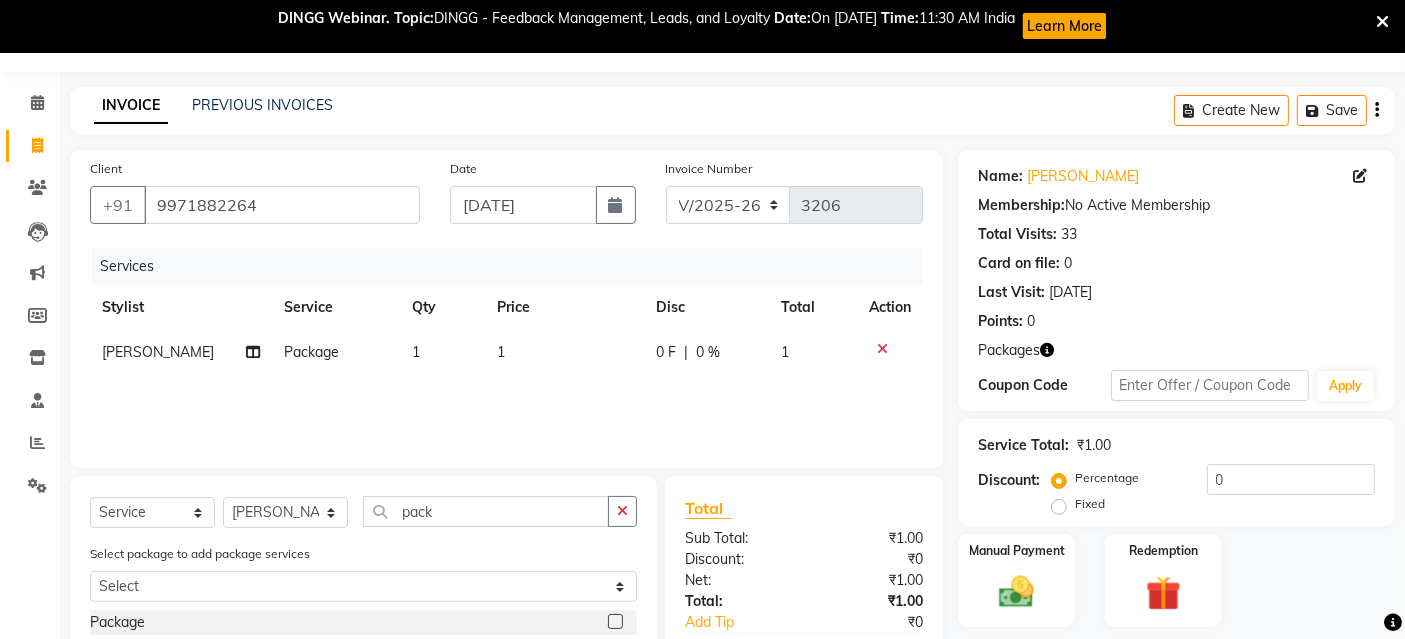 click on "1" 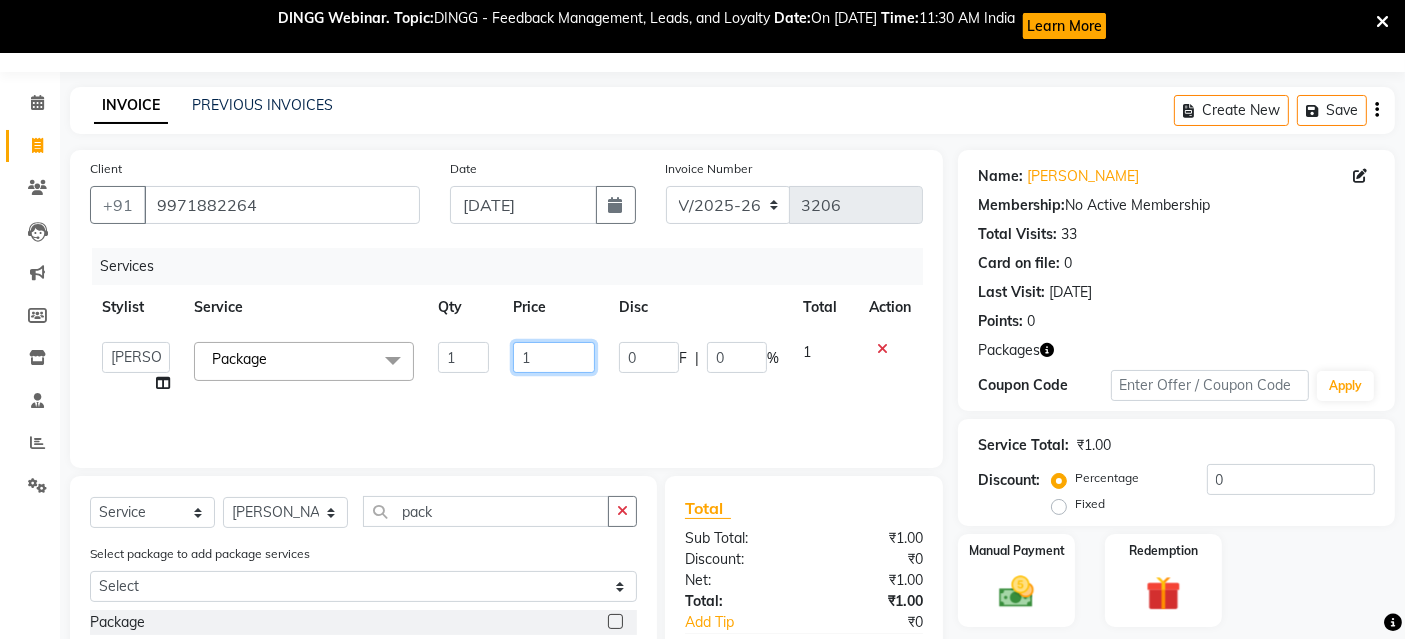 click on "1" 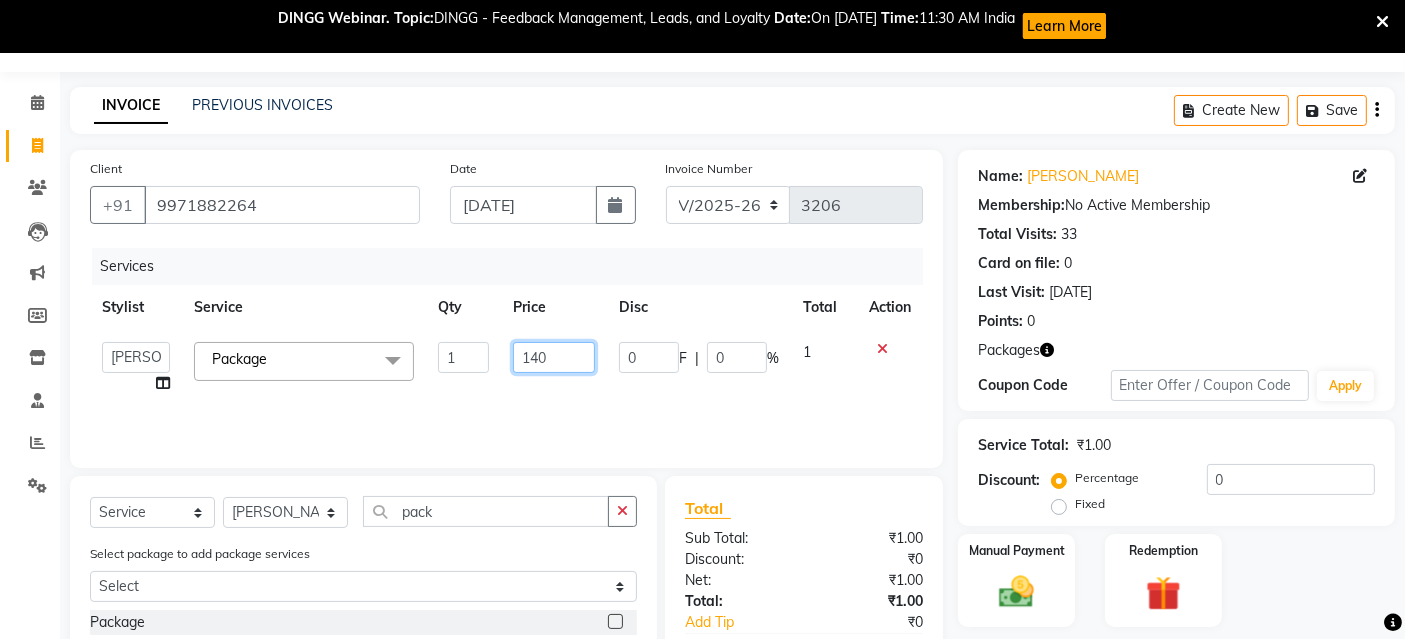 type on "1400" 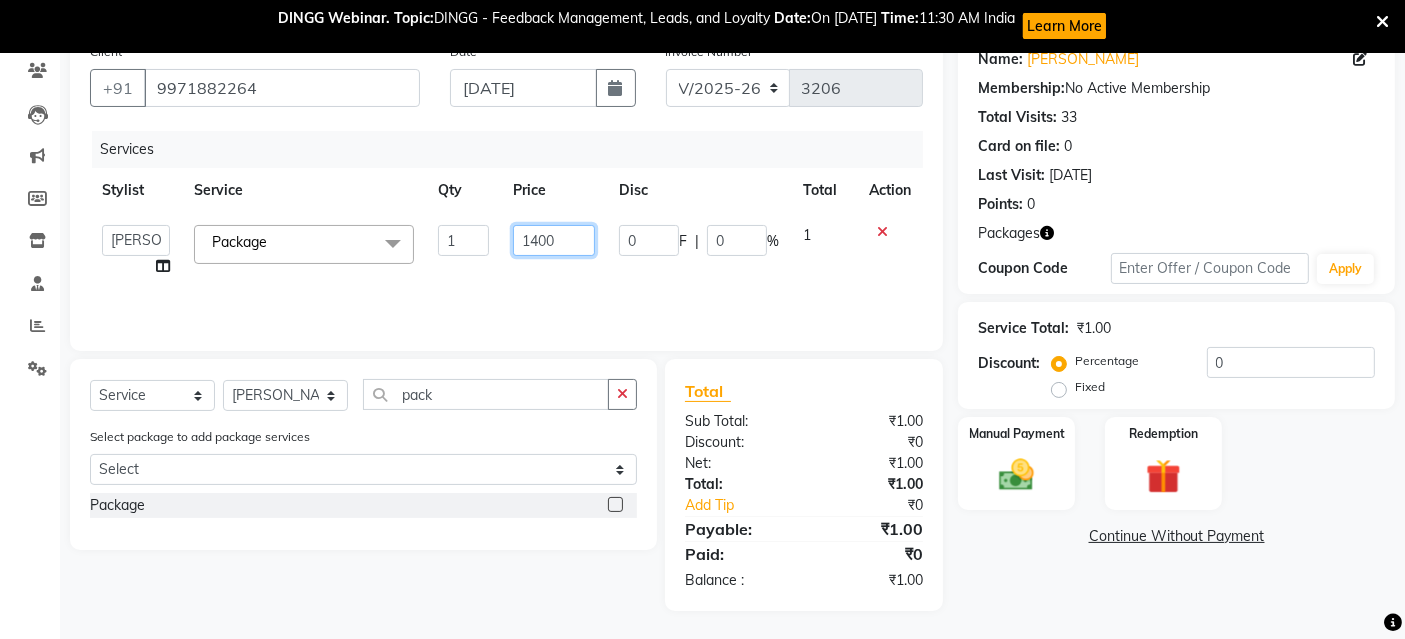 scroll, scrollTop: 171, scrollLeft: 0, axis: vertical 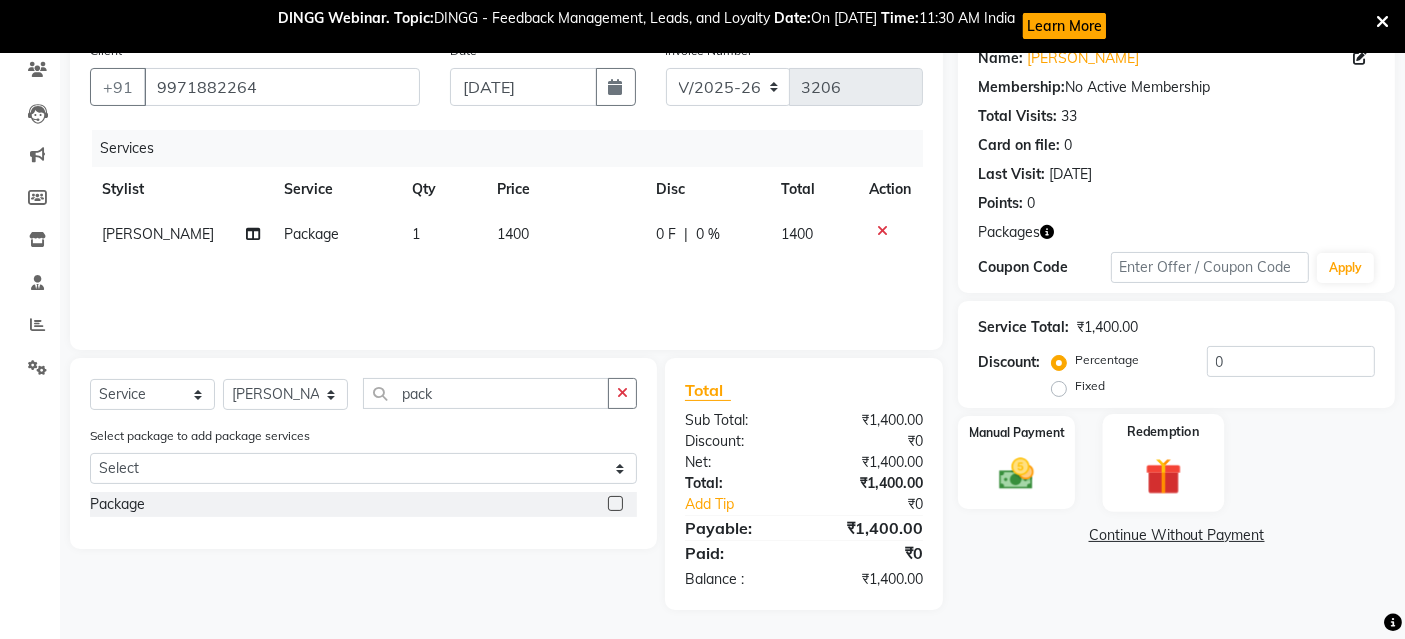 click 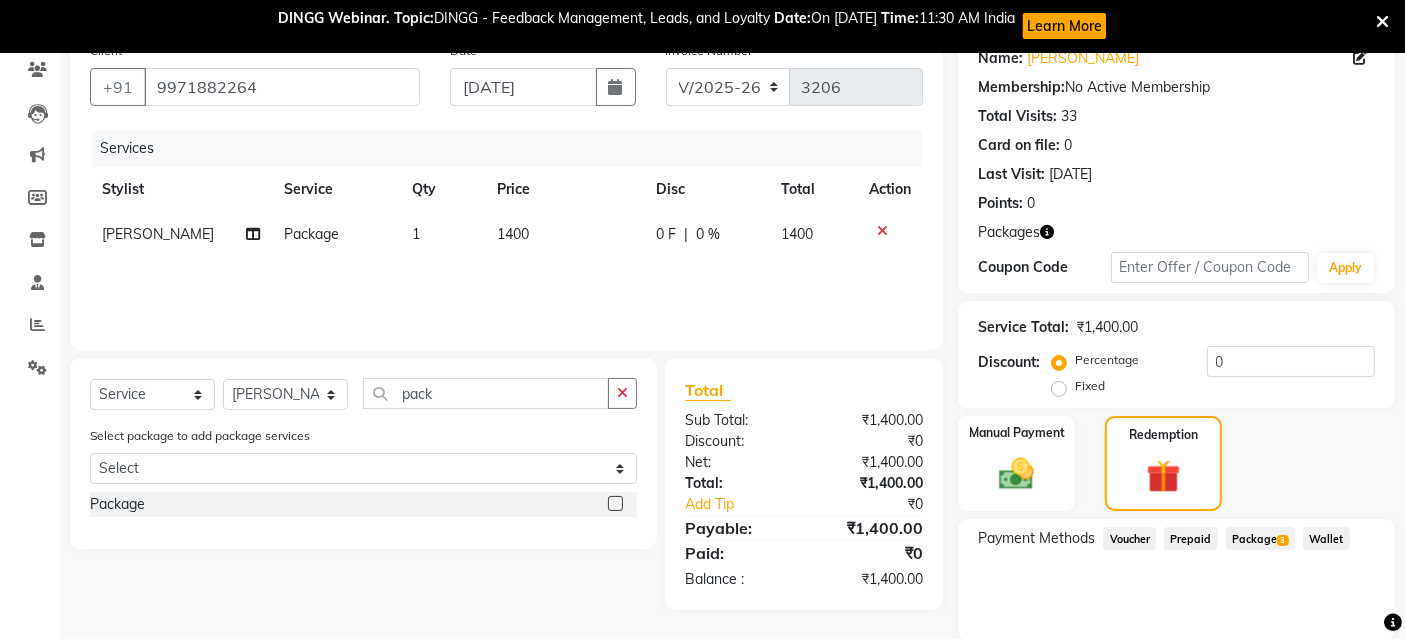 scroll, scrollTop: 240, scrollLeft: 0, axis: vertical 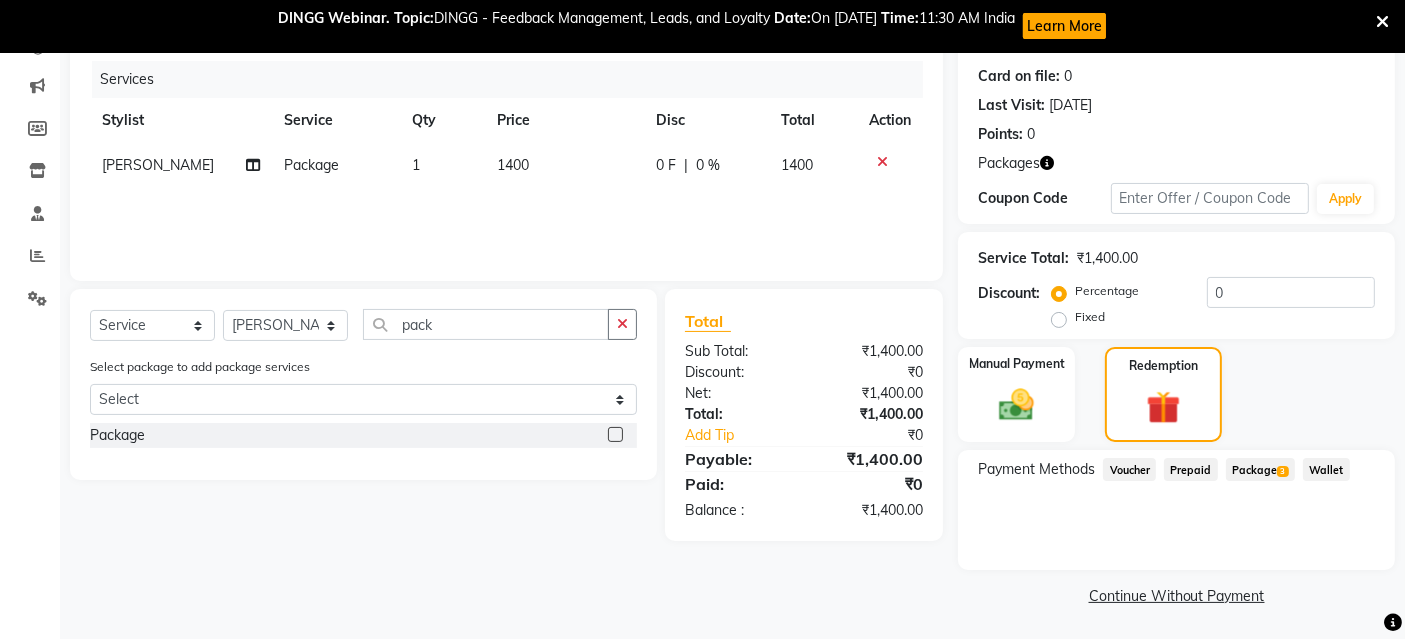 click on "Package  3" 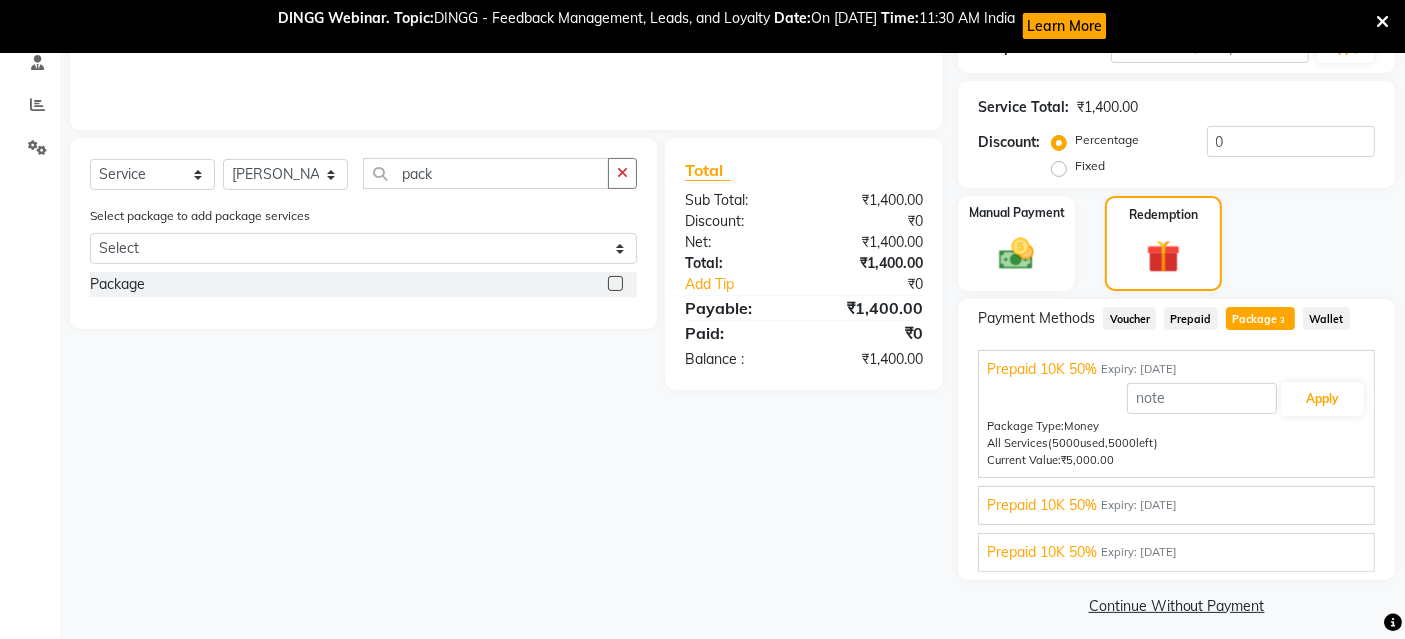 scroll, scrollTop: 400, scrollLeft: 0, axis: vertical 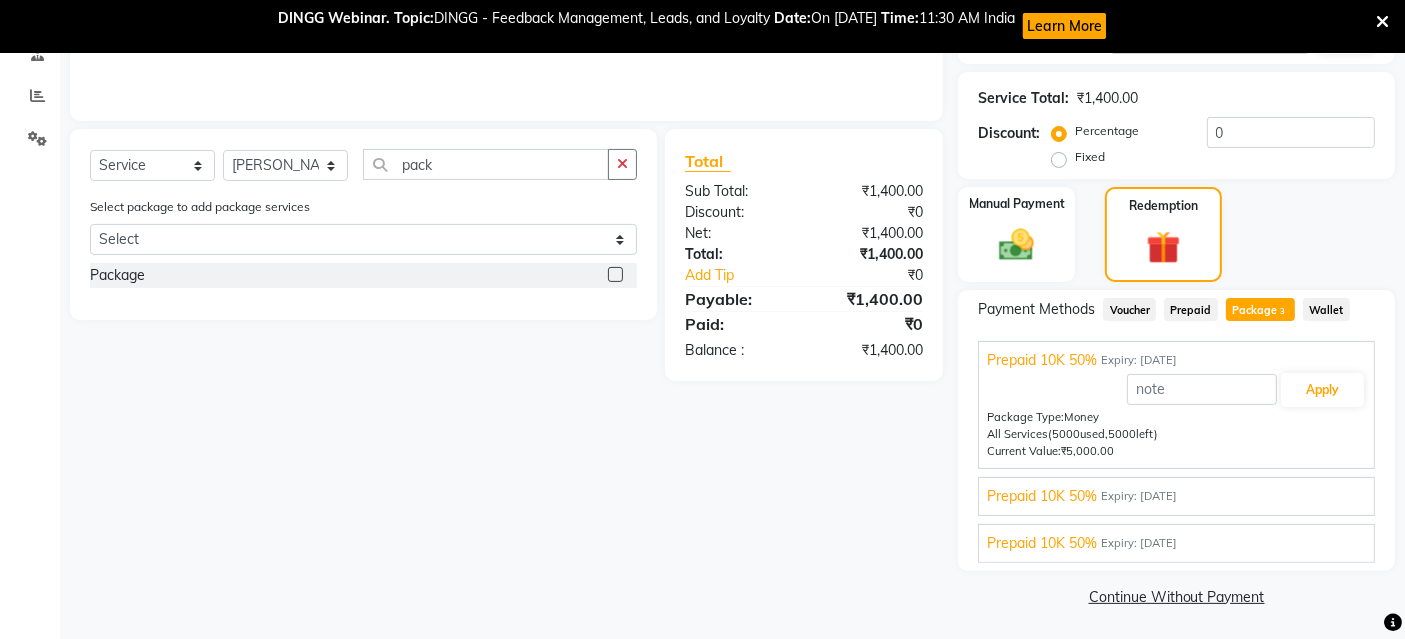 click on "Expiry: 29-06-2034" at bounding box center (1139, 496) 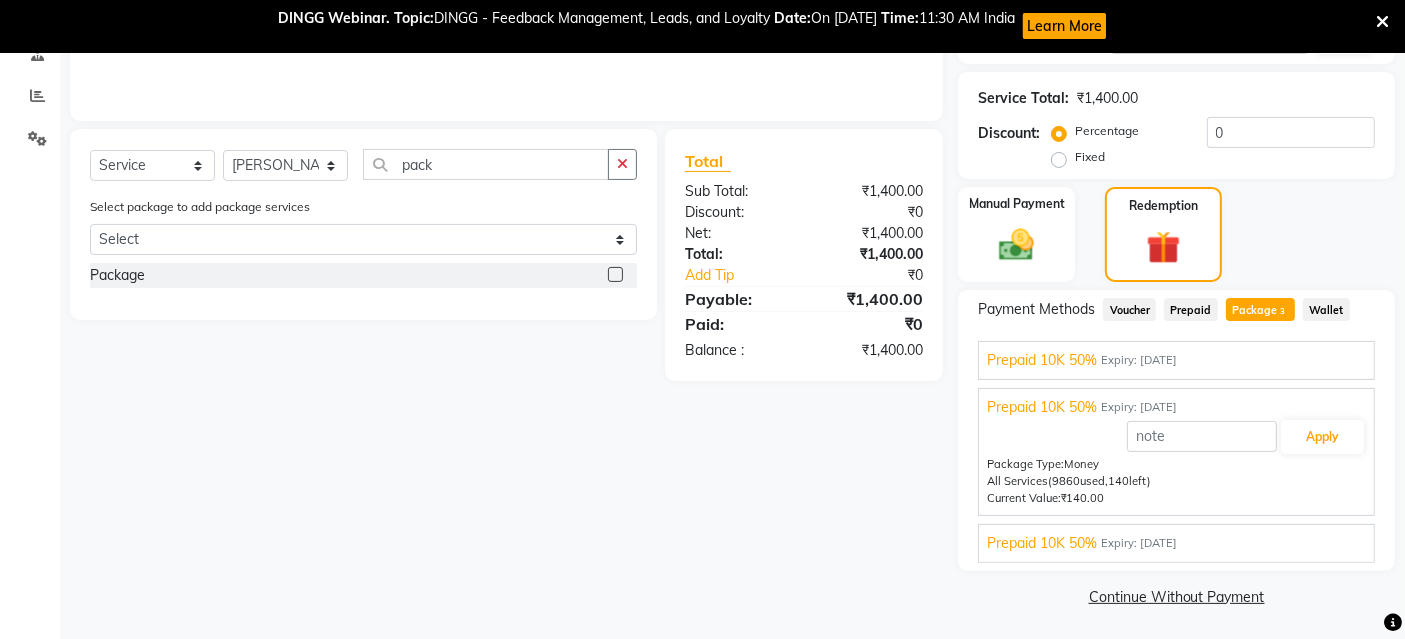 drag, startPoint x: 1107, startPoint y: 370, endPoint x: 1157, endPoint y: 389, distance: 53.488316 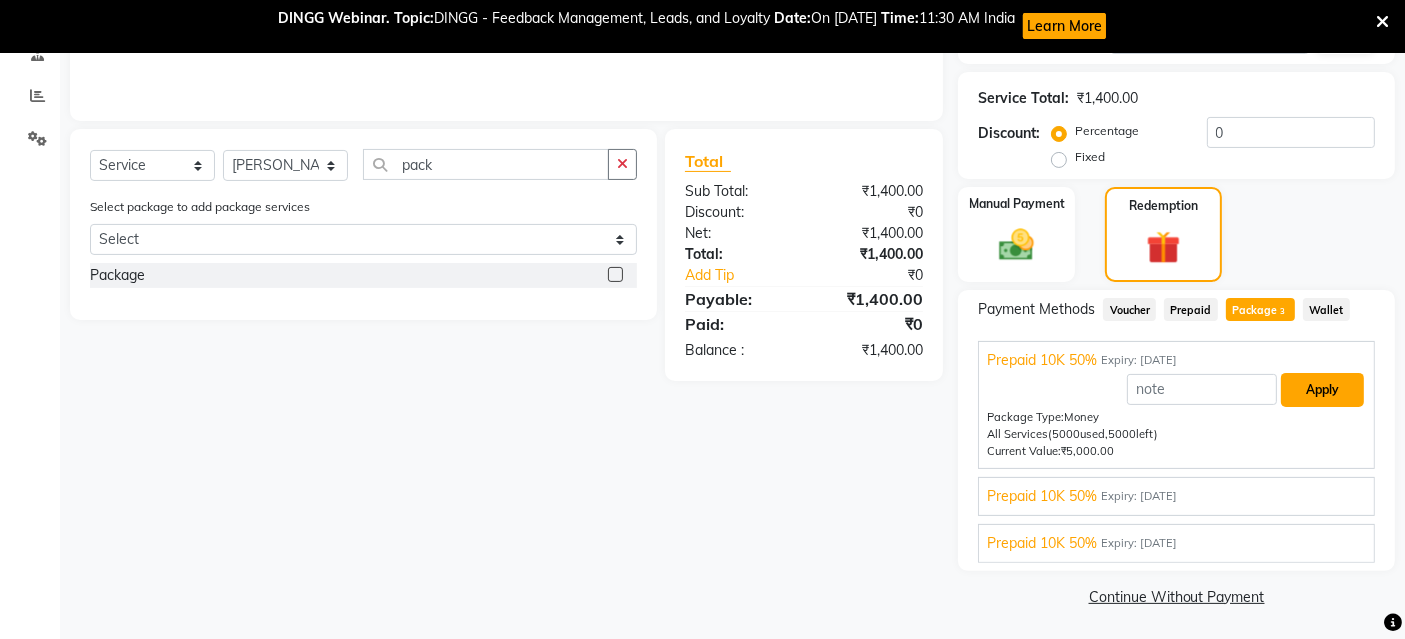 click on "Apply" at bounding box center [1322, 390] 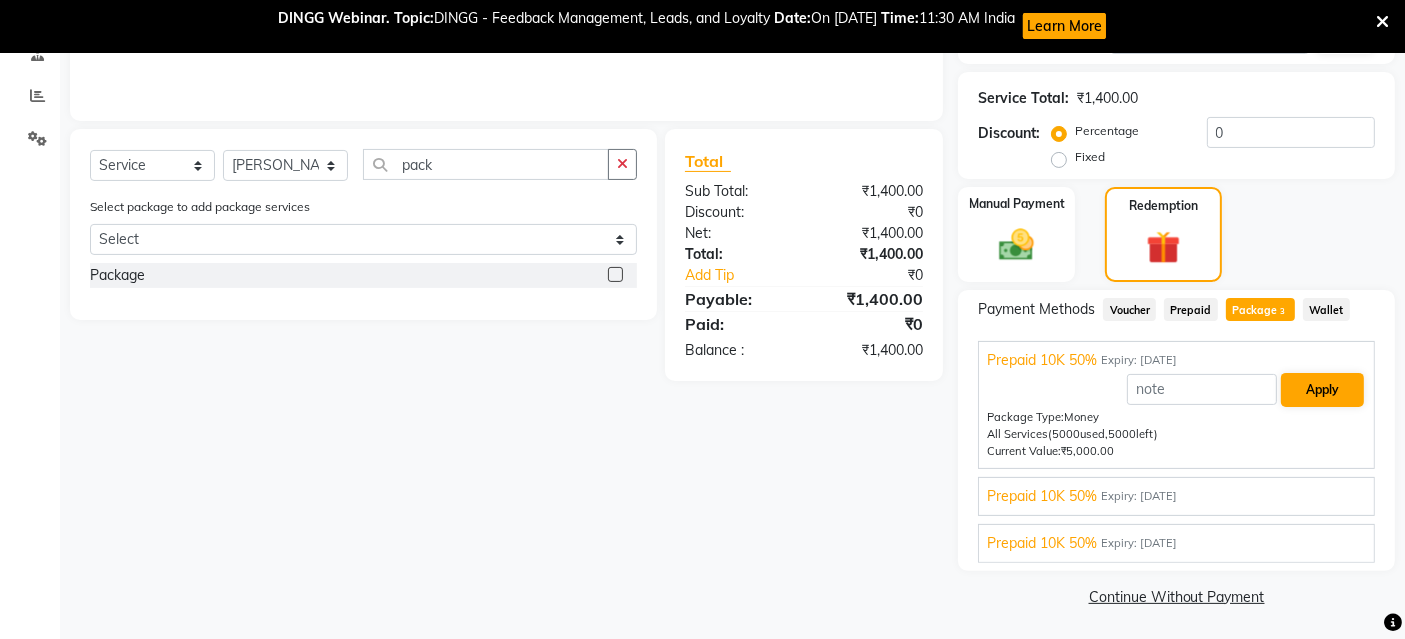 scroll, scrollTop: 240, scrollLeft: 0, axis: vertical 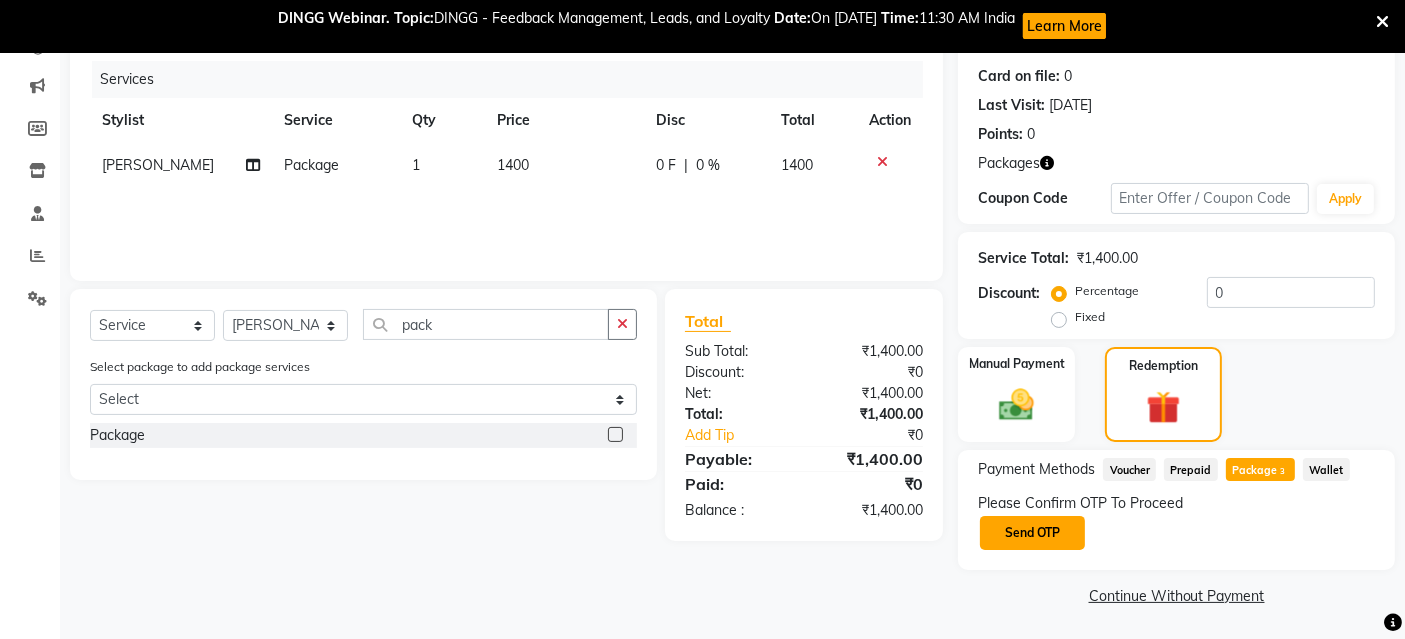 click on "Send OTP" 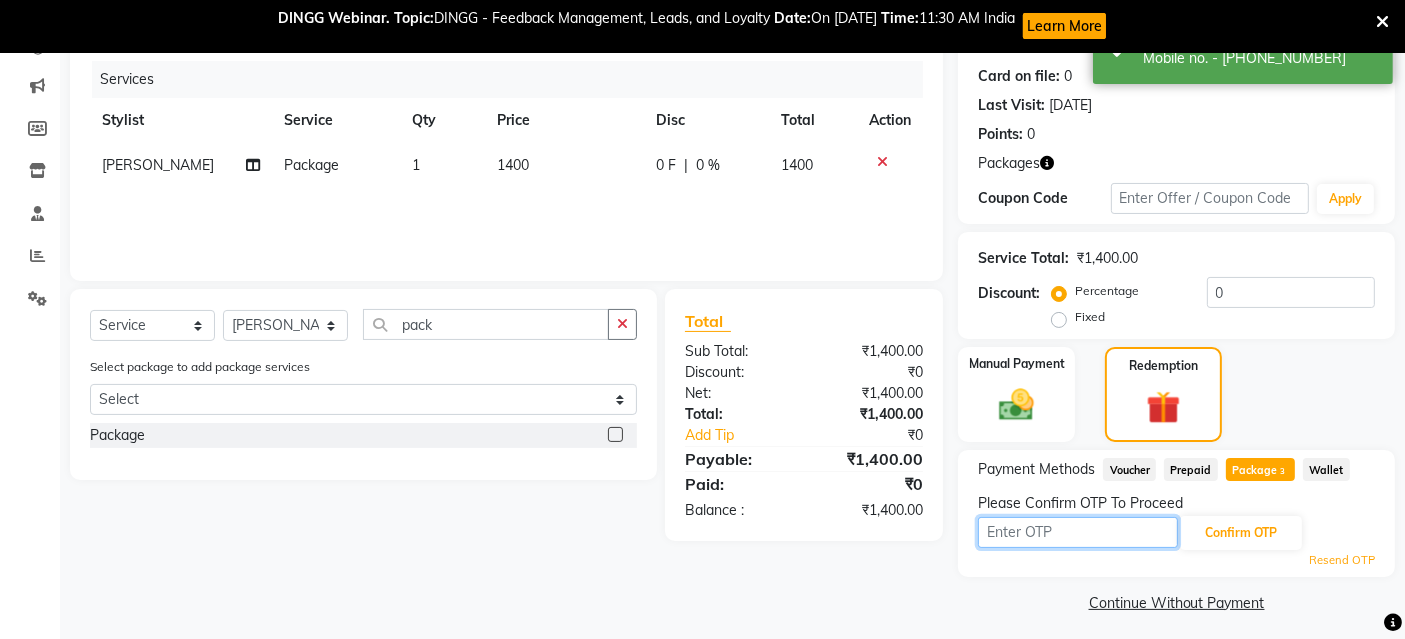 click at bounding box center [1078, 532] 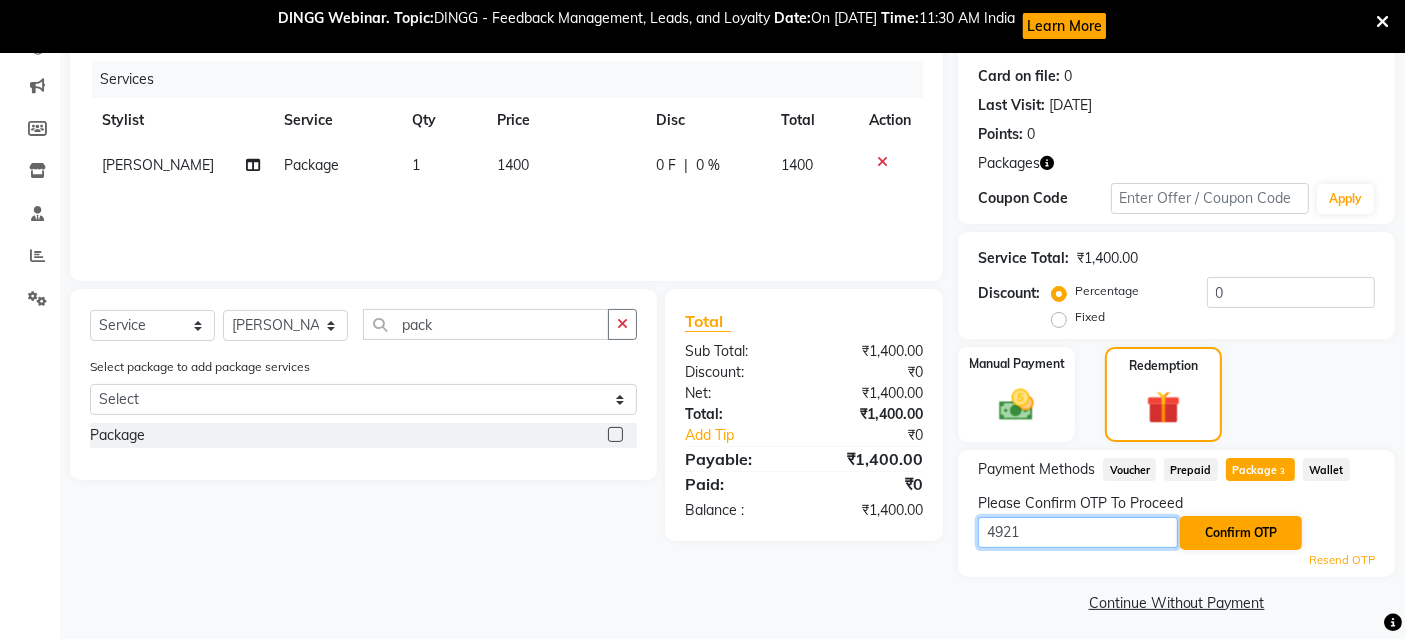 type on "4921" 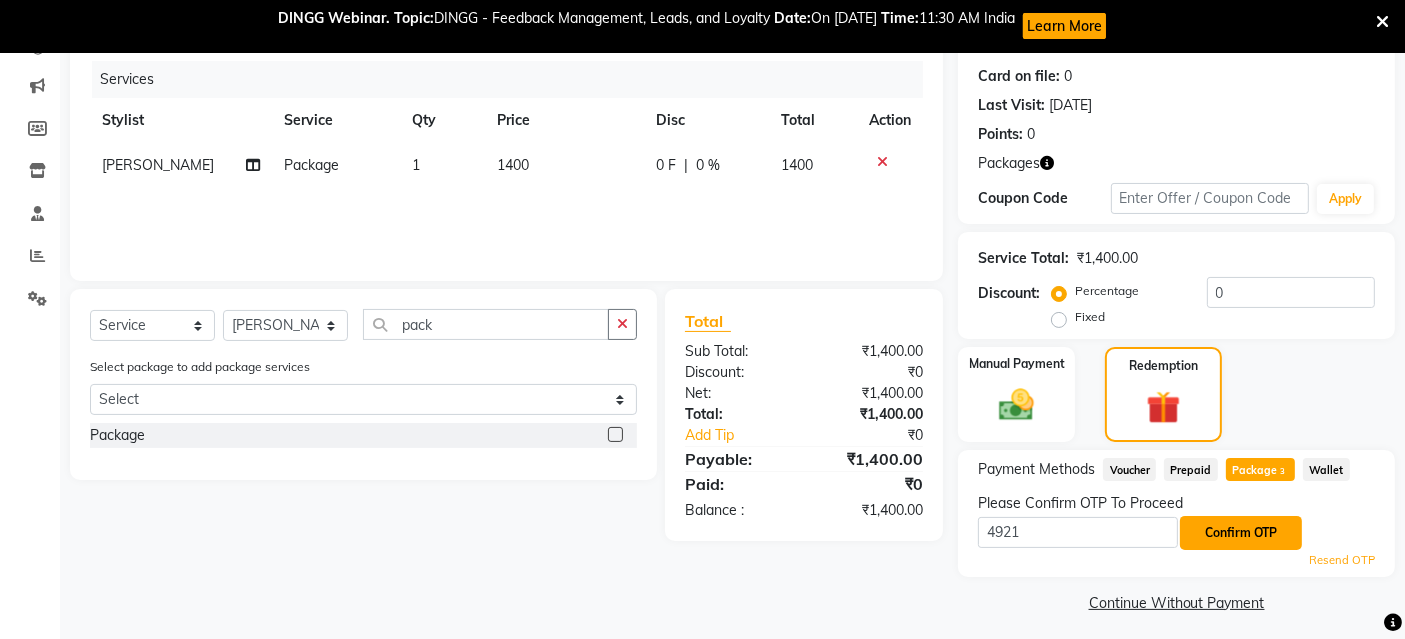 click on "Confirm OTP" 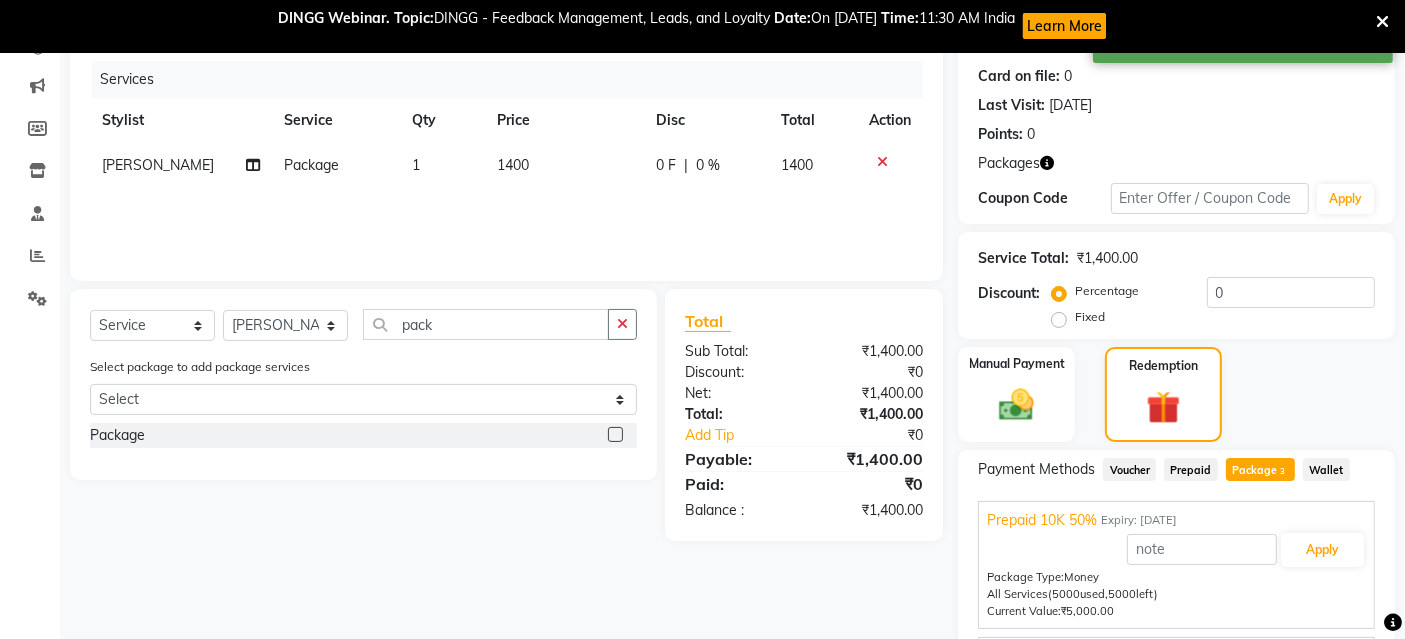 scroll, scrollTop: 400, scrollLeft: 0, axis: vertical 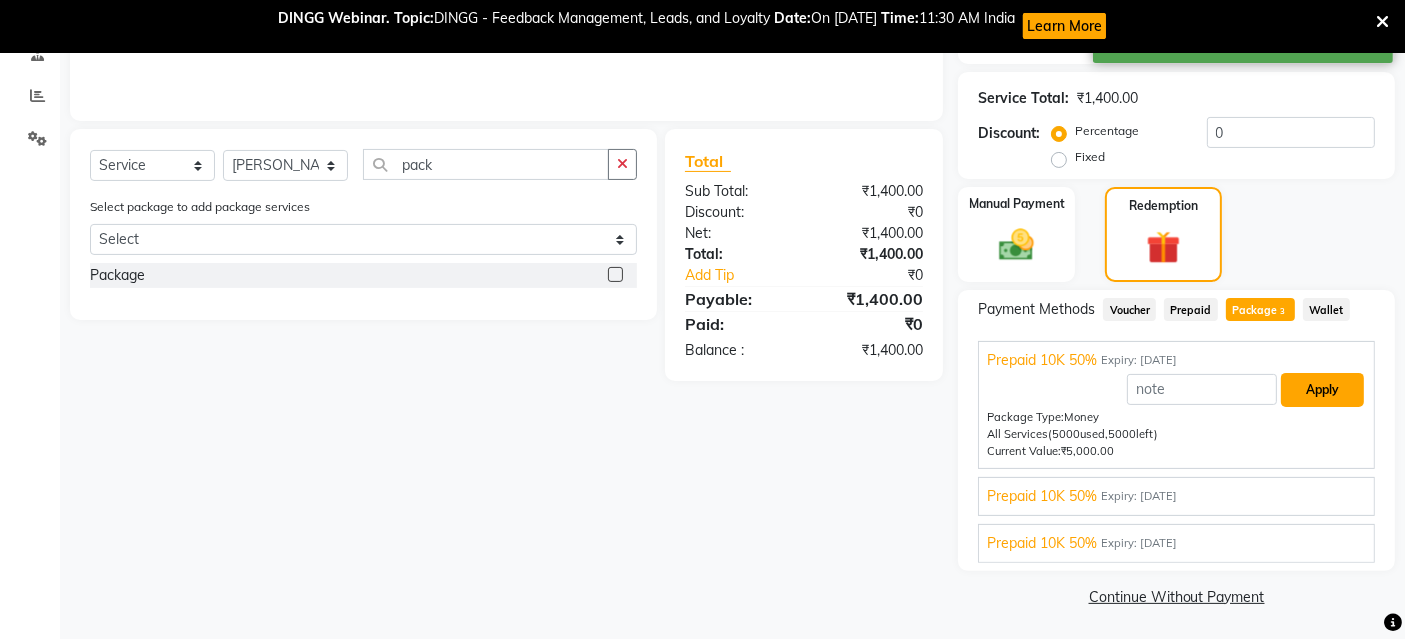 click on "Apply" at bounding box center [1322, 390] 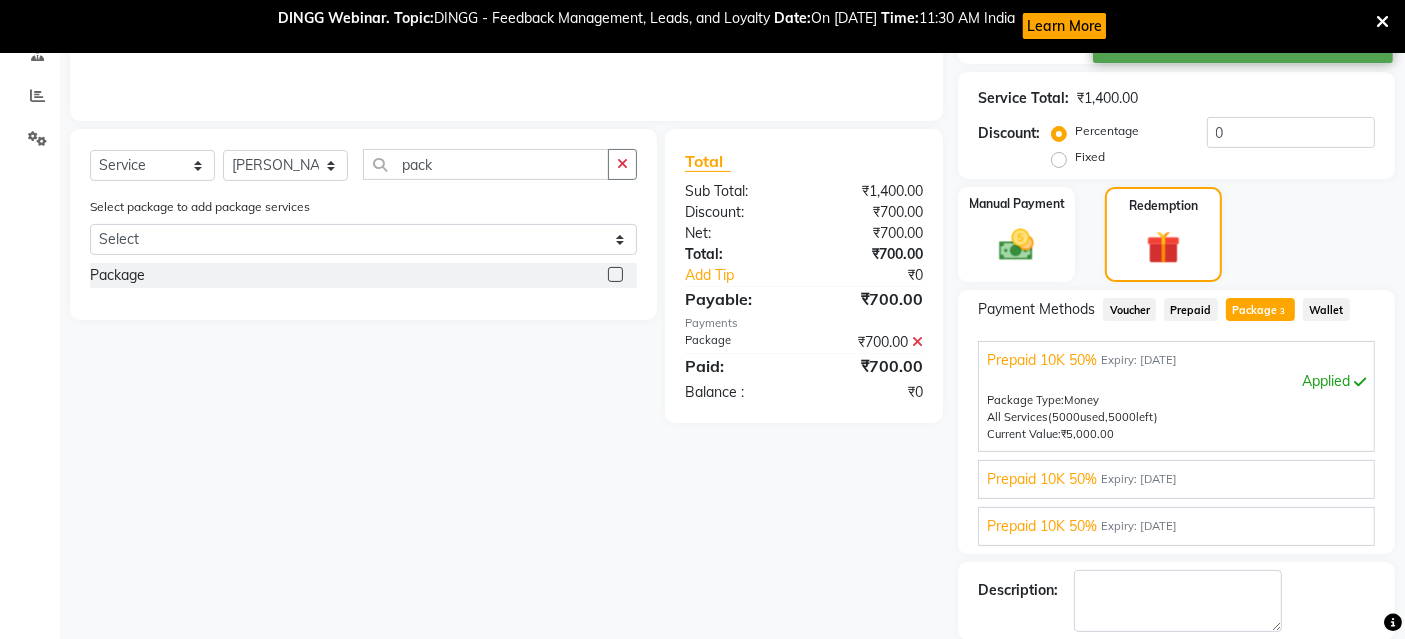 scroll, scrollTop: 494, scrollLeft: 0, axis: vertical 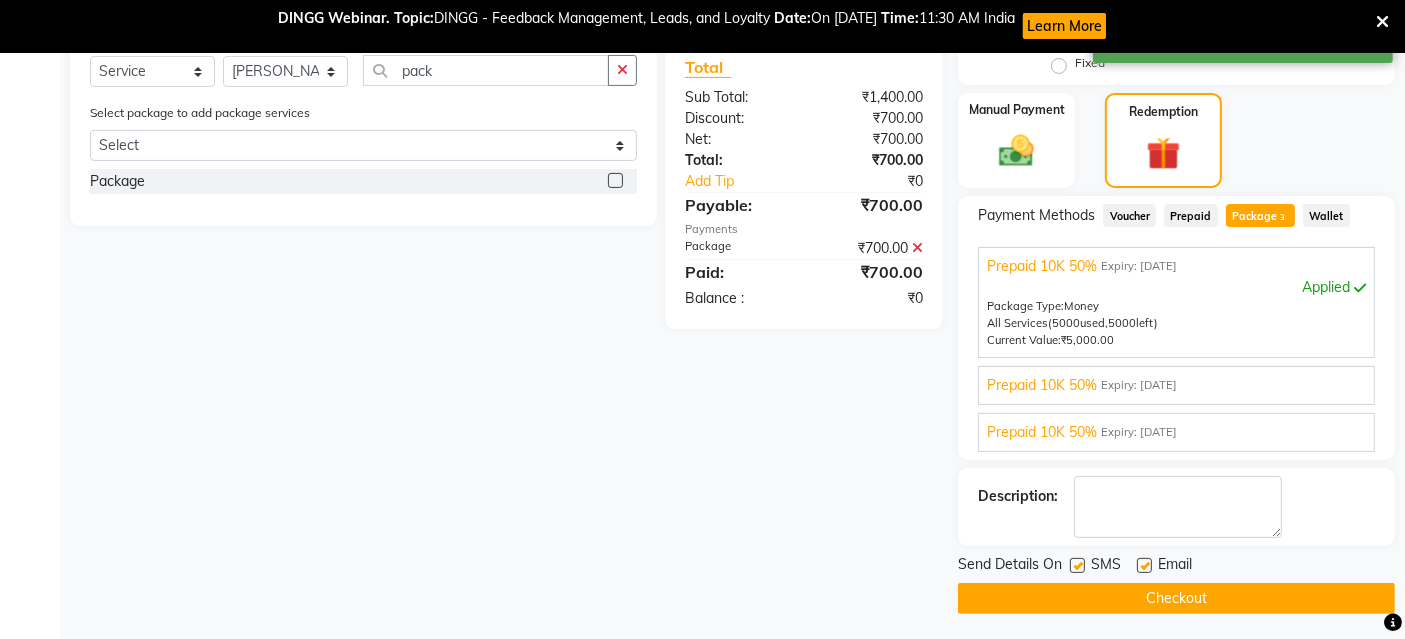 click on "Checkout" 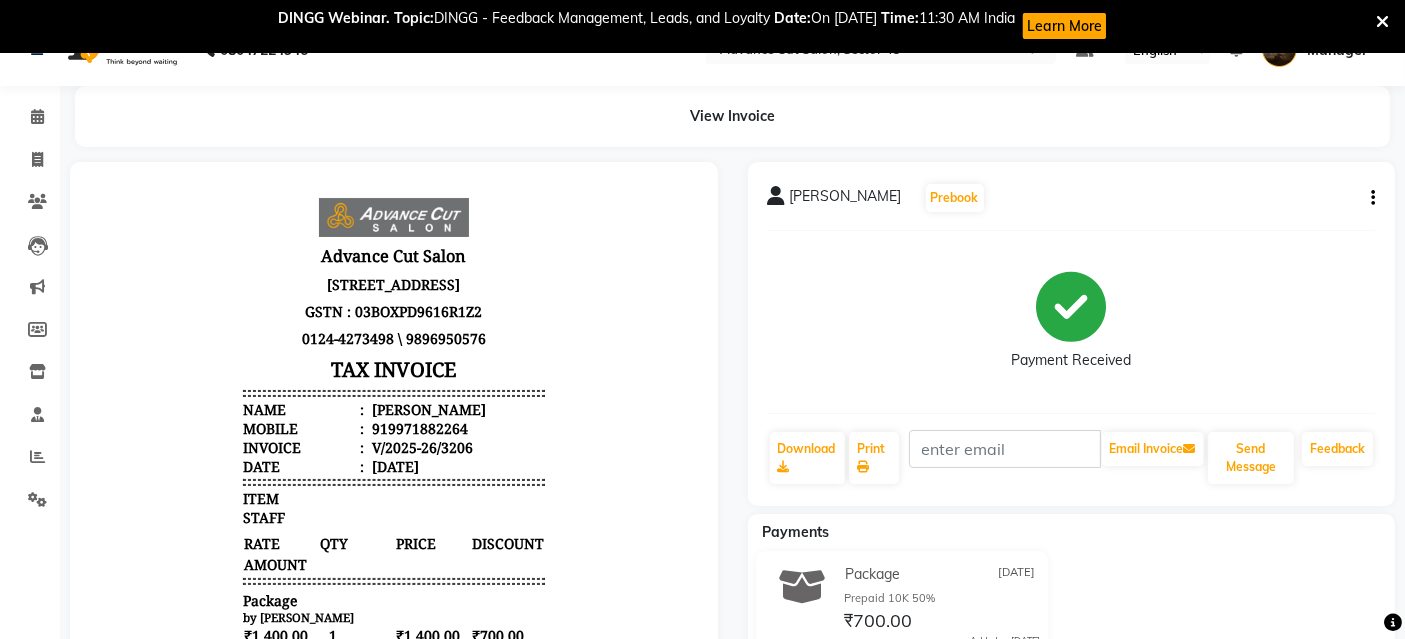 scroll, scrollTop: 0, scrollLeft: 0, axis: both 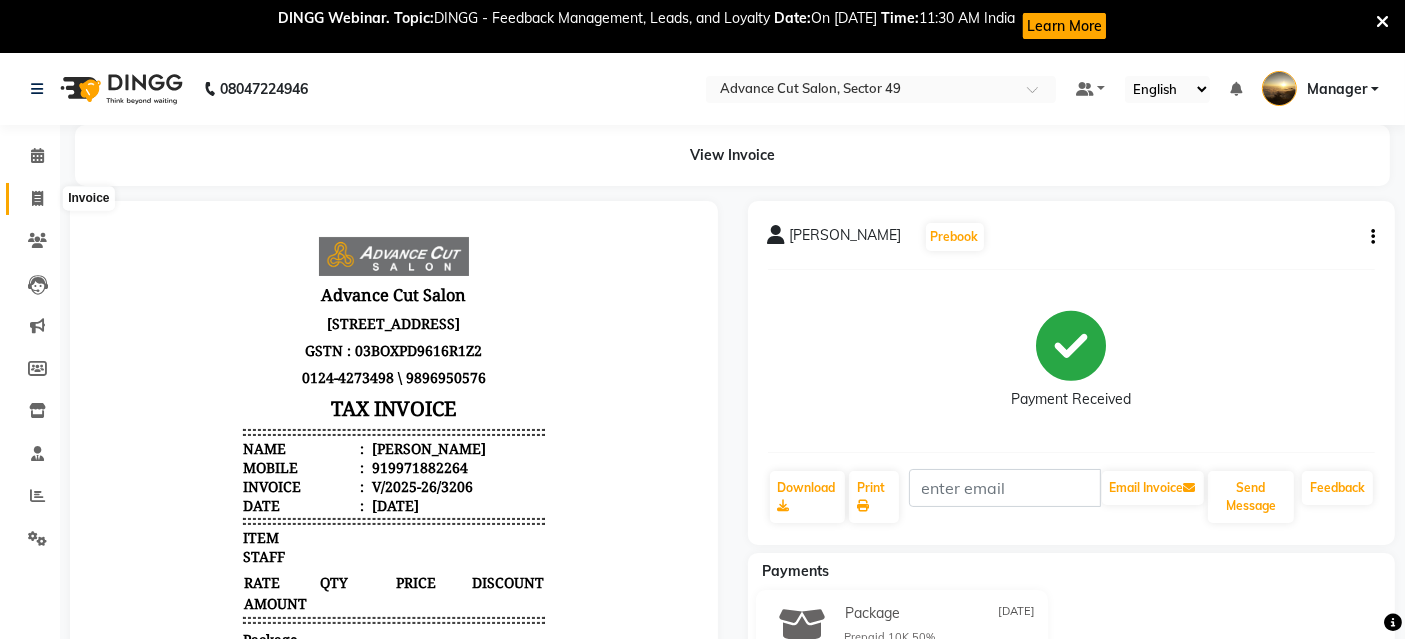 click 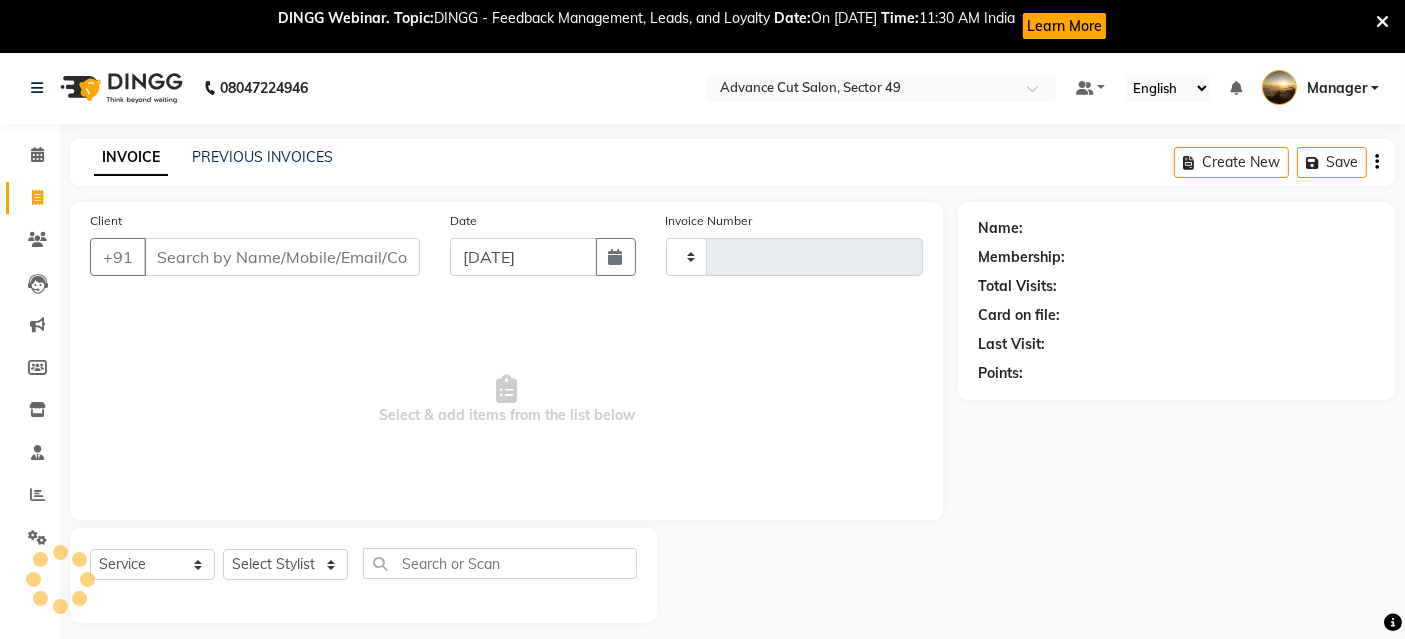 type on "3207" 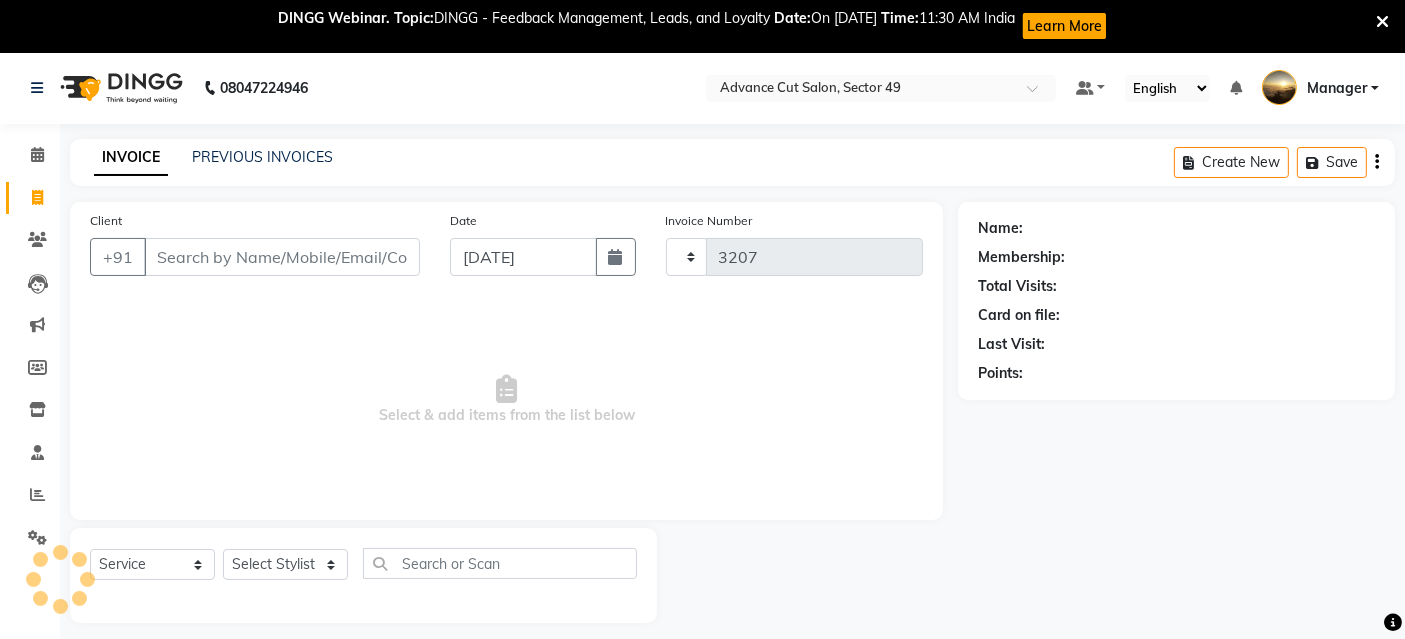 select on "4616" 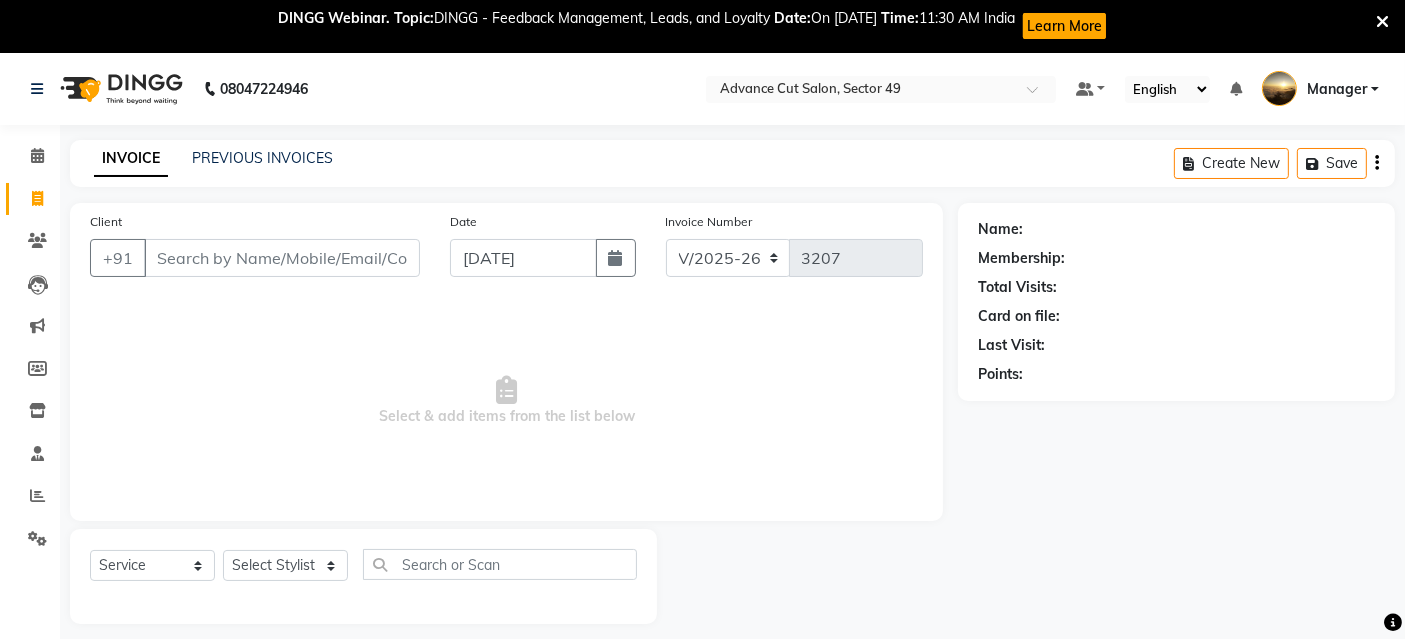 scroll, scrollTop: 53, scrollLeft: 0, axis: vertical 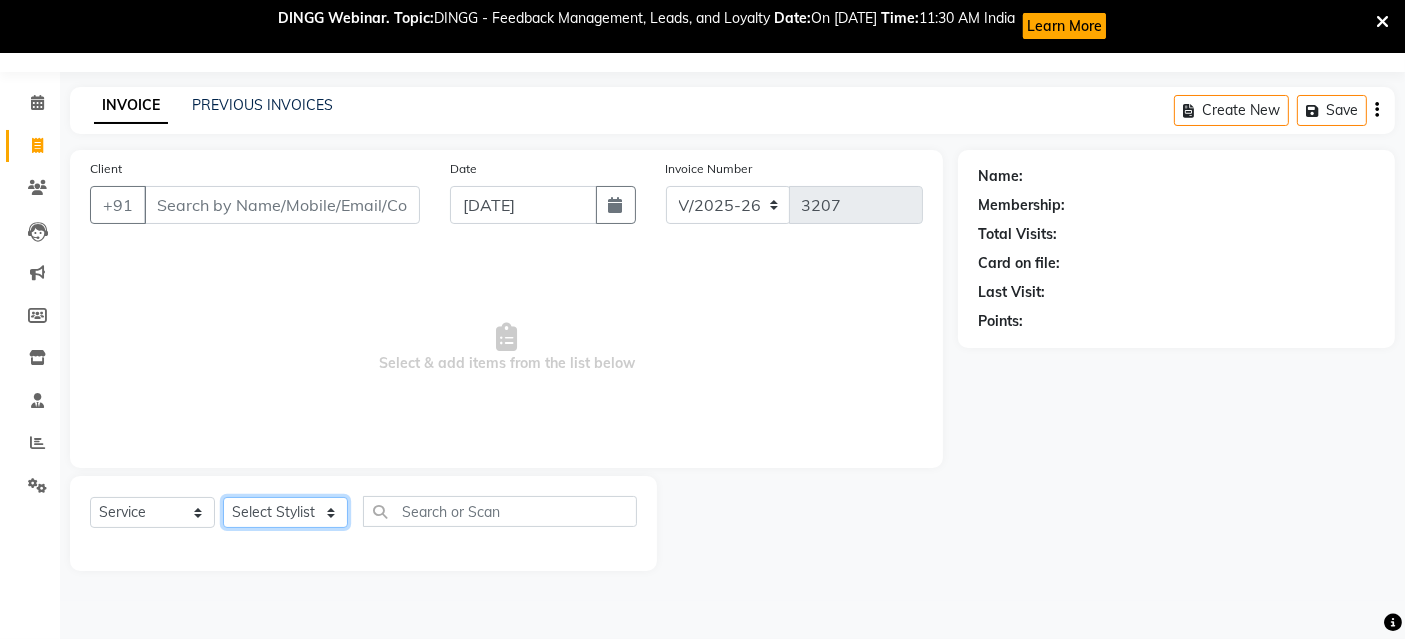 click on "Select Stylist [PERSON_NAME] danish [PERSON_NAME] Manager product [PERSON_NAME] rakhi [PERSON_NAME] sameer sameer Tip vishal" 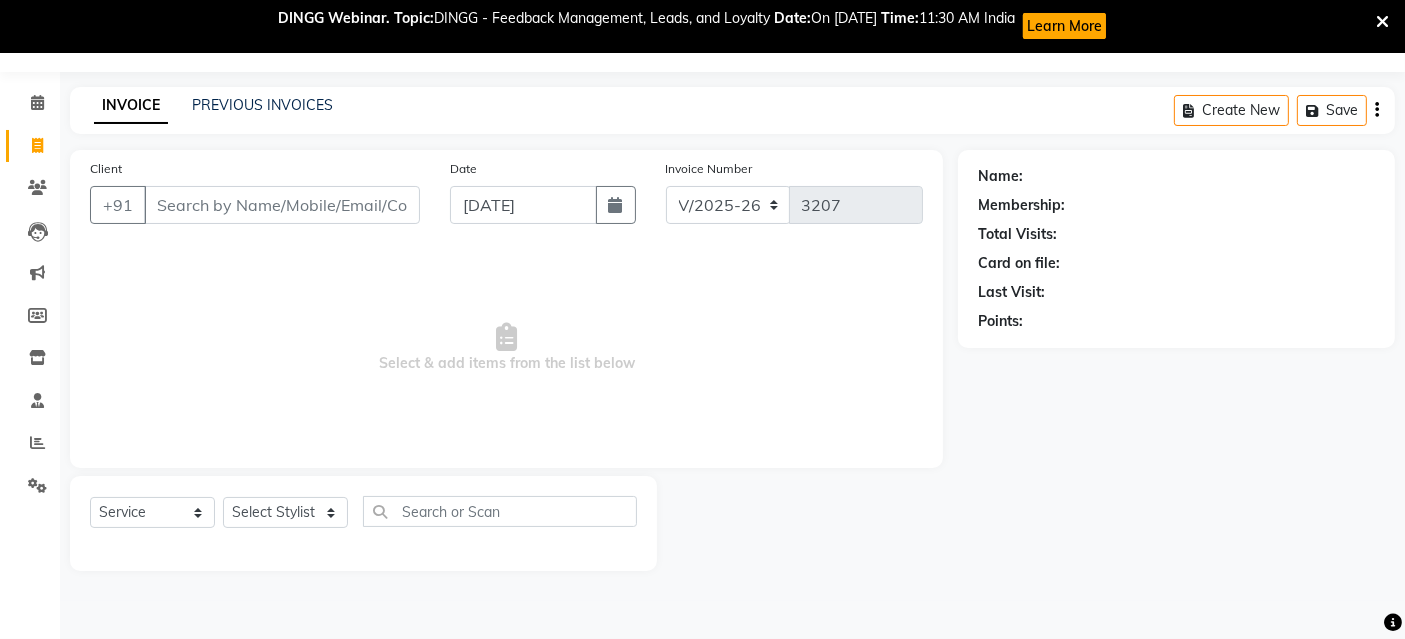 click on "Select & add items from the list below" at bounding box center [506, 348] 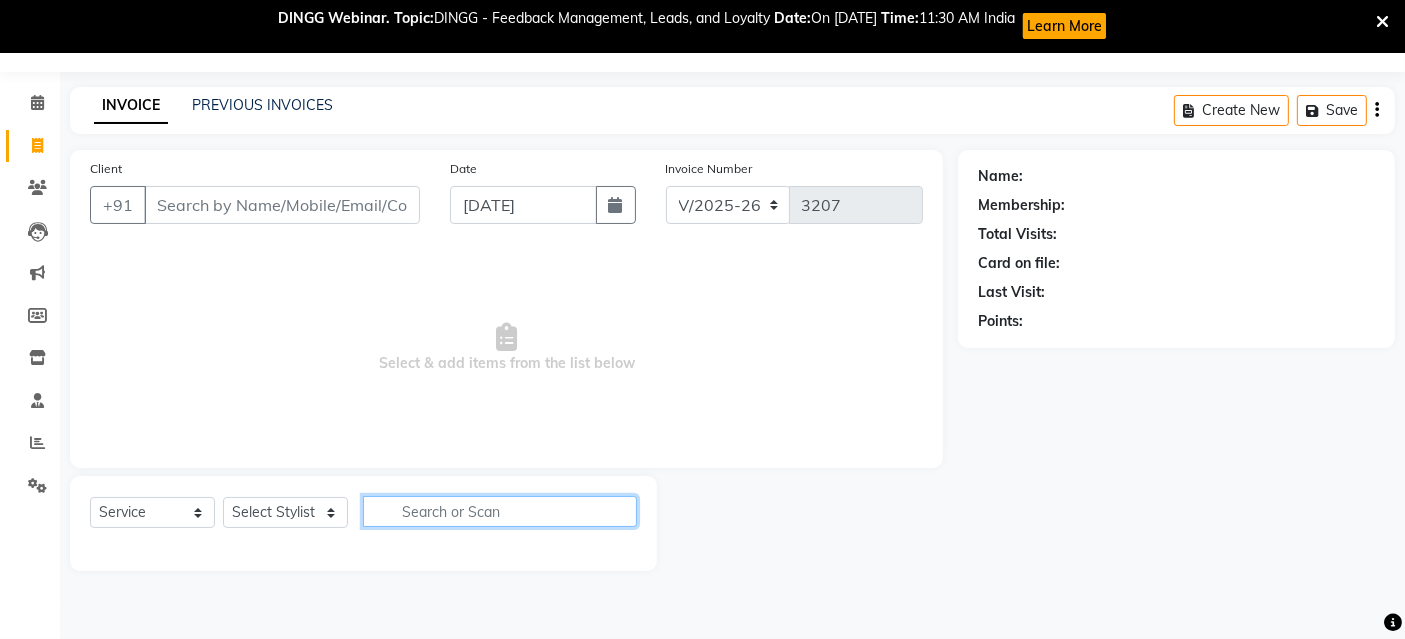 click 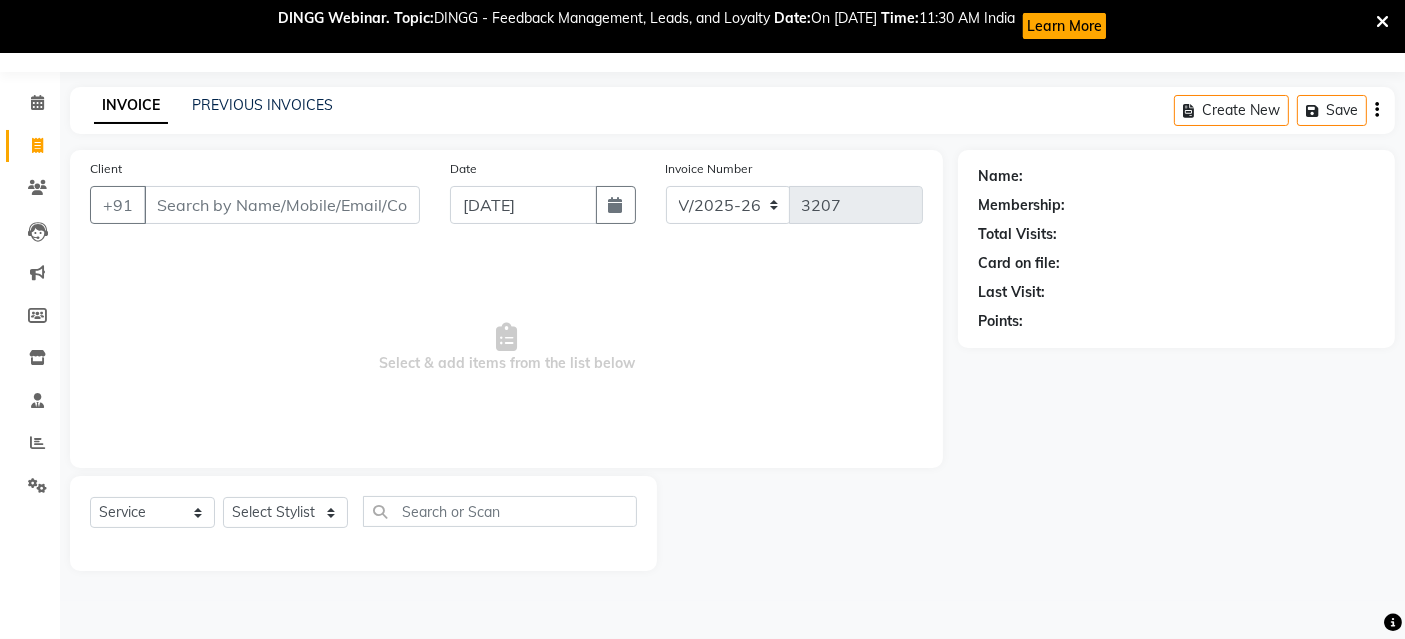 click on "Select & add items from the list below" at bounding box center (506, 348) 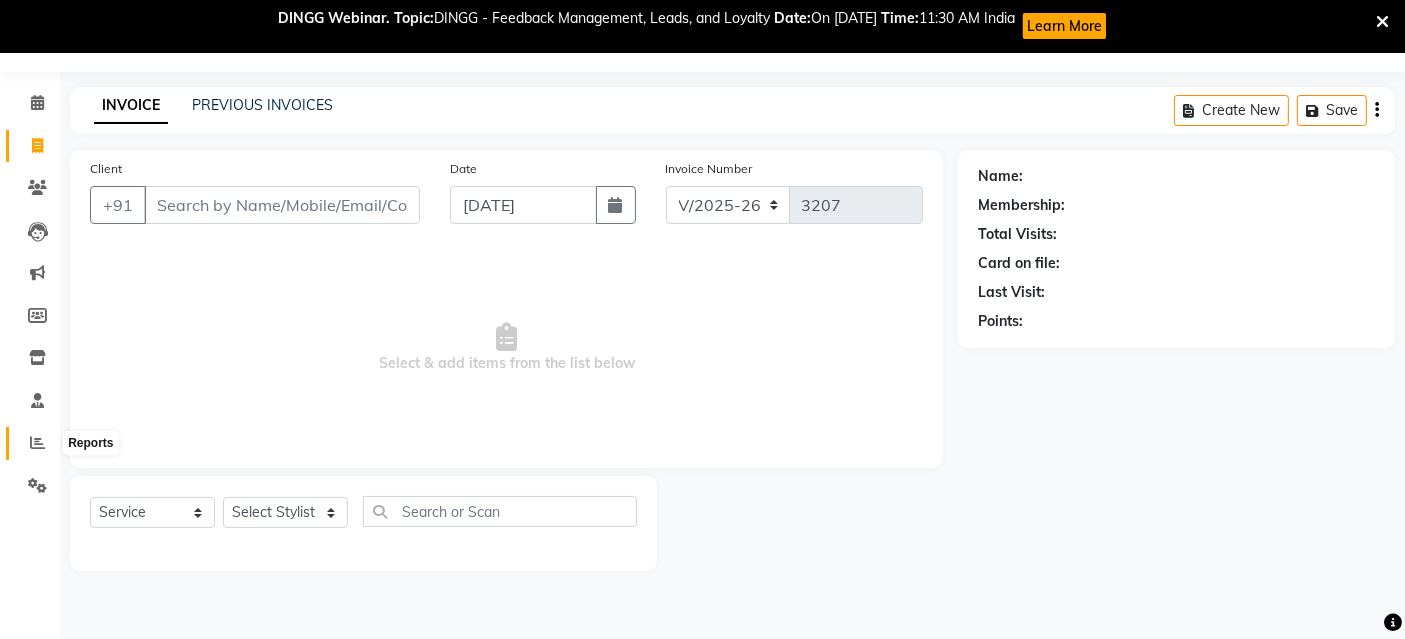 click 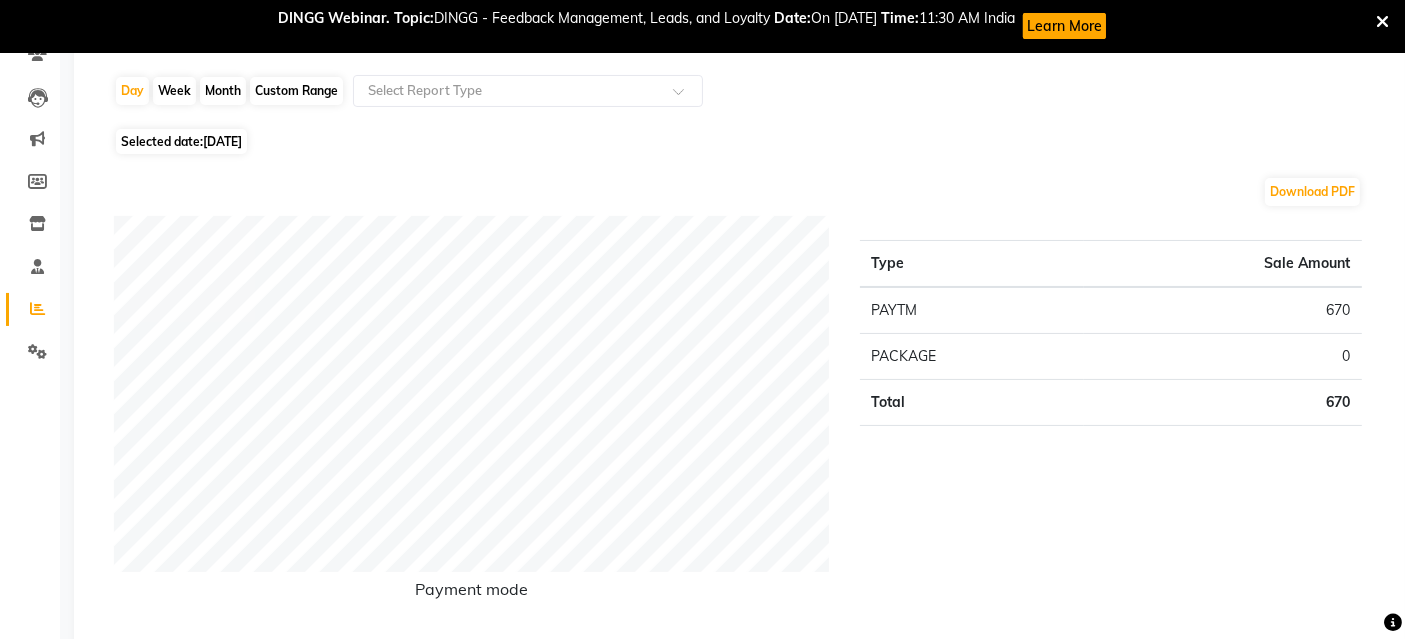 scroll, scrollTop: 0, scrollLeft: 0, axis: both 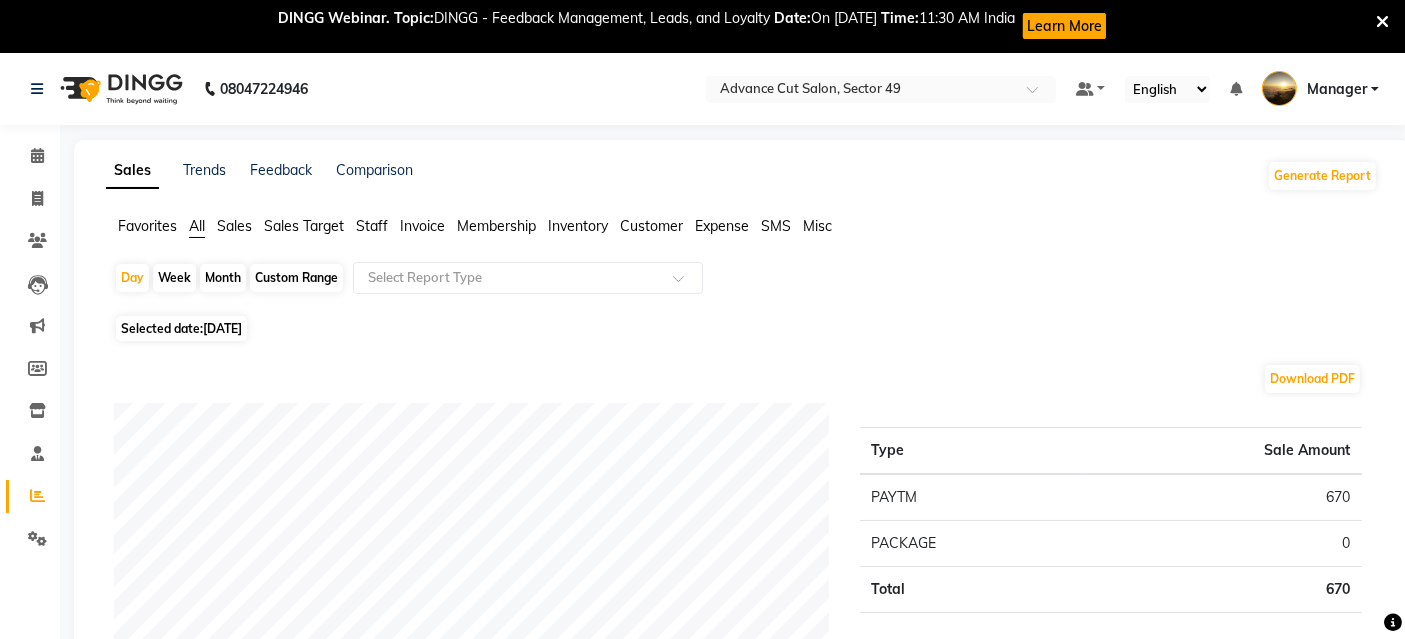 click on "[DATE]" 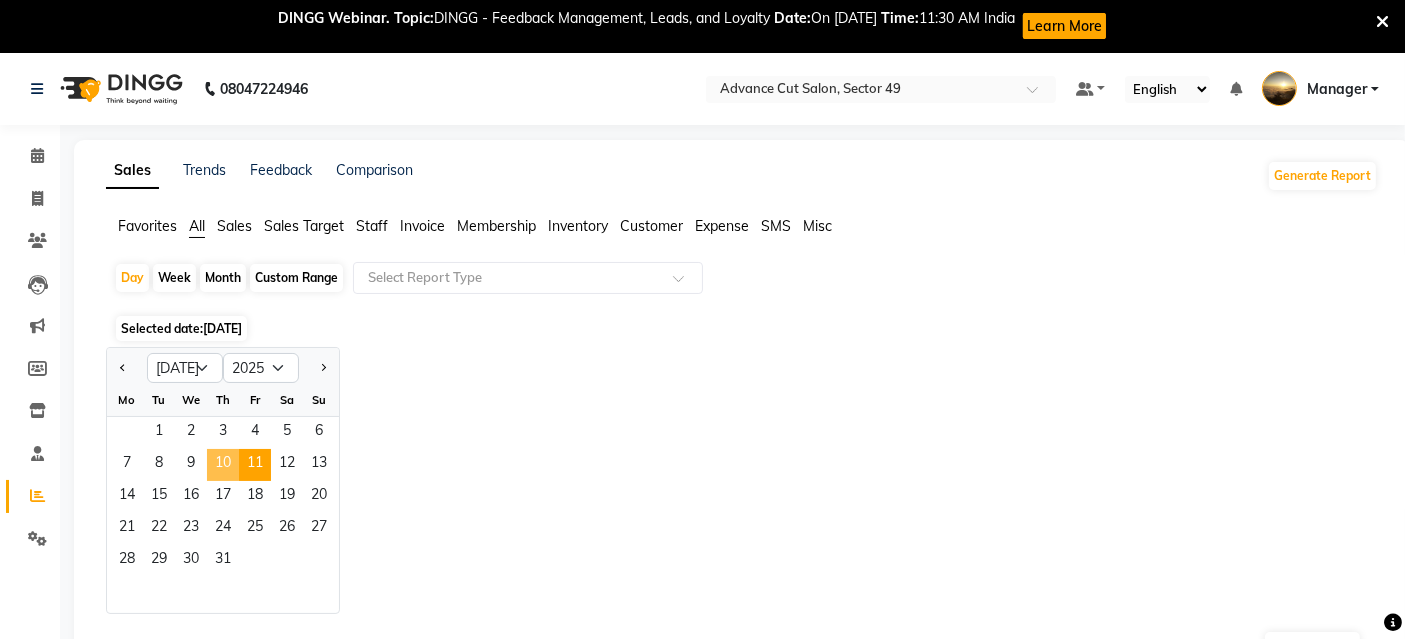 drag, startPoint x: 223, startPoint y: 464, endPoint x: 226, endPoint y: 403, distance: 61.073727 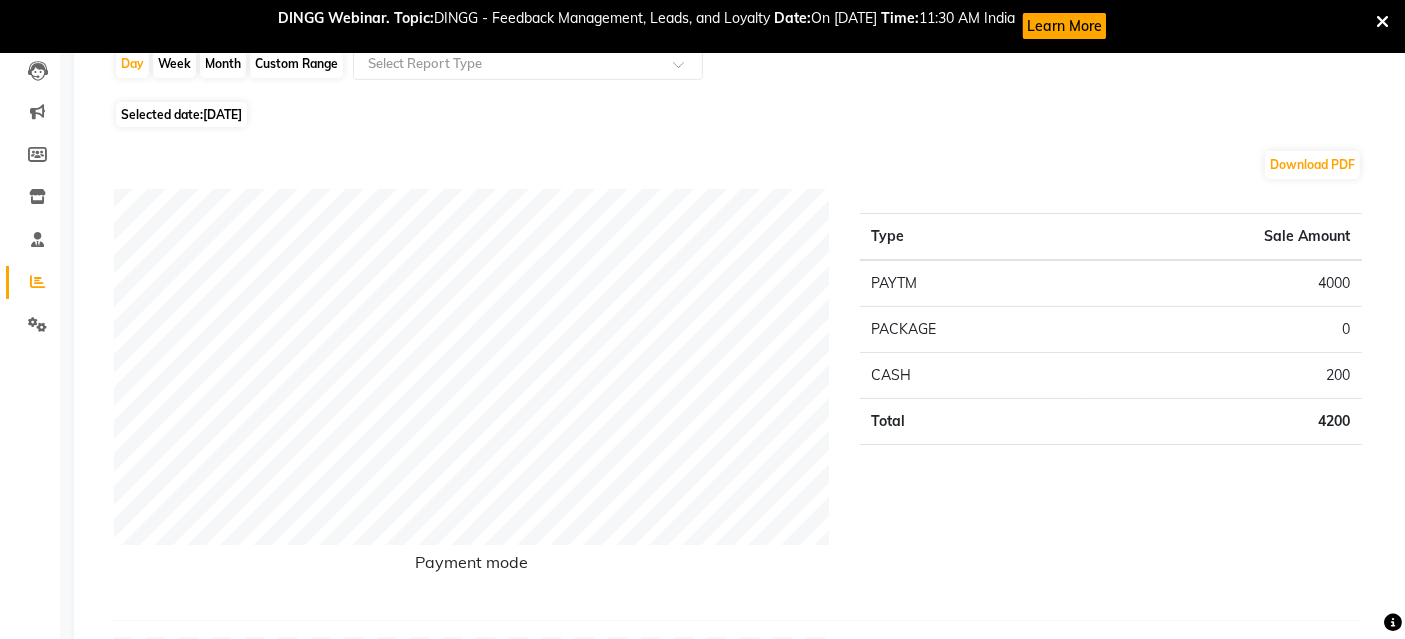 scroll, scrollTop: 0, scrollLeft: 0, axis: both 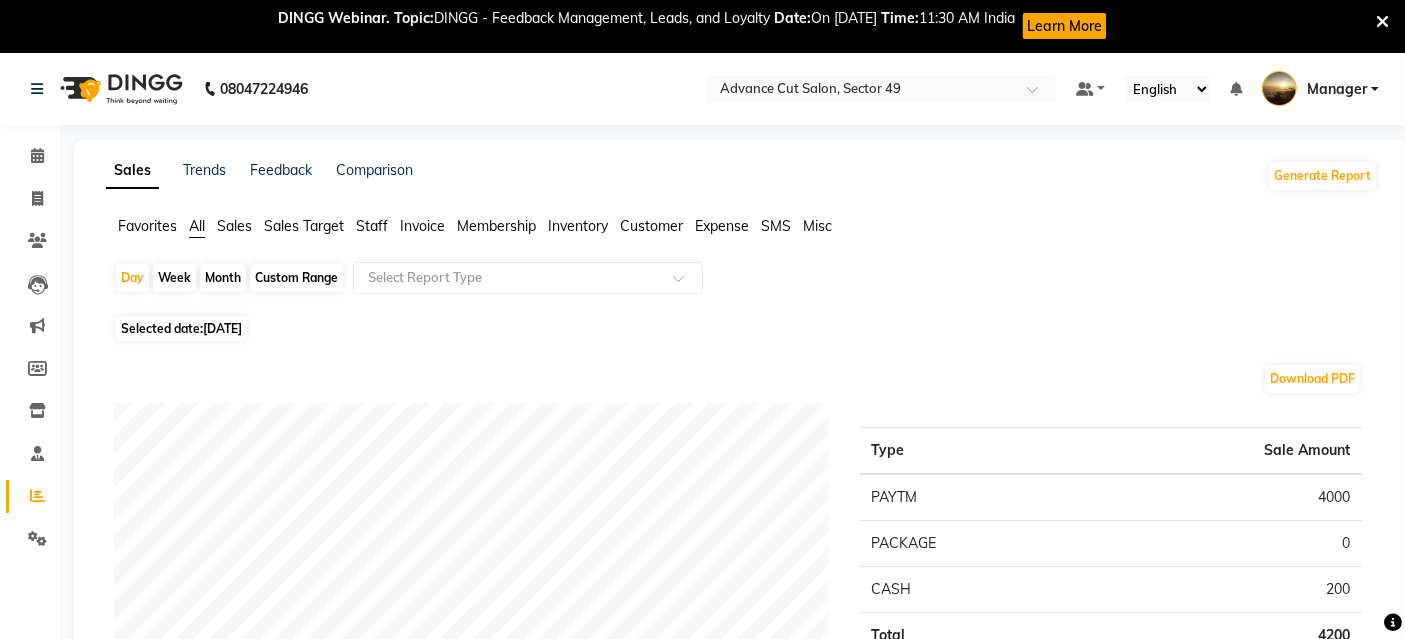 click on "10-07-2025" 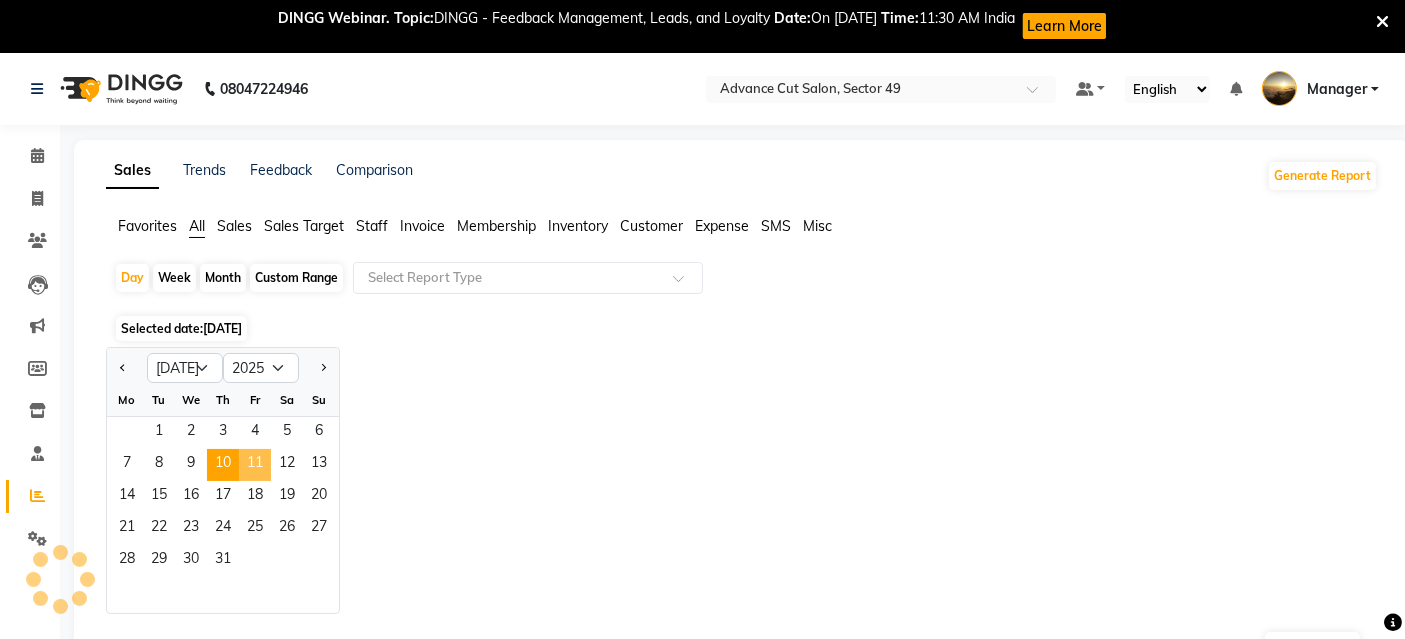 click on "11" 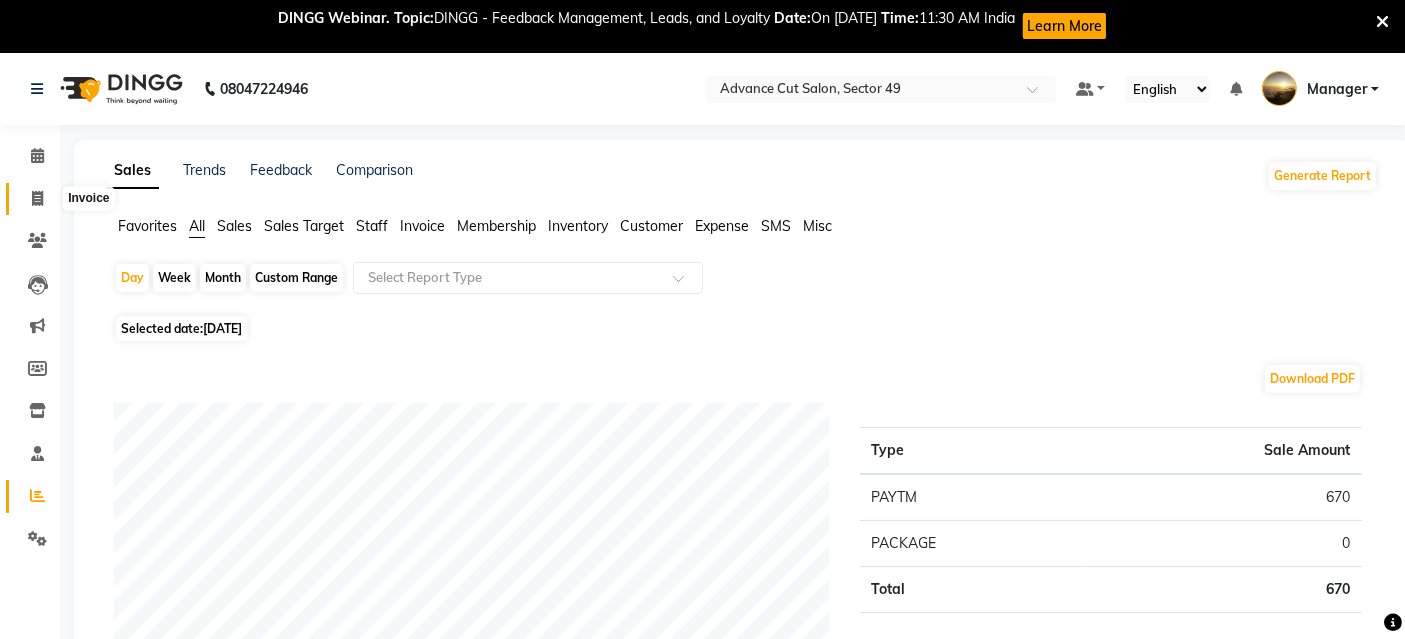 click 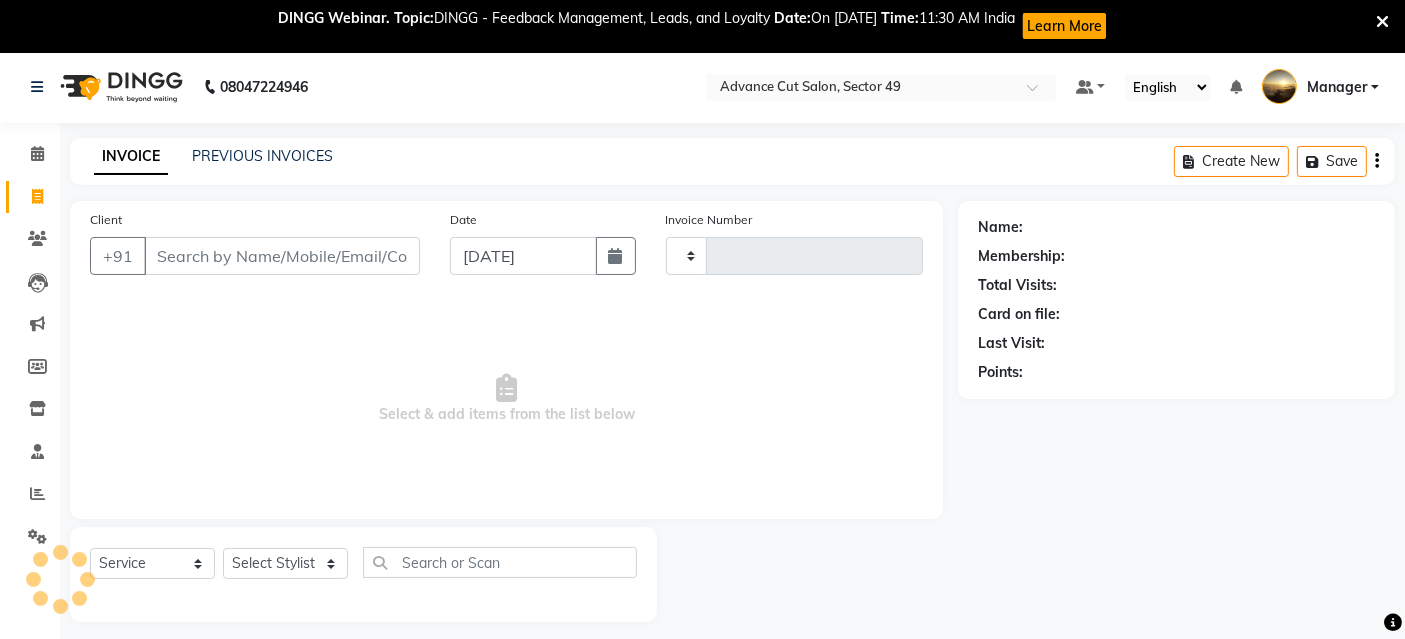 scroll, scrollTop: 53, scrollLeft: 0, axis: vertical 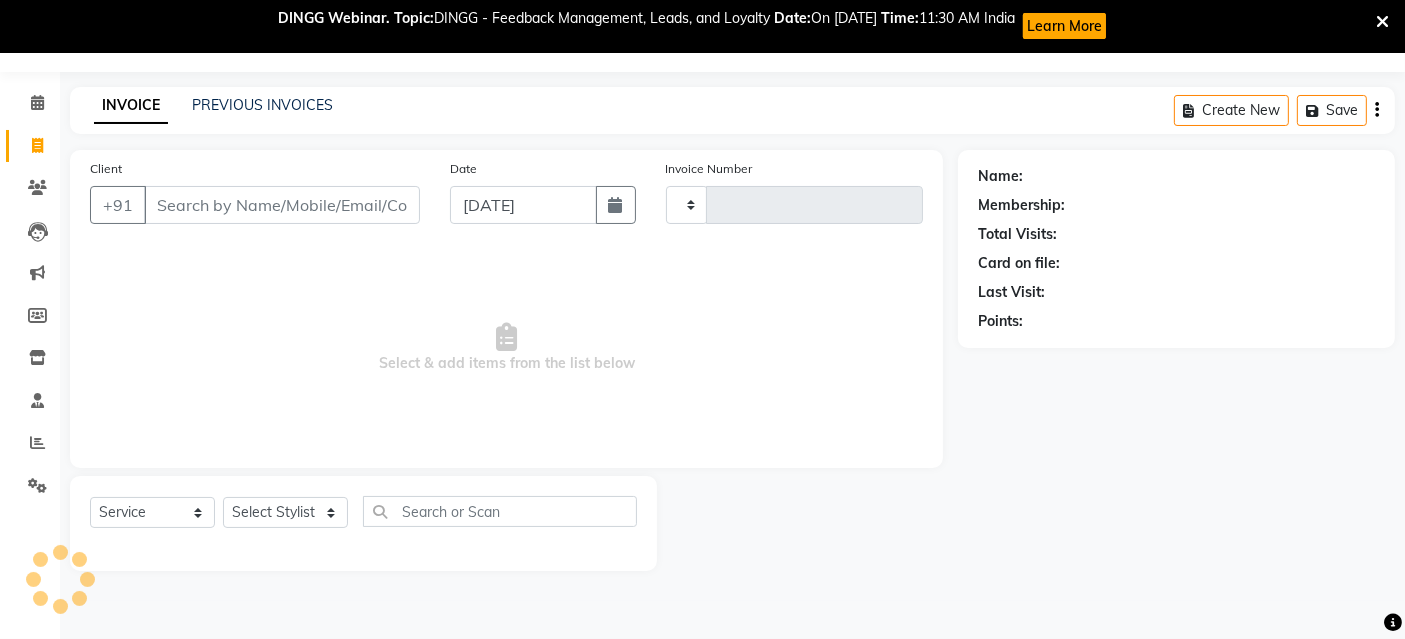 type on "3207" 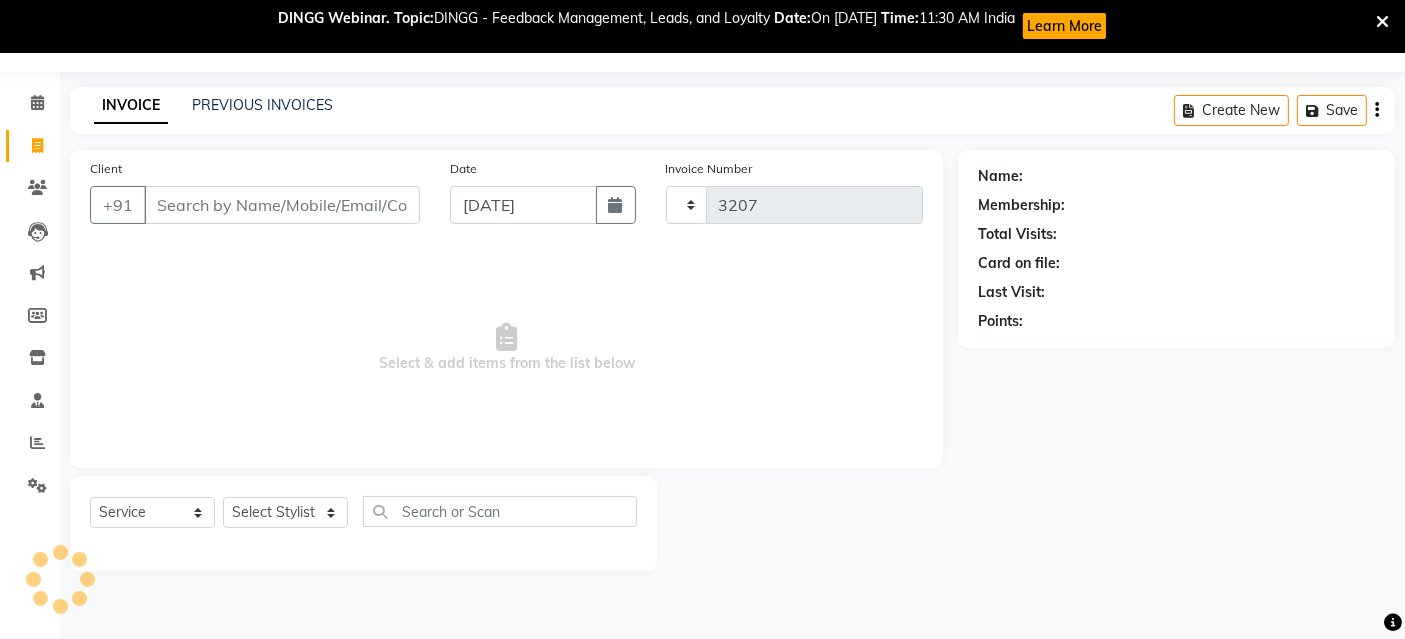 select on "4616" 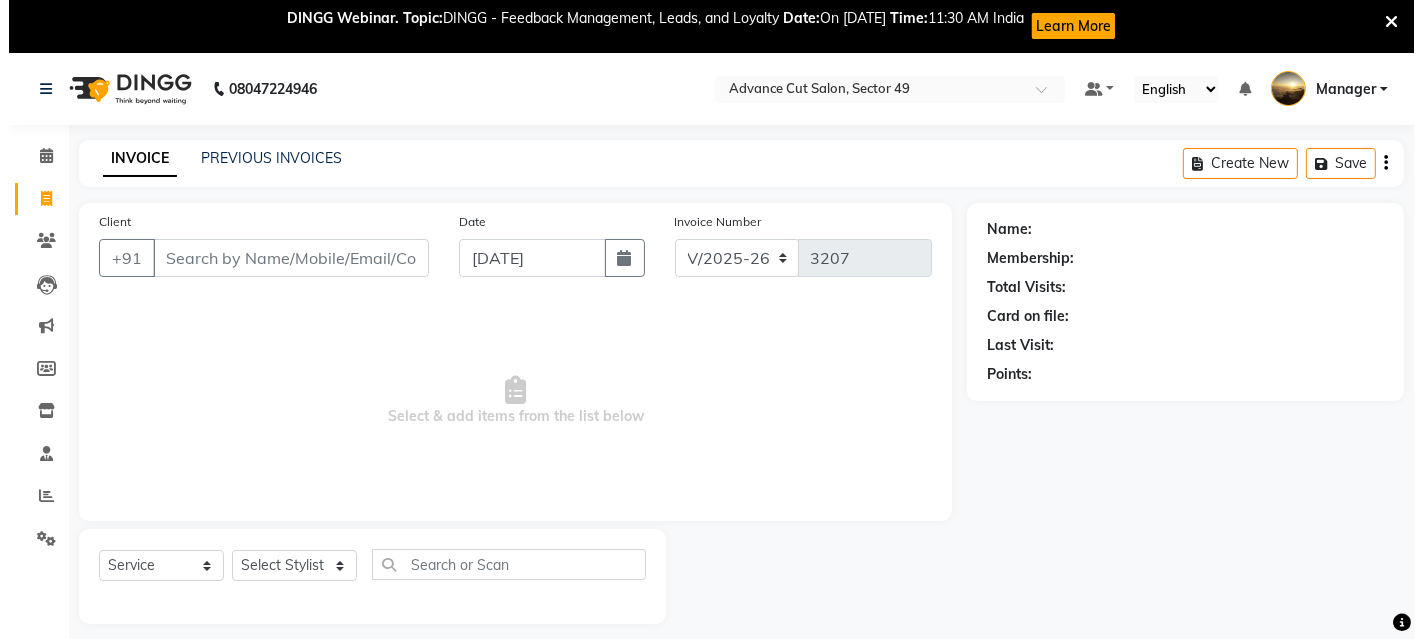 scroll, scrollTop: 53, scrollLeft: 0, axis: vertical 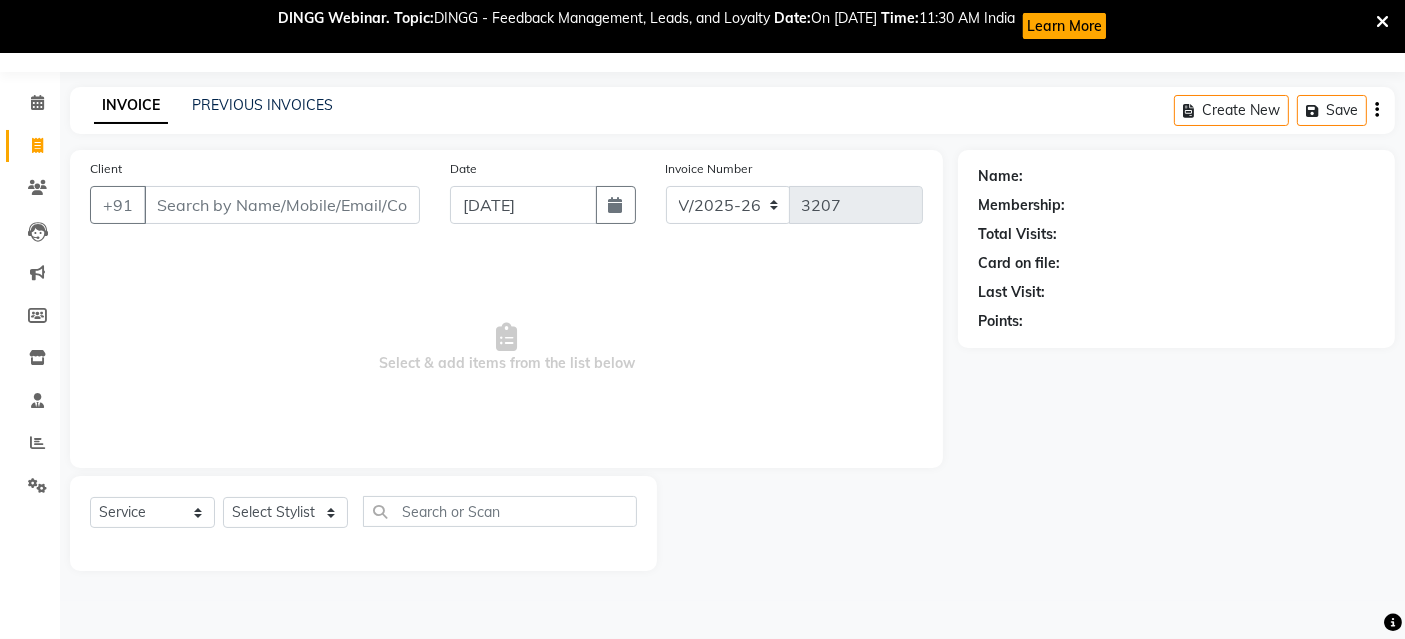 click on "Client" at bounding box center (282, 205) 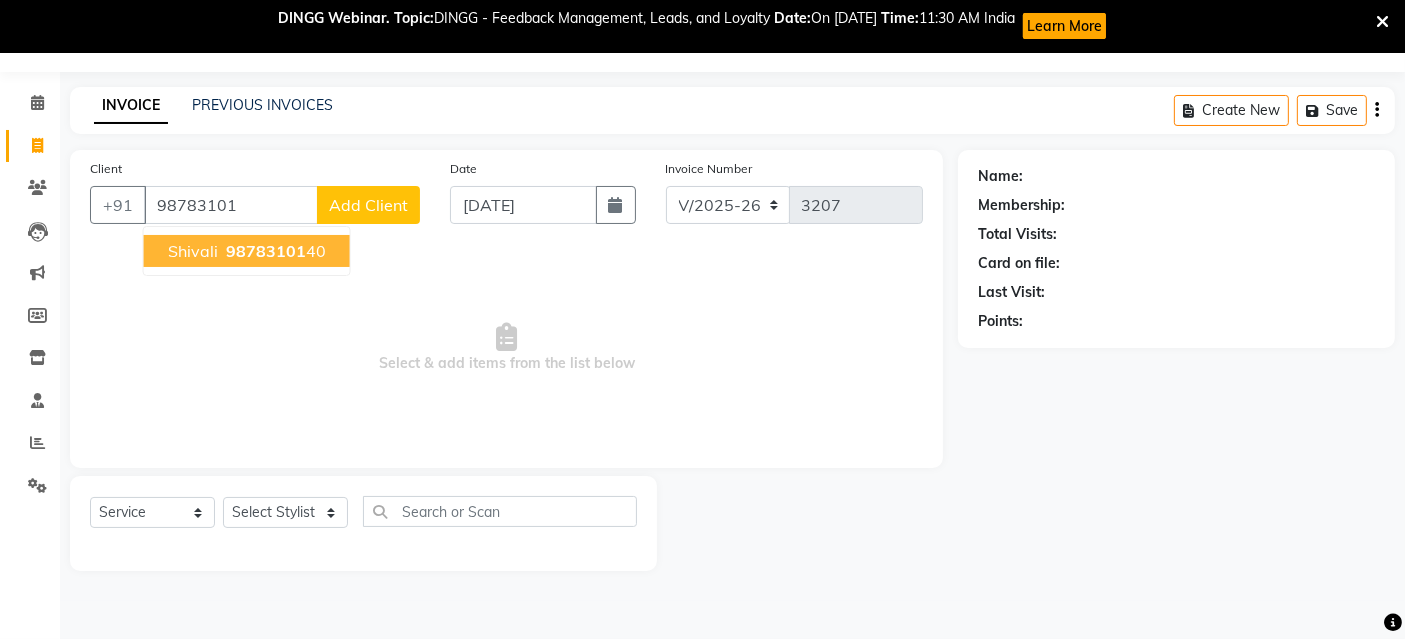 click on "98783101" at bounding box center [266, 251] 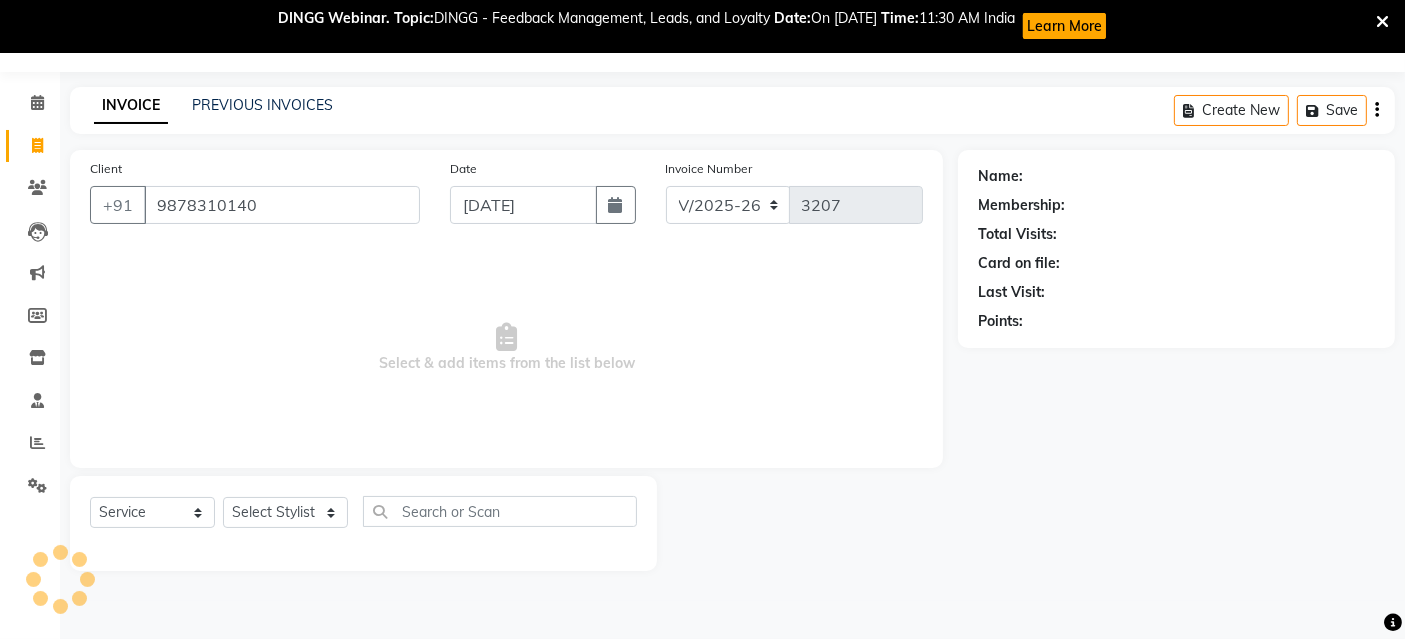 type on "9878310140" 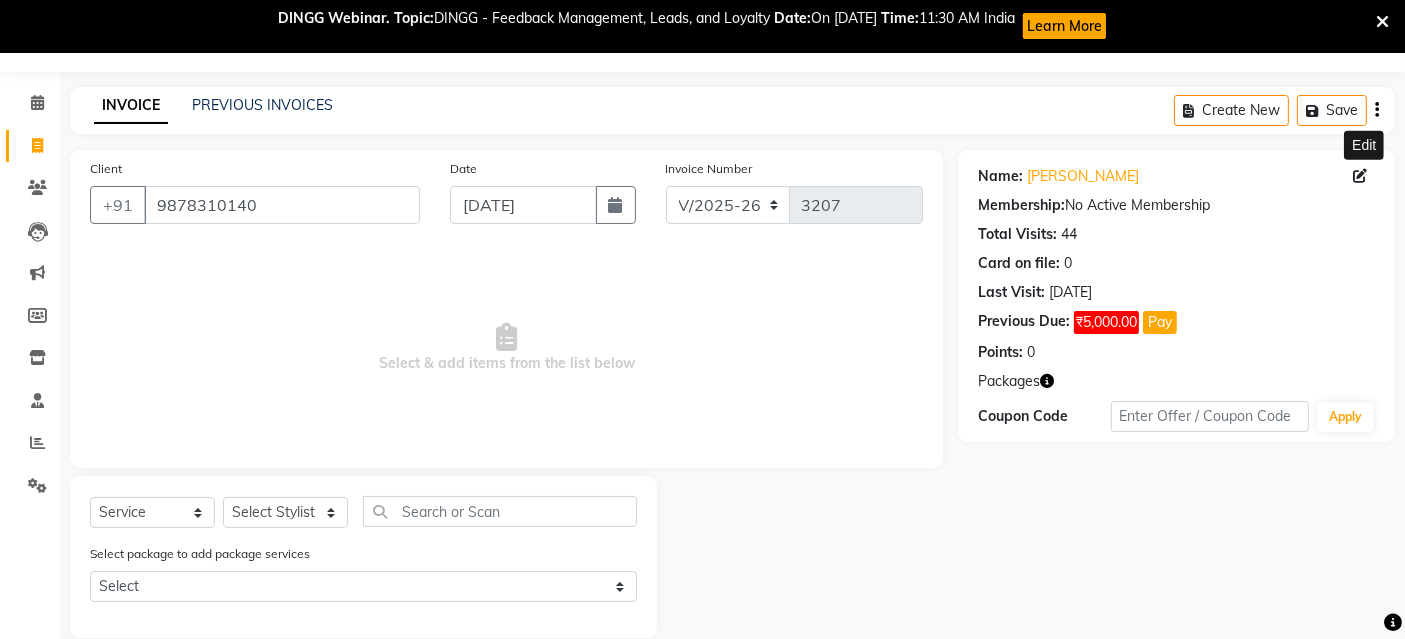 click 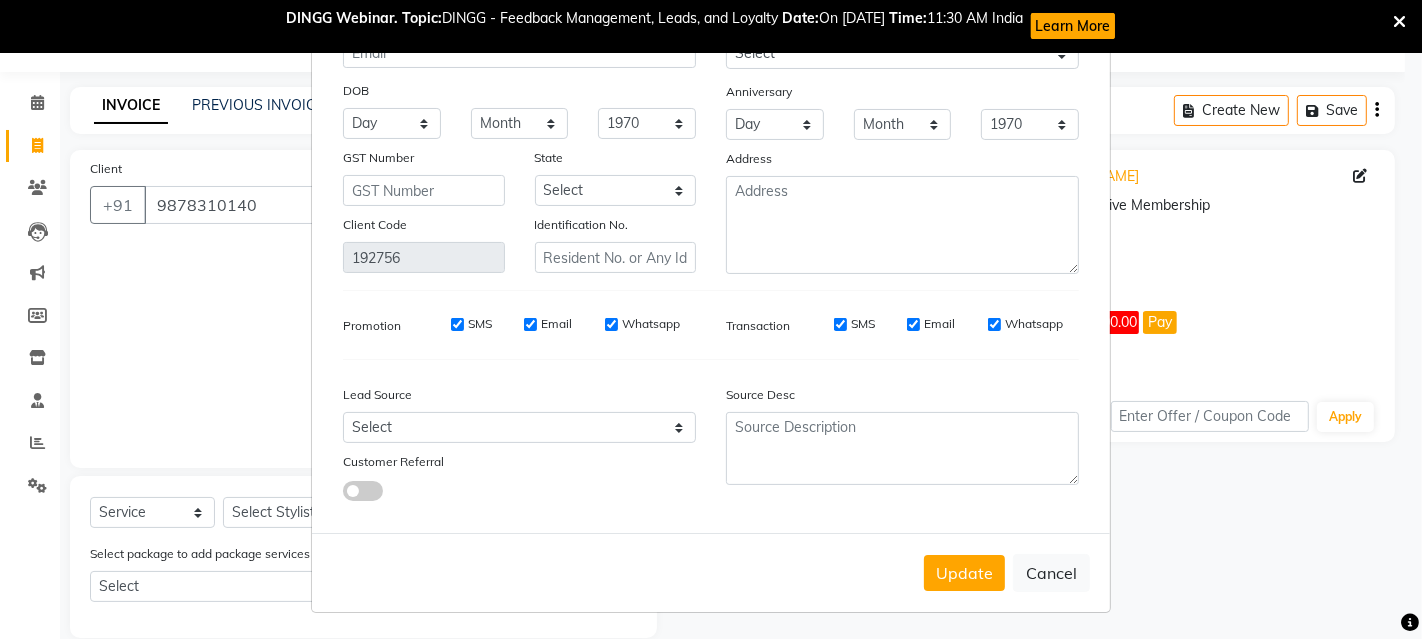 scroll, scrollTop: 61, scrollLeft: 0, axis: vertical 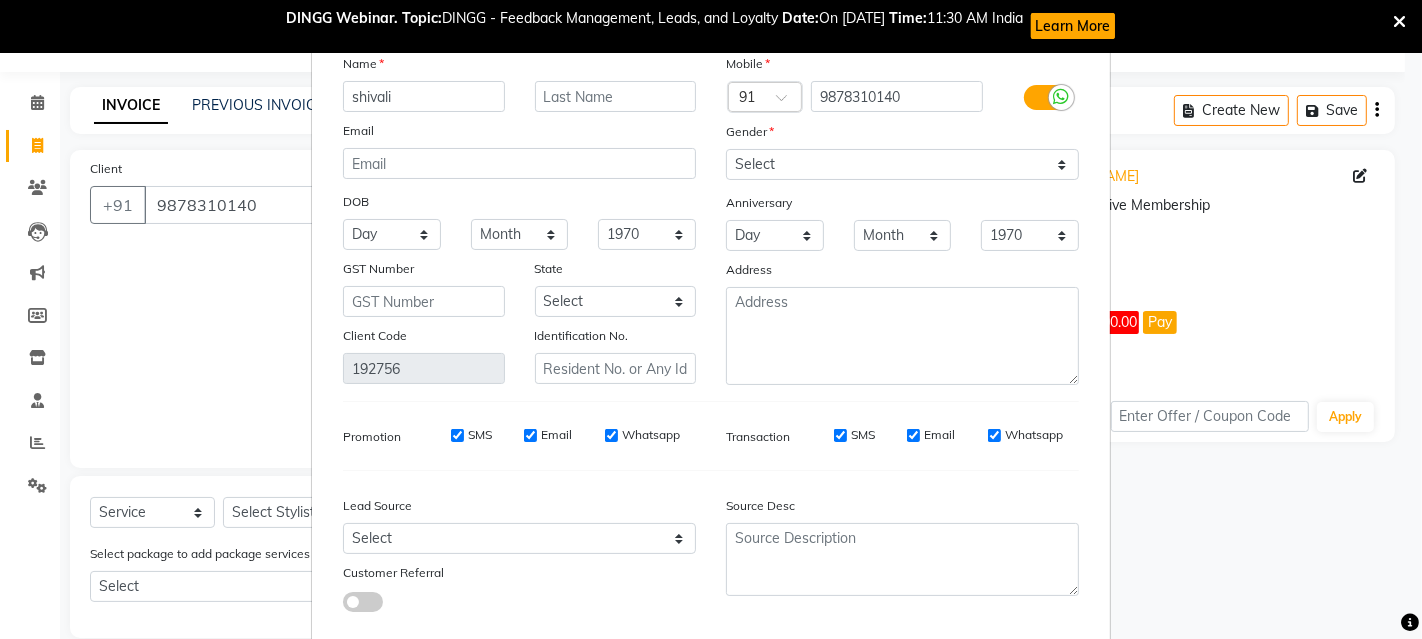 click on "Update Client Name shivali Email DOB Day 01 02 03 04 05 06 07 08 09 10 11 12 13 14 15 16 17 18 19 20 21 22 23 24 25 26 27 28 29 30 31 Month January February March April May June July August September October November December 1940 1941 1942 1943 1944 1945 1946 1947 1948 1949 1950 1951 1952 1953 1954 1955 1956 1957 1958 1959 1960 1961 1962 1963 1964 1965 1966 1967 1968 1969 1970 1971 1972 1973 1974 1975 1976 1977 1978 1979 1980 1981 1982 1983 1984 1985 1986 1987 1988 1989 1990 1991 1992 1993 1994 1995 1996 1997 1998 1999 2000 2001 2002 2003 2004 2005 2006 2007 2008 2009 2010 2011 2012 2013 2014 2015 2016 2017 2018 2019 2020 2021 2022 2023 2024 GST Number State Select Andaman and Nicobar Islands Andhra Pradesh Arunachal Pradesh Assam Bihar Chandigarh Chhattisgarh Dadra and Nagar Haveli Daman and Diu Delhi Goa Gujarat Haryana Himachal Pradesh Jammu and Kashmir Jharkhand Karnataka Kerala Lakshadweep Madhya Pradesh Maharashtra Manipur Meghalaya Mizoram Nagaland Odisha Pondicherry Punjab Rajasthan Sikkim Tamil Nadu" at bounding box center [711, 319] 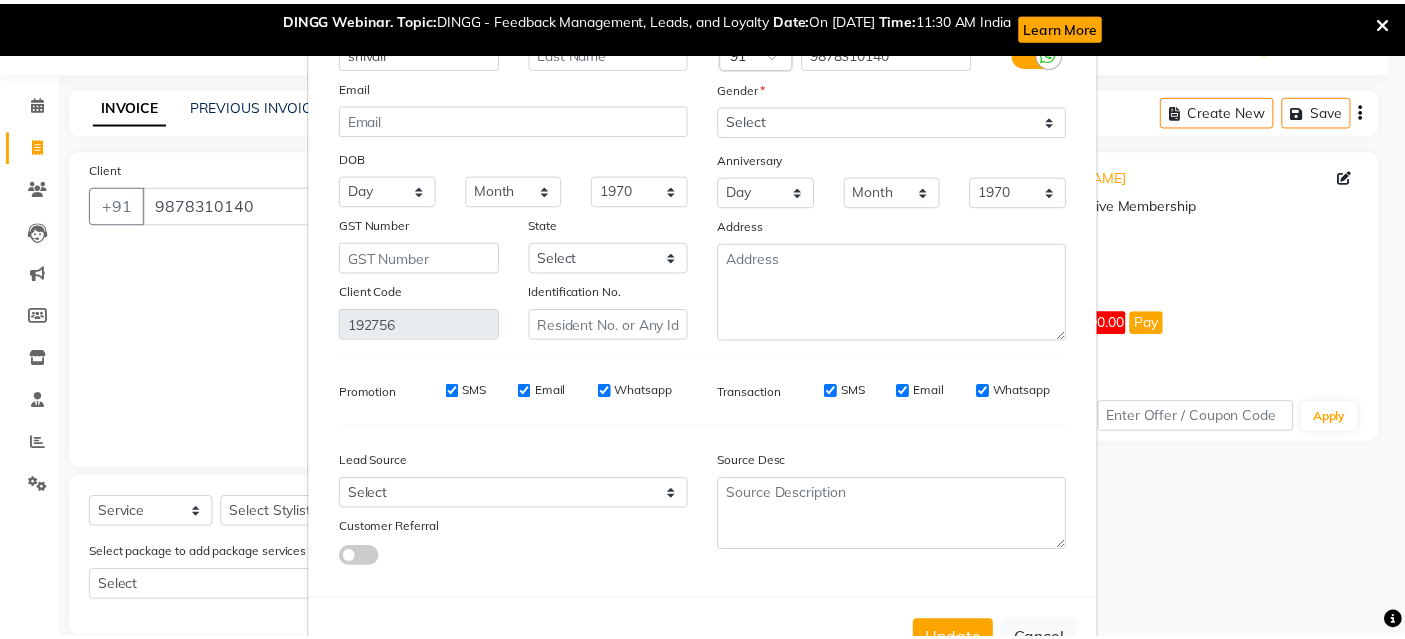 scroll, scrollTop: 172, scrollLeft: 0, axis: vertical 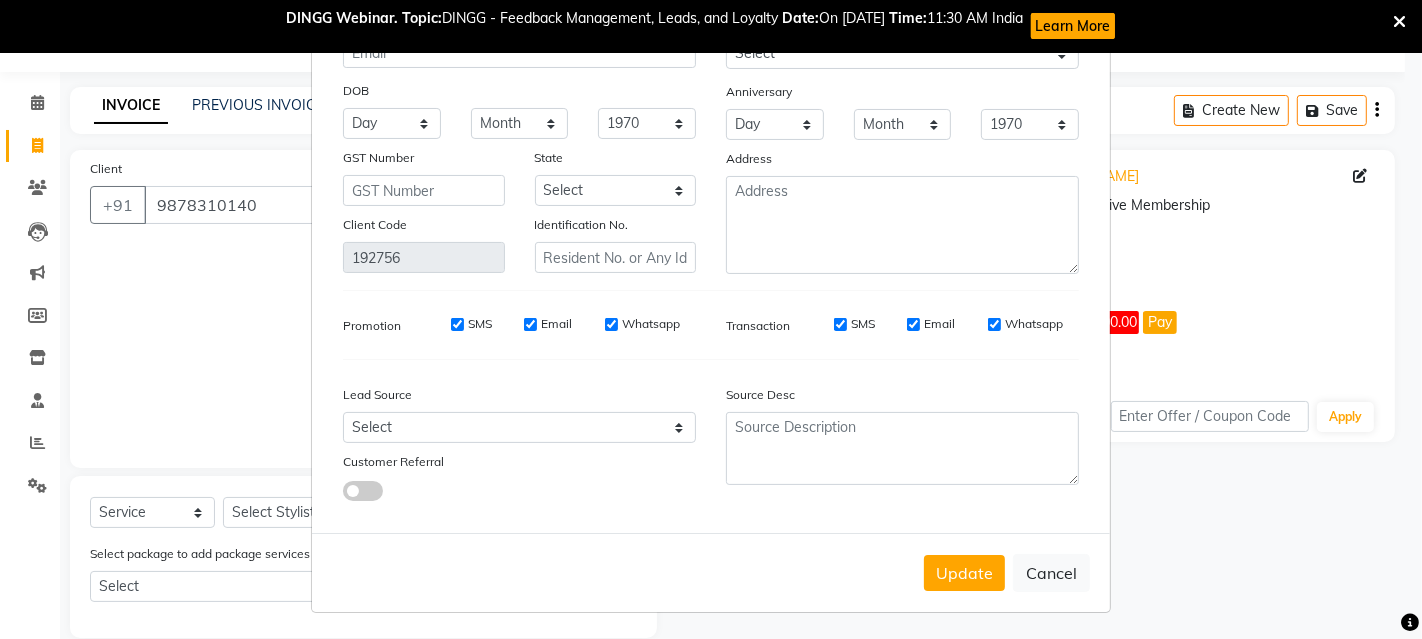 click on "Update Client Name shivali Email DOB Day 01 02 03 04 05 06 07 08 09 10 11 12 13 14 15 16 17 18 19 20 21 22 23 24 25 26 27 28 29 30 31 Month January February March April May June July August September October November December 1940 1941 1942 1943 1944 1945 1946 1947 1948 1949 1950 1951 1952 1953 1954 1955 1956 1957 1958 1959 1960 1961 1962 1963 1964 1965 1966 1967 1968 1969 1970 1971 1972 1973 1974 1975 1976 1977 1978 1979 1980 1981 1982 1983 1984 1985 1986 1987 1988 1989 1990 1991 1992 1993 1994 1995 1996 1997 1998 1999 2000 2001 2002 2003 2004 2005 2006 2007 2008 2009 2010 2011 2012 2013 2014 2015 2016 2017 2018 2019 2020 2021 2022 2023 2024 GST Number State Select Andaman and Nicobar Islands Andhra Pradesh Arunachal Pradesh Assam Bihar Chandigarh Chhattisgarh Dadra and Nagar Haveli Daman and Diu Delhi Goa Gujarat Haryana Himachal Pradesh Jammu and Kashmir Jharkhand Karnataka Kerala Lakshadweep Madhya Pradesh Maharashtra Manipur Meghalaya Mizoram Nagaland Odisha Pondicherry Punjab Rajasthan Sikkim Tamil Nadu" at bounding box center [711, 319] 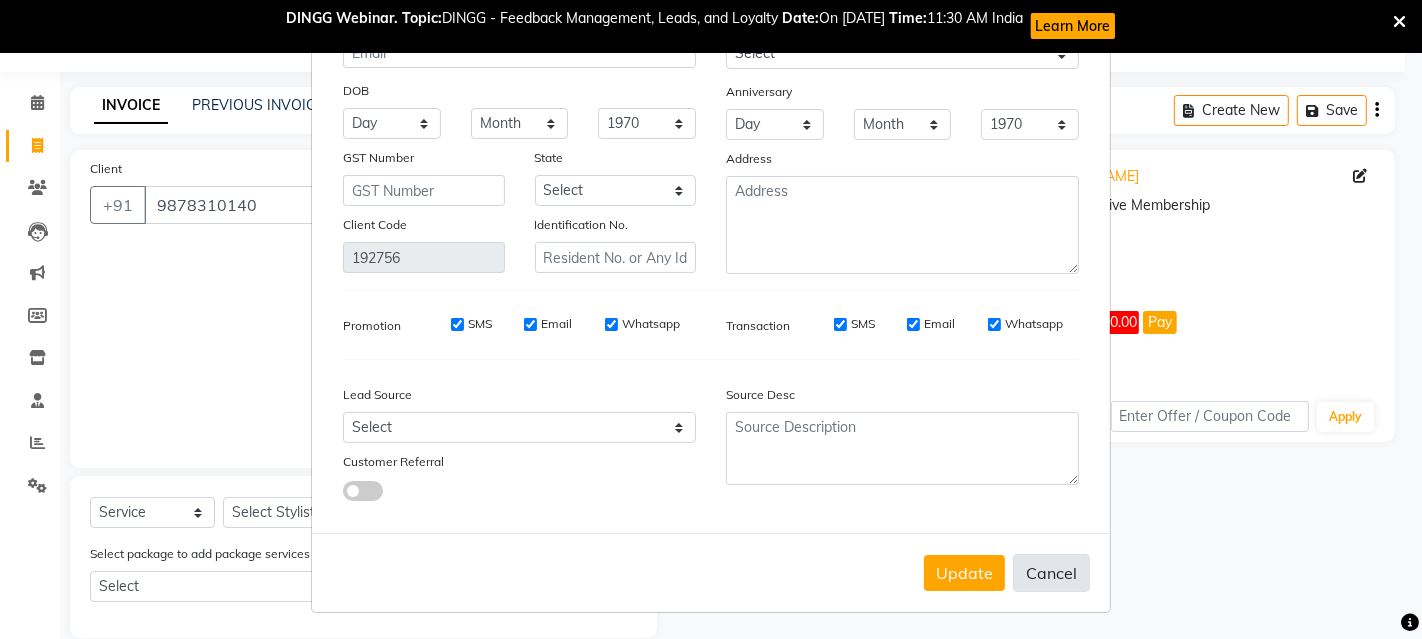 click on "Cancel" at bounding box center [1051, 573] 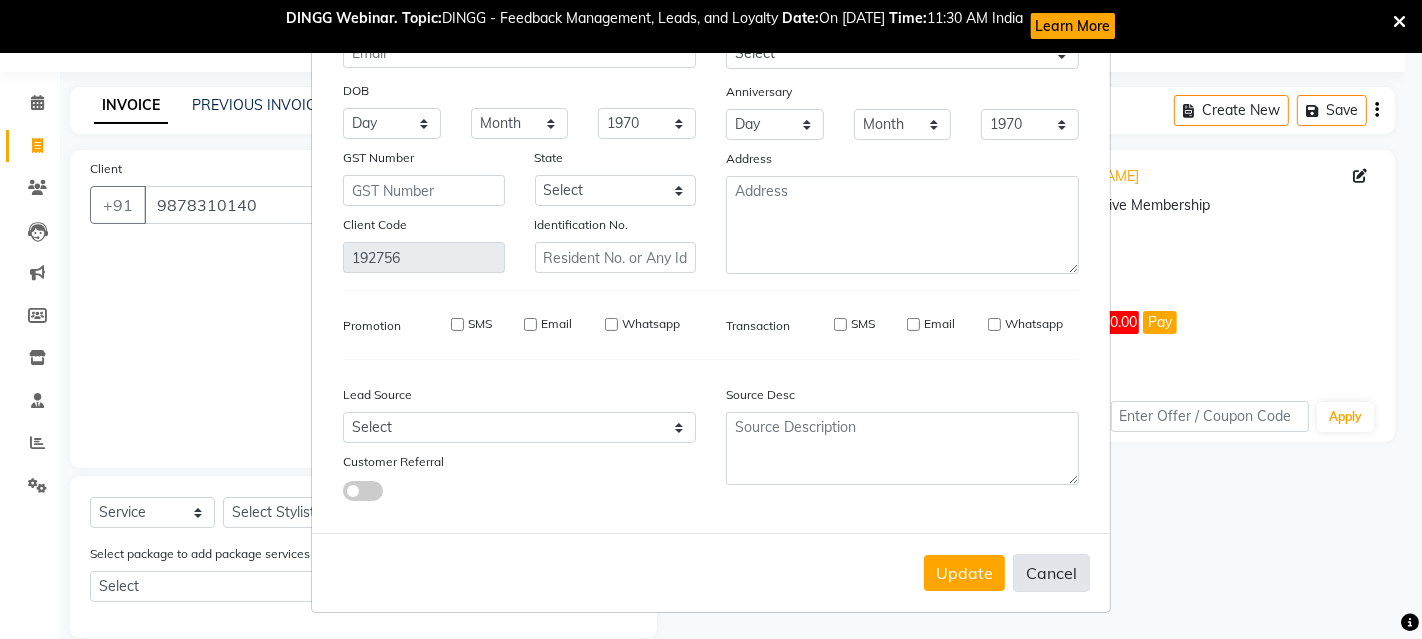 type 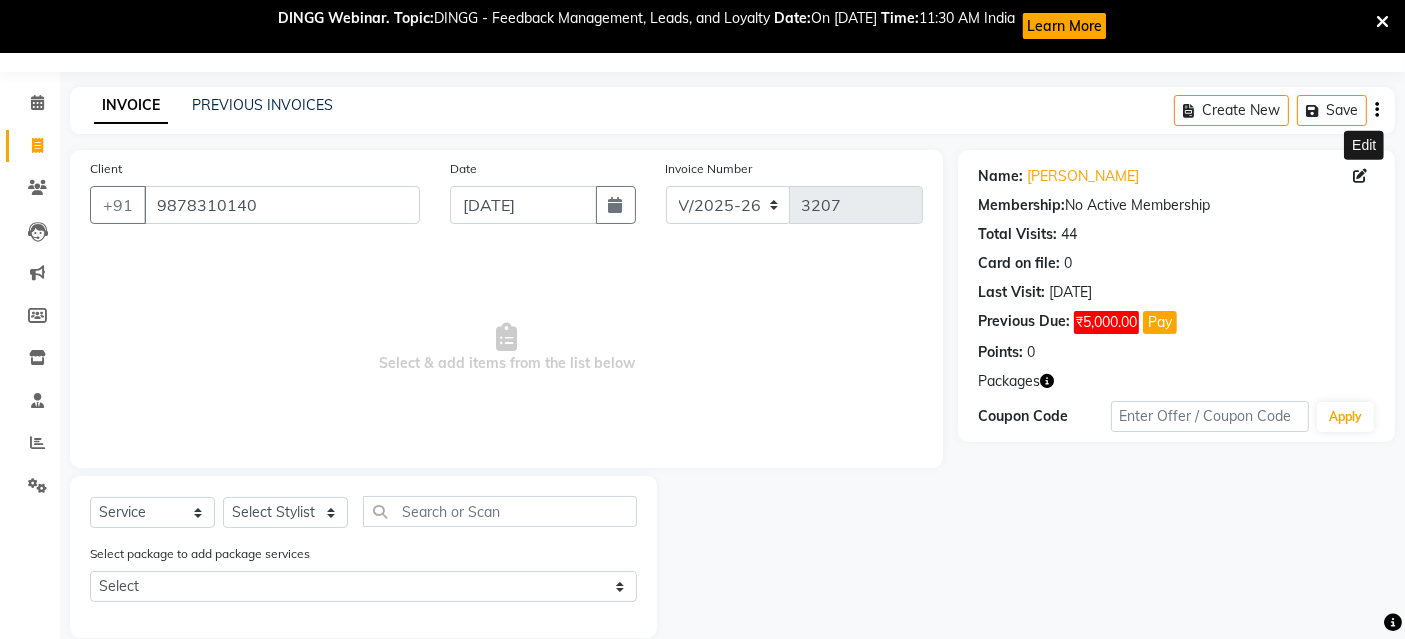 scroll, scrollTop: 81, scrollLeft: 0, axis: vertical 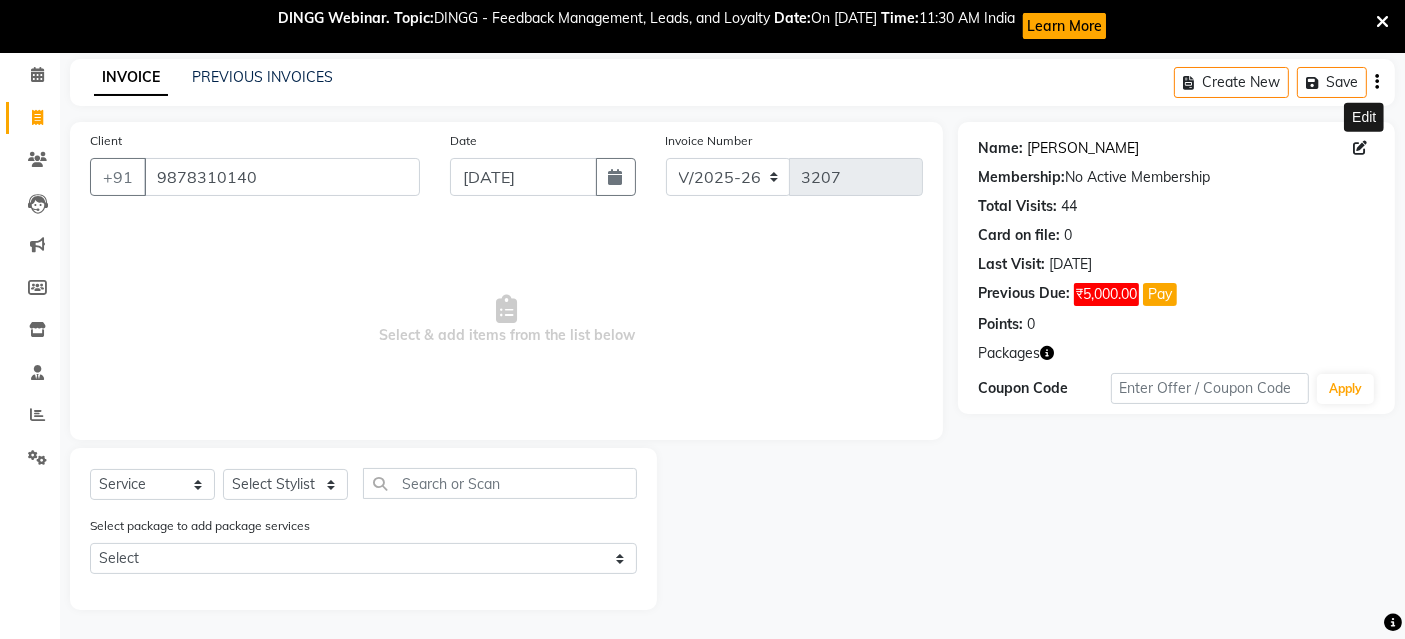 click on "Shivali" 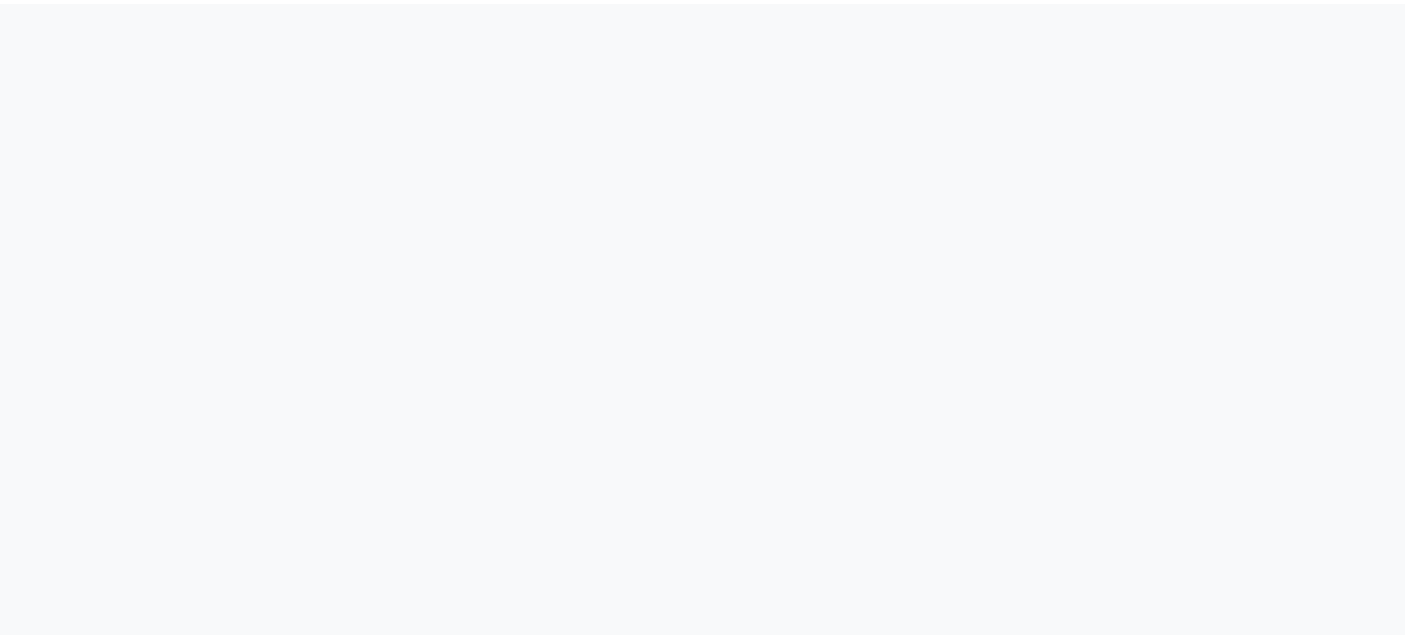 scroll, scrollTop: 0, scrollLeft: 0, axis: both 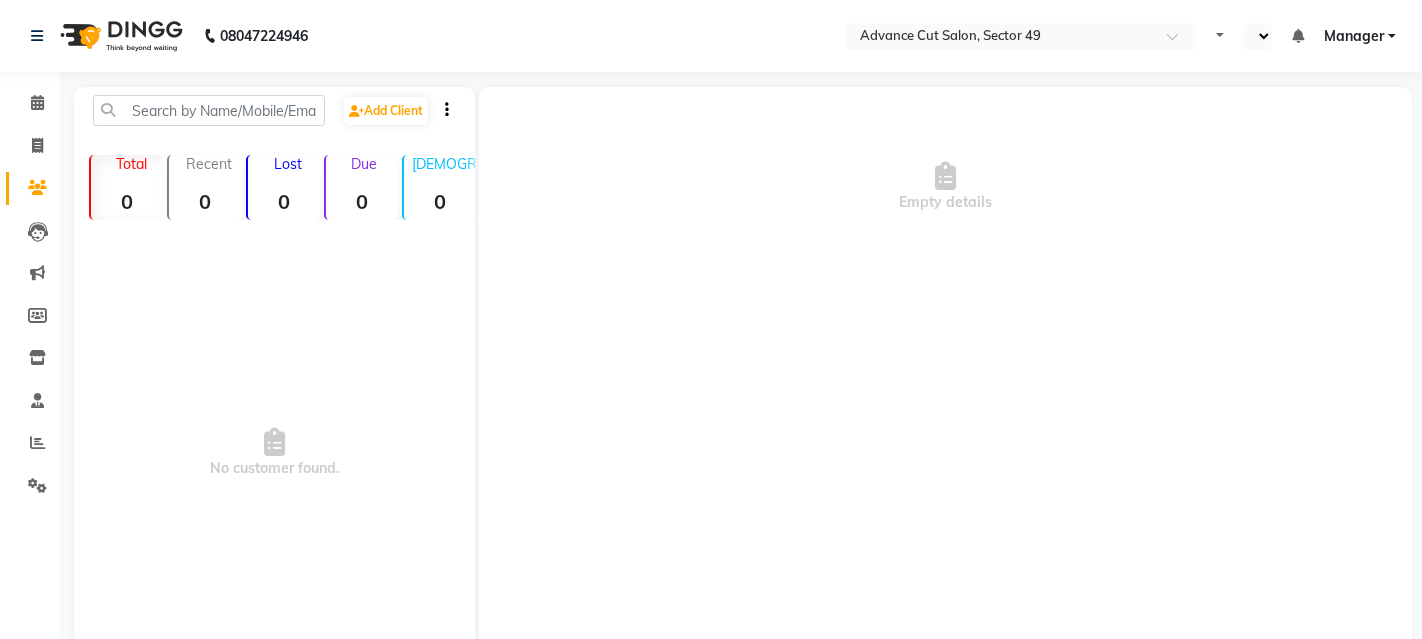 select on "en" 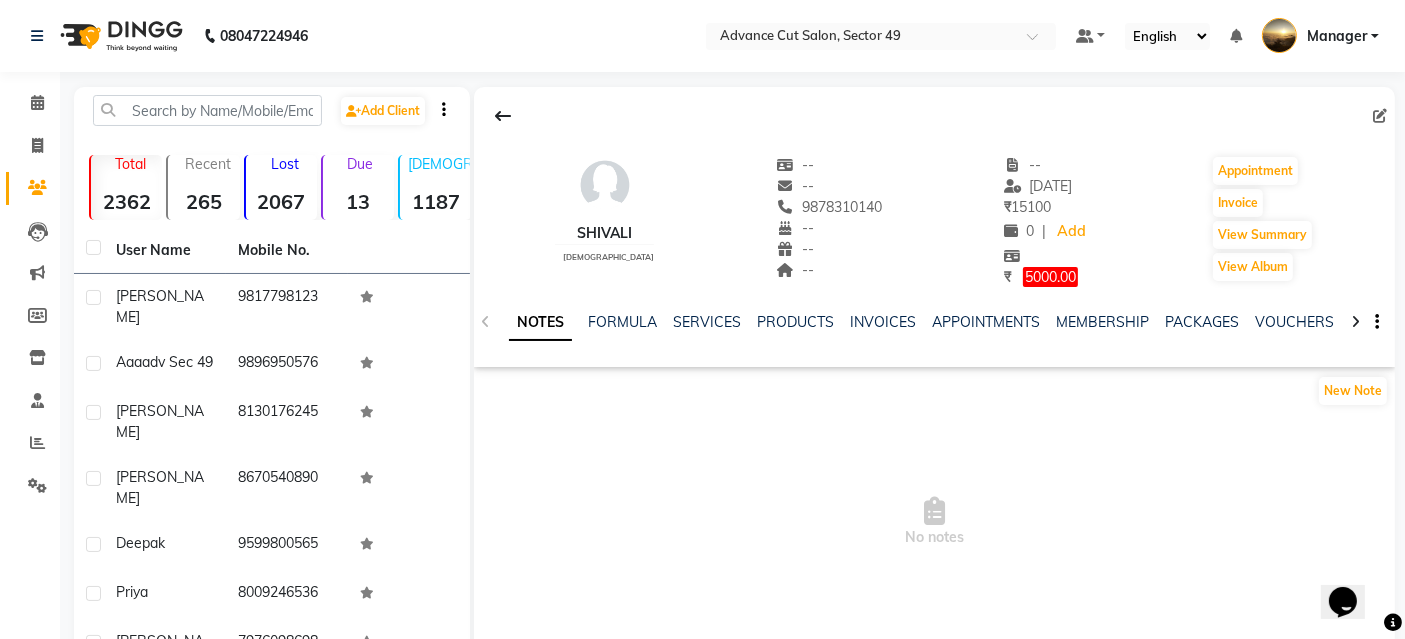 scroll, scrollTop: 0, scrollLeft: 0, axis: both 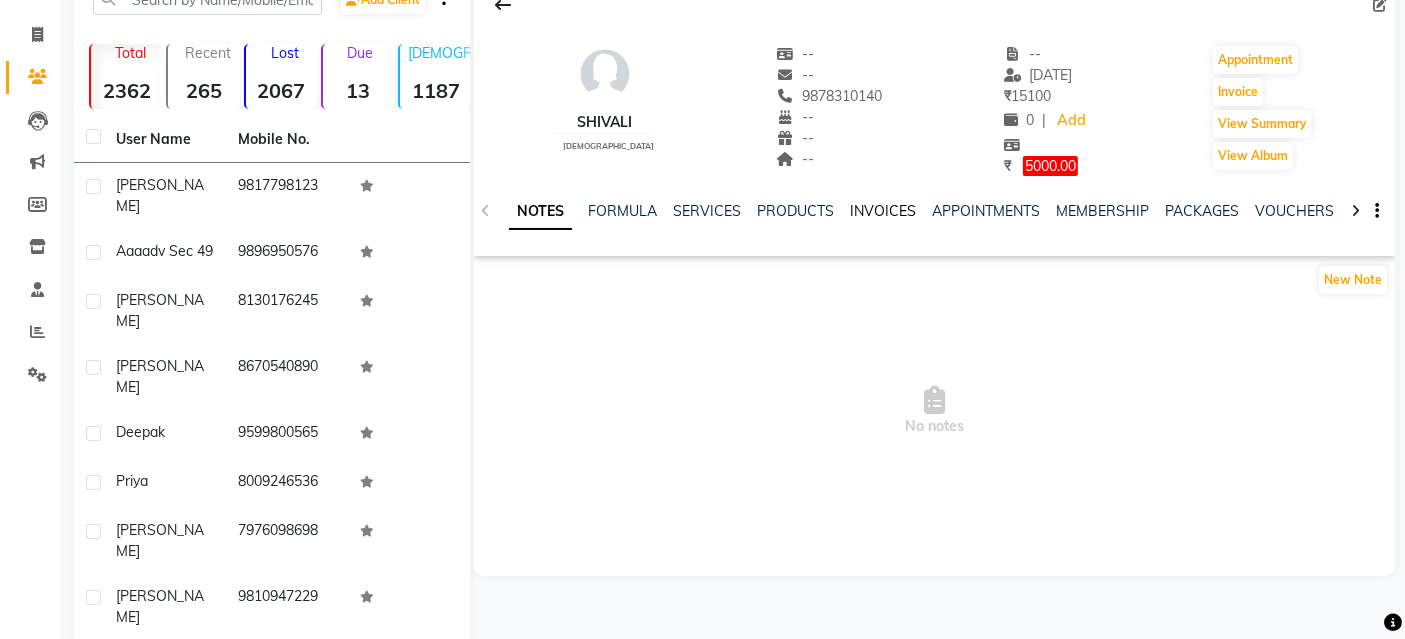 click on "INVOICES" 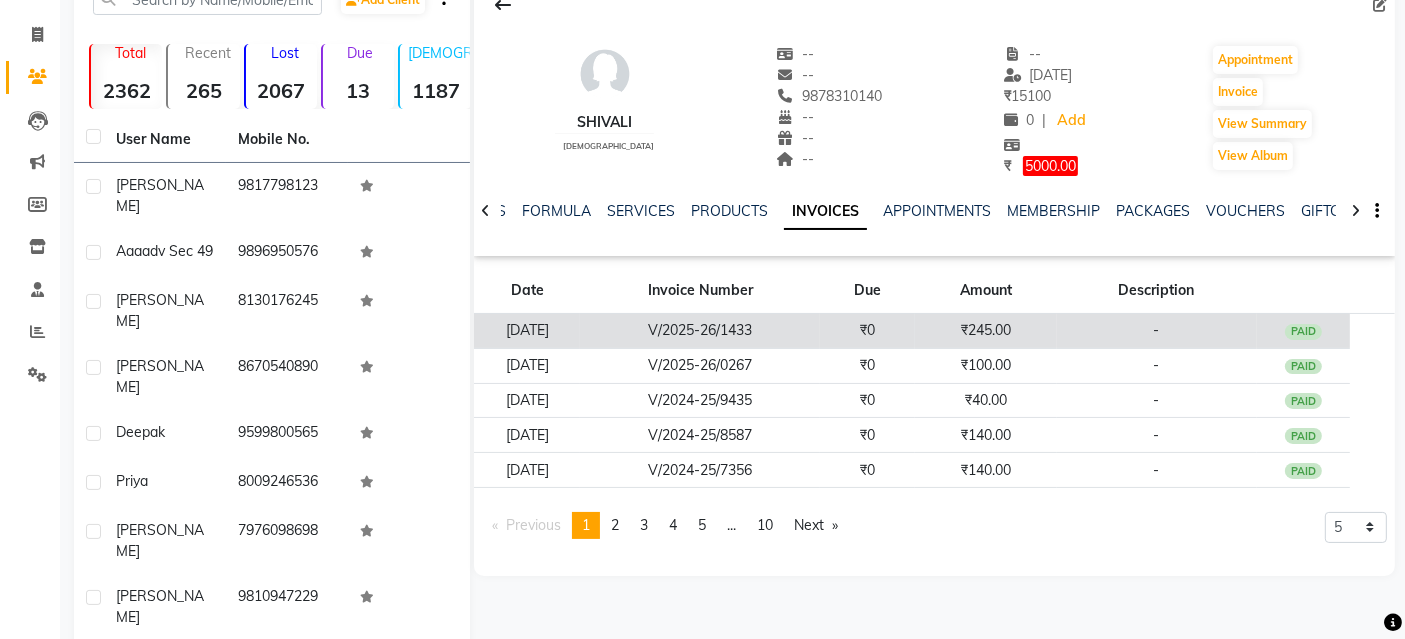 click on "₹245.00" 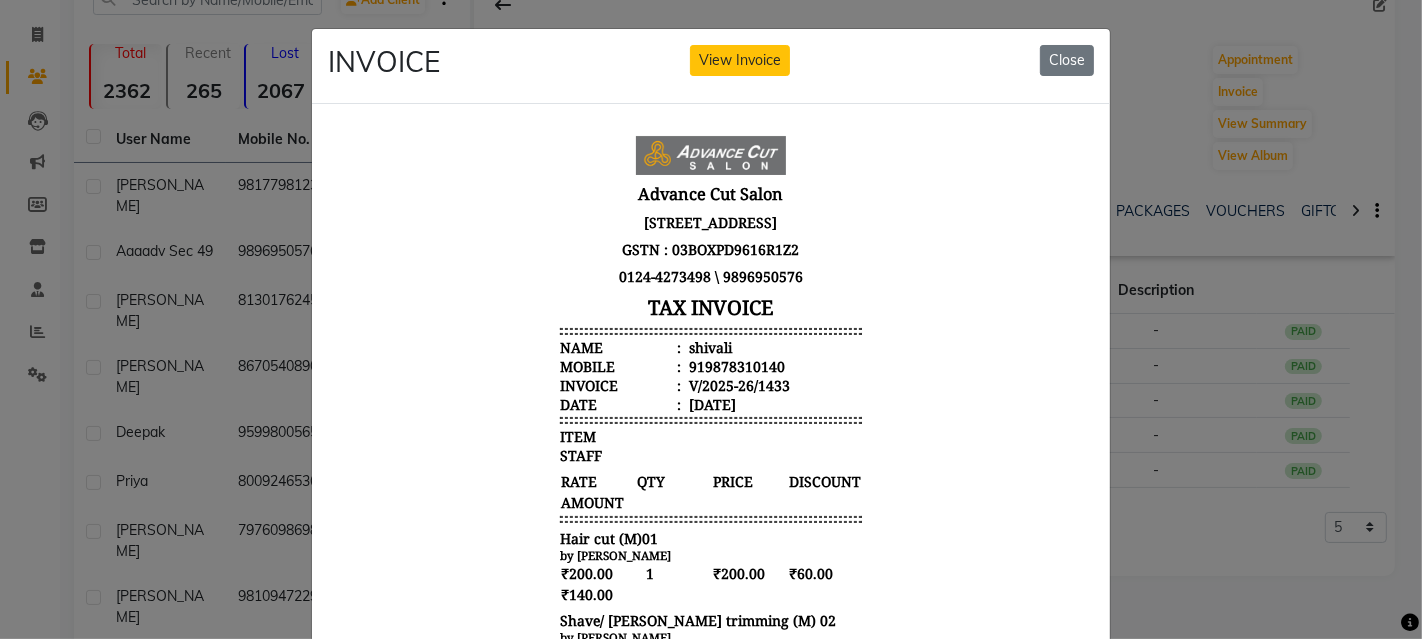 scroll, scrollTop: 15, scrollLeft: 0, axis: vertical 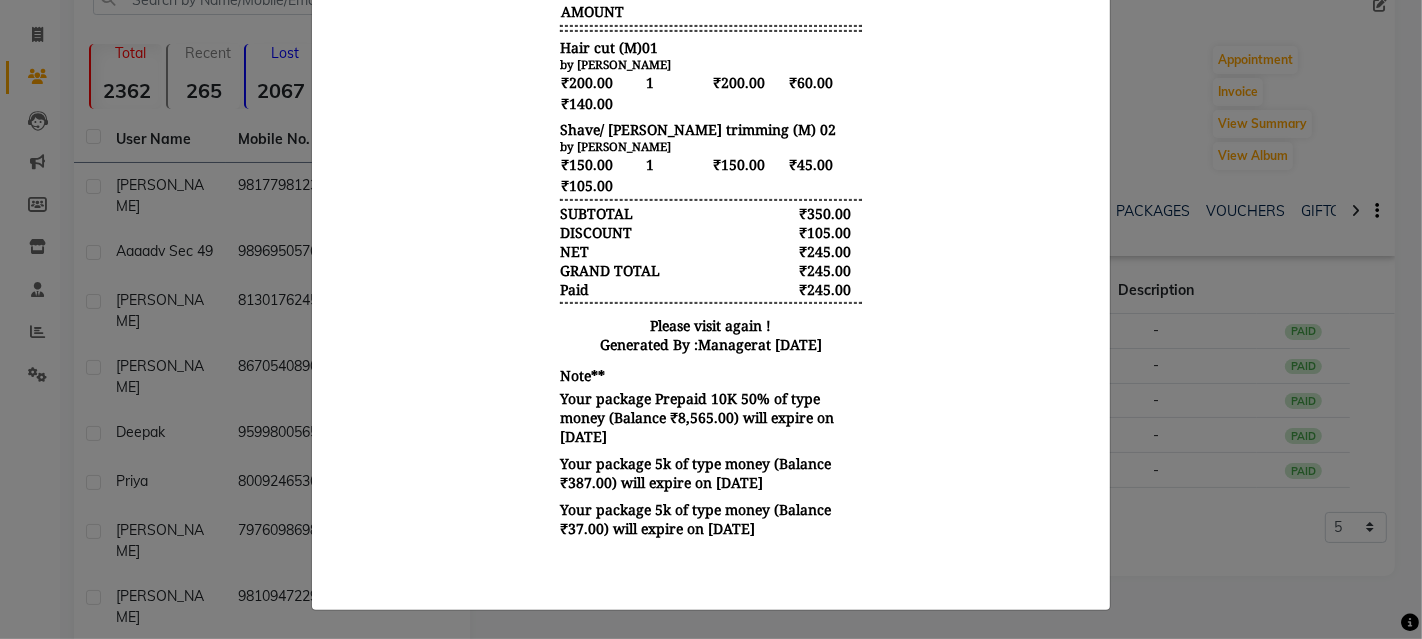 click on "INVOICE View Invoice Close" 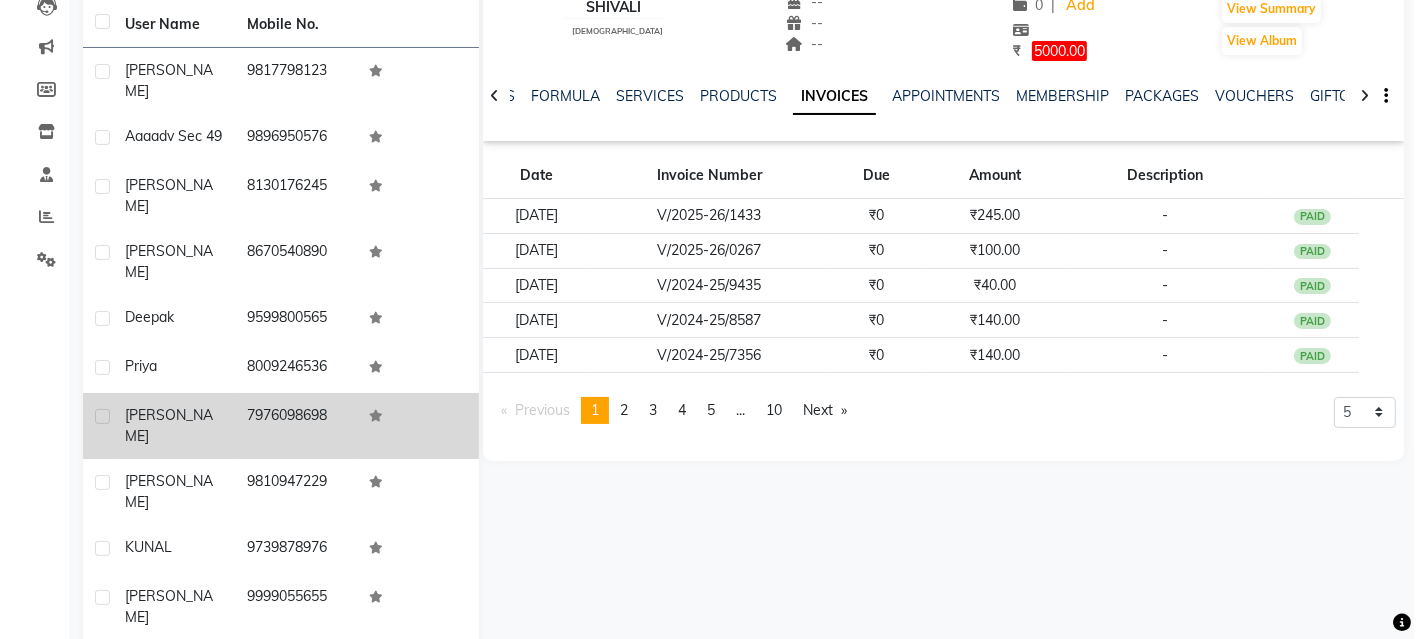 scroll, scrollTop: 227, scrollLeft: 0, axis: vertical 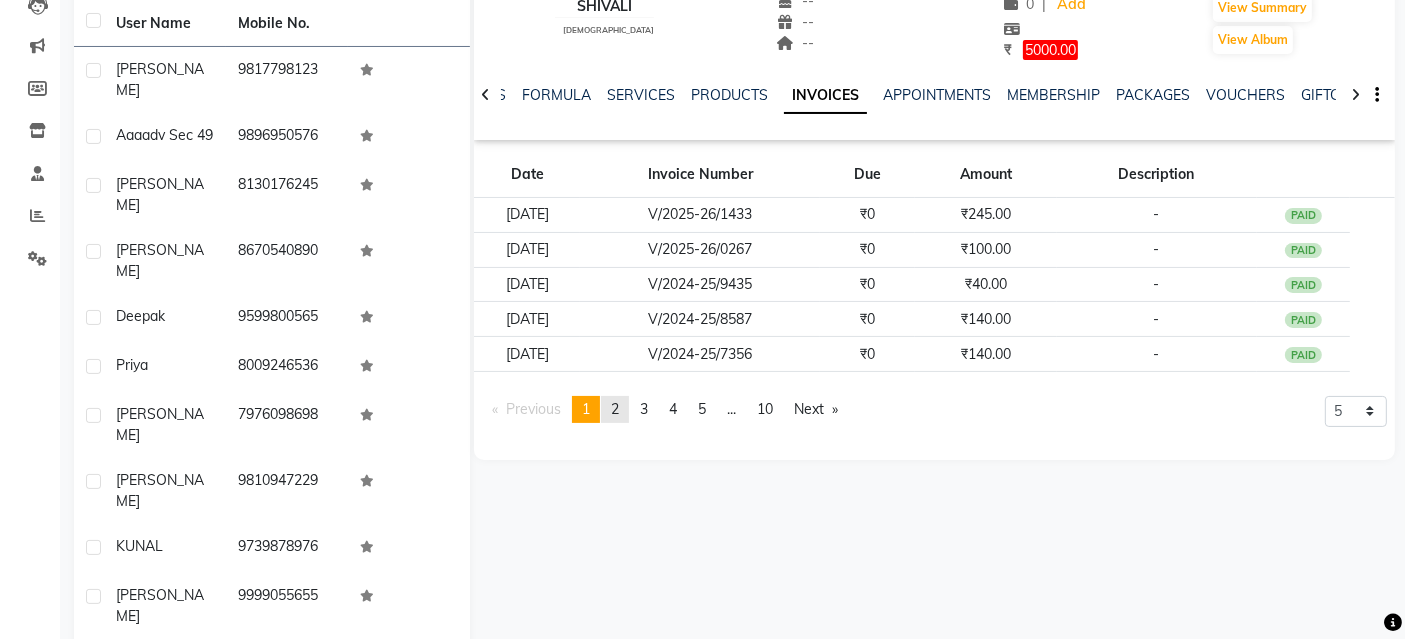 click on "2" 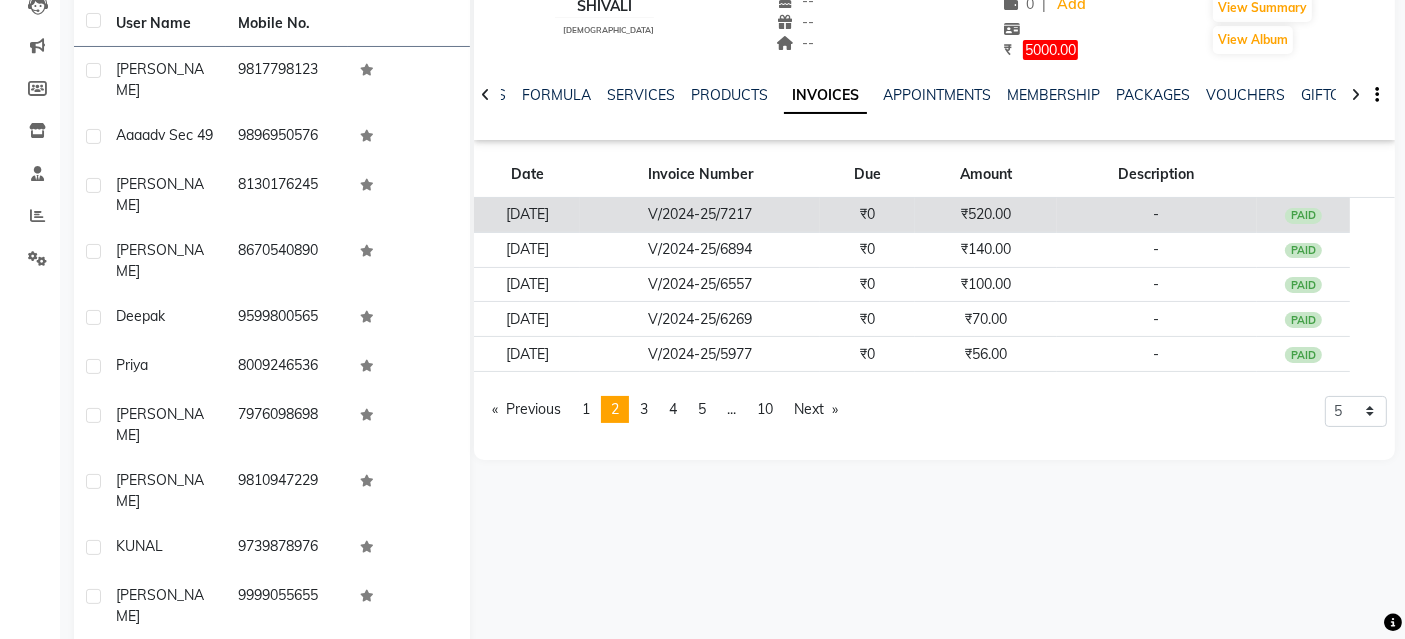 click on "₹520.00" 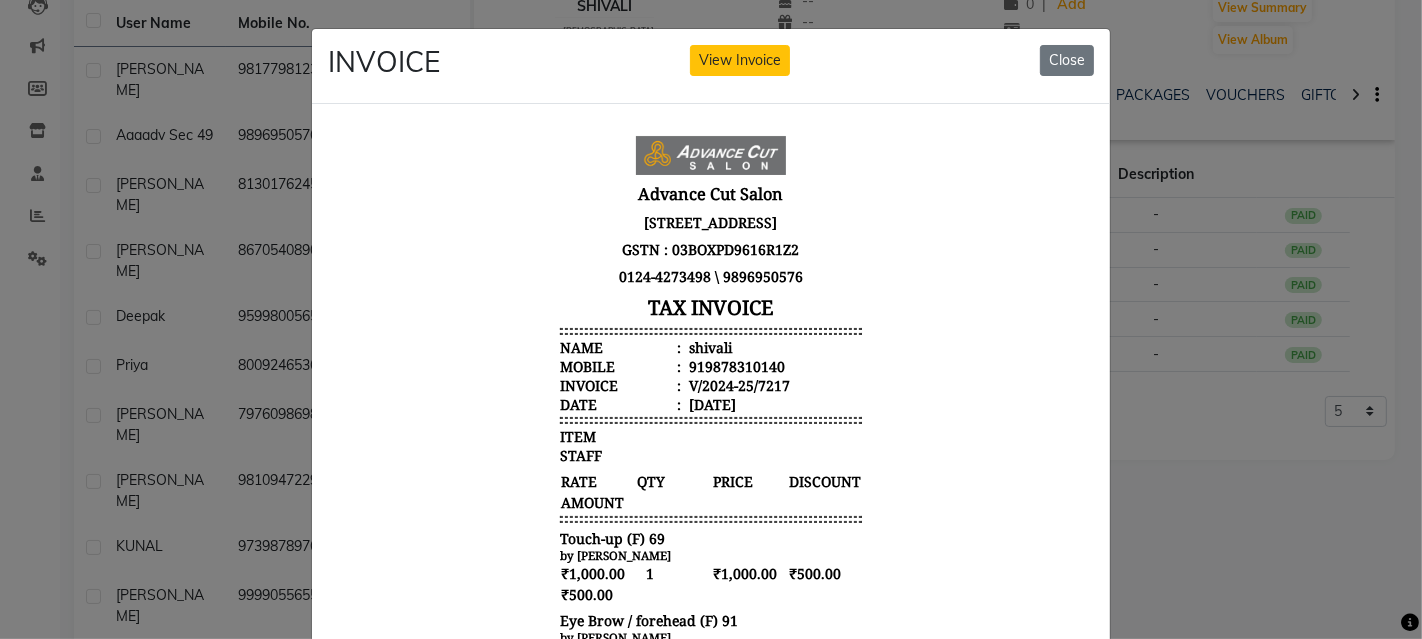 scroll, scrollTop: 15, scrollLeft: 0, axis: vertical 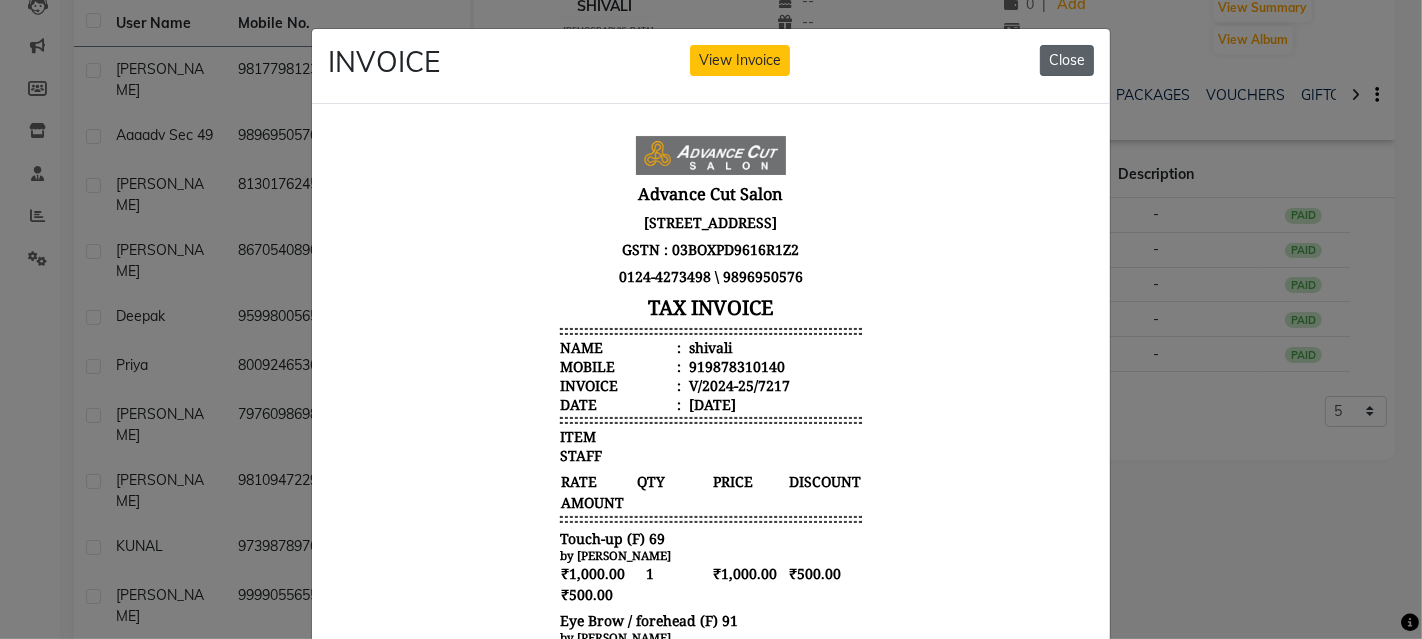 click on "Close" 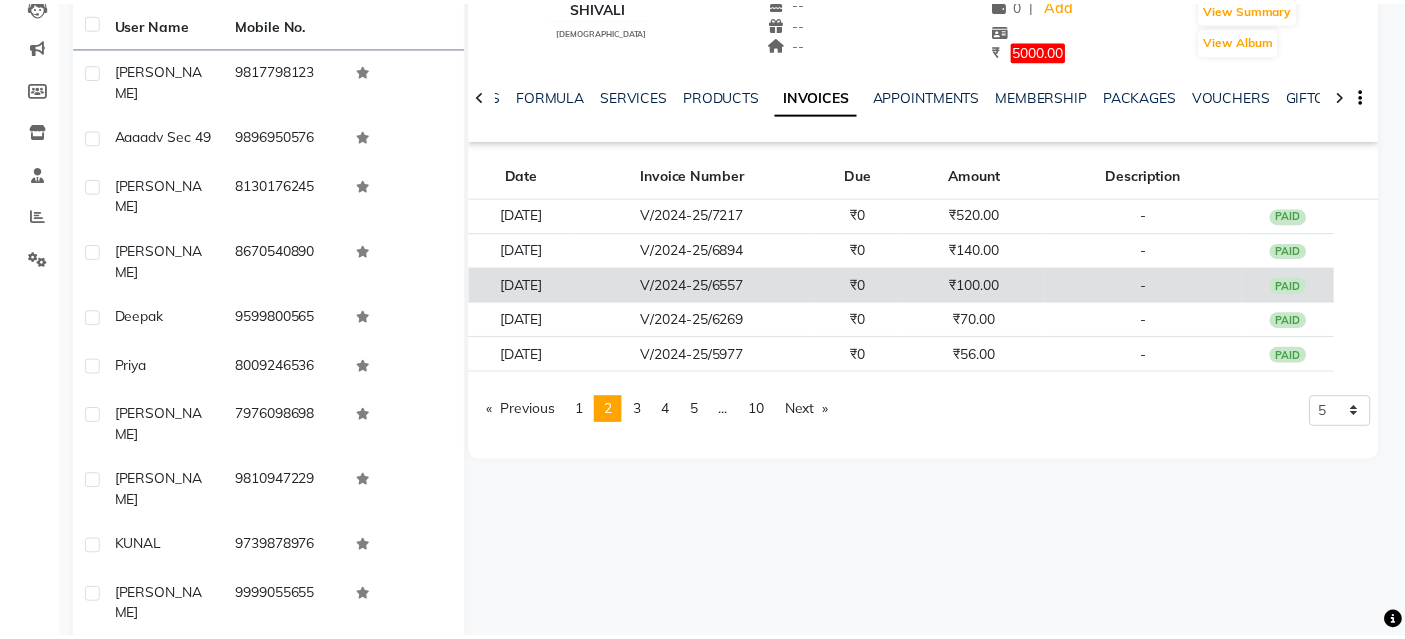 scroll, scrollTop: 210, scrollLeft: 0, axis: vertical 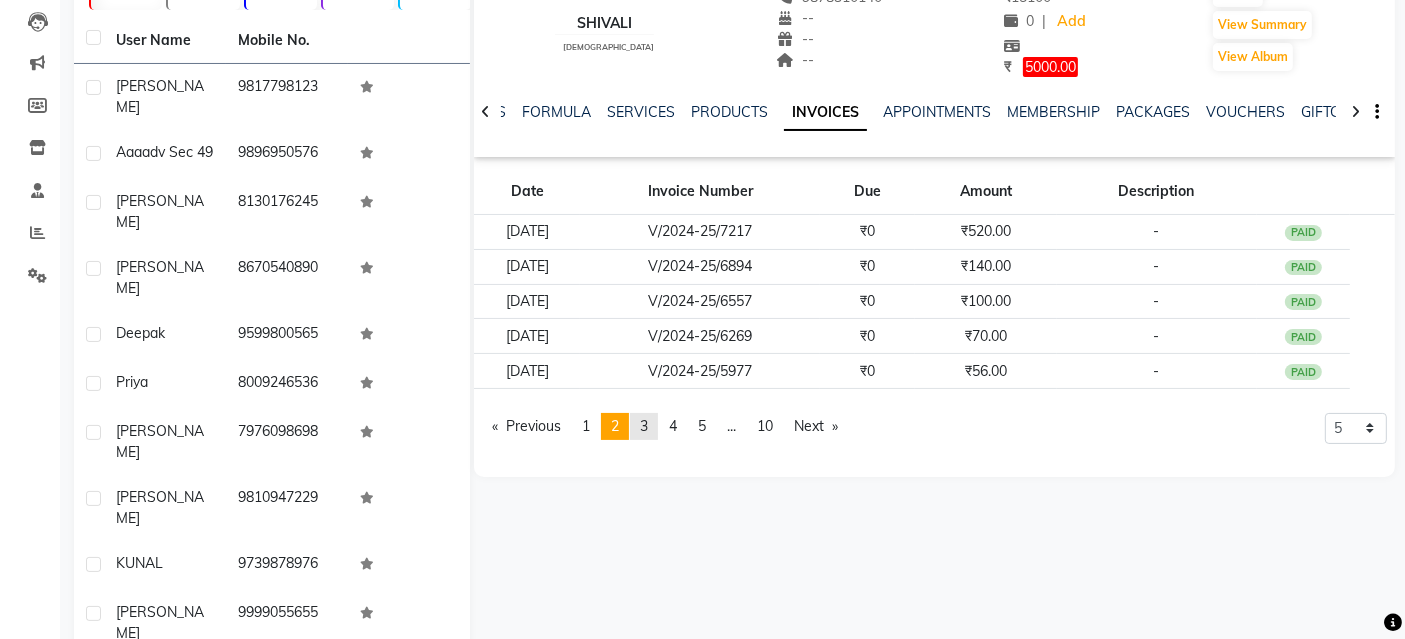 click on "page  3" 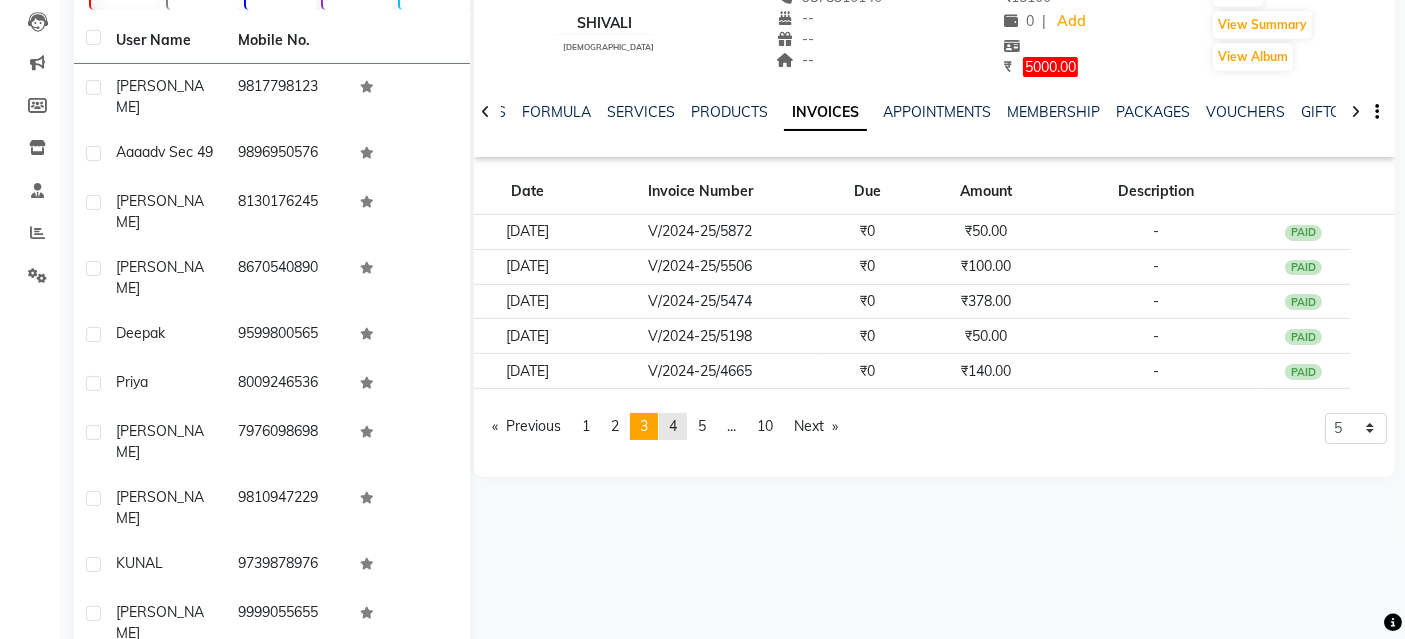click on "page  4" 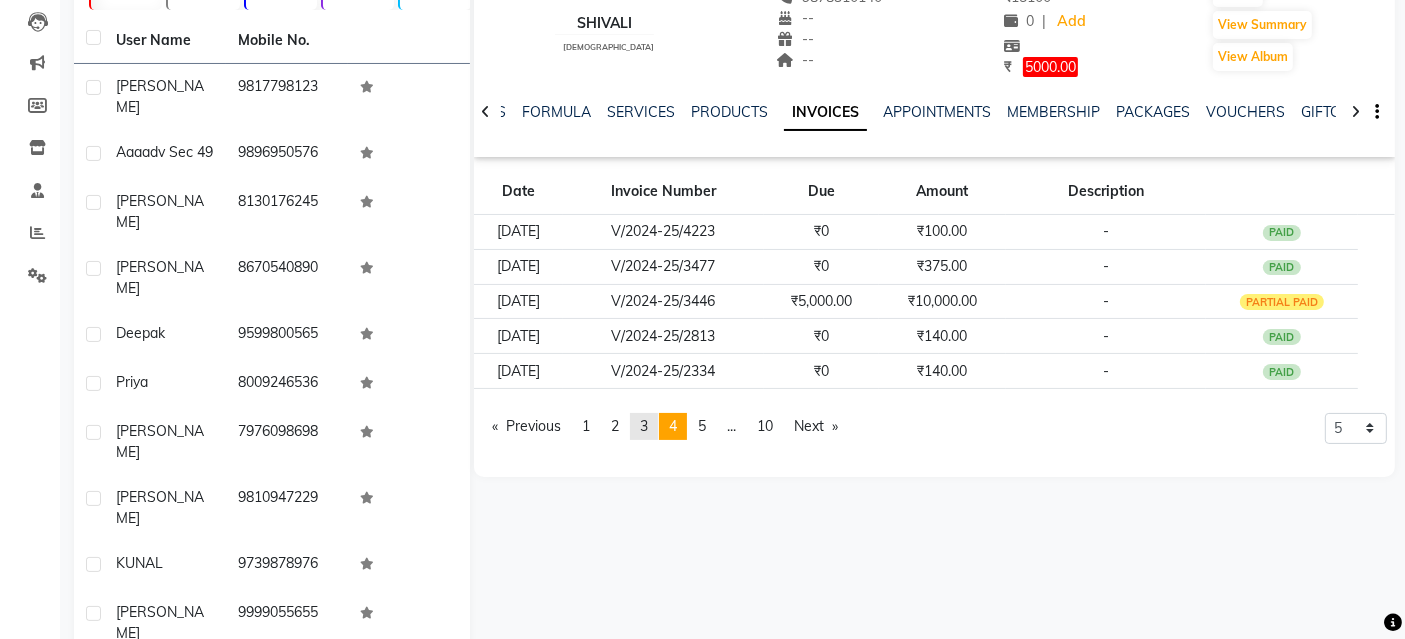 click on "3" 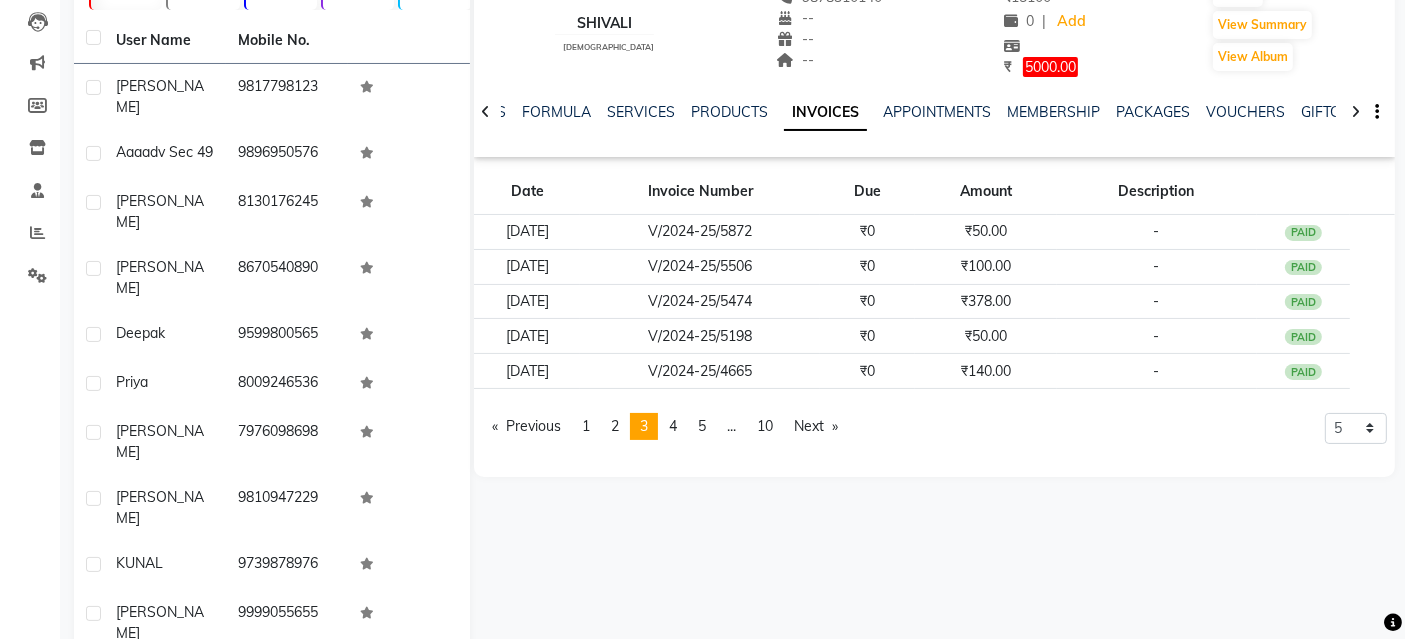 drag, startPoint x: 1035, startPoint y: 392, endPoint x: 1044, endPoint y: 455, distance: 63.63961 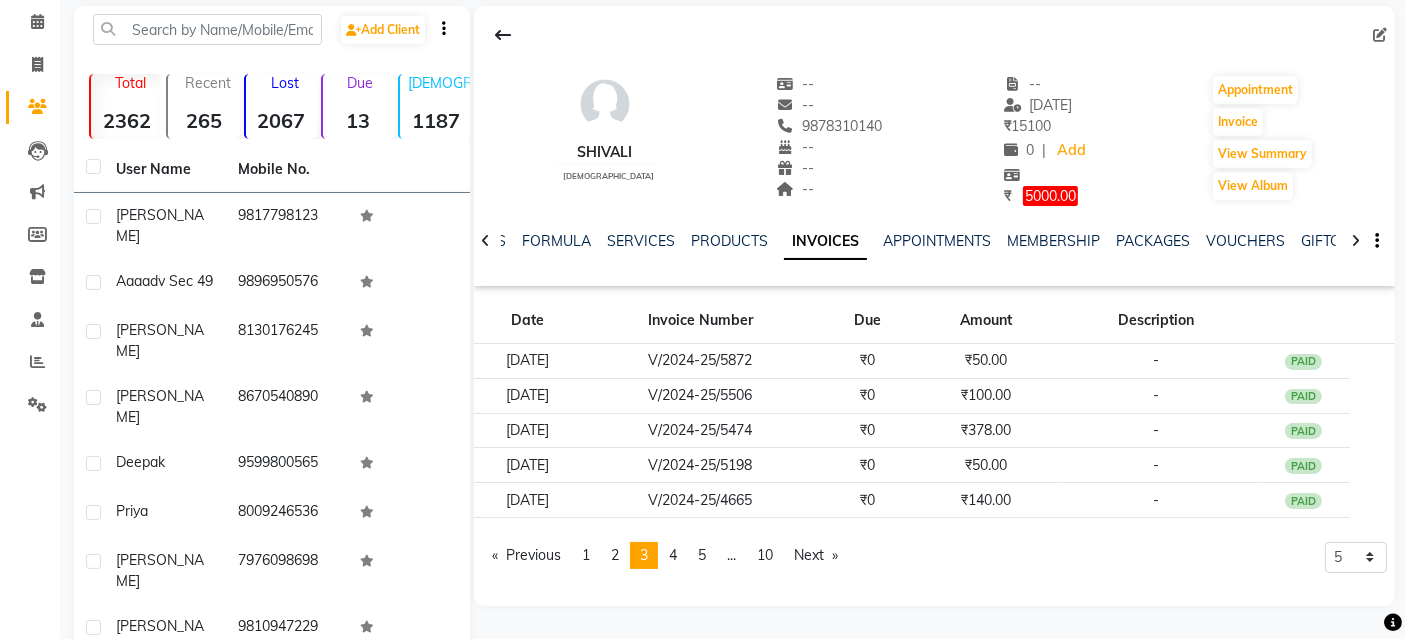 scroll, scrollTop: 0, scrollLeft: 0, axis: both 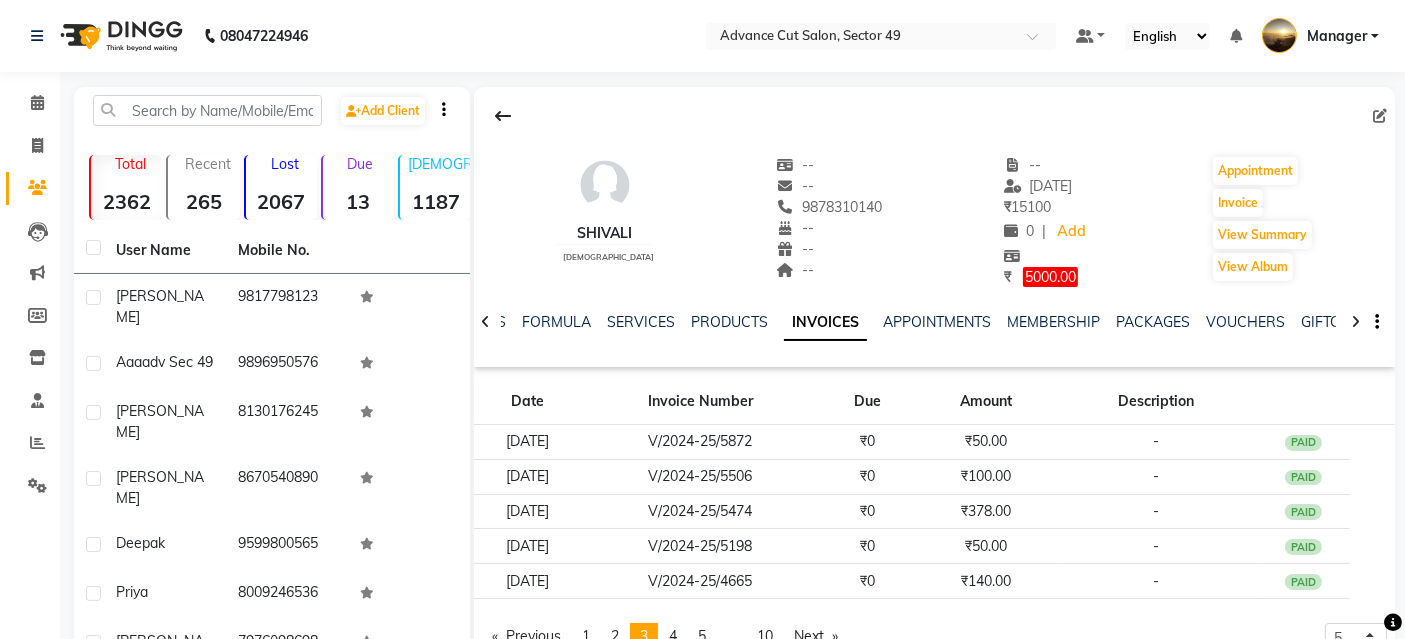 drag, startPoint x: 837, startPoint y: 213, endPoint x: 768, endPoint y: 216, distance: 69.065186 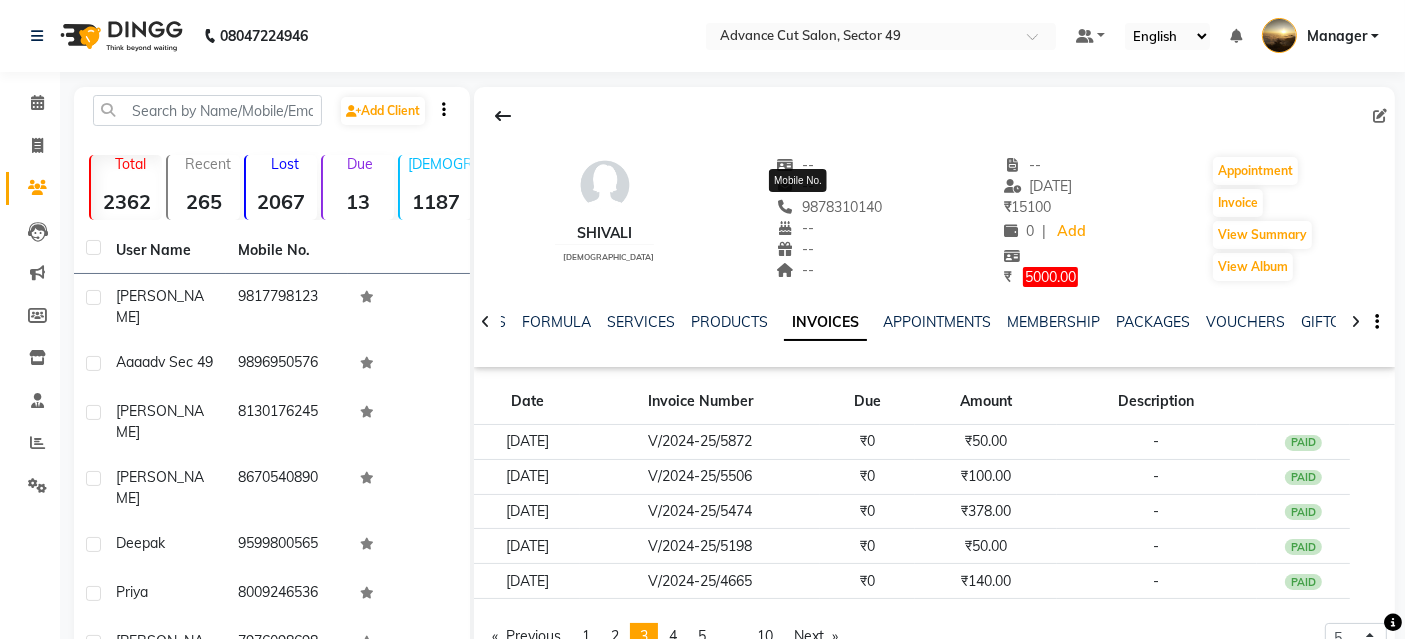 copy on "9878310140" 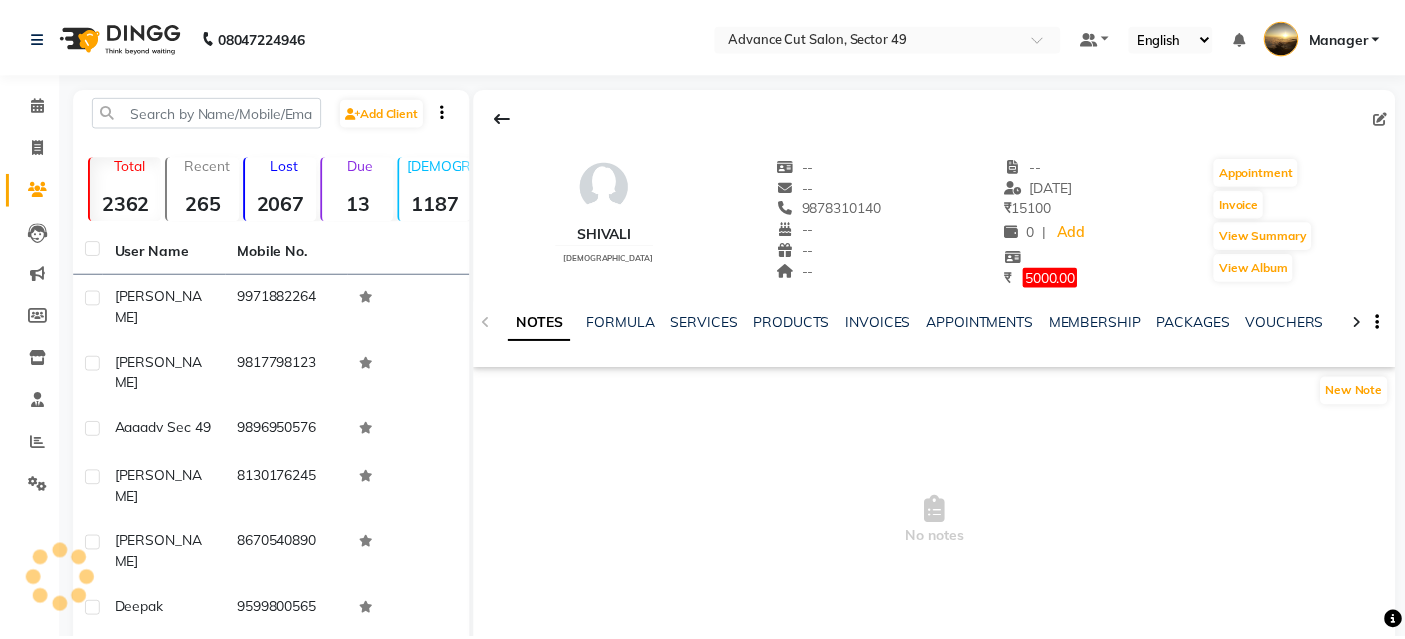 scroll, scrollTop: 0, scrollLeft: 0, axis: both 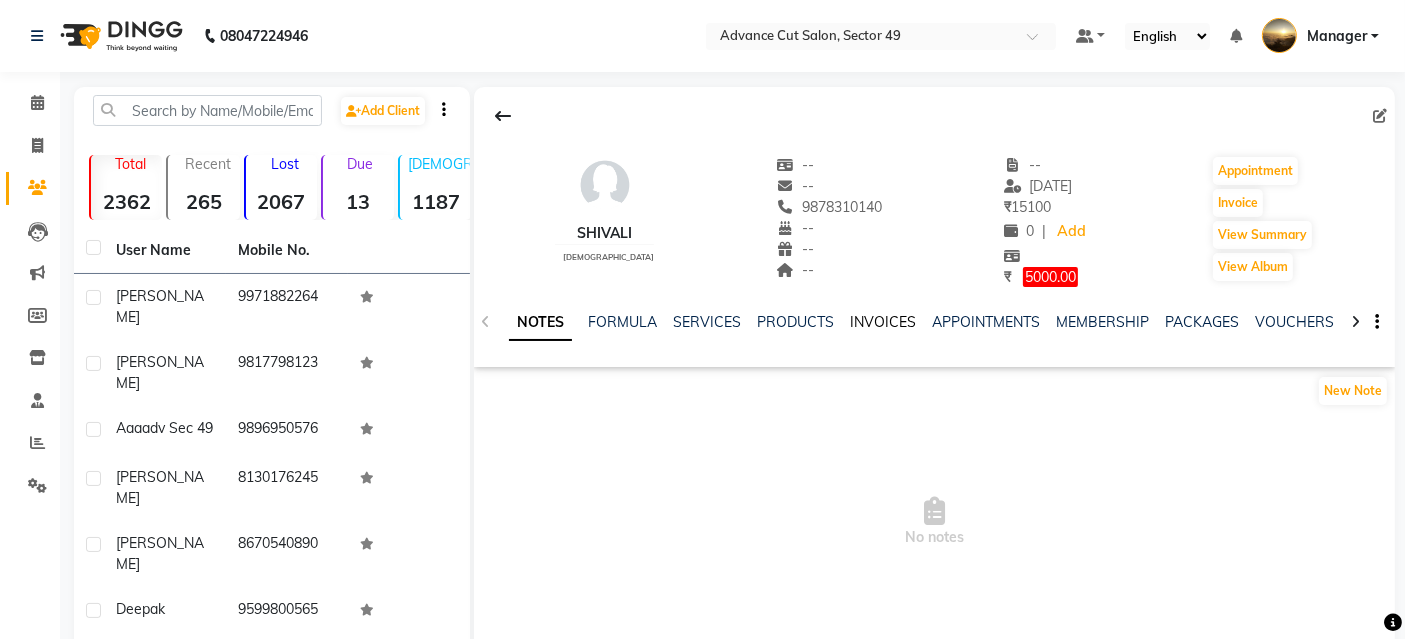 click on "INVOICES" 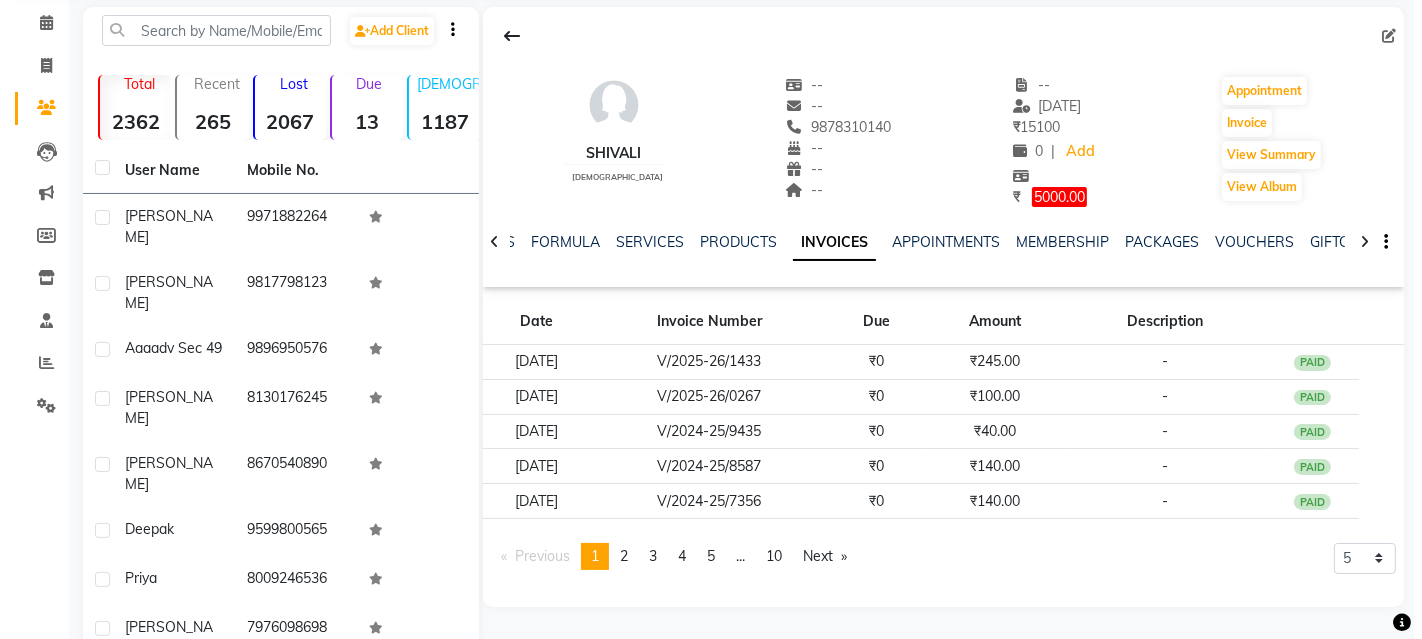 scroll, scrollTop: 0, scrollLeft: 0, axis: both 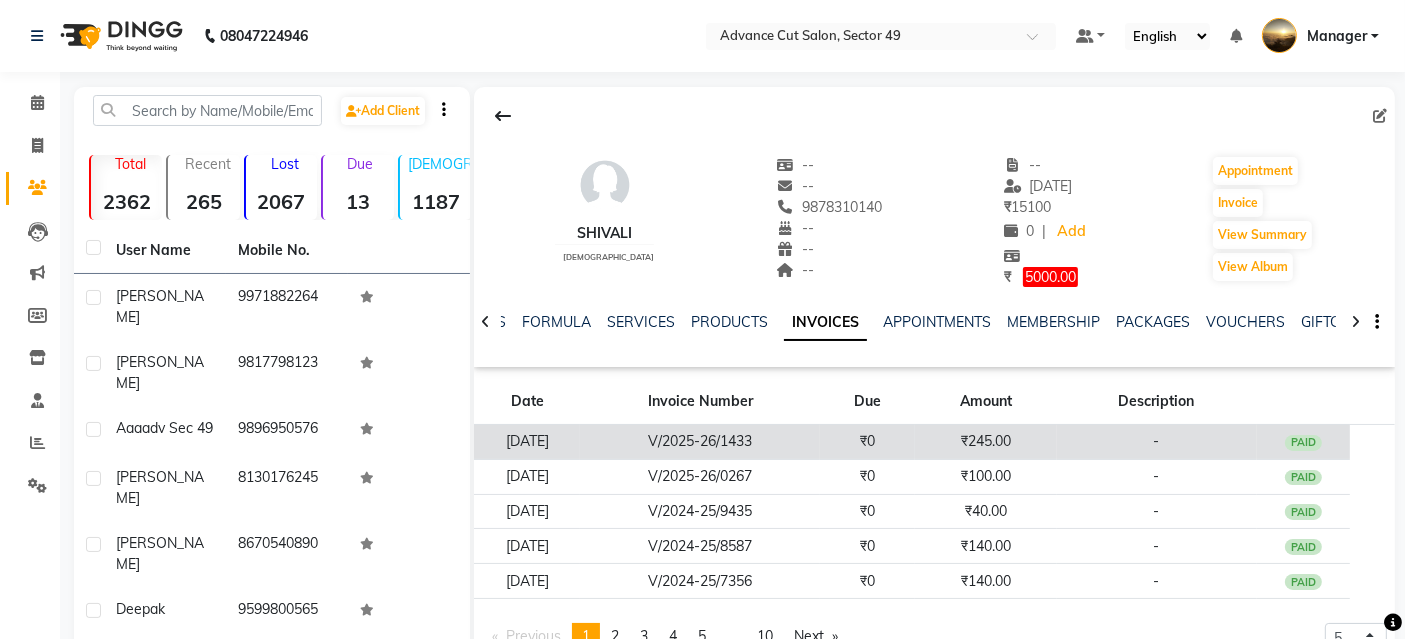 click on "₹245.00" 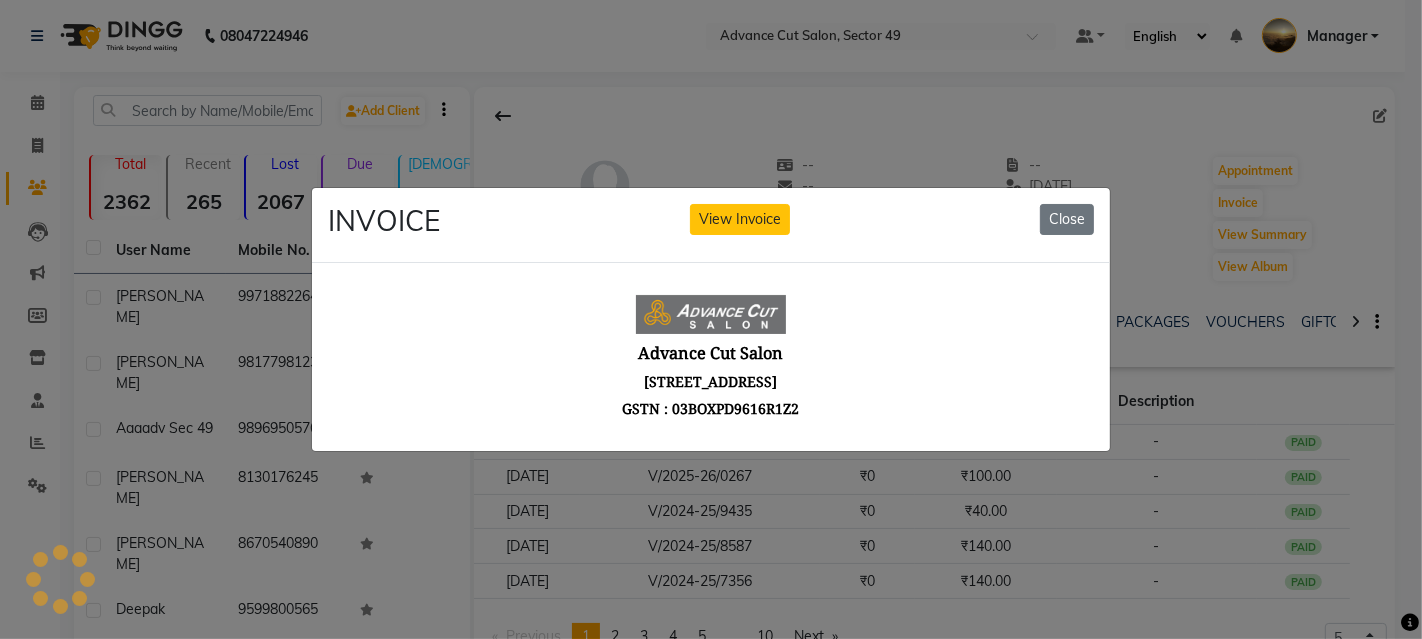 scroll, scrollTop: 0, scrollLeft: 0, axis: both 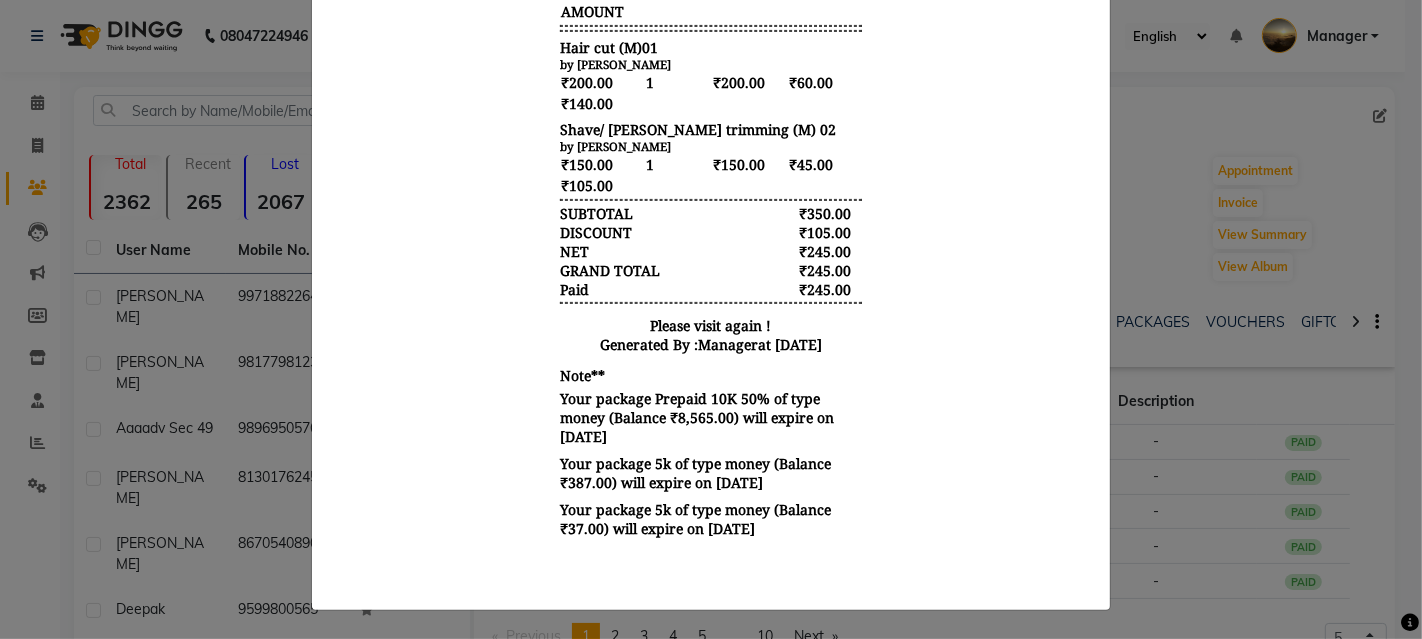 click on "Your package 5k of type money (Balance ₹387.00) will expire on [DATE]" at bounding box center [710, 473] 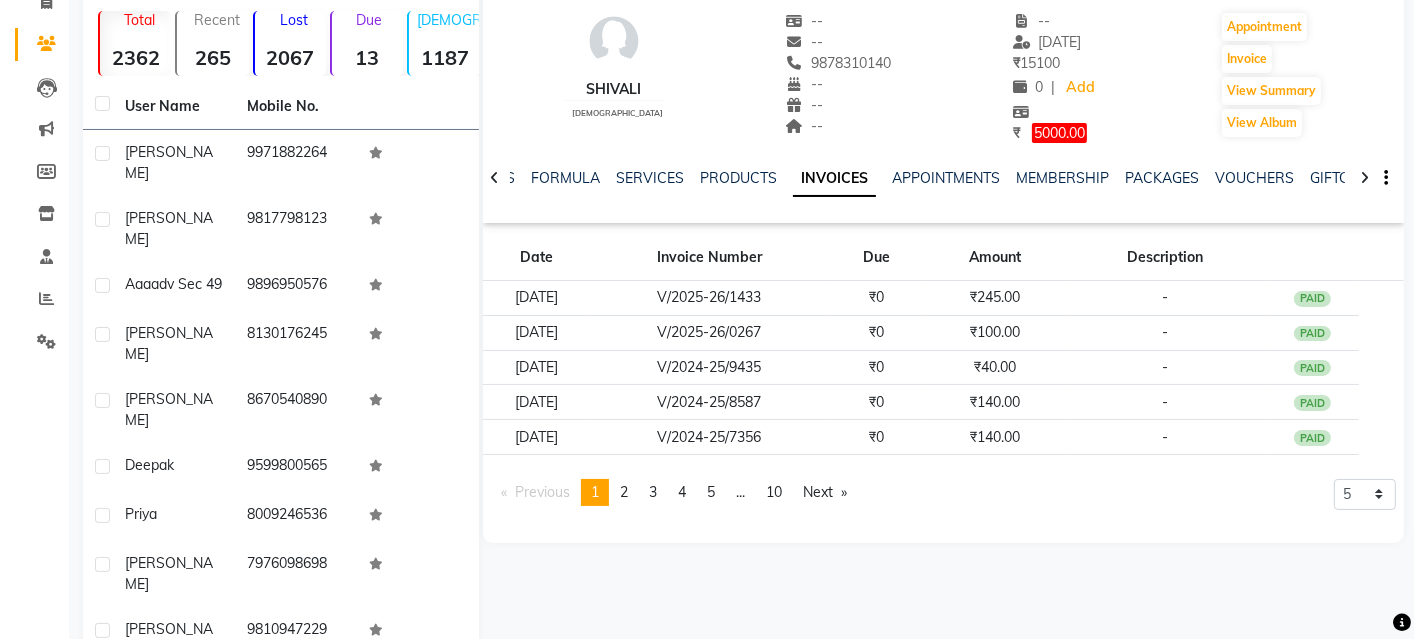 scroll, scrollTop: 222, scrollLeft: 0, axis: vertical 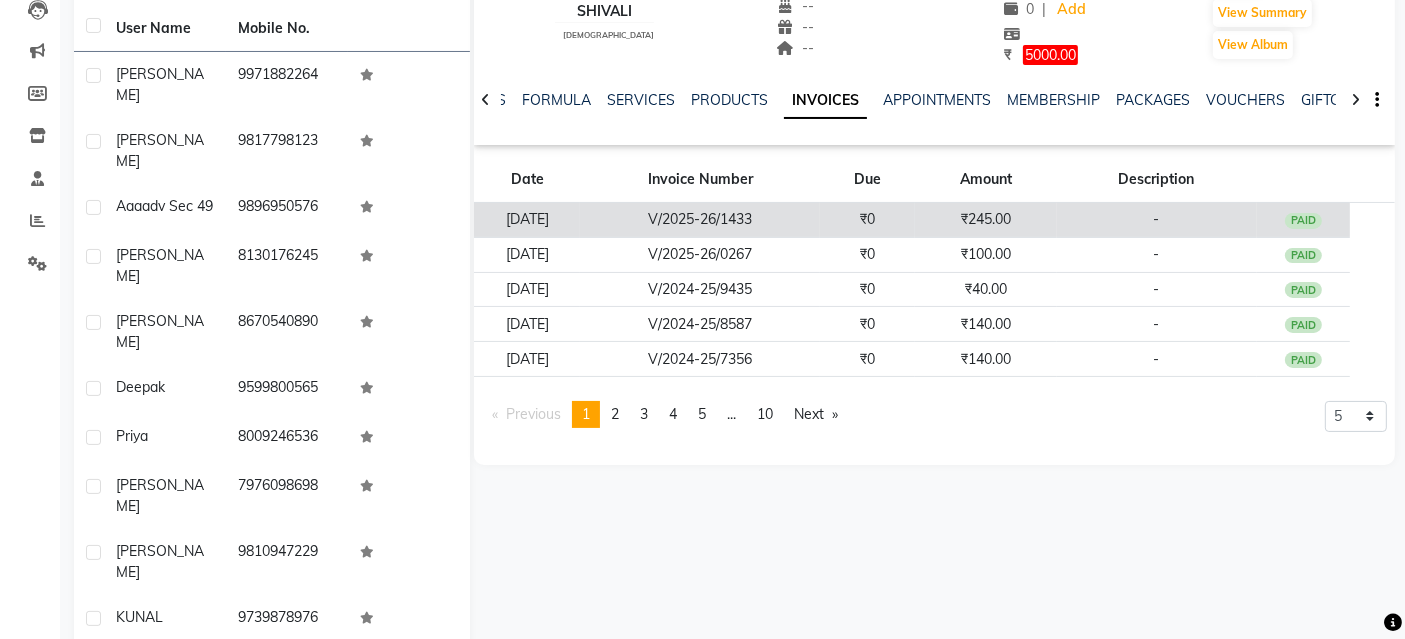 click on "₹245.00" 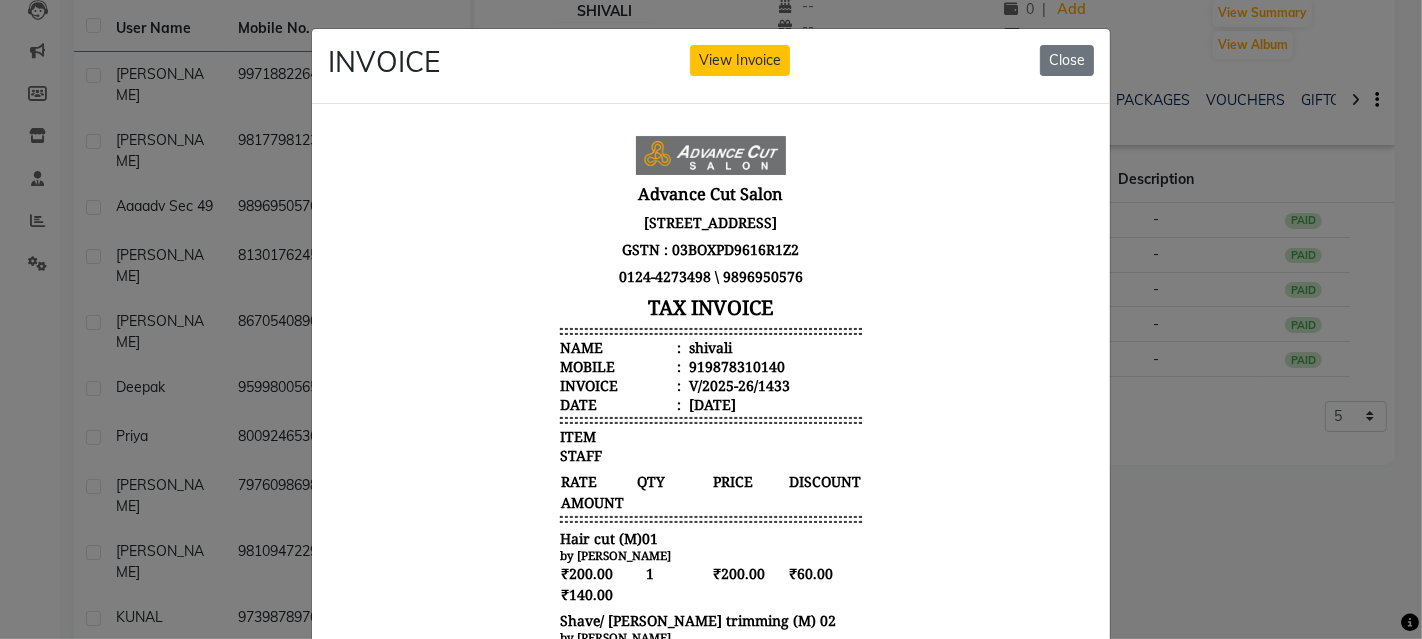 scroll, scrollTop: 15, scrollLeft: 0, axis: vertical 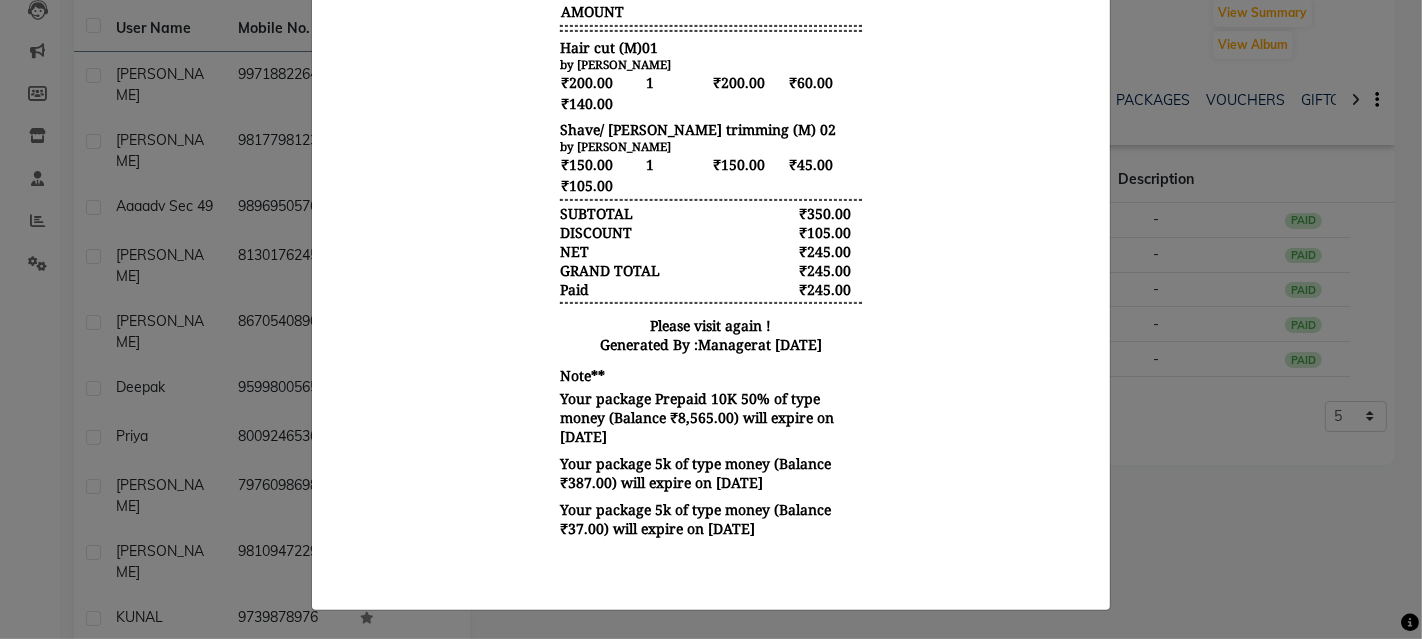 click on "INVOICE View Invoice Close" 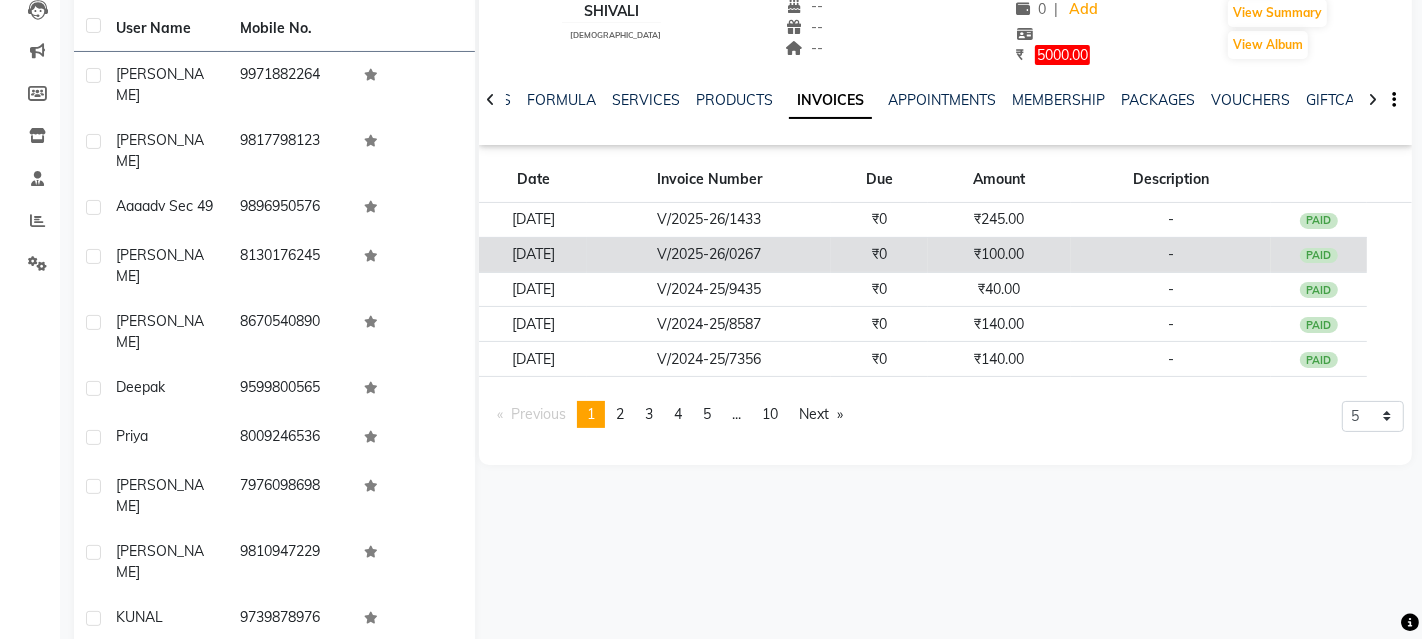 scroll, scrollTop: 210, scrollLeft: 0, axis: vertical 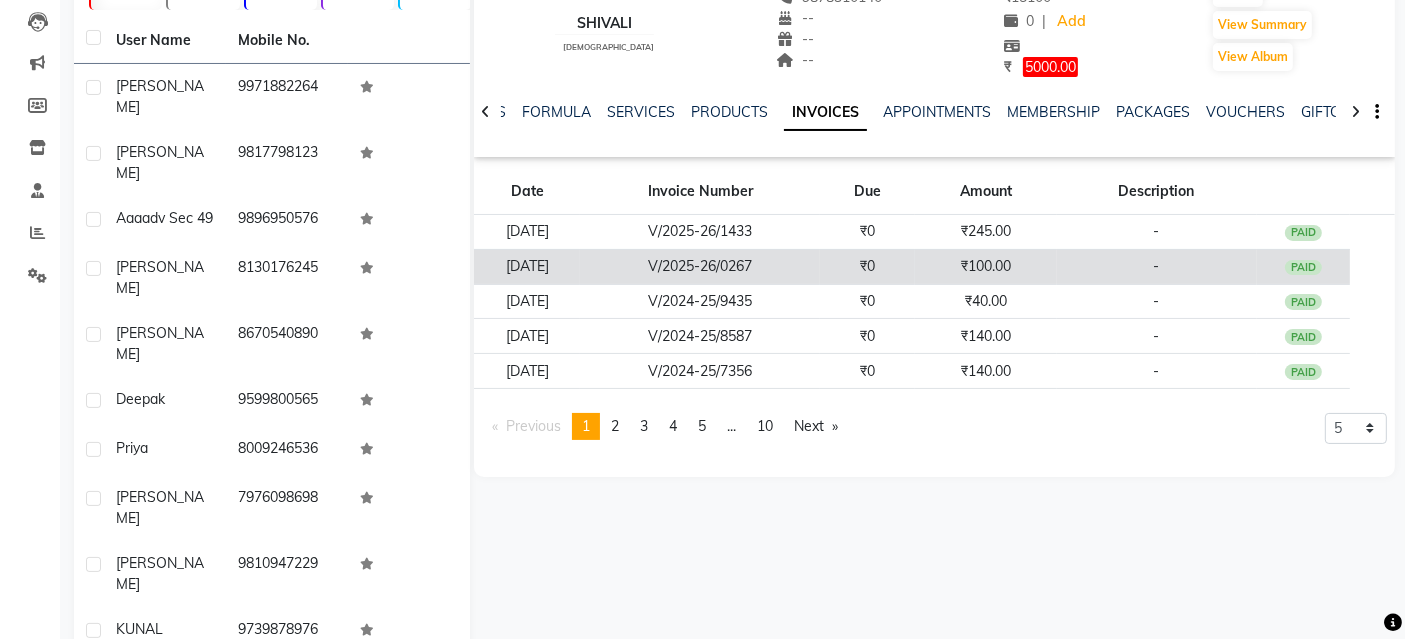 click on "₹100.00" 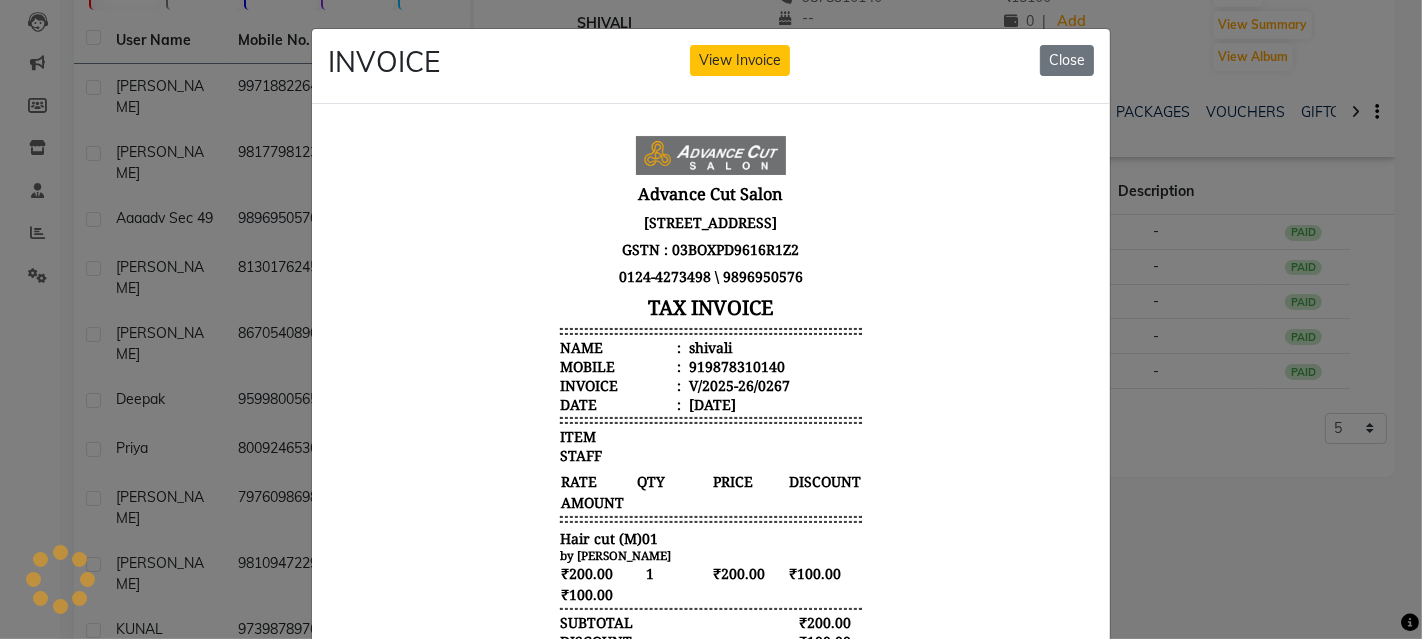scroll, scrollTop: 0, scrollLeft: 0, axis: both 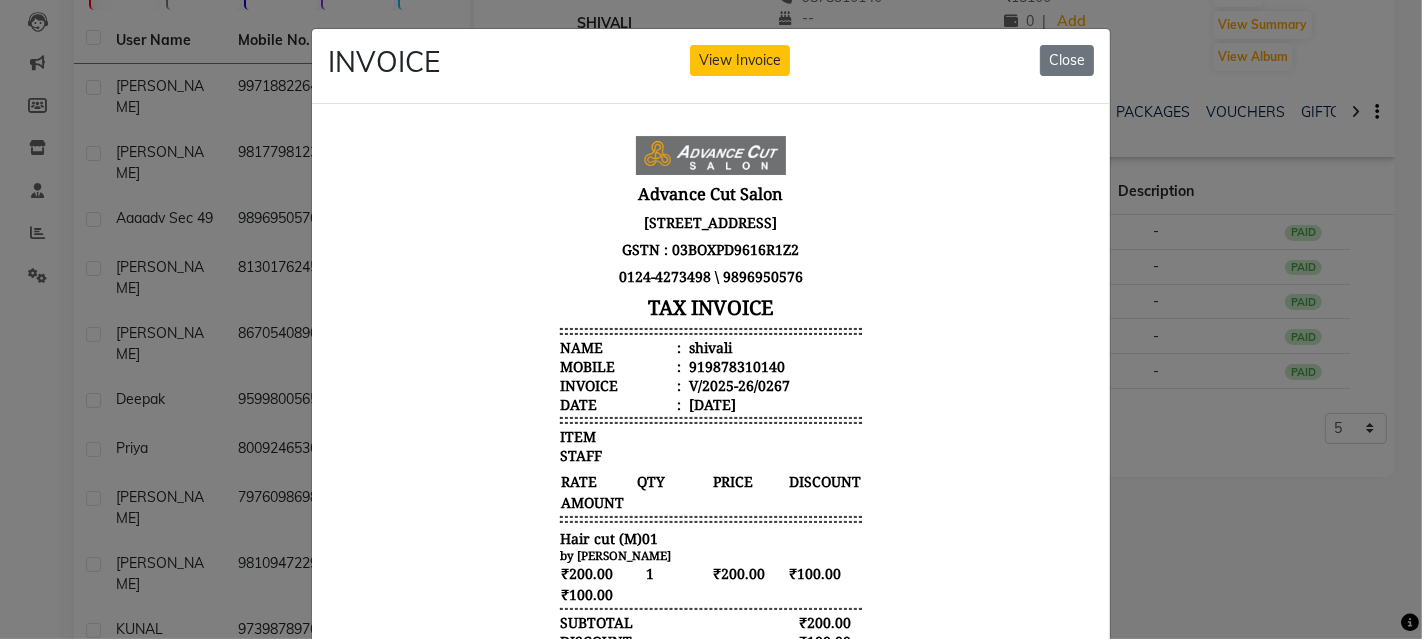 click on "INVOICE View Invoice Close" 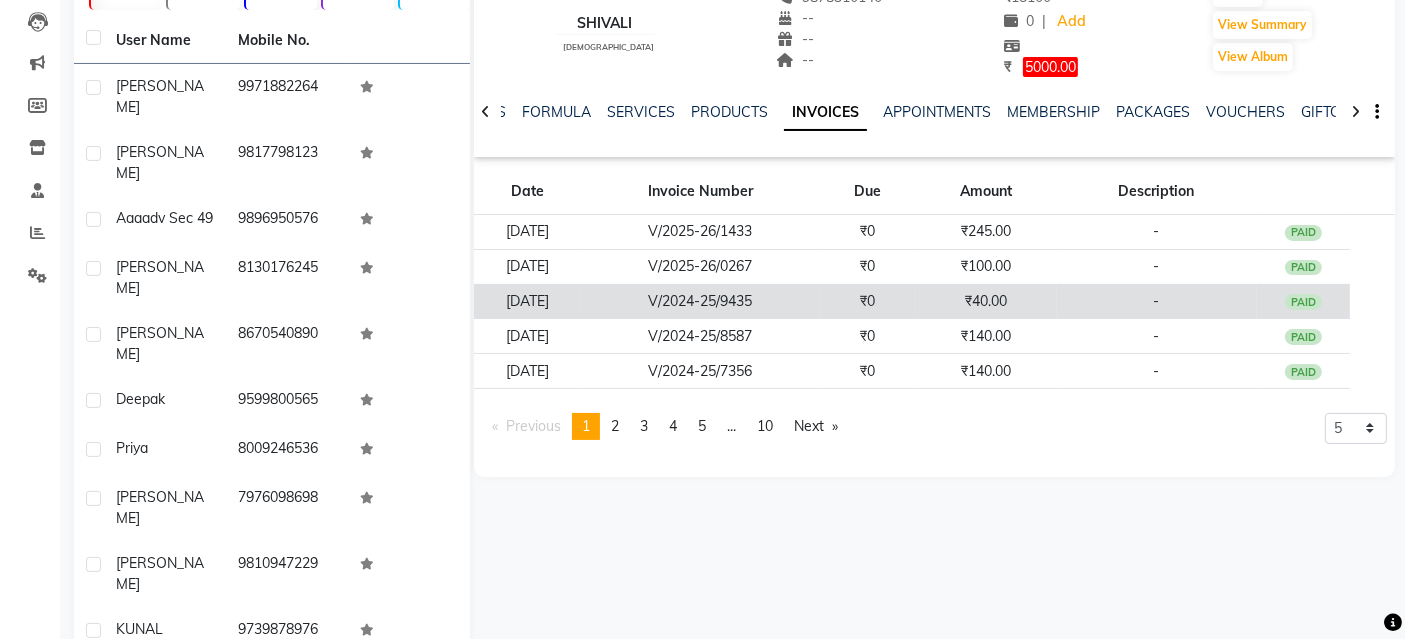 click on "₹40.00" 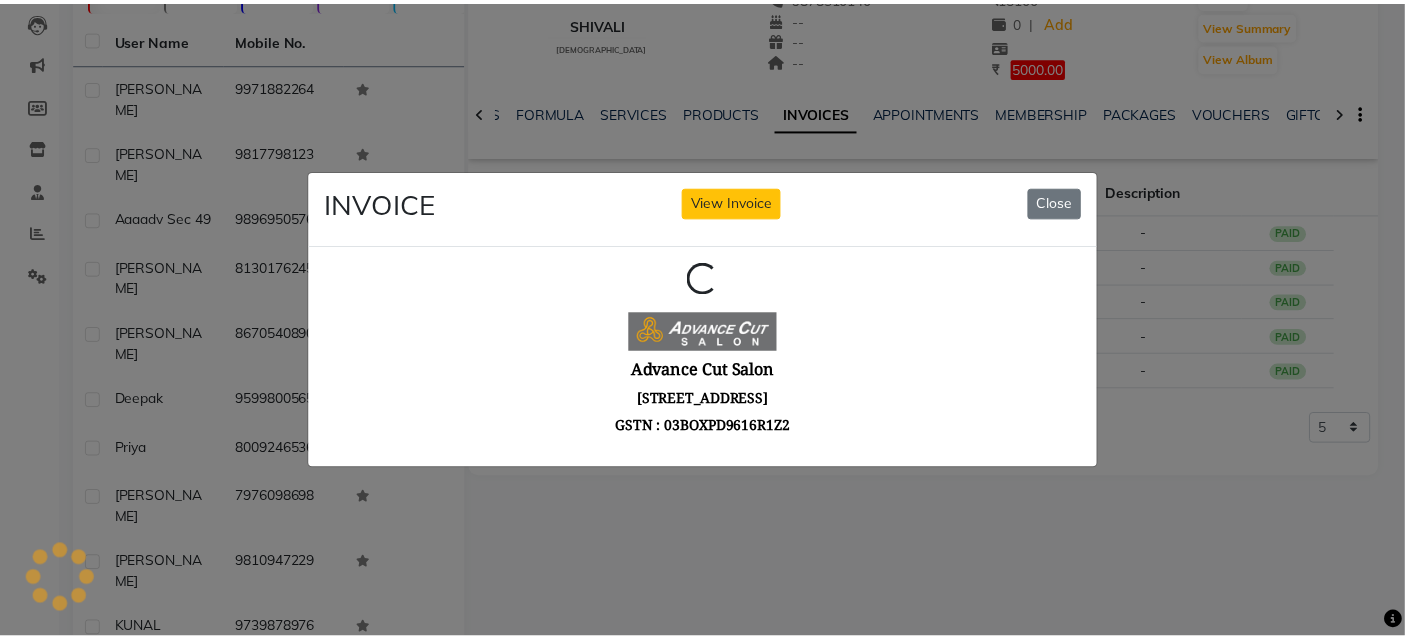scroll, scrollTop: 0, scrollLeft: 0, axis: both 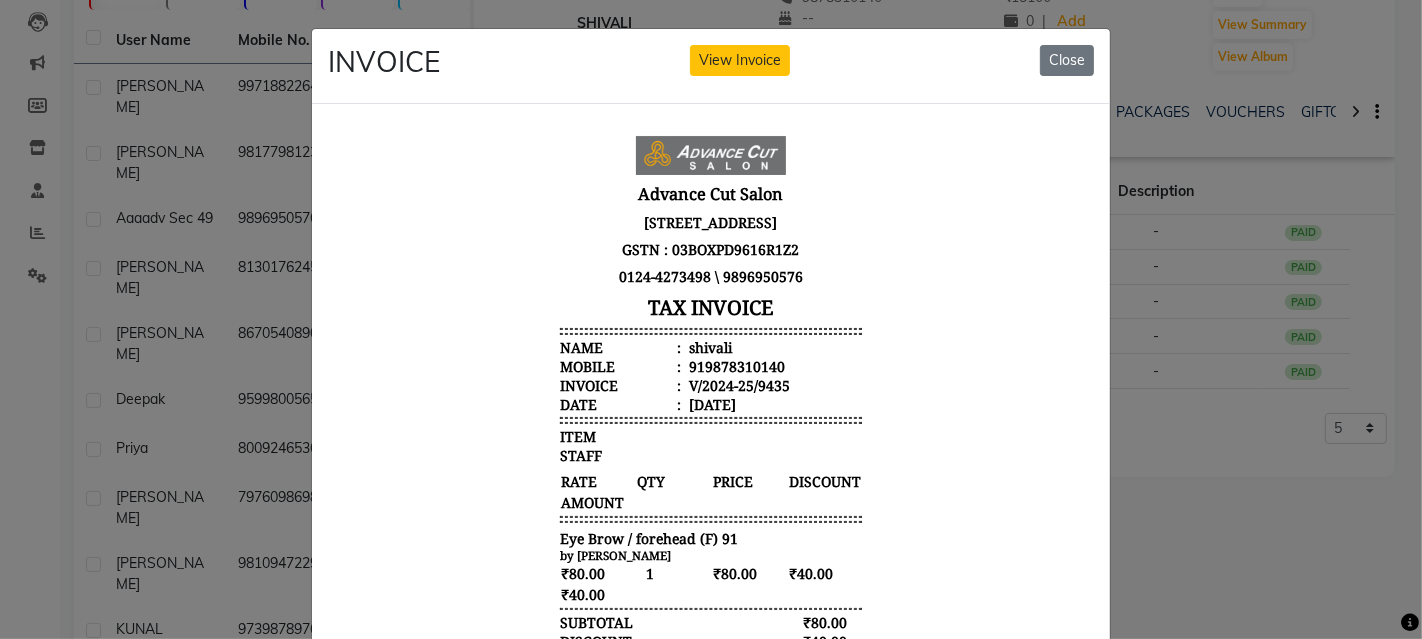 click on "INVOICE View Invoice Close" 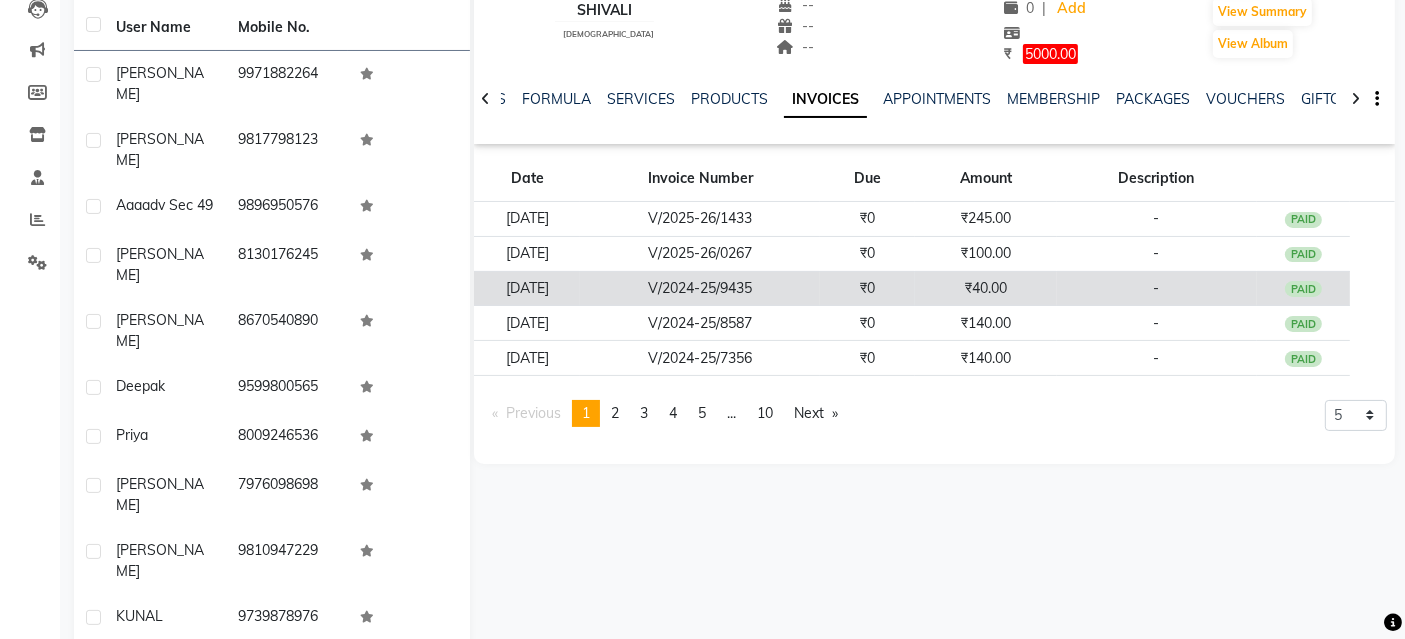 scroll, scrollTop: 227, scrollLeft: 0, axis: vertical 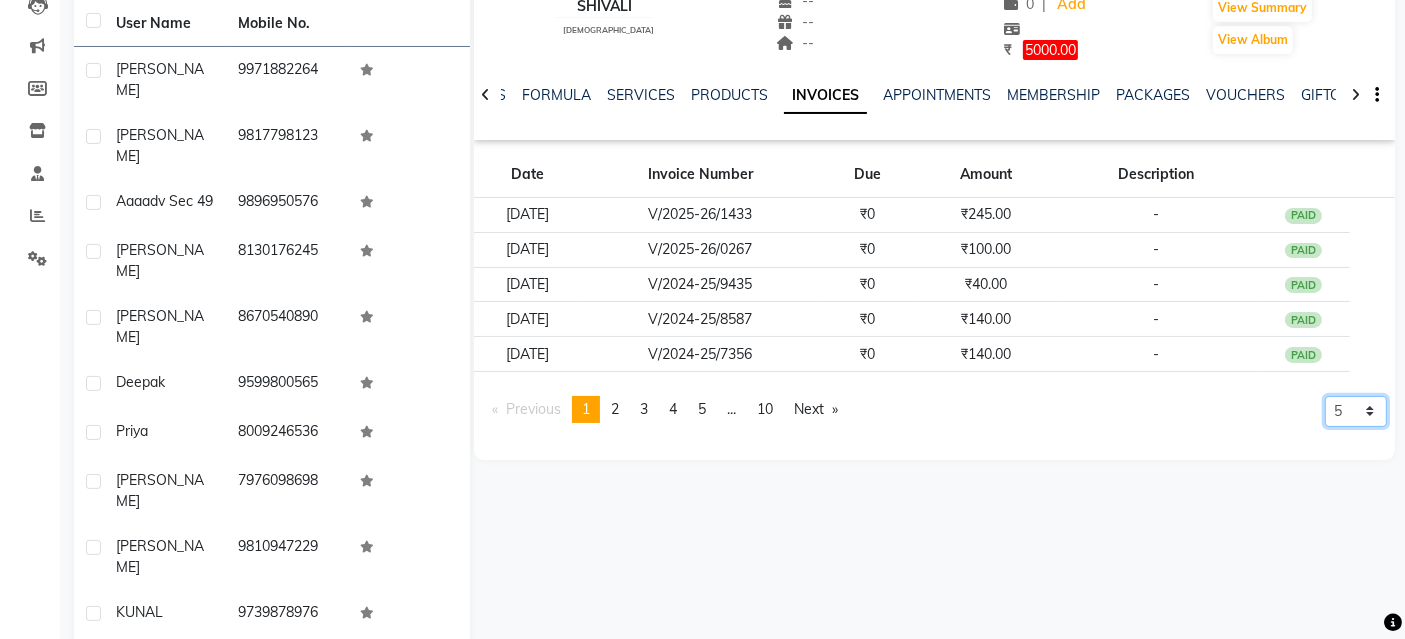 click on "5 10 50 100 500" 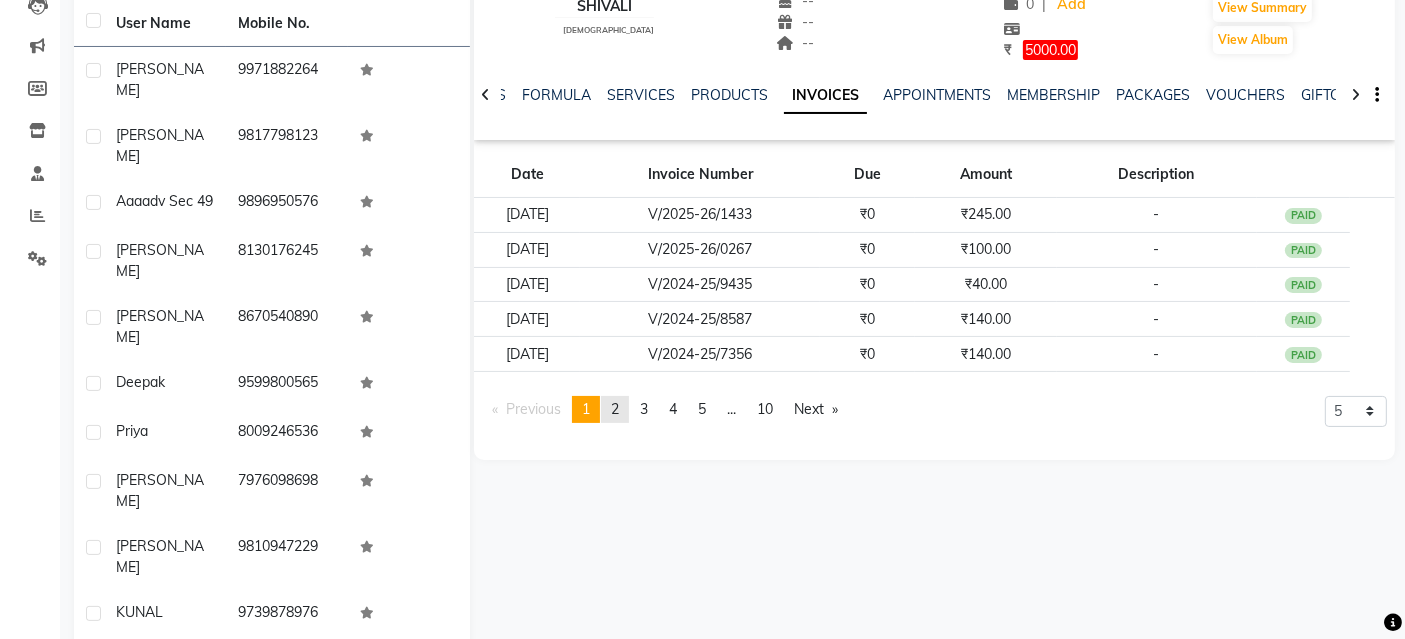 click on "2" 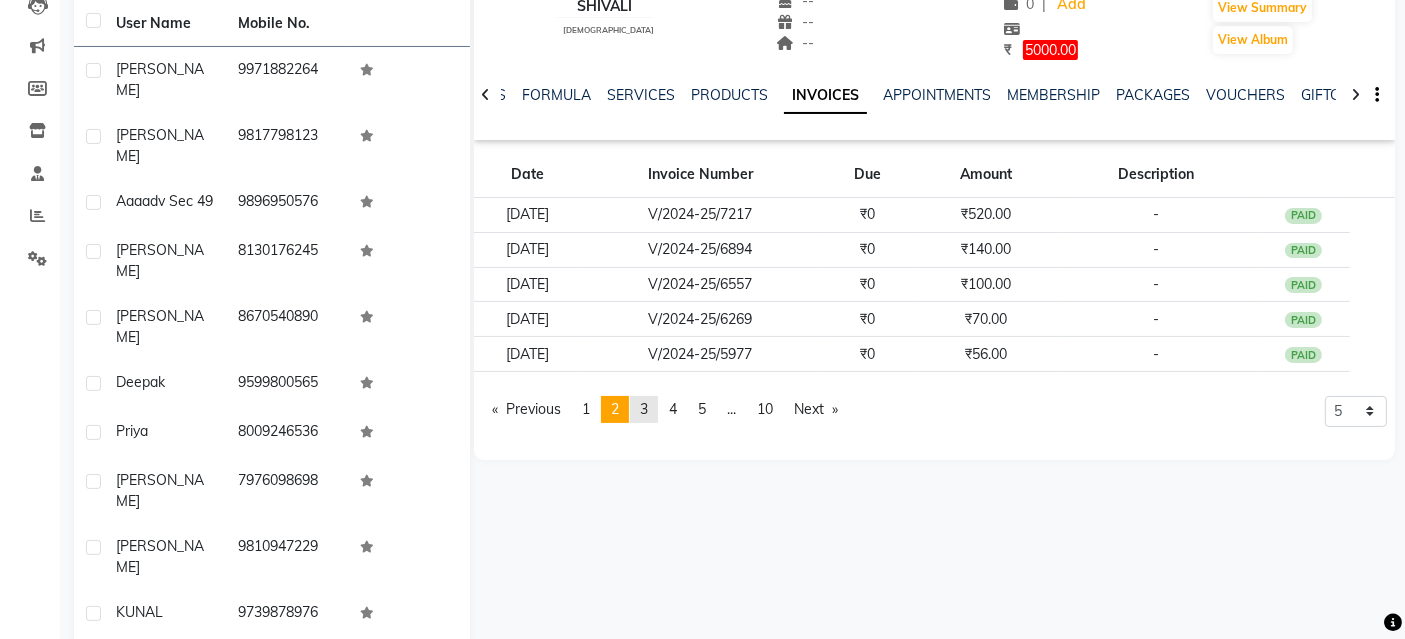 click on "page  3" 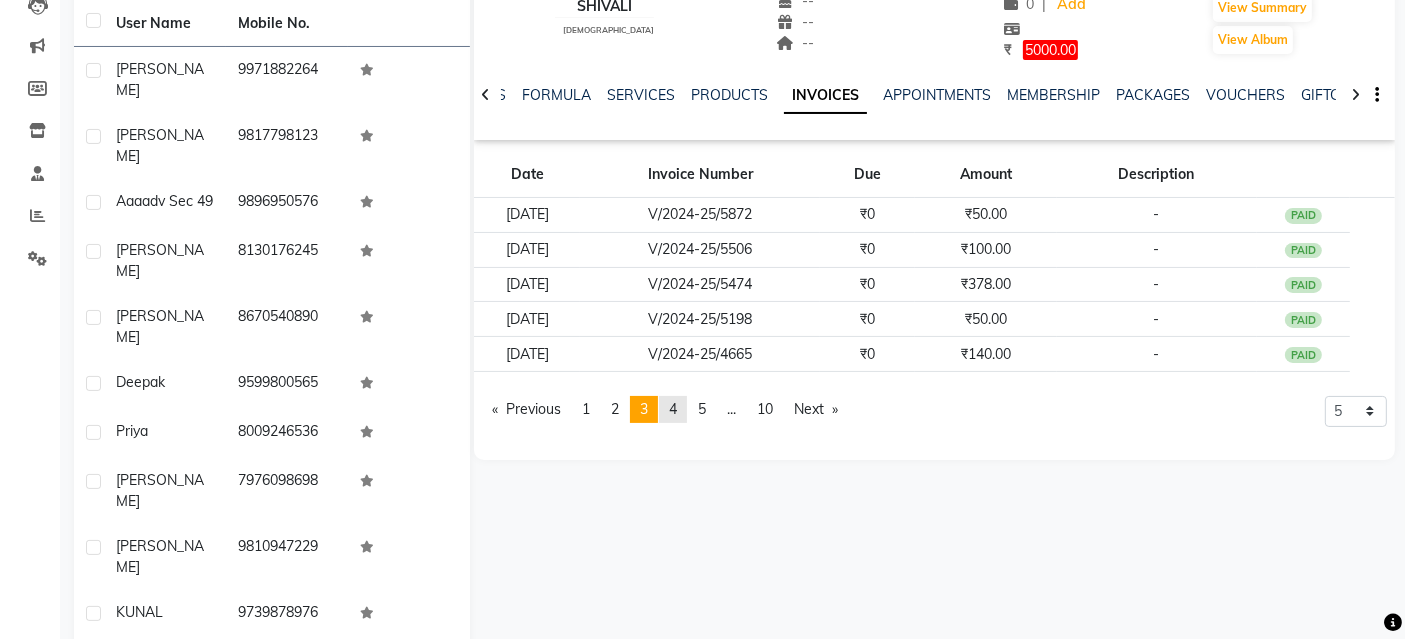 click on "4" 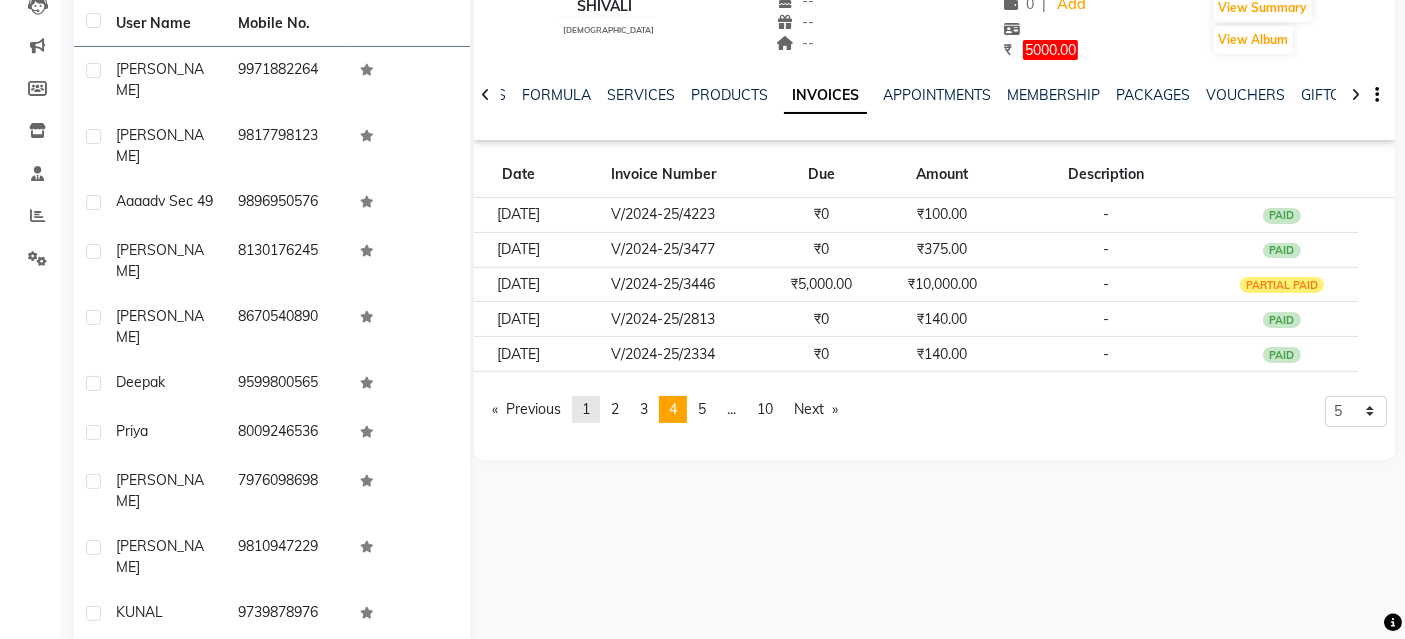 click on "page  1" 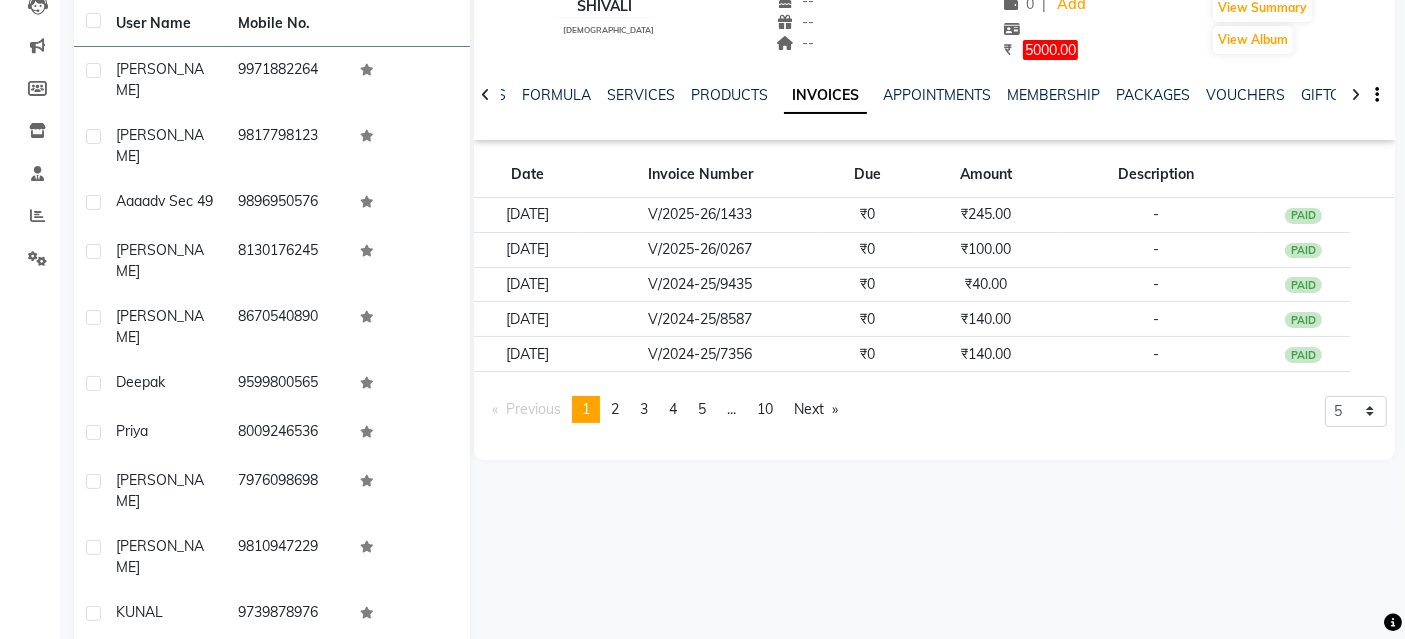 click on "Previous  page" 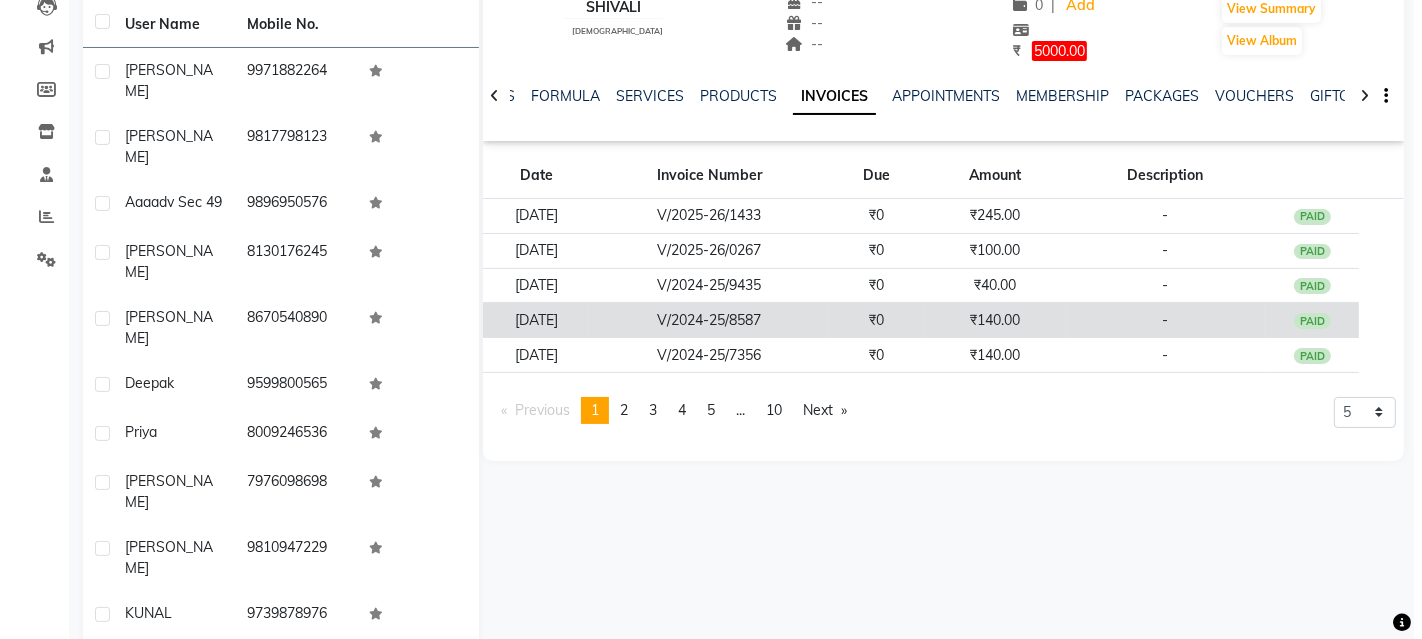 scroll, scrollTop: 227, scrollLeft: 0, axis: vertical 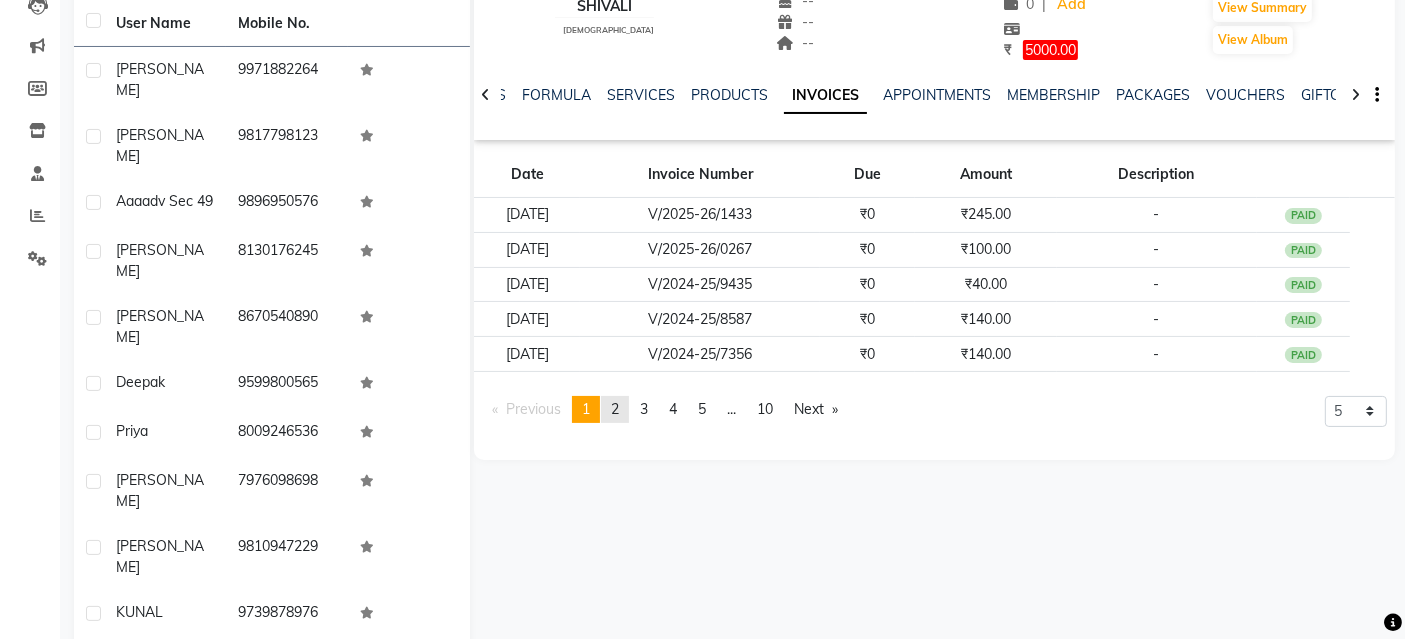 click on "page  2" 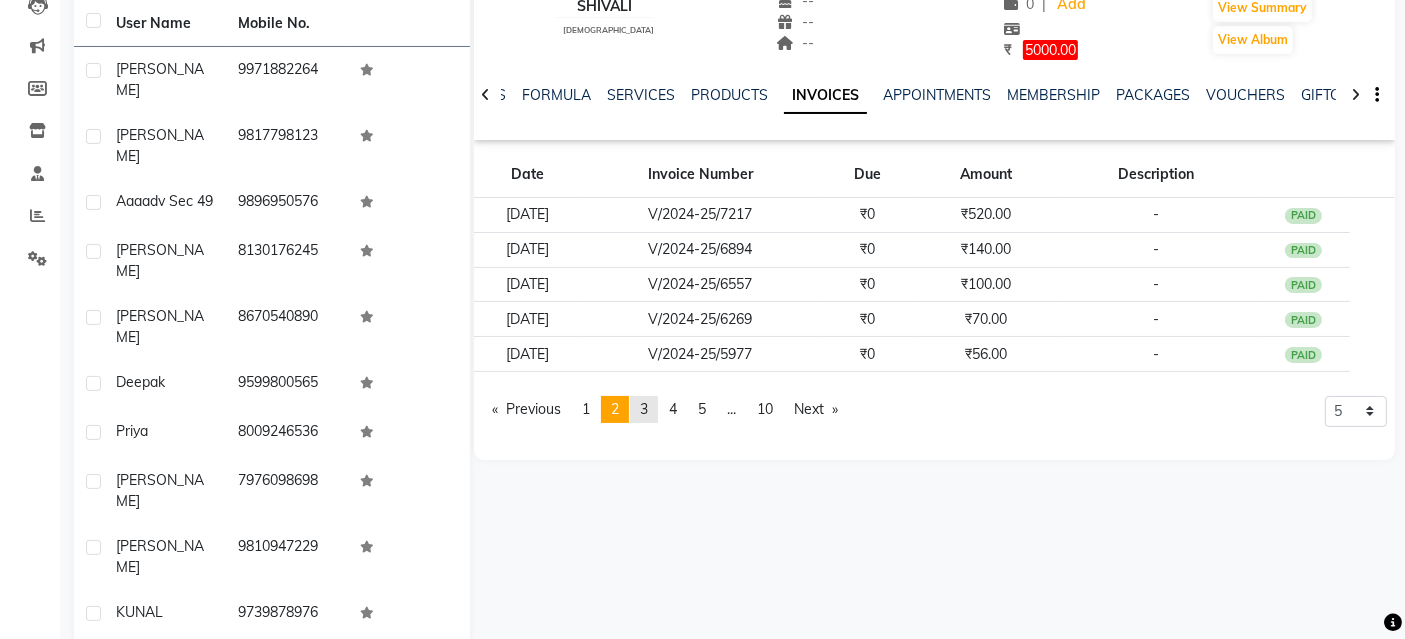 click on "3" 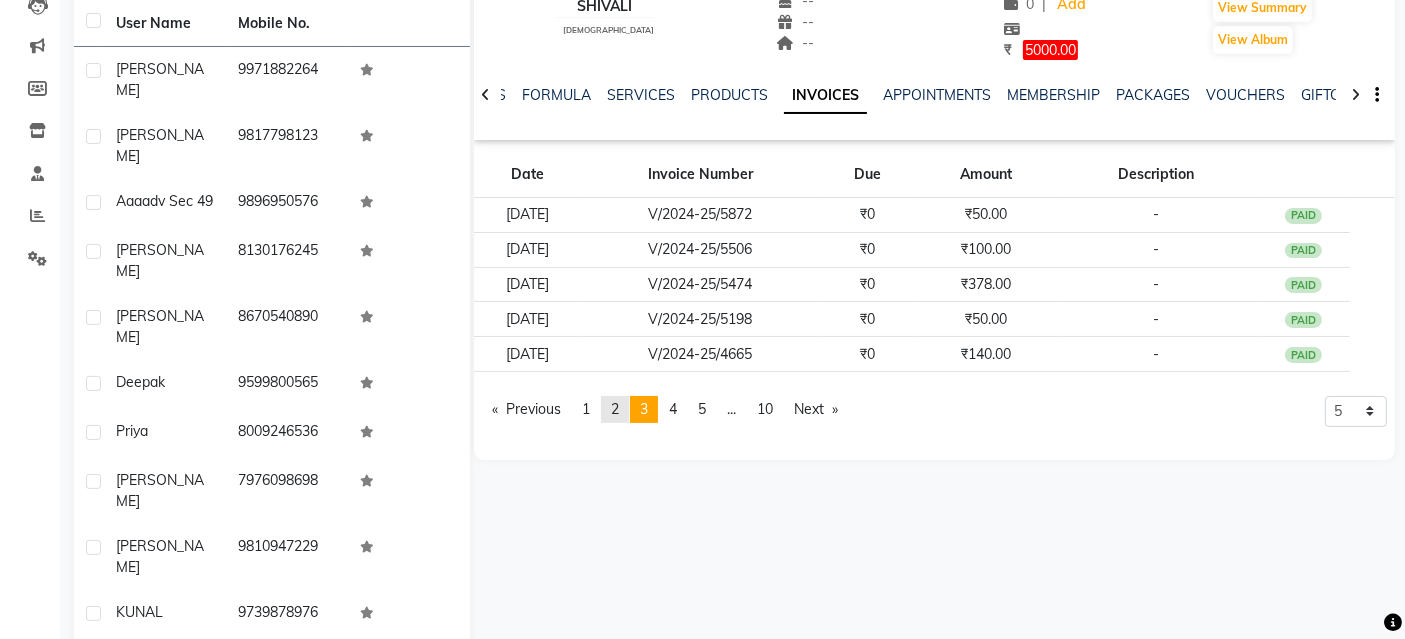 click on "page  2" 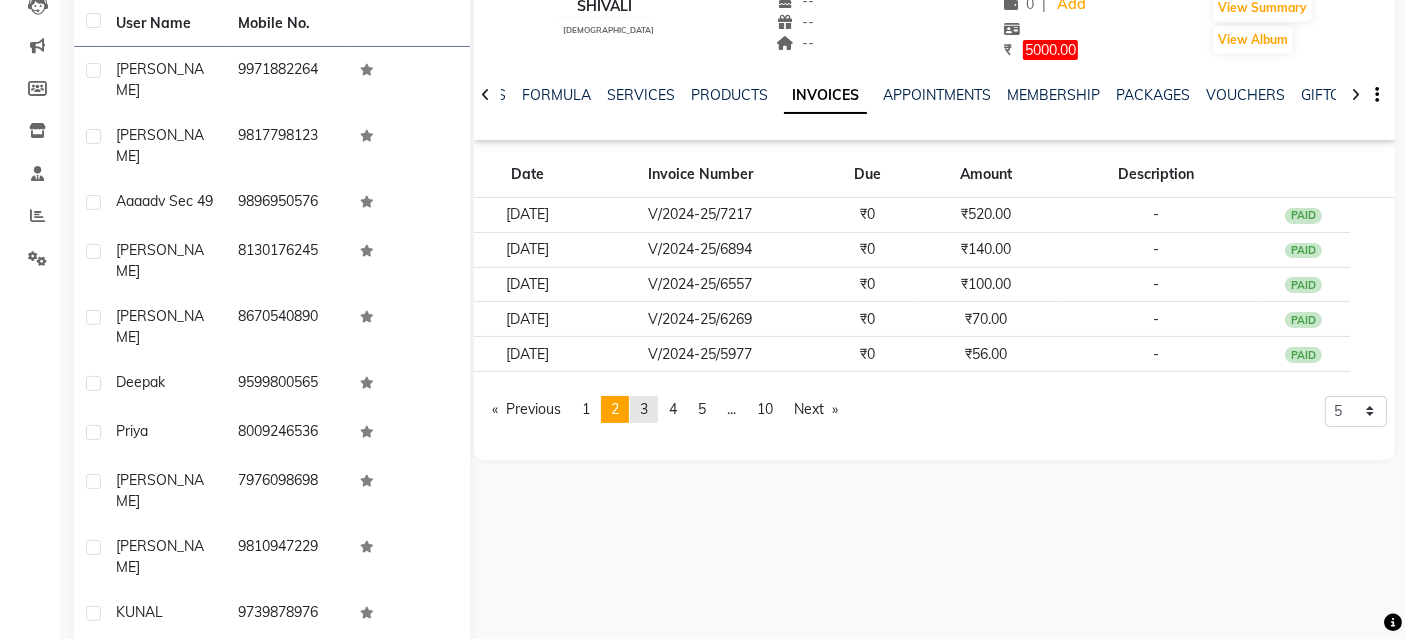 click on "3" 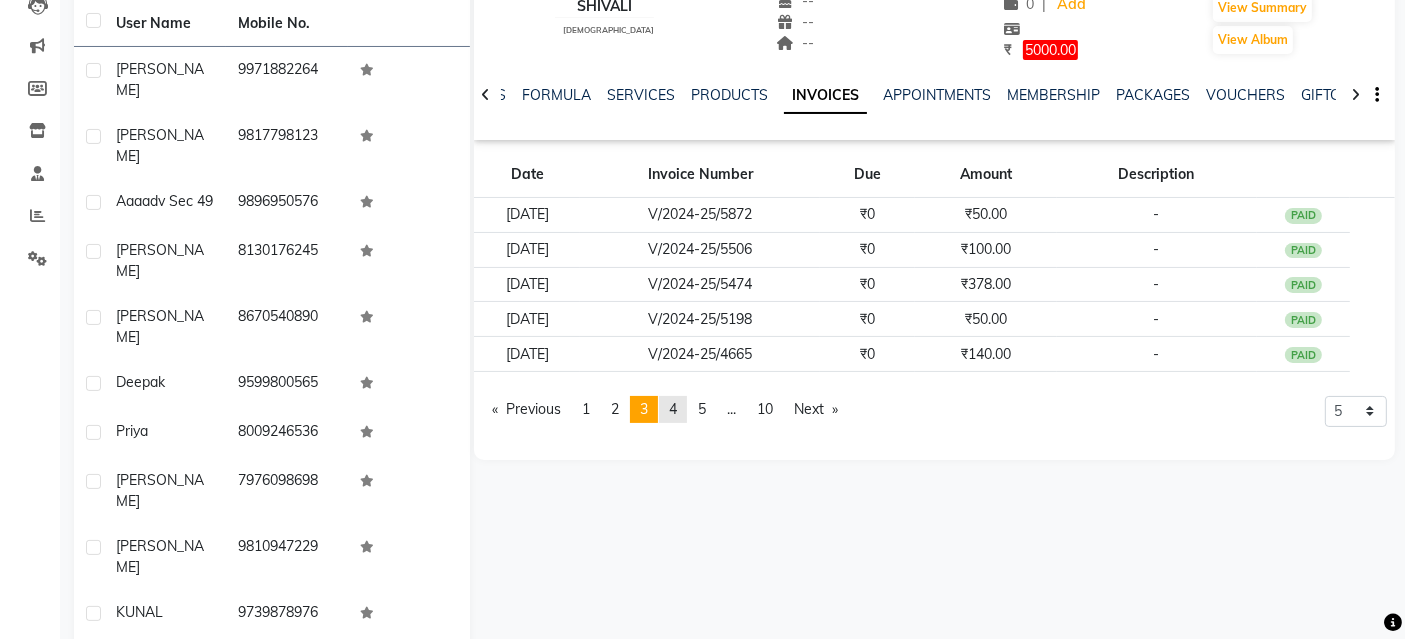 click on "page  4" 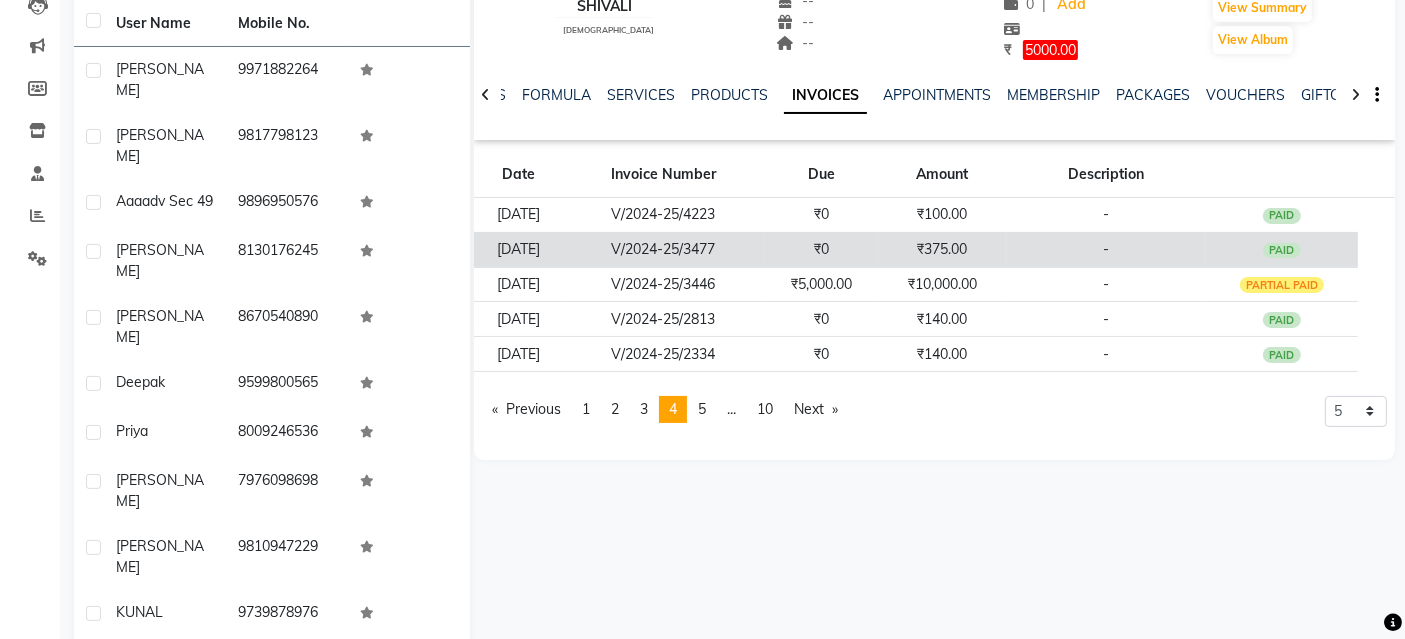 click on "₹375.00" 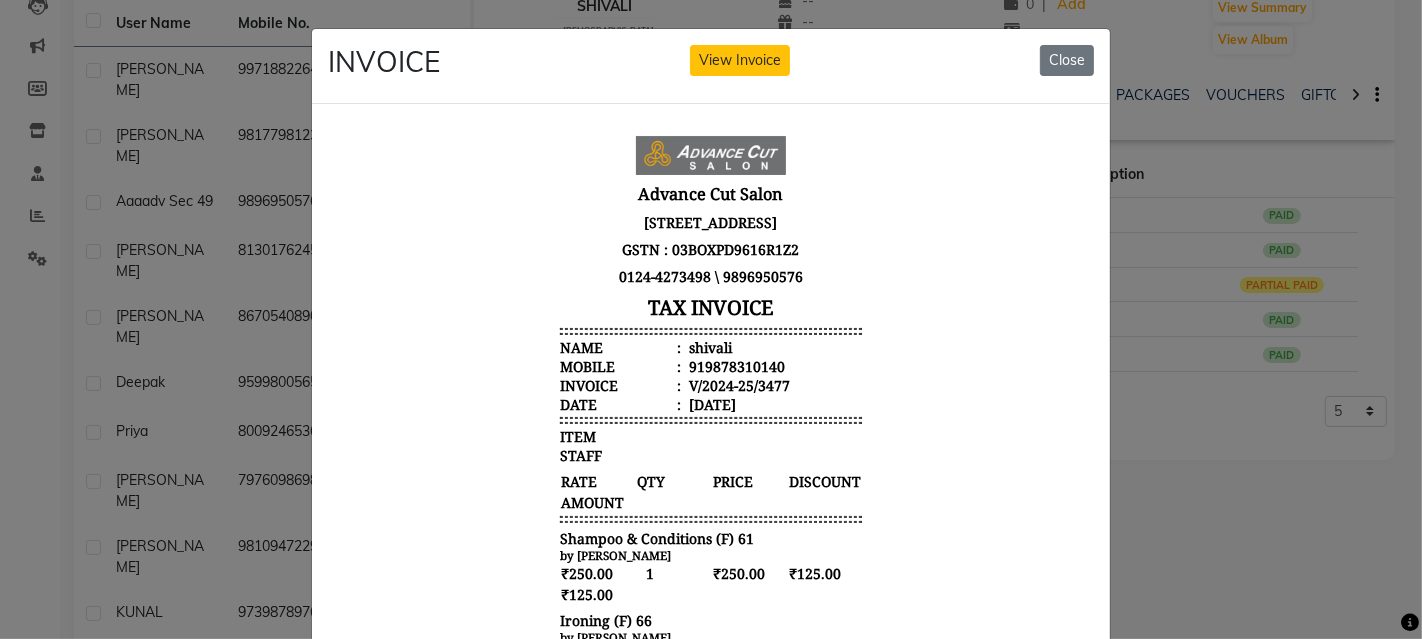 scroll, scrollTop: 16, scrollLeft: 0, axis: vertical 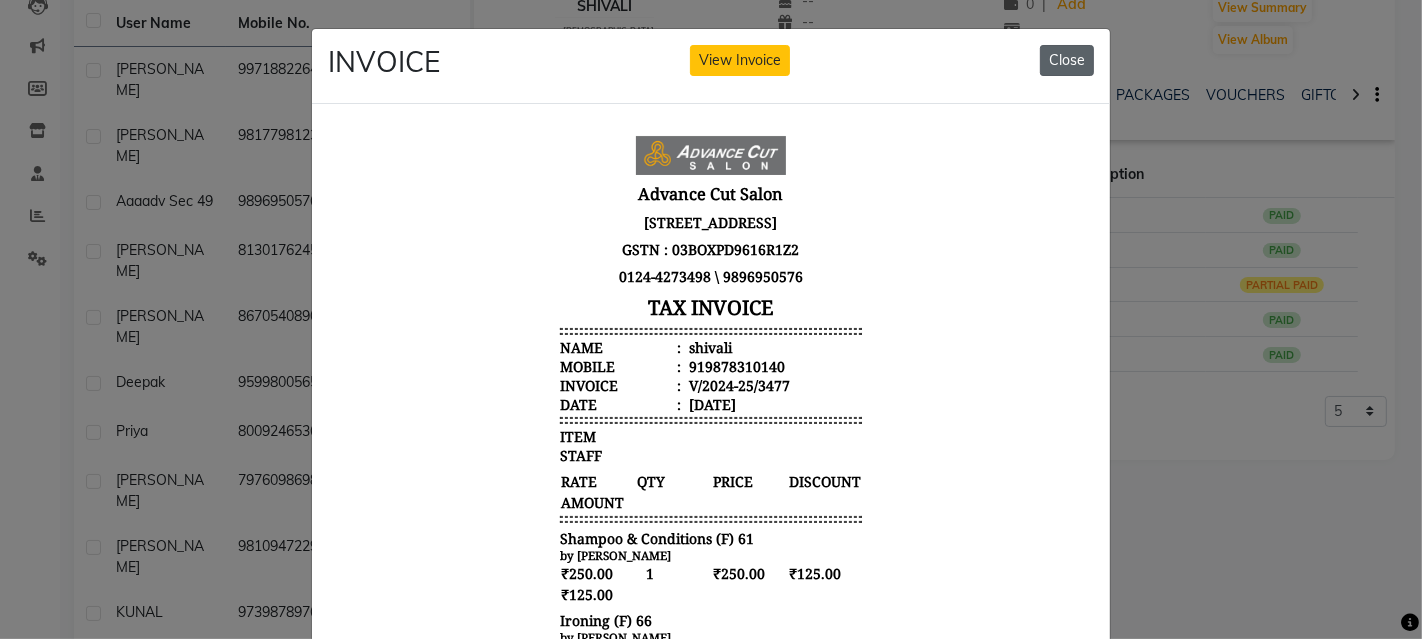 click on "Close" 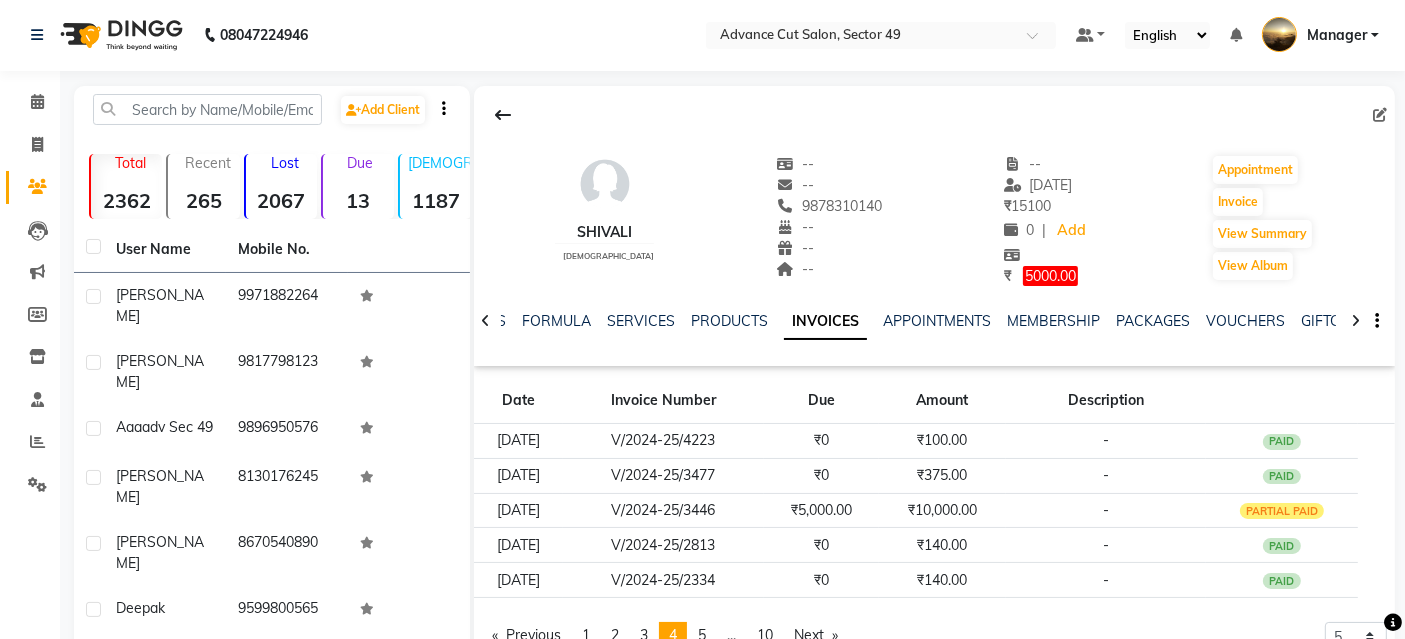 scroll, scrollTop: 0, scrollLeft: 0, axis: both 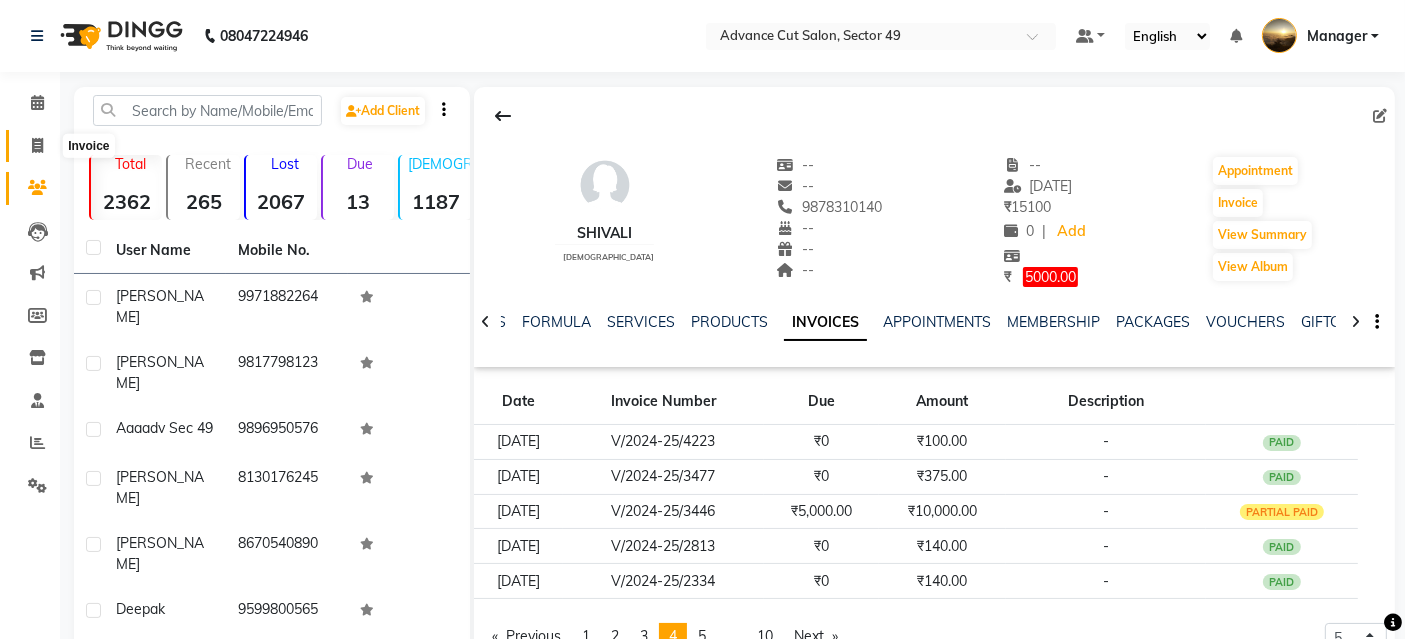 click 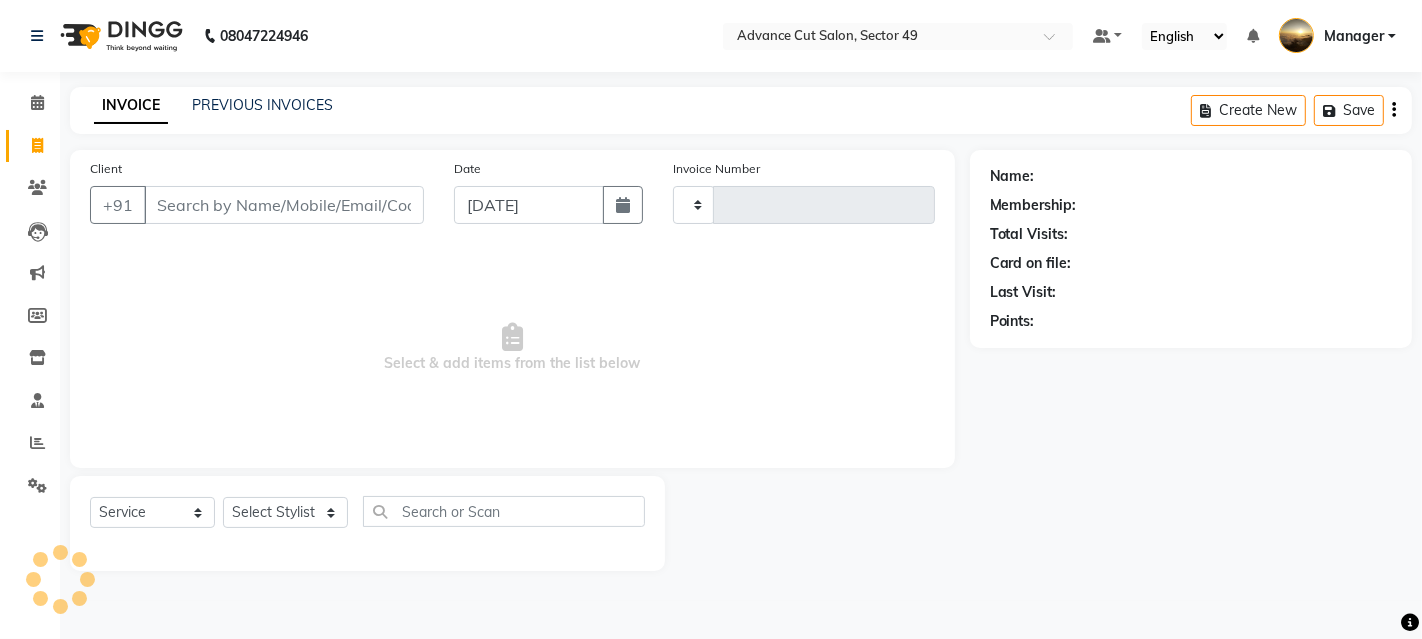 type on "3207" 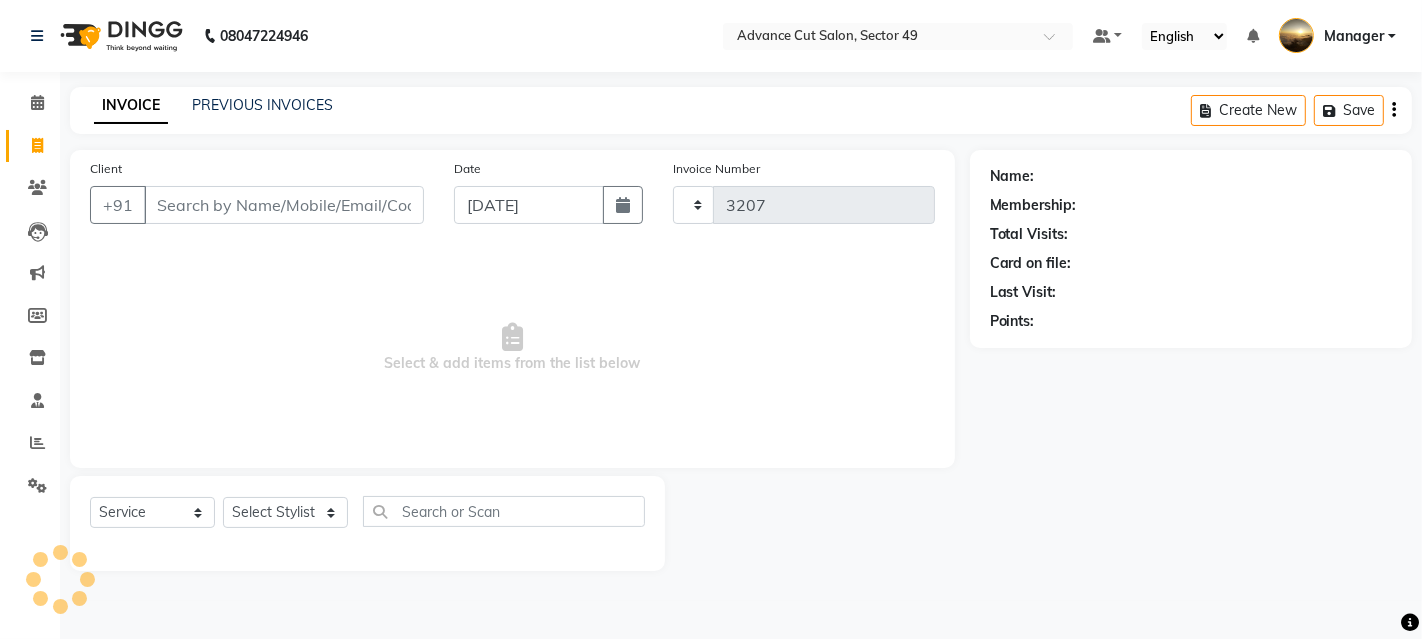 select on "4616" 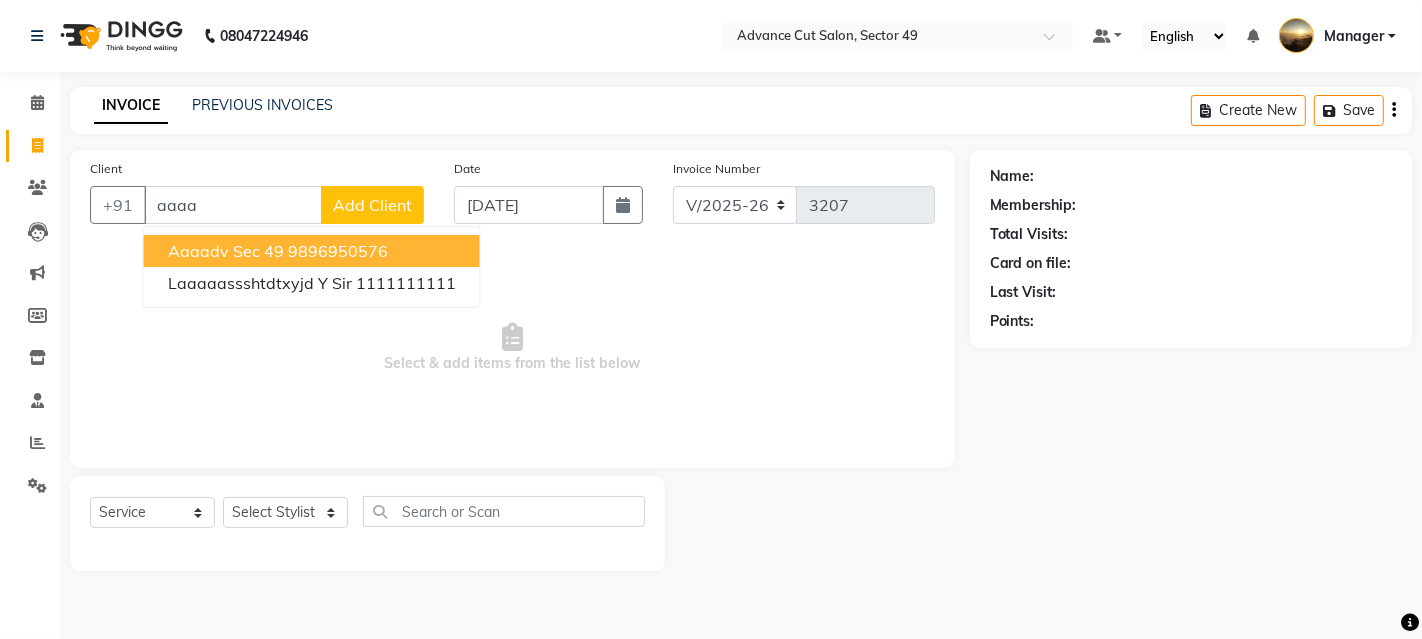 click on "Aaaadv sec 49" at bounding box center [226, 251] 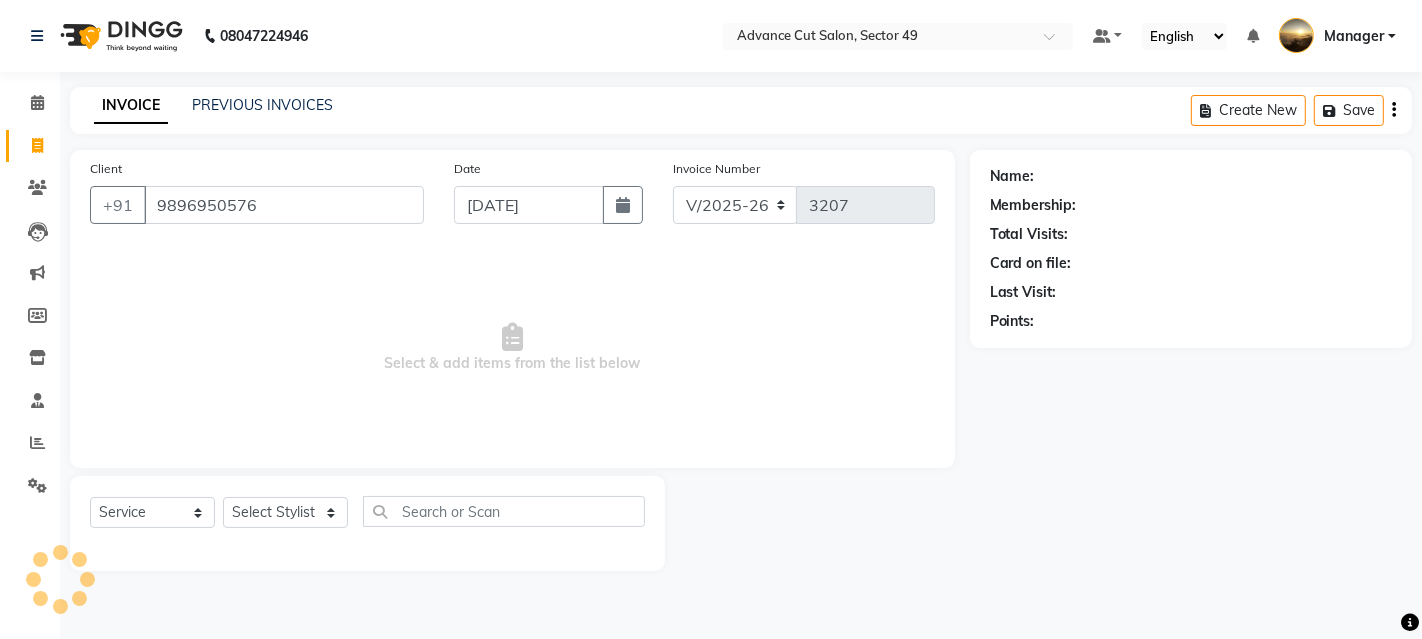 type on "9896950576" 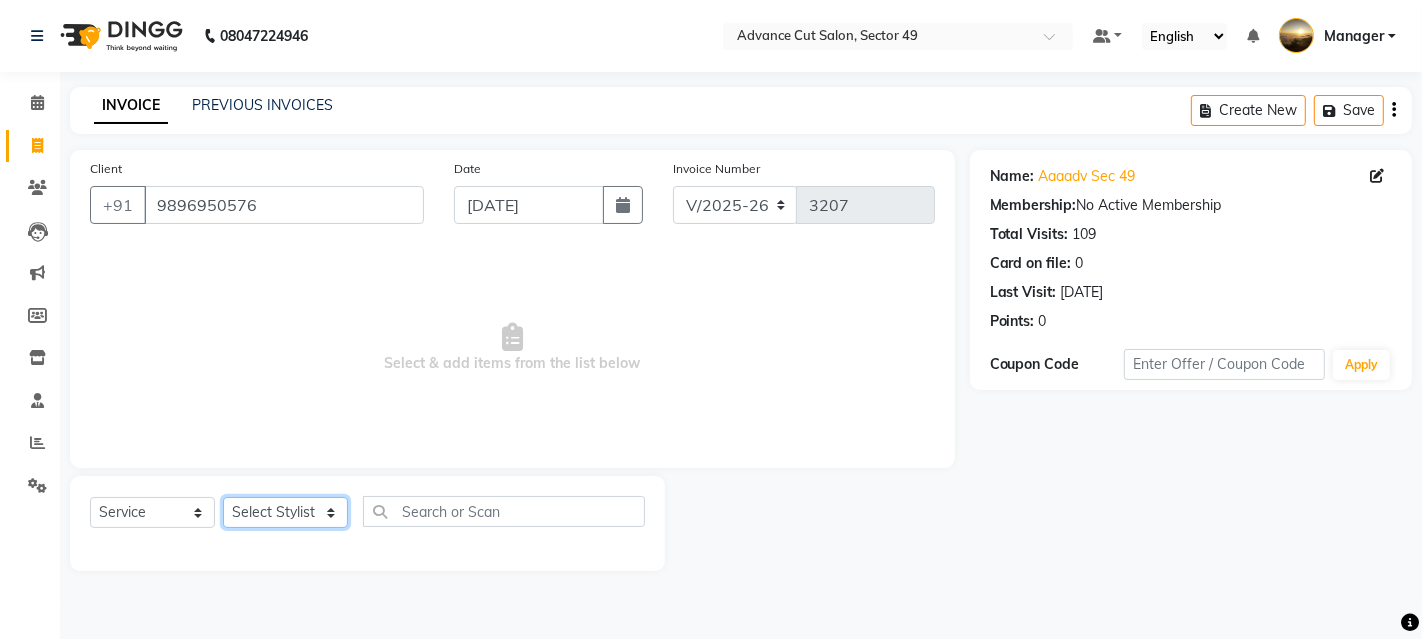 click on "Select Stylist Ayaphy Banty danish ali david Manager product purvi rakhi riyaz sameer sameer Tip vishal" 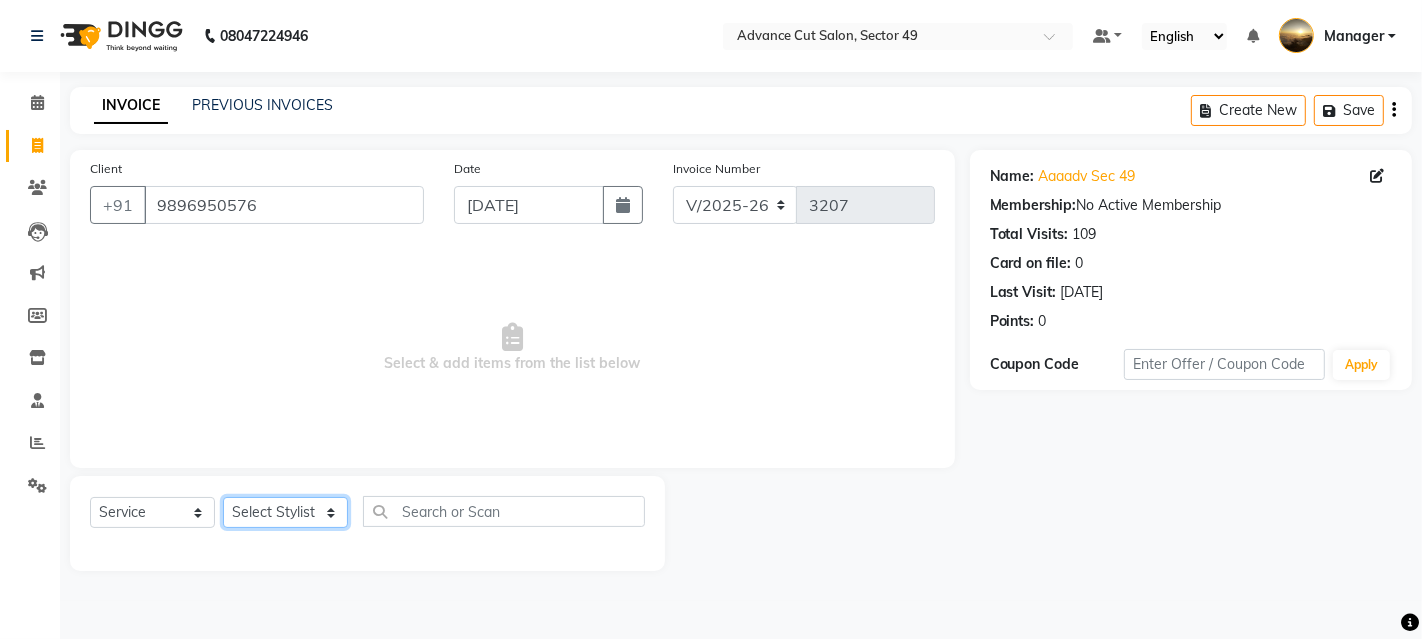 select on "65243" 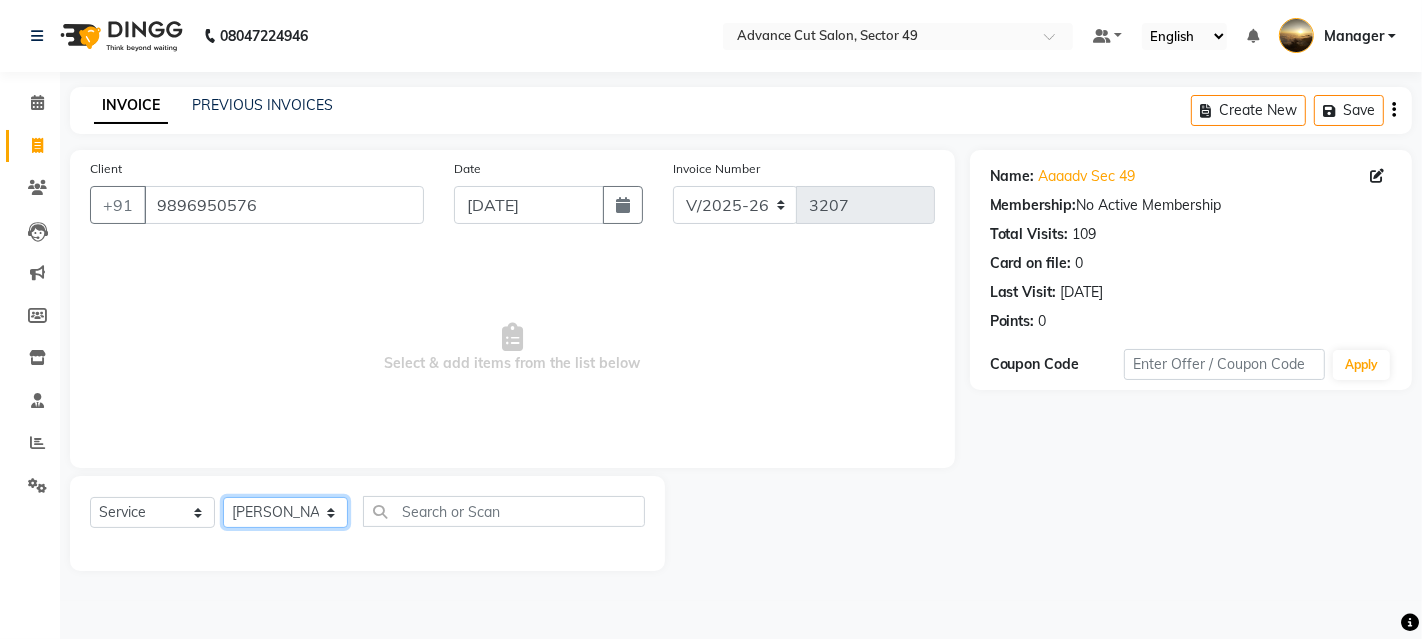 click on "Select Stylist Ayaphy Banty danish ali david Manager product purvi rakhi riyaz sameer sameer Tip vishal" 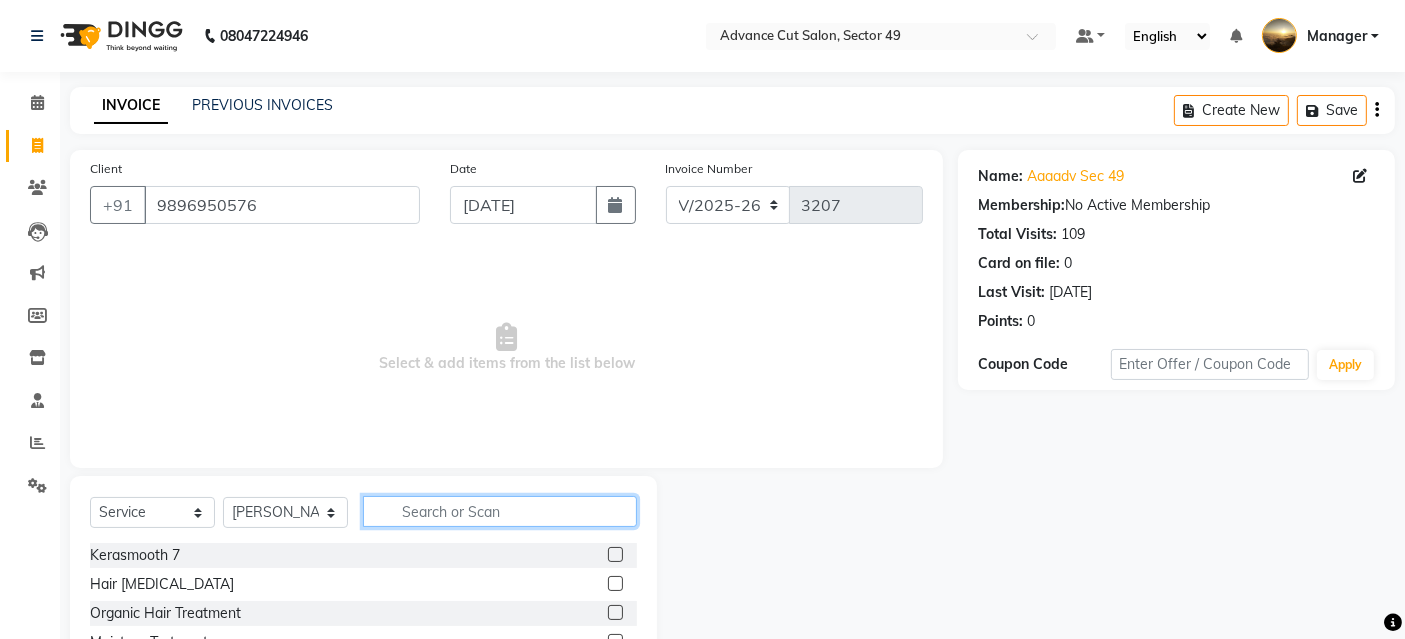click 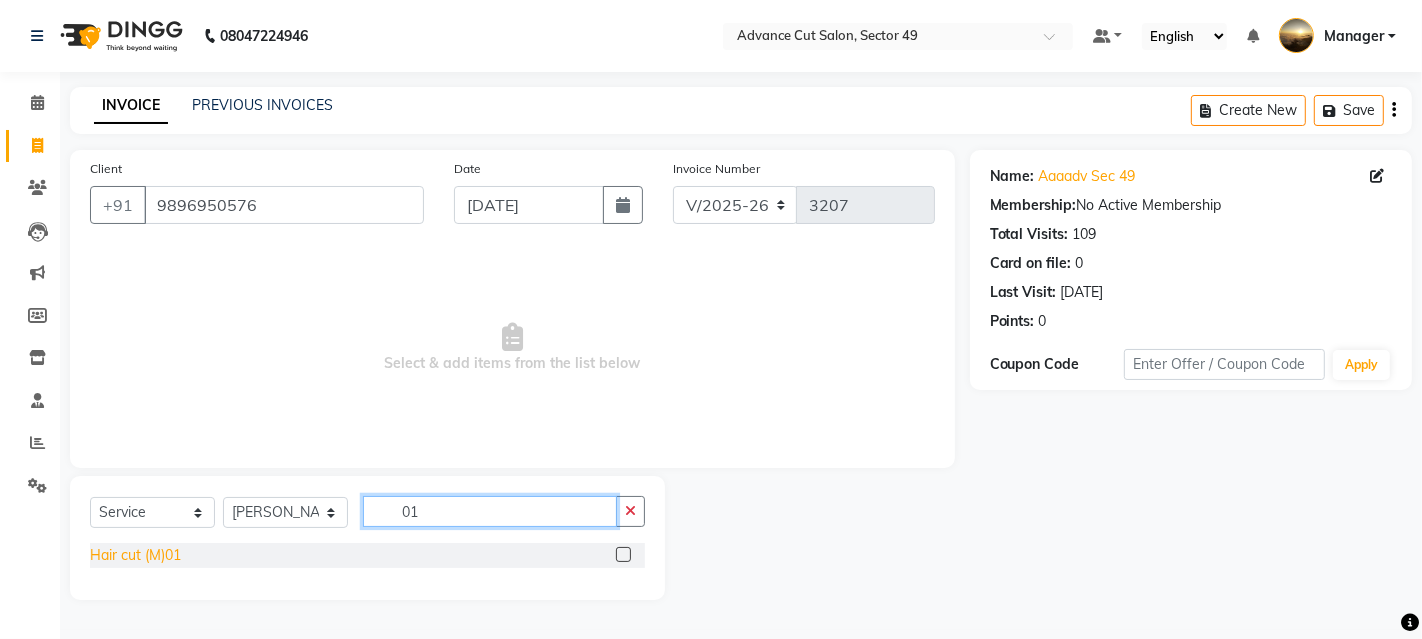 type on "01" 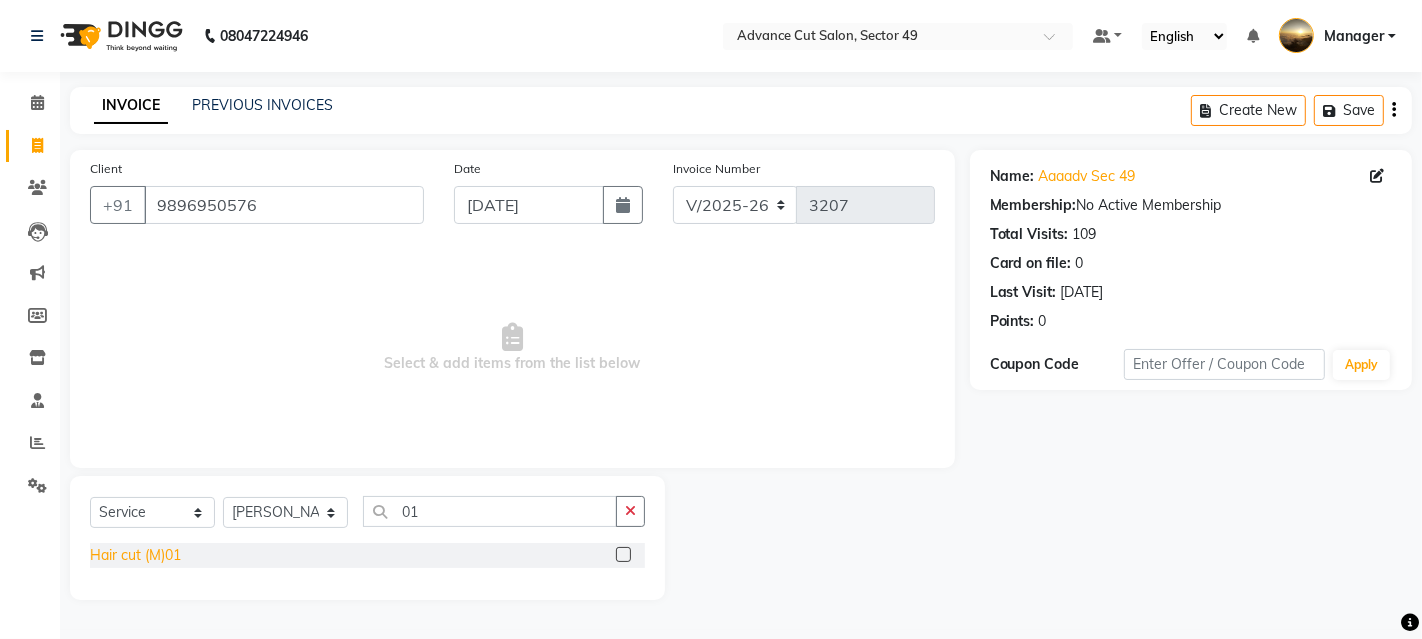 click on "Hair cut (M)01" 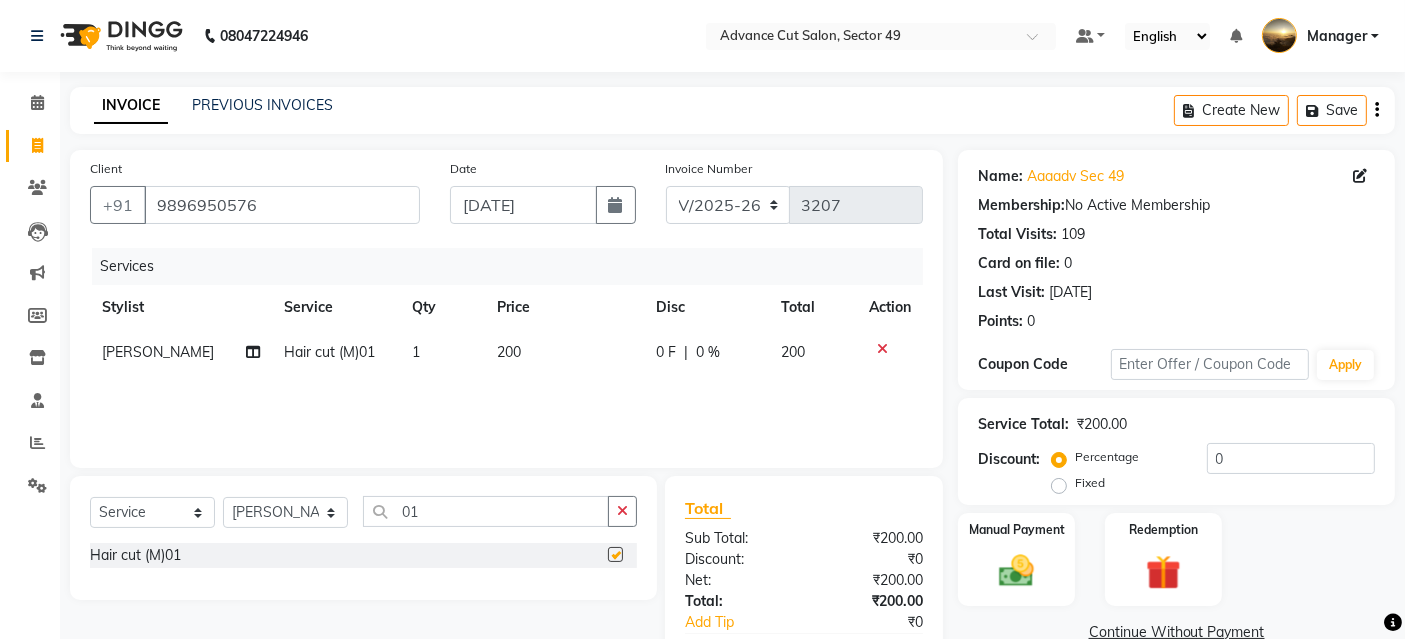 checkbox on "false" 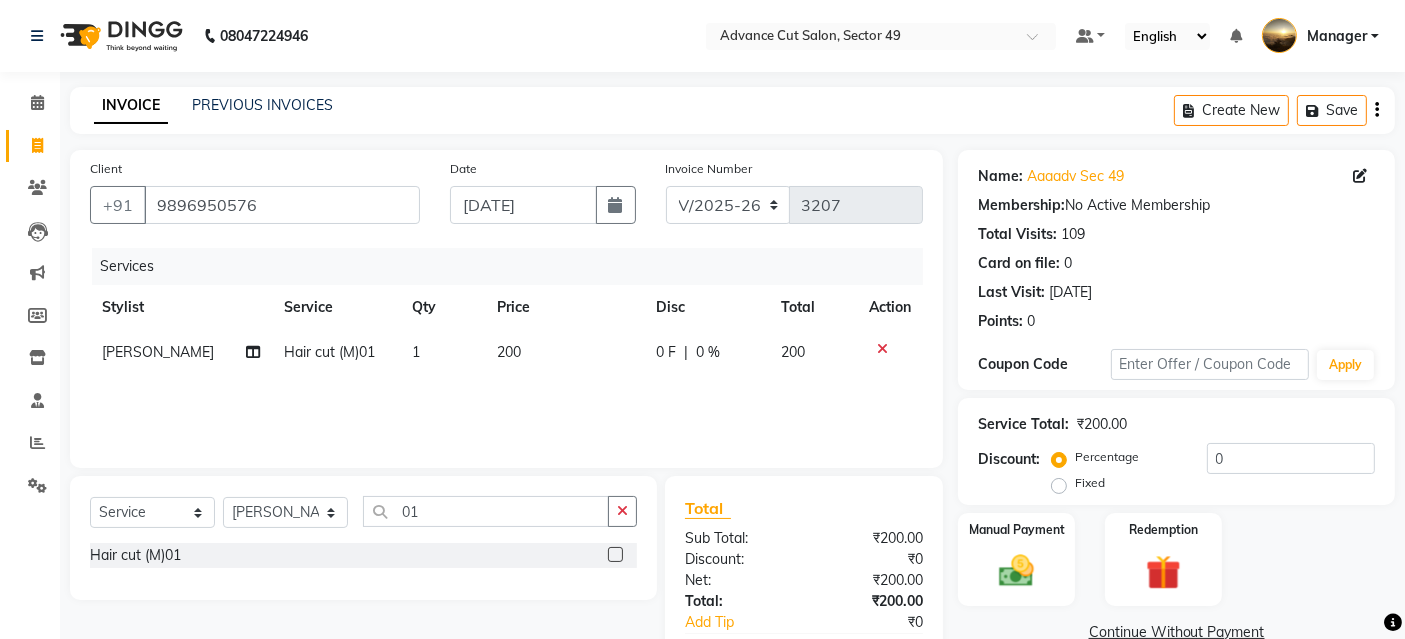 click on "200" 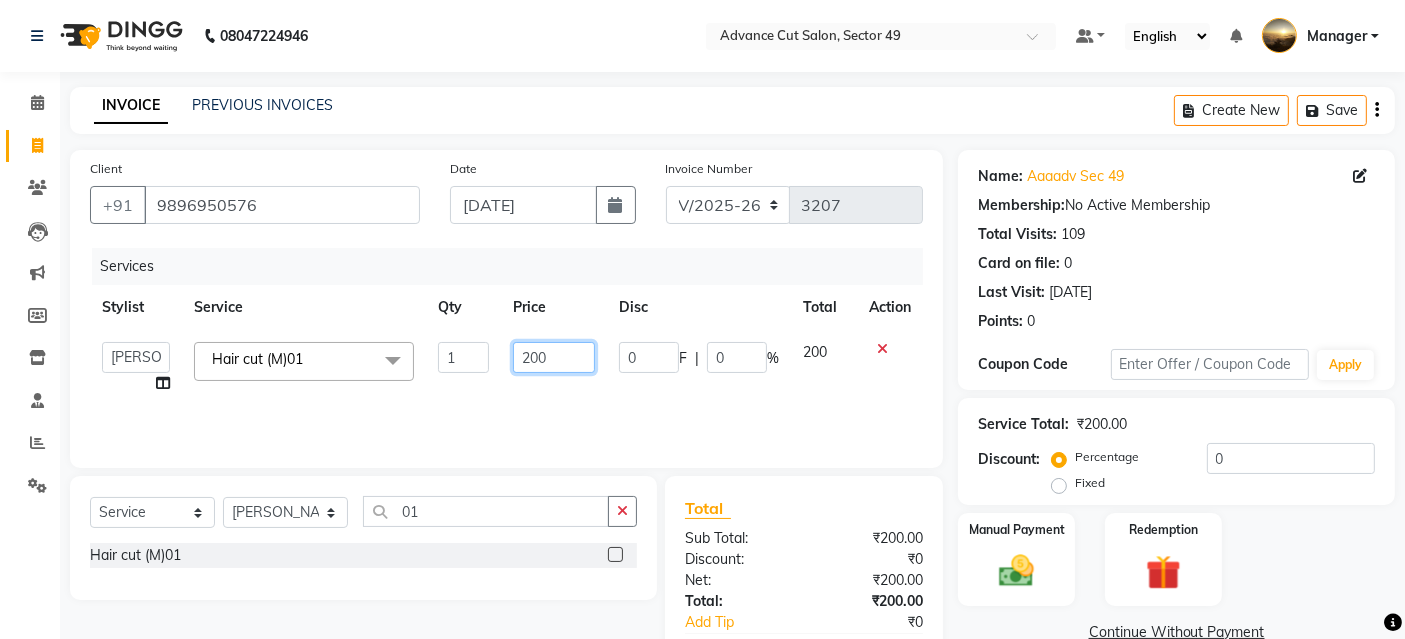 click on "200" 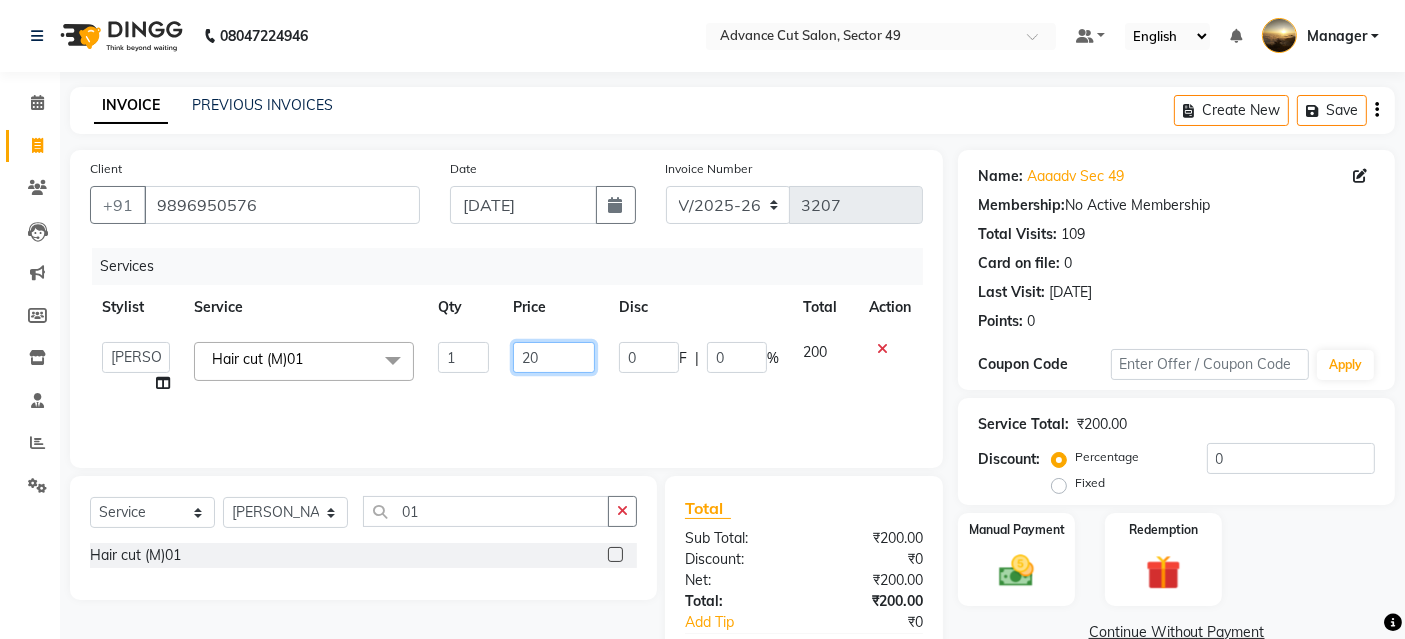 type on "2" 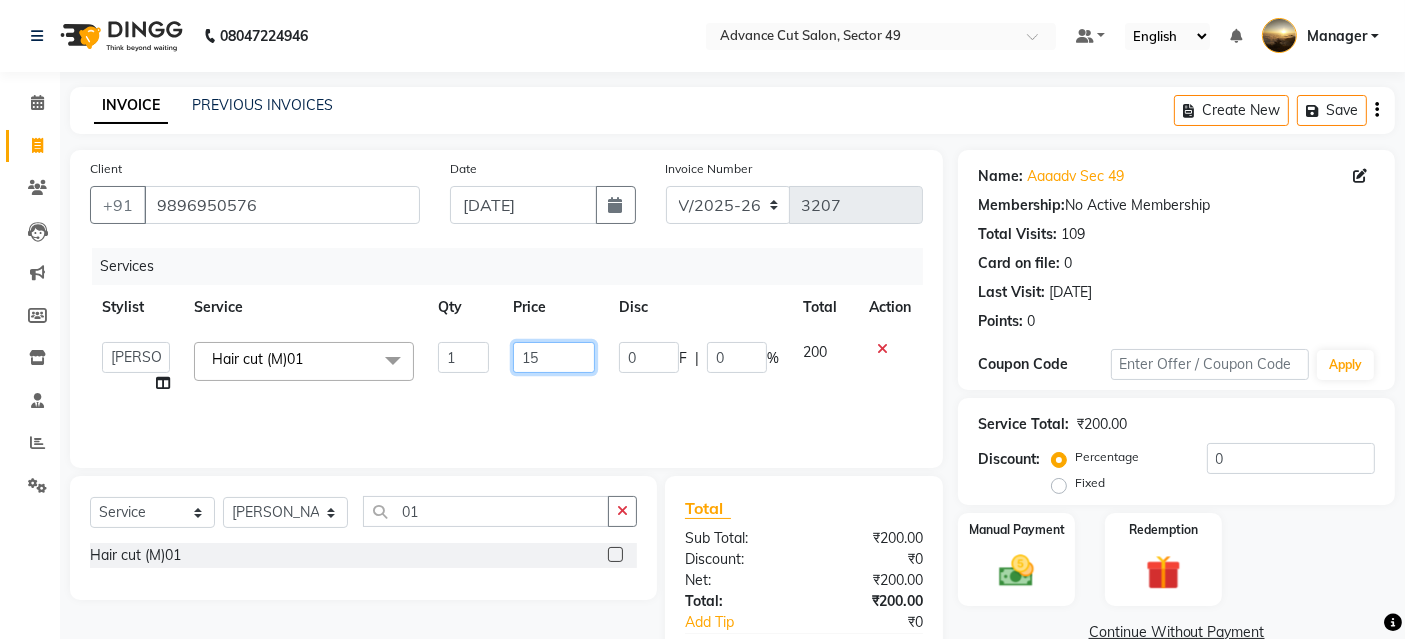 type on "150" 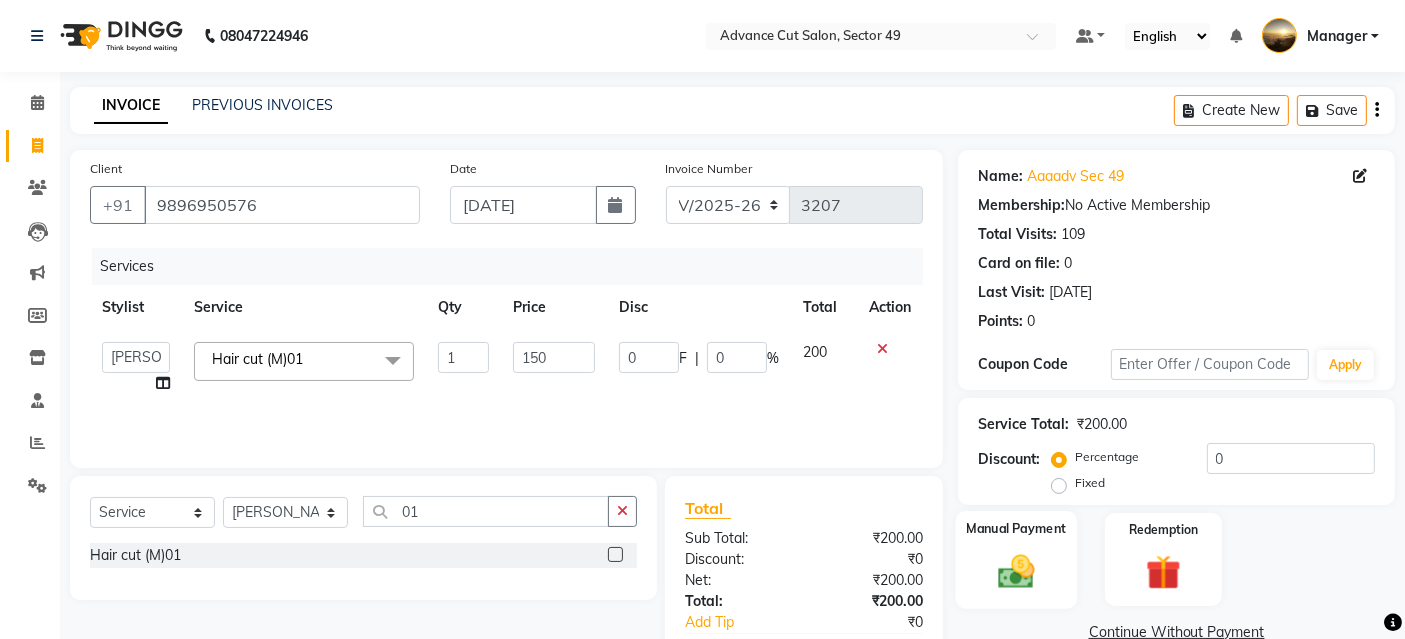 click on "Manual Payment" 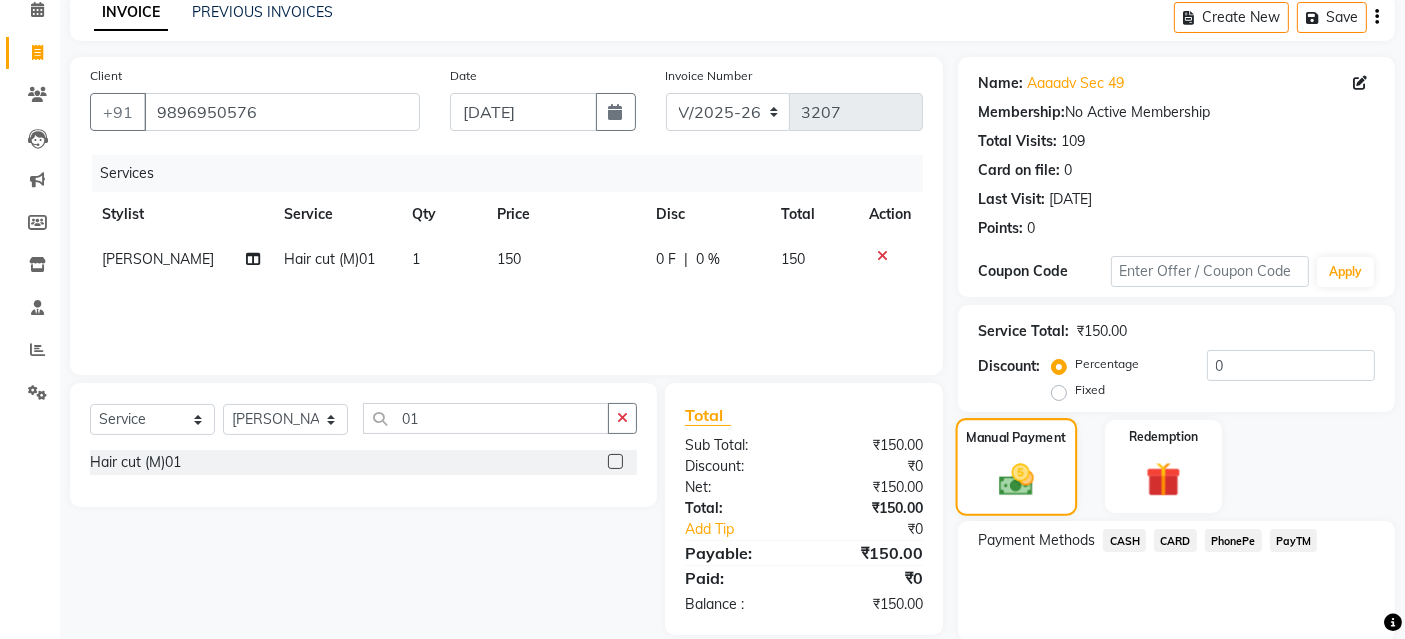 scroll, scrollTop: 165, scrollLeft: 0, axis: vertical 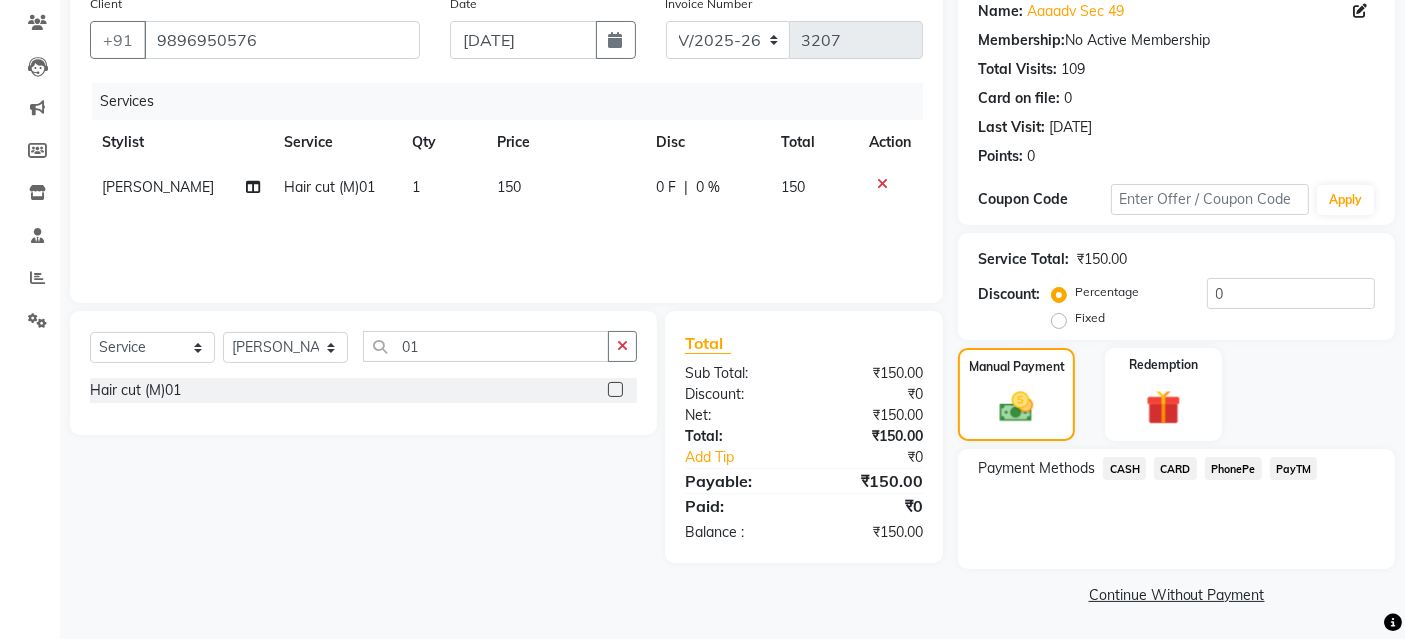click on "CASH" 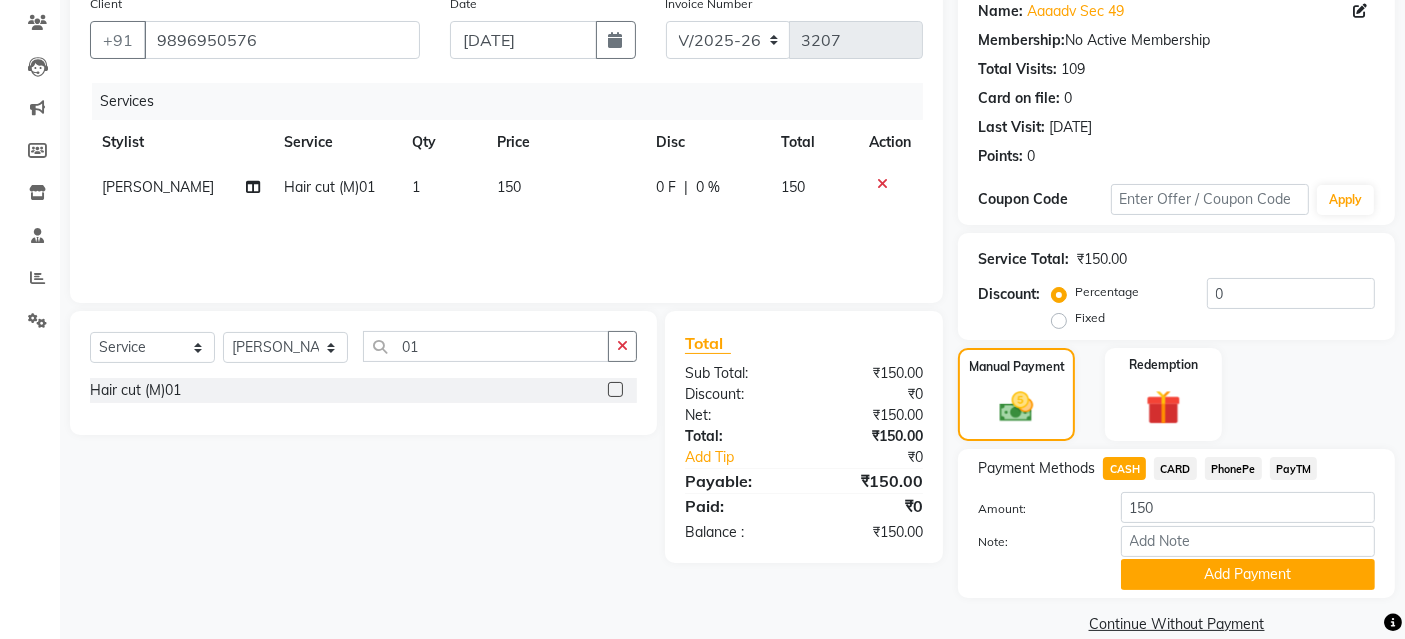 scroll, scrollTop: 194, scrollLeft: 0, axis: vertical 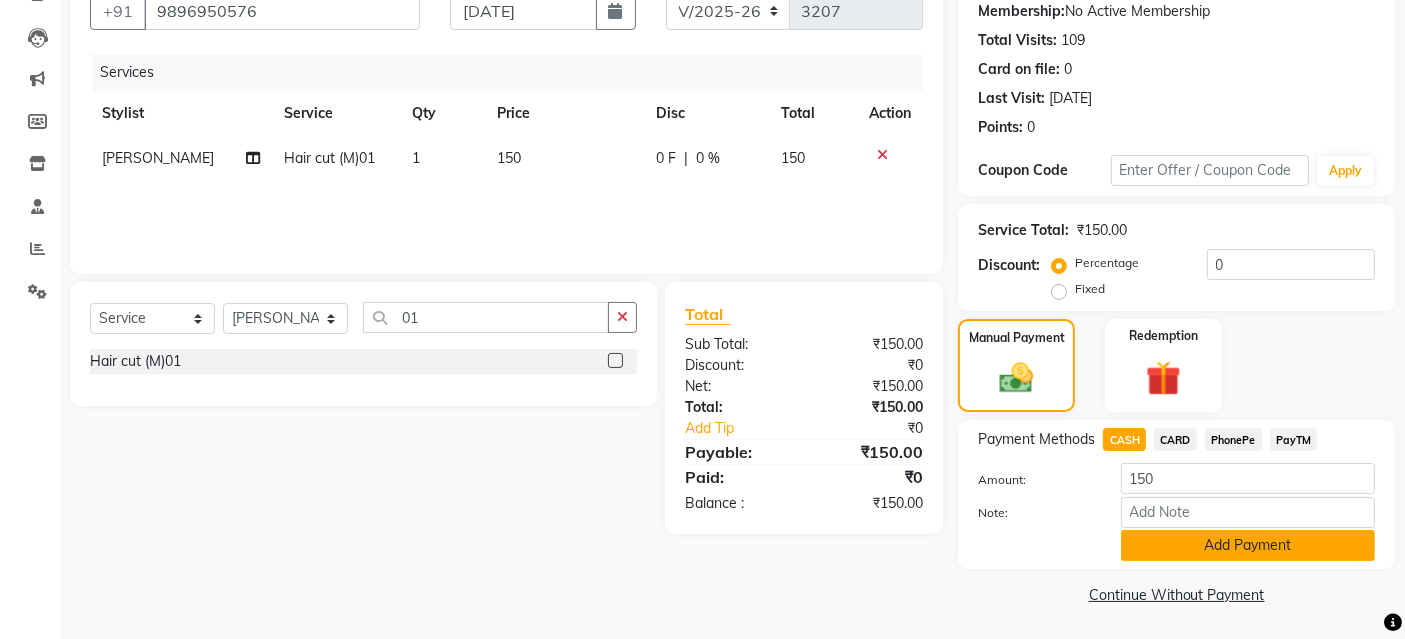 click on "Add Payment" 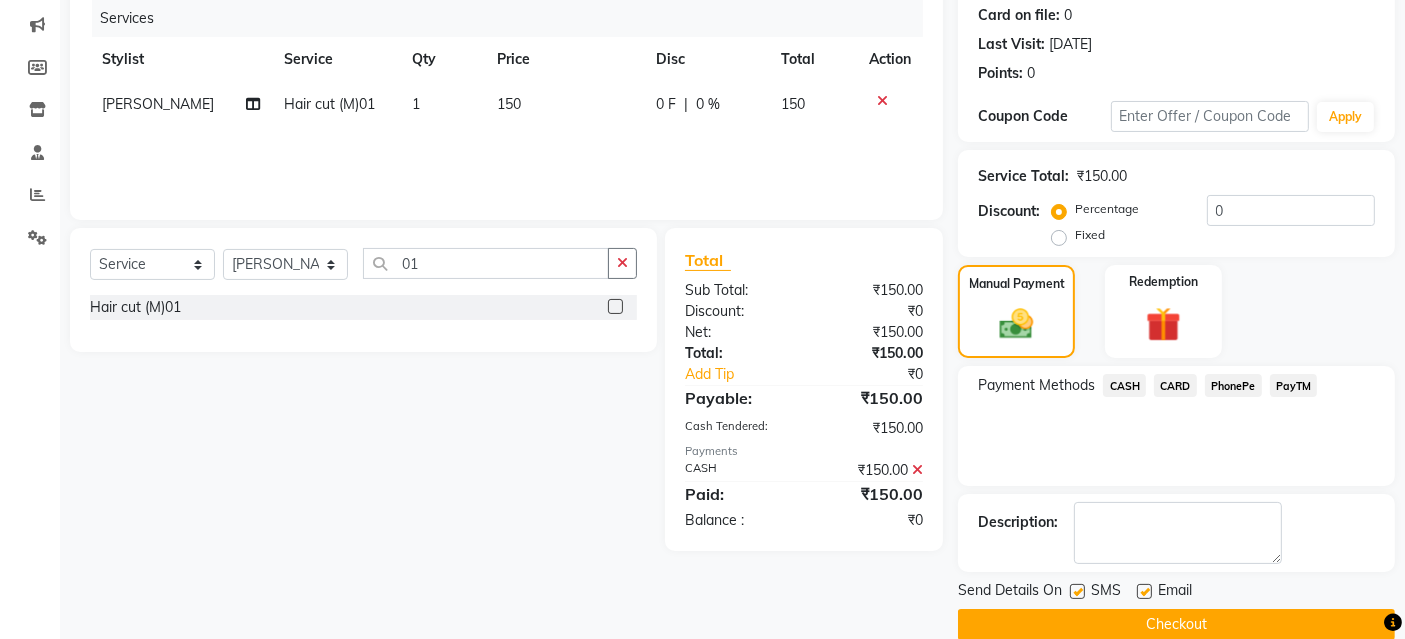 scroll, scrollTop: 277, scrollLeft: 0, axis: vertical 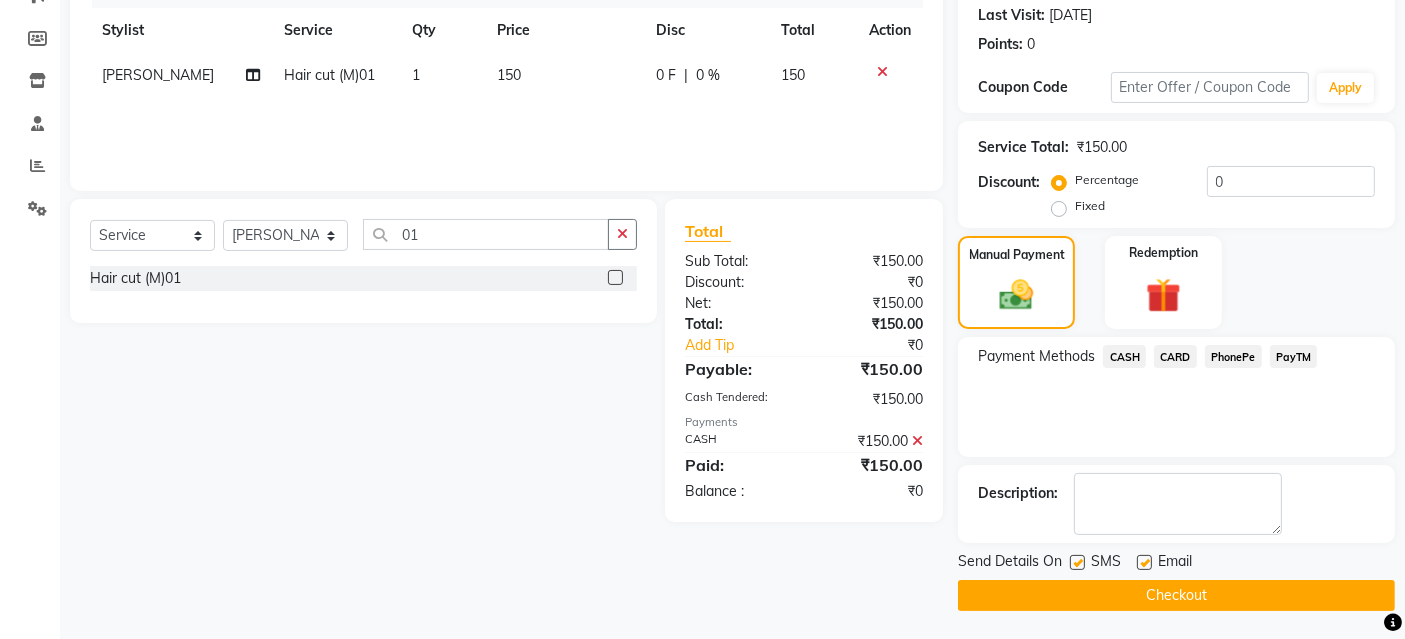 click on "Checkout" 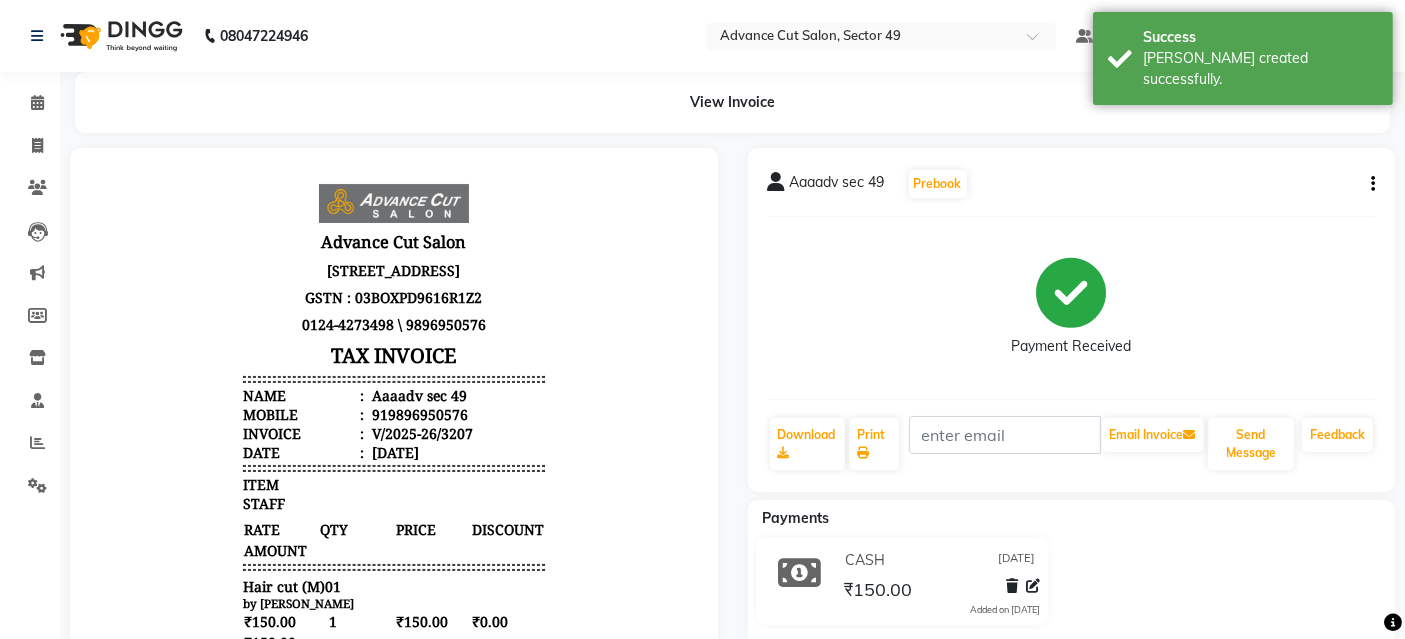 scroll, scrollTop: 0, scrollLeft: 0, axis: both 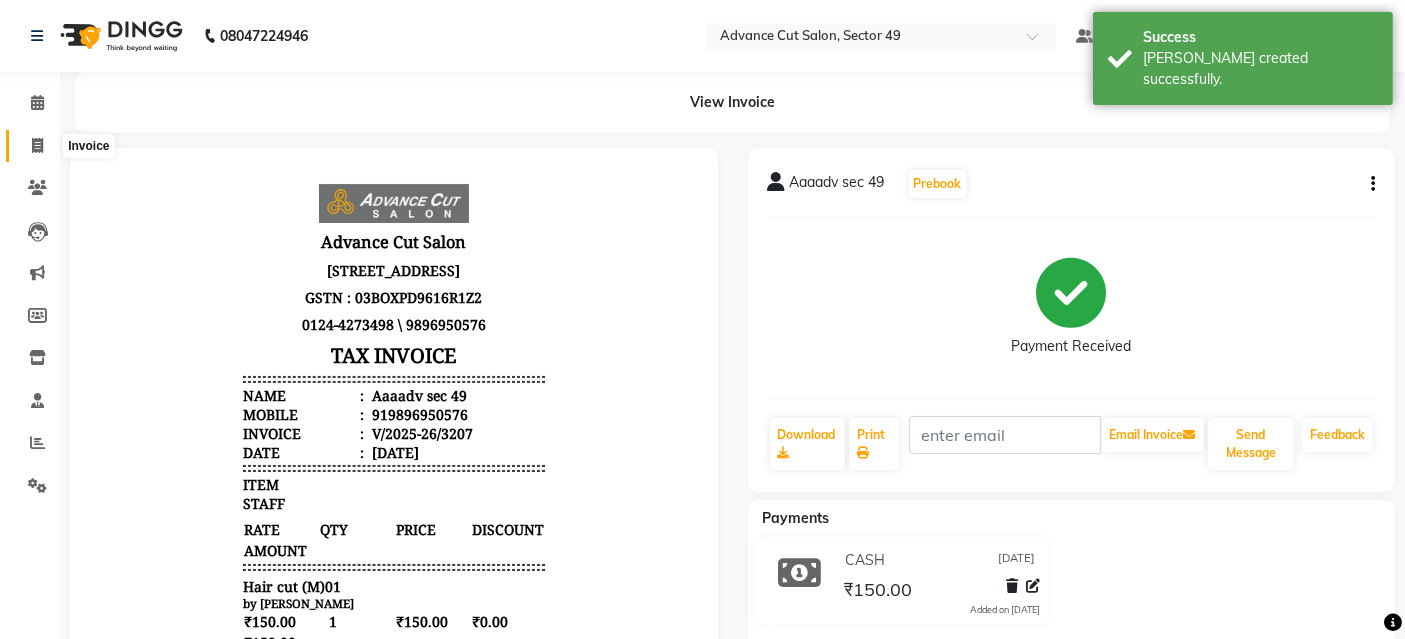 click 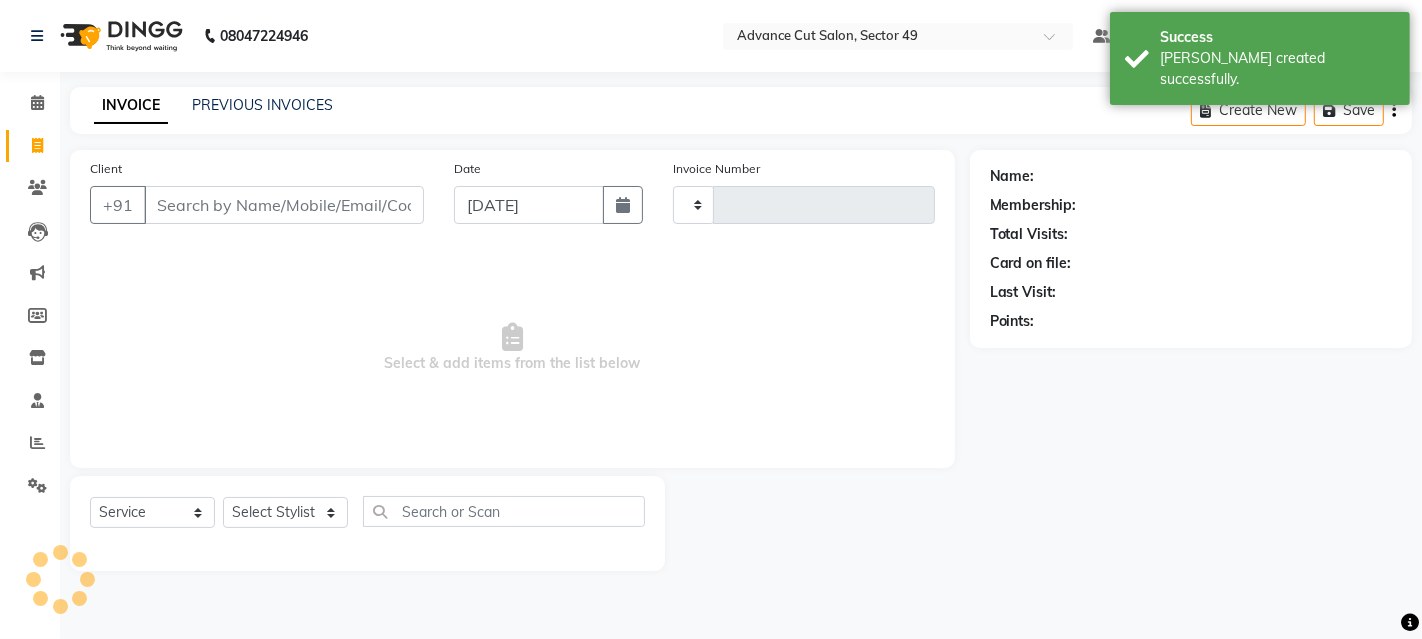 type on "3208" 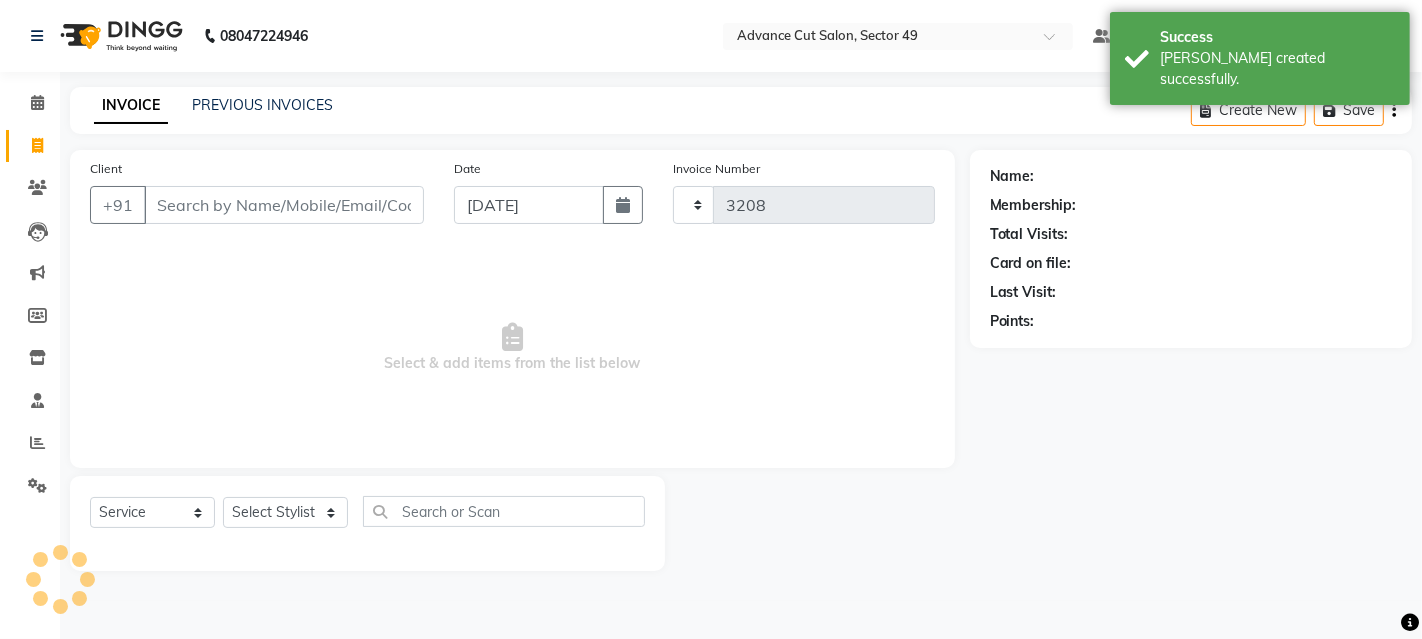 select on "4616" 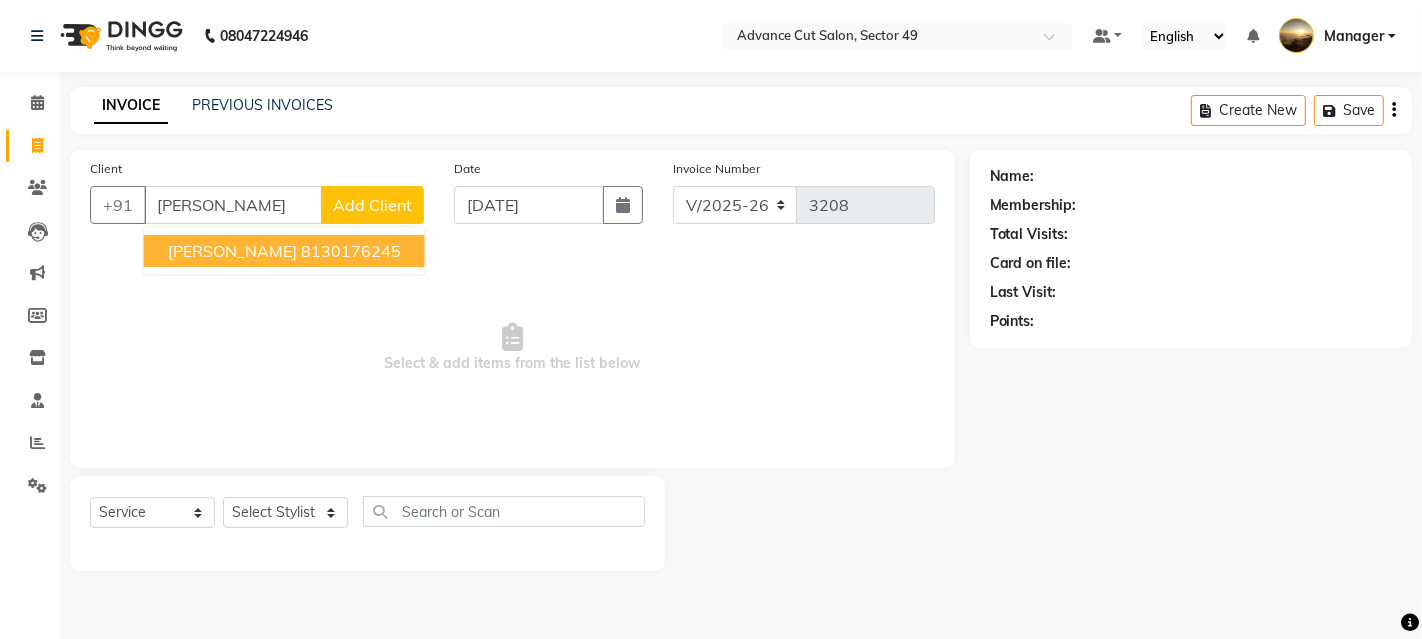 click on "8130176245" at bounding box center (351, 251) 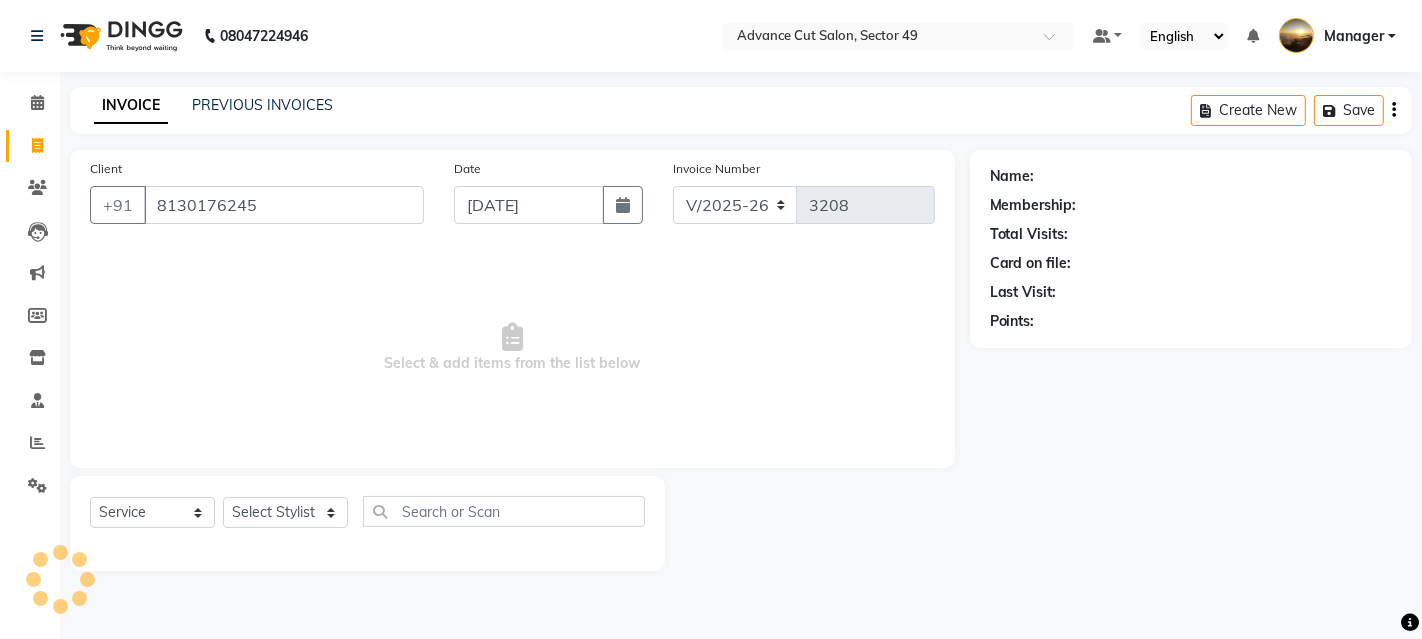 type on "8130176245" 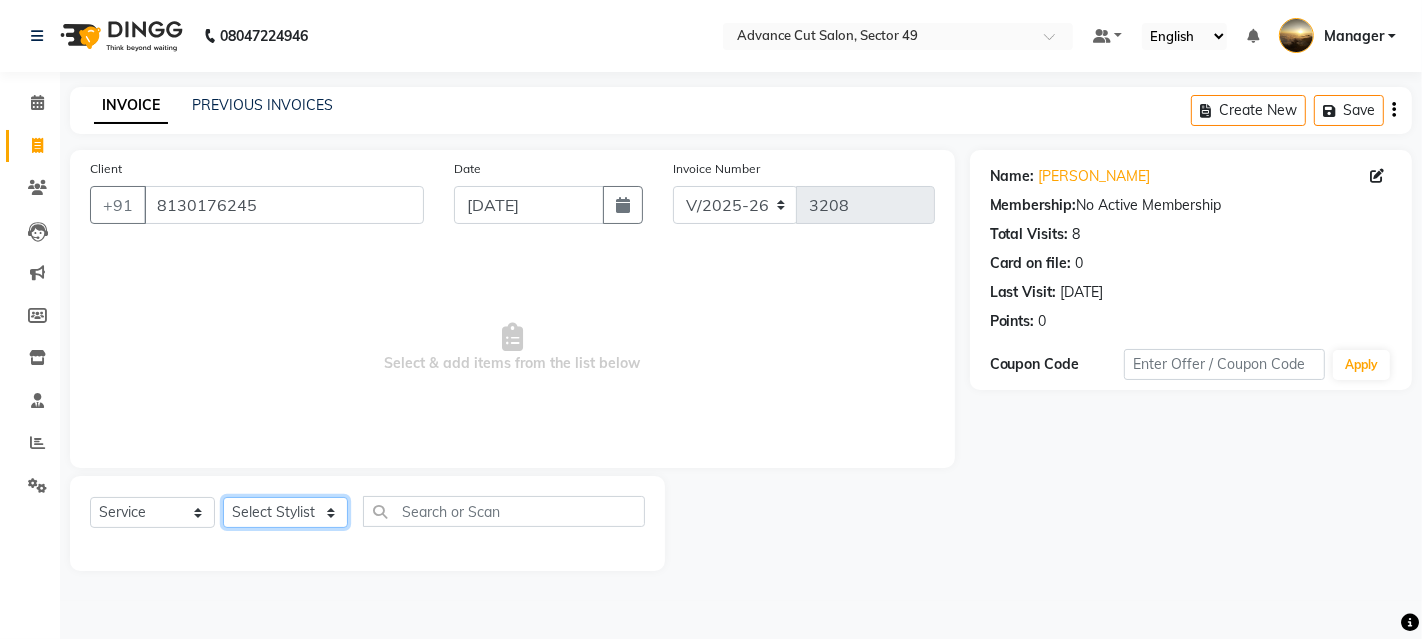 click on "Select Stylist Ayaphy Banty danish ali david Manager product purvi rakhi riyaz sameer sameer Tip vishal" 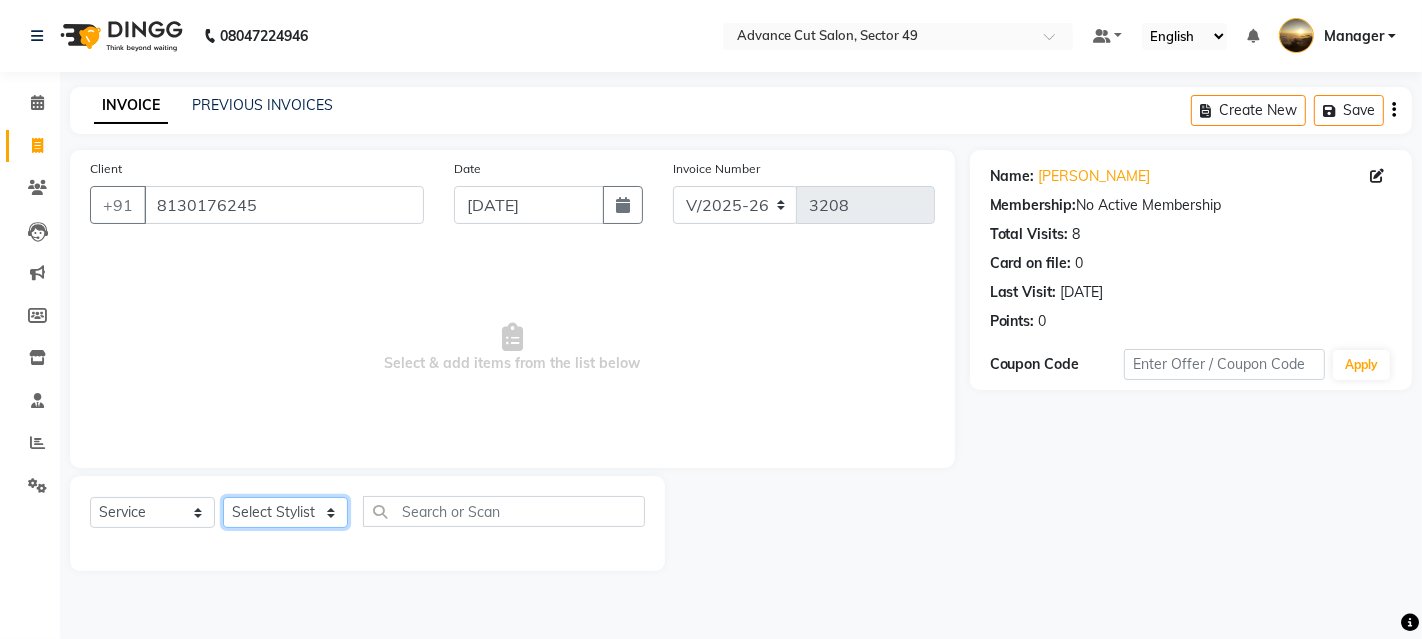 select on "65243" 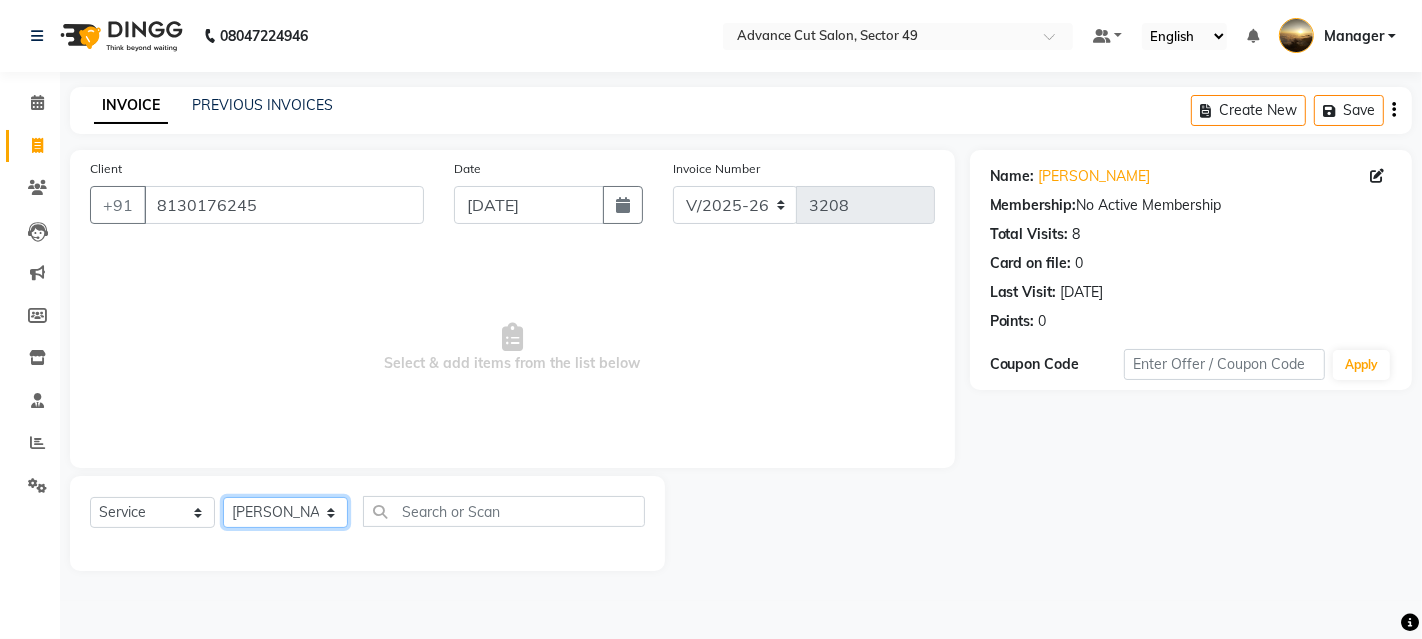 click on "Select Stylist Ayaphy Banty danish ali david Manager product purvi rakhi riyaz sameer sameer Tip vishal" 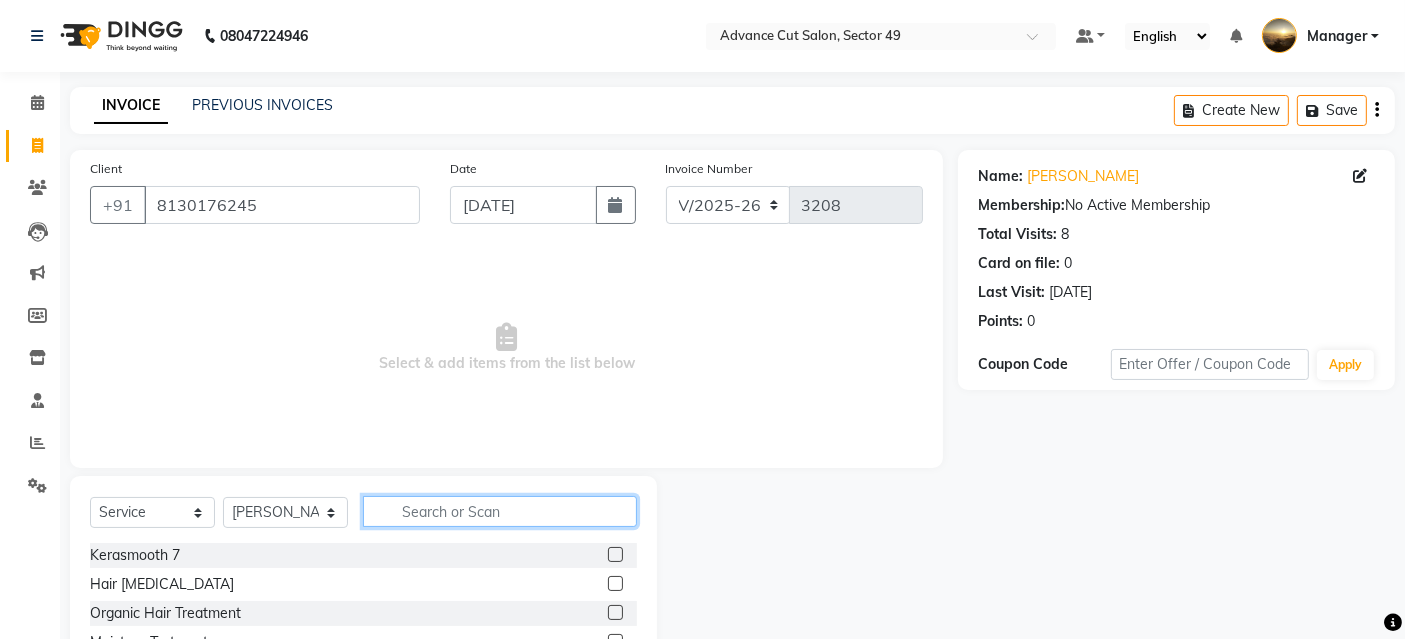 click 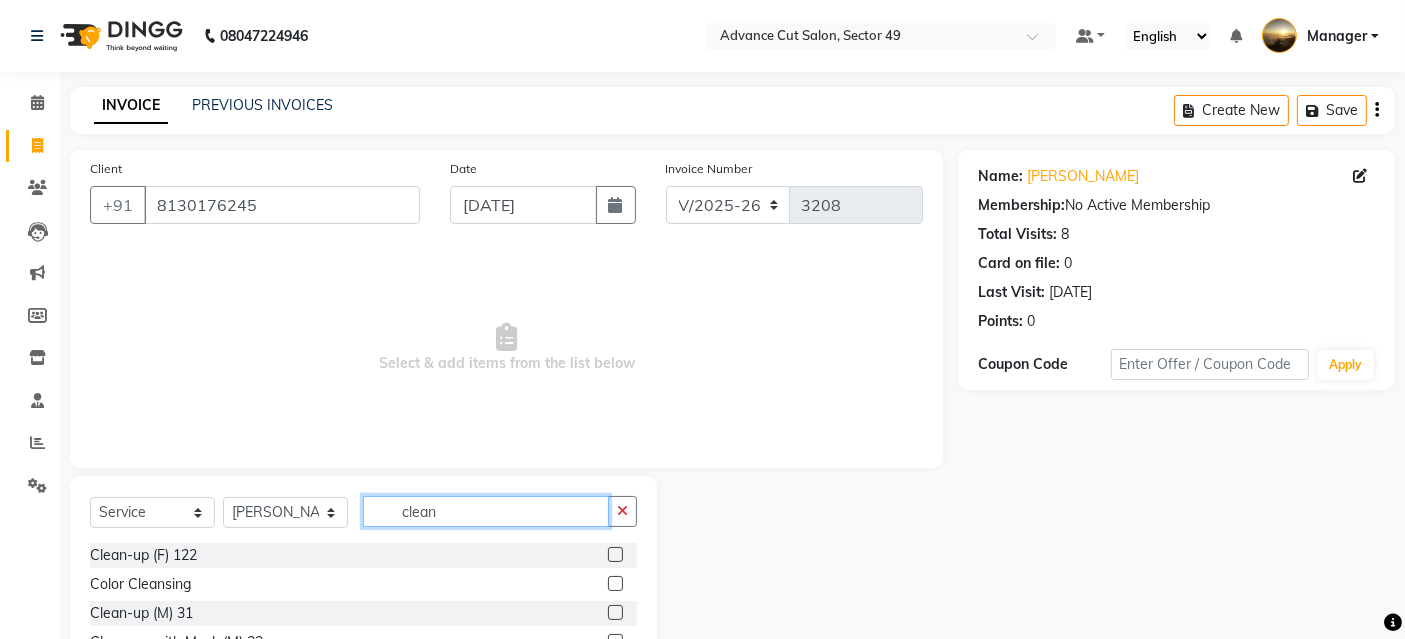 type on "clean" 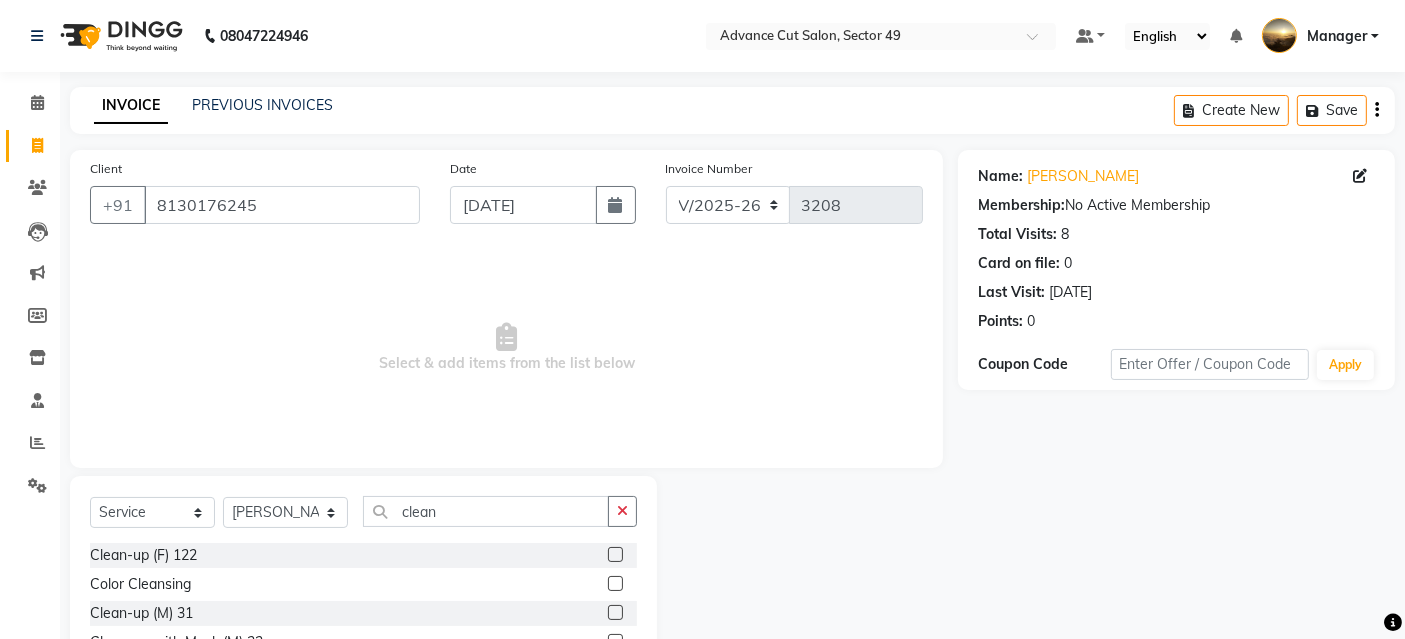click 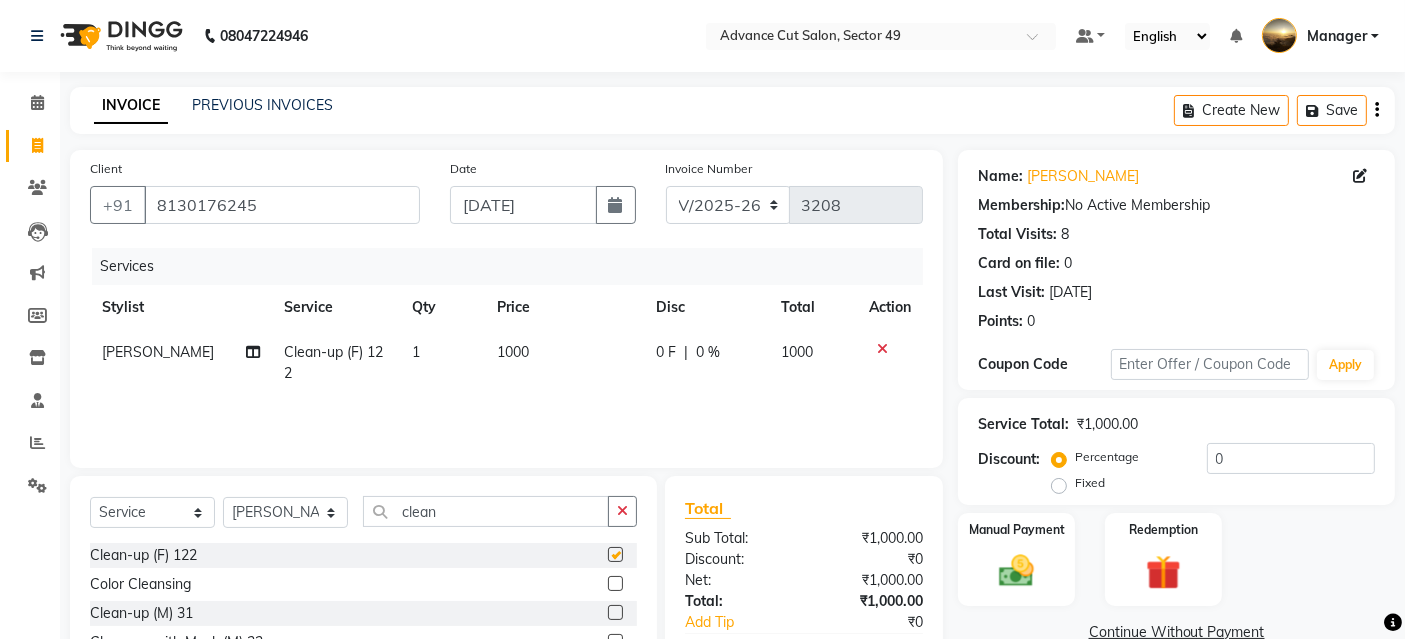 checkbox on "false" 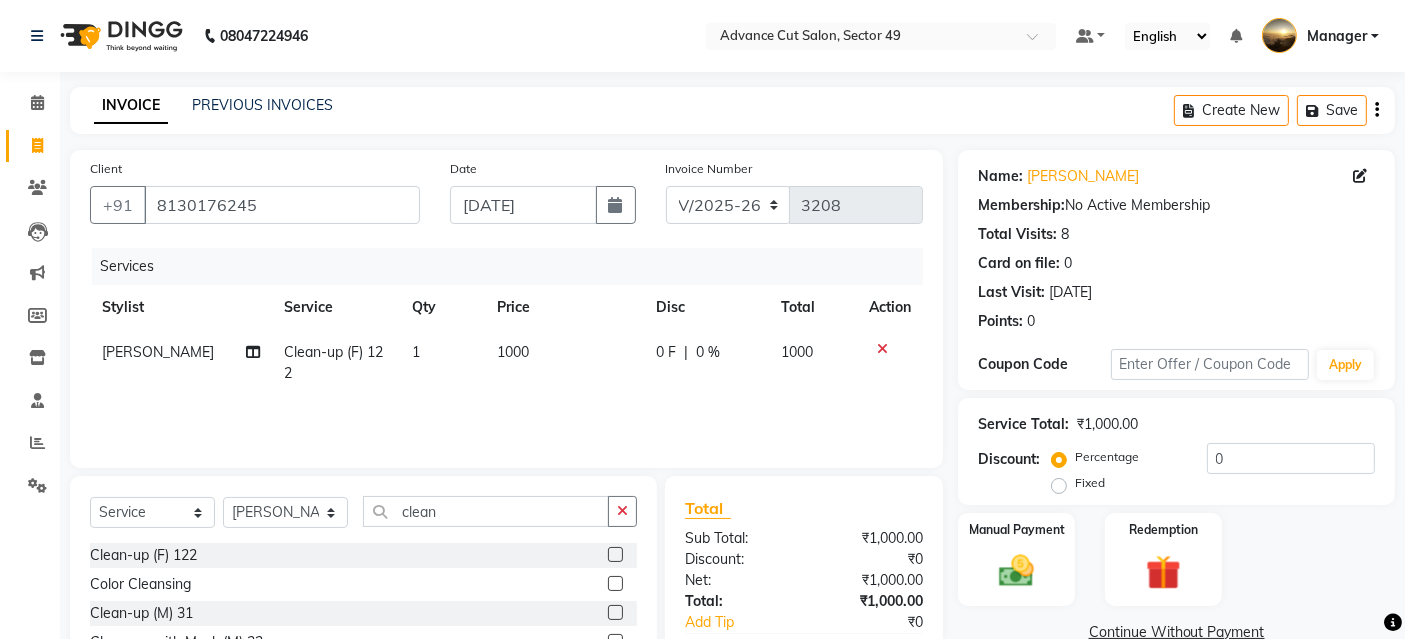 click on "1000" 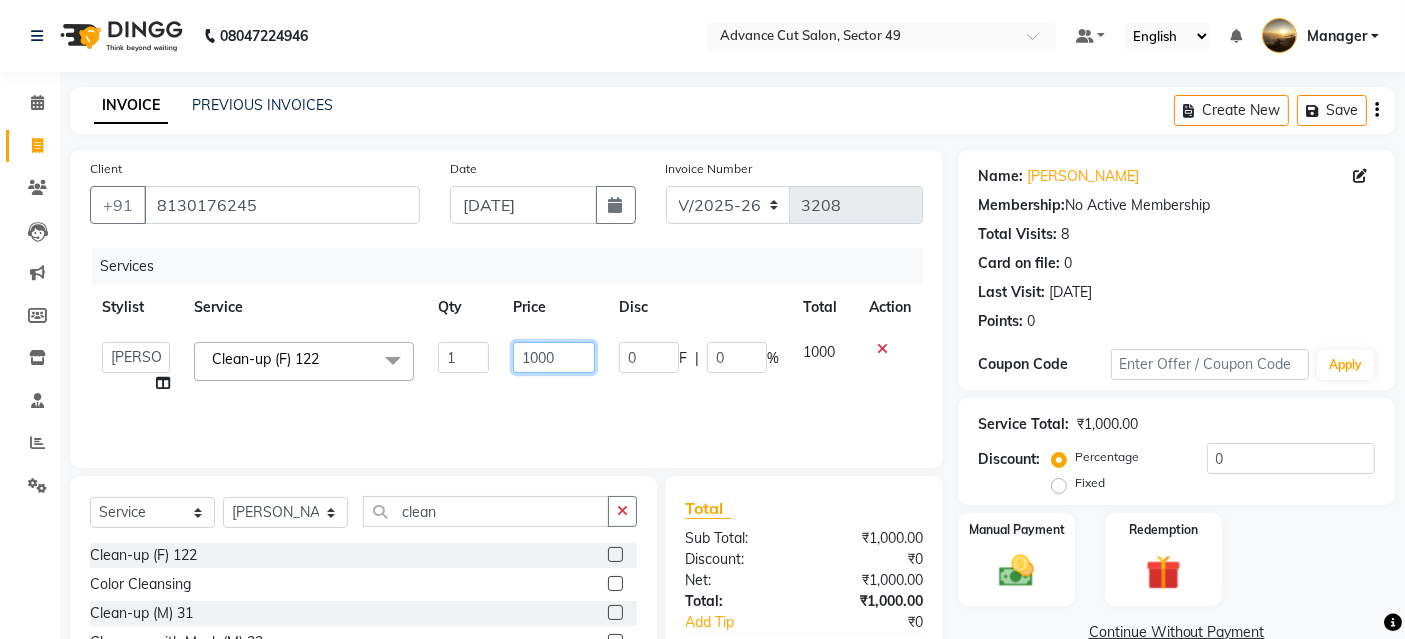drag, startPoint x: 563, startPoint y: 348, endPoint x: 571, endPoint y: 358, distance: 12.806249 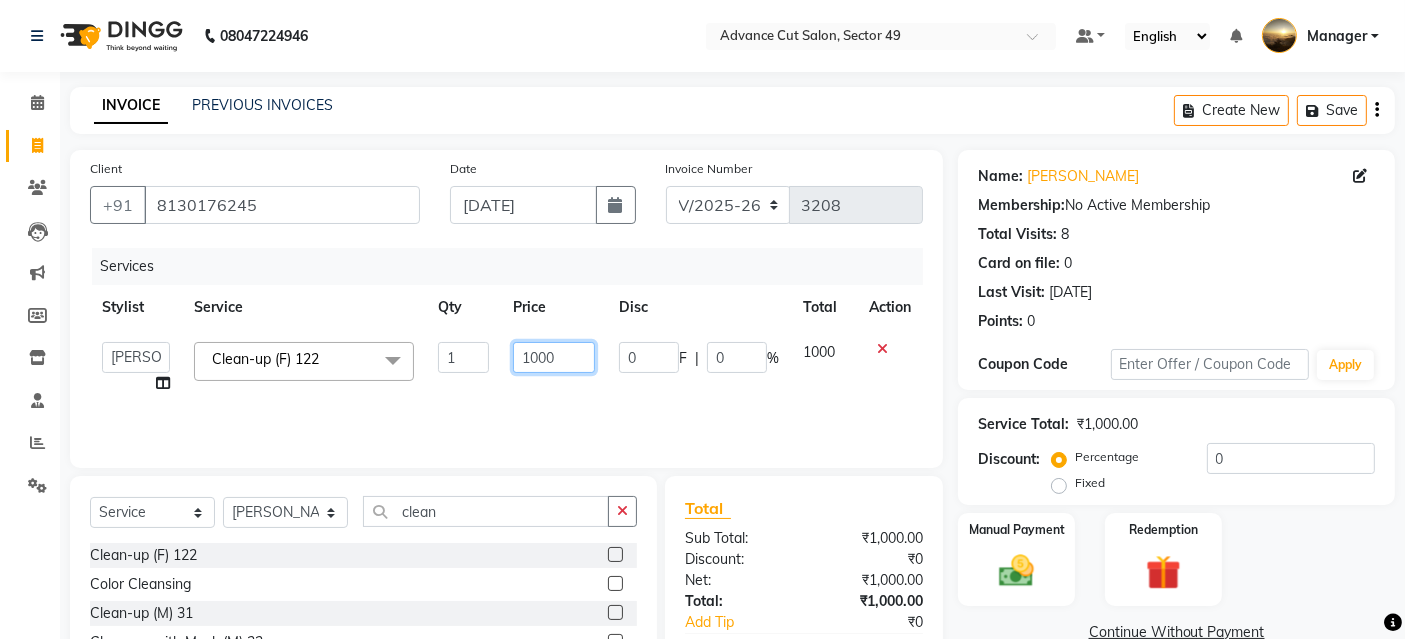 click on "1000" 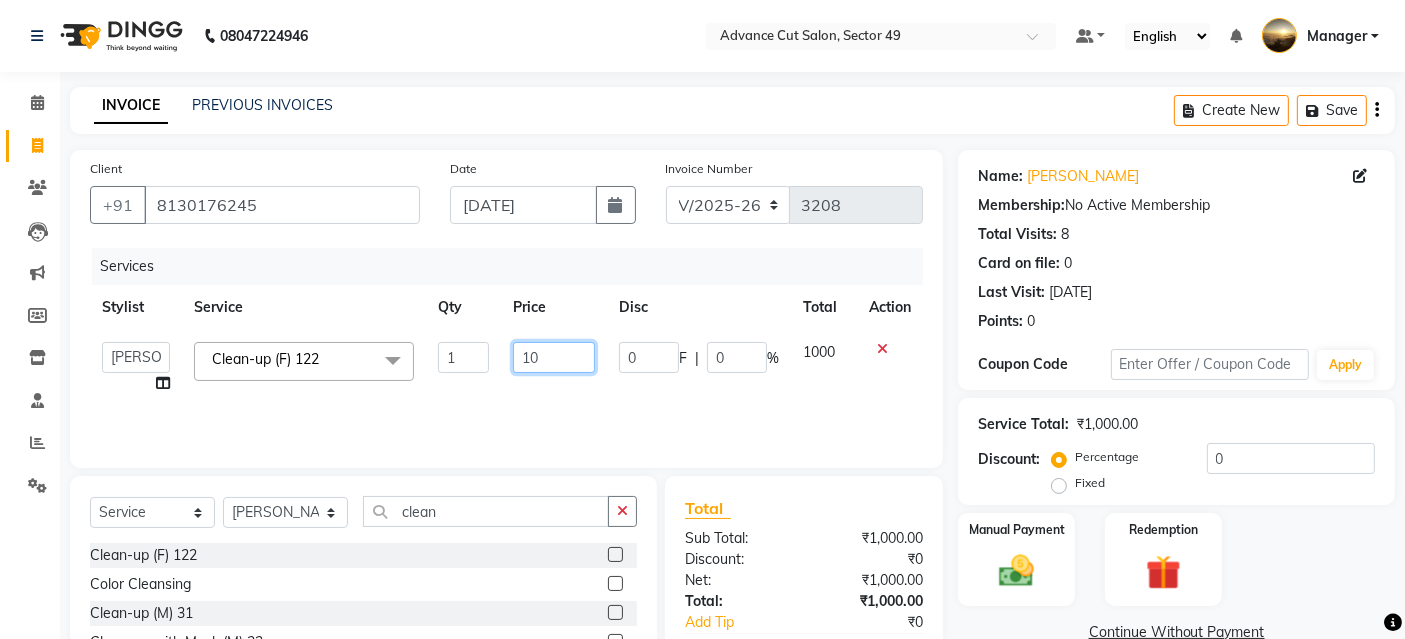 type on "1" 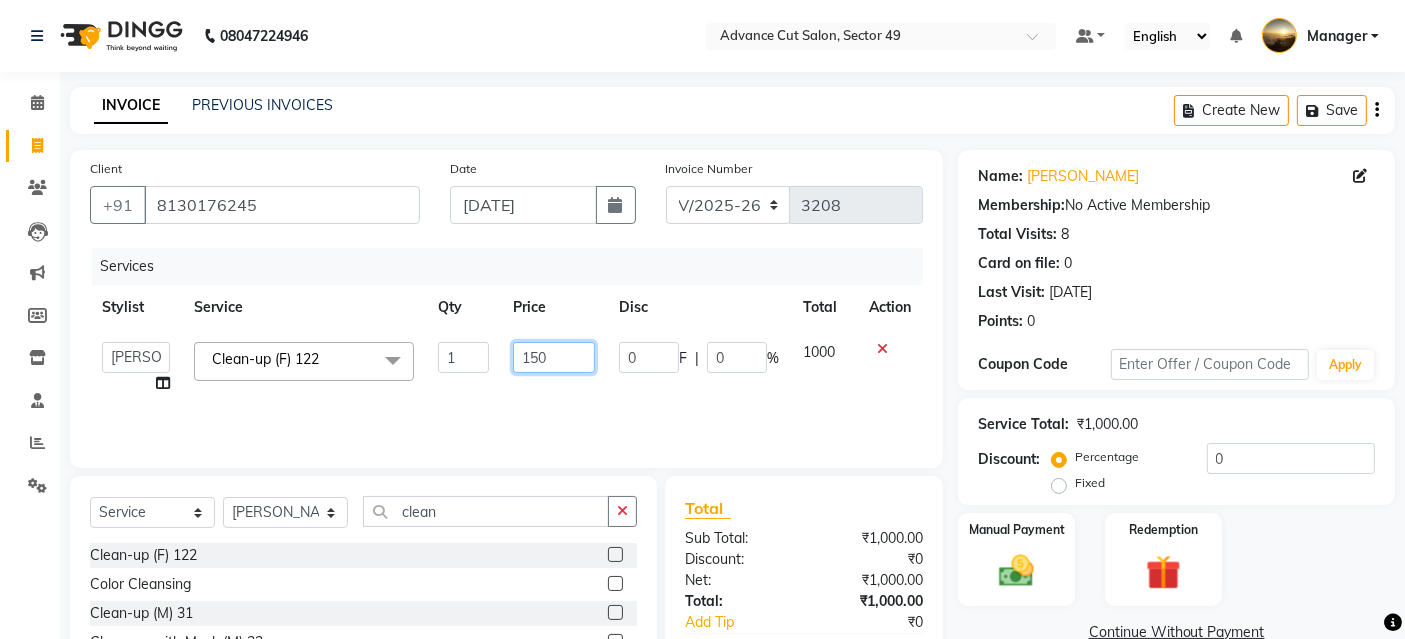 type on "1500" 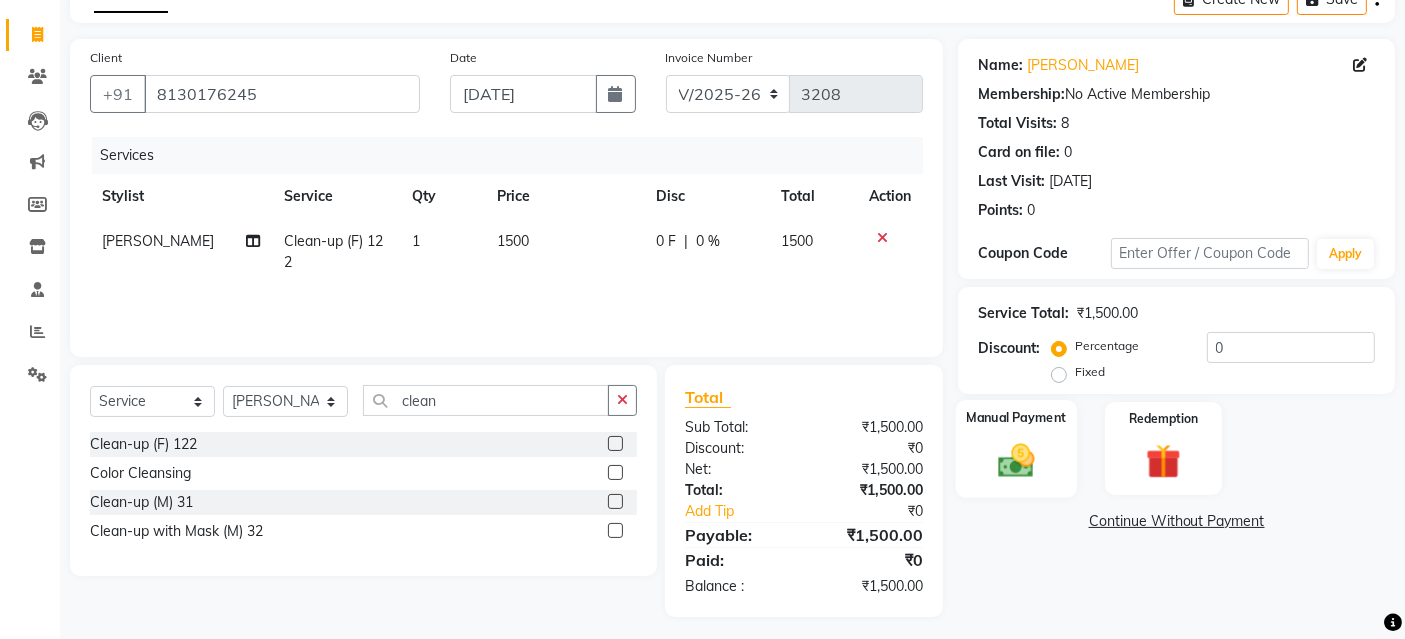 click on "Manual Payment" 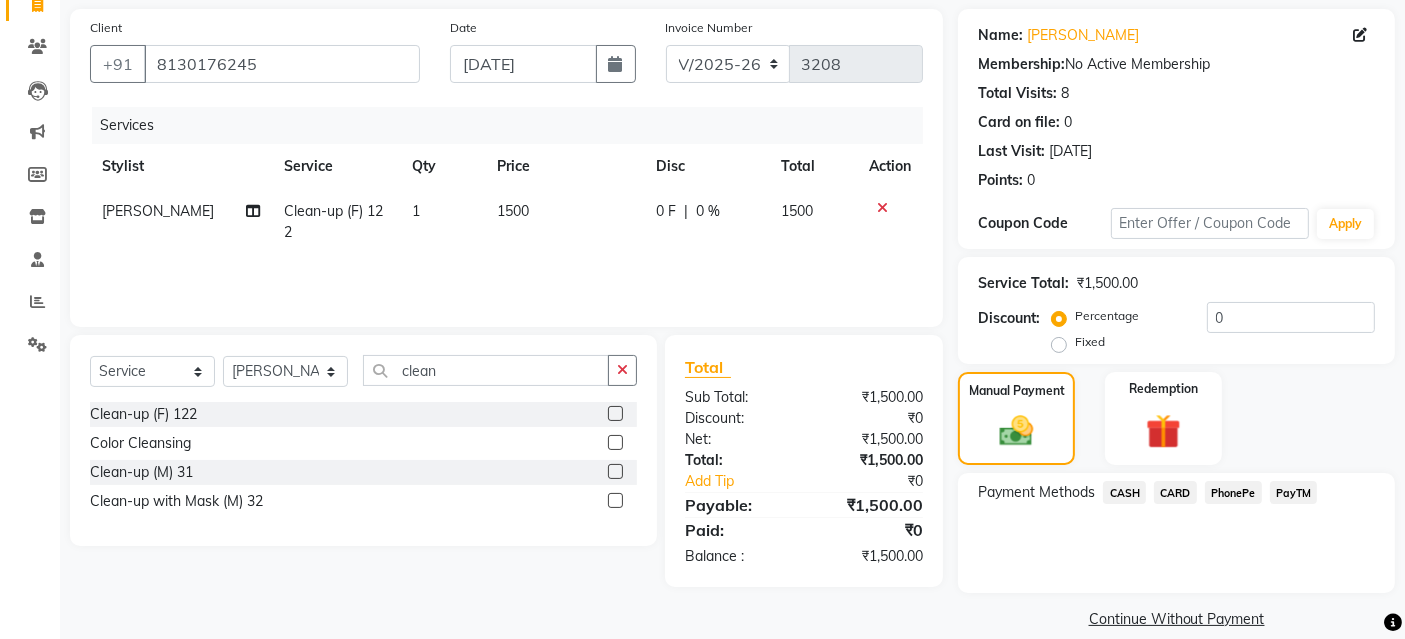scroll, scrollTop: 165, scrollLeft: 0, axis: vertical 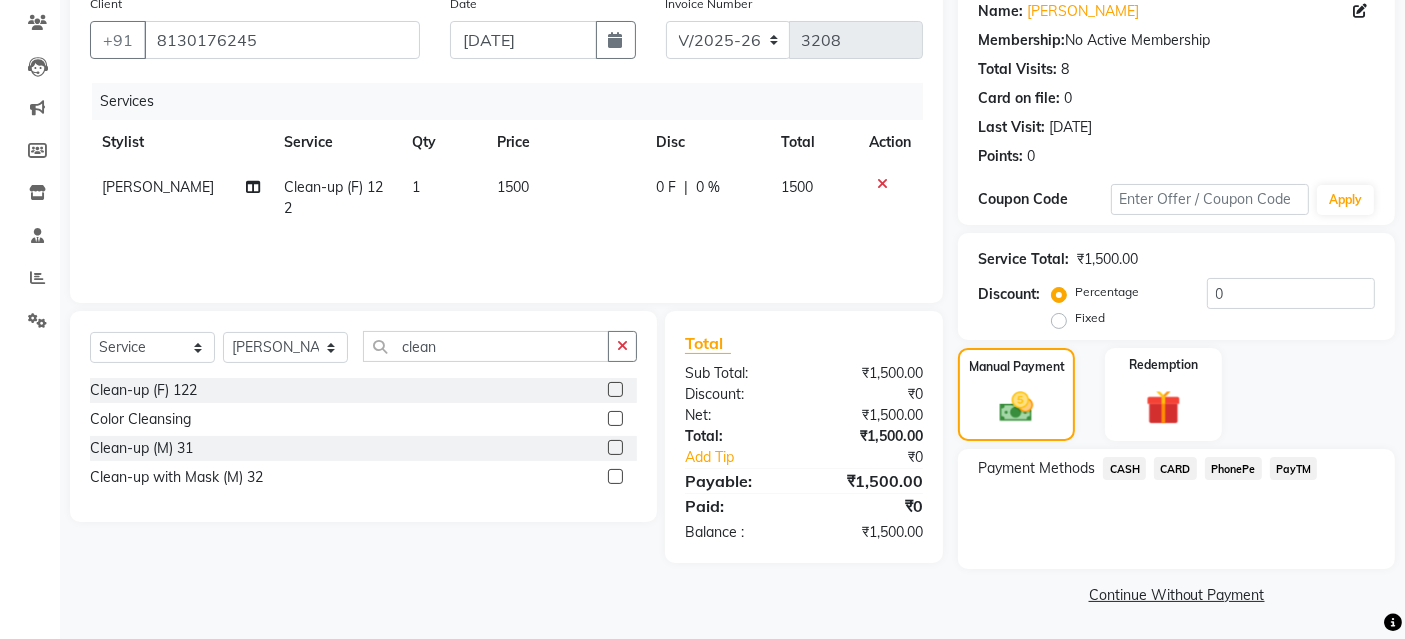 click on "PayTM" 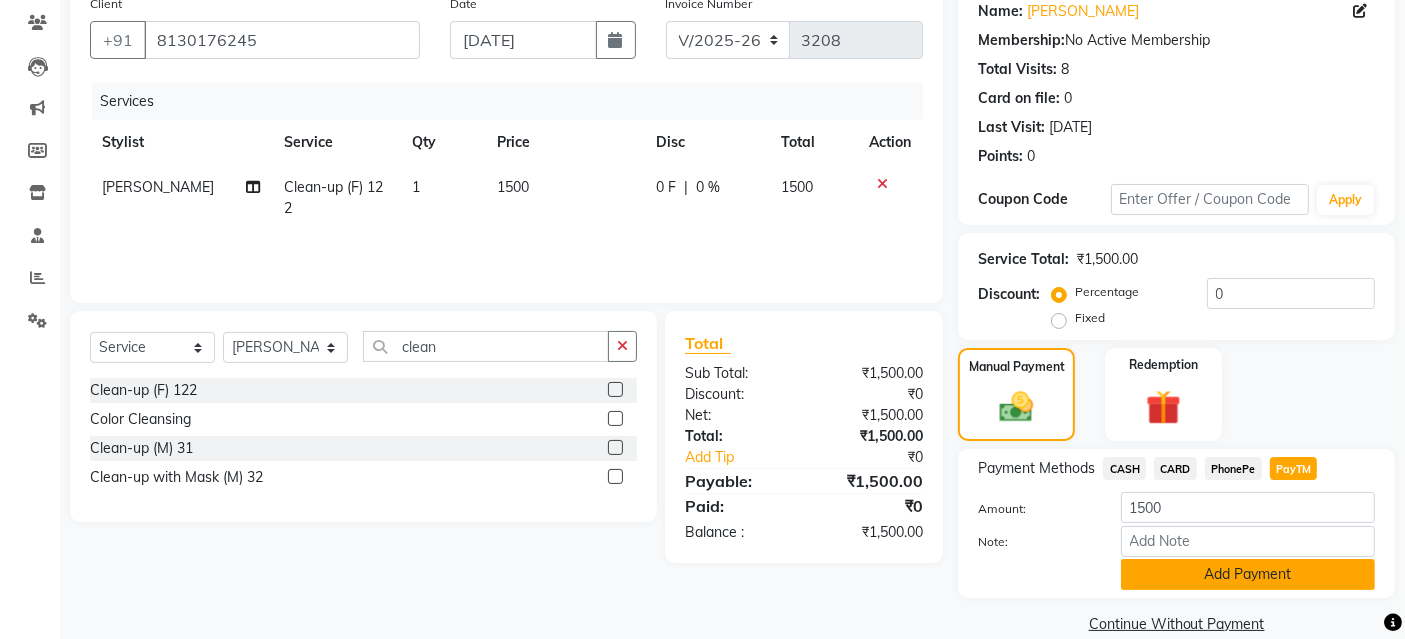 click on "Add Payment" 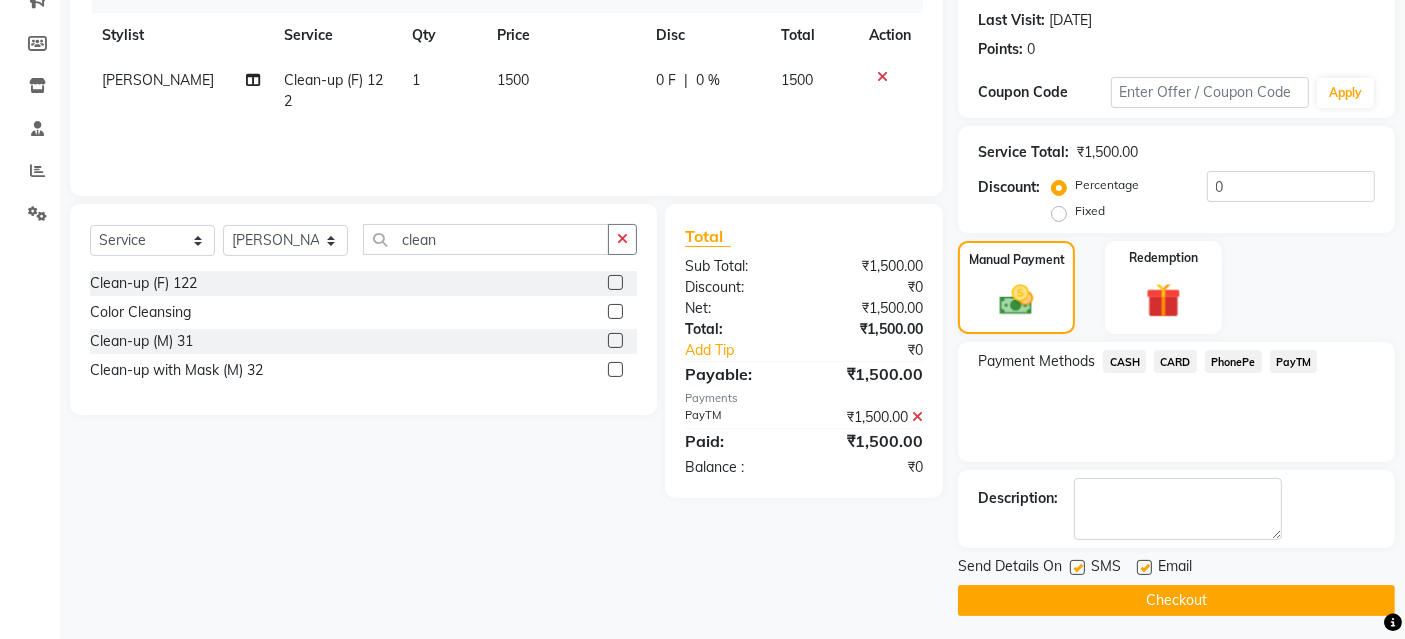 scroll, scrollTop: 277, scrollLeft: 0, axis: vertical 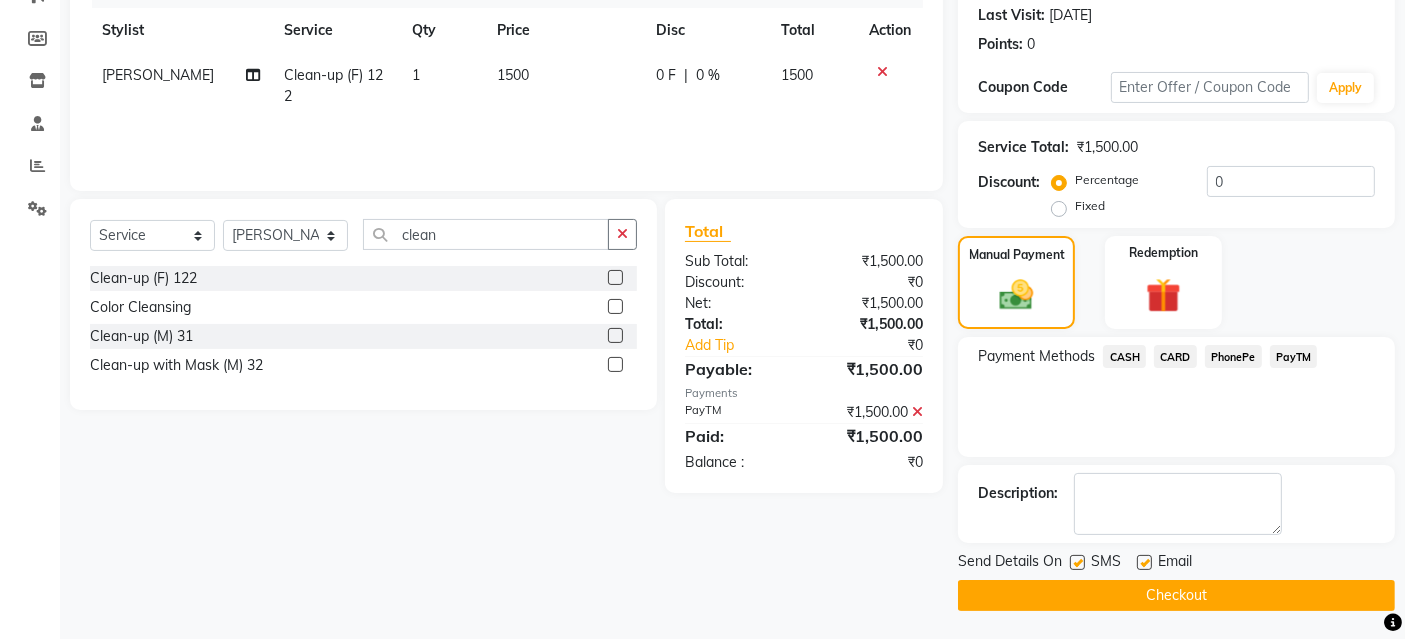 click 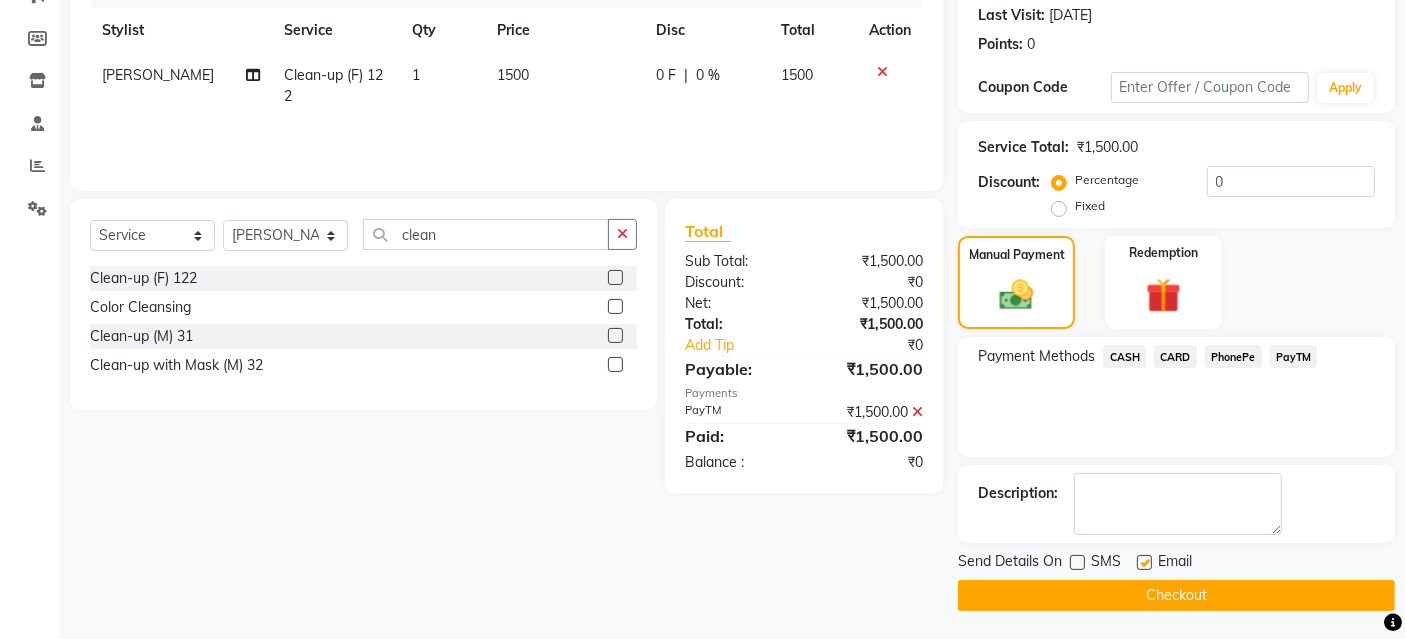 click 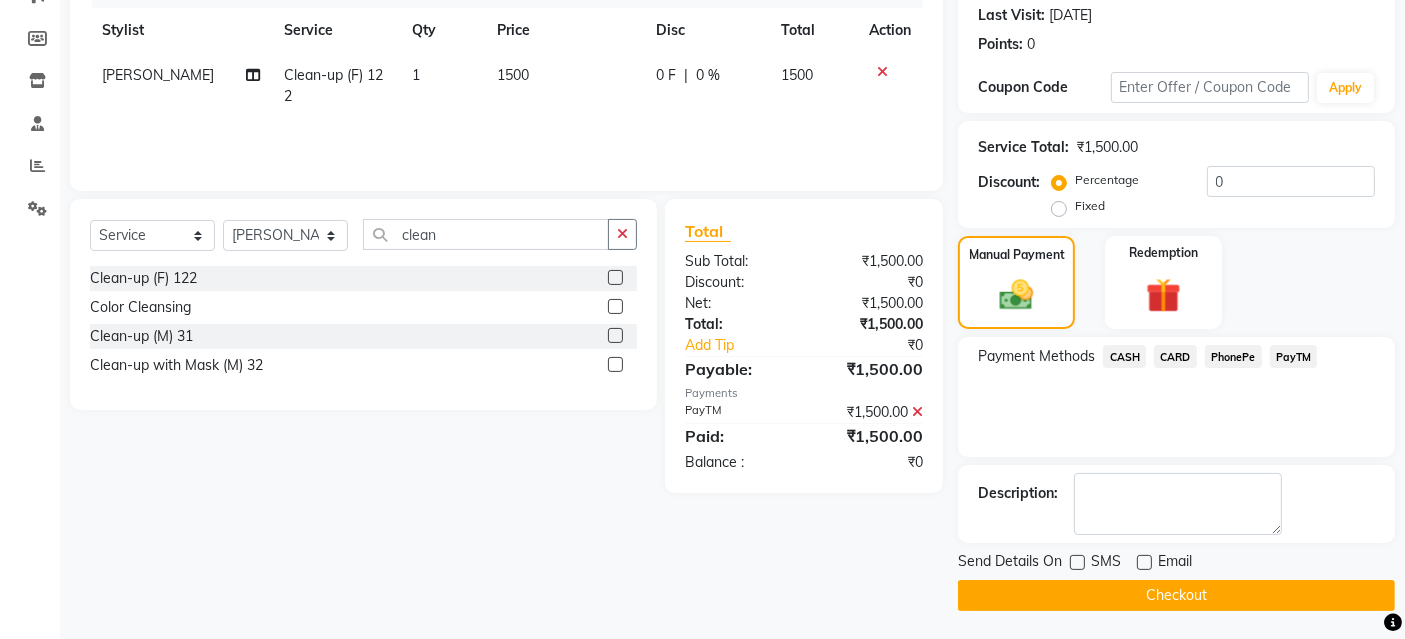 click on "Checkout" 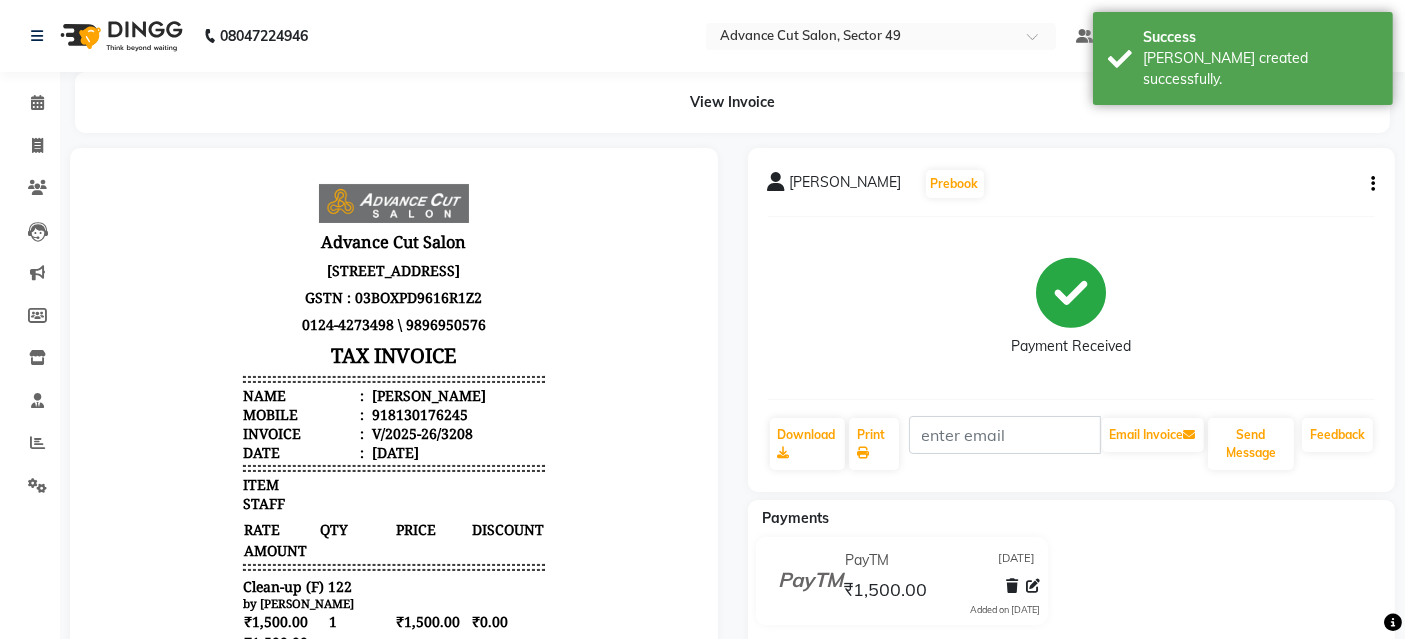 scroll, scrollTop: 0, scrollLeft: 0, axis: both 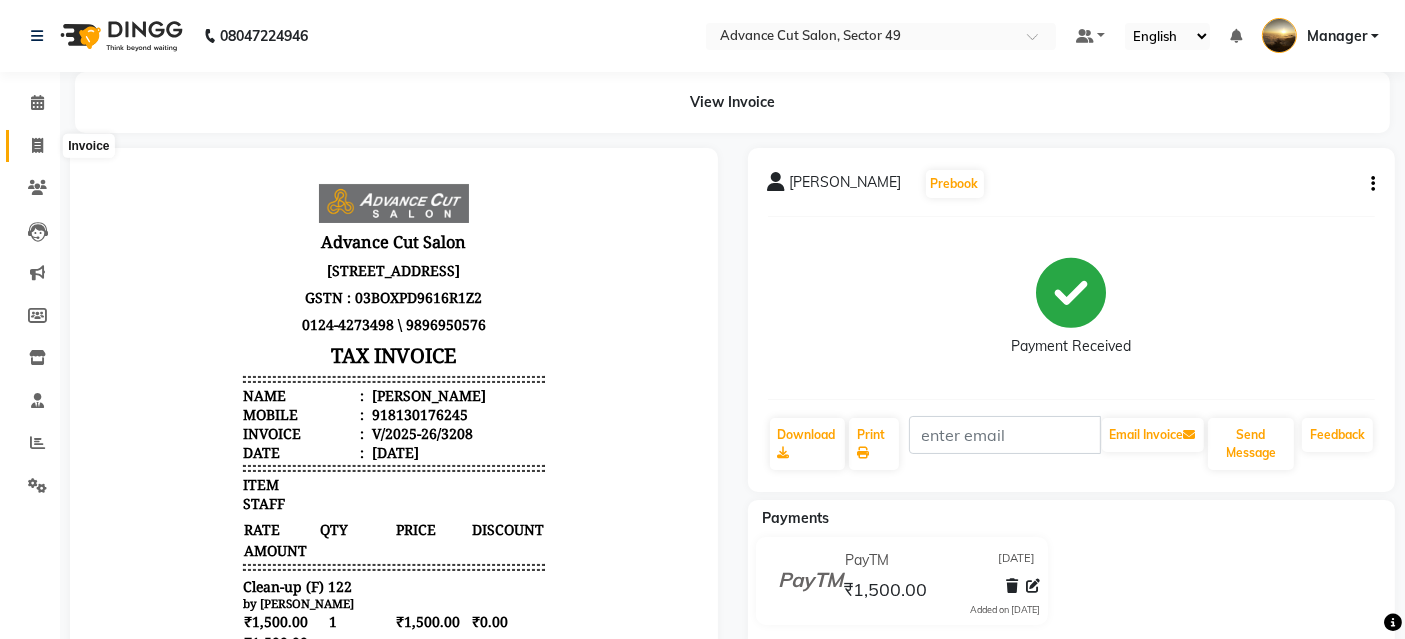 click 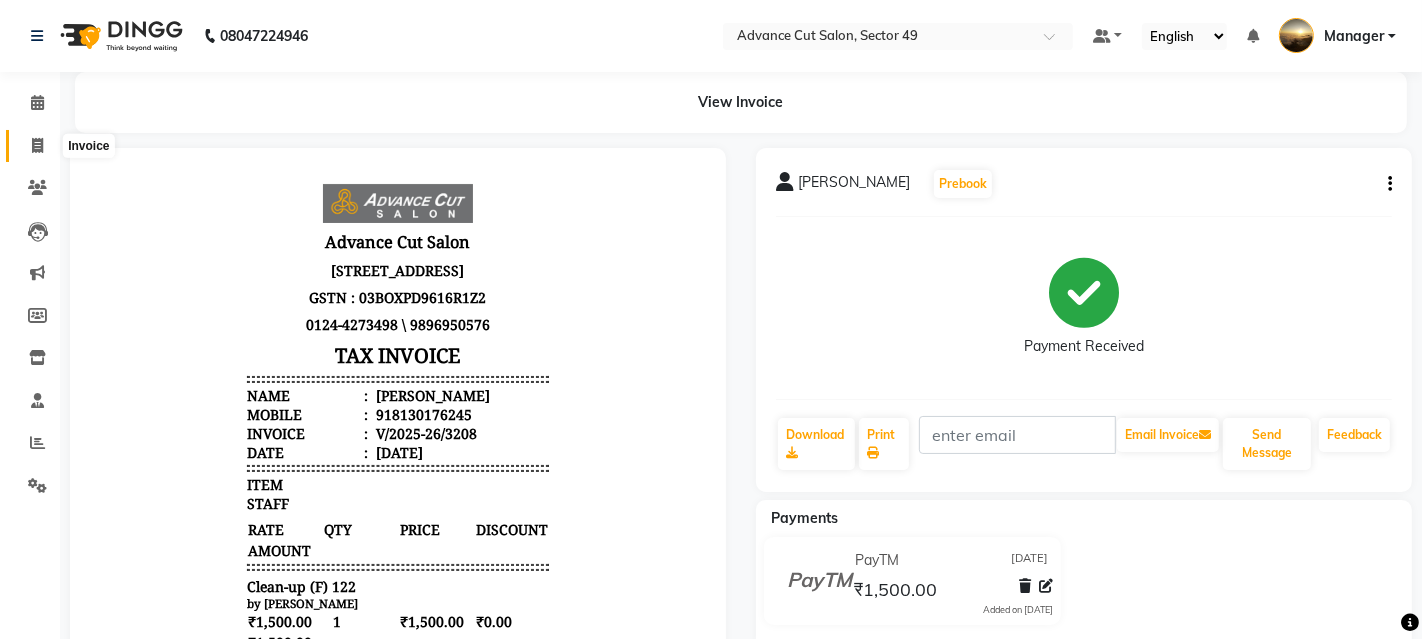 select on "service" 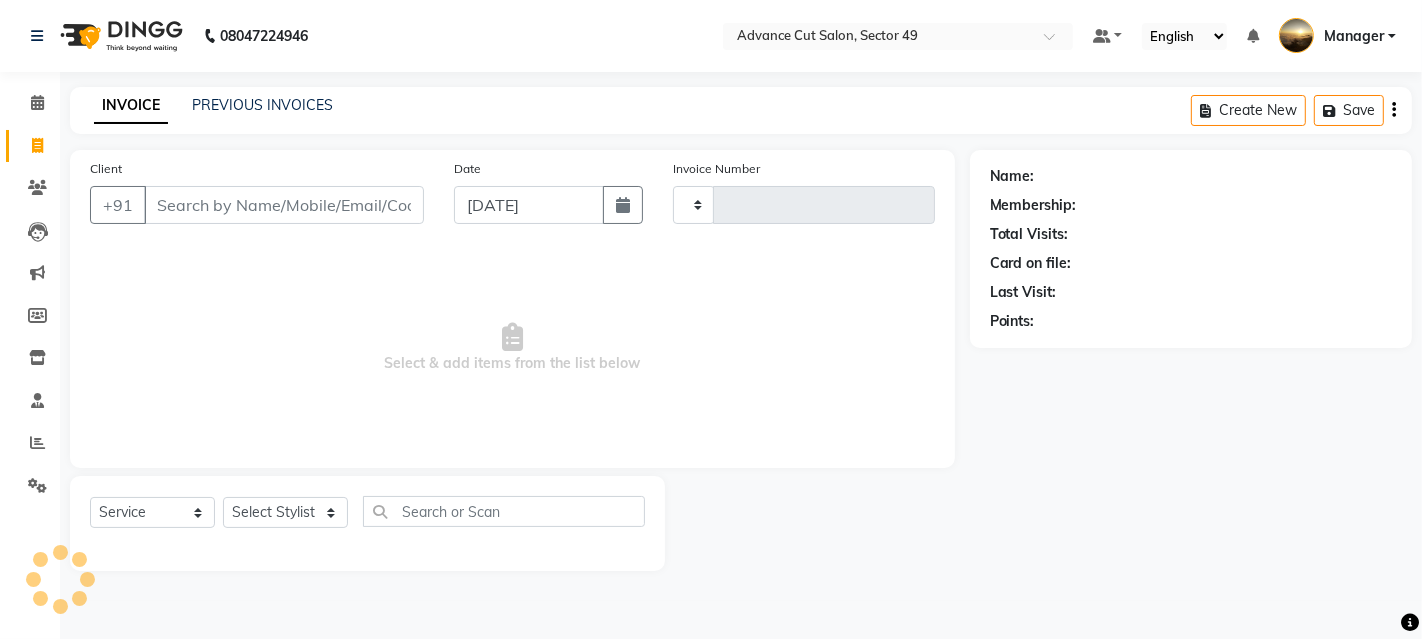 type on "3209" 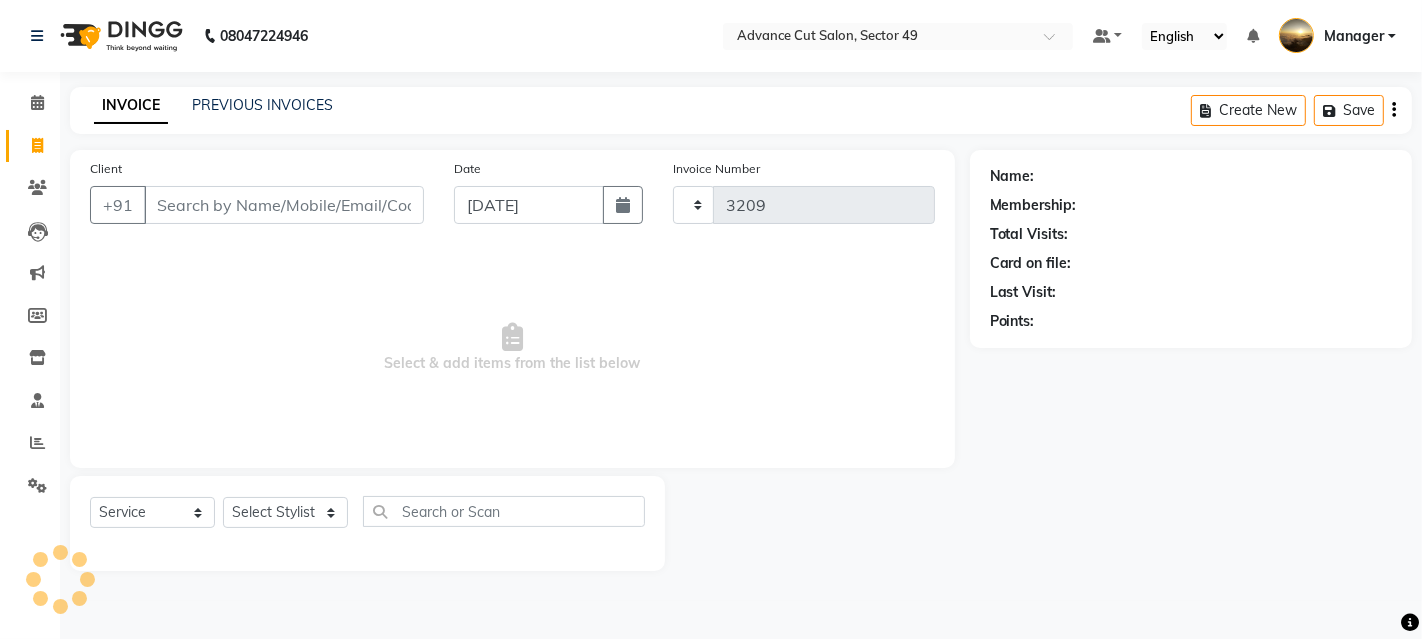 select on "4616" 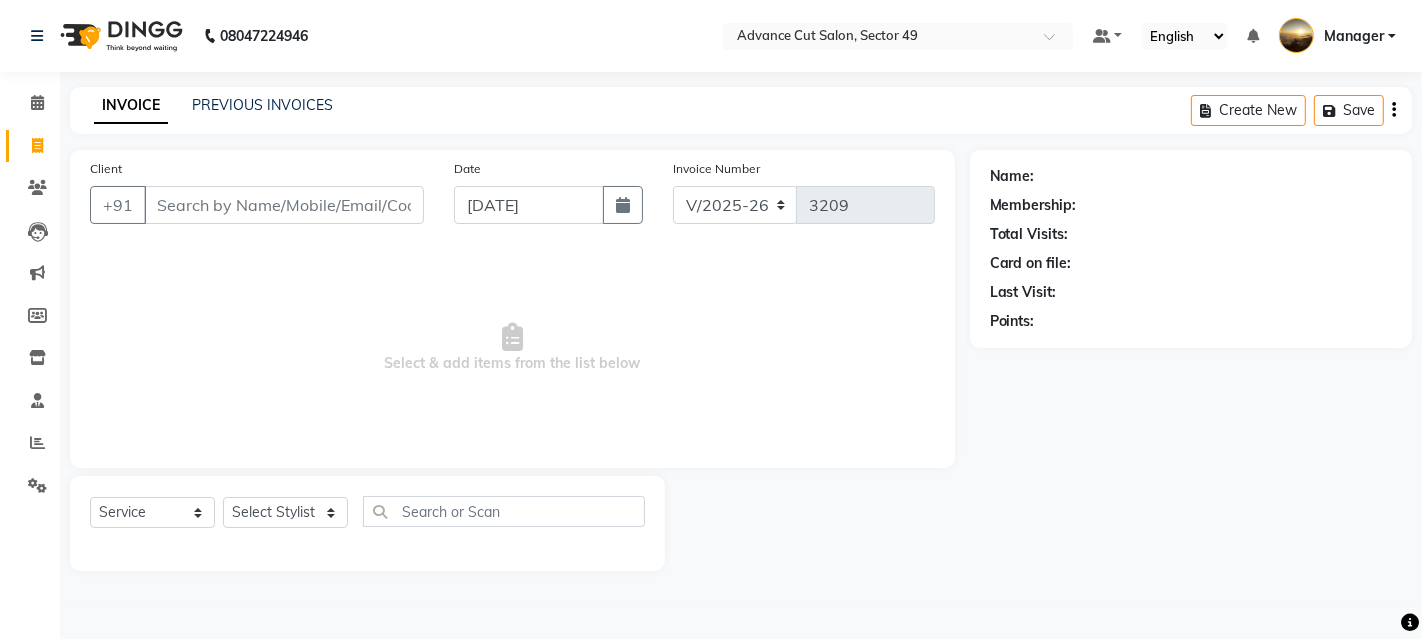 click on "Client" at bounding box center (284, 205) 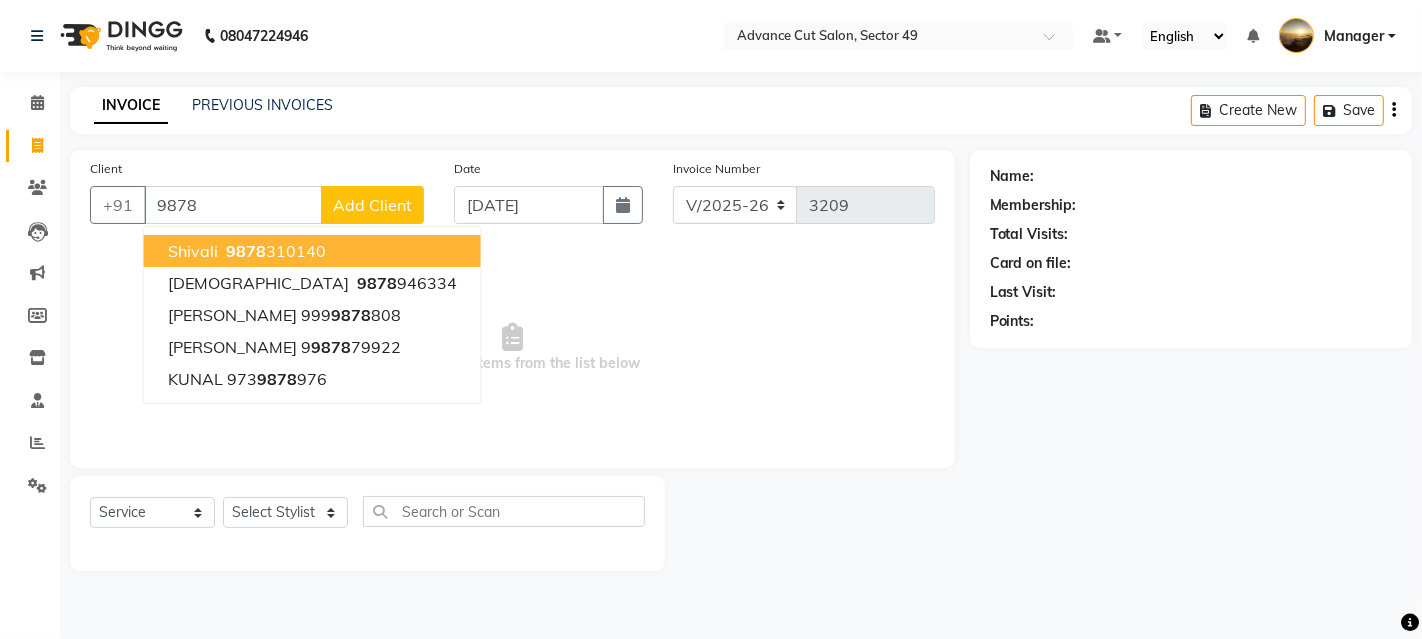 click on "9878 310140" at bounding box center [274, 251] 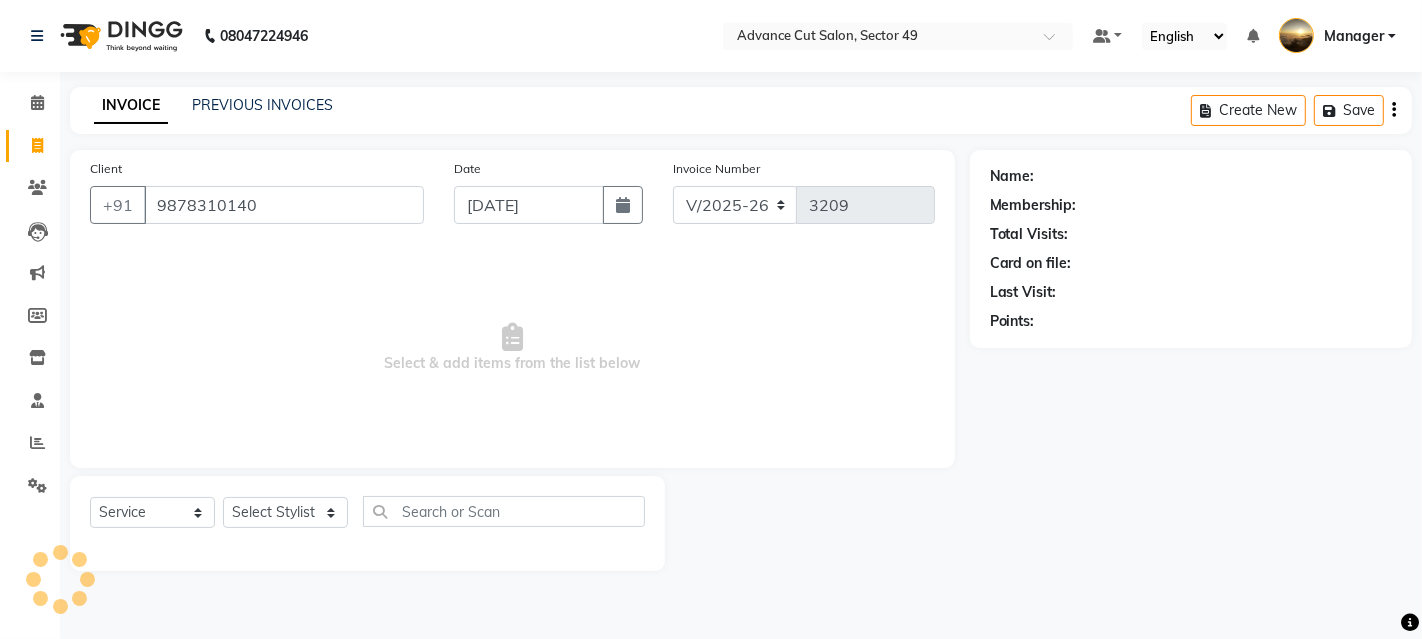 type on "9878310140" 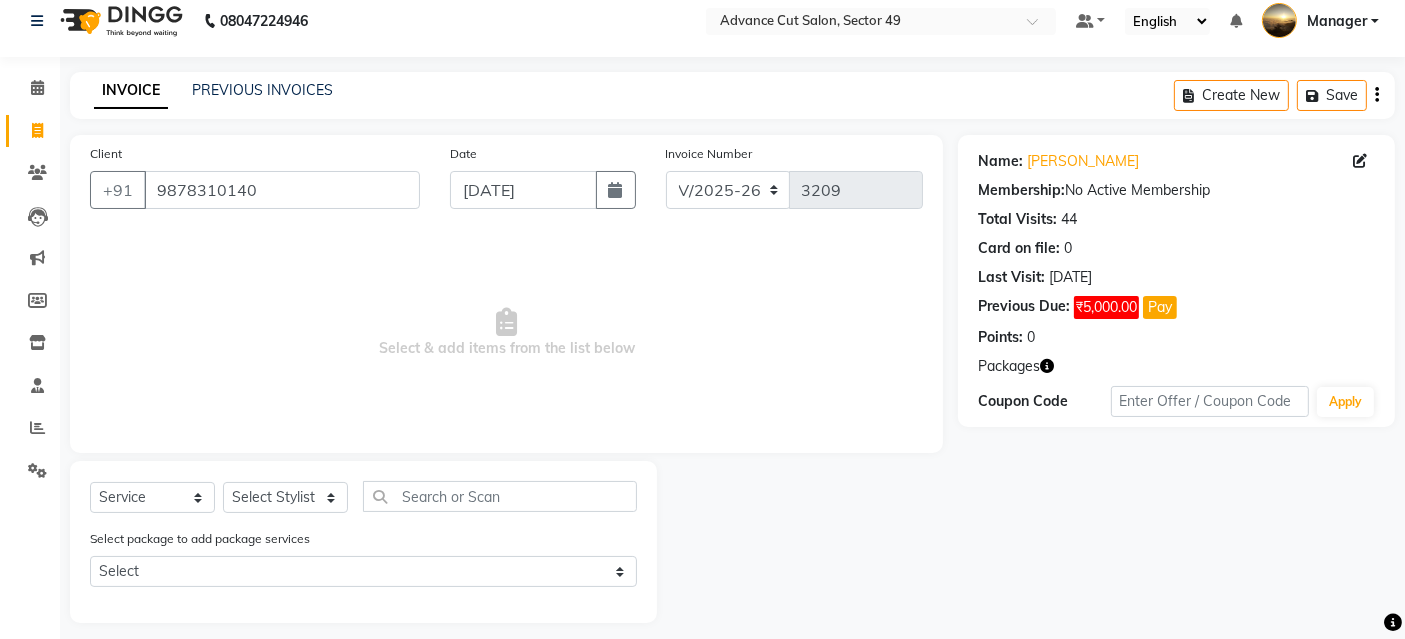 scroll, scrollTop: 28, scrollLeft: 0, axis: vertical 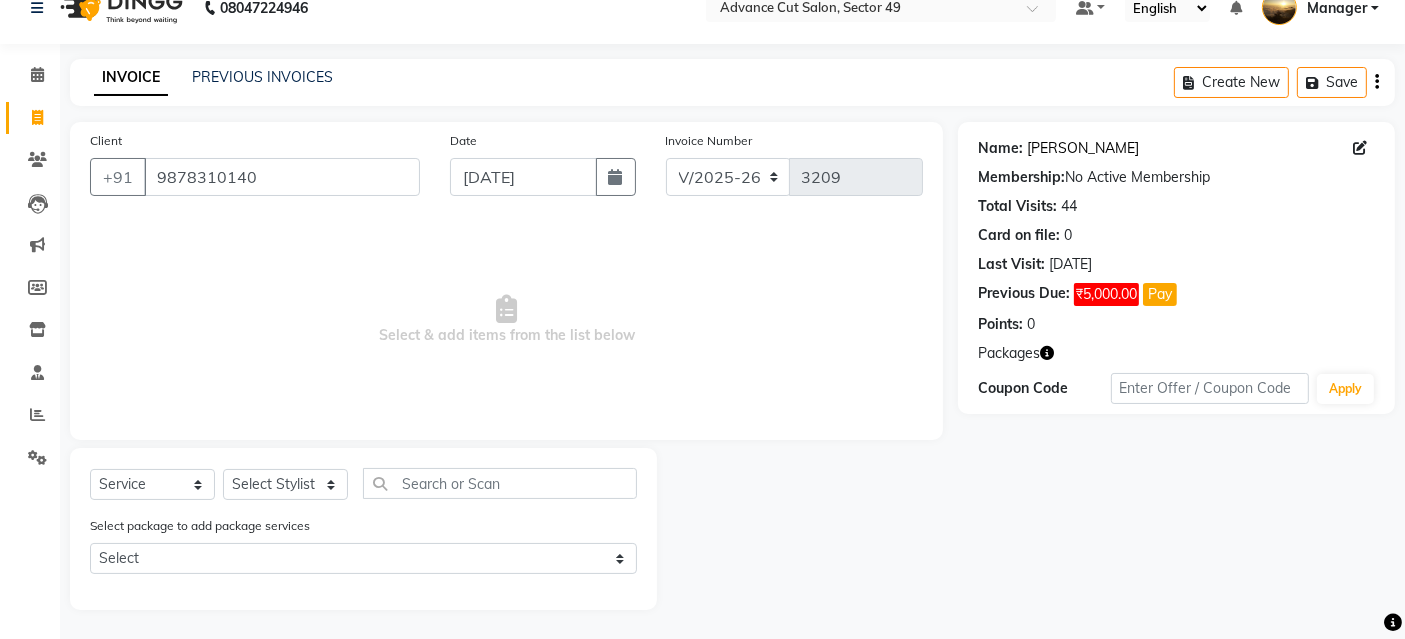 click on "Shivali" 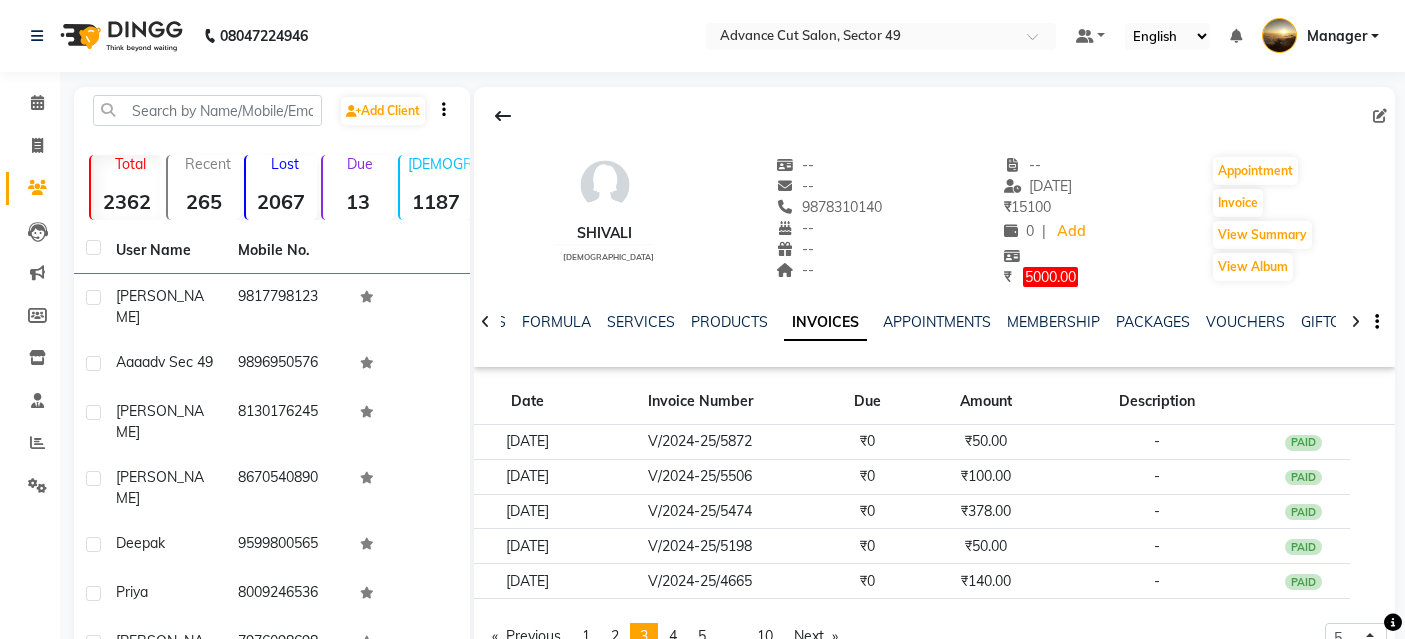 scroll, scrollTop: 0, scrollLeft: 0, axis: both 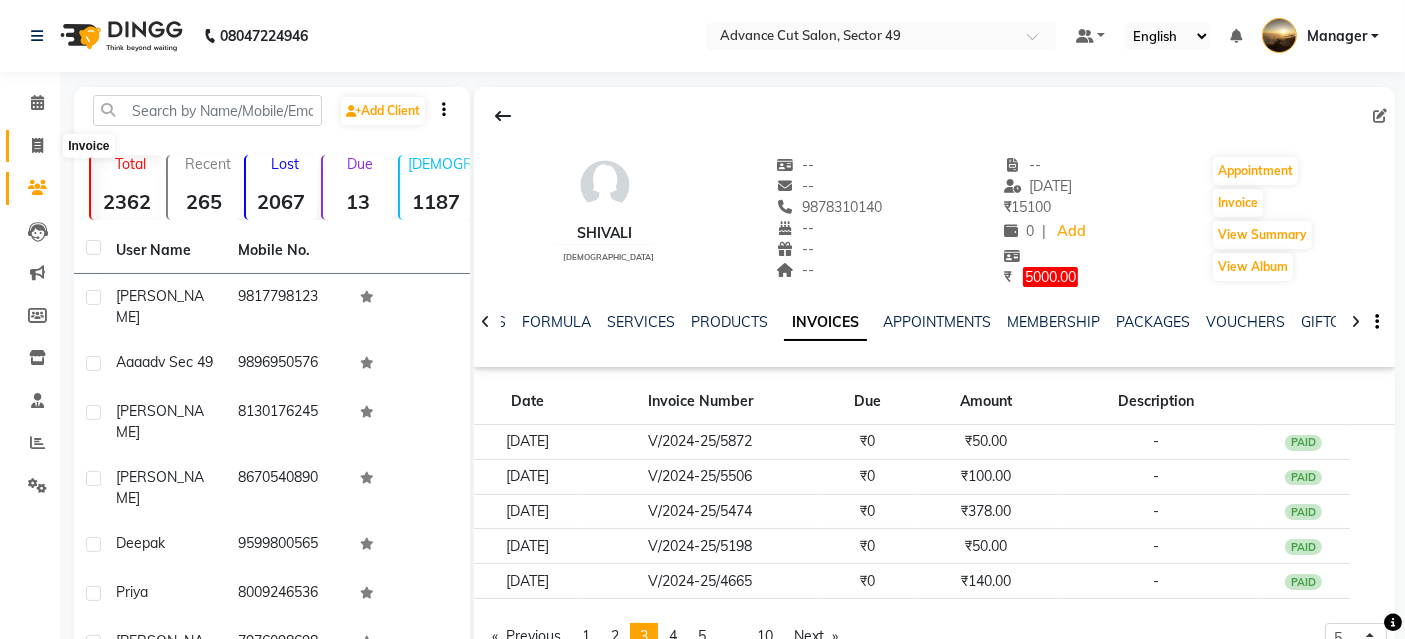 click 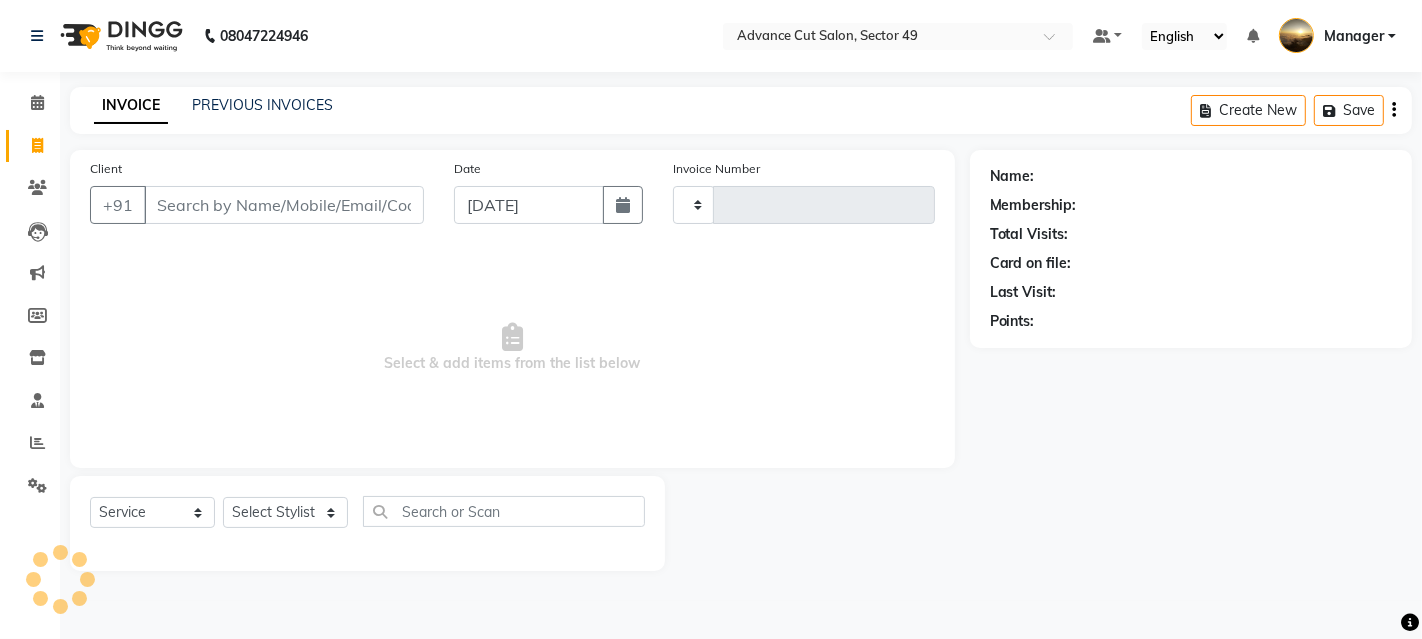 type on "3207" 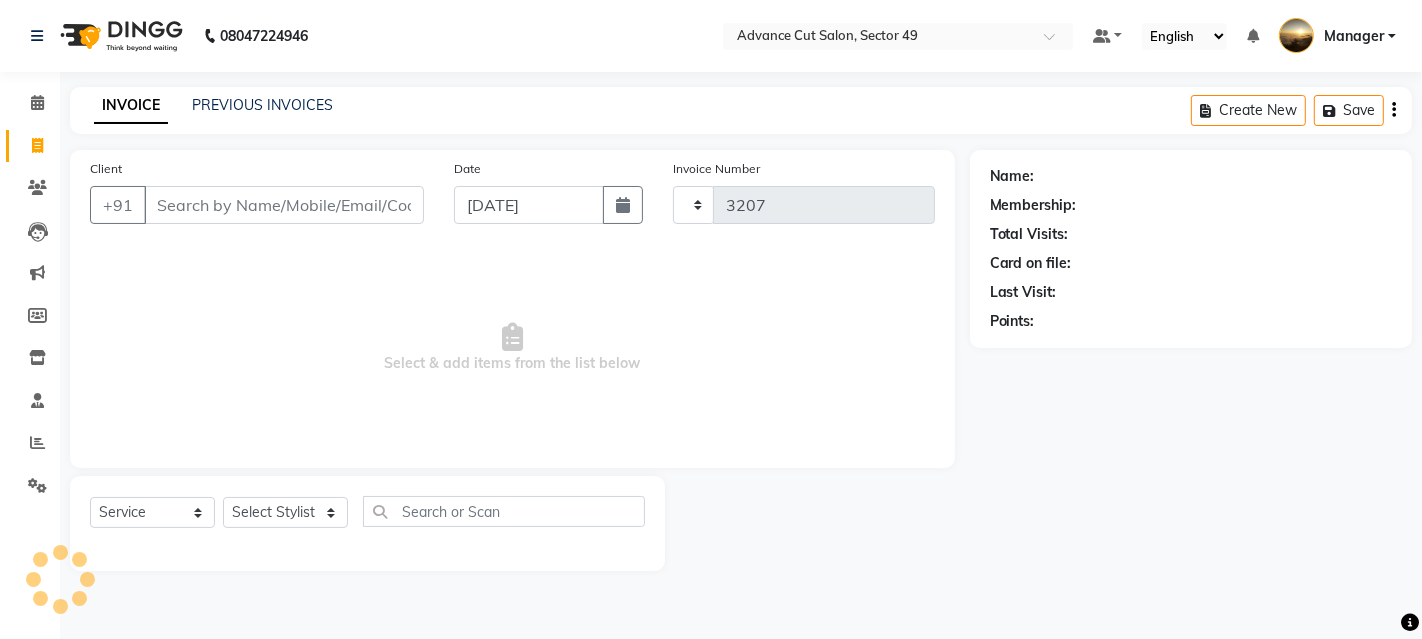 select on "4616" 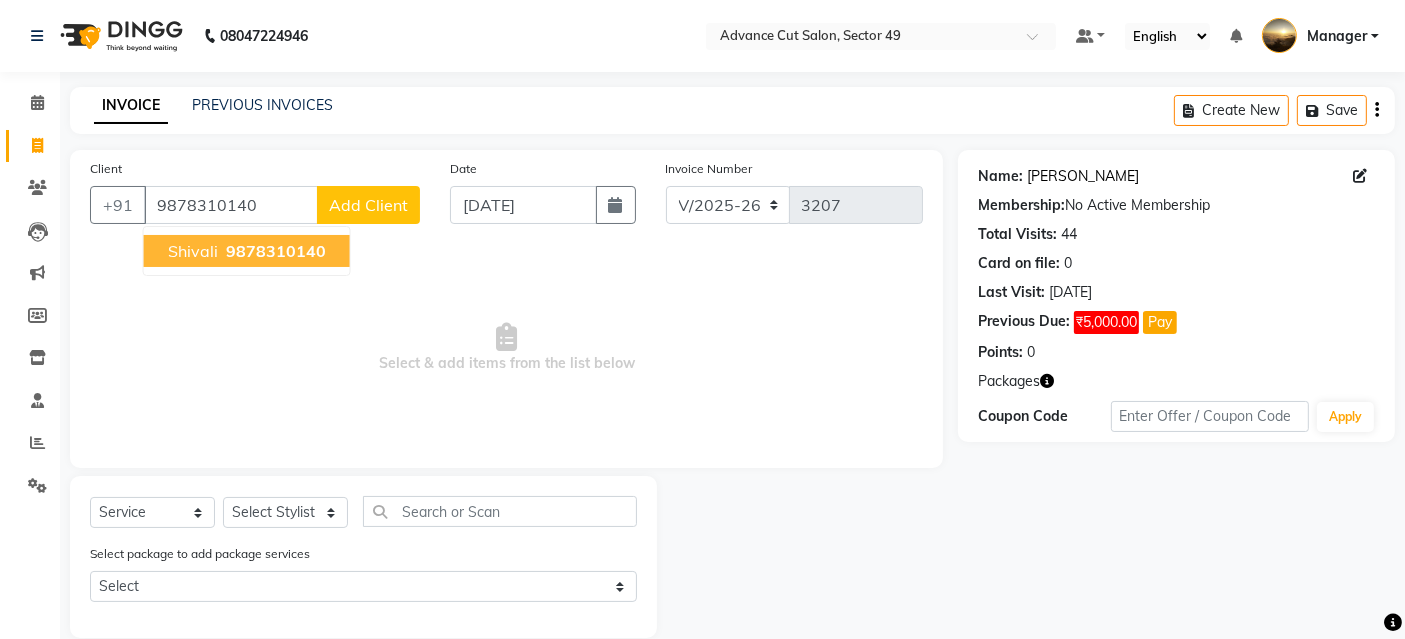 click on "Shivali" 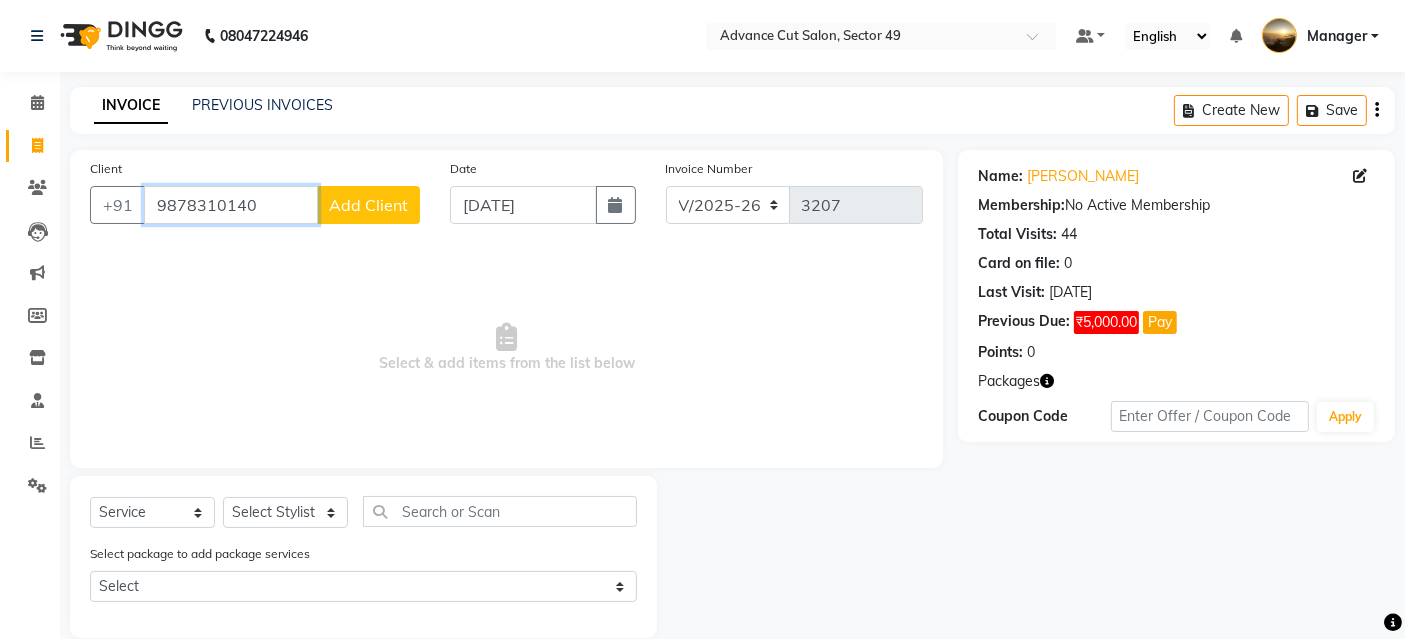 click on "9878310140" at bounding box center [231, 205] 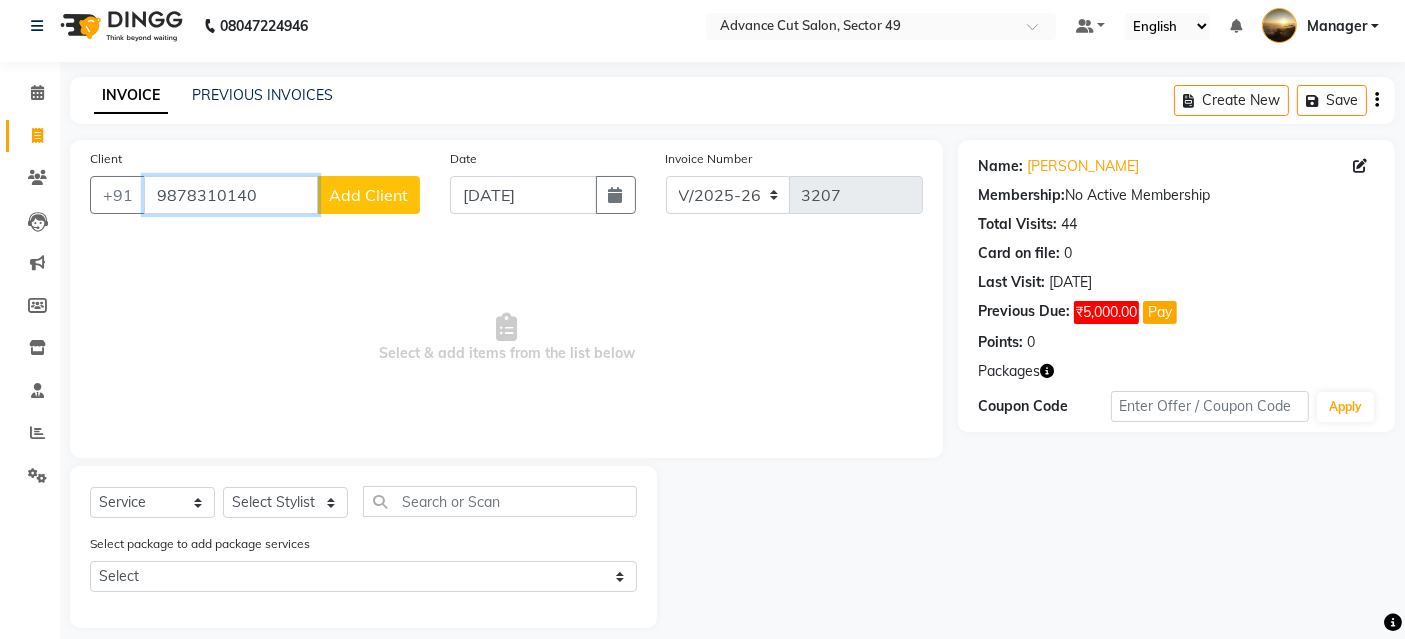 scroll, scrollTop: 0, scrollLeft: 0, axis: both 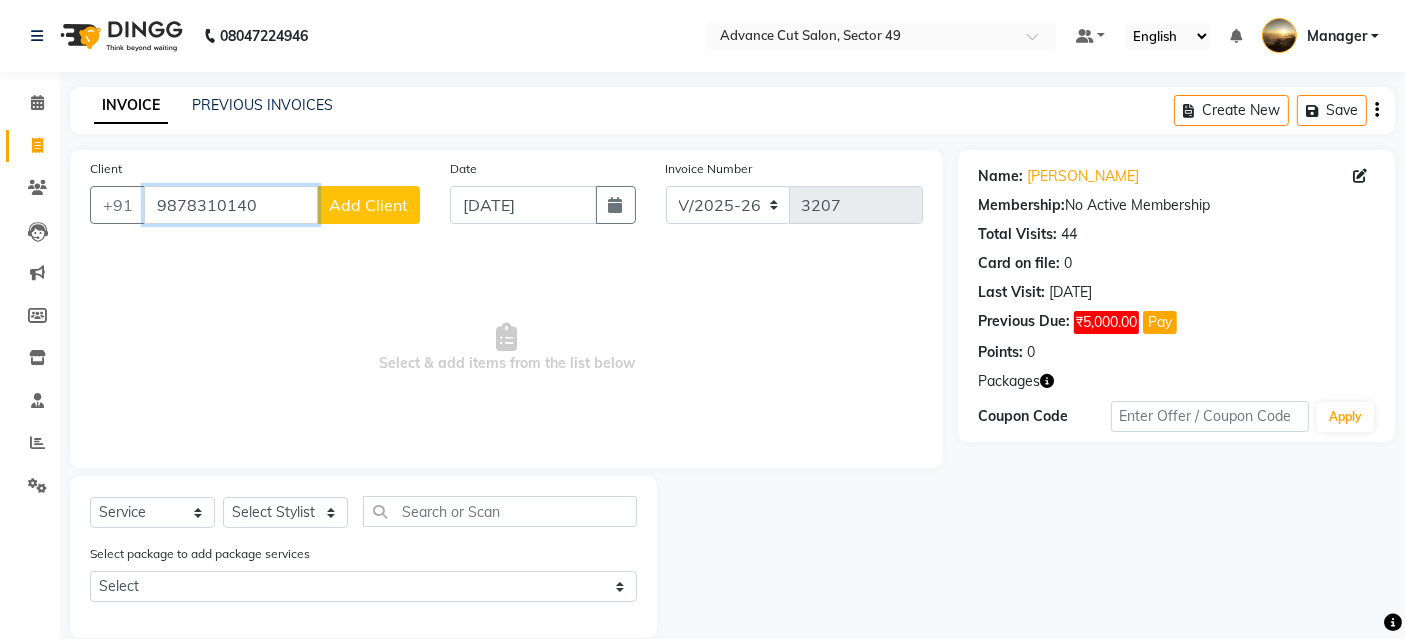 click on "9878310140" at bounding box center [231, 205] 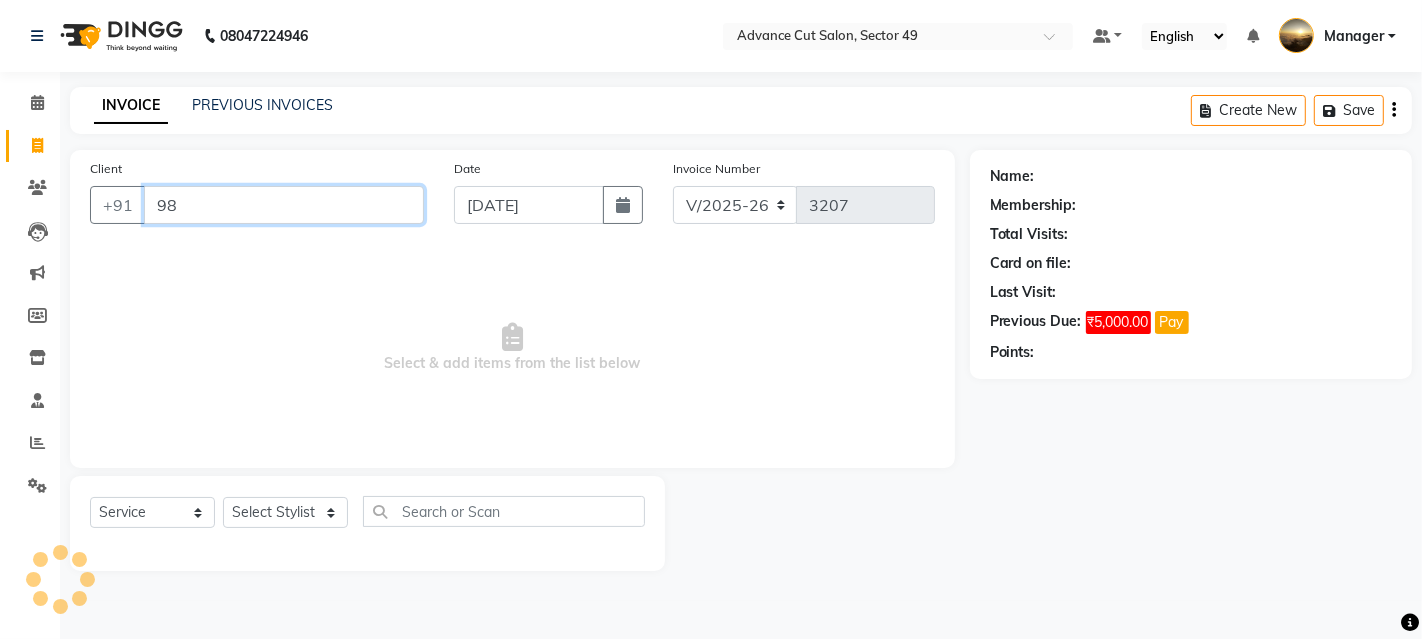 type on "9" 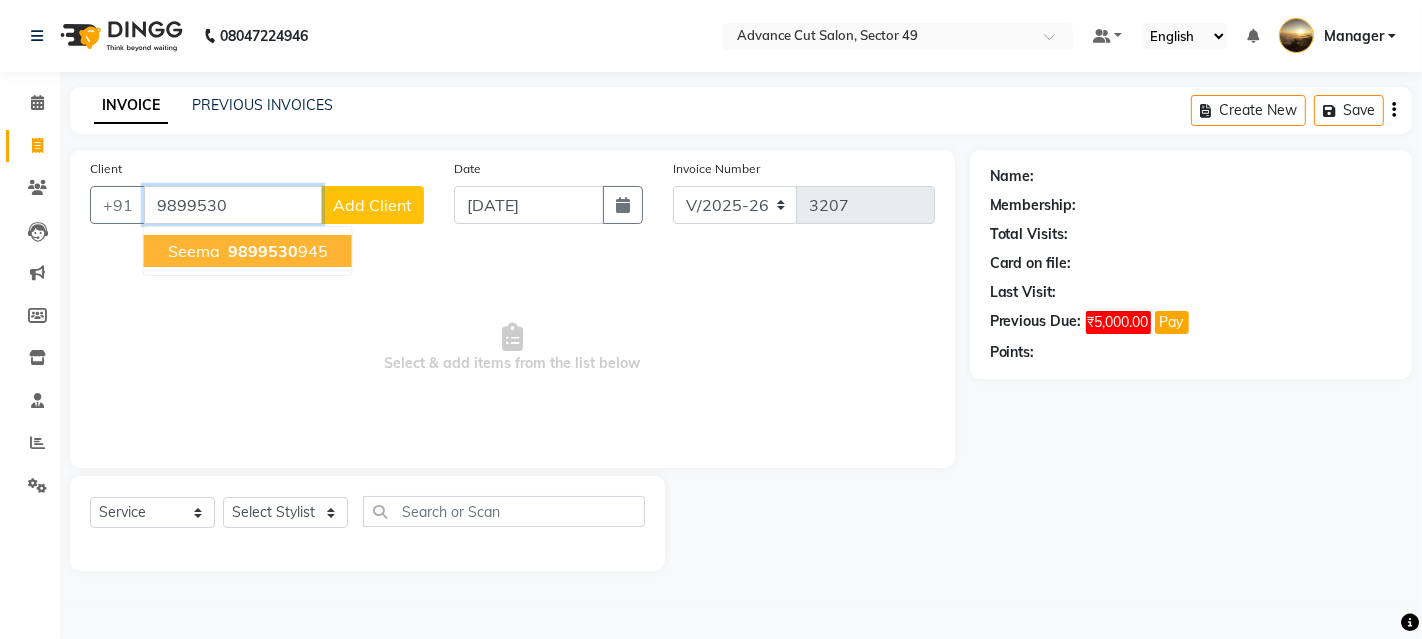 click on "9899530" at bounding box center (263, 251) 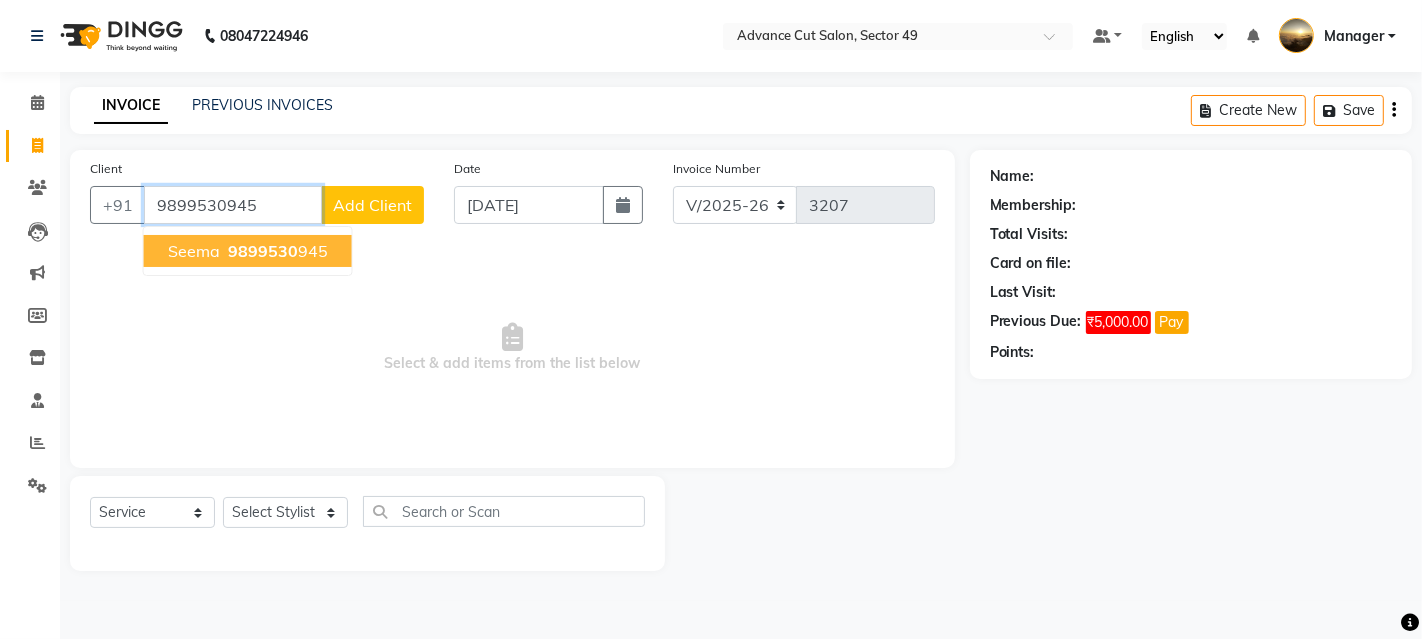 type on "9899530945" 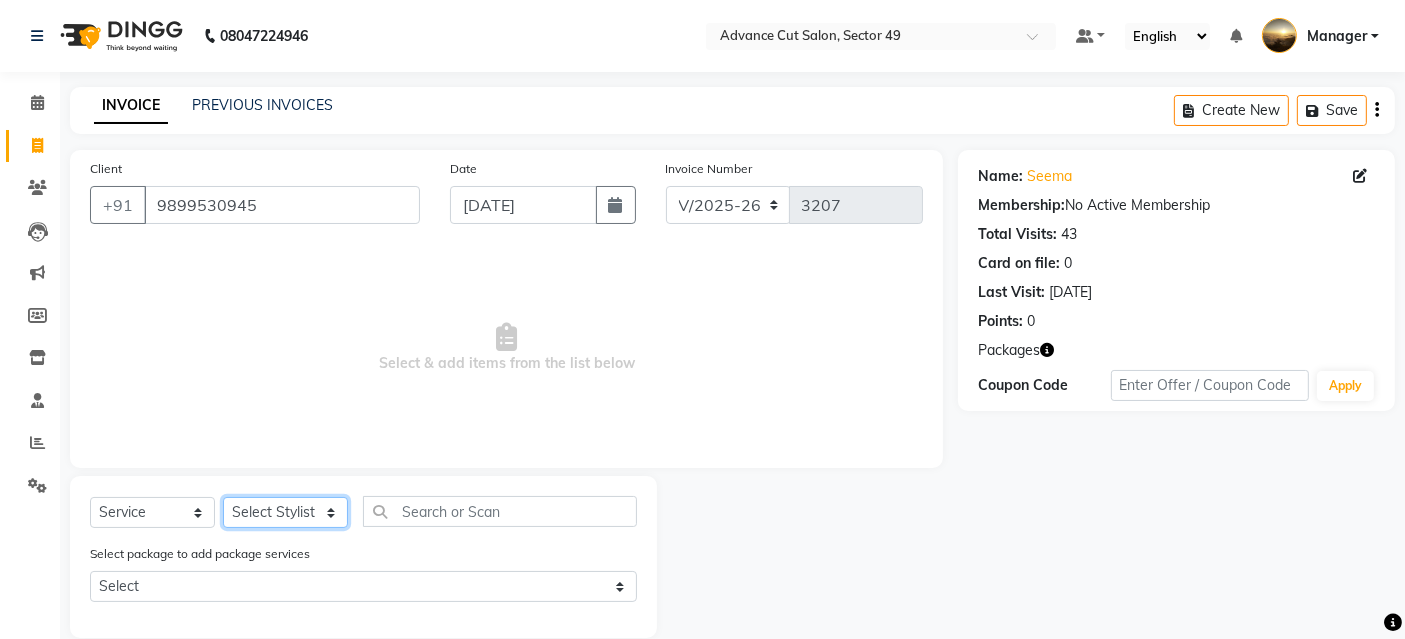click on "Select Stylist Ayaphy Banty danish ali david Manager product purvi rakhi riyaz sameer sameer Tip vishal" 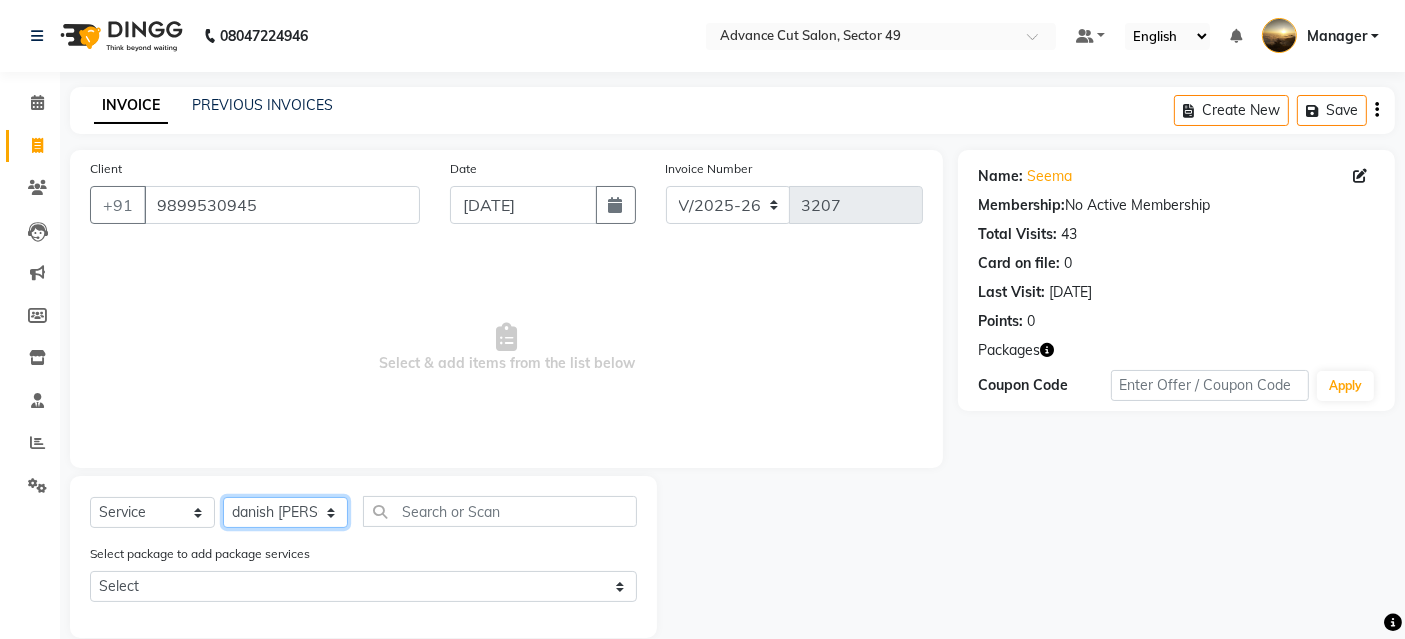 click on "Select Stylist Ayaphy Banty danish ali david Manager product purvi rakhi riyaz sameer sameer Tip vishal" 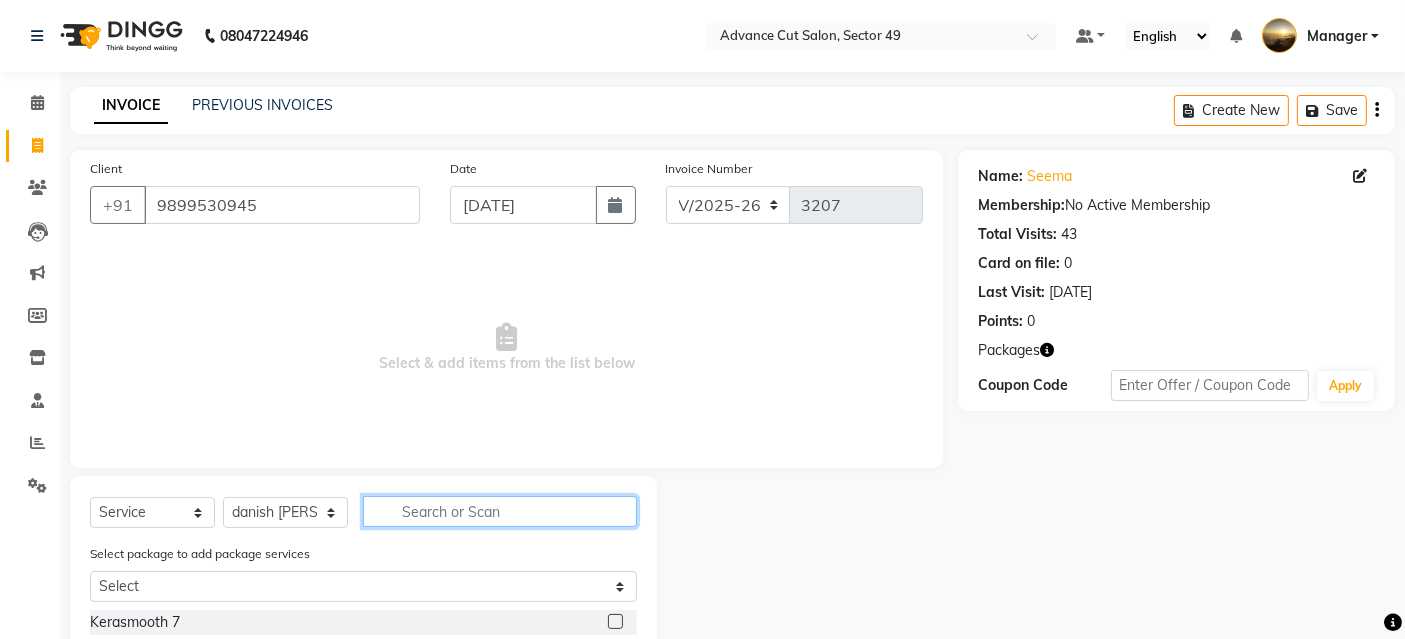 click 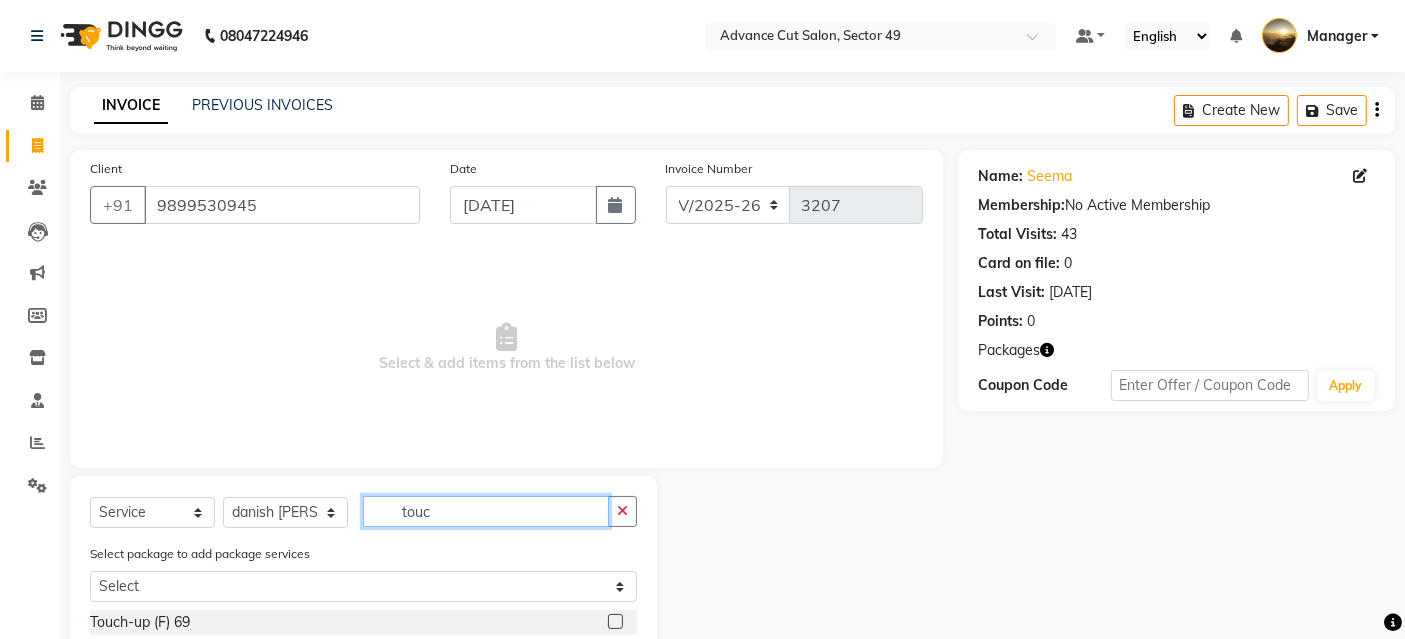 type on "touc" 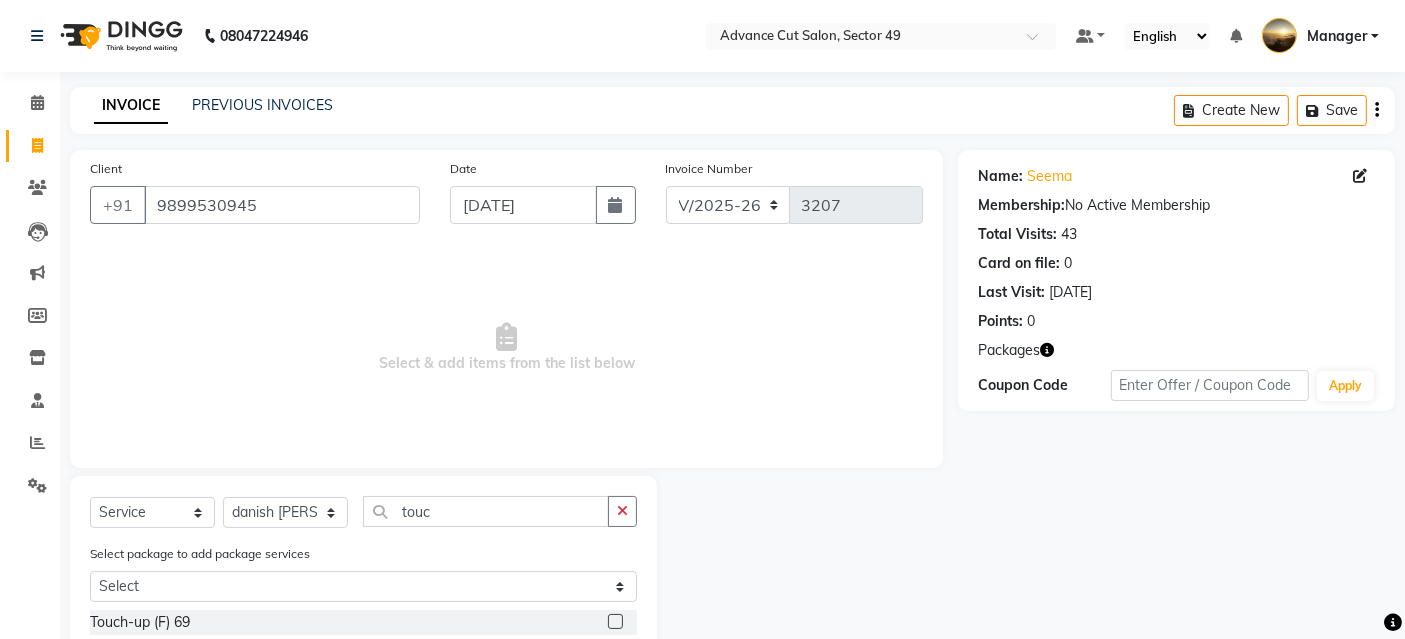 click 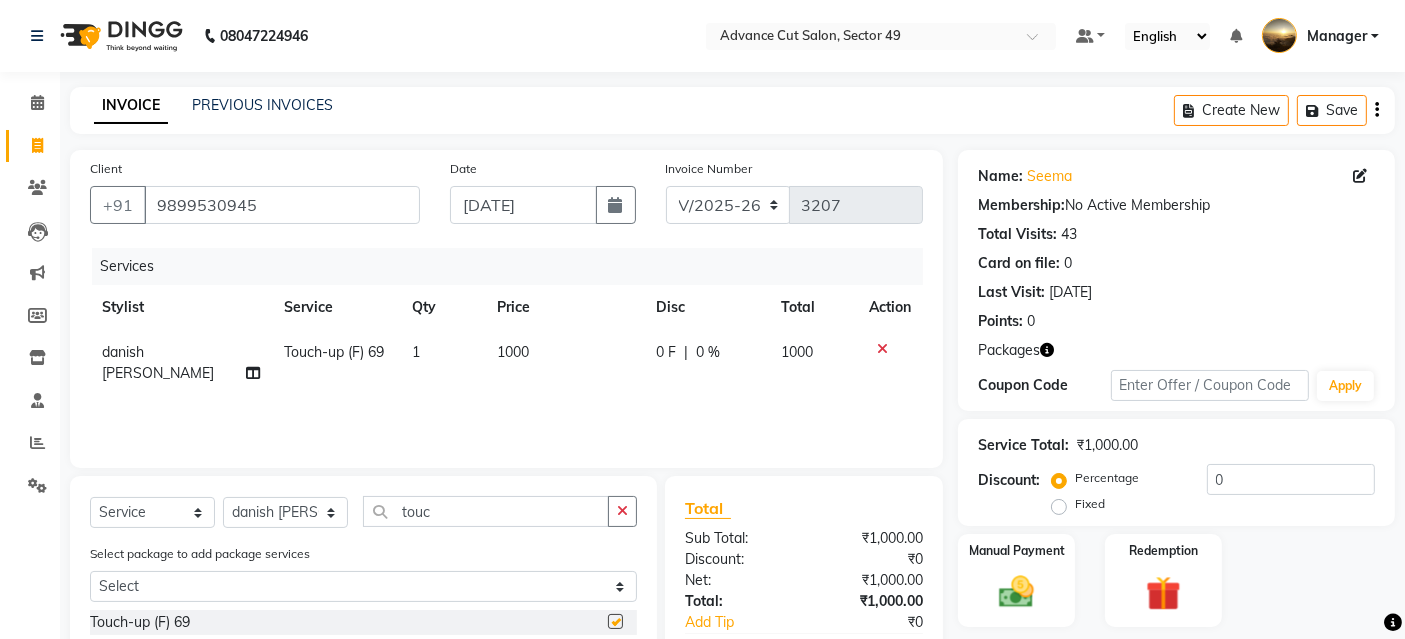 checkbox on "false" 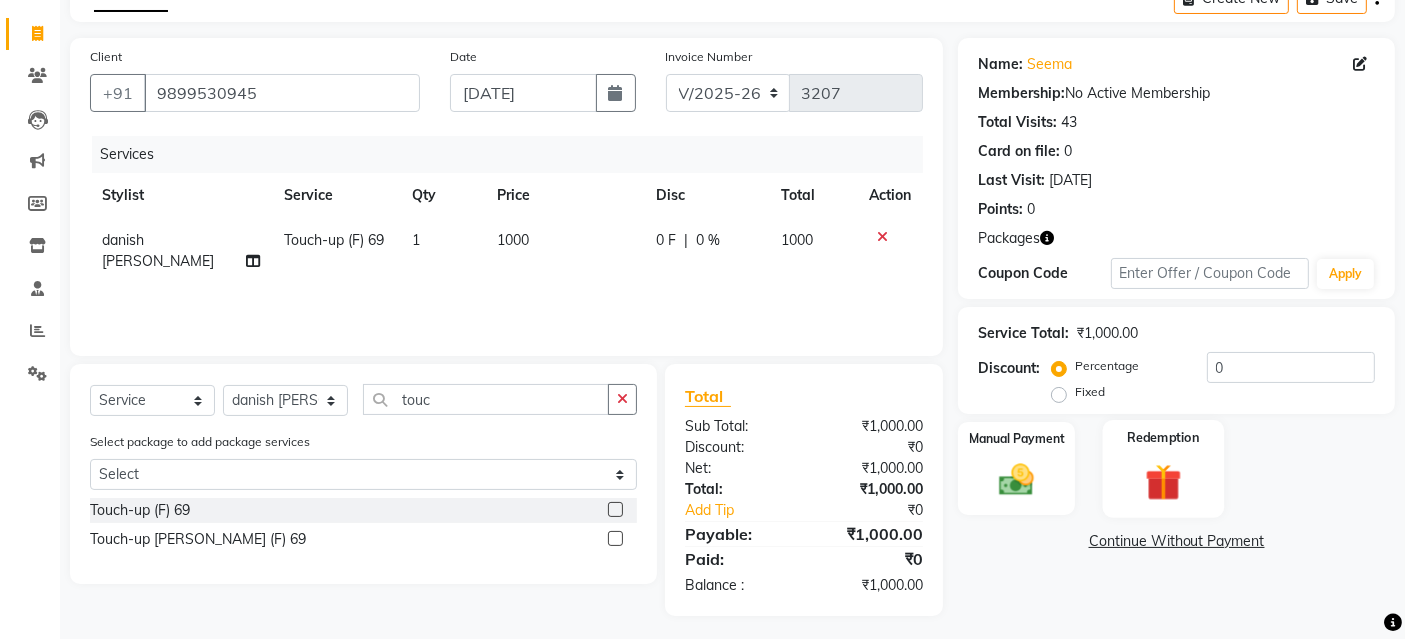 scroll, scrollTop: 117, scrollLeft: 0, axis: vertical 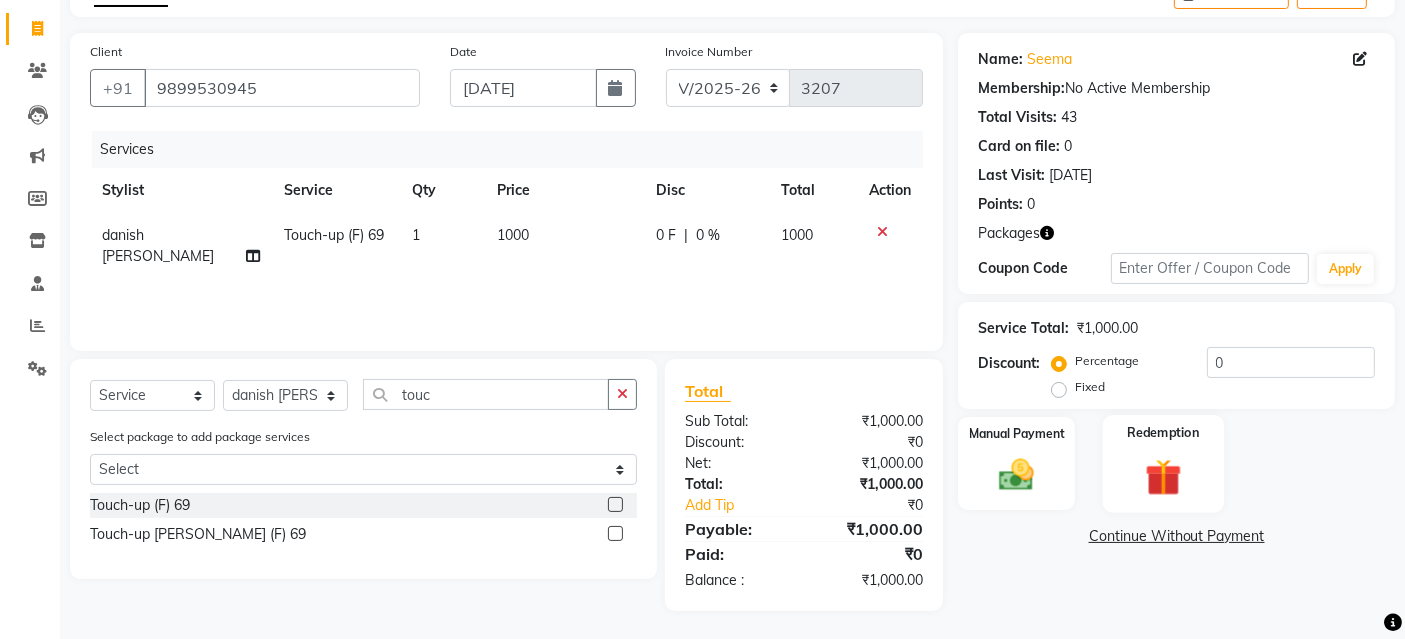 click 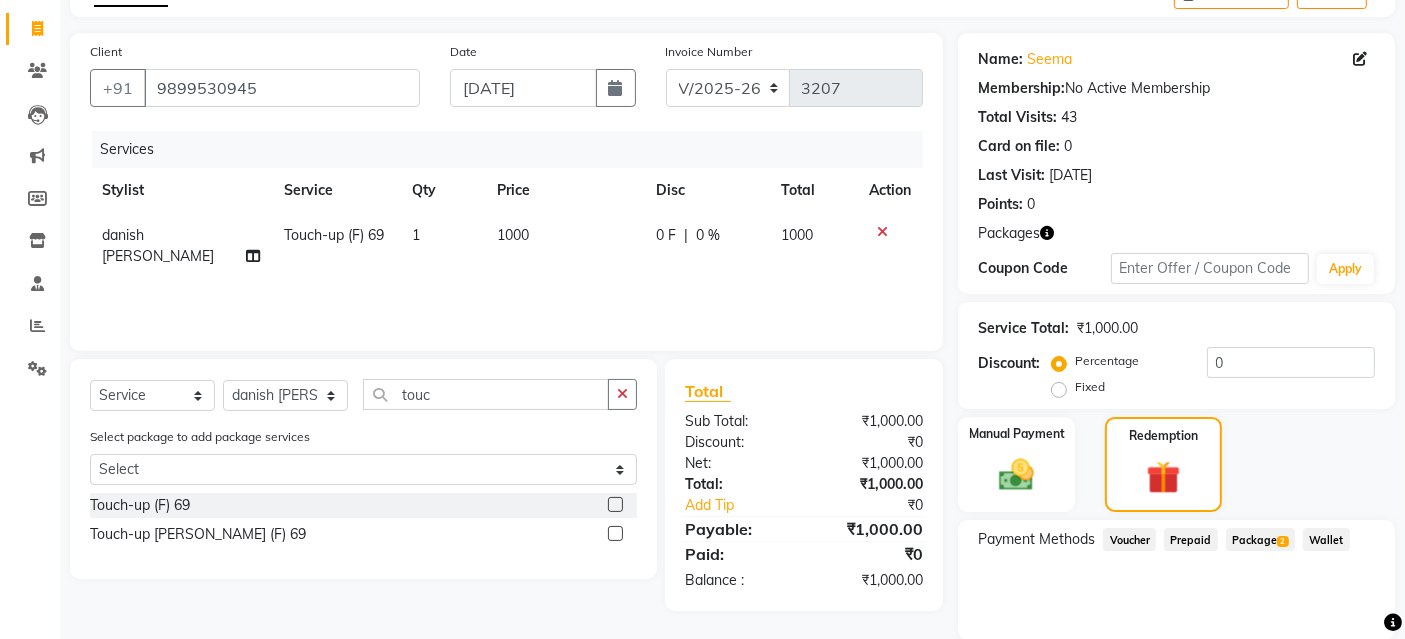 click on "Package  2" 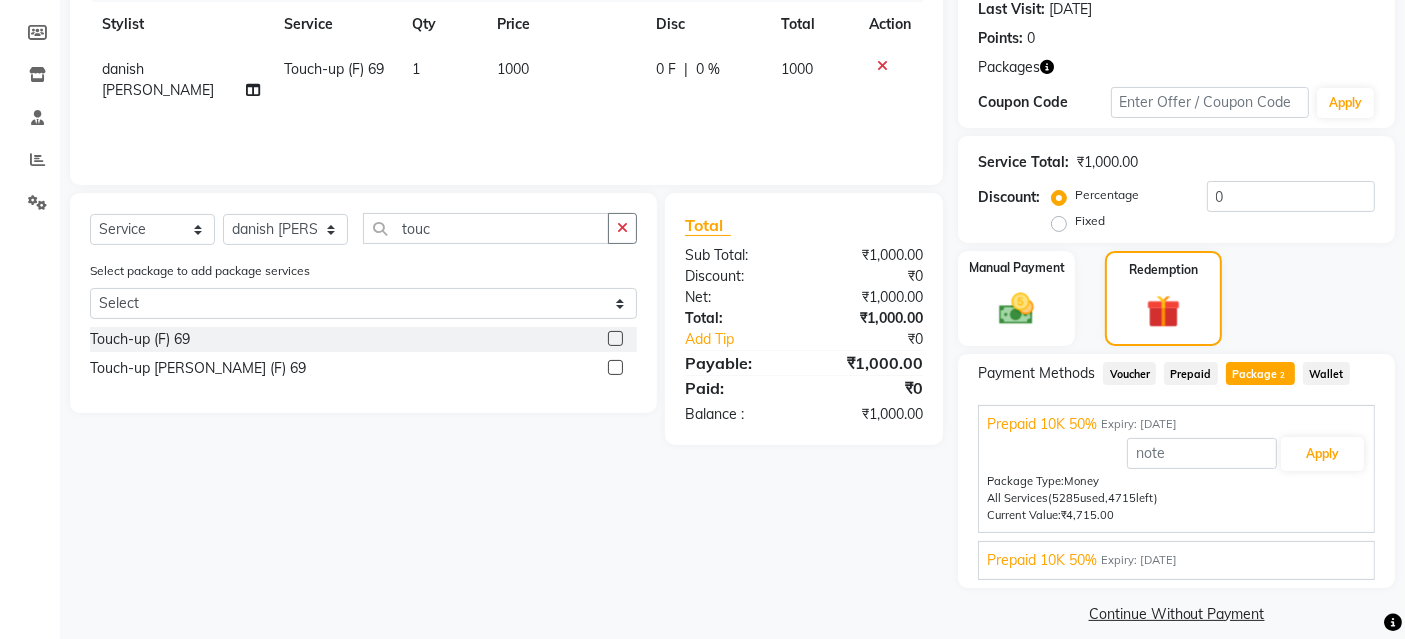 scroll, scrollTop: 300, scrollLeft: 0, axis: vertical 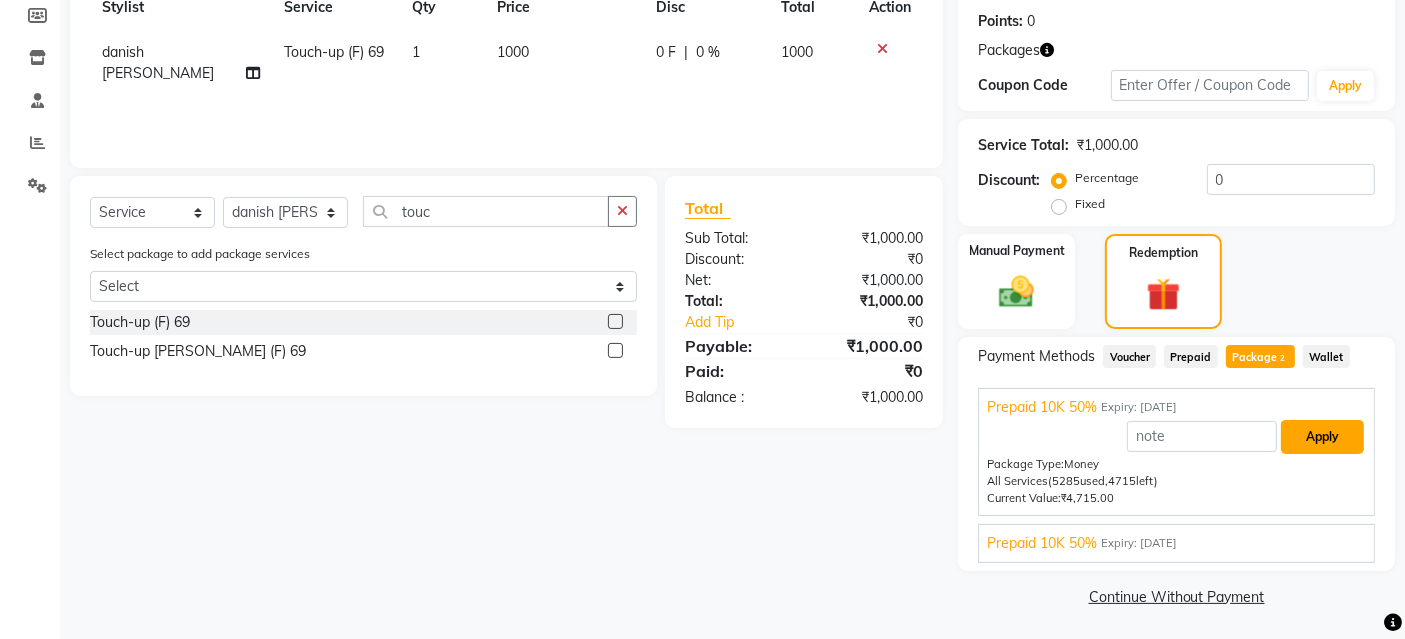 click on "Apply" at bounding box center [1322, 437] 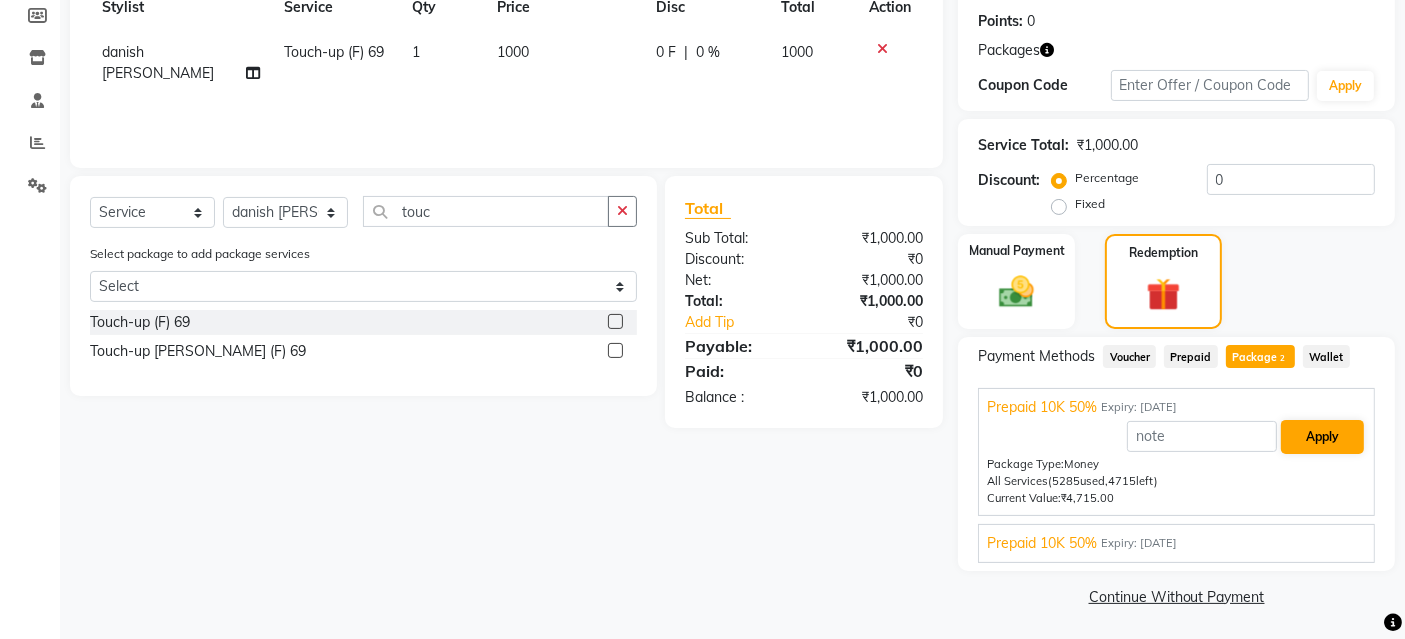 scroll, scrollTop: 188, scrollLeft: 0, axis: vertical 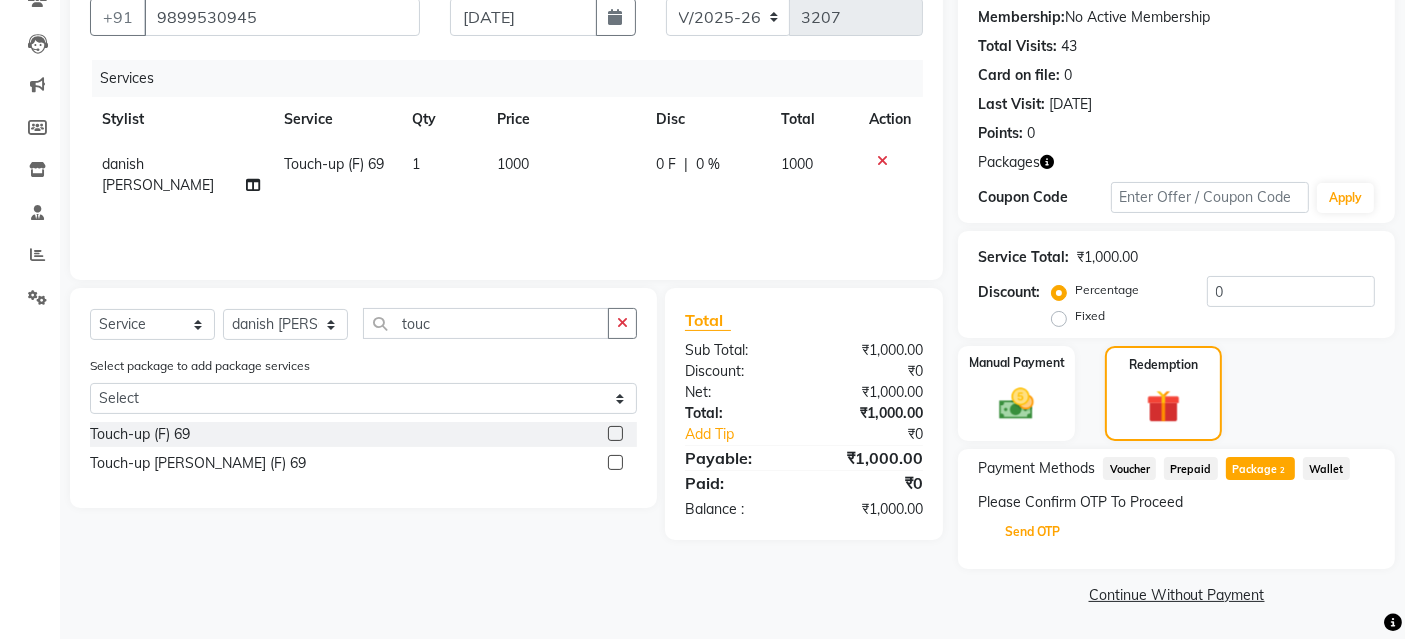 click on "Send OTP" 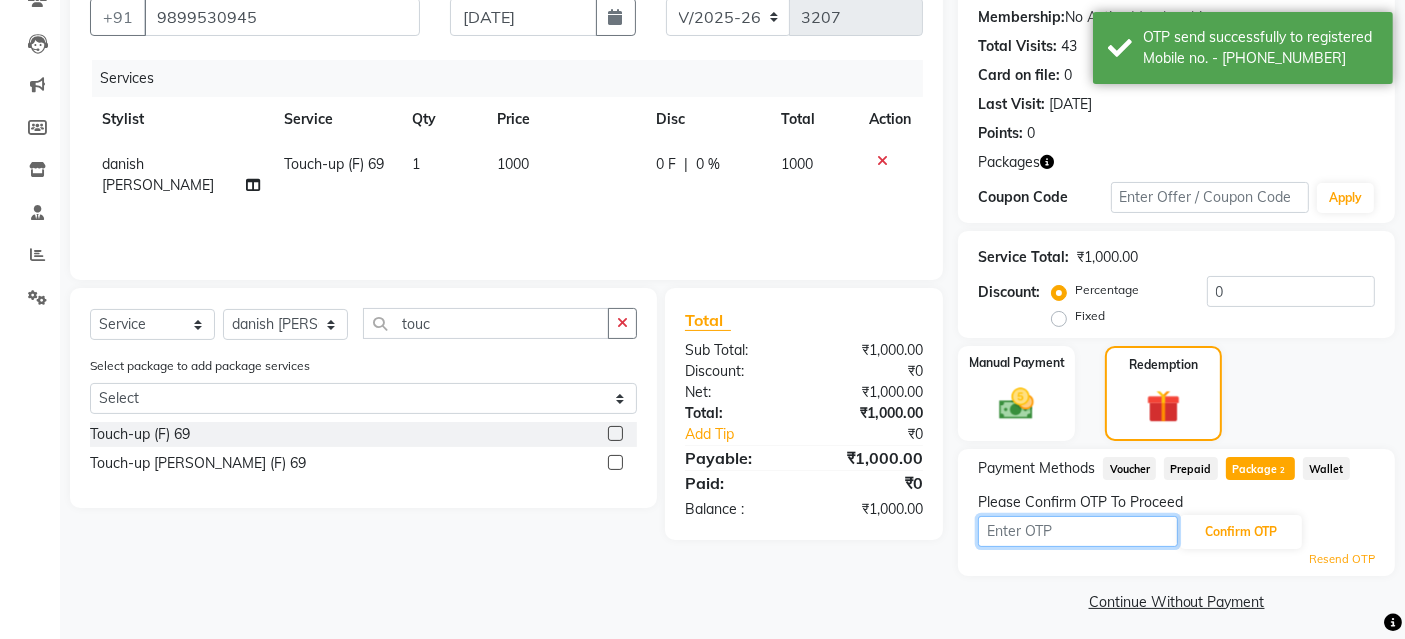 click at bounding box center [1078, 531] 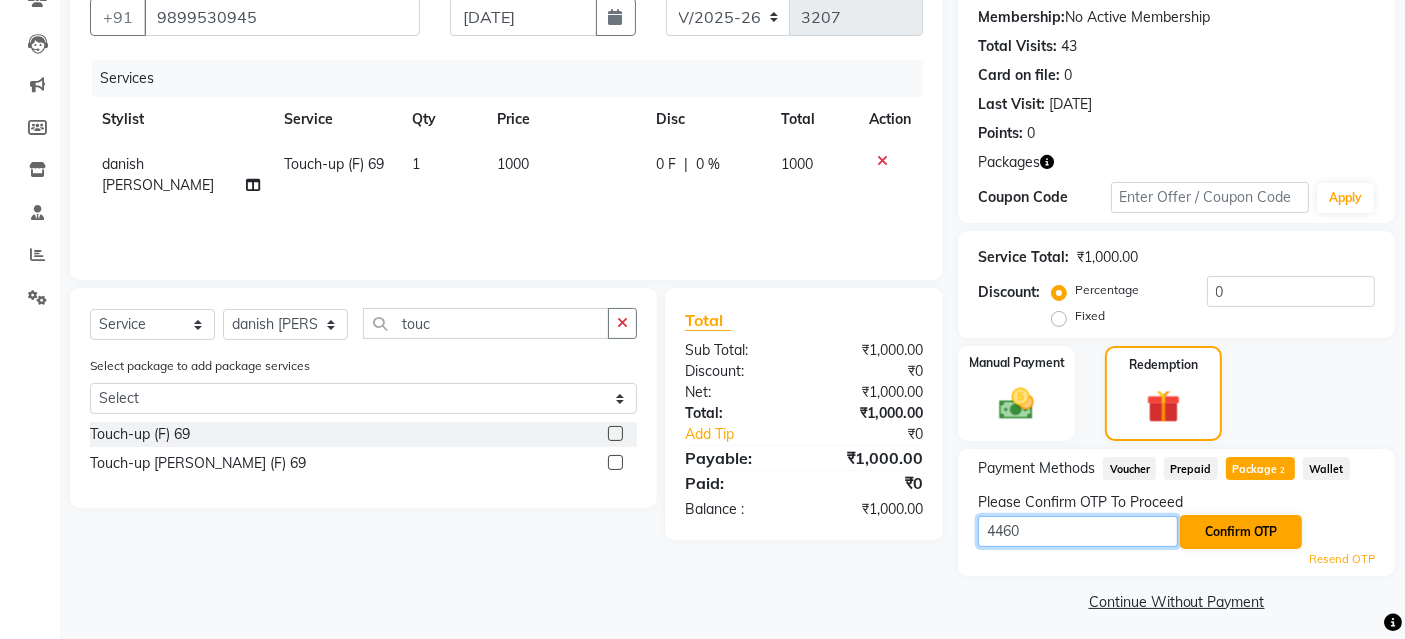 type on "4460" 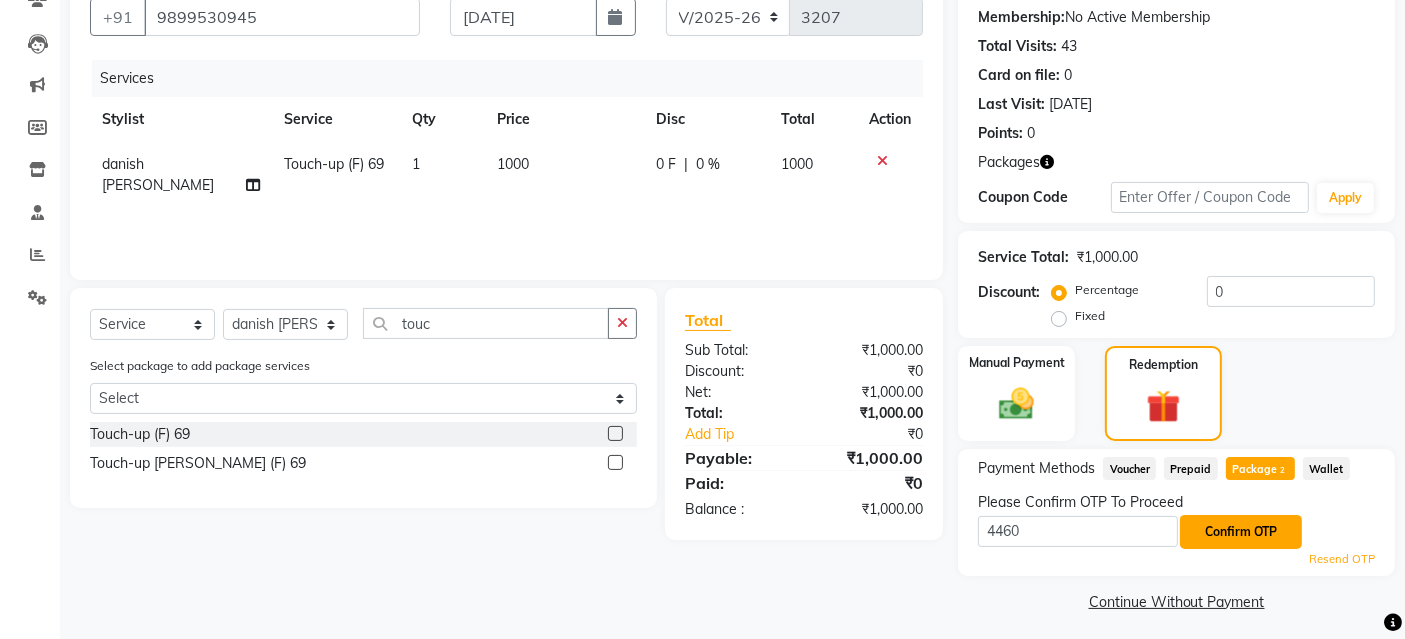 click on "Confirm OTP" 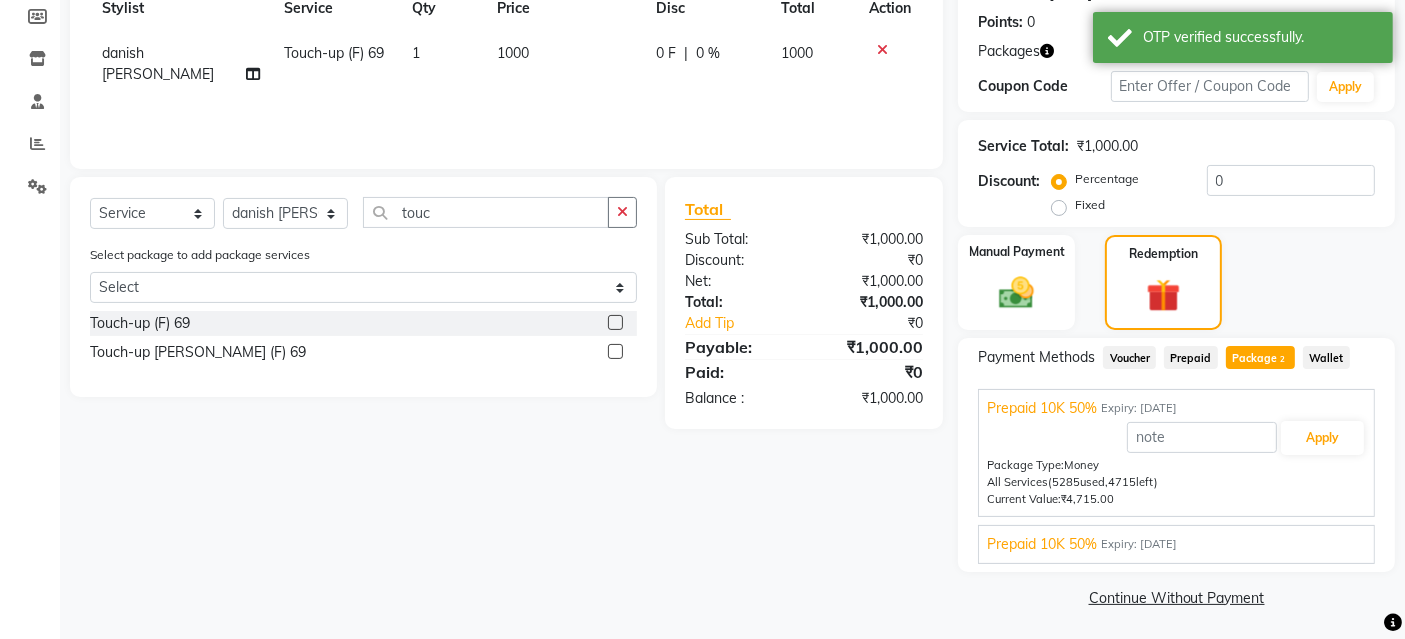 scroll, scrollTop: 300, scrollLeft: 0, axis: vertical 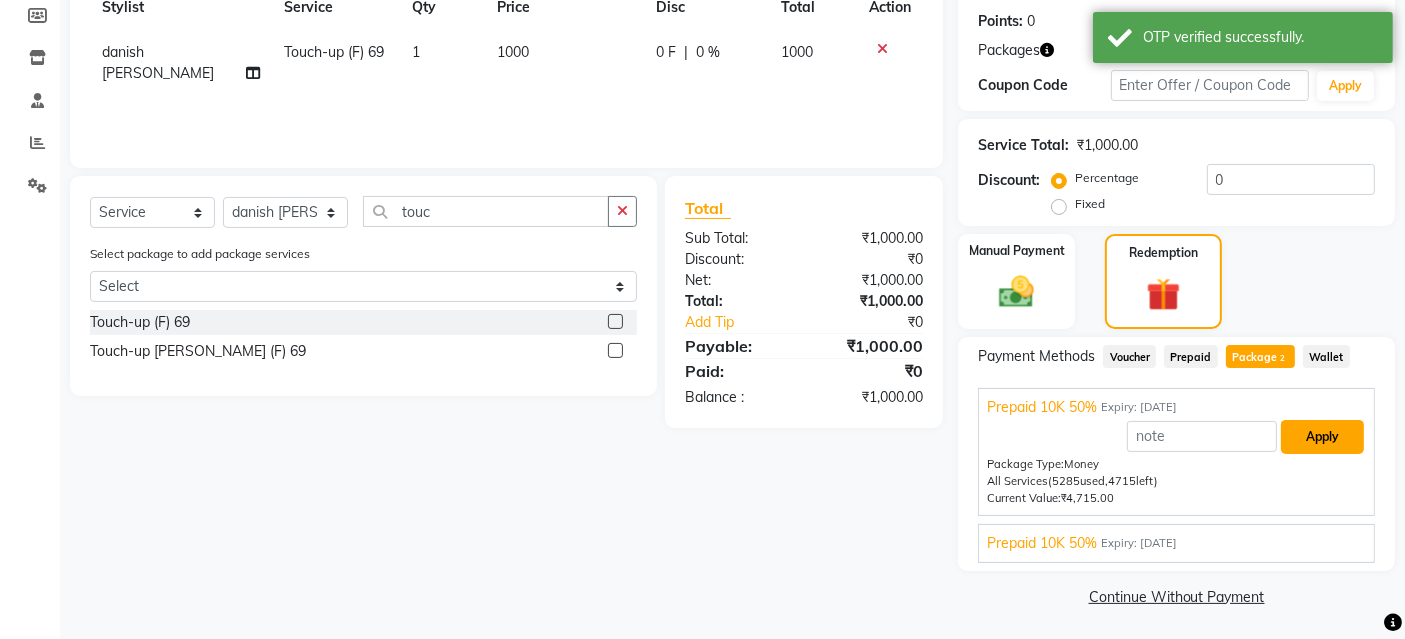click on "Apply" at bounding box center [1322, 437] 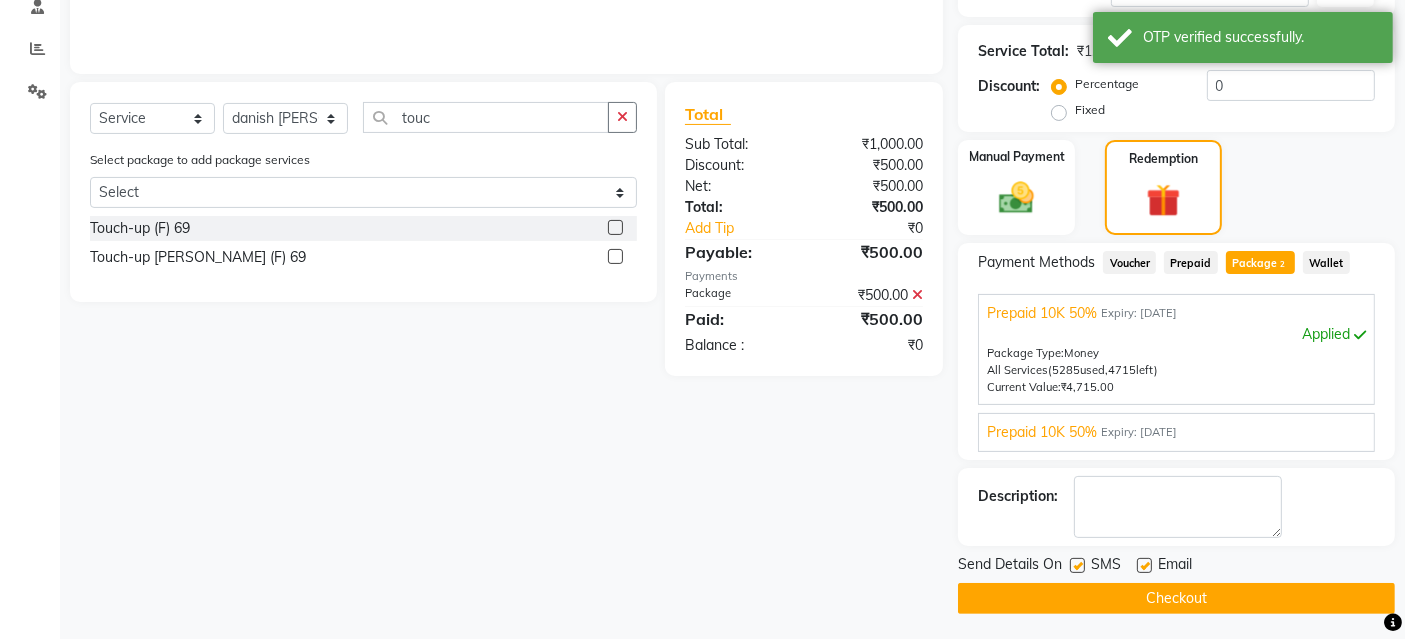 scroll, scrollTop: 395, scrollLeft: 0, axis: vertical 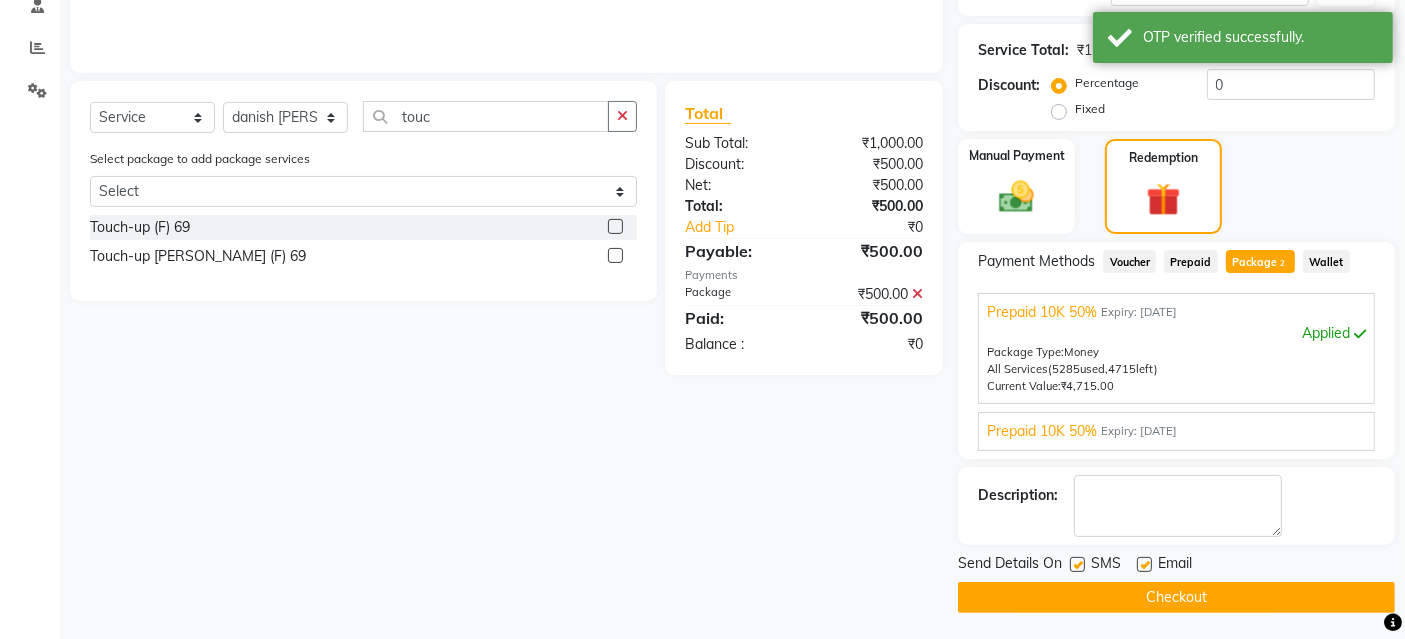 click on "Checkout" 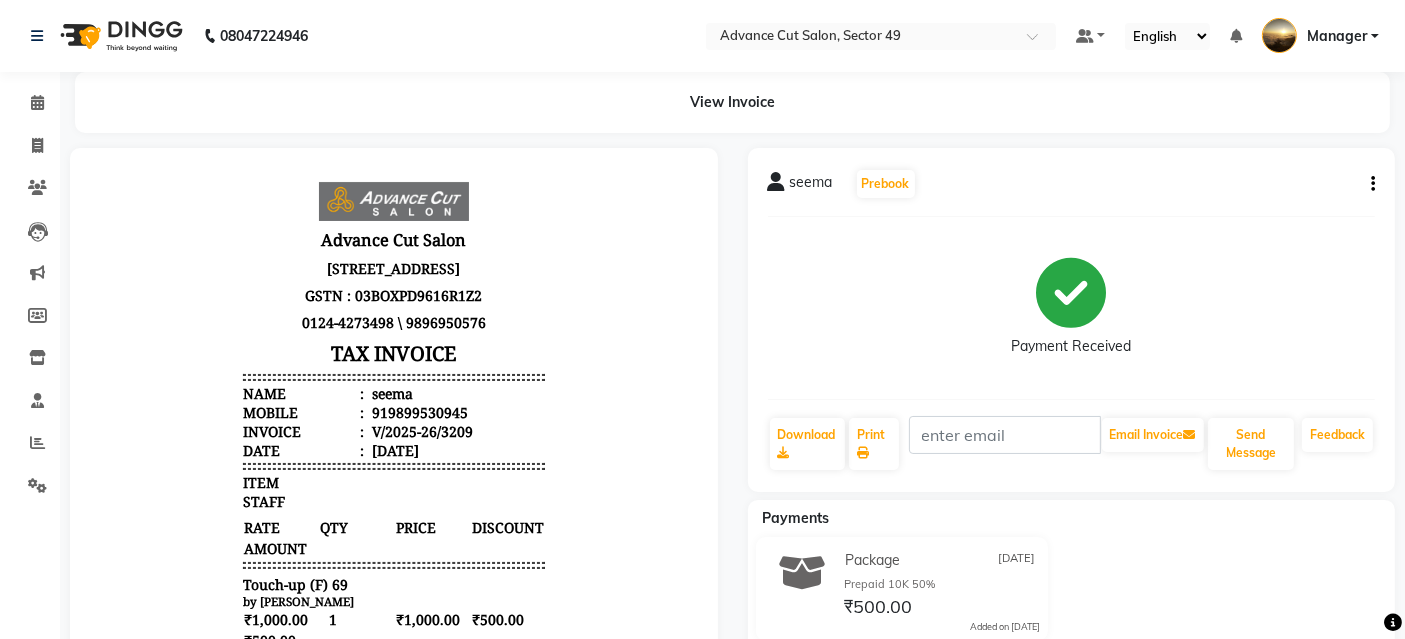 scroll, scrollTop: 0, scrollLeft: 0, axis: both 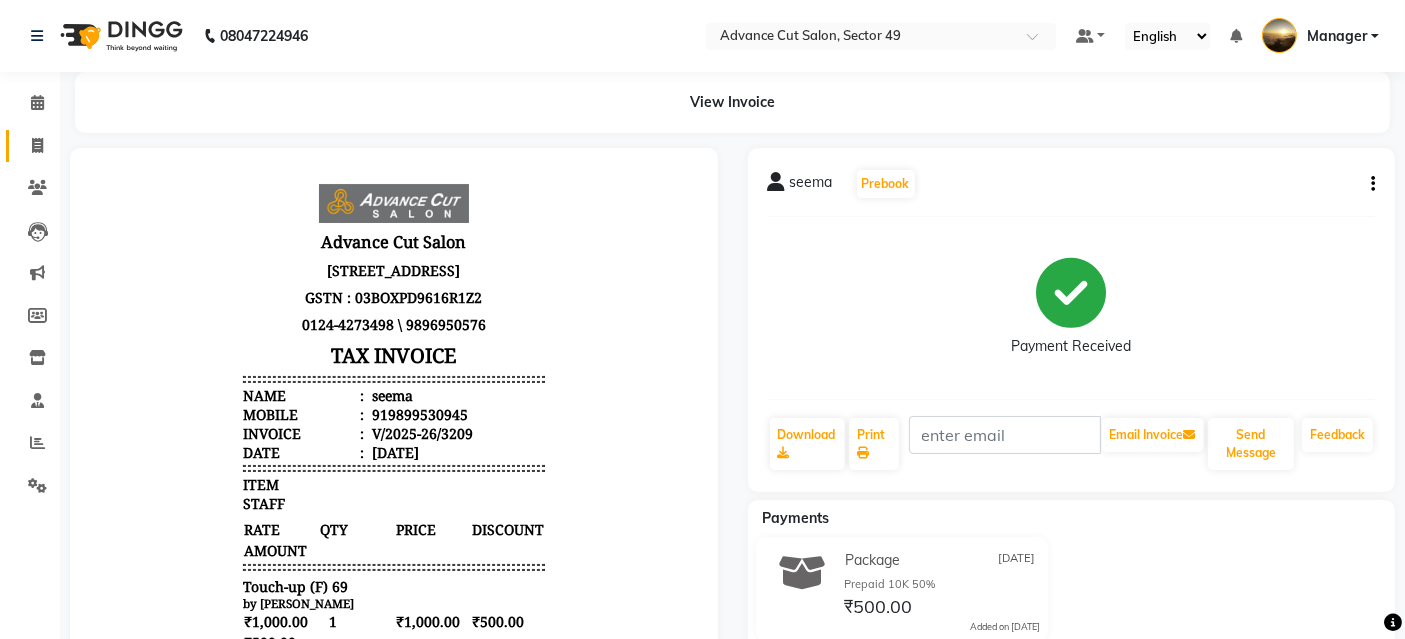 click 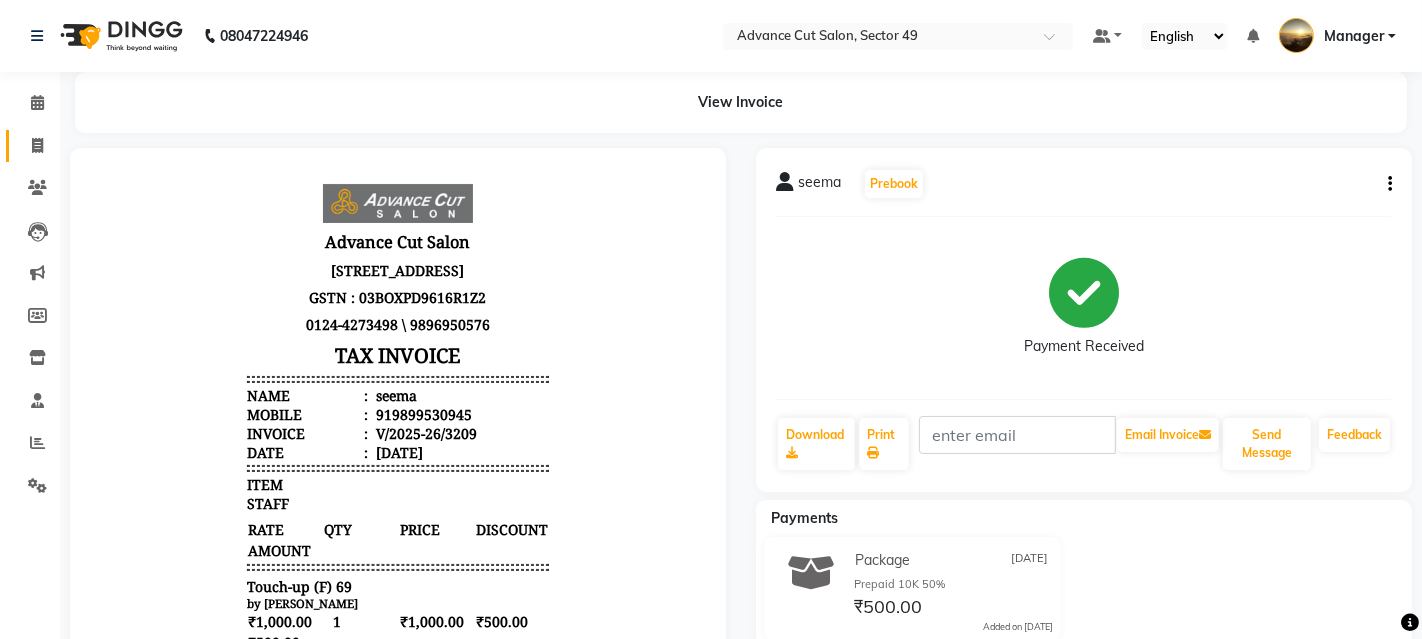 select on "service" 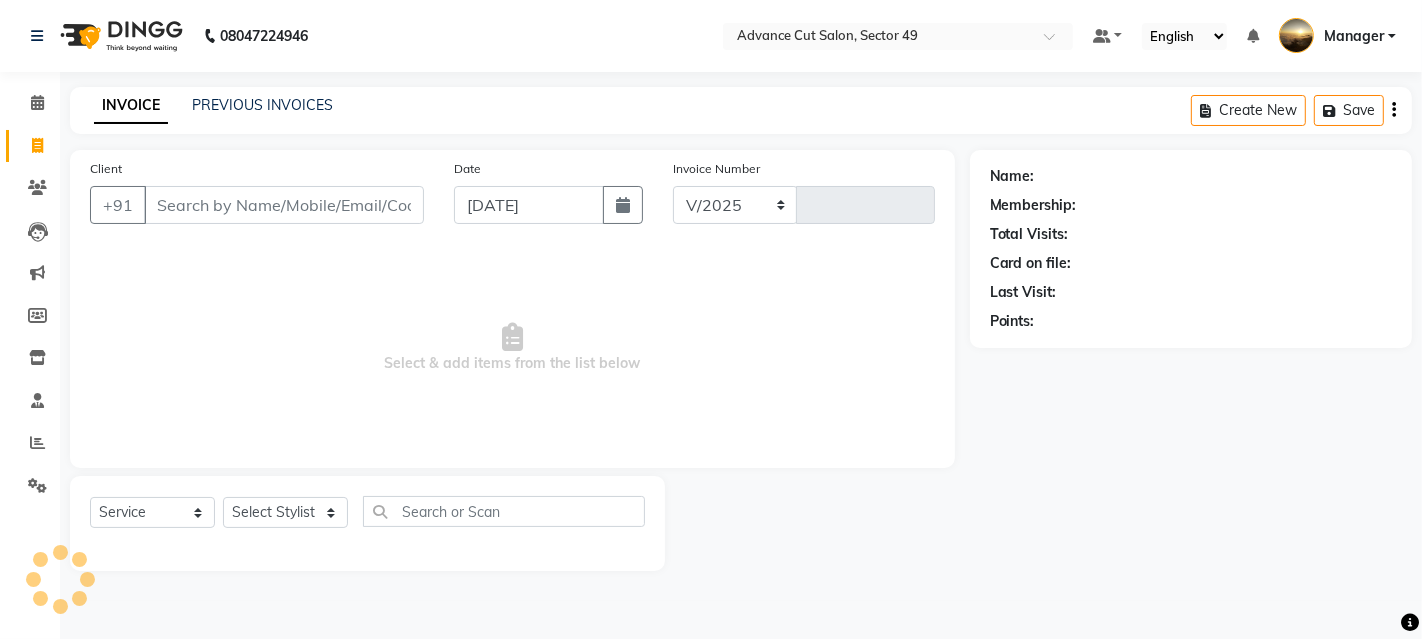 select on "4616" 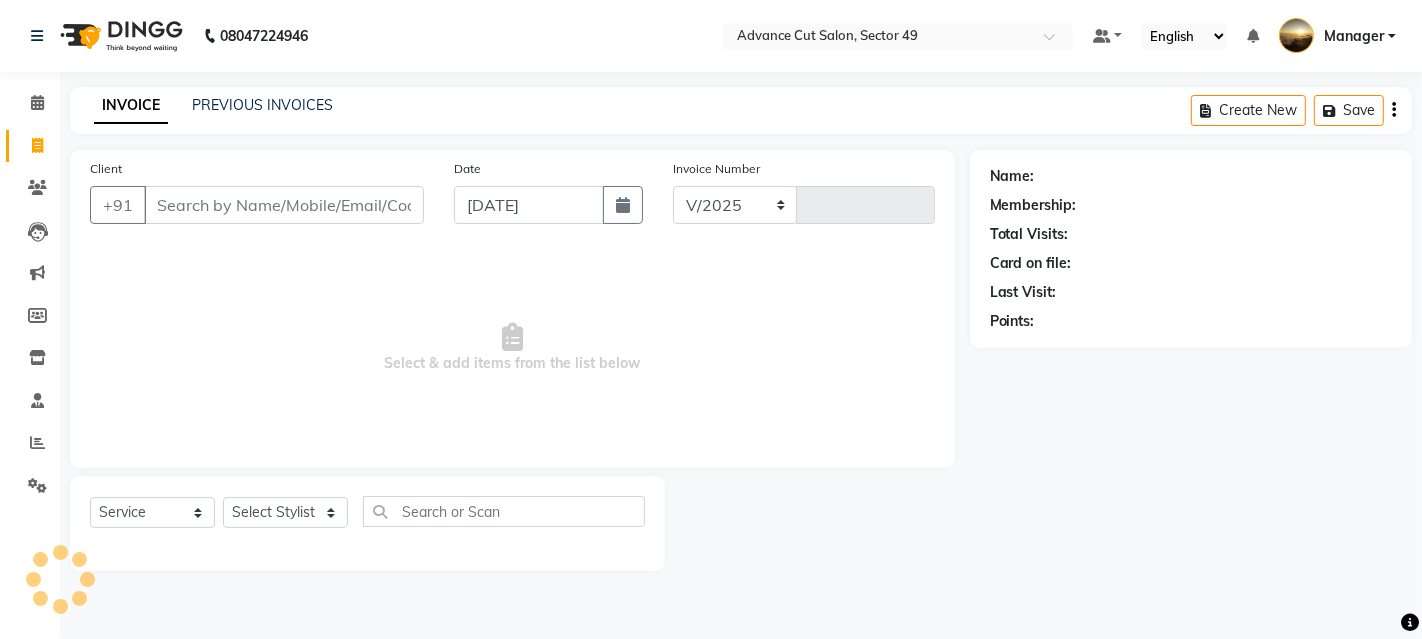 type on "3210" 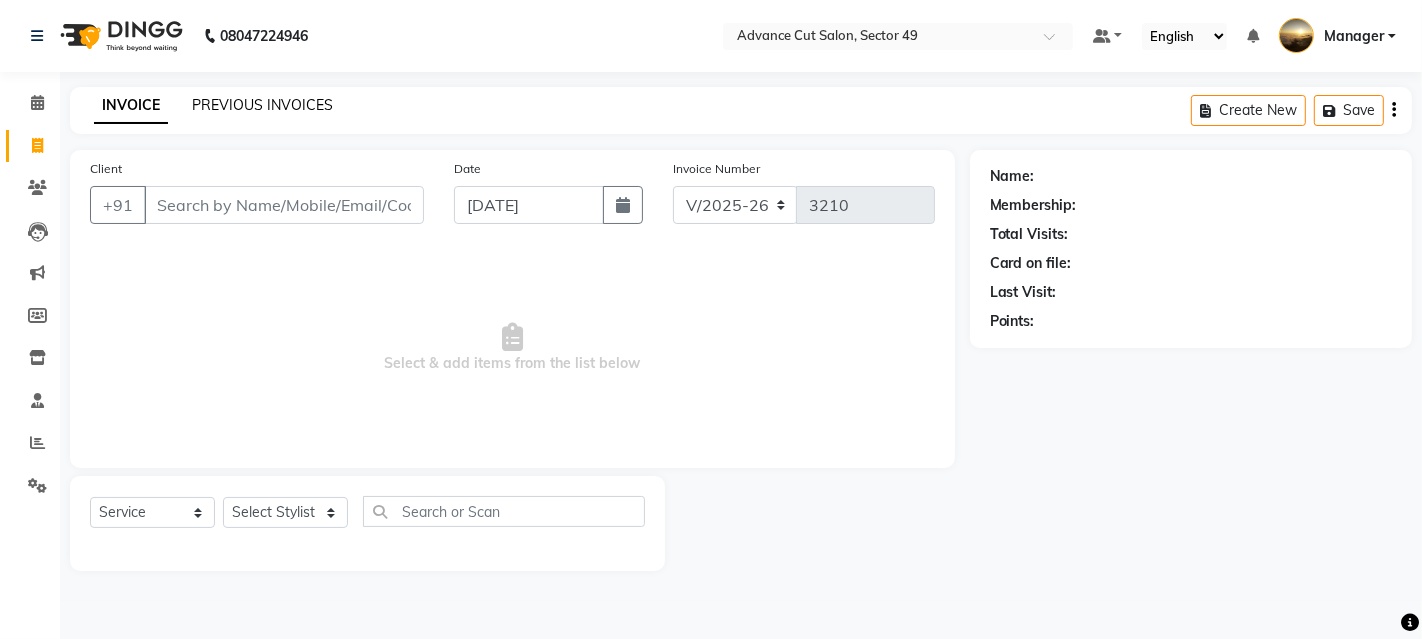 click on "PREVIOUS INVOICES" 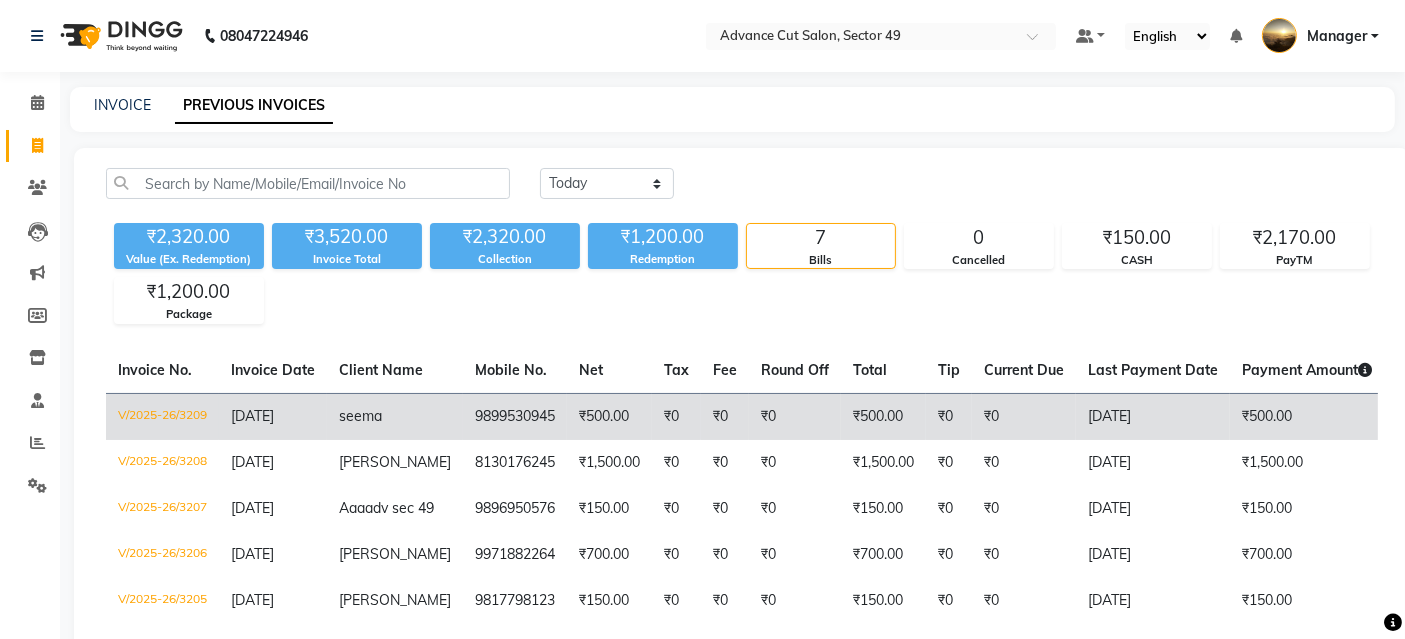click on "9899530945" 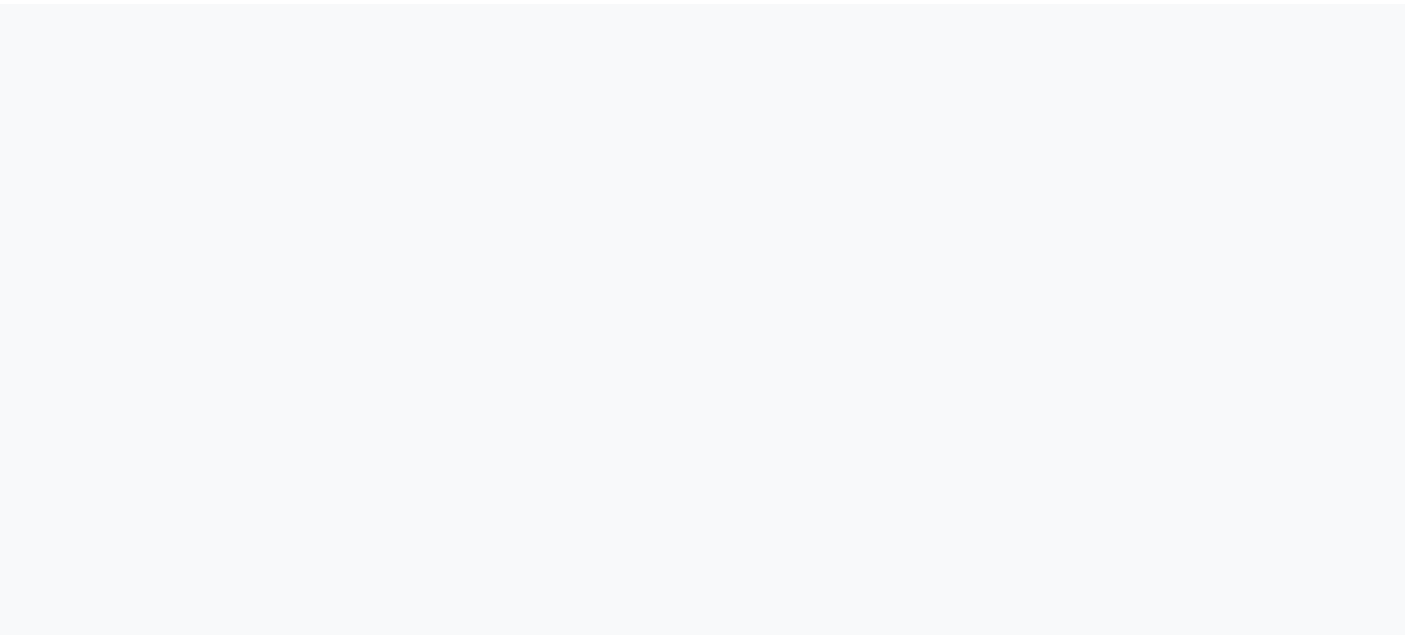 scroll, scrollTop: 0, scrollLeft: 0, axis: both 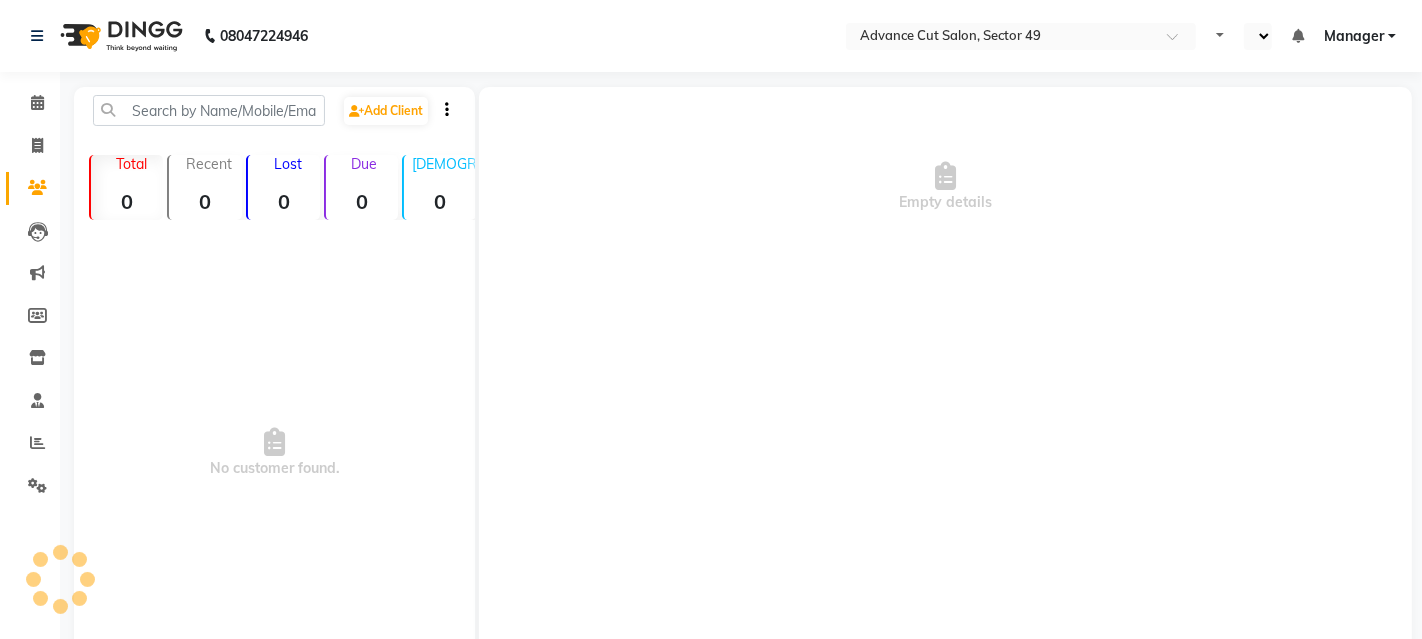select on "en" 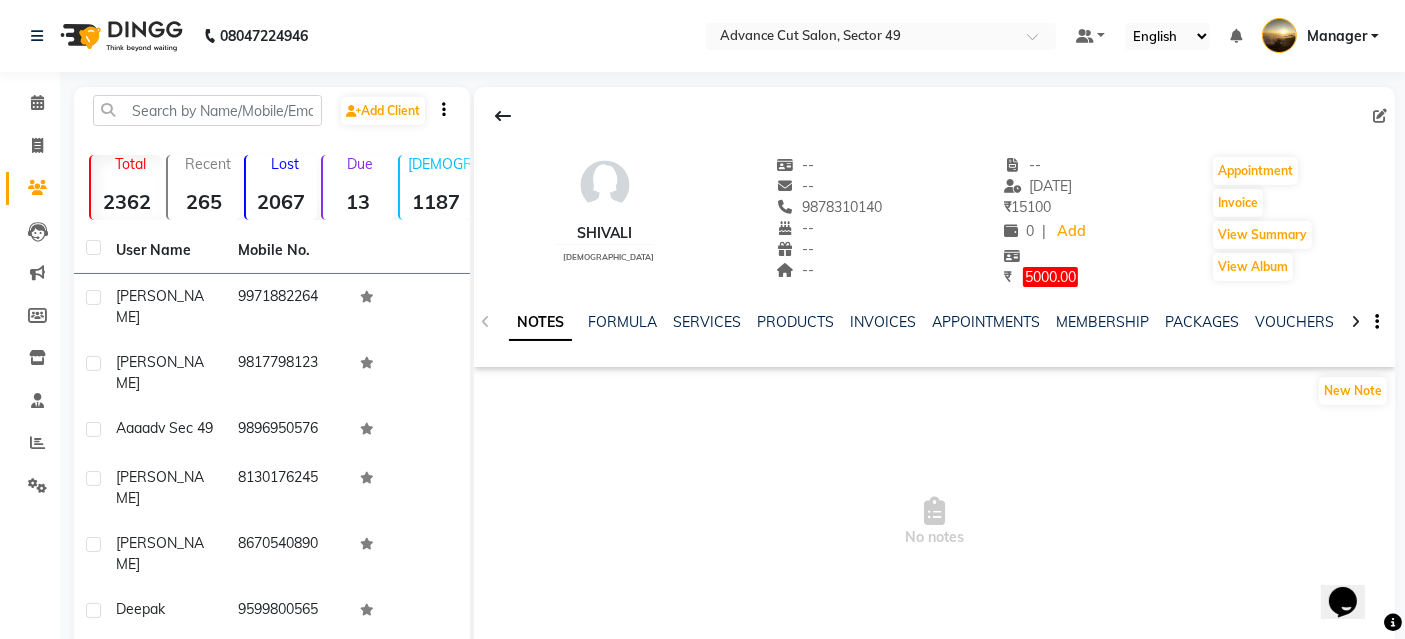 scroll, scrollTop: 0, scrollLeft: 0, axis: both 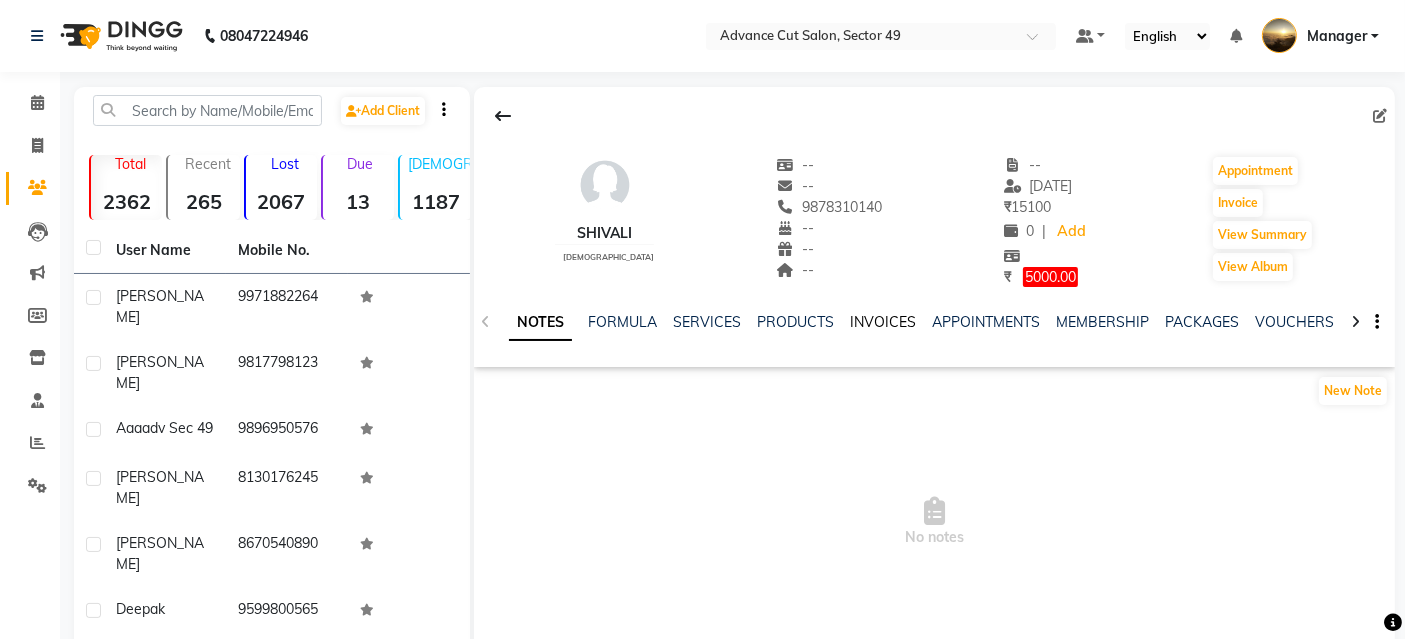 click on "INVOICES" 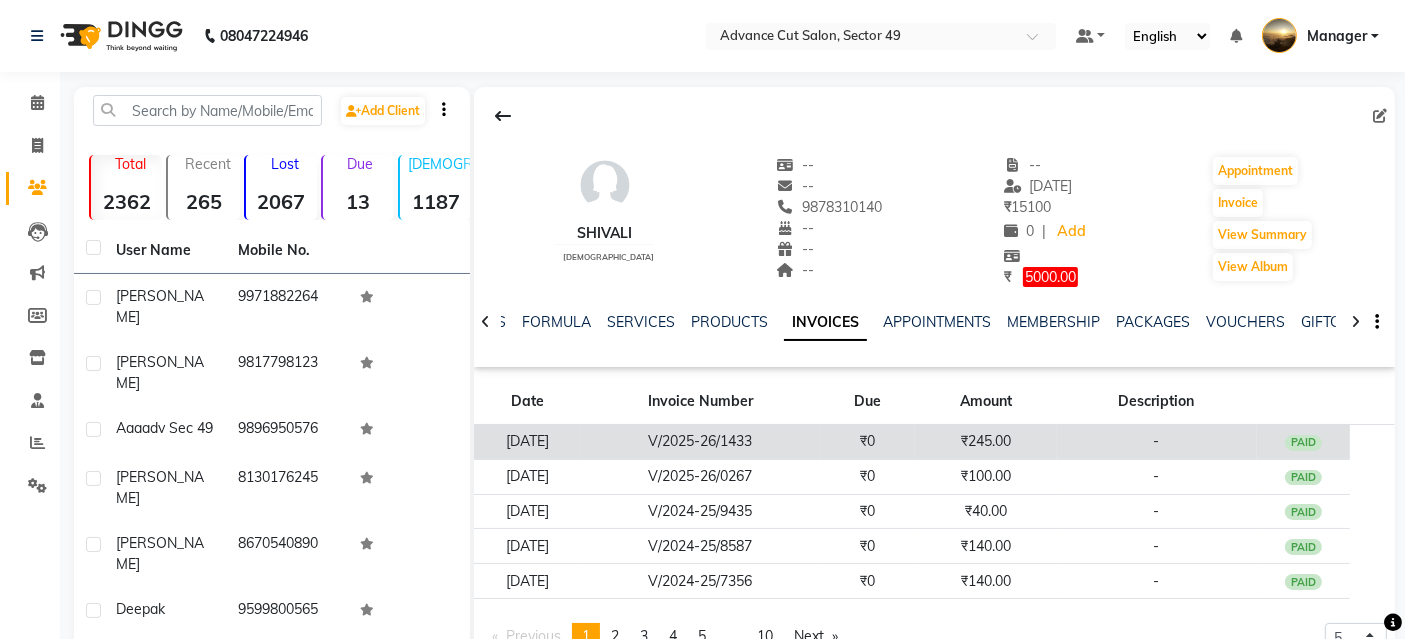 click on "₹245.00" 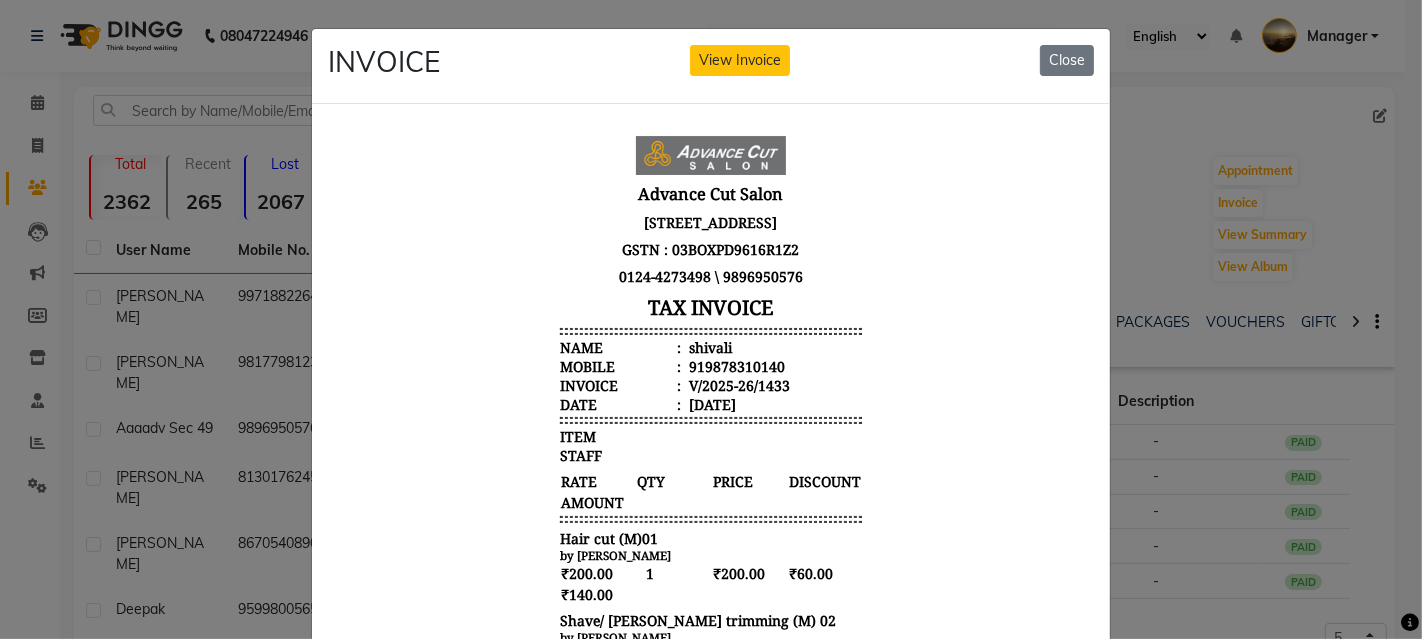 scroll, scrollTop: 15, scrollLeft: 0, axis: vertical 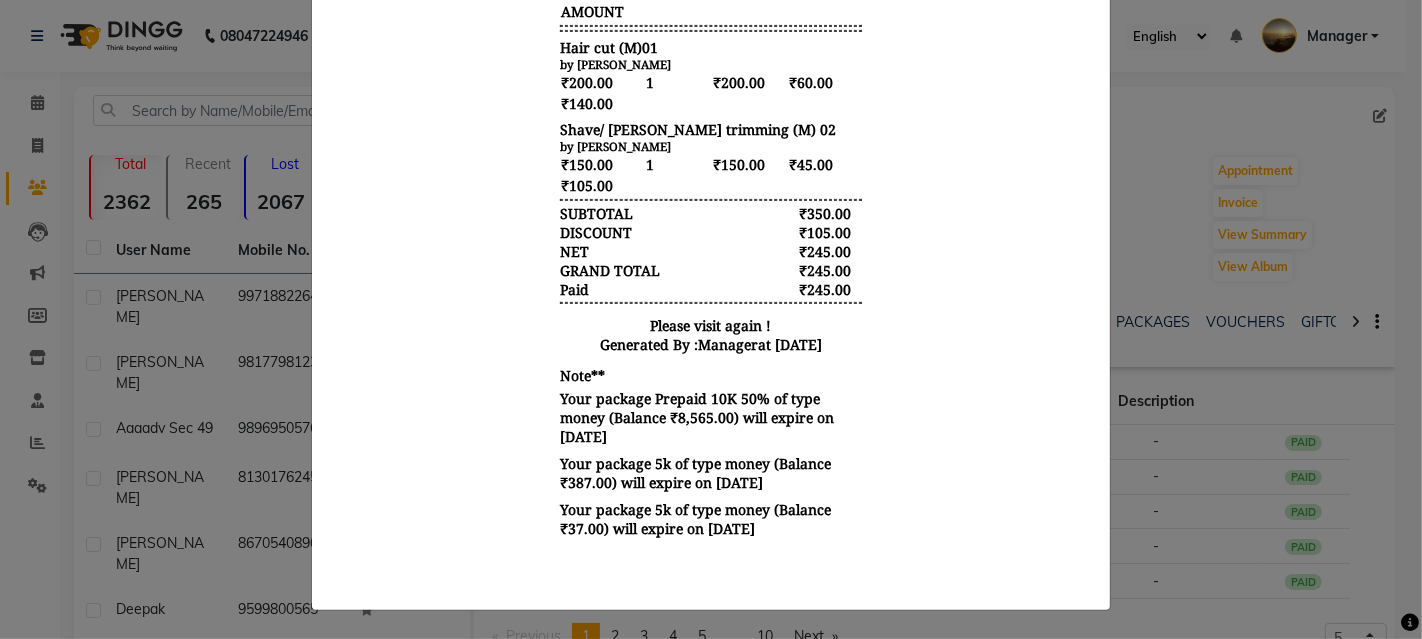 click on "Your package Prepaid 10K 50% of type money (Balance ₹8,565.00) will expire on 2034-07-17" at bounding box center (710, 417) 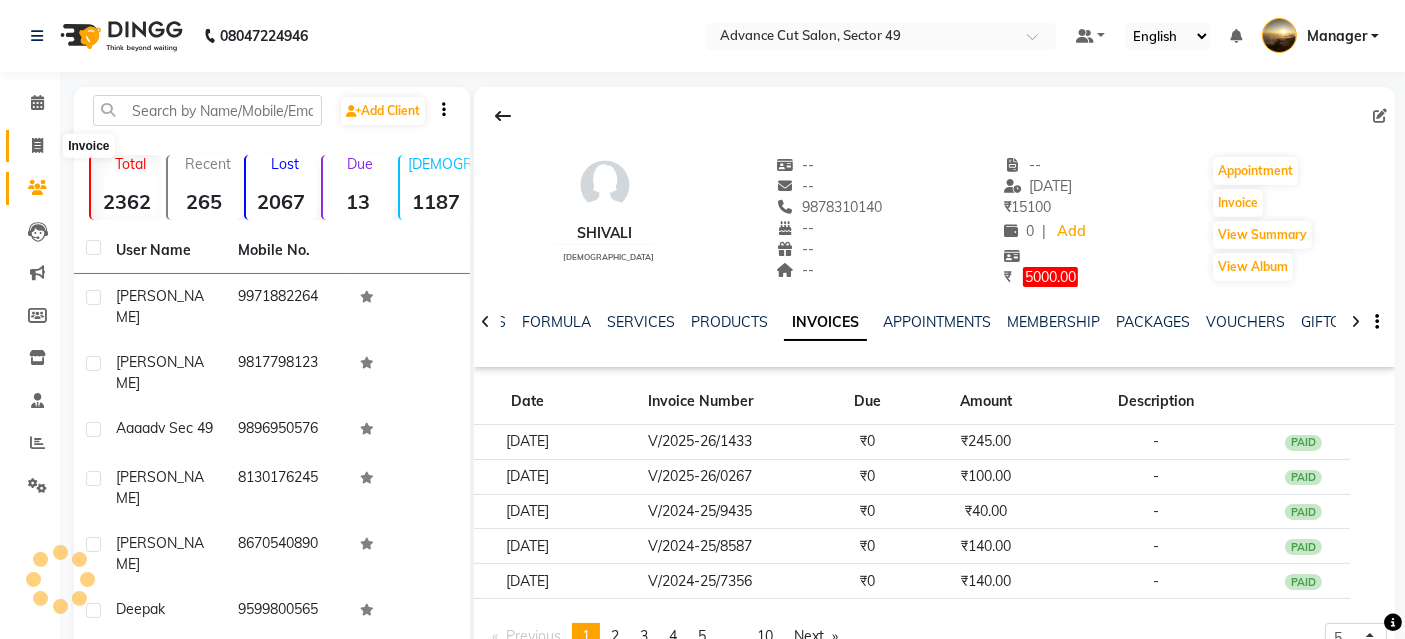 click 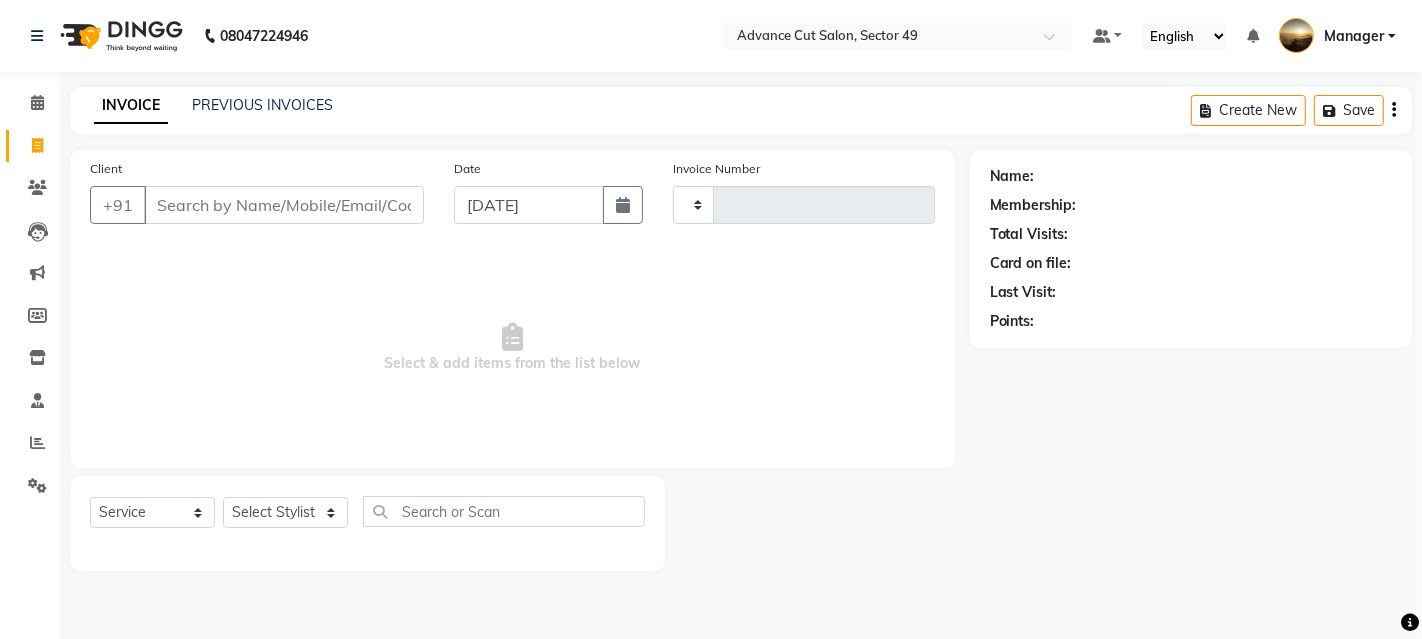 type on "3207" 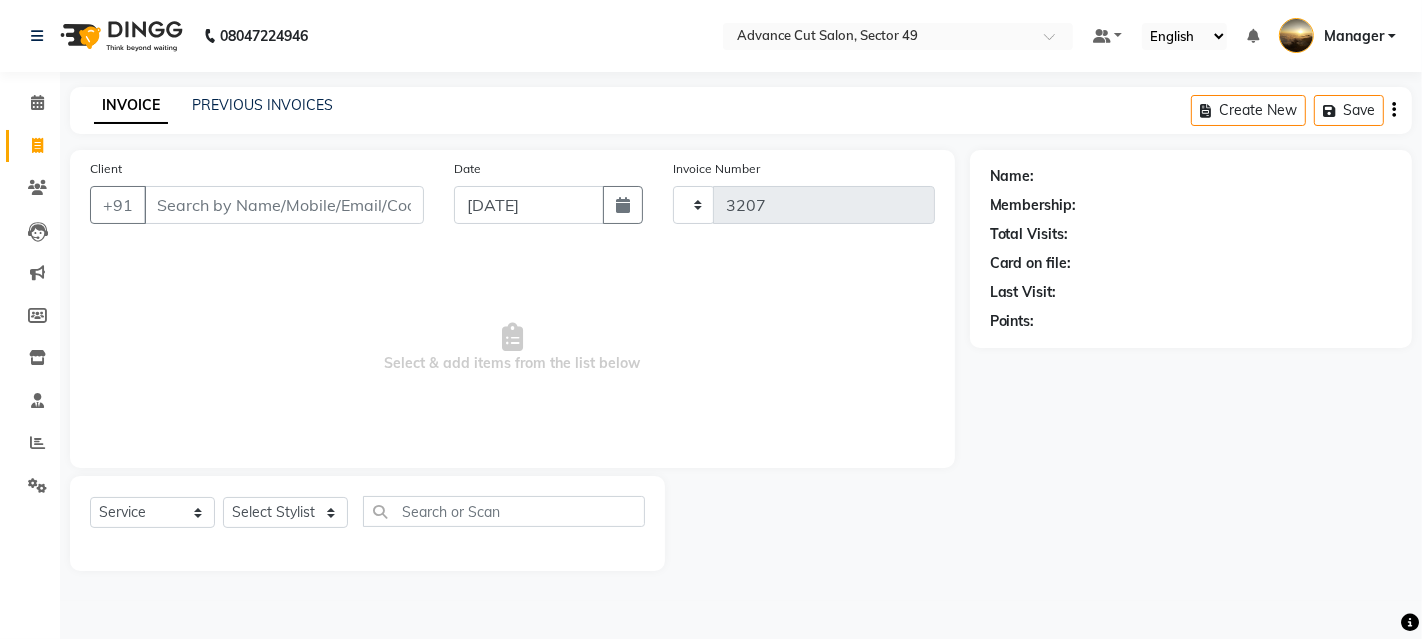 select on "4616" 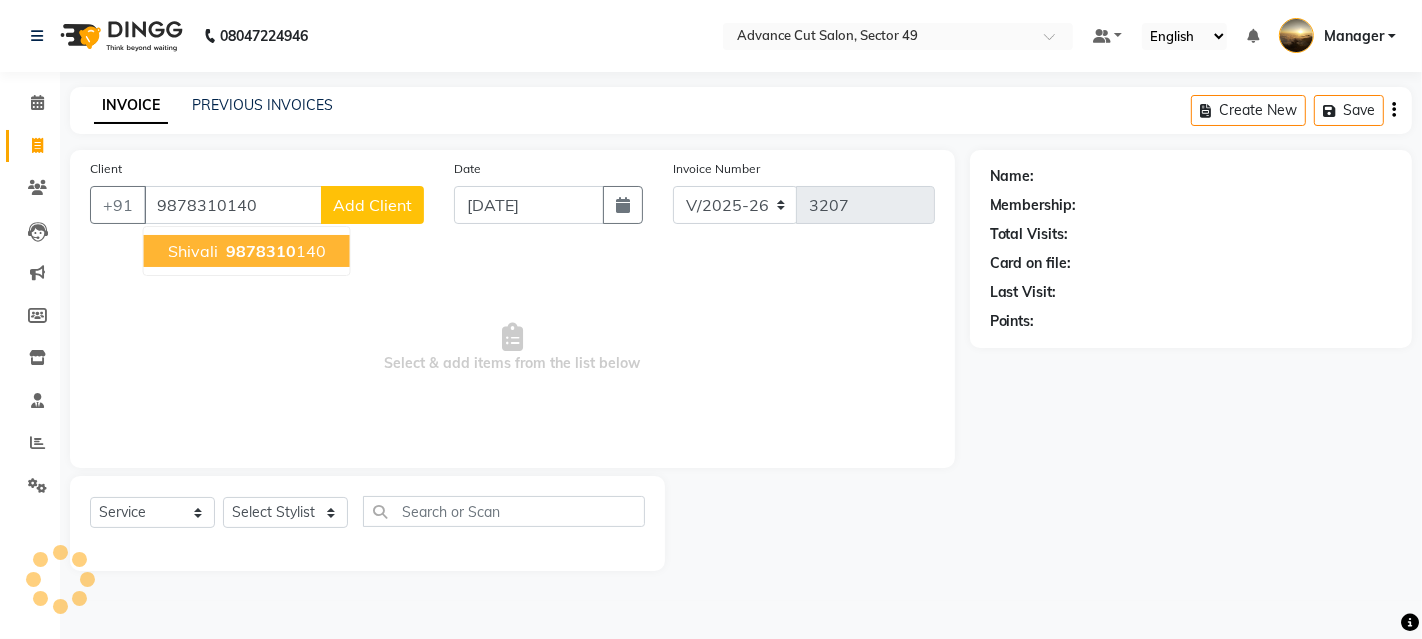 type on "9878310140" 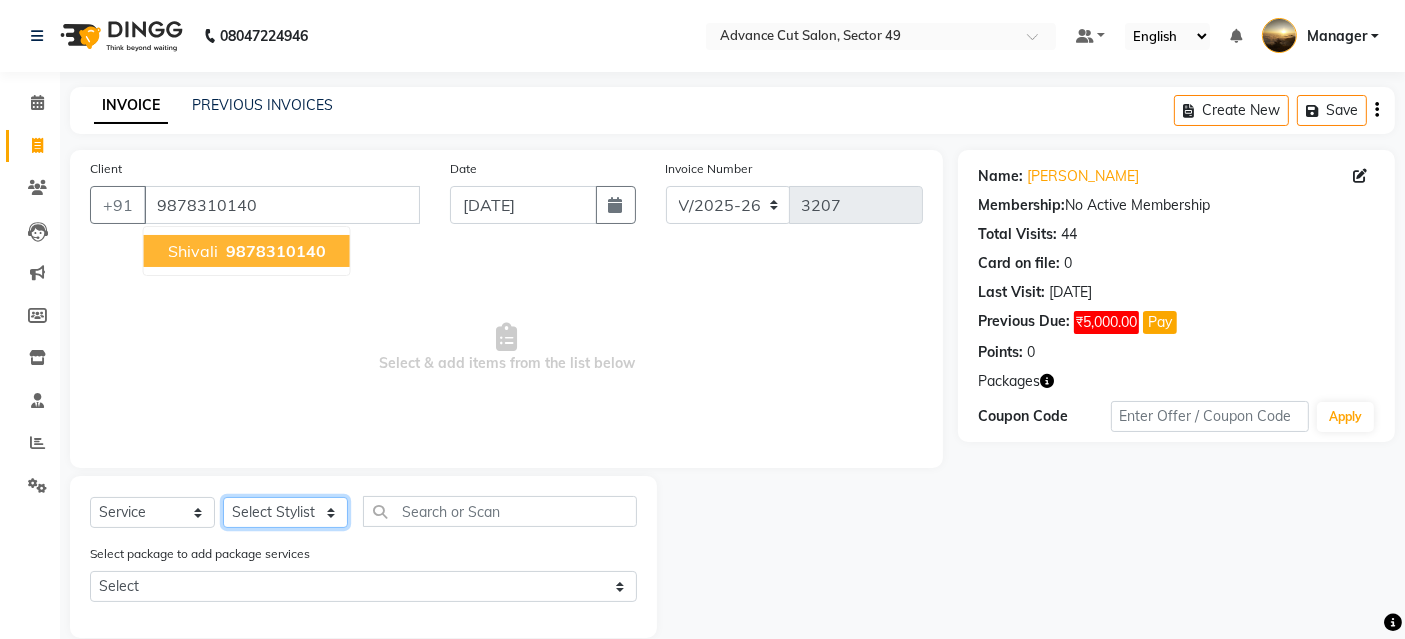 click on "Select Stylist Ayaphy Banty danish ali david Manager product purvi rakhi riyaz sameer sameer Tip vishal" 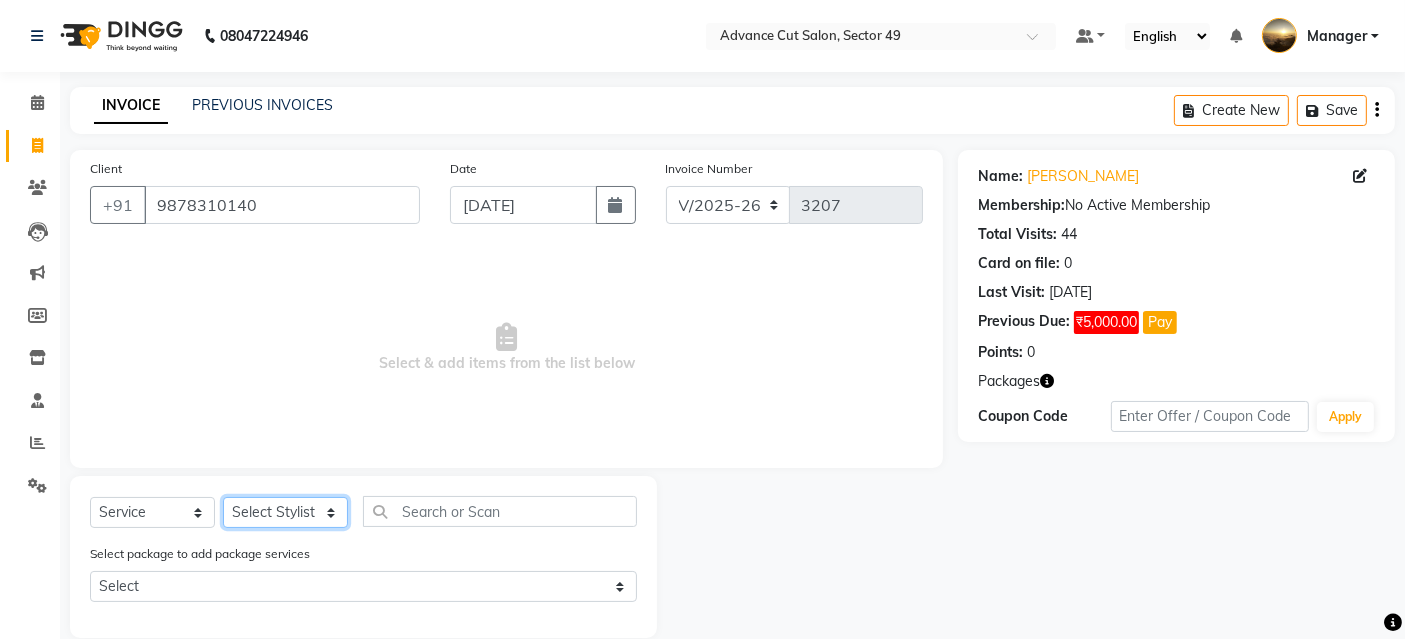 select on "74206" 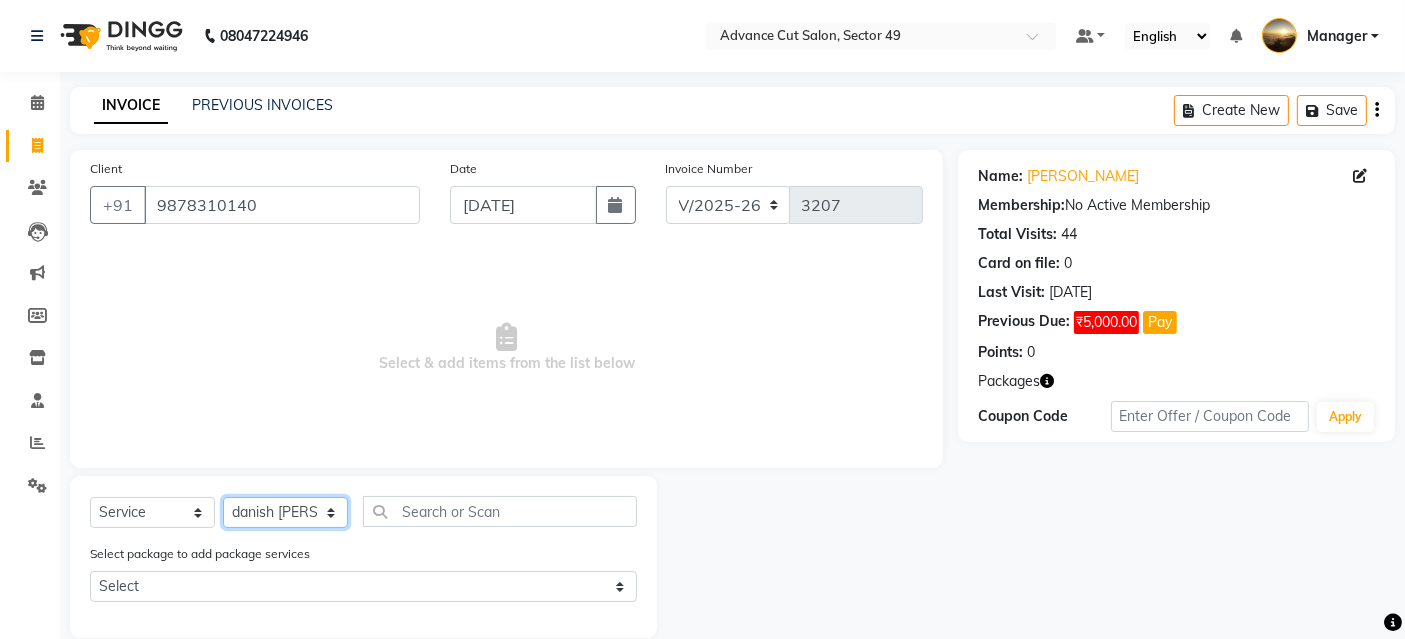 click on "Select Stylist Ayaphy Banty danish ali david Manager product purvi rakhi riyaz sameer sameer Tip vishal" 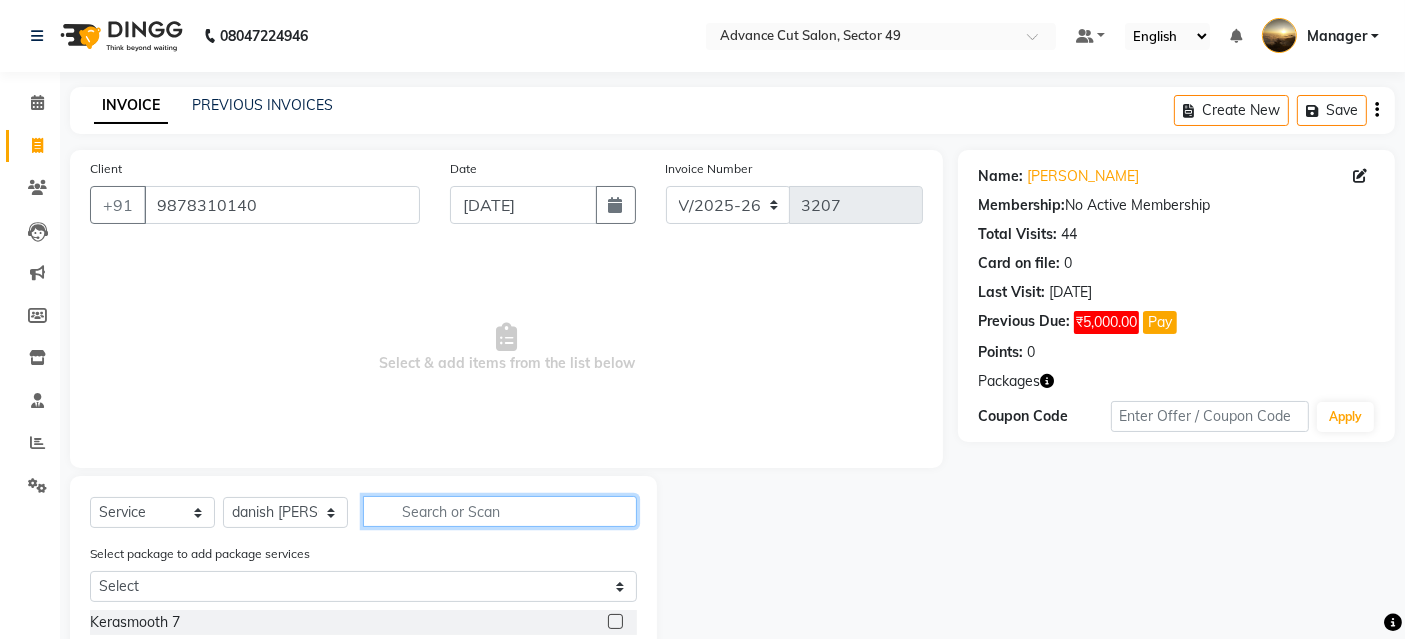 click 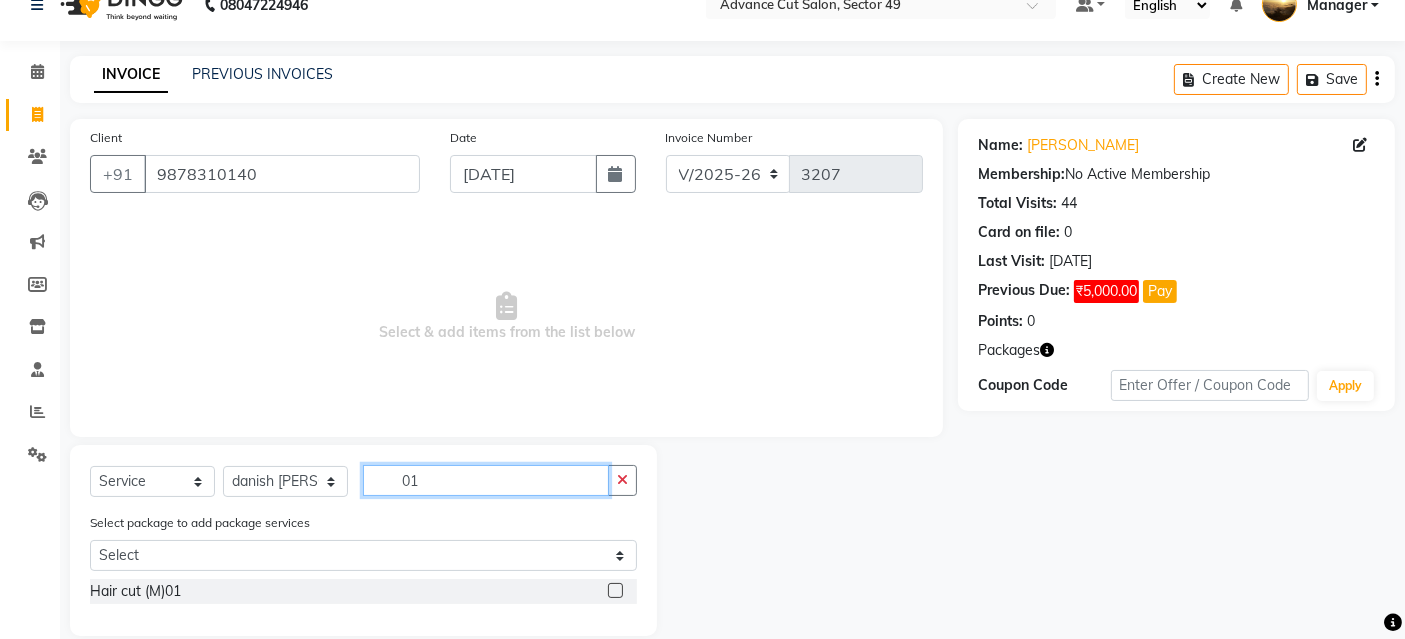scroll, scrollTop: 57, scrollLeft: 0, axis: vertical 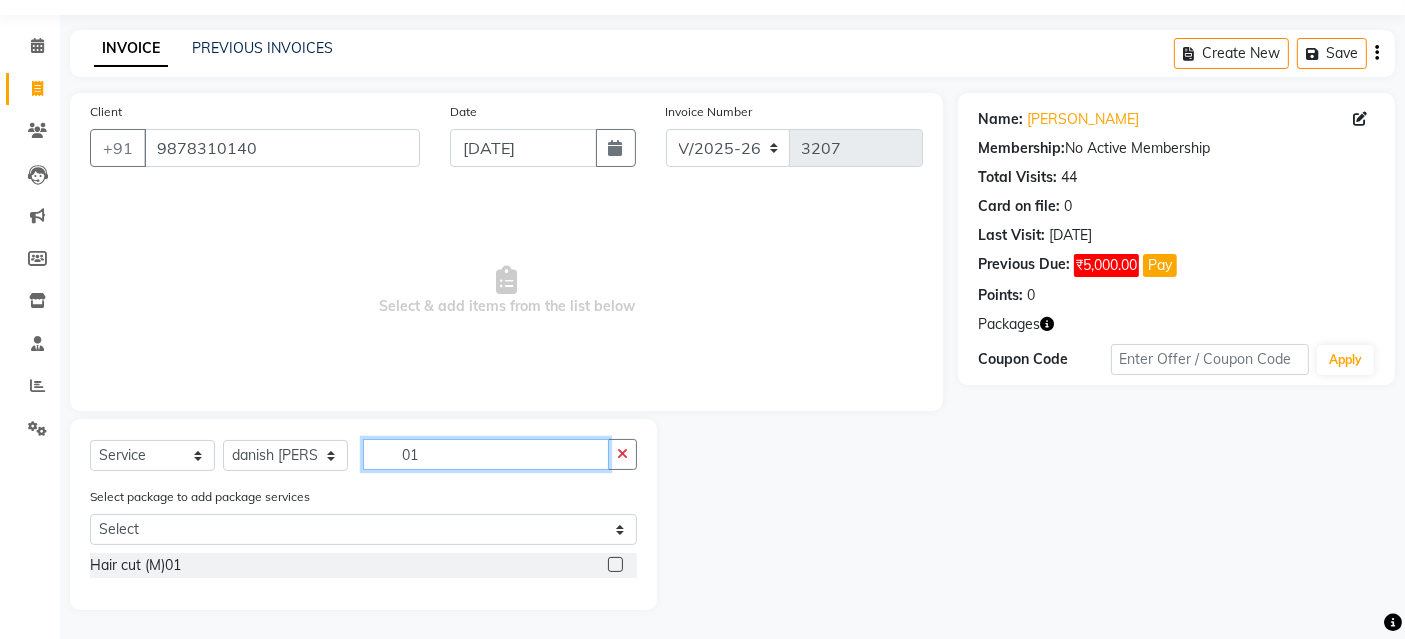type on "01" 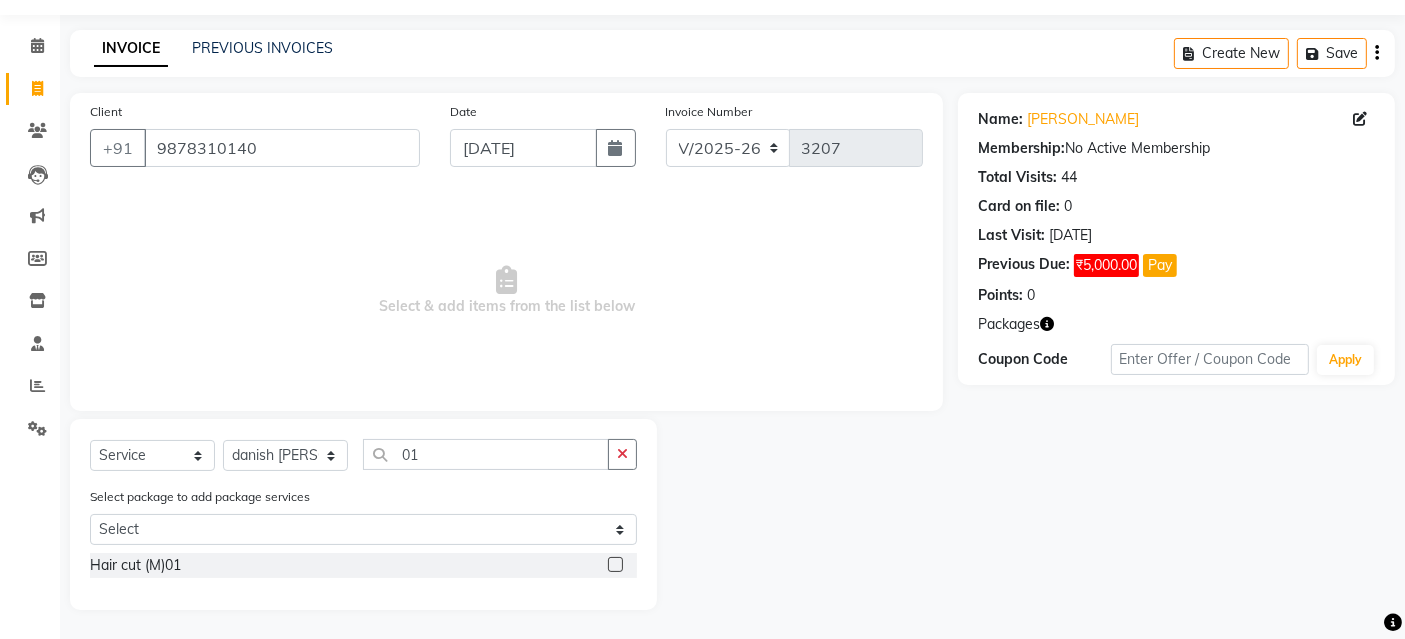 click 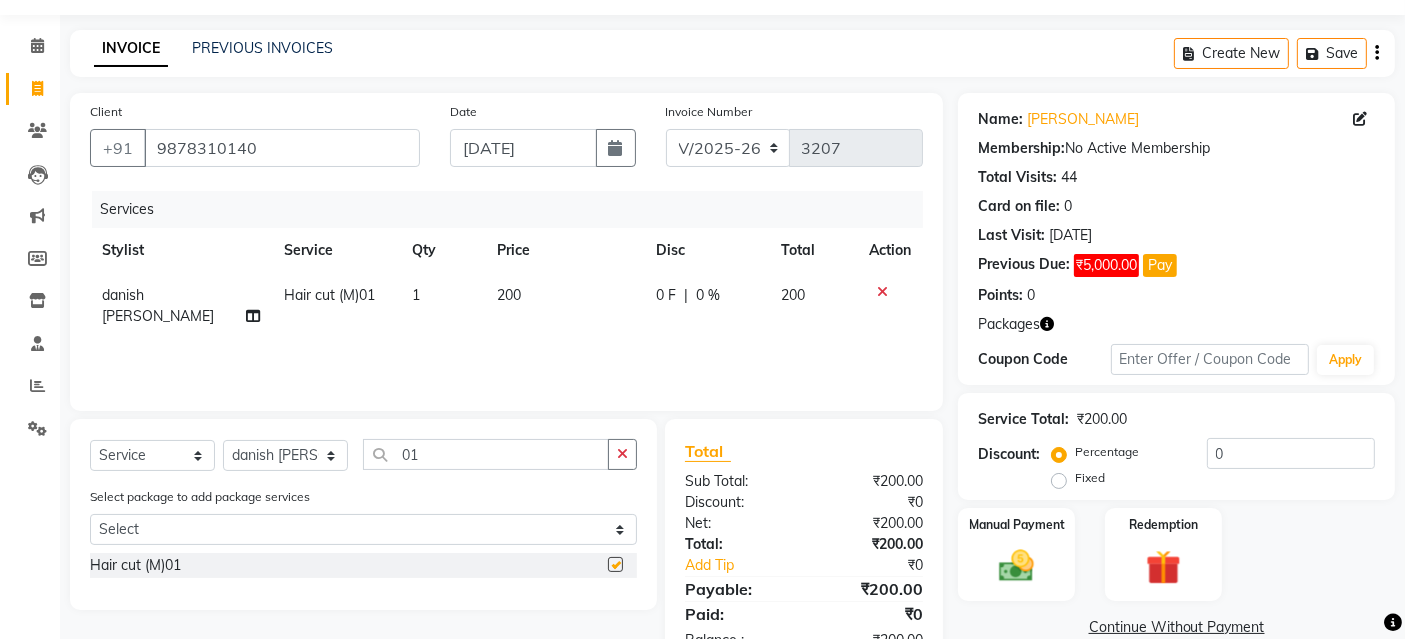 checkbox on "false" 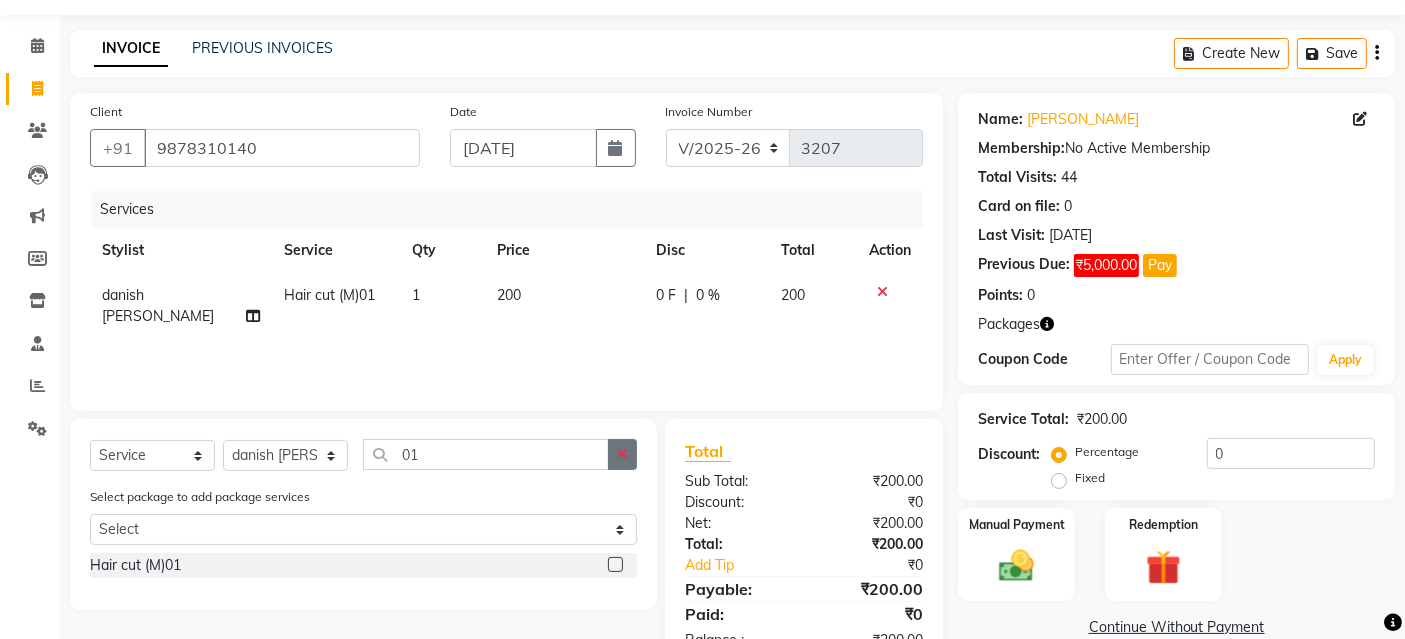 click 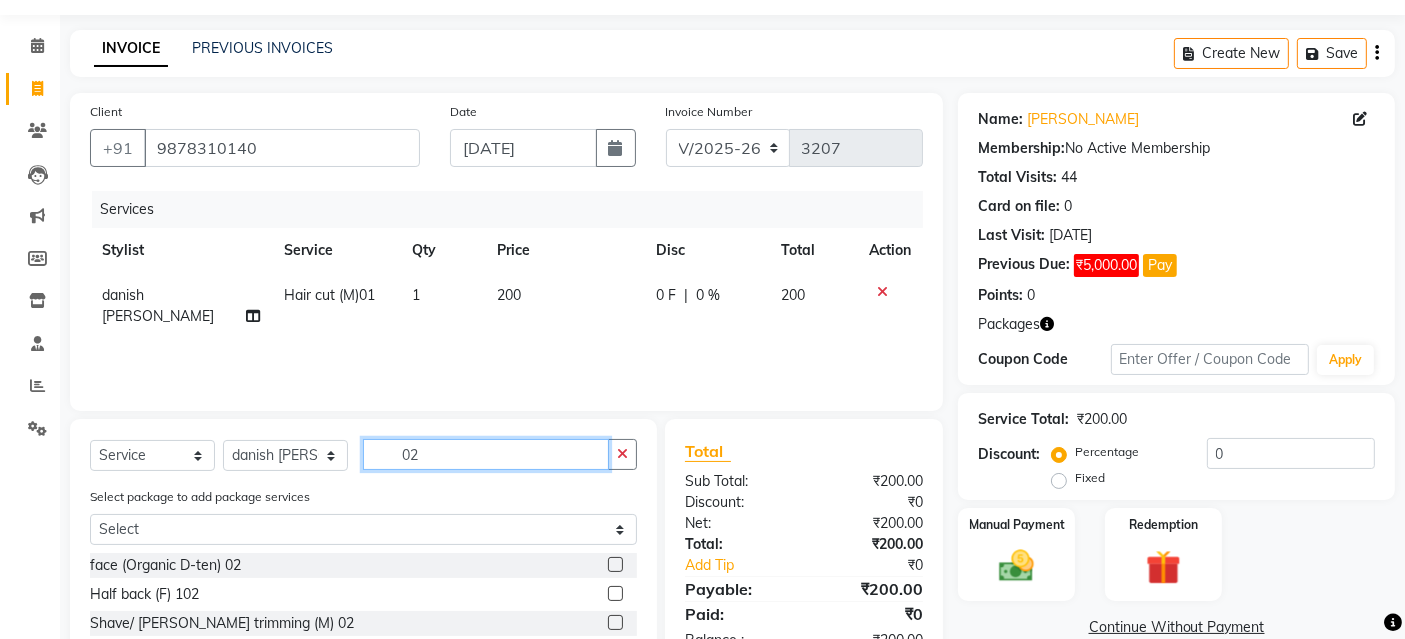 scroll, scrollTop: 117, scrollLeft: 0, axis: vertical 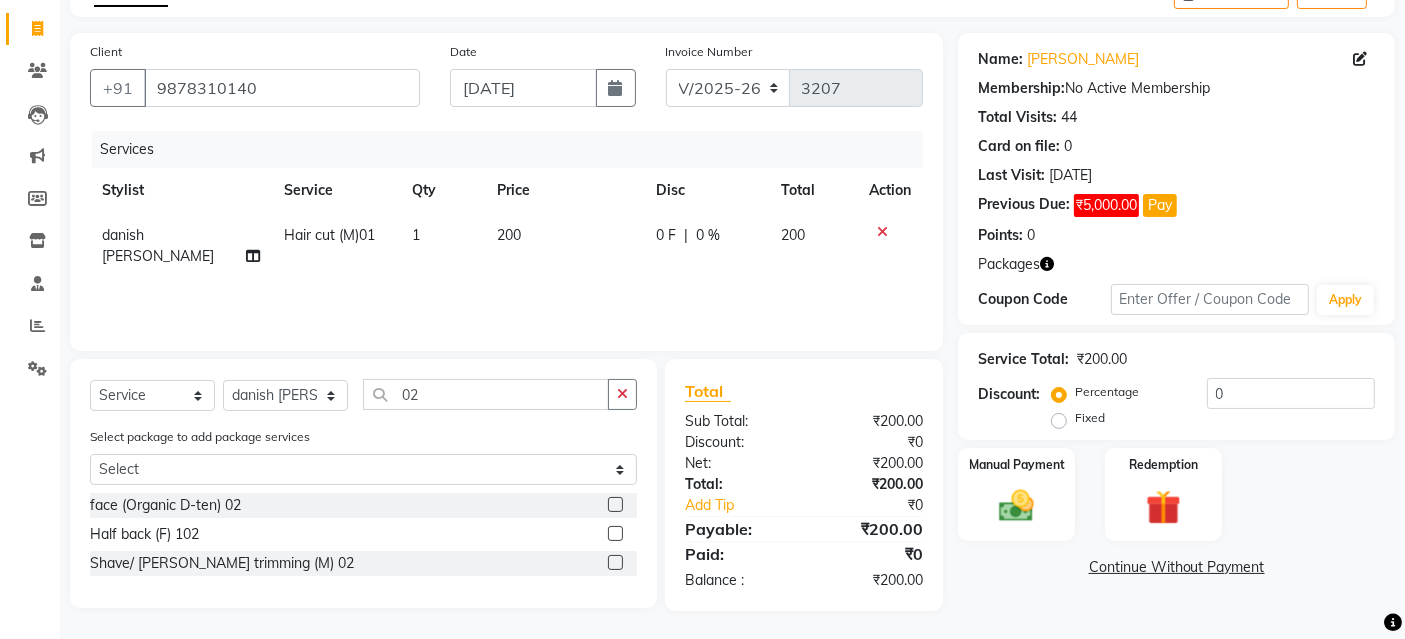 click 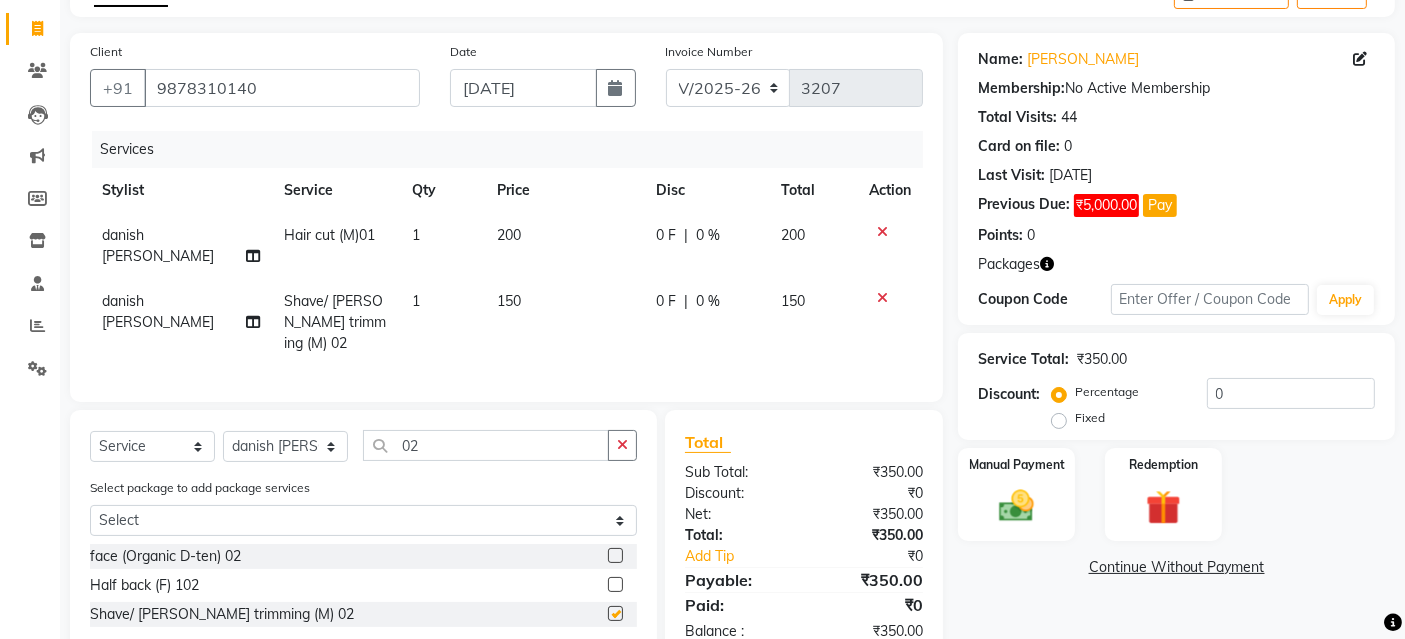 checkbox on "false" 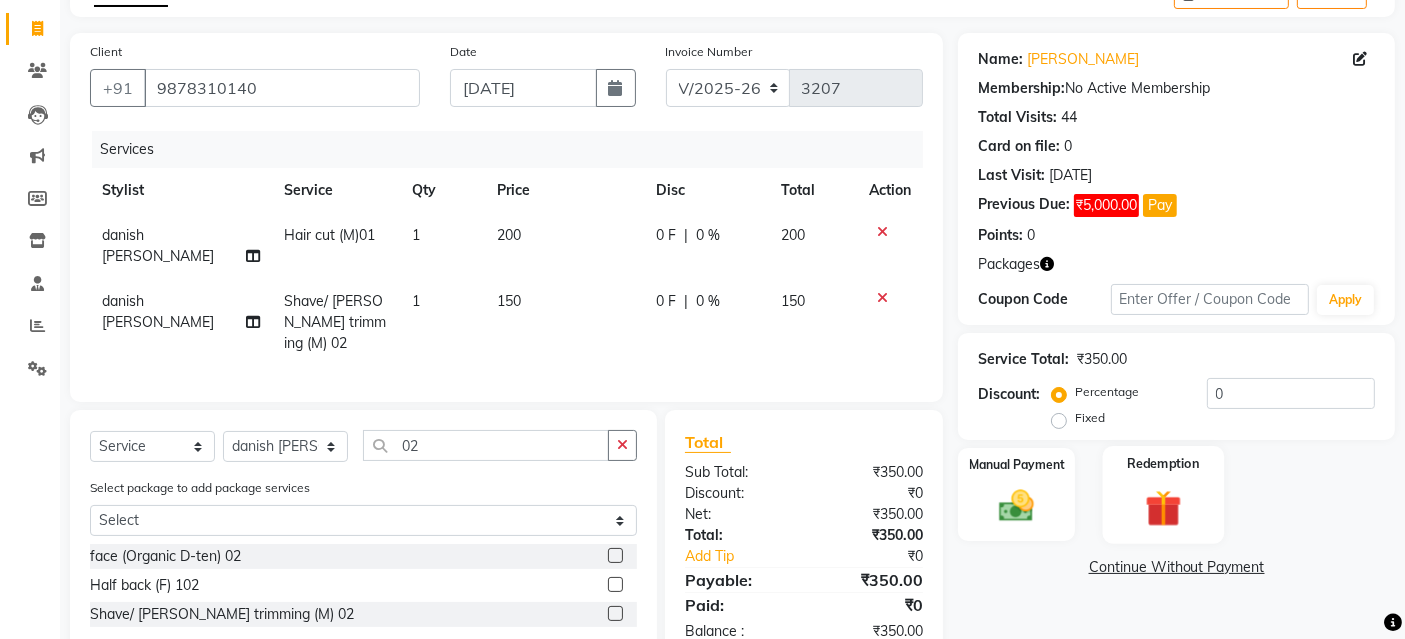 click on "Redemption" 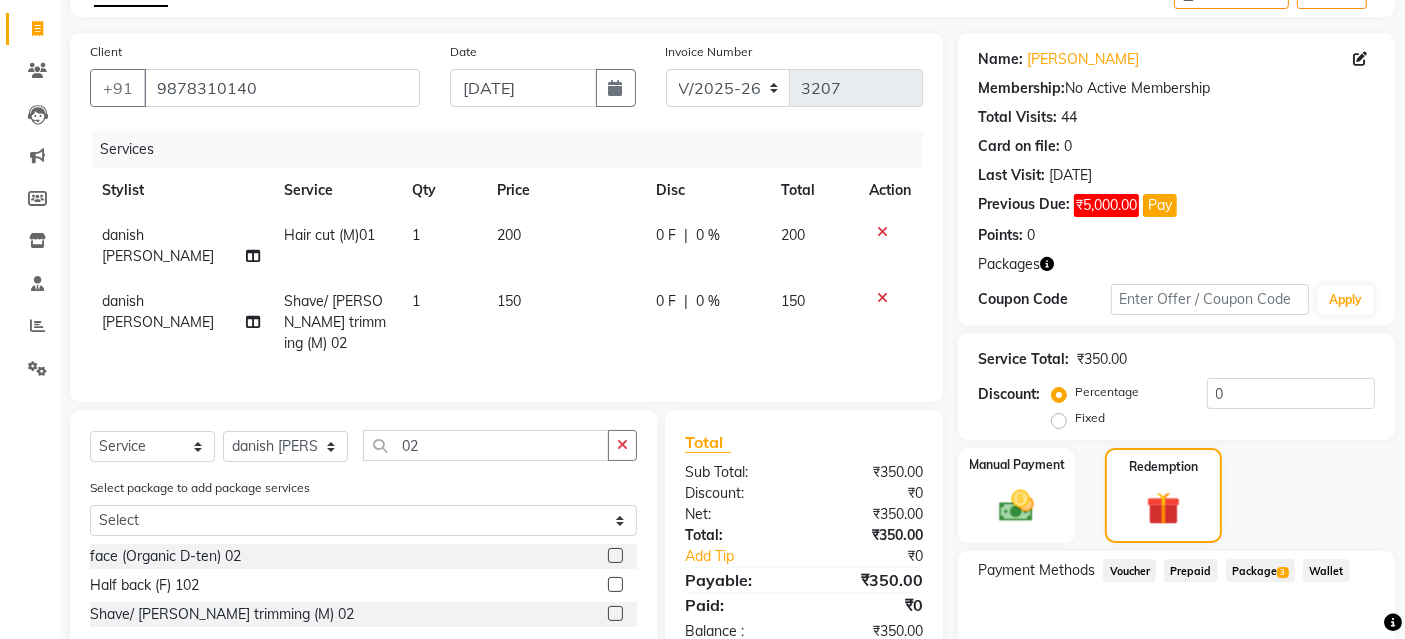 click on "Package  3" 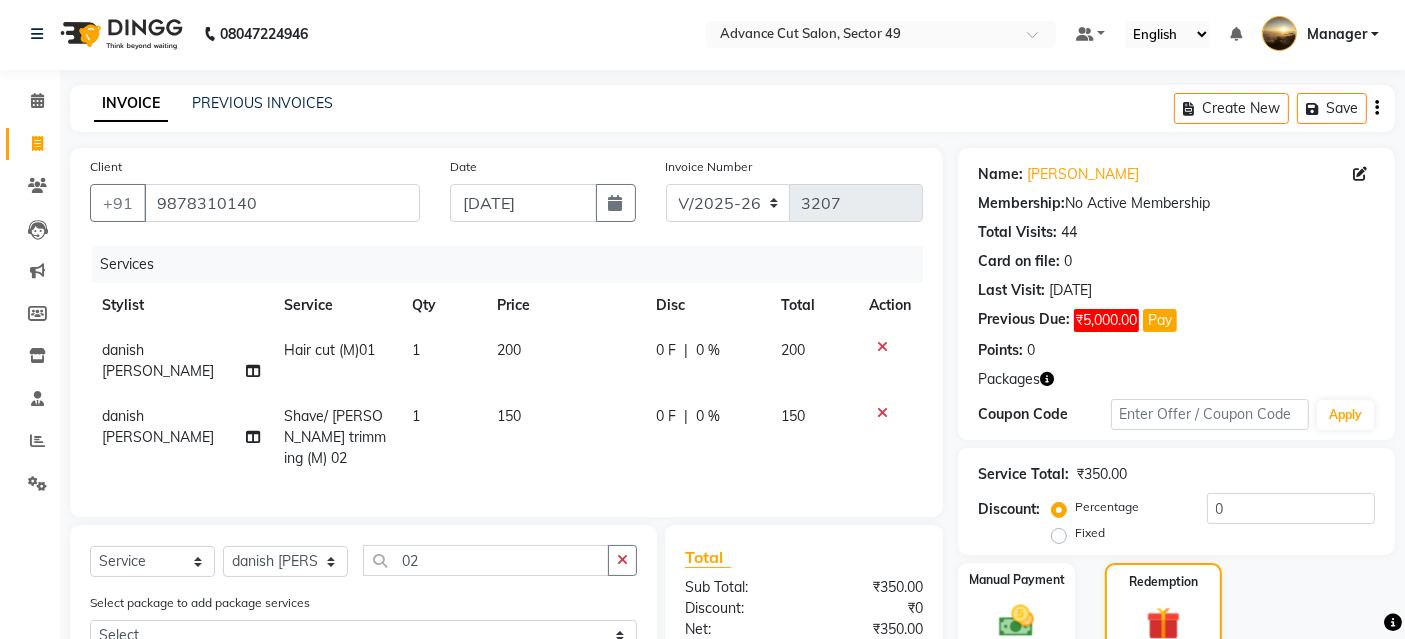 scroll, scrollTop: 0, scrollLeft: 0, axis: both 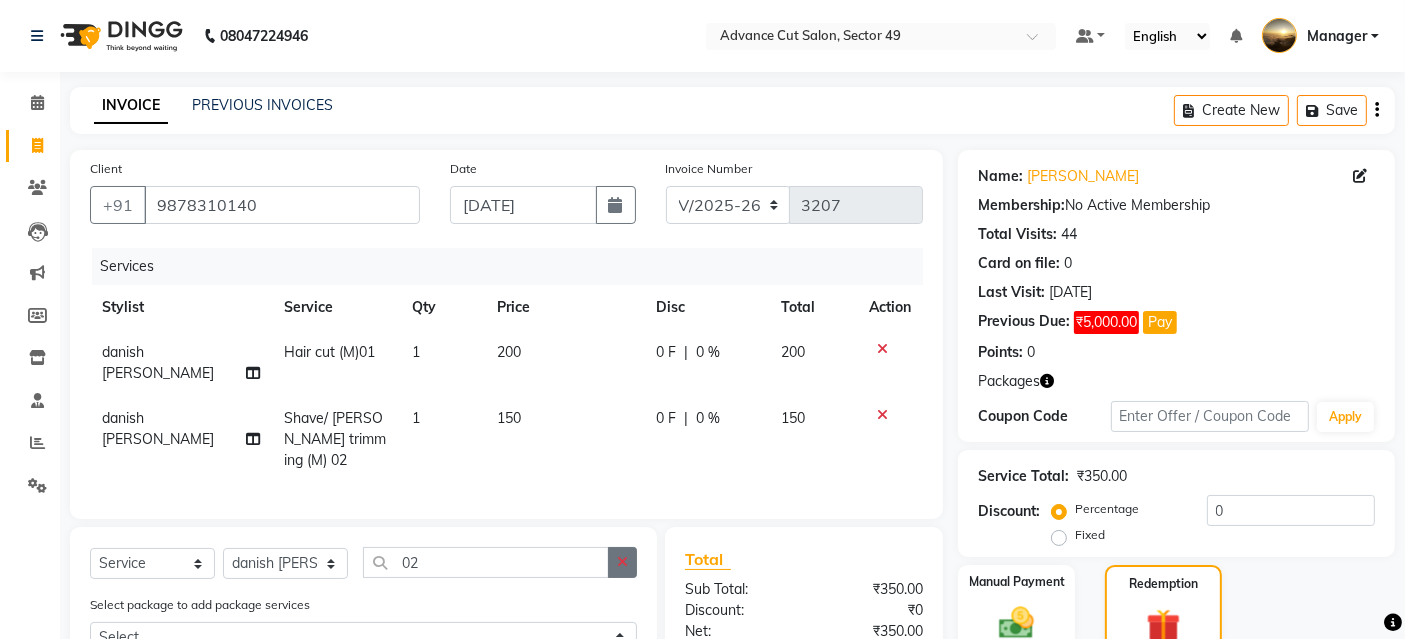 click 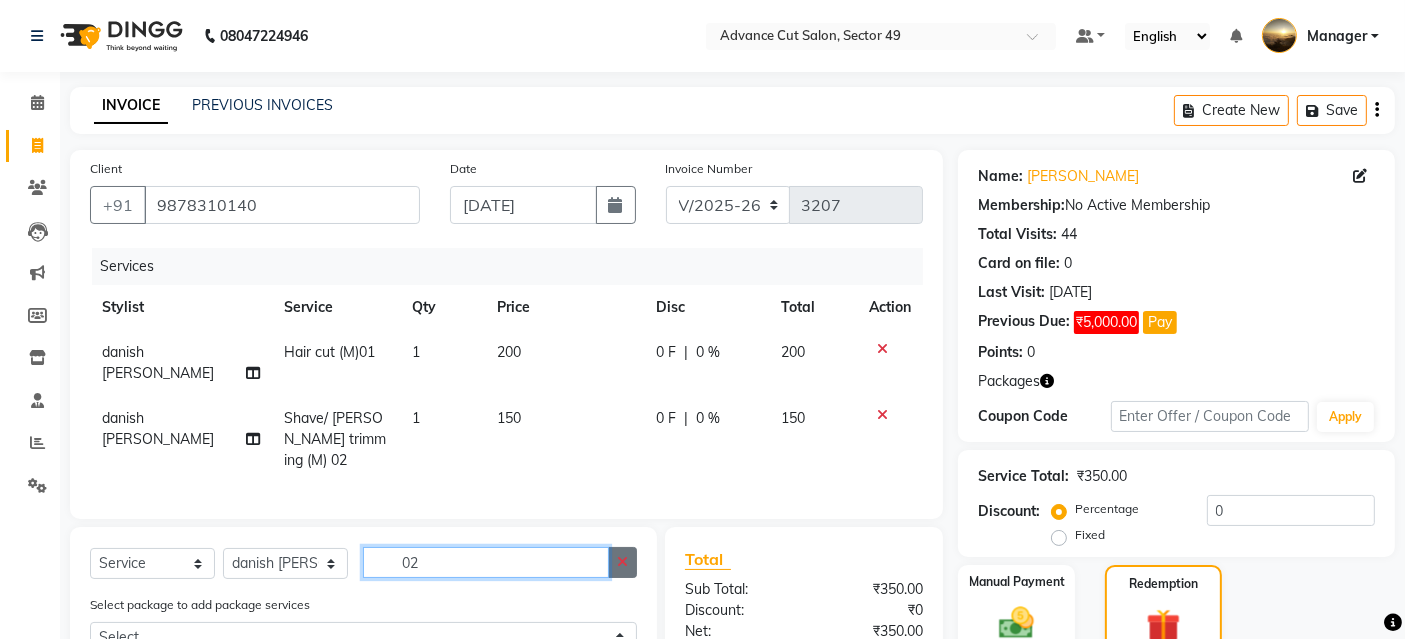 type 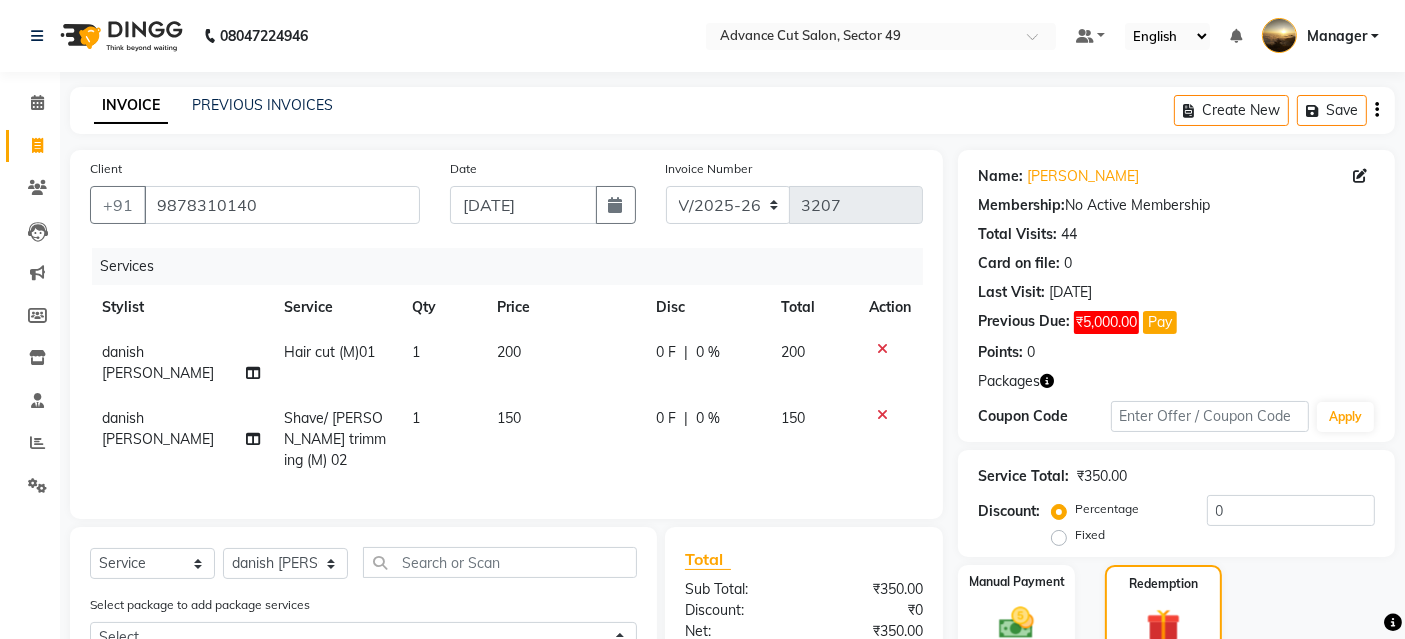 click 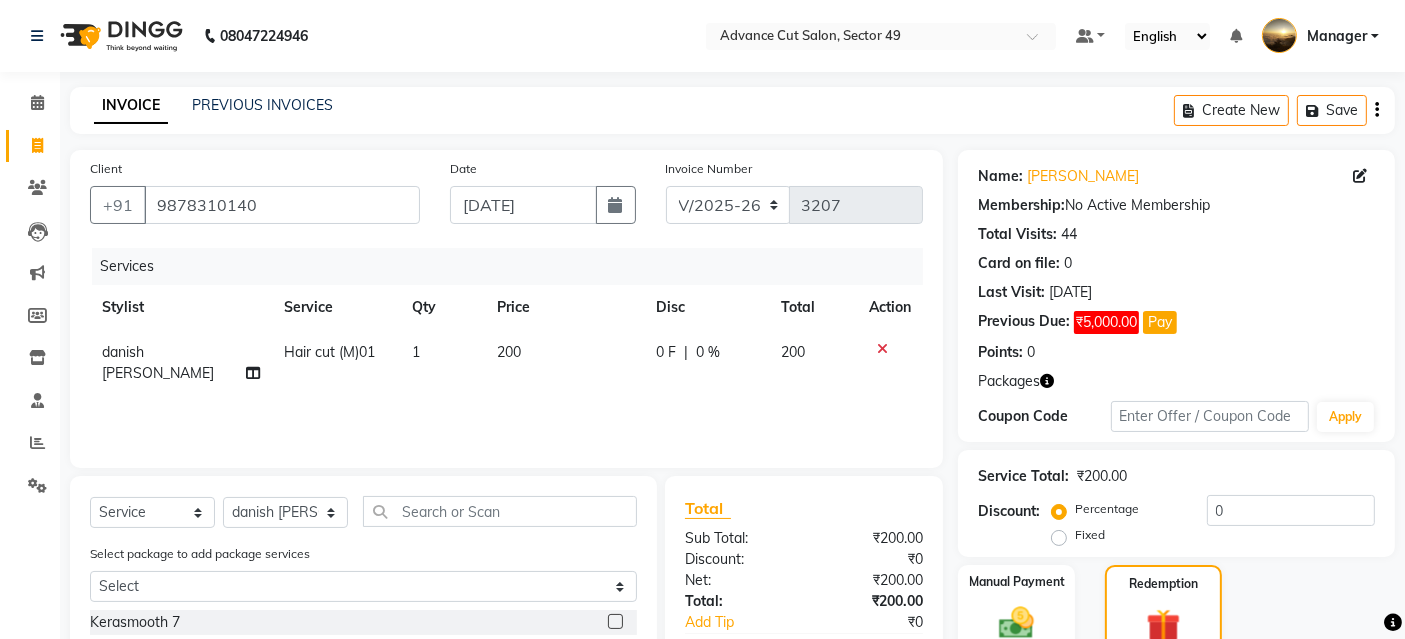 click 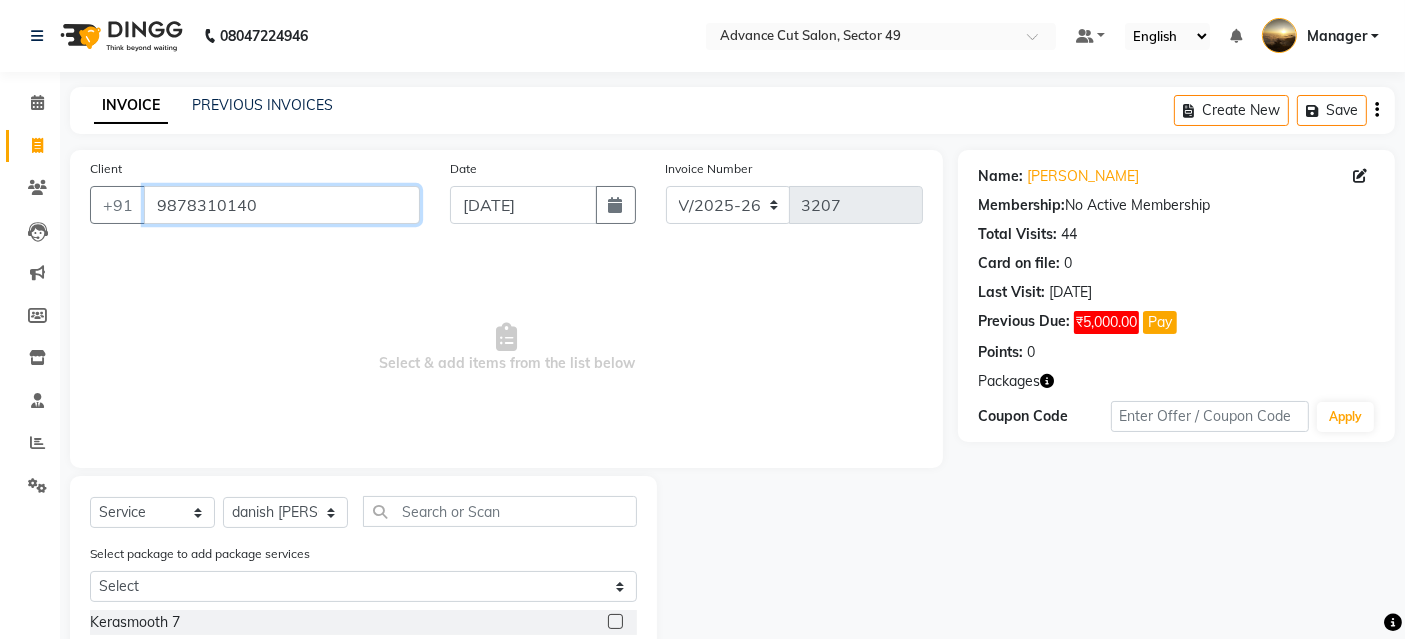click on "9878310140" at bounding box center (282, 205) 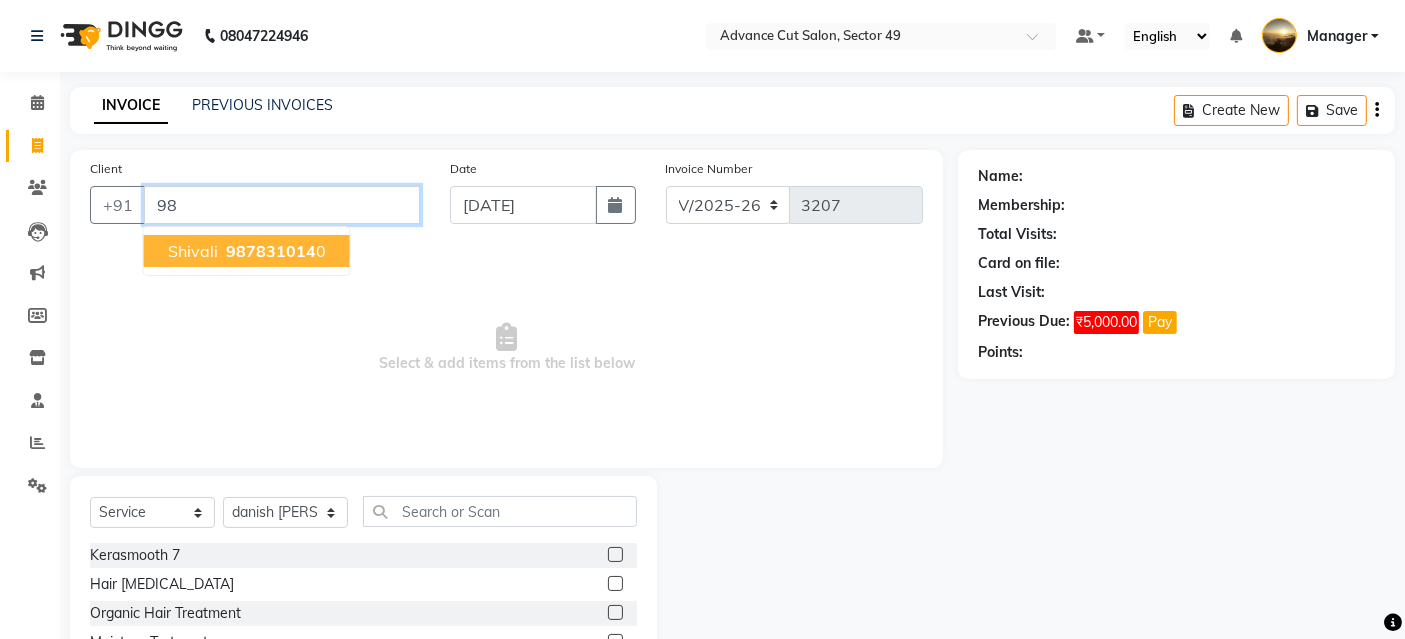 type on "9" 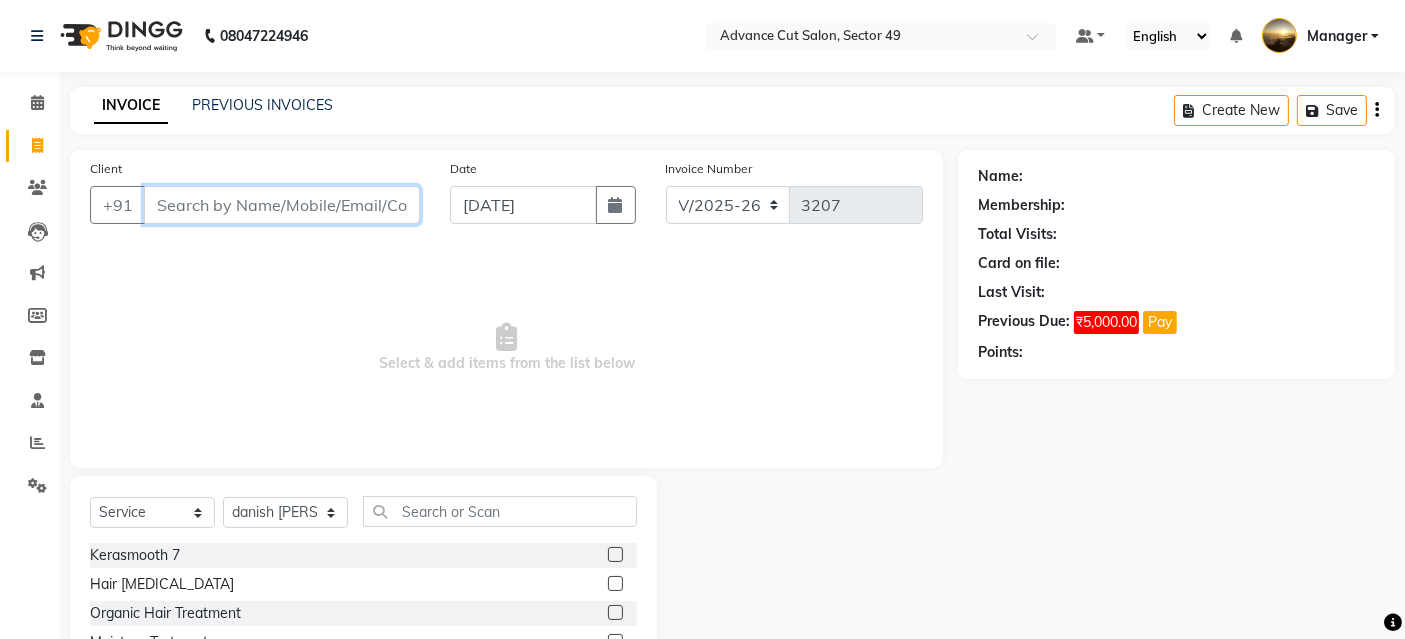 type 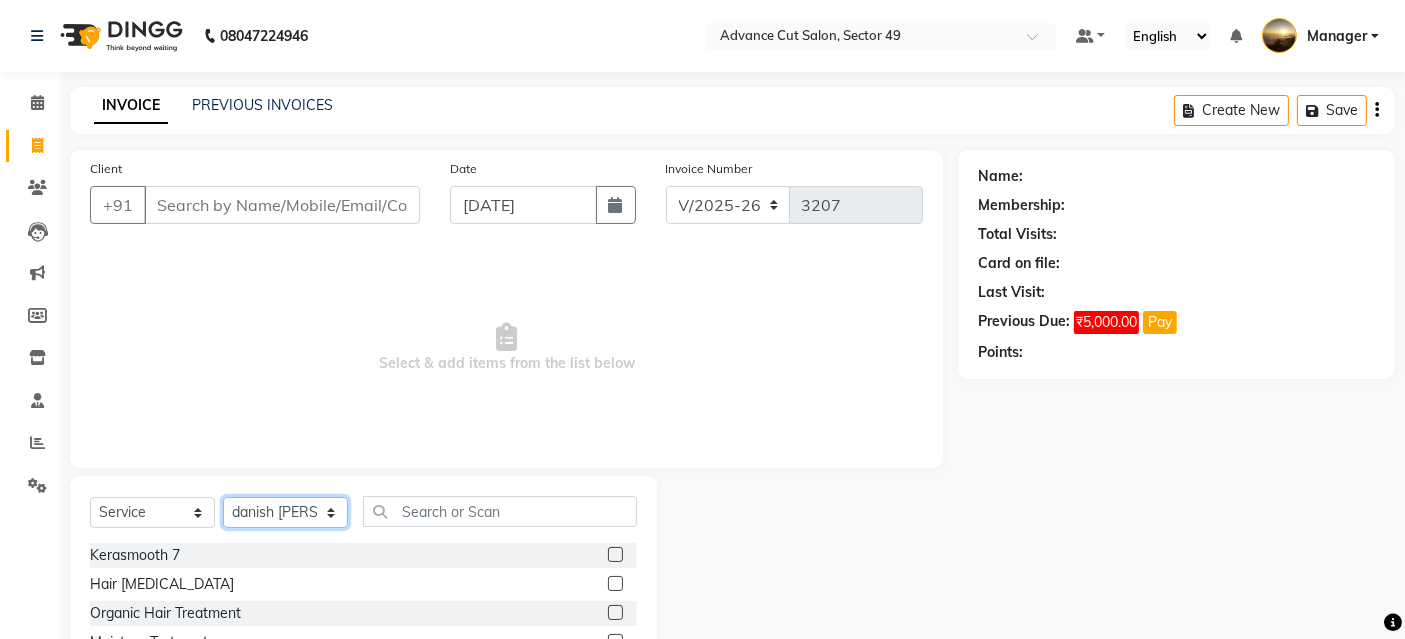 click on "Select Stylist Ayaphy Banty danish ali david Manager product purvi rakhi riyaz sameer sameer Tip vishal" 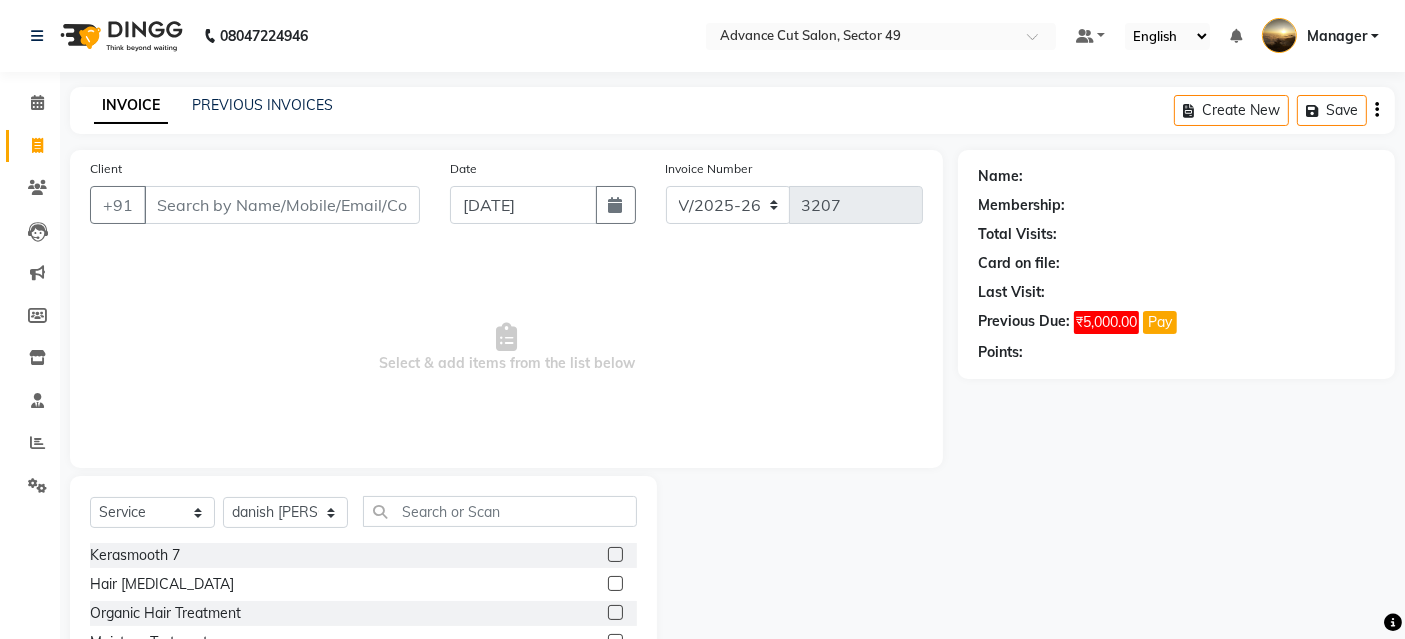 click on "Select & add items from the list below" at bounding box center [506, 348] 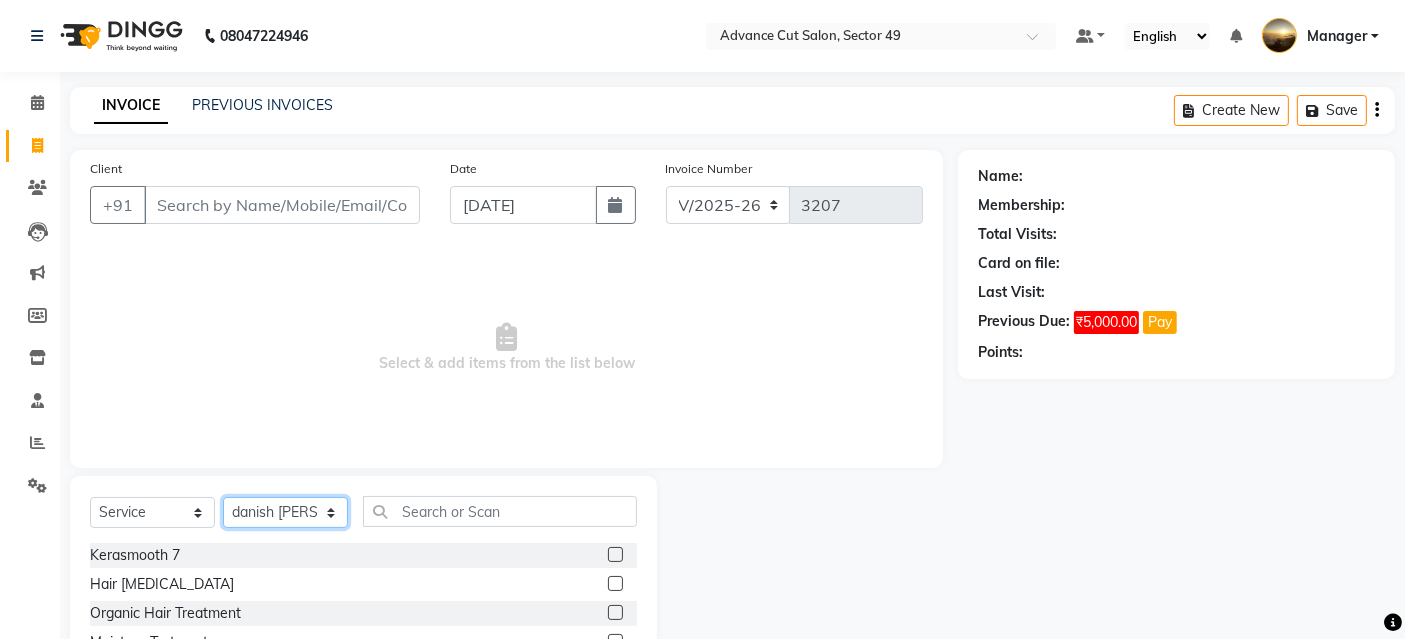 click on "Select Stylist [PERSON_NAME] danish [PERSON_NAME] Manager product [PERSON_NAME] rakhi [PERSON_NAME] sameer sameer Tip vishal" 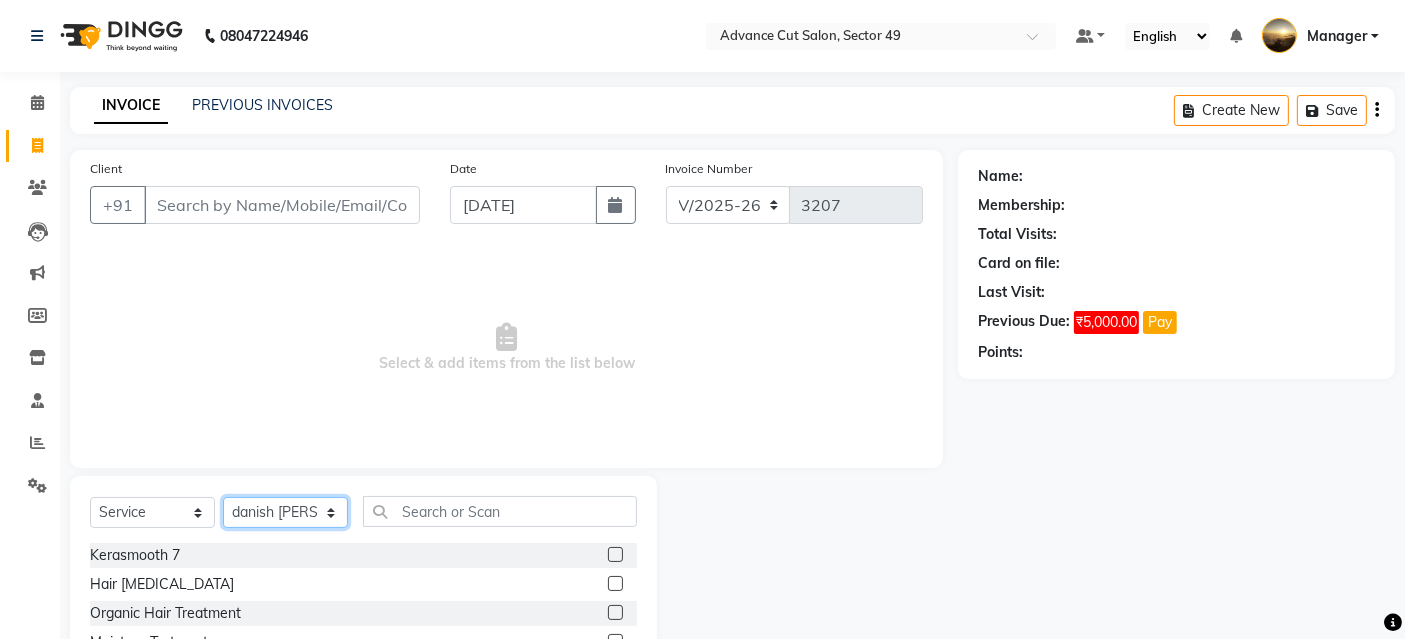 select 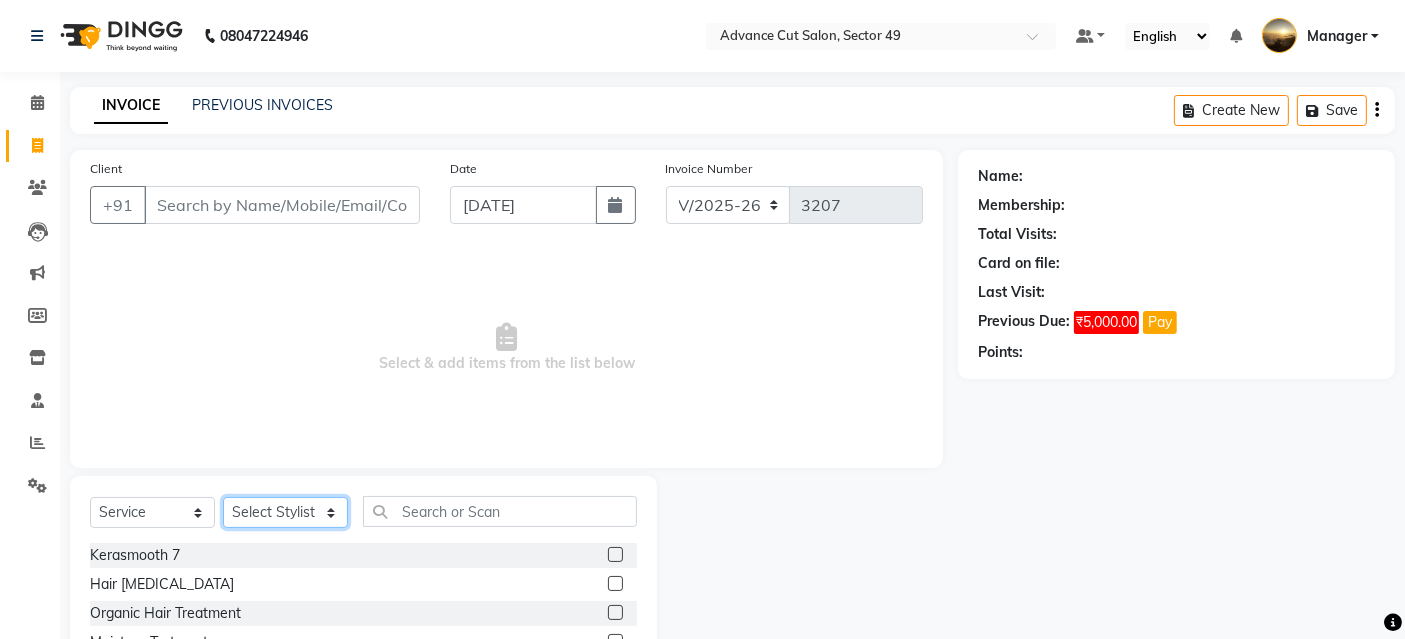click on "Select Stylist [PERSON_NAME] danish [PERSON_NAME] Manager product [PERSON_NAME] rakhi [PERSON_NAME] sameer sameer Tip vishal" 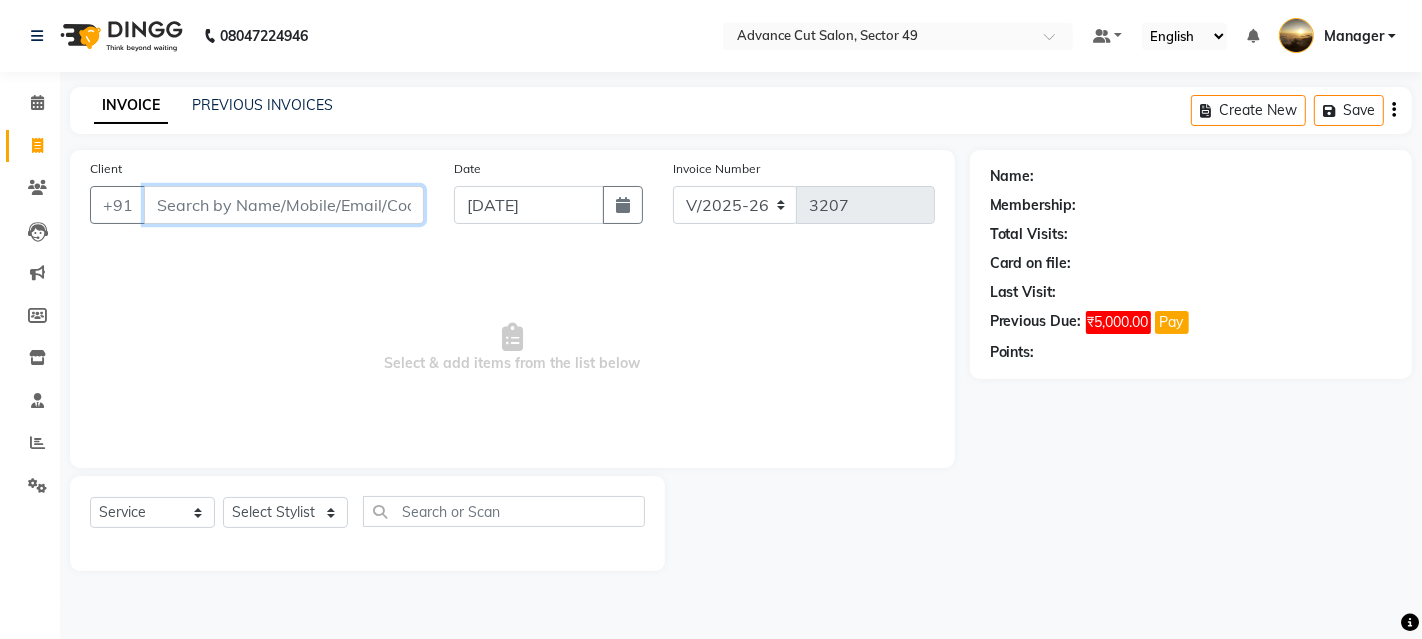 paste on "9878310140" 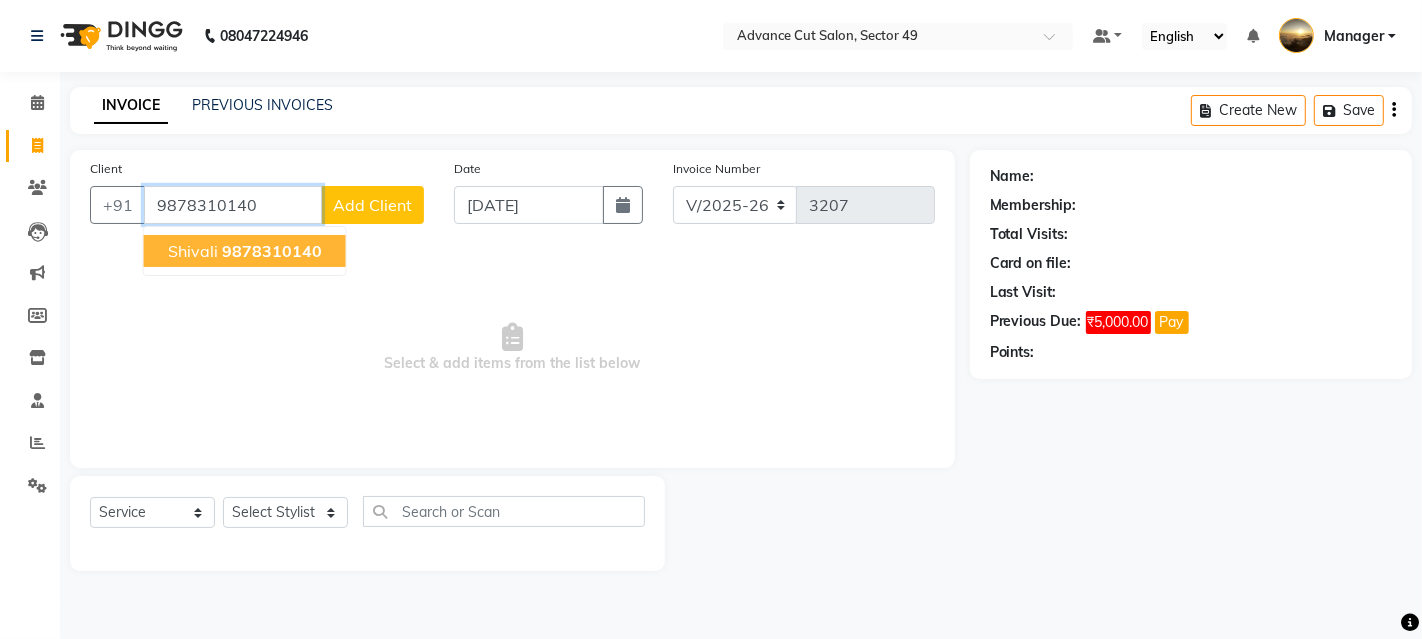 click on "9878310140" 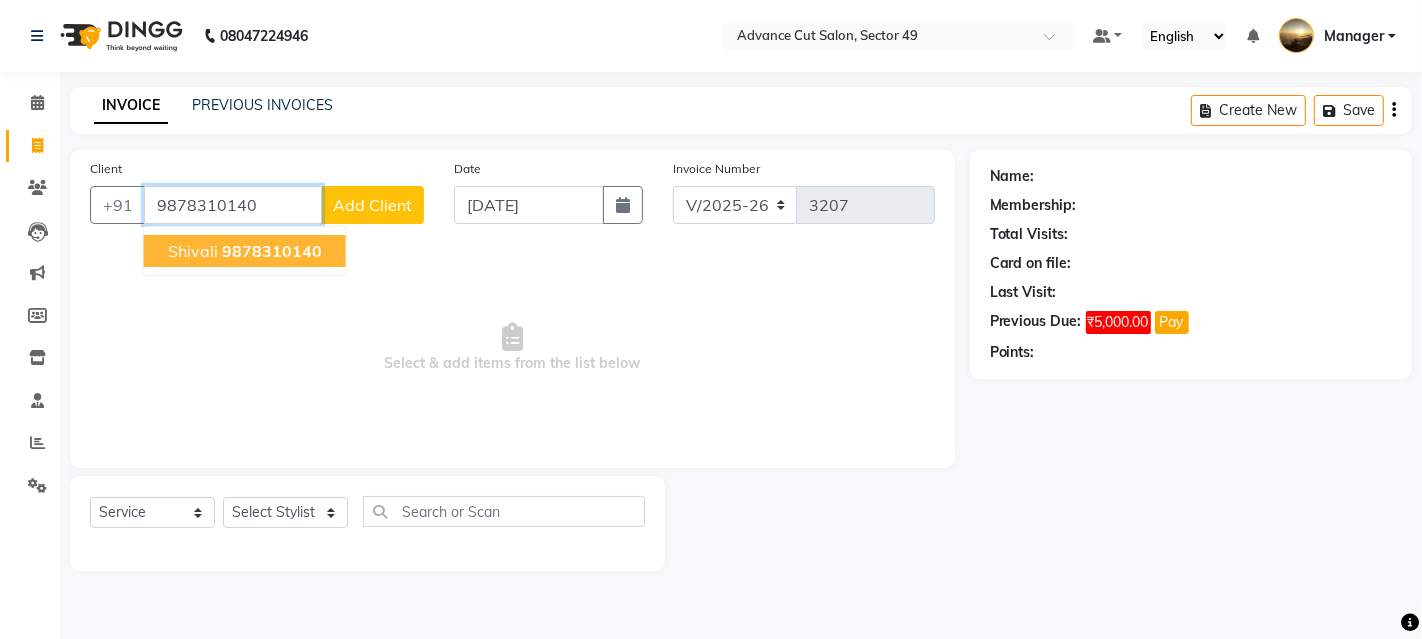 type on "9878310140" 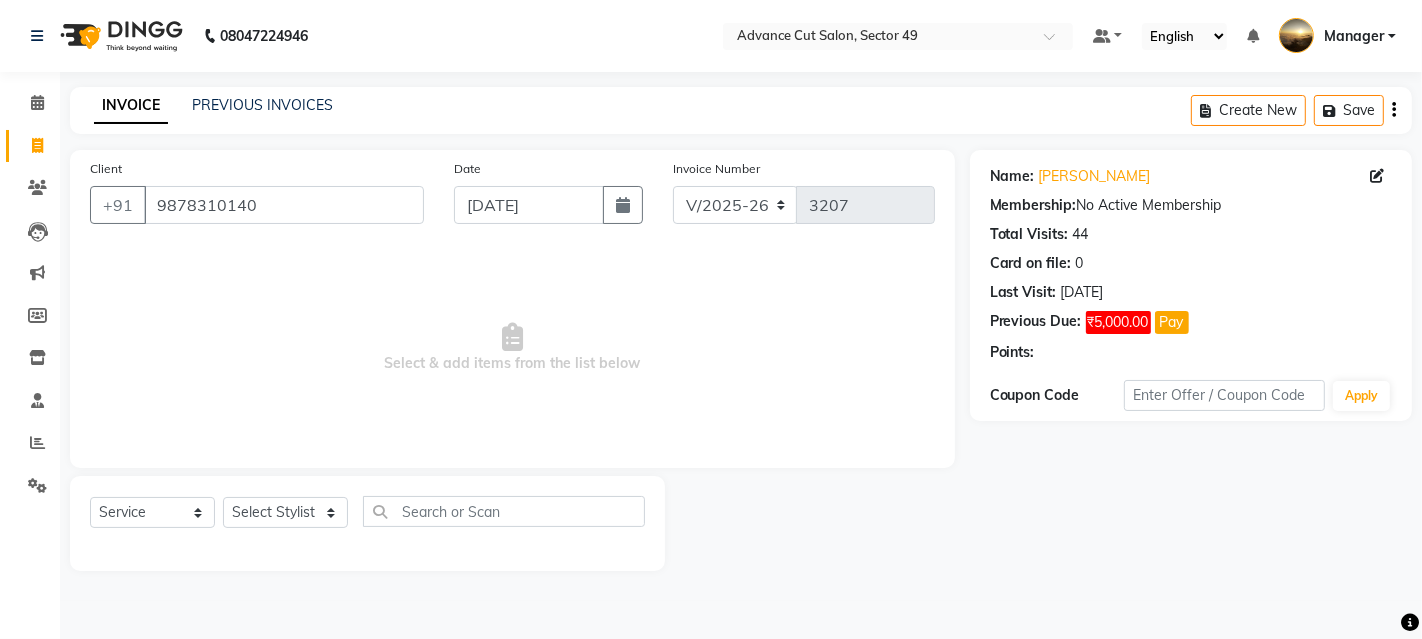 click on "Name: Shivali  Membership:  No Active Membership  Total Visits:  44 Card on file:  0 Last Visit:   12-05-2025 Previous Due:  ₹5,000.00 Pay Points:" 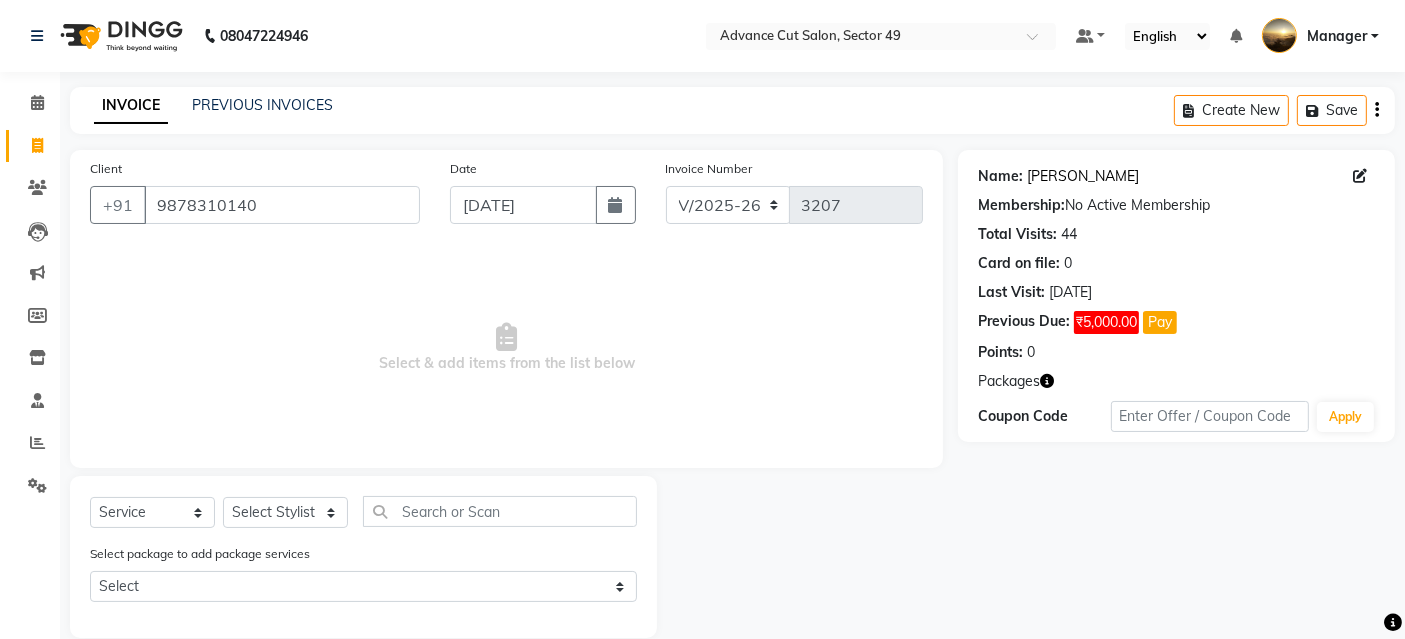 click on "[PERSON_NAME]" 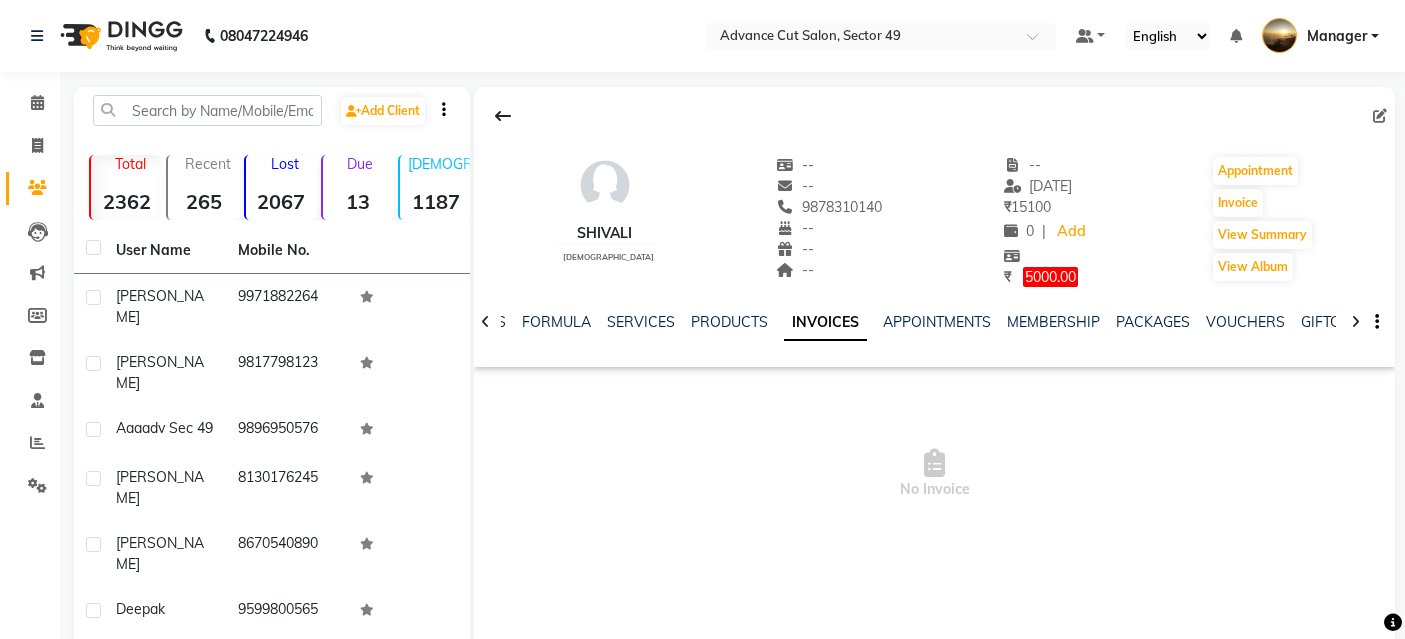 scroll, scrollTop: 0, scrollLeft: 0, axis: both 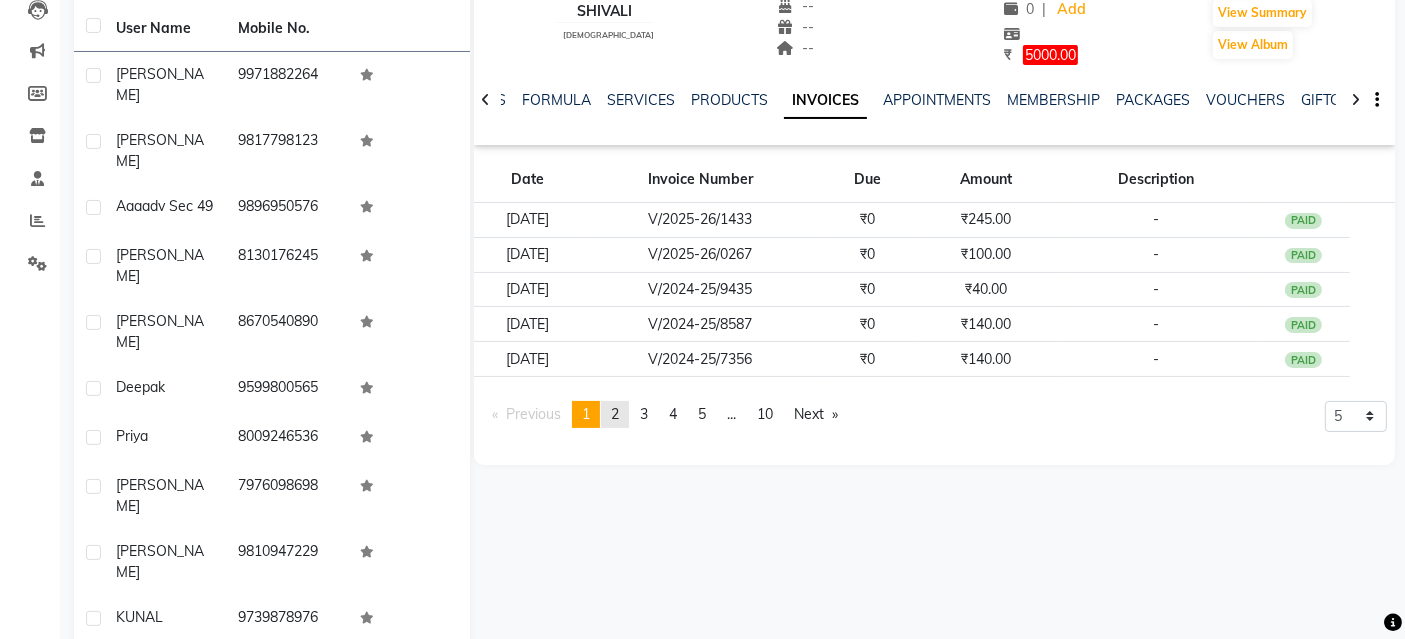 click on "2" 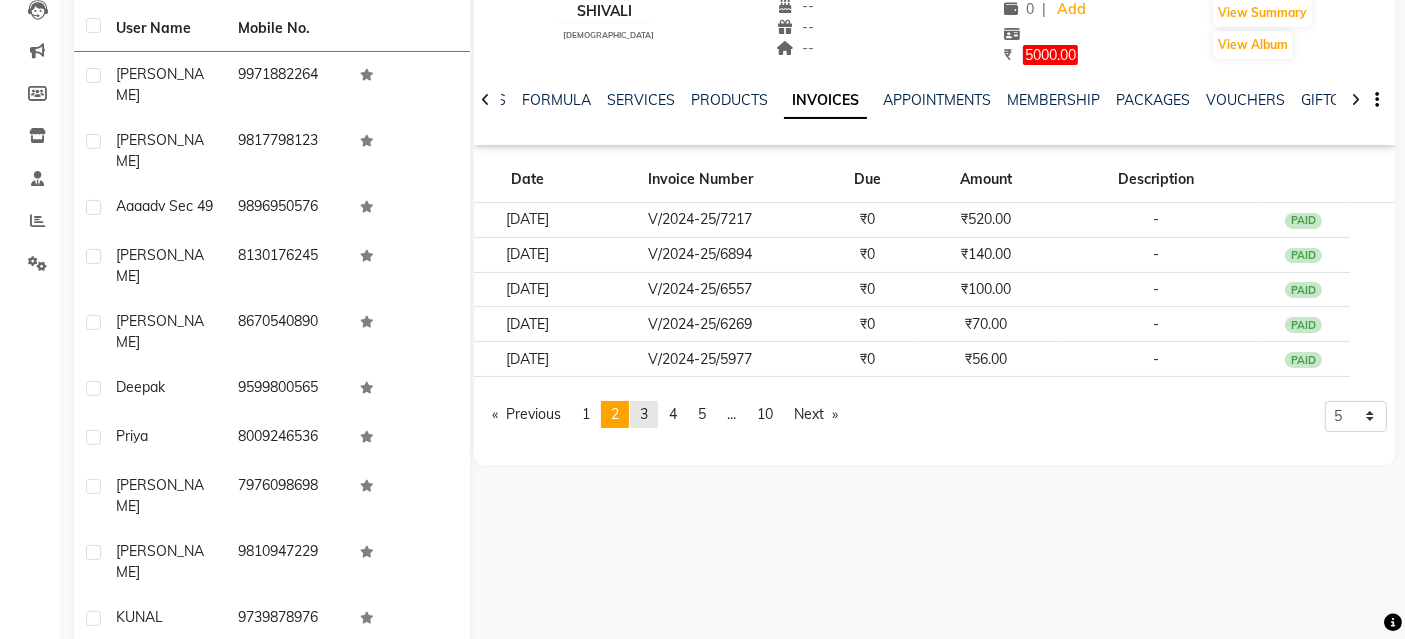 click on "3" 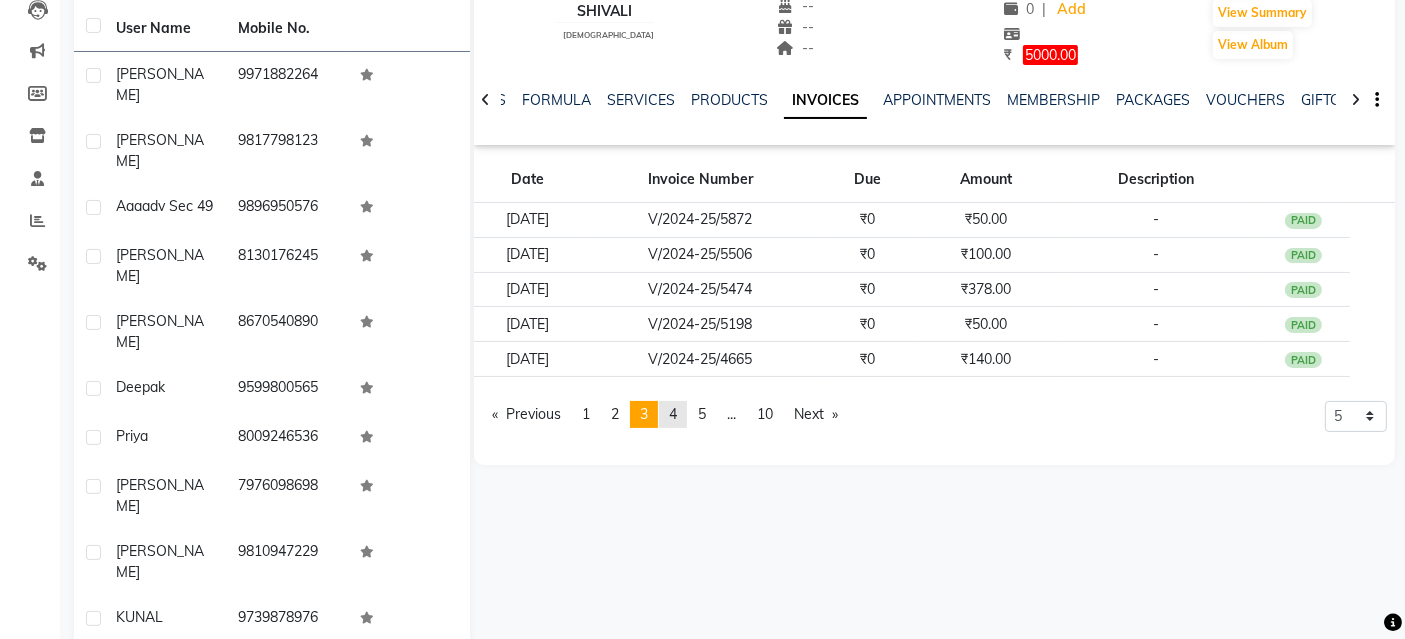 click on "page  4" 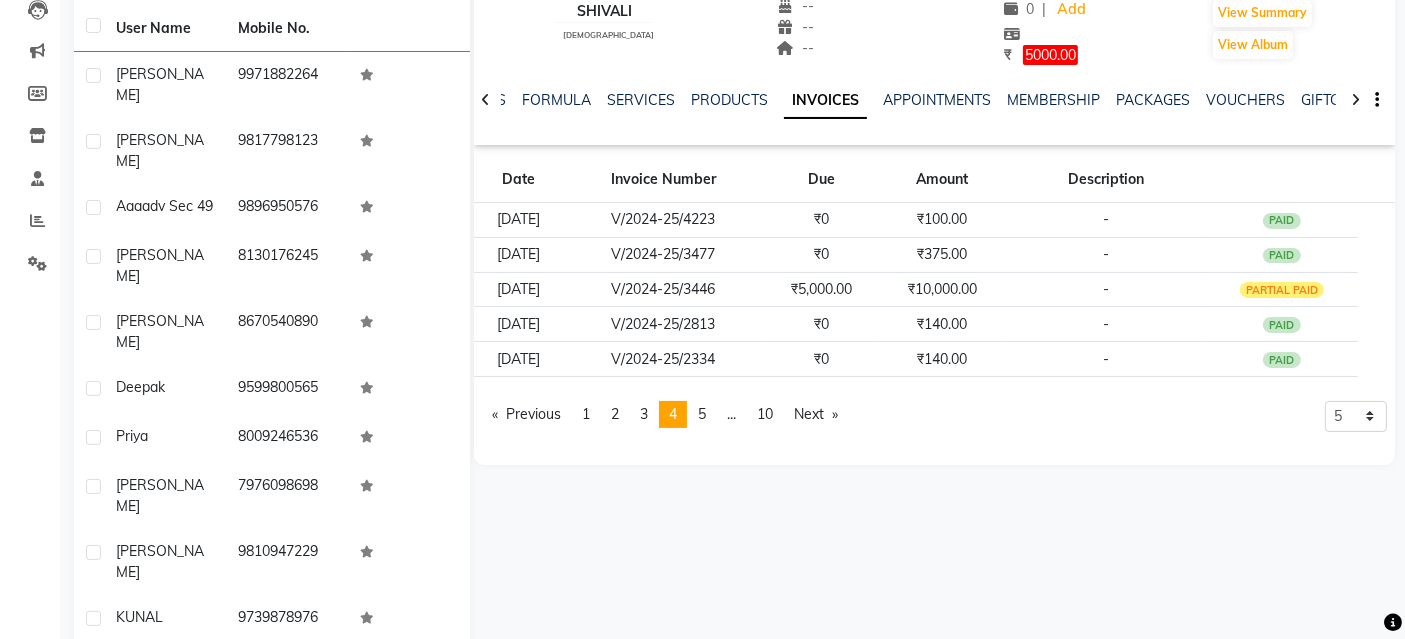 click on "page  3" 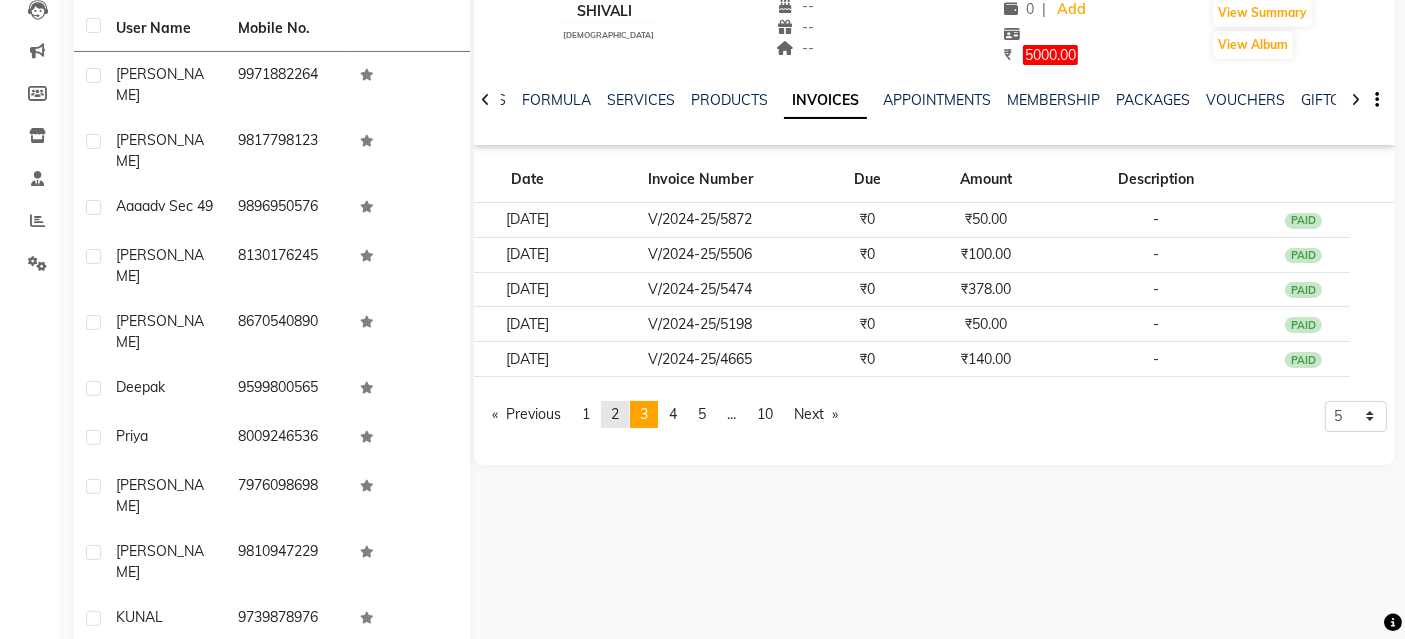 click on "page  2" 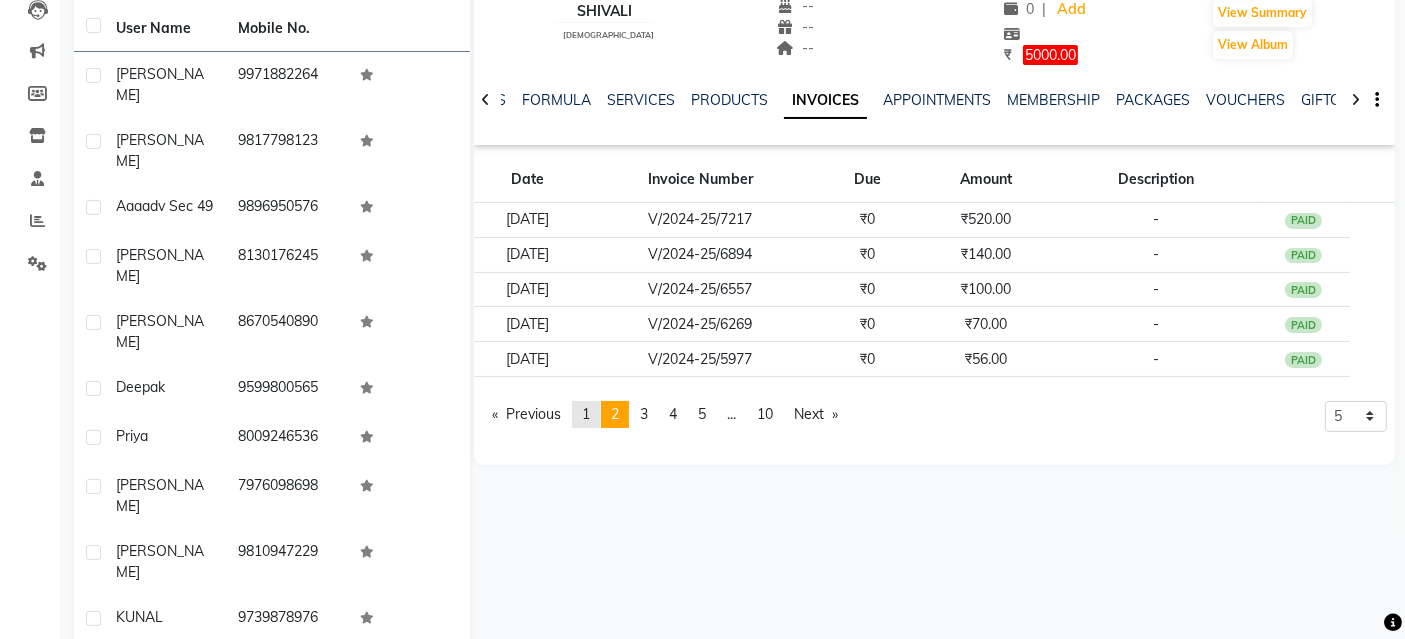 click on "page  1" 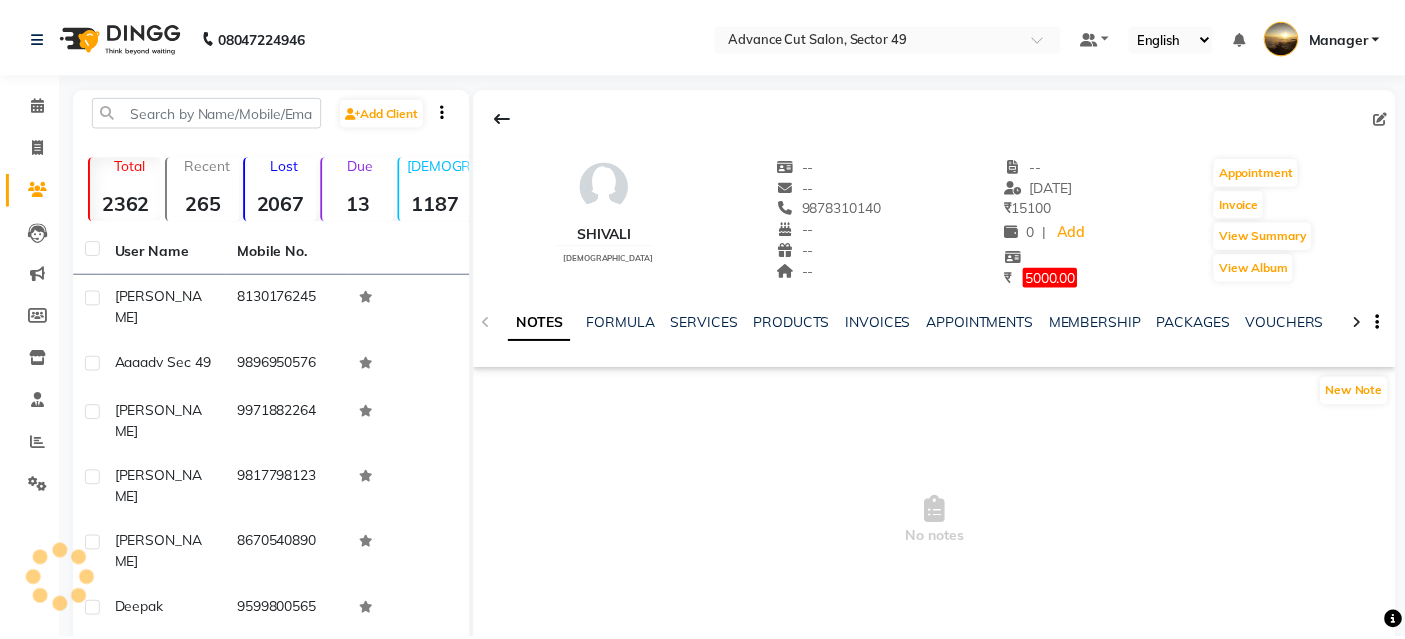 scroll, scrollTop: 0, scrollLeft: 0, axis: both 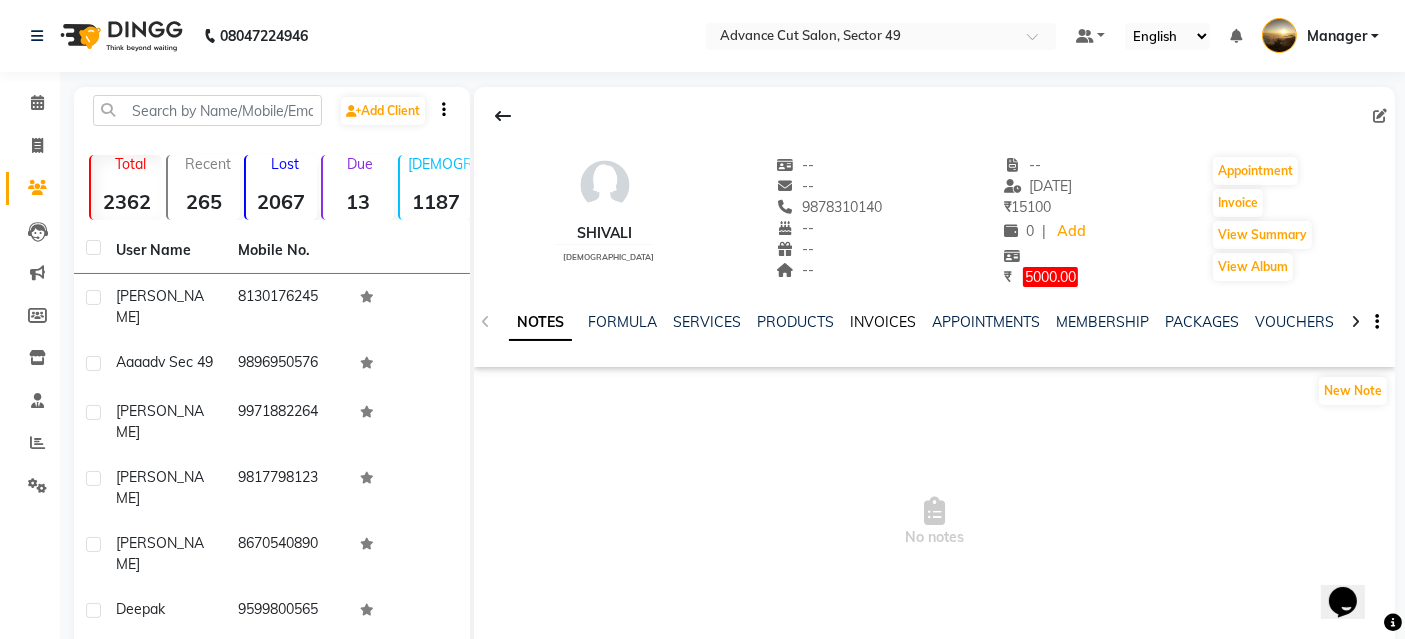 click on "INVOICES" 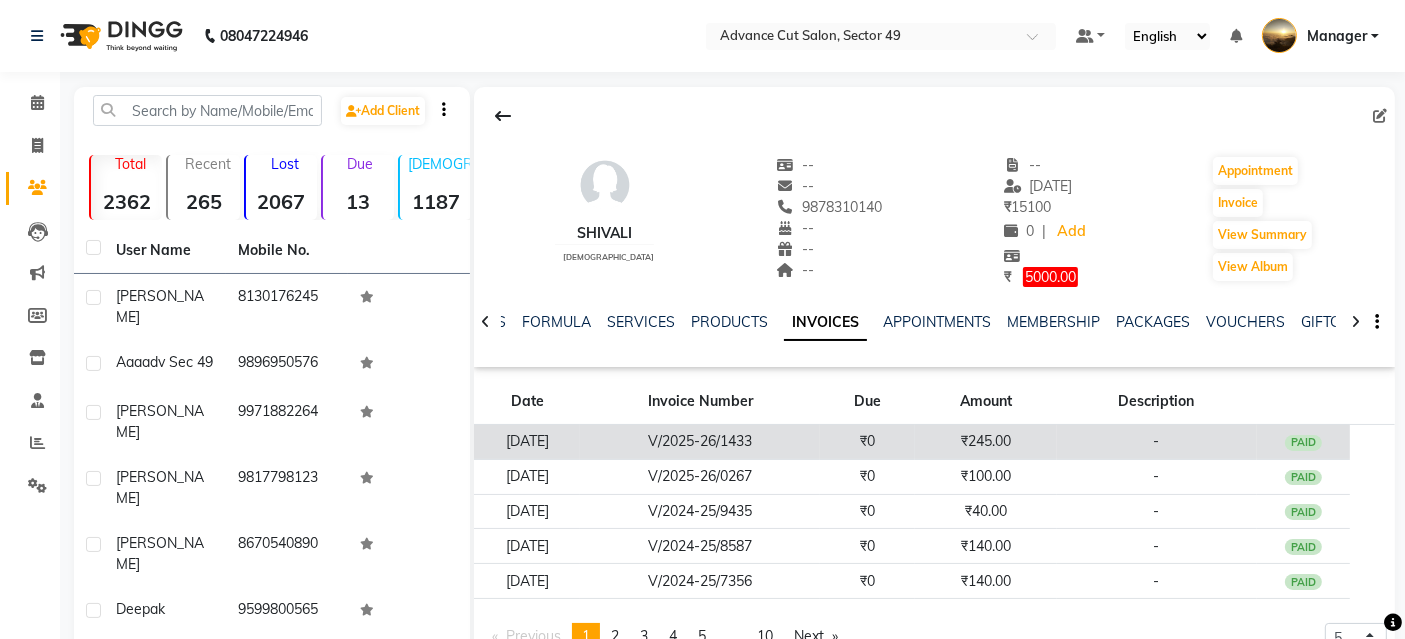 click on "₹245.00" 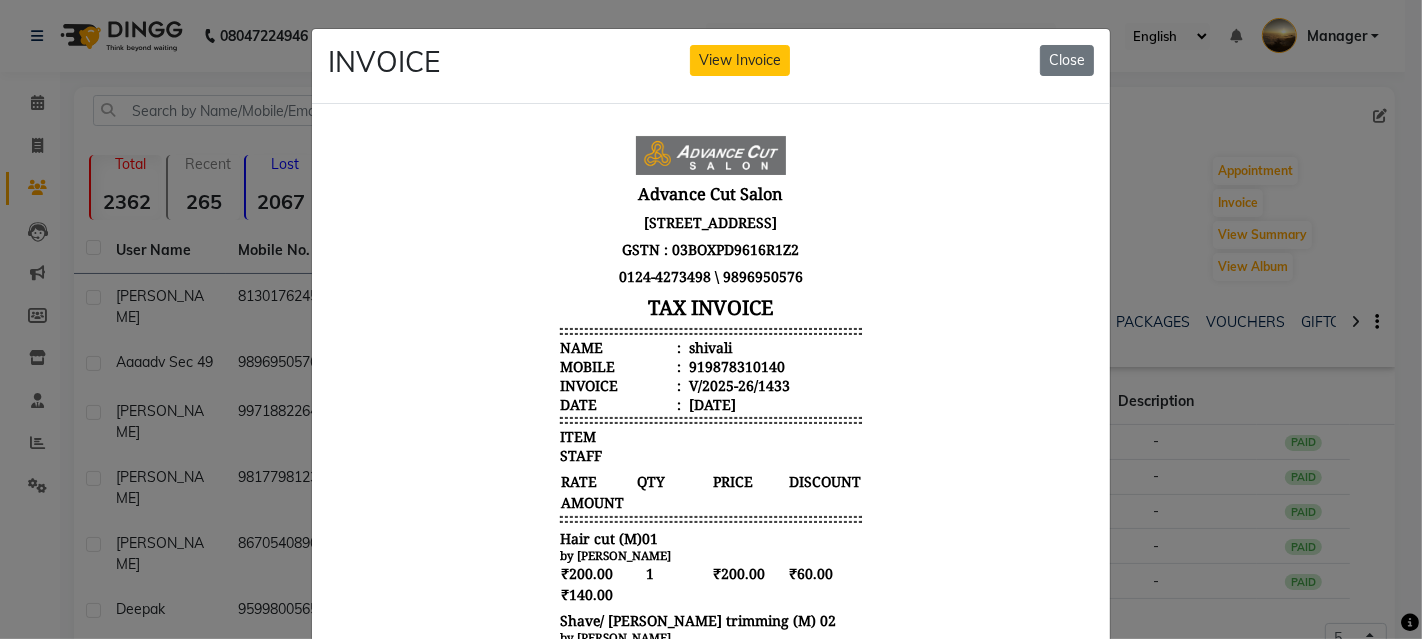scroll, scrollTop: 15, scrollLeft: 0, axis: vertical 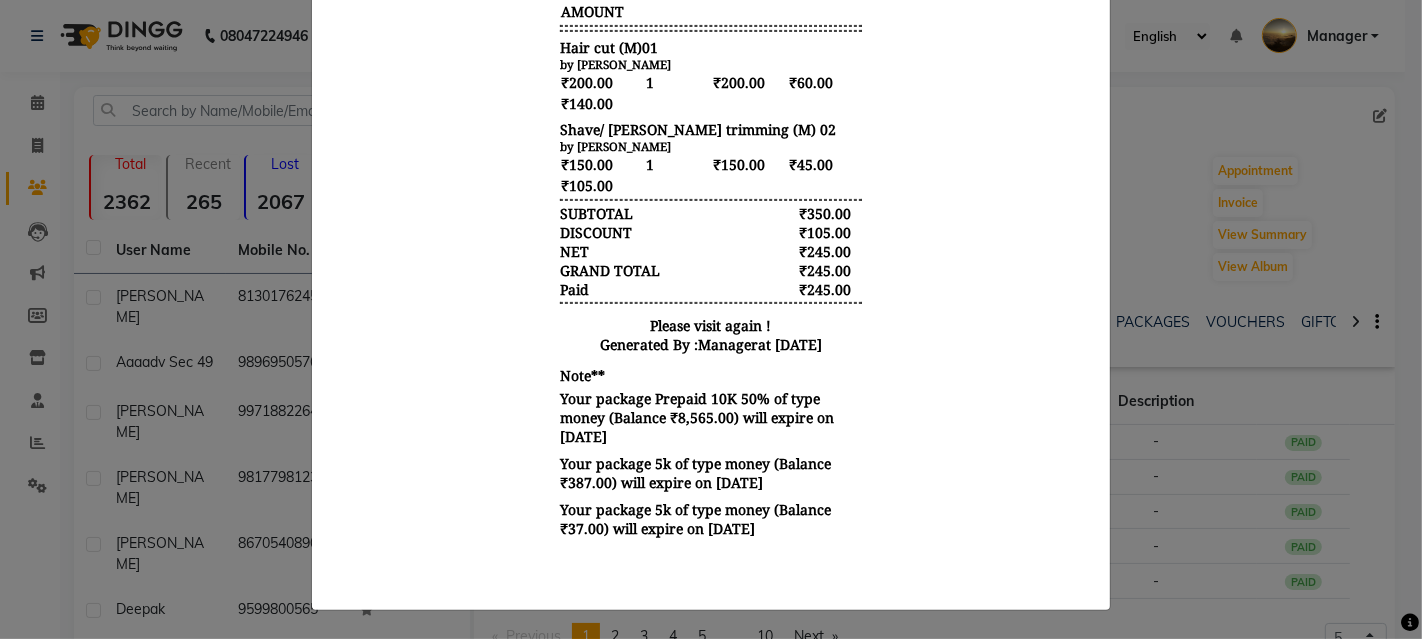click on "INVOICE View Invoice Close" 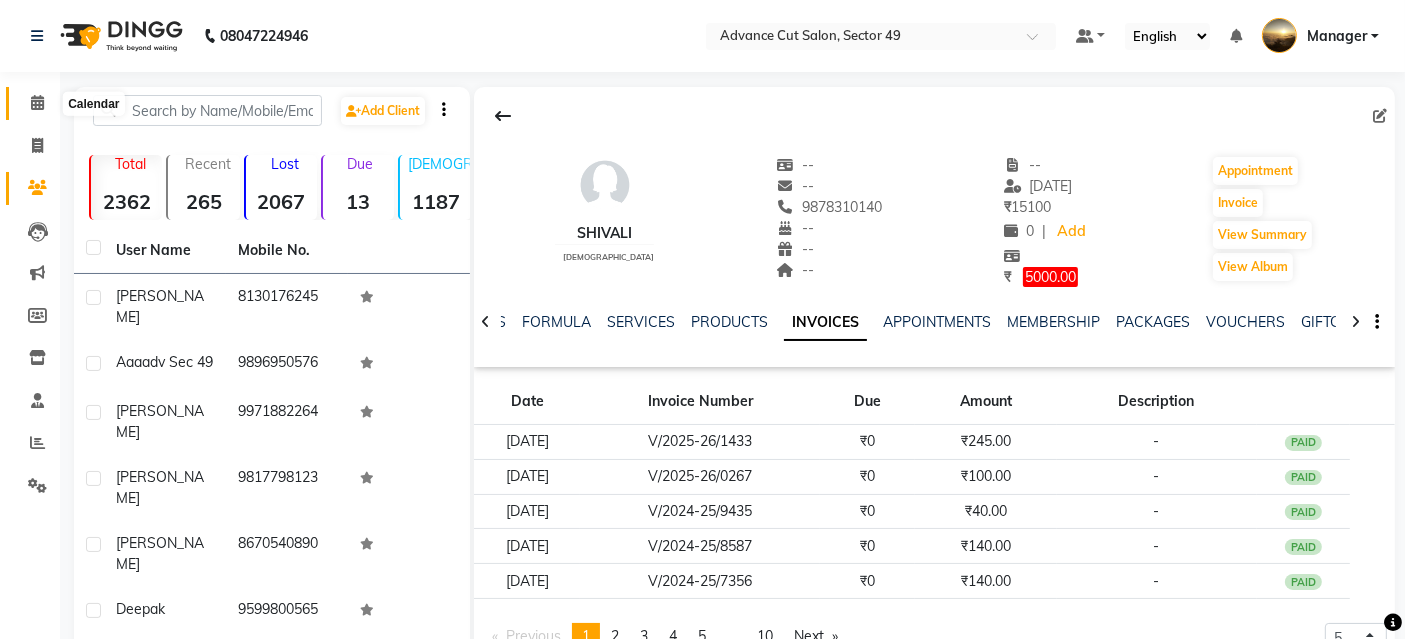 click 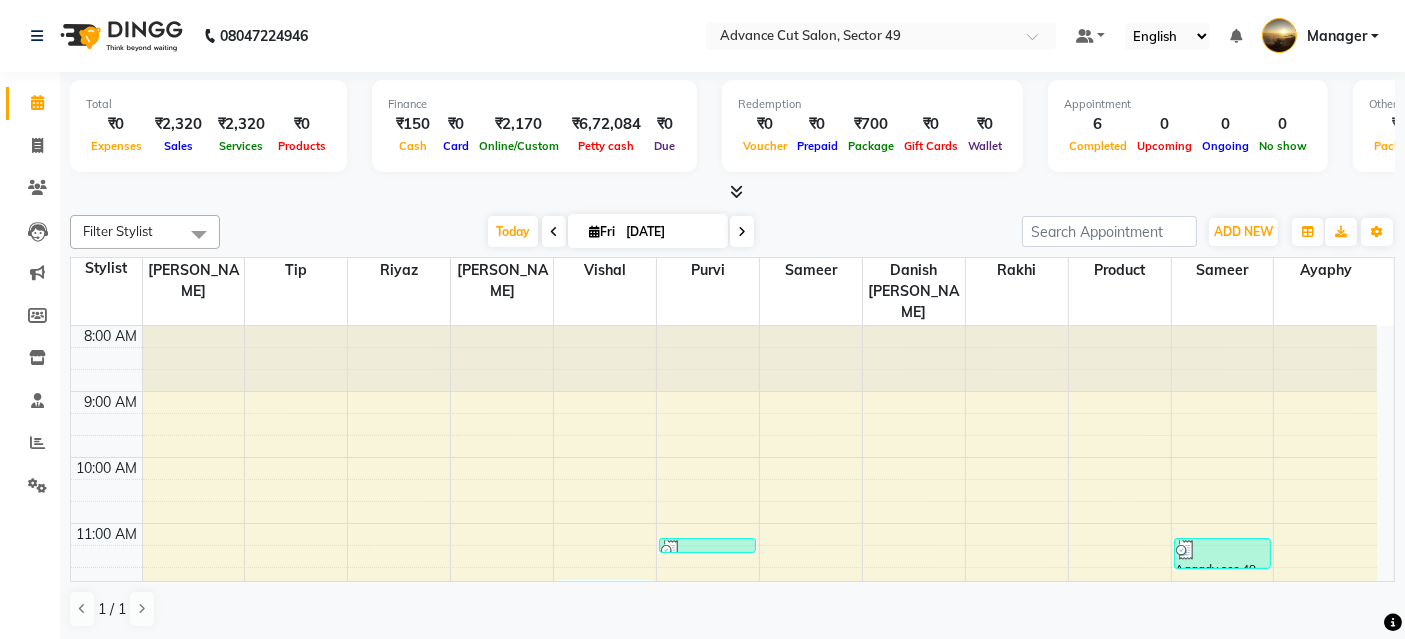click at bounding box center (732, 192) 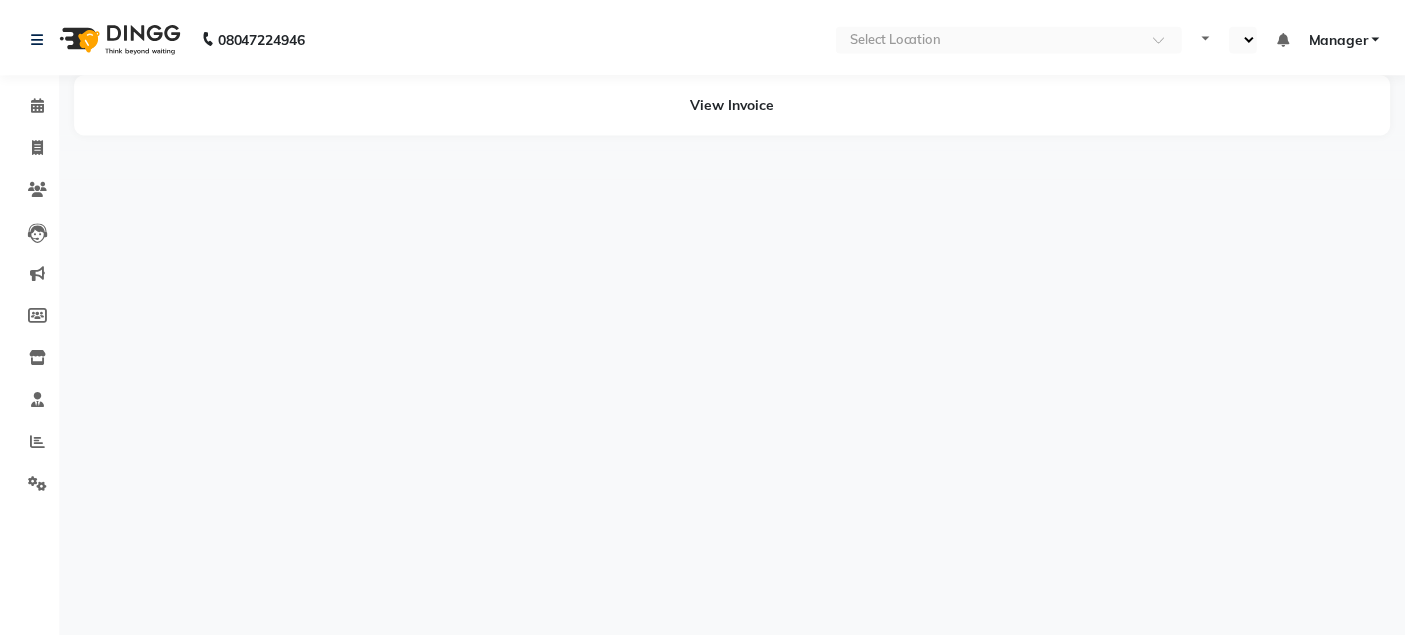 scroll, scrollTop: 0, scrollLeft: 0, axis: both 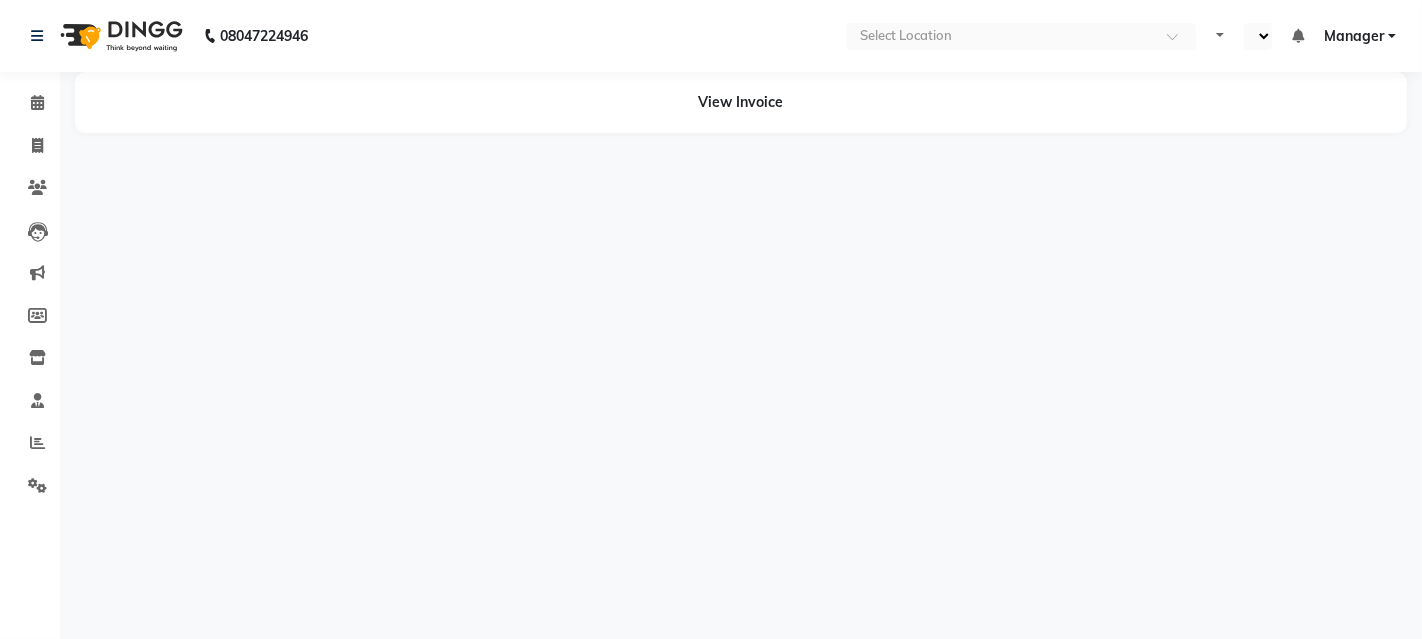 select on "en" 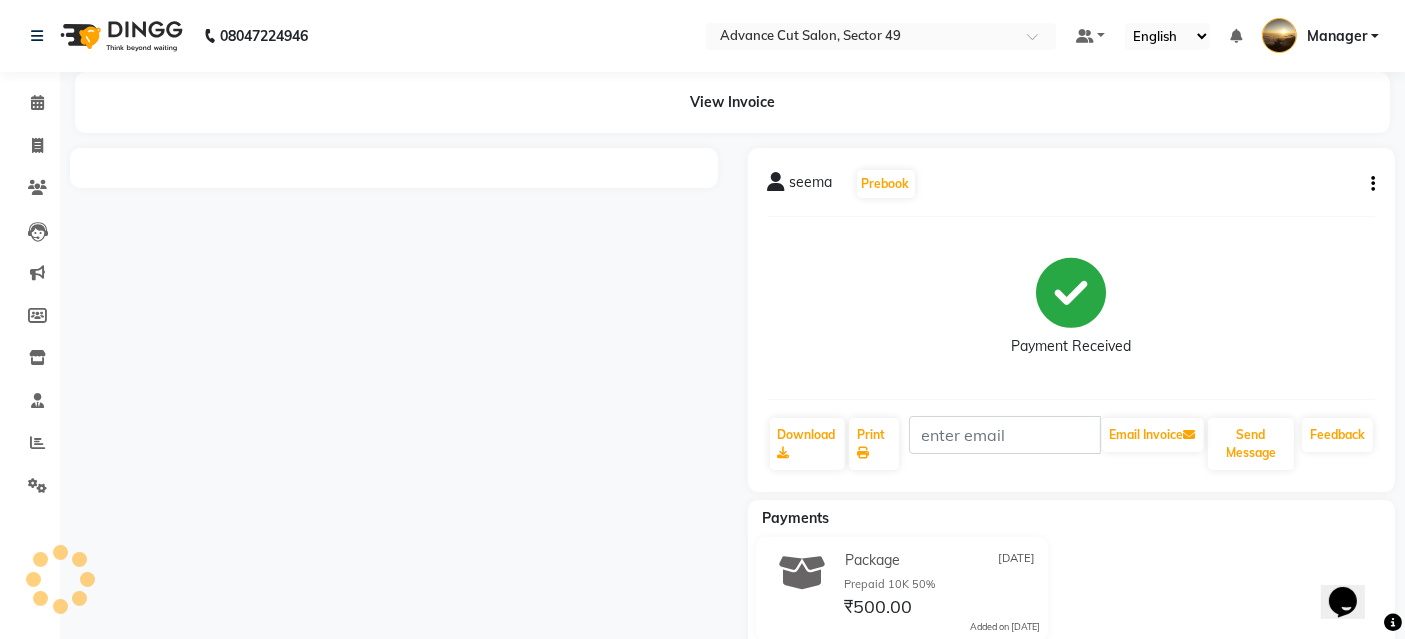 scroll, scrollTop: 0, scrollLeft: 0, axis: both 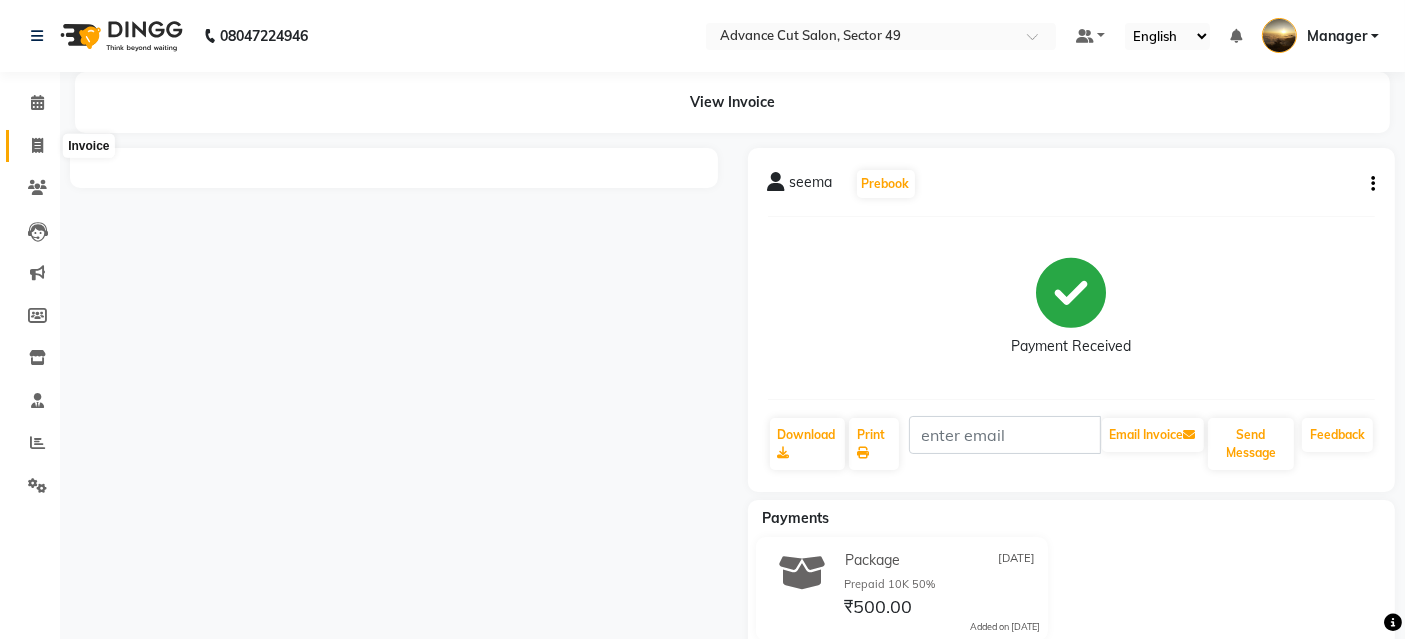 click 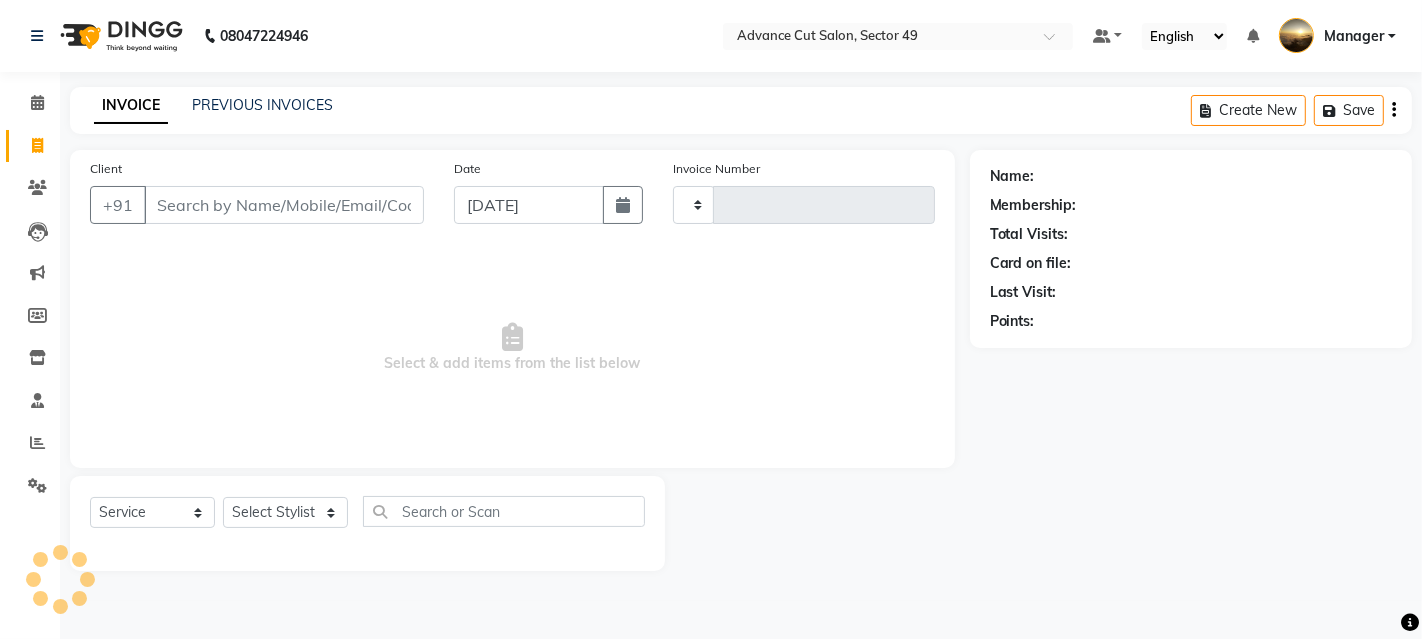 type on "3210" 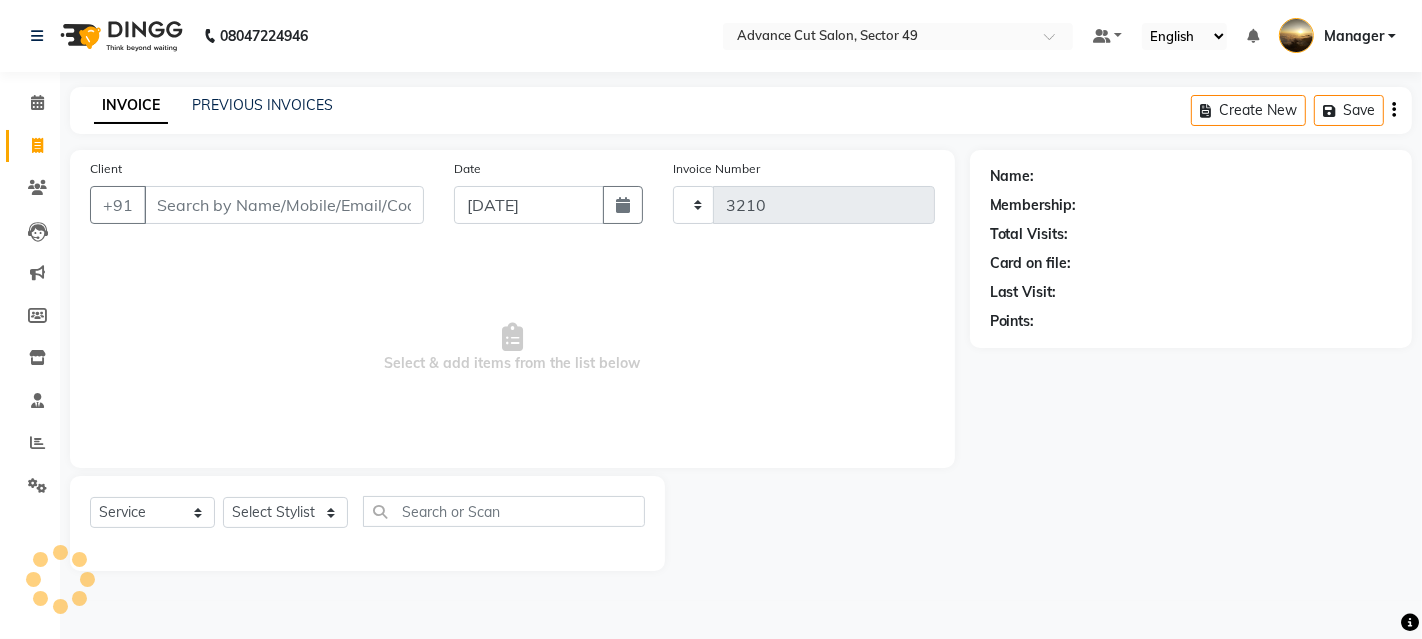 select on "4616" 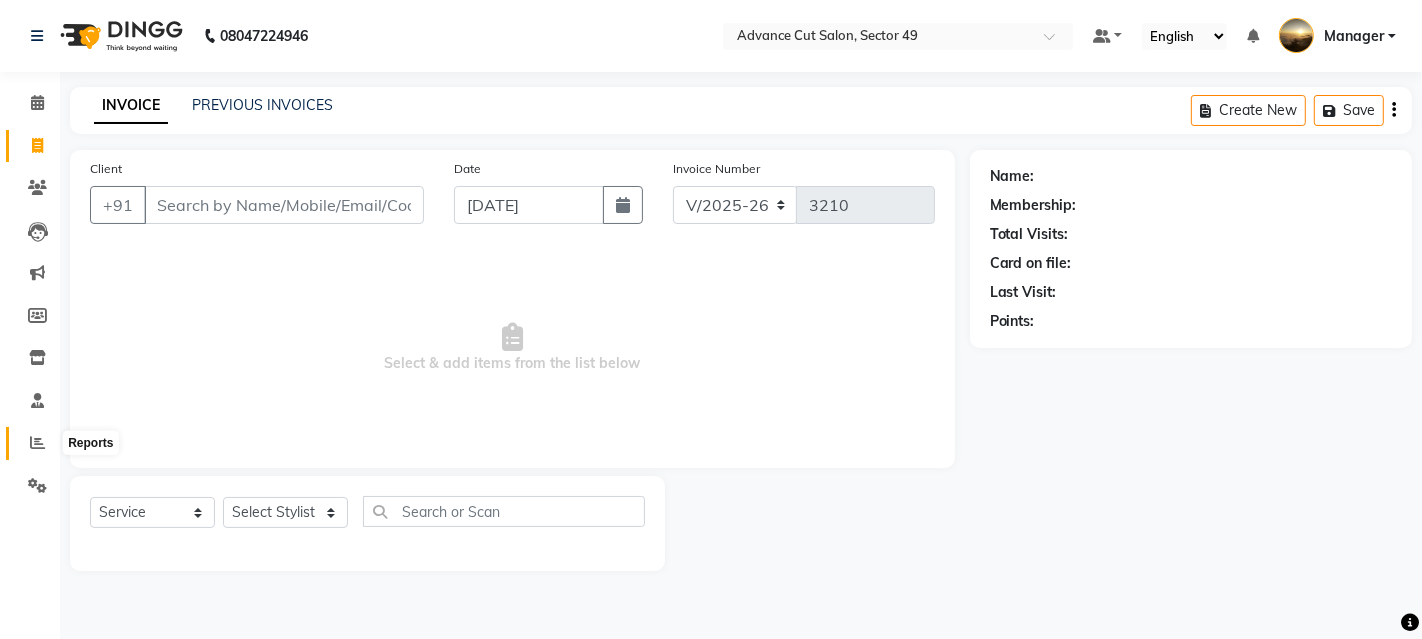 click 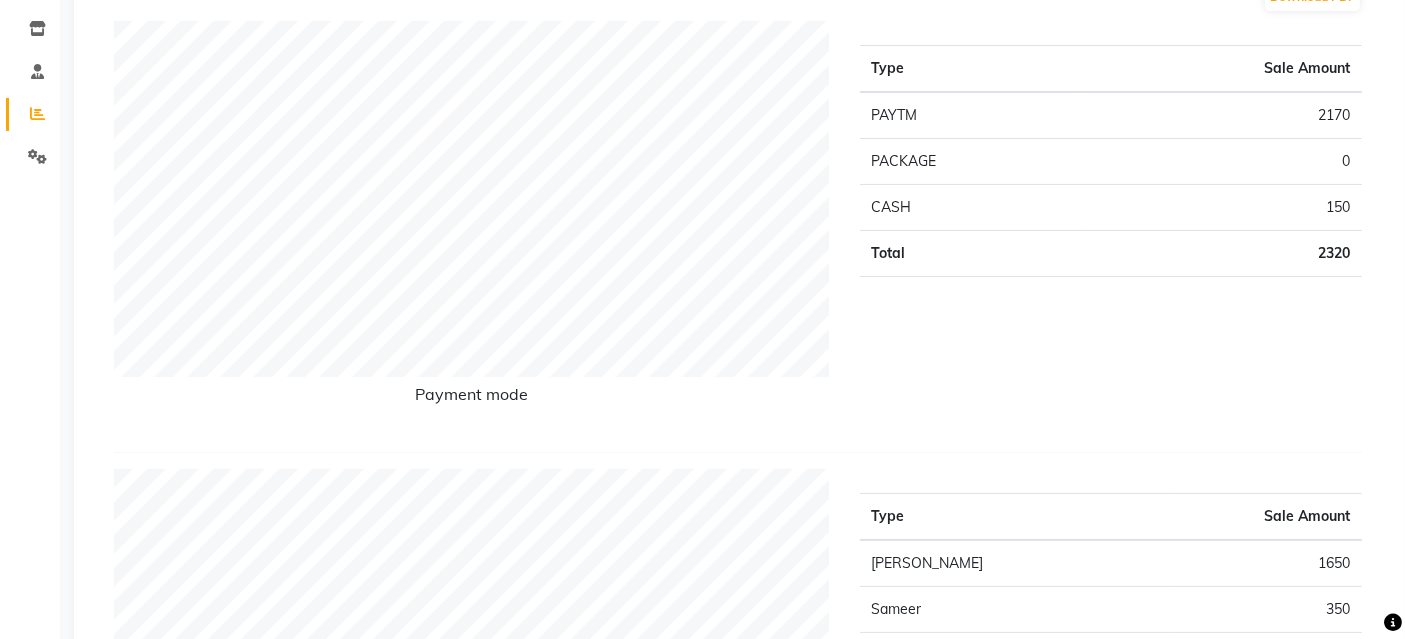 scroll, scrollTop: 111, scrollLeft: 0, axis: vertical 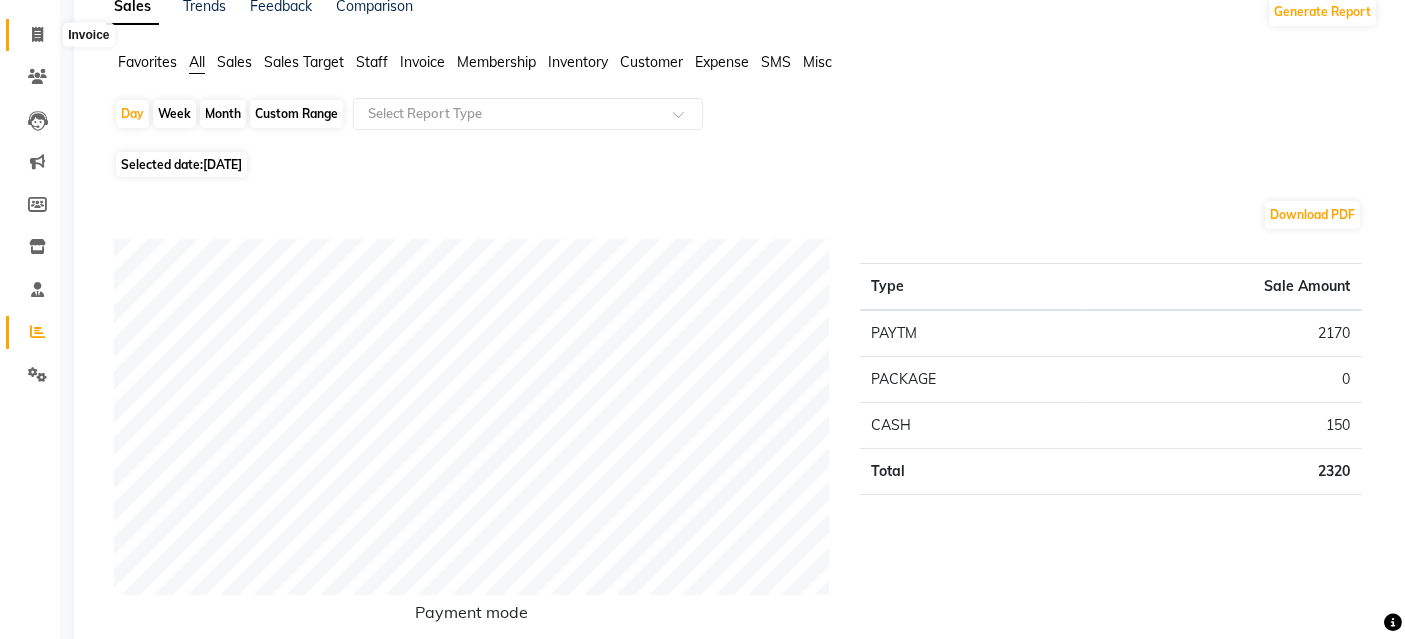 click 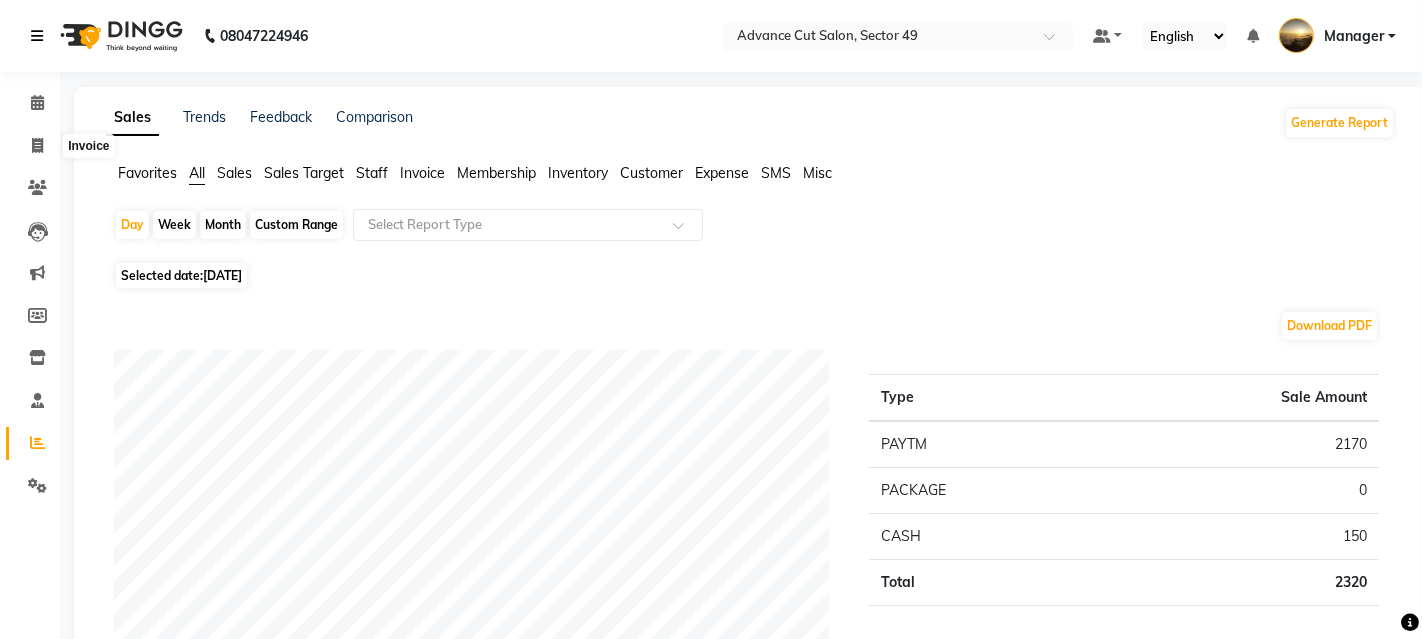 select on "4616" 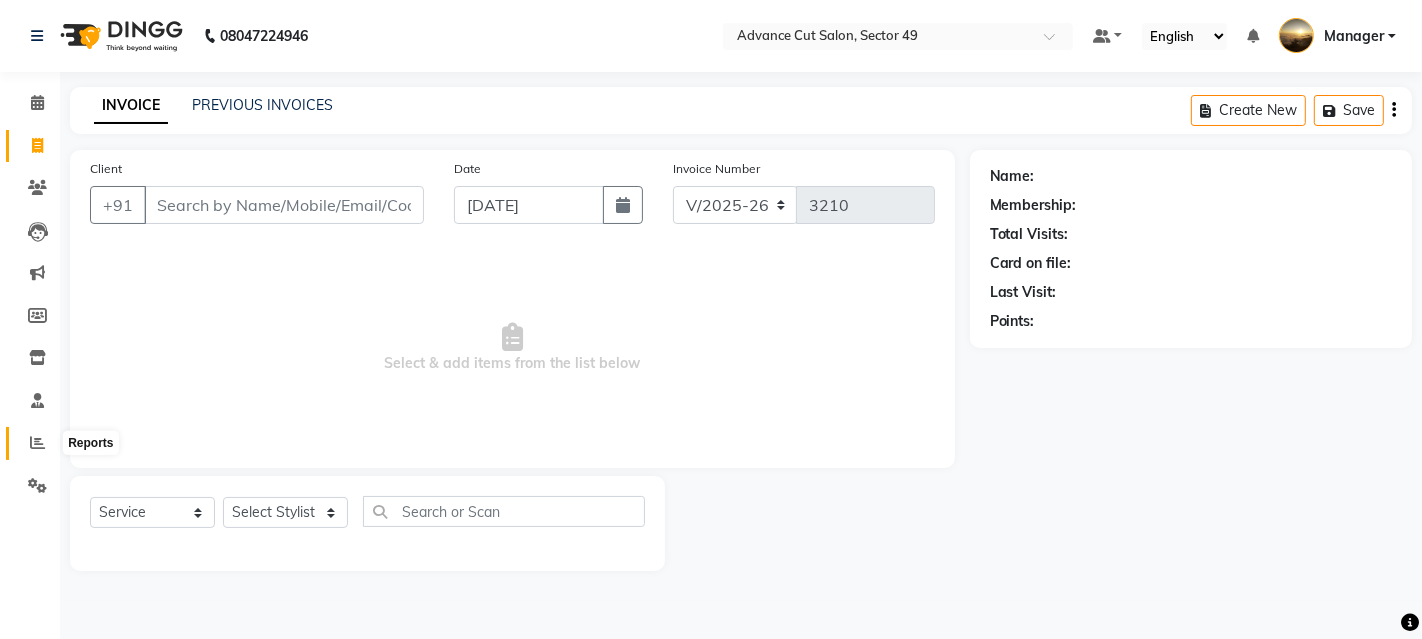 click 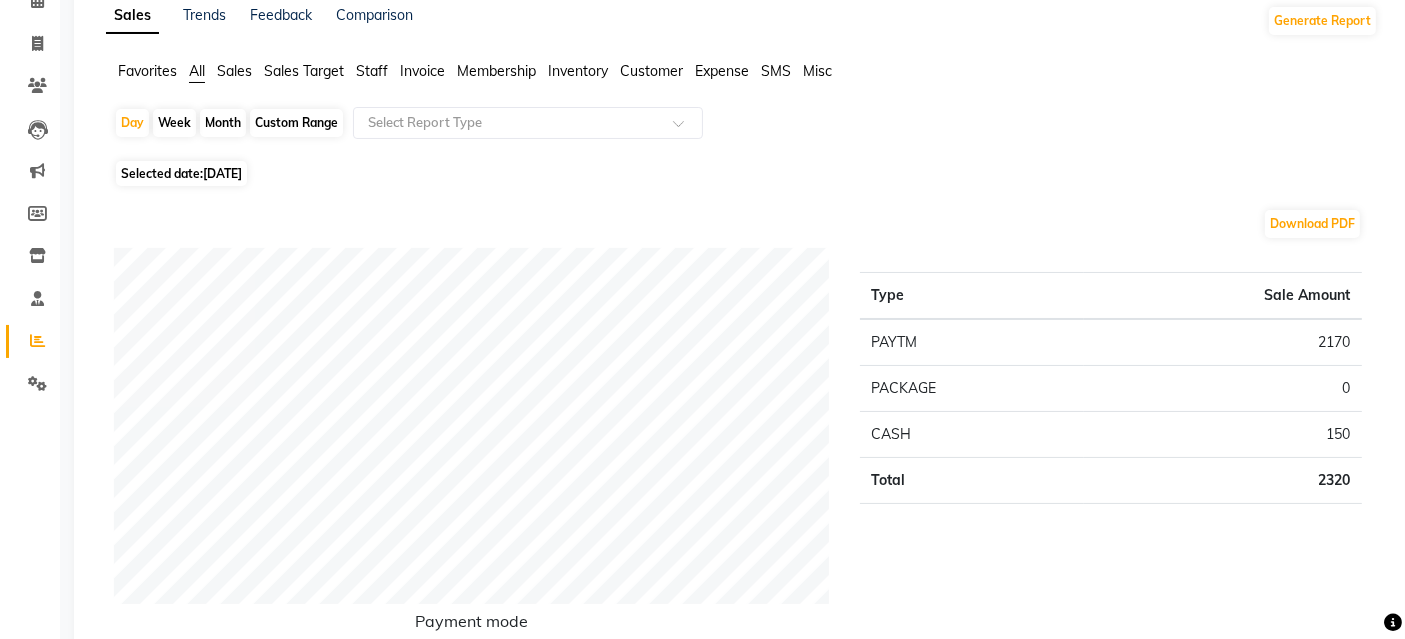 scroll, scrollTop: 0, scrollLeft: 0, axis: both 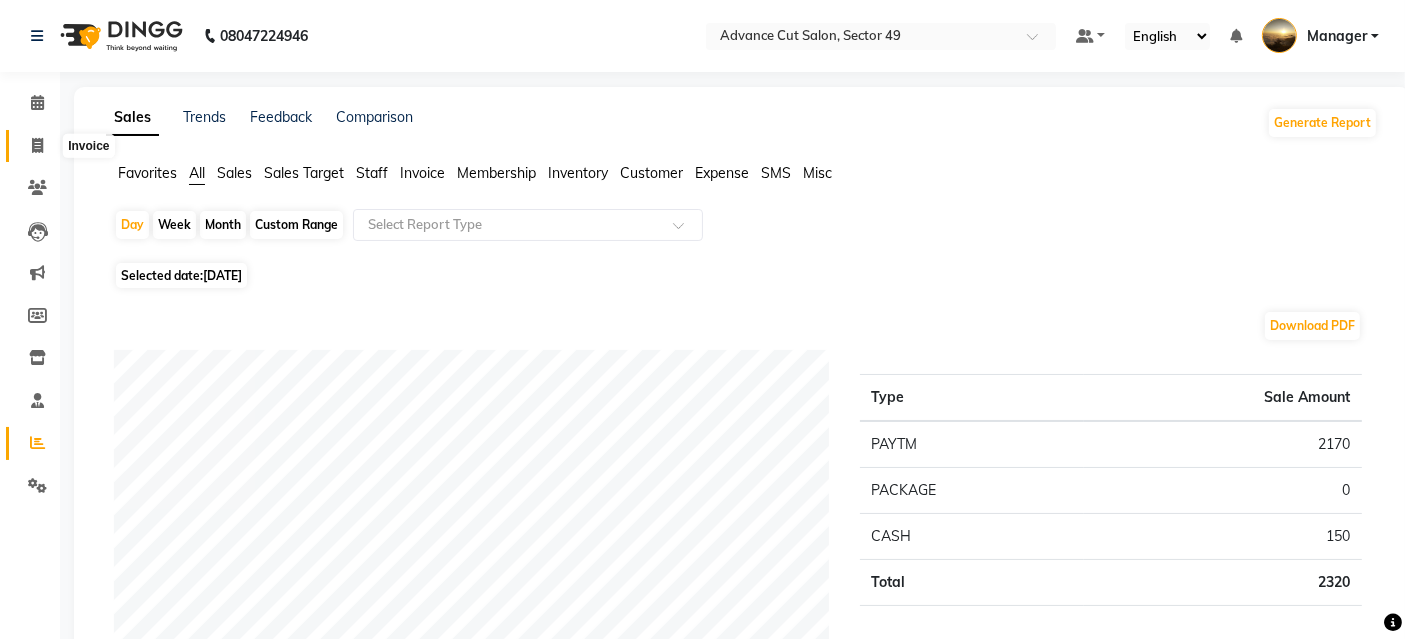 click 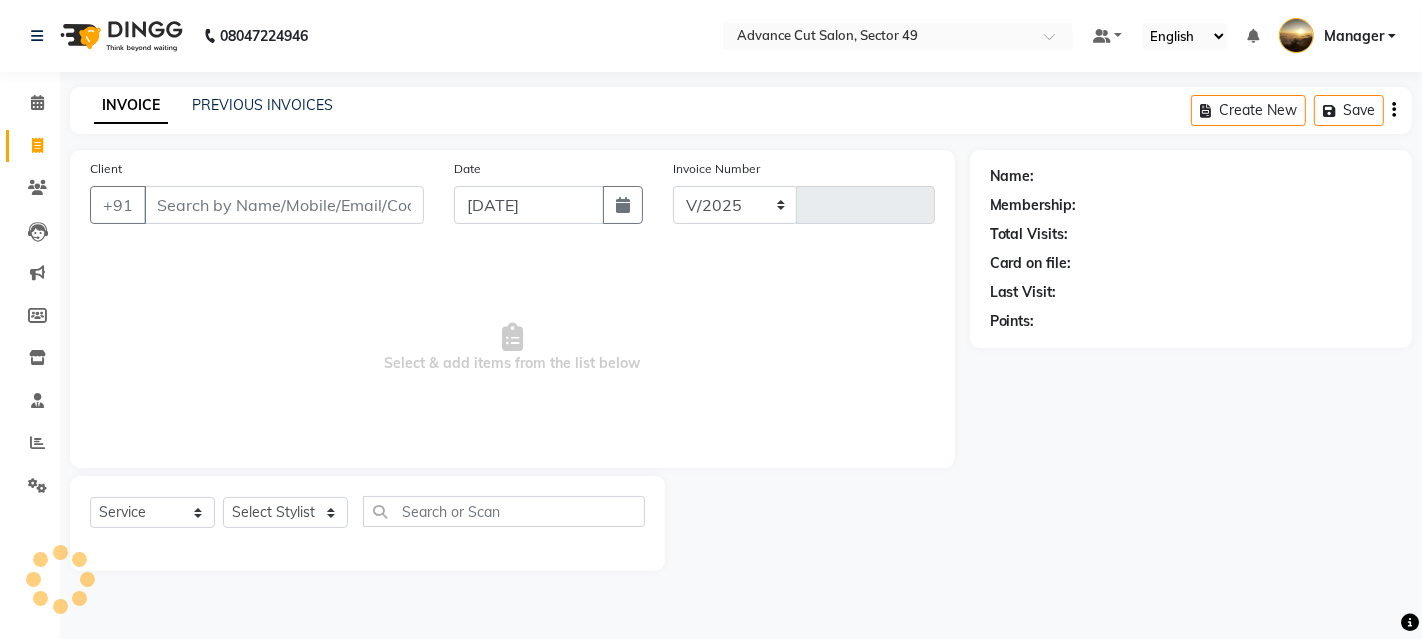 select on "4616" 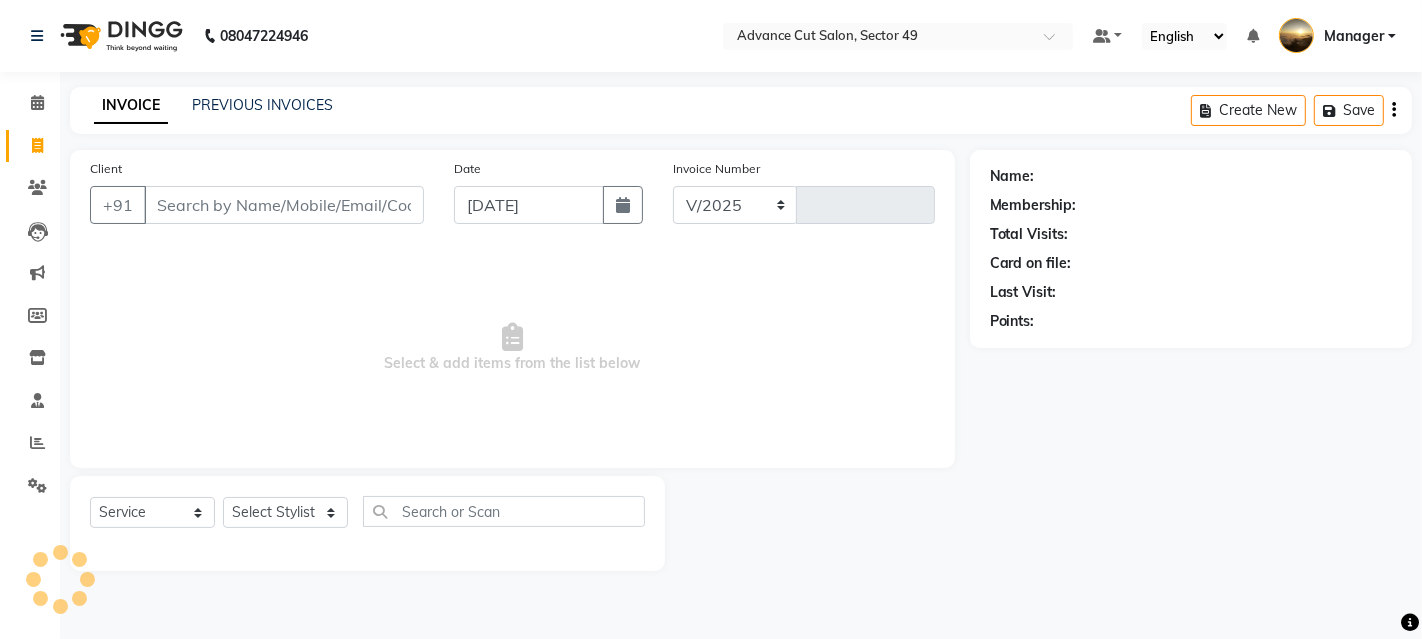 type on "3210" 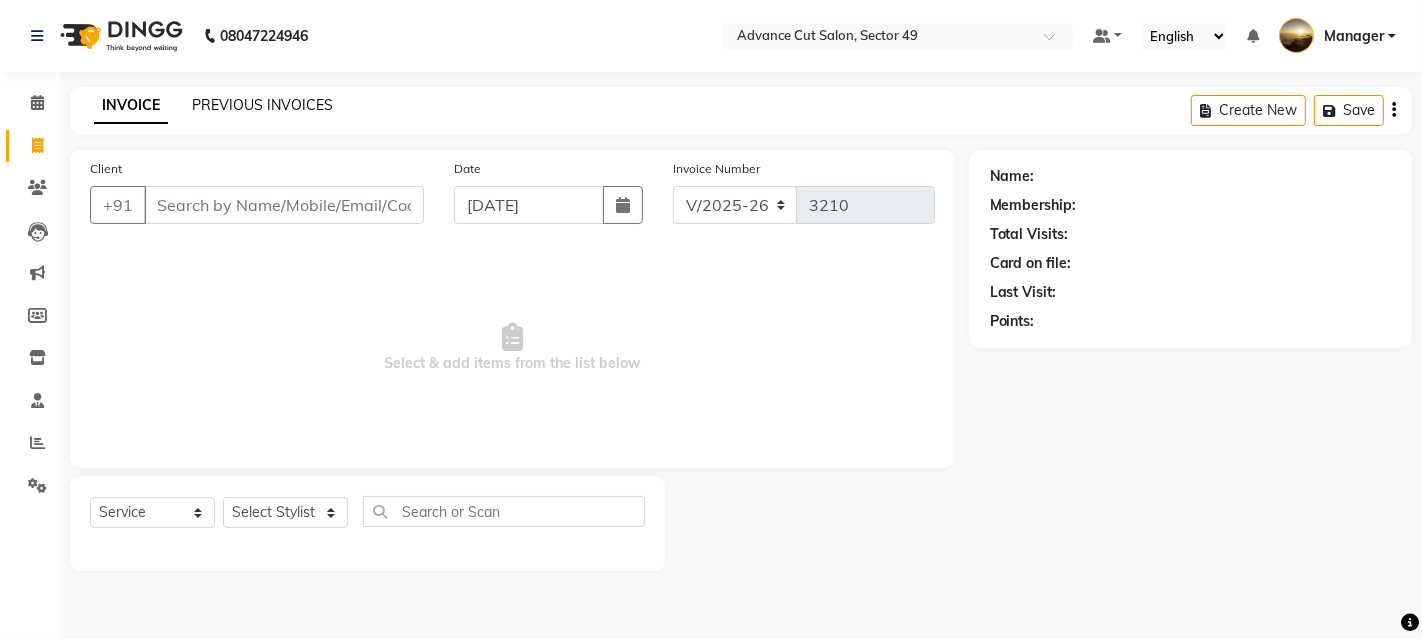 click on "PREVIOUS INVOICES" 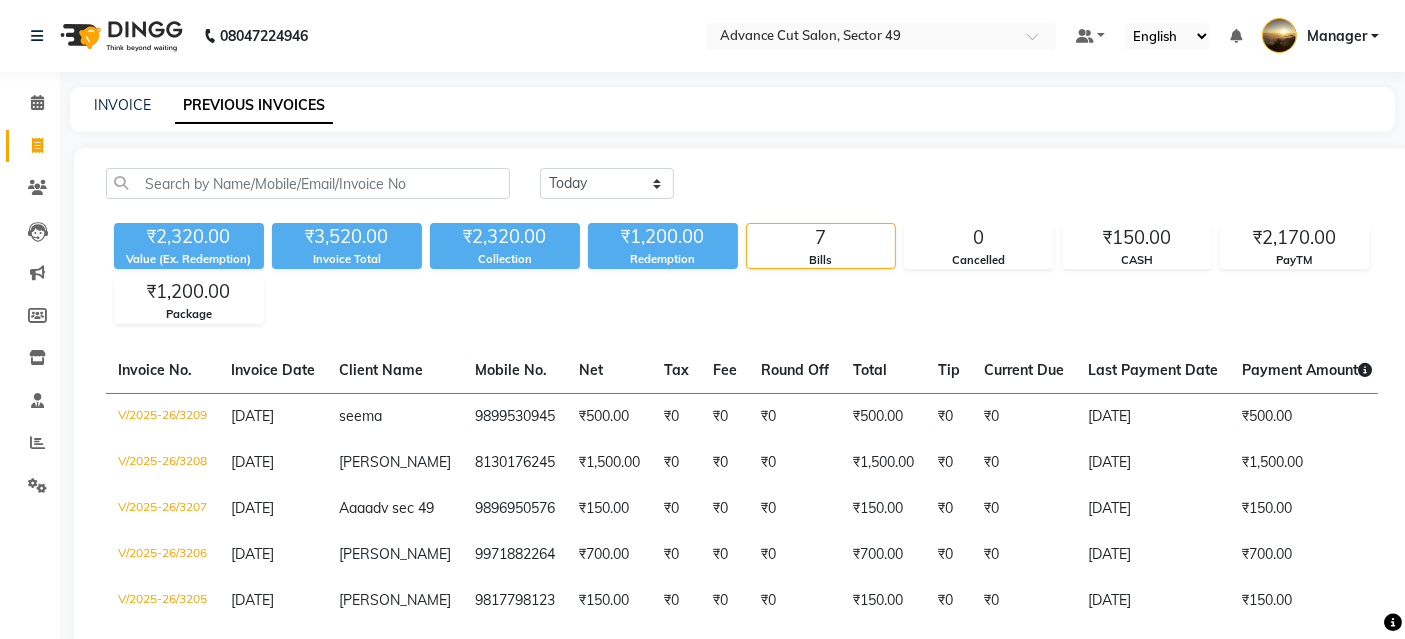 click 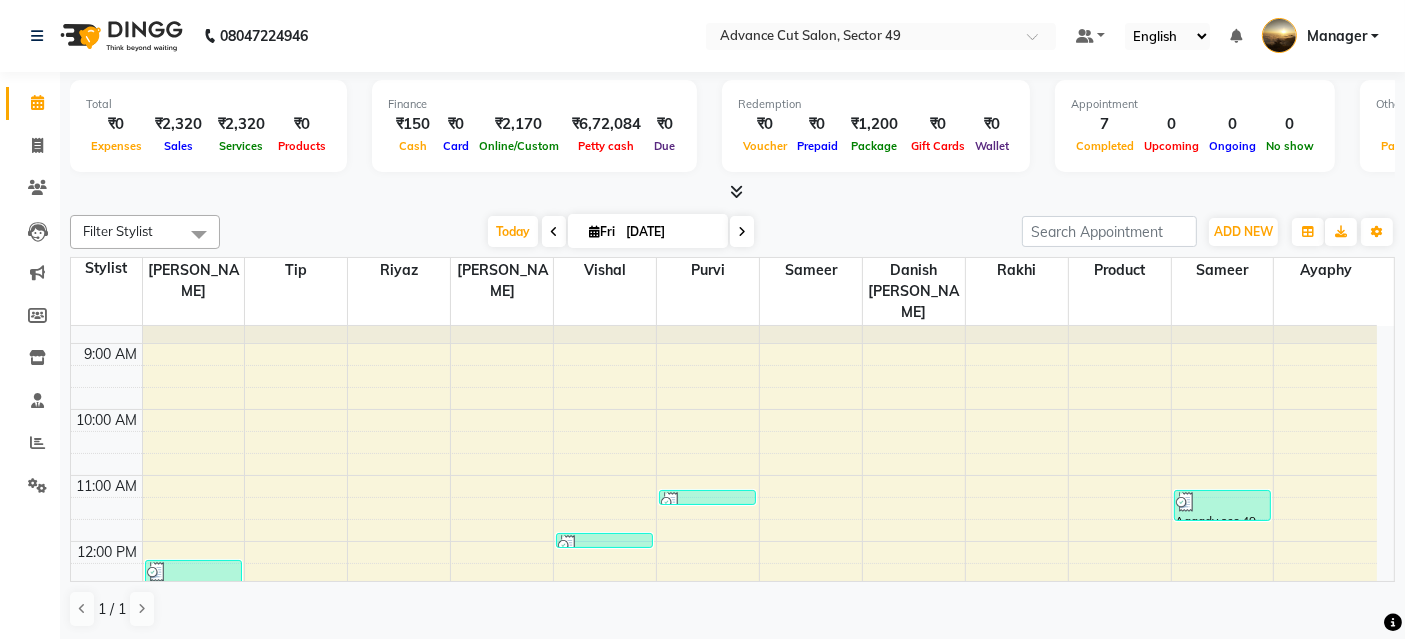 scroll, scrollTop: 0, scrollLeft: 0, axis: both 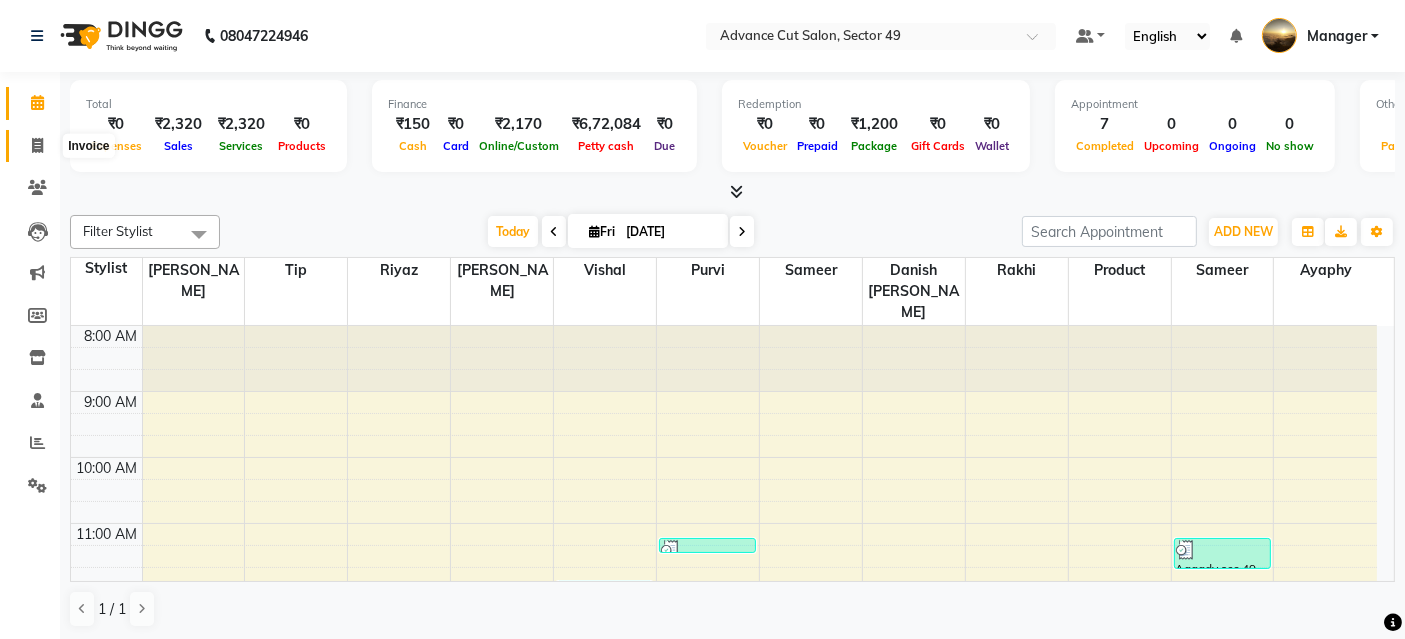 click 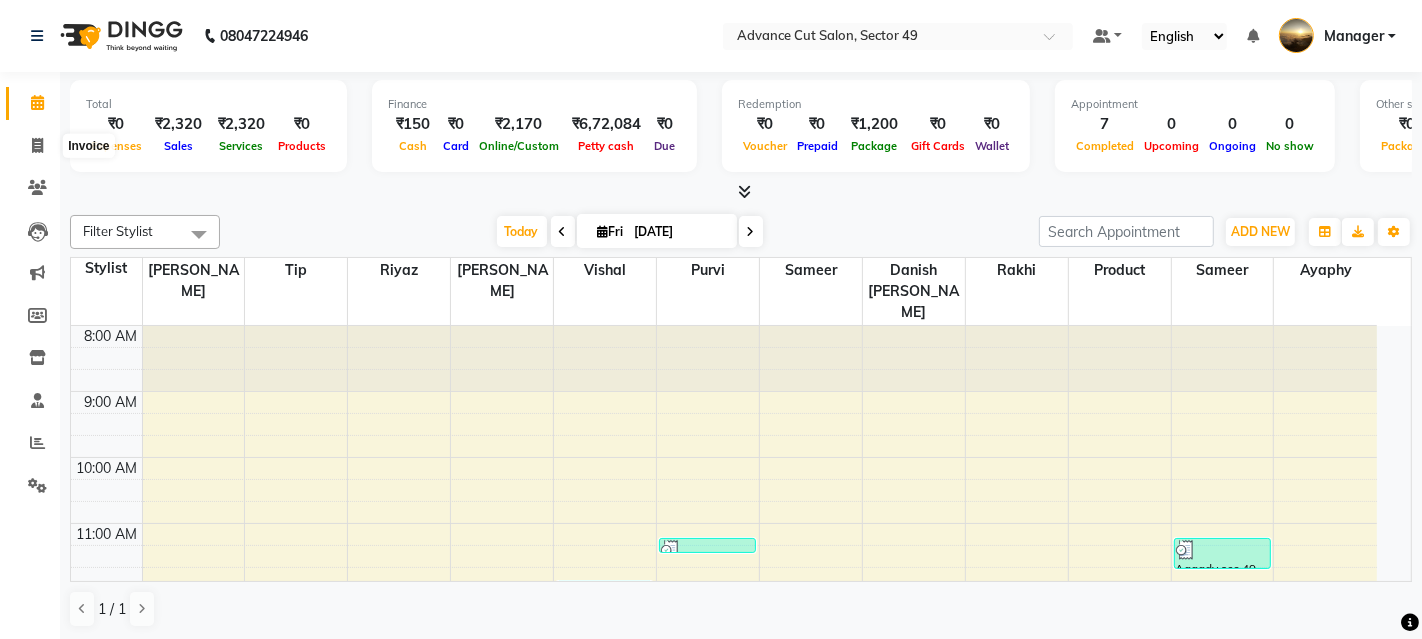 select on "service" 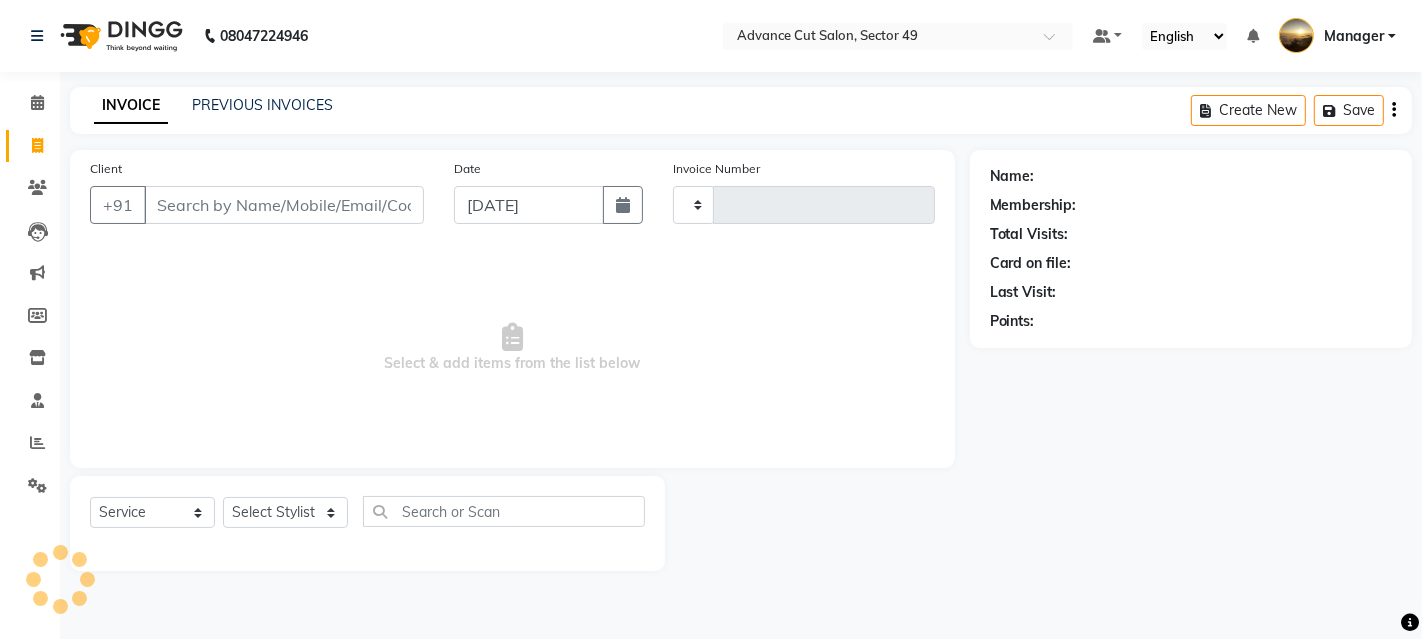 type on "3210" 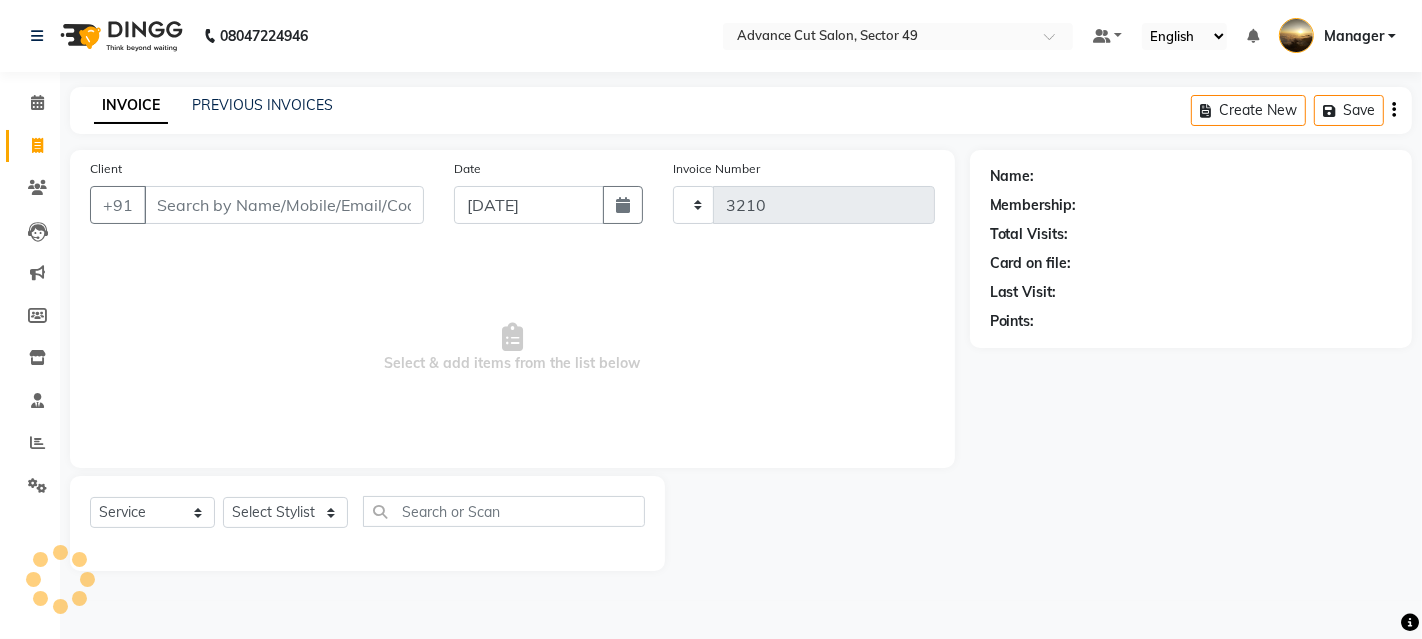 select on "4616" 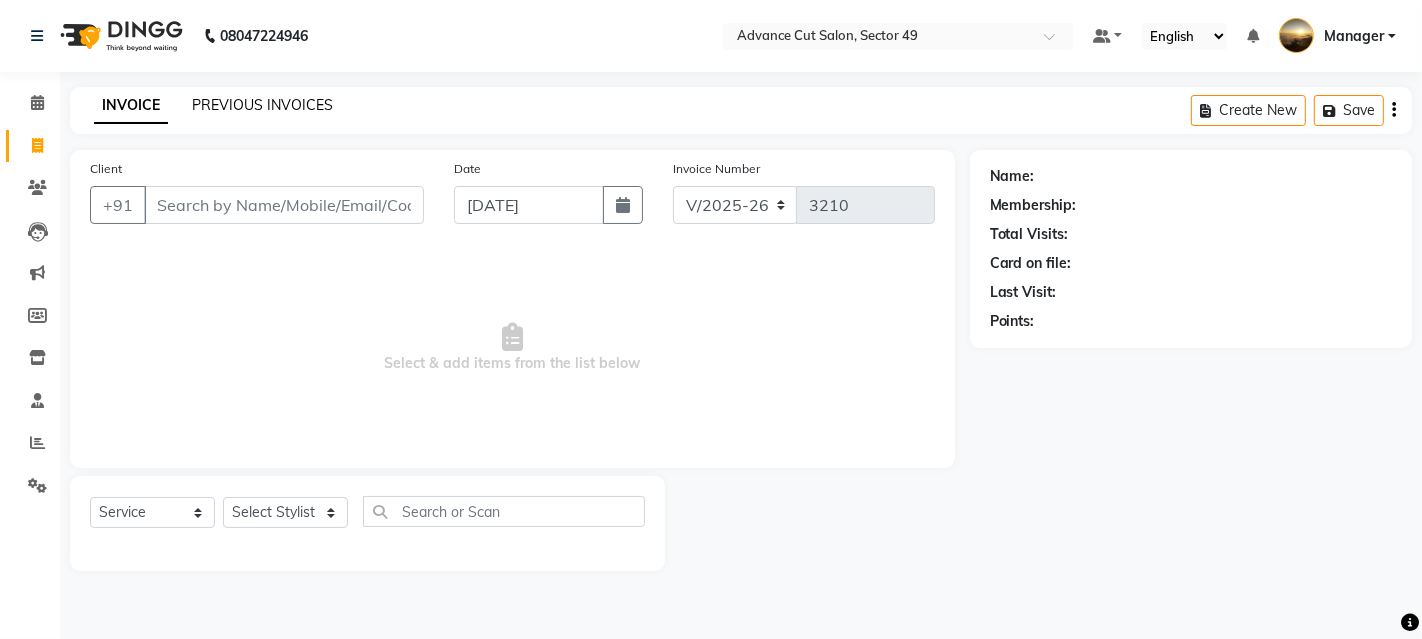 click on "PREVIOUS INVOICES" 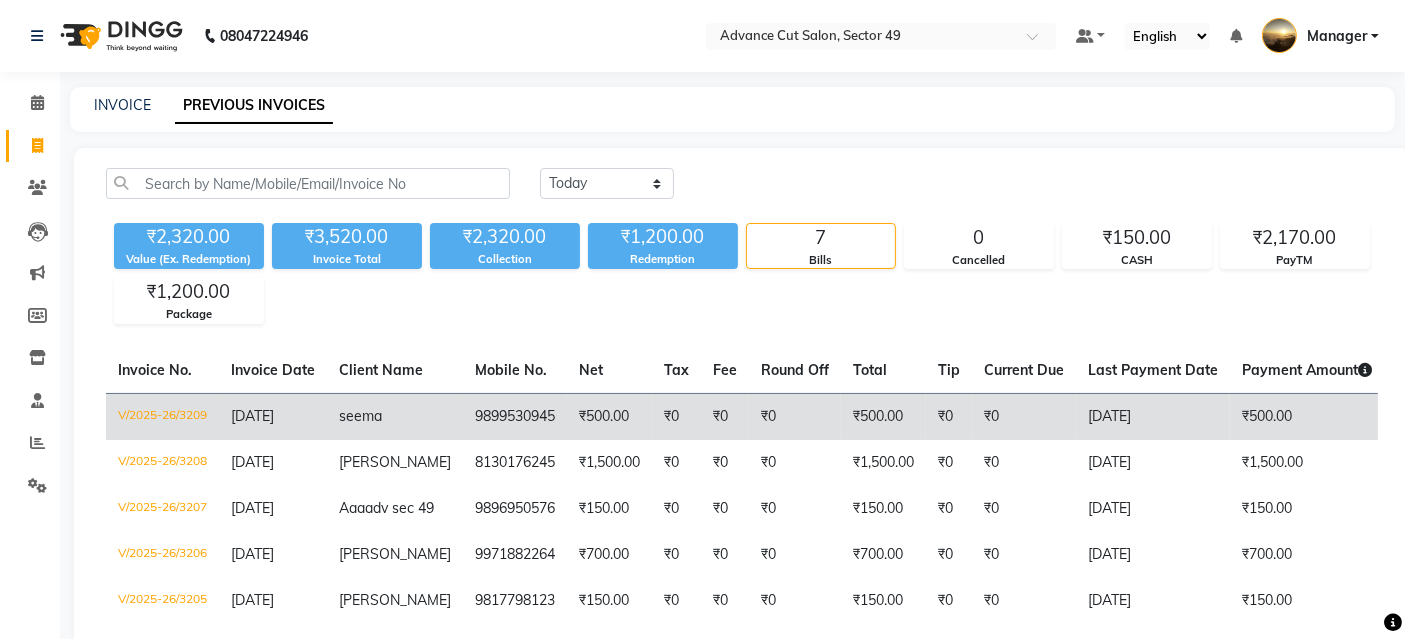 click on "V/2025-26/3209" 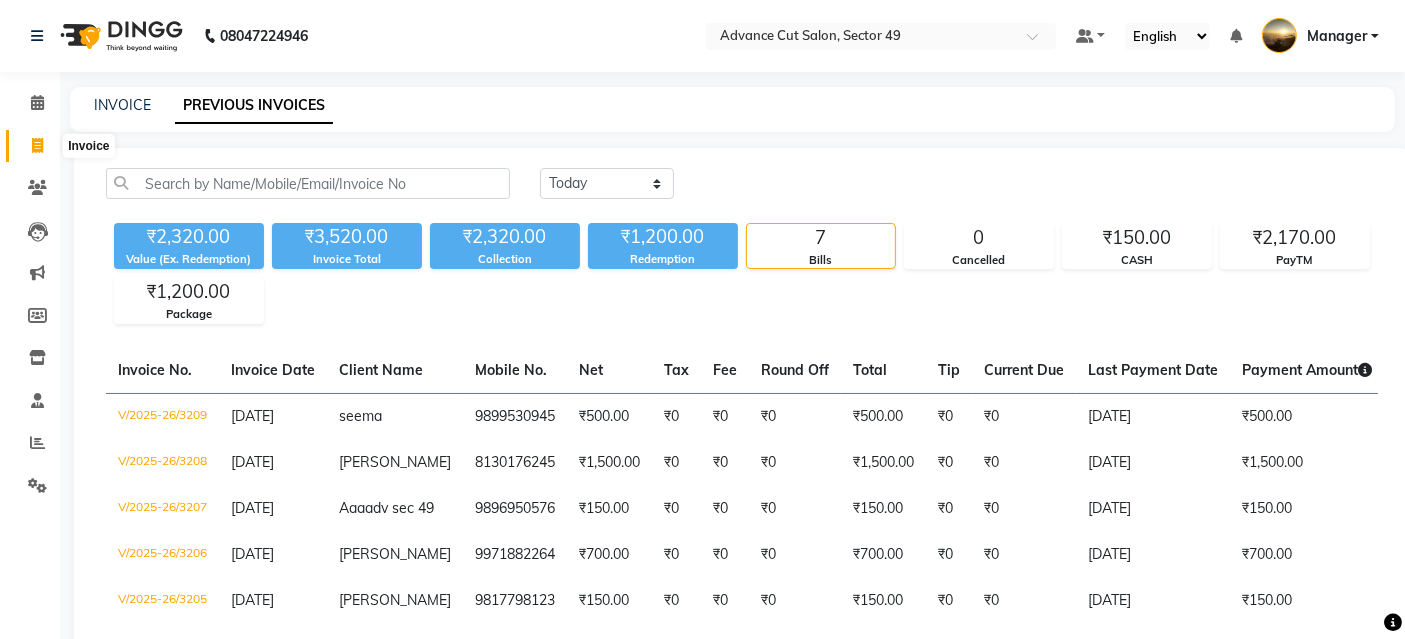 click 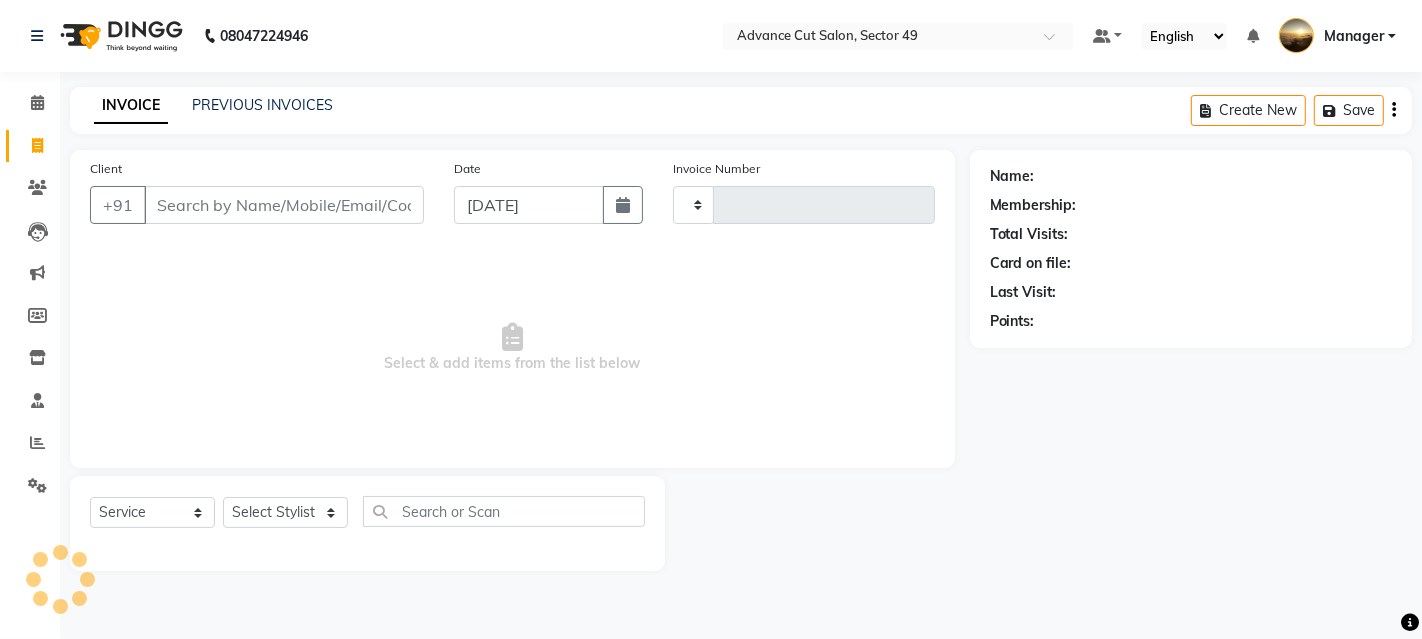 type on "3212" 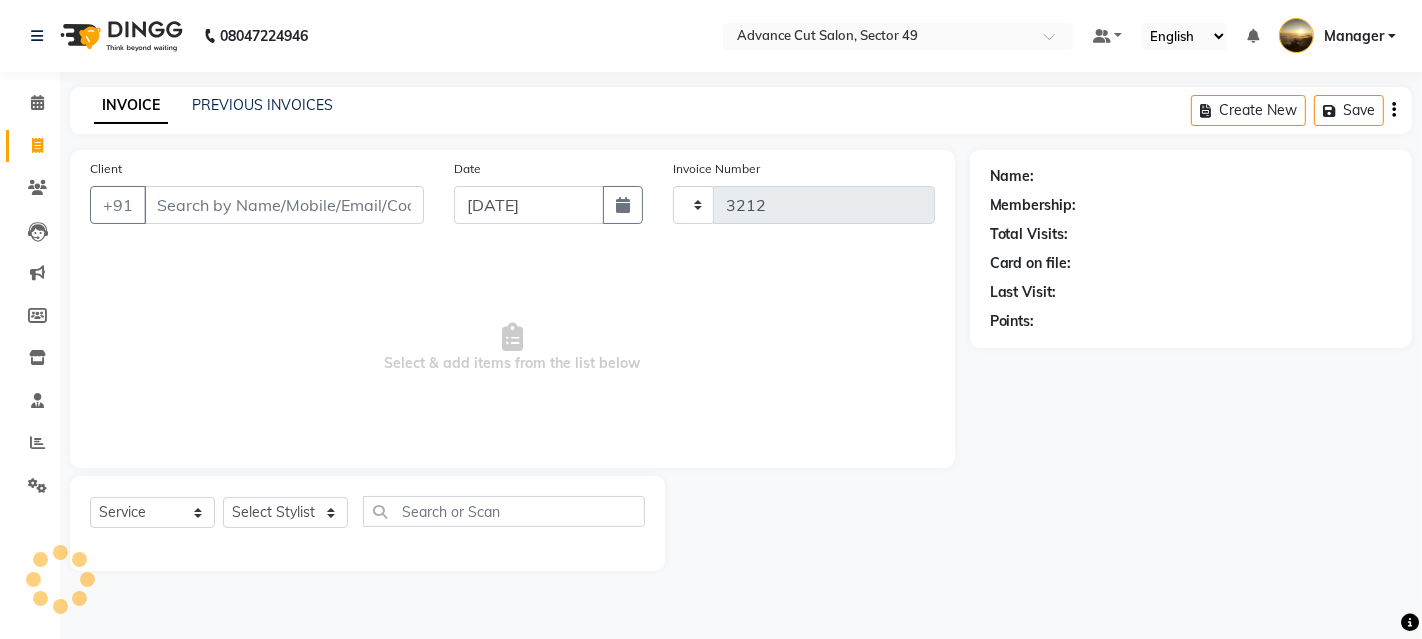 select on "4616" 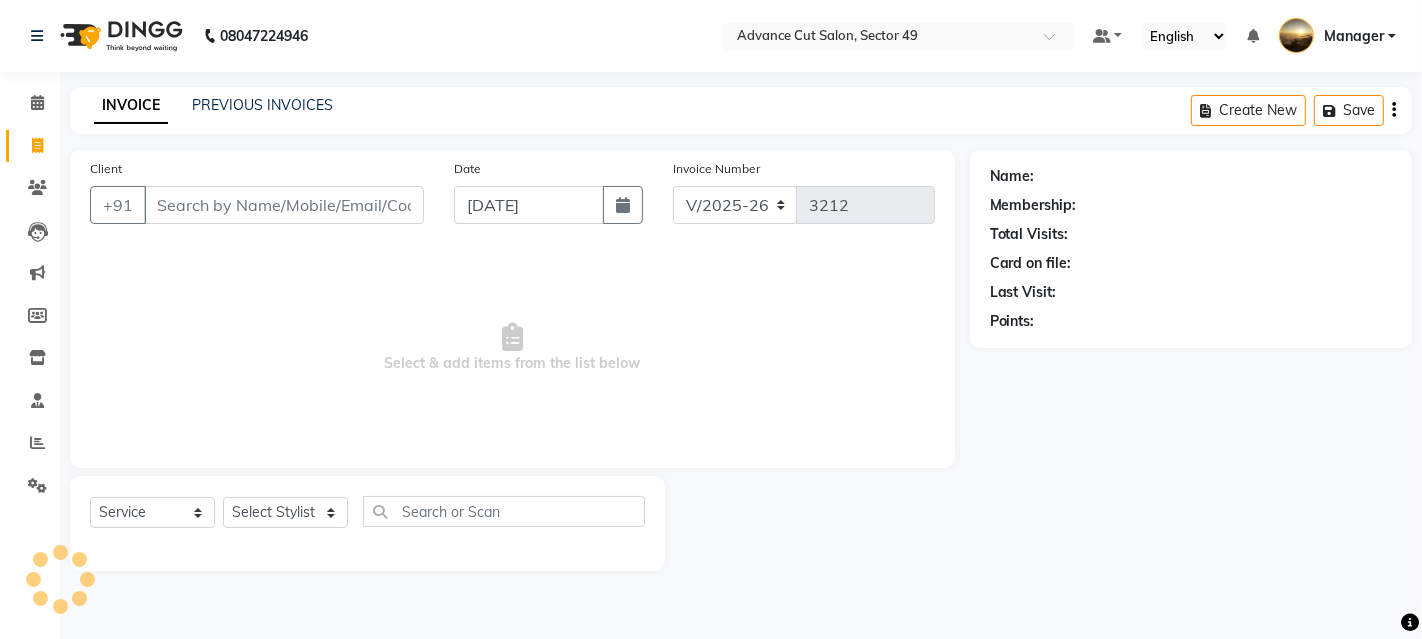 click on "Client" at bounding box center (284, 205) 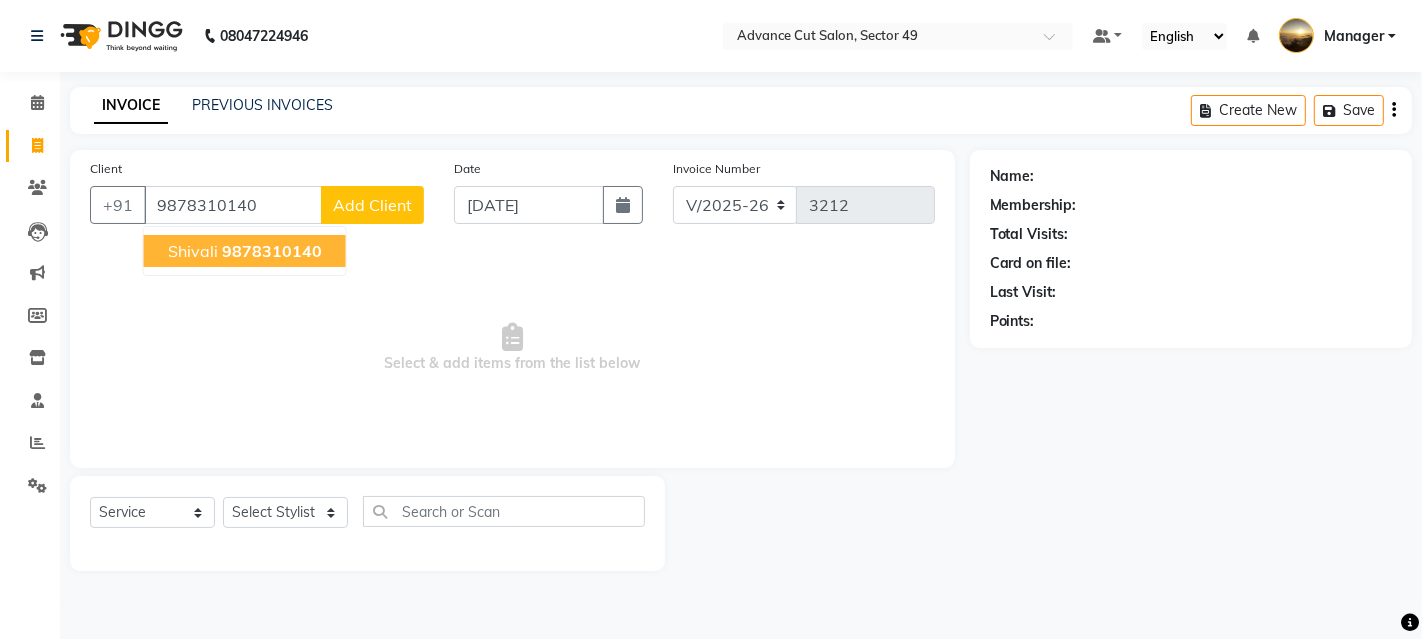 click on "shivali  9878310140" at bounding box center [245, 251] 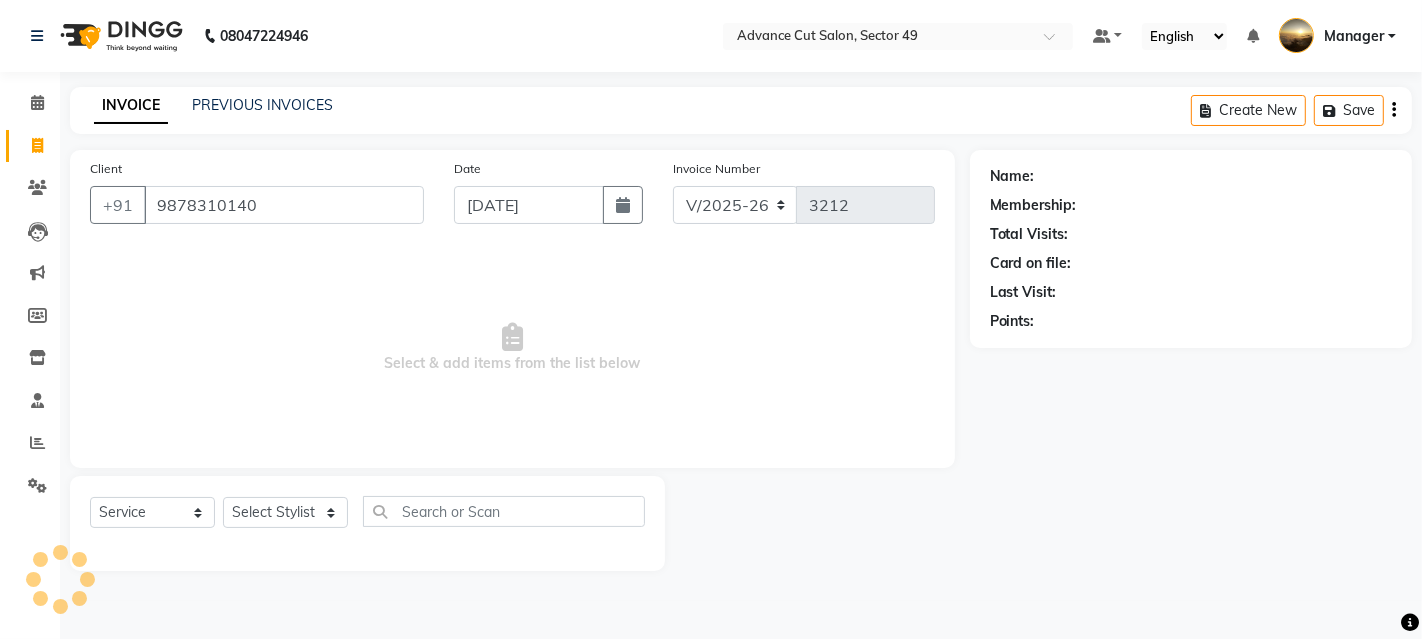 type on "9878310140" 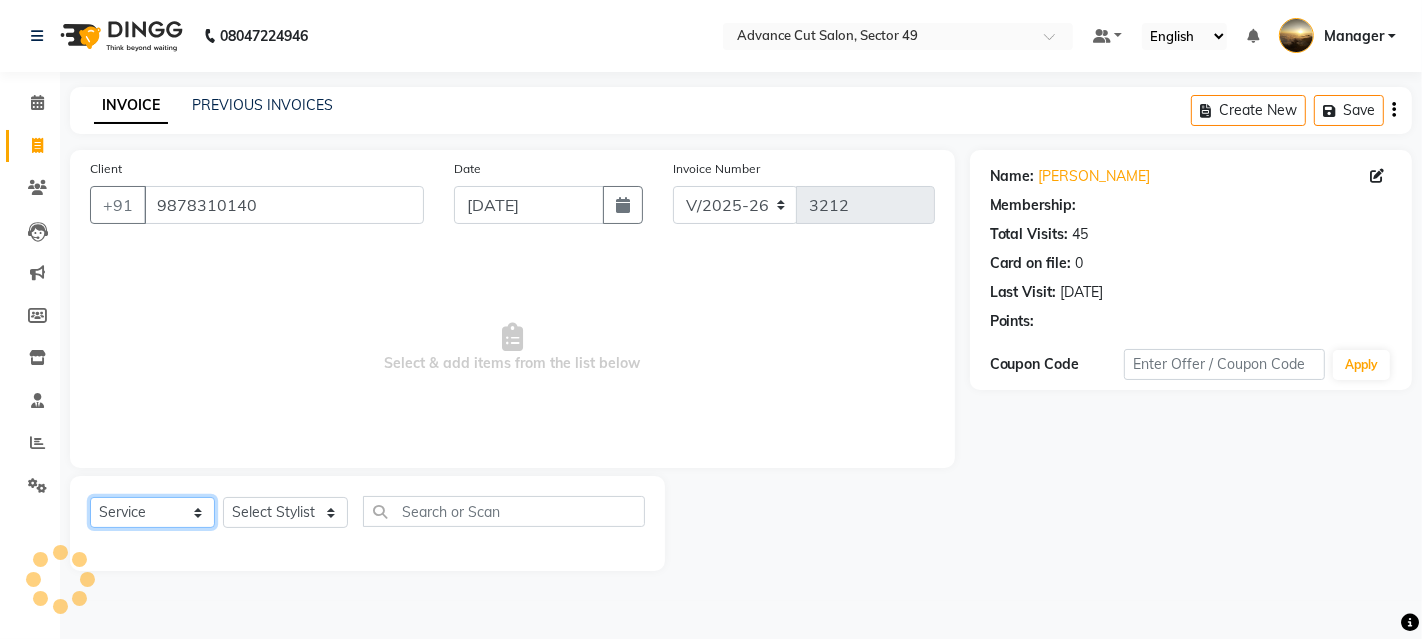click on "Select  Service  Product  Membership  Package Voucher Prepaid Gift Card" 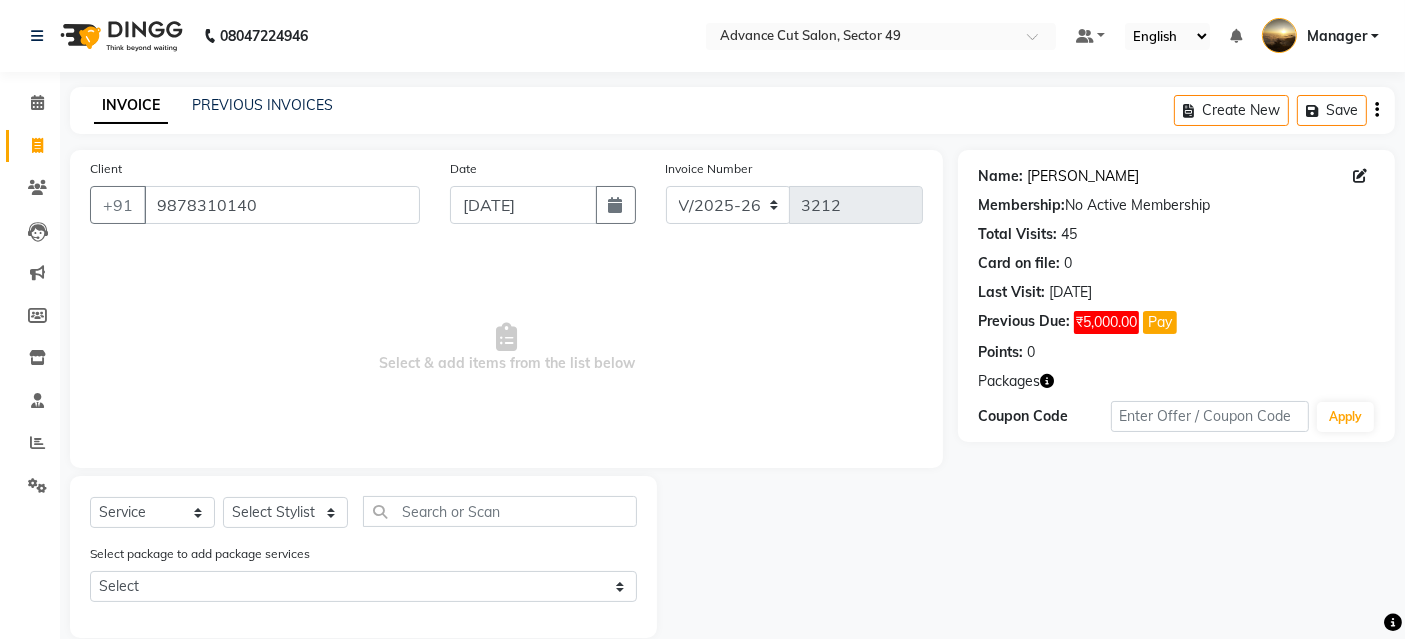 click on "Shivali" 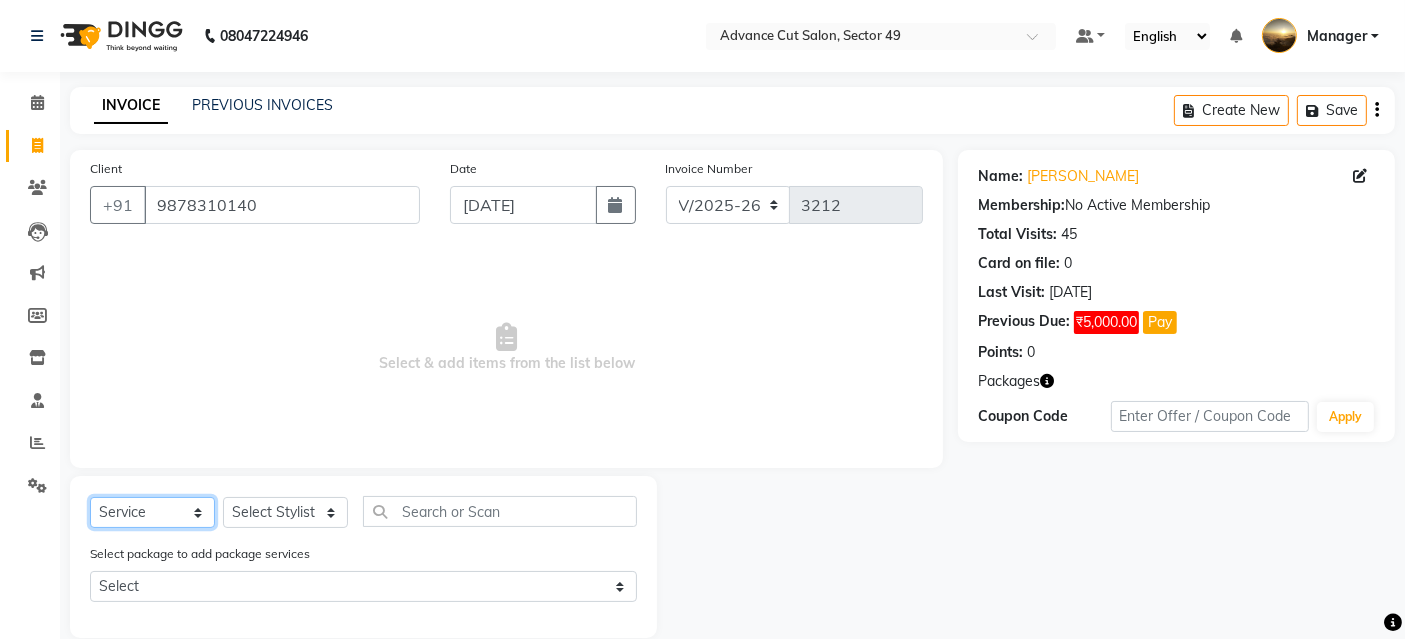 click on "Select  Service  Product  Membership  Package Voucher Prepaid Gift Card" 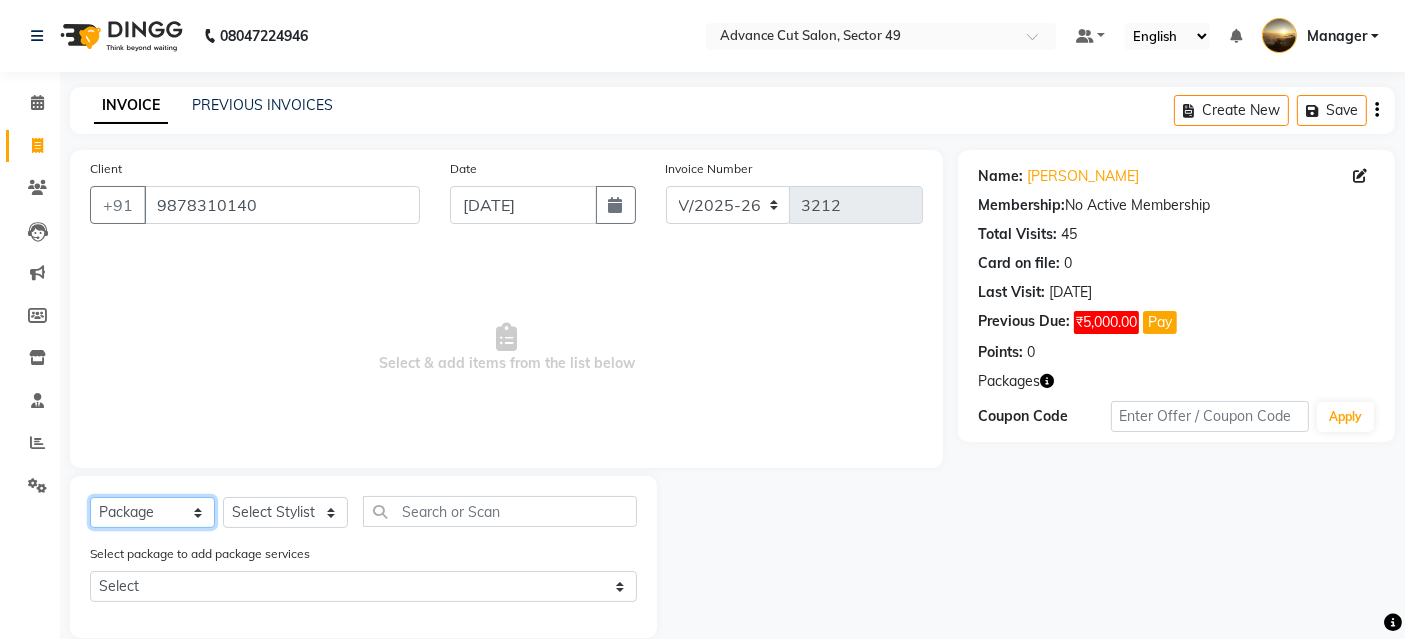click on "Select  Service  Product  Membership  Package Voucher Prepaid Gift Card" 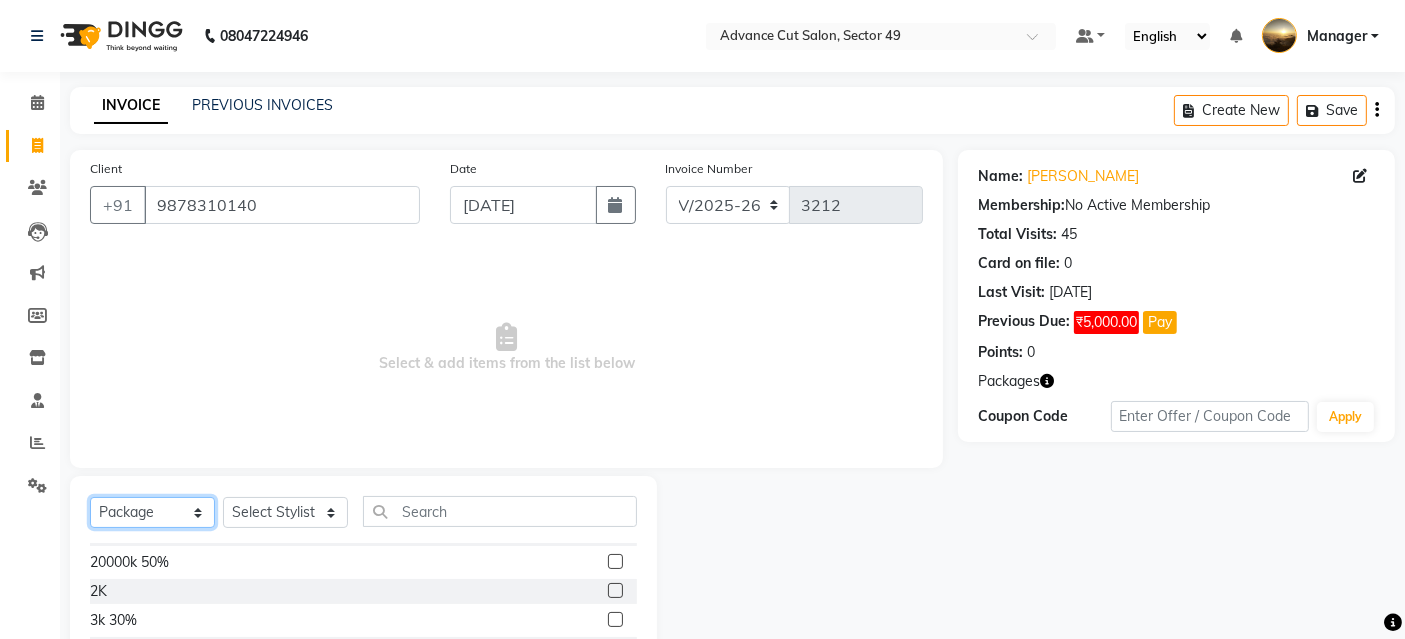scroll, scrollTop: 176, scrollLeft: 0, axis: vertical 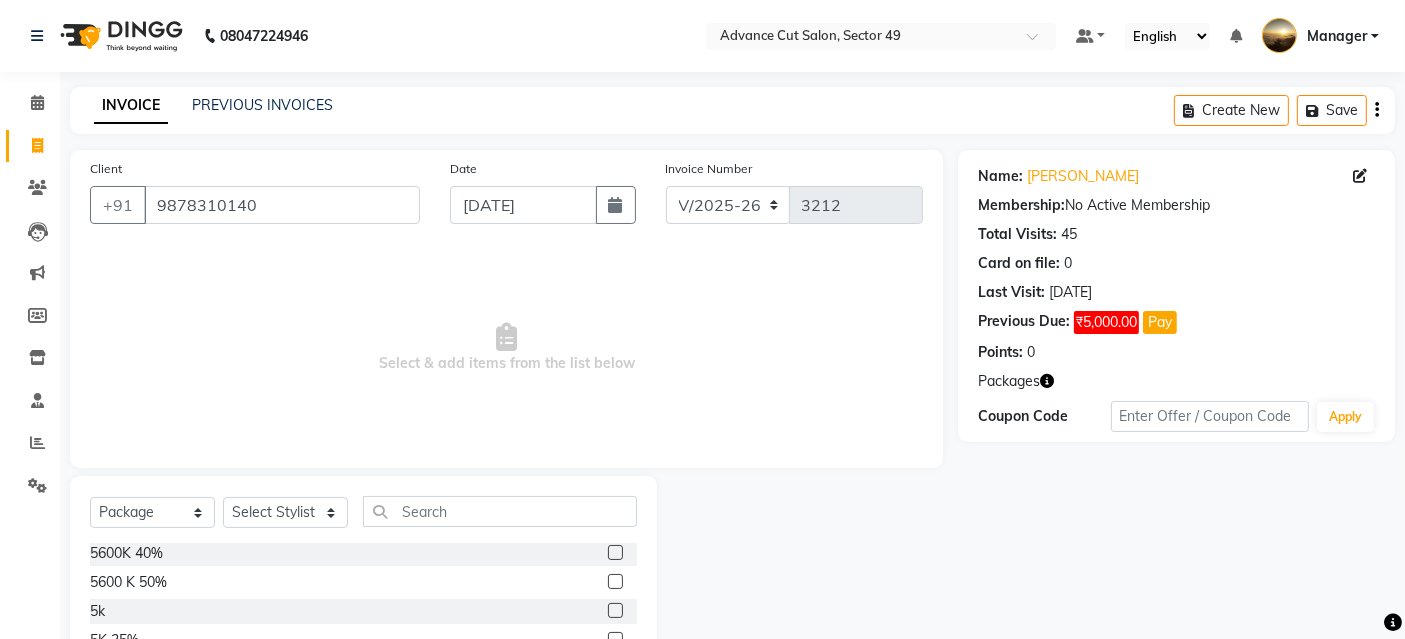 drag, startPoint x: 91, startPoint y: 606, endPoint x: 105, endPoint y: 604, distance: 14.142136 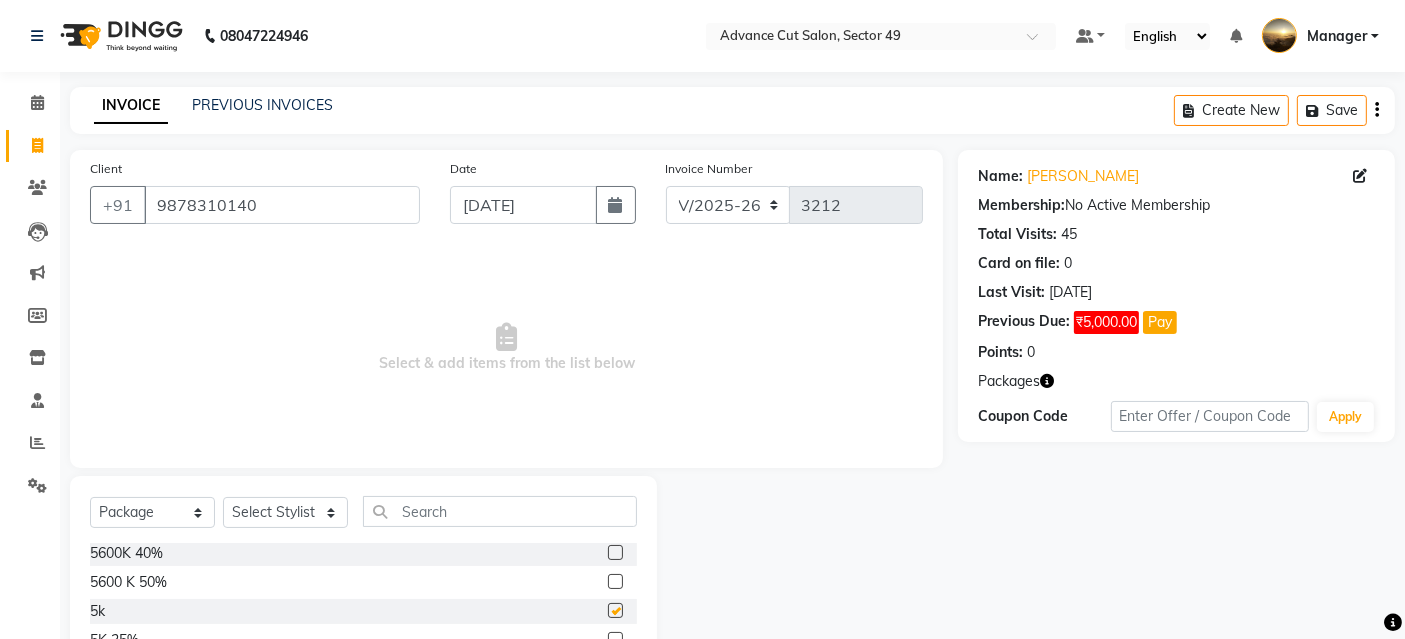 checkbox on "false" 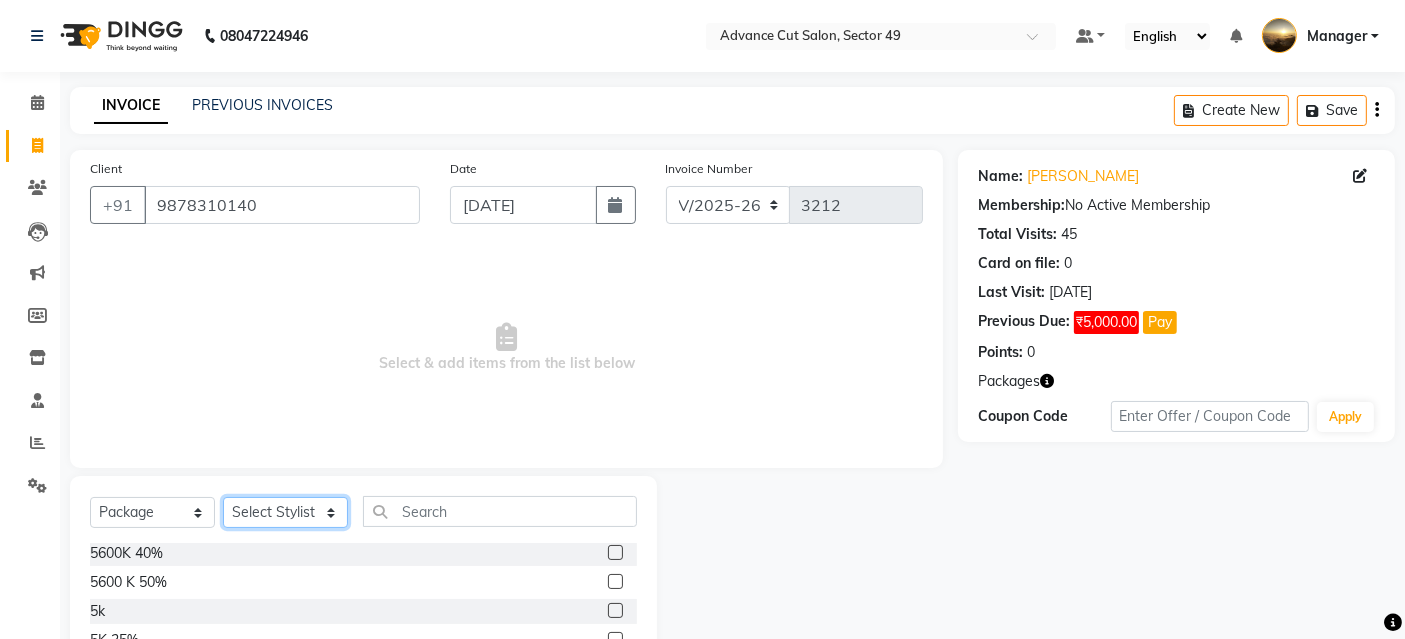 click on "Select Stylist Ayaphy Banty danish ali david Manager product purvi rakhi riyaz sameer sameer Tip vishal" 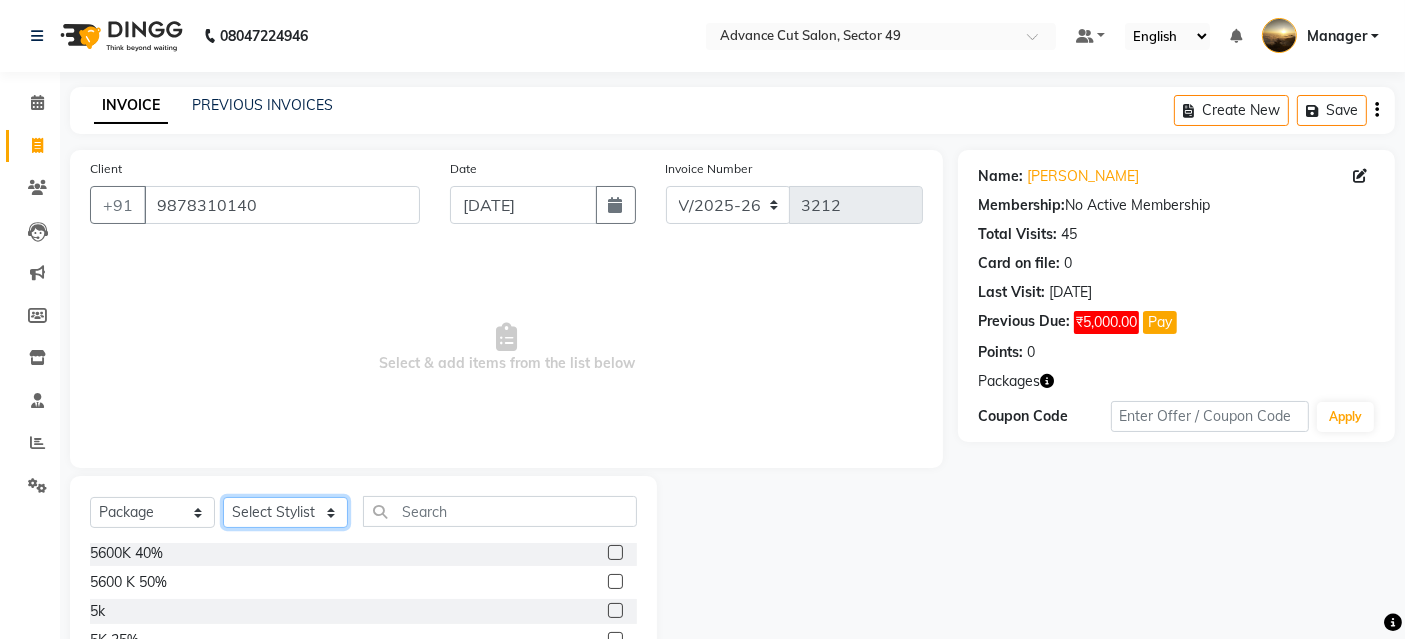 select on "26831" 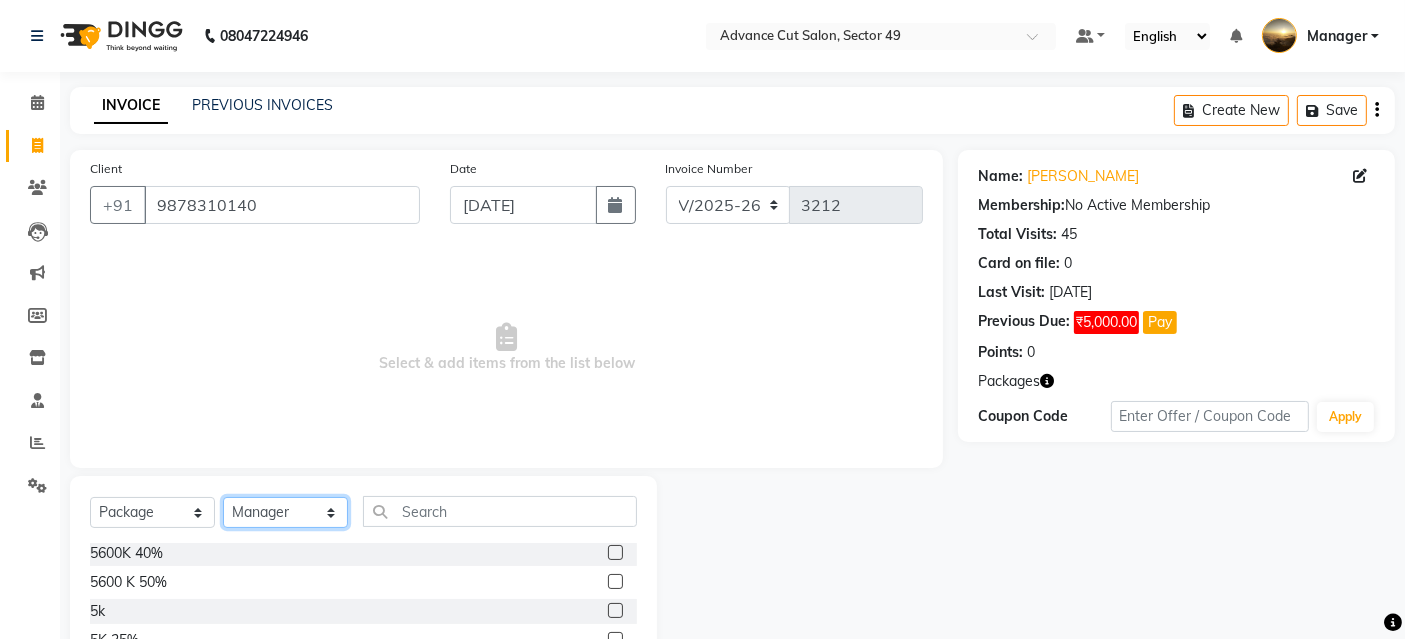 click on "Select Stylist Ayaphy Banty danish ali david Manager product purvi rakhi riyaz sameer sameer Tip vishal" 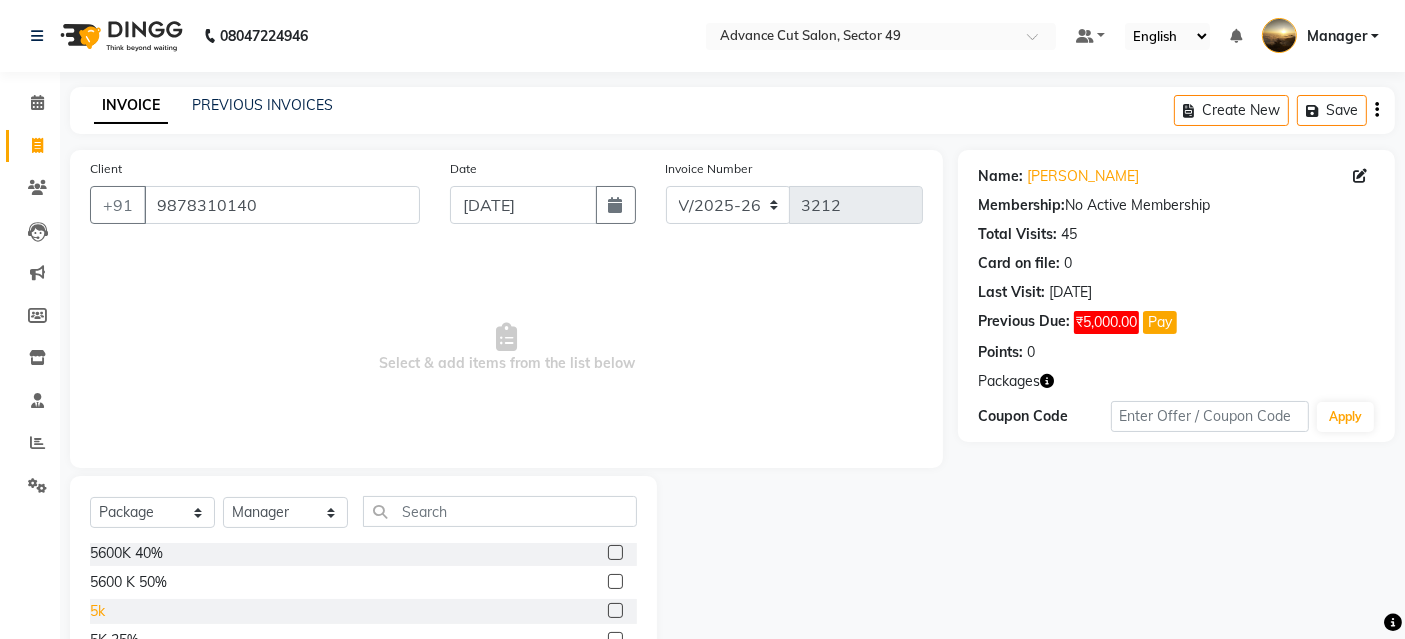 click on "5k" 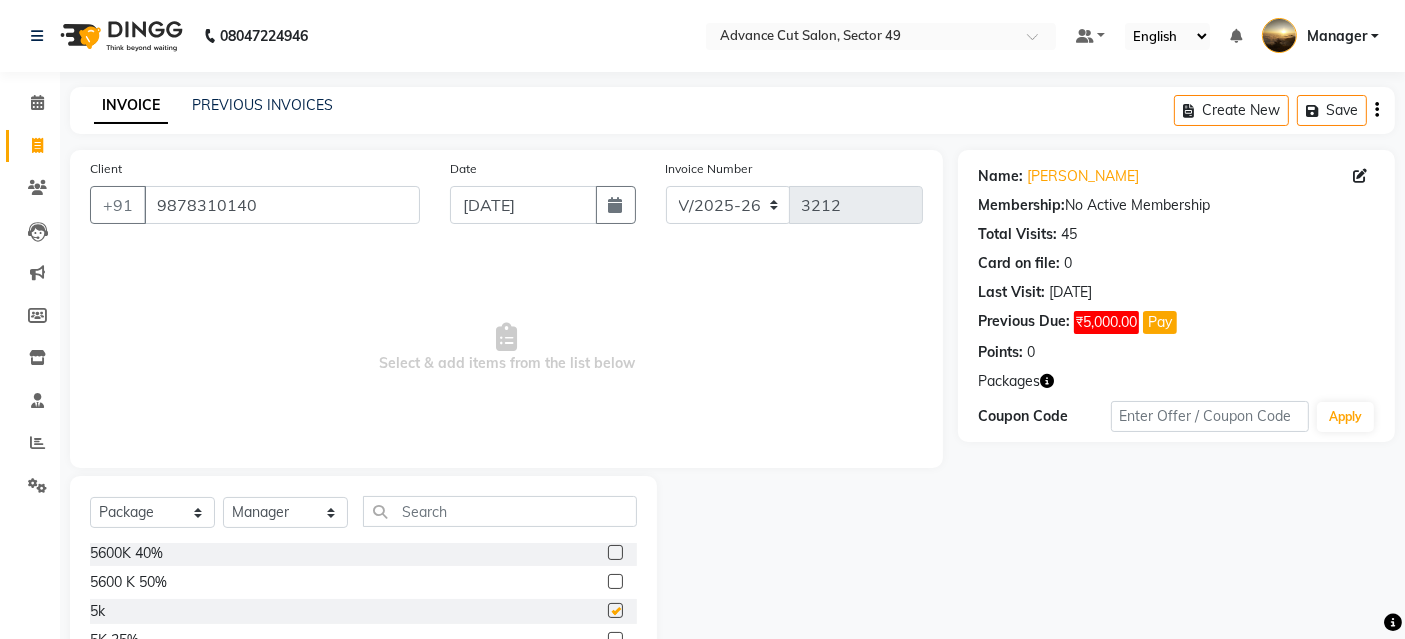 checkbox on "false" 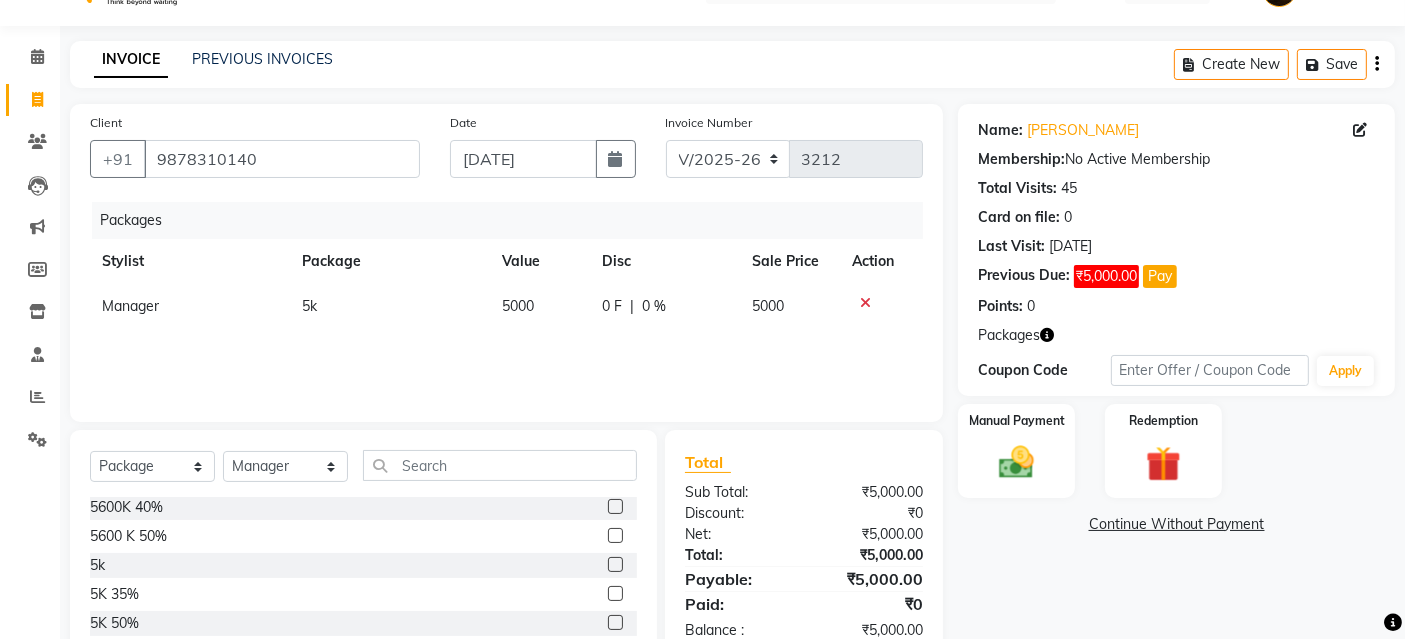 scroll, scrollTop: 111, scrollLeft: 0, axis: vertical 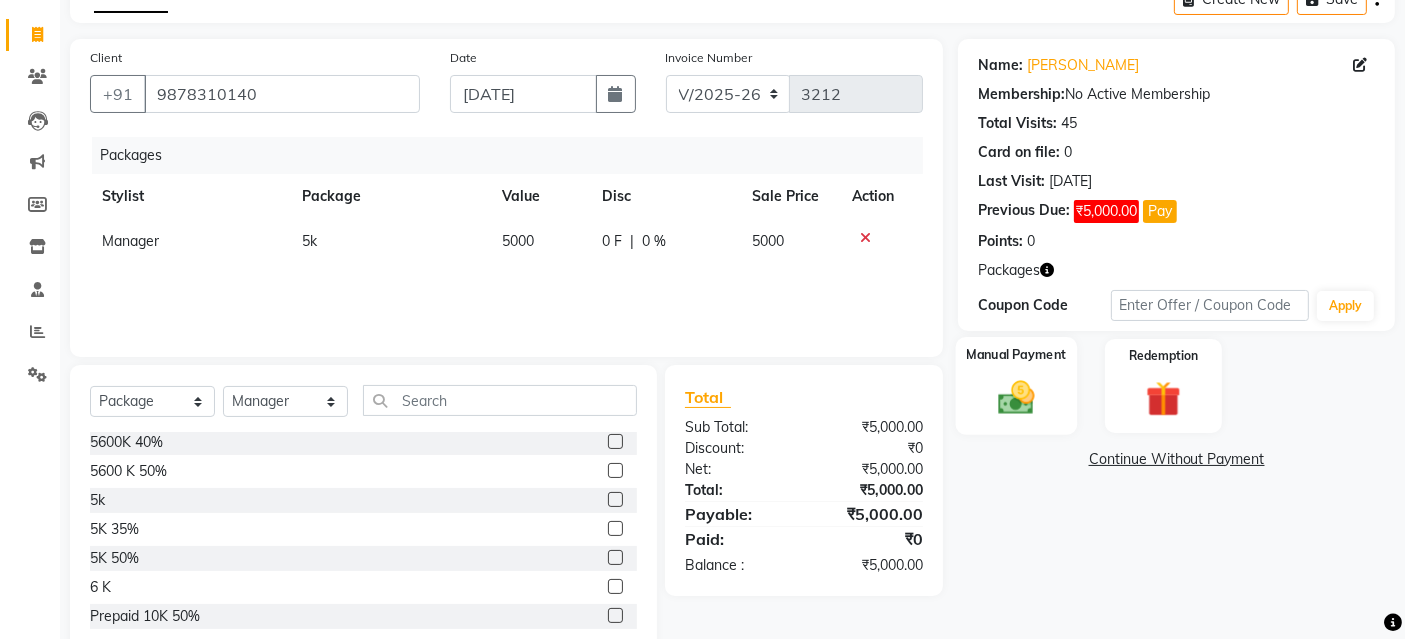click on "Manual Payment" 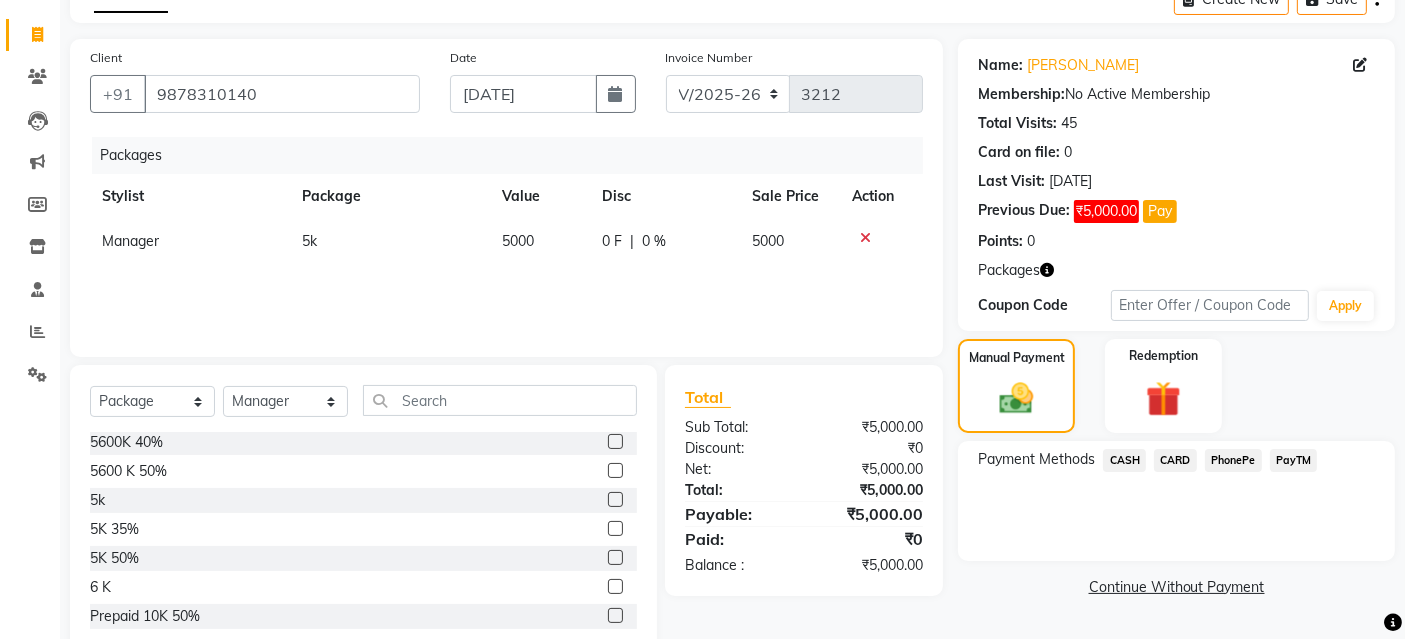 drag, startPoint x: 1299, startPoint y: 466, endPoint x: 1281, endPoint y: 476, distance: 20.59126 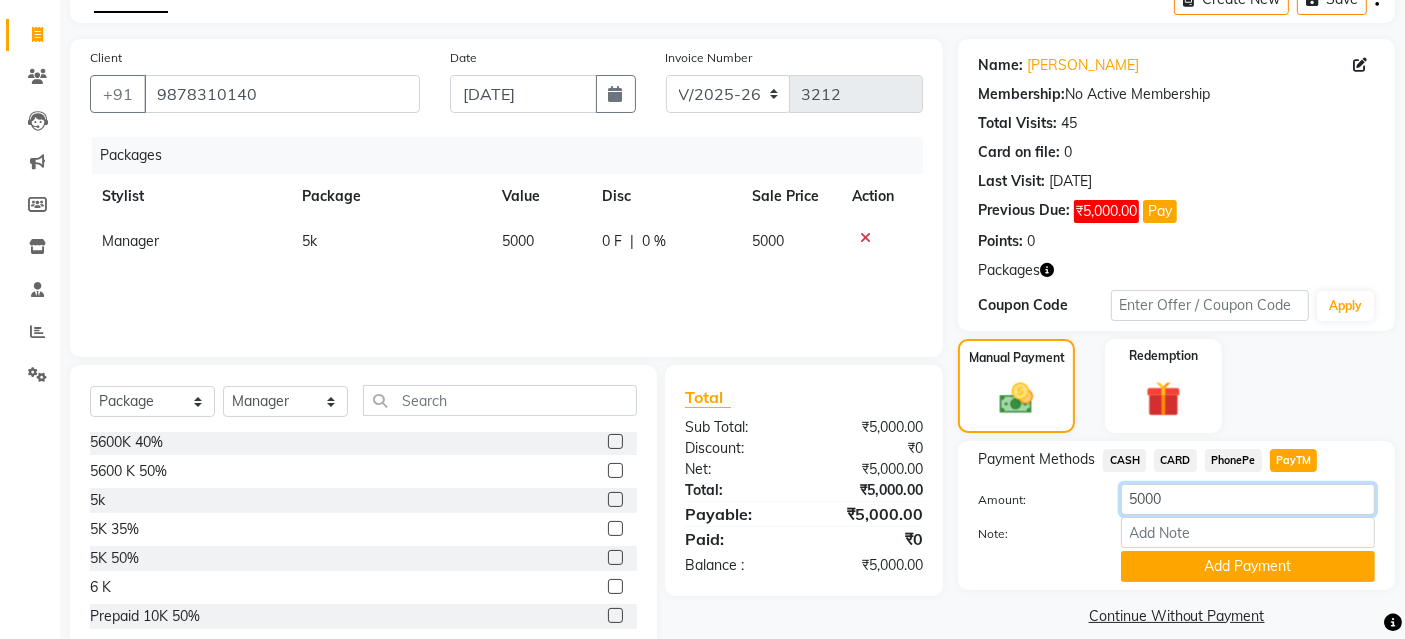 drag, startPoint x: 1216, startPoint y: 506, endPoint x: 931, endPoint y: 514, distance: 285.11224 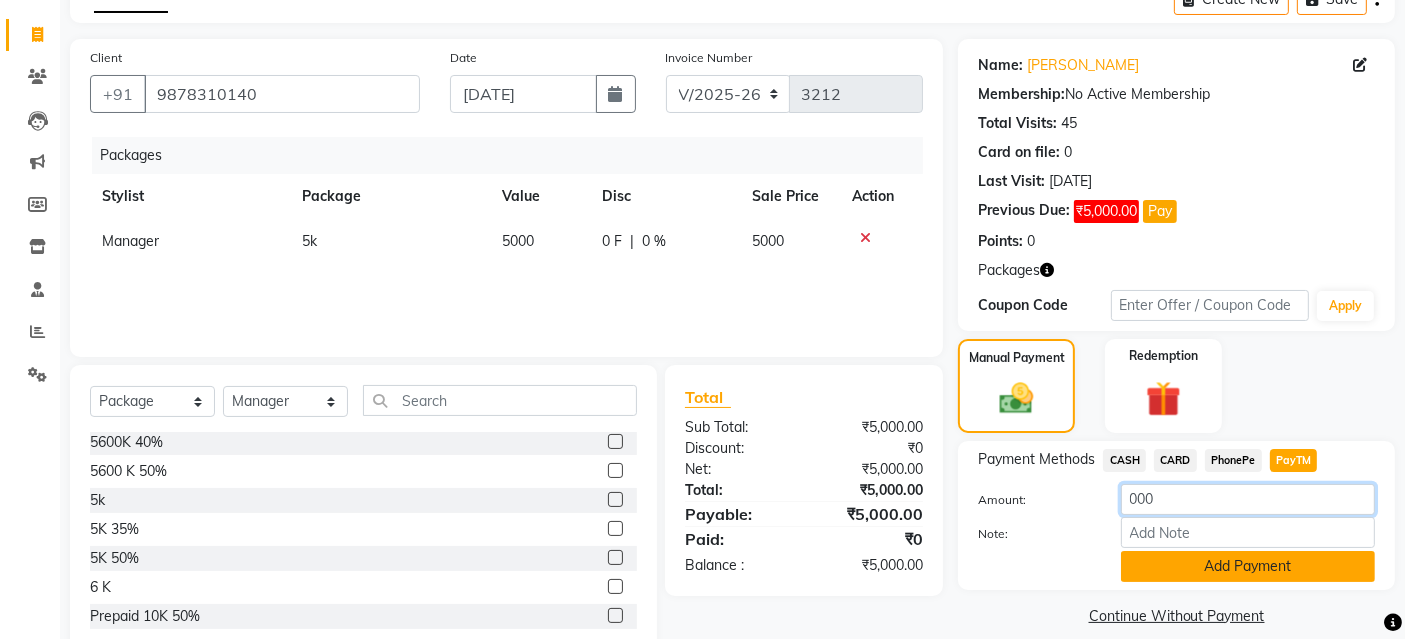 type on "000" 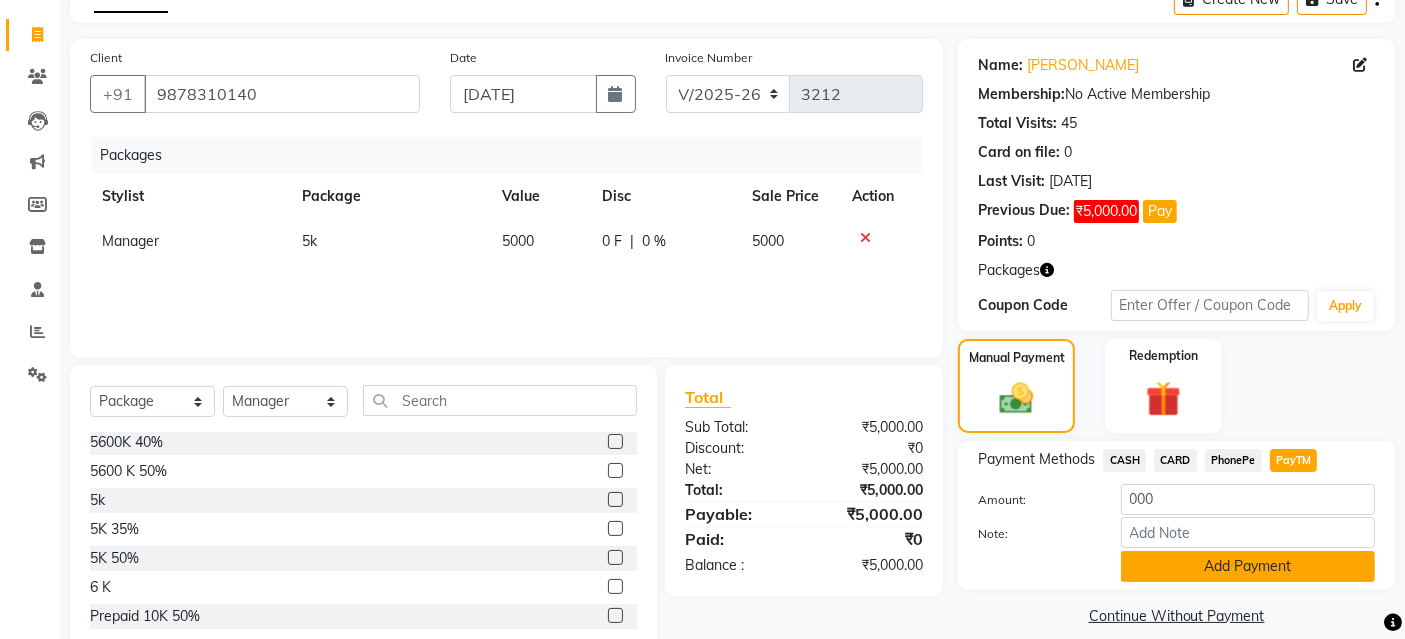 click on "Add Payment" 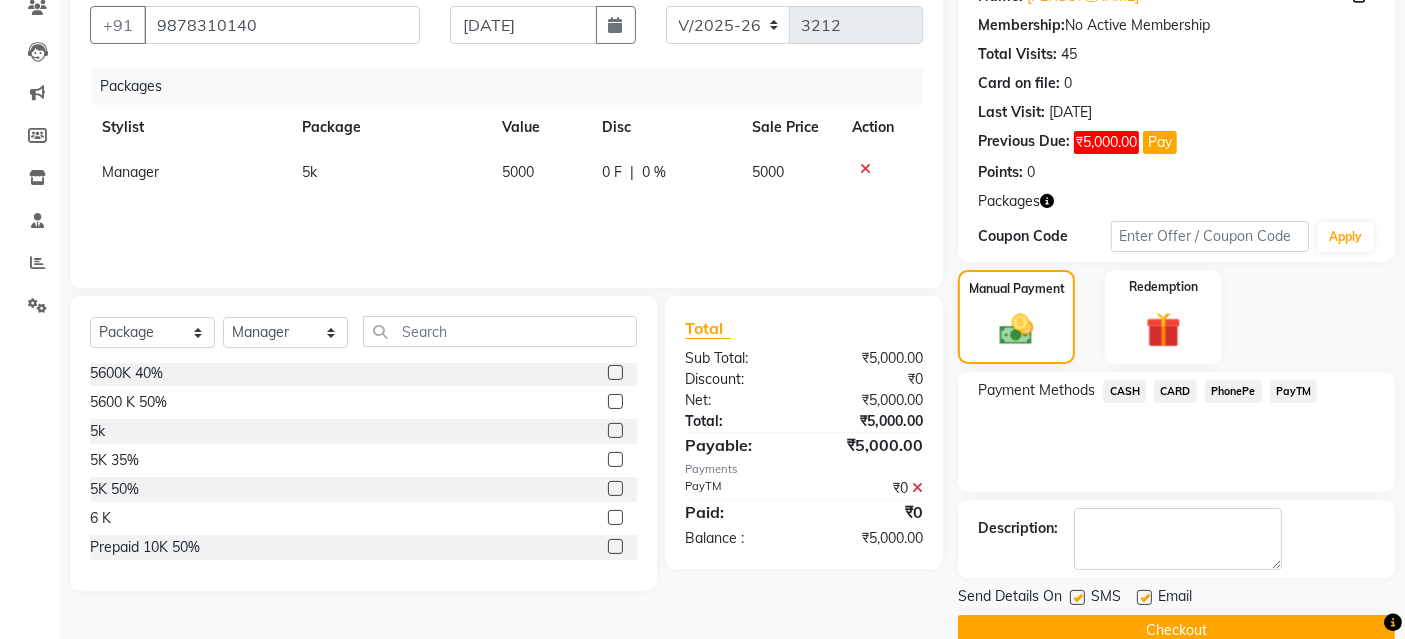 scroll, scrollTop: 214, scrollLeft: 0, axis: vertical 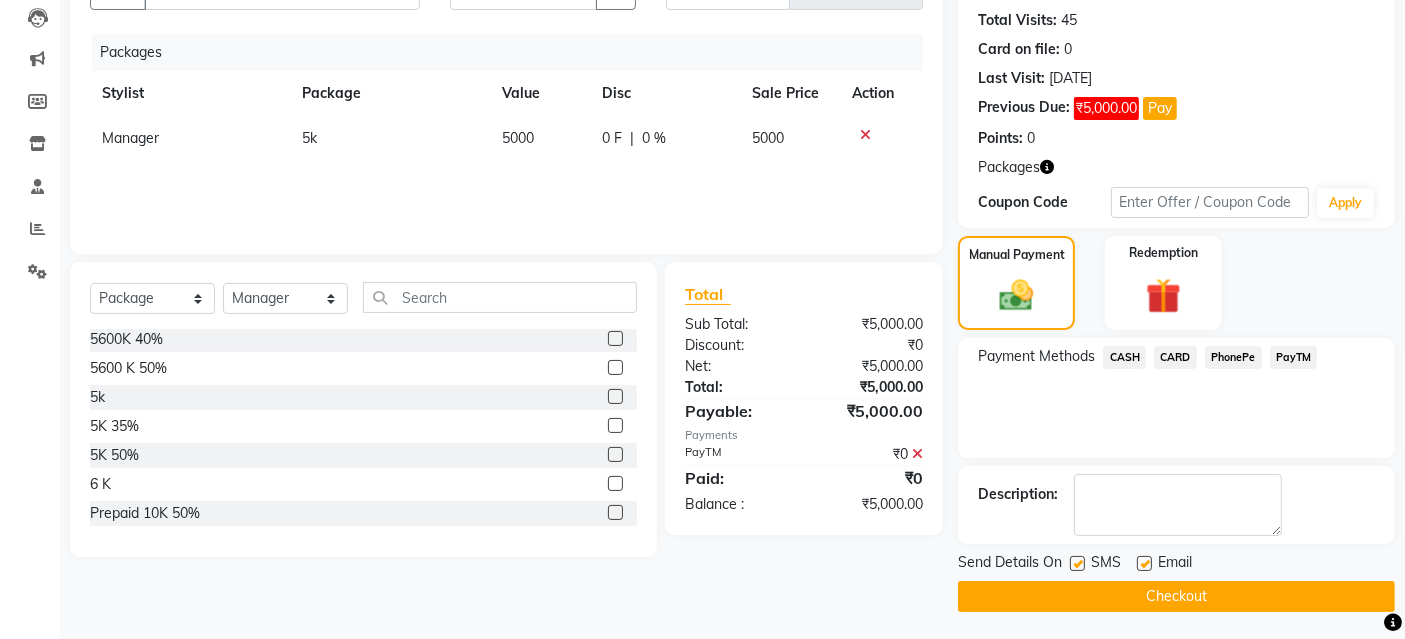 click on "Checkout" 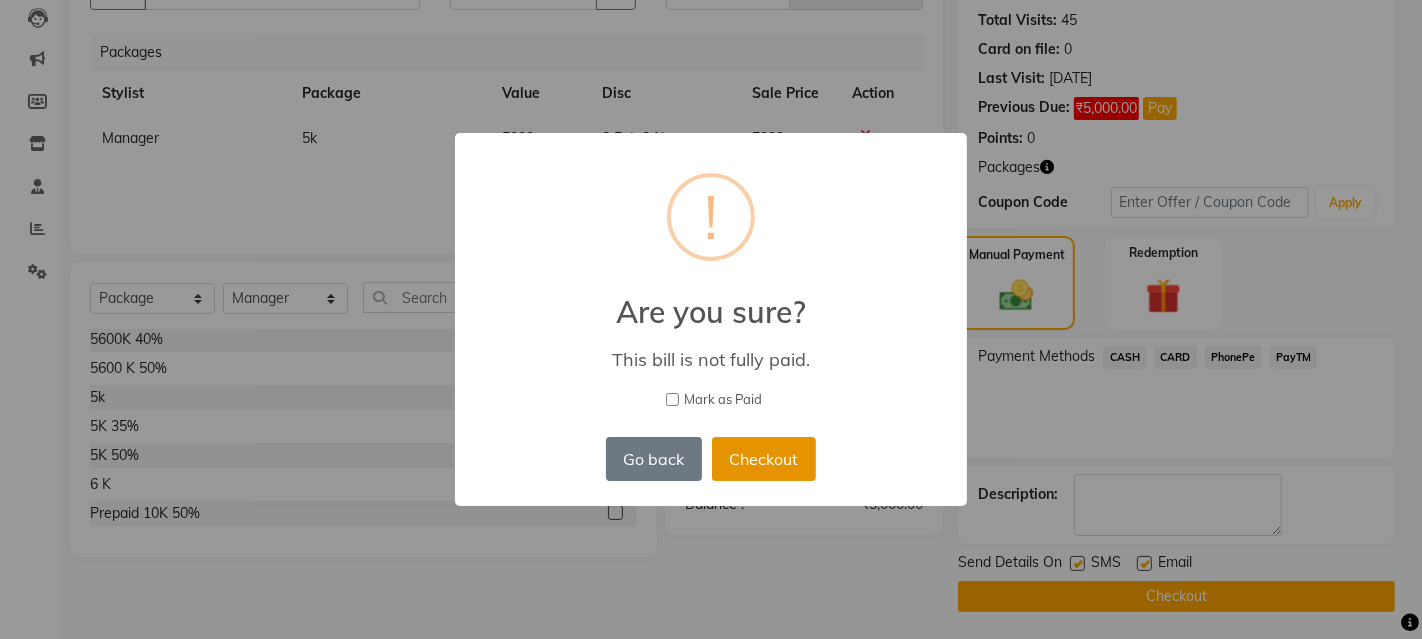 click on "Checkout" at bounding box center (764, 459) 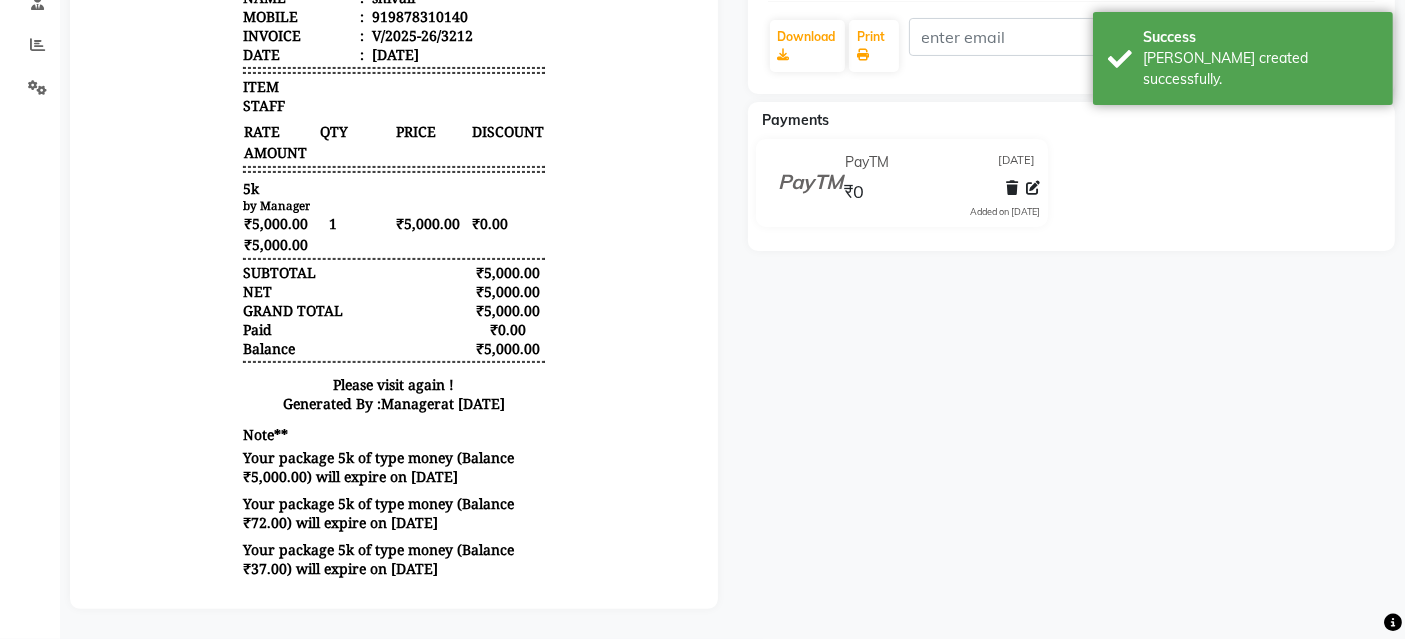 scroll, scrollTop: 0, scrollLeft: 0, axis: both 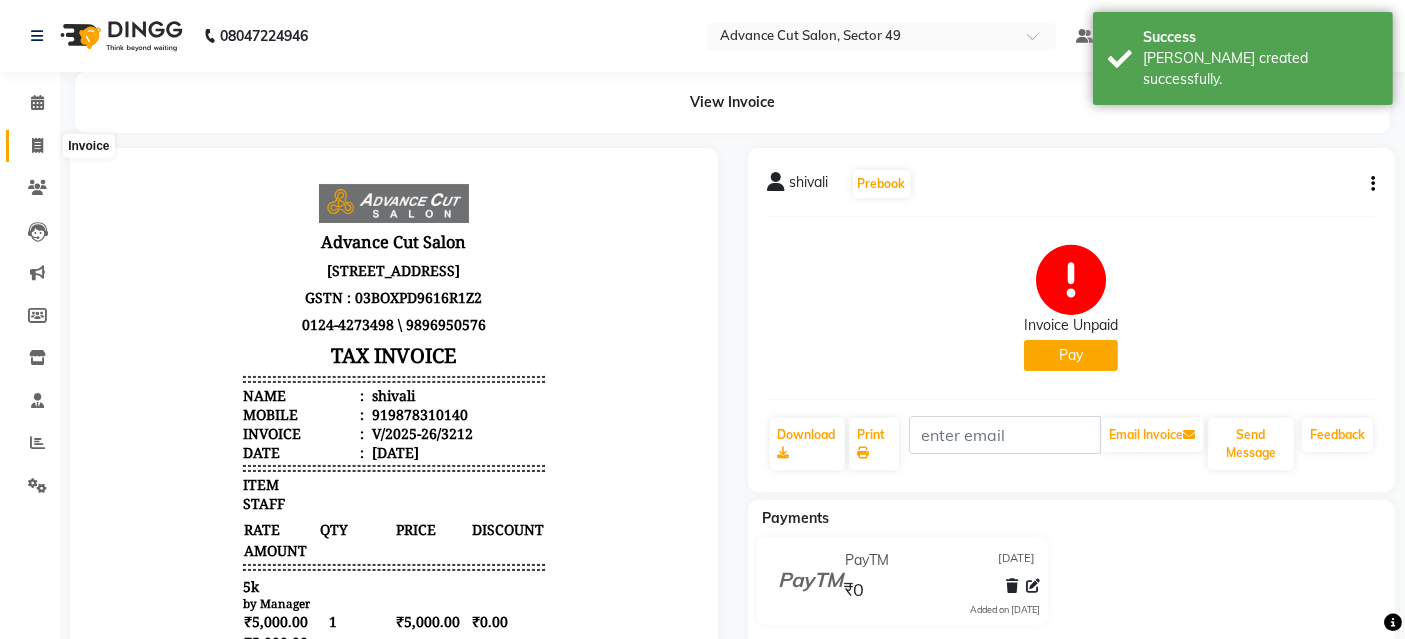 click 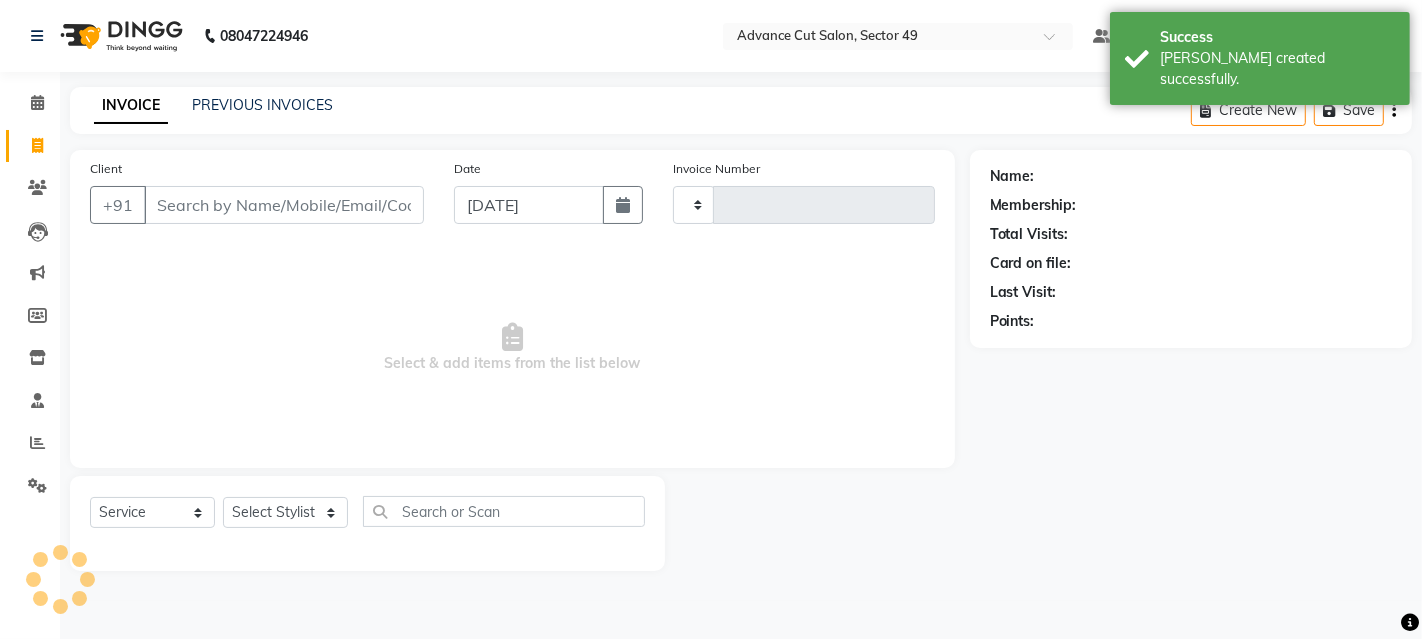 type on "3213" 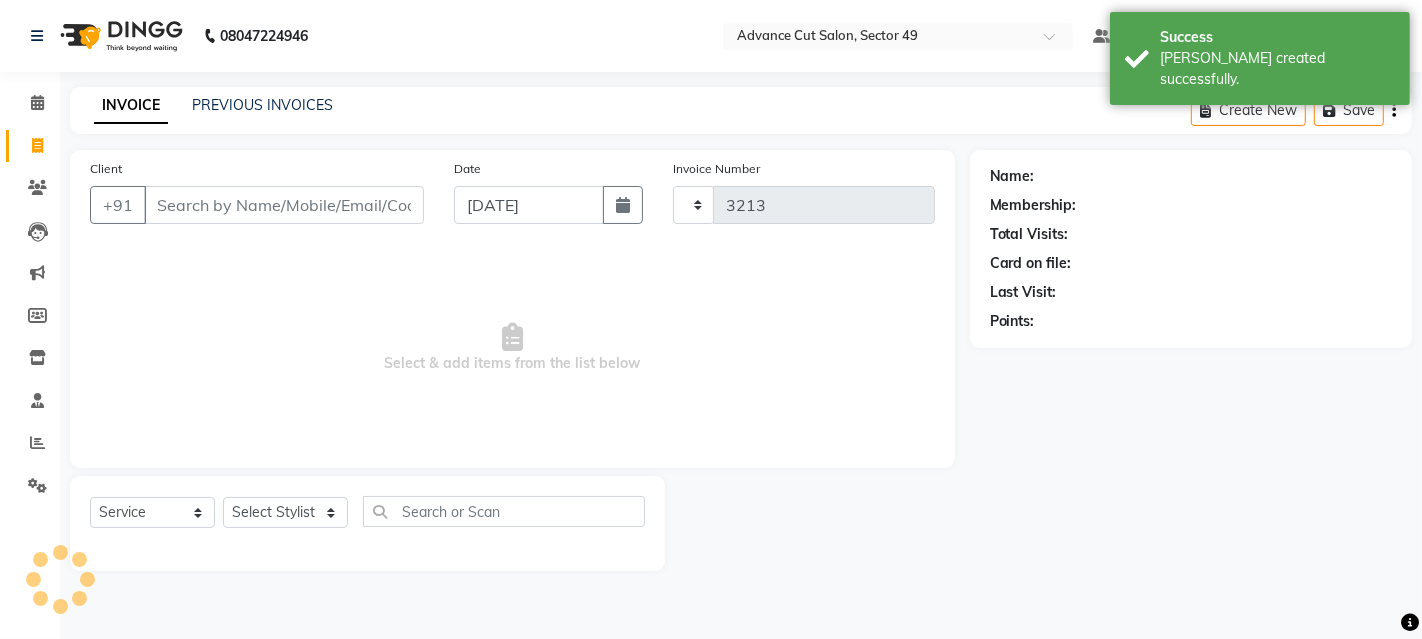 select on "4616" 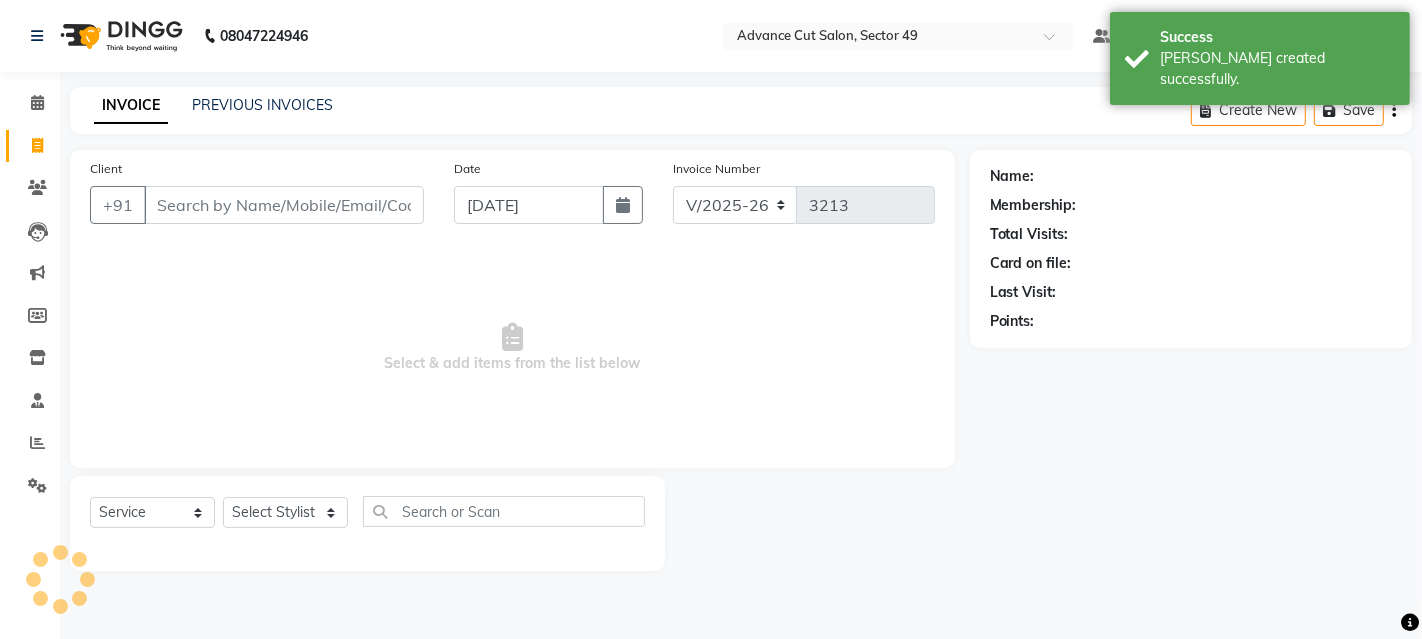 click on "Client" at bounding box center (284, 205) 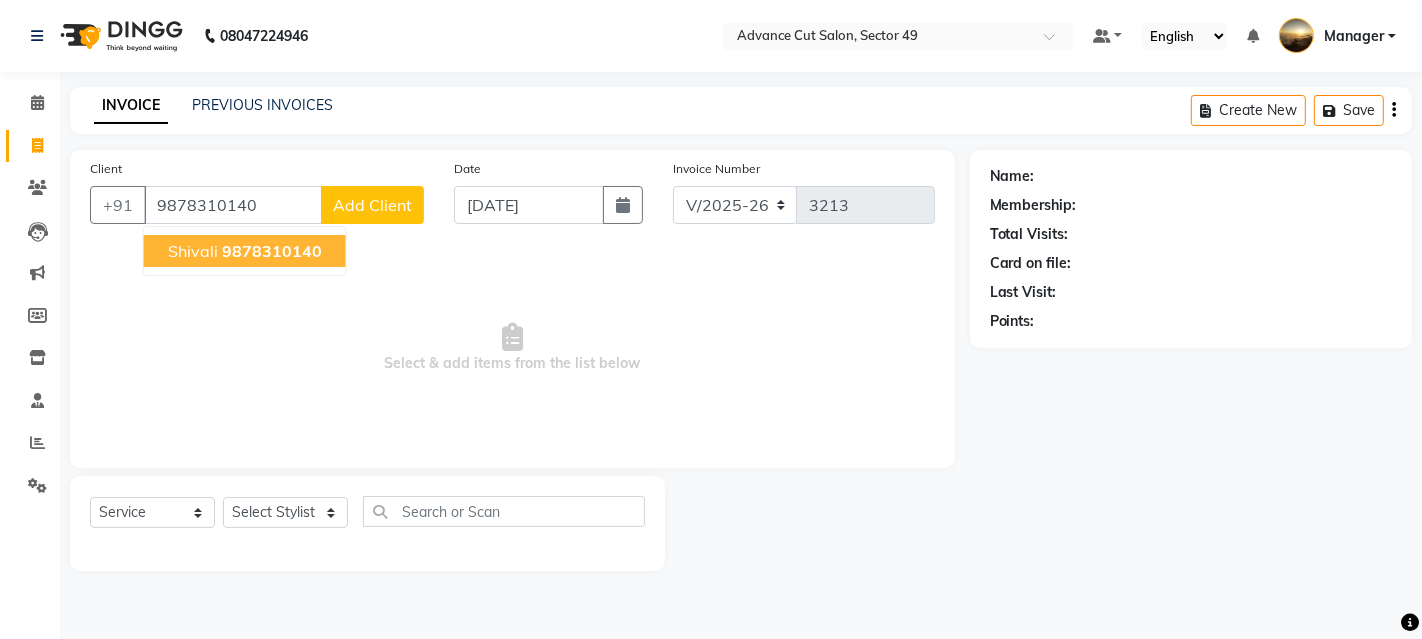 click on "9878310140" 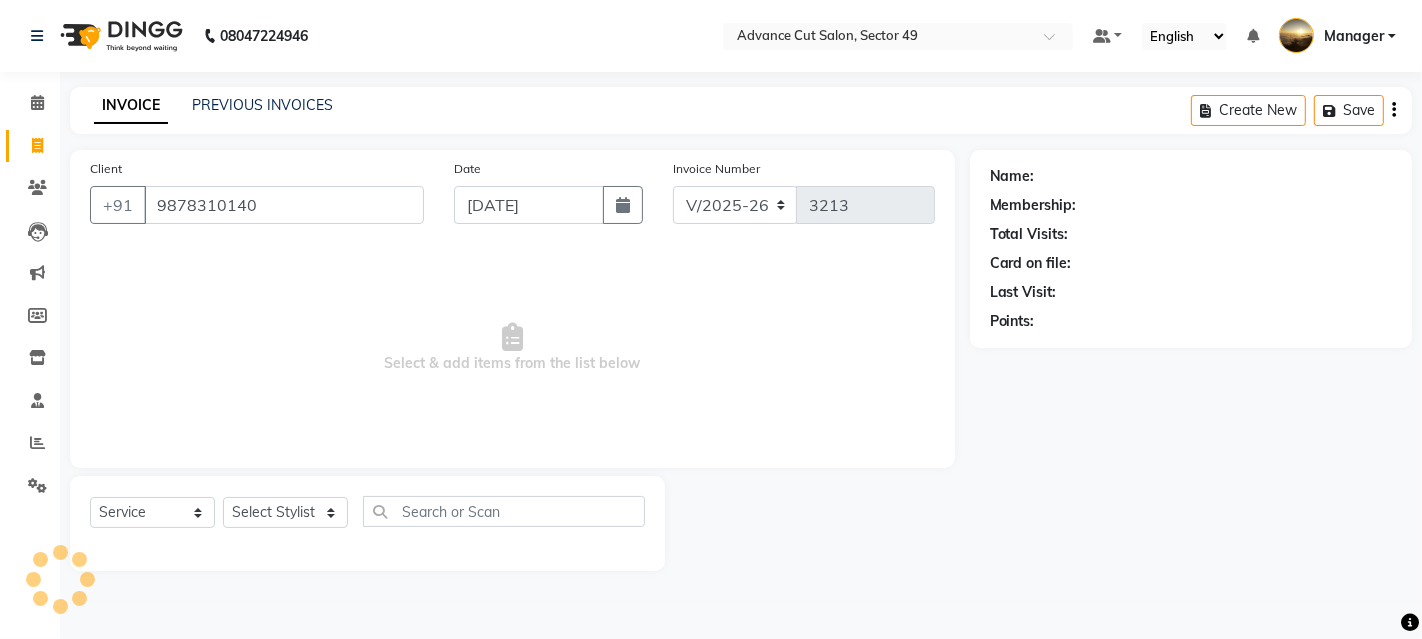 type on "9878310140" 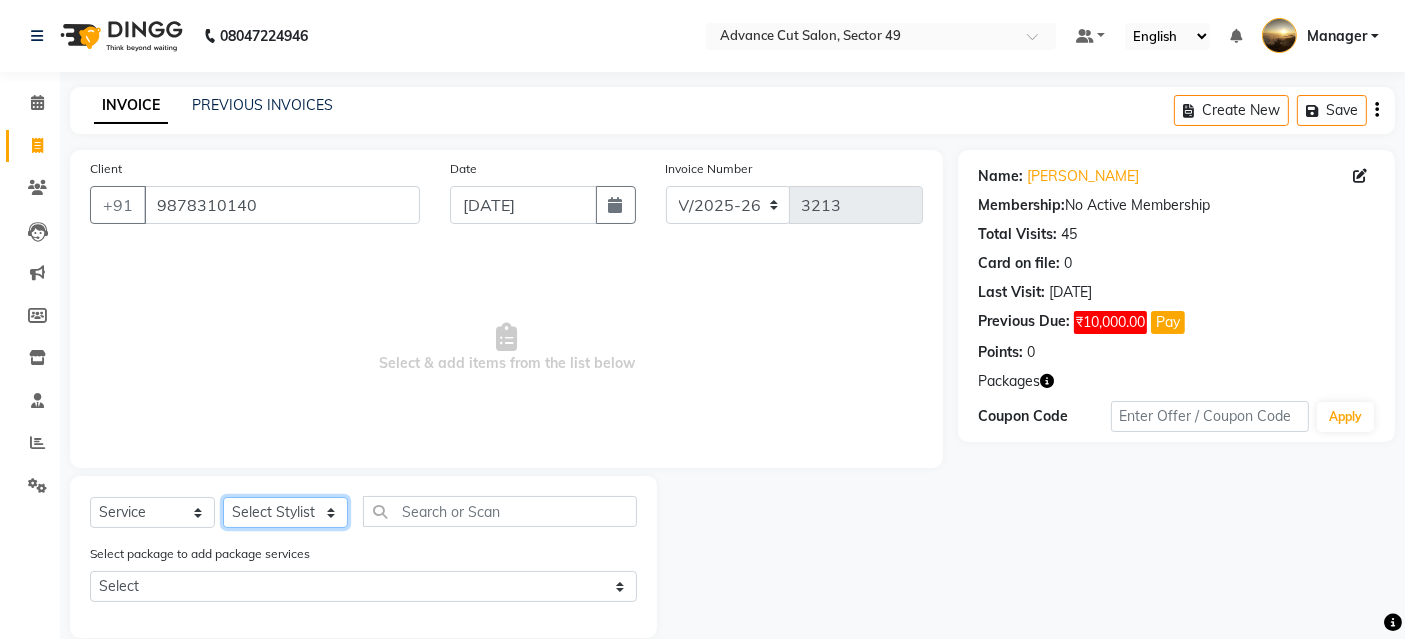 click on "Select Stylist [PERSON_NAME] danish [PERSON_NAME] Manager product [PERSON_NAME] rakhi [PERSON_NAME] sameer sameer Tip vishal" 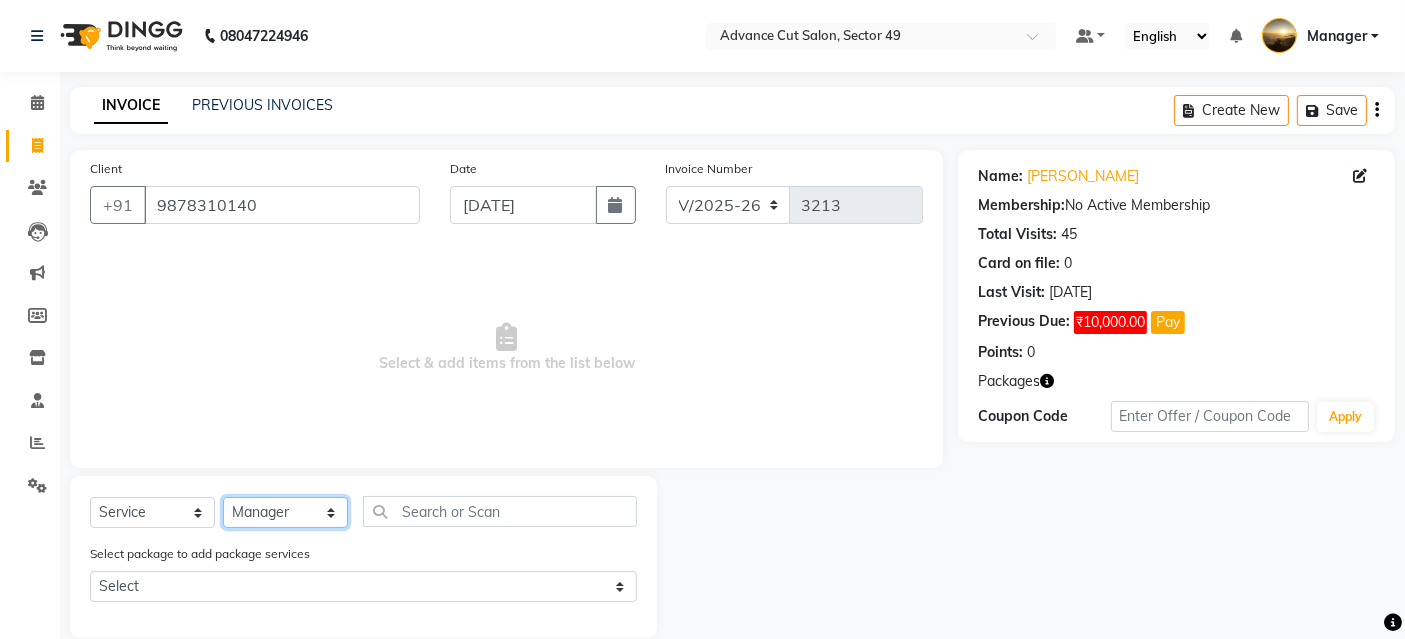 click on "Select Stylist [PERSON_NAME] danish [PERSON_NAME] Manager product [PERSON_NAME] rakhi [PERSON_NAME] sameer sameer Tip vishal" 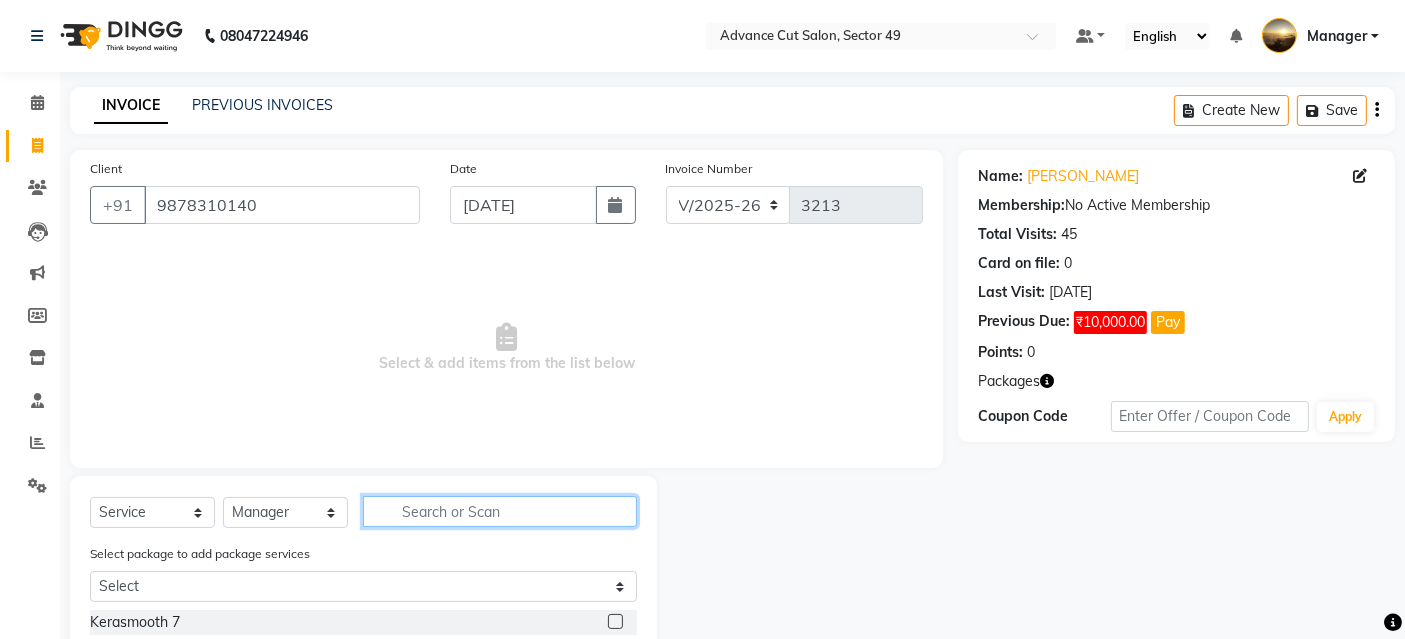 click 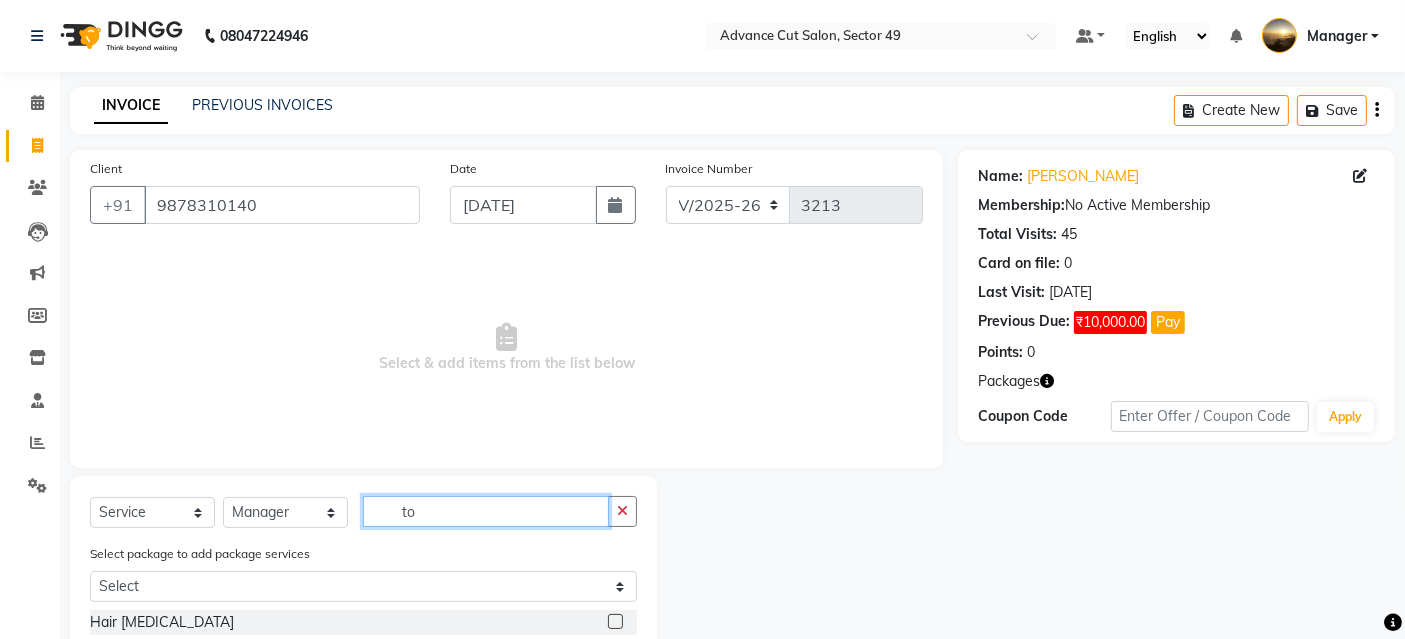 type on "t" 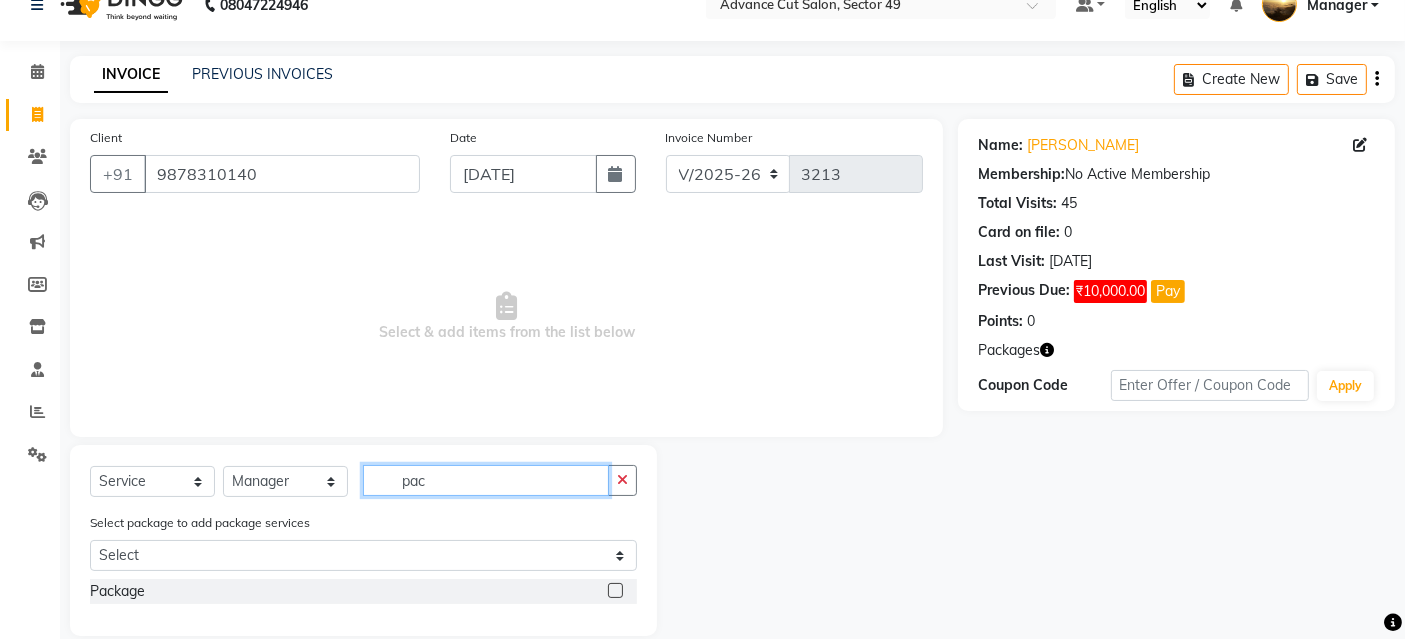 scroll, scrollTop: 57, scrollLeft: 0, axis: vertical 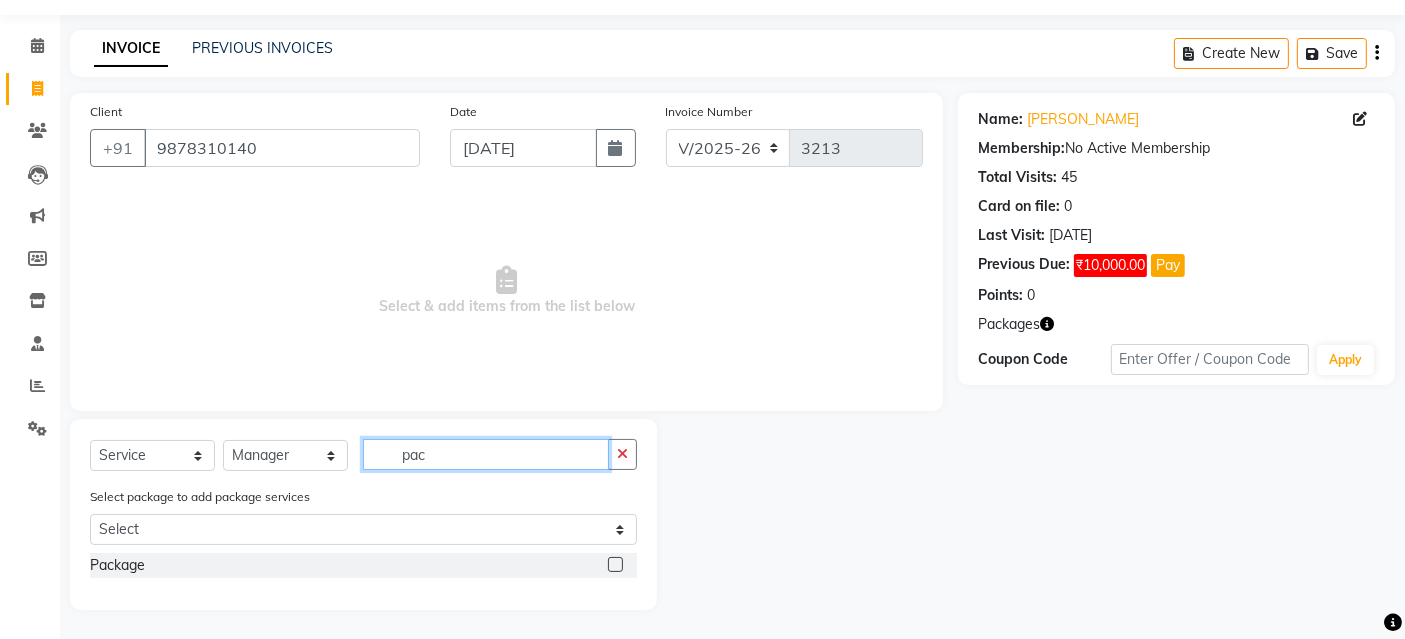 type on "pac" 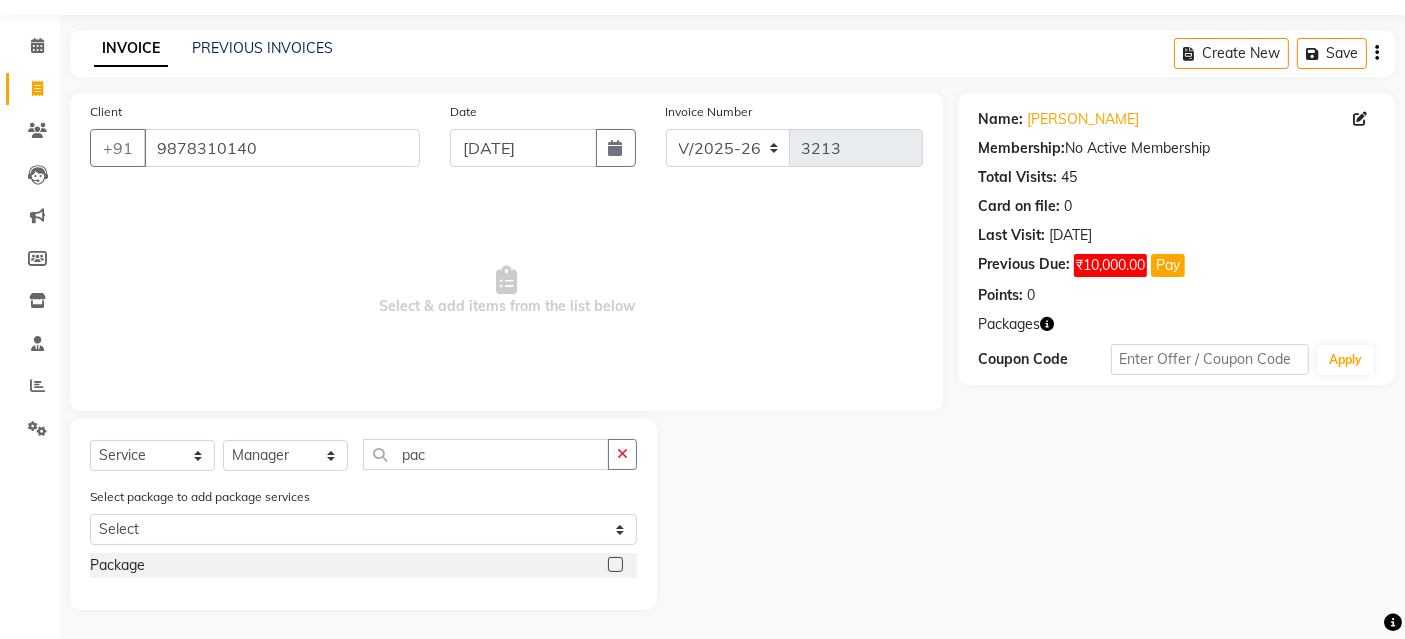 click 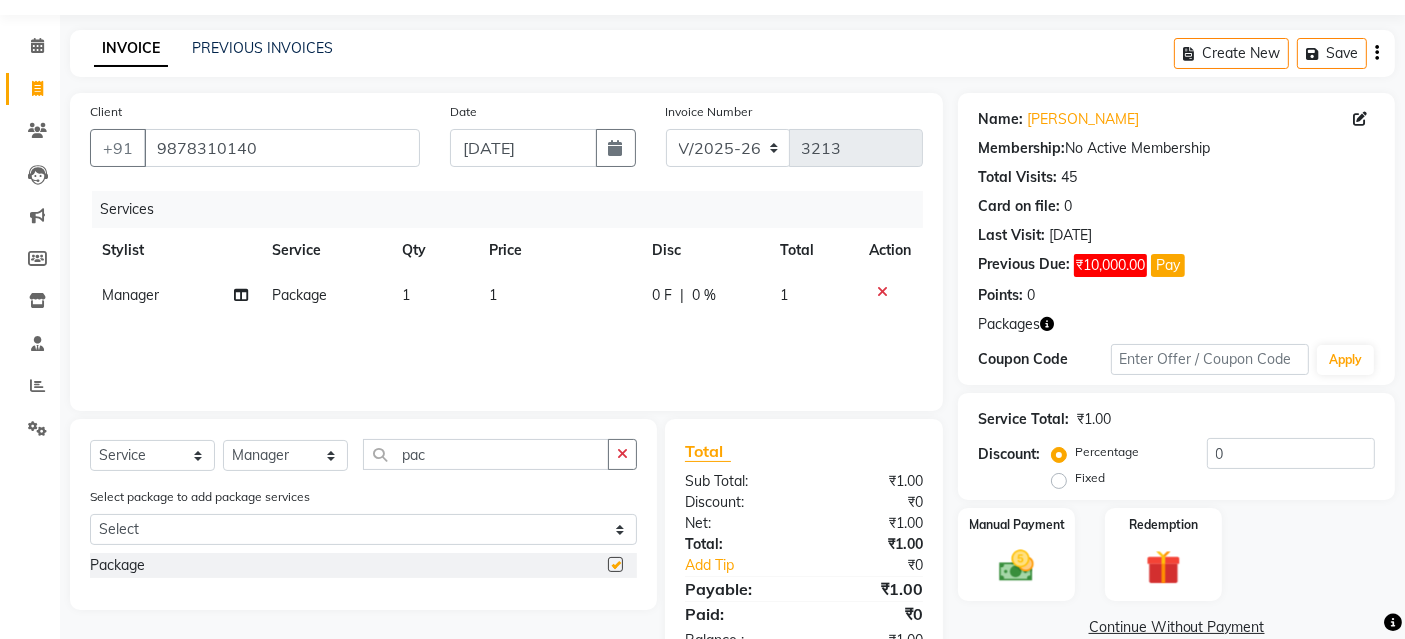 checkbox on "false" 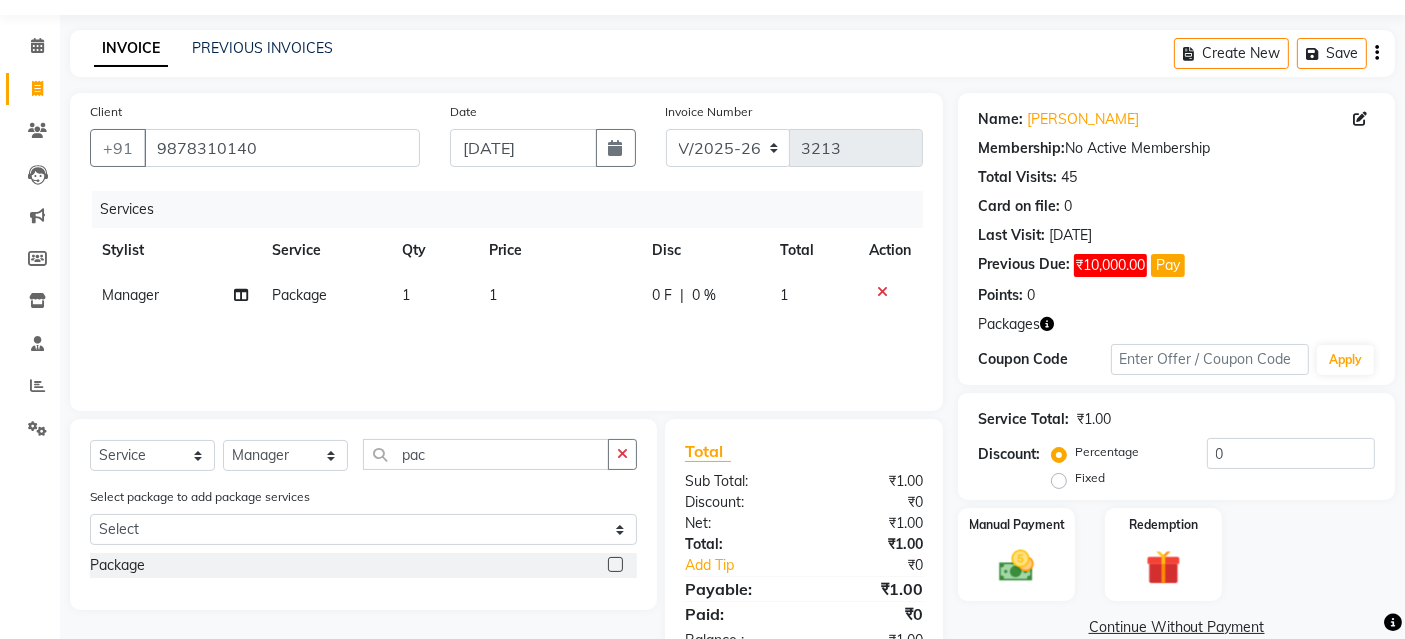 click on "1" 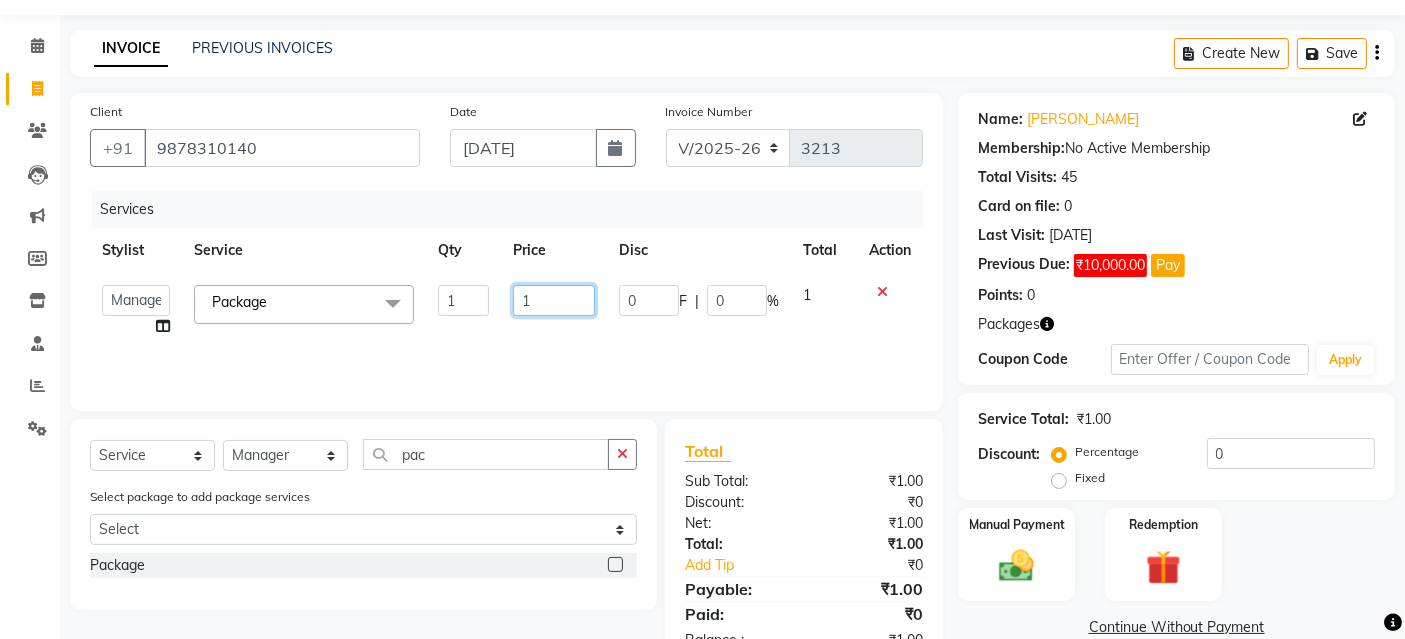click on "1" 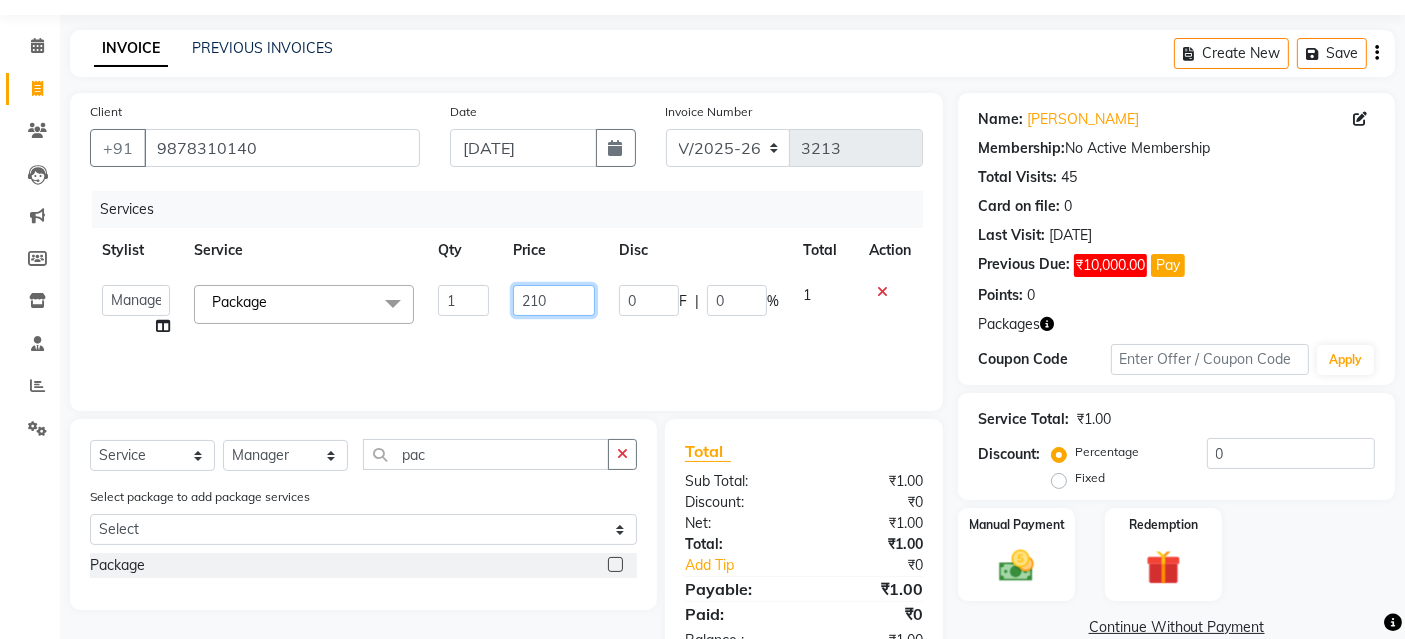 type on "2100" 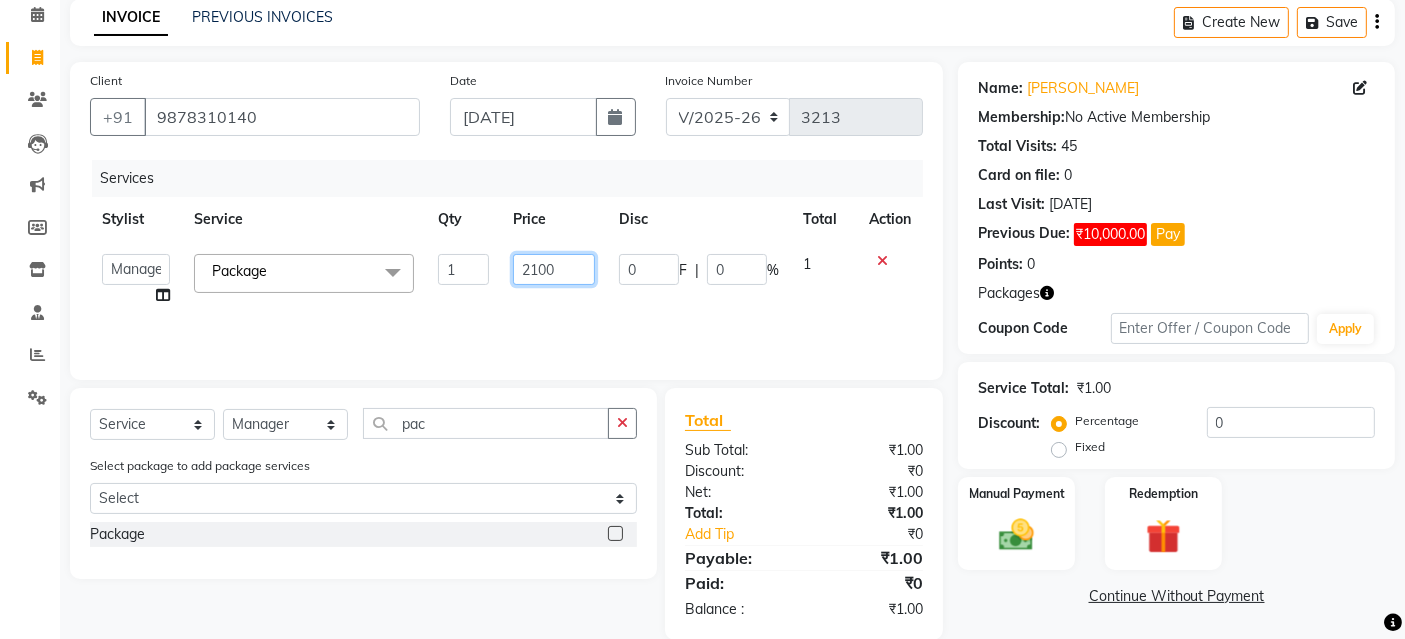 scroll, scrollTop: 117, scrollLeft: 0, axis: vertical 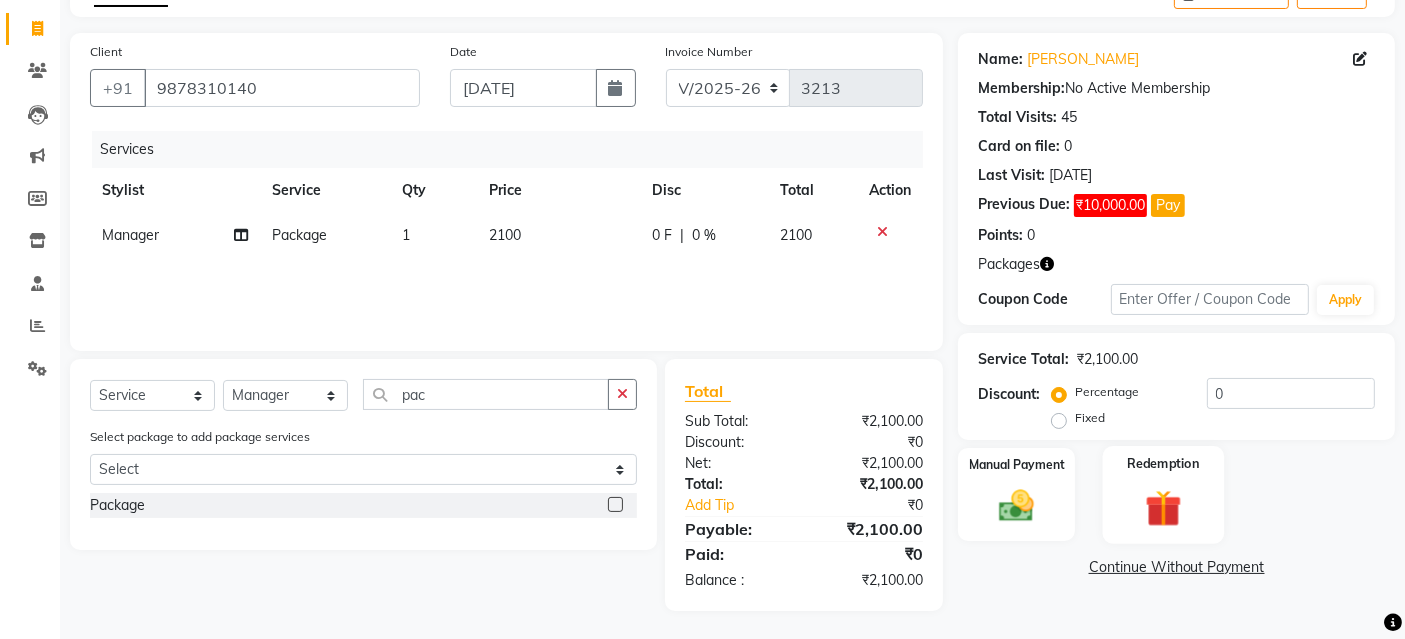 click 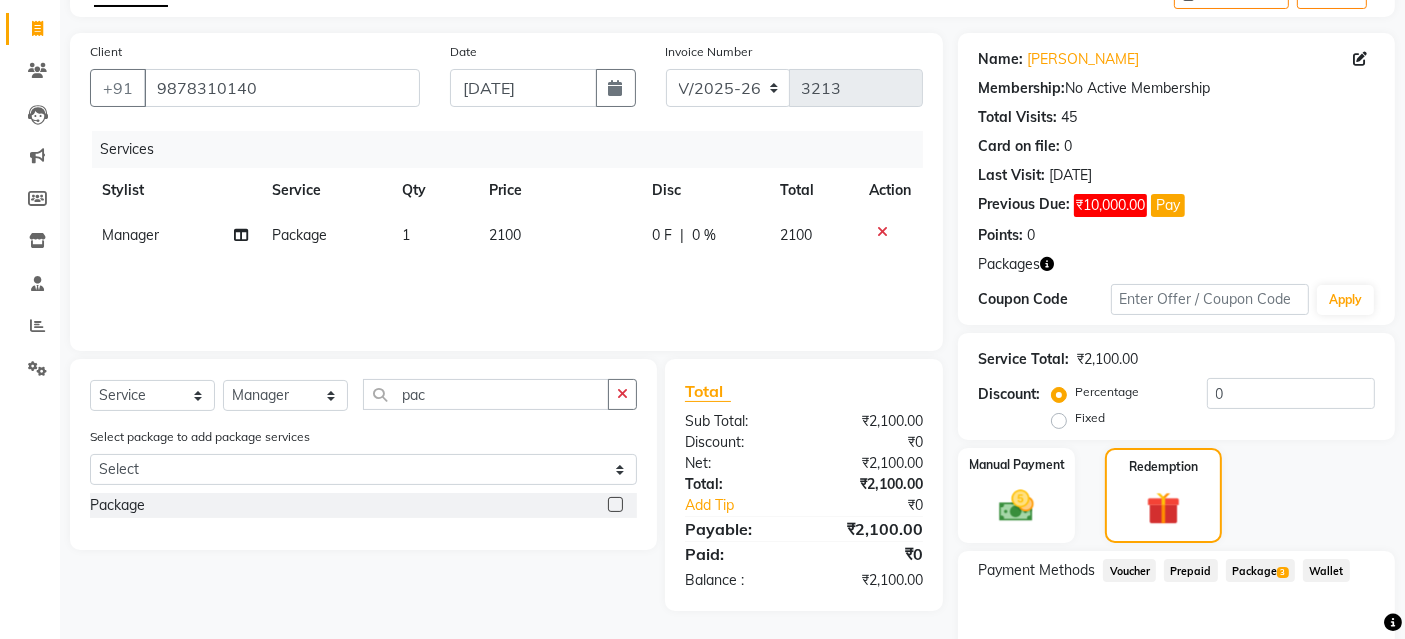 click on "Package  3" 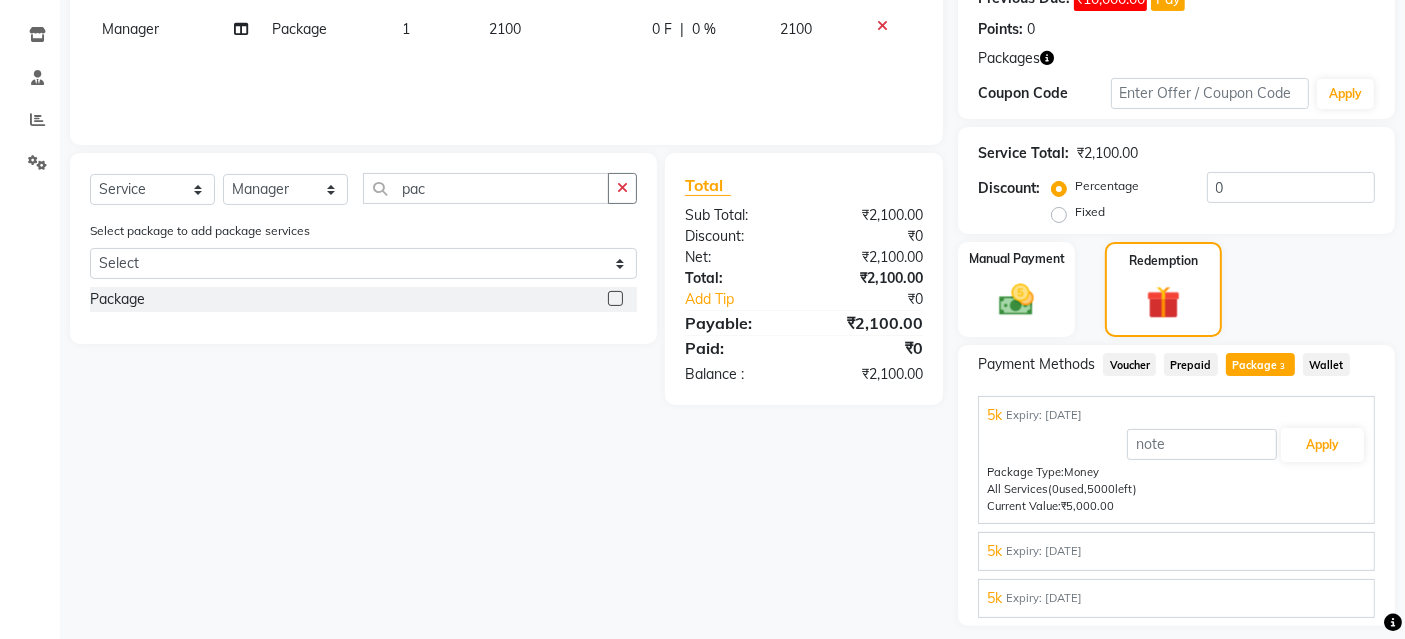 scroll, scrollTop: 340, scrollLeft: 0, axis: vertical 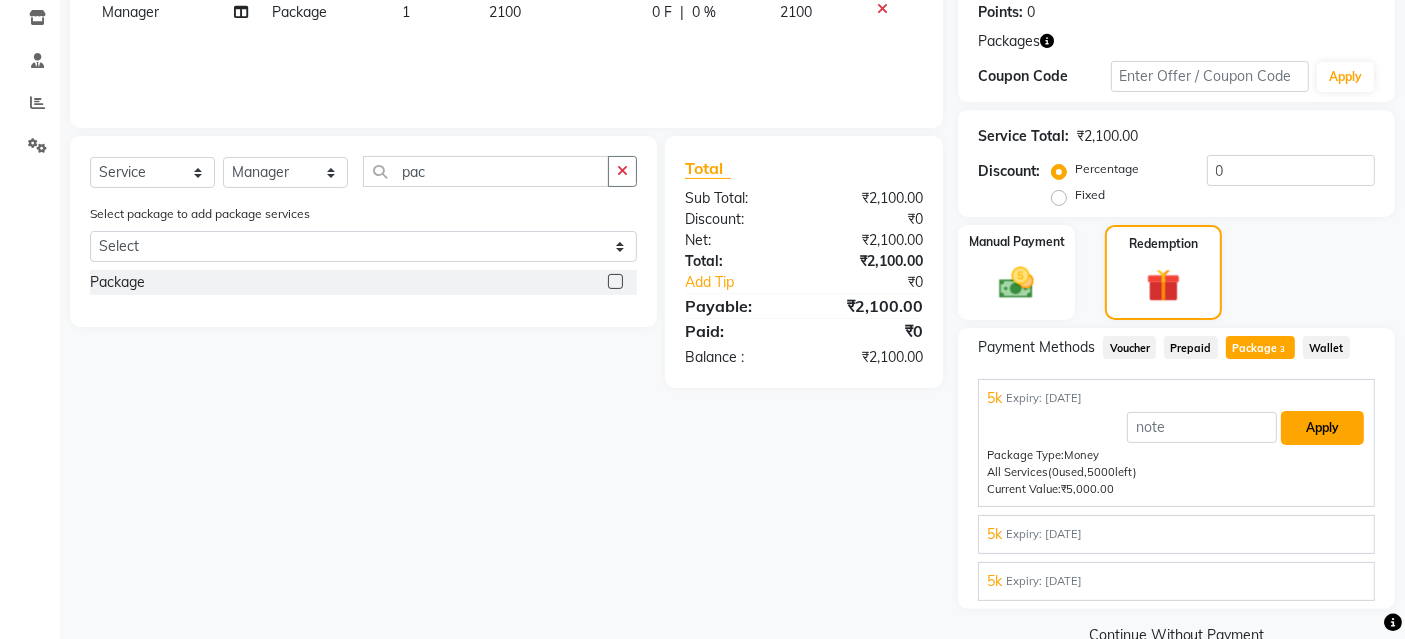 click on "Apply" at bounding box center [1322, 428] 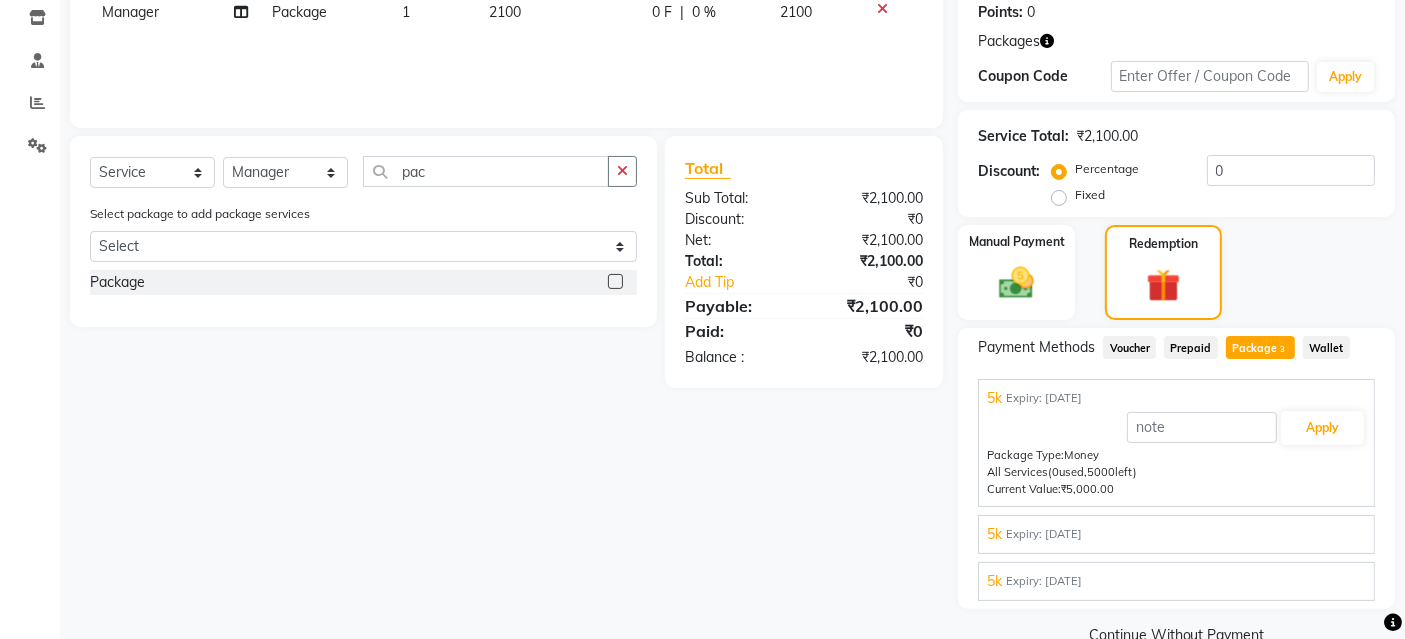 scroll, scrollTop: 219, scrollLeft: 0, axis: vertical 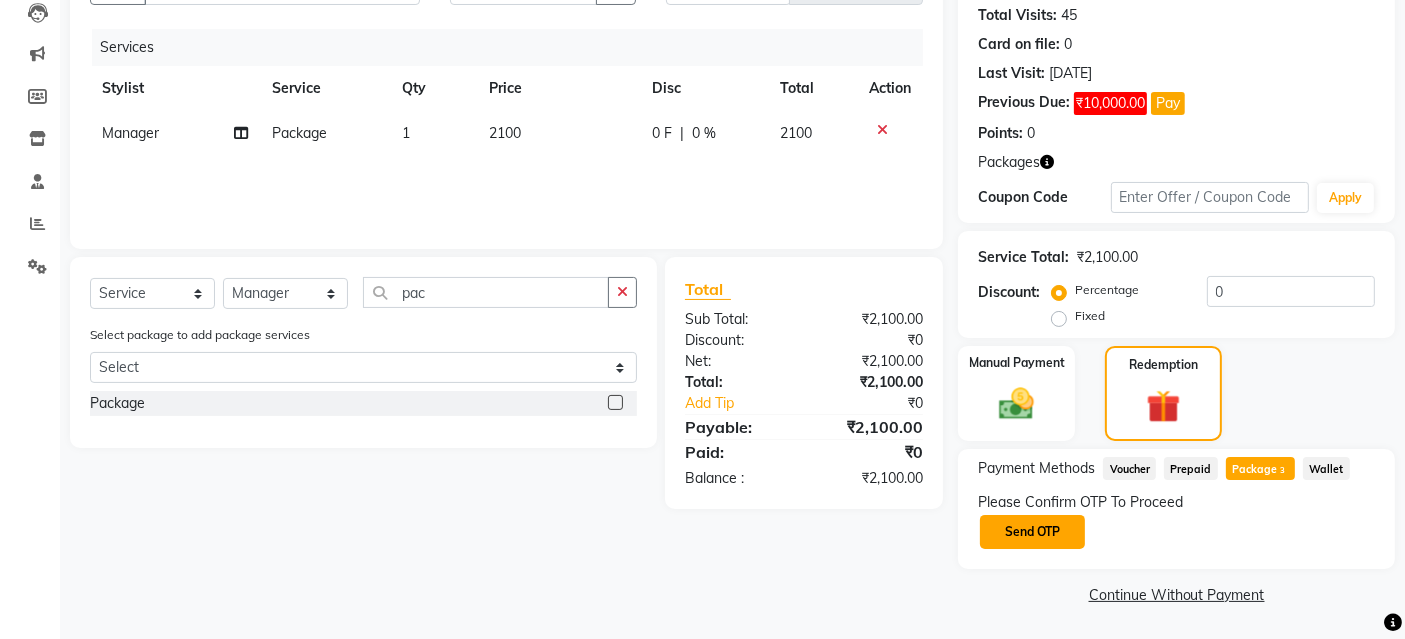click on "Send OTP" 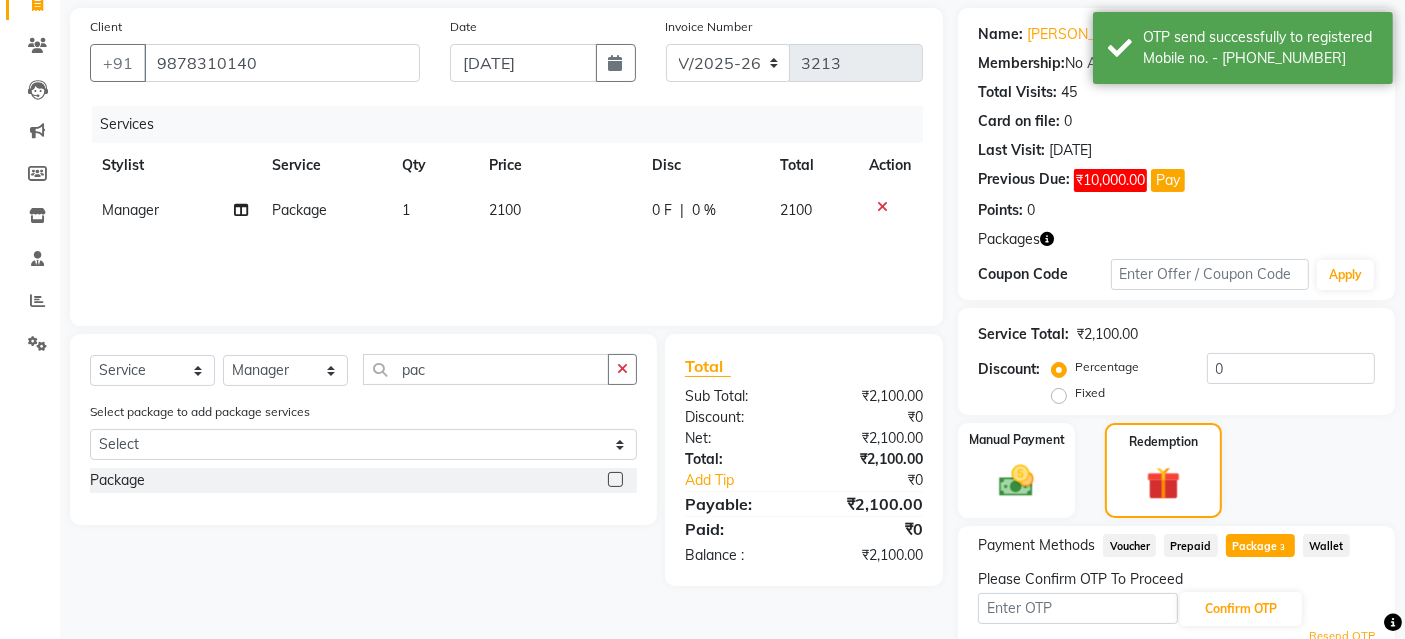 scroll, scrollTop: 108, scrollLeft: 0, axis: vertical 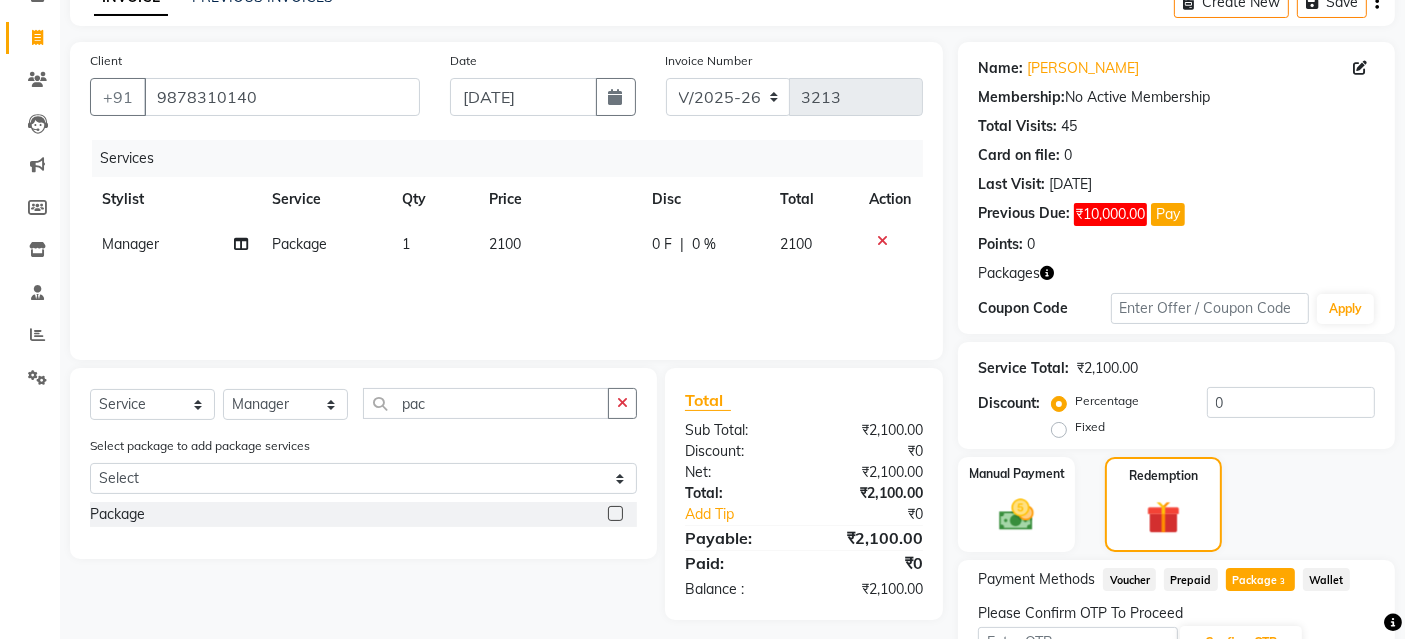 click on "2100" 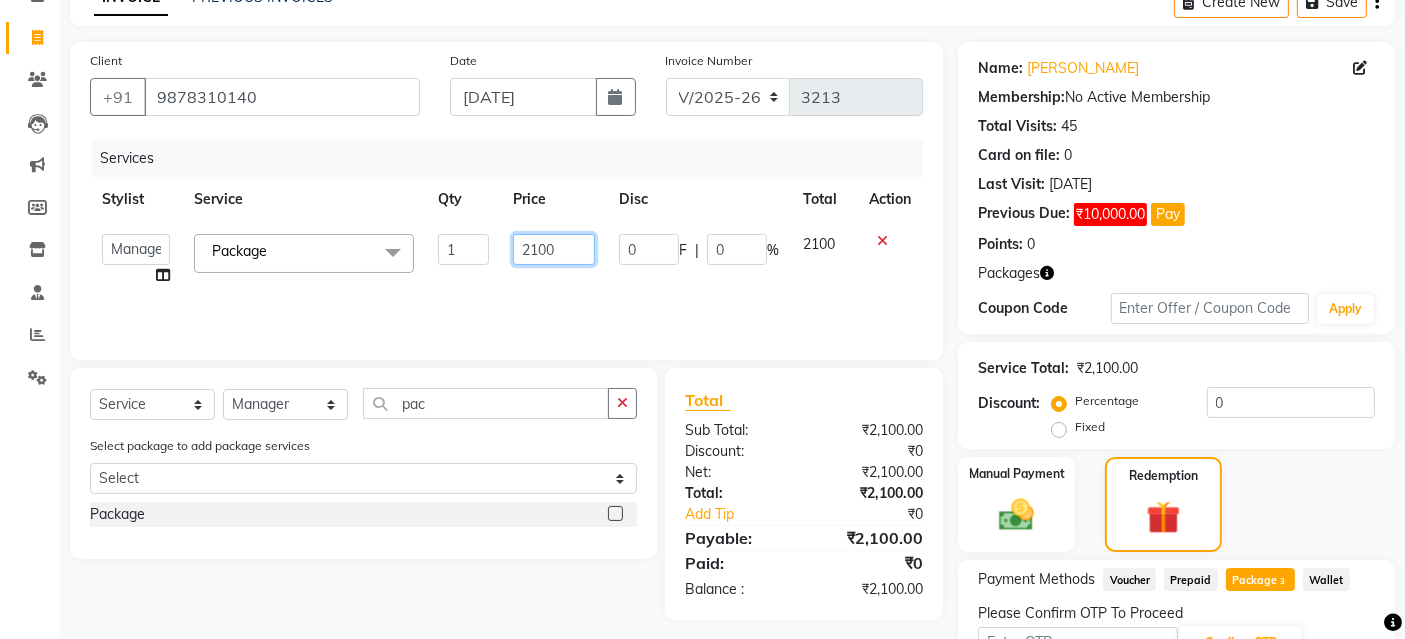 click on "2100" 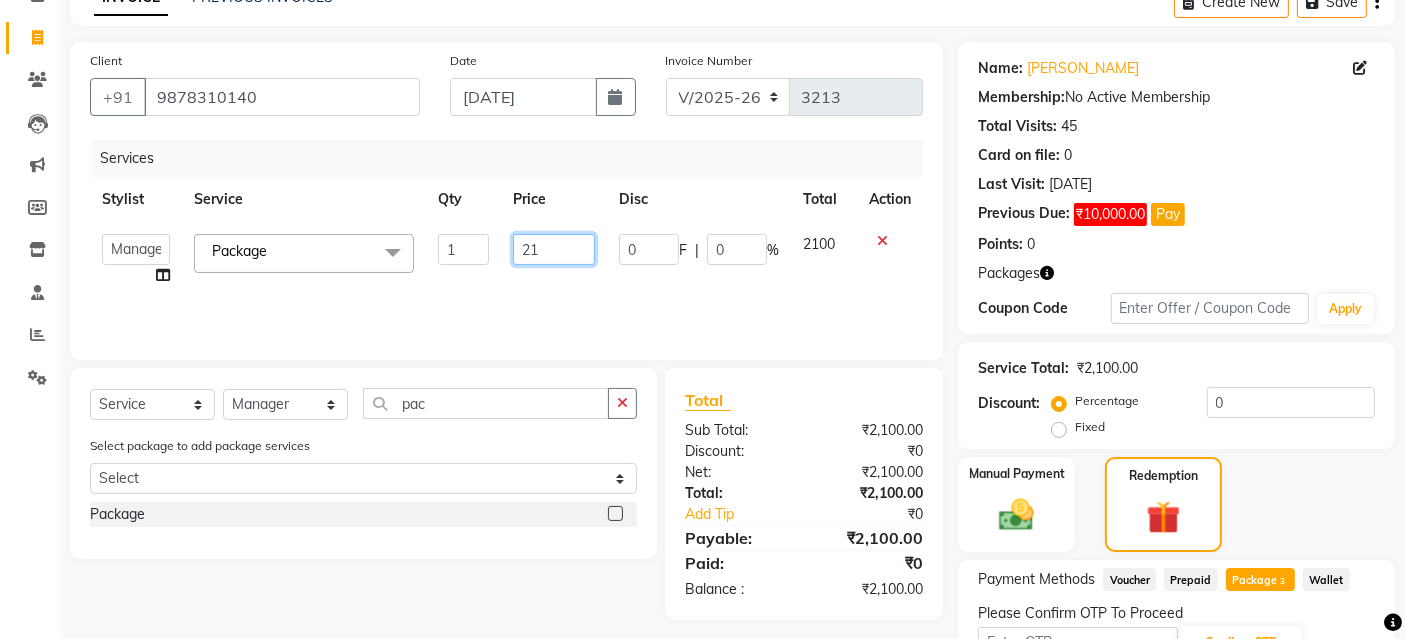 type on "2" 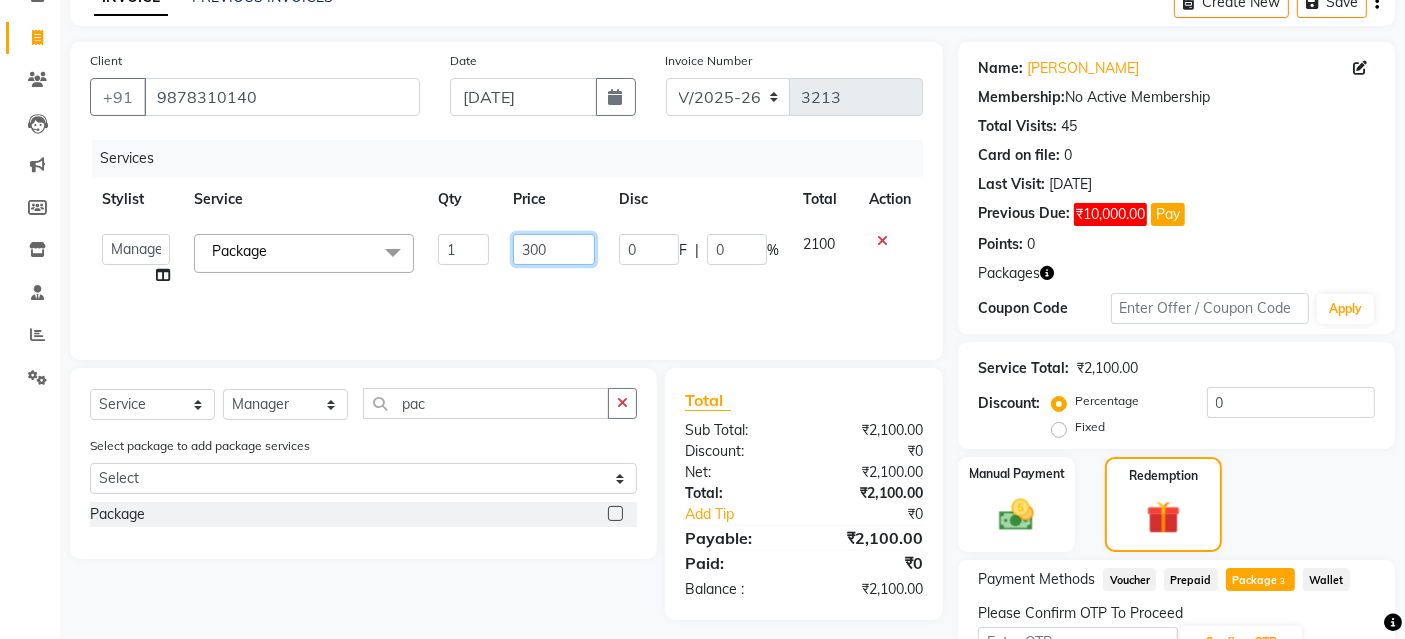 type on "3000" 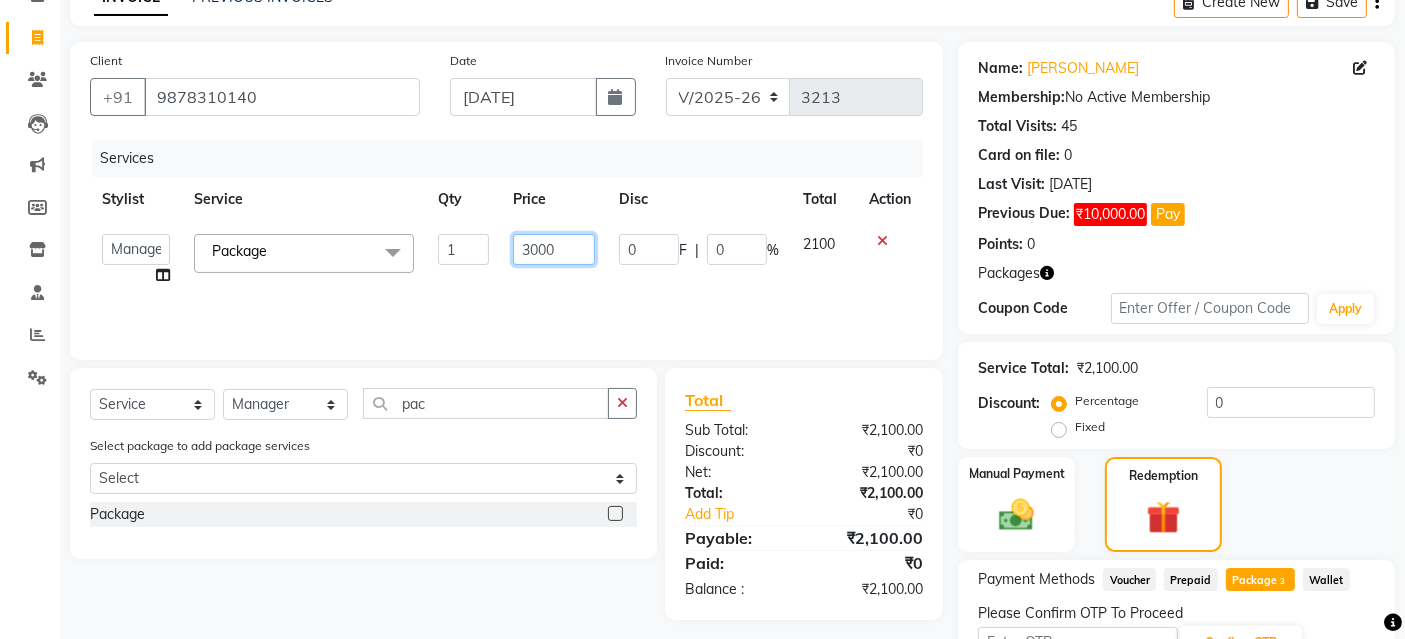 scroll, scrollTop: 219, scrollLeft: 0, axis: vertical 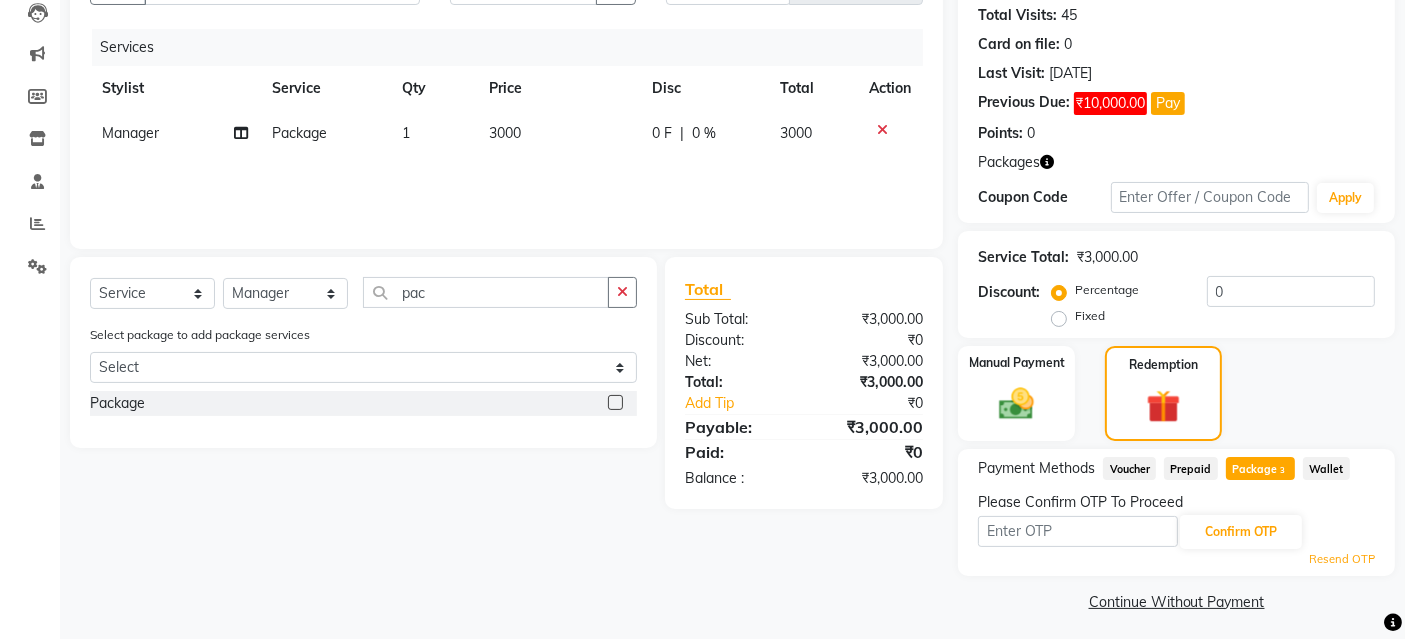 click on "Client +91 9878310140 Date 11-07-2025 Invoice Number V/2025 V/2025-26 3213 Services Stylist Service Qty Price Disc Total Action Manager Package 1 3000 0 F | 0 % 3000 Select  Service  Product  Membership  Package Voucher Prepaid Gift Card  Select Stylist Ayaphy Banty danish ali david Manager product purvi rakhi riyaz sameer sameer Tip vishal pac Select package to add package services Select 5k 5k 5k Package  Total Sub Total: ₹3,000.00 Discount: ₹0 Net: ₹3,000.00 Total: ₹3,000.00 Add Tip ₹0 Payable: ₹3,000.00 Paid: ₹0 Balance   : ₹3,000.00" 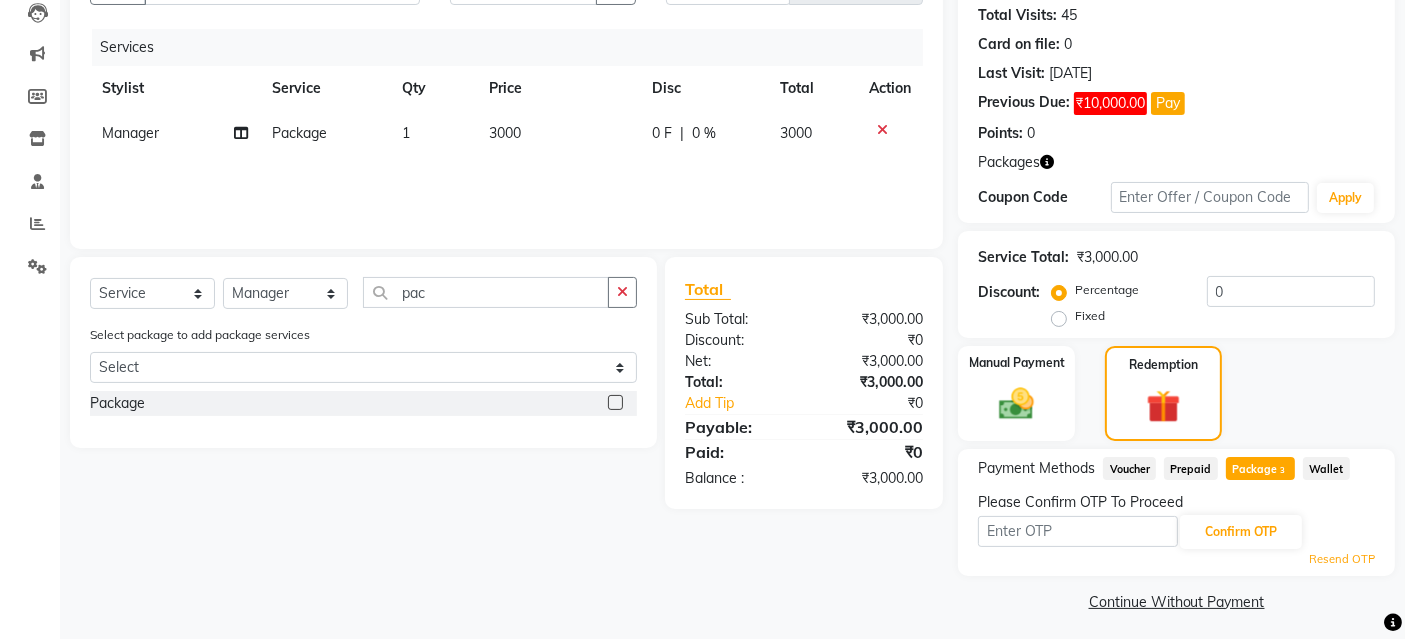 drag, startPoint x: 890, startPoint y: 583, endPoint x: 999, endPoint y: 553, distance: 113.053085 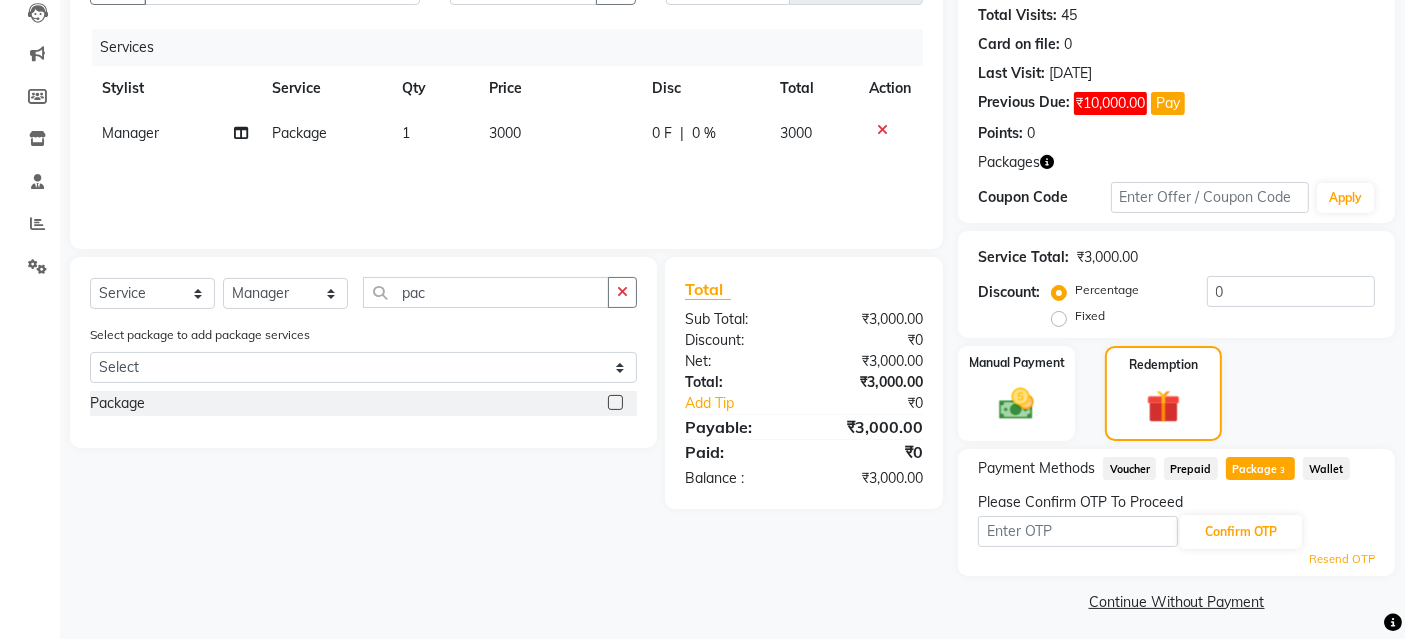 click on "Client +91 9878310140 Date 11-07-2025 Invoice Number V/2025 V/2025-26 3213 Services Stylist Service Qty Price Disc Total Action Manager Package 1 3000 0 F | 0 % 3000 Select  Service  Product  Membership  Package Voucher Prepaid Gift Card  Select Stylist Ayaphy Banty danish ali david Manager product purvi rakhi riyaz sameer sameer Tip vishal pac Select package to add package services Select 5k 5k 5k Package  Total Sub Total: ₹3,000.00 Discount: ₹0 Net: ₹3,000.00 Total: ₹3,000.00 Add Tip ₹0 Payable: ₹3,000.00 Paid: ₹0 Balance   : ₹3,000.00" 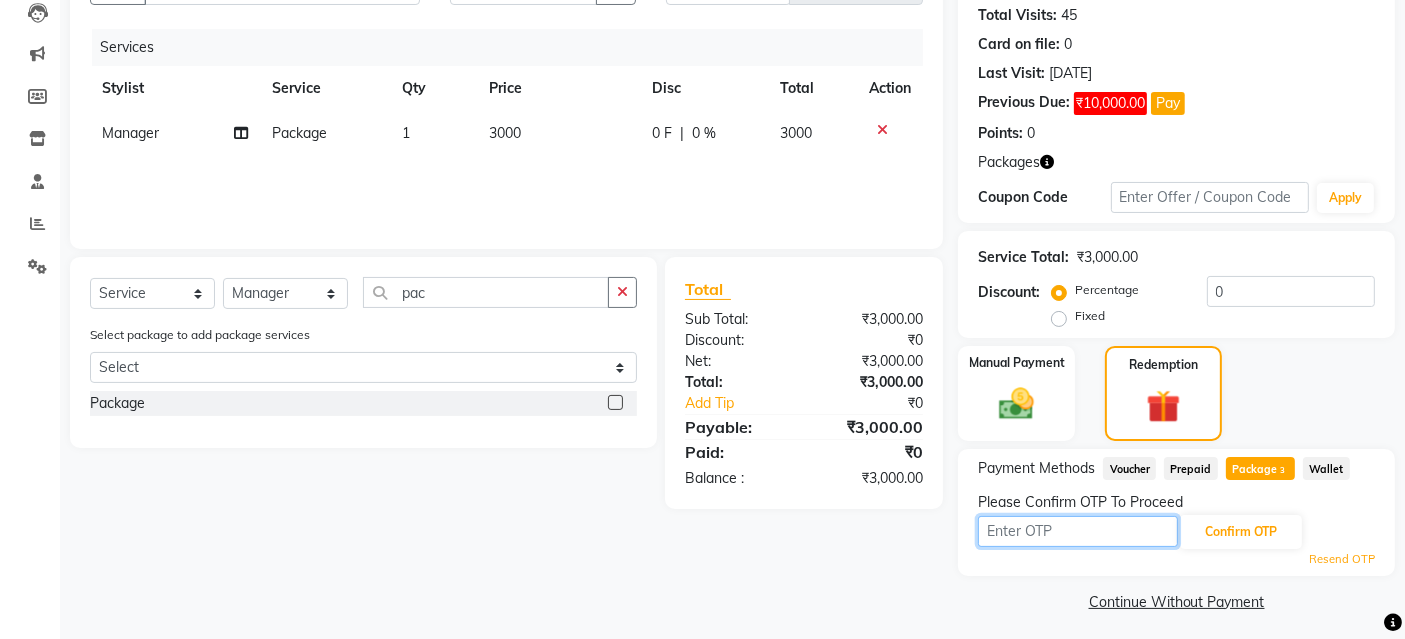 click at bounding box center [1078, 531] 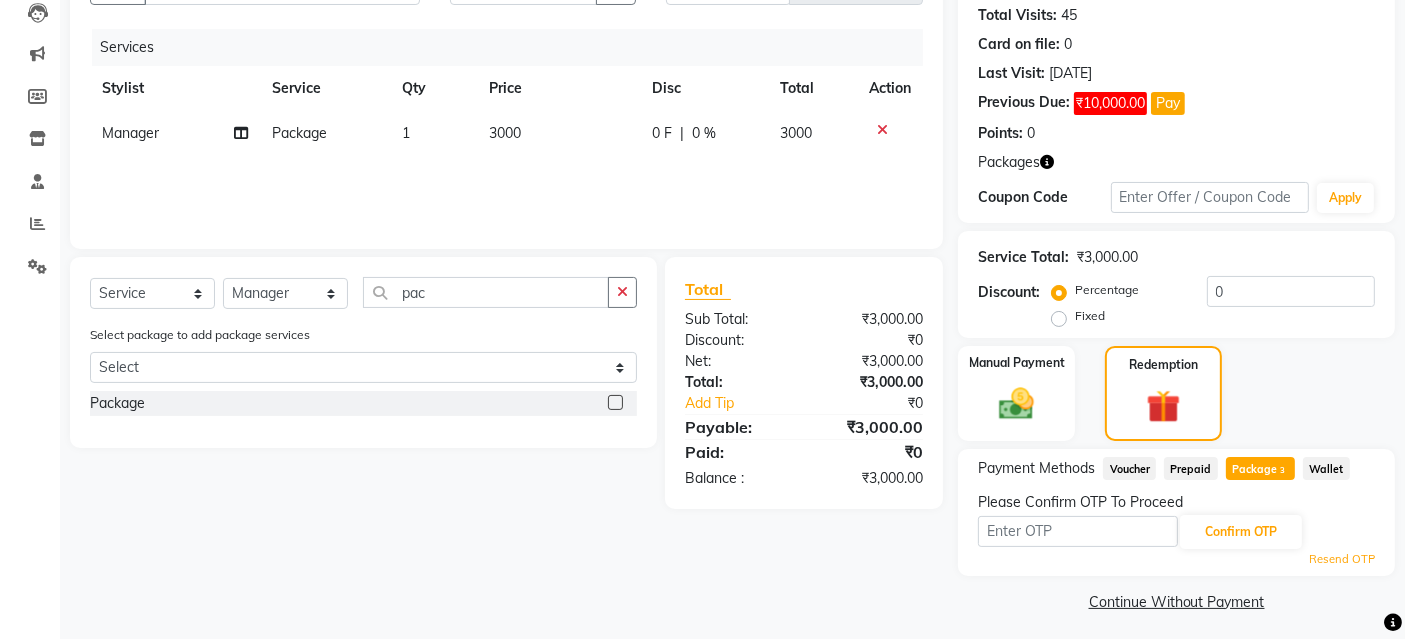 click on "Client +91 9878310140 Date 11-07-2025 Invoice Number V/2025 V/2025-26 3213 Services Stylist Service Qty Price Disc Total Action Manager Package 1 3000 0 F | 0 % 3000 Select  Service  Product  Membership  Package Voucher Prepaid Gift Card  Select Stylist Ayaphy Banty danish ali david Manager product purvi rakhi riyaz sameer sameer Tip vishal pac Select package to add package services Select 5k 5k 5k Package  Total Sub Total: ₹3,000.00 Discount: ₹0 Net: ₹3,000.00 Total: ₹3,000.00 Add Tip ₹0 Payable: ₹3,000.00 Paid: ₹0 Balance   : ₹3,000.00" 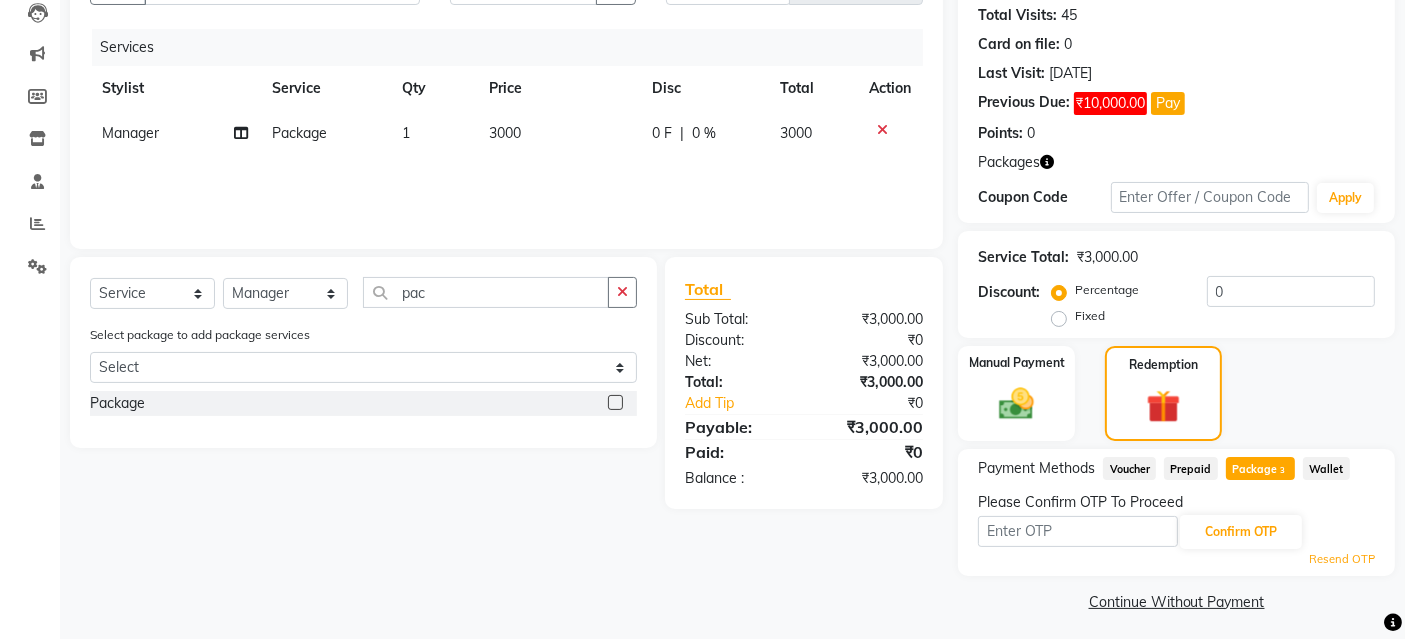 click on "Voucher" 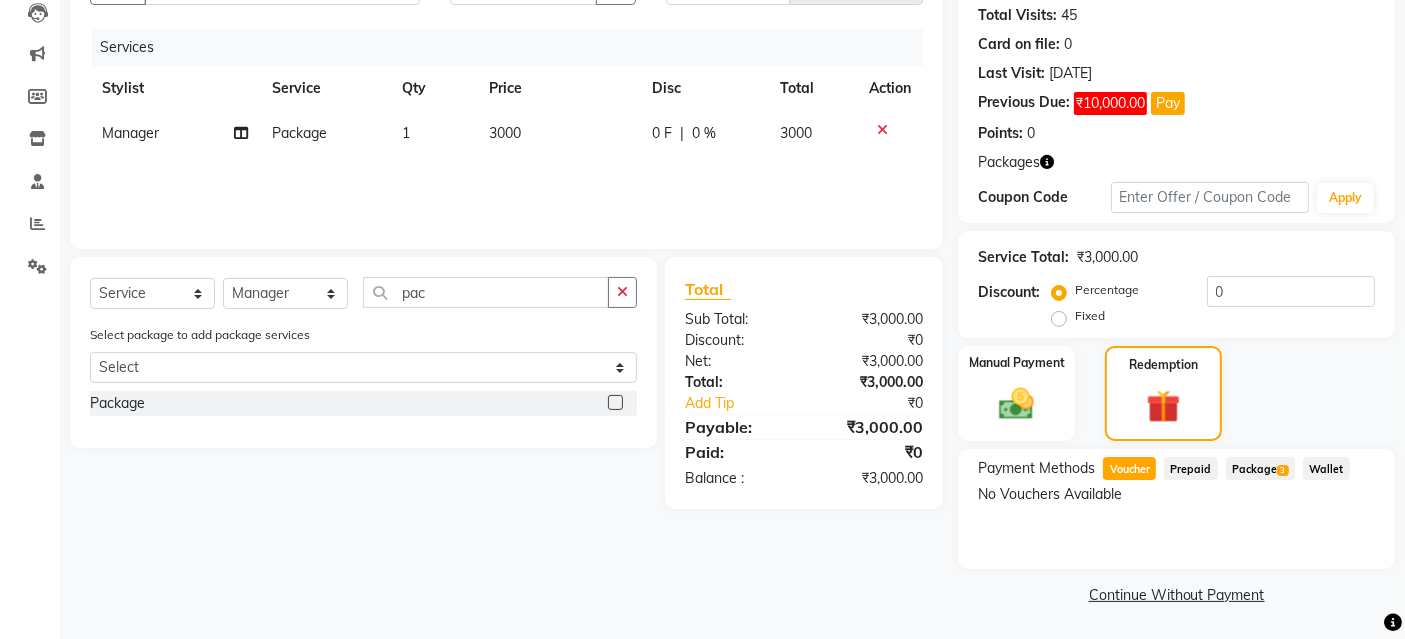click on "Package  3" 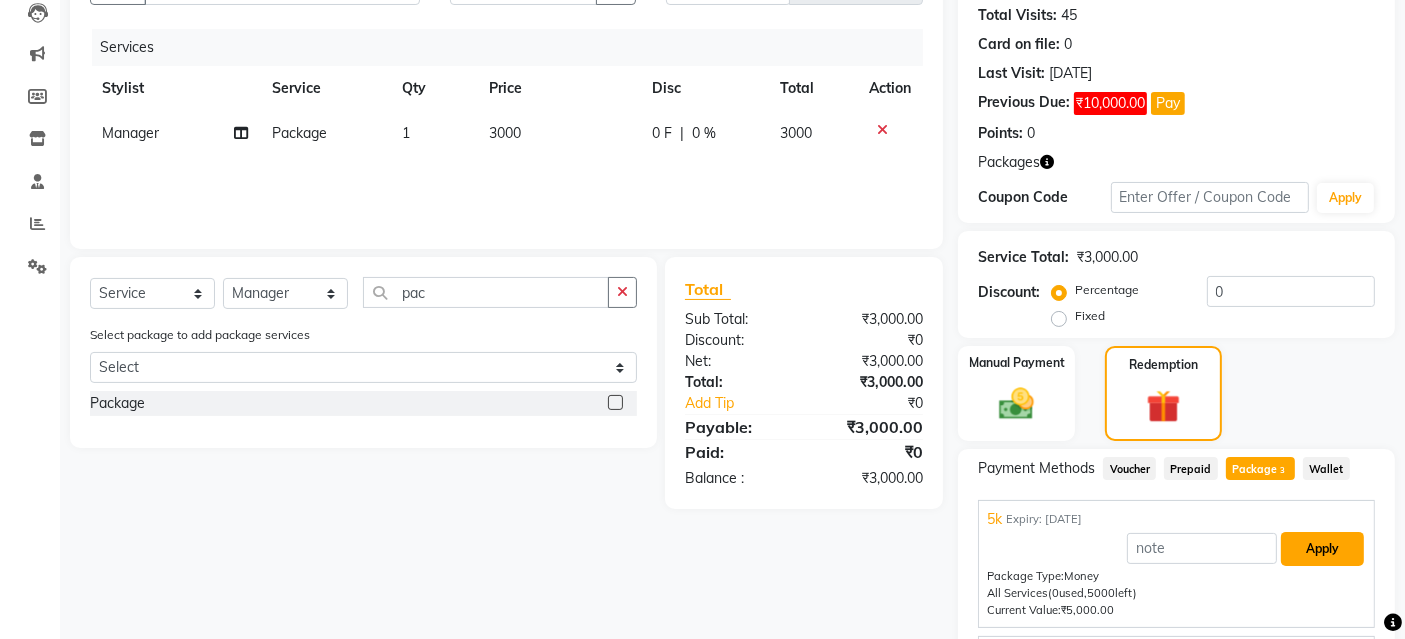 click on "Apply" at bounding box center (1322, 549) 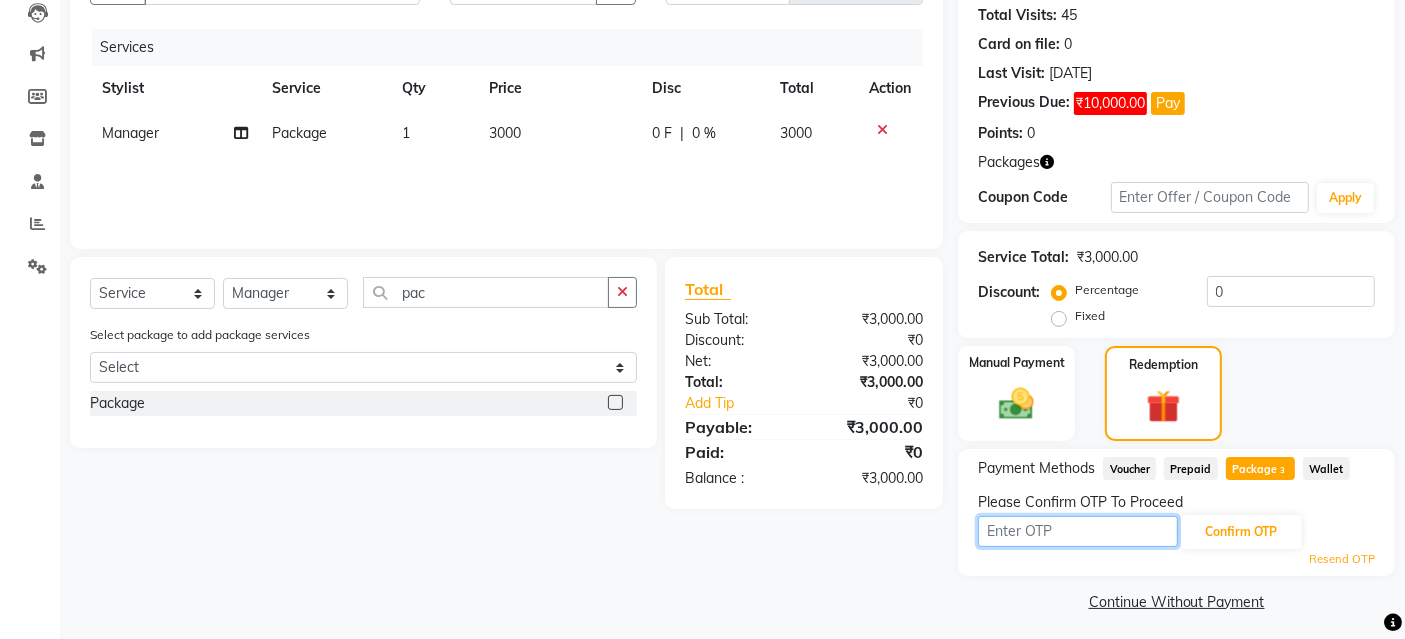 click at bounding box center [1078, 531] 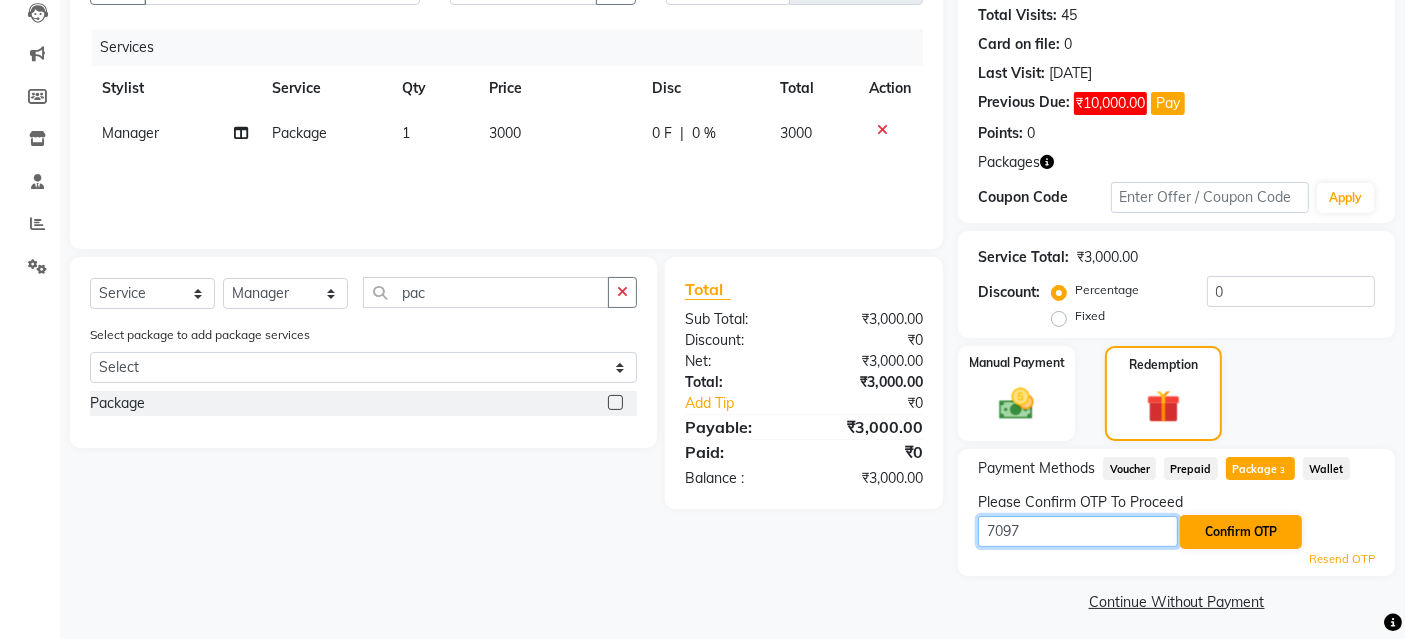 type on "7097" 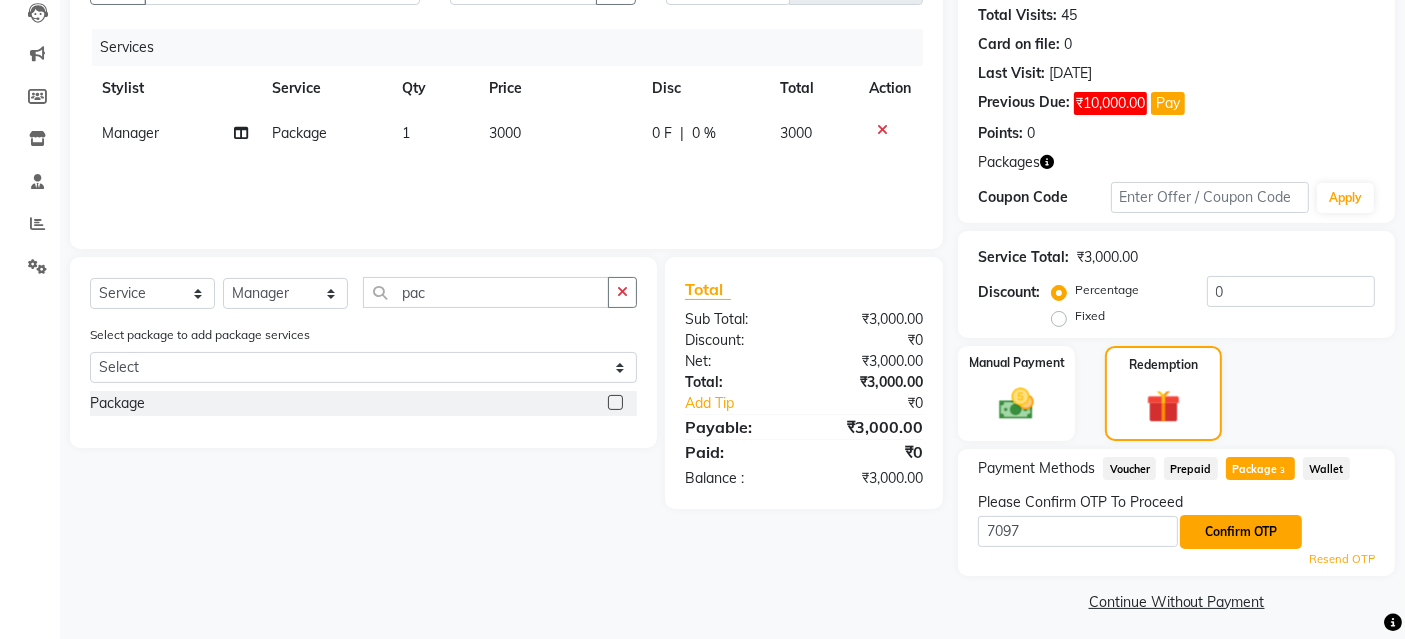 click on "Confirm OTP" 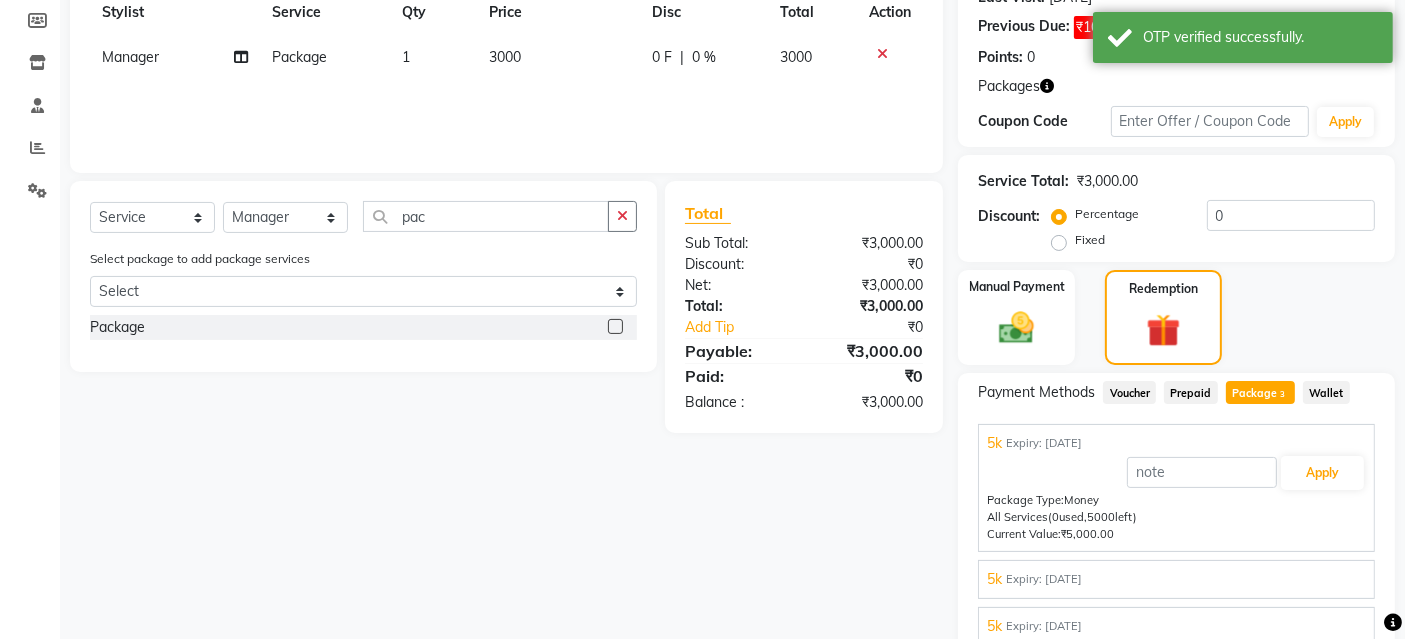 scroll, scrollTop: 330, scrollLeft: 0, axis: vertical 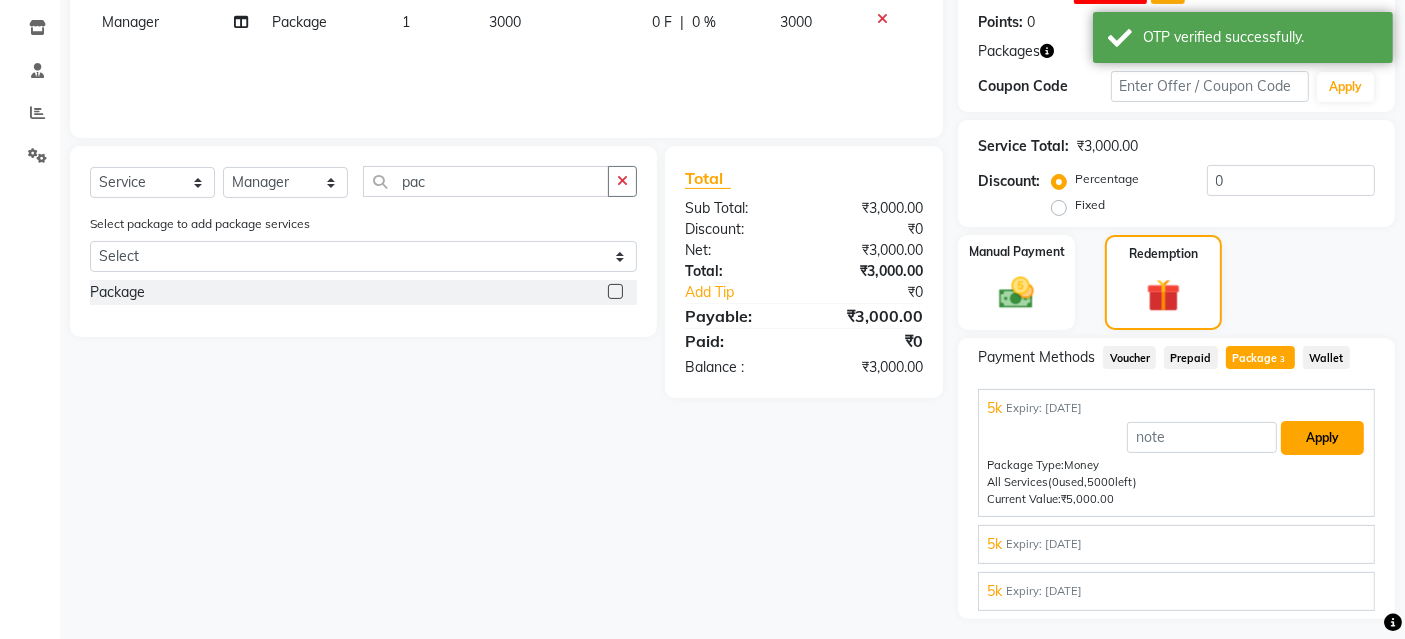 click on "Apply" at bounding box center (1322, 438) 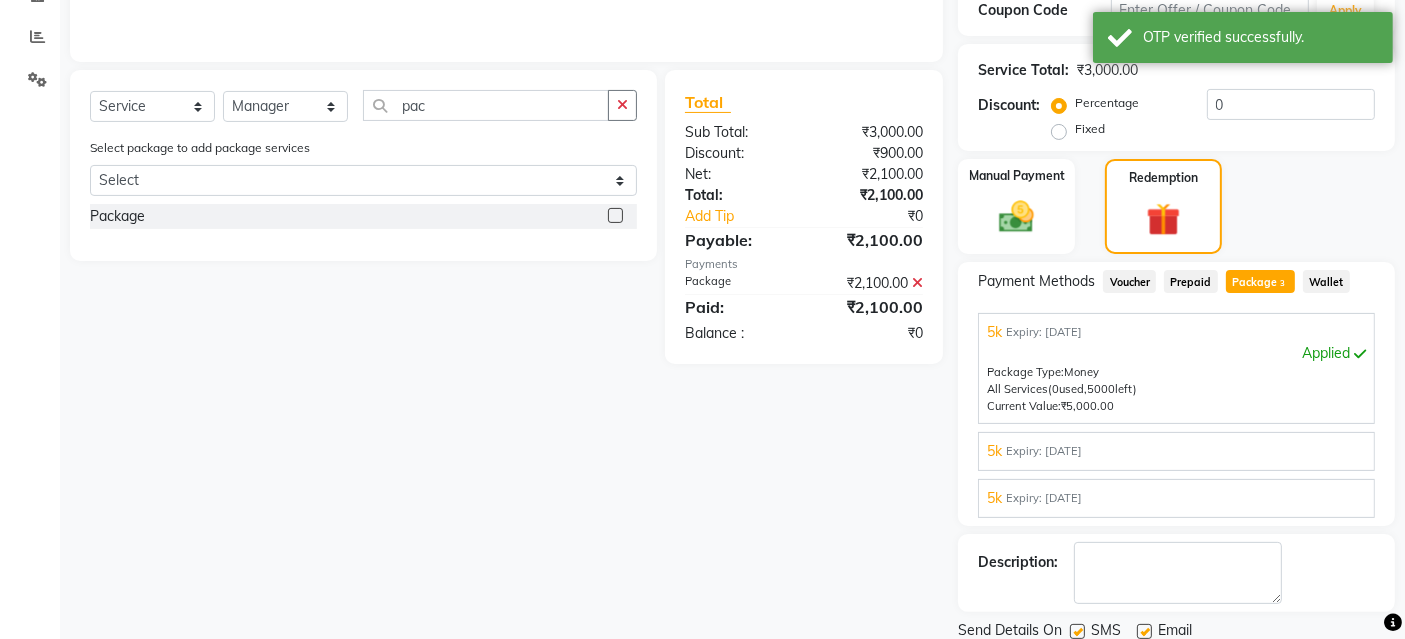 scroll, scrollTop: 441, scrollLeft: 0, axis: vertical 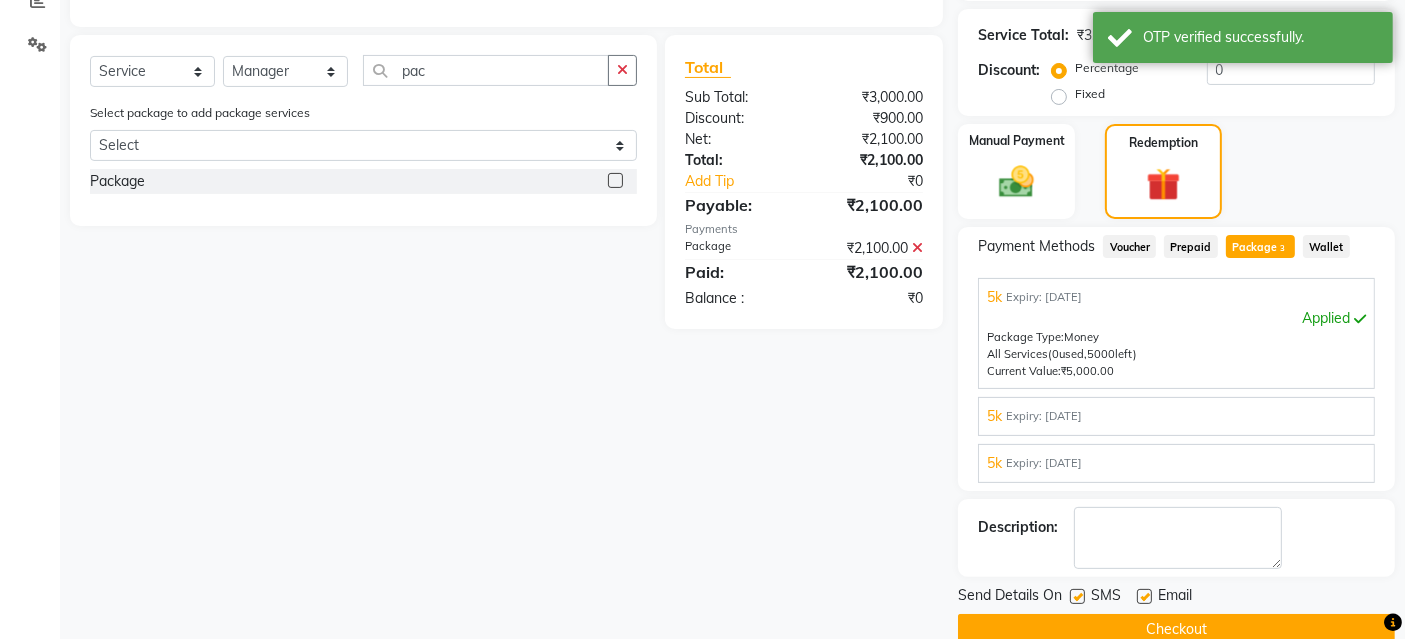 click on "Checkout" 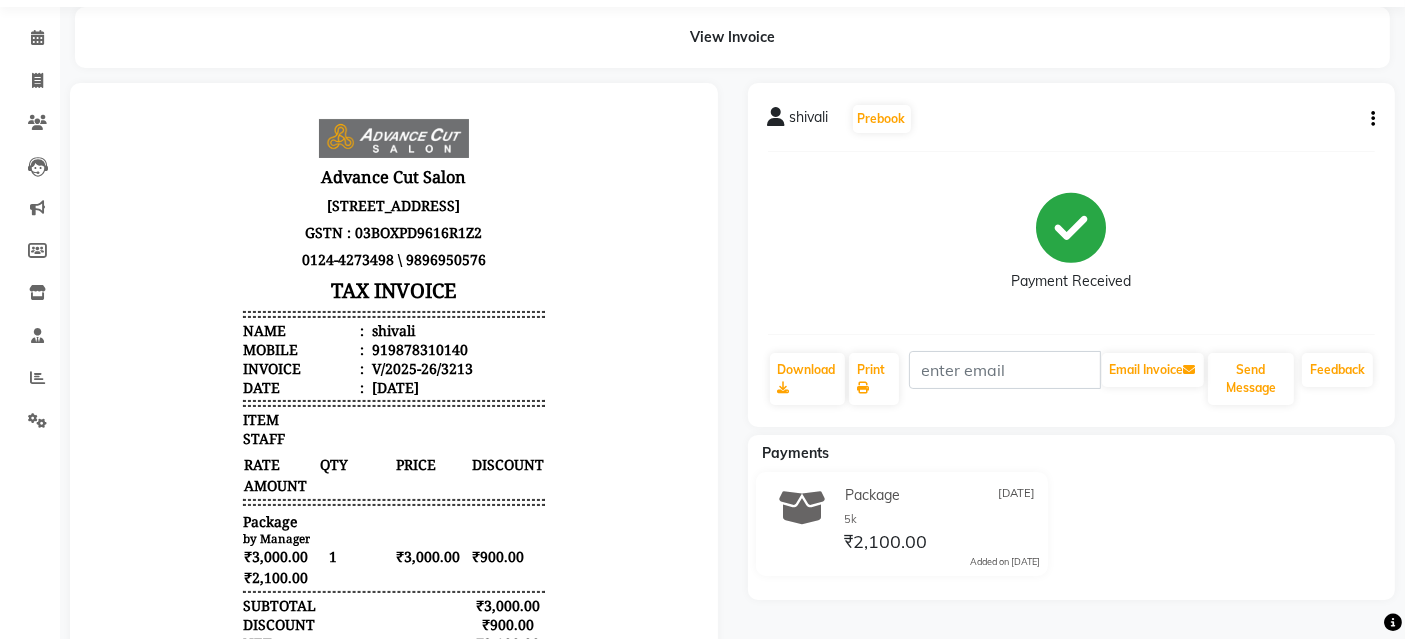 scroll, scrollTop: 0, scrollLeft: 0, axis: both 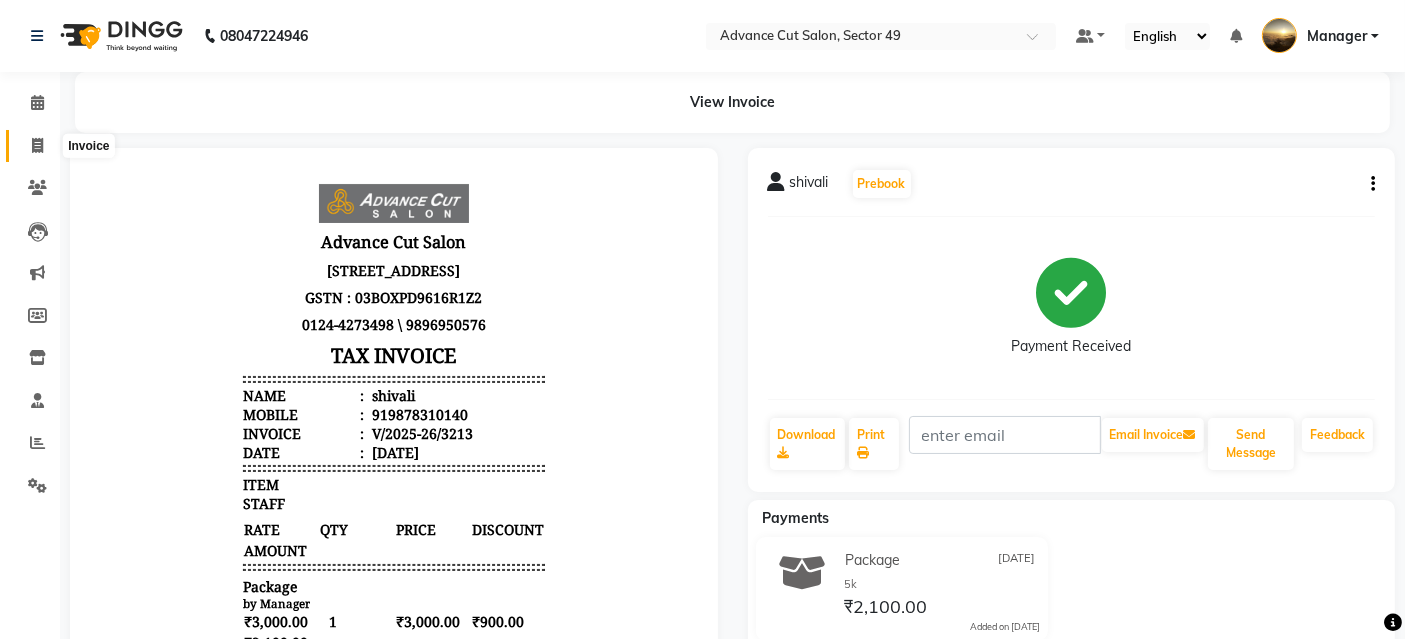 click 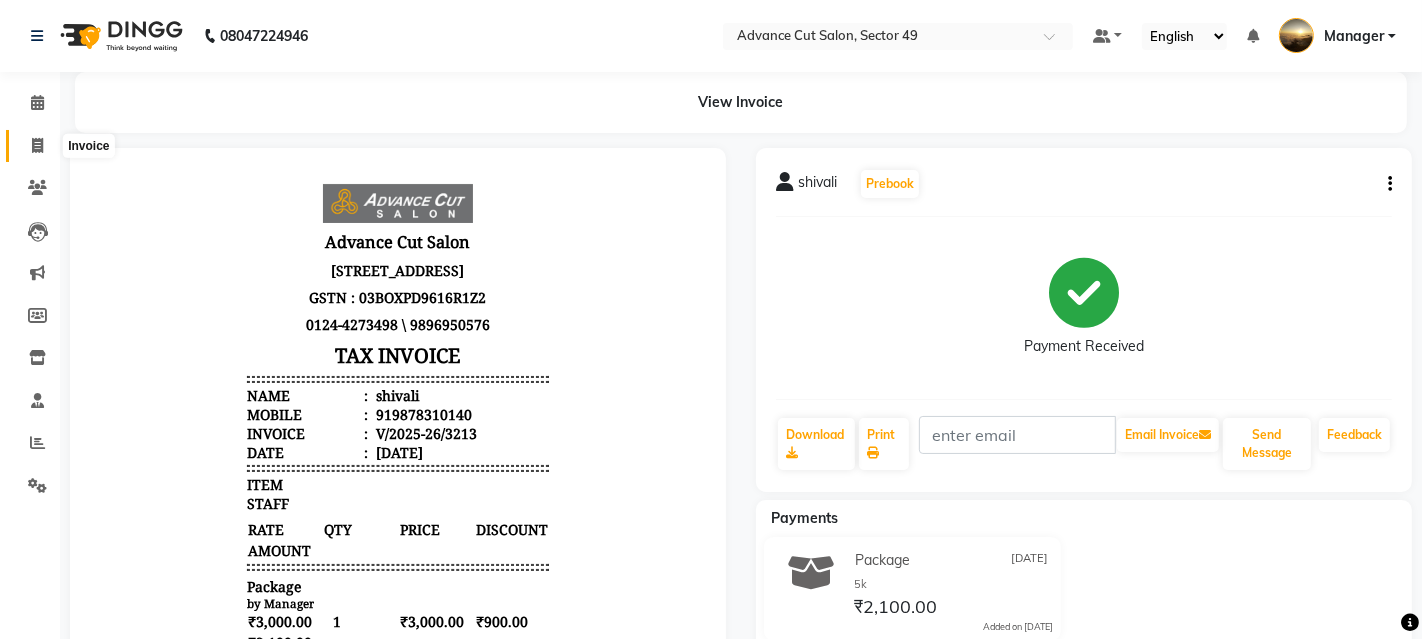 select on "4616" 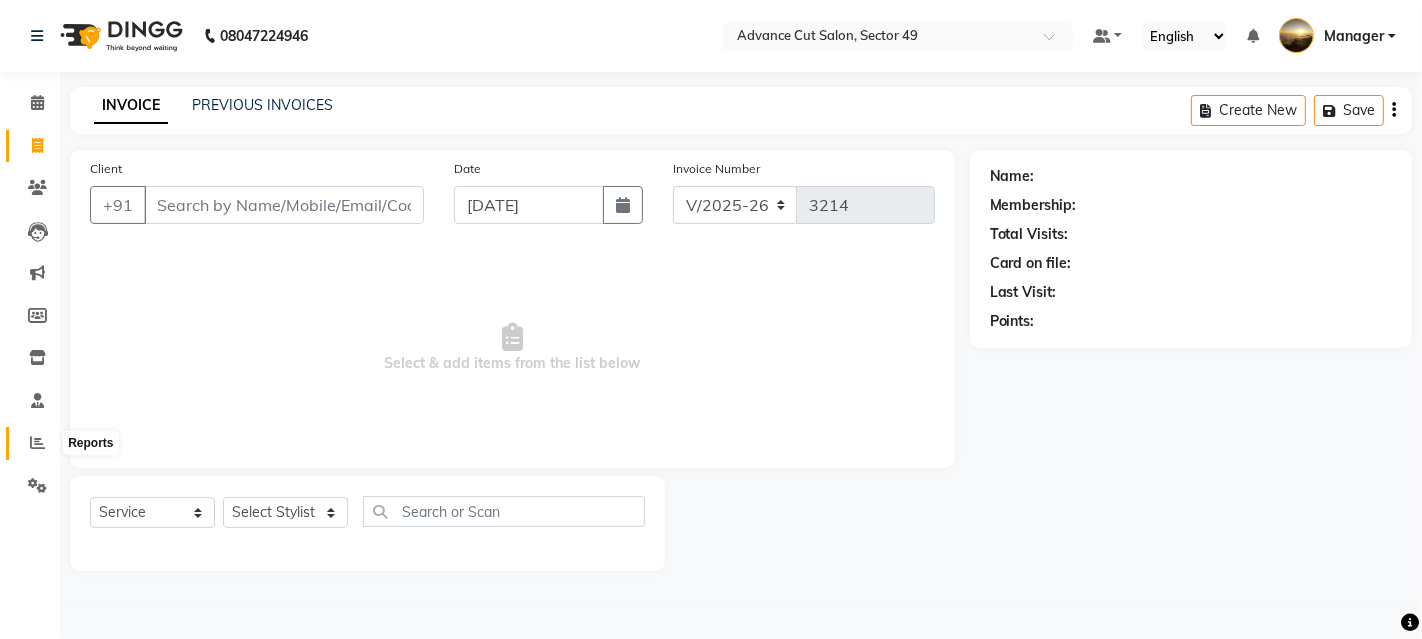 click 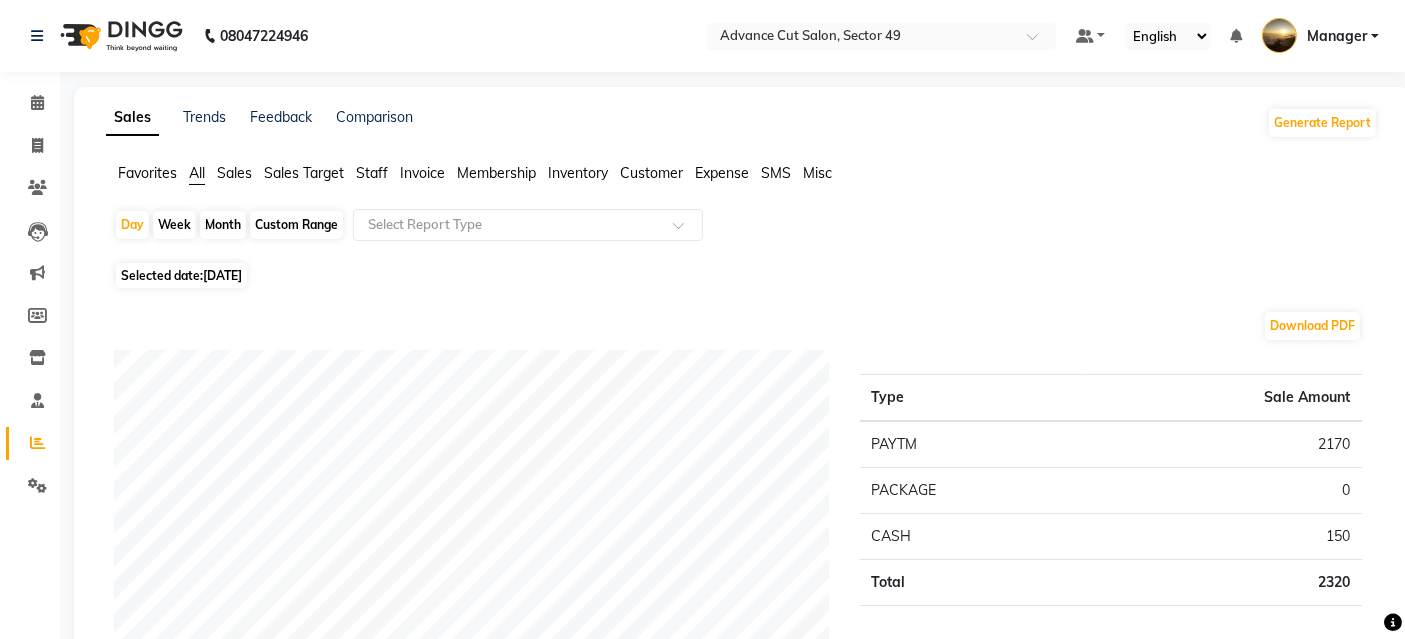 drag, startPoint x: 214, startPoint y: 222, endPoint x: 203, endPoint y: 224, distance: 11.18034 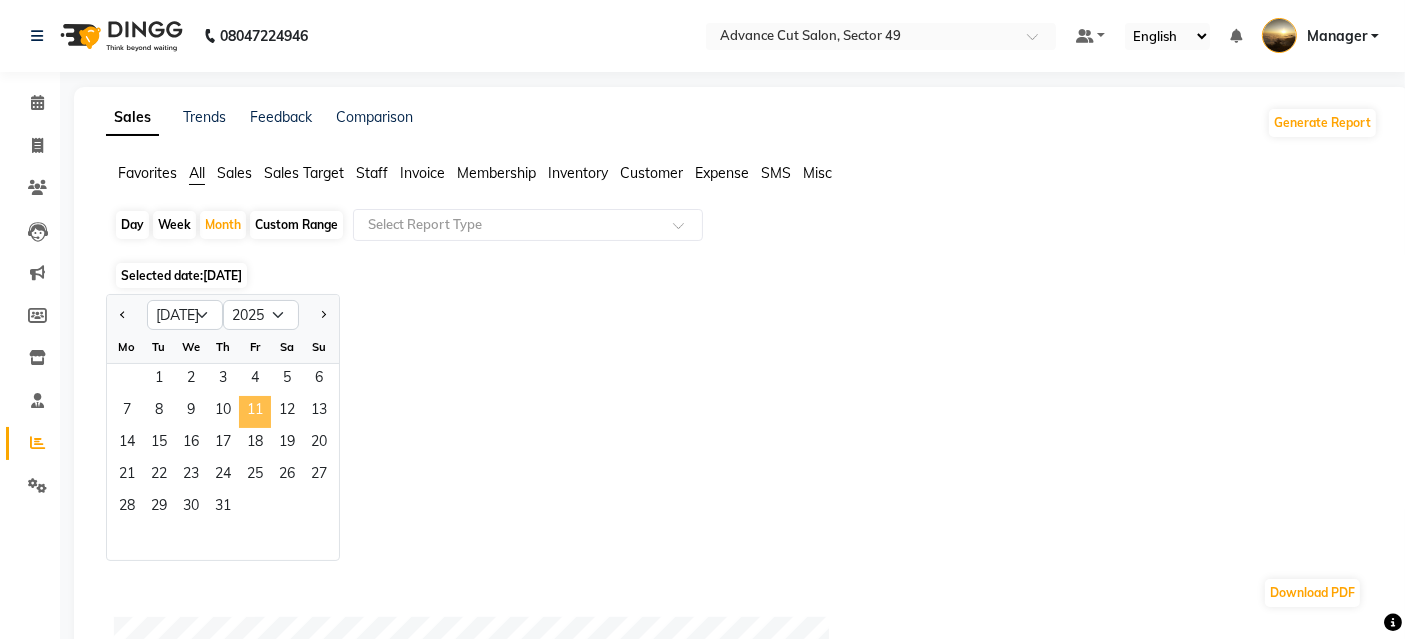 click on "11" 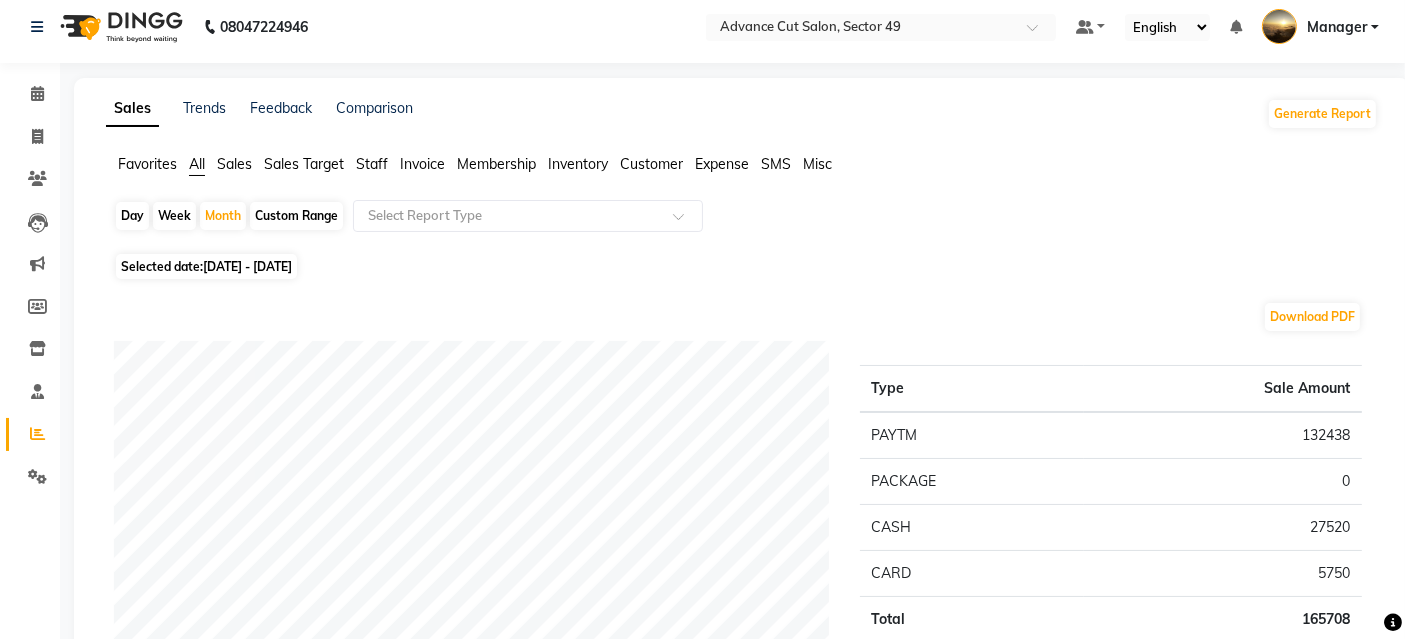 scroll, scrollTop: 0, scrollLeft: 0, axis: both 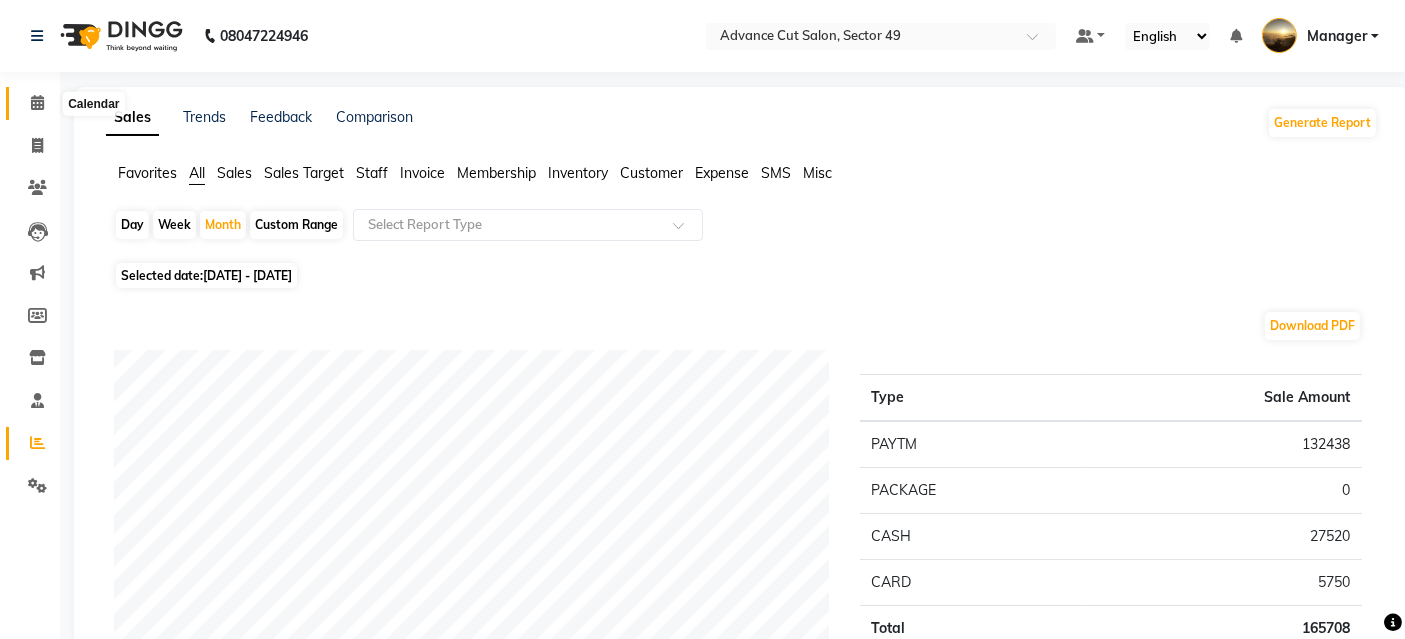 click 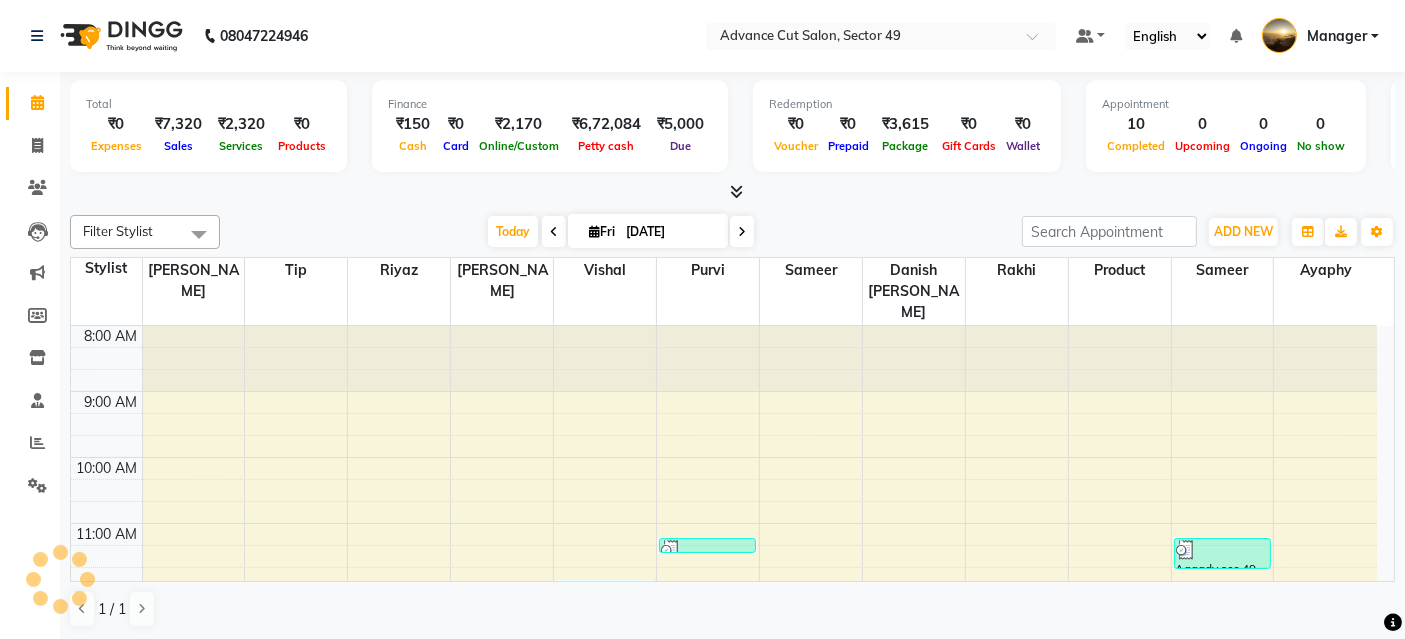 scroll, scrollTop: 0, scrollLeft: 0, axis: both 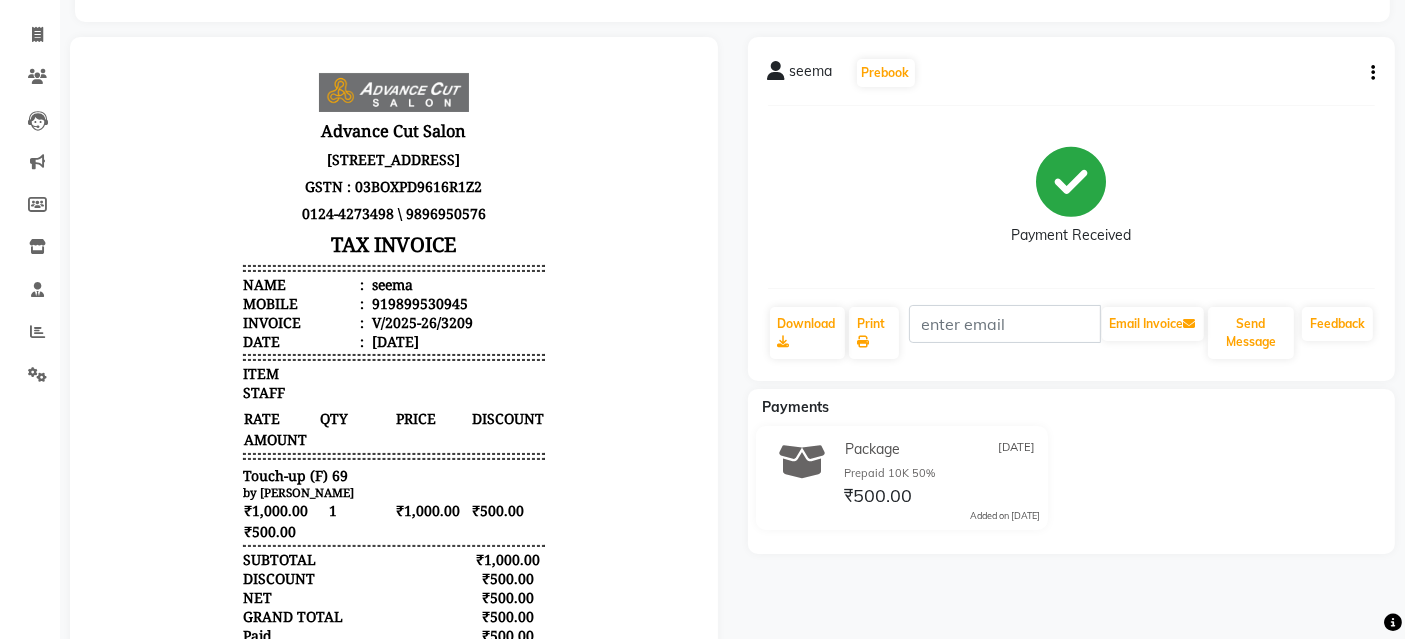 click 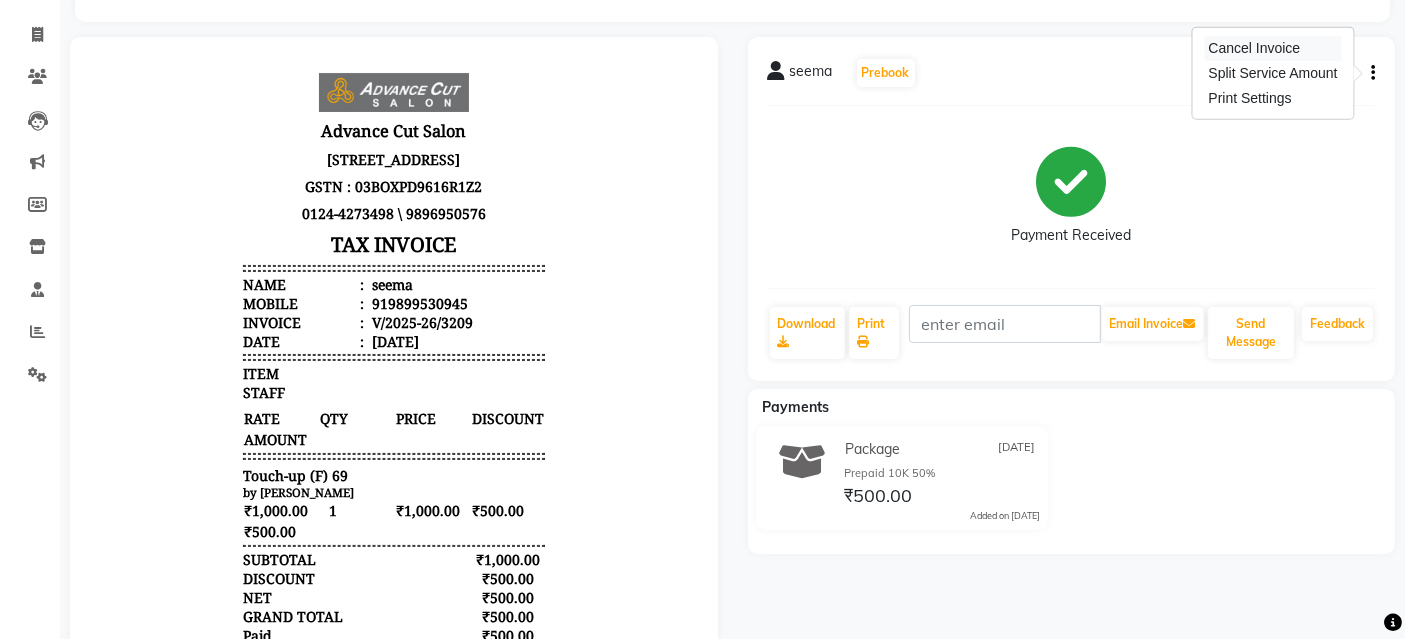 click on "Cancel Invoice" at bounding box center (1272, 48) 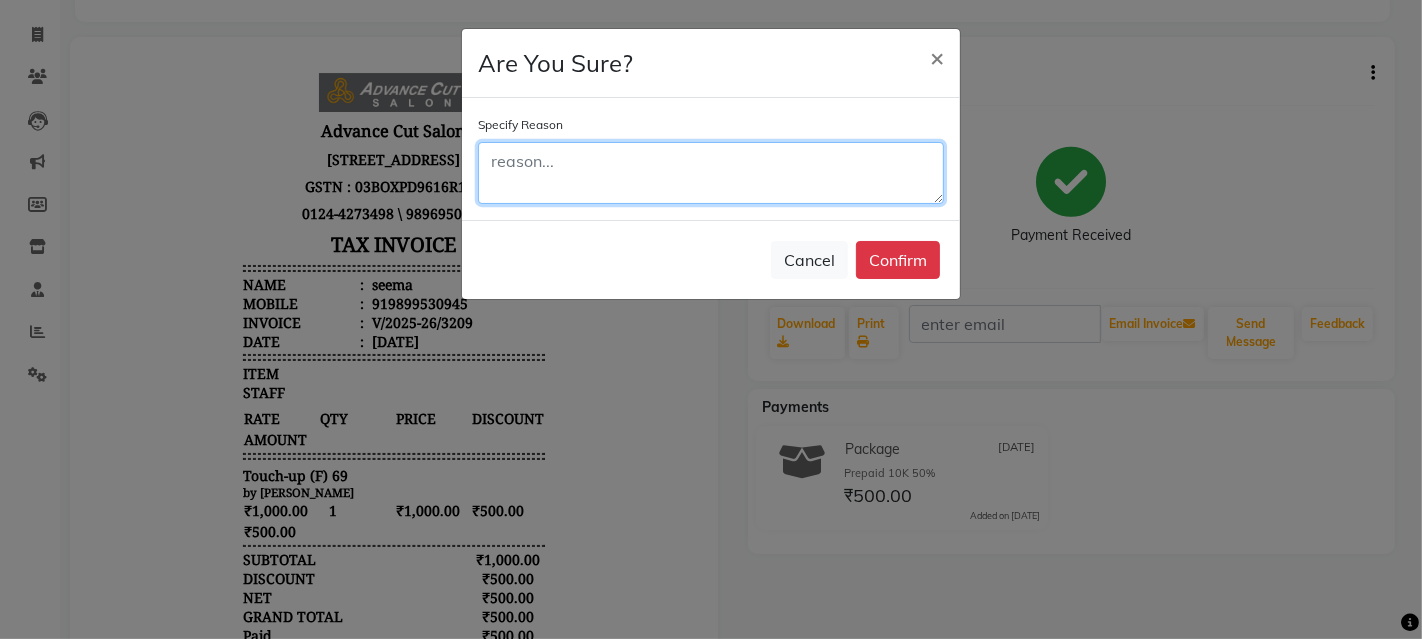 click 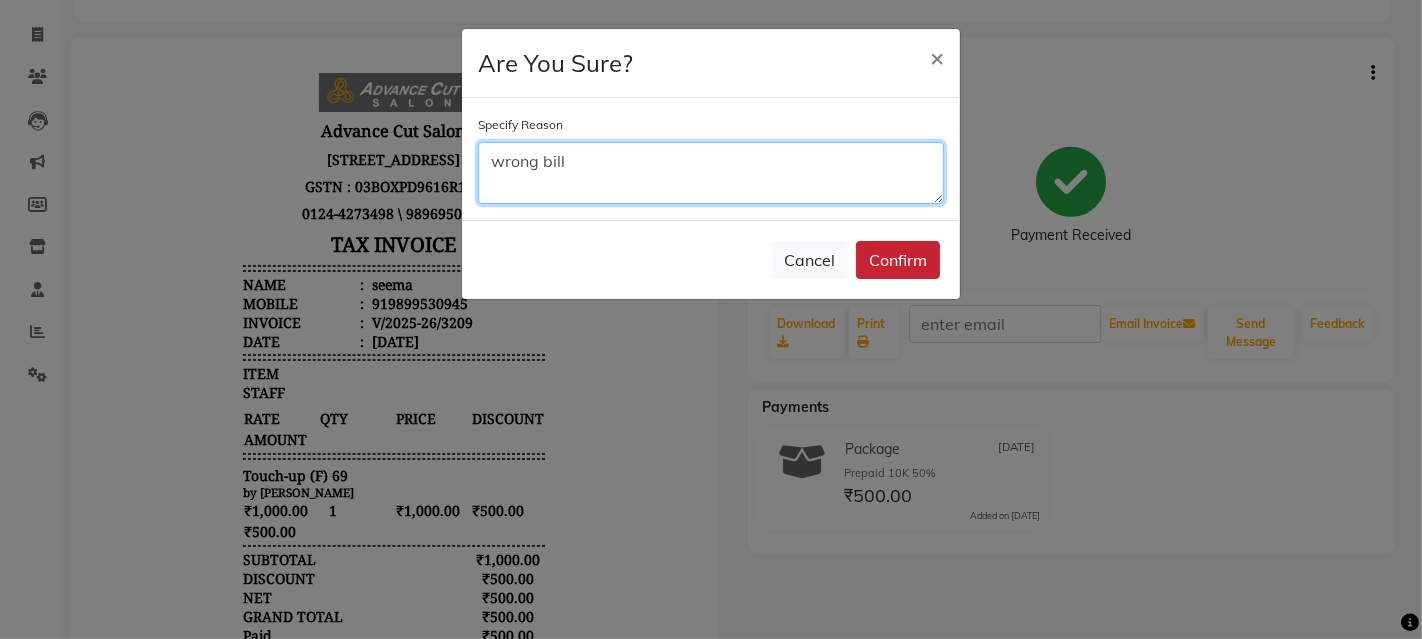 type on "wrong bill" 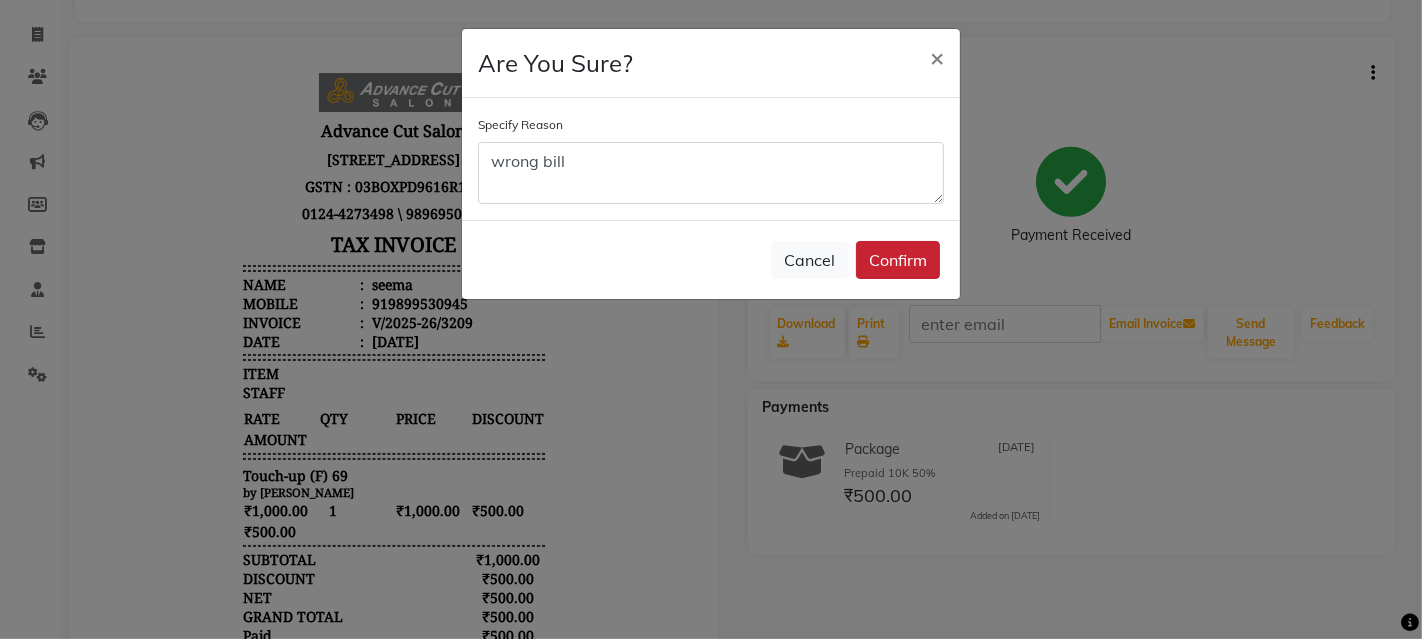 click on "Confirm" 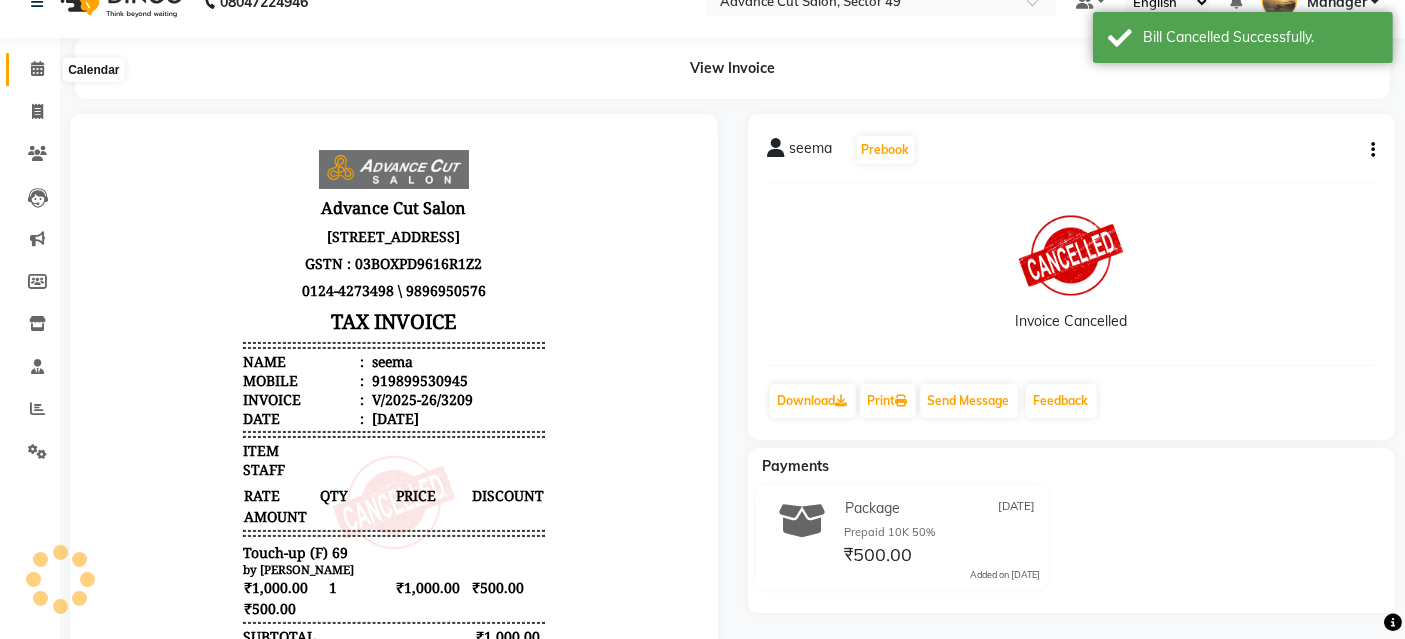 scroll, scrollTop: 0, scrollLeft: 0, axis: both 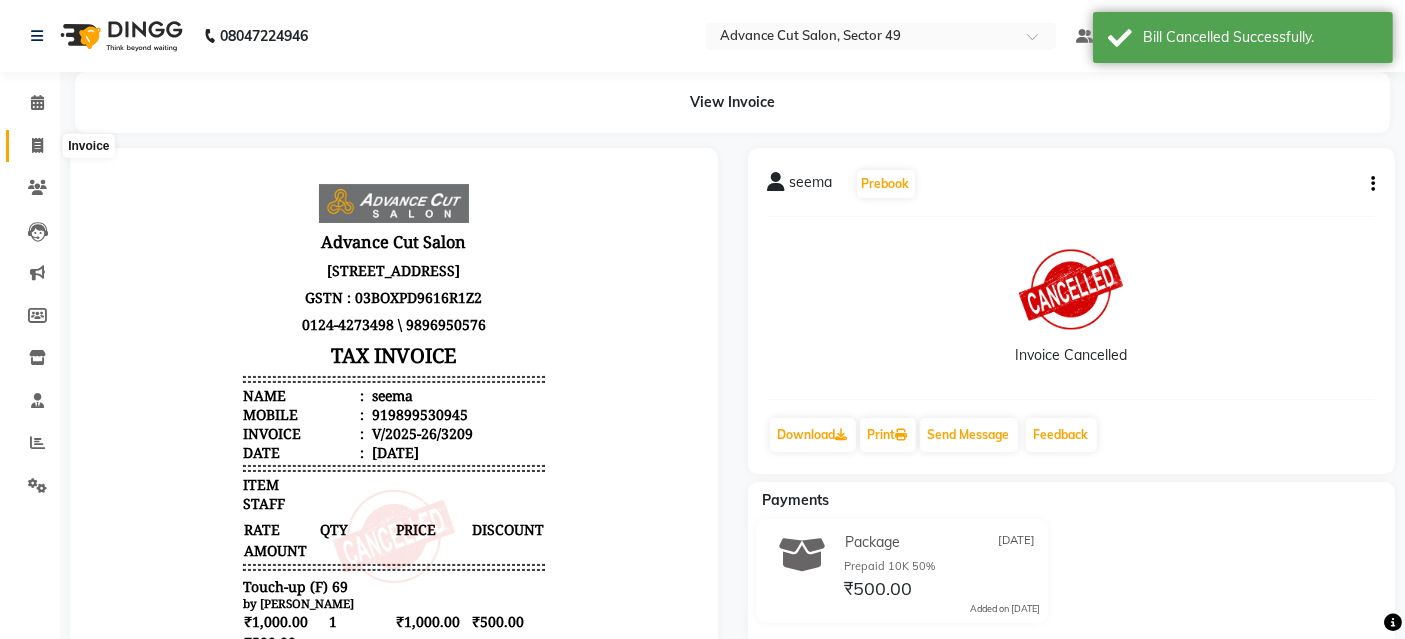 click 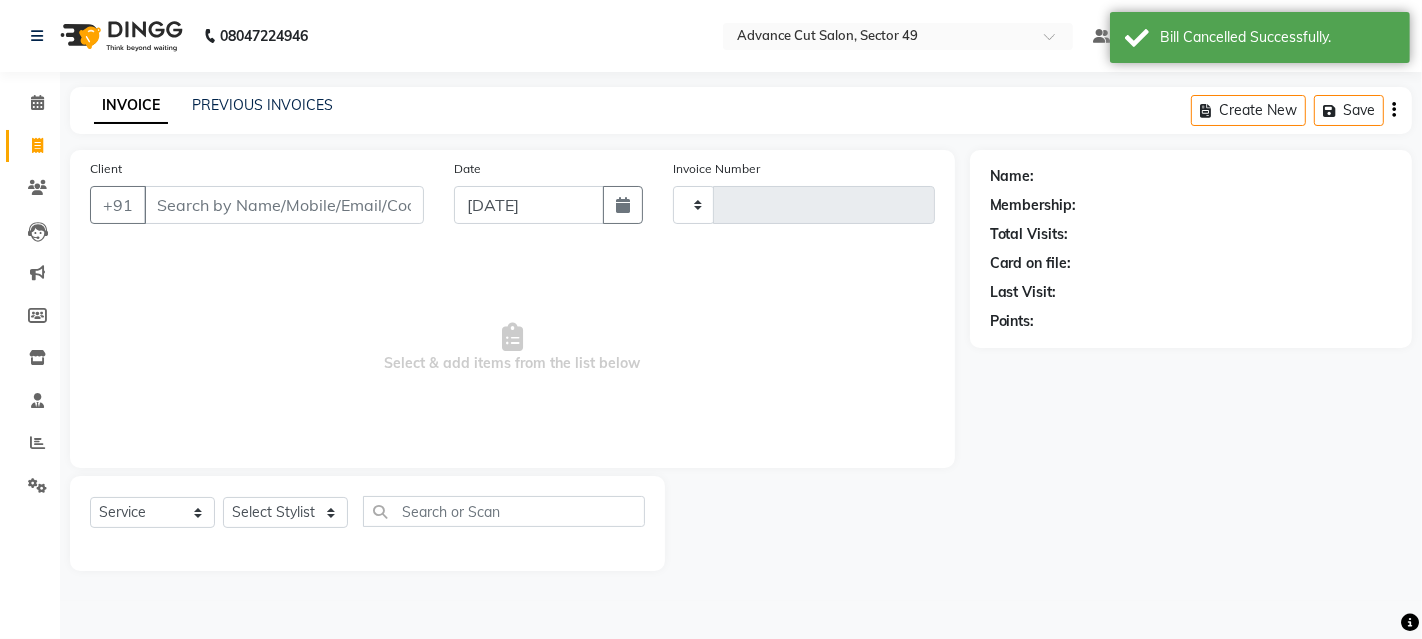 type on "3210" 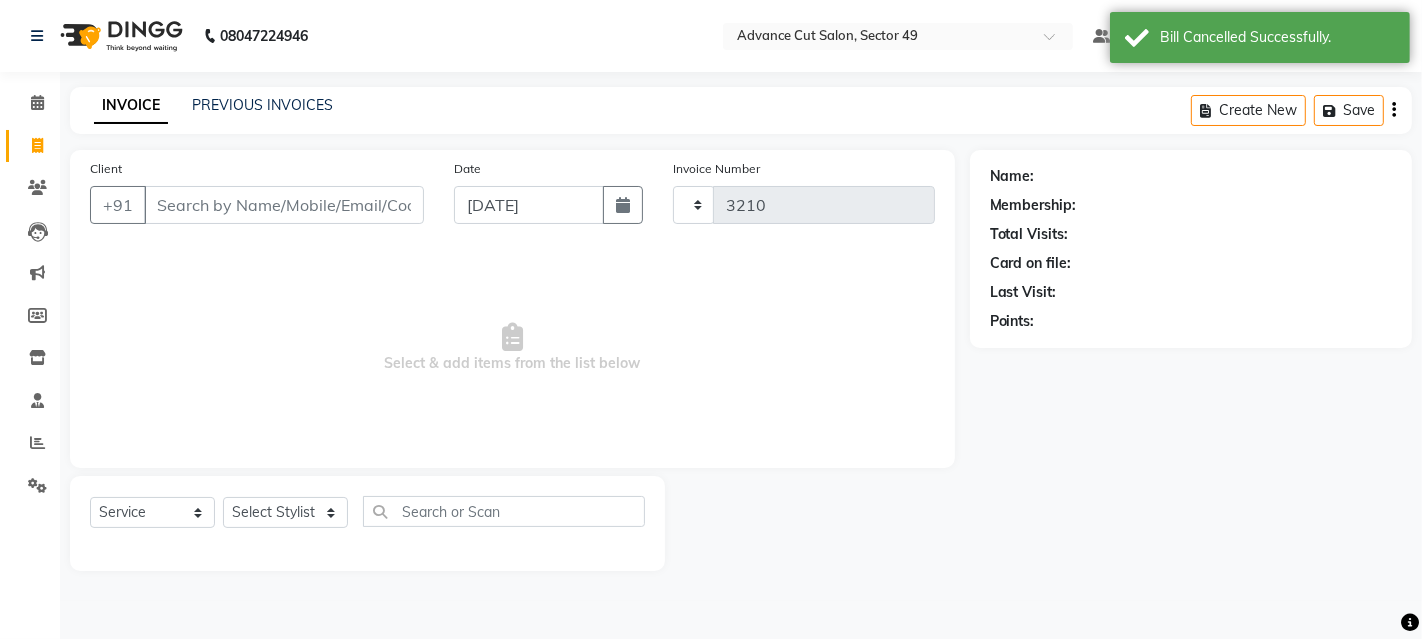 select on "4616" 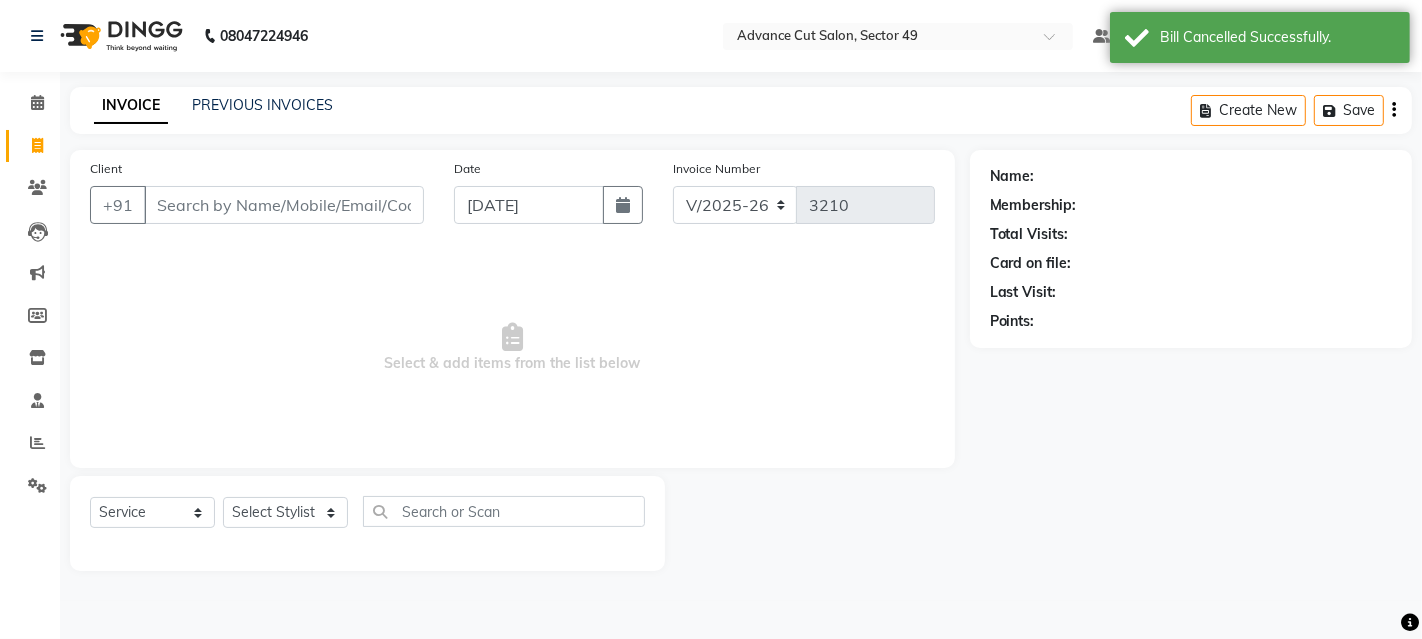 click on "Client" at bounding box center [284, 205] 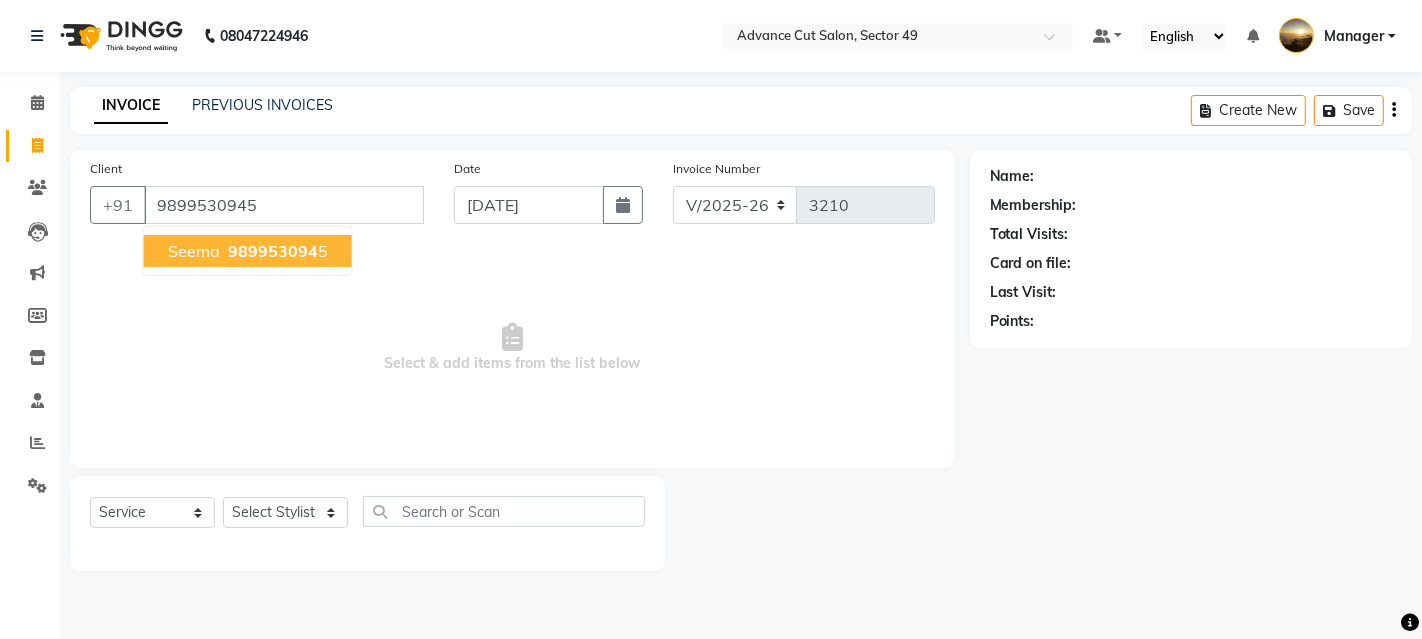 type on "9899530945" 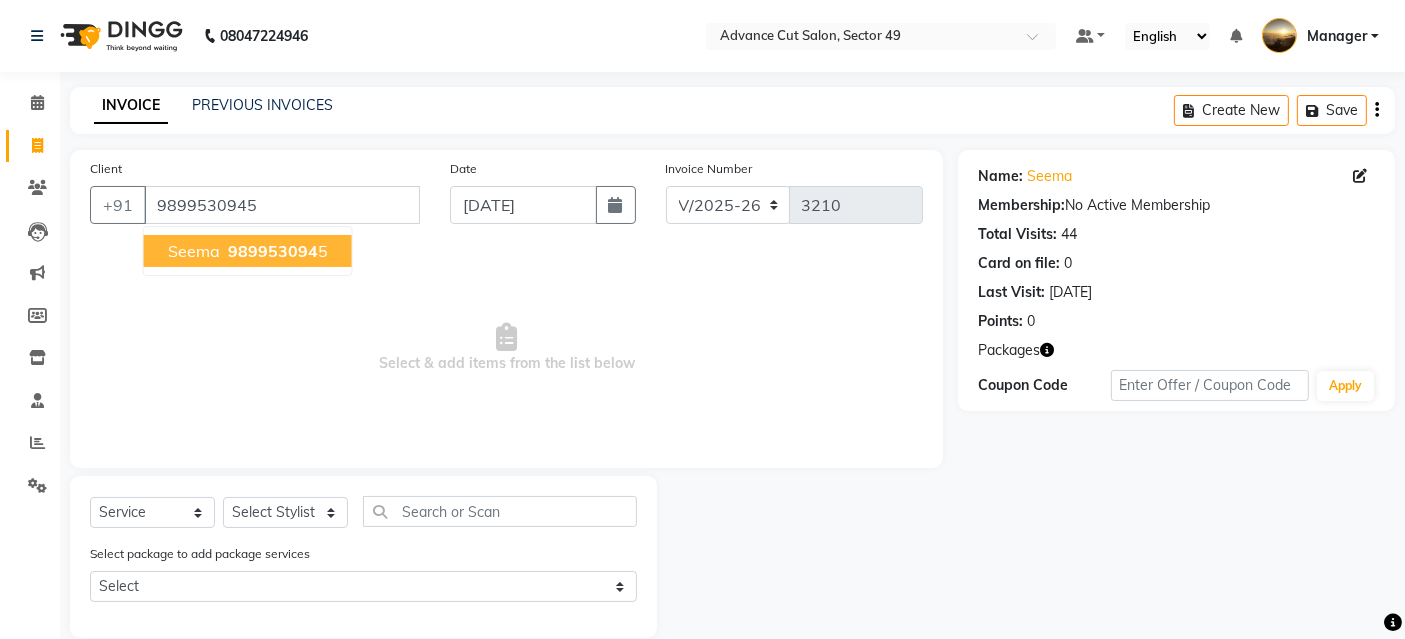 click on "seema" at bounding box center [194, 251] 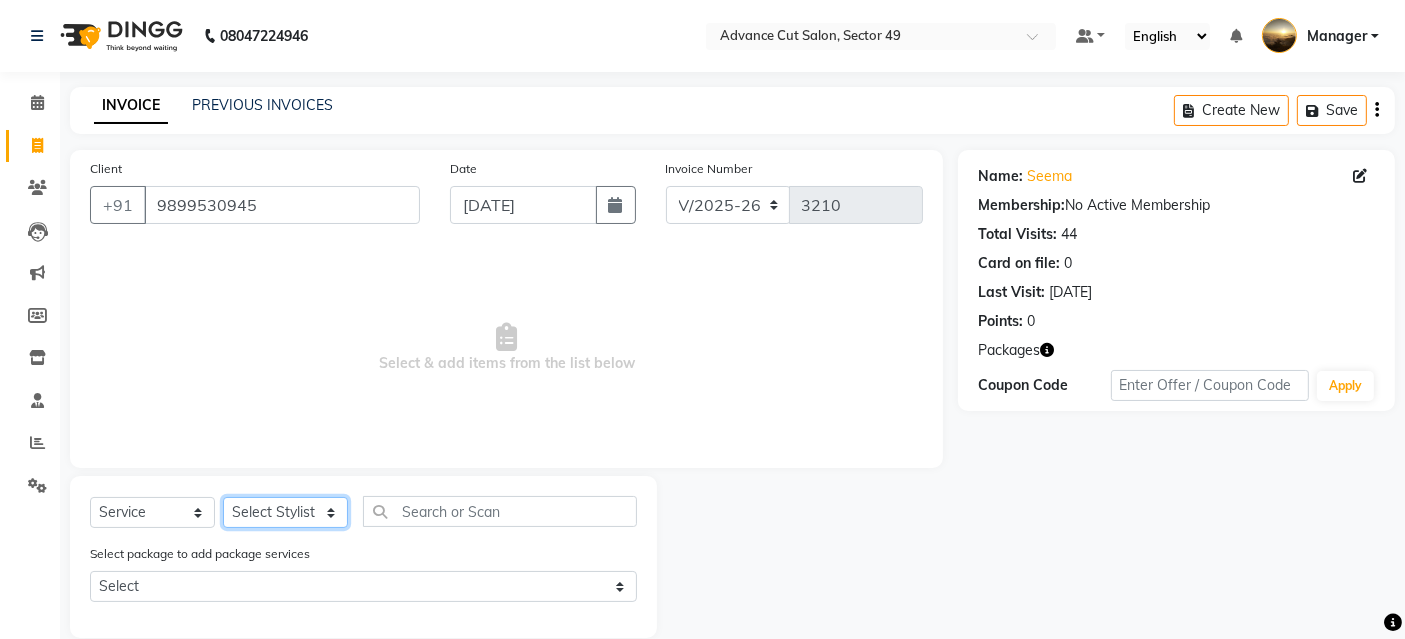 click on "Select Stylist Ayaphy Banty danish ali david Manager product purvi rakhi riyaz sameer sameer Tip vishal" 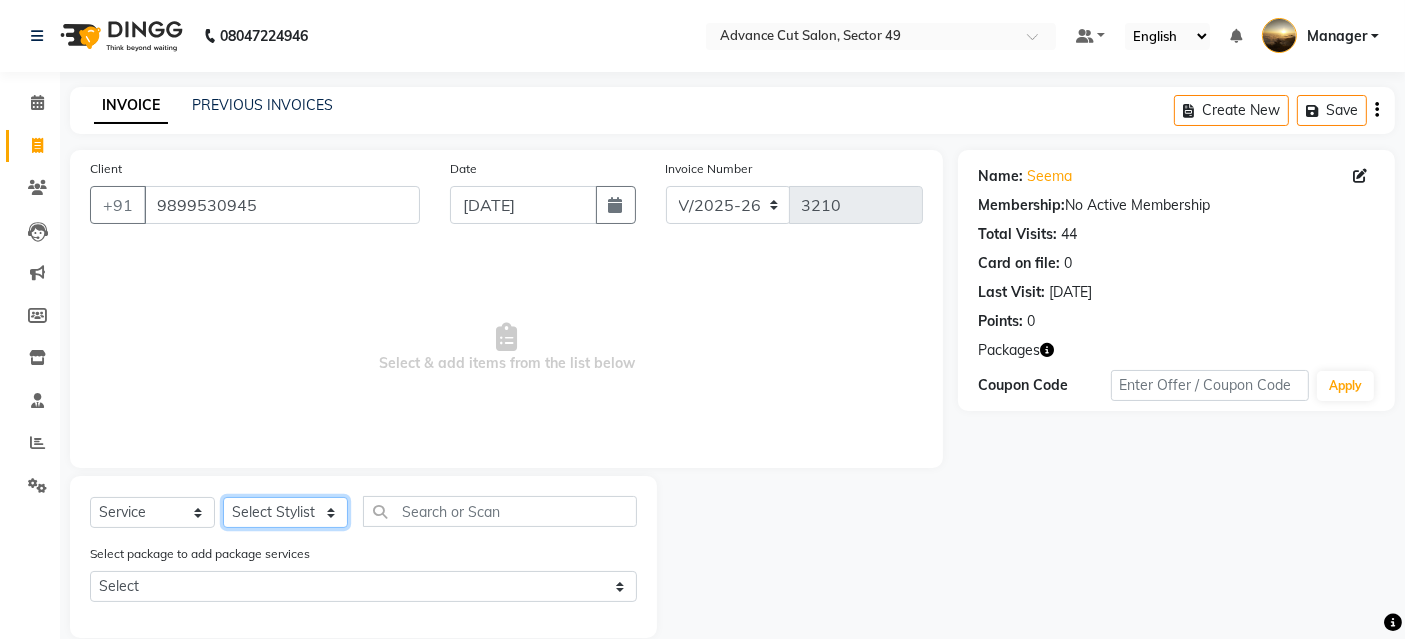select on "70630" 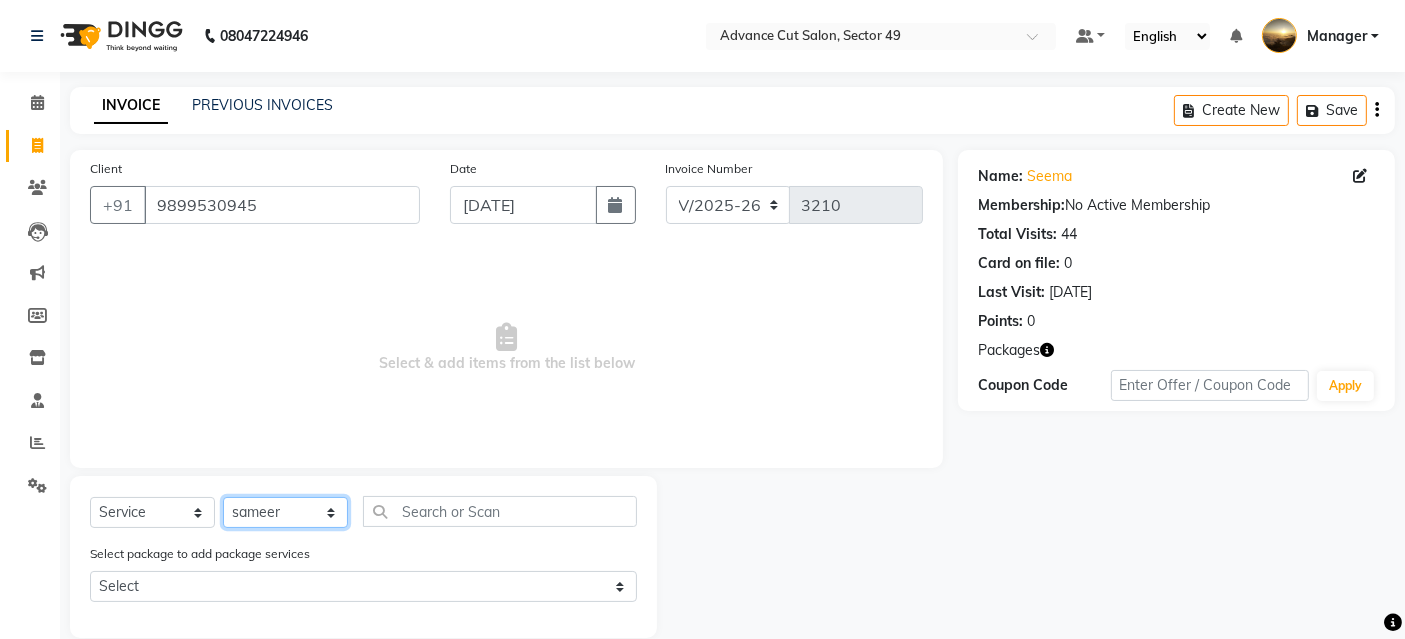 click on "Select Stylist Ayaphy Banty danish ali david Manager product purvi rakhi riyaz sameer sameer Tip vishal" 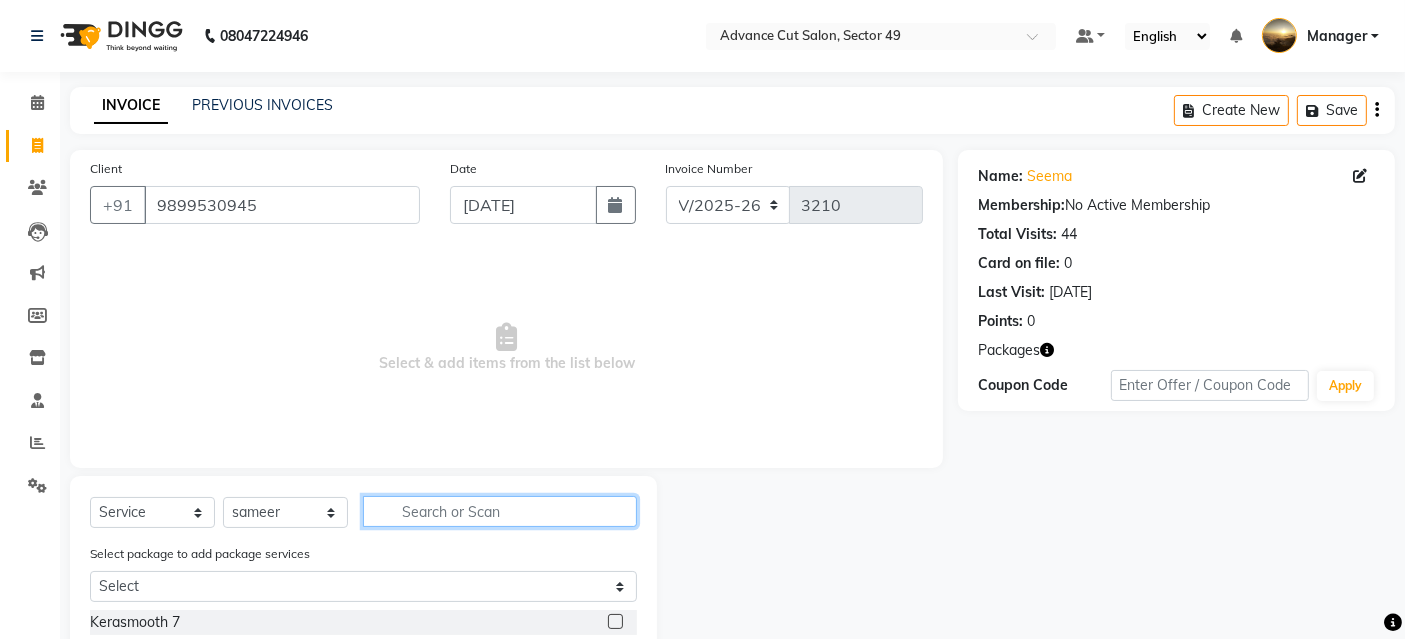 click 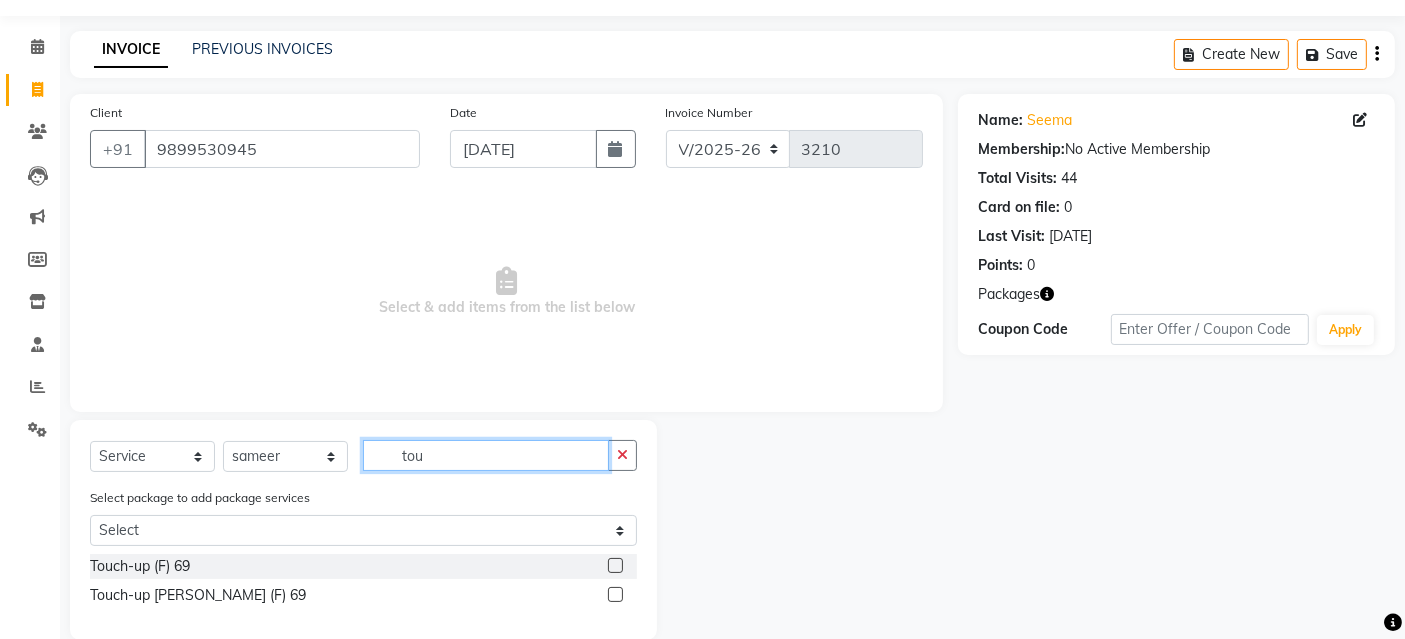 scroll, scrollTop: 86, scrollLeft: 0, axis: vertical 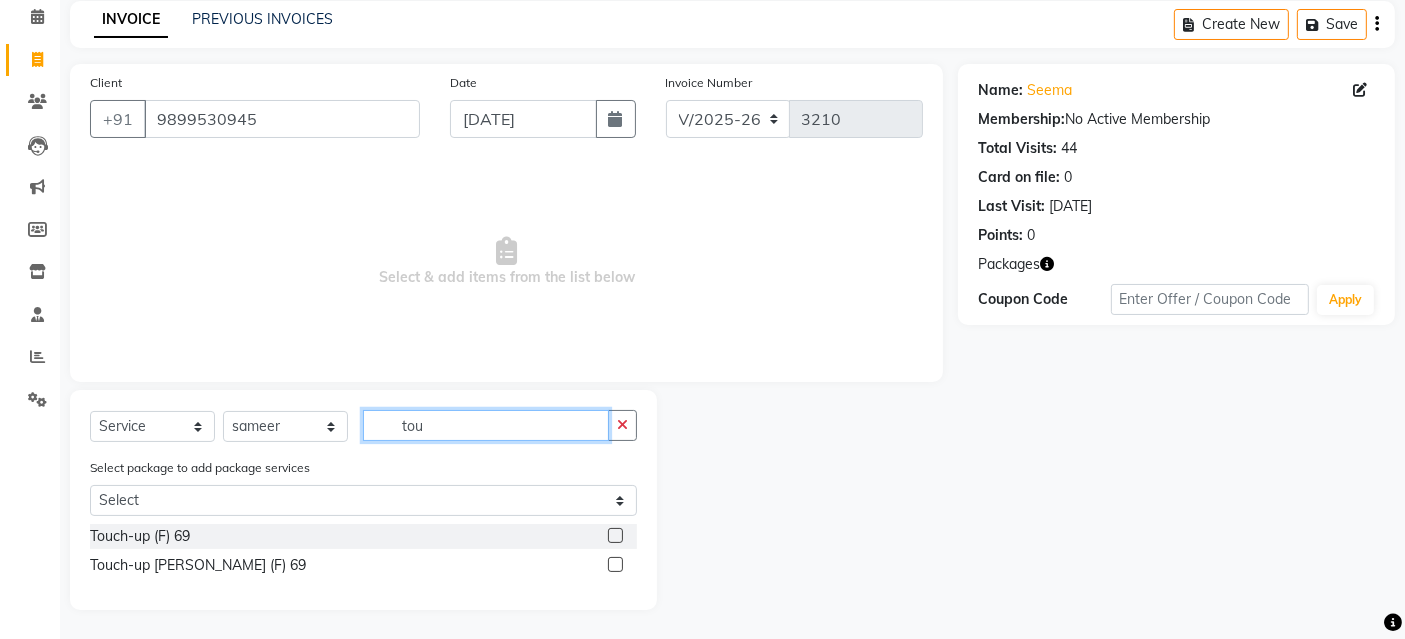 type on "tou" 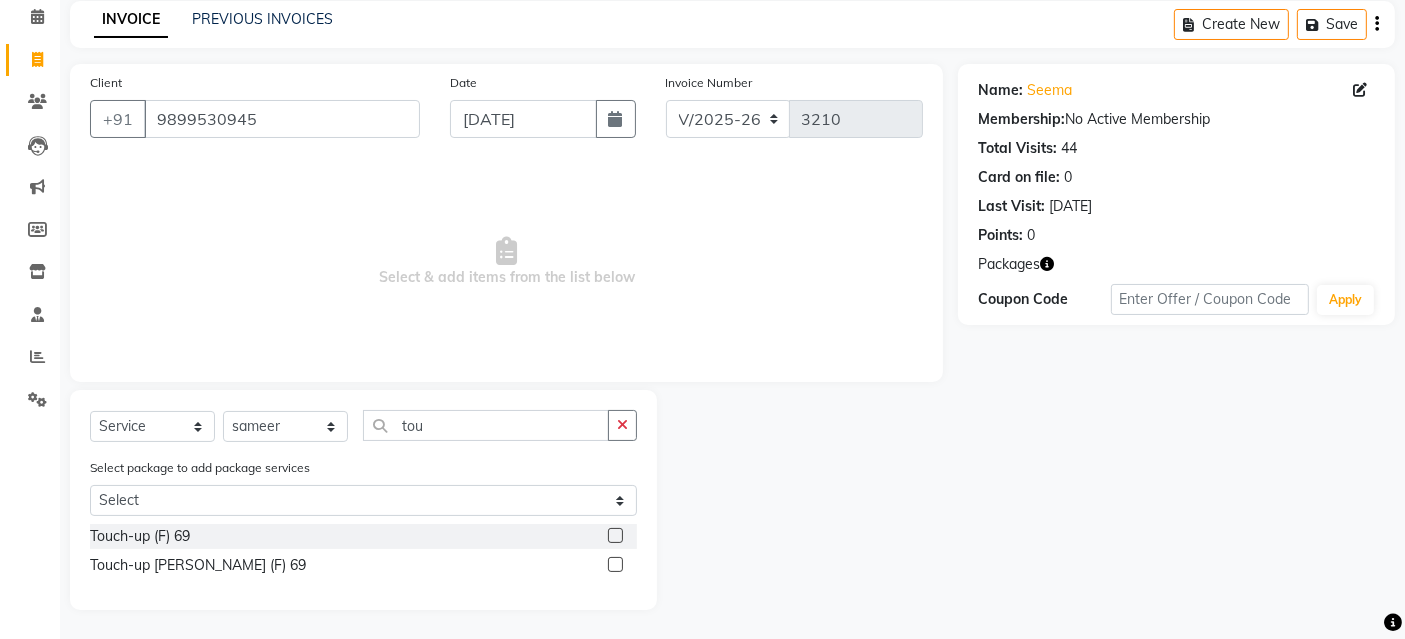 click 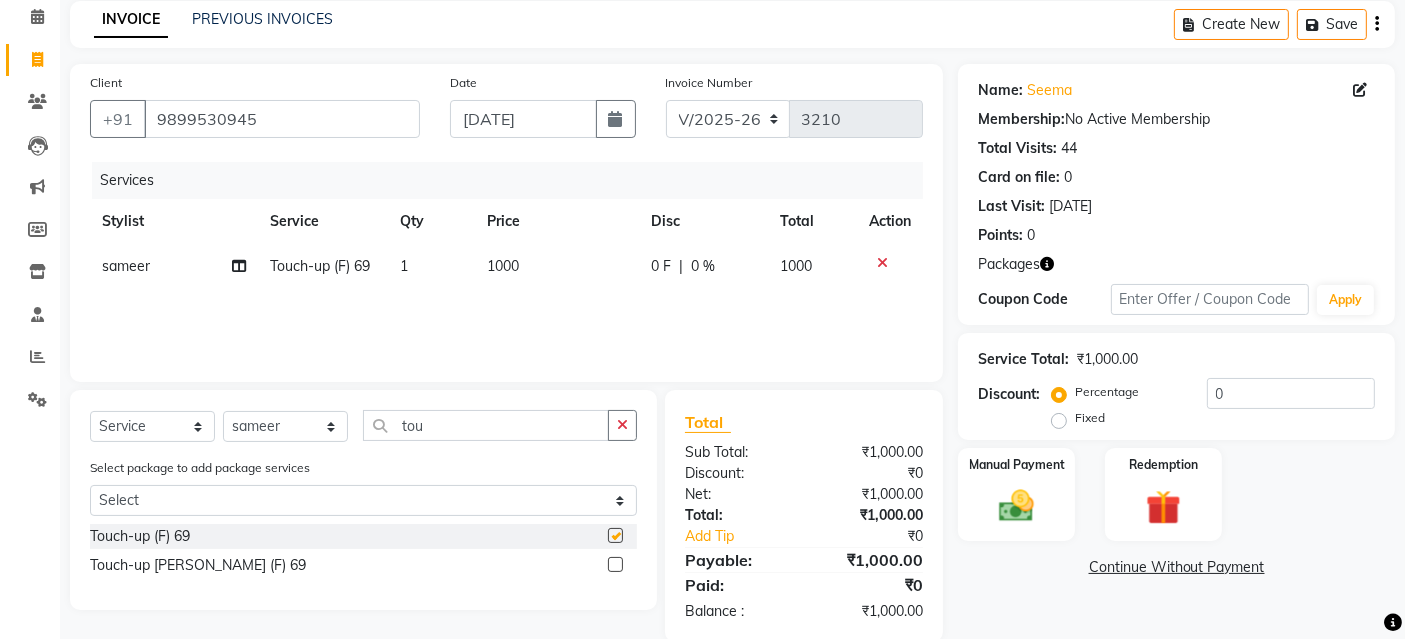 checkbox on "false" 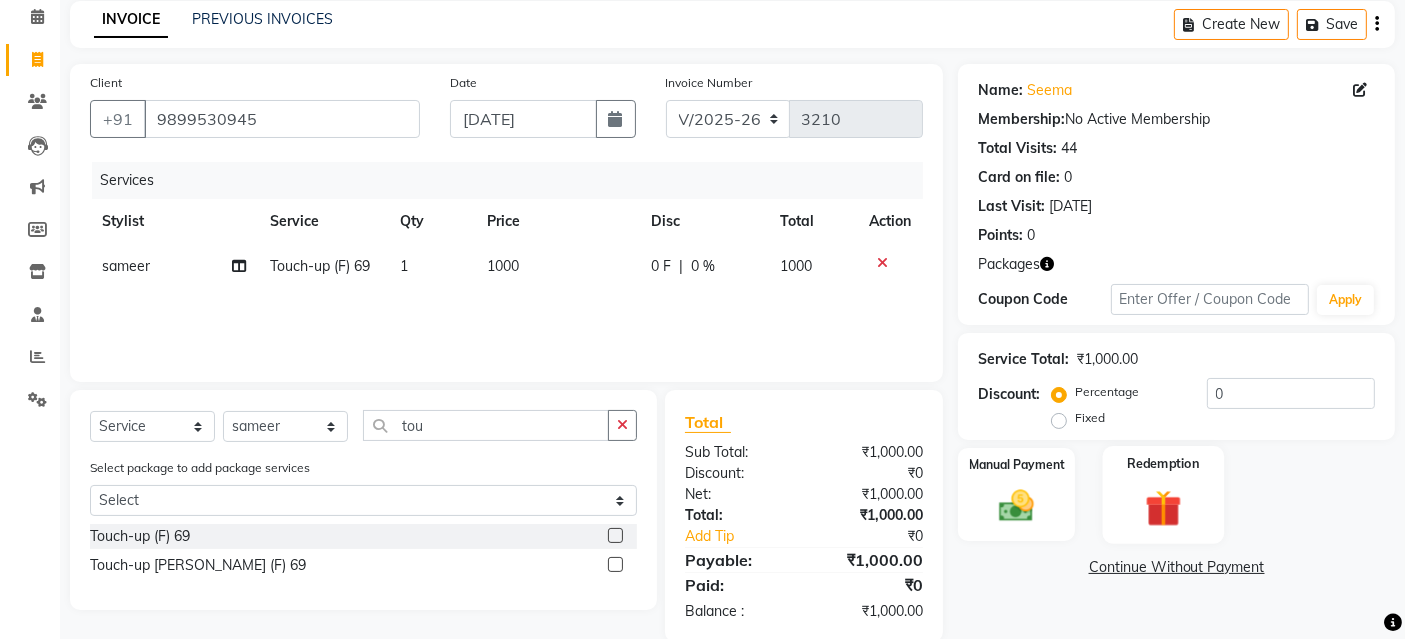 click 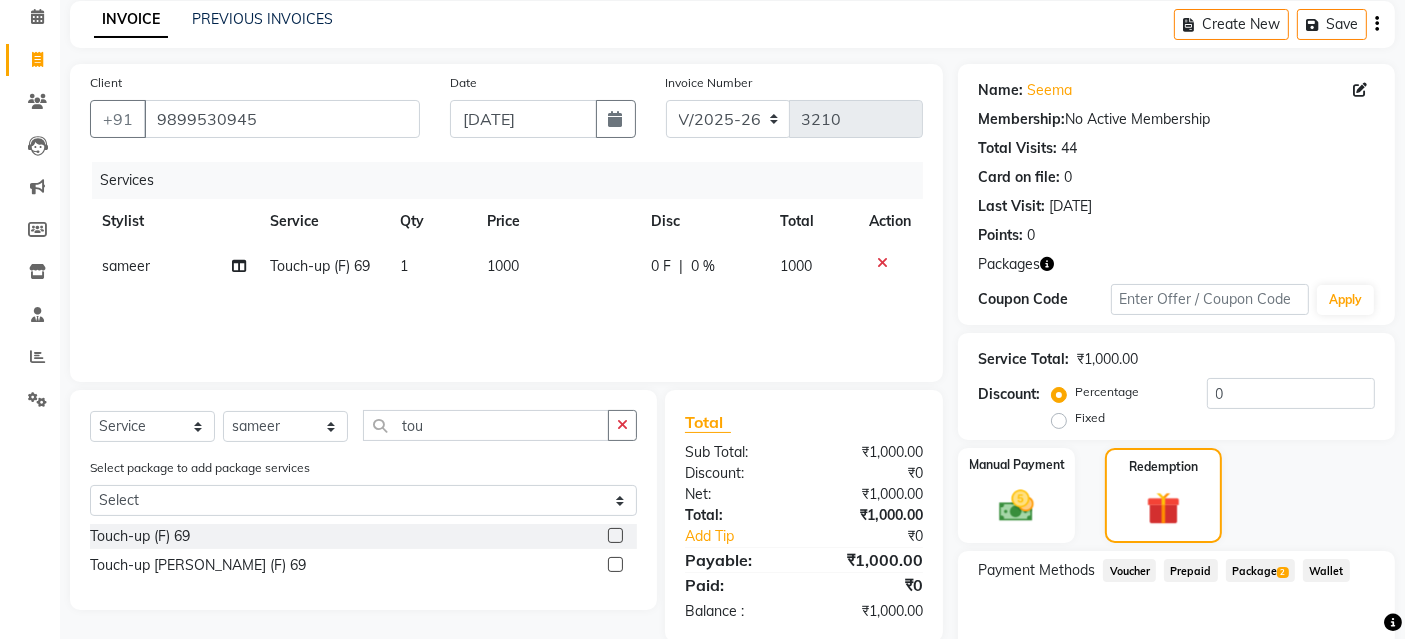 click on "Package  2" 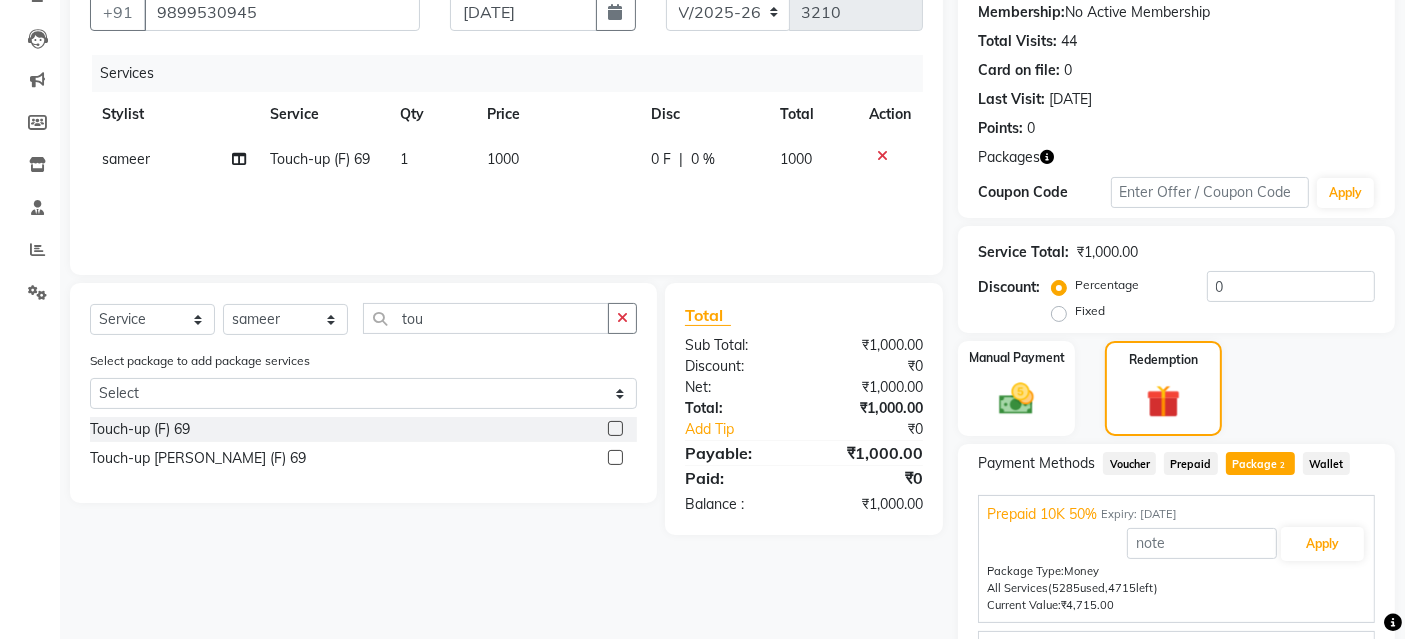 scroll, scrollTop: 300, scrollLeft: 0, axis: vertical 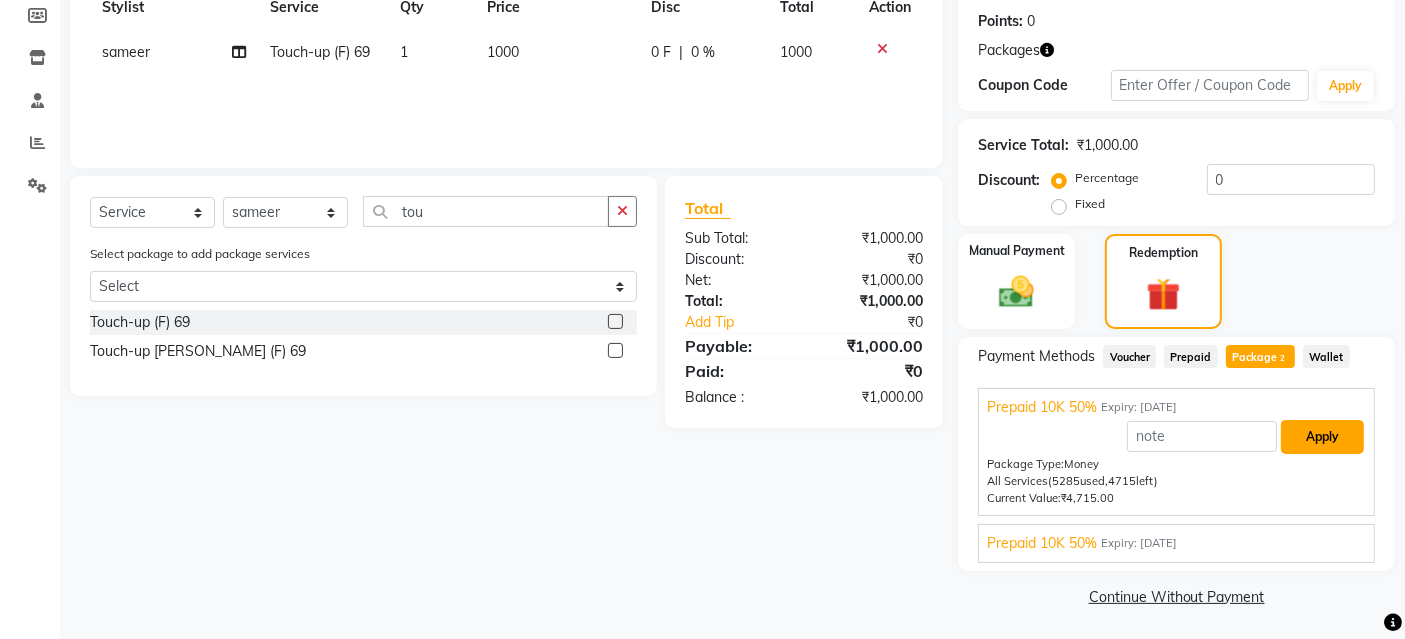 click on "Apply" at bounding box center (1322, 437) 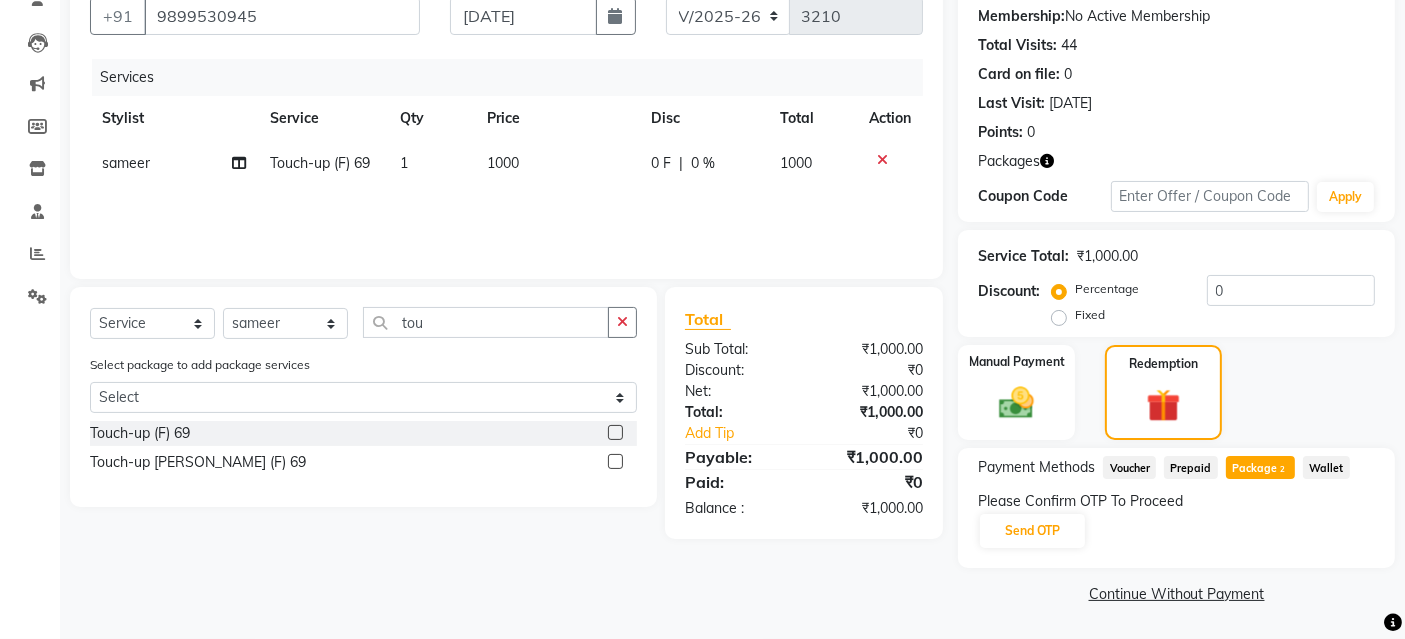scroll, scrollTop: 188, scrollLeft: 0, axis: vertical 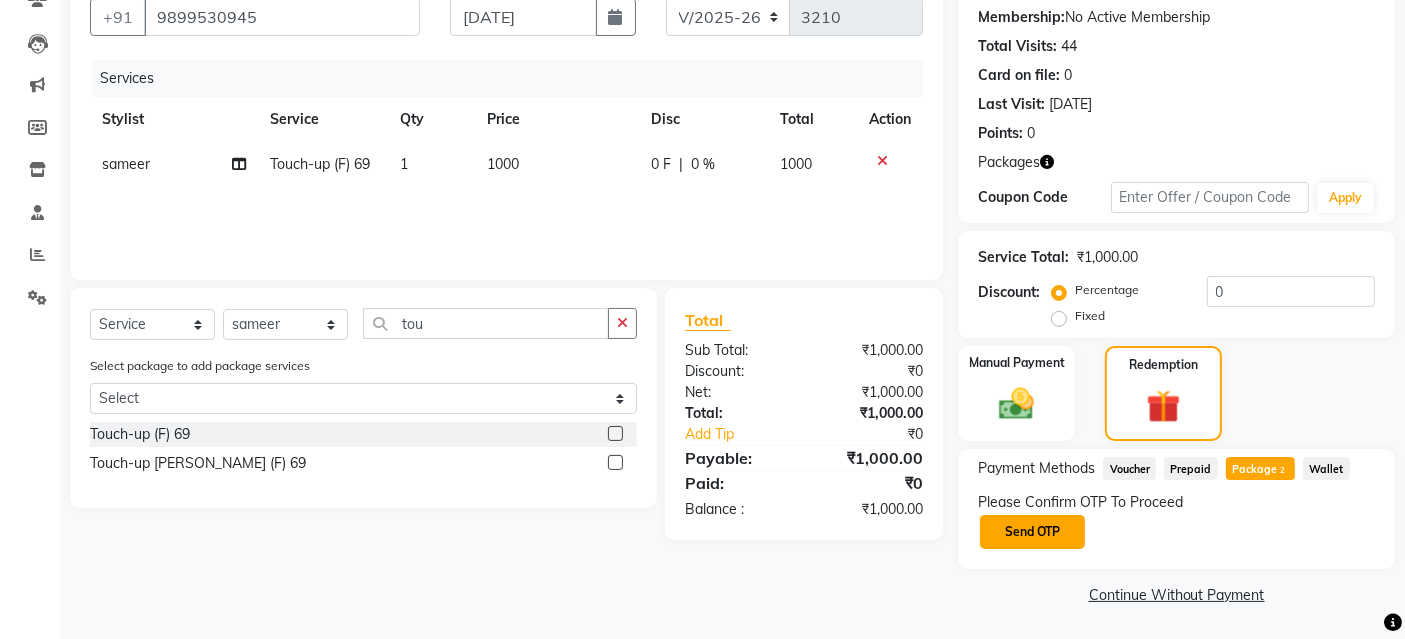 click on "Send OTP" 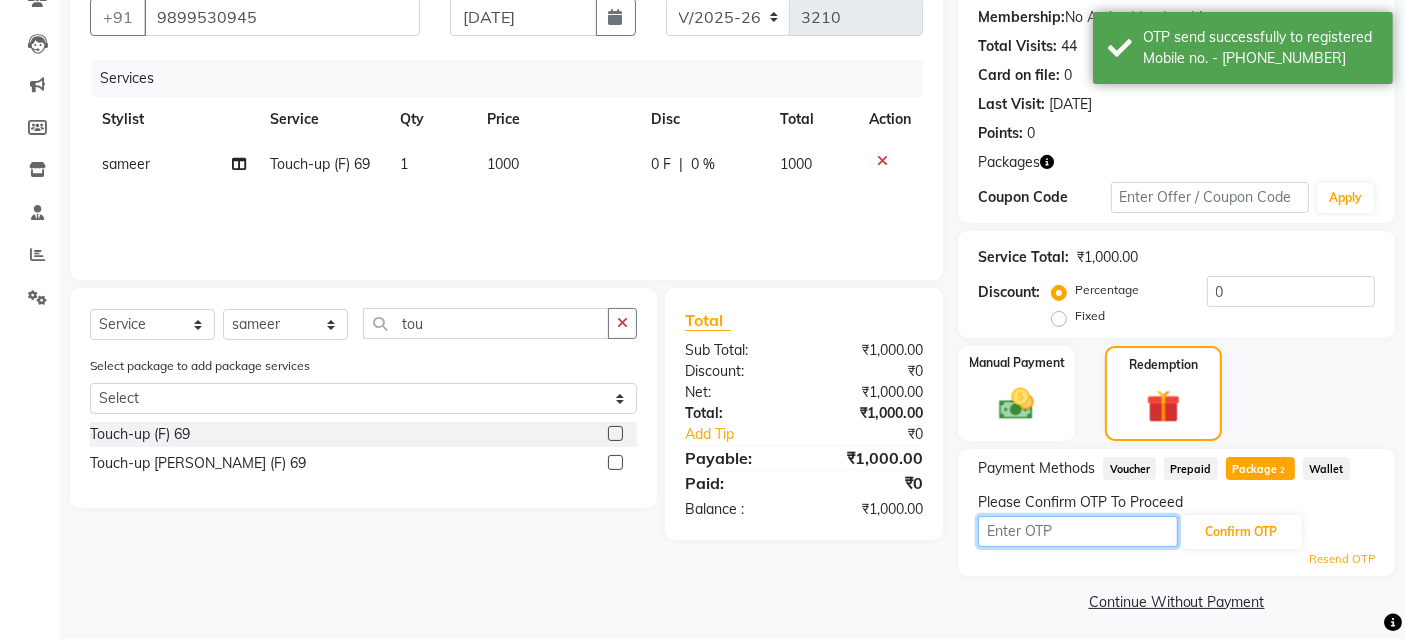 click at bounding box center (1078, 531) 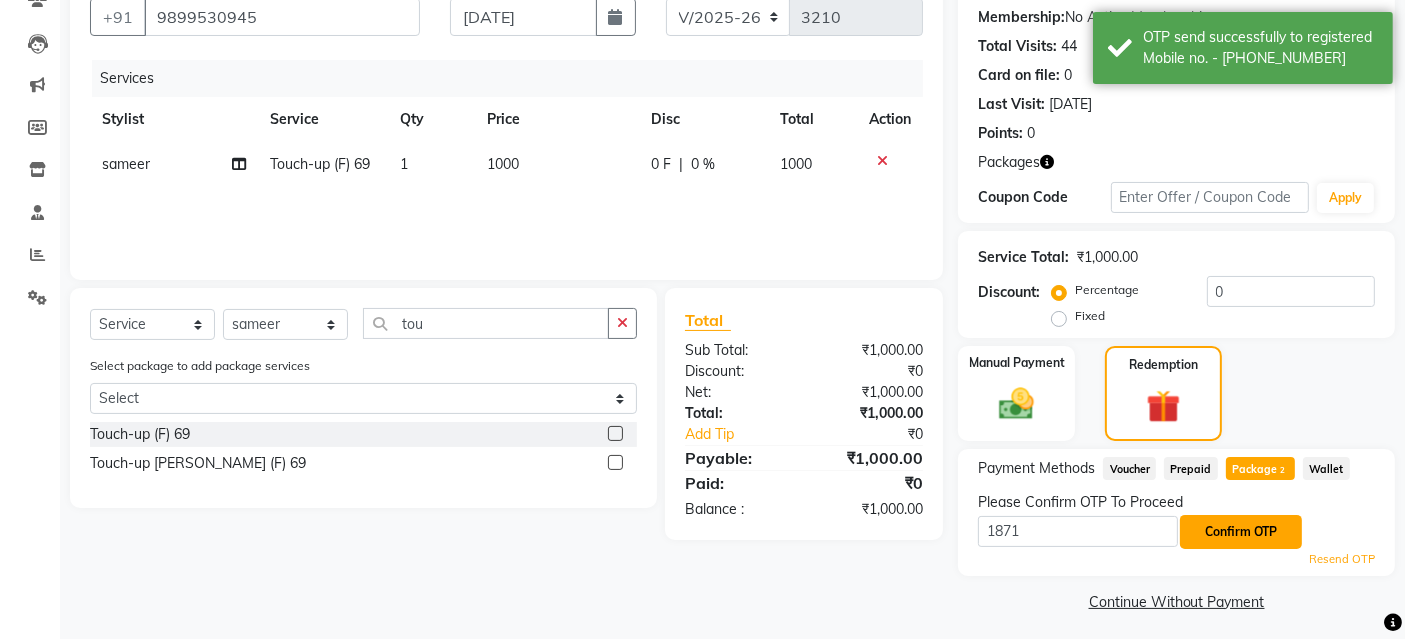 click on "Confirm OTP" 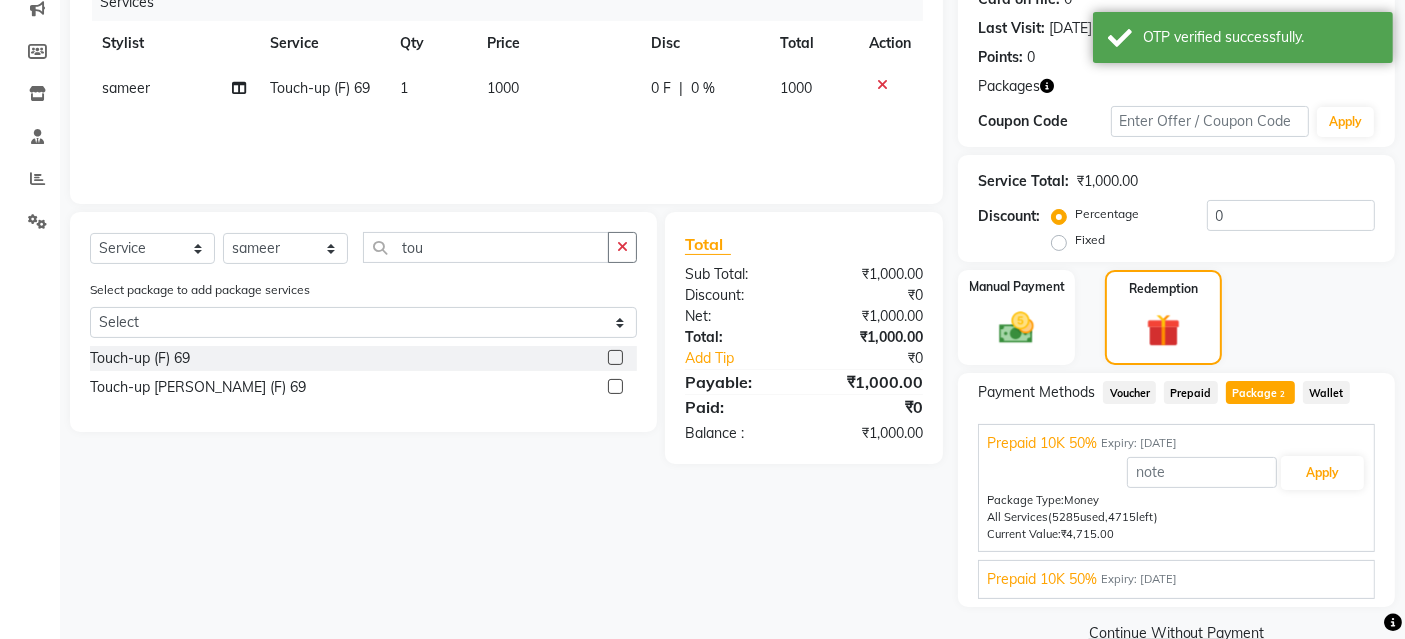 scroll, scrollTop: 300, scrollLeft: 0, axis: vertical 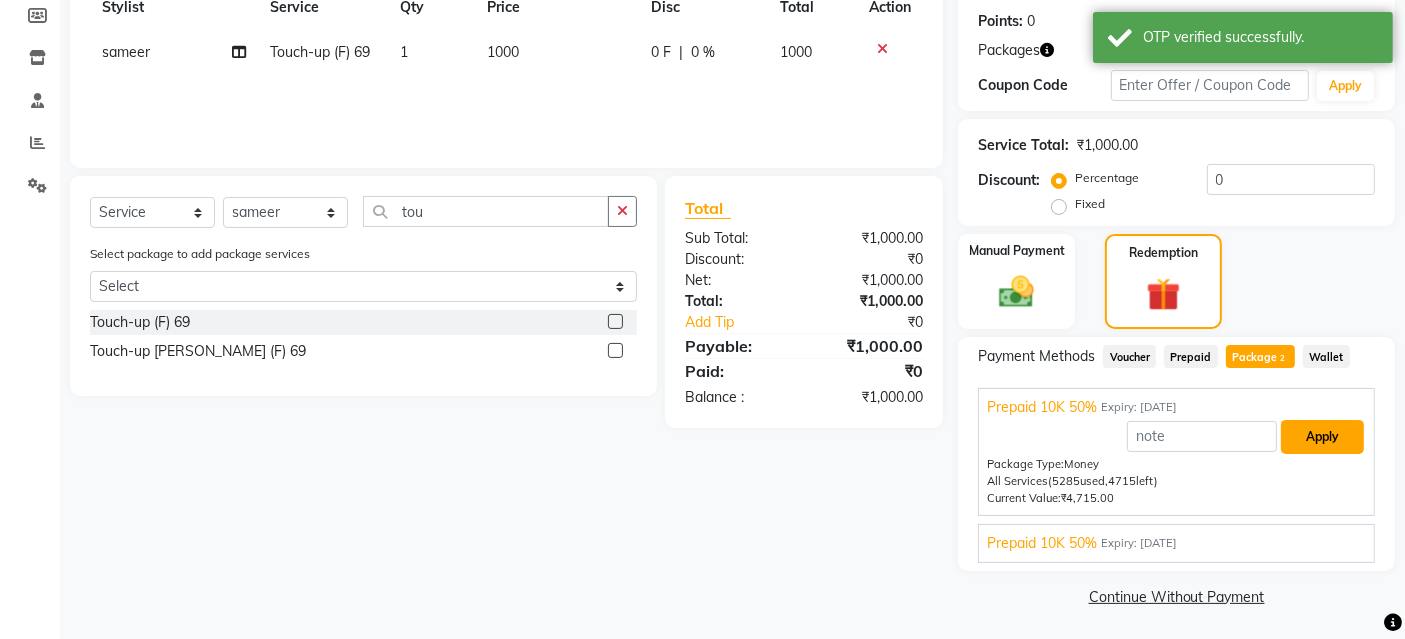 click on "Apply" at bounding box center (1322, 437) 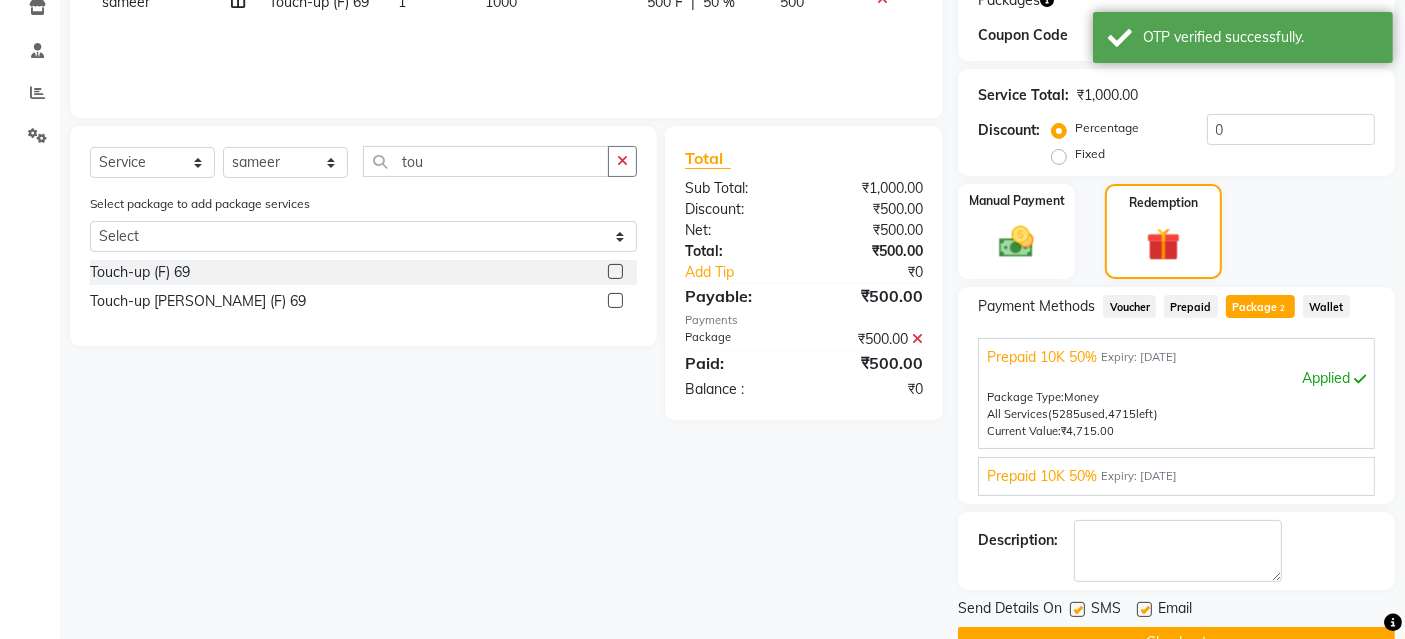 scroll, scrollTop: 395, scrollLeft: 0, axis: vertical 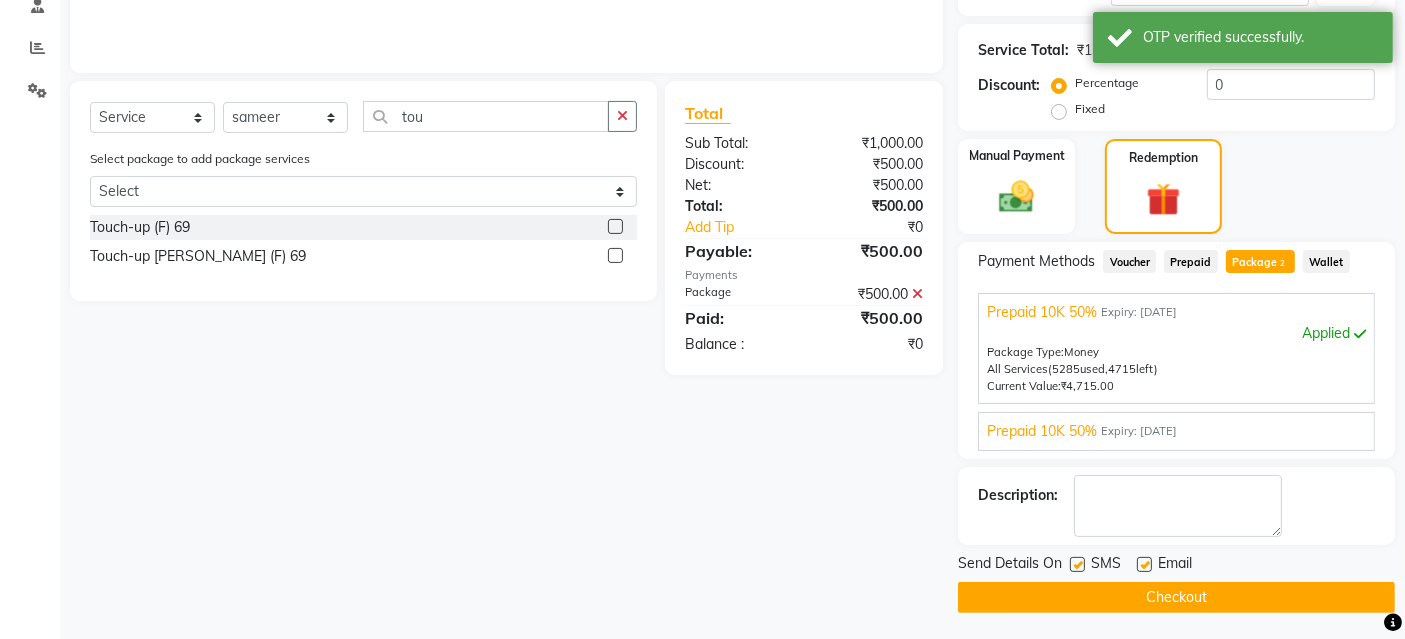 click 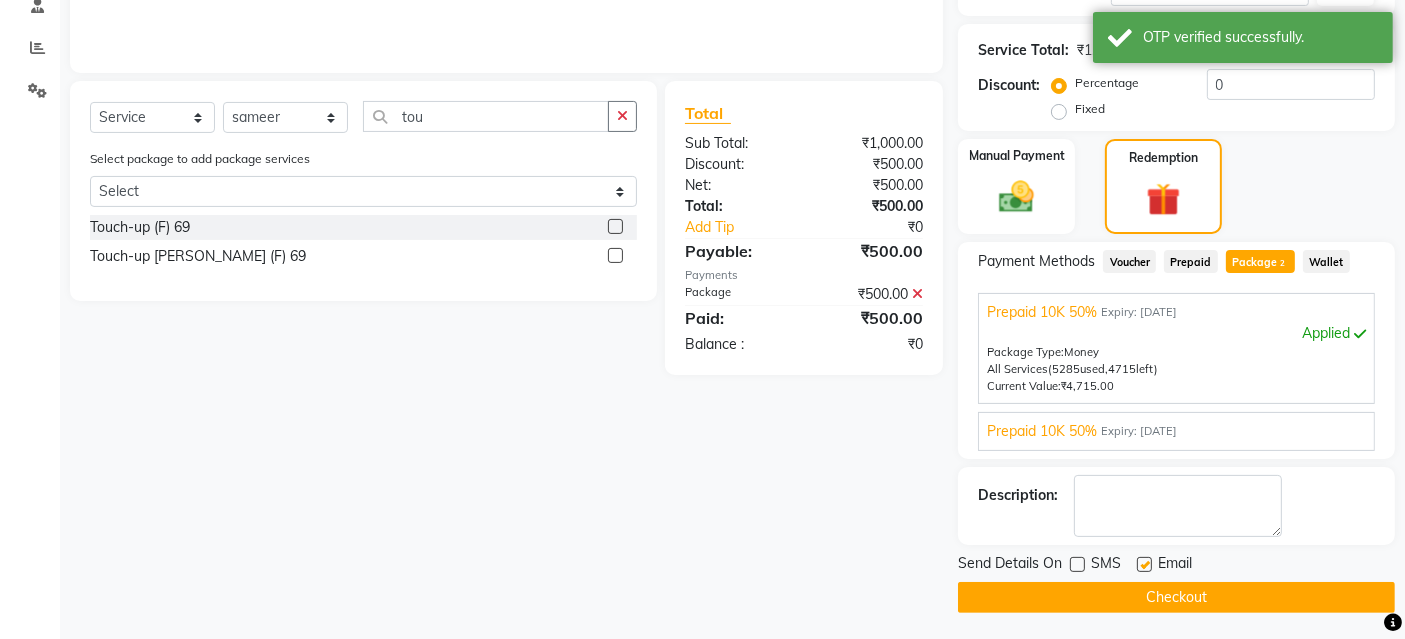 click 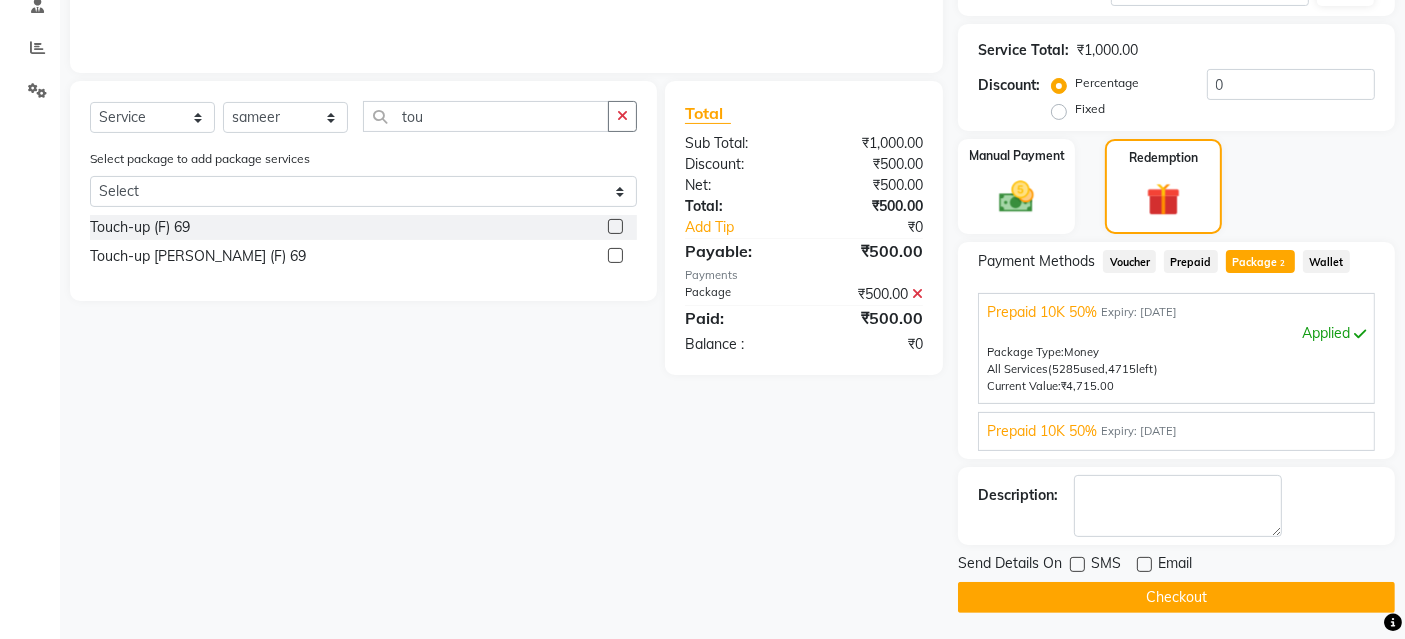 click on "Checkout" 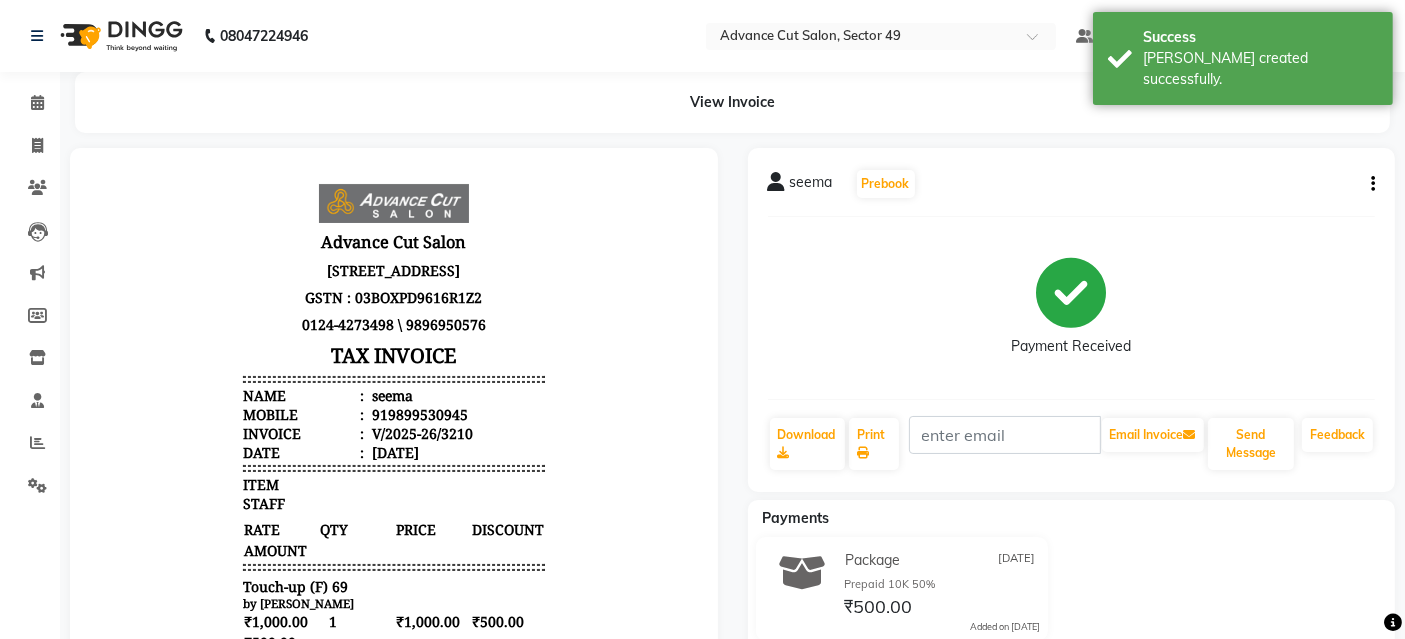 scroll, scrollTop: 0, scrollLeft: 0, axis: both 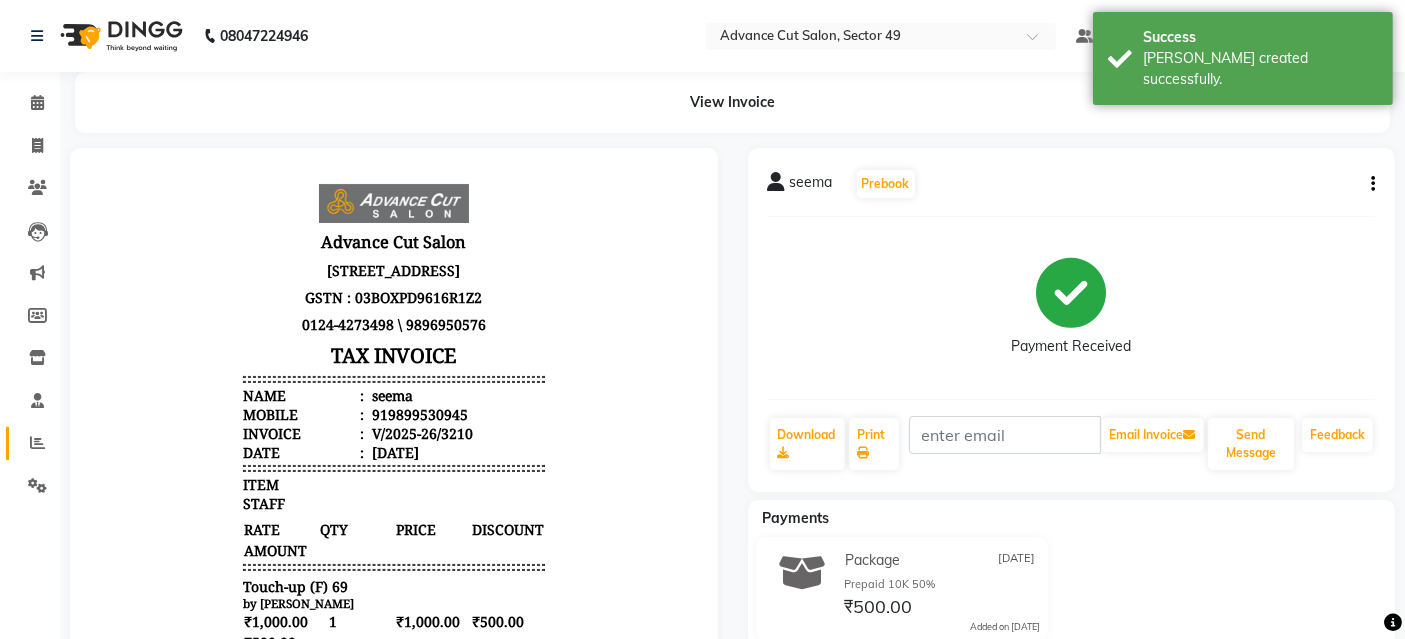 click 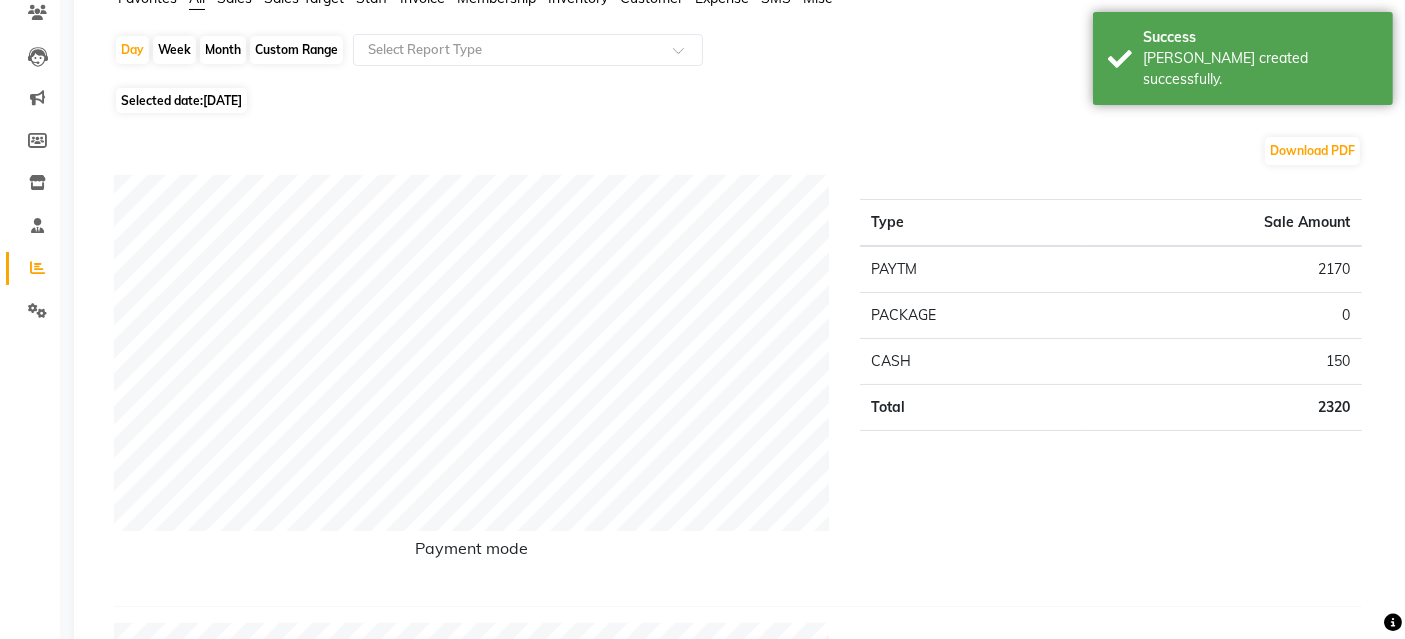 scroll, scrollTop: 0, scrollLeft: 0, axis: both 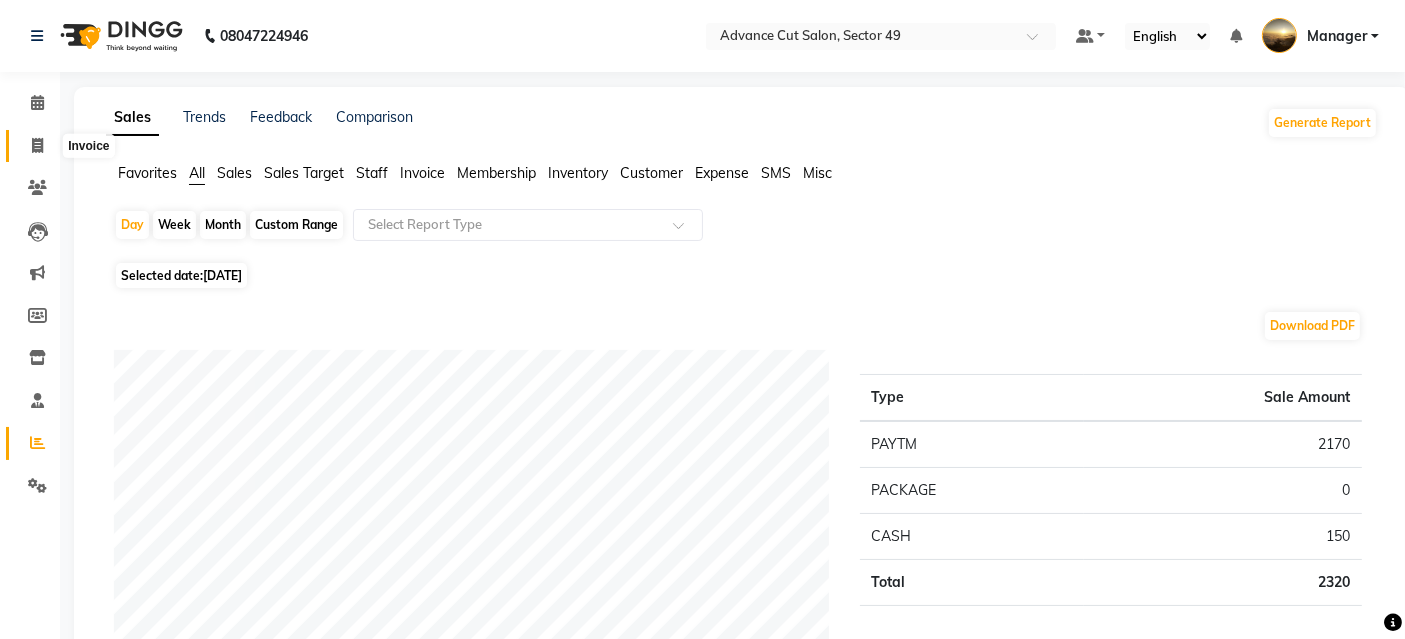 click 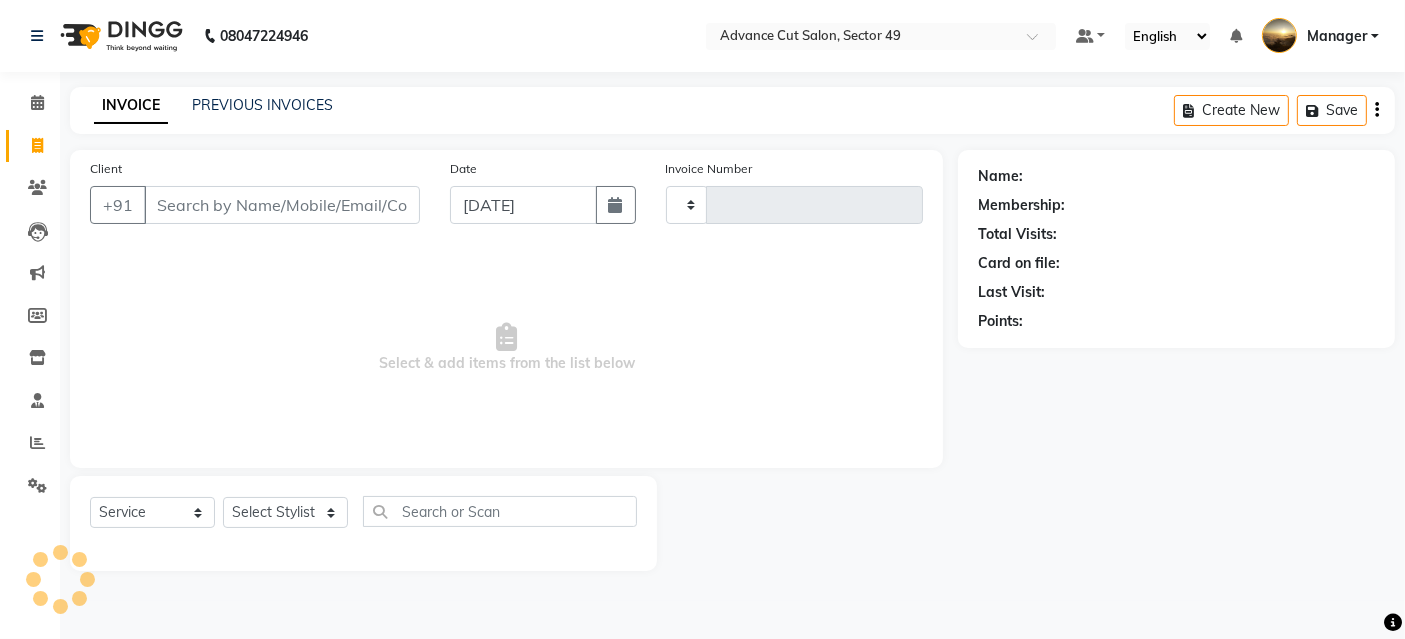 type on "3211" 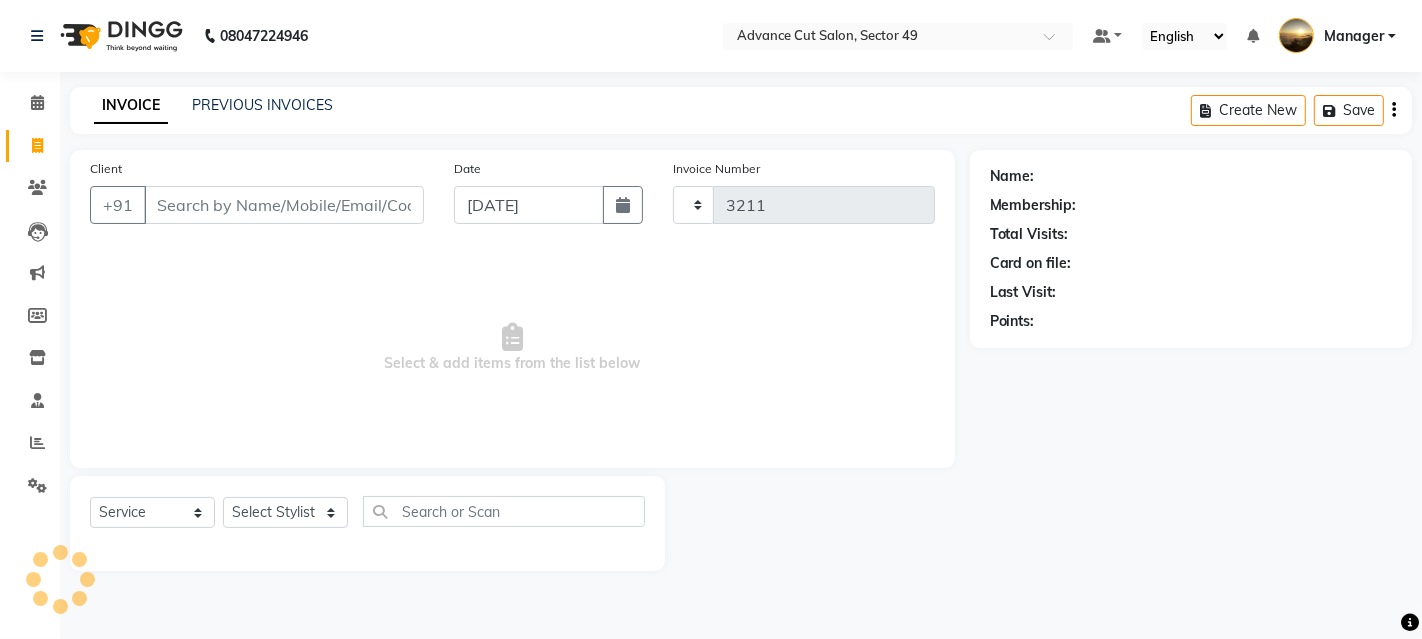 select on "4616" 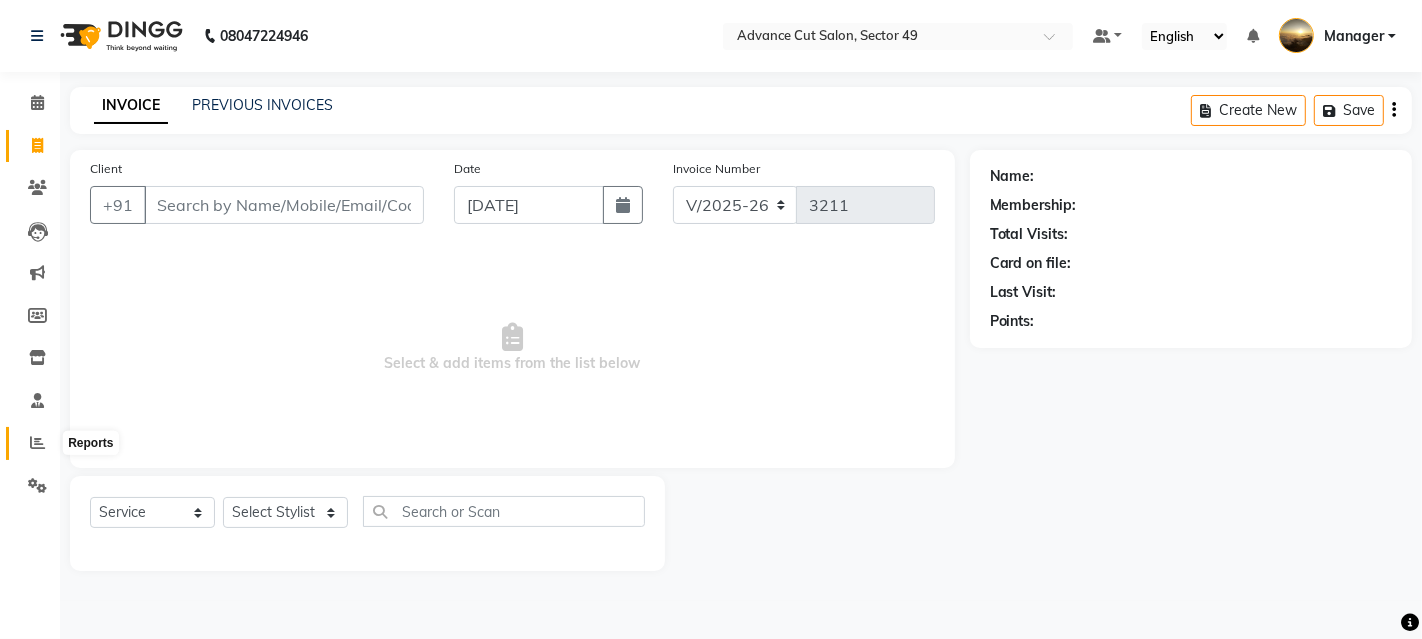 click 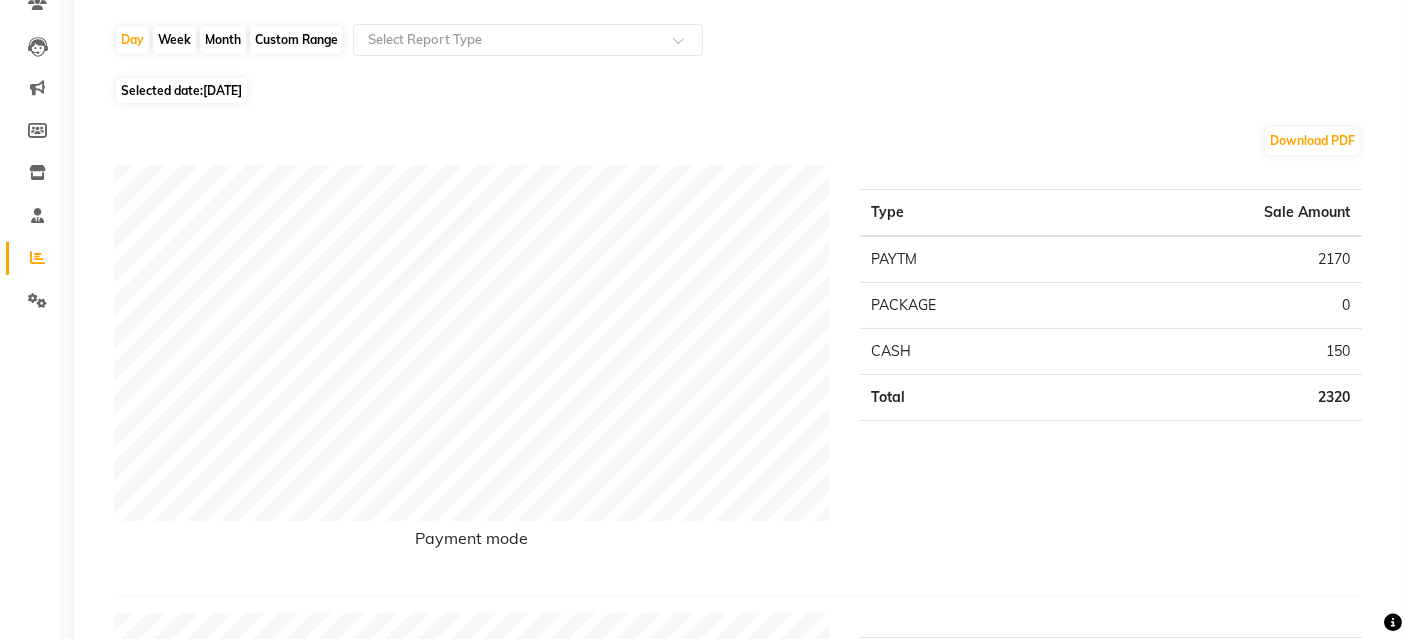 scroll, scrollTop: 0, scrollLeft: 0, axis: both 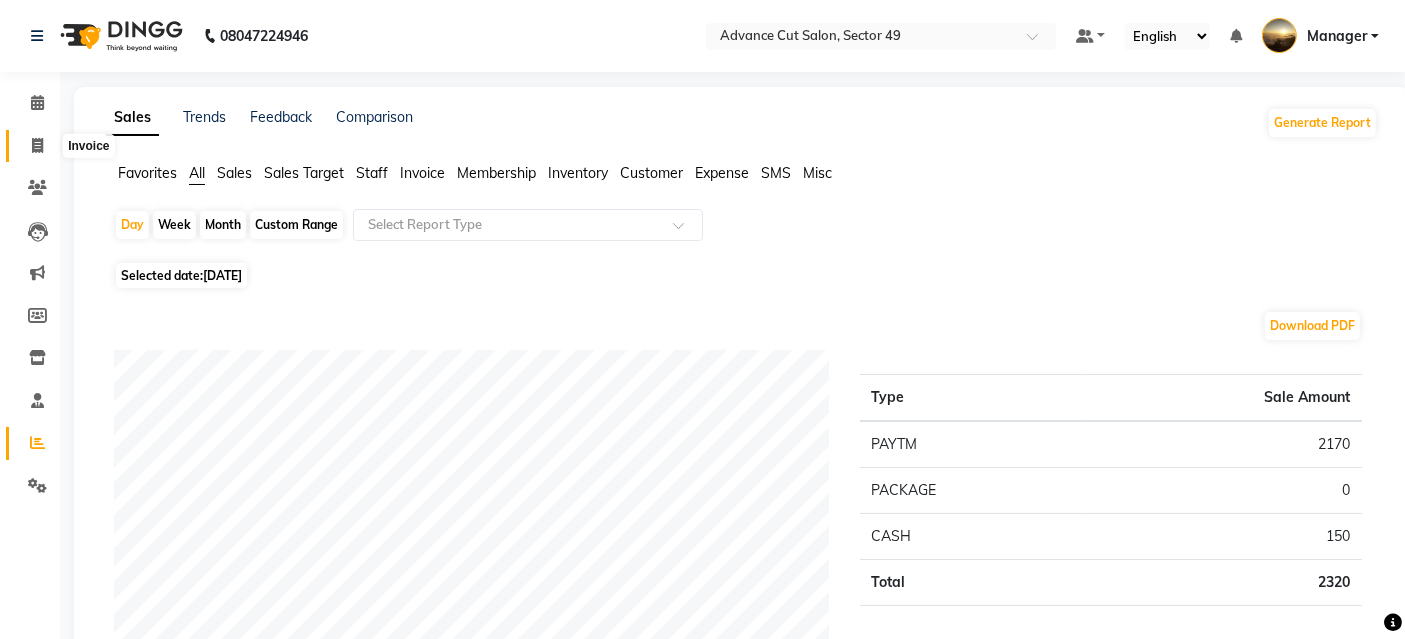 click 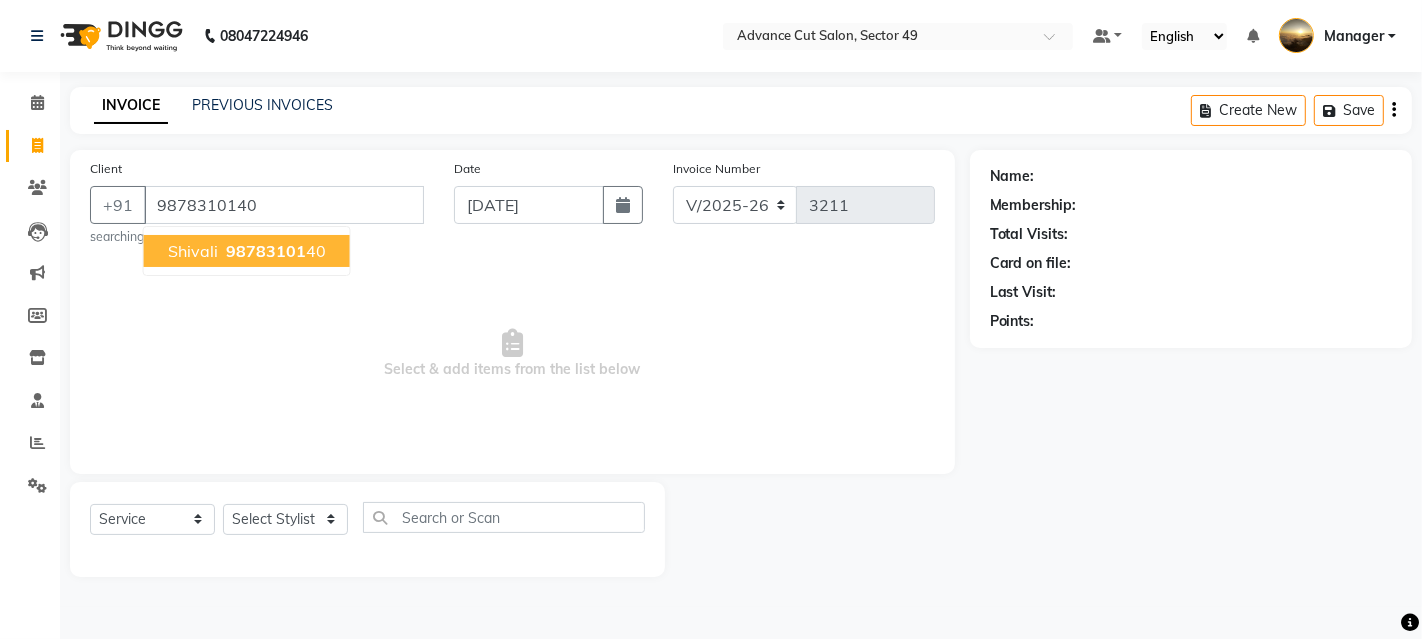 type on "9878310140" 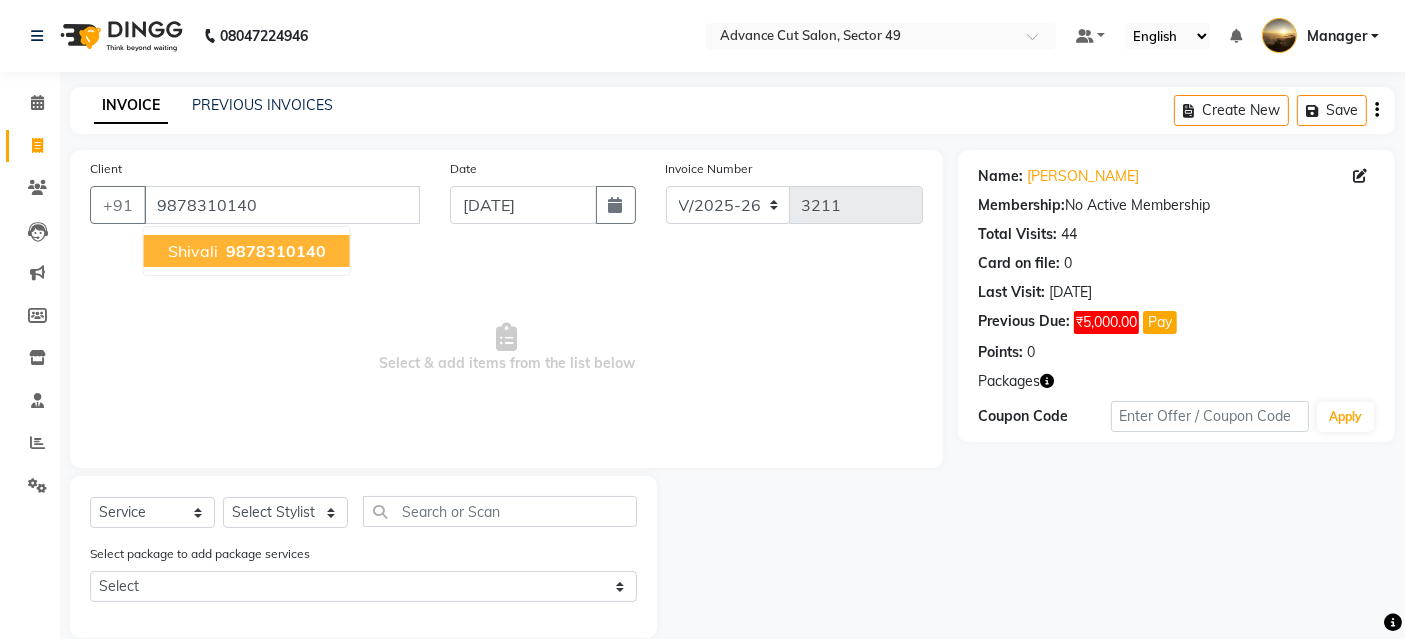 click on "9878310140" at bounding box center [276, 251] 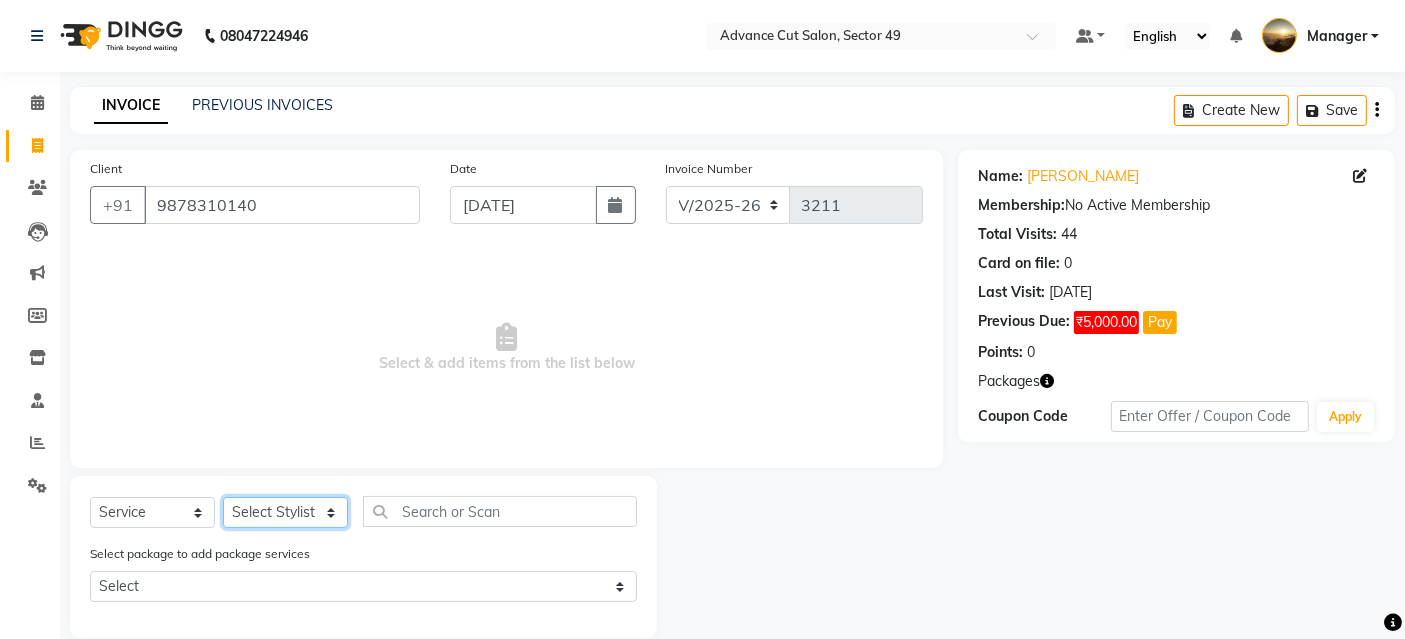click on "Select Stylist [PERSON_NAME] danish [PERSON_NAME] Manager product [PERSON_NAME] rakhi [PERSON_NAME] sameer sameer Tip vishal" 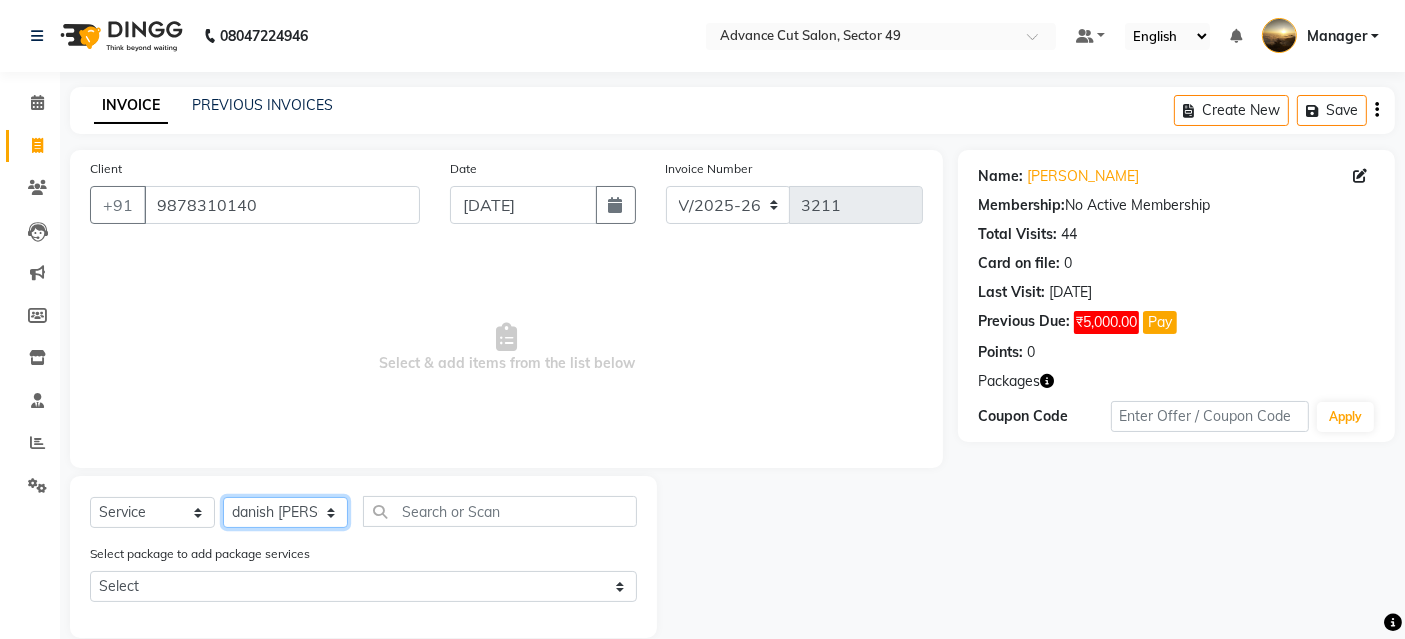 click on "Select Stylist [PERSON_NAME] danish [PERSON_NAME] Manager product [PERSON_NAME] rakhi [PERSON_NAME] sameer sameer Tip vishal" 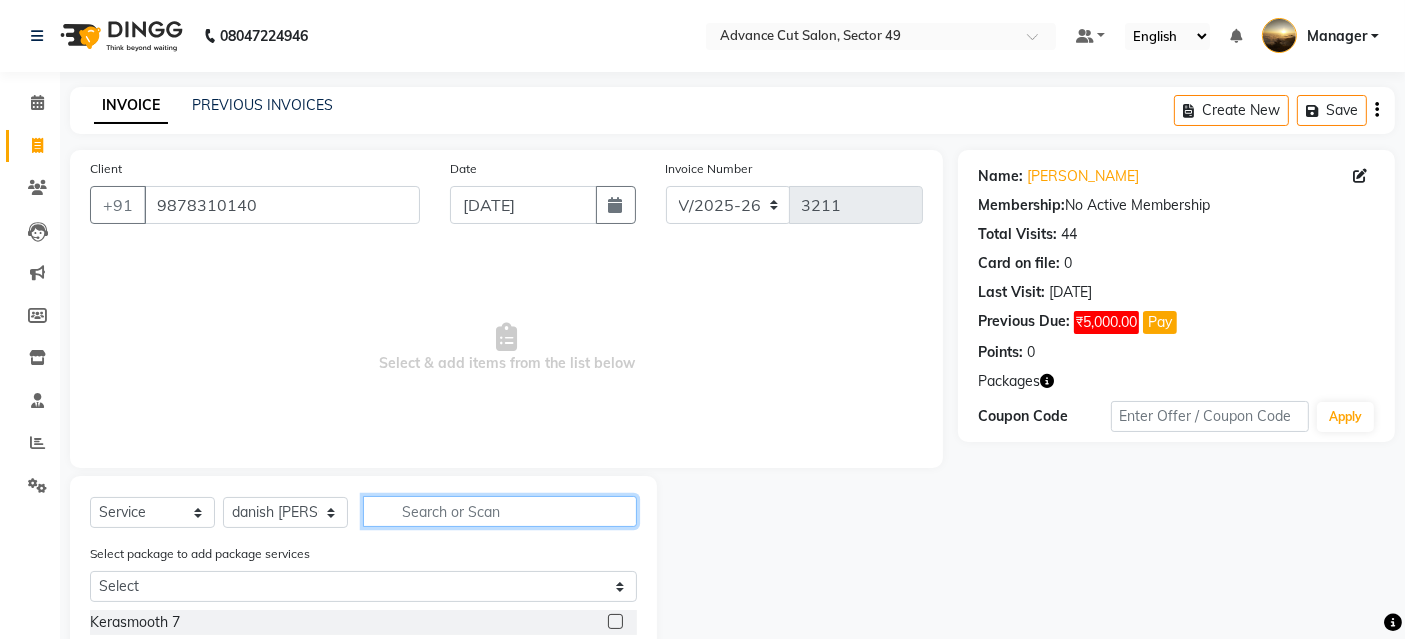 click 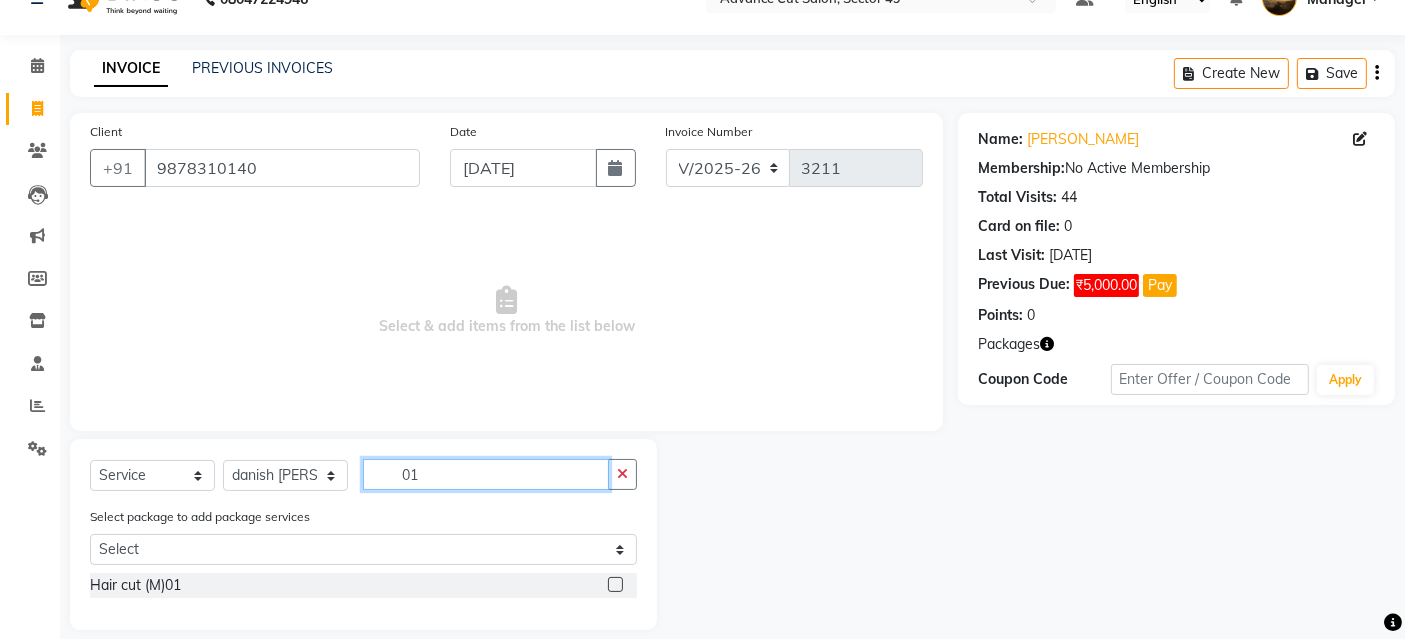 scroll, scrollTop: 57, scrollLeft: 0, axis: vertical 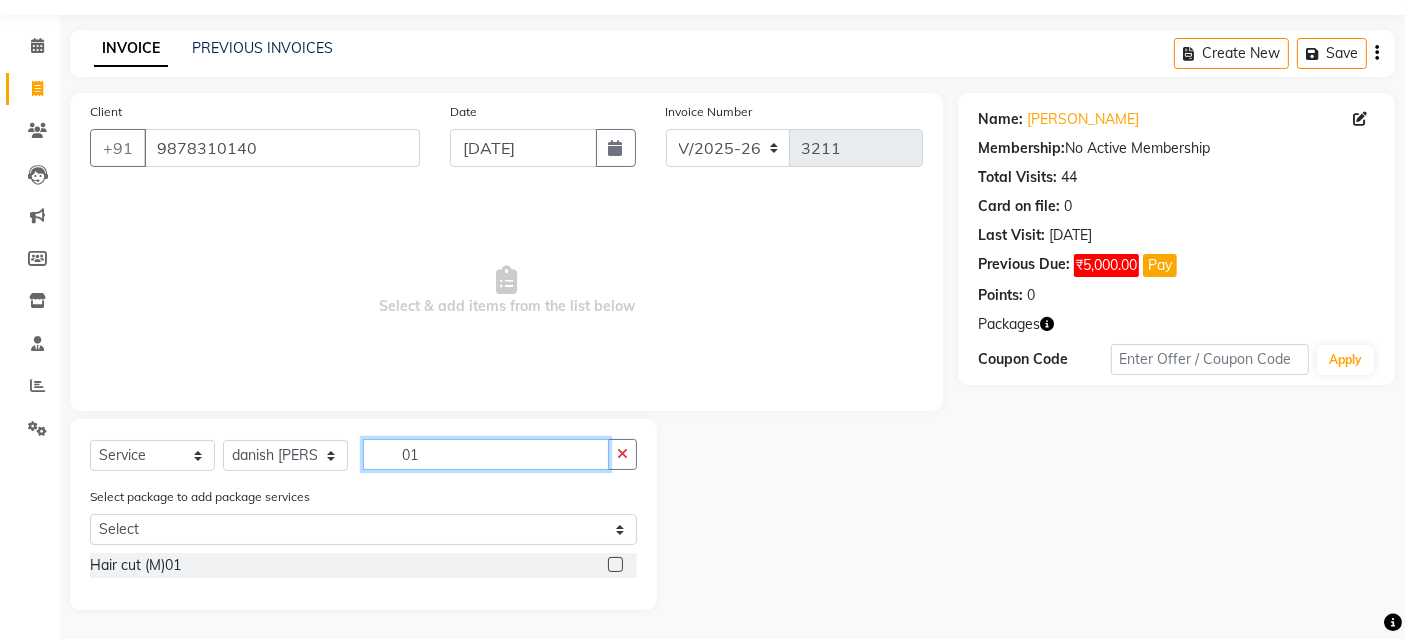 type on "01" 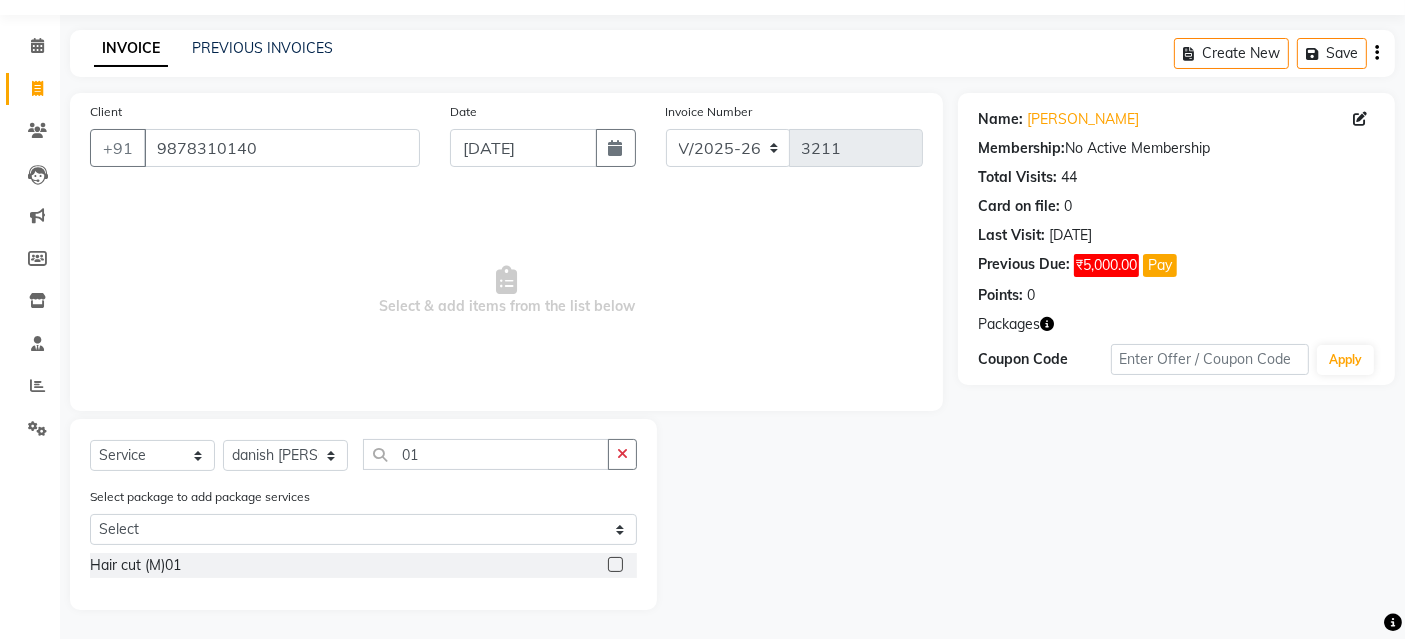 click 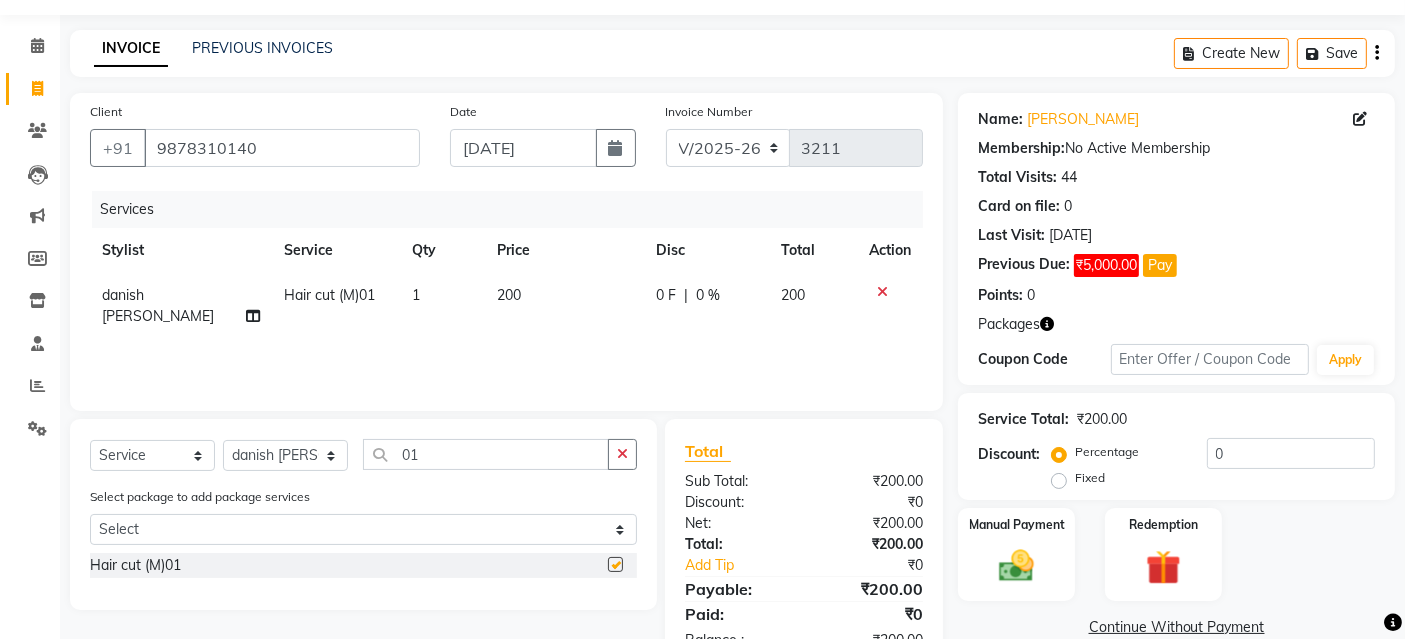 checkbox on "false" 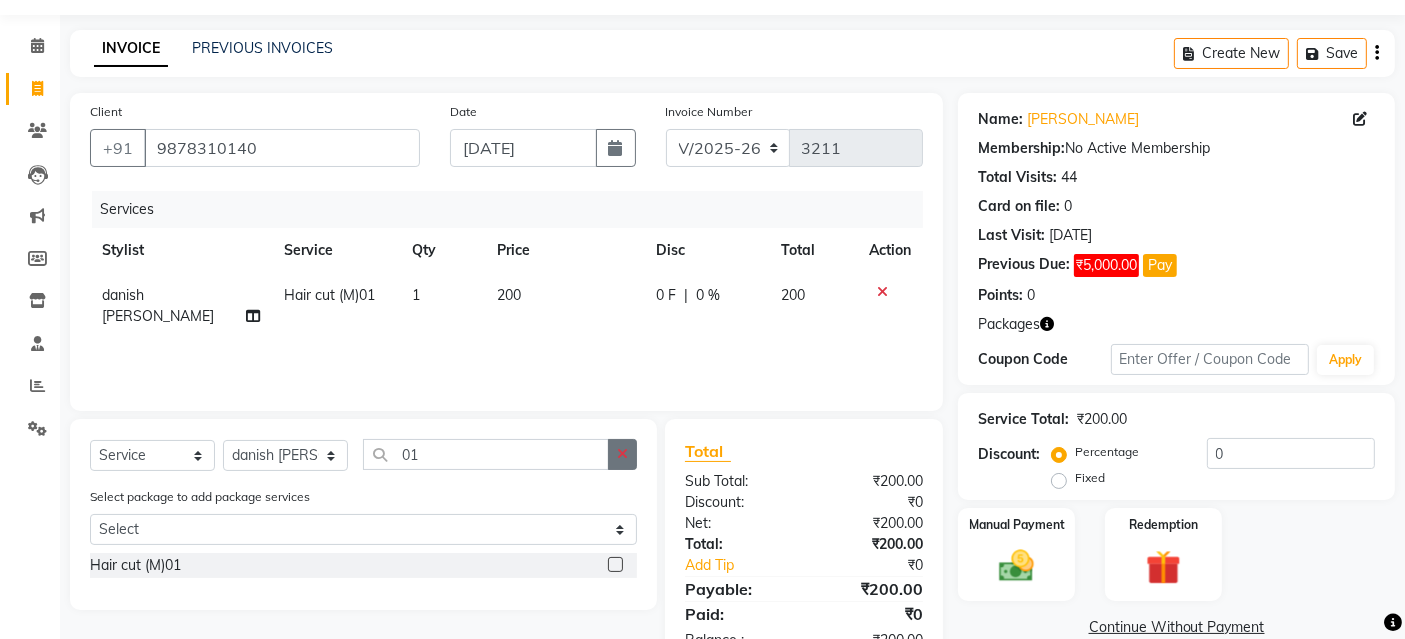 click 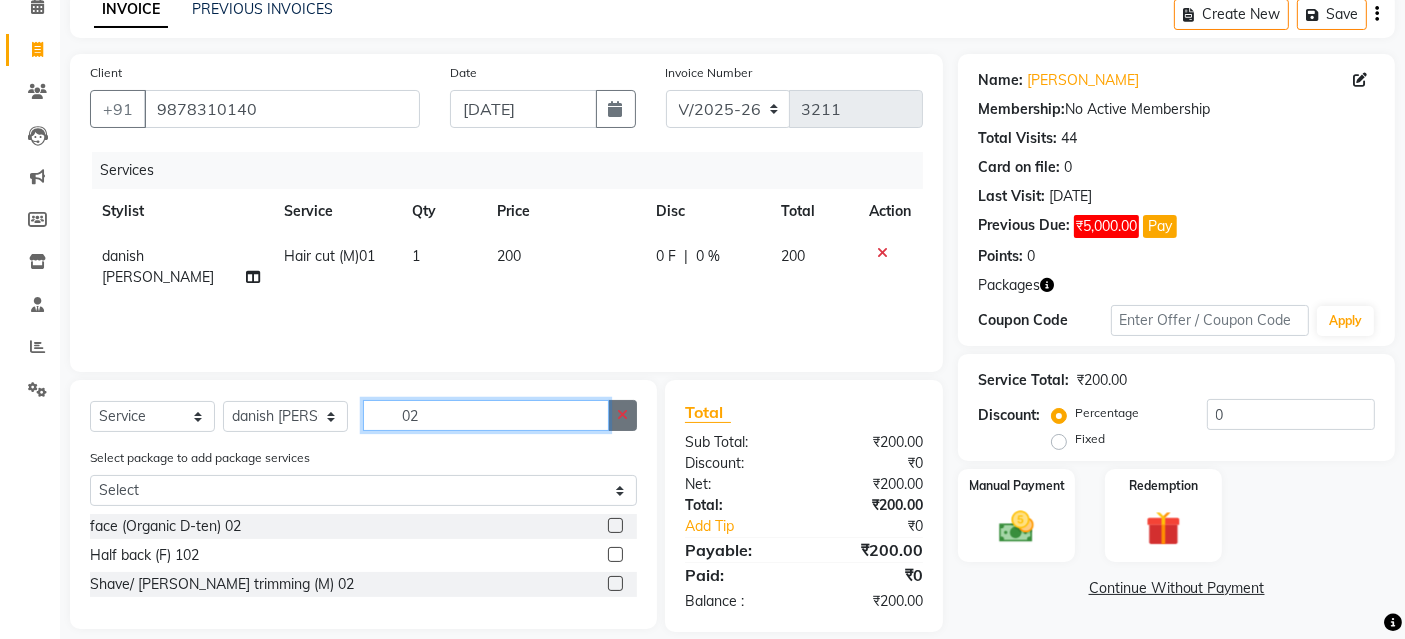 scroll, scrollTop: 117, scrollLeft: 0, axis: vertical 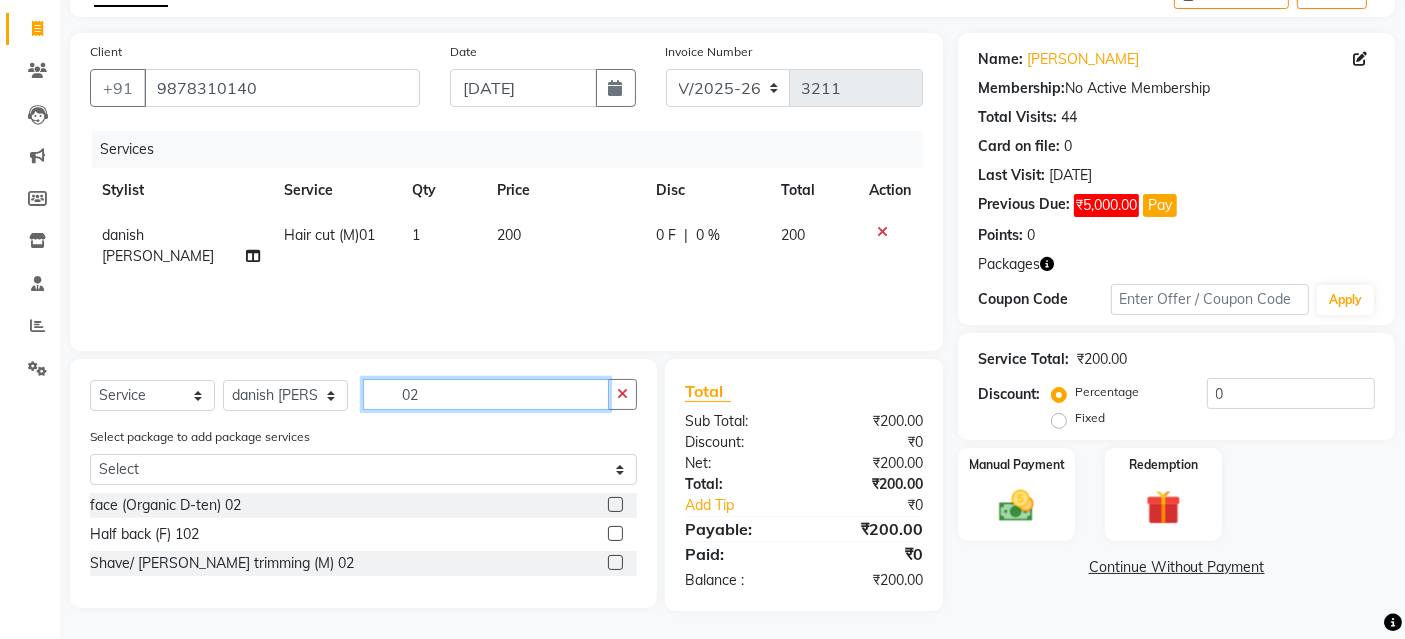 type on "02" 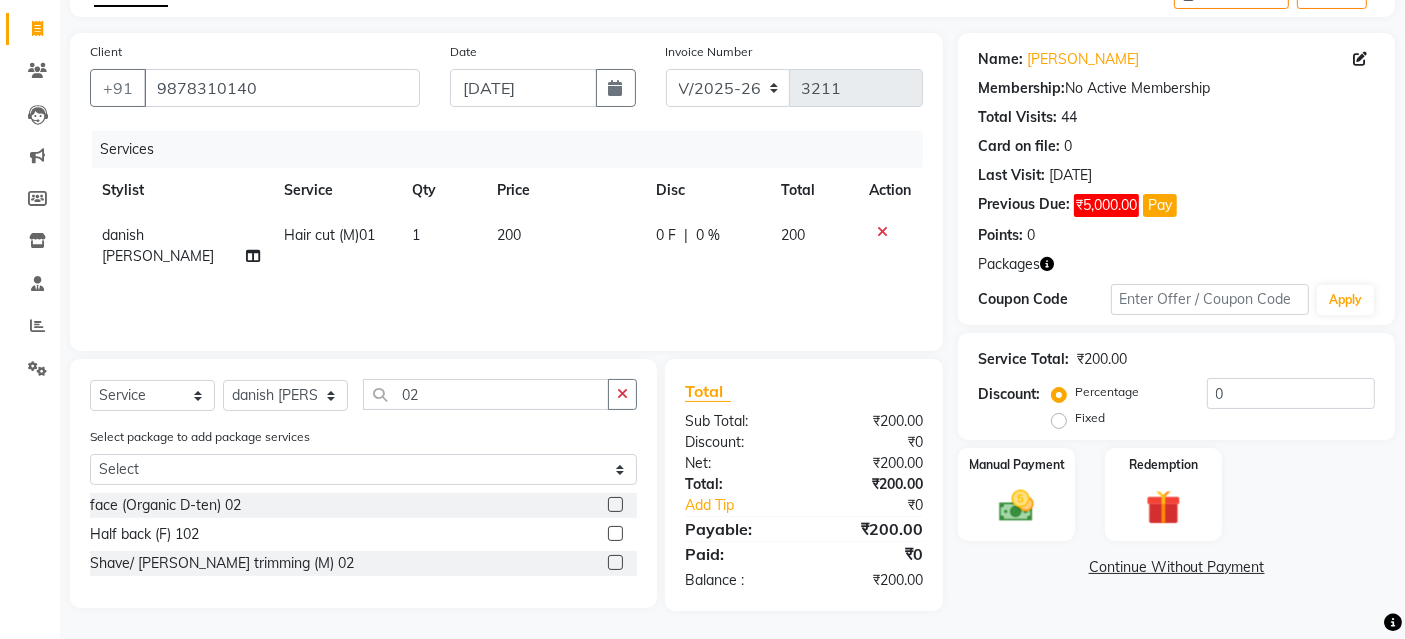 click 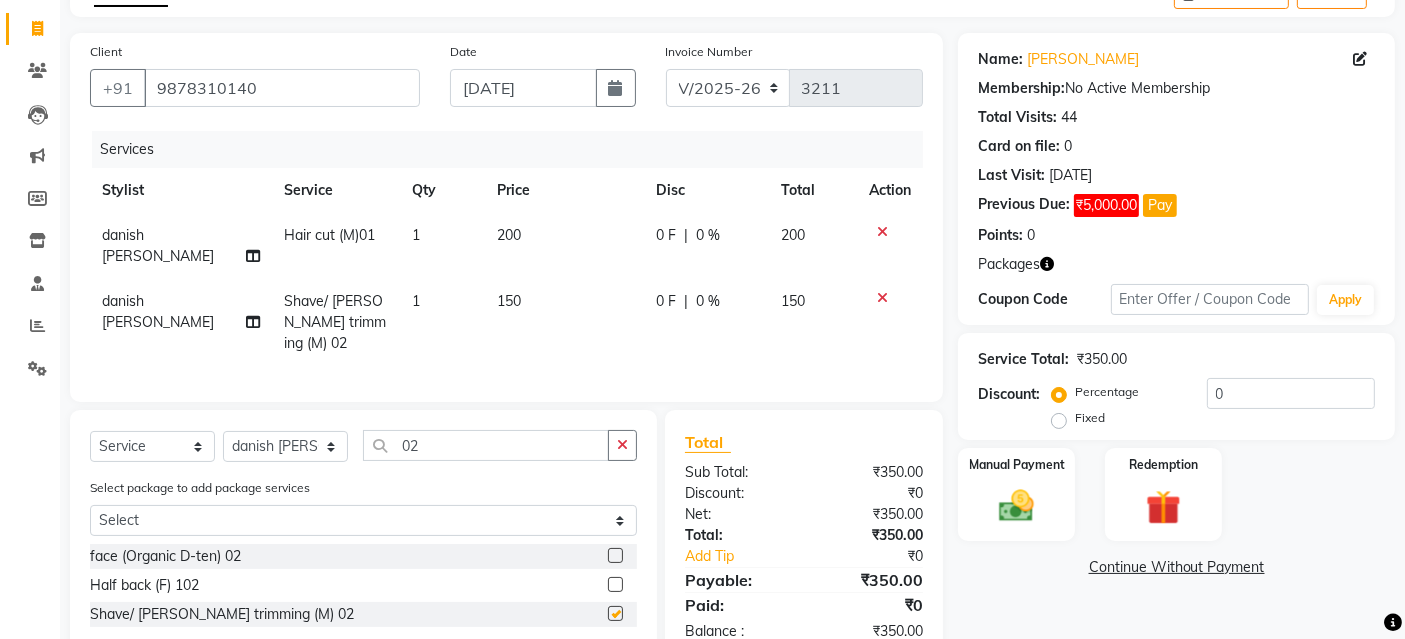 checkbox on "false" 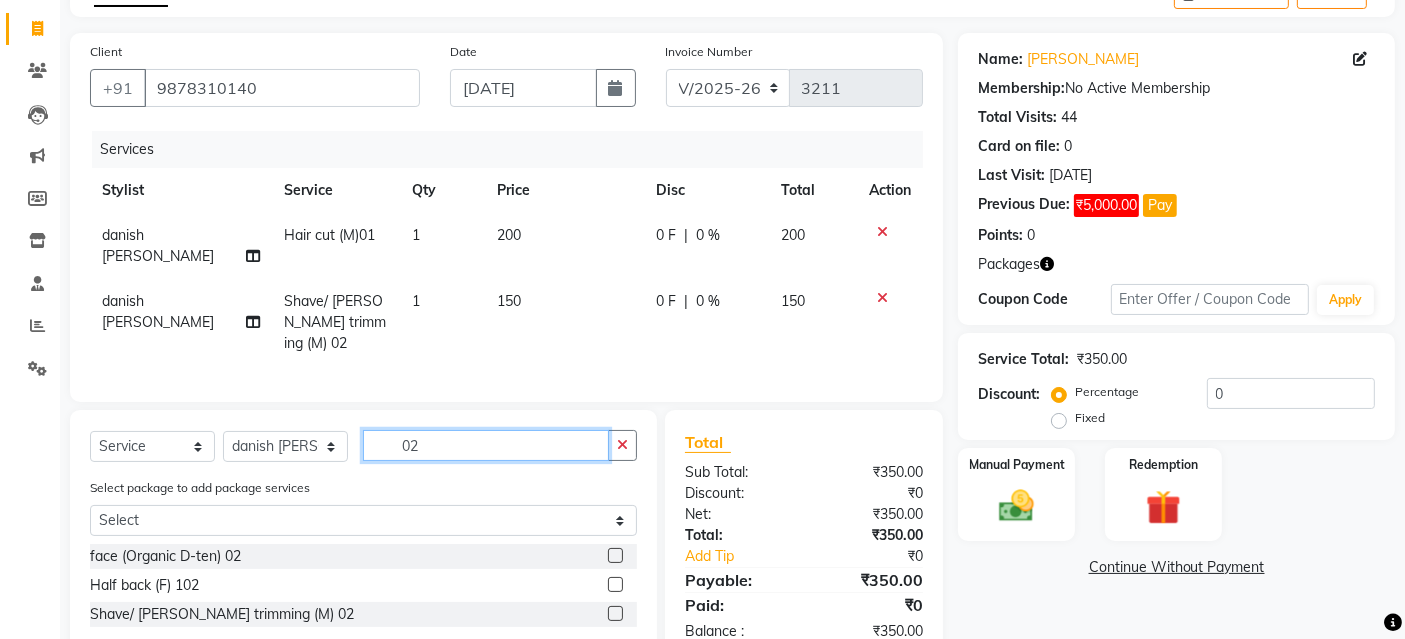 click on "02" 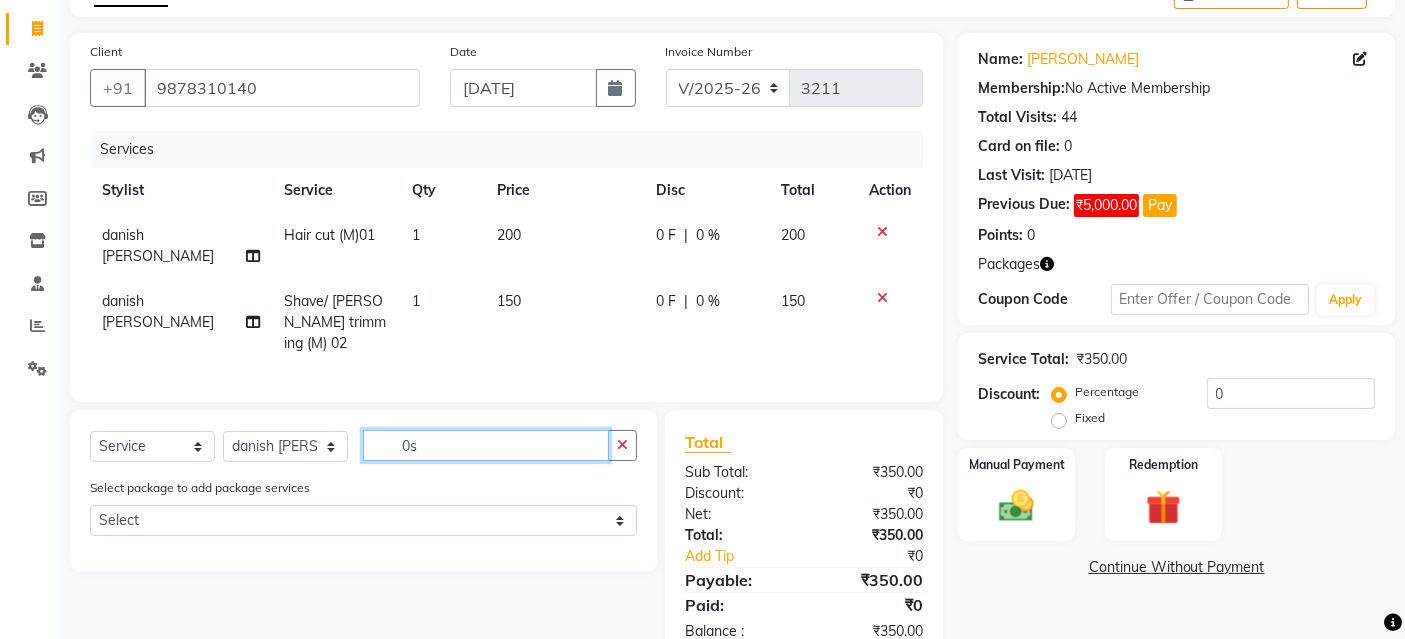 type on "0" 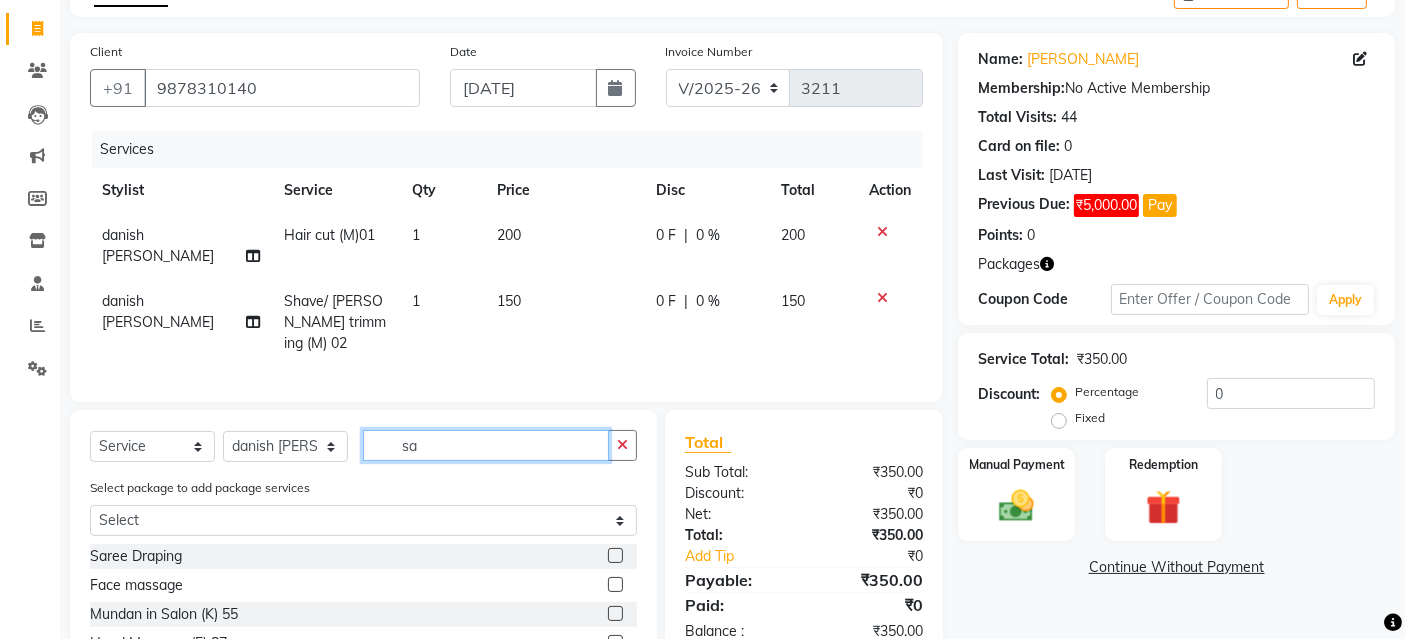 type on "s" 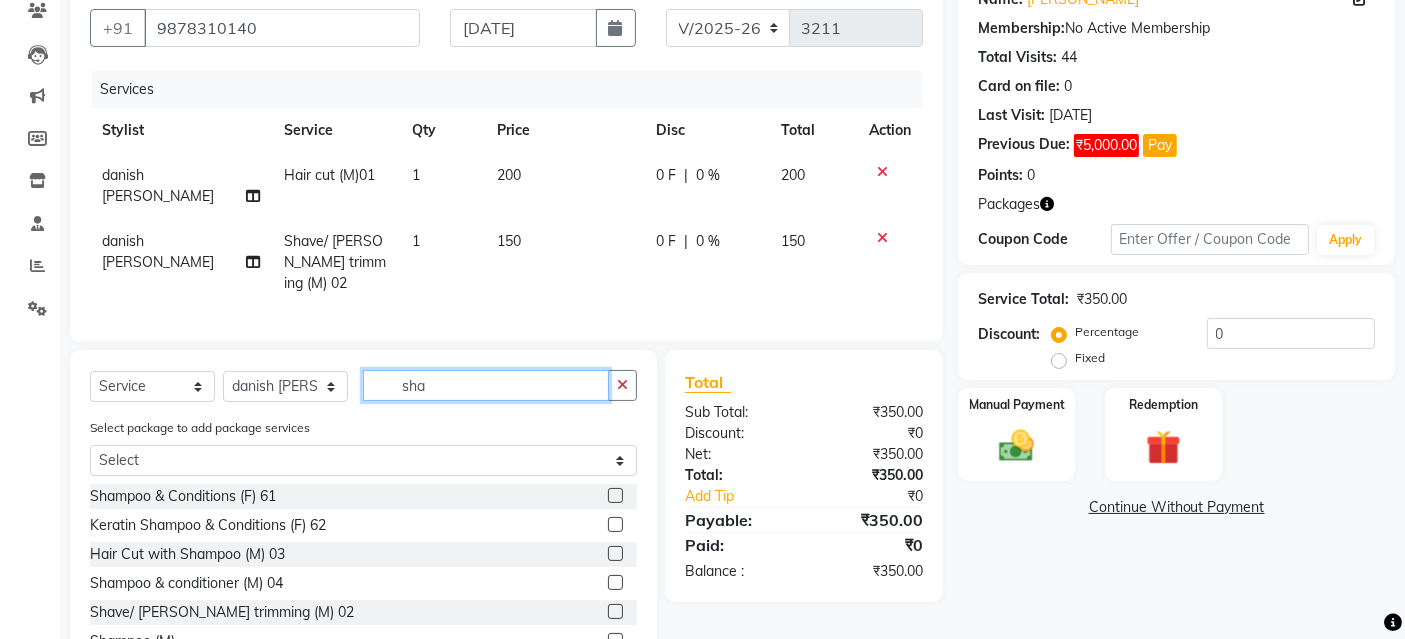 scroll, scrollTop: 228, scrollLeft: 0, axis: vertical 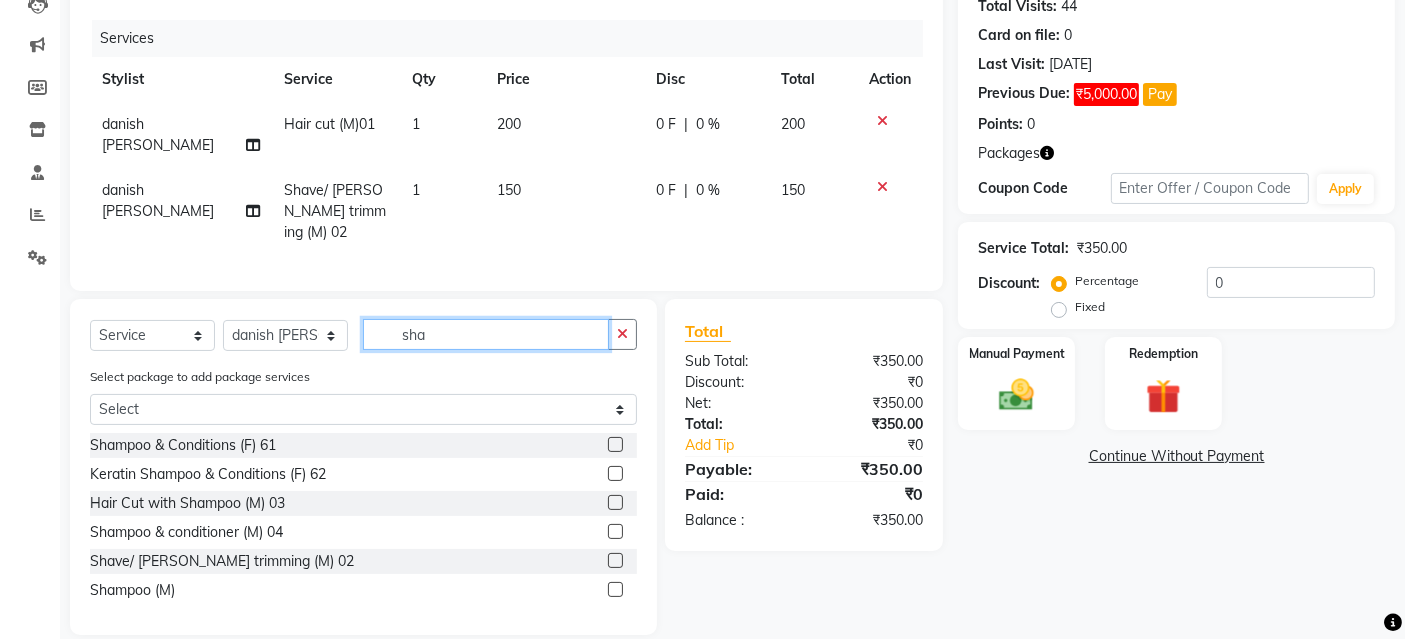type on "sha" 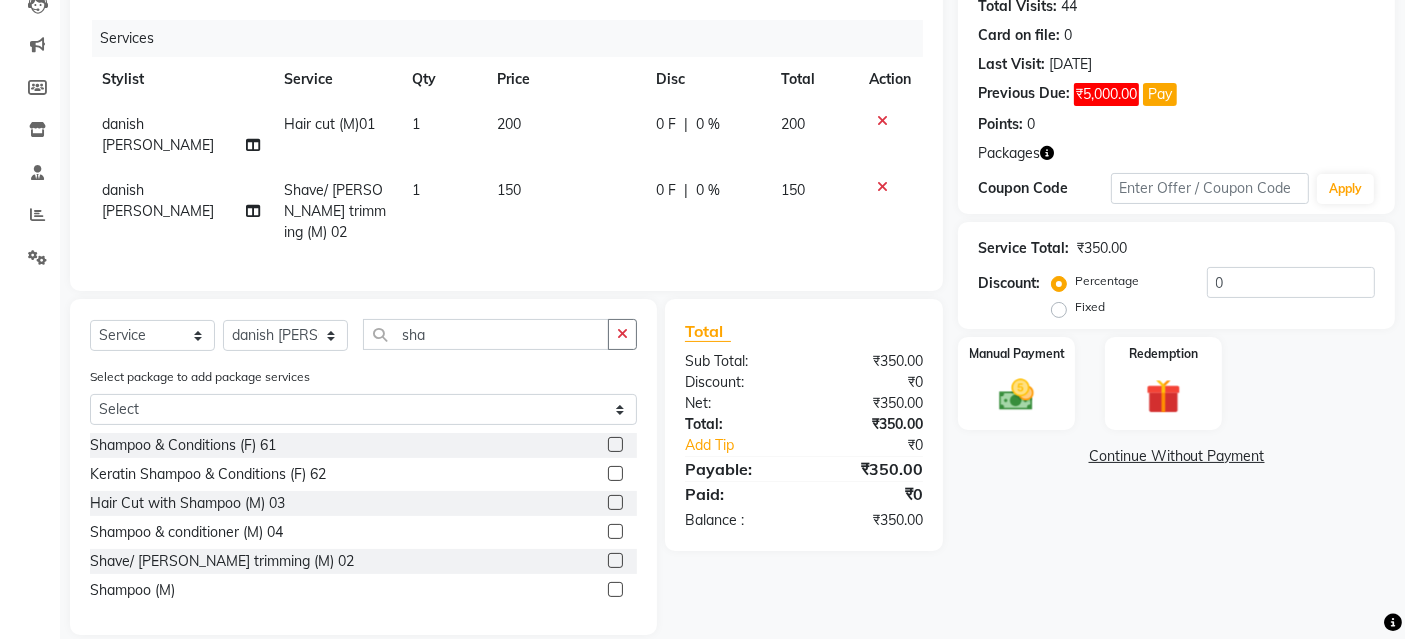 click 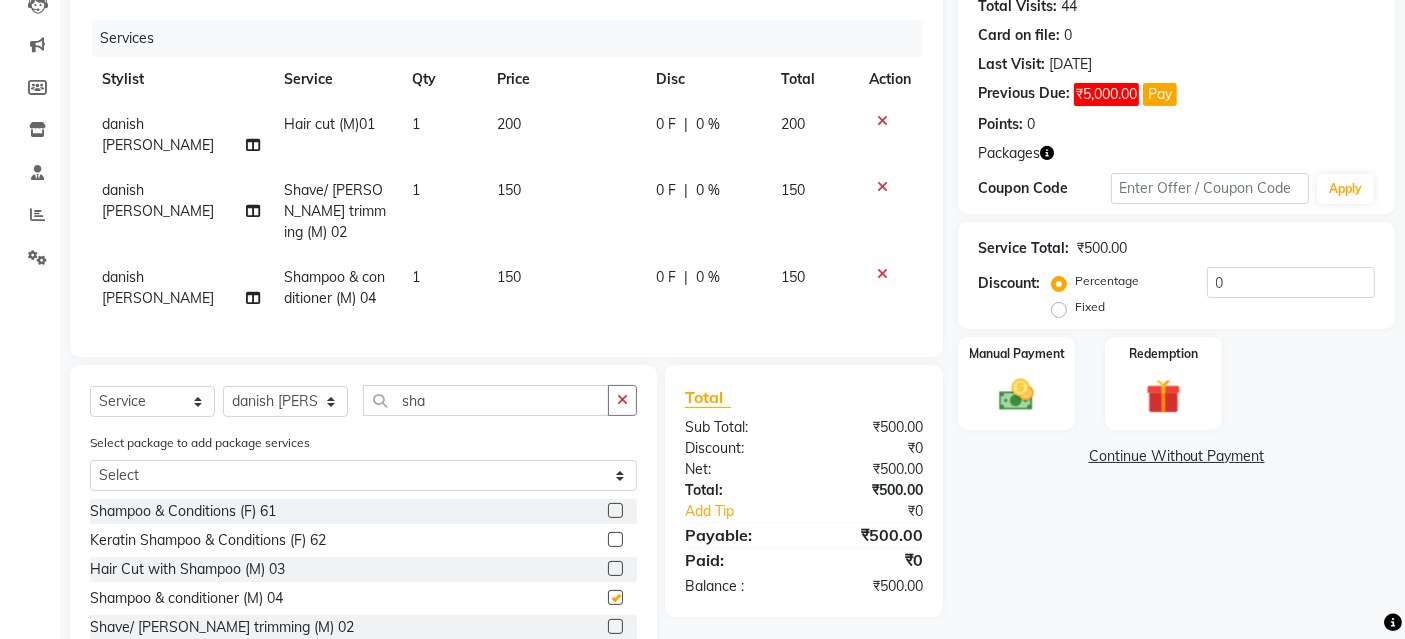 checkbox on "false" 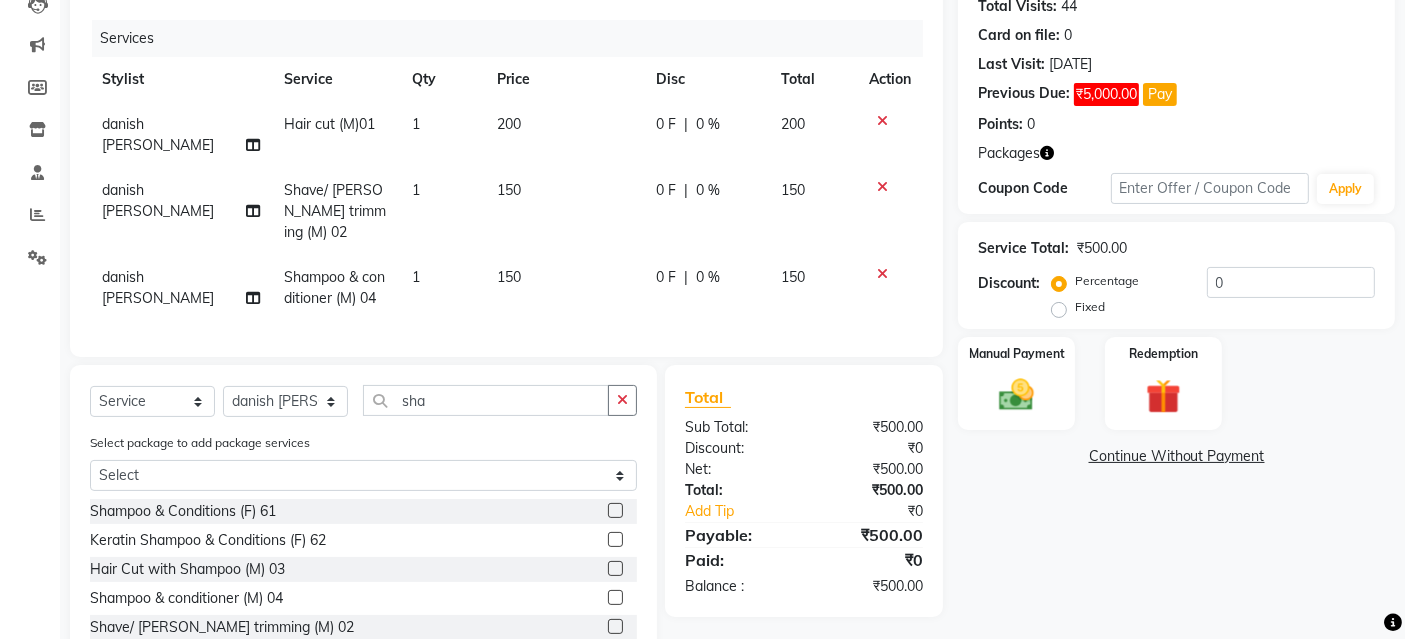click on "150" 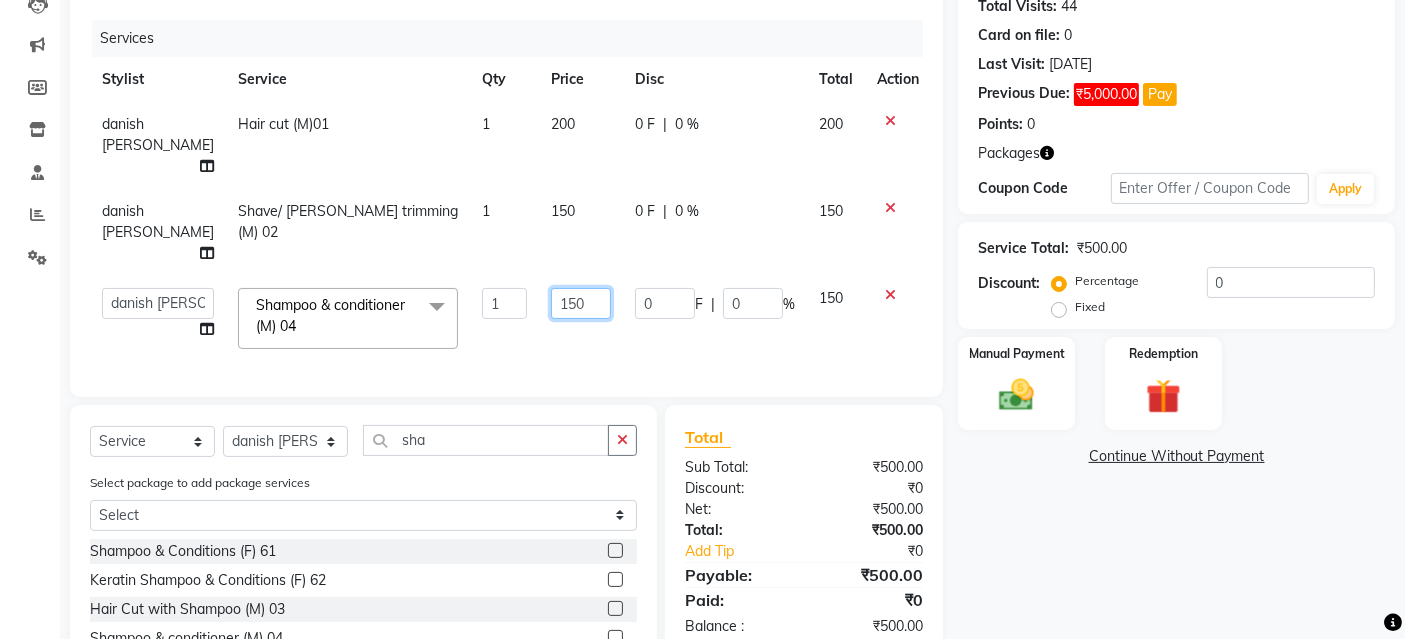 click on "150" 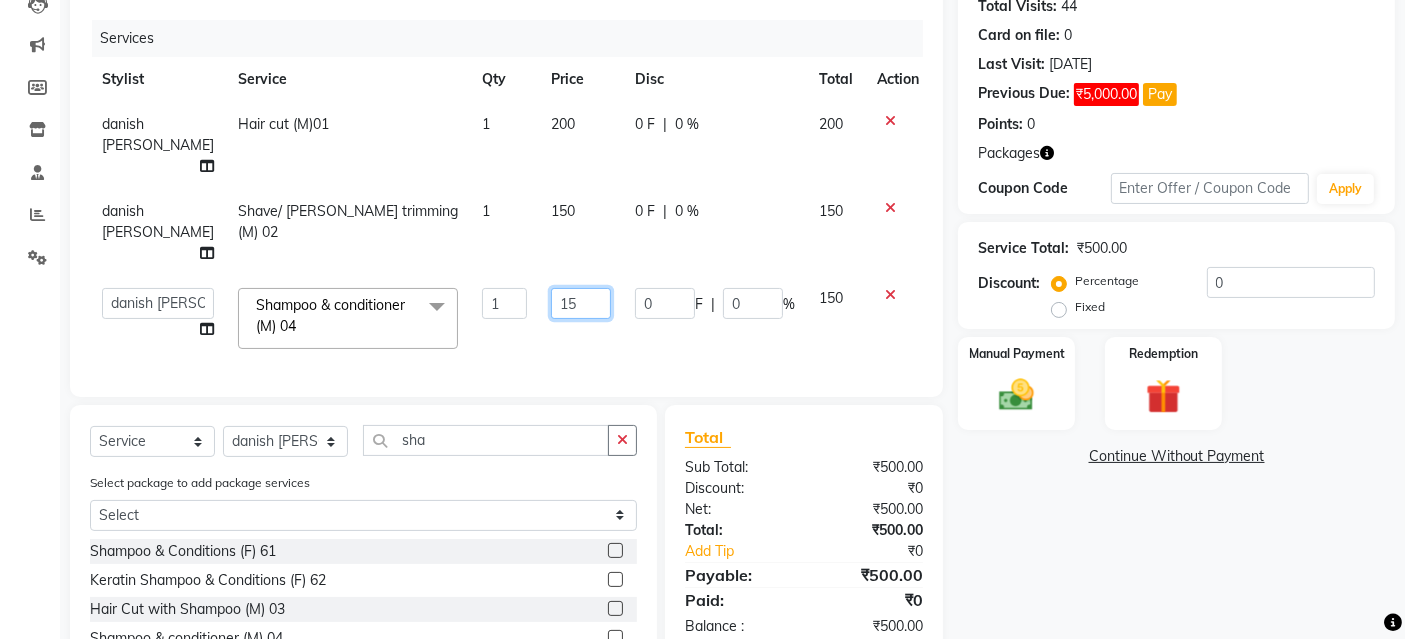 type on "1" 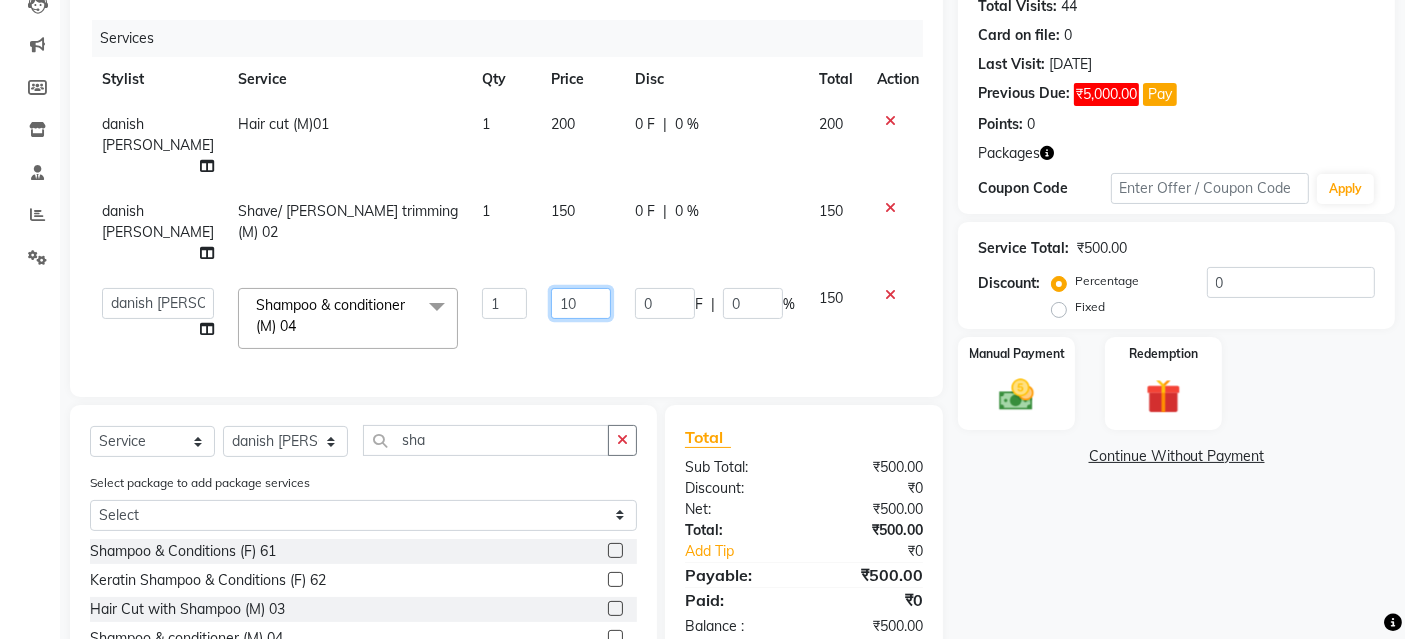 type on "100" 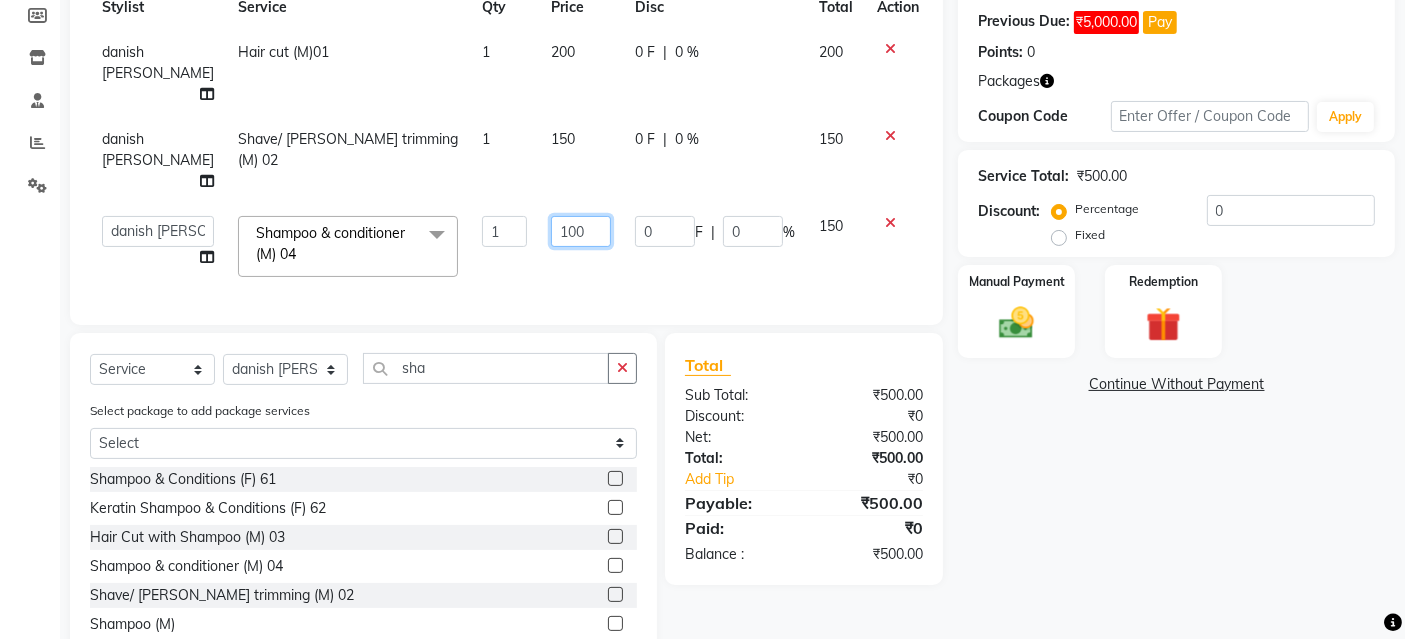scroll, scrollTop: 334, scrollLeft: 0, axis: vertical 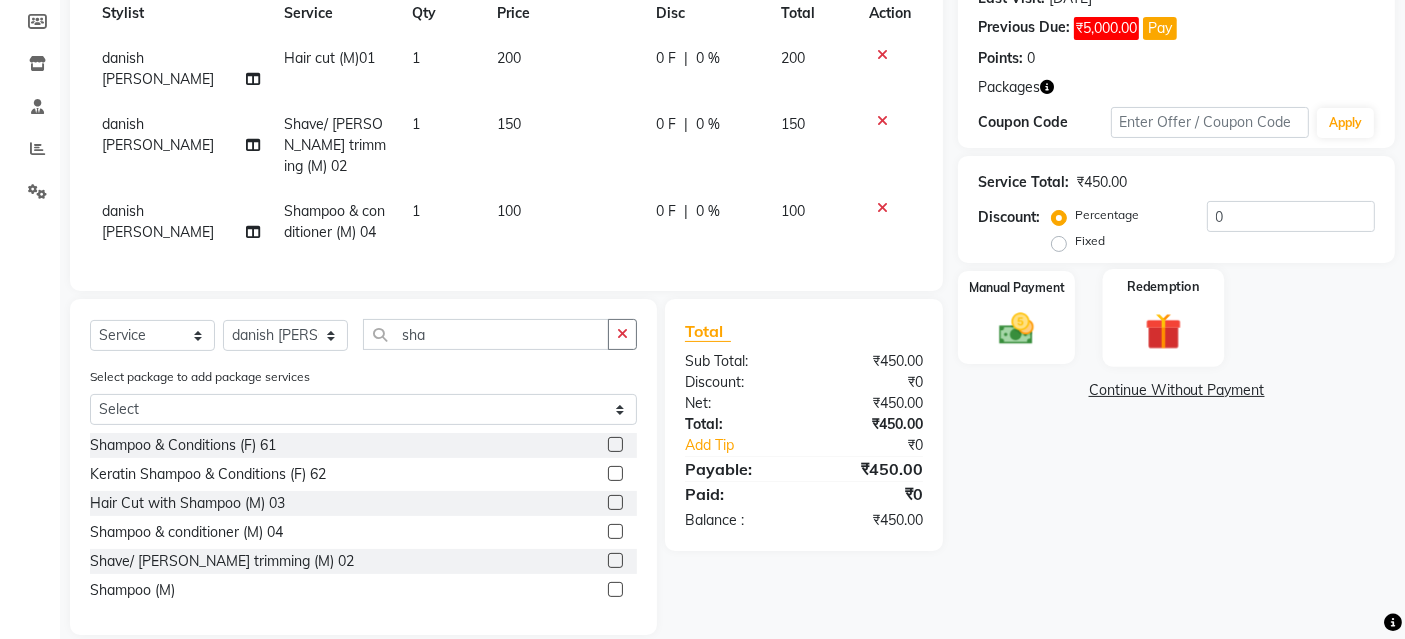 click on "Redemption" 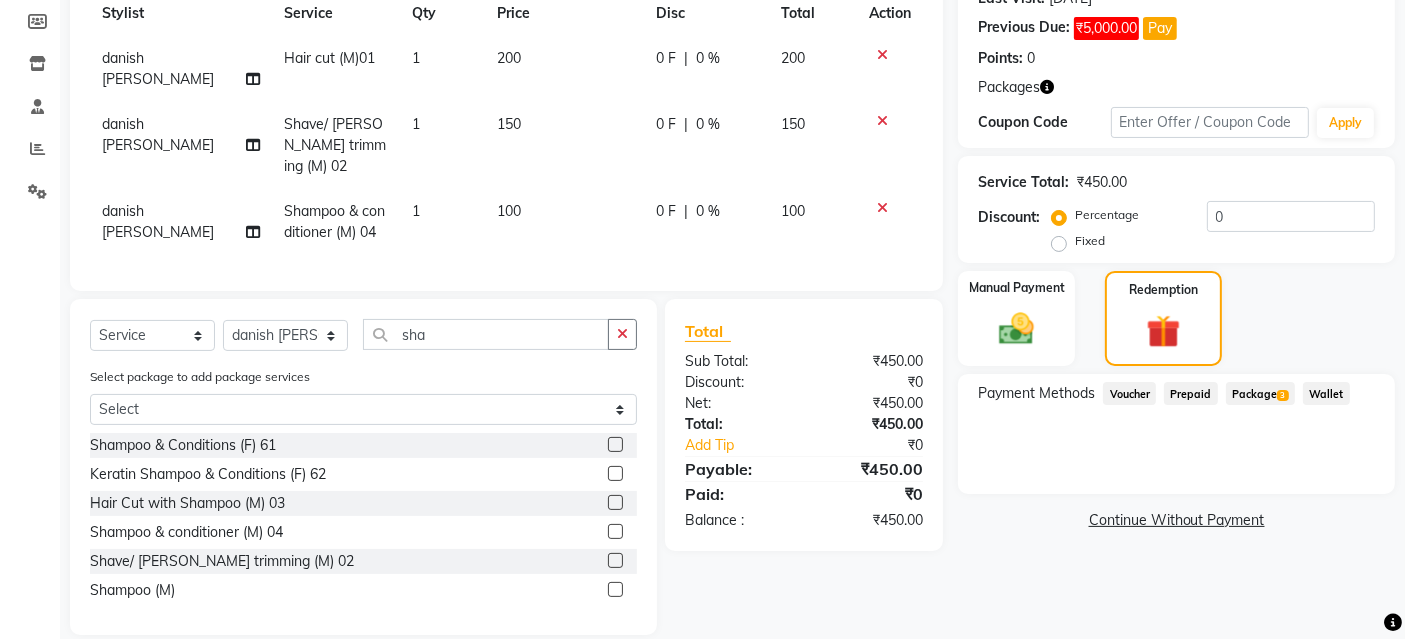 click on "Package  3" 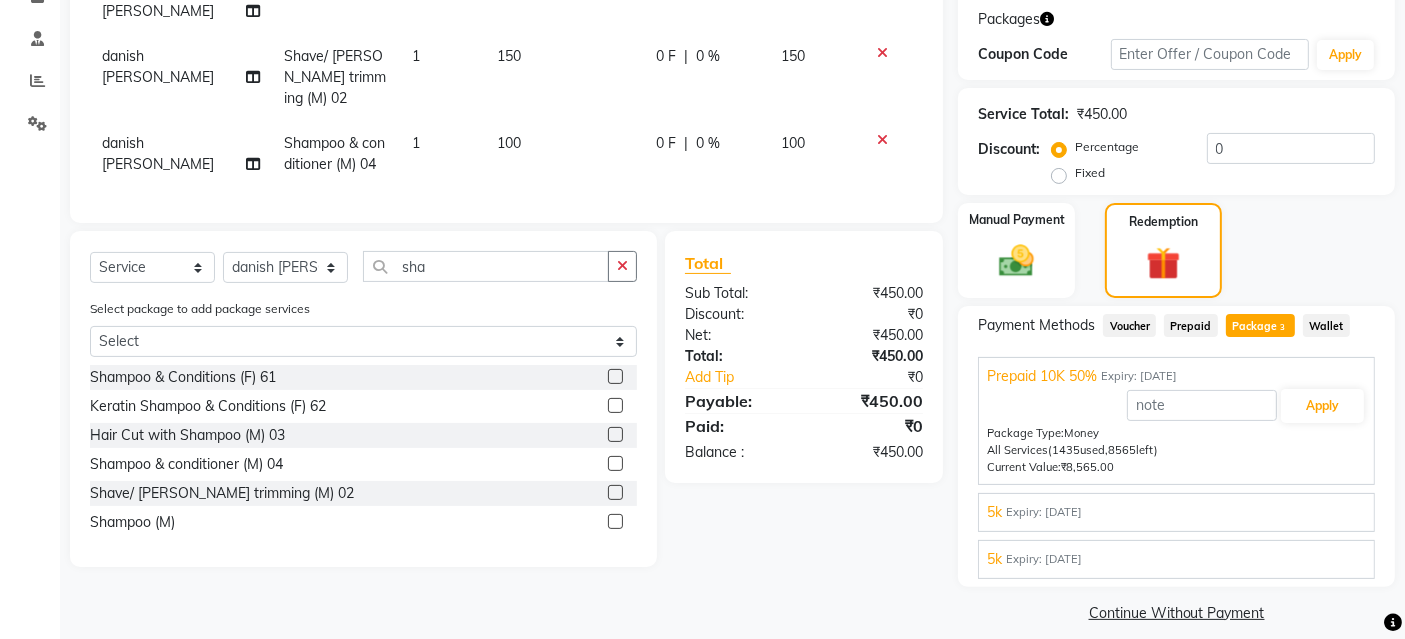 scroll, scrollTop: 377, scrollLeft: 0, axis: vertical 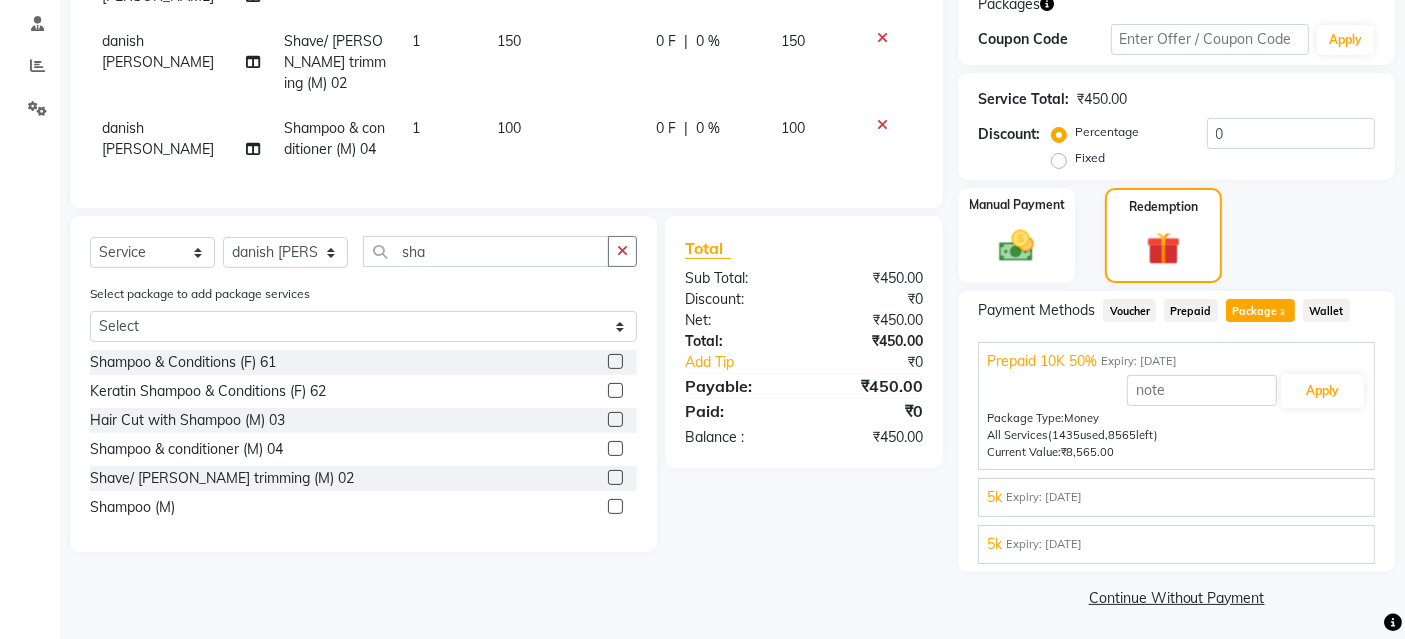 click on "5k Expiry: 22-12-2033" at bounding box center (1176, 497) 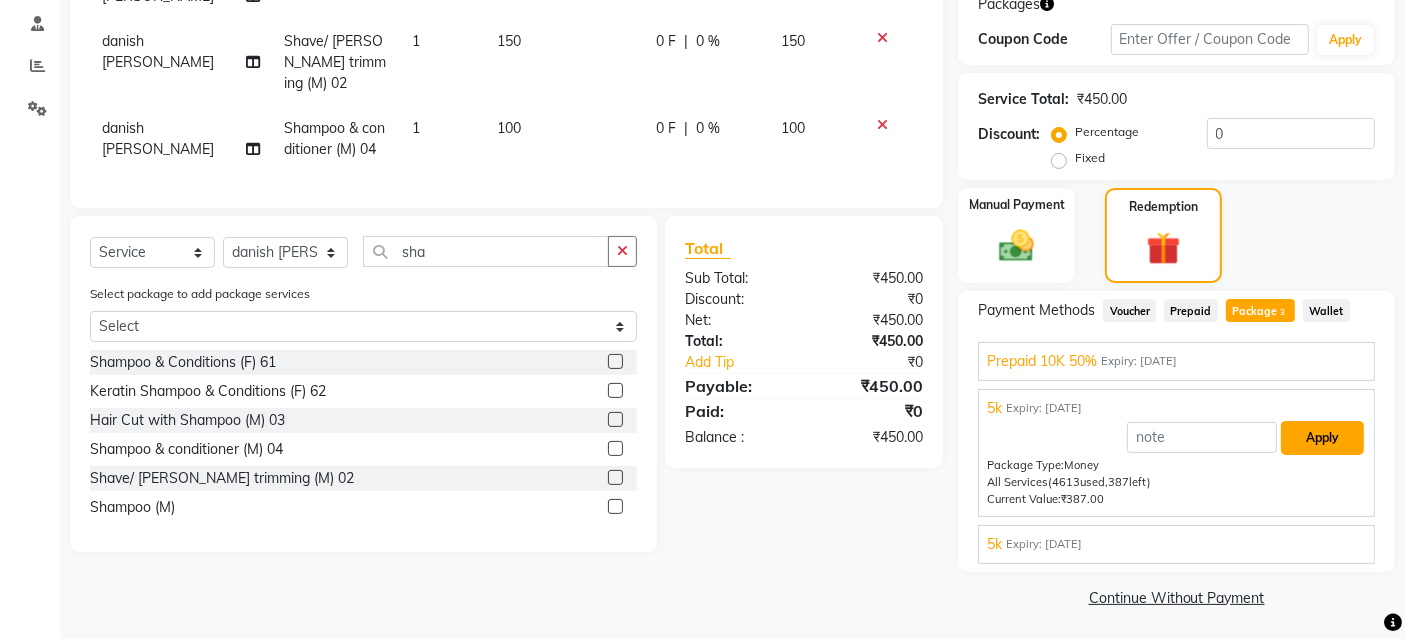 click on "Apply" at bounding box center [1322, 438] 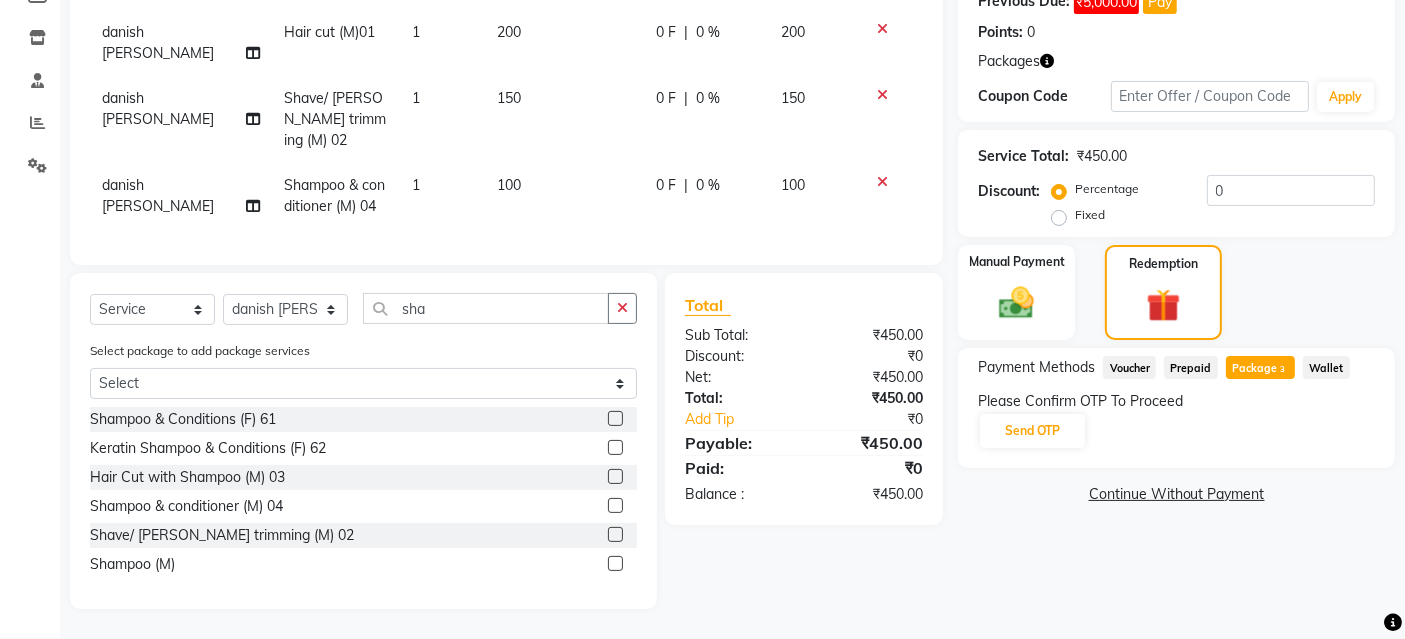 scroll, scrollTop: 294, scrollLeft: 0, axis: vertical 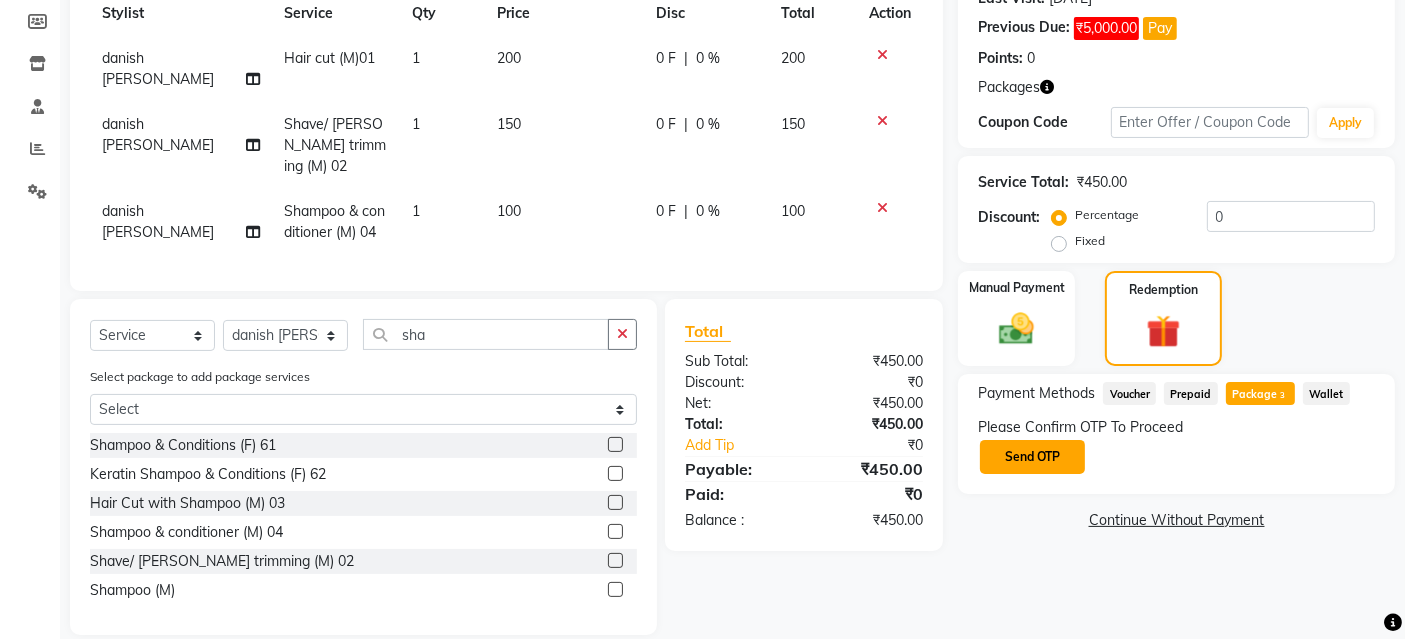 click on "Send OTP" 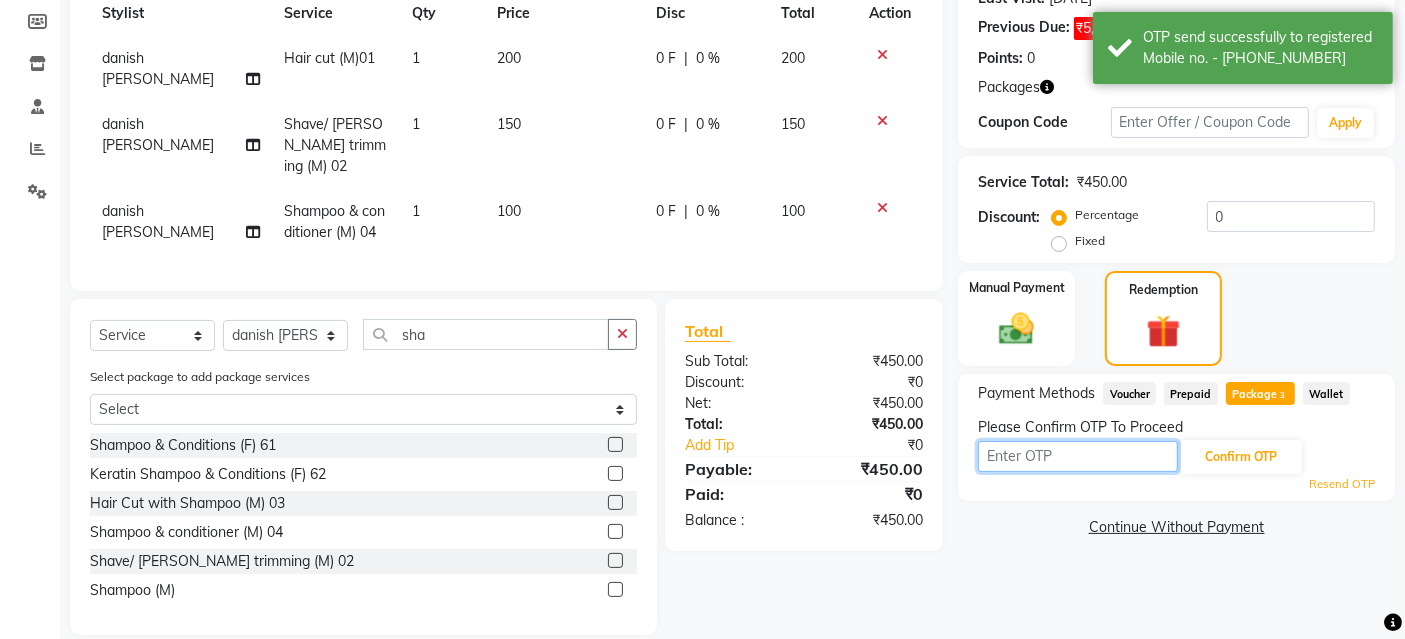 click at bounding box center (1078, 456) 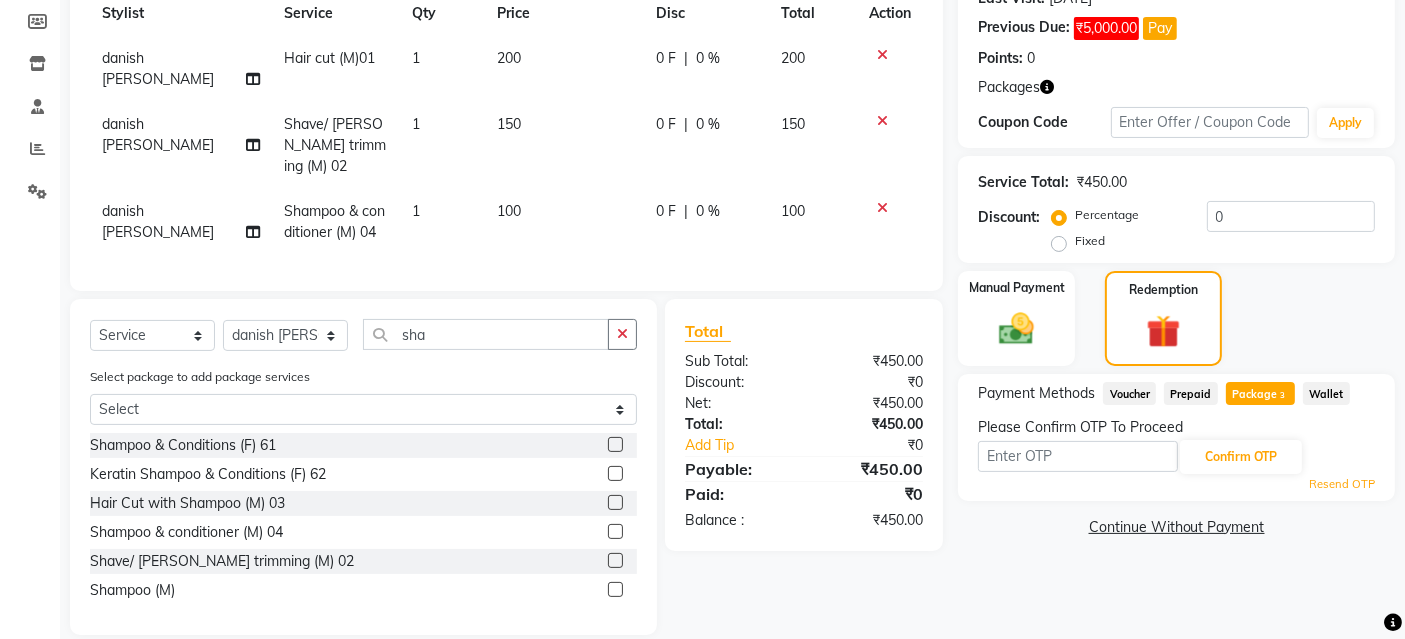 click on "Name: Shivali  Membership:  No Active Membership  Total Visits:  44 Card on file:  0 Last Visit:   12-05-2025 Previous Due:  ₹5,000.00 Pay Points:   0  Packages Coupon Code Apply Service Total:  ₹450.00  Discount:  Percentage   Fixed  0 Manual Payment Redemption Payment Methods  Voucher   Prepaid   Package  3  Wallet  Please Confirm OTP To Proceed Confirm OTP Resend OTP  Continue Without Payment" 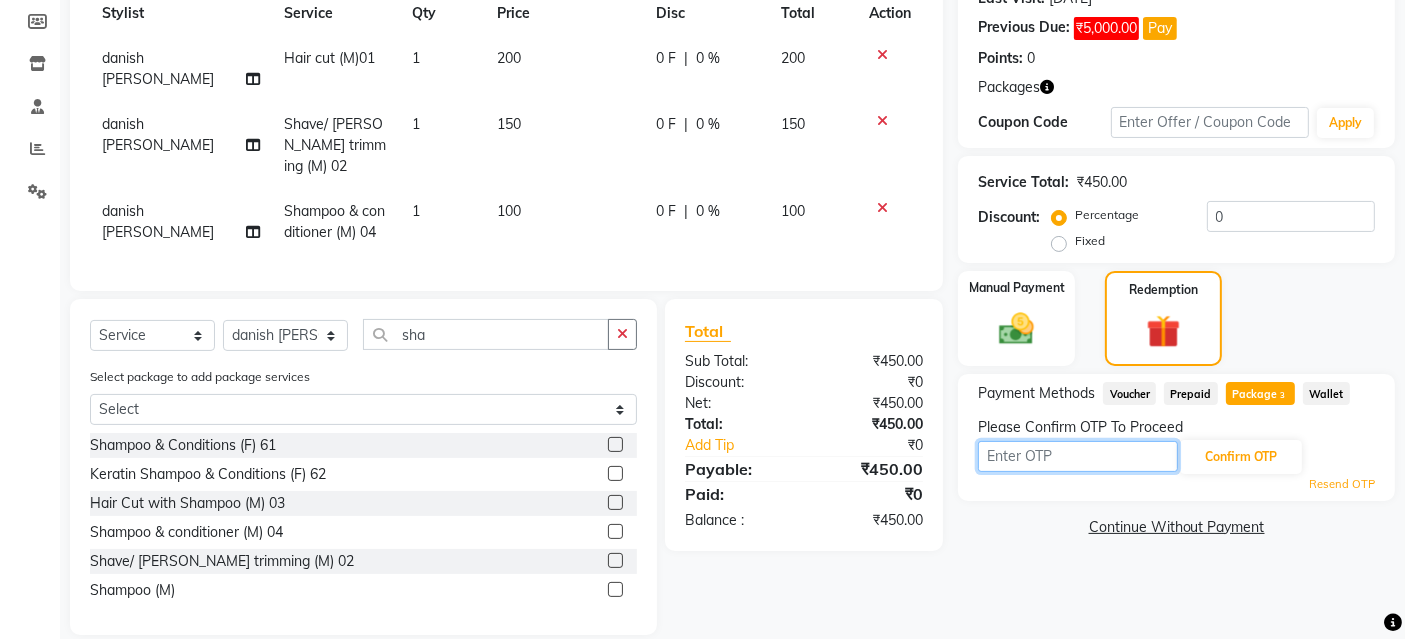 click at bounding box center (1078, 456) 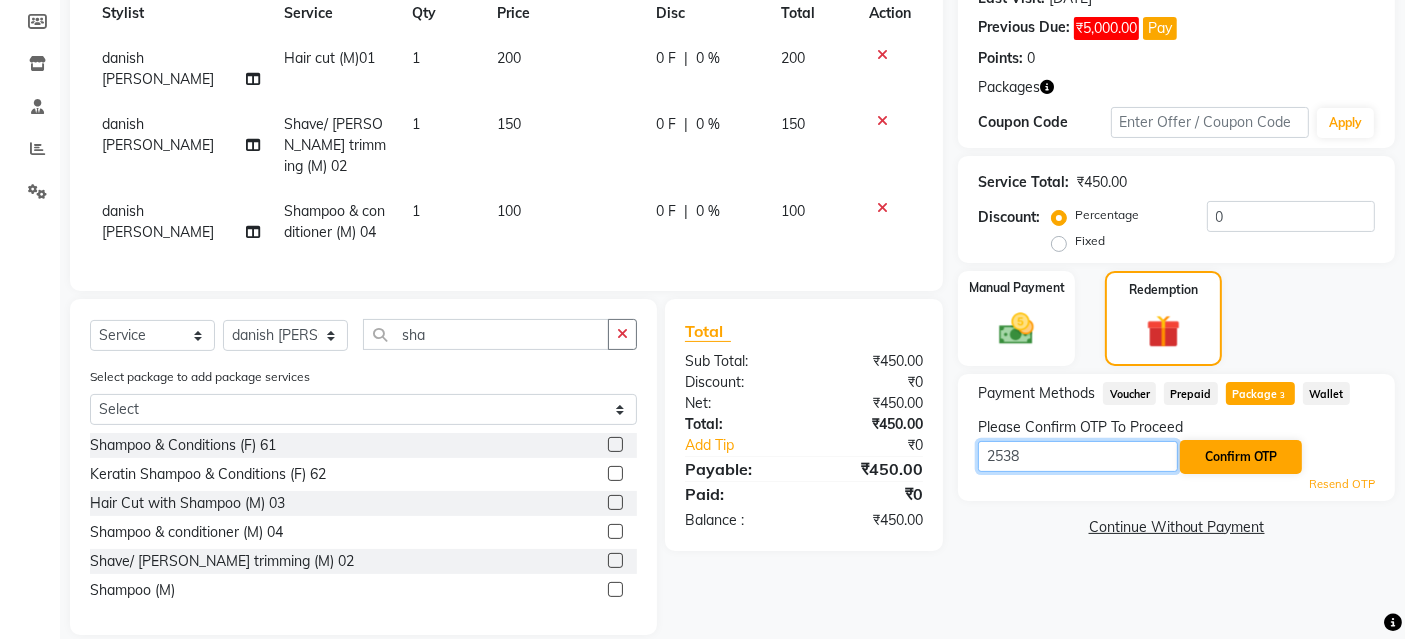 type on "2538" 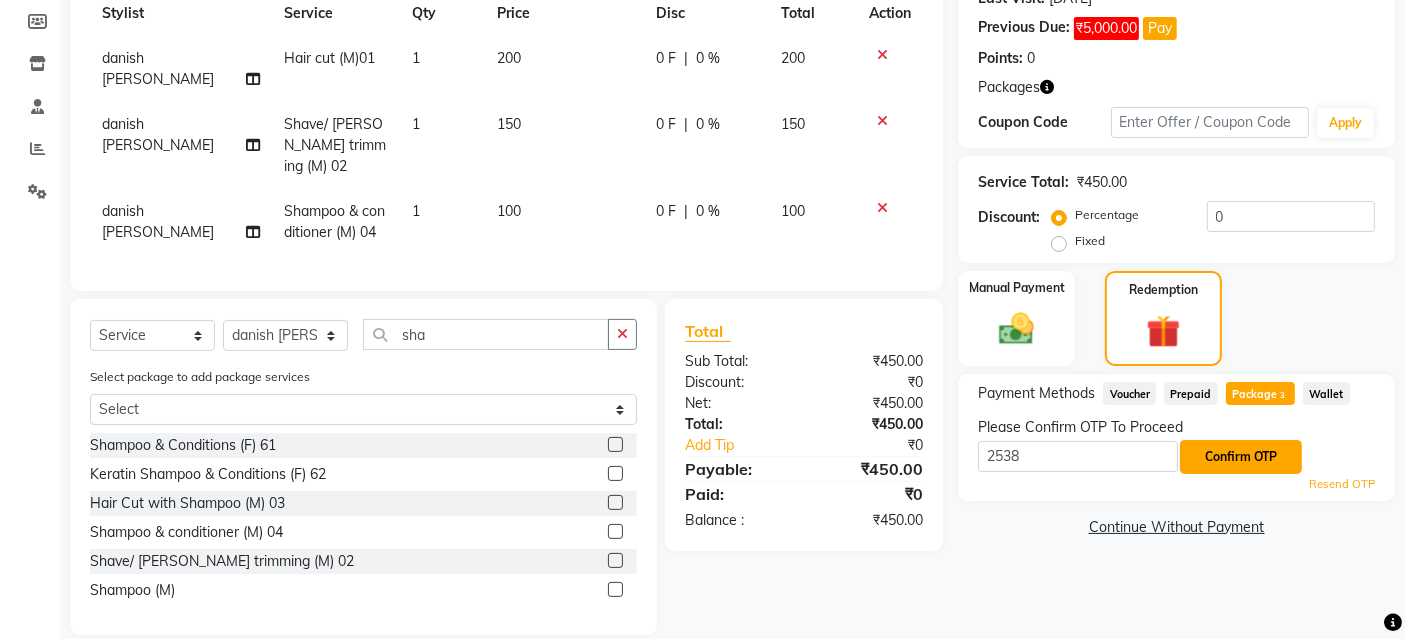 click on "Confirm OTP" 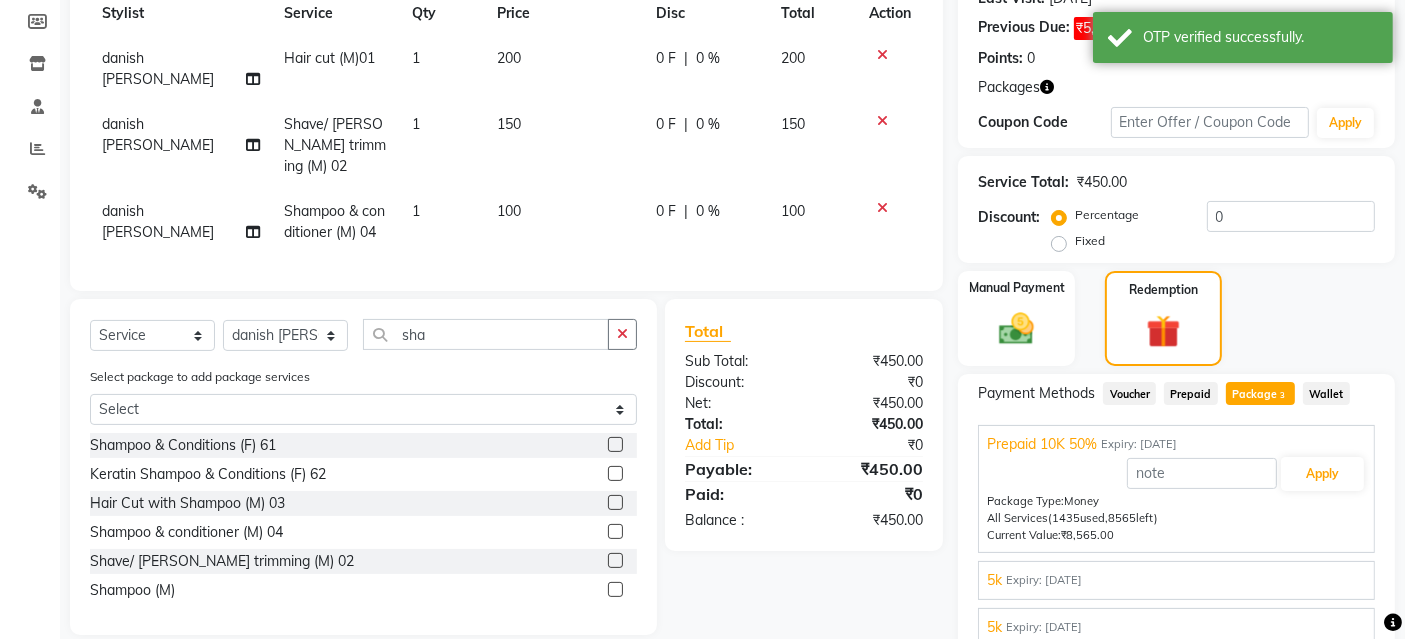 click on "5k Expiry: 22-12-2033" at bounding box center [1176, 580] 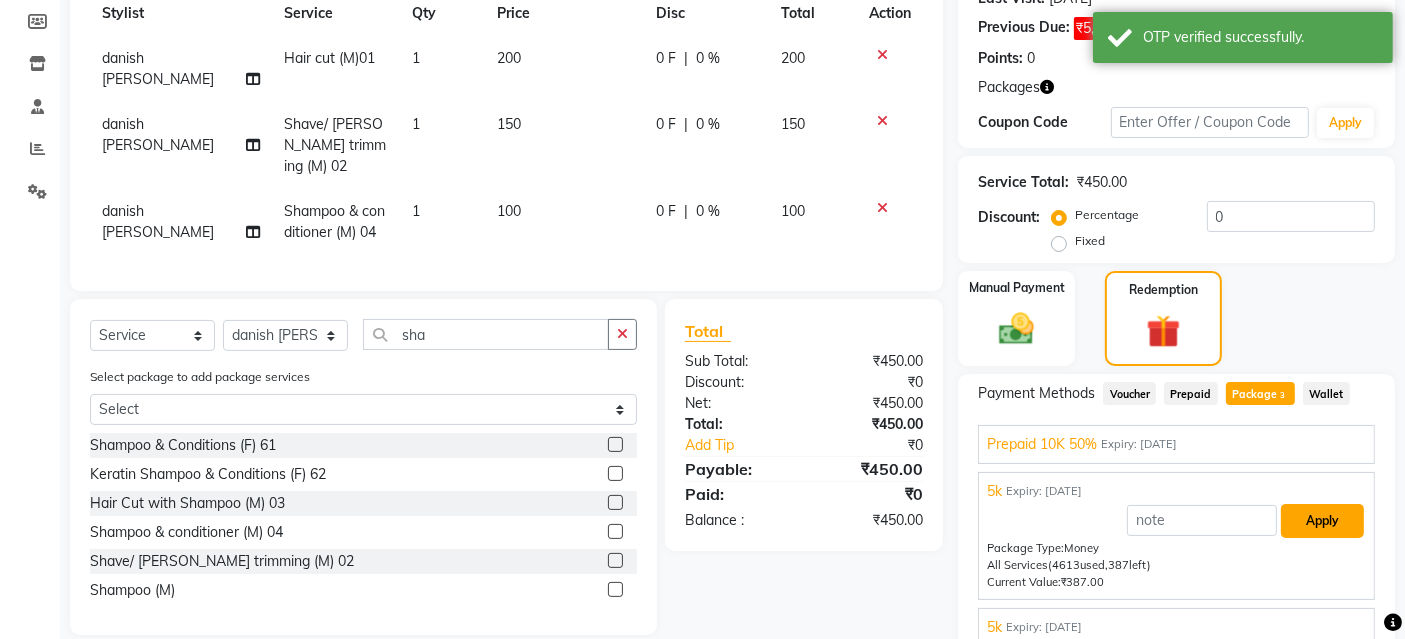 click on "Apply" at bounding box center [1322, 521] 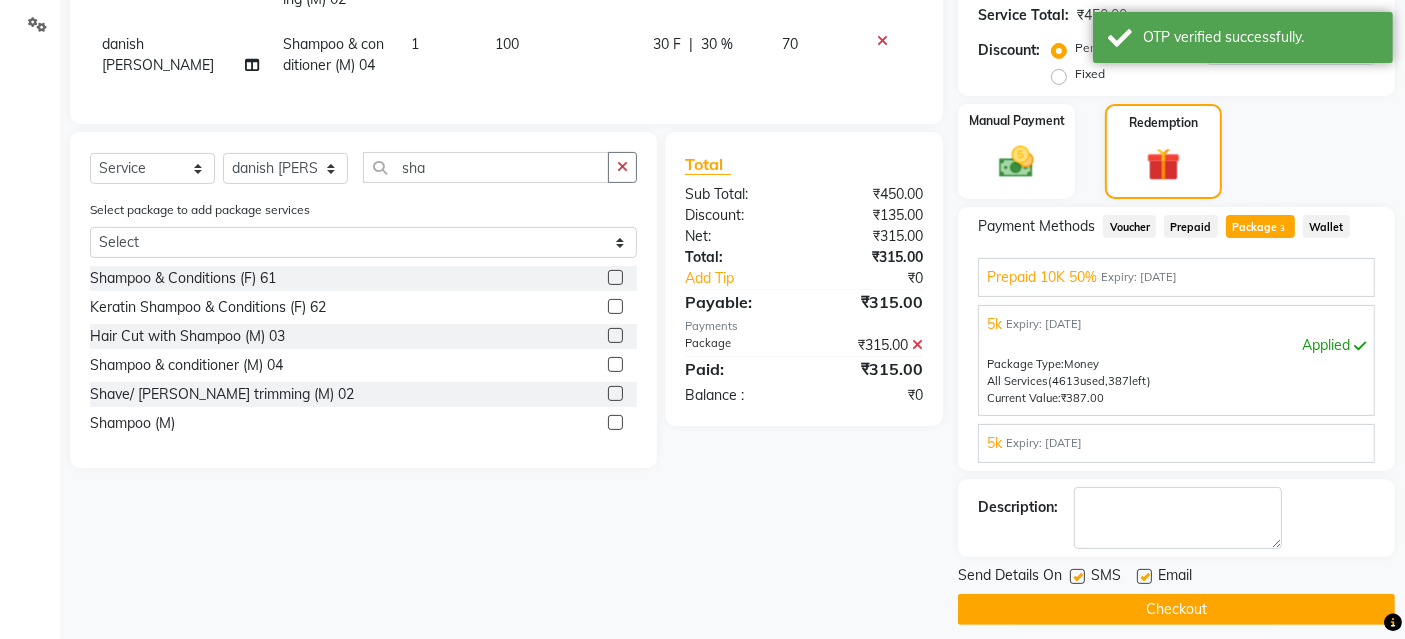 scroll, scrollTop: 473, scrollLeft: 0, axis: vertical 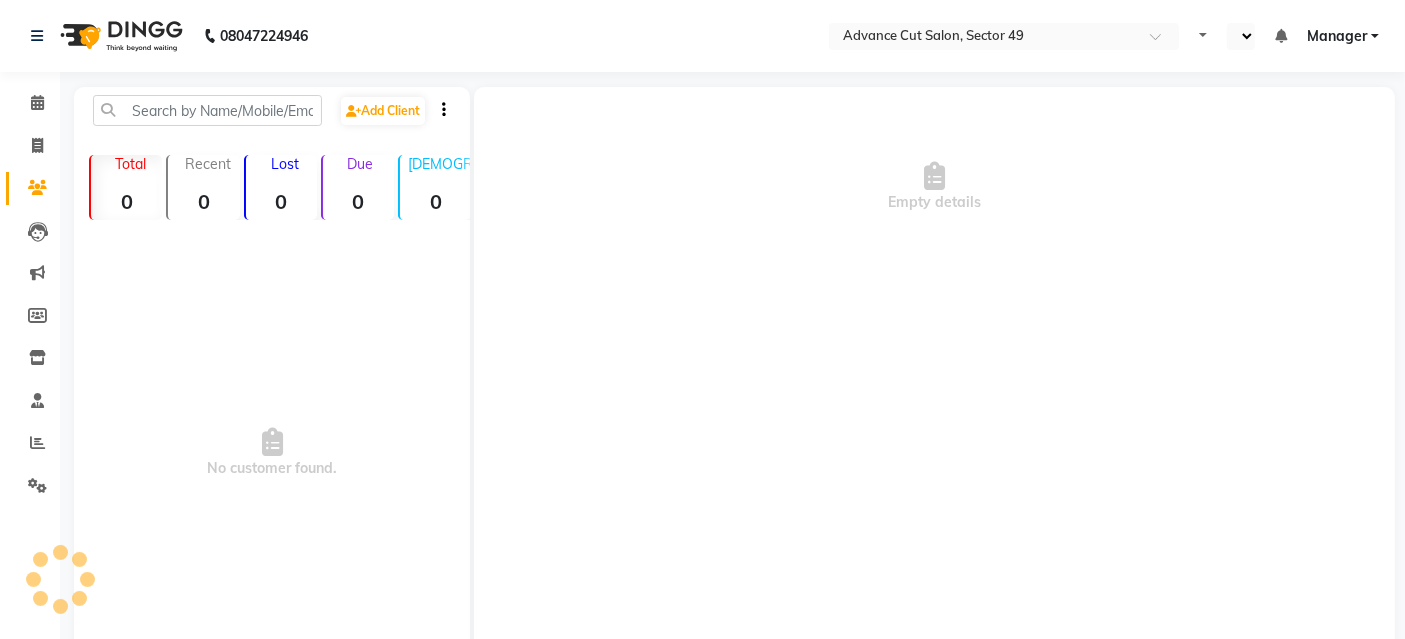 select on "en" 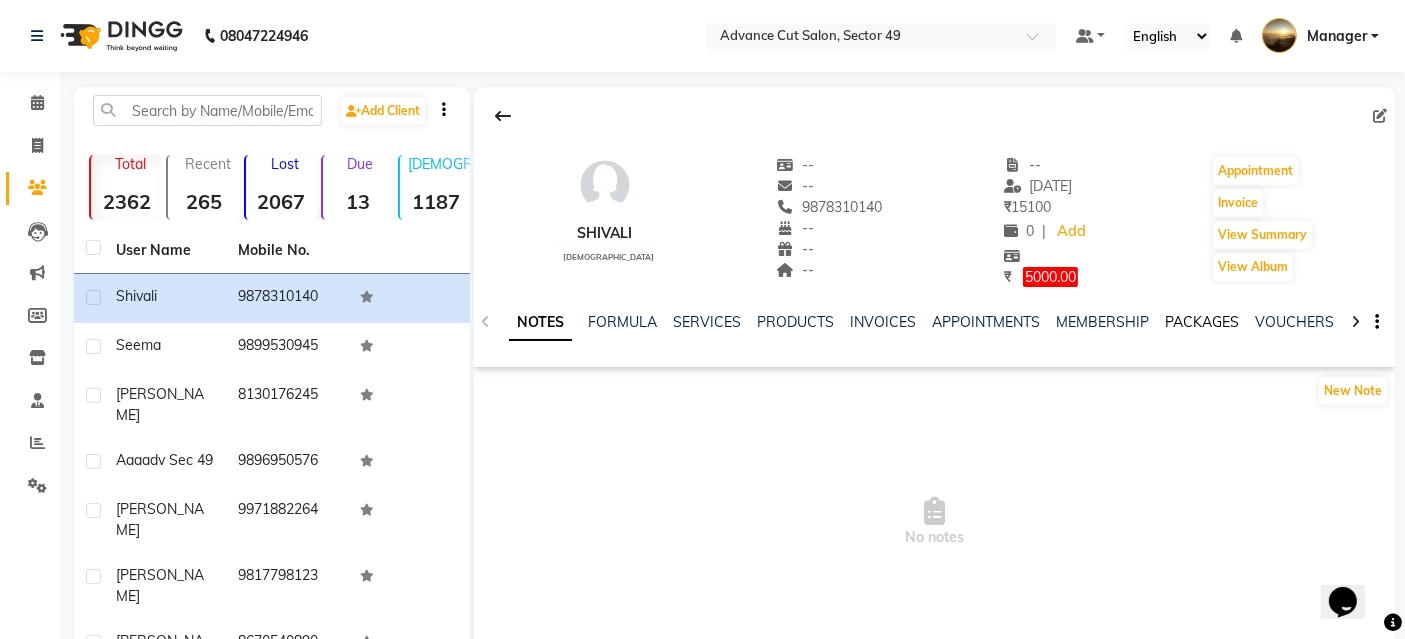 scroll, scrollTop: 0, scrollLeft: 0, axis: both 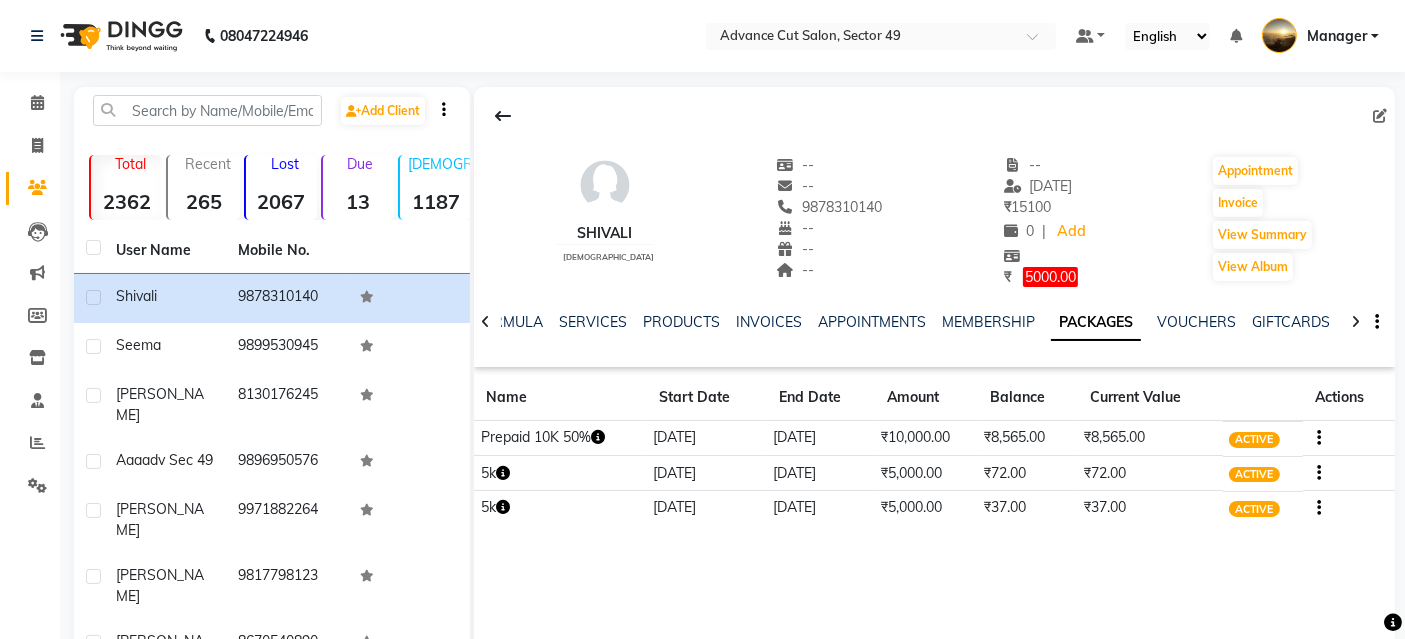 click 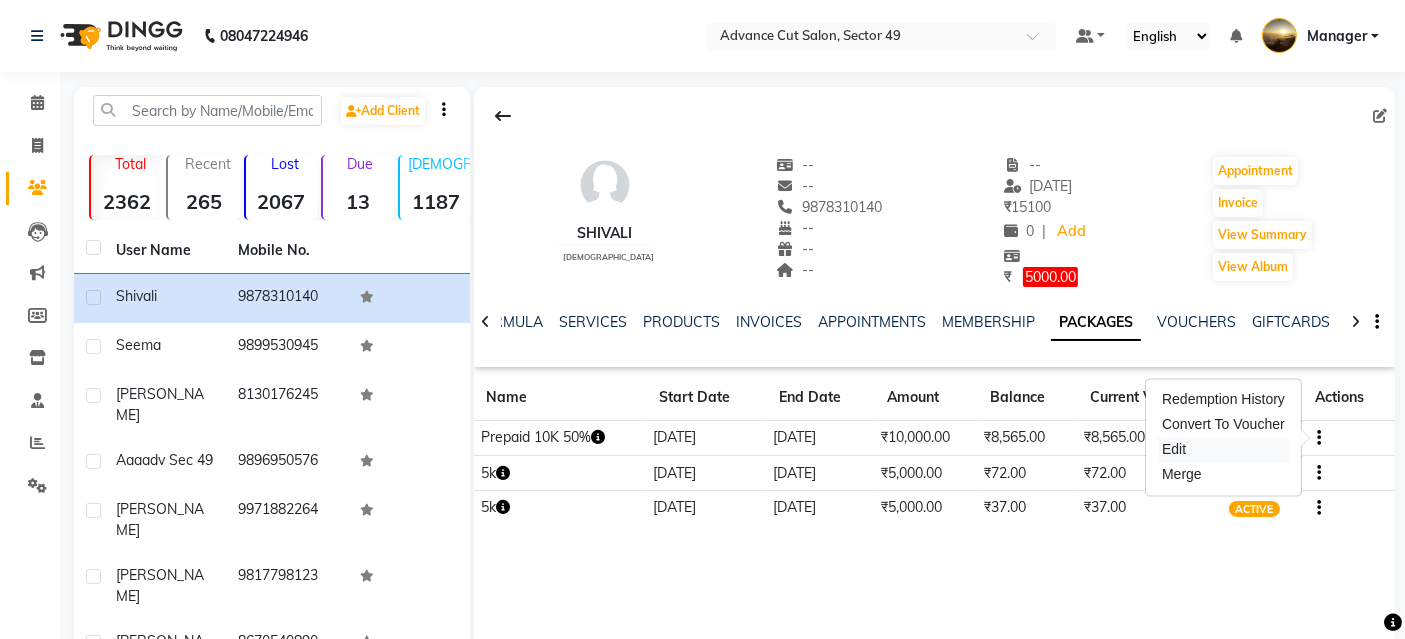 drag, startPoint x: 1197, startPoint y: 458, endPoint x: 1177, endPoint y: 458, distance: 20 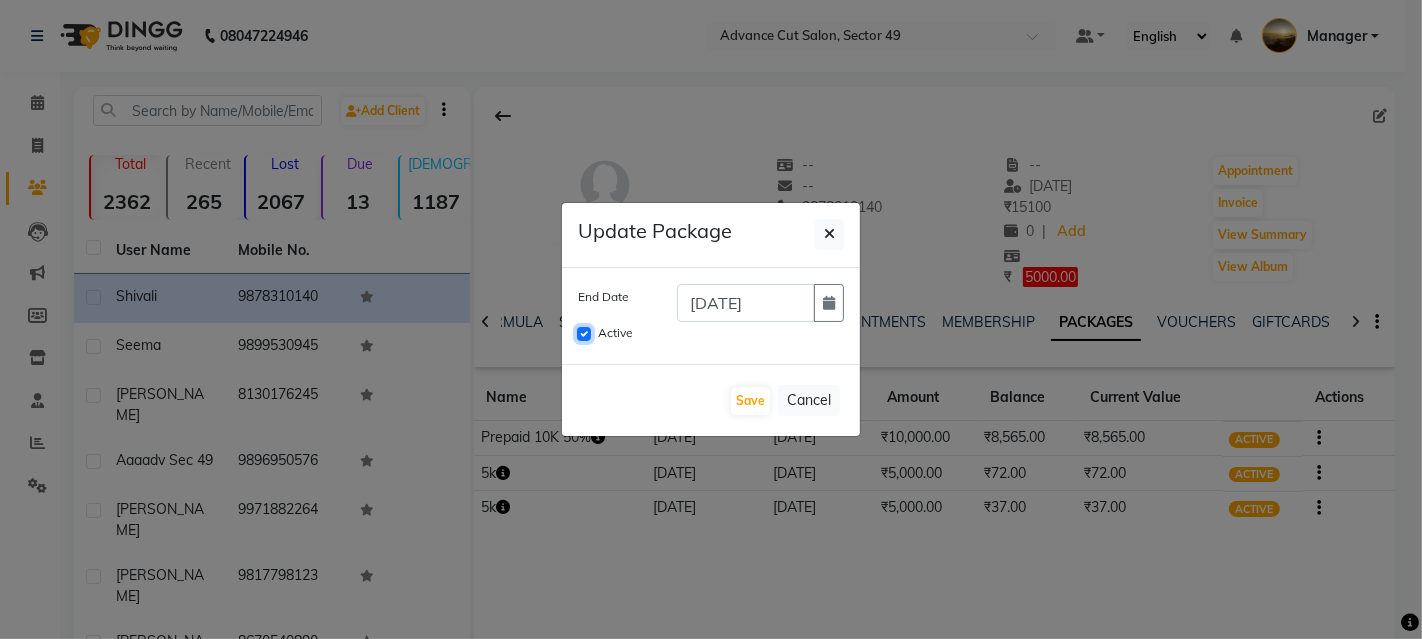 click on "Active" at bounding box center [584, 334] 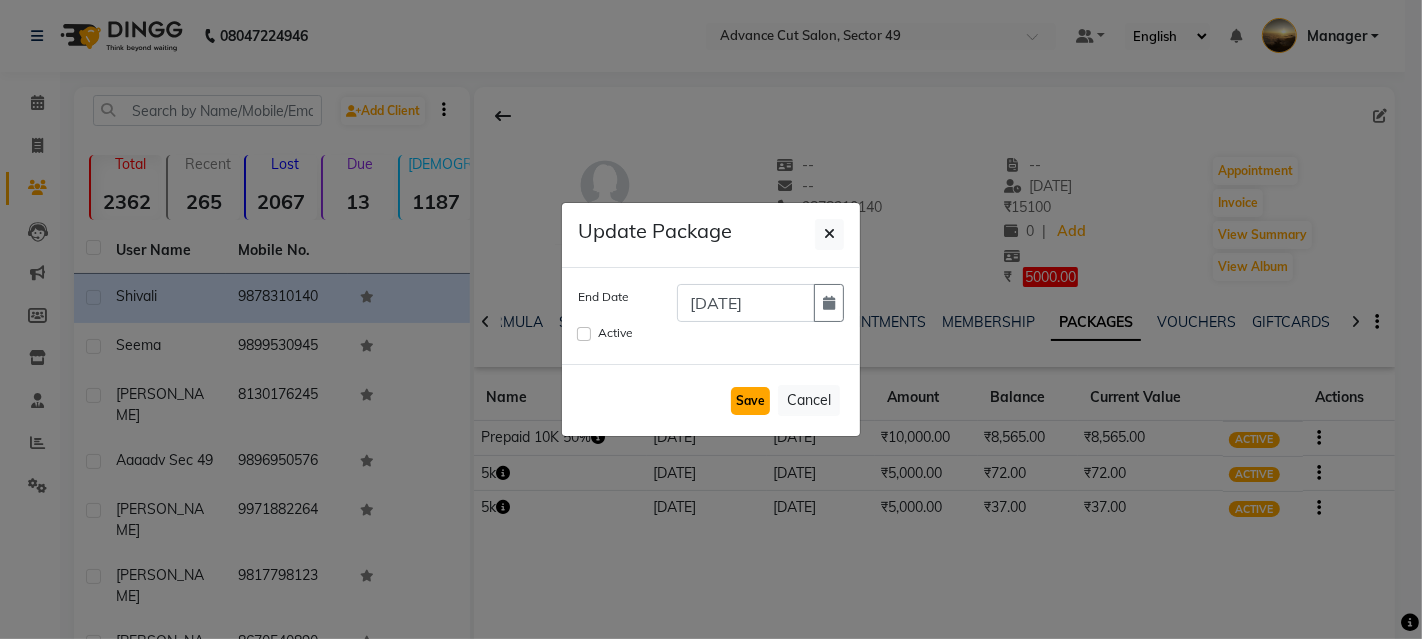 click on "Save" 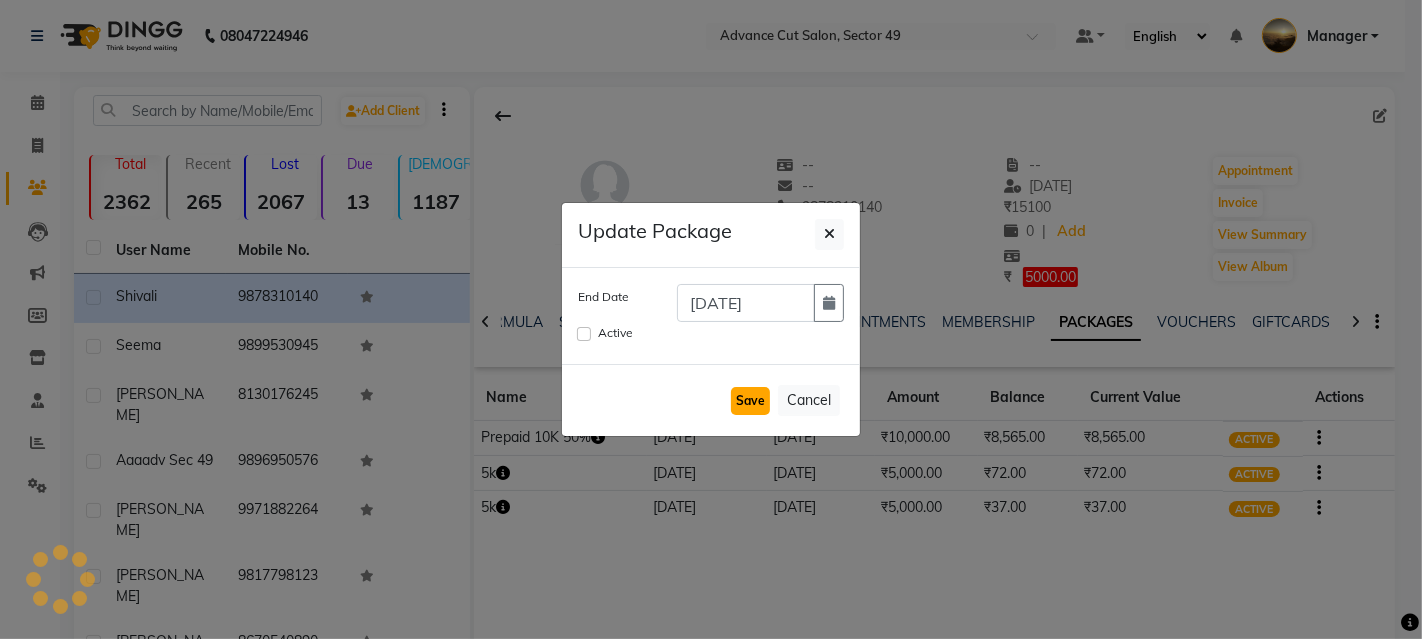 type 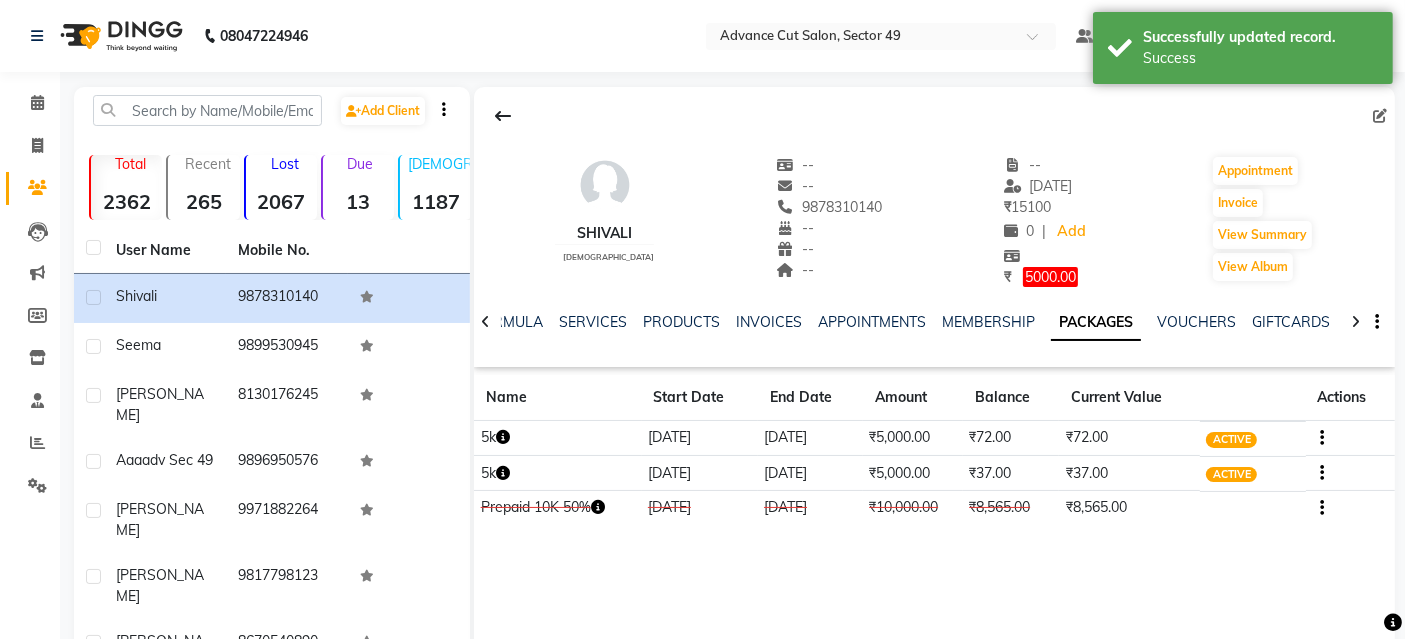click 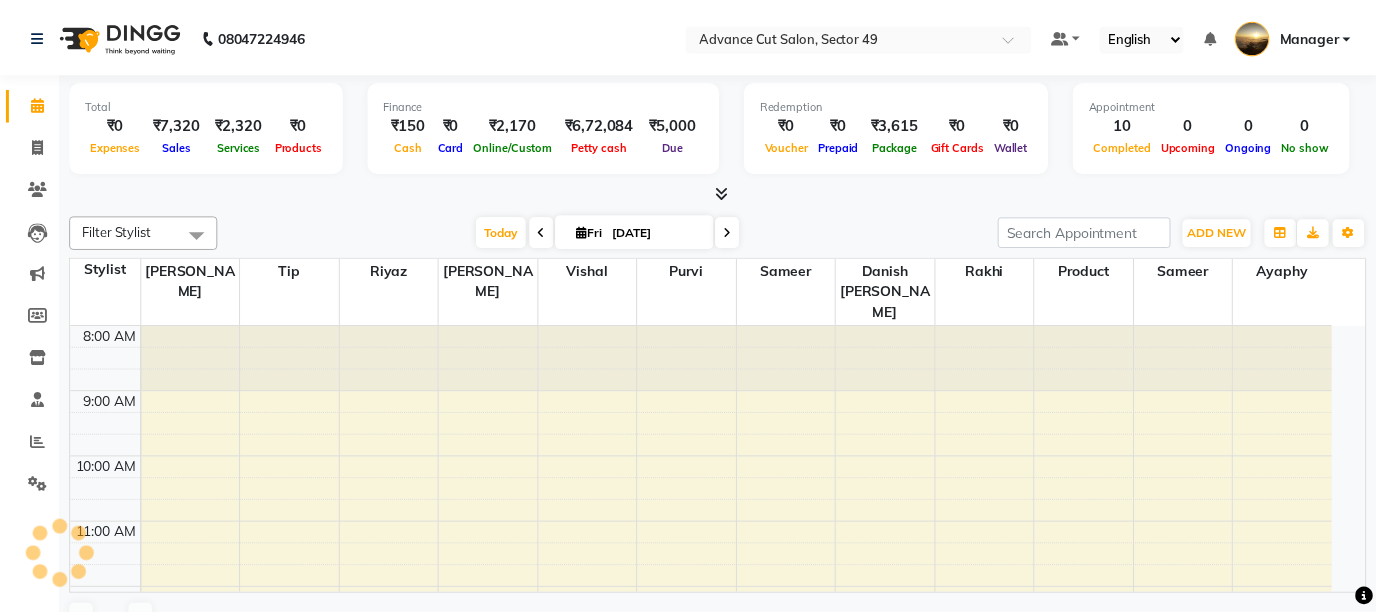 scroll, scrollTop: 0, scrollLeft: 0, axis: both 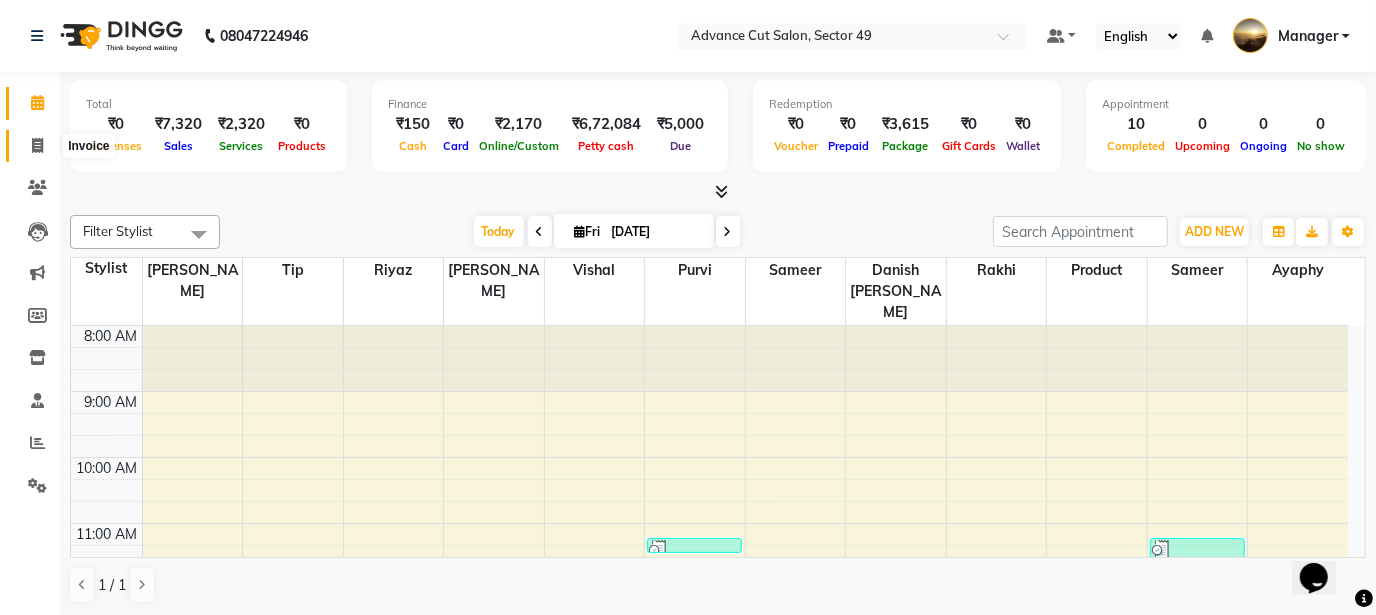 click 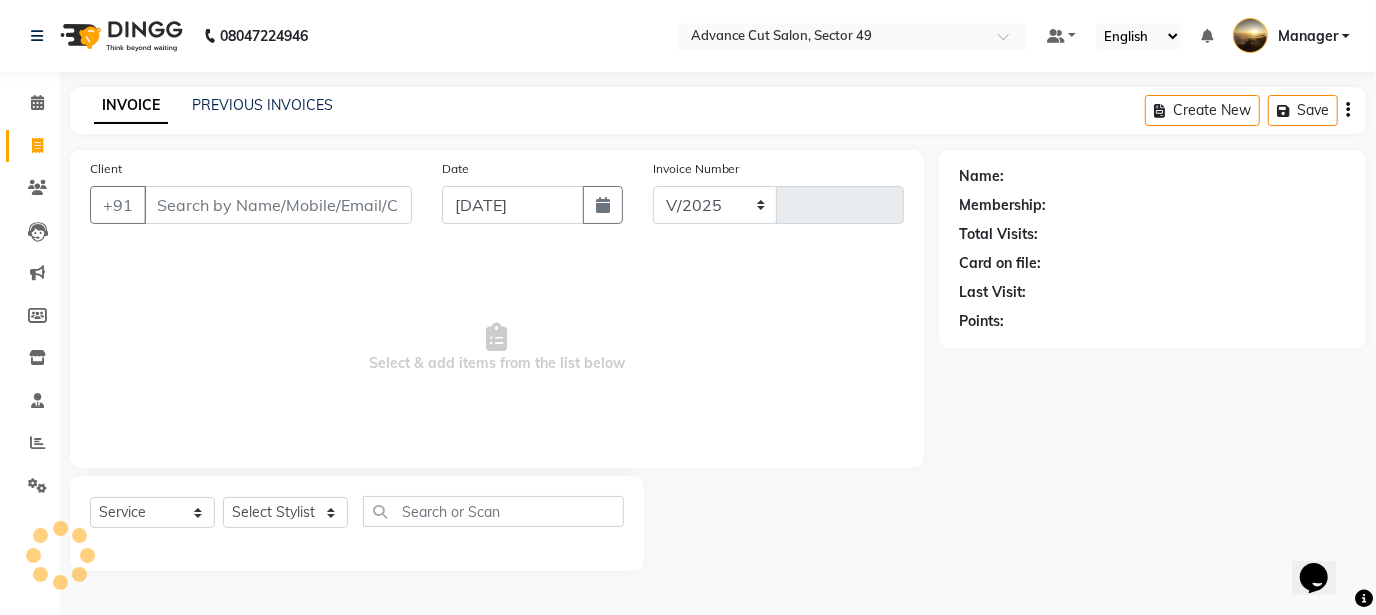 select on "4616" 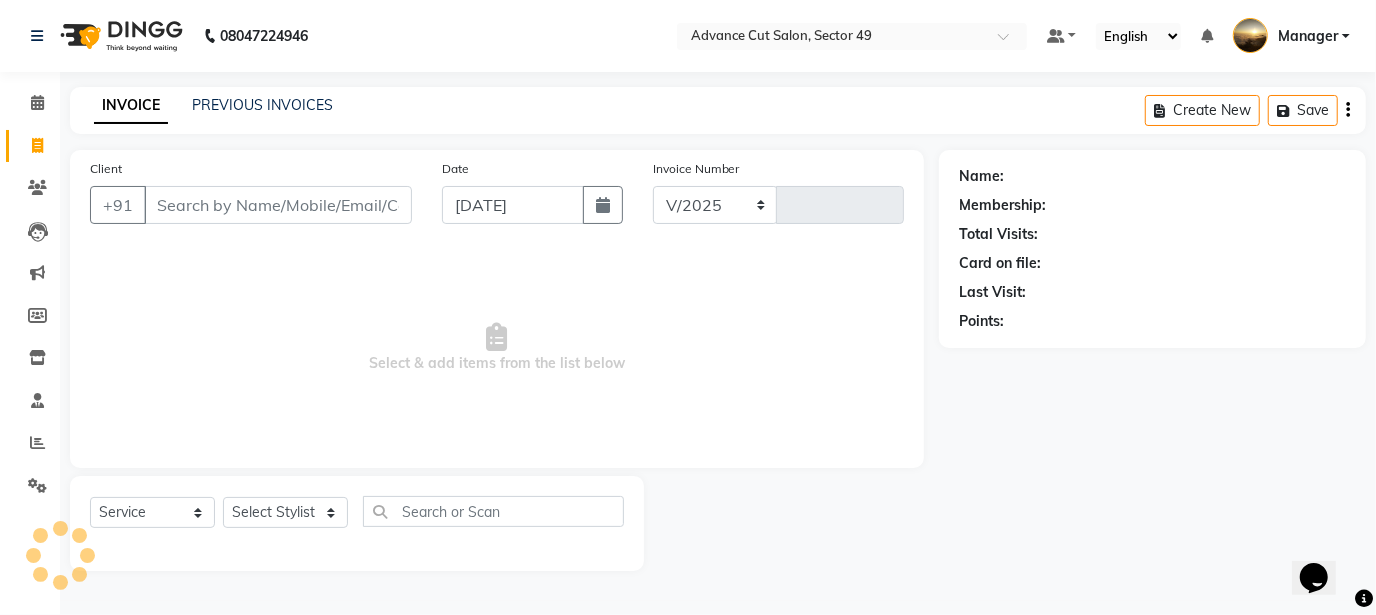 type on "3214" 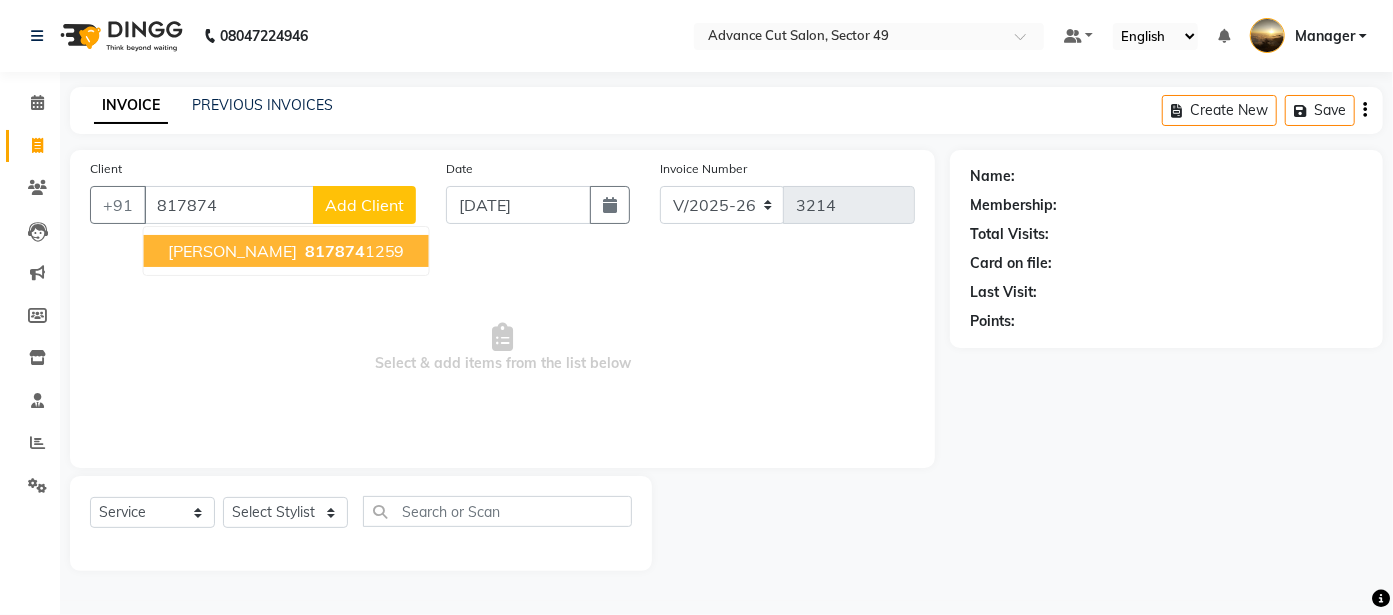 click on "817874" at bounding box center (335, 251) 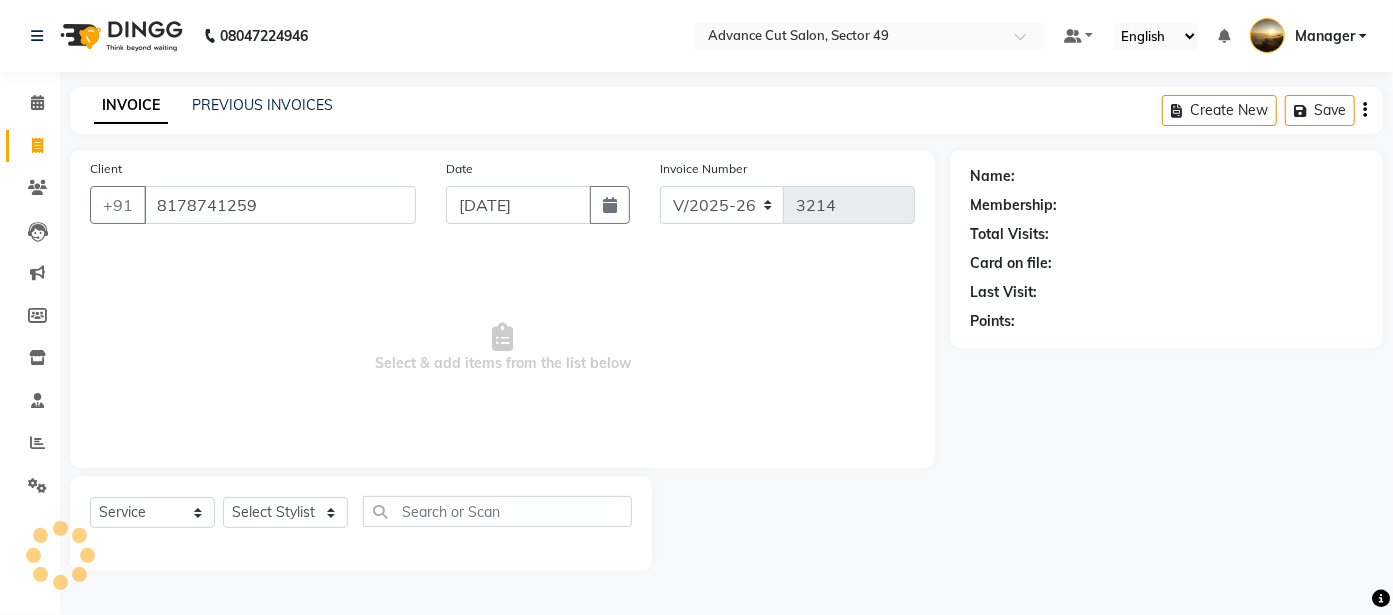 type on "8178741259" 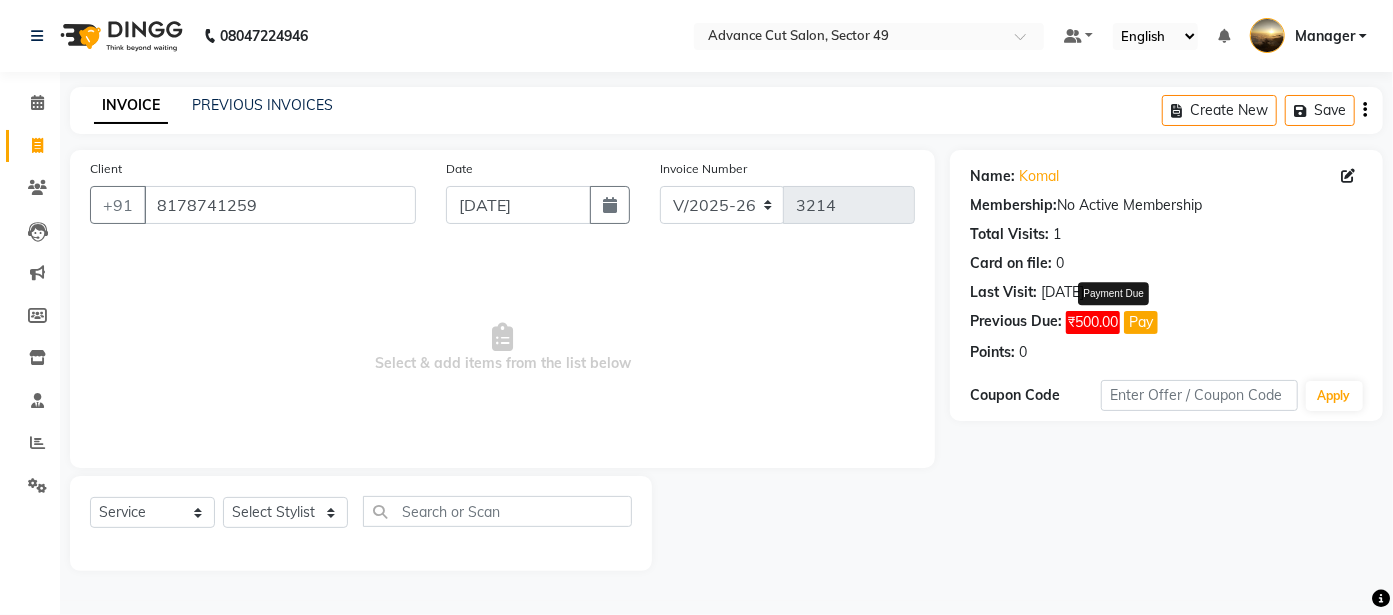 click on "Pay" 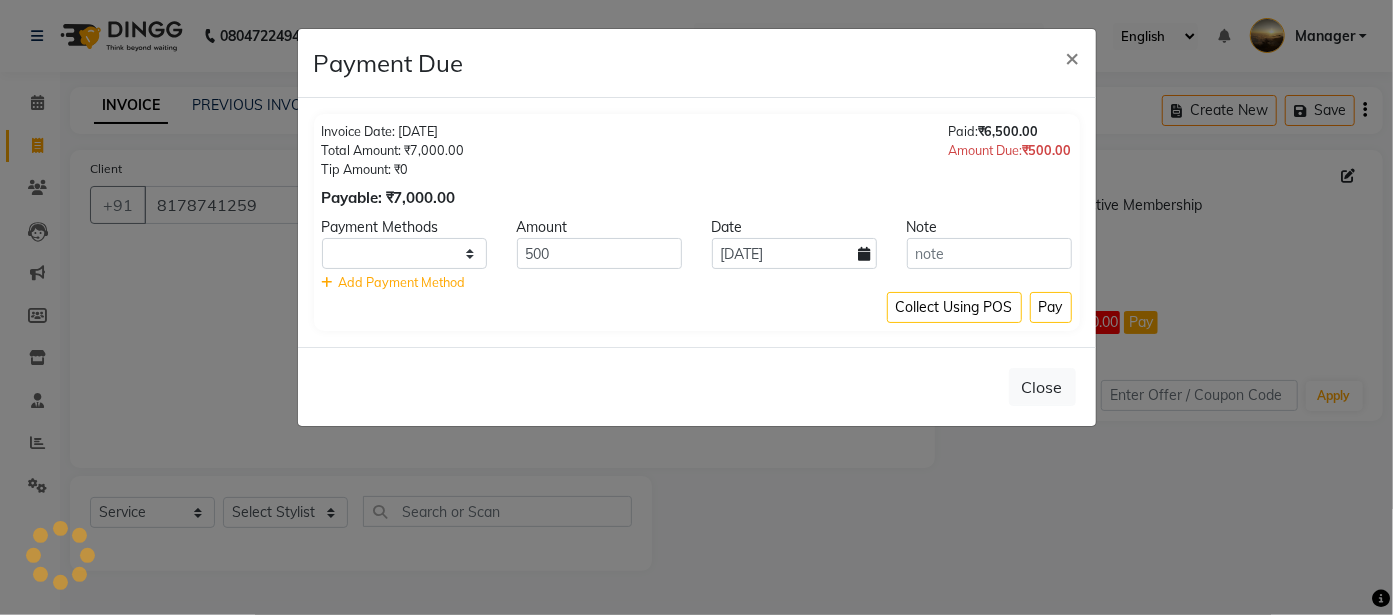 select on "1" 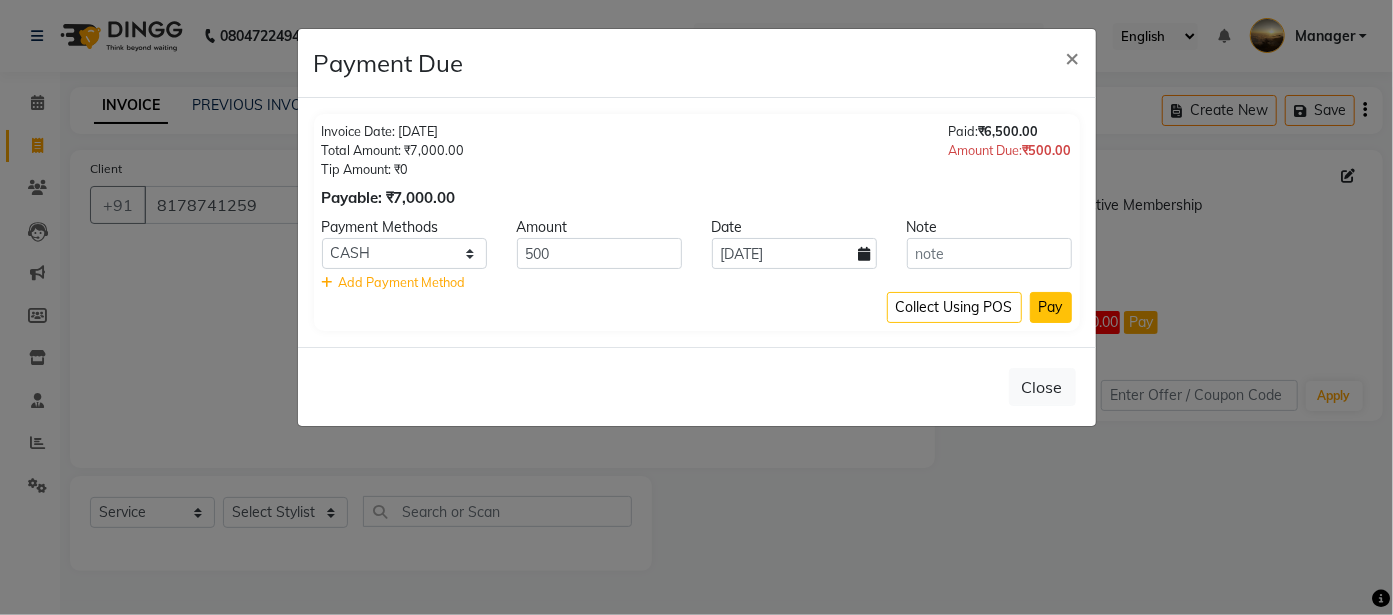 click on "Pay" 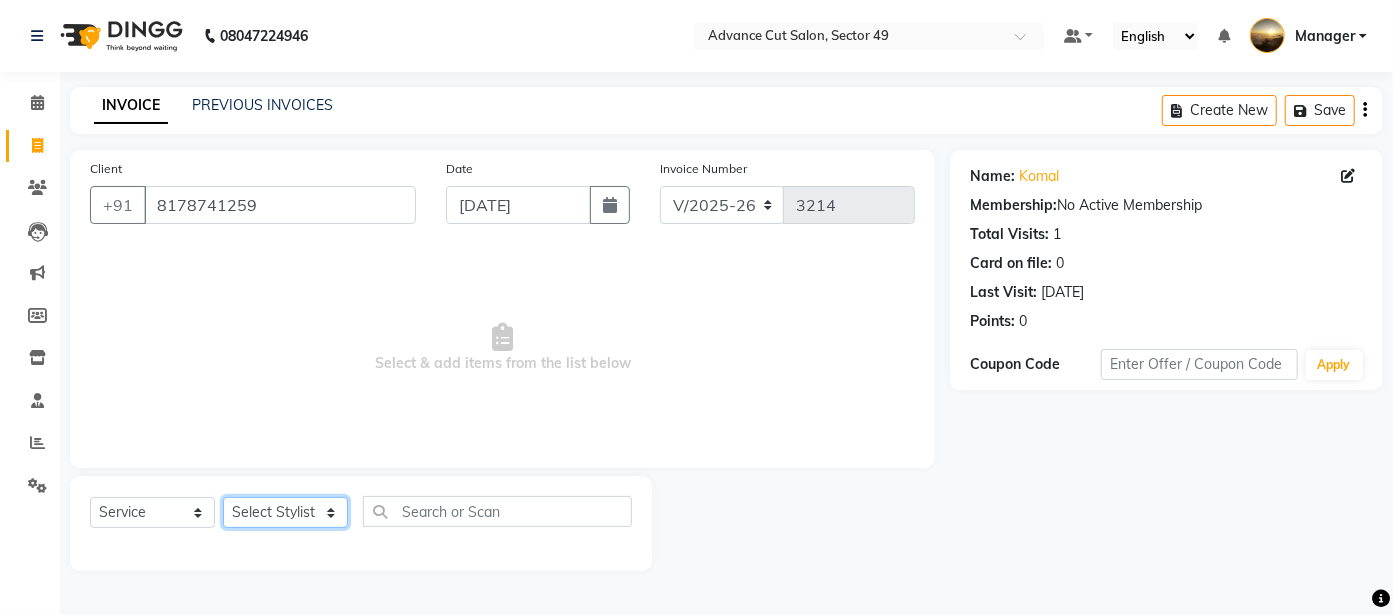 click on "Select Stylist [PERSON_NAME] danish [PERSON_NAME] Manager product [PERSON_NAME] rakhi [PERSON_NAME] sameer sameer Tip vishal" 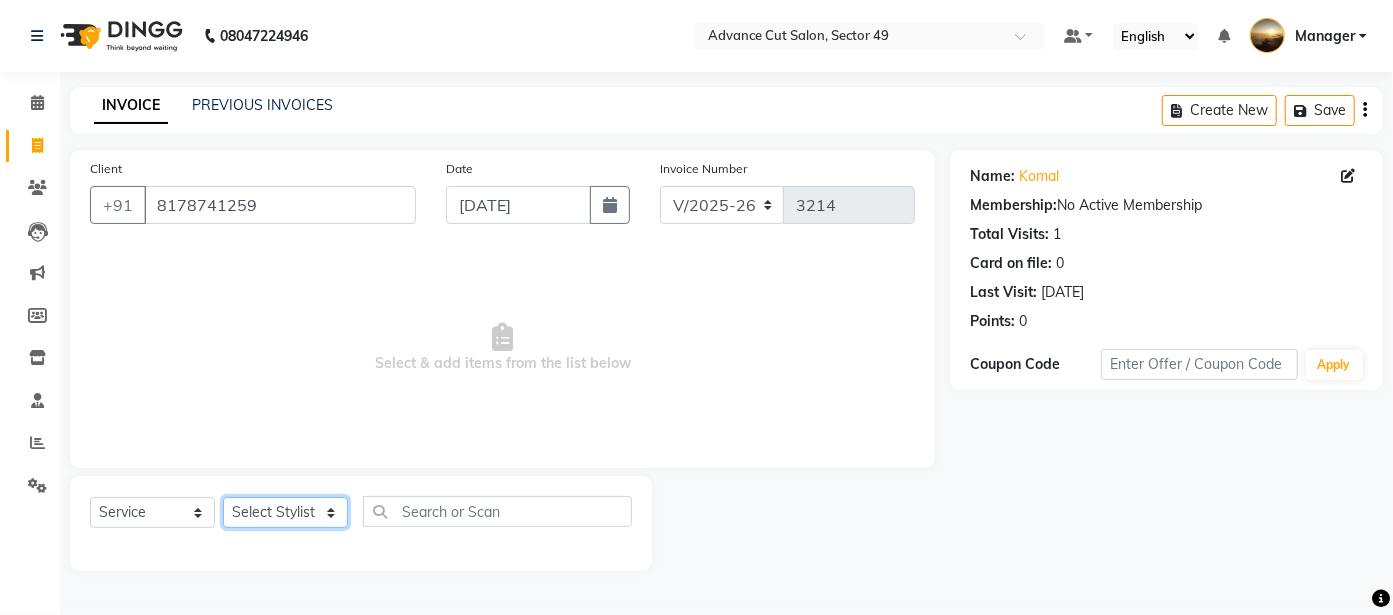 select on "74206" 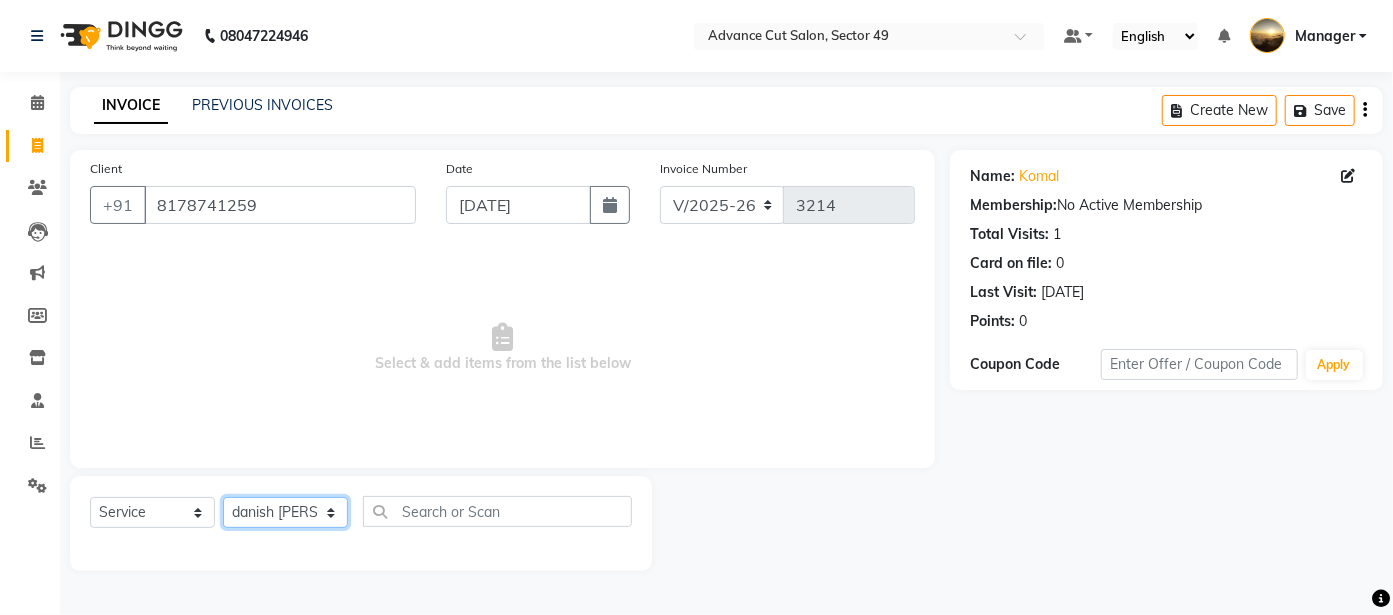 click on "Select Stylist [PERSON_NAME] danish [PERSON_NAME] Manager product [PERSON_NAME] rakhi [PERSON_NAME] sameer sameer Tip vishal" 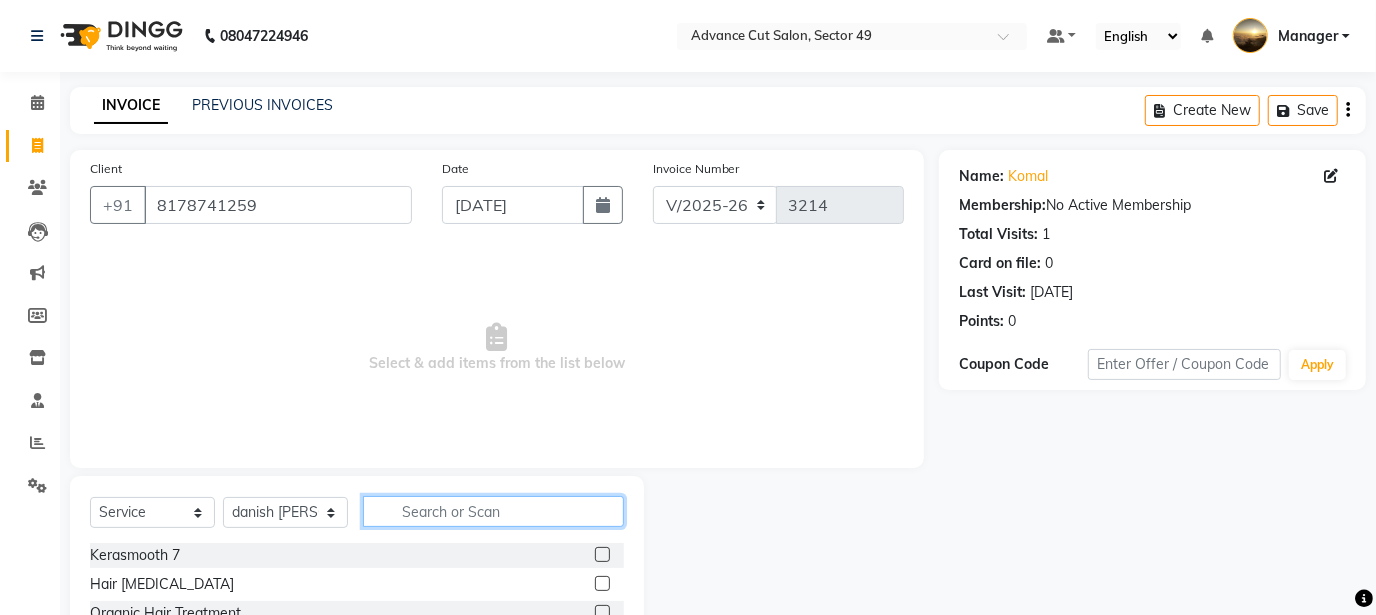 click 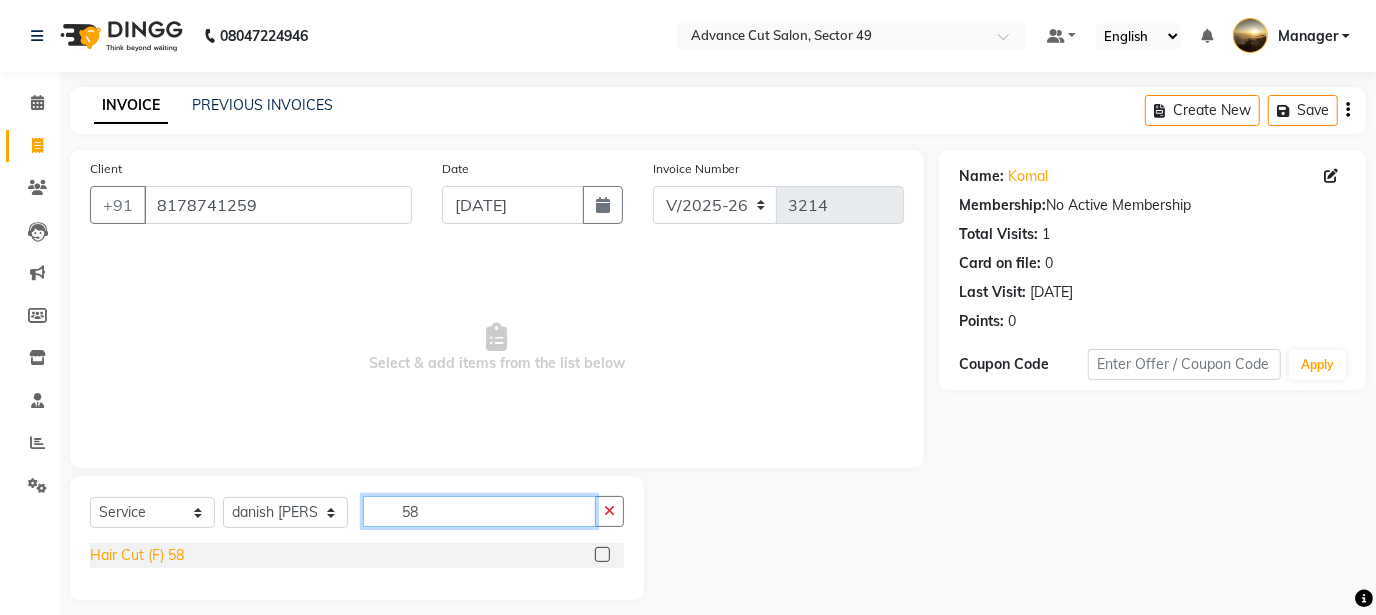 type on "58" 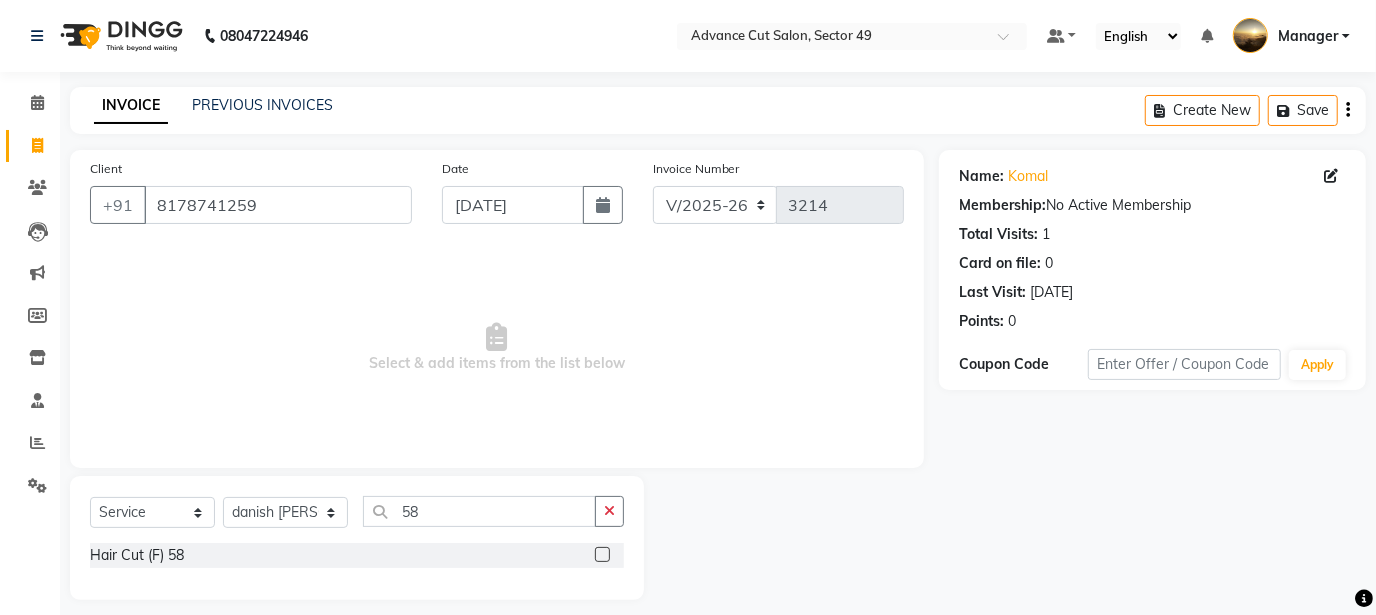 drag, startPoint x: 141, startPoint y: 549, endPoint x: 161, endPoint y: 517, distance: 37.735924 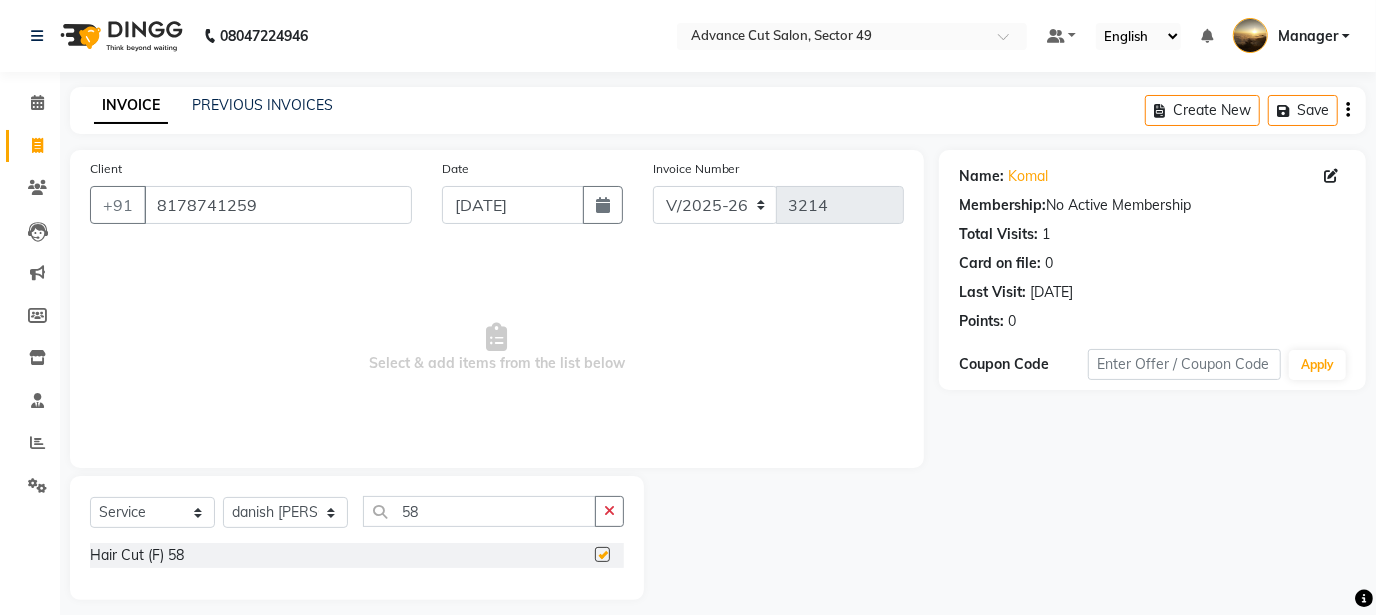 checkbox on "false" 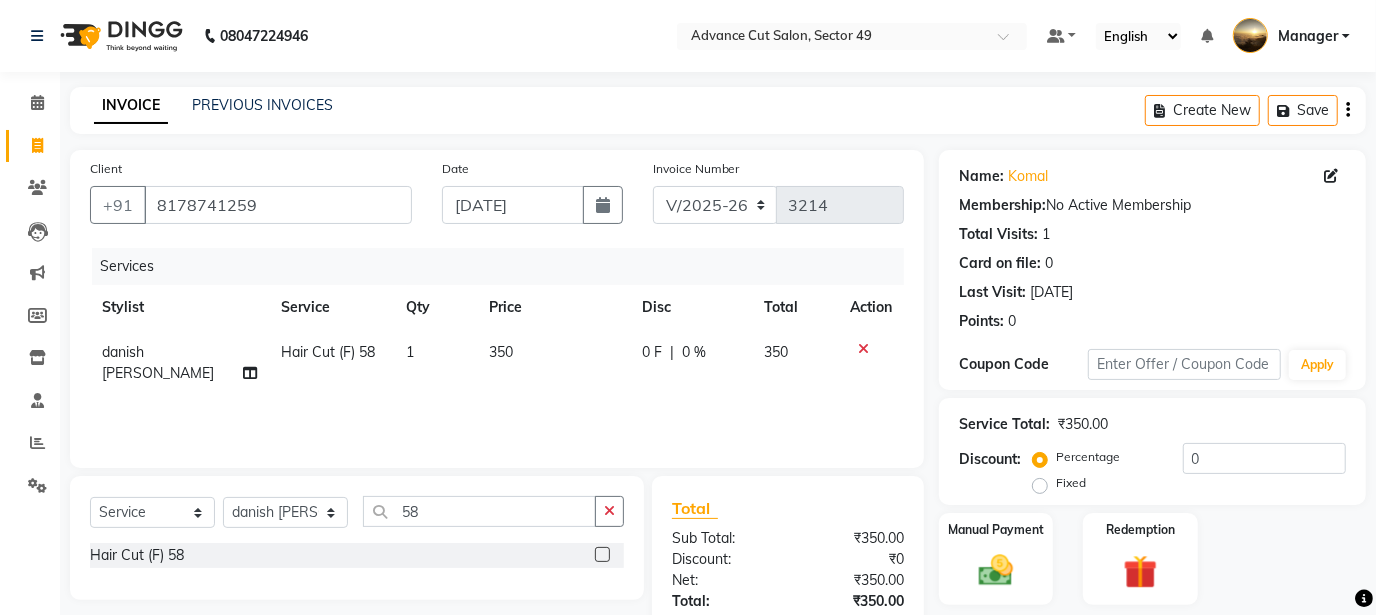 click on "350" 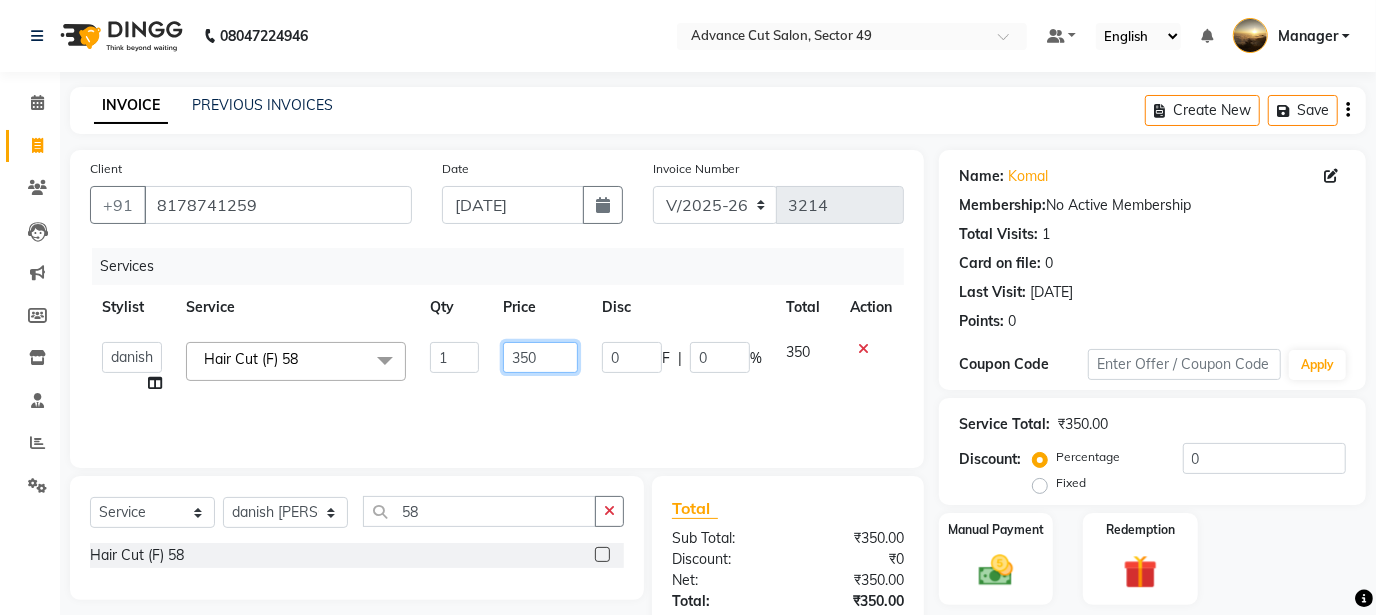 click on "350" 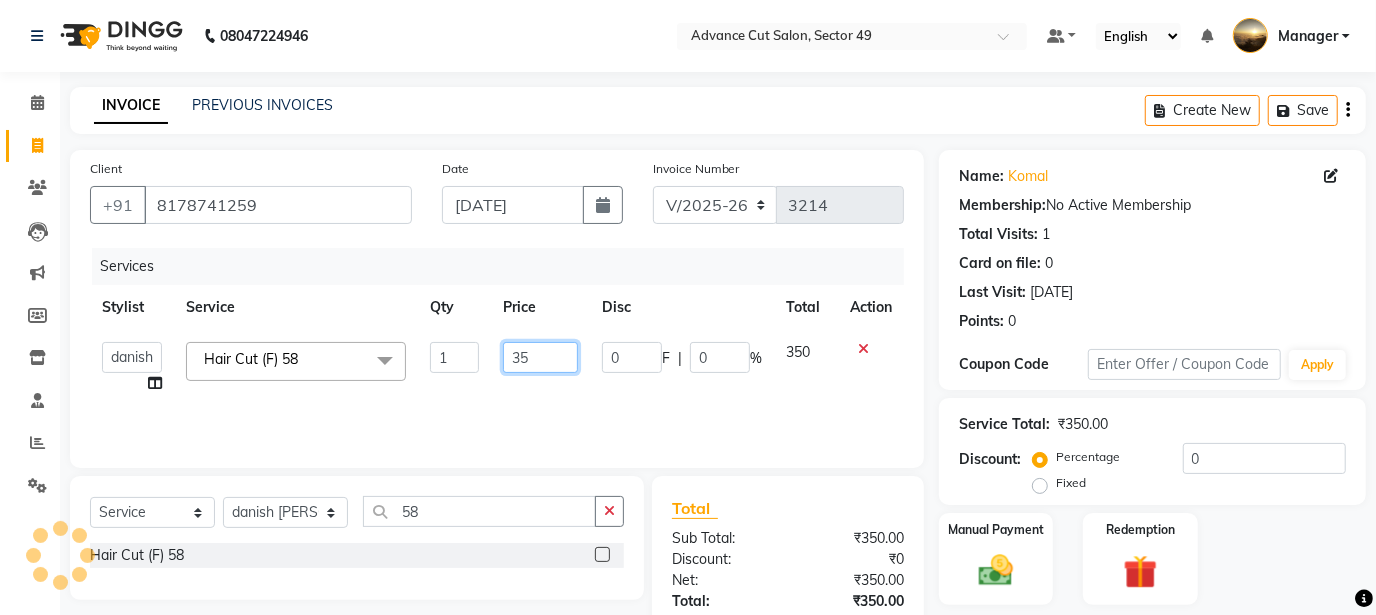 type on "3" 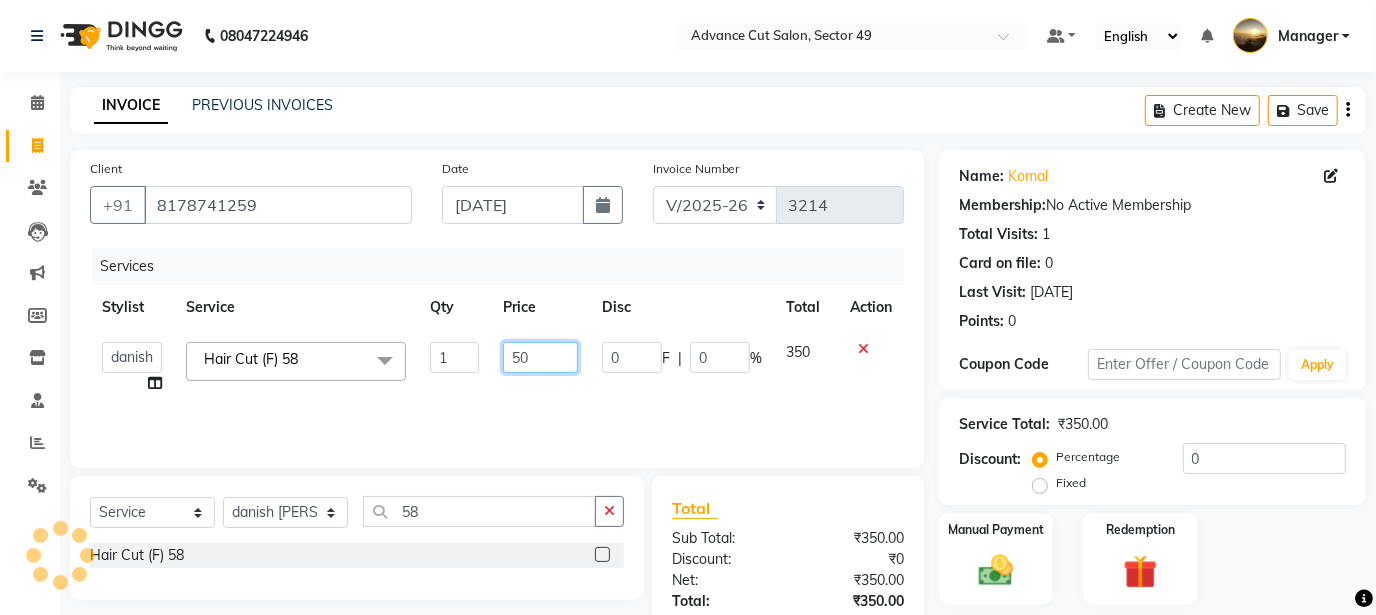type on "500" 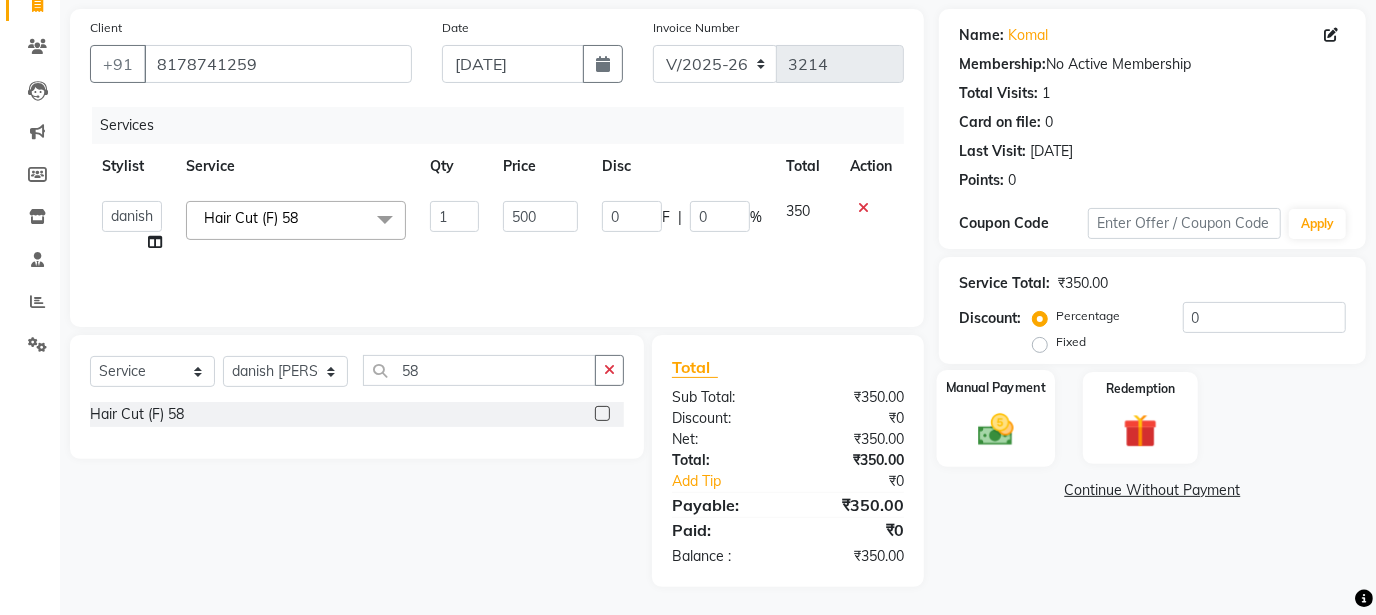 click 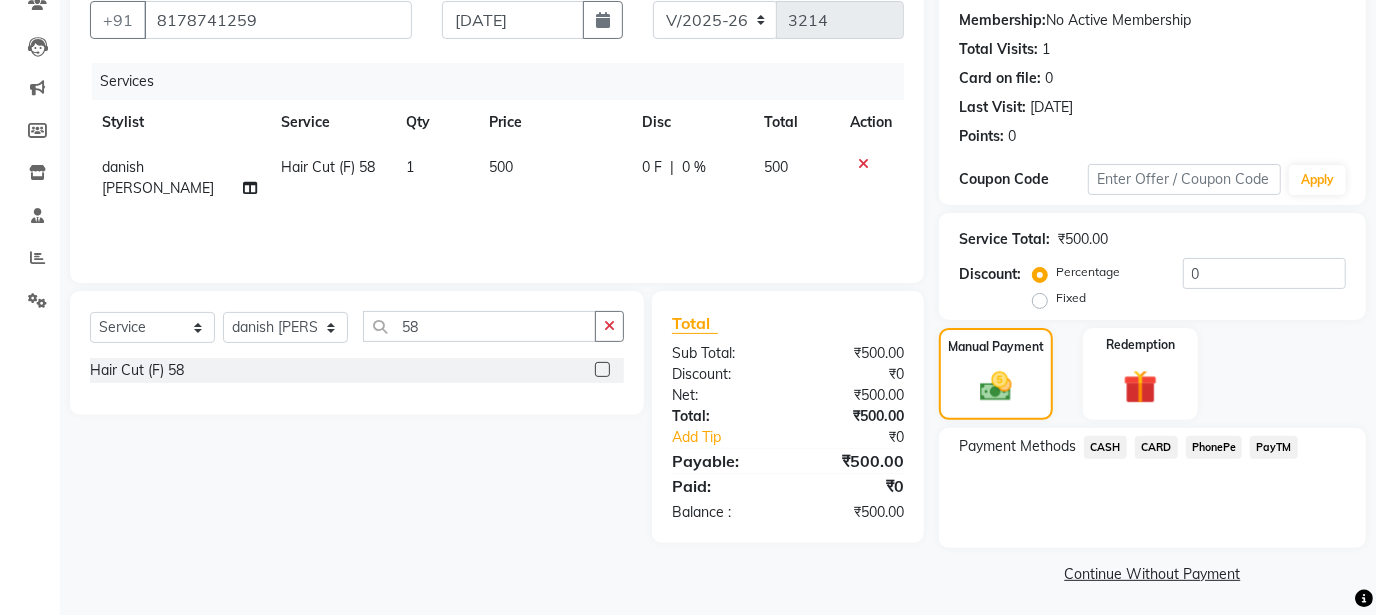 scroll, scrollTop: 188, scrollLeft: 0, axis: vertical 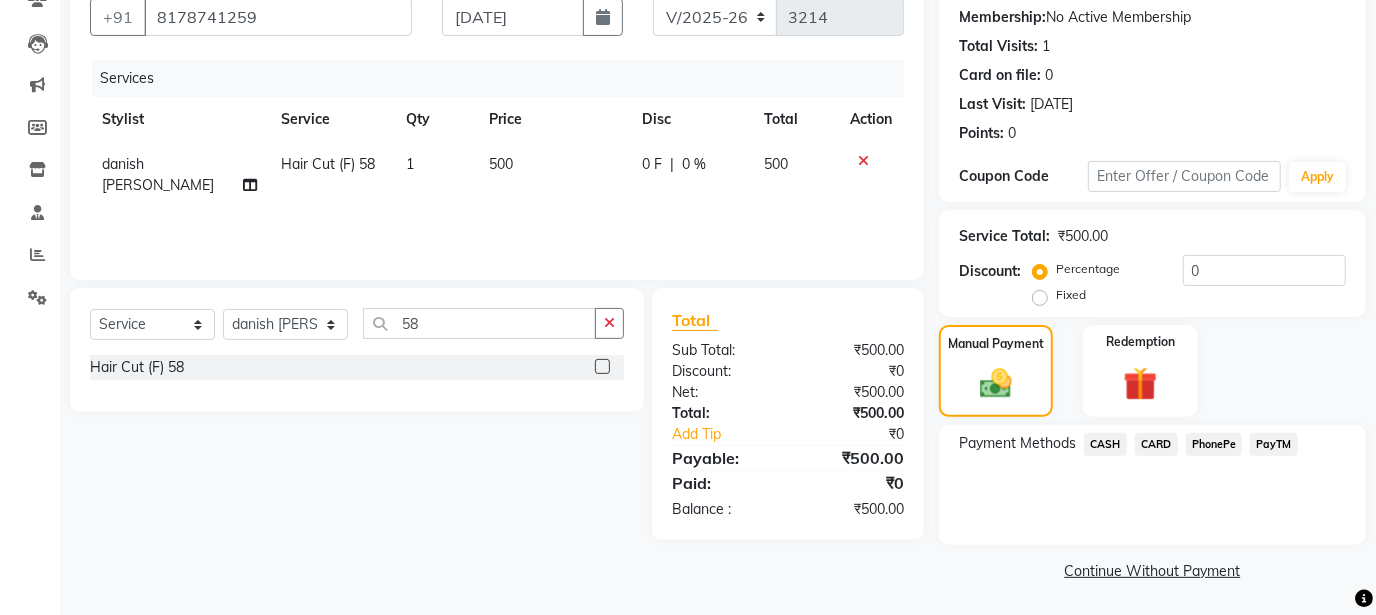 click on "CASH" 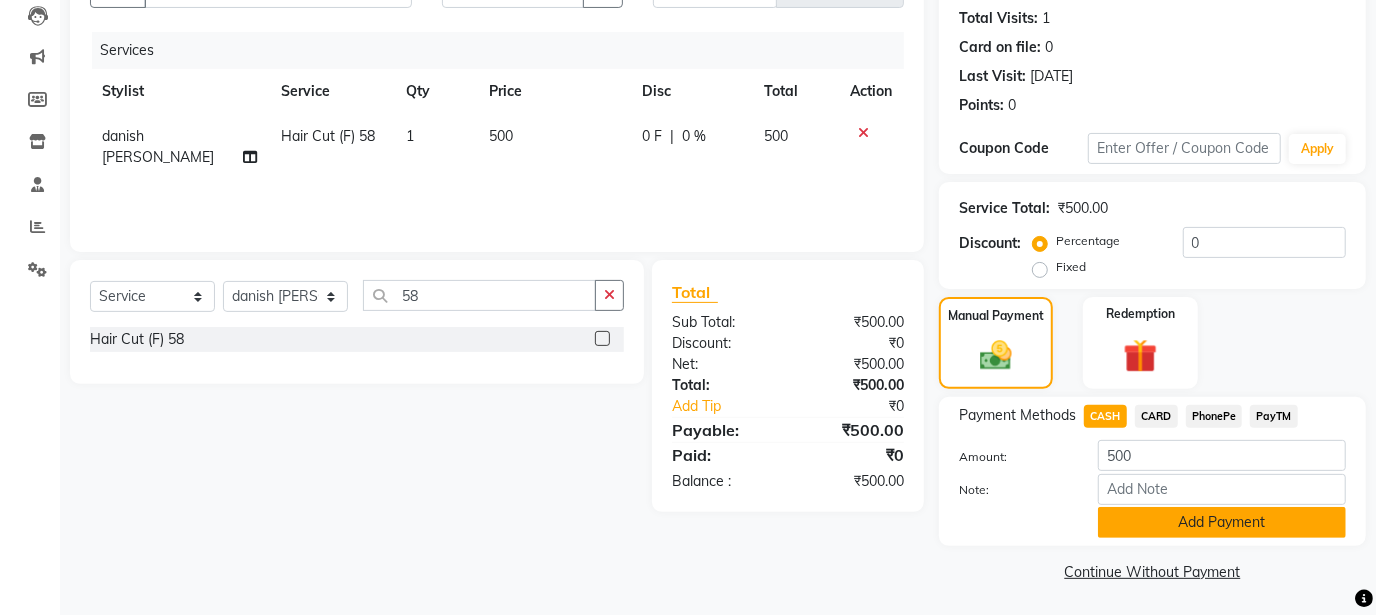 click on "Add Payment" 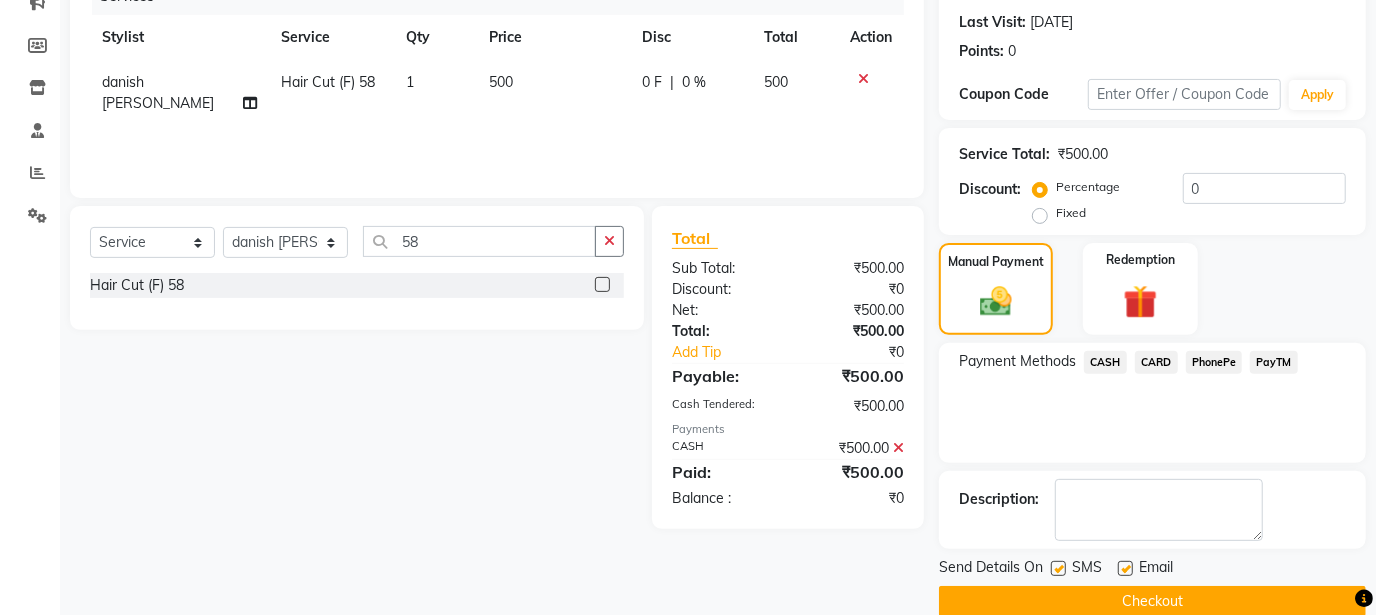 scroll, scrollTop: 300, scrollLeft: 0, axis: vertical 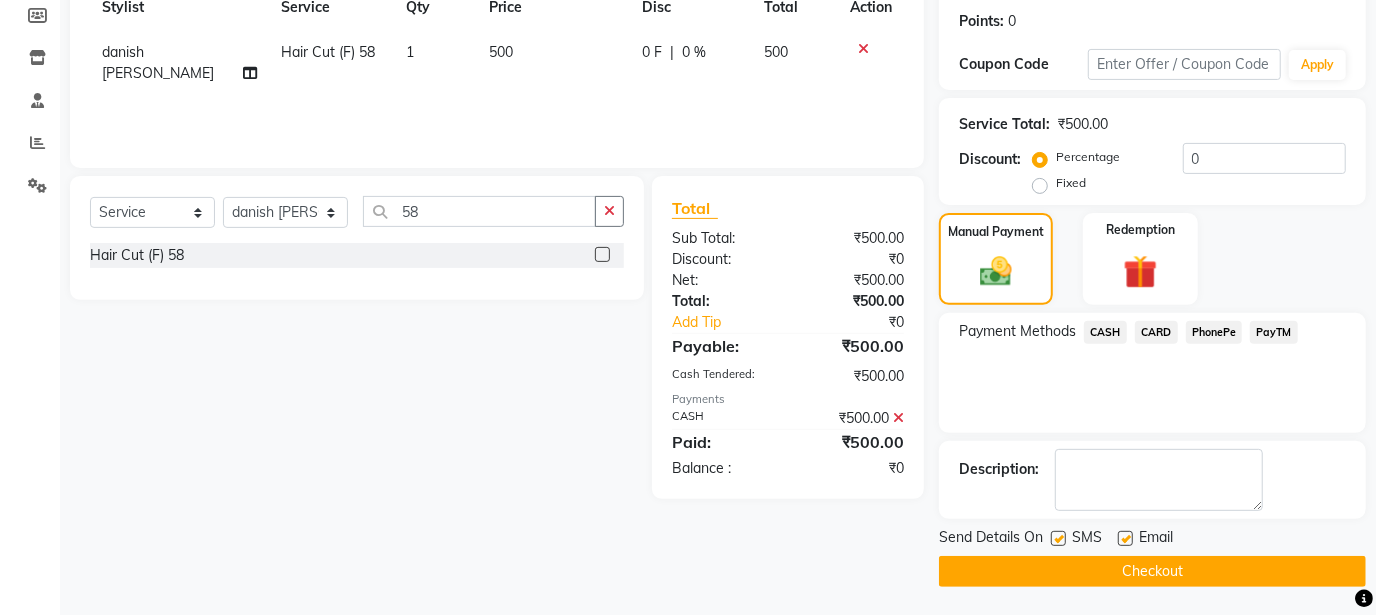 click on "Checkout" 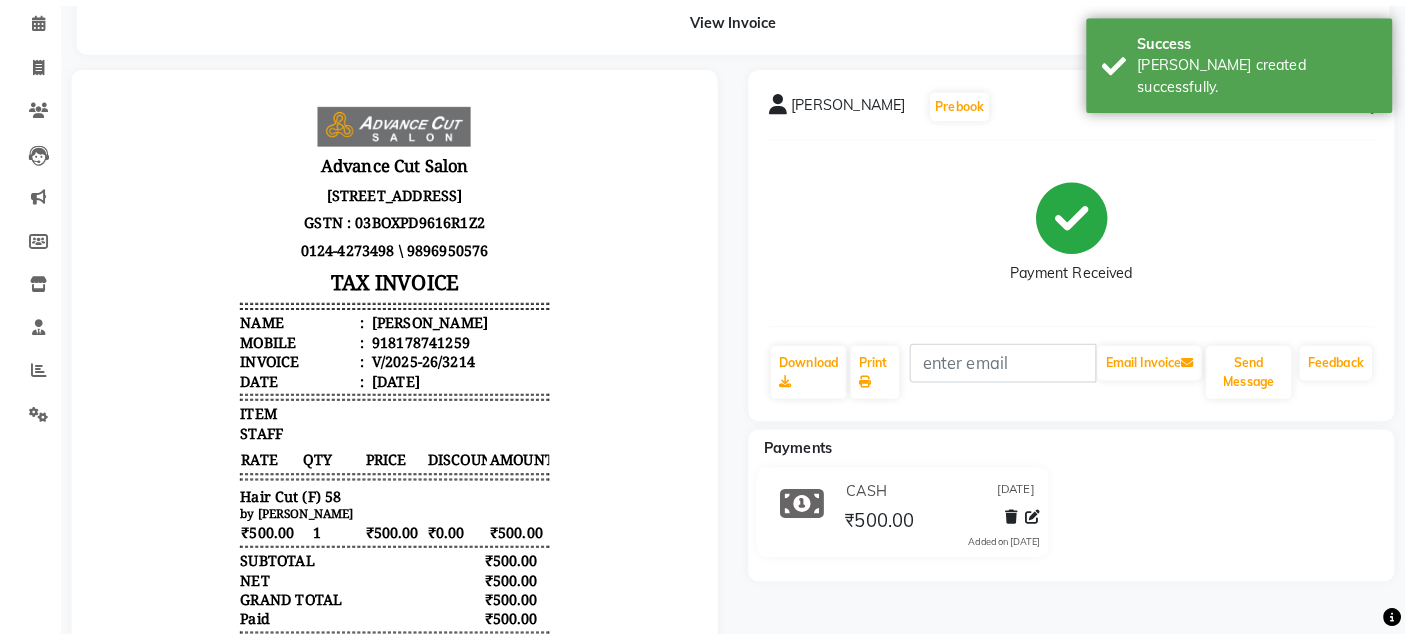 scroll, scrollTop: 0, scrollLeft: 0, axis: both 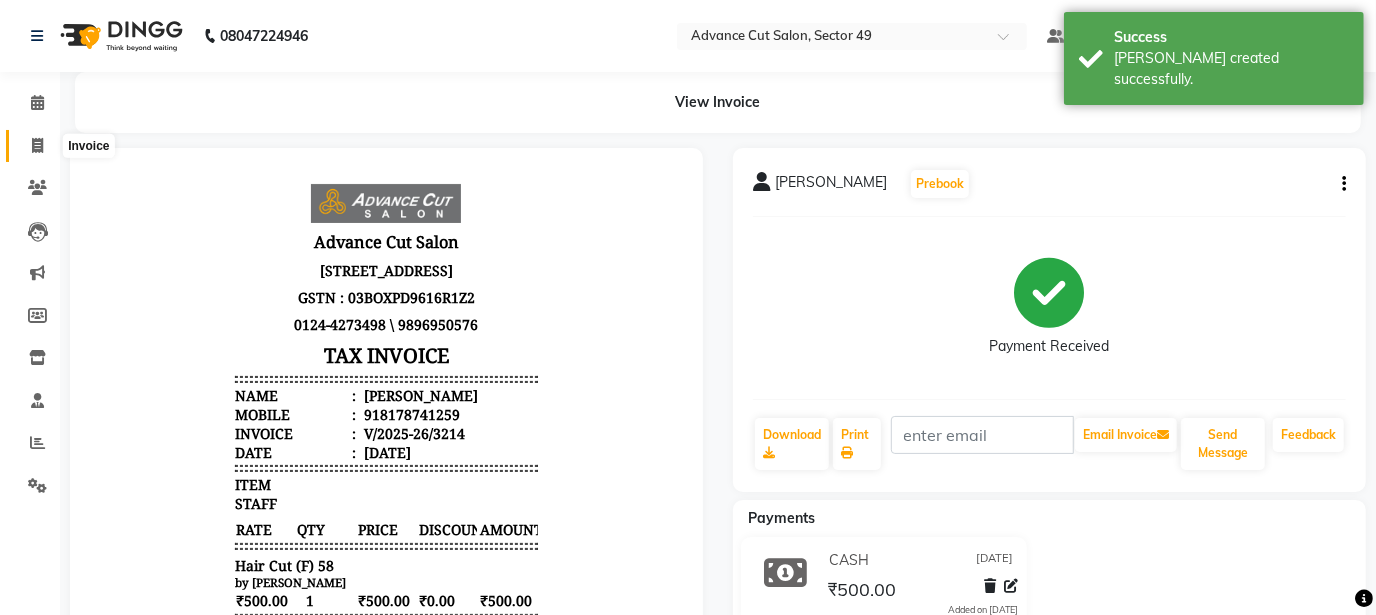 click 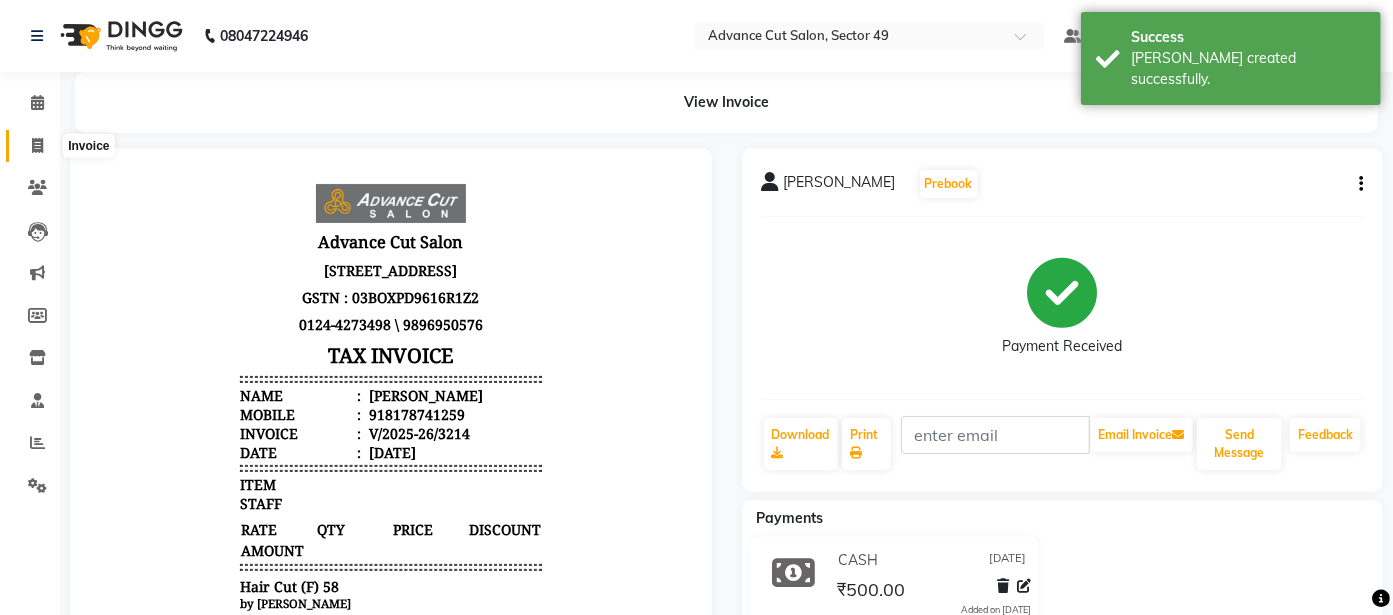 select on "4616" 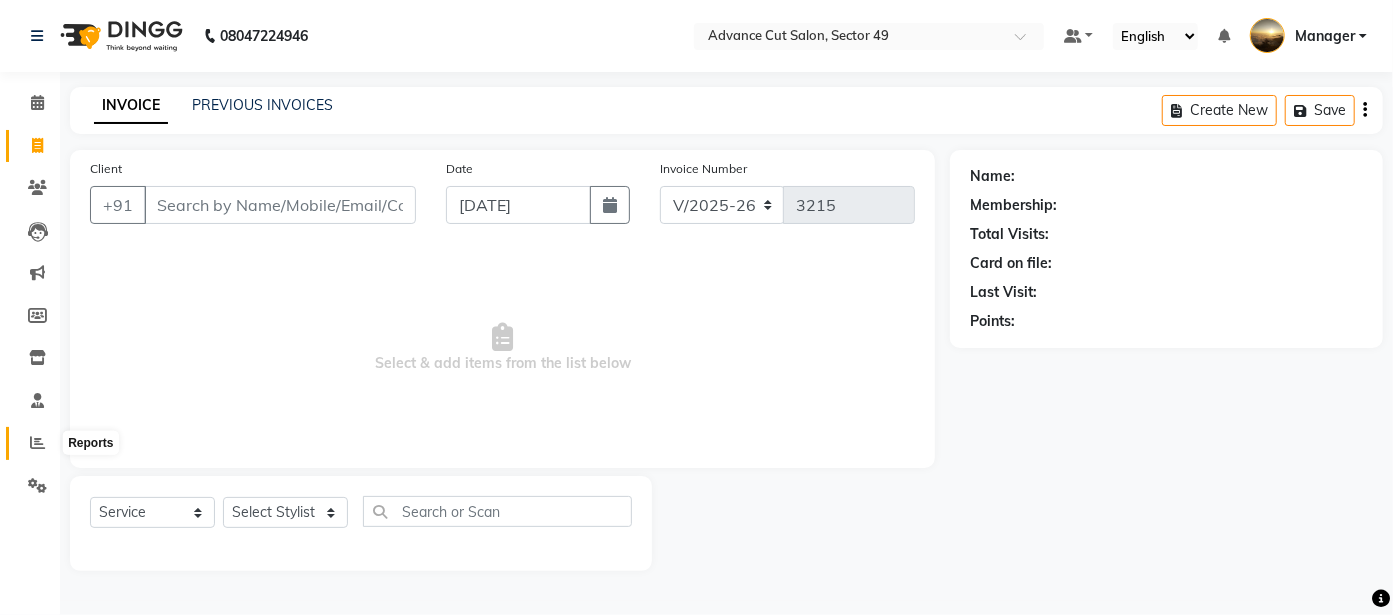 click 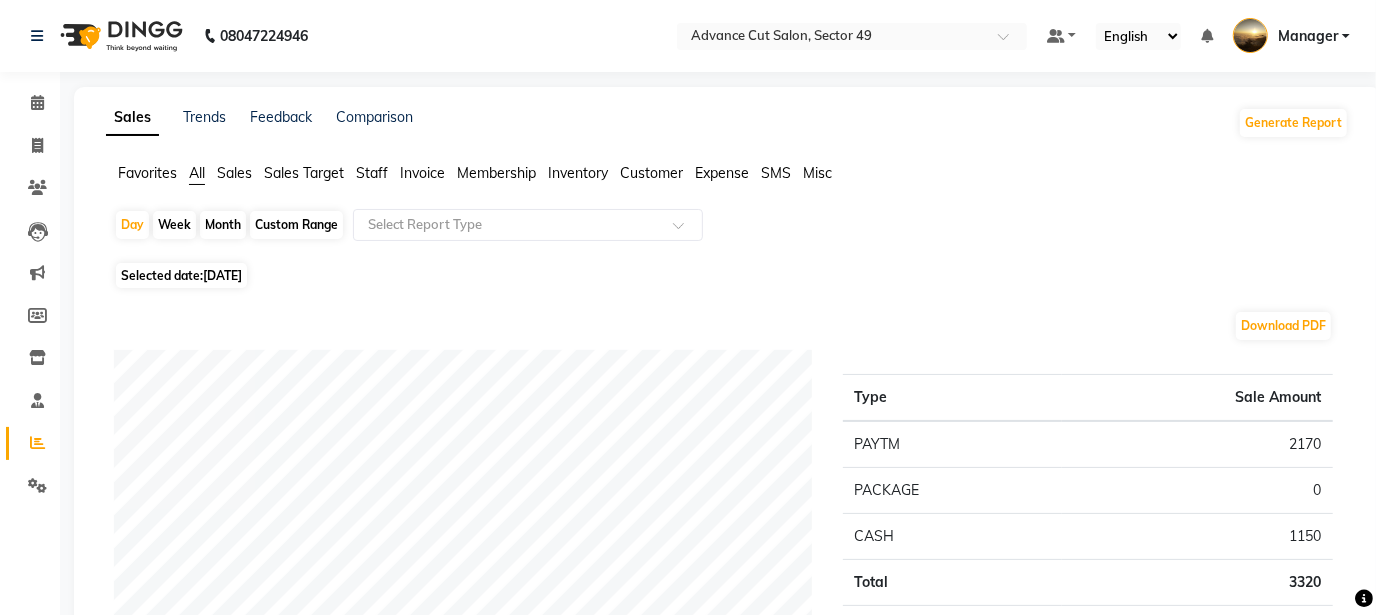 select on "service" 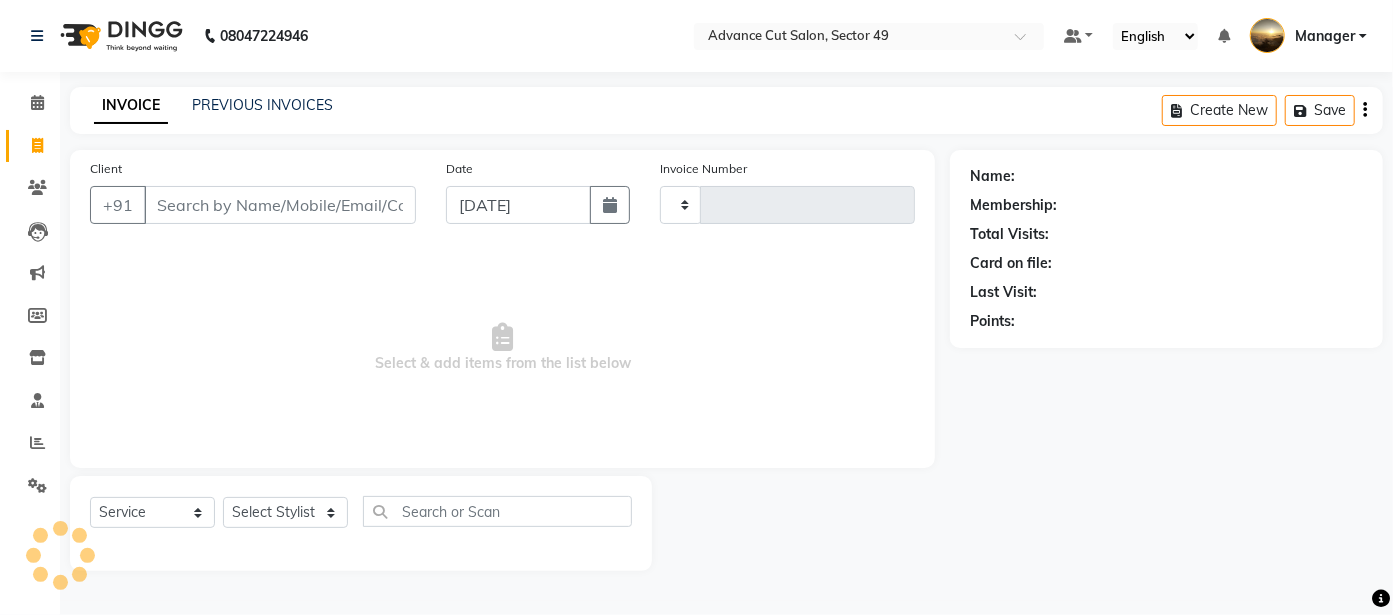 type on "3215" 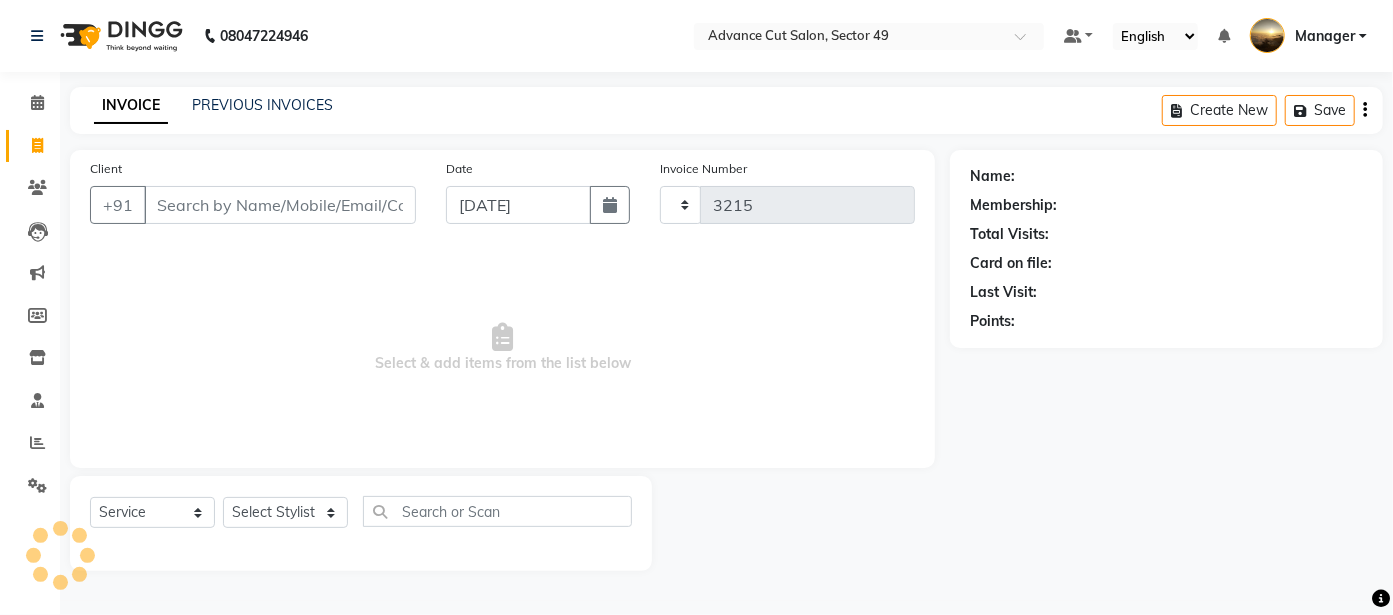 select on "4616" 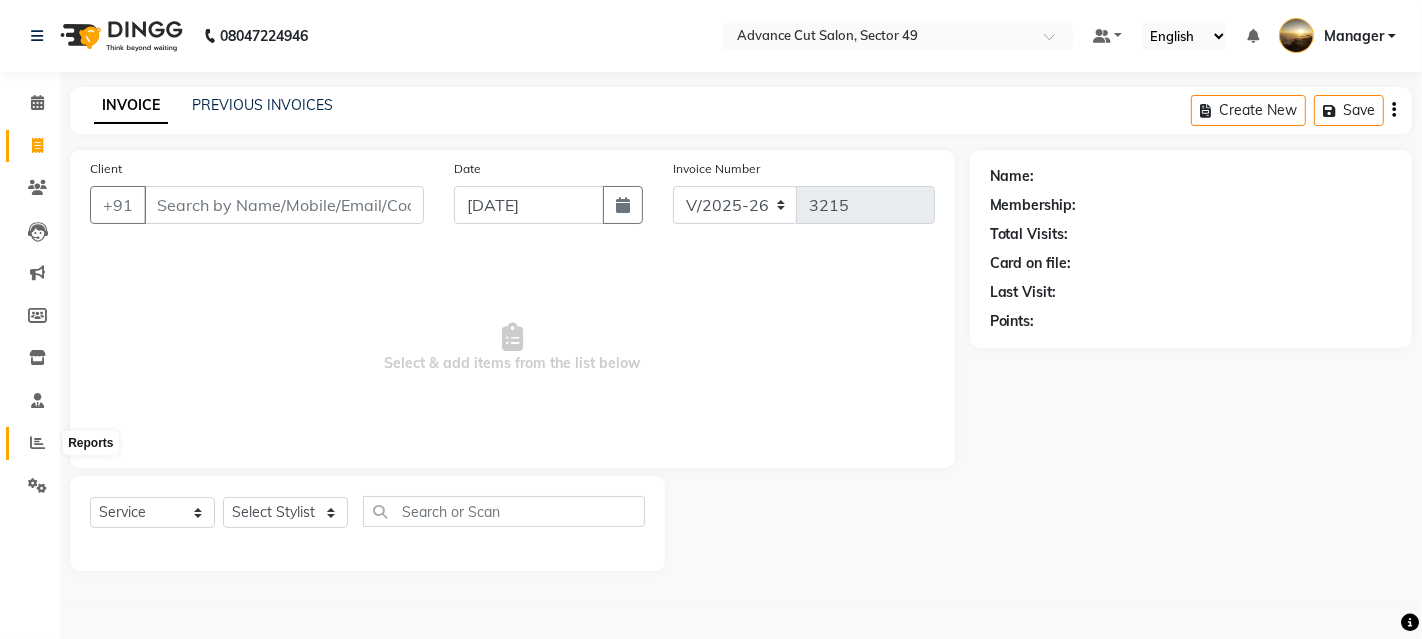 click 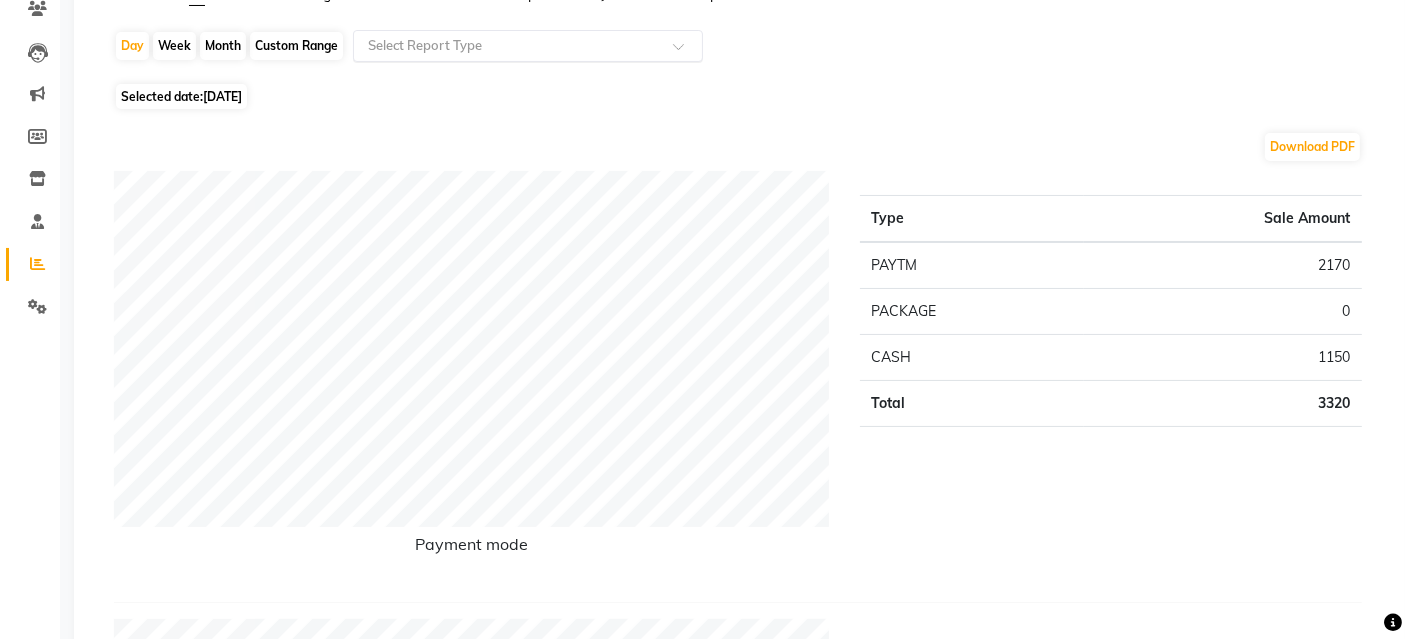 scroll, scrollTop: 111, scrollLeft: 0, axis: vertical 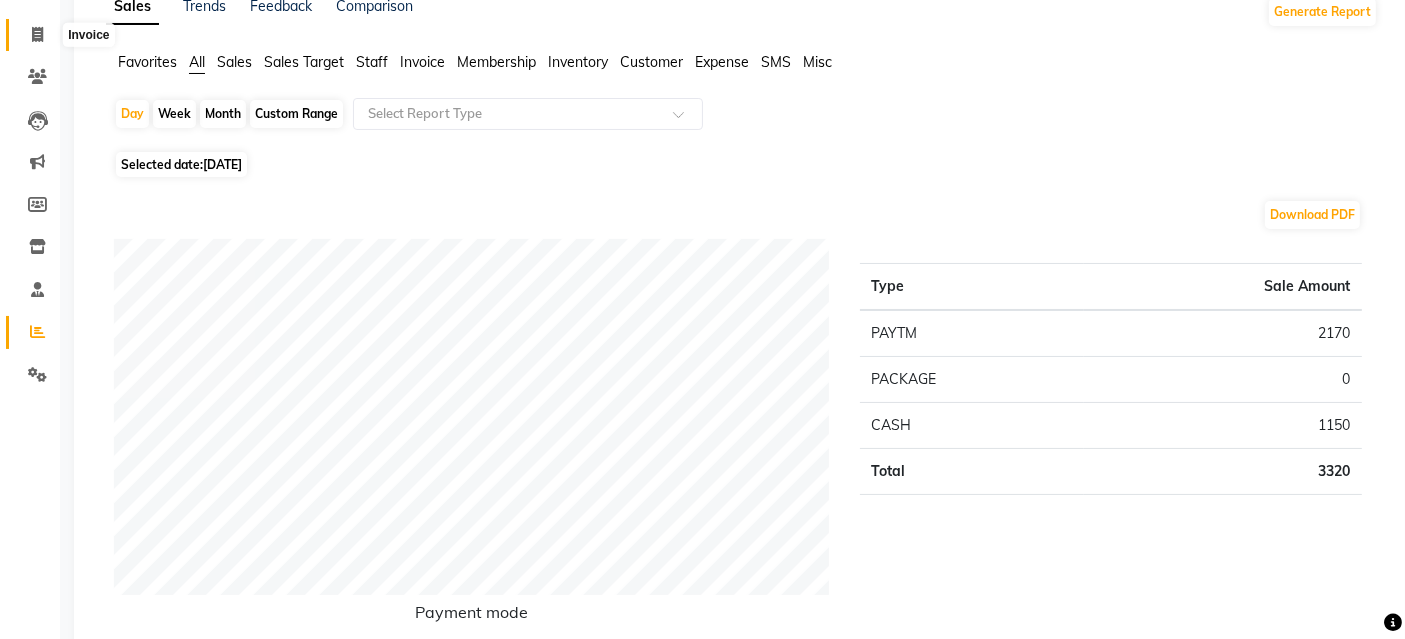 click 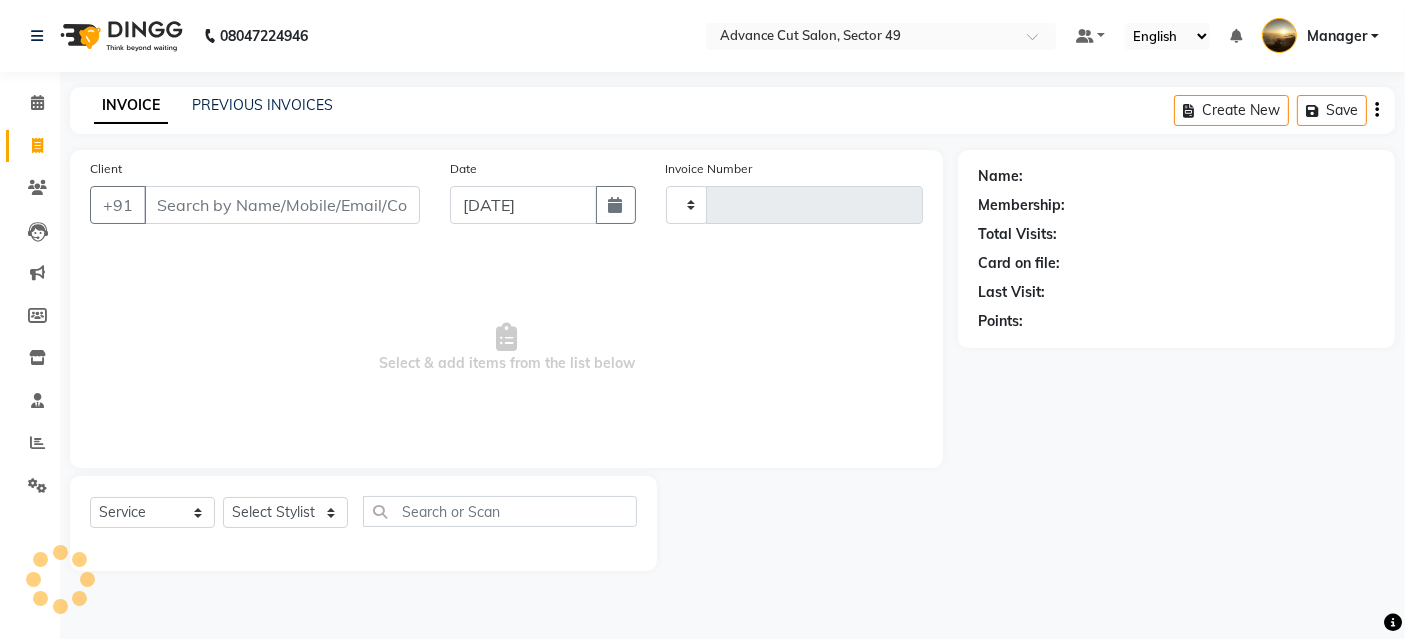 scroll, scrollTop: 0, scrollLeft: 0, axis: both 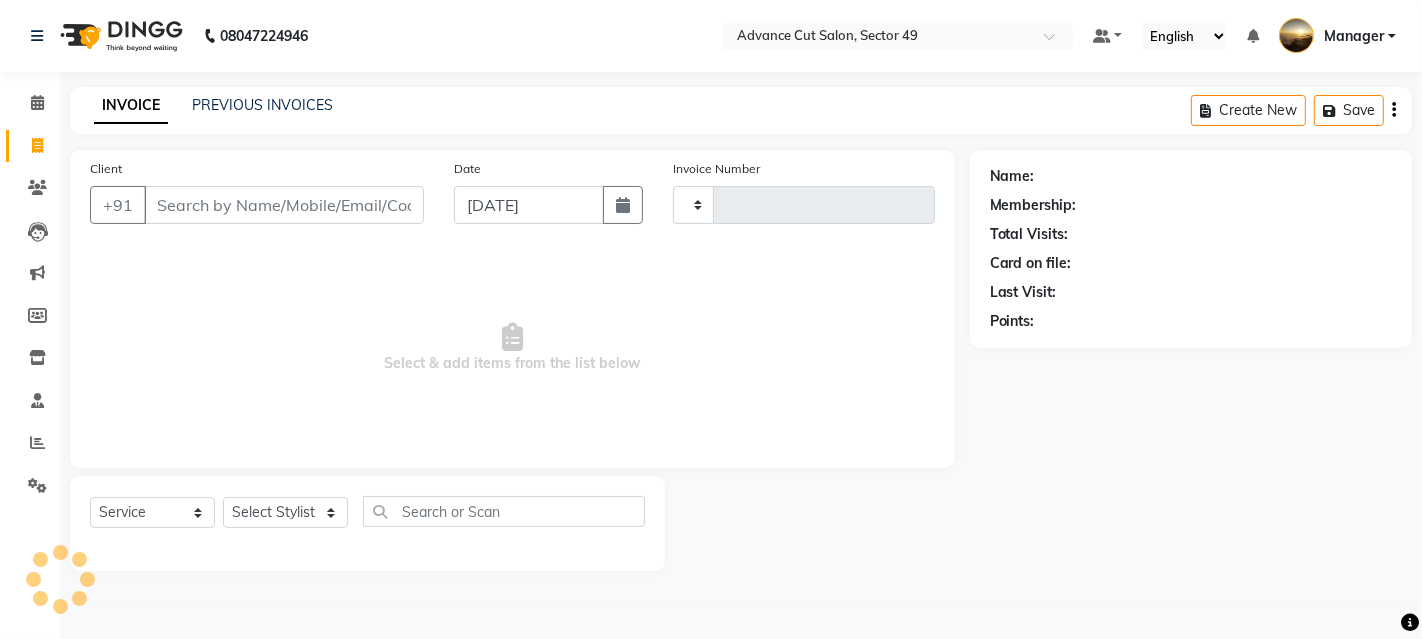 type on "3215" 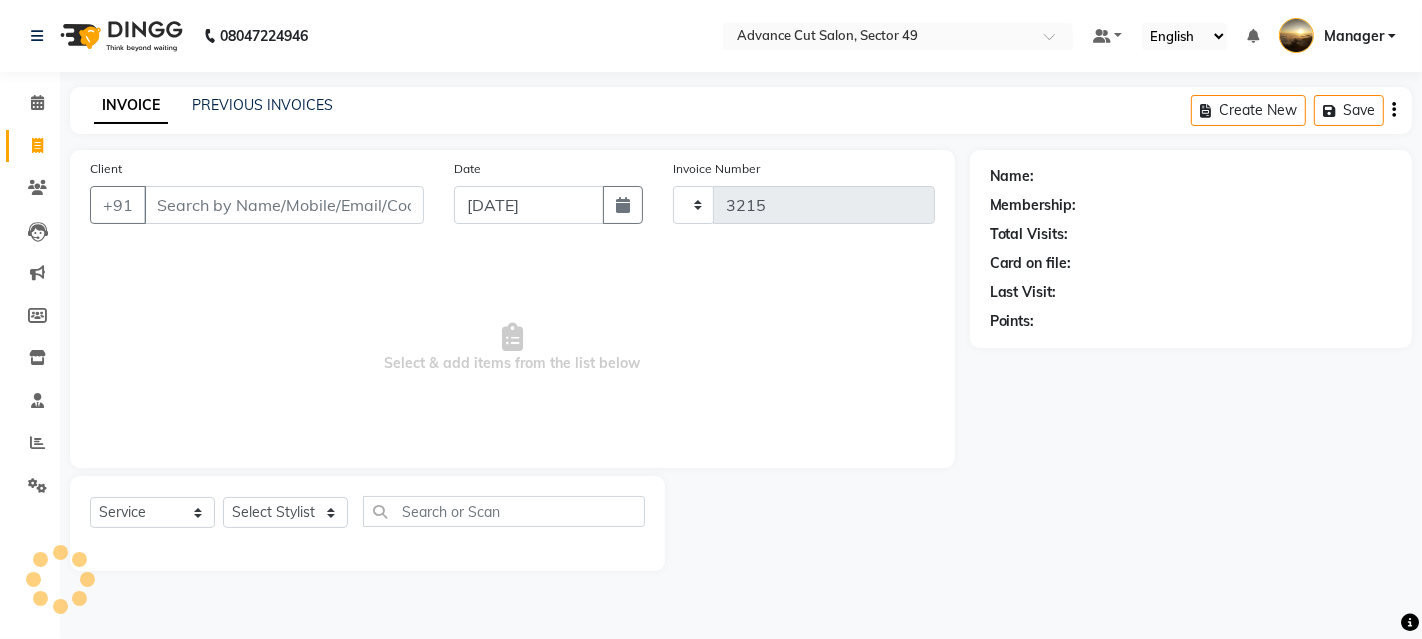 select on "4616" 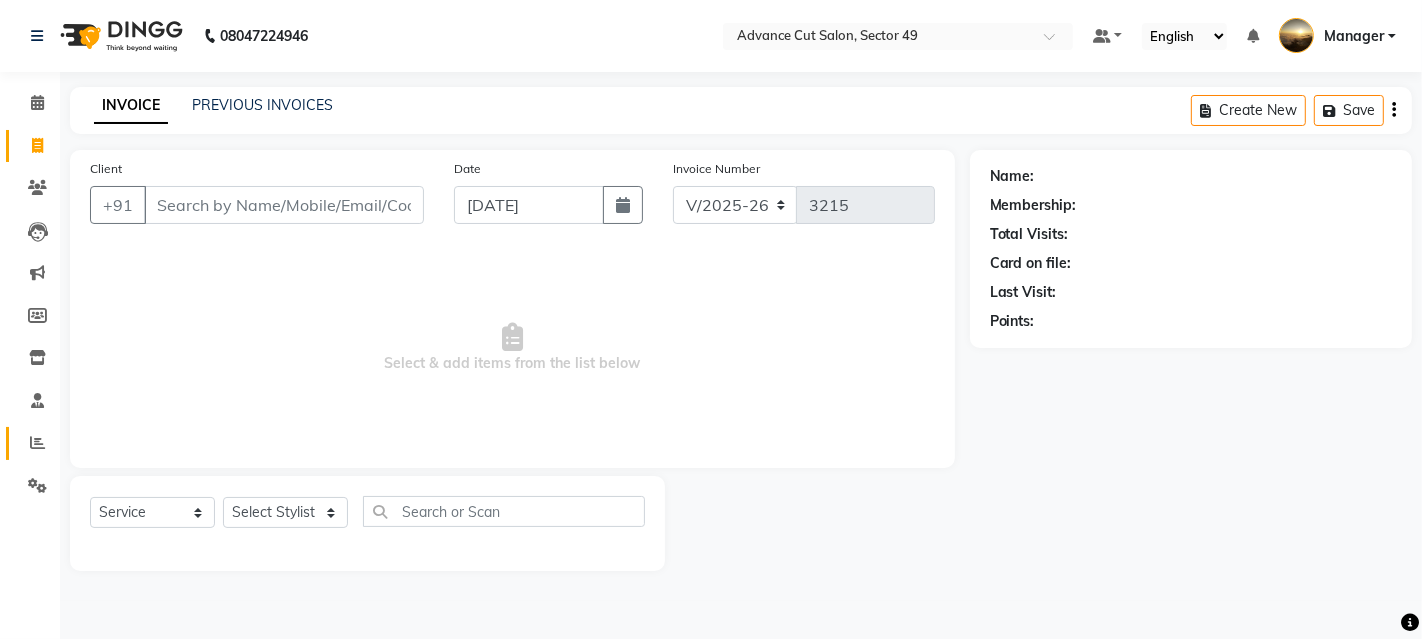 click on "Reports" 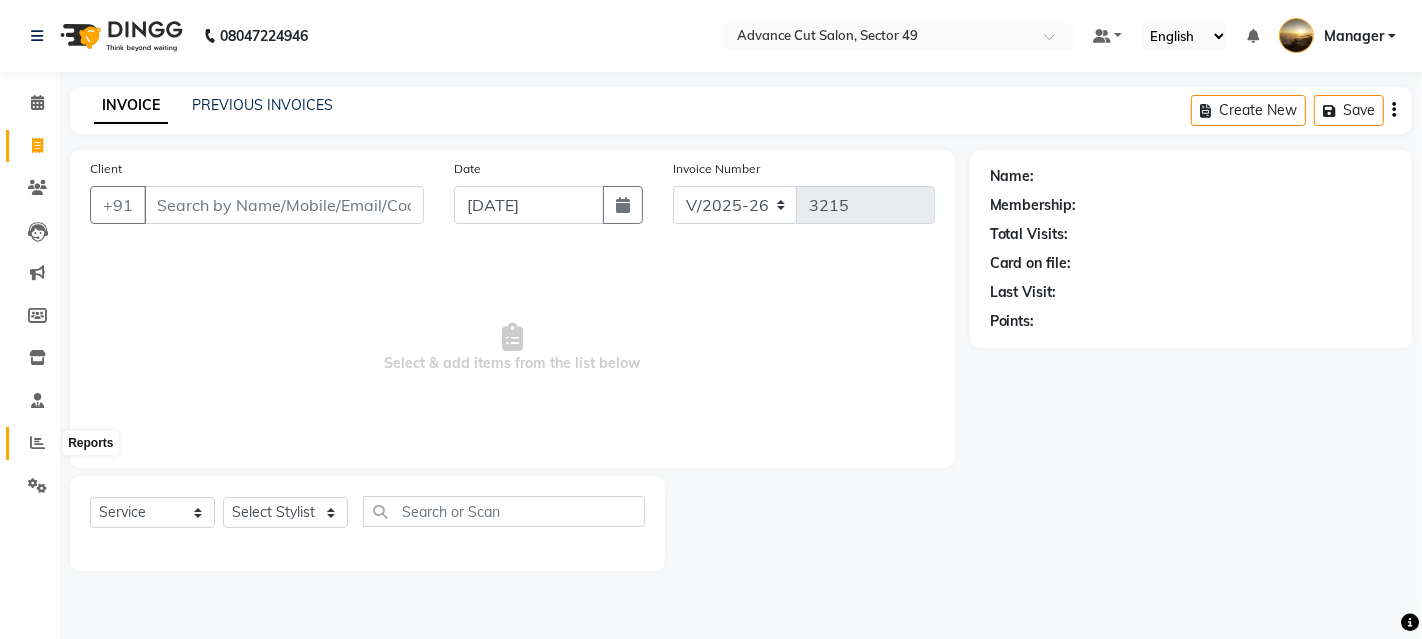 click 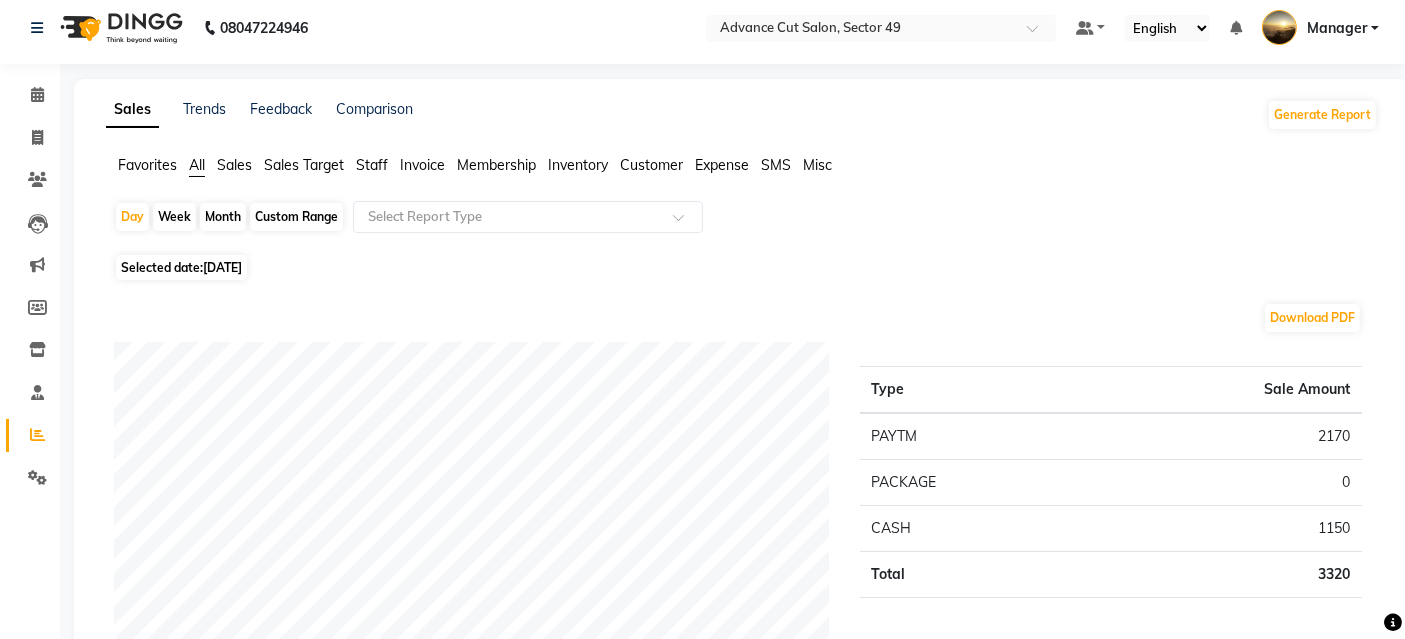 scroll, scrollTop: 0, scrollLeft: 0, axis: both 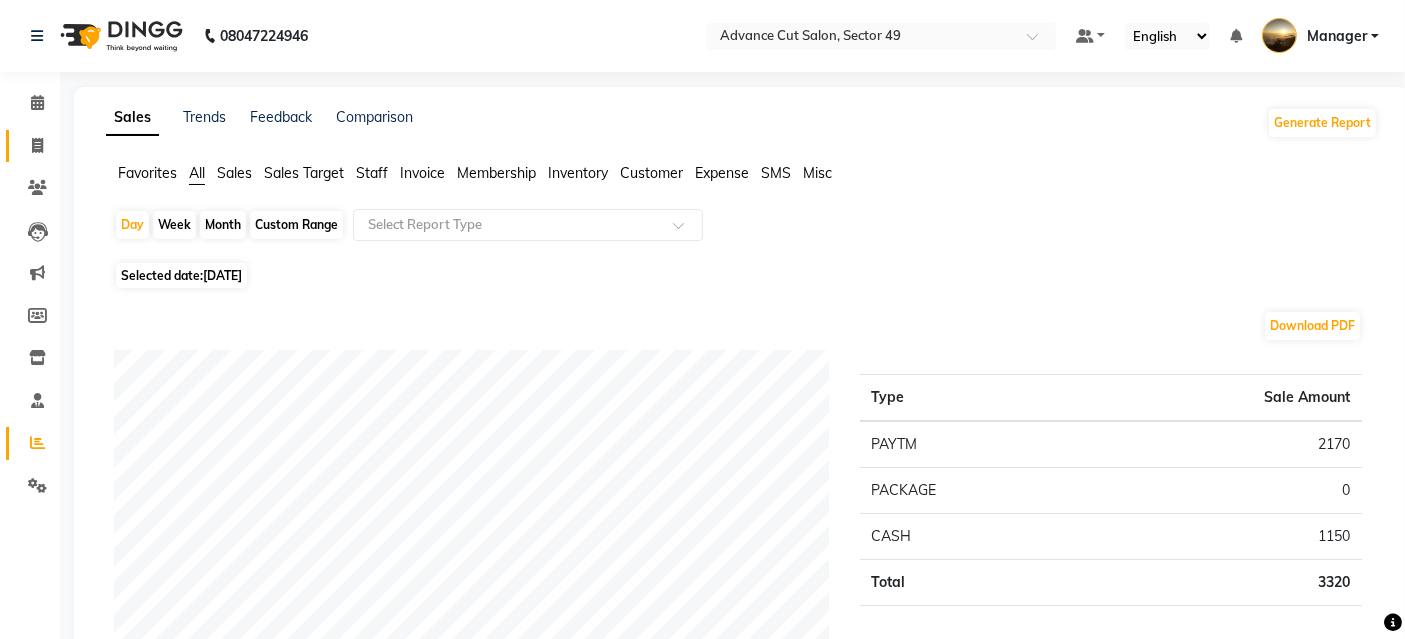 click 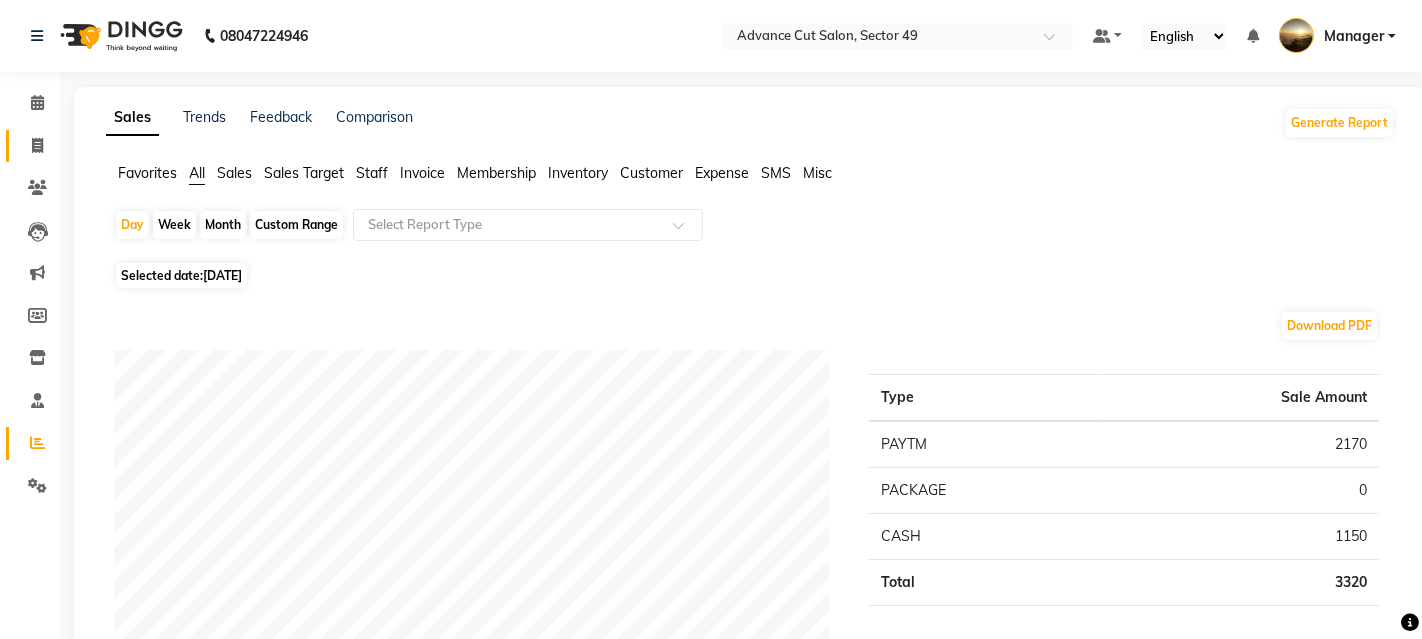 select on "service" 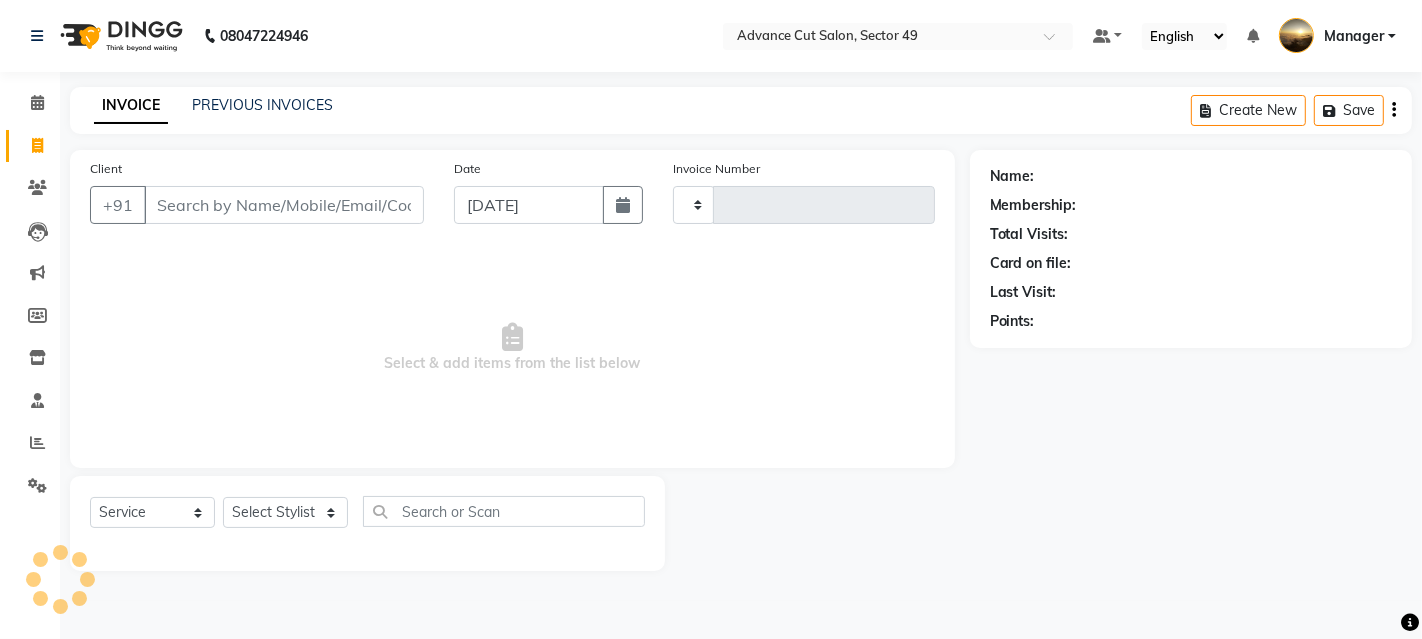 type on "3215" 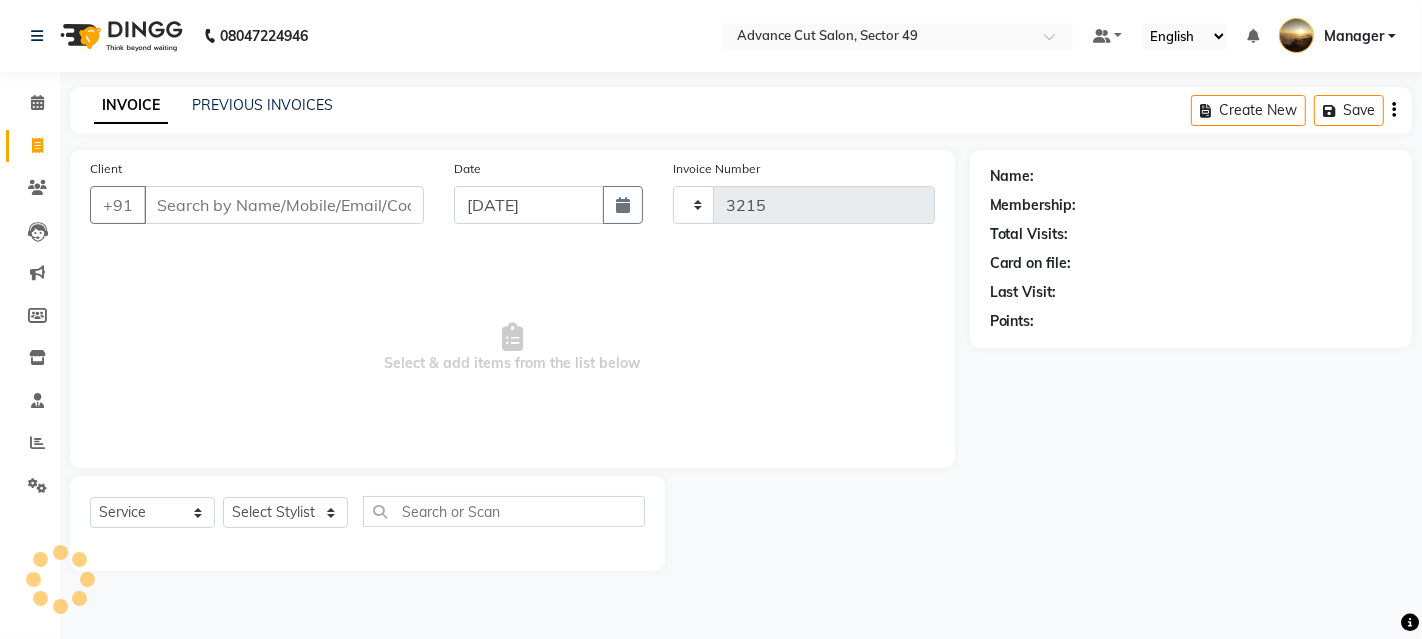 select on "4616" 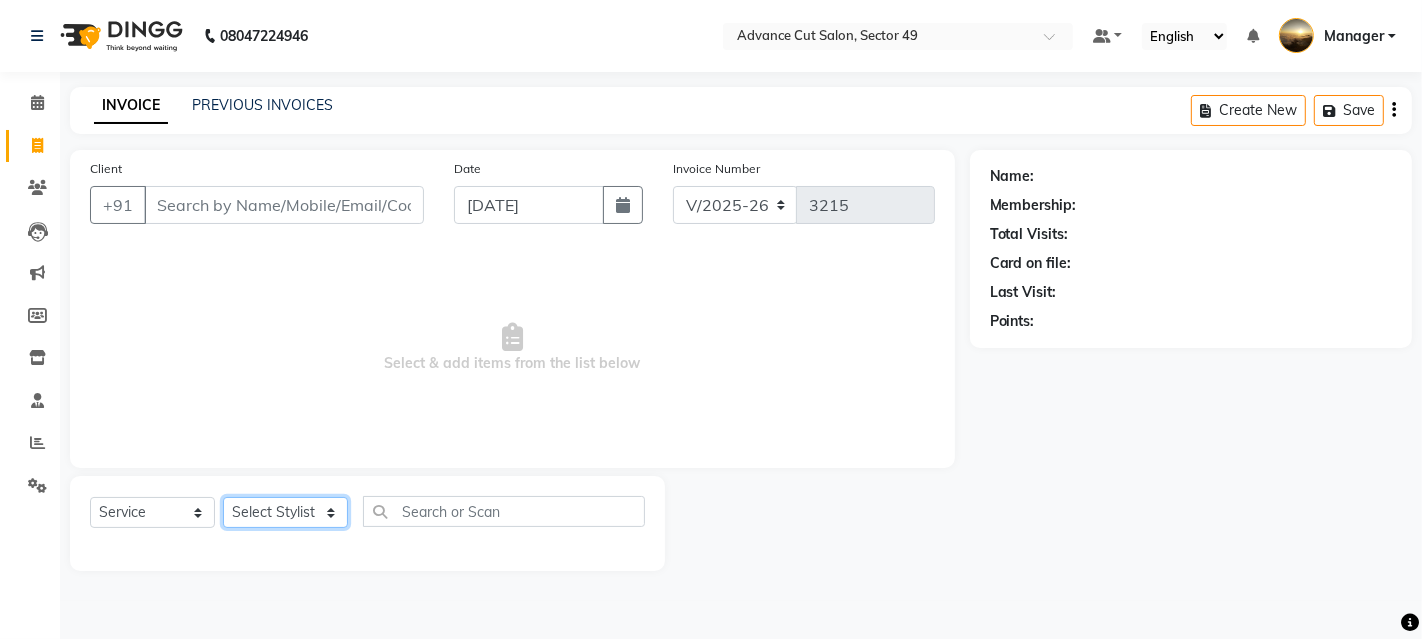 click on "Select Stylist Ayaphy Banty danish ali david Manager product purvi rakhi riyaz sameer sameer Tip vishal" 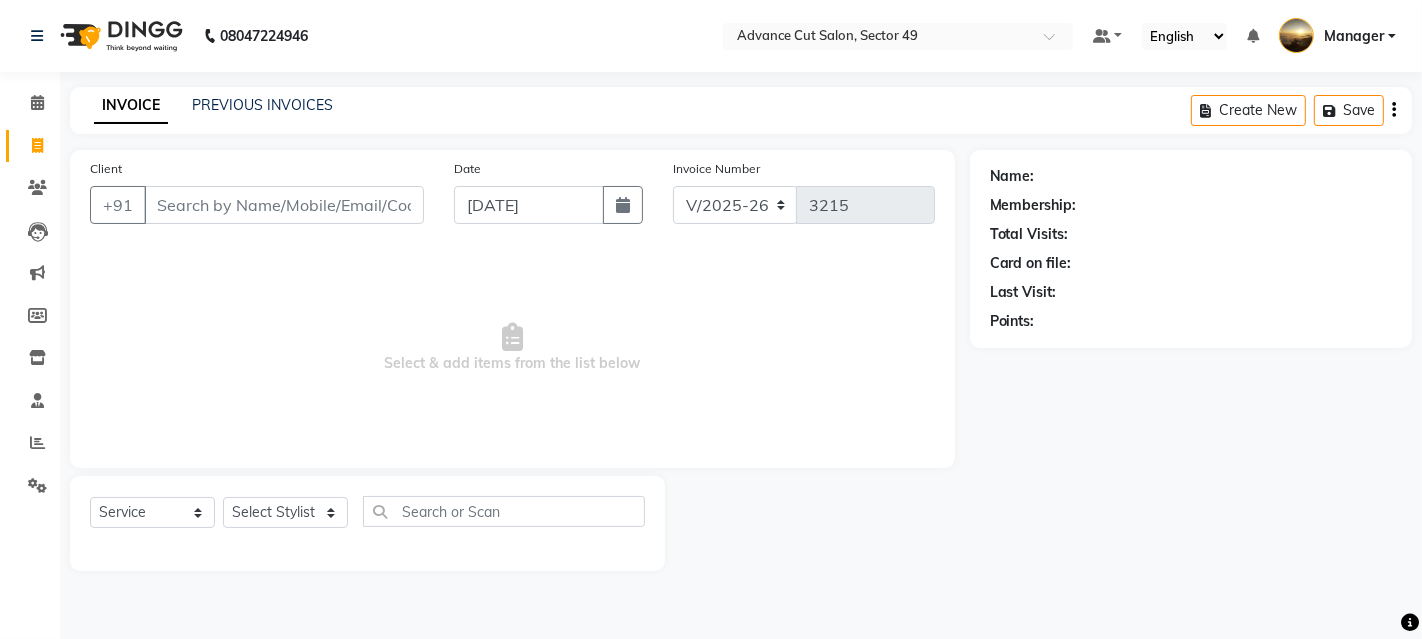 click on "Select & add items from the list below" at bounding box center (512, 348) 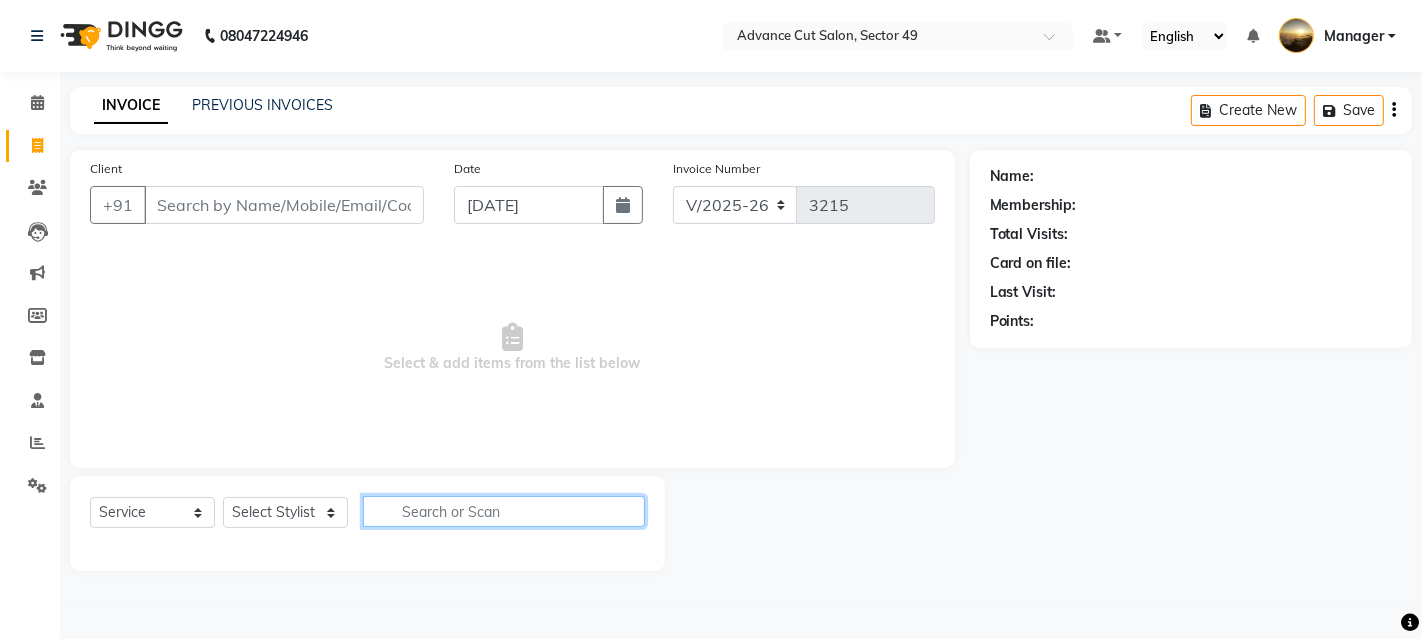 click 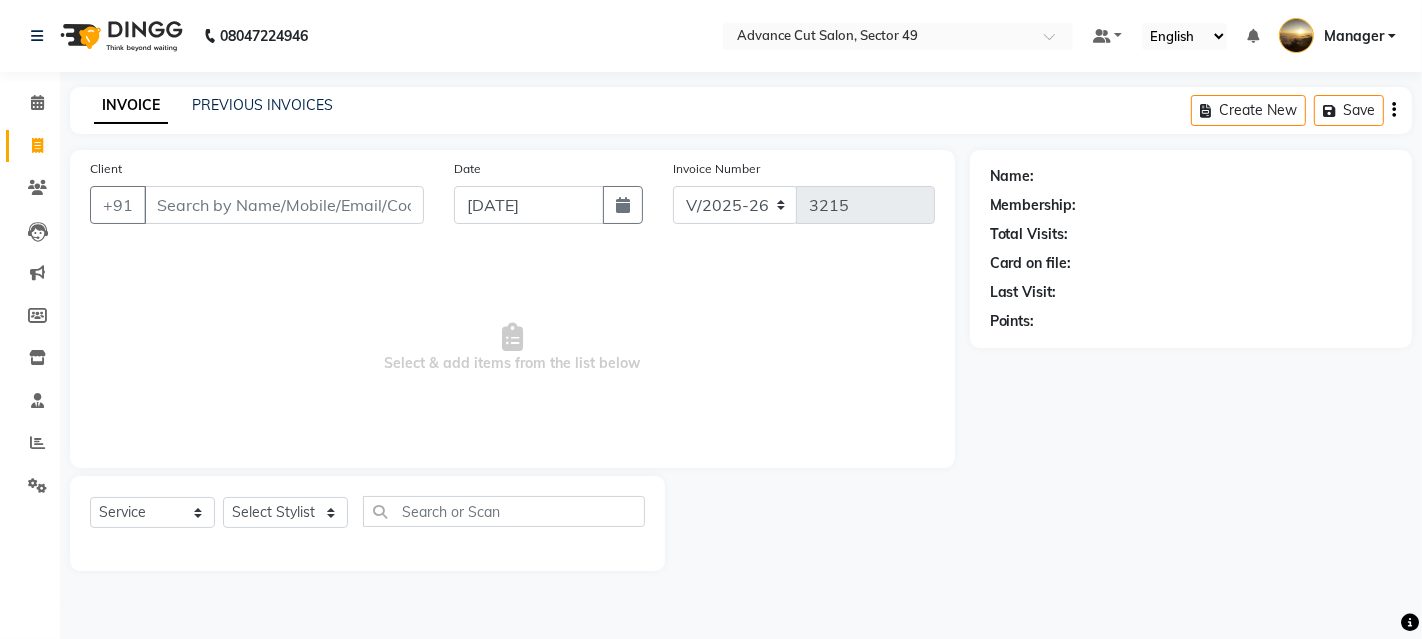 click on "Select & add items from the list below" at bounding box center [512, 348] 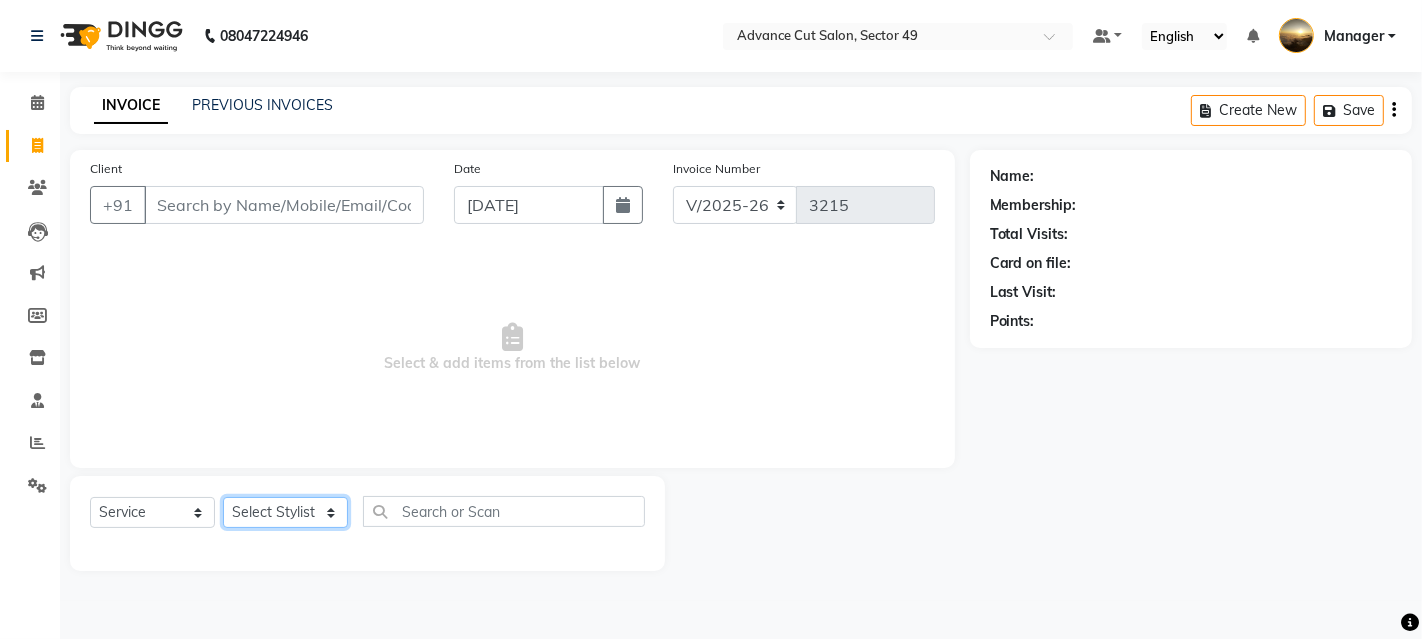 click on "Select Stylist Ayaphy Banty danish ali david Manager product purvi rakhi riyaz sameer sameer Tip vishal" 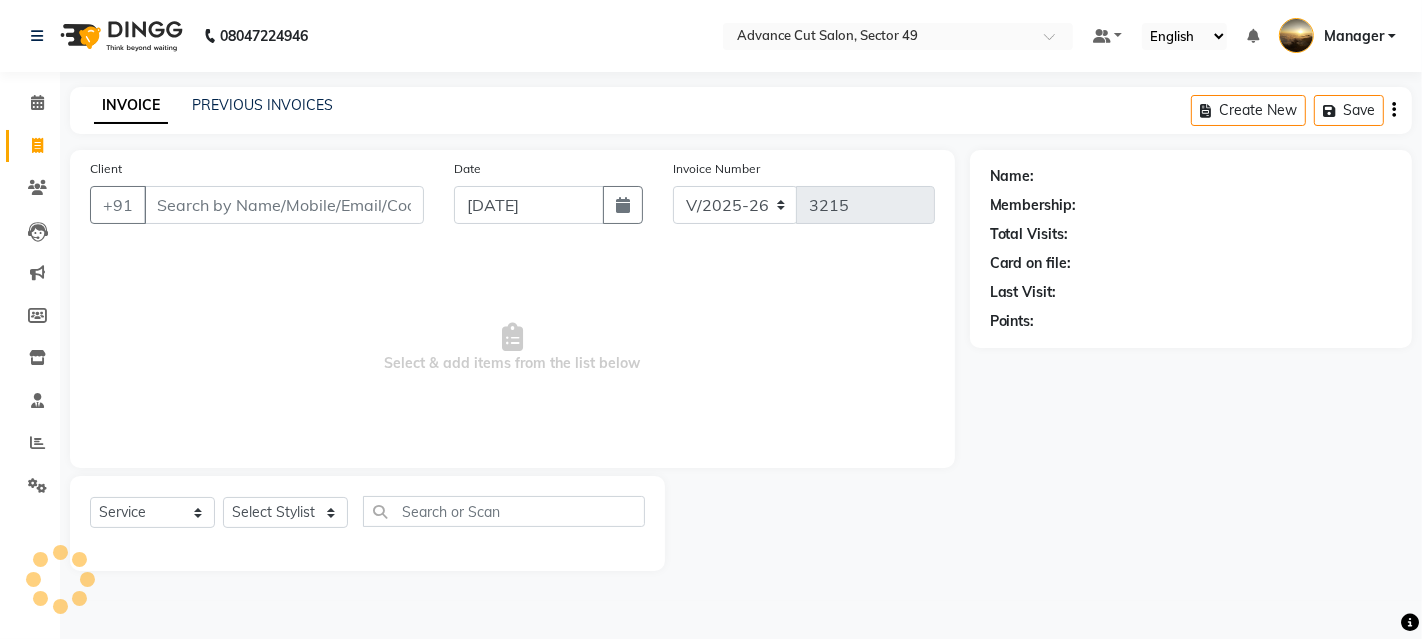click on "Client +91 Date 11-07-2025 Invoice Number V/2025 V/2025-26 3215  Select & add items from the list below" 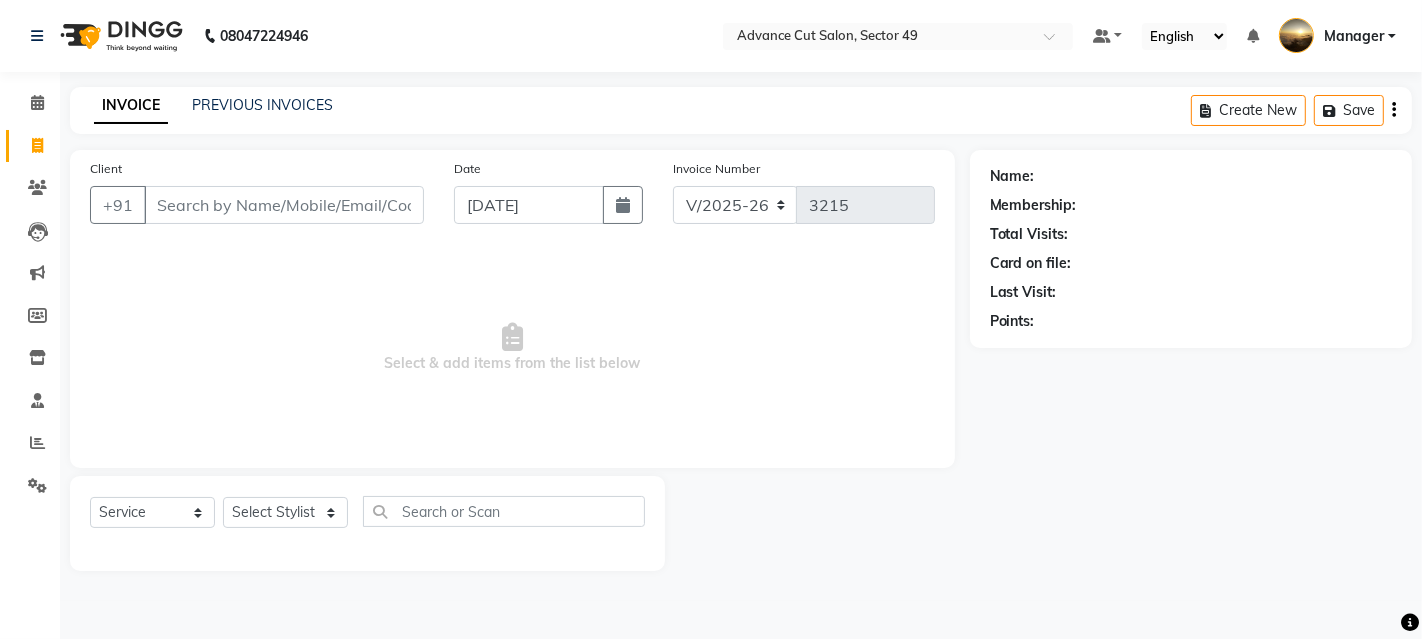 click 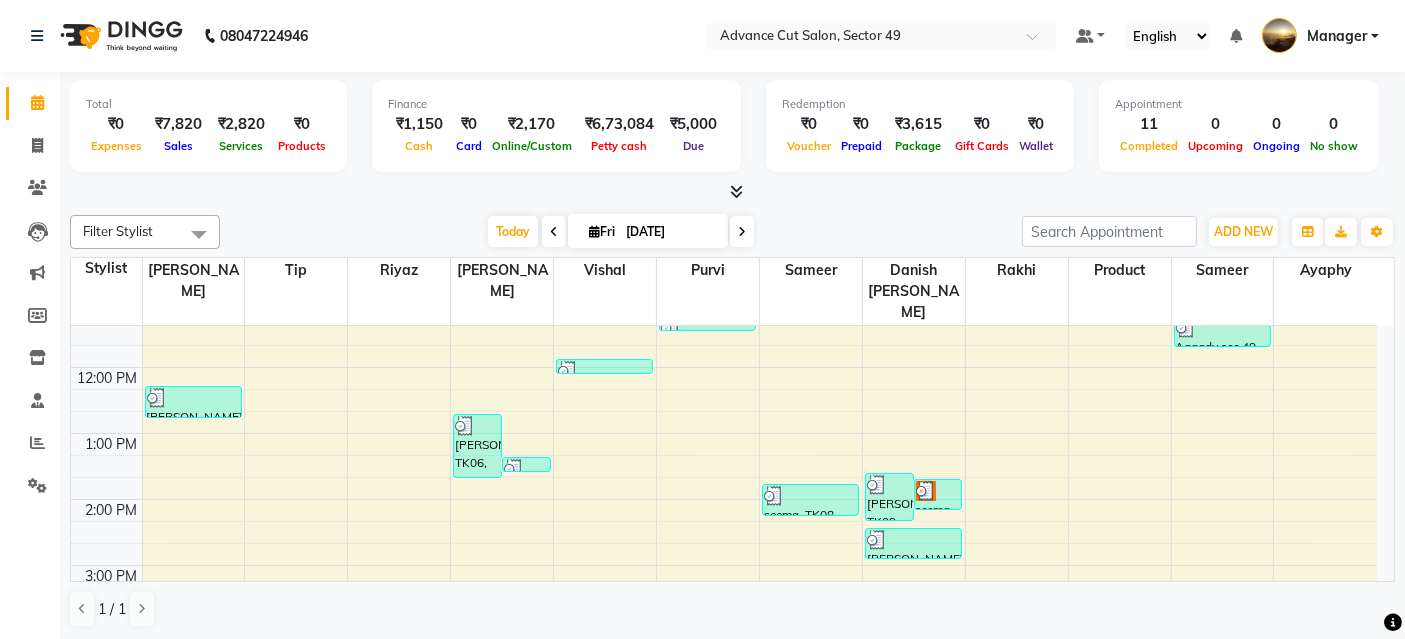 scroll, scrollTop: 111, scrollLeft: 0, axis: vertical 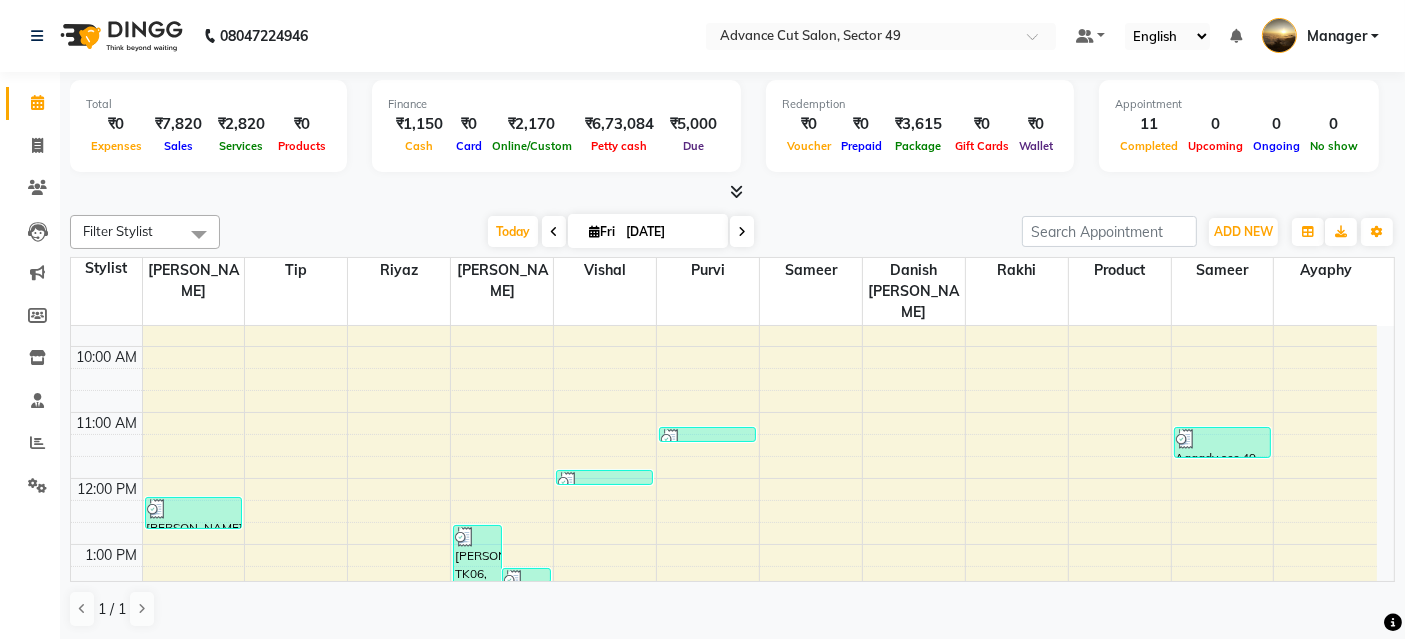 click at bounding box center [736, 191] 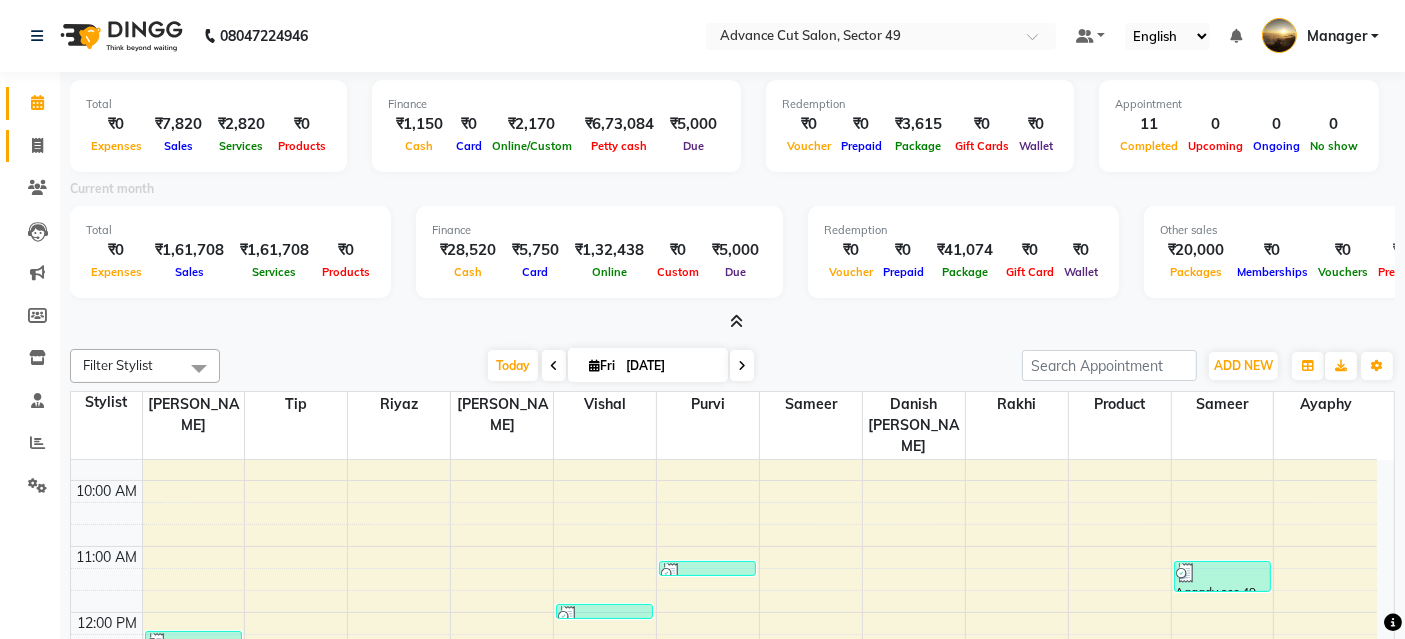 click 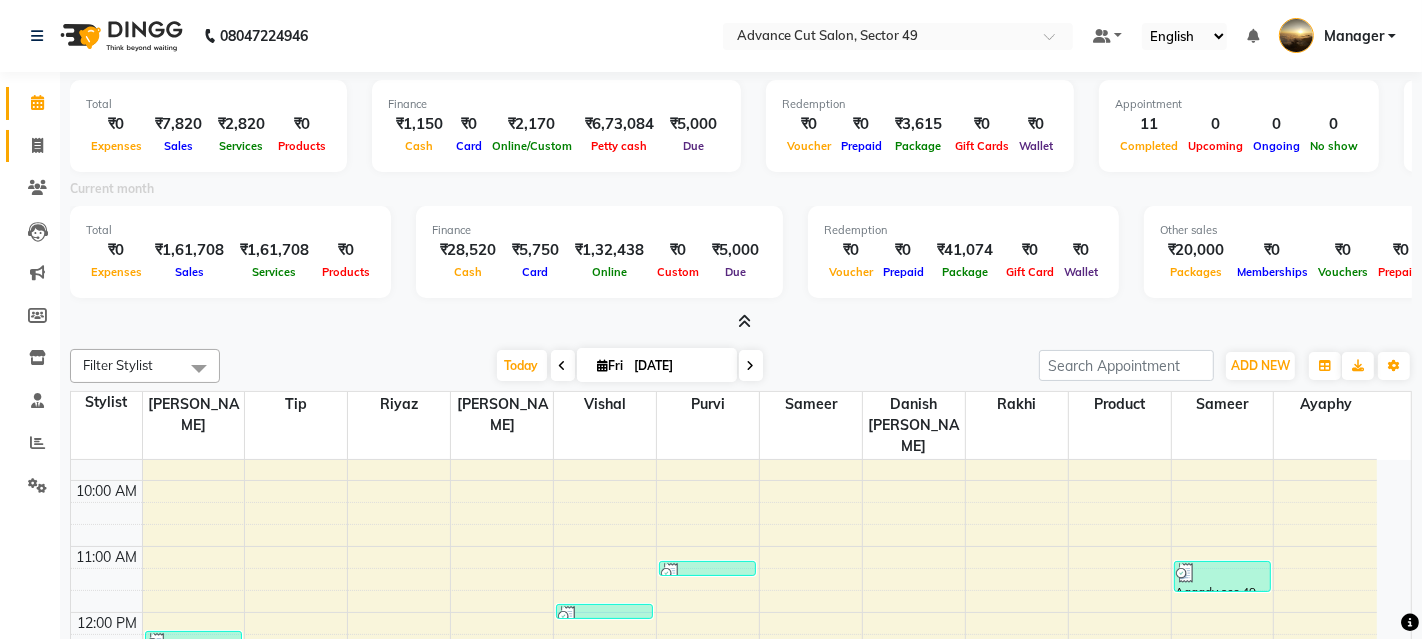 select on "service" 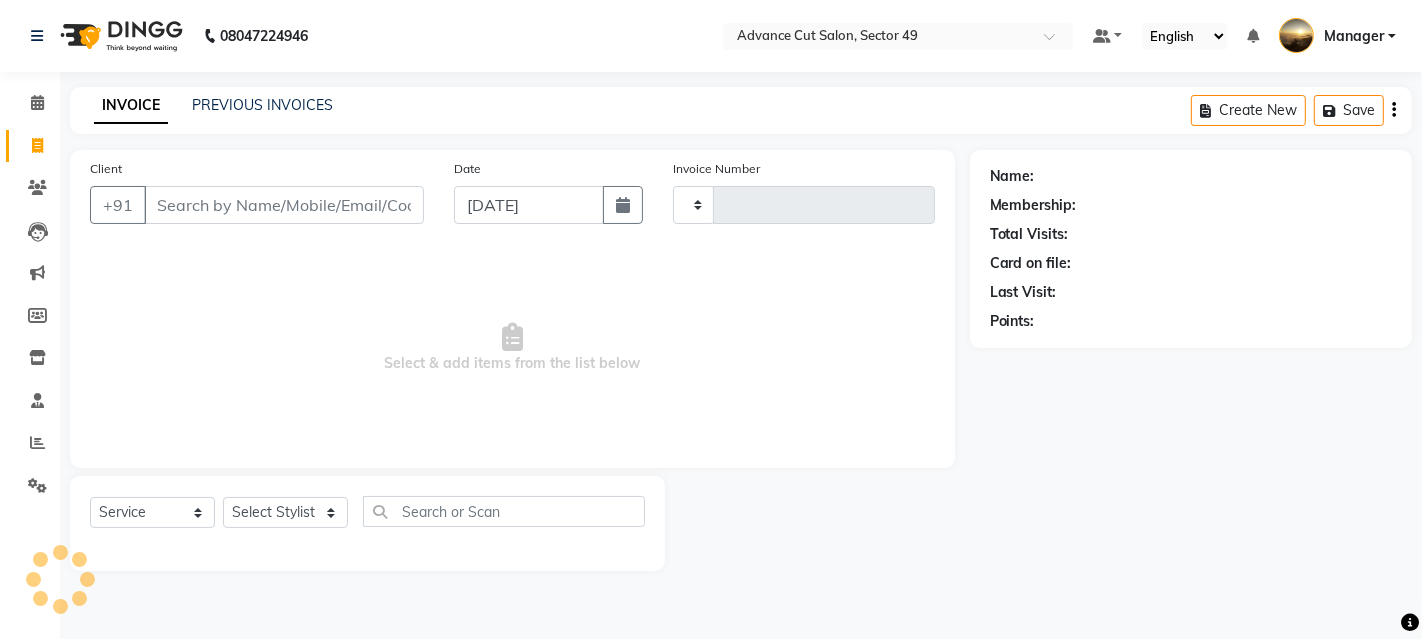 type on "3215" 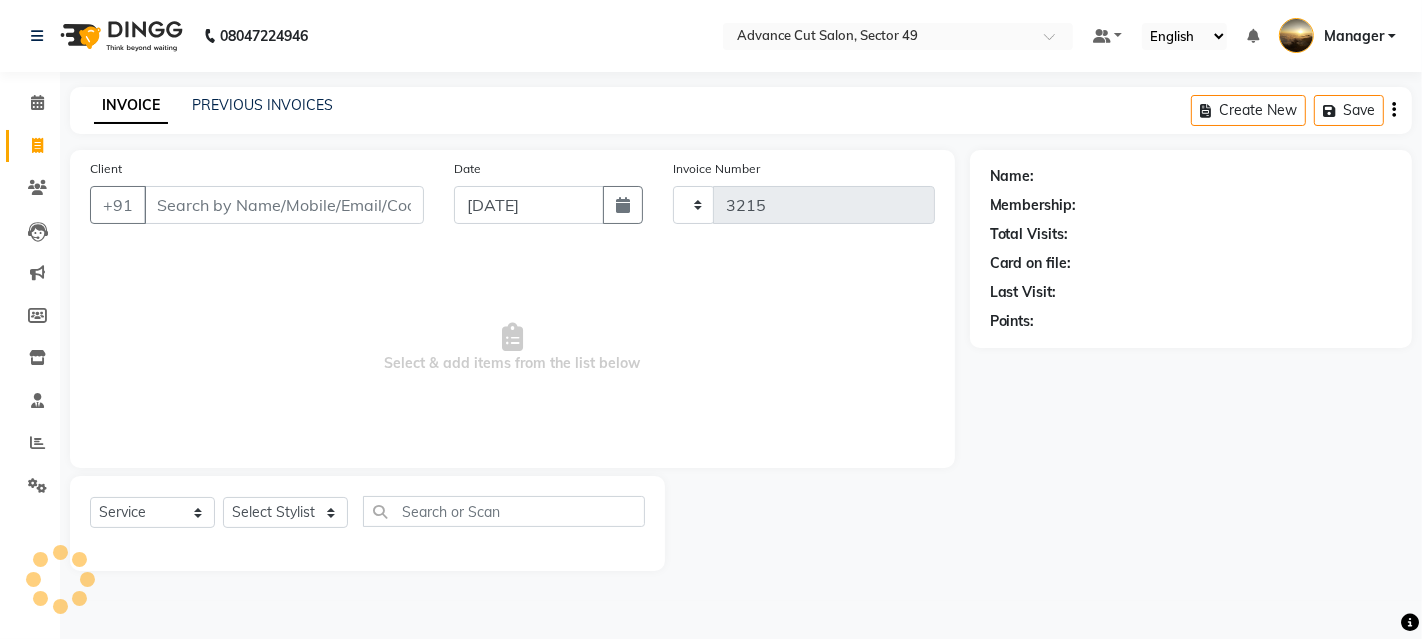 select on "4616" 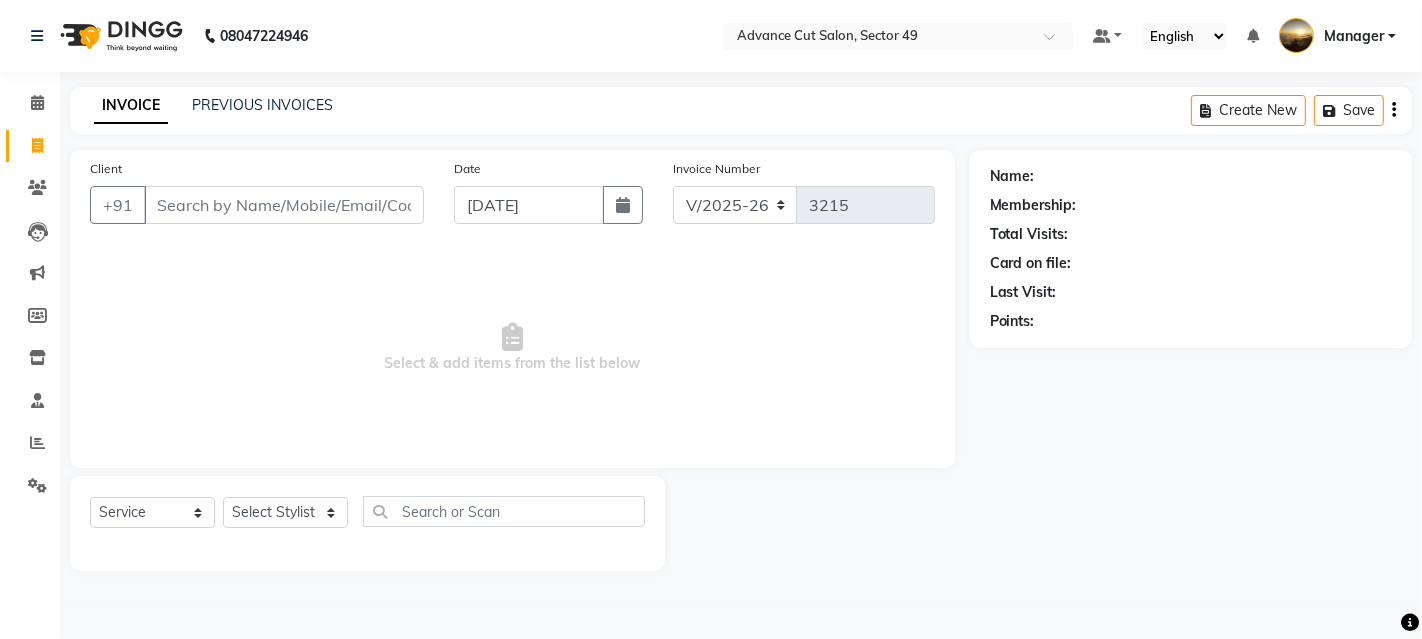 click on "Client" at bounding box center (284, 205) 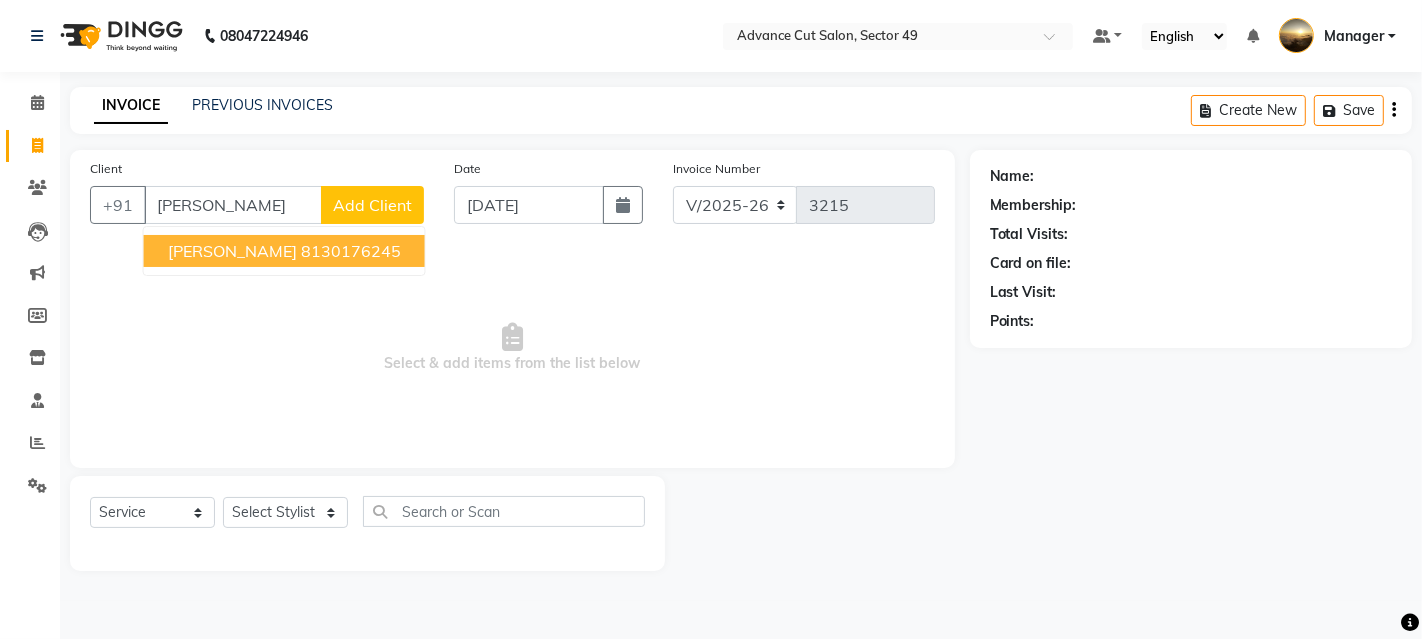 click on "8130176245" at bounding box center [351, 251] 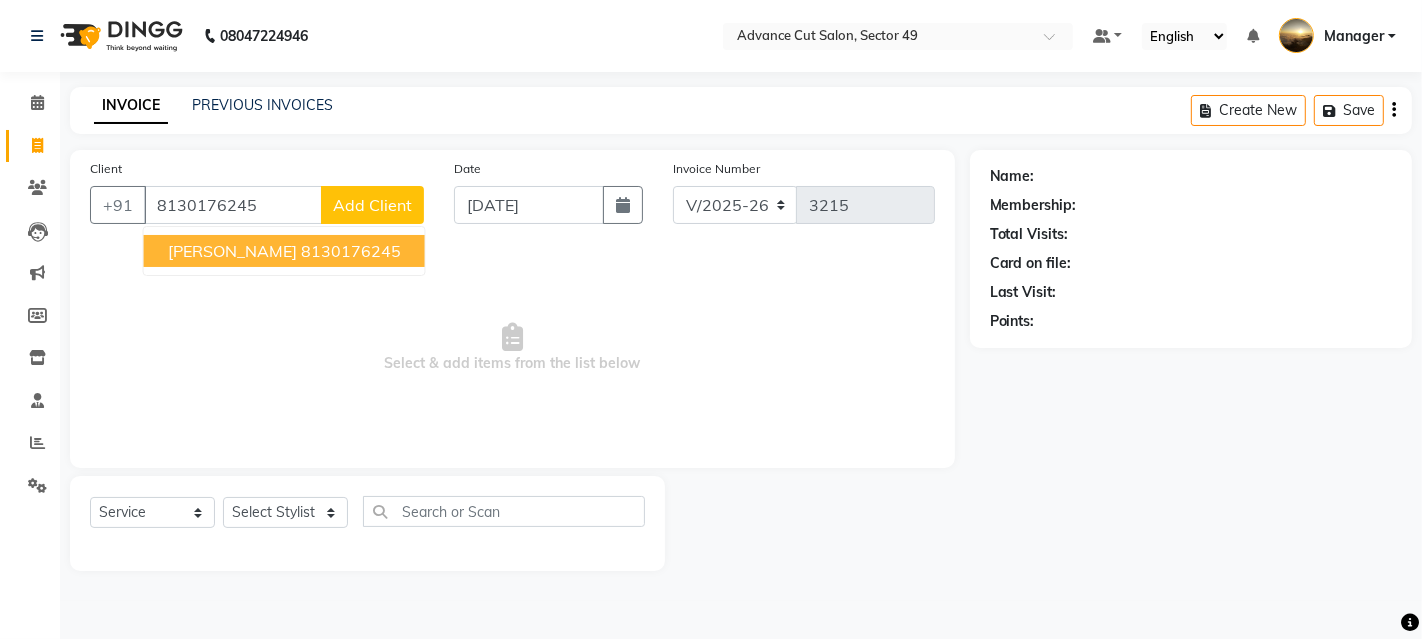type on "8130176245" 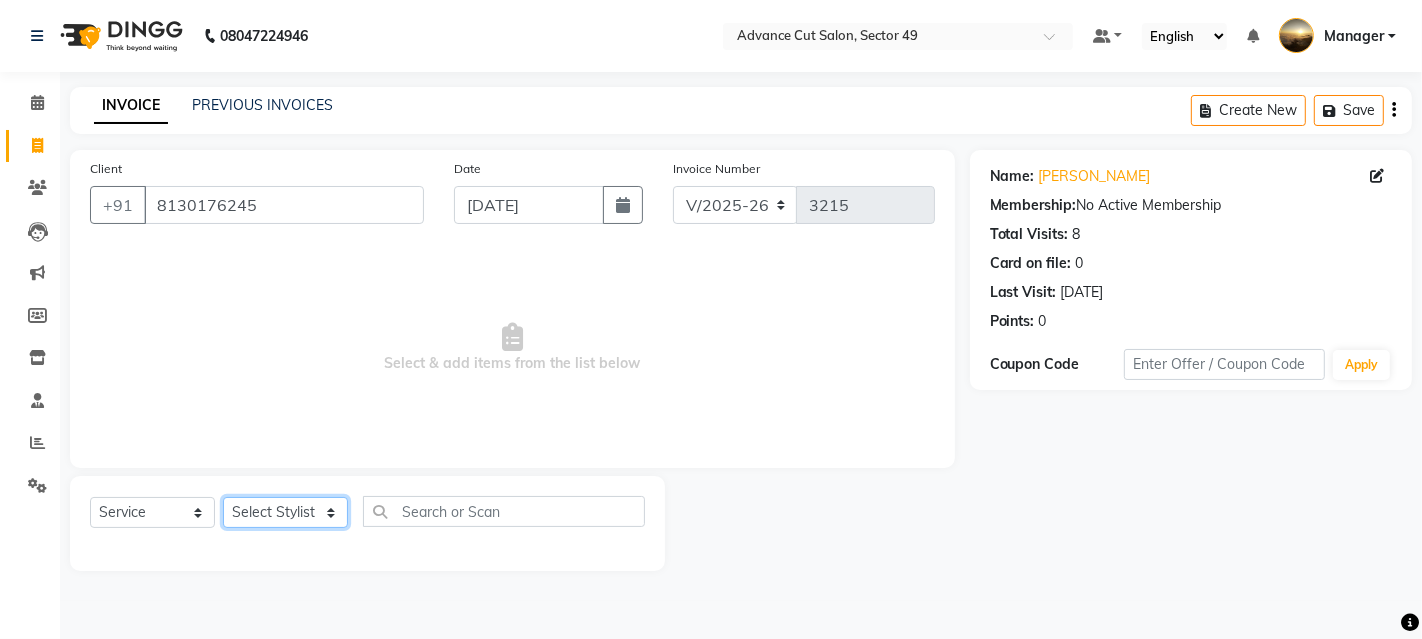 click on "Select Stylist Ayaphy Banty danish ali david Manager product purvi rakhi riyaz sameer sameer Tip vishal" 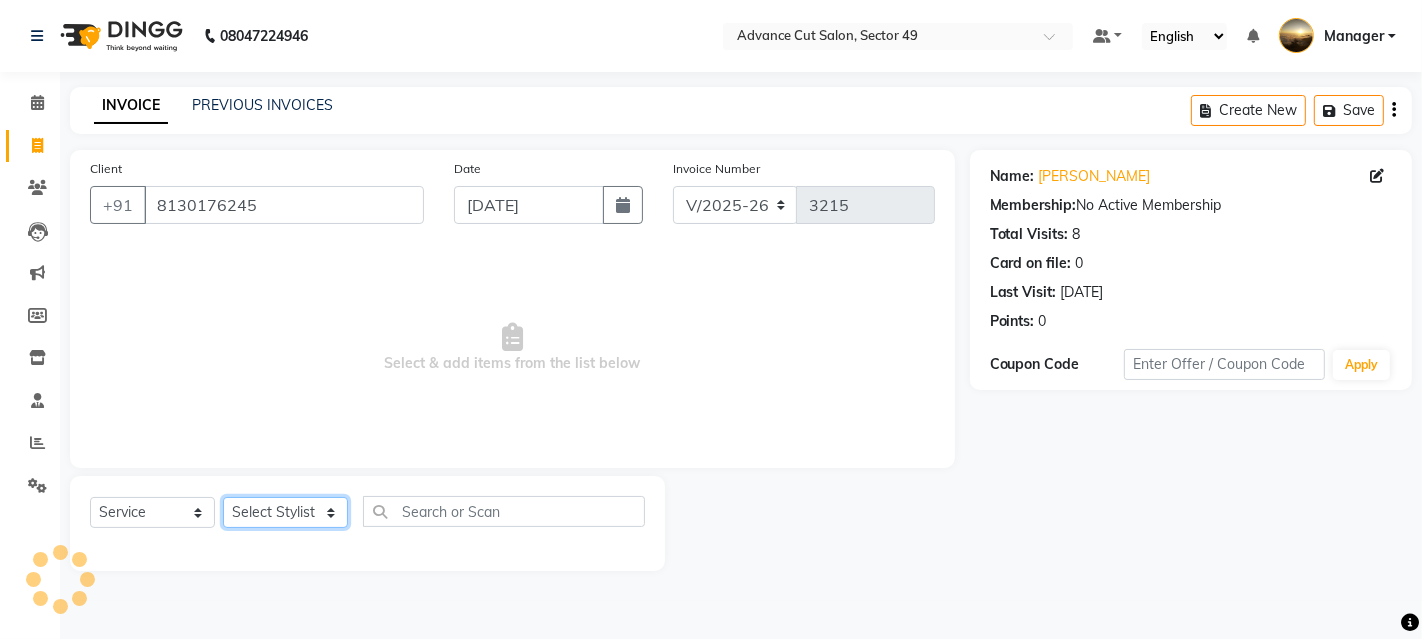 select on "68144" 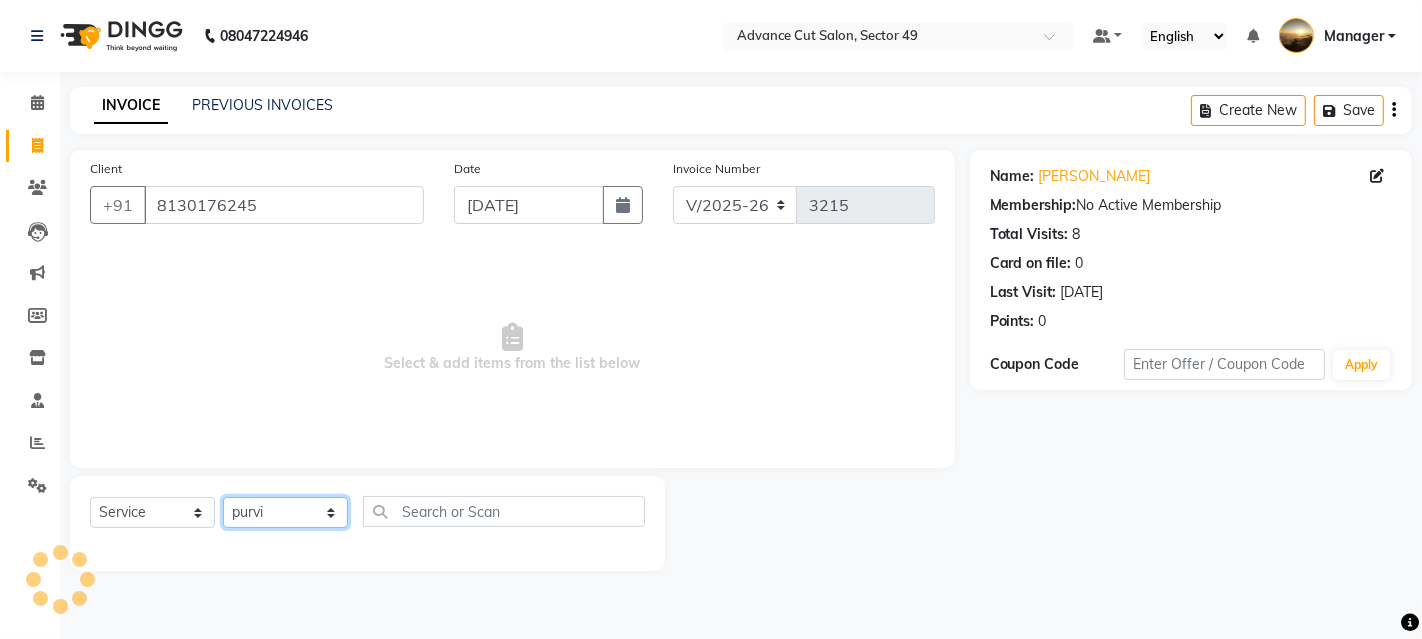 click on "Select Stylist Ayaphy Banty danish ali david Manager product purvi rakhi riyaz sameer sameer Tip vishal" 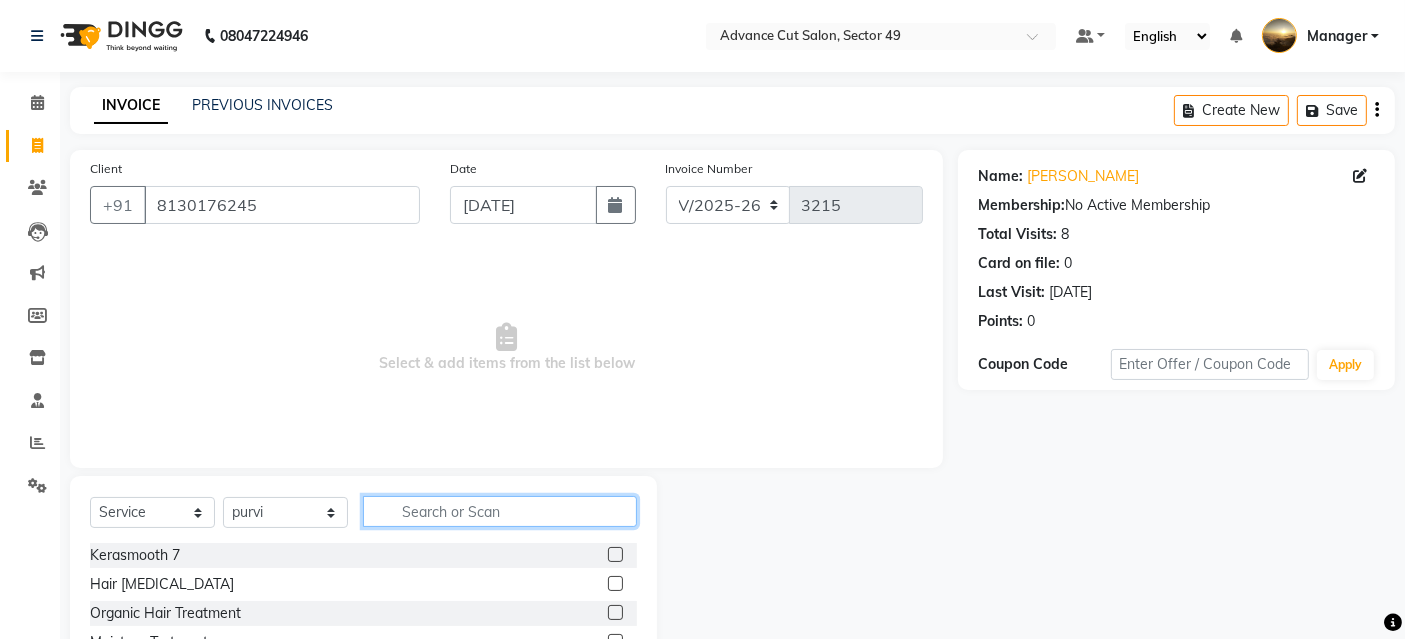 click 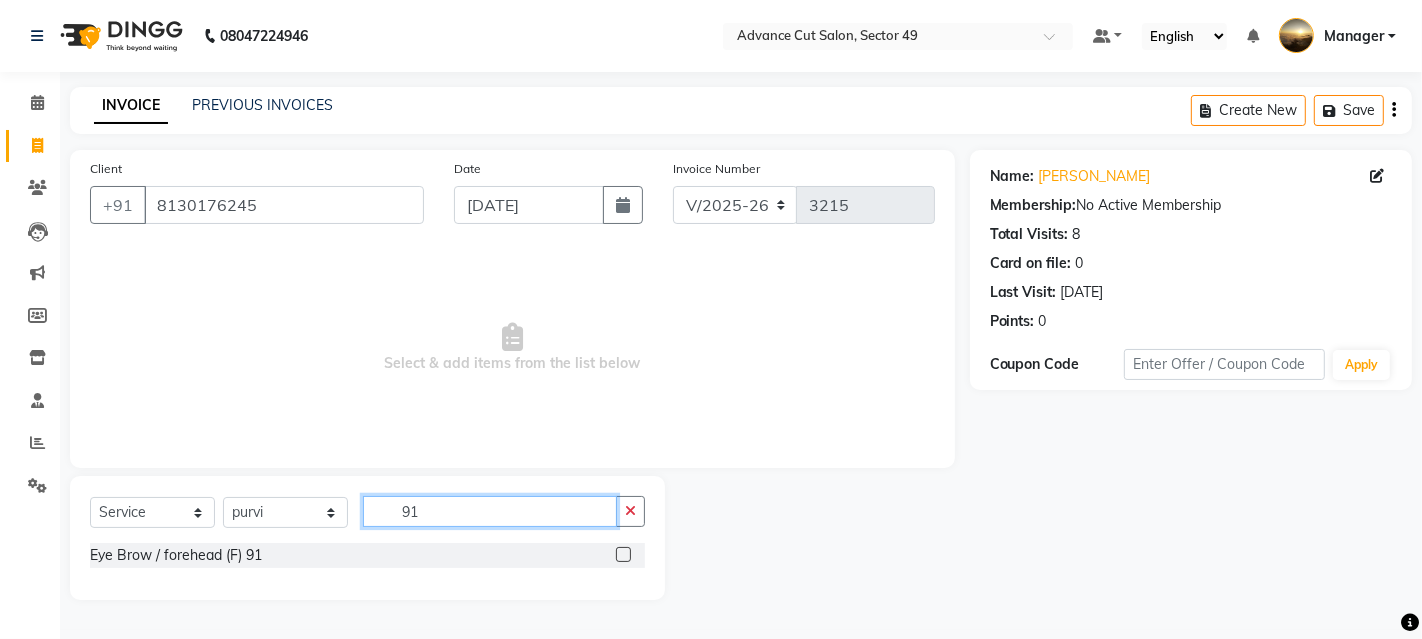 type on "91" 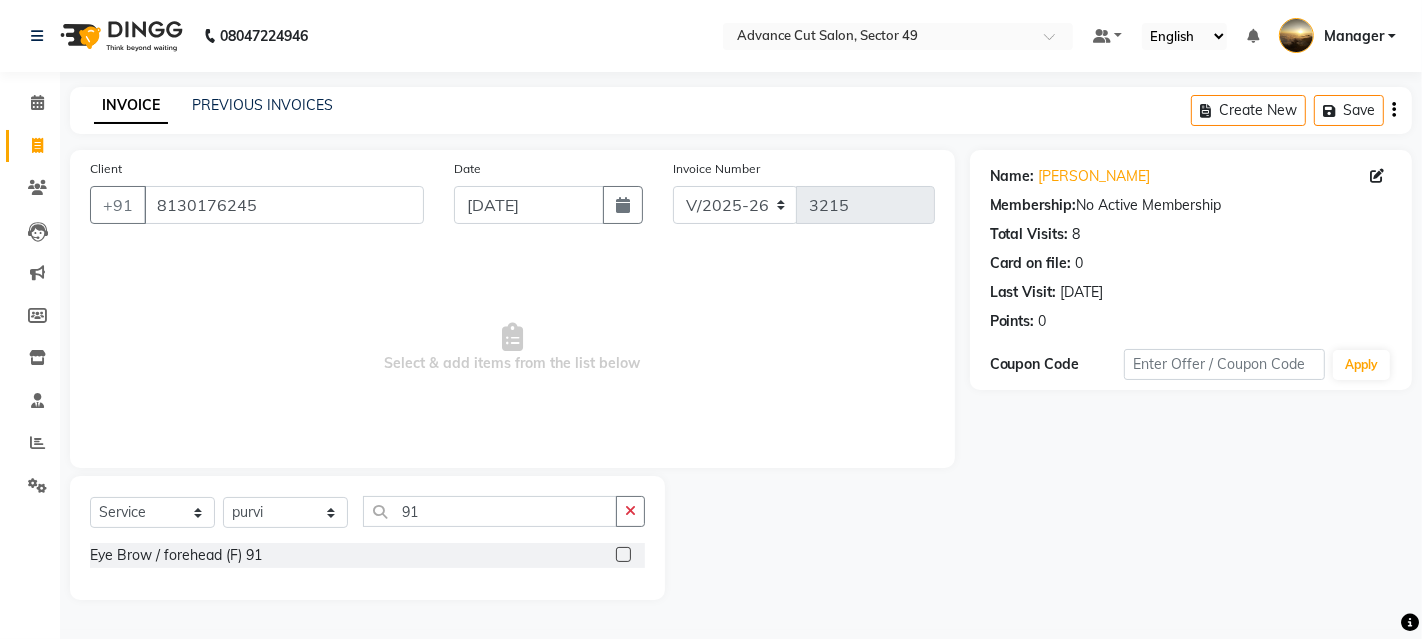 click 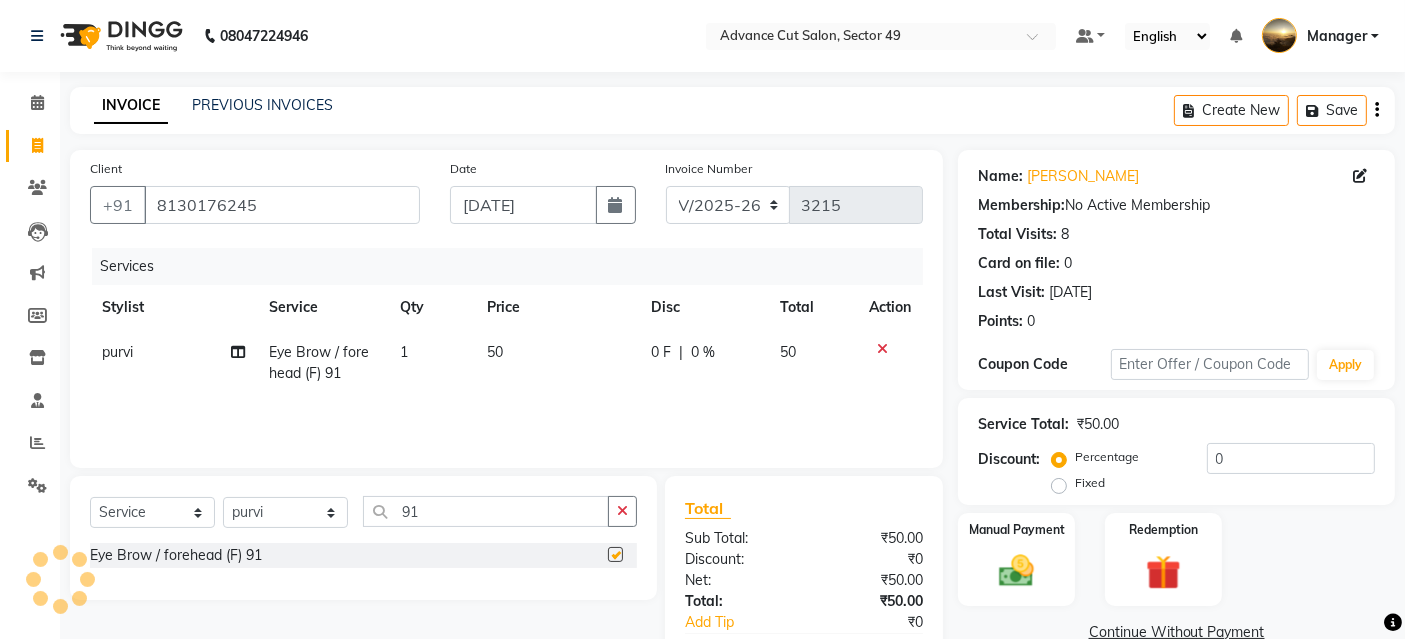checkbox on "false" 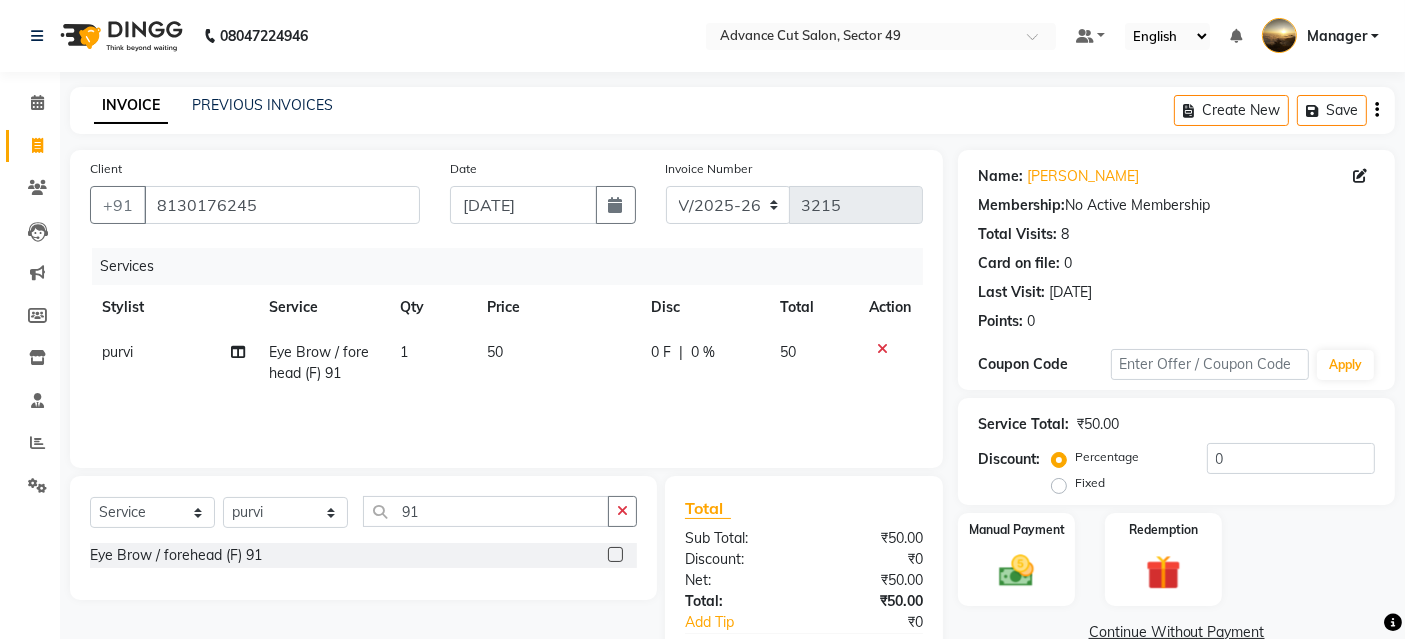 click on "1" 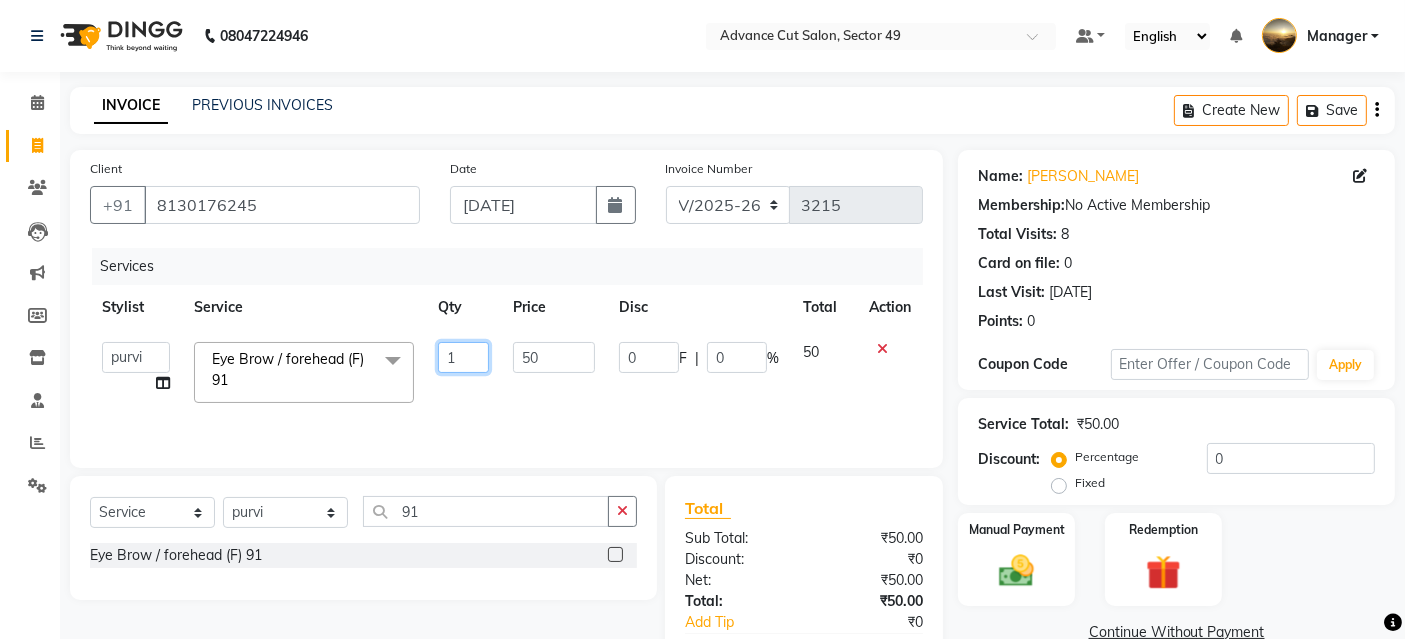 click on "1" 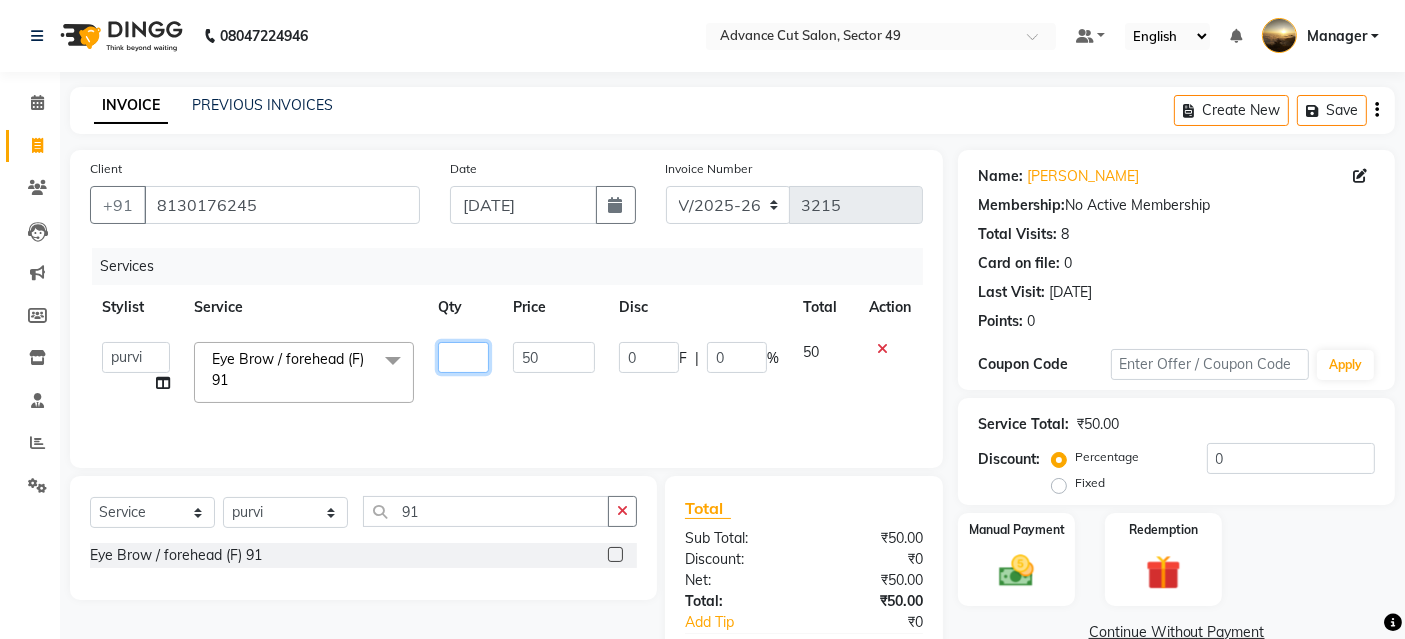 type on "2" 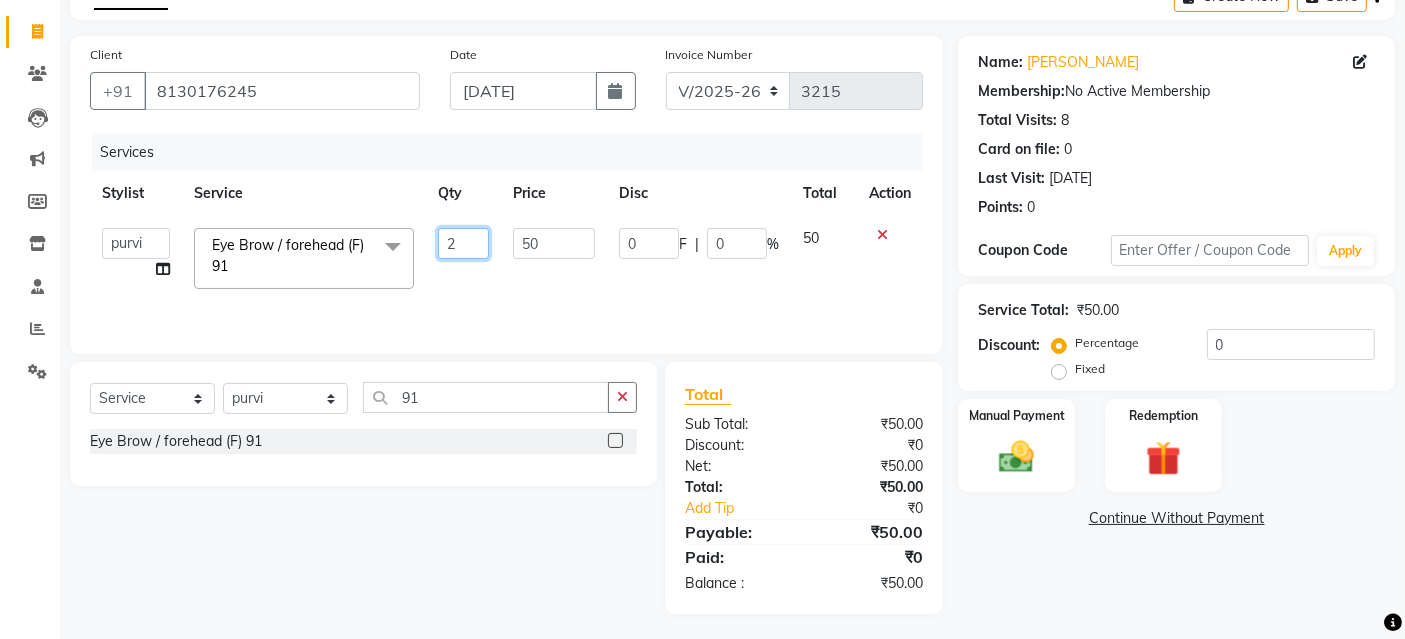 scroll, scrollTop: 117, scrollLeft: 0, axis: vertical 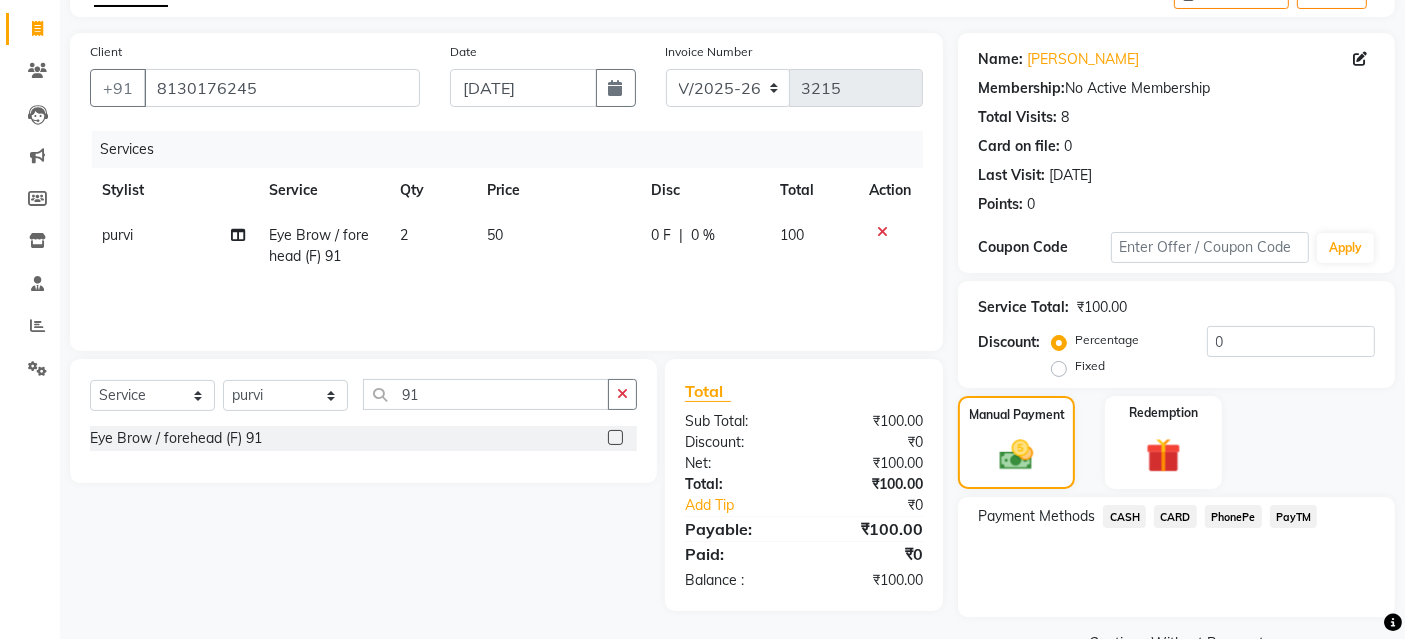 click on "PayTM" 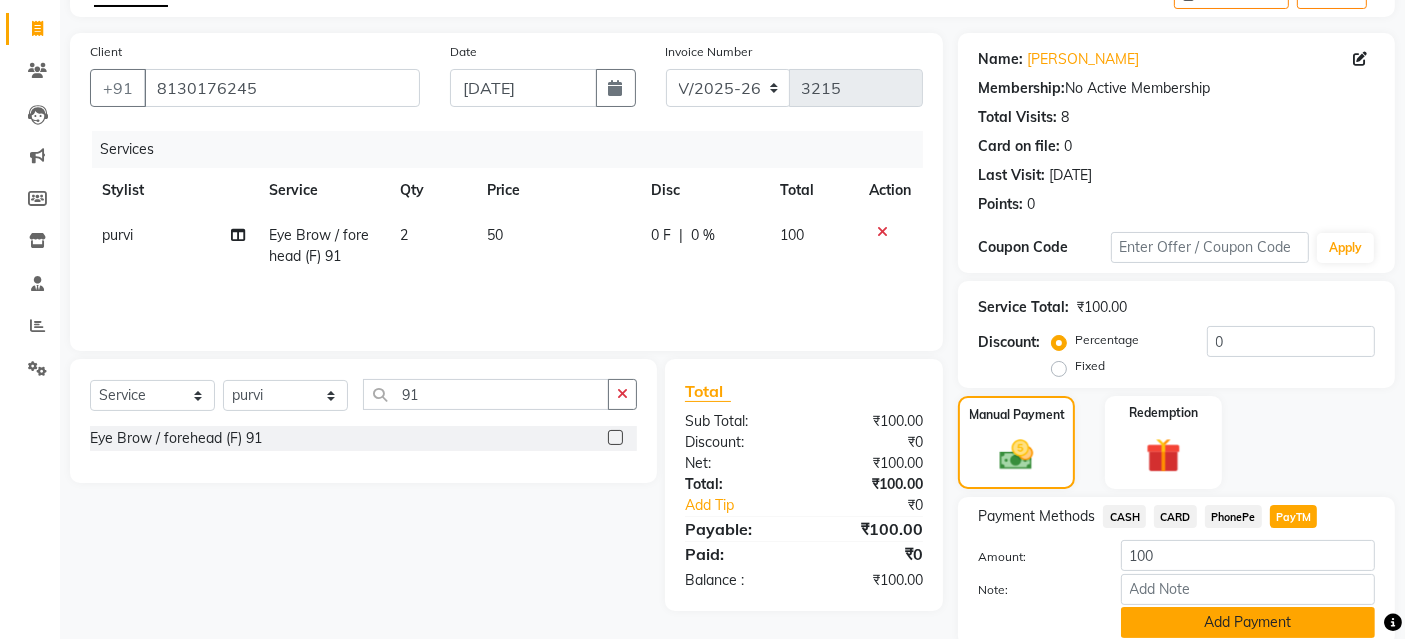 click on "Add Payment" 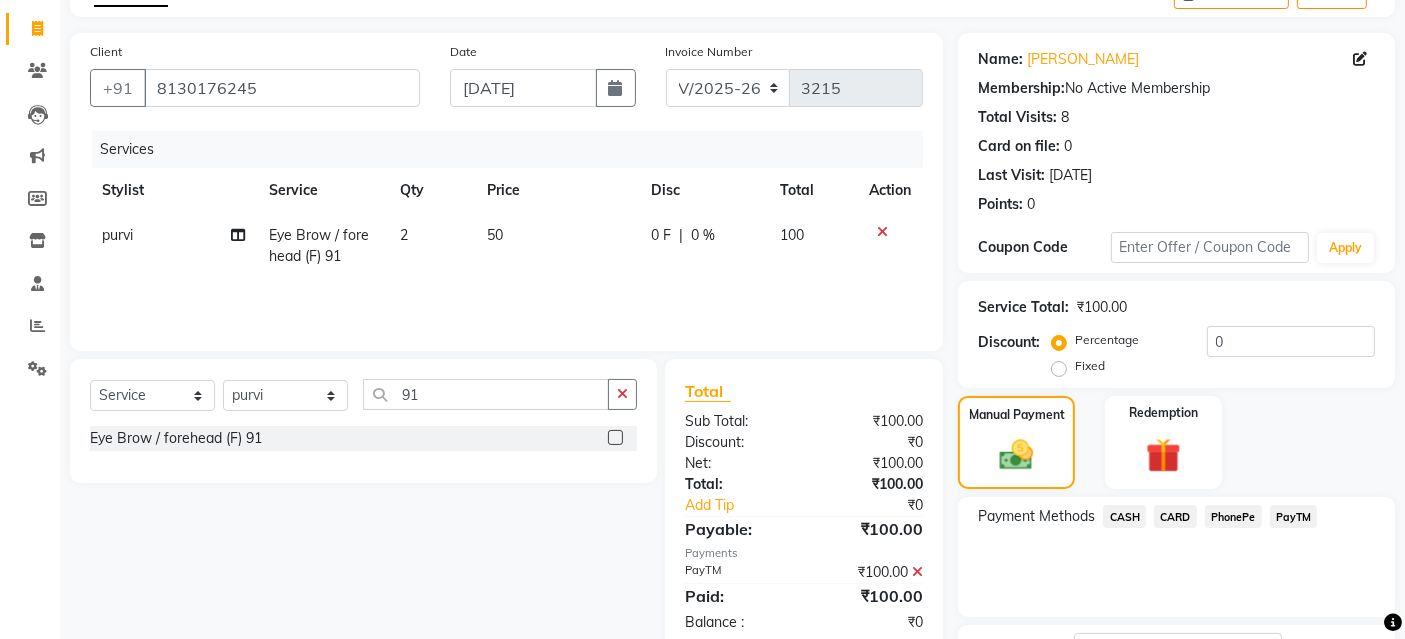 scroll, scrollTop: 277, scrollLeft: 0, axis: vertical 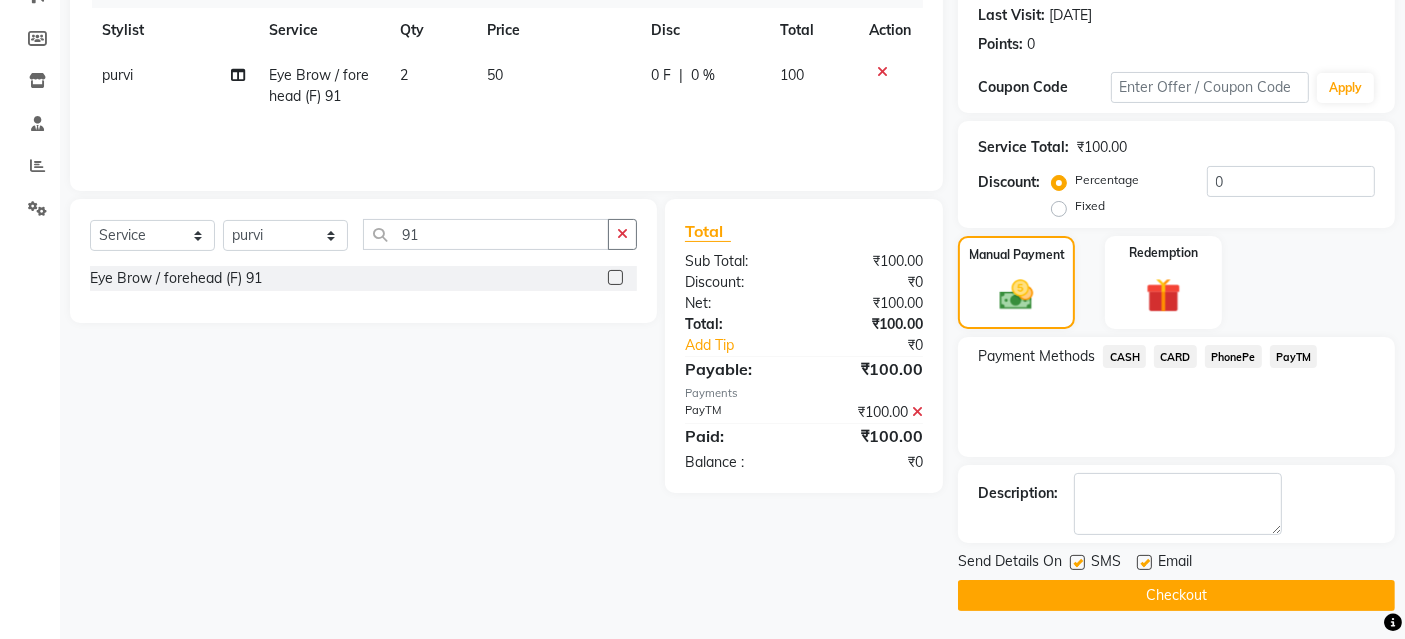 click 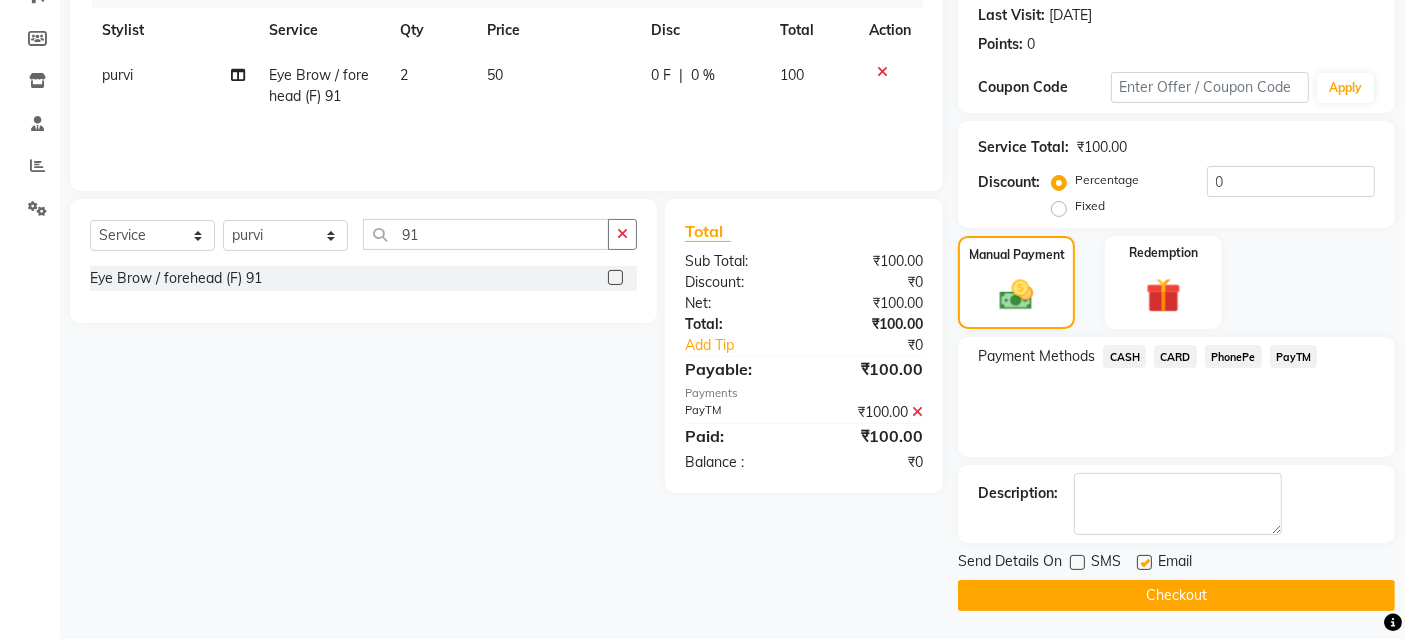 click 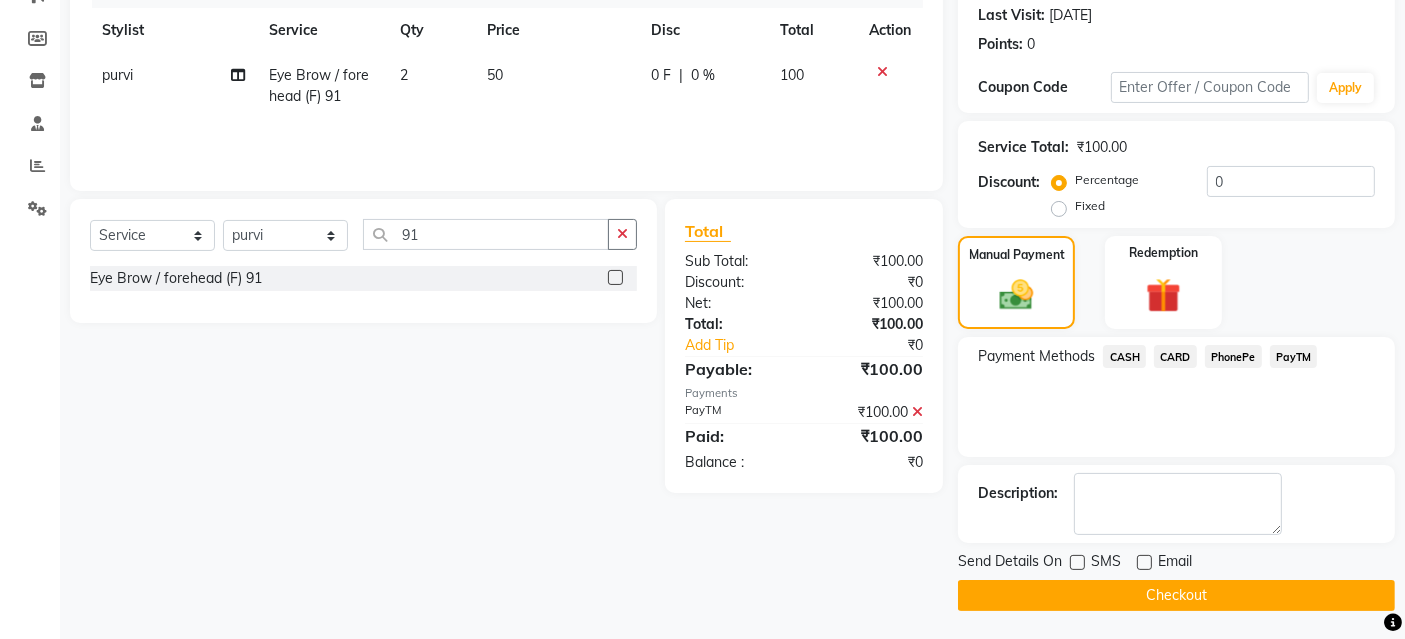 click on "Checkout" 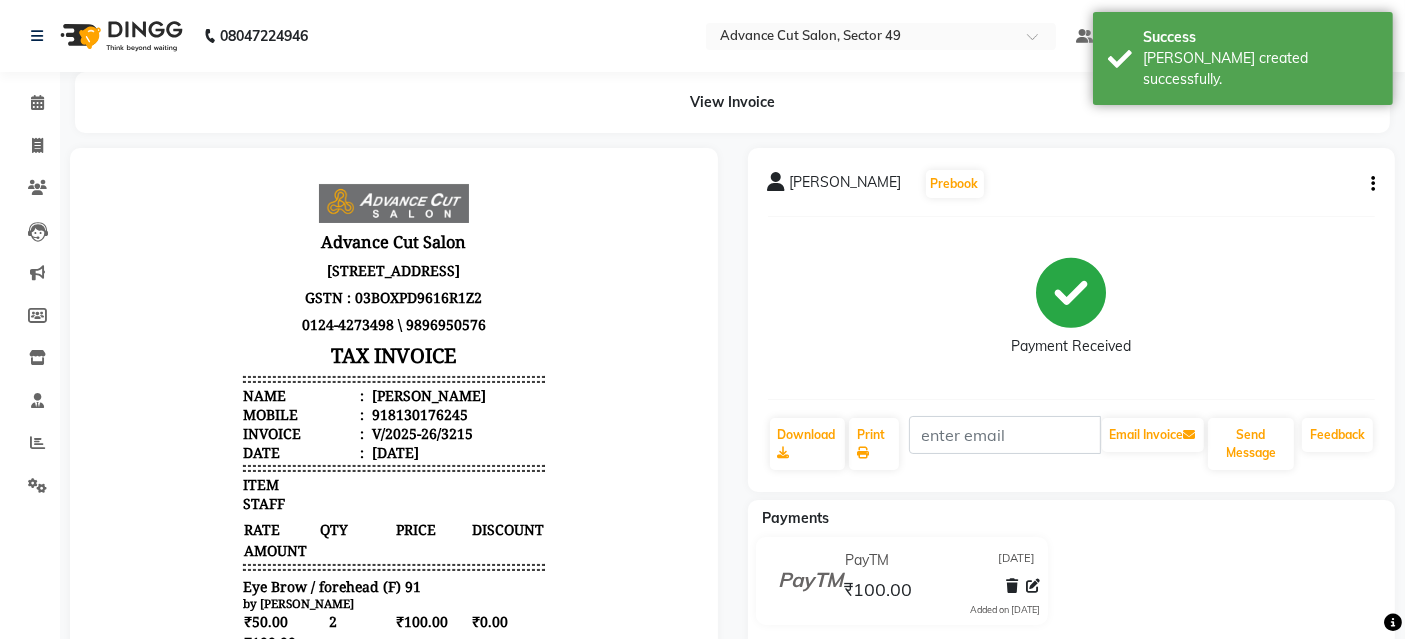 scroll, scrollTop: 0, scrollLeft: 0, axis: both 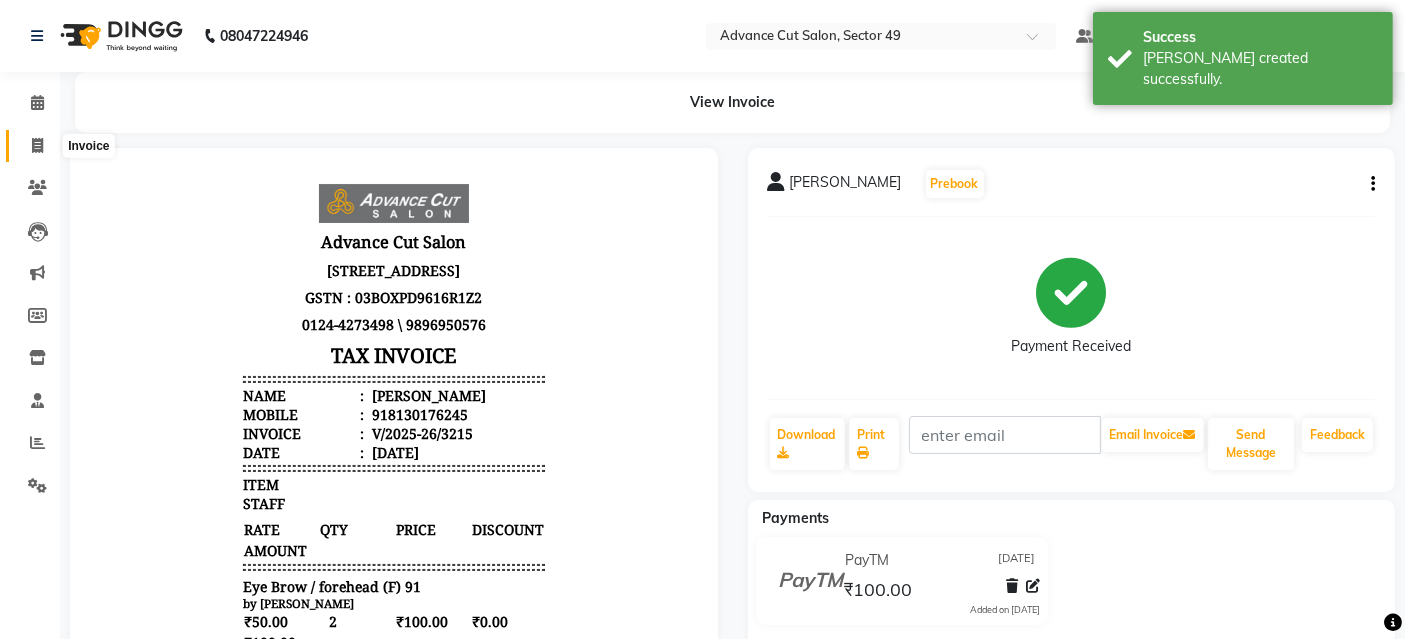 click 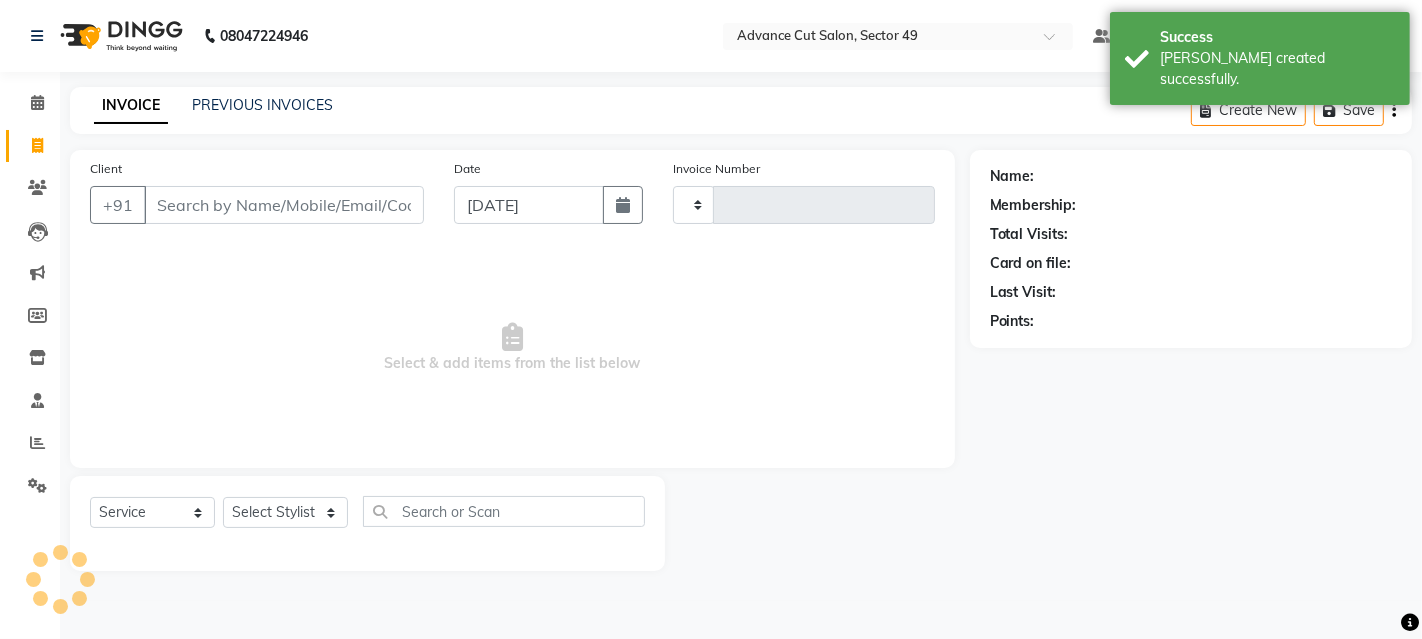 type on "3216" 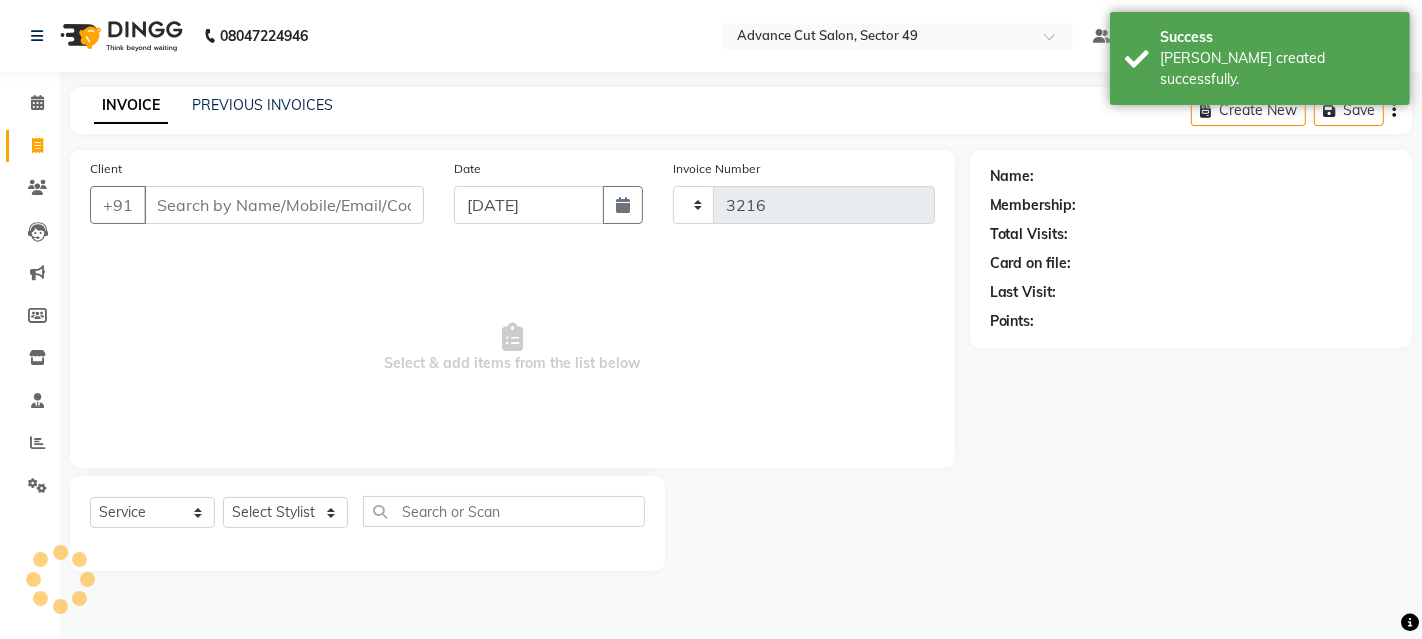 select on "4616" 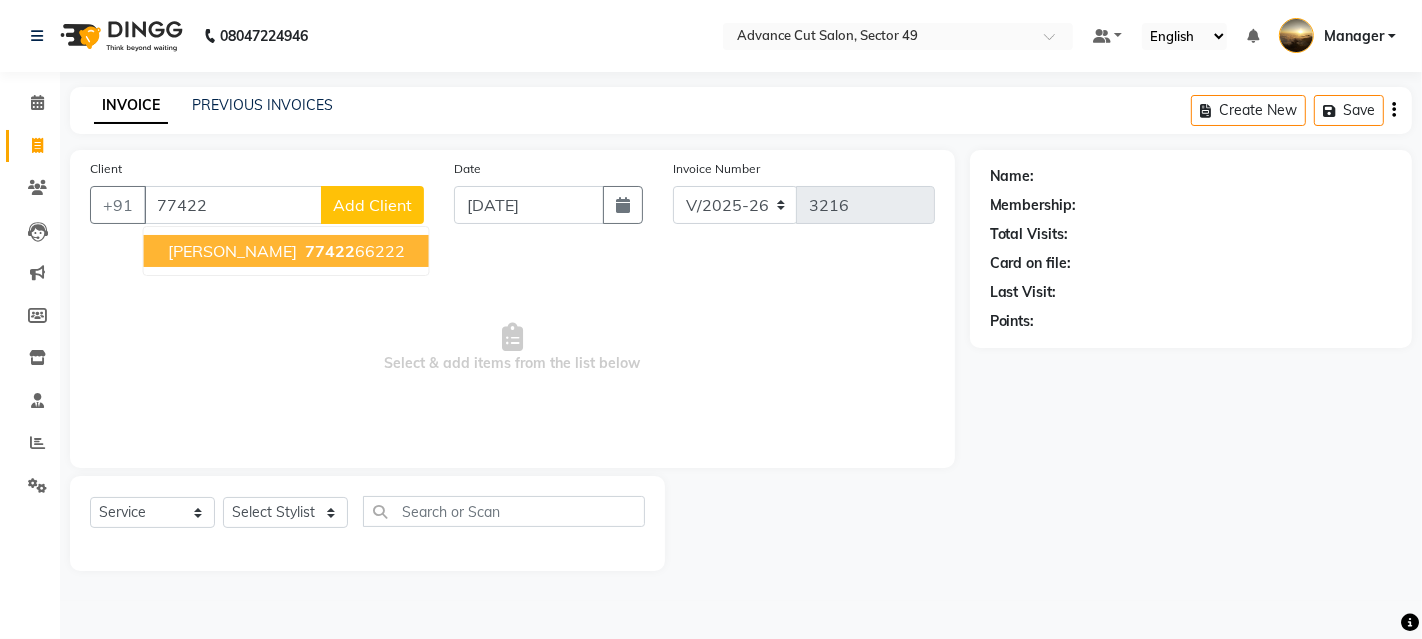 click on "lokesh sharma" at bounding box center (232, 251) 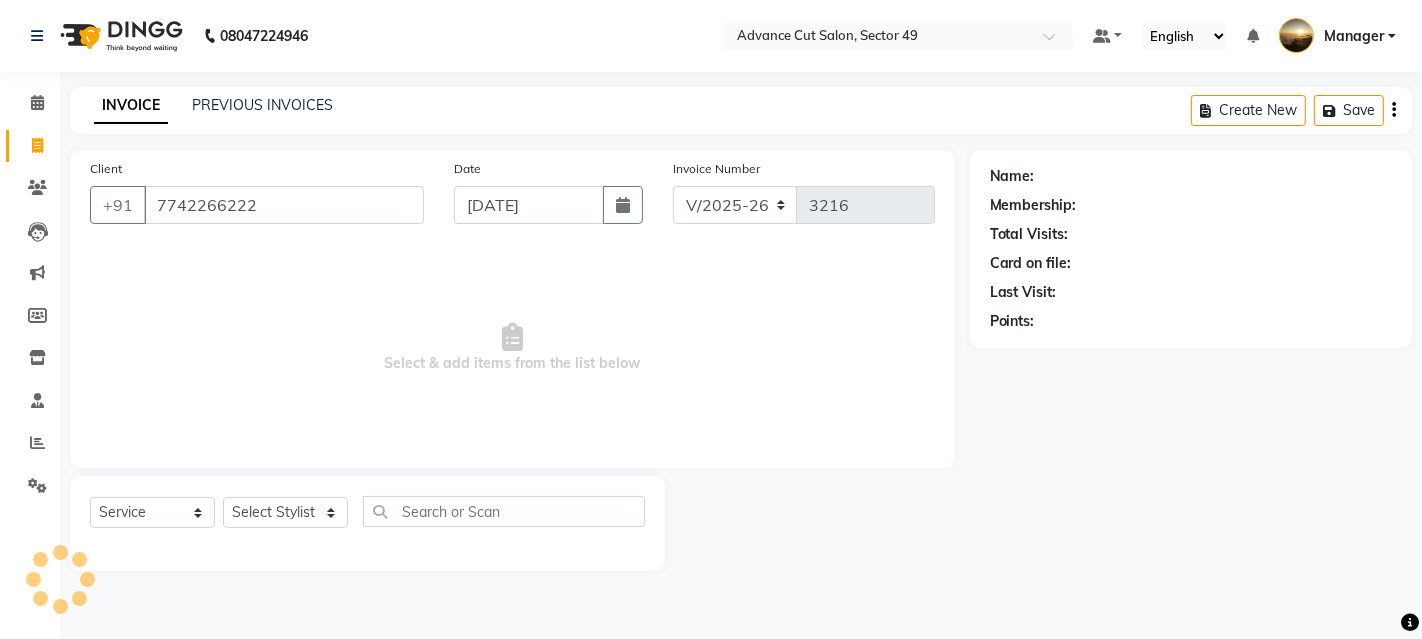 type on "7742266222" 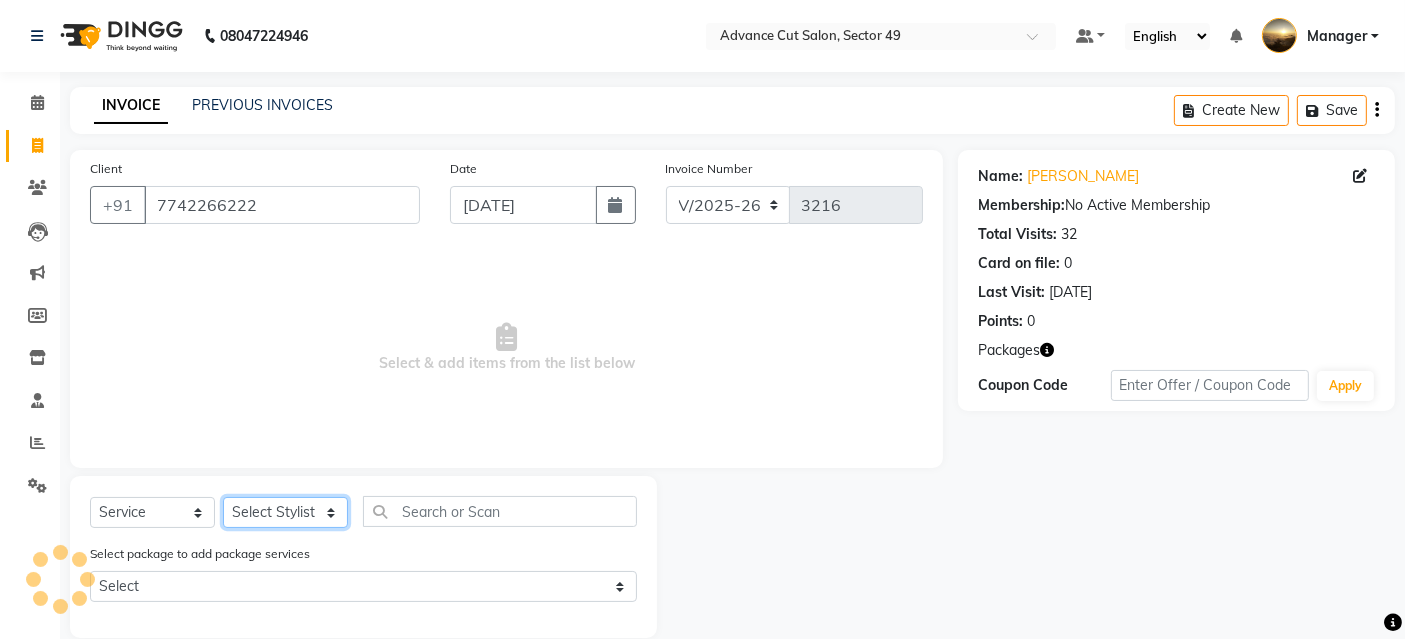 click on "Select Stylist Ayaphy Banty danish ali david Manager product purvi rakhi riyaz sameer sameer Tip vishal" 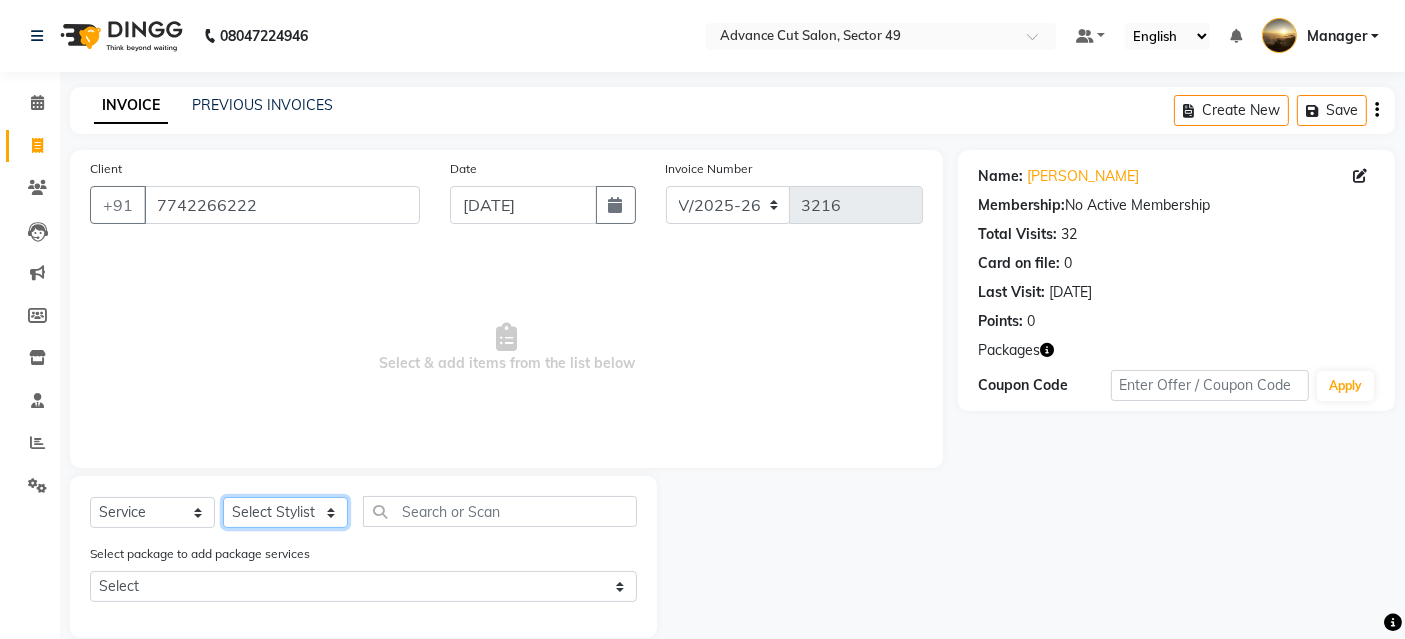 select on "84315" 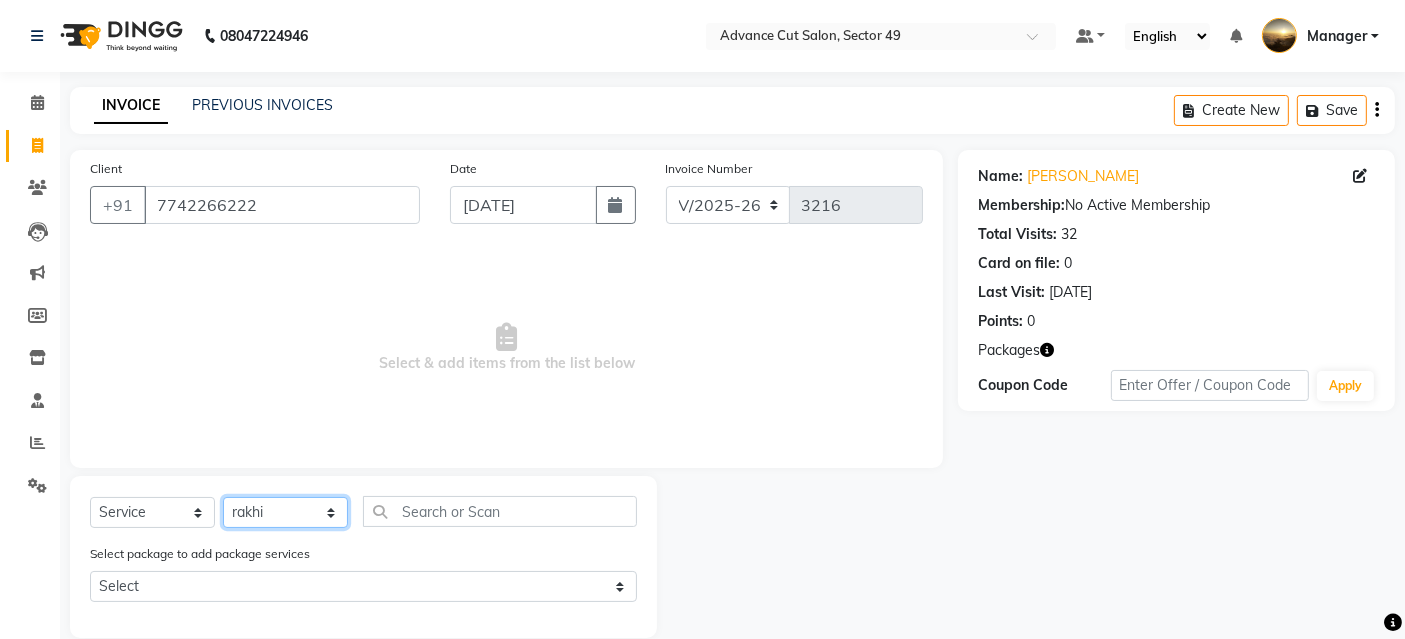 click on "Select Stylist Ayaphy Banty danish ali david Manager product purvi rakhi riyaz sameer sameer Tip vishal" 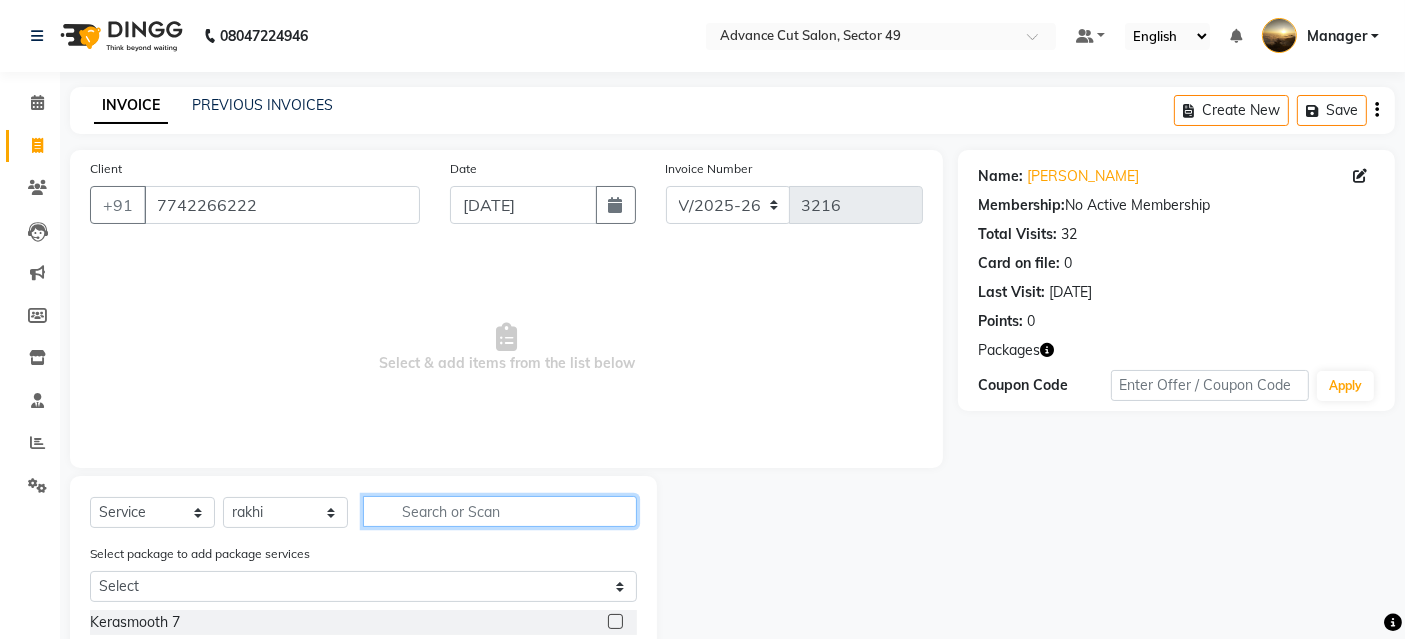 click 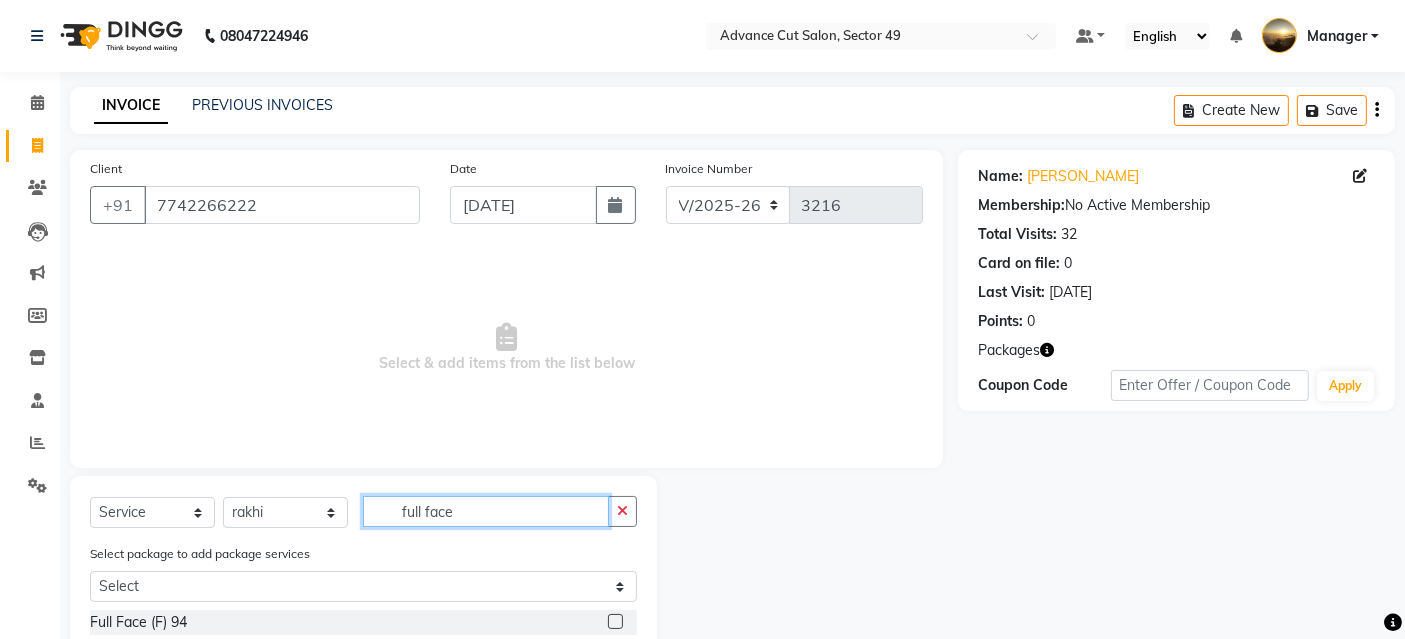 scroll, scrollTop: 111, scrollLeft: 0, axis: vertical 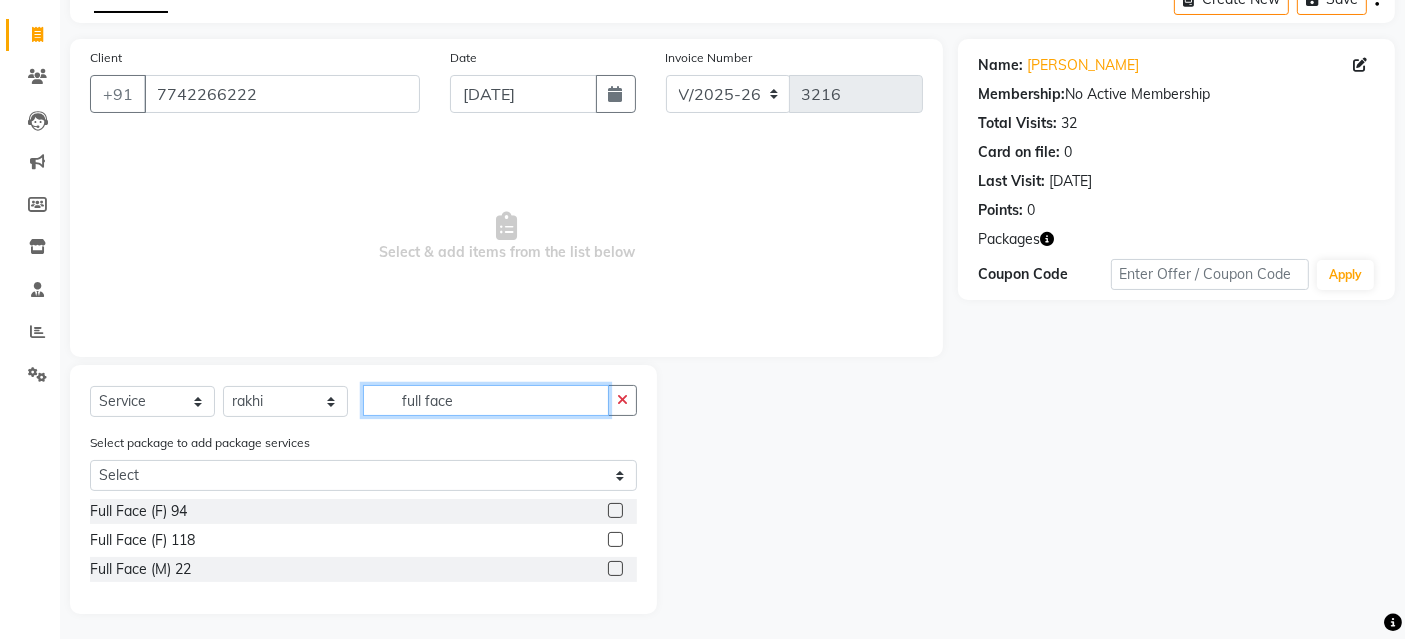type on "full face" 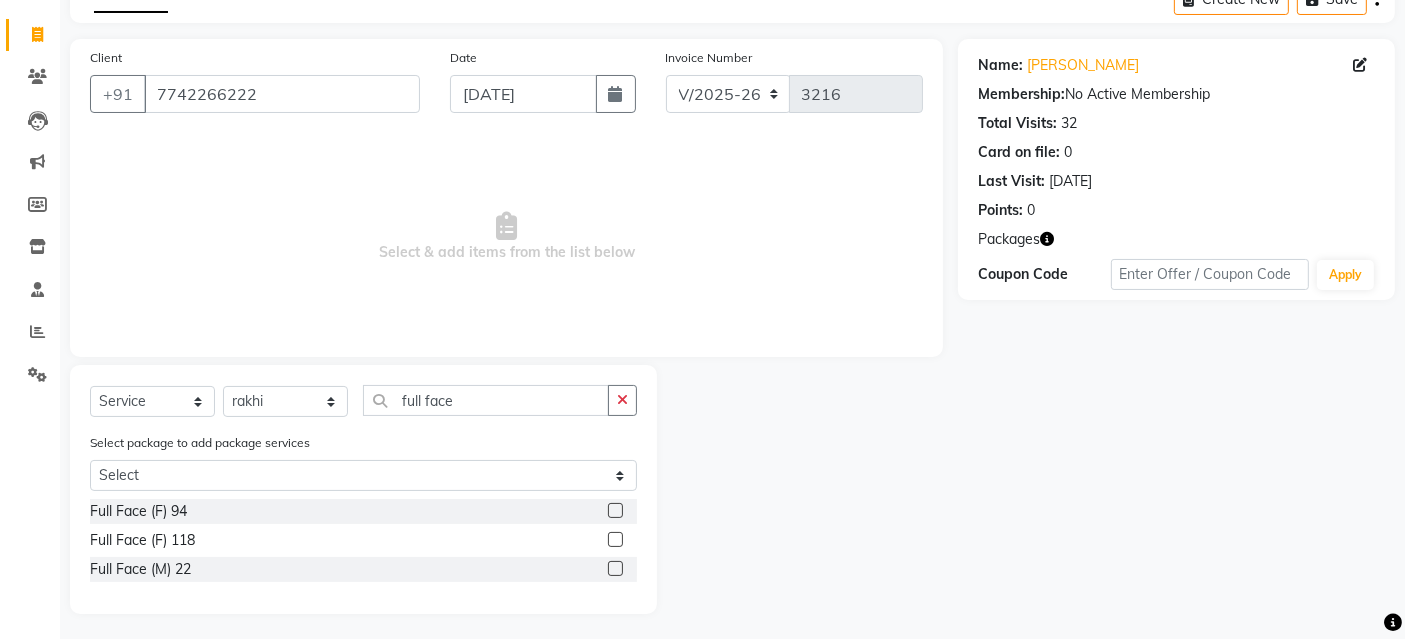 click 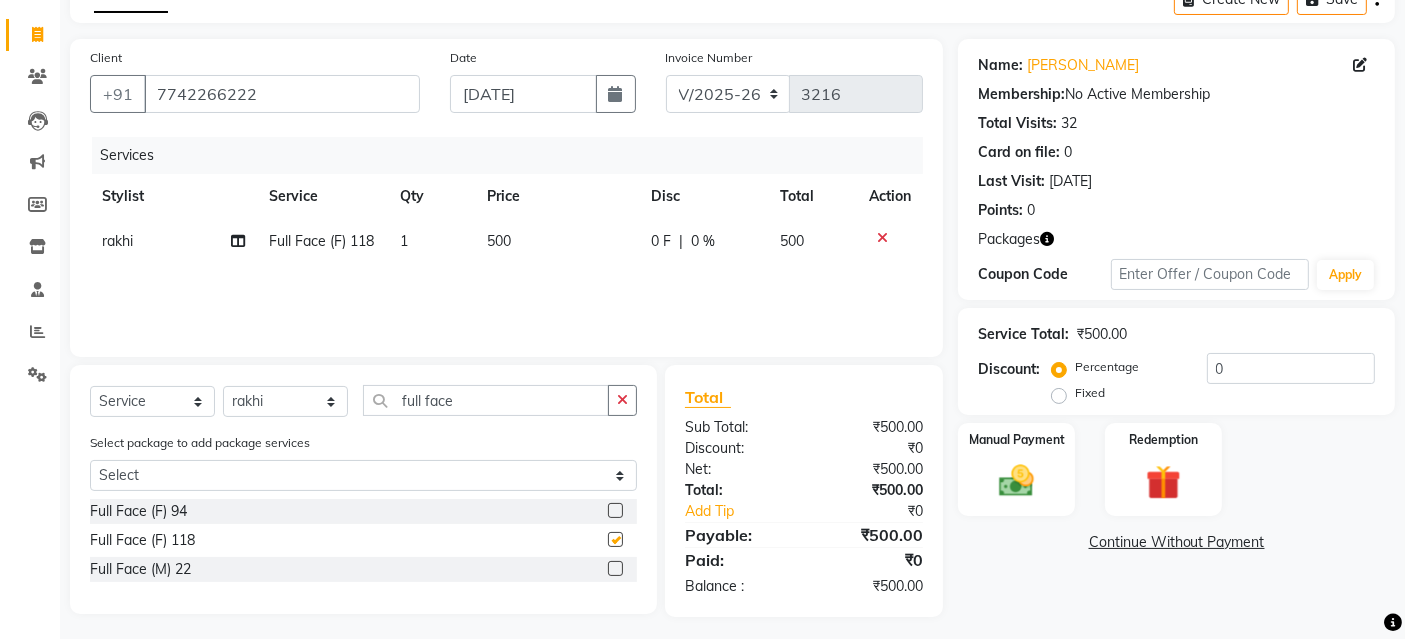 checkbox on "false" 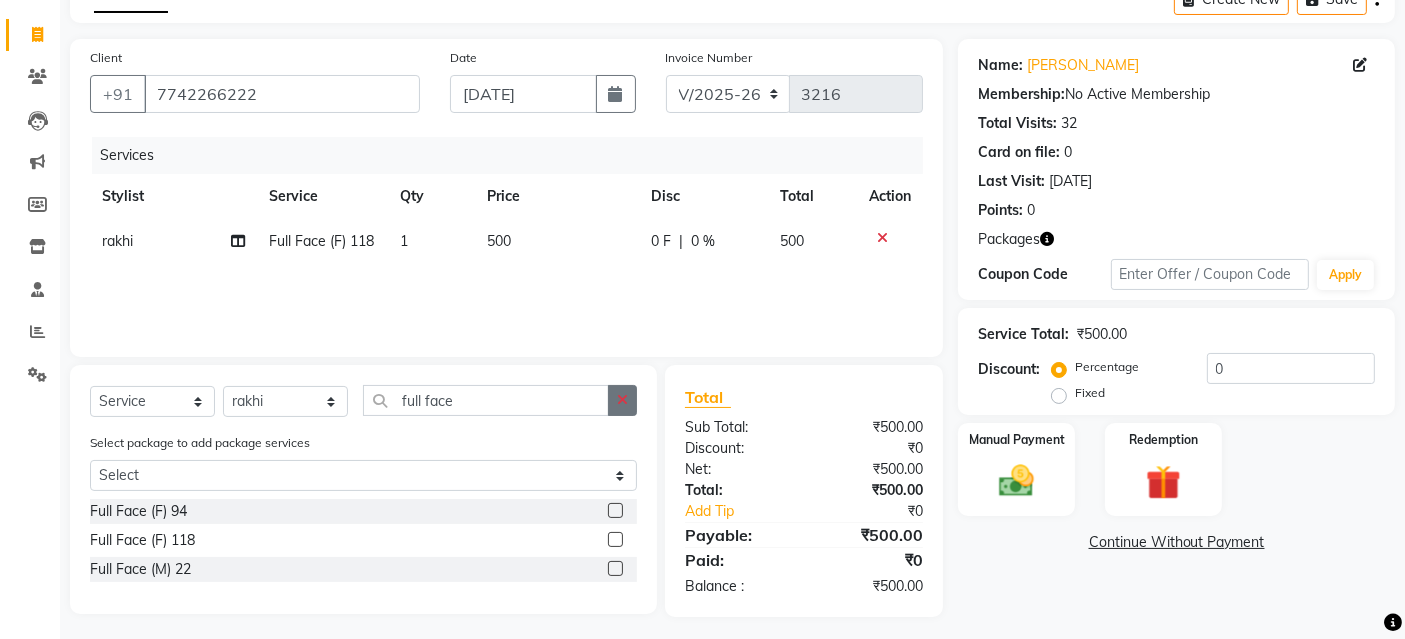 click 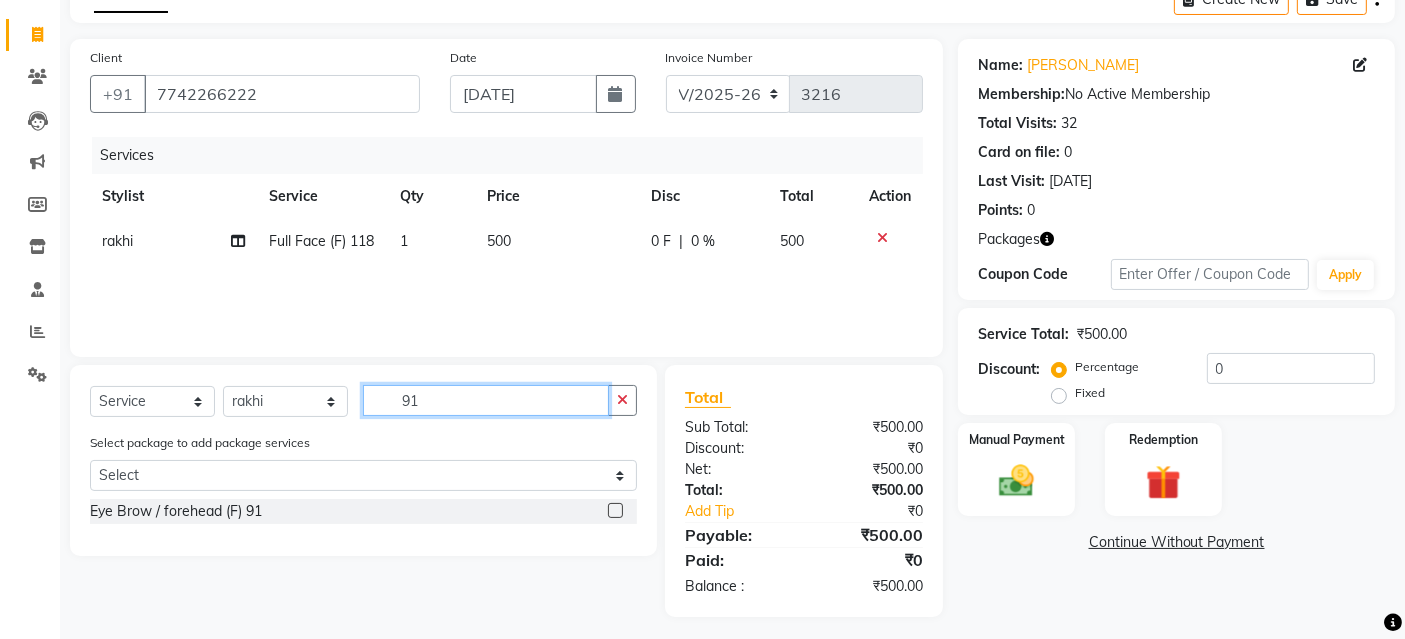type on "91" 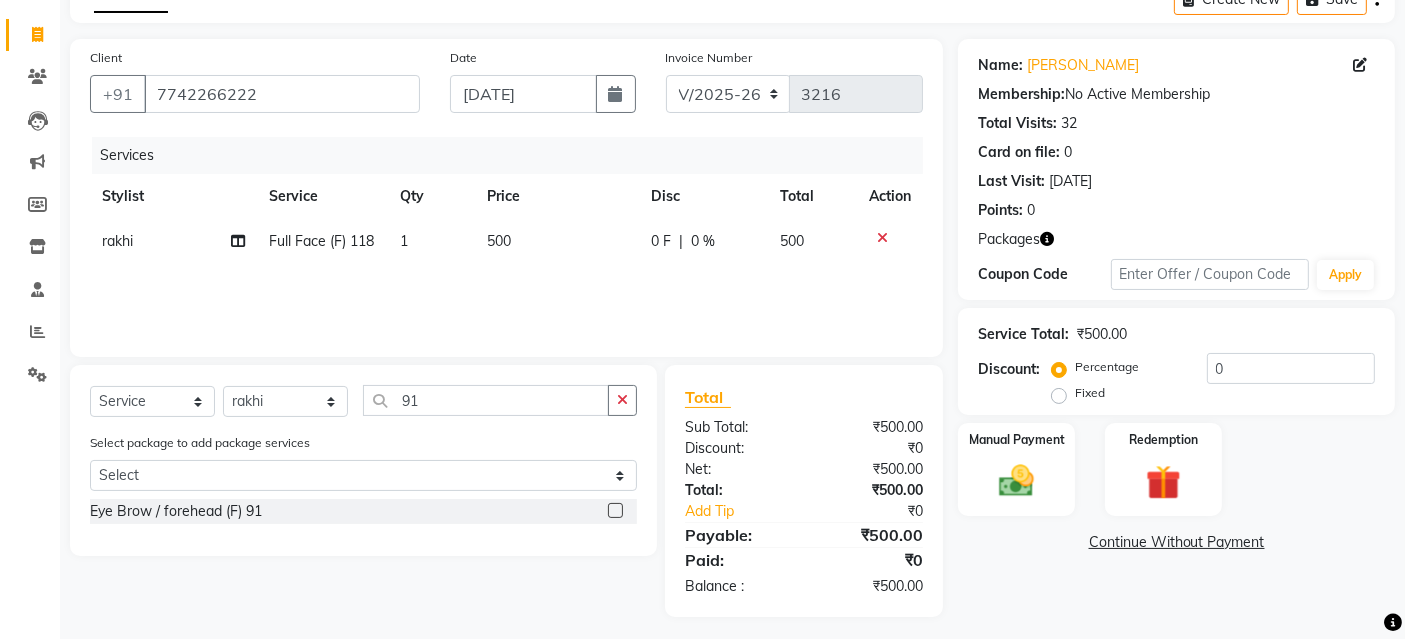 click 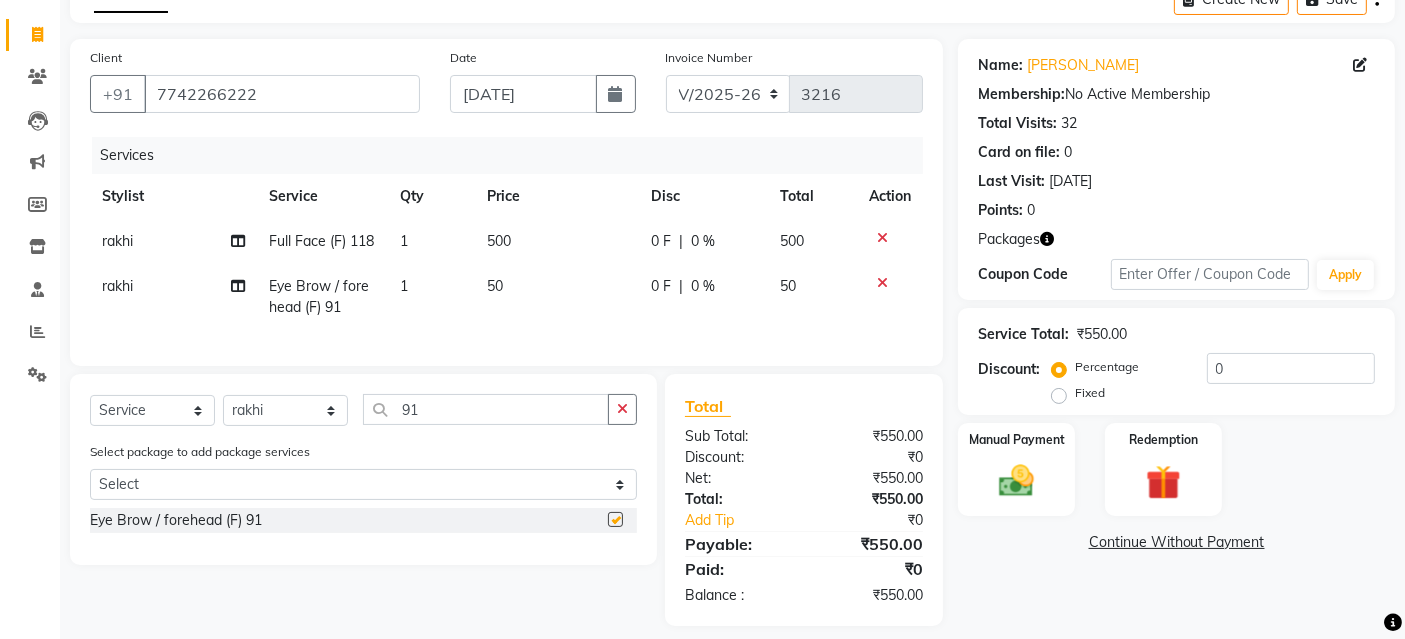 checkbox on "false" 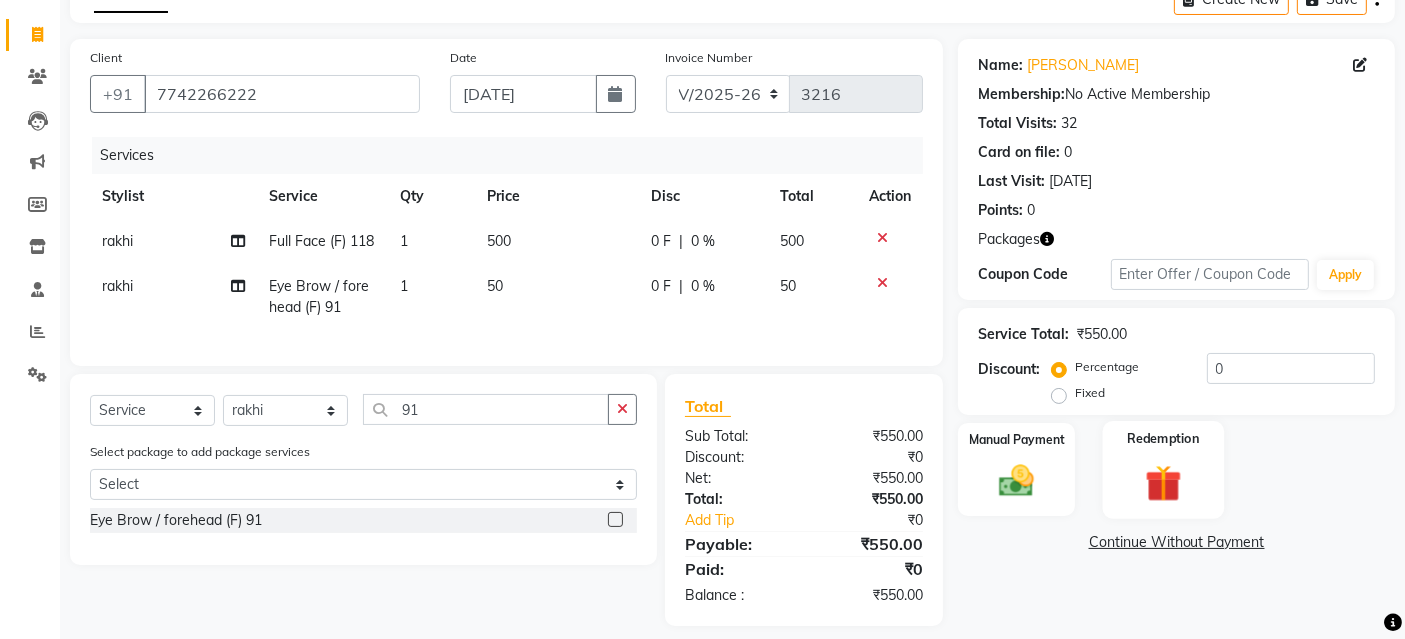 click 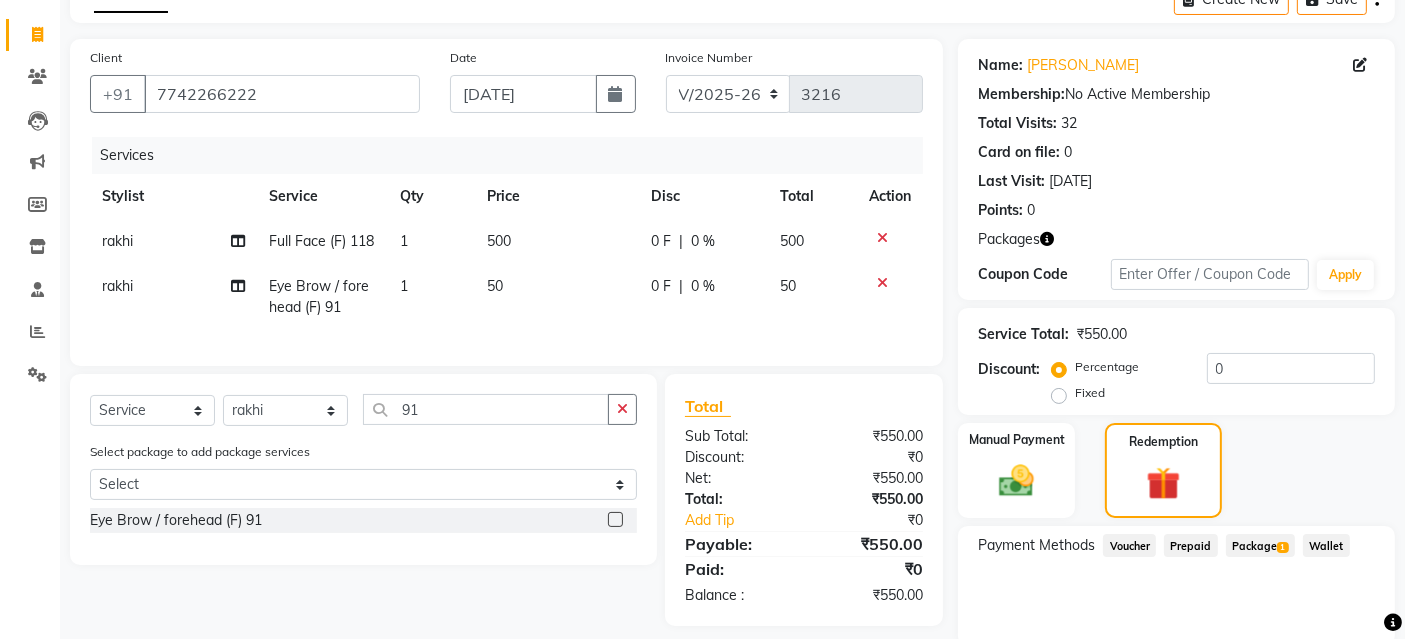 scroll, scrollTop: 188, scrollLeft: 0, axis: vertical 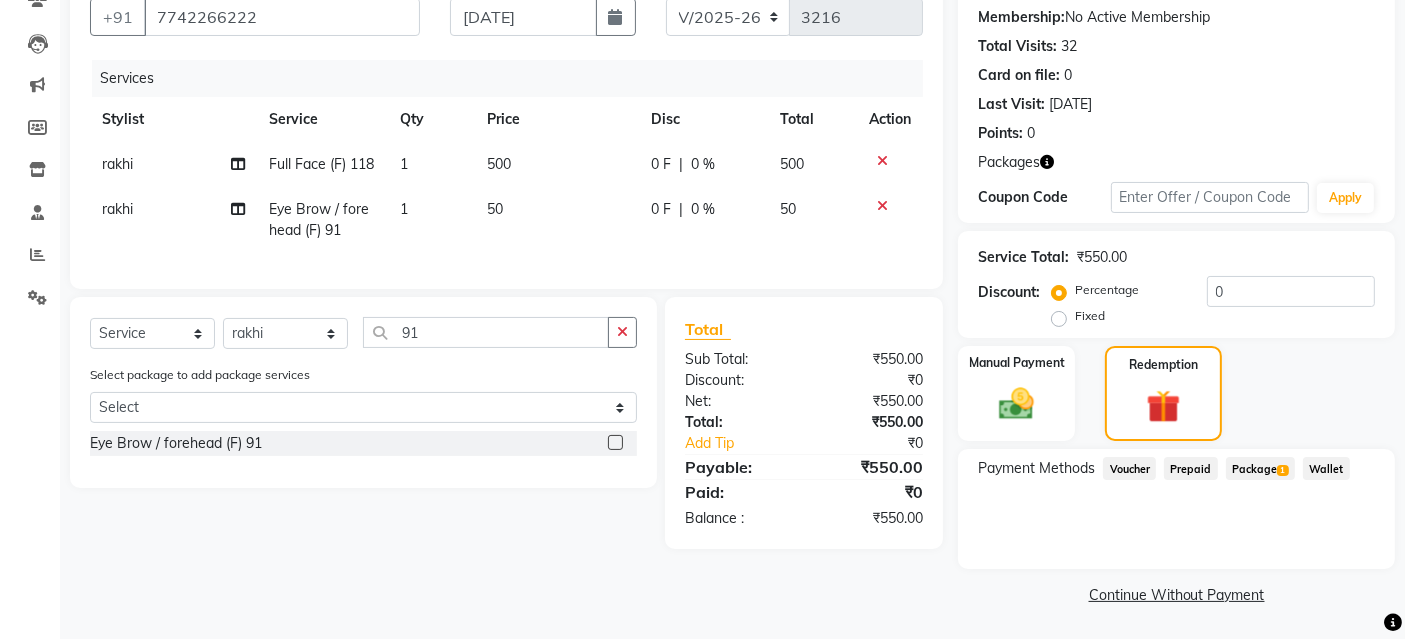 click on "Package  1" 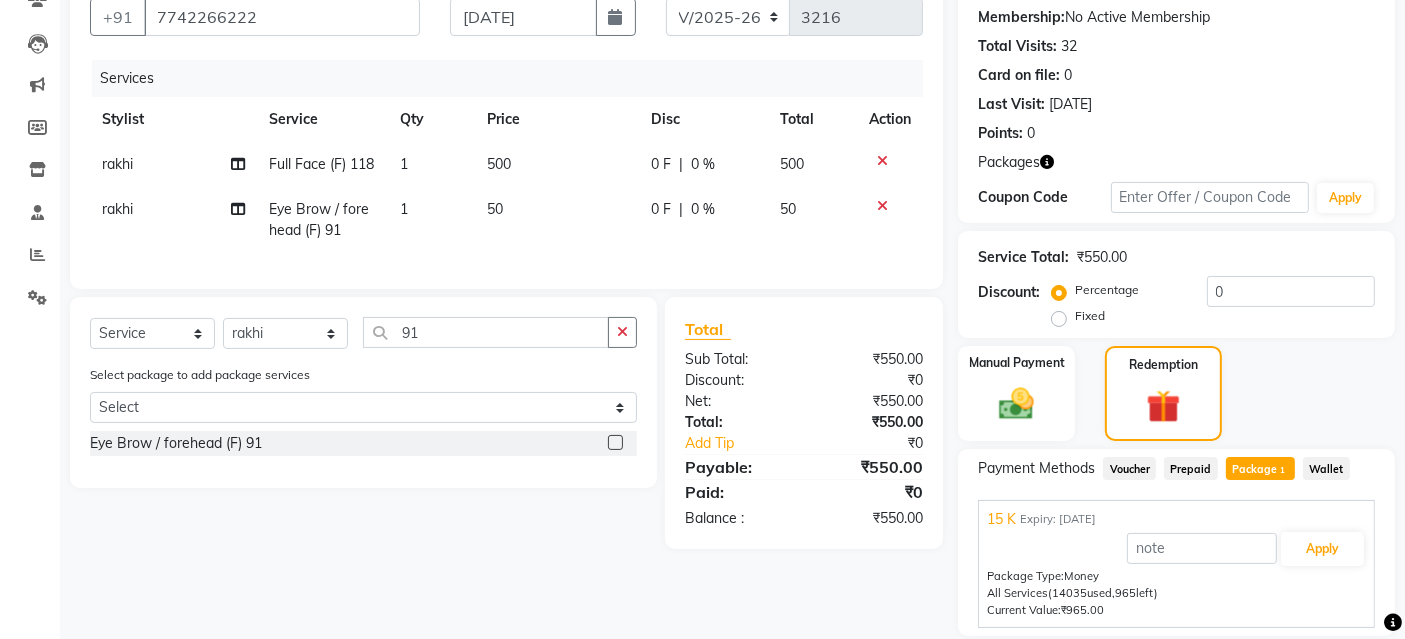 scroll, scrollTop: 254, scrollLeft: 0, axis: vertical 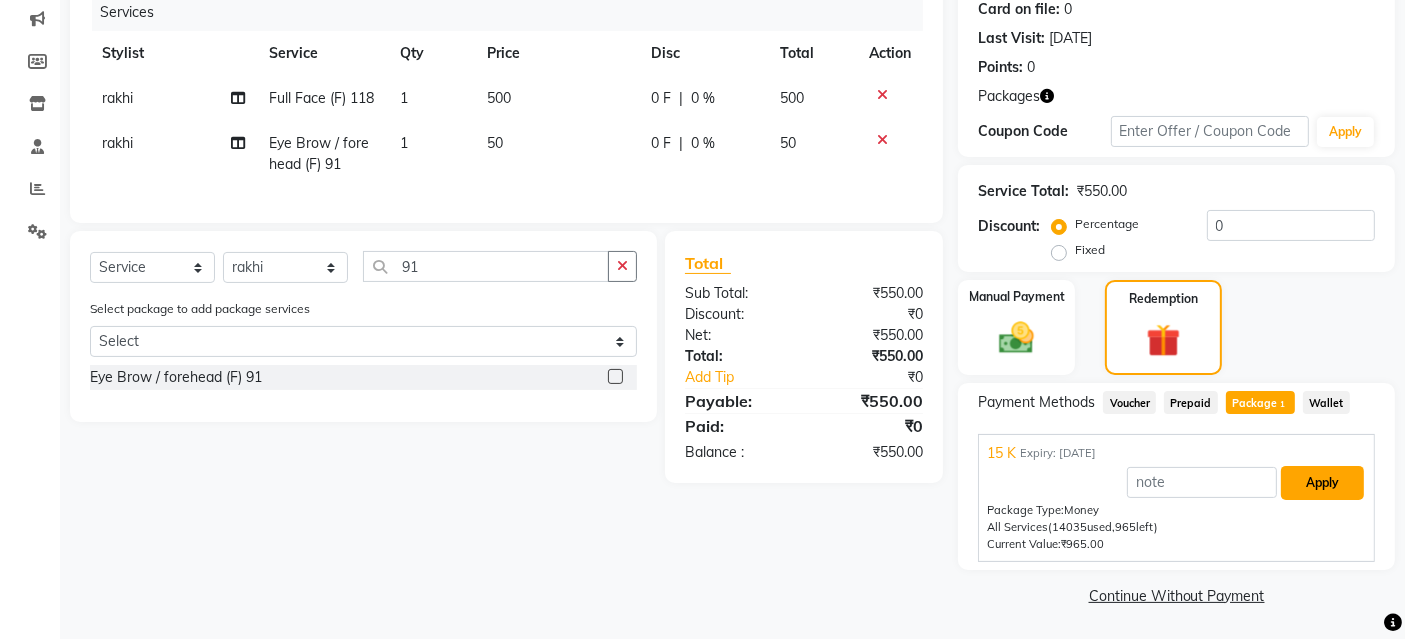 click on "Apply" at bounding box center [1322, 483] 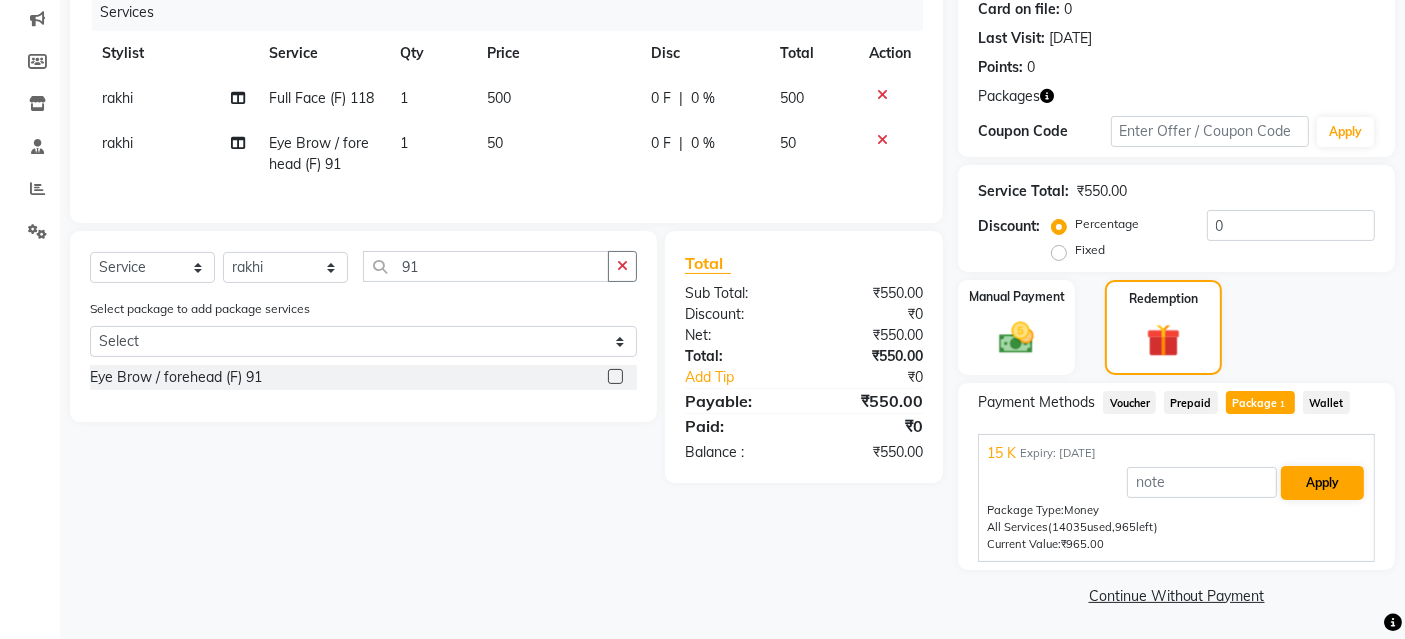 scroll, scrollTop: 188, scrollLeft: 0, axis: vertical 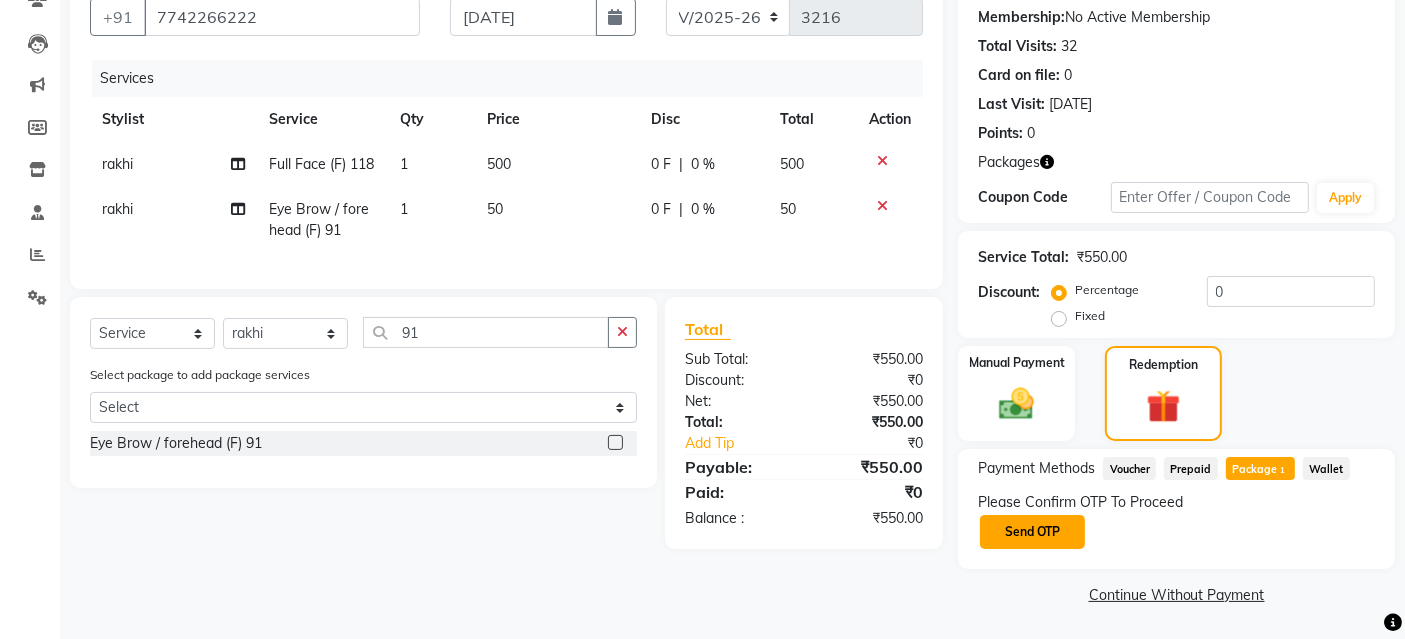 click on "Send OTP" 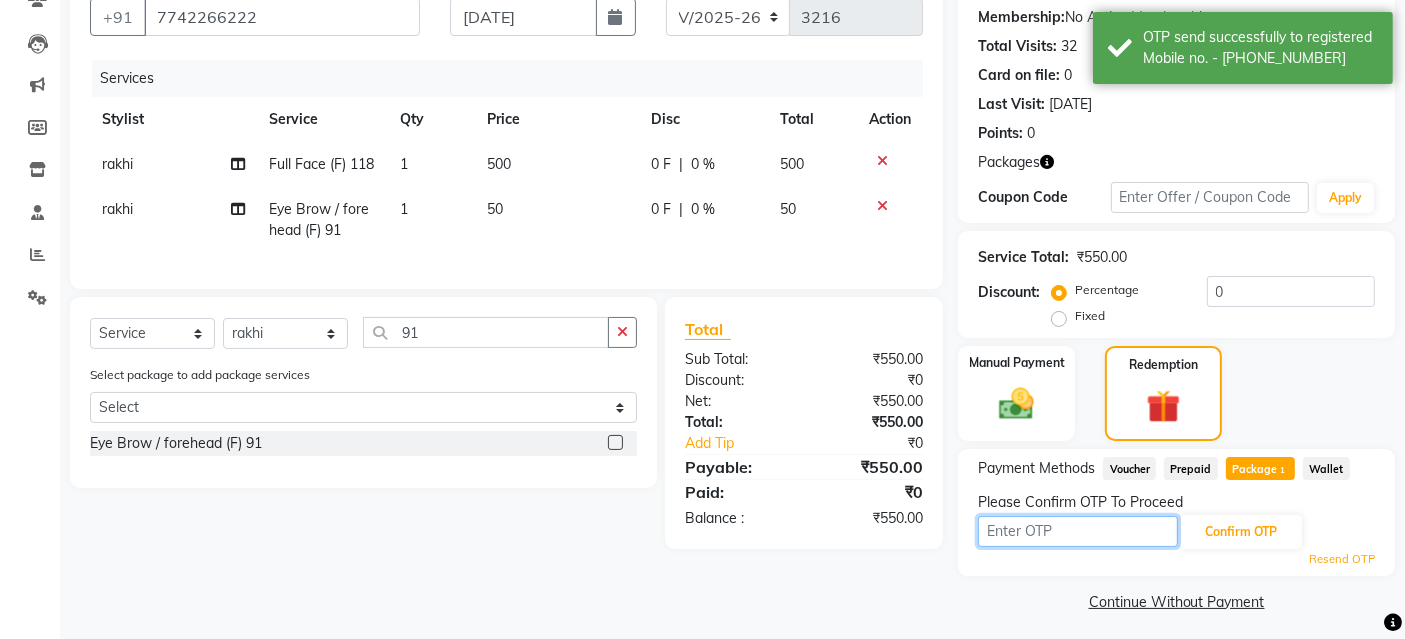 click at bounding box center (1078, 531) 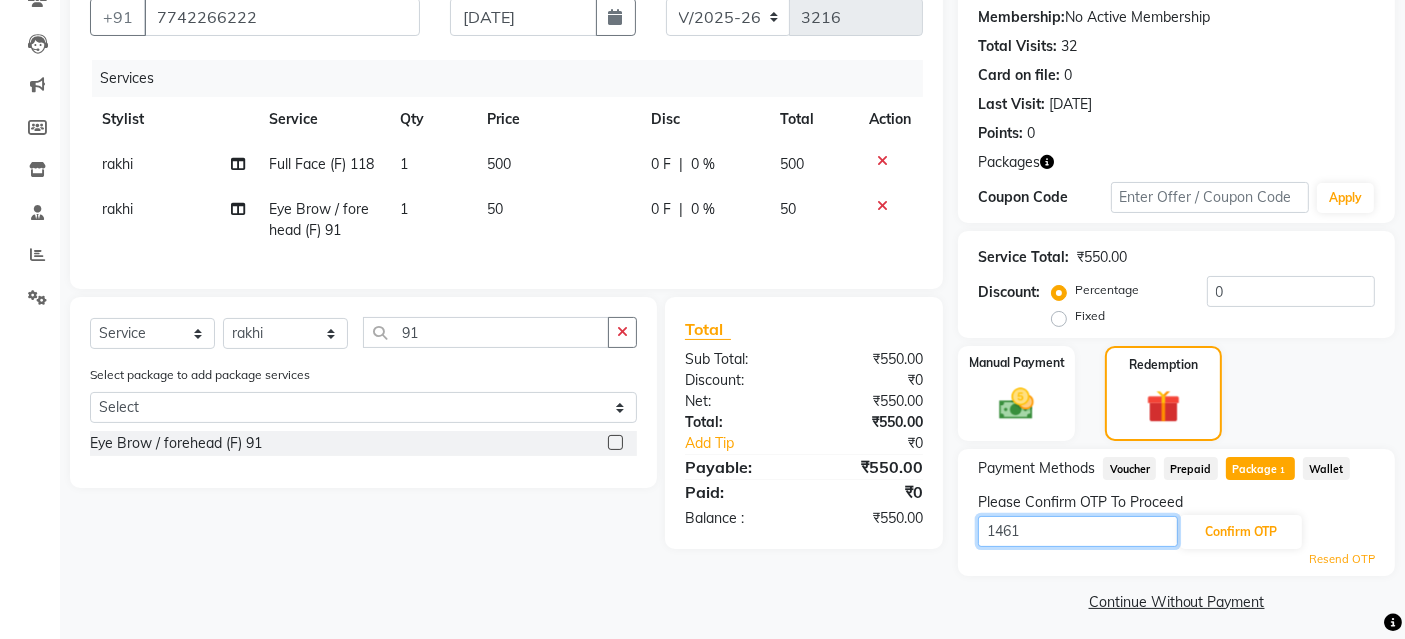 click on "1461" at bounding box center (1078, 531) 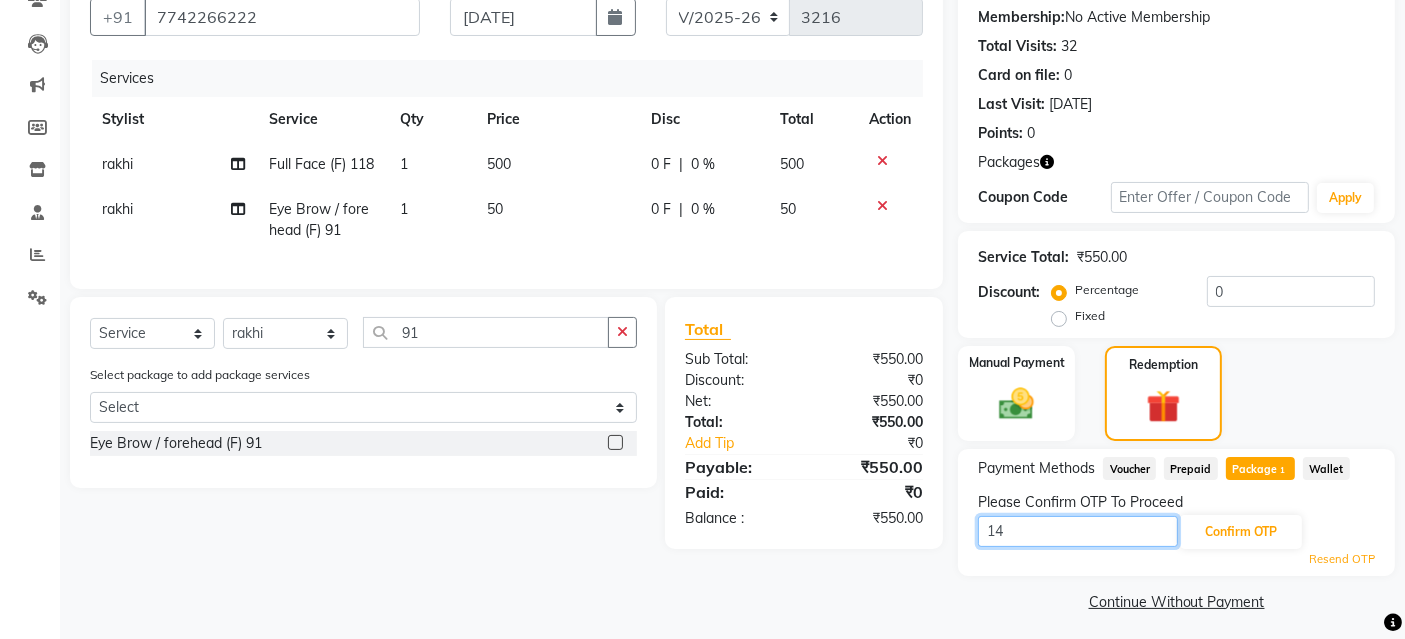 type on "1" 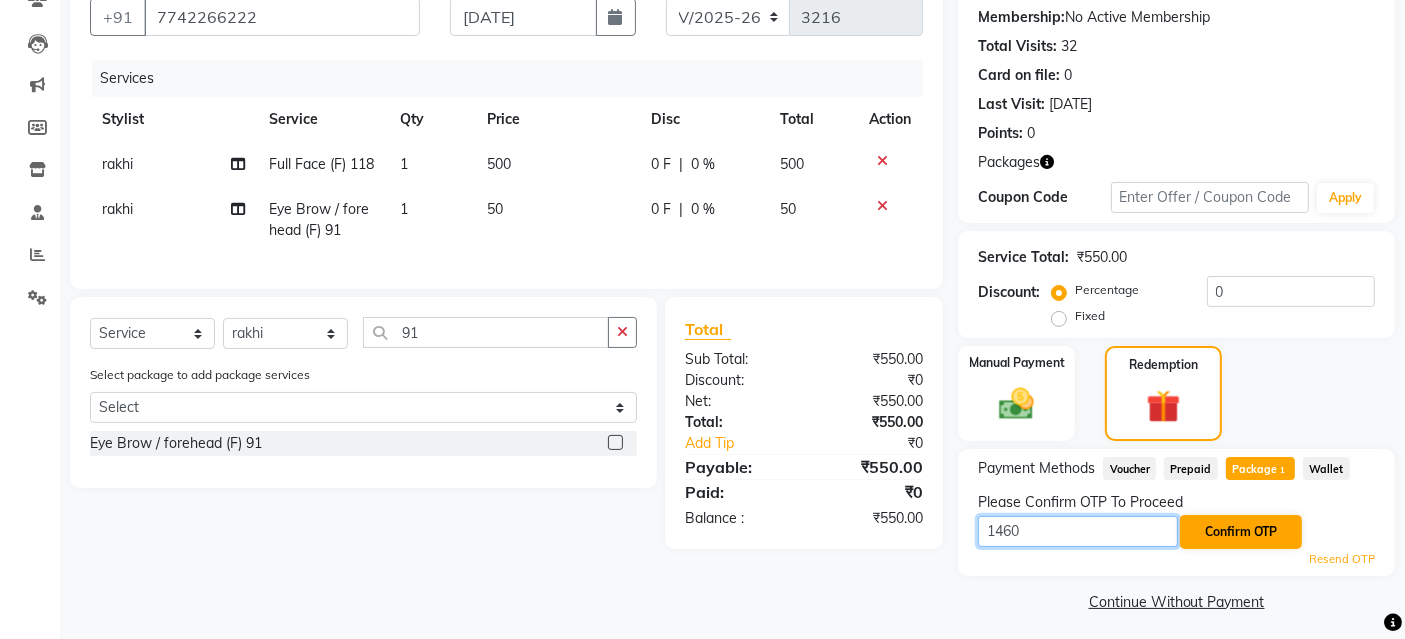 type on "1460" 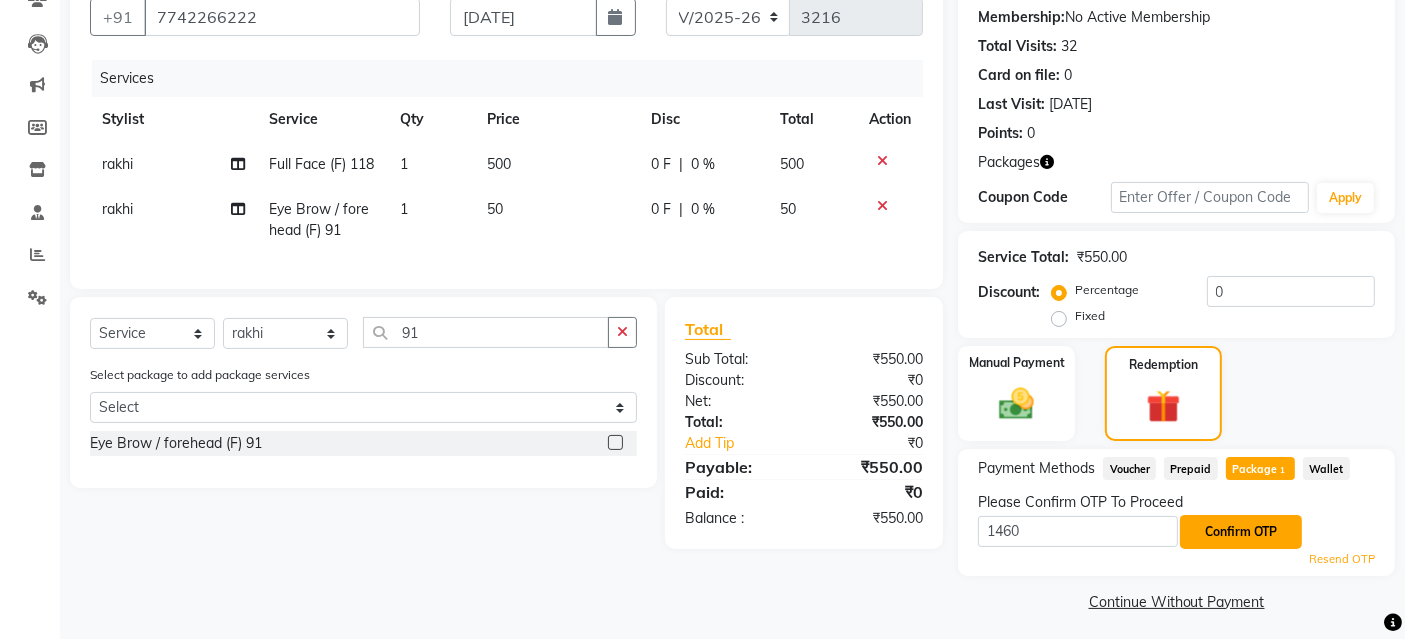 click on "Confirm OTP" 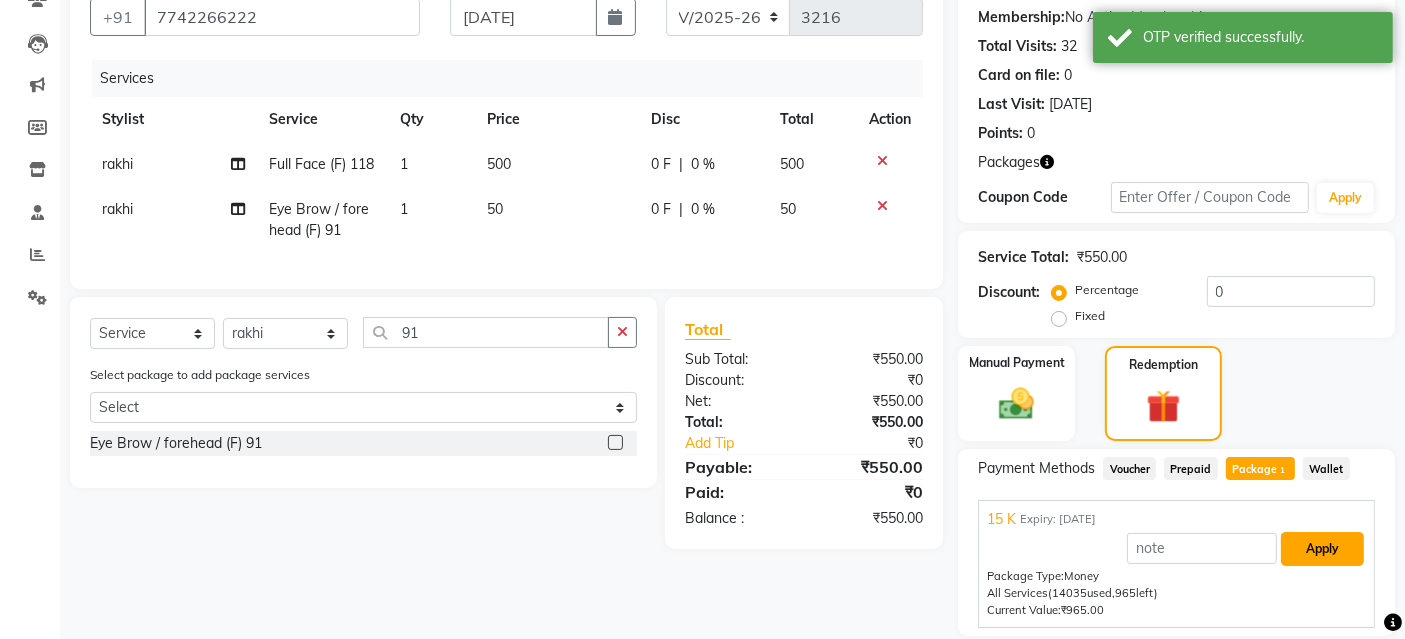 click on "Apply" at bounding box center [1322, 549] 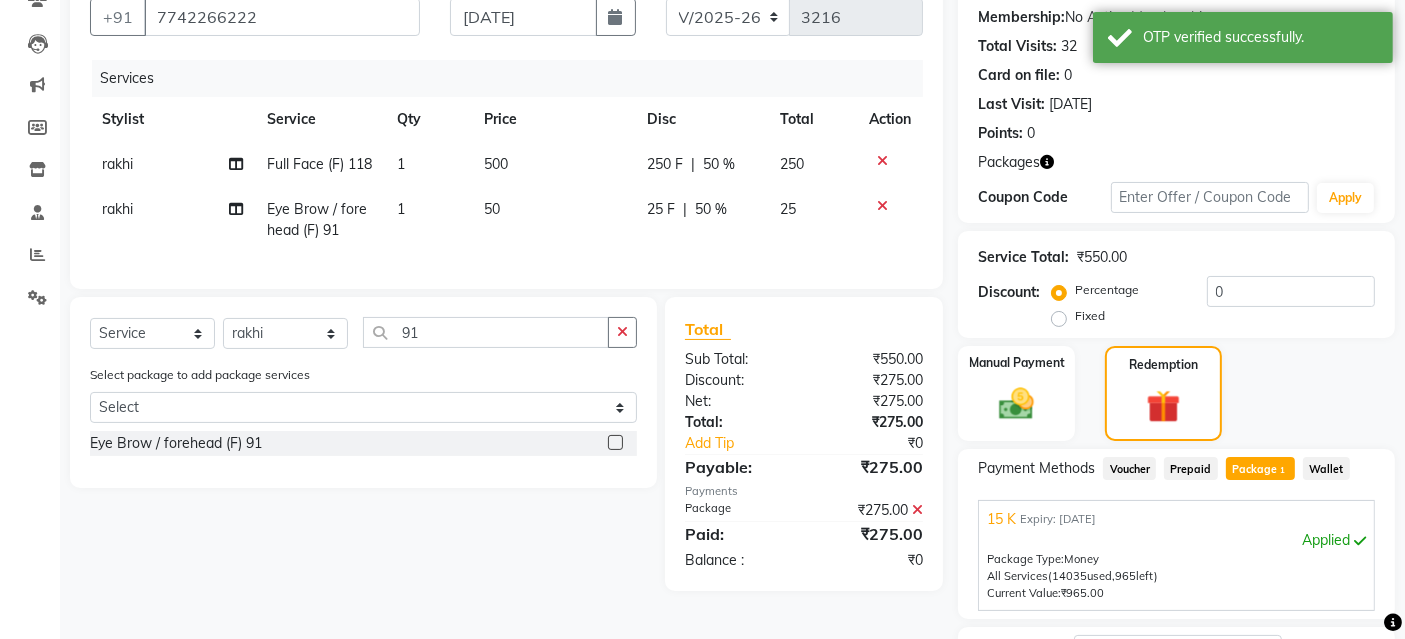 scroll, scrollTop: 348, scrollLeft: 0, axis: vertical 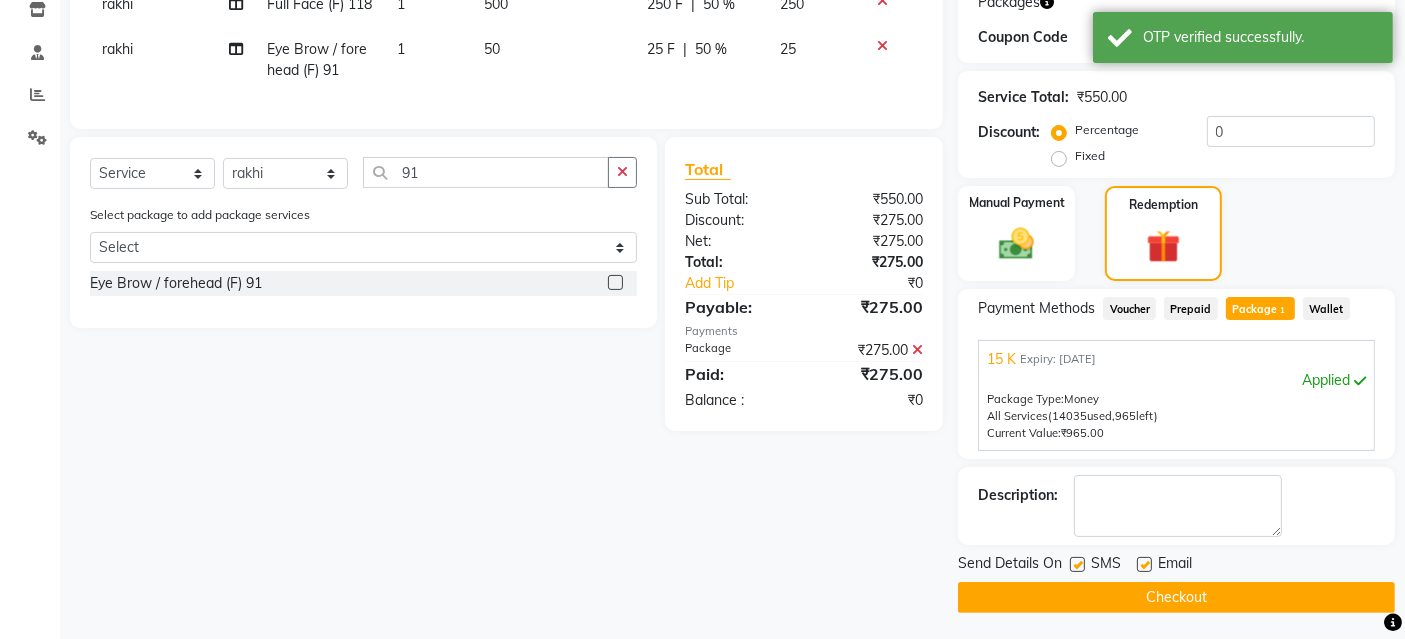 click 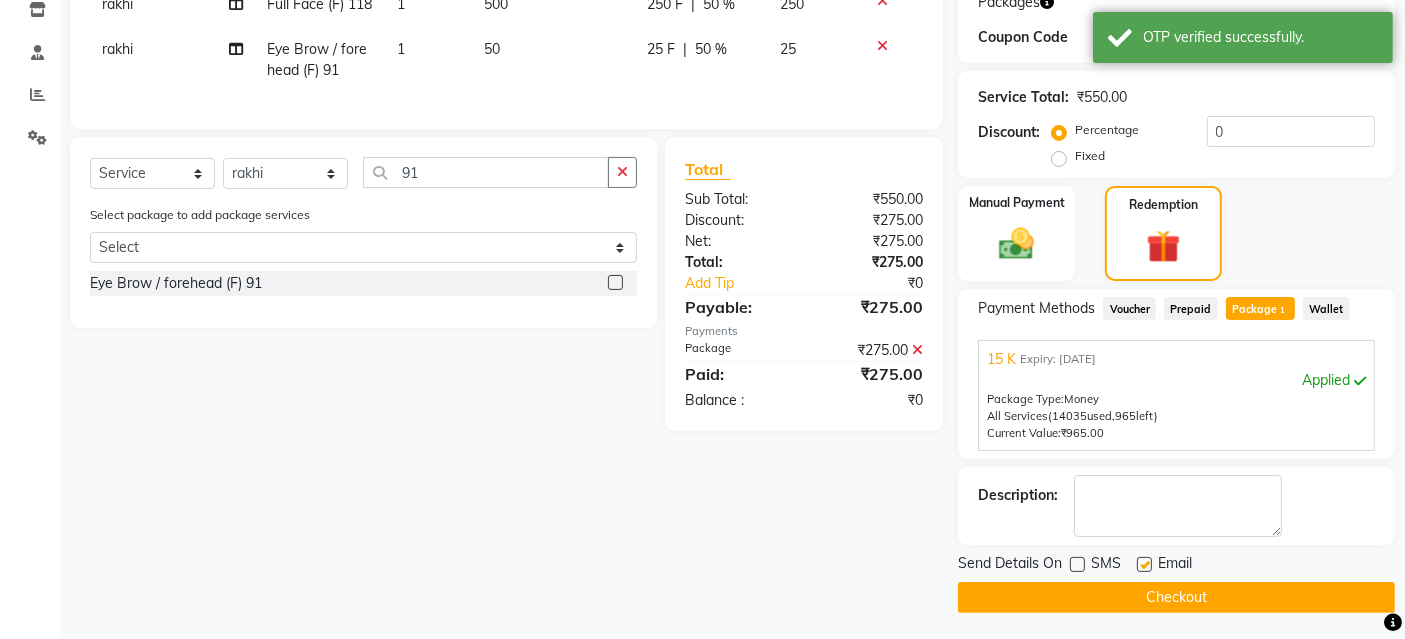 click 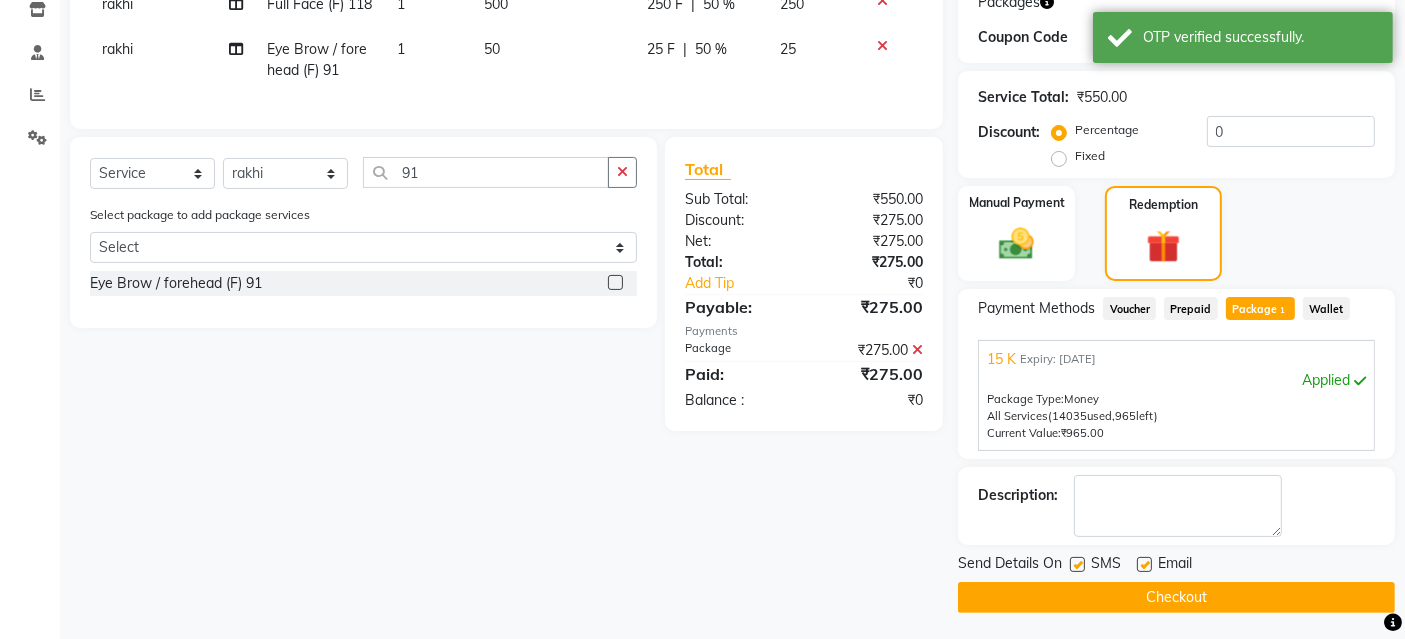 click on "Checkout" 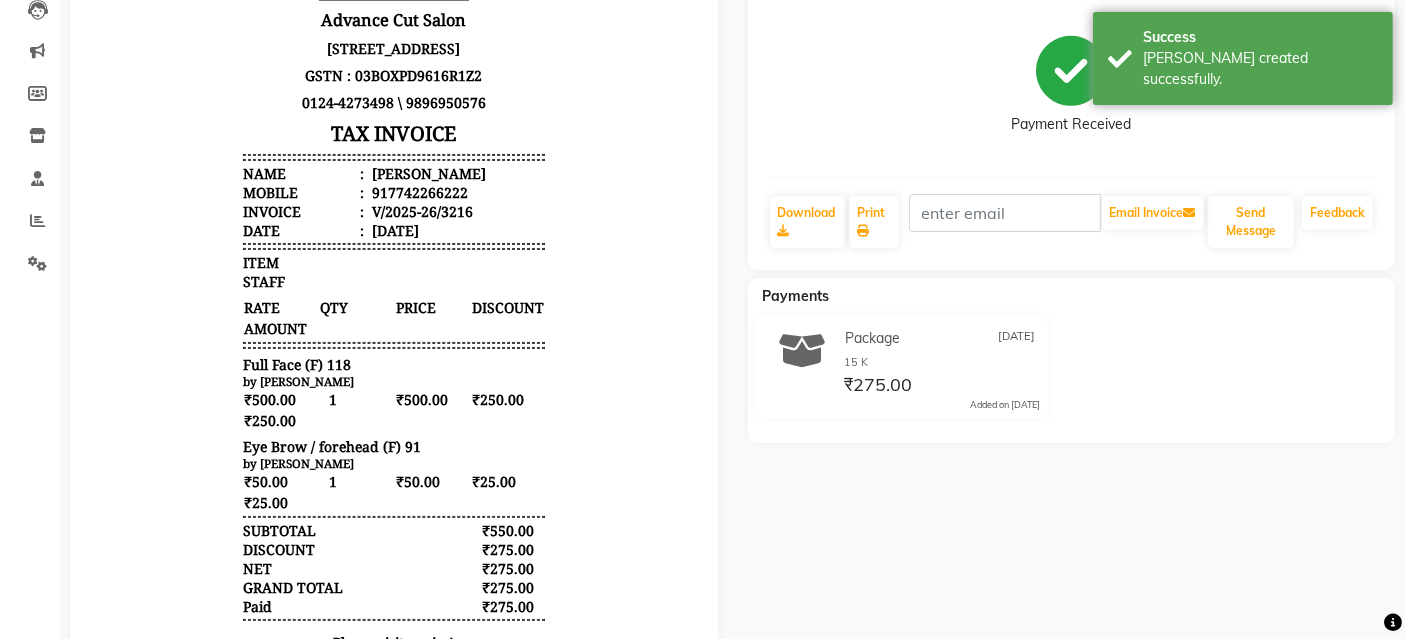 scroll, scrollTop: 0, scrollLeft: 0, axis: both 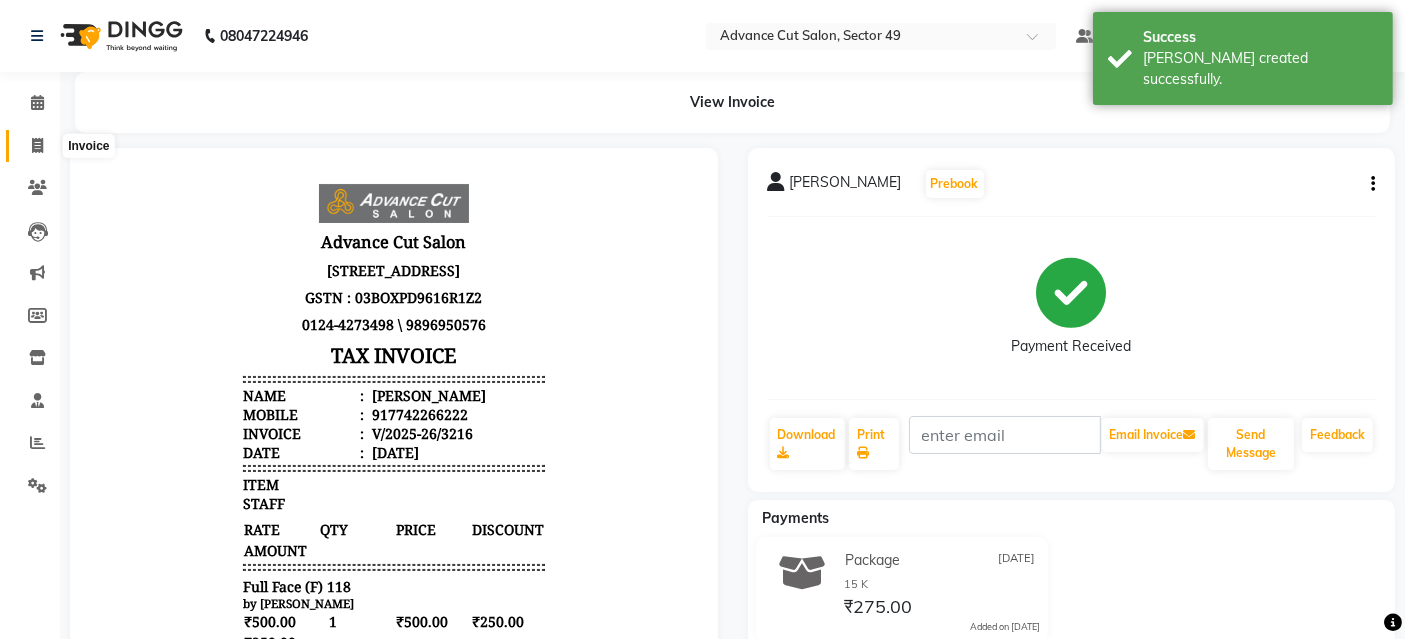 click 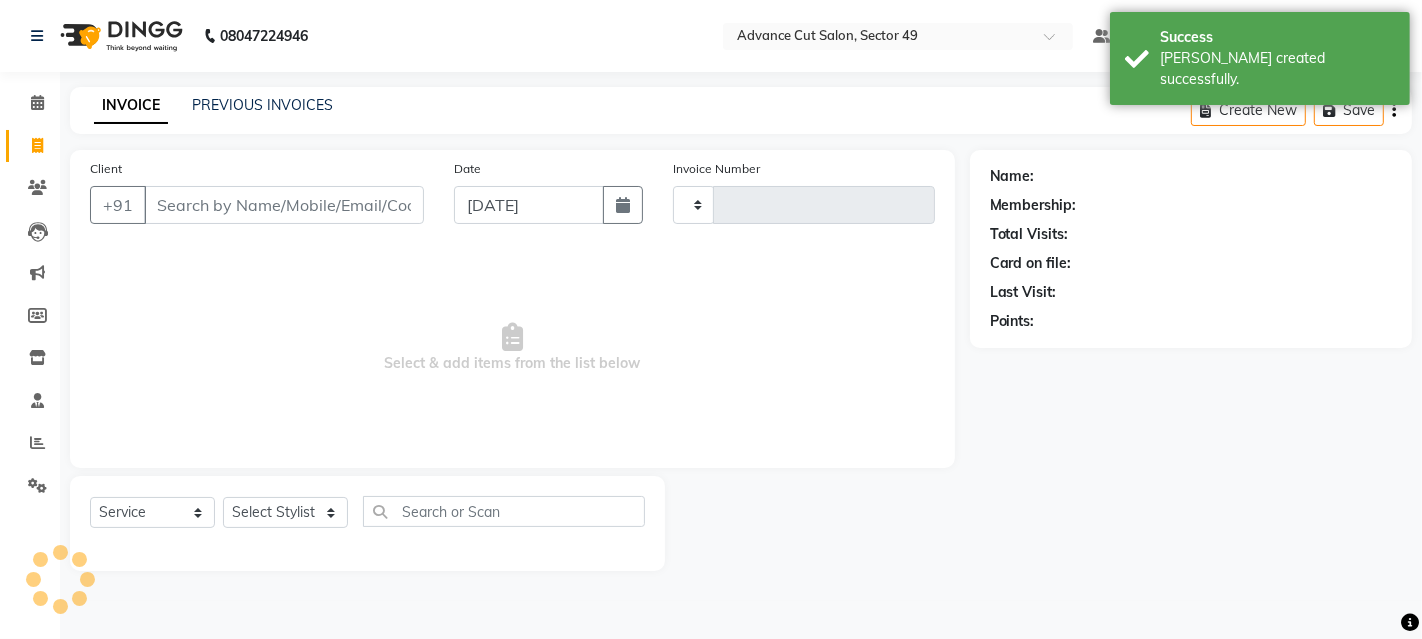 type on "3217" 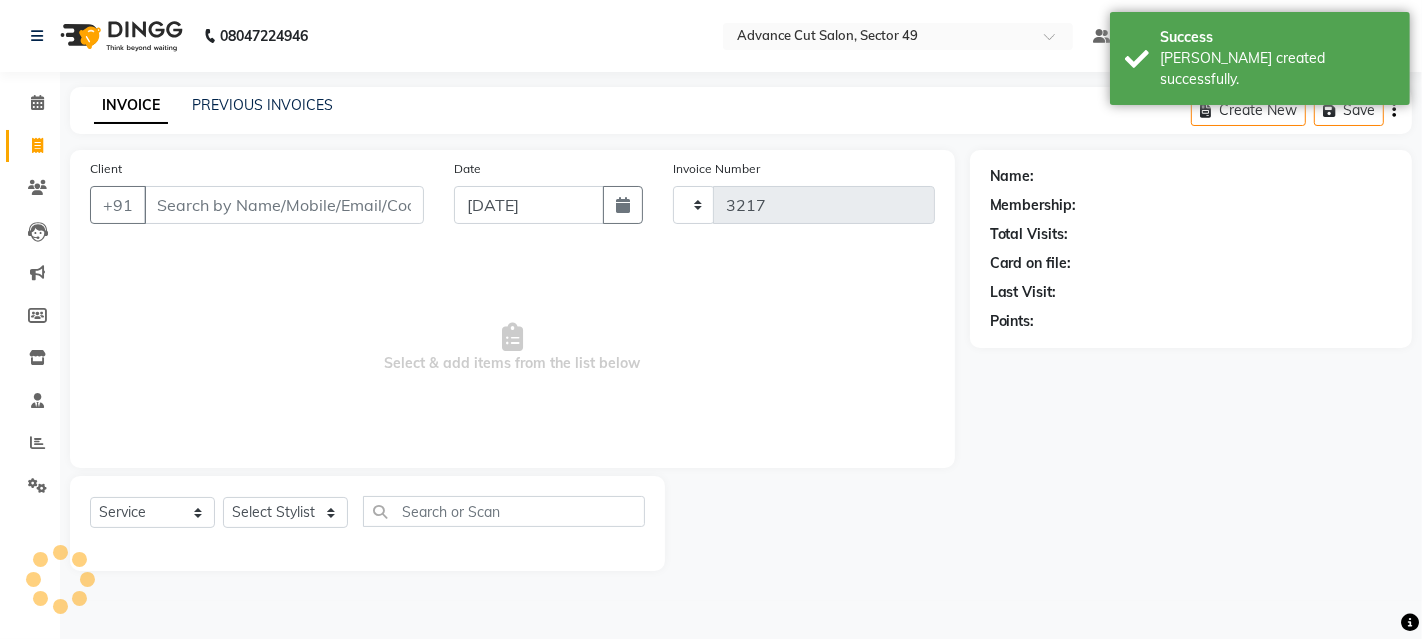 select on "4616" 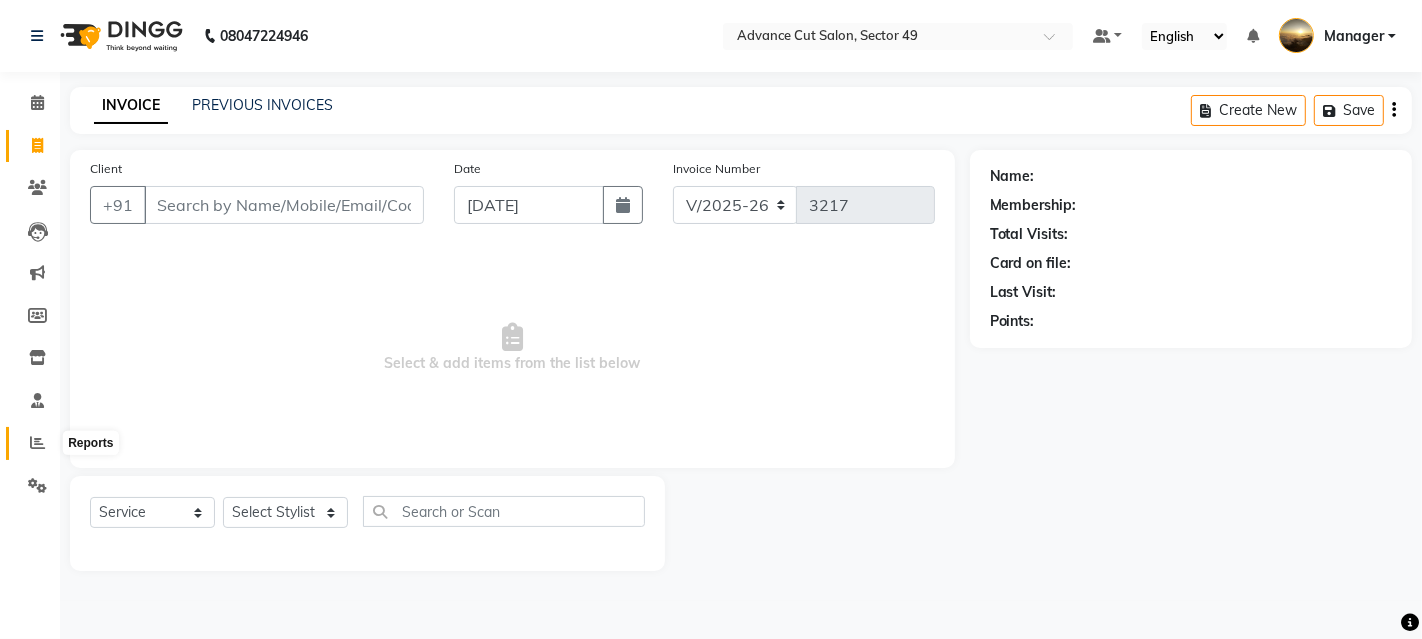 click 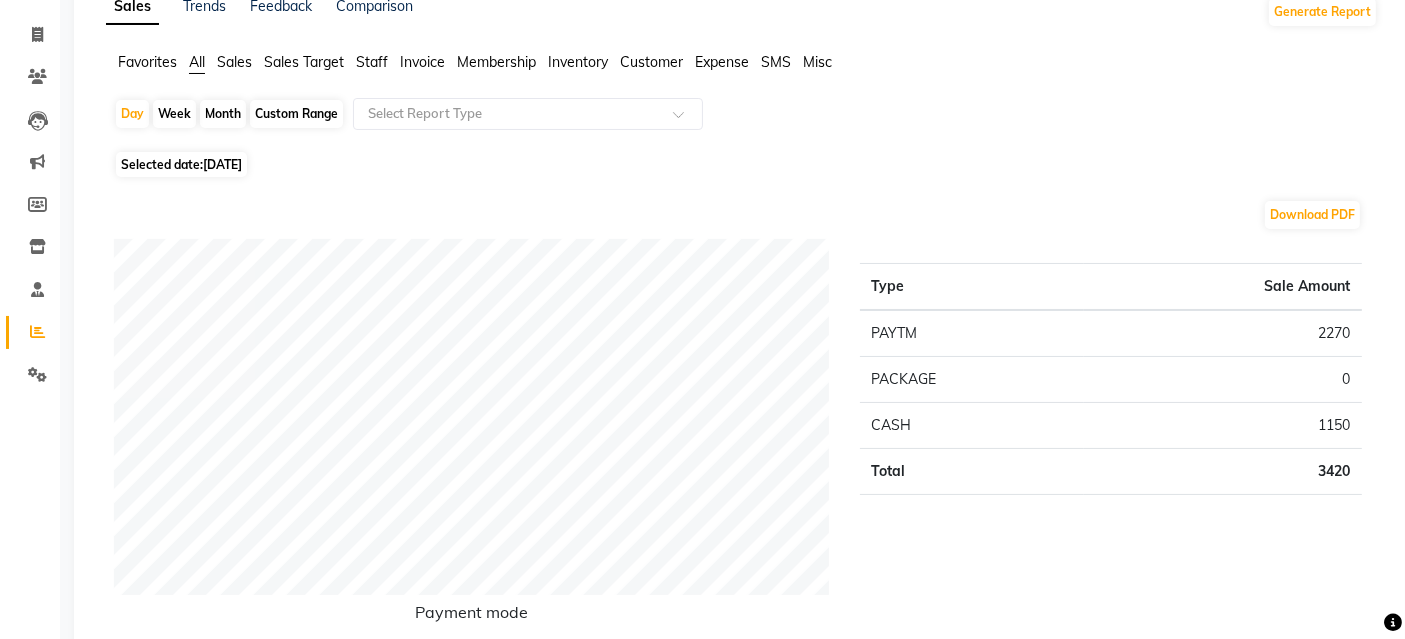 scroll, scrollTop: 0, scrollLeft: 0, axis: both 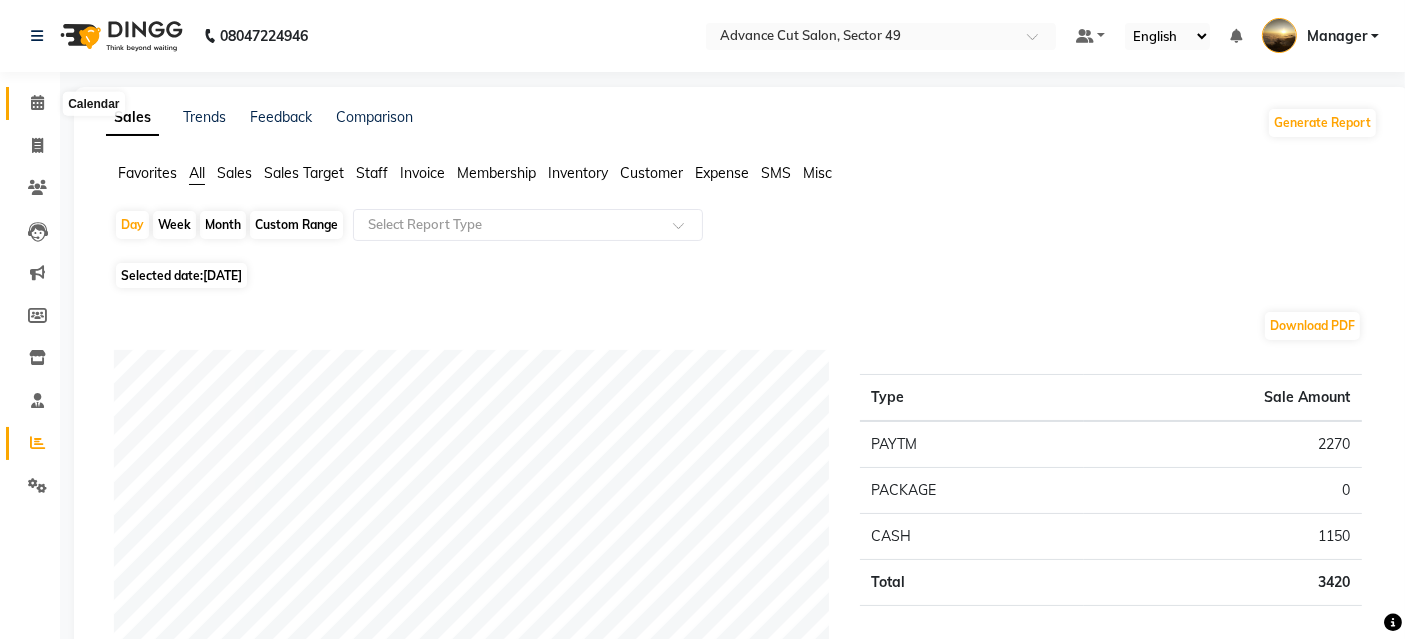 click 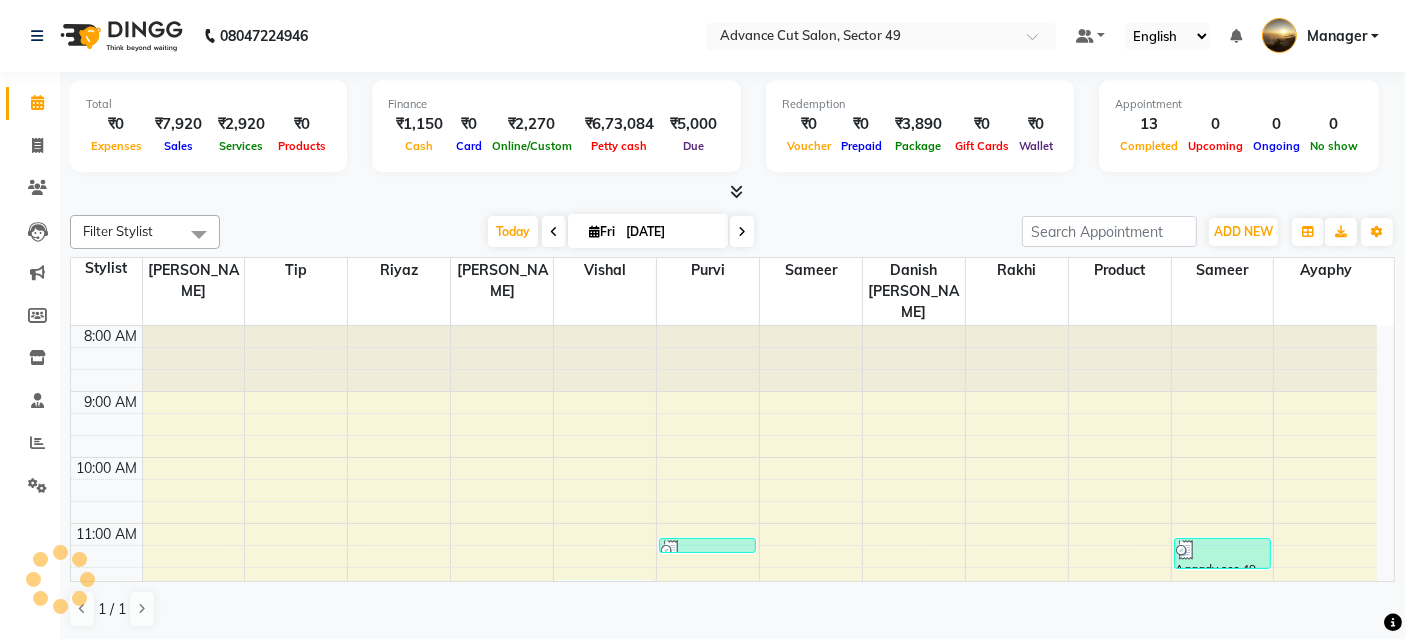 scroll, scrollTop: 0, scrollLeft: 0, axis: both 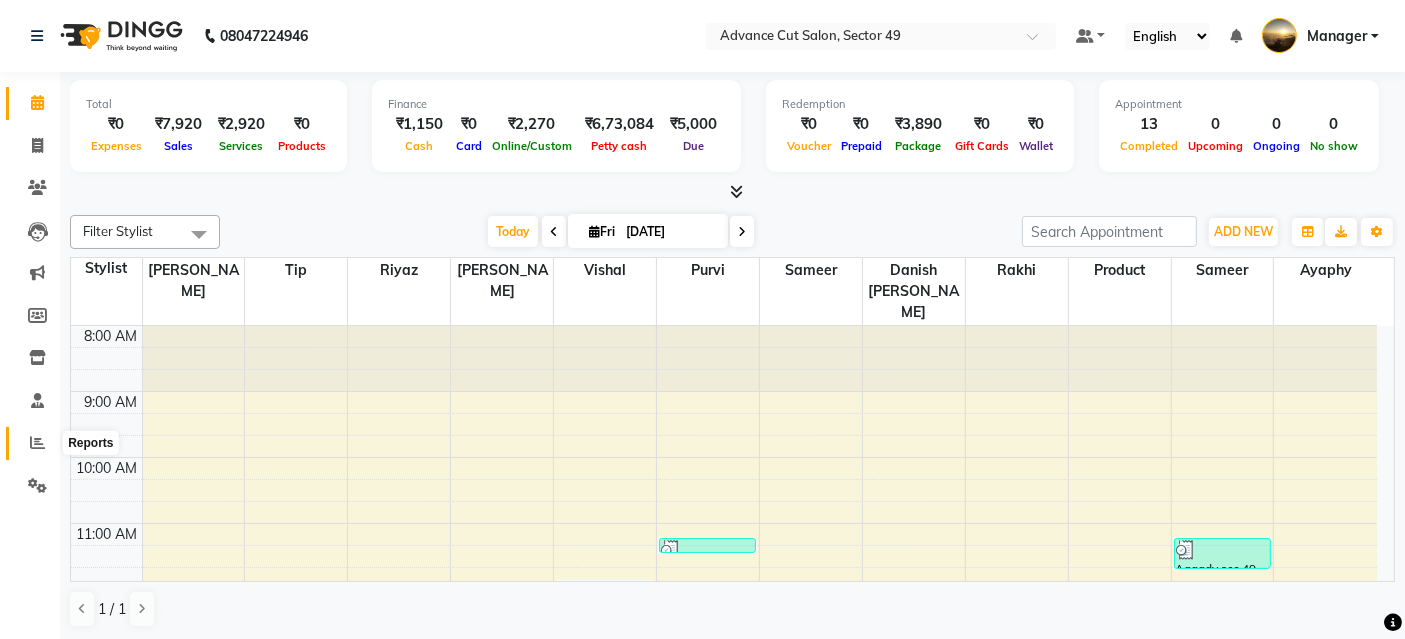 click 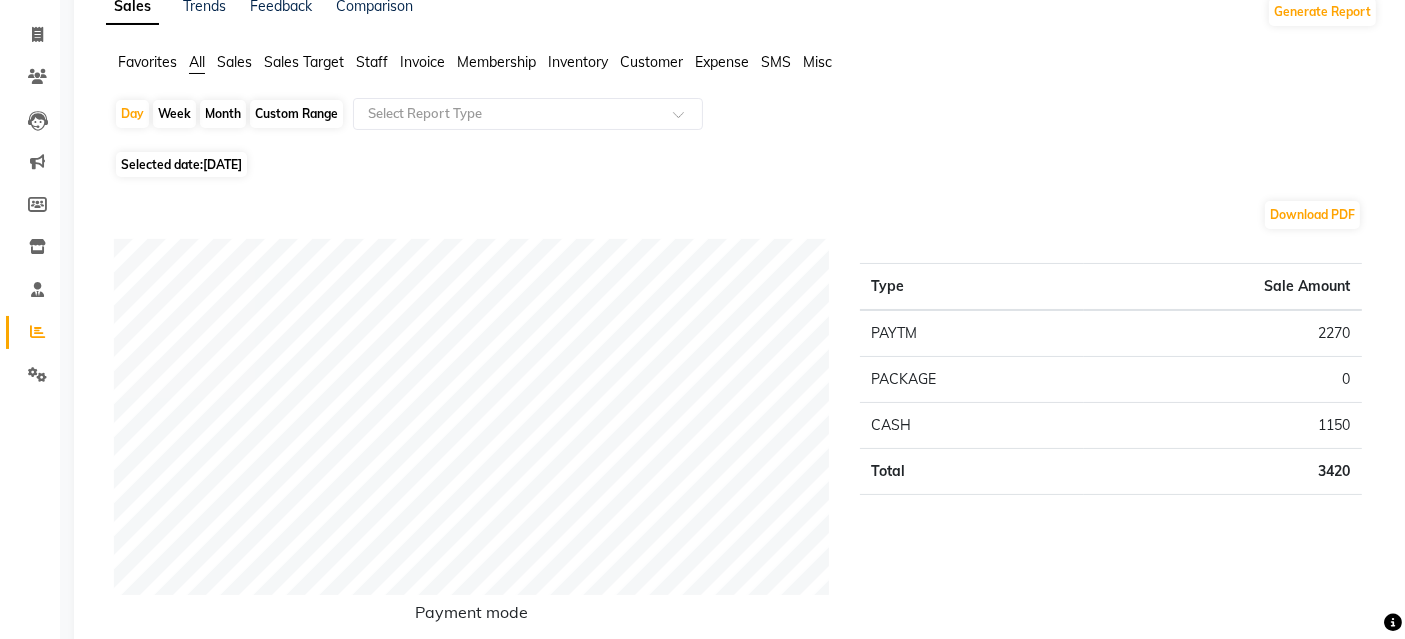 scroll, scrollTop: 0, scrollLeft: 0, axis: both 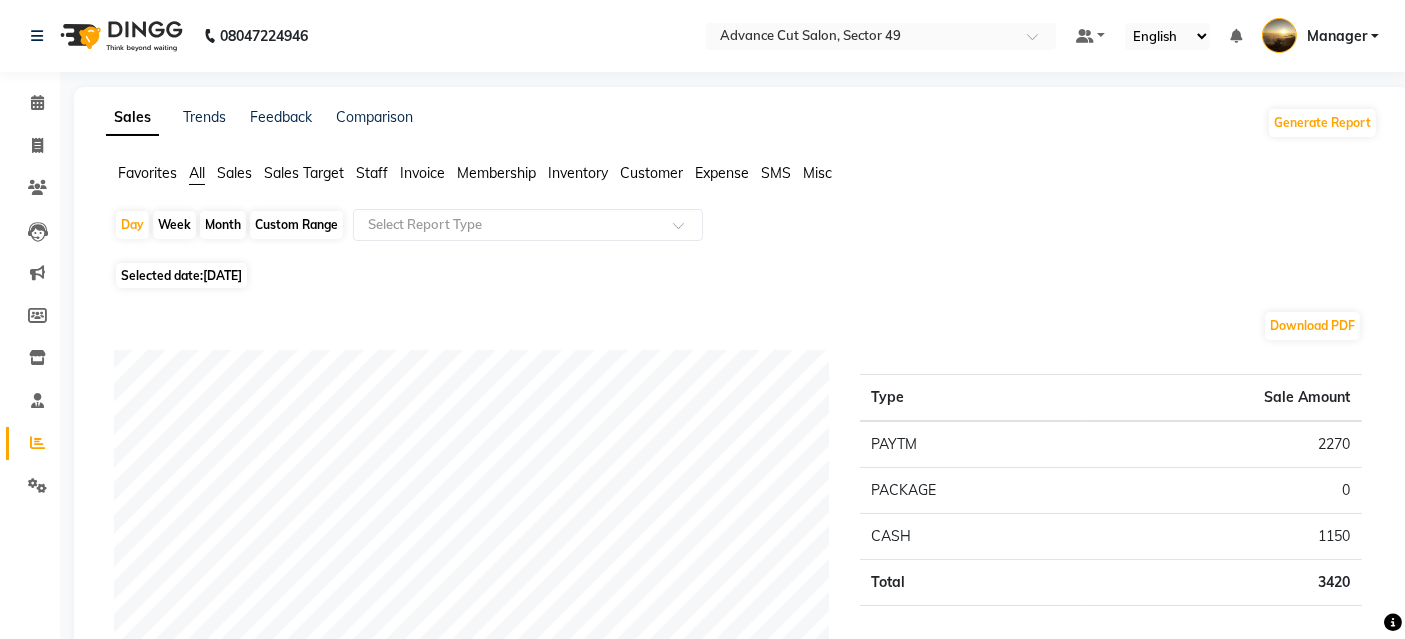 click 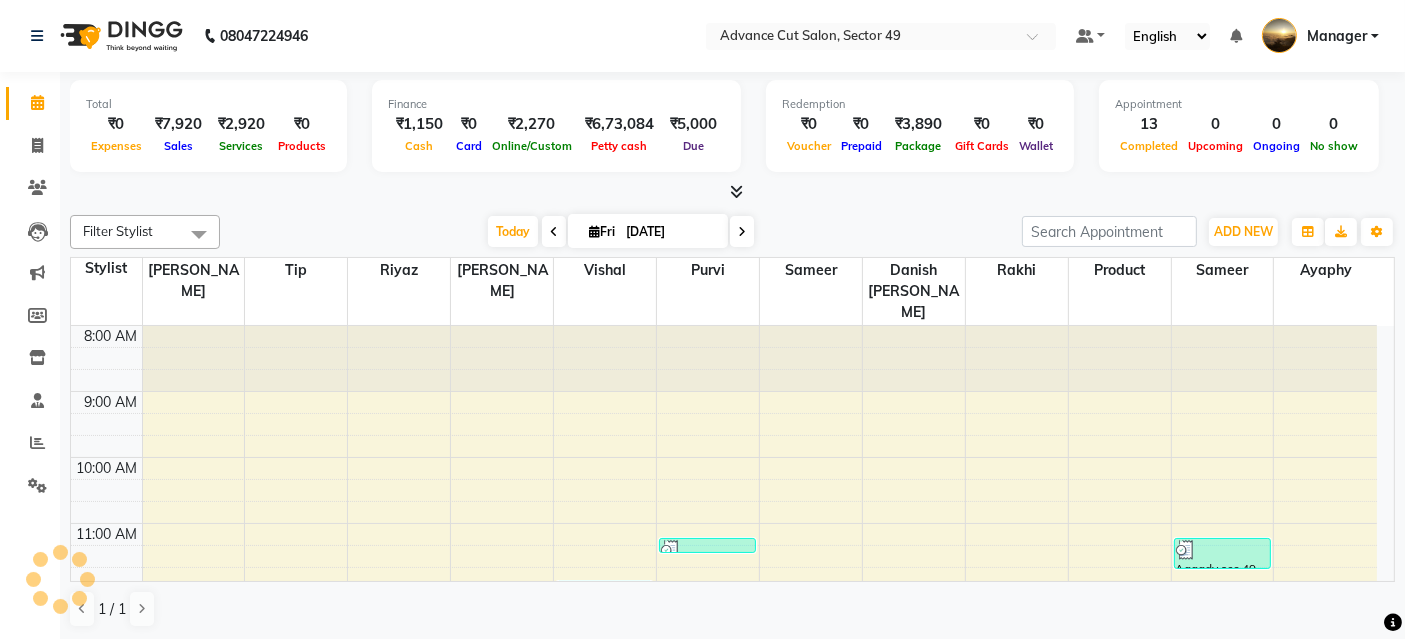 scroll, scrollTop: 0, scrollLeft: 0, axis: both 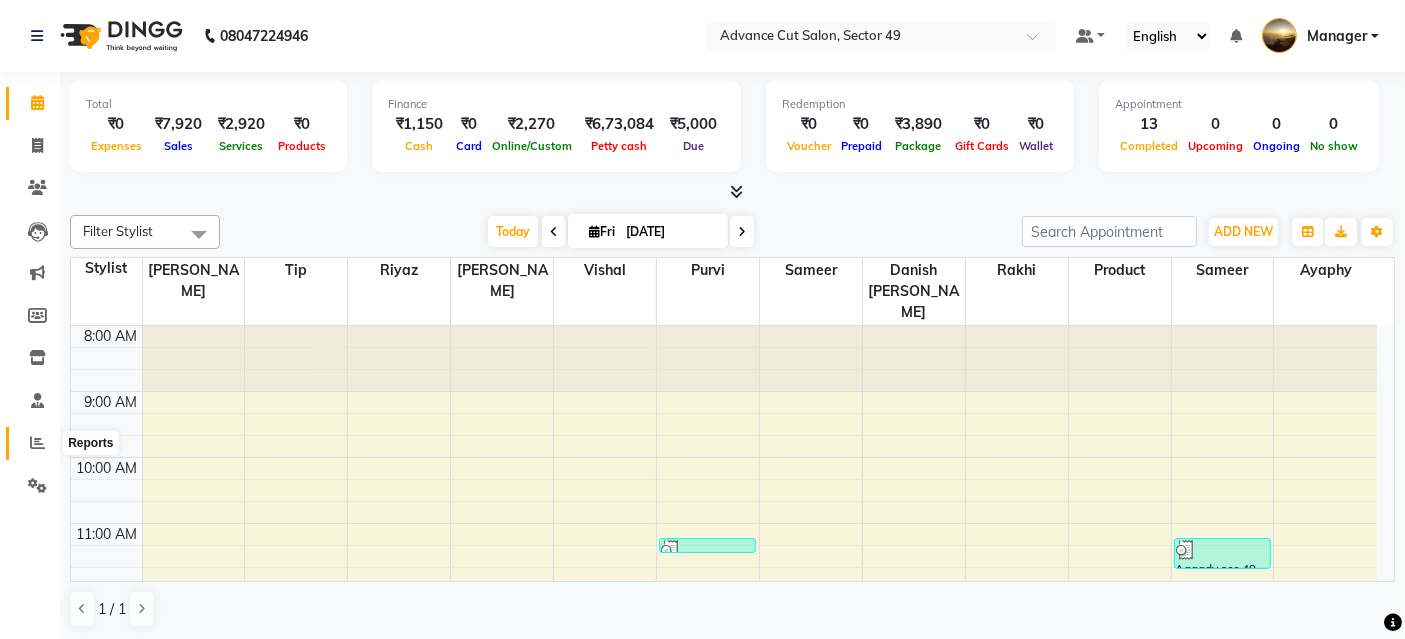 click 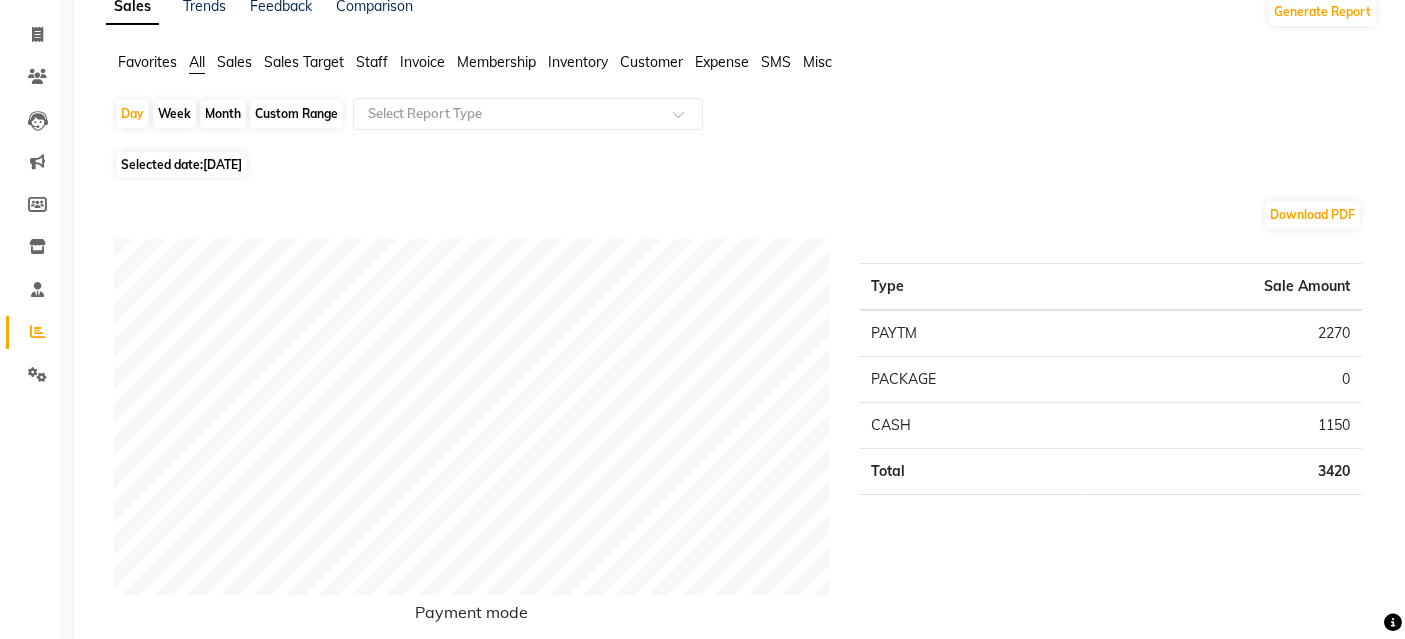 scroll, scrollTop: 0, scrollLeft: 0, axis: both 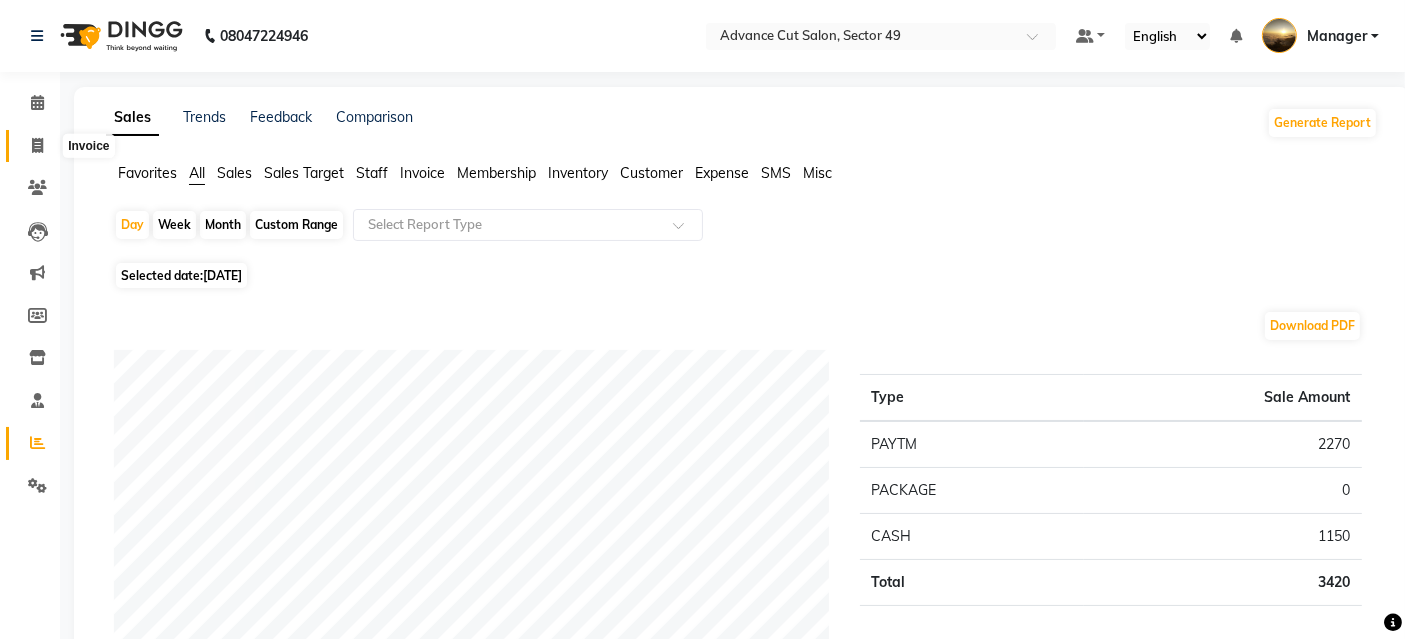 drag, startPoint x: 37, startPoint y: 144, endPoint x: 50, endPoint y: 155, distance: 17.029387 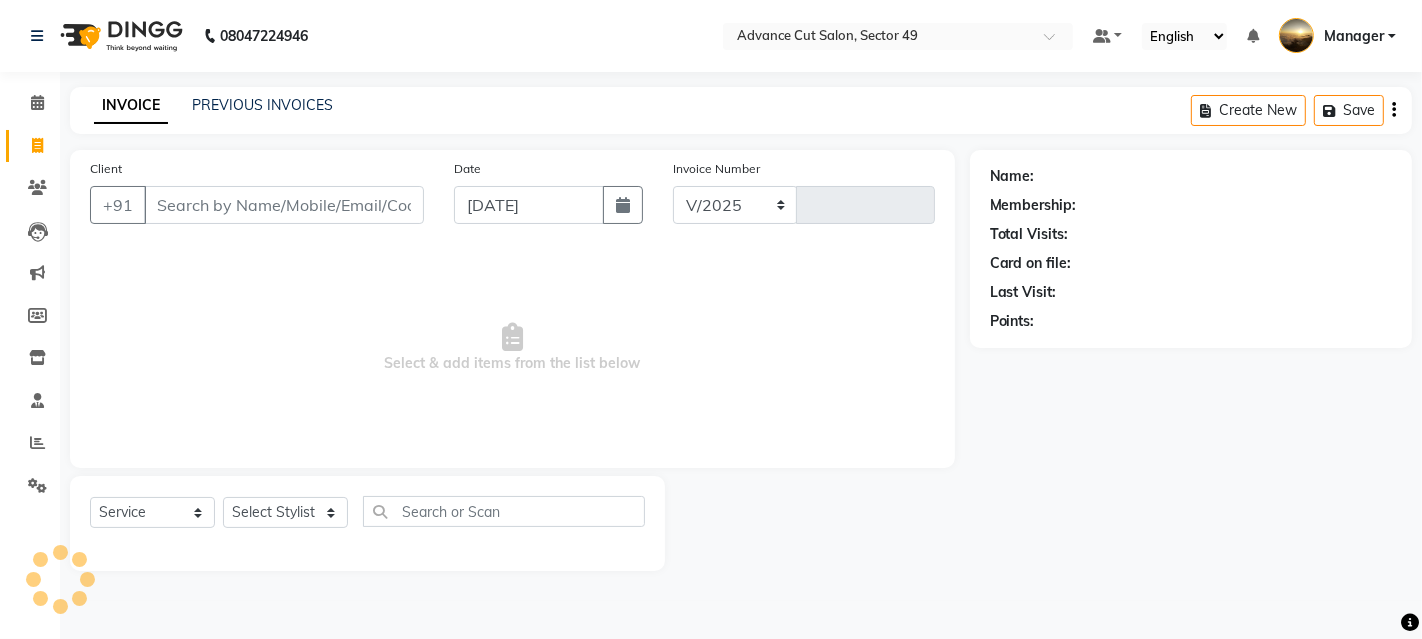 select on "4616" 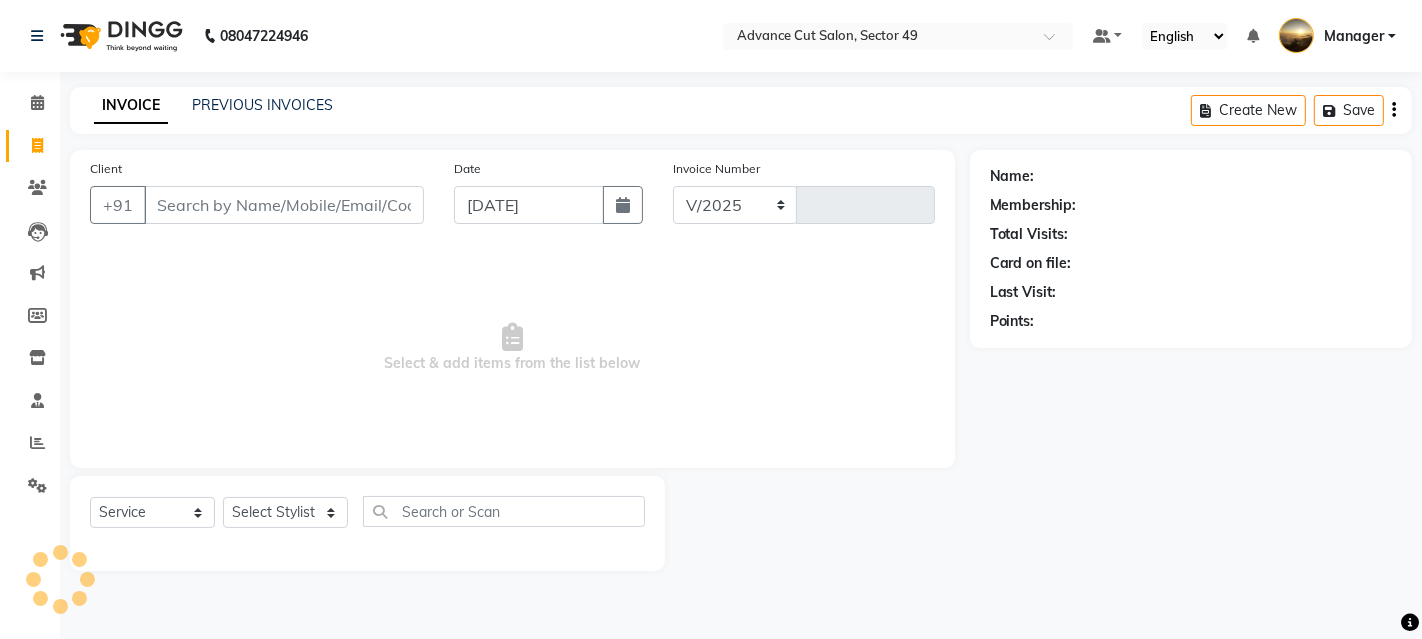 type on "3217" 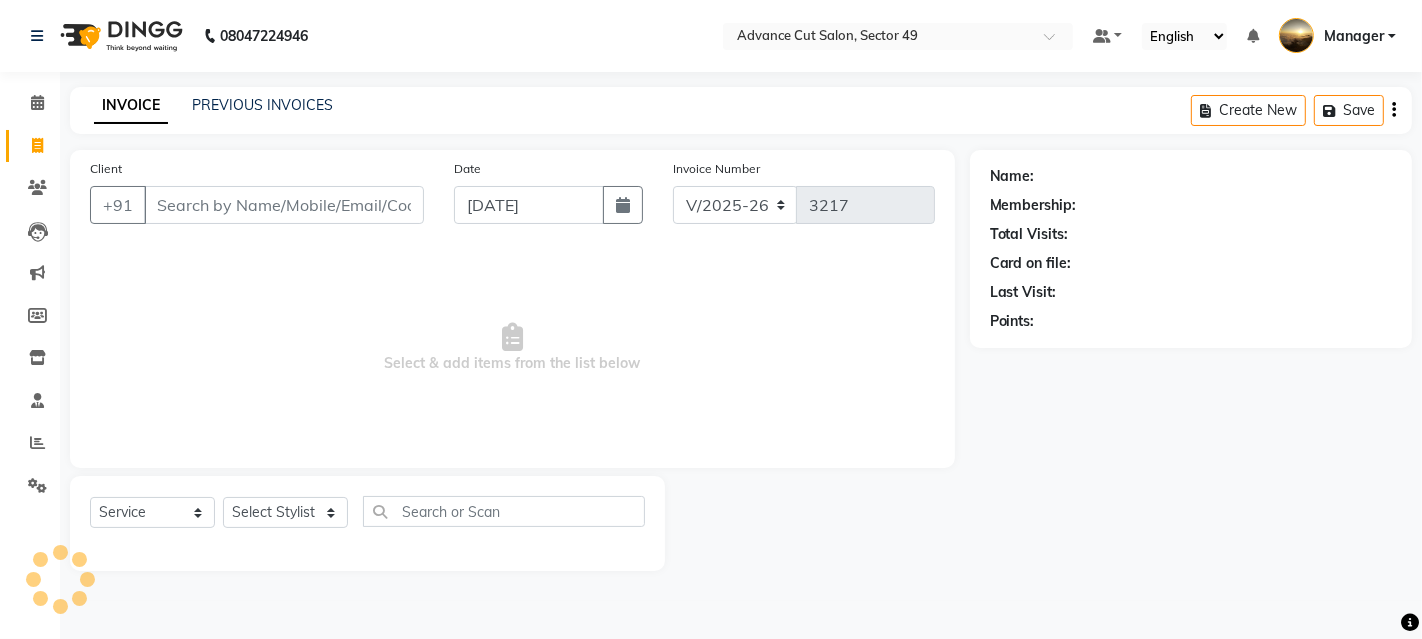 drag, startPoint x: 257, startPoint y: 219, endPoint x: 269, endPoint y: 212, distance: 13.892444 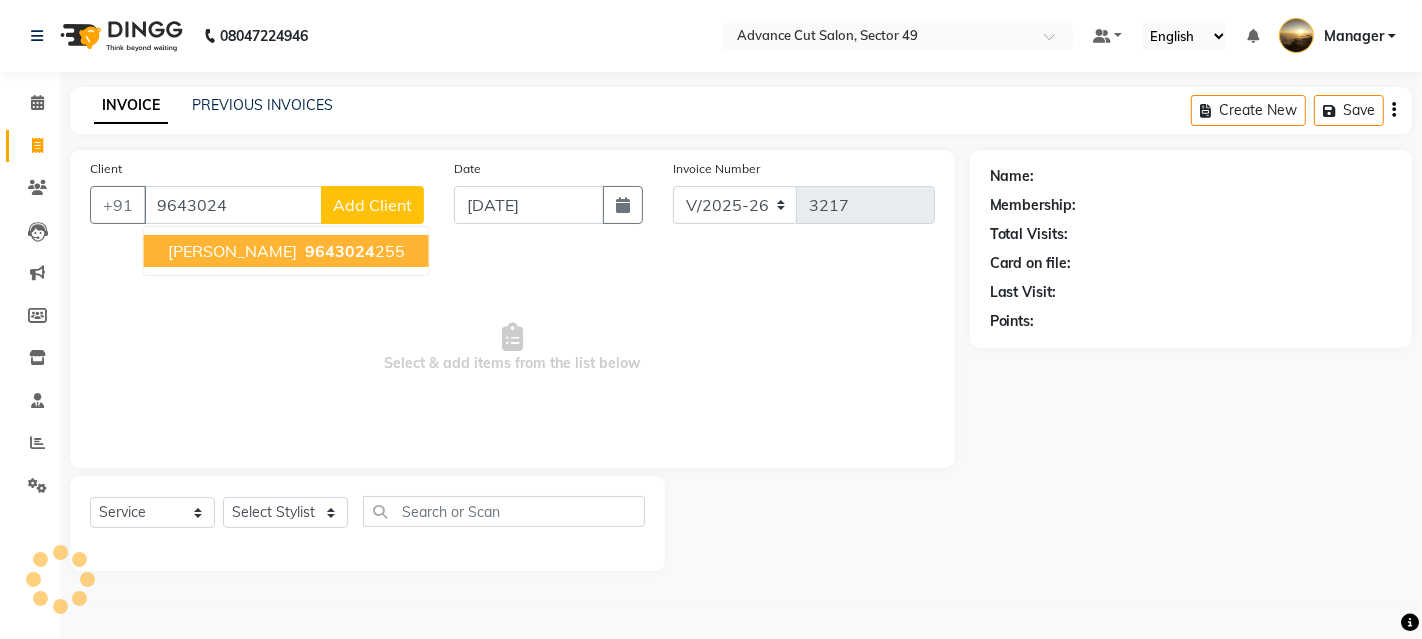 drag, startPoint x: 302, startPoint y: 247, endPoint x: 336, endPoint y: 275, distance: 44.04543 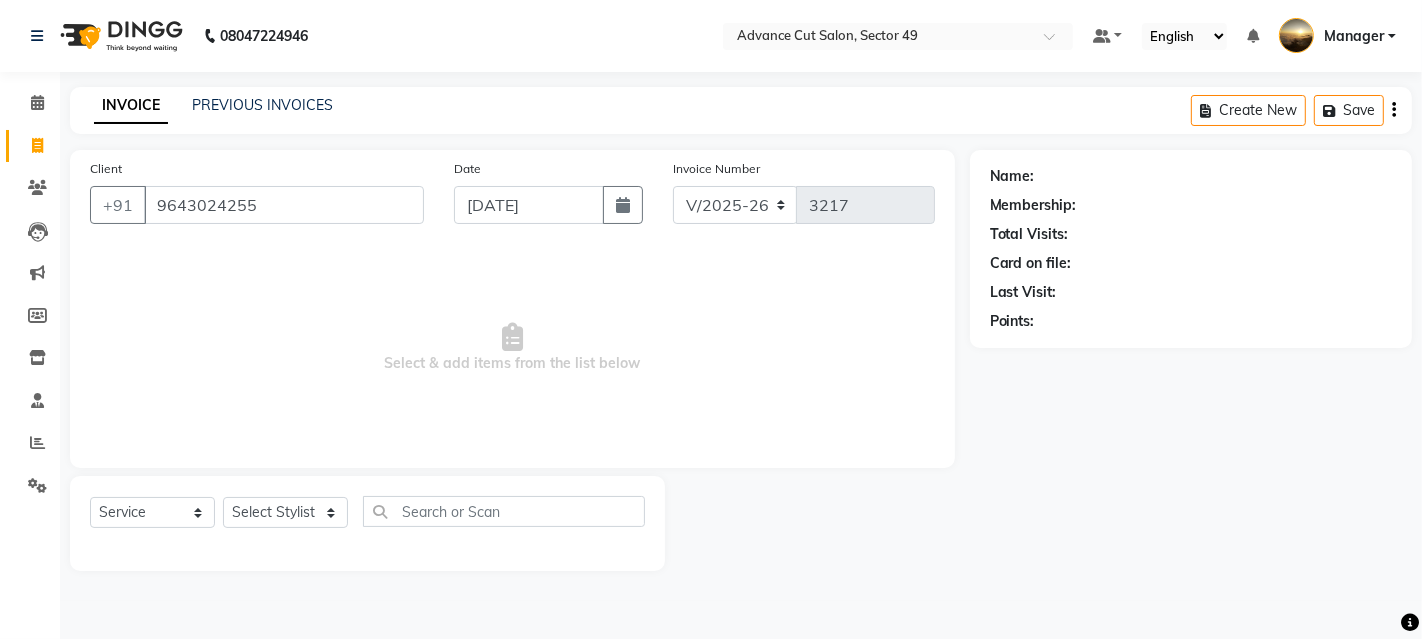 type on "9643024255" 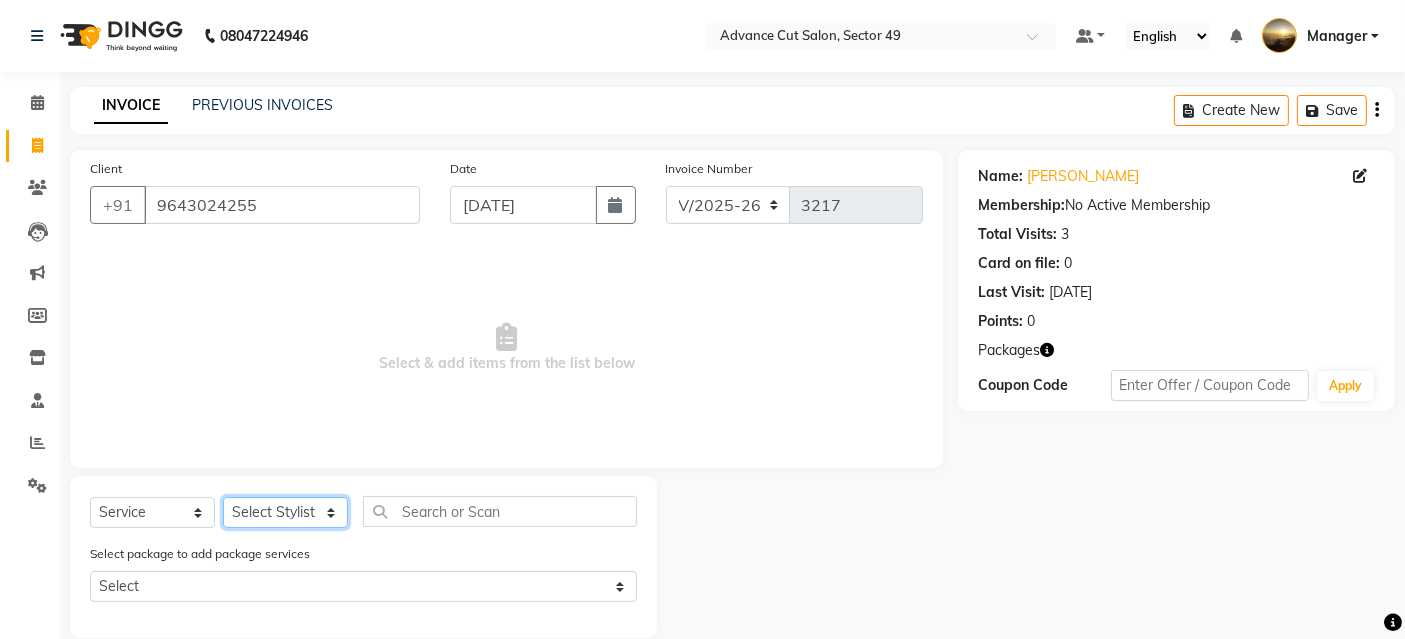 click on "Select Stylist Ayaphy Banty danish ali david Manager product purvi rakhi riyaz sameer sameer Tip vishal" 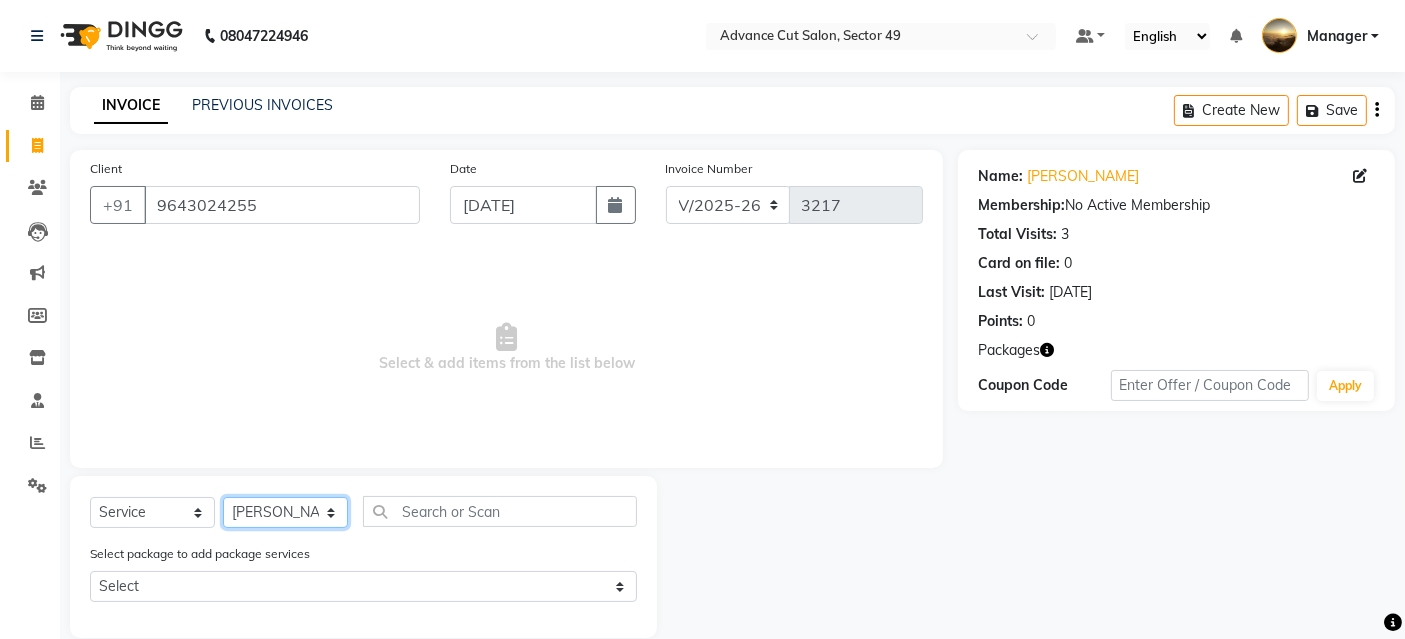 click on "Select Stylist Ayaphy Banty danish ali david Manager product purvi rakhi riyaz sameer sameer Tip vishal" 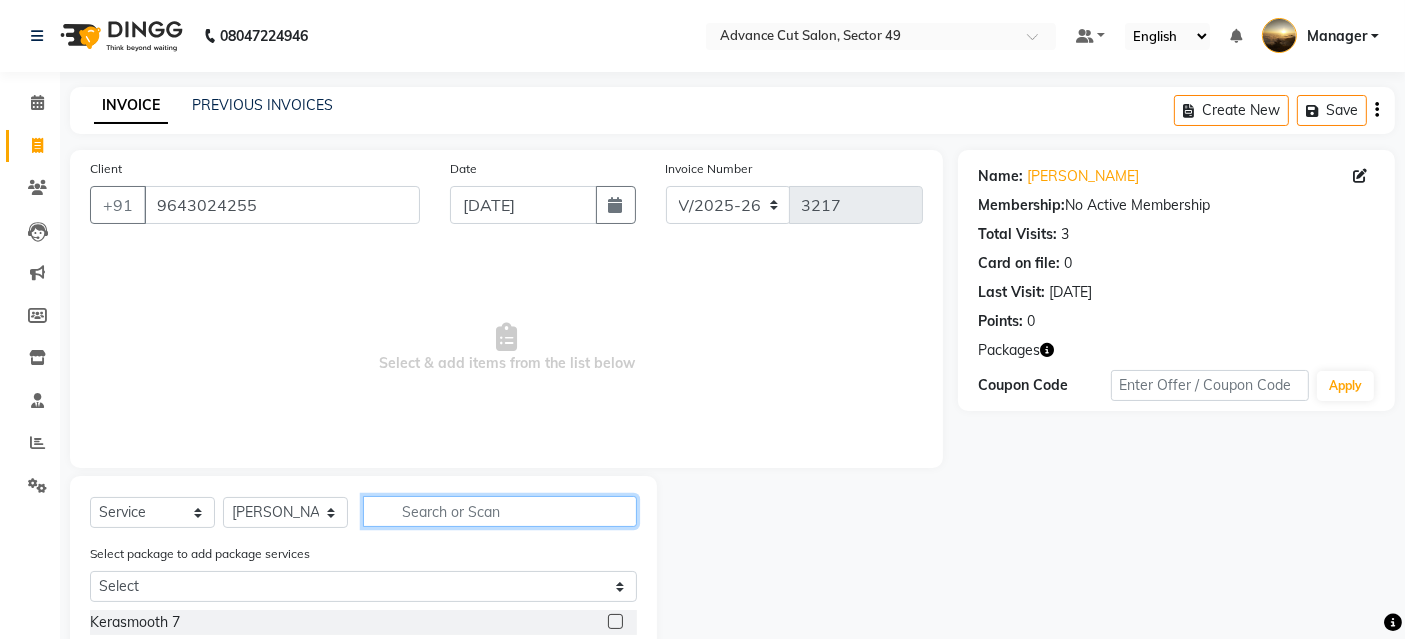 click 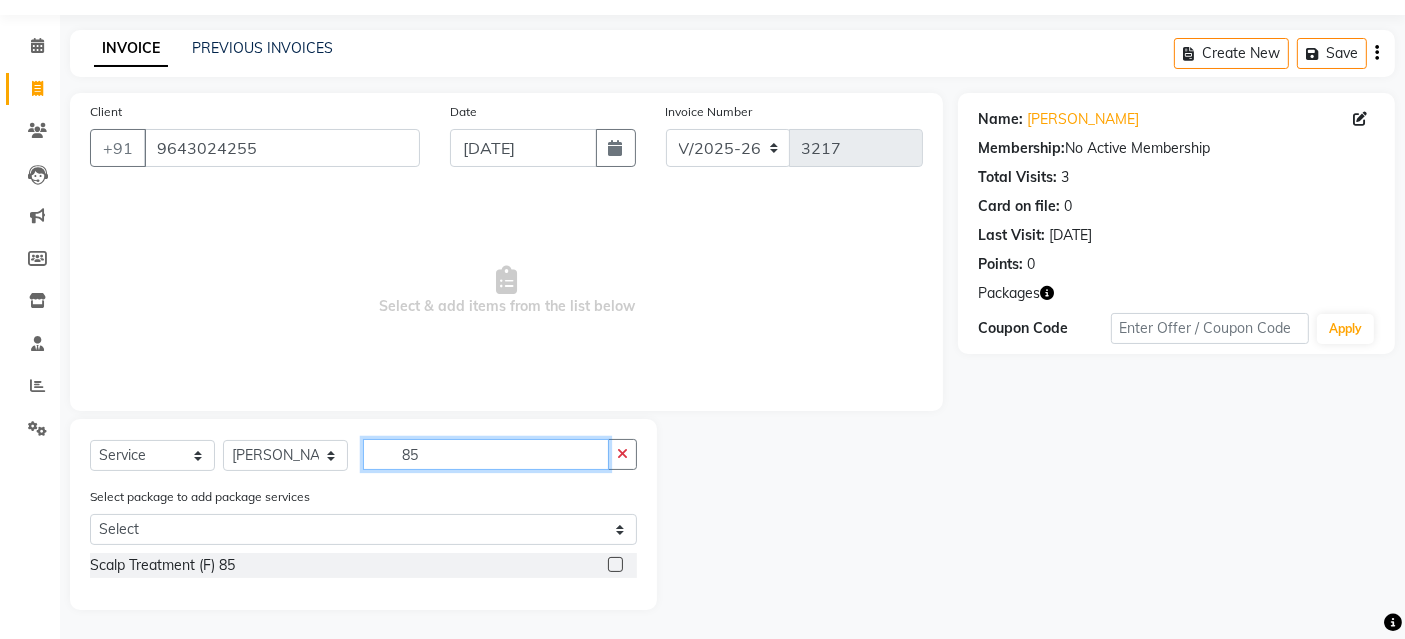 scroll, scrollTop: 0, scrollLeft: 0, axis: both 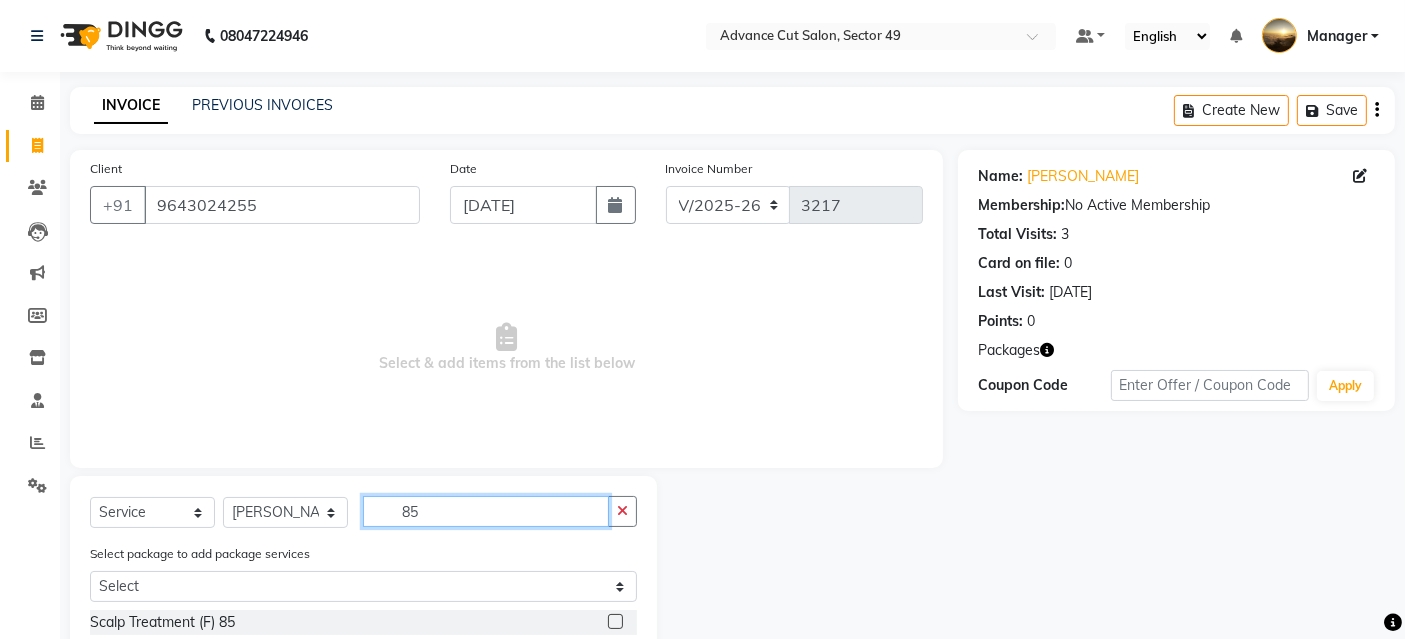 type on "8" 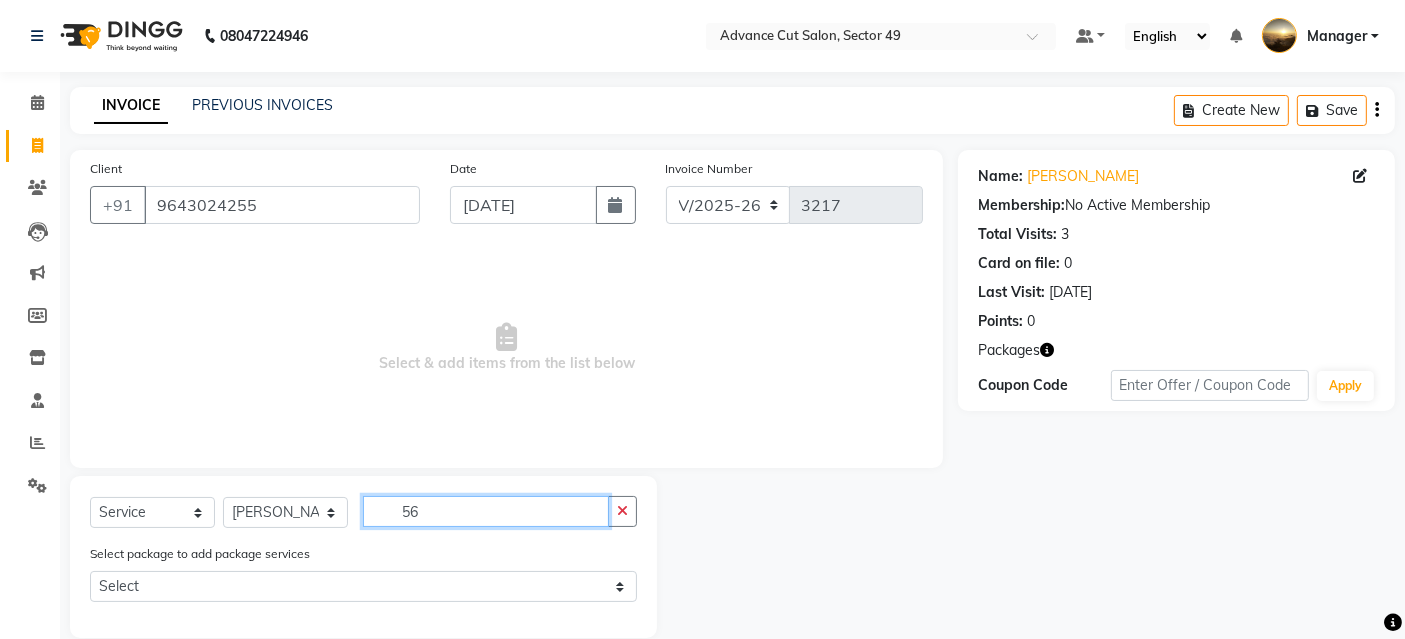 type on "5" 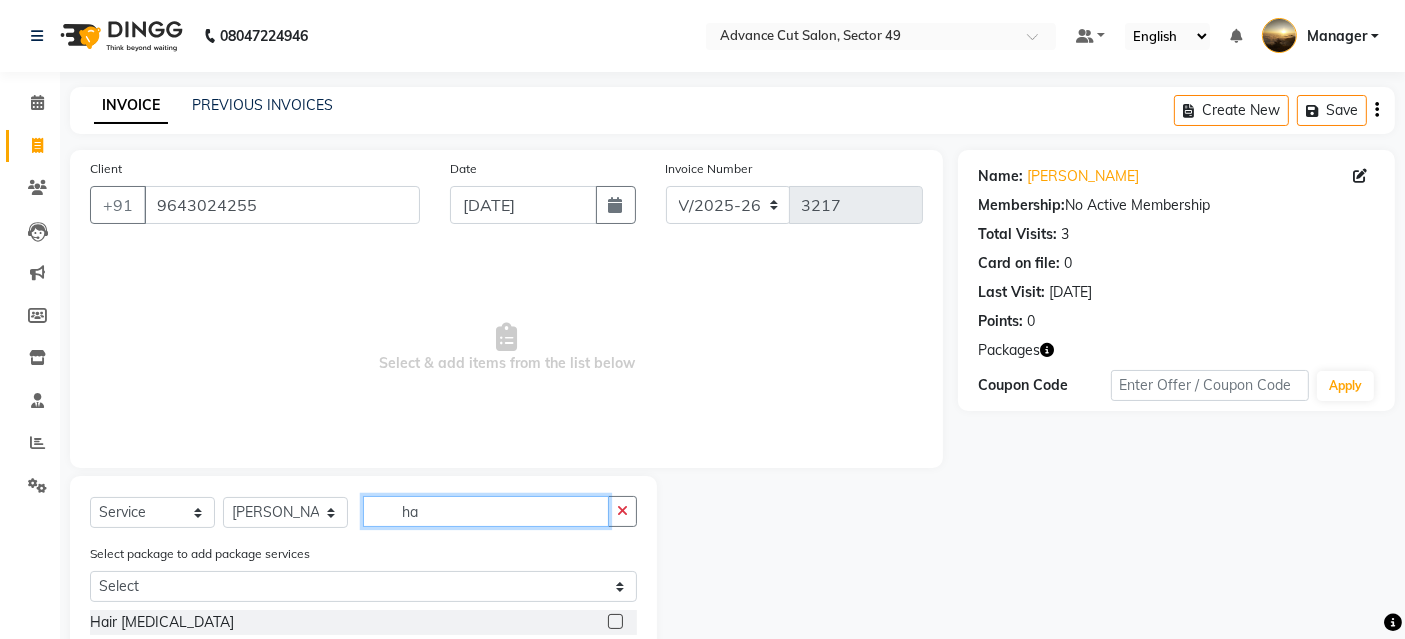 type on "h" 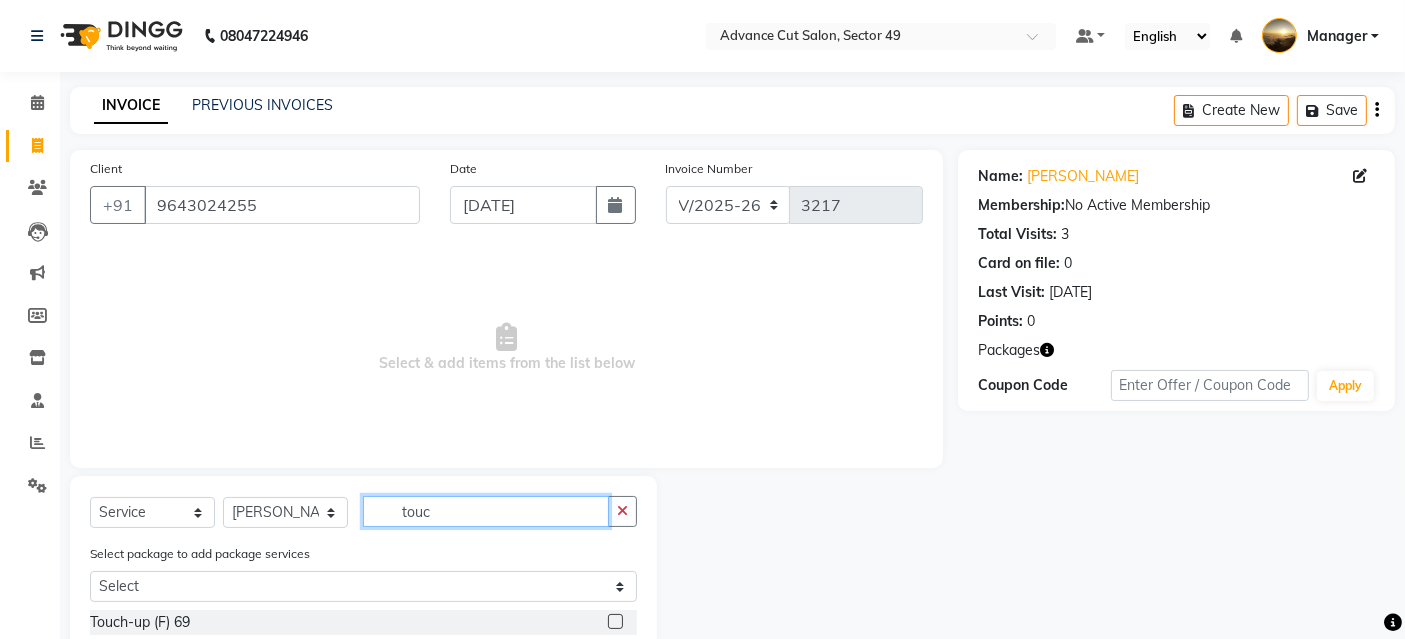 scroll, scrollTop: 86, scrollLeft: 0, axis: vertical 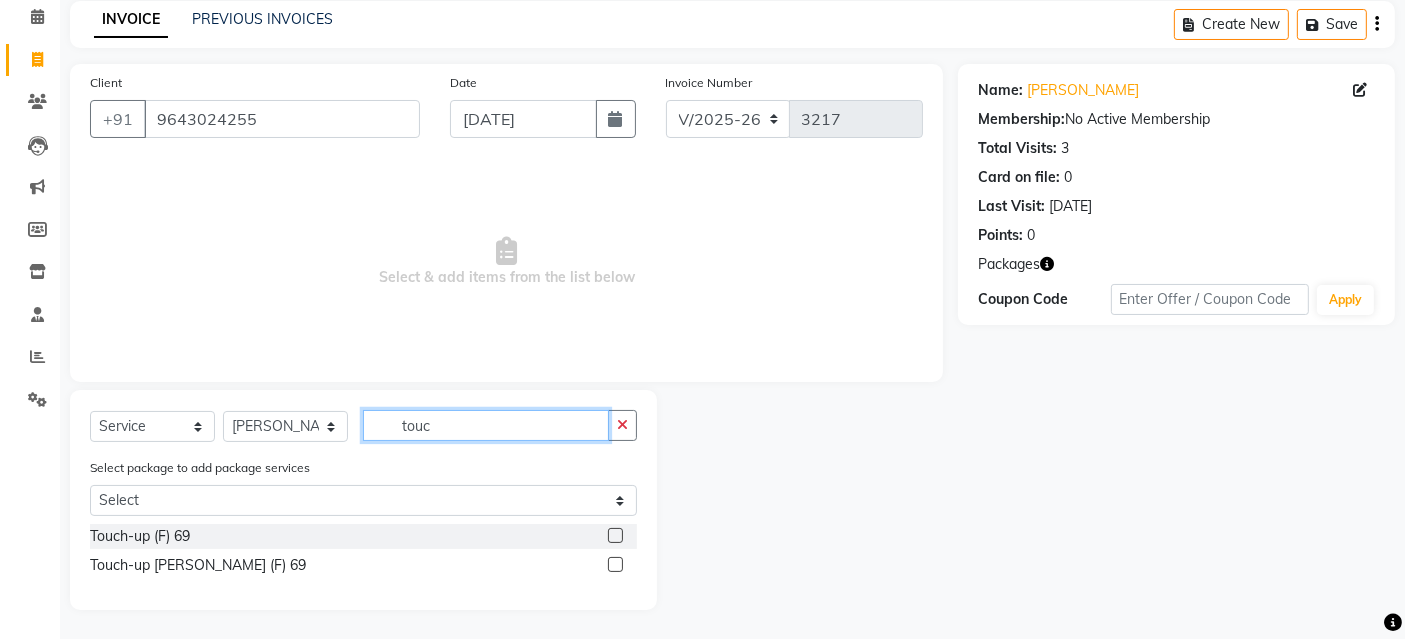 type on "touc" 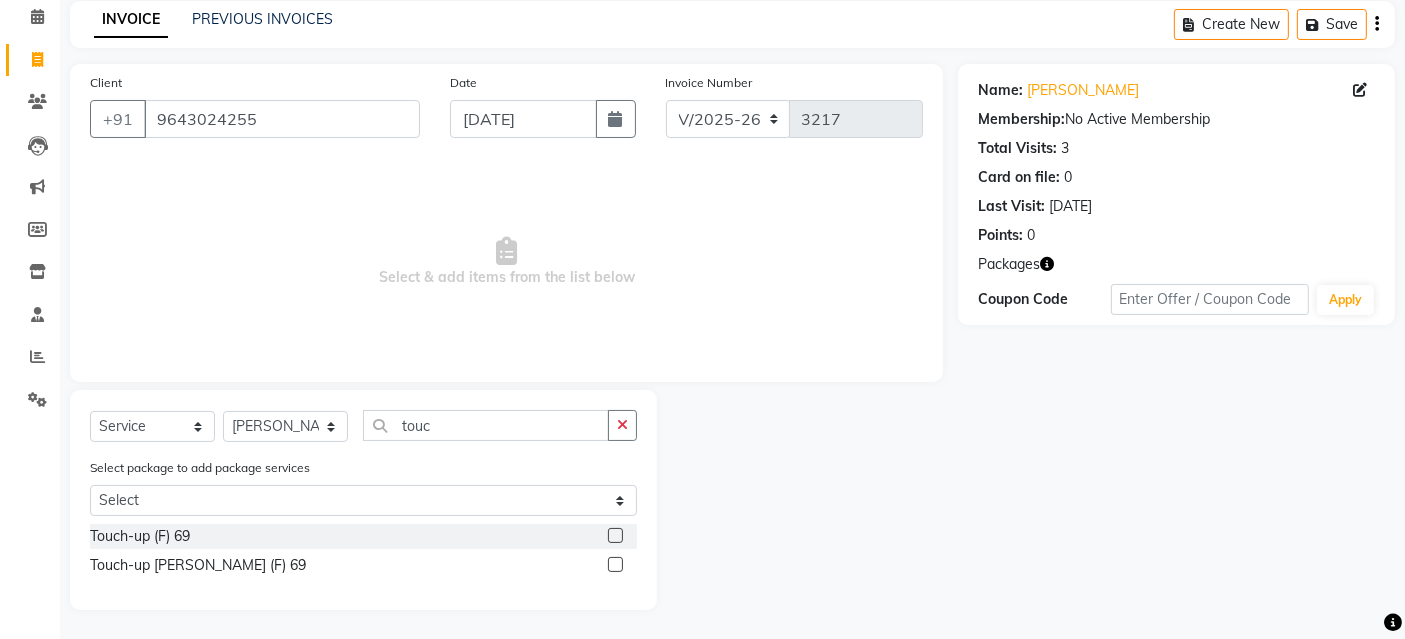 click 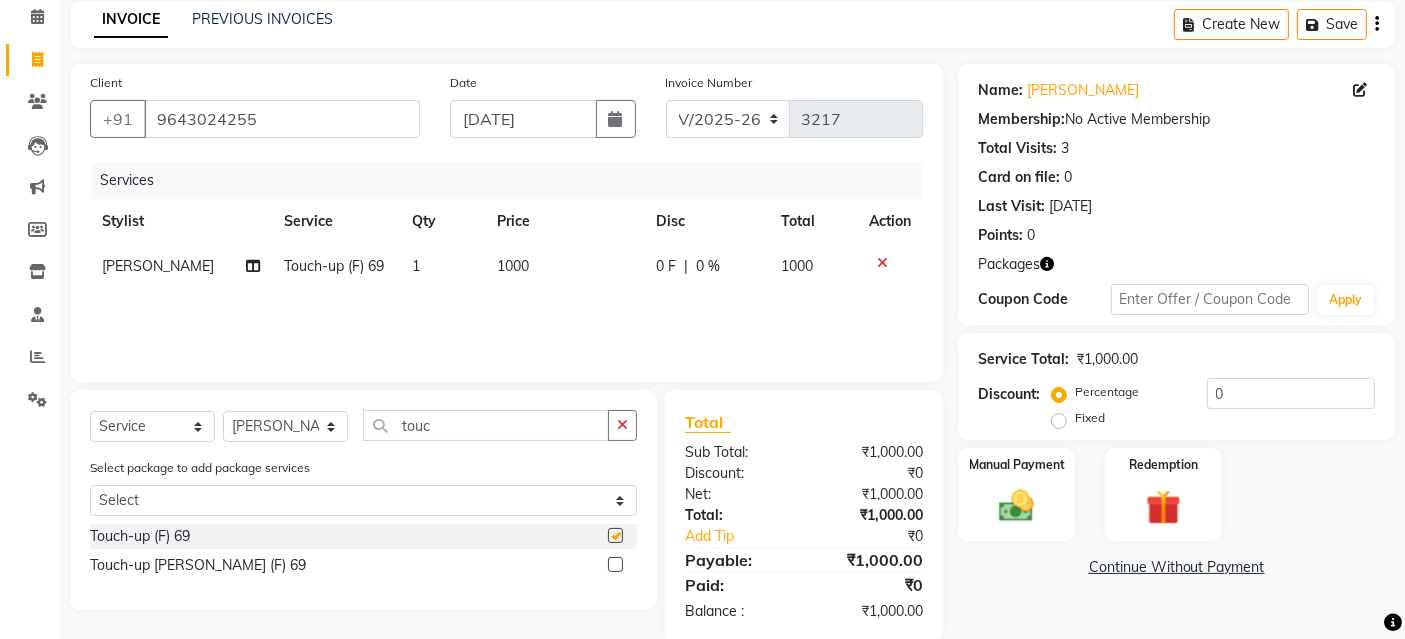checkbox on "false" 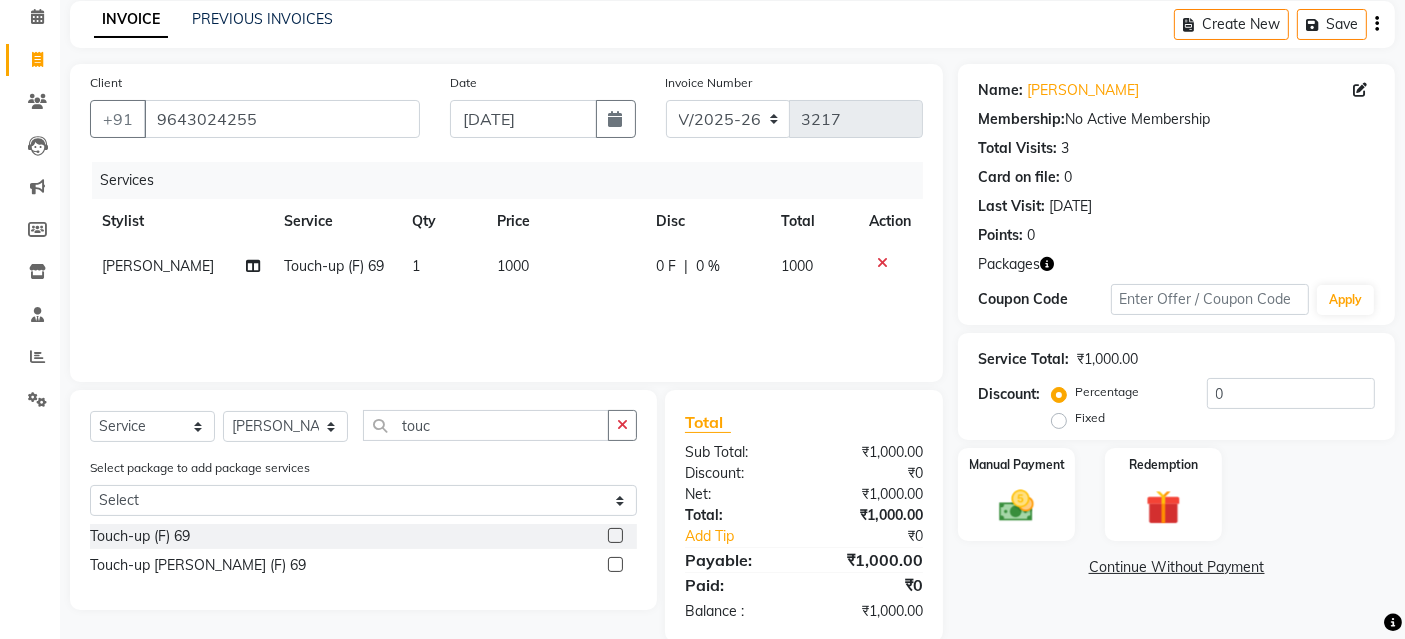 click on "1000" 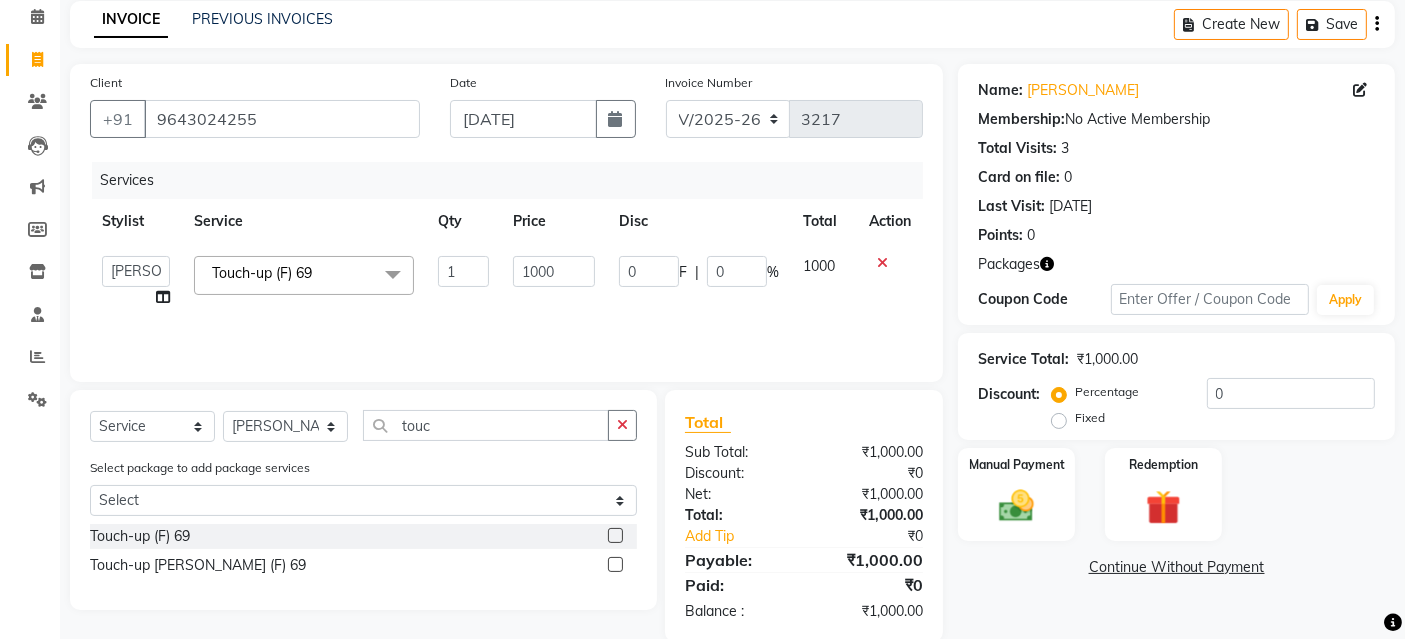 click 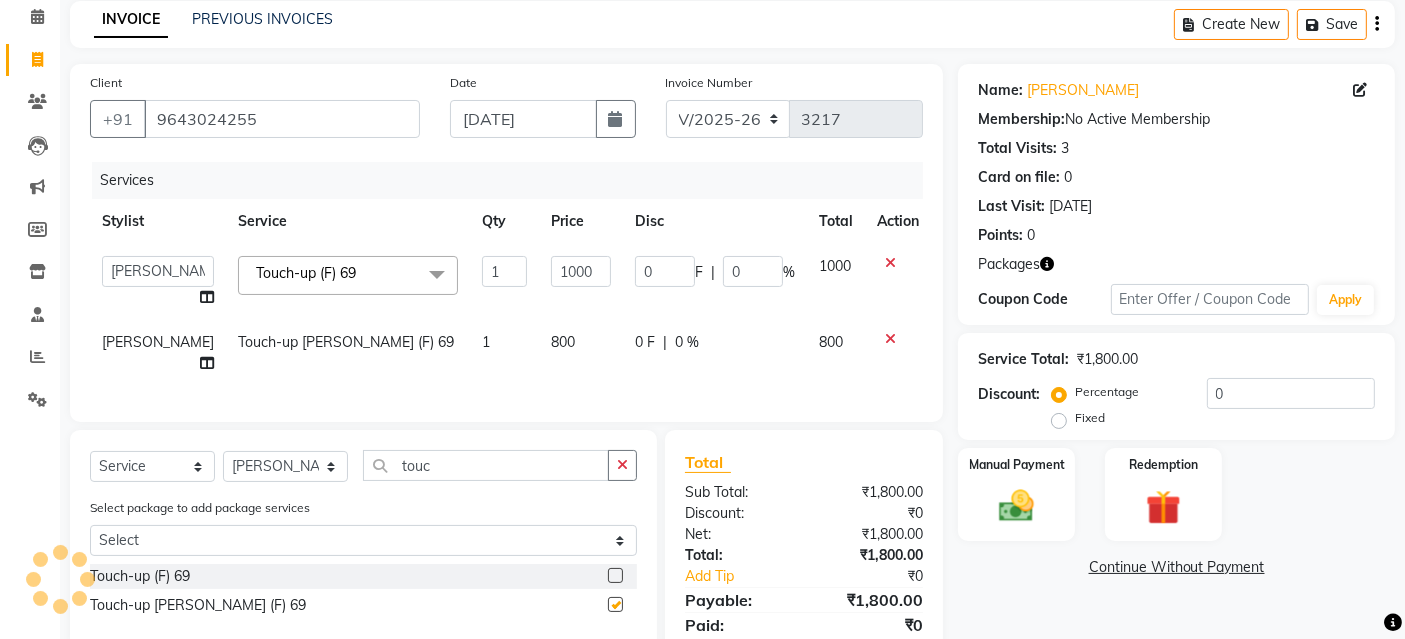 checkbox on "false" 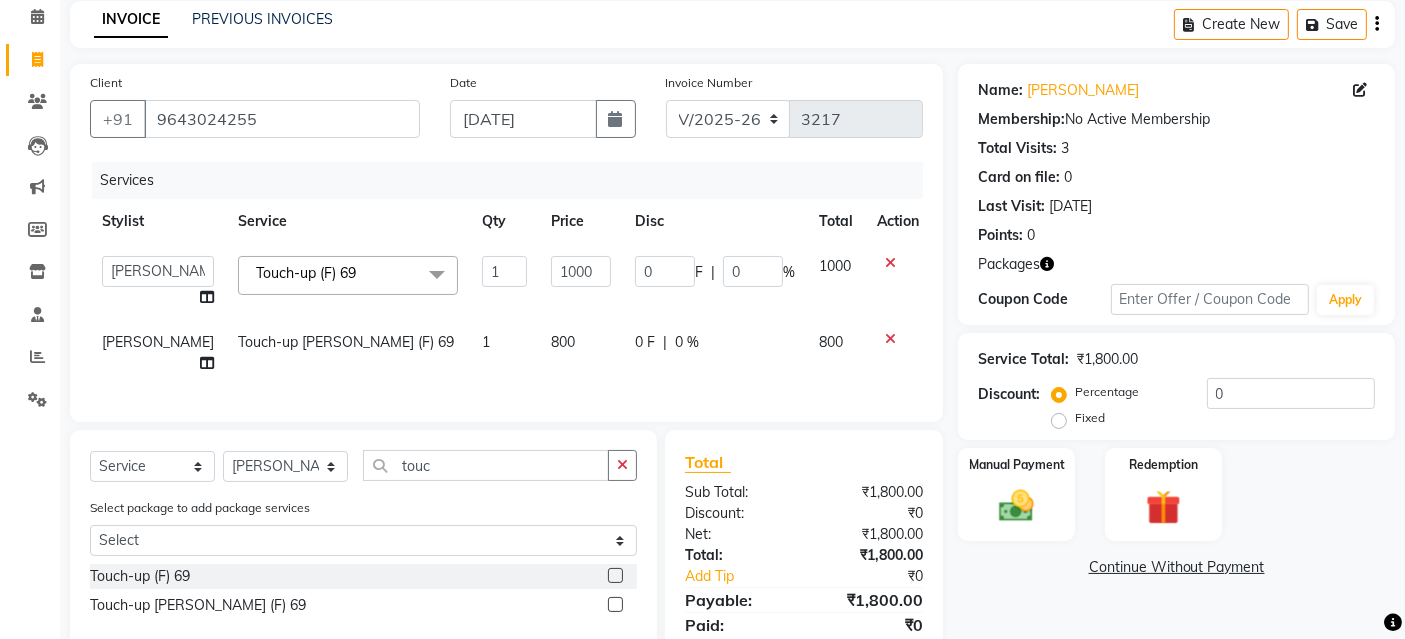 click 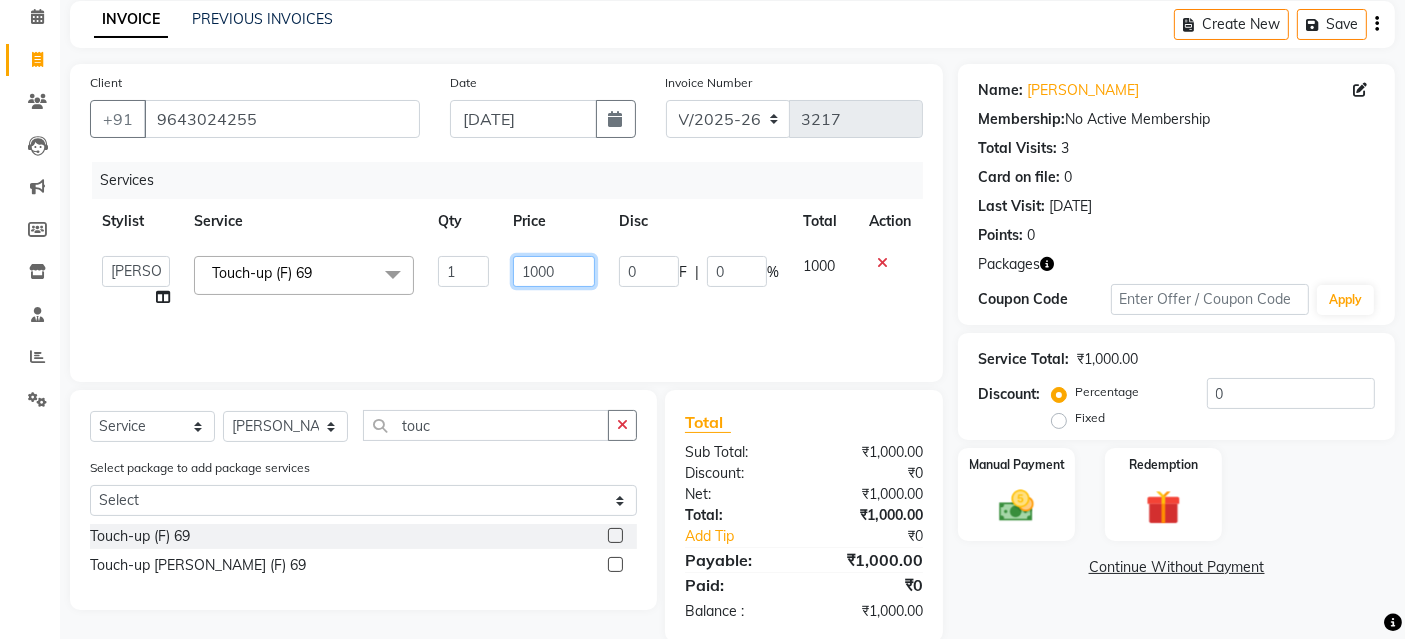 click on "1000" 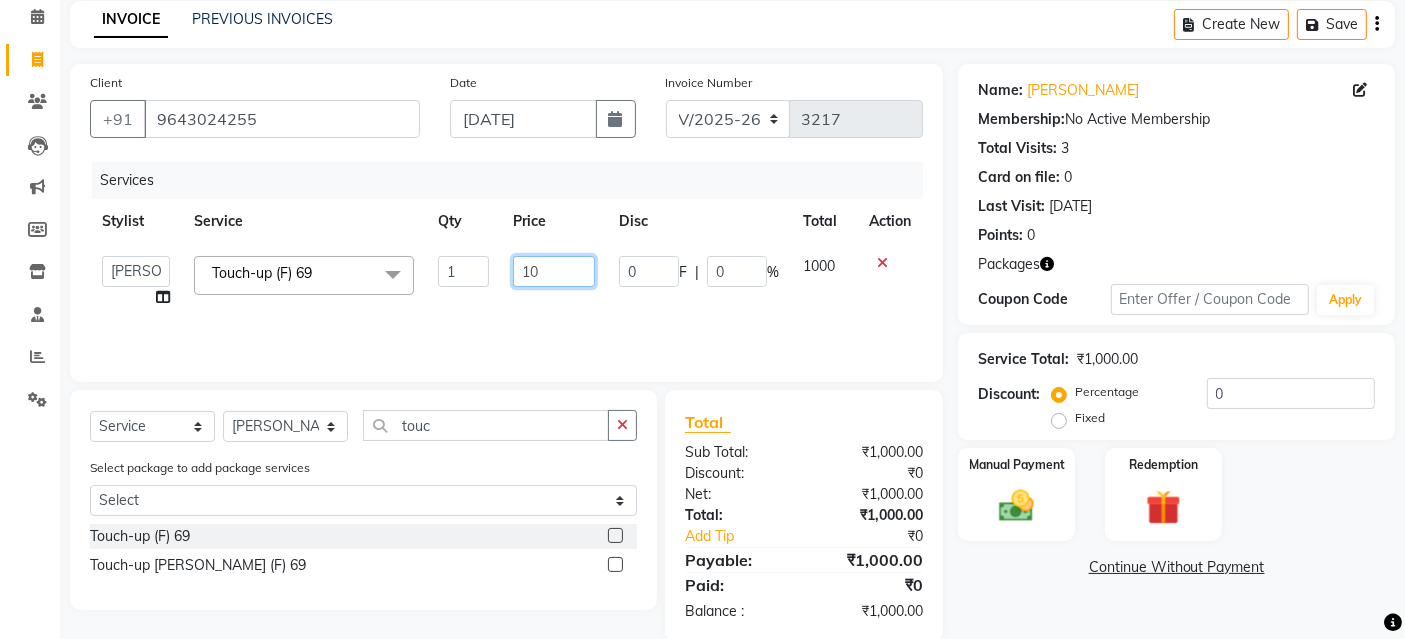 type on "1" 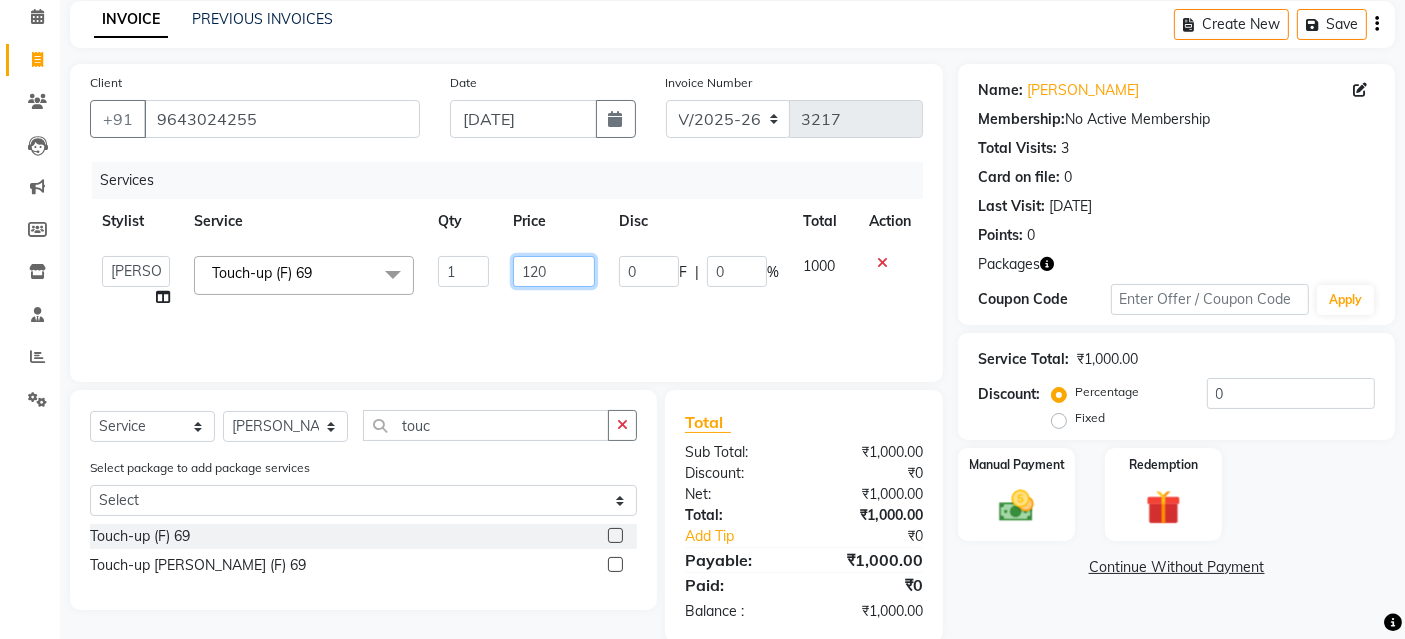 type on "1200" 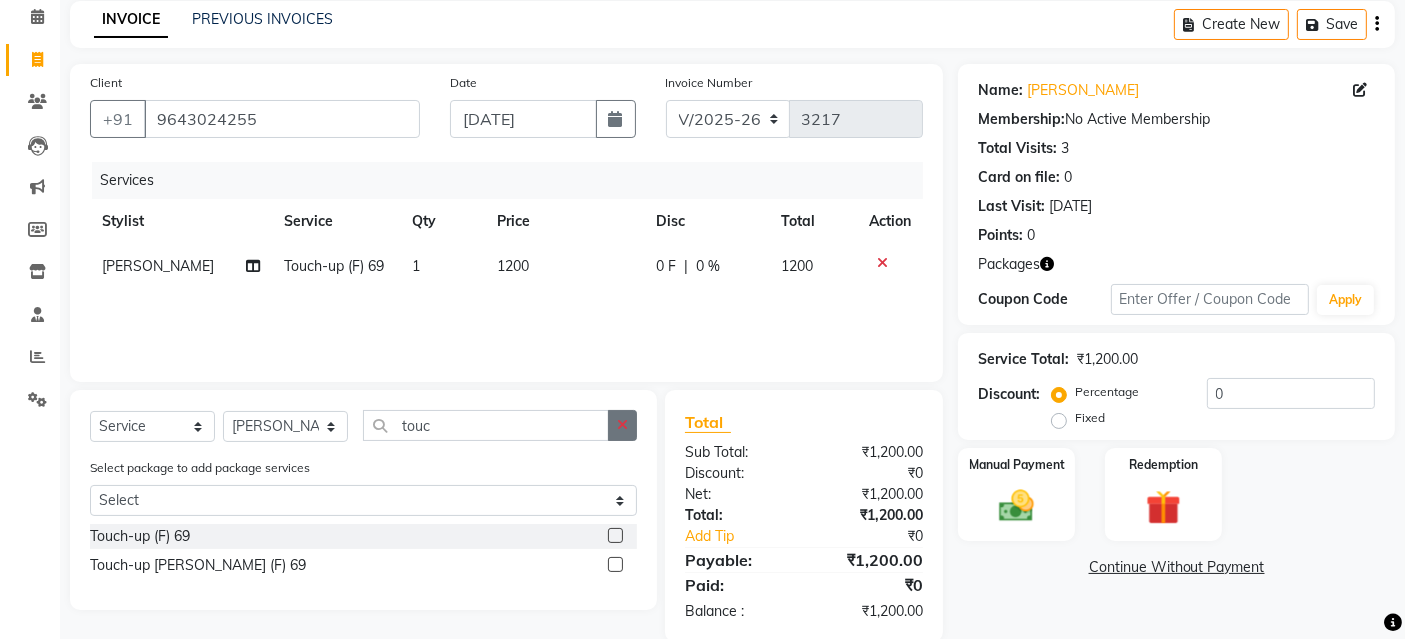 click 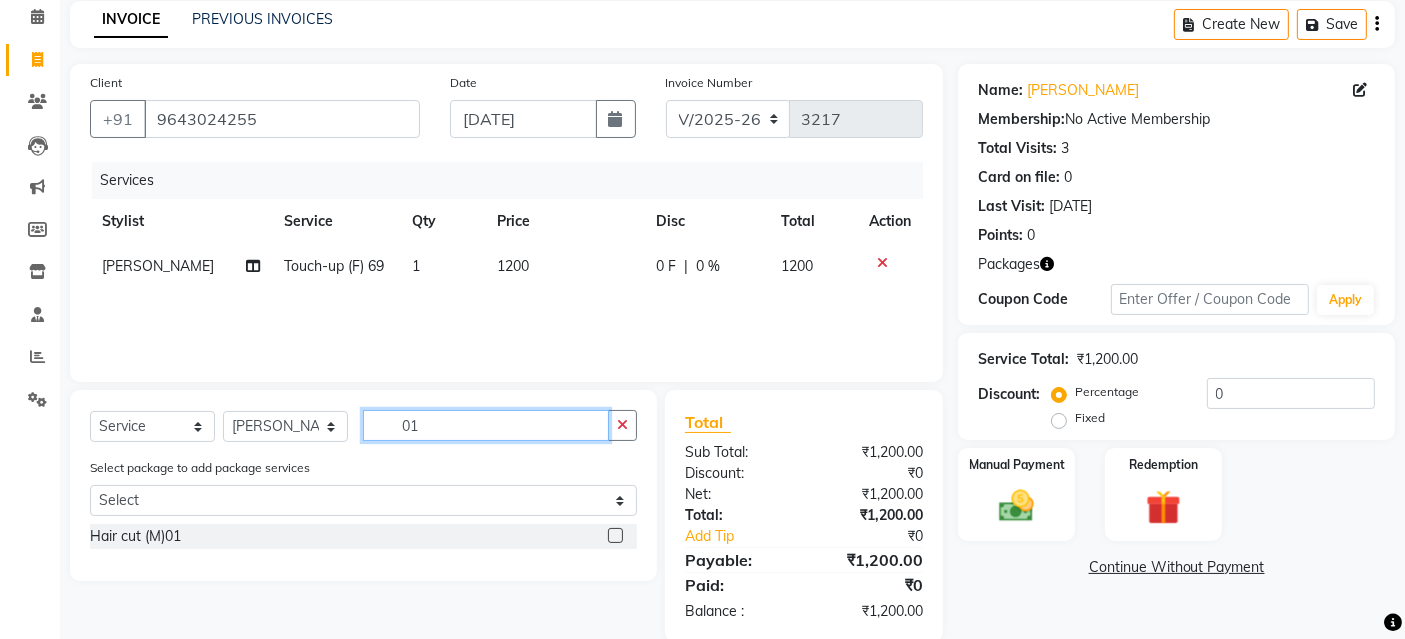 type on "01" 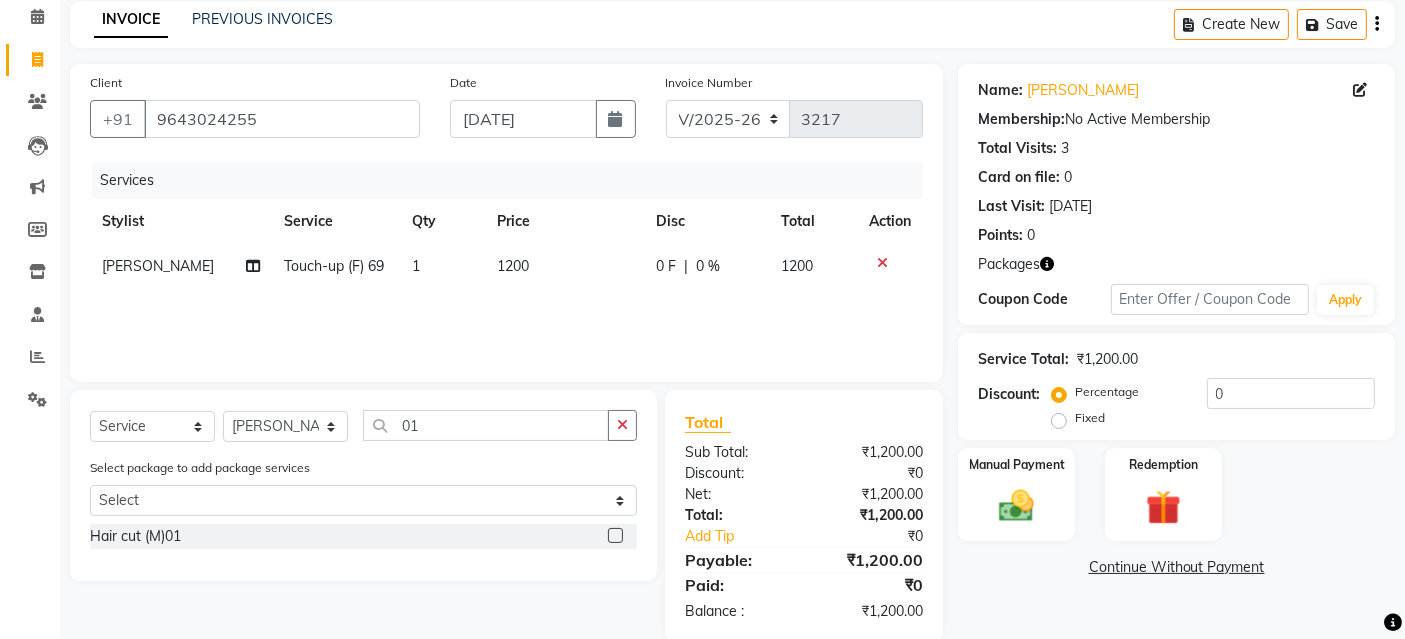 click 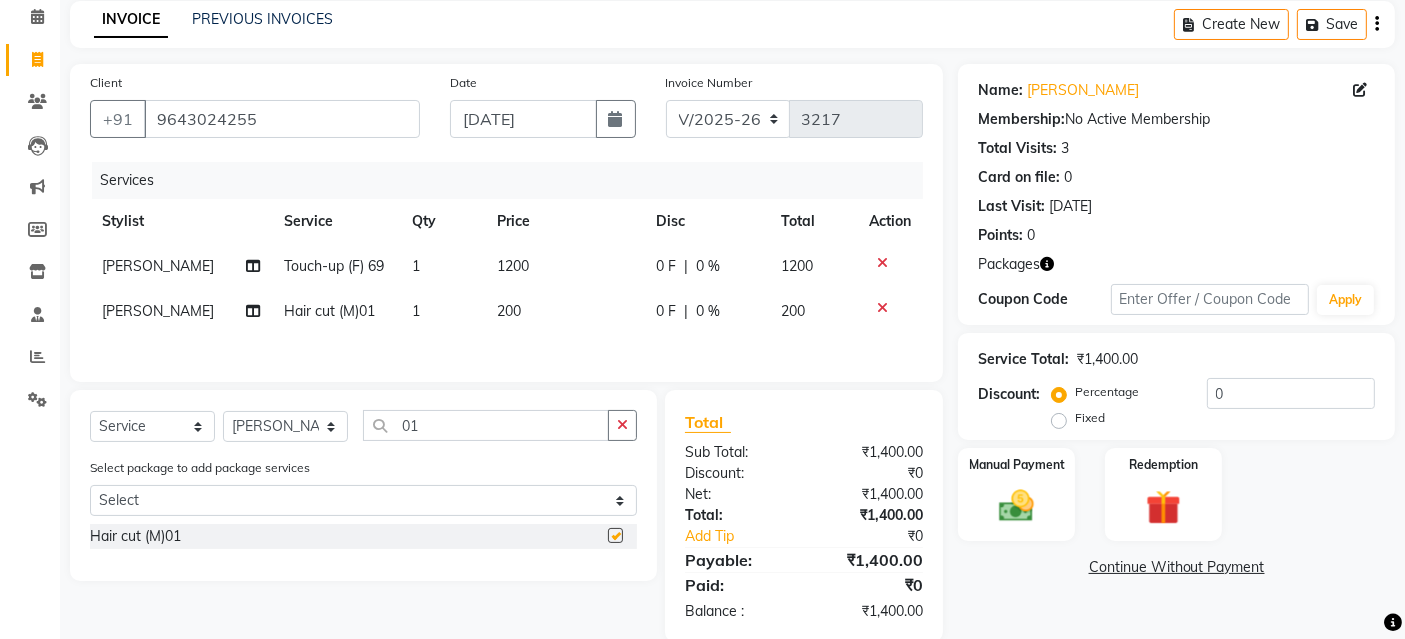 checkbox on "false" 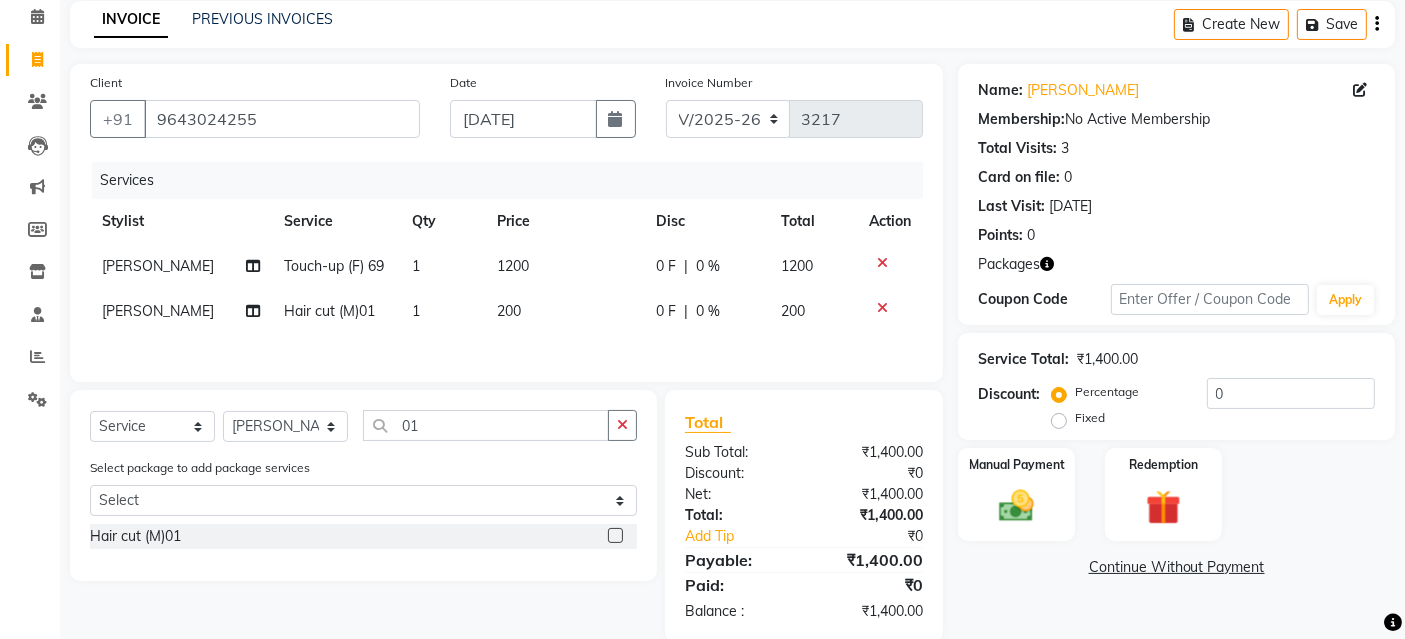 click on "200" 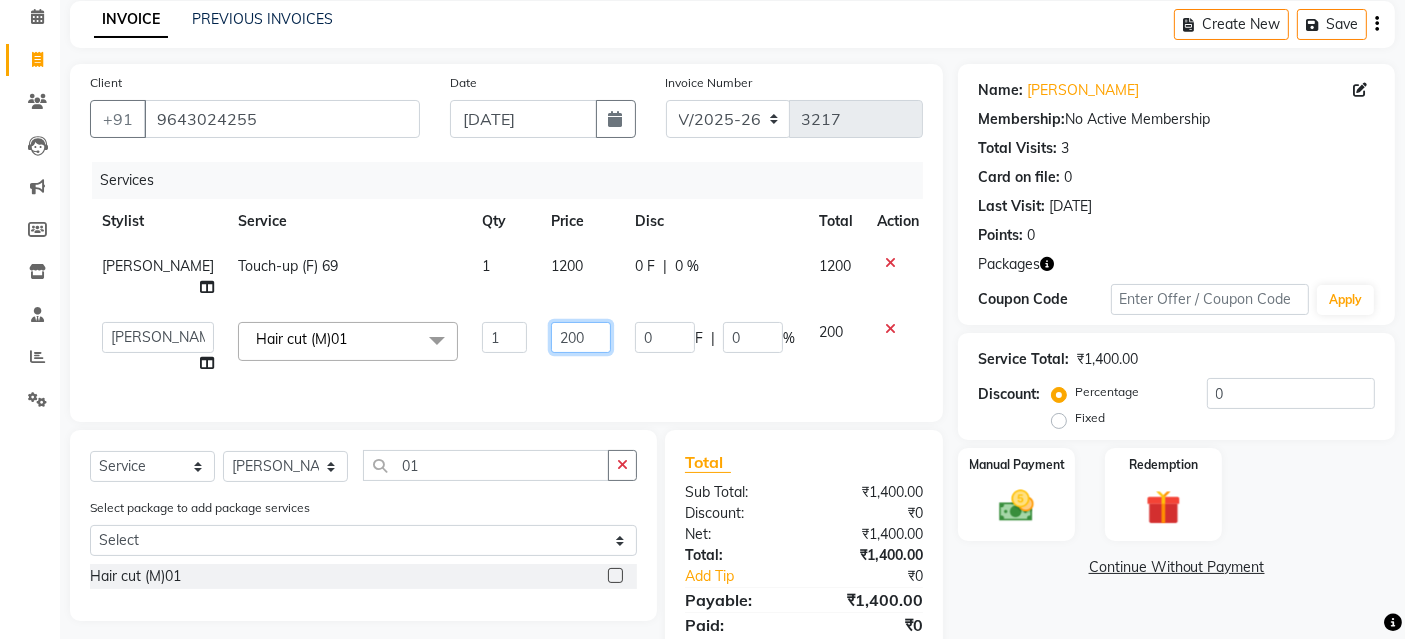 click on "200" 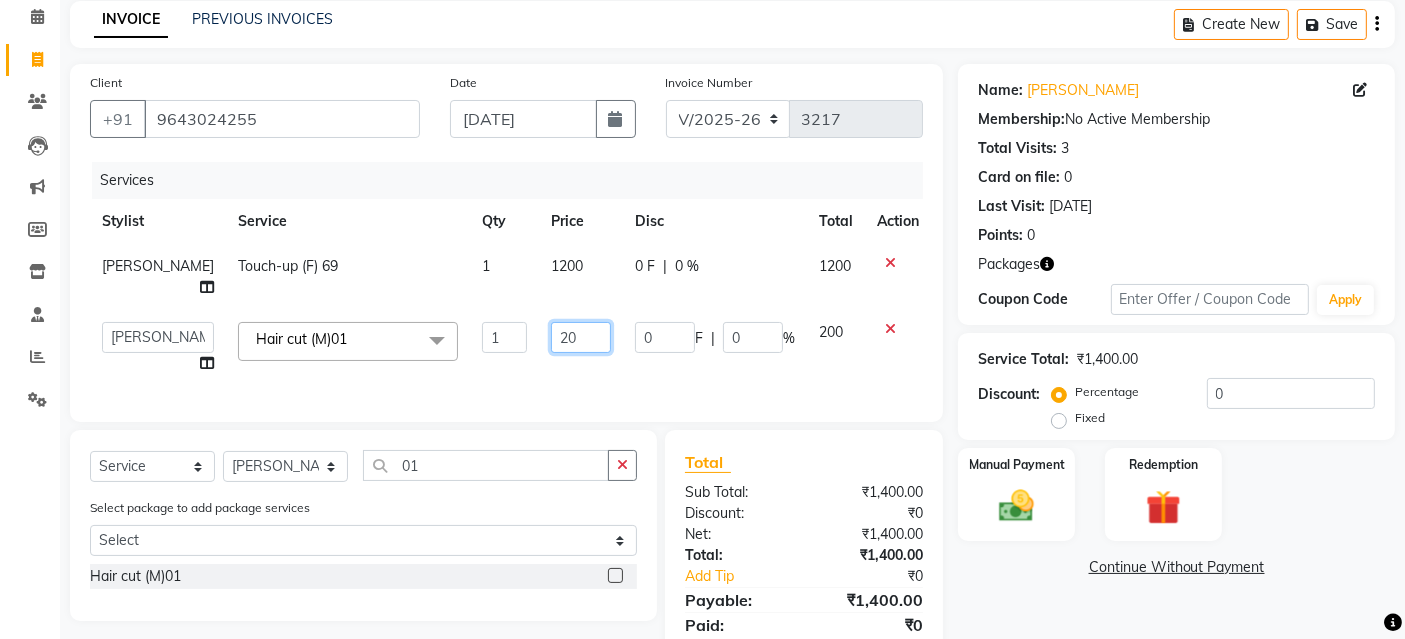 type on "2" 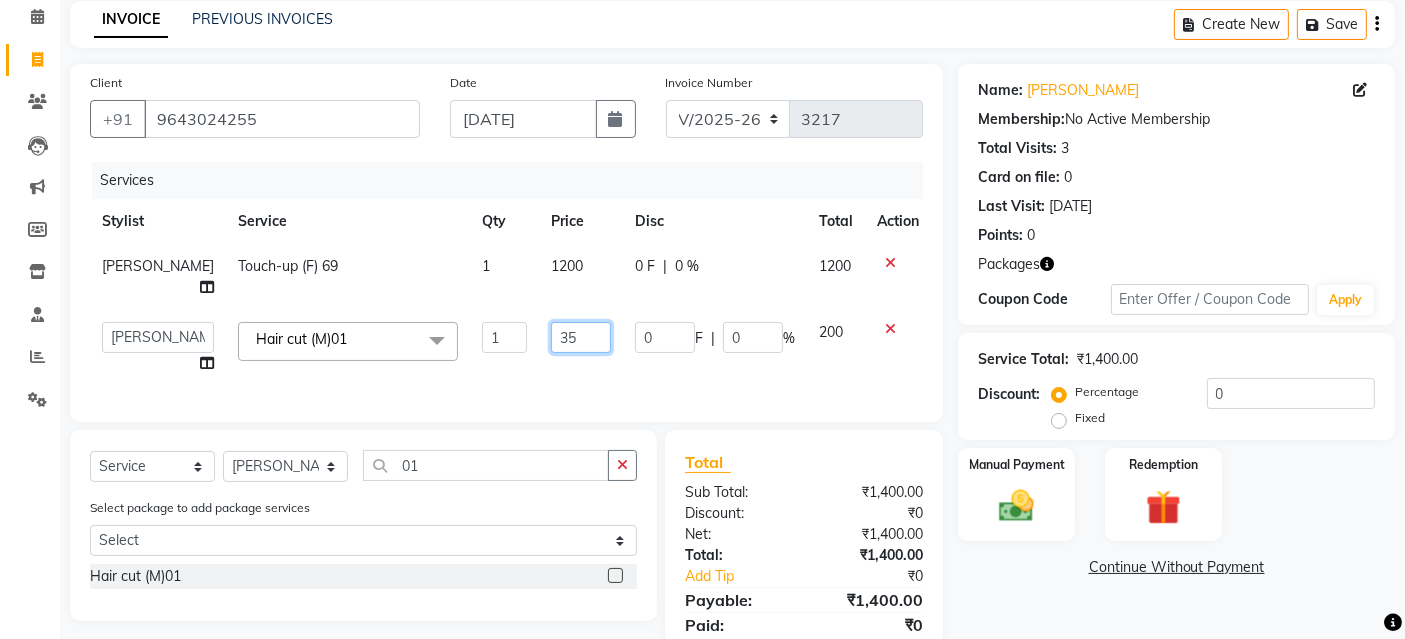 type on "350" 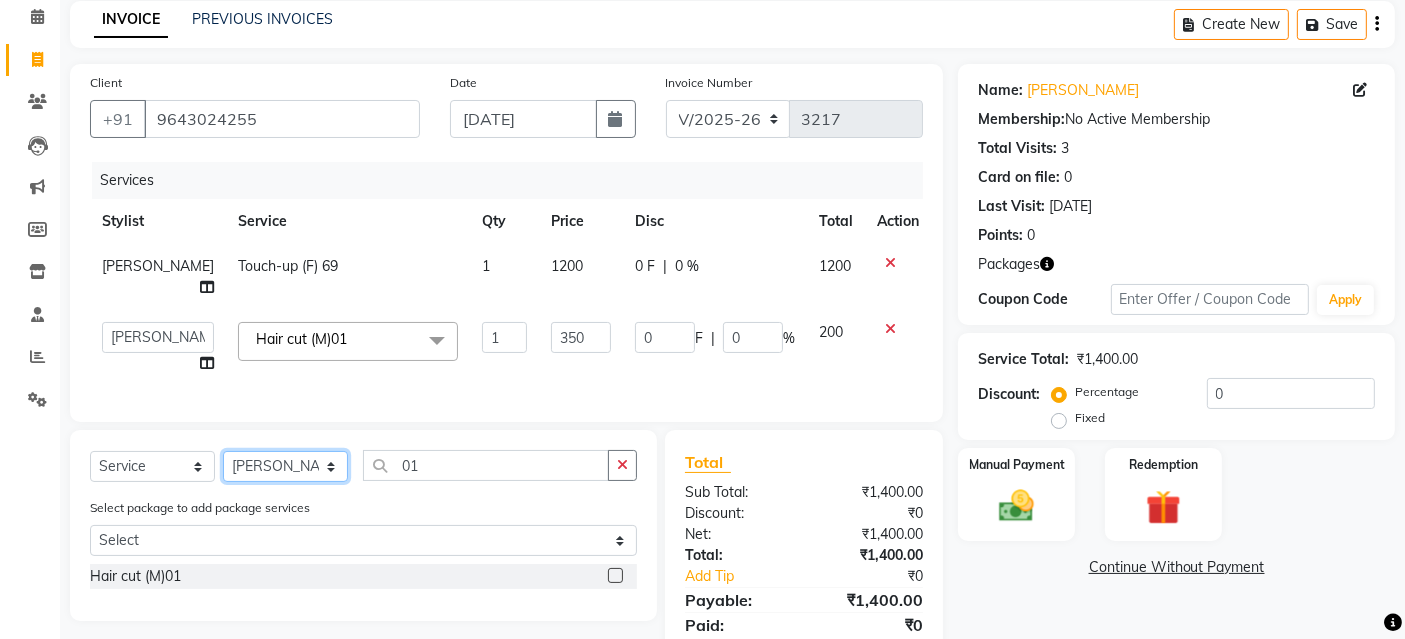 click on "Select  Service  Product  Membership  Package Voucher Prepaid Gift Card  Select Stylist Ayaphy Banty danish ali david Manager product purvi rakhi riyaz sameer sameer Tip vishal 01" 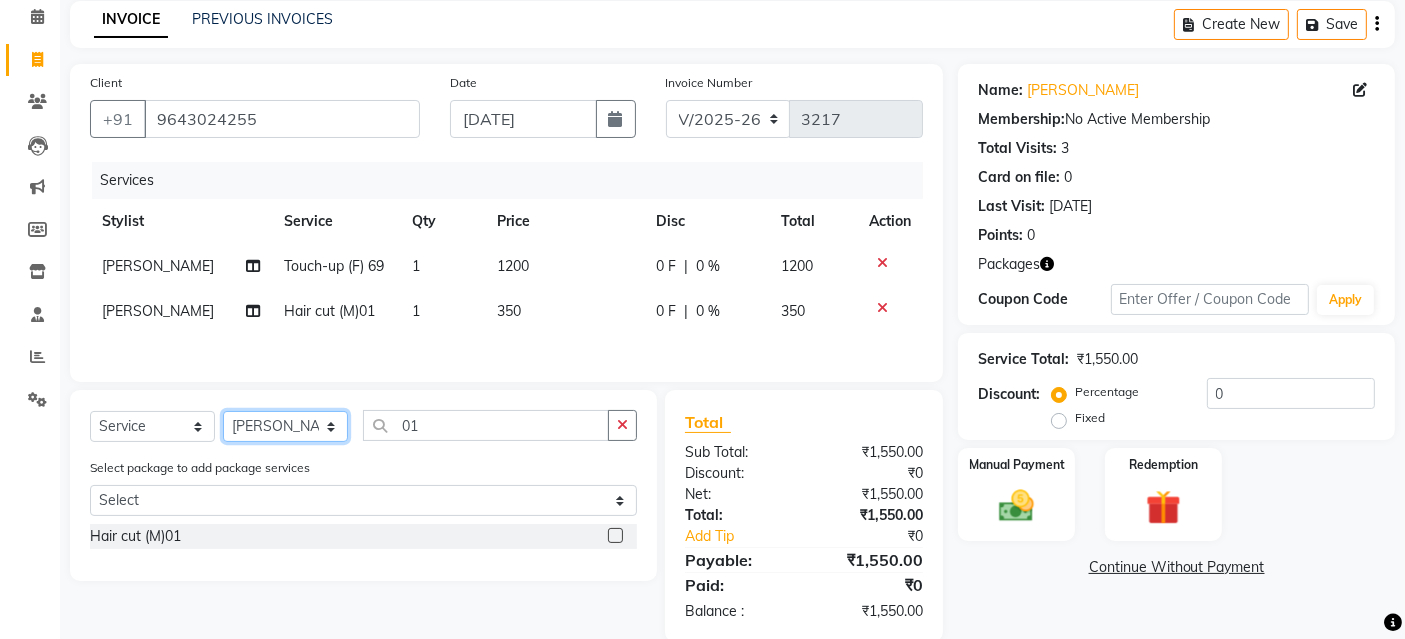 select on "61876" 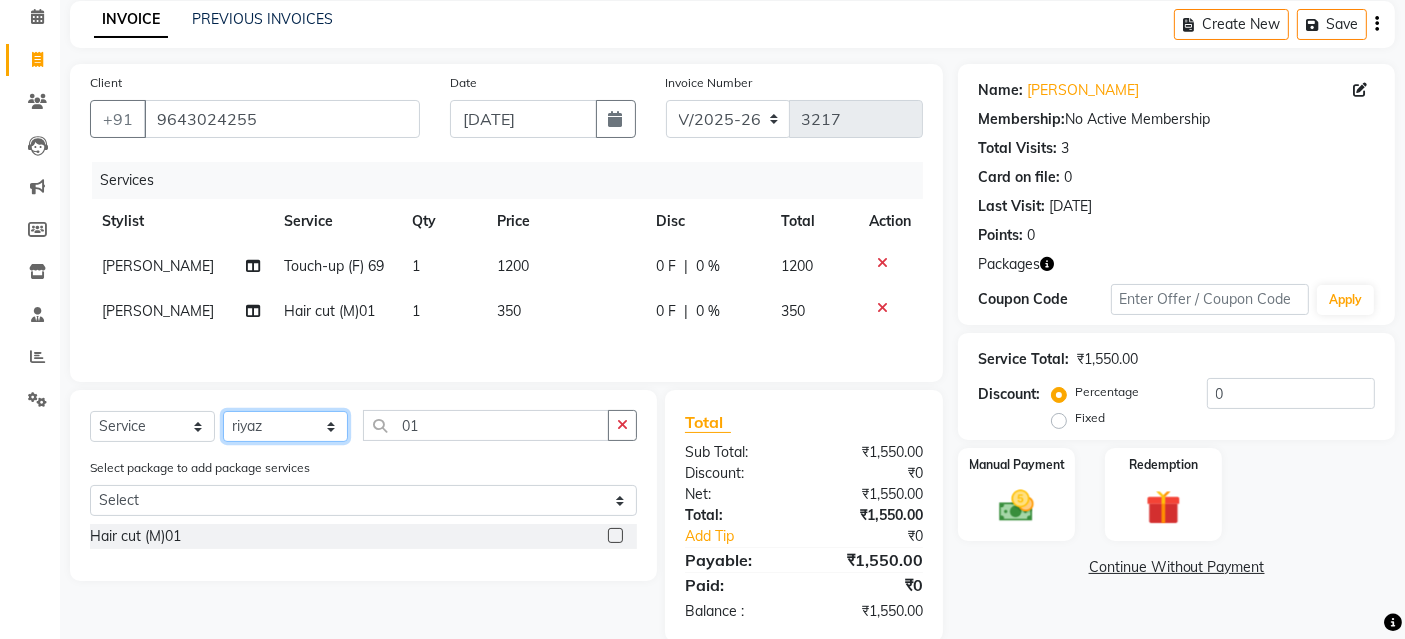 click on "Select Stylist Ayaphy Banty danish ali david Manager product purvi rakhi riyaz sameer sameer Tip vishal" 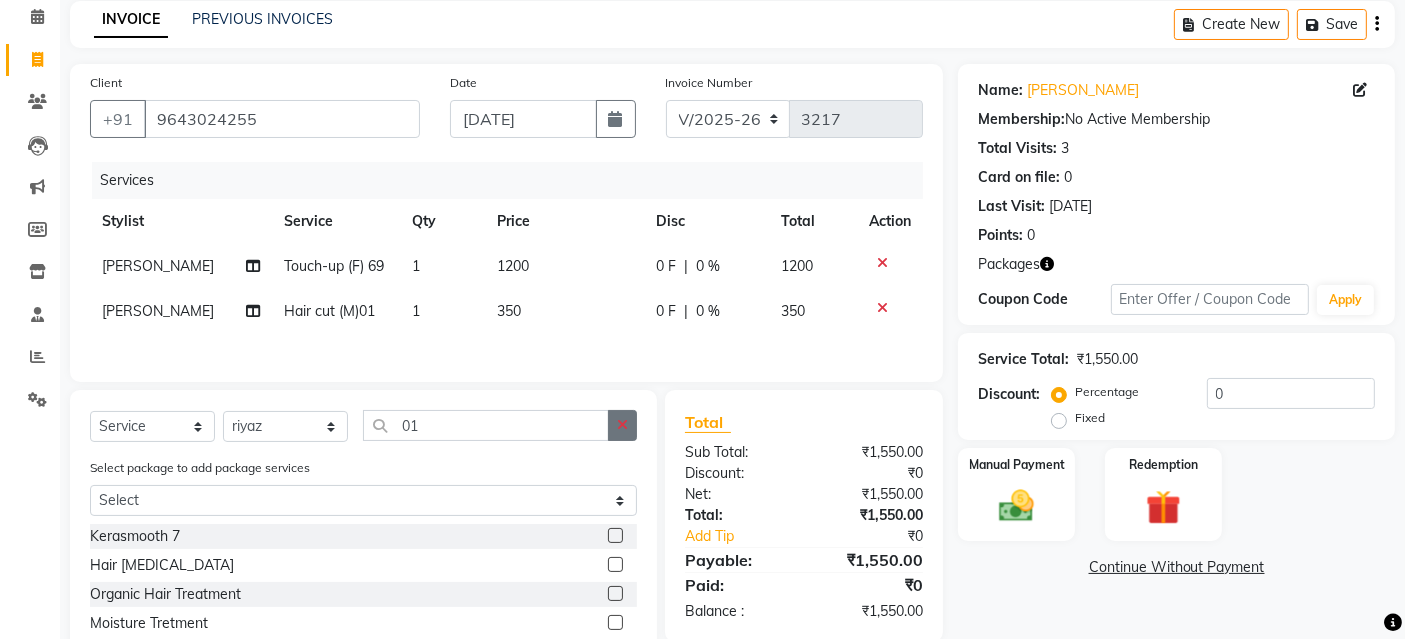click 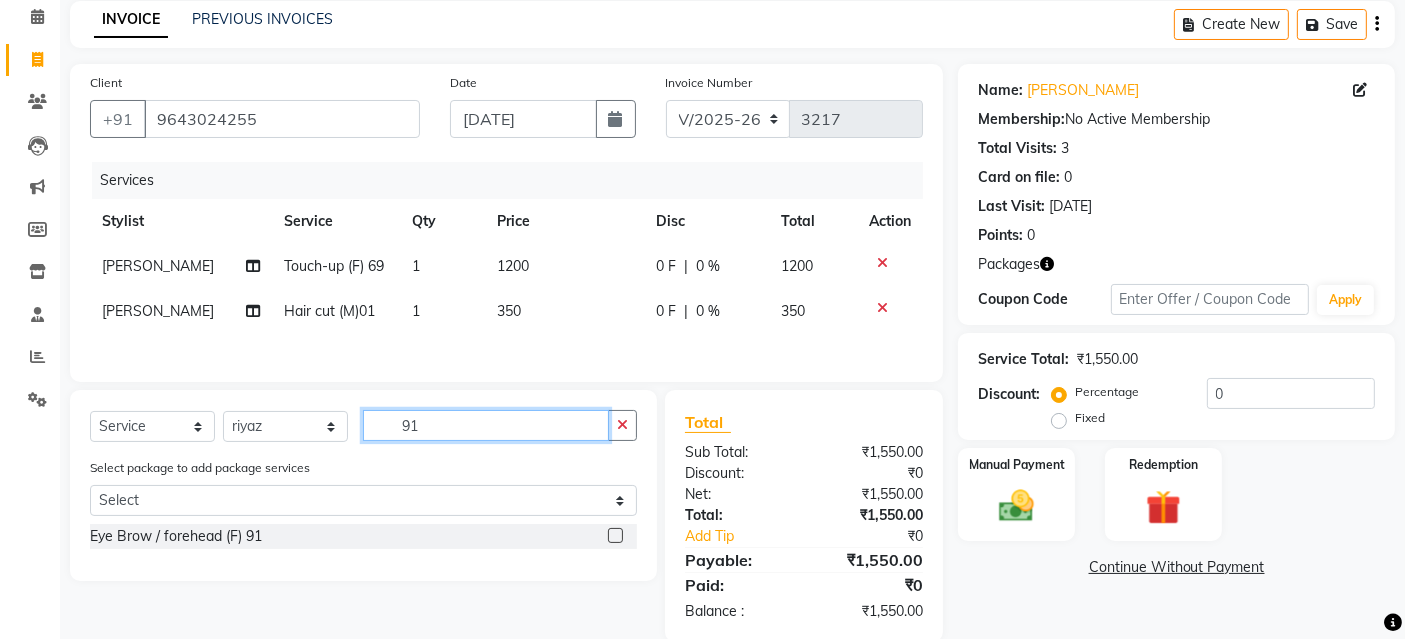 type on "91" 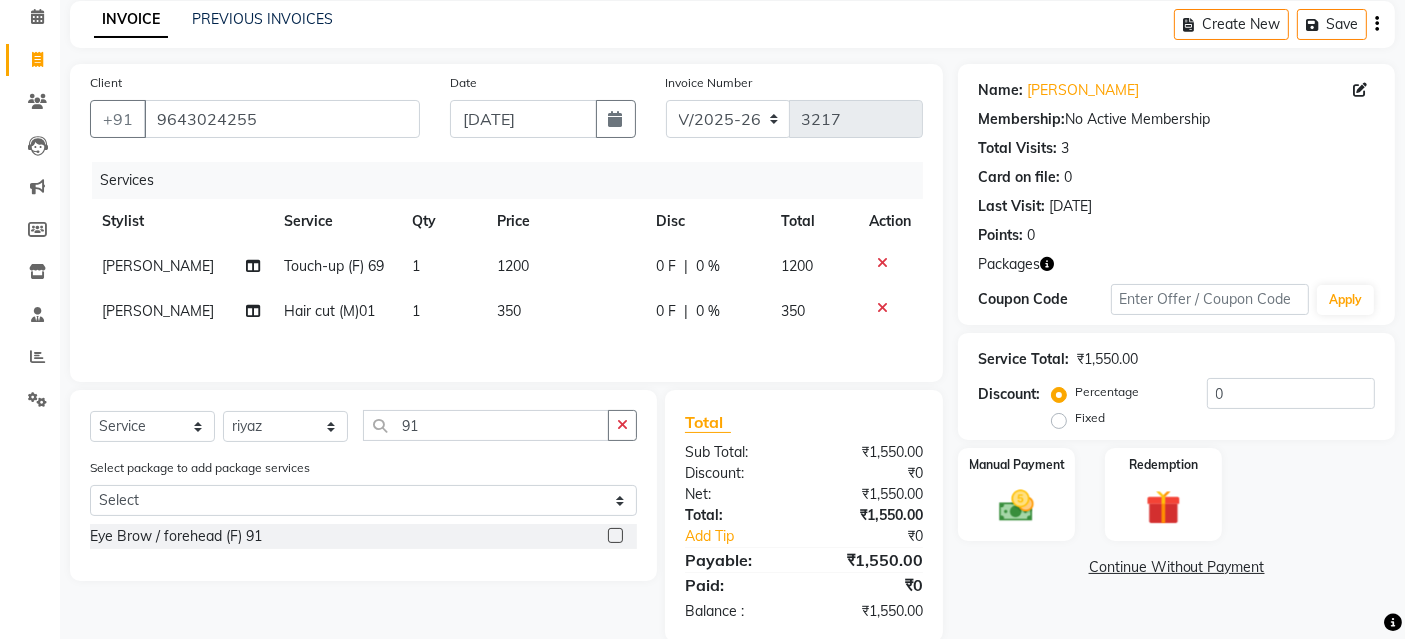 click 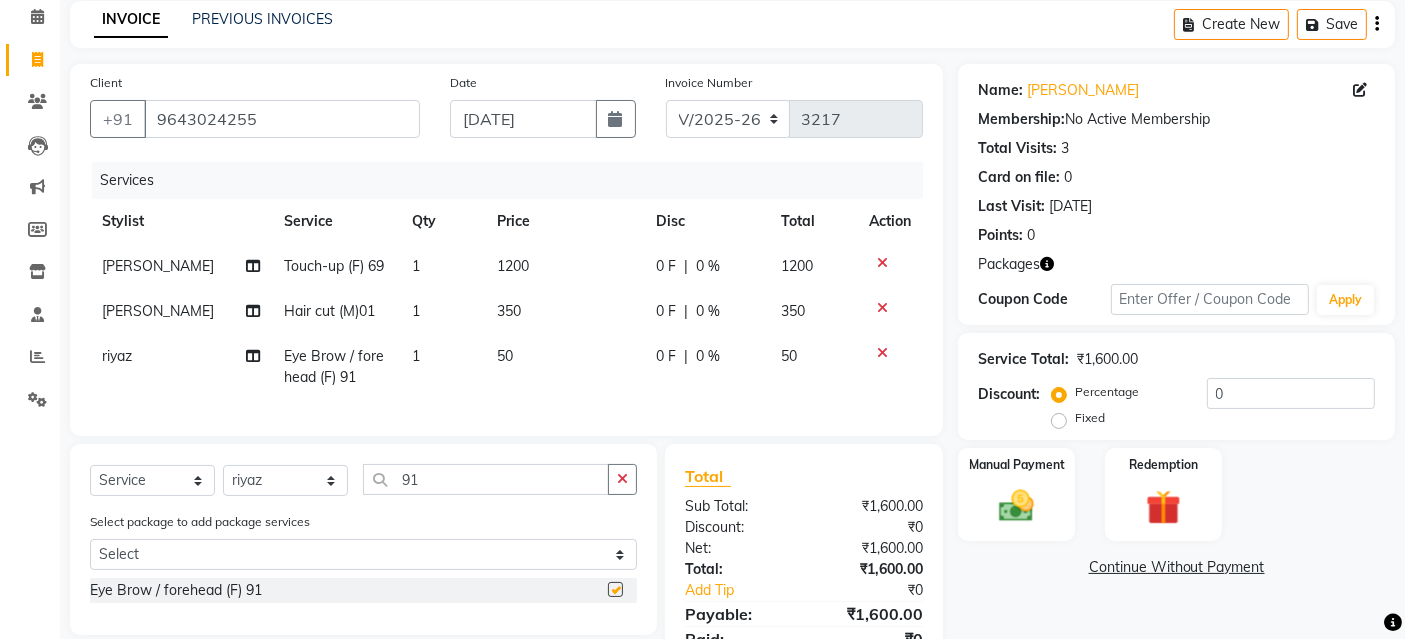 checkbox on "false" 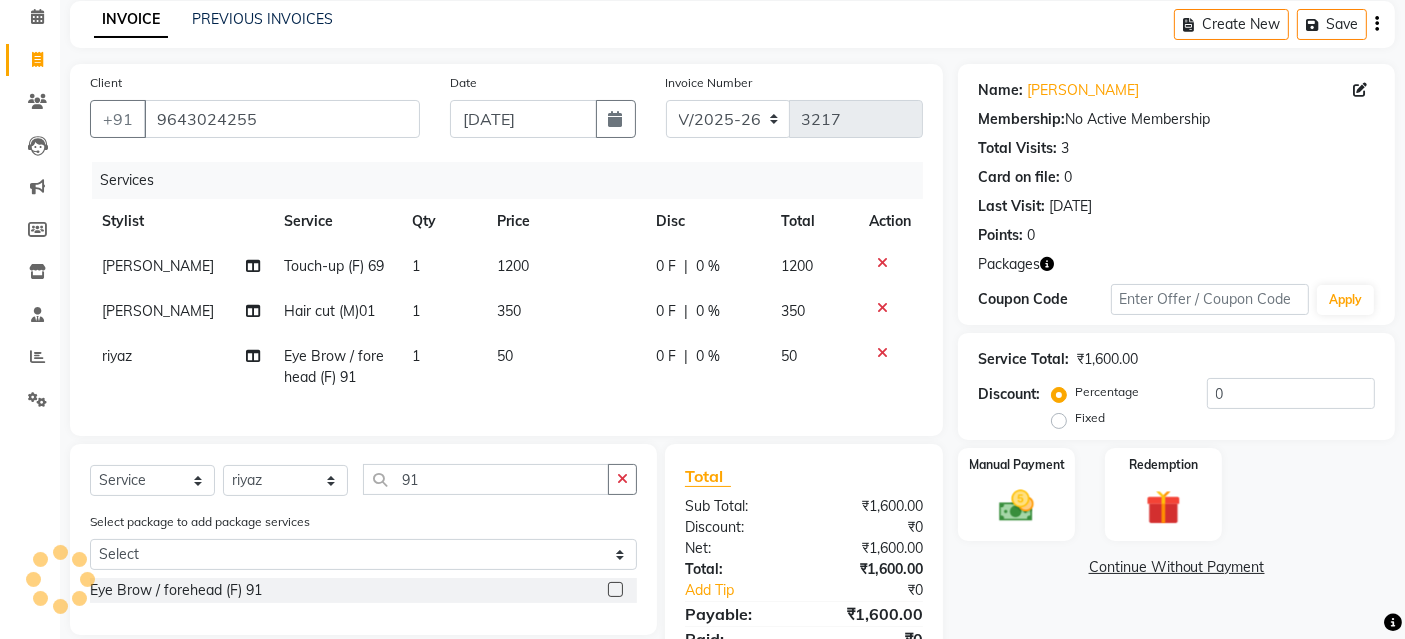 click on "50" 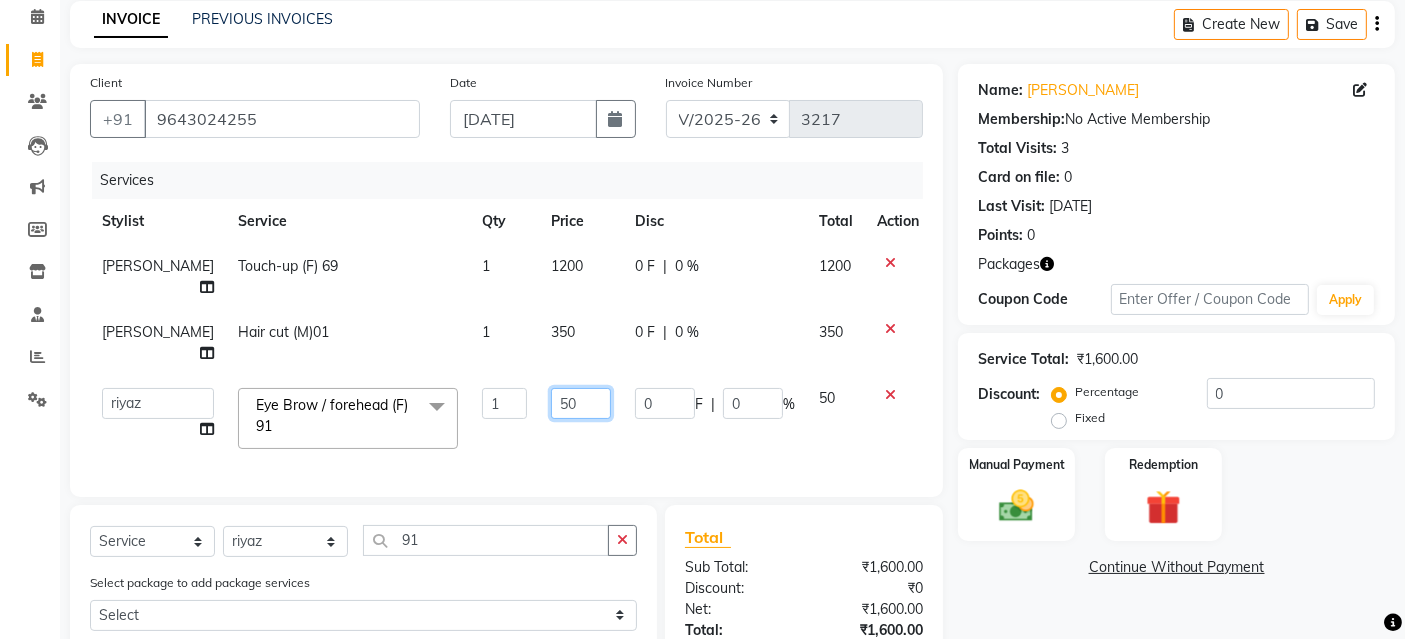 click on "50" 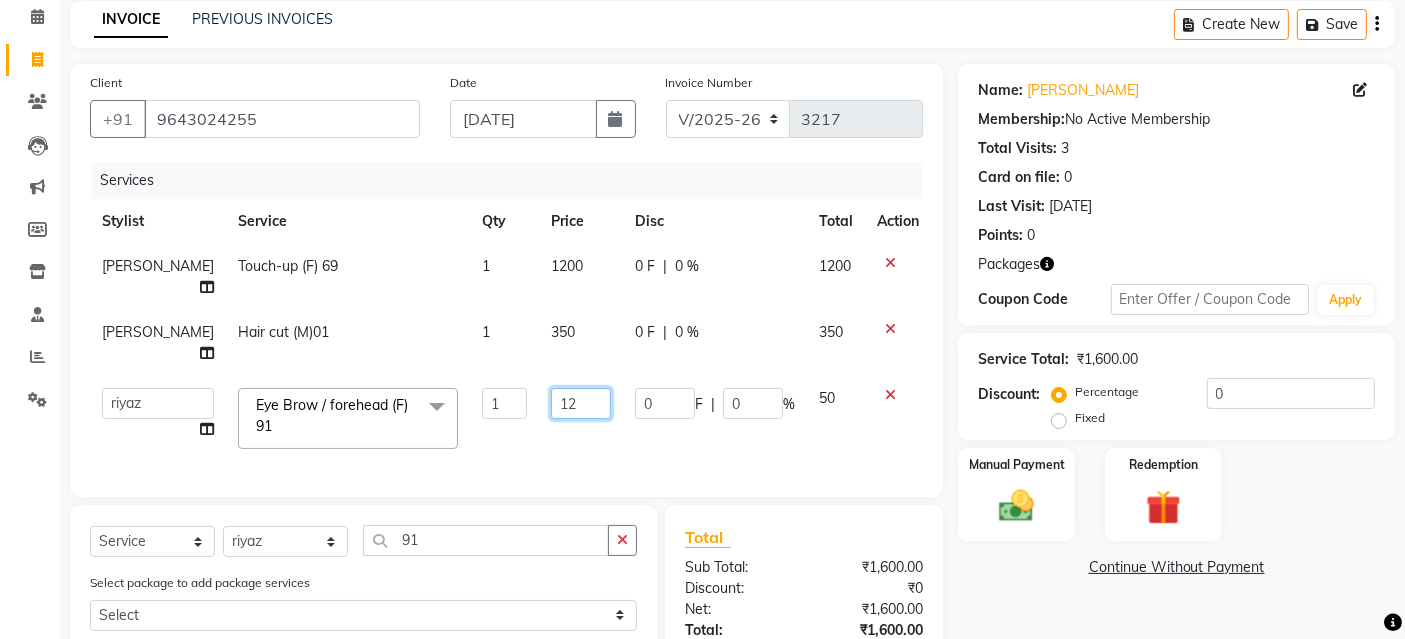 type on "120" 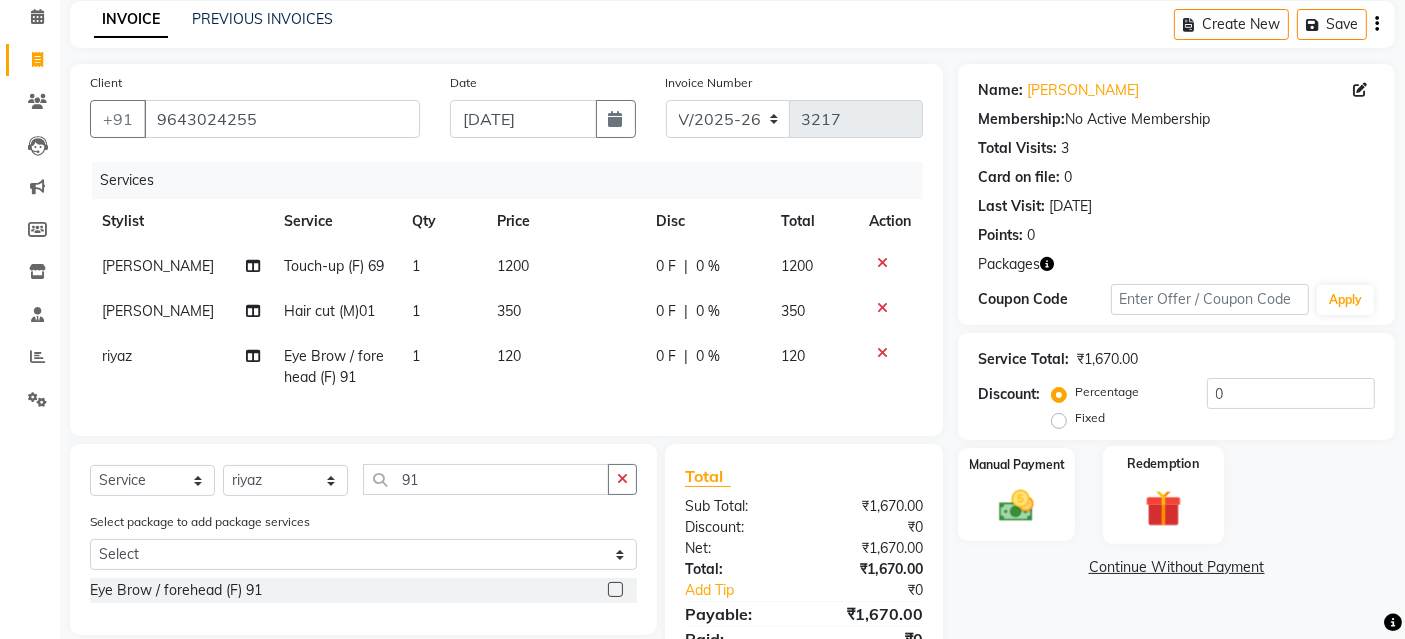 click 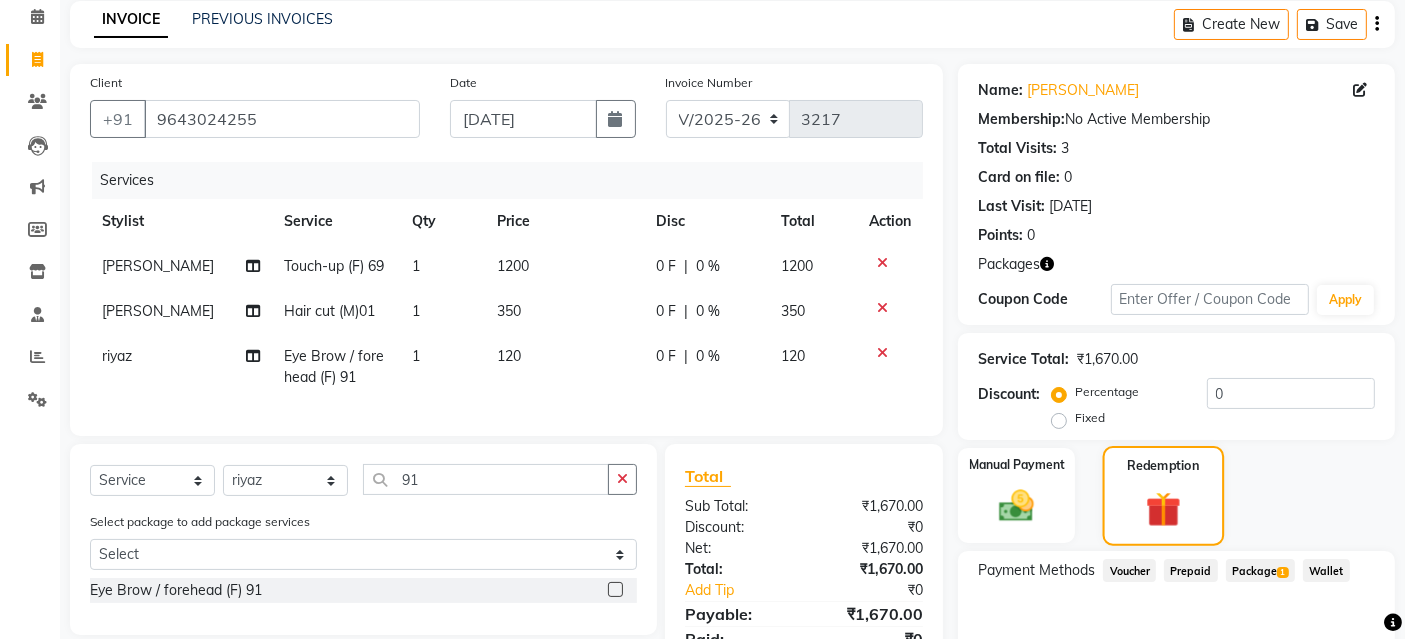 scroll, scrollTop: 188, scrollLeft: 0, axis: vertical 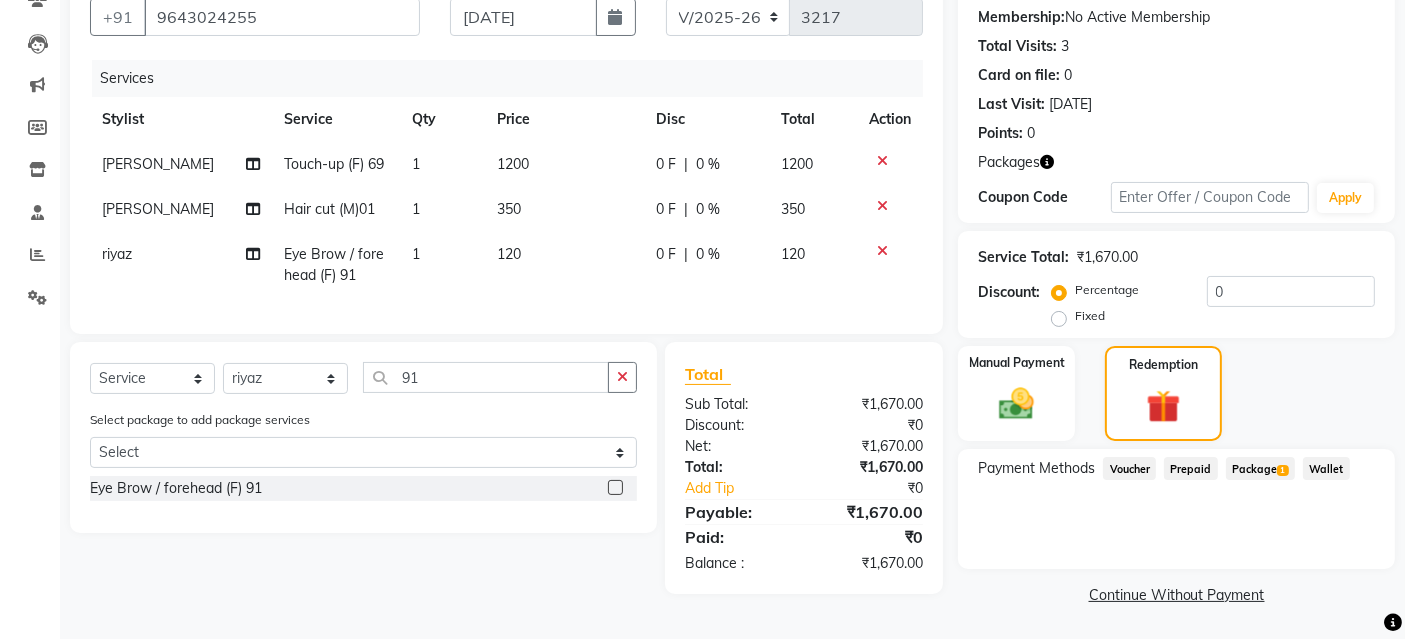click on "Package  1" 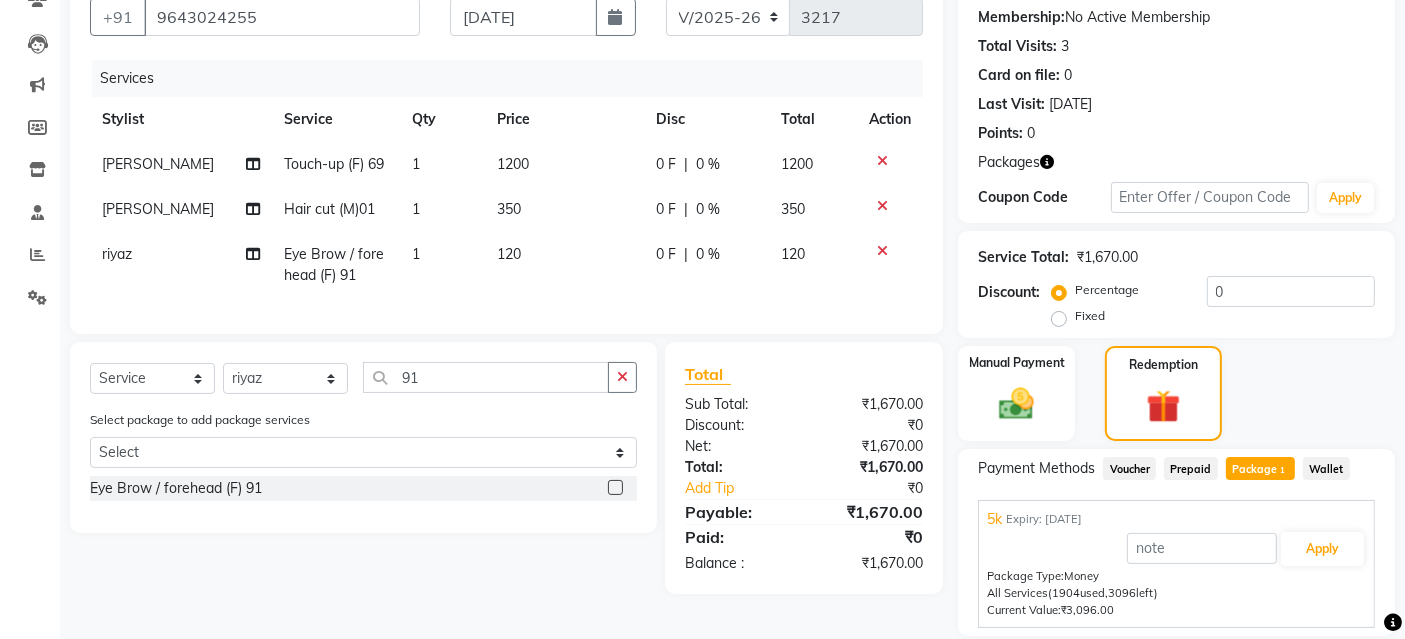 scroll, scrollTop: 254, scrollLeft: 0, axis: vertical 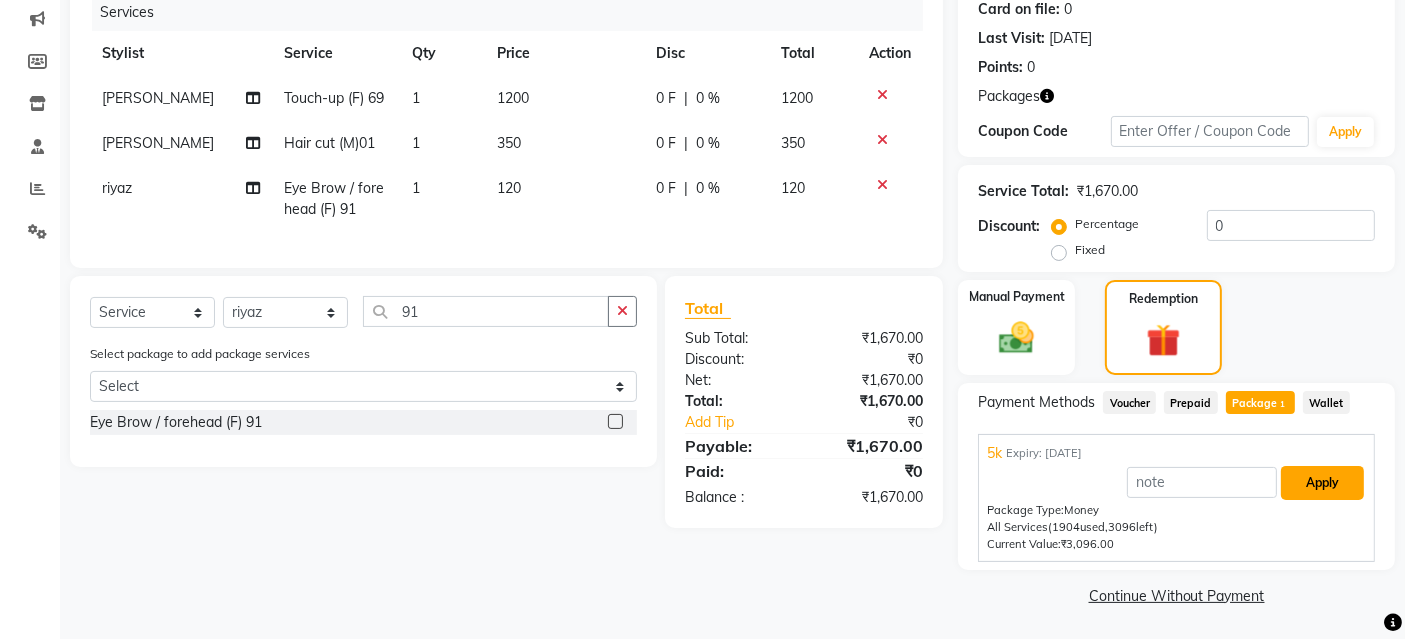 click on "Apply" at bounding box center (1322, 483) 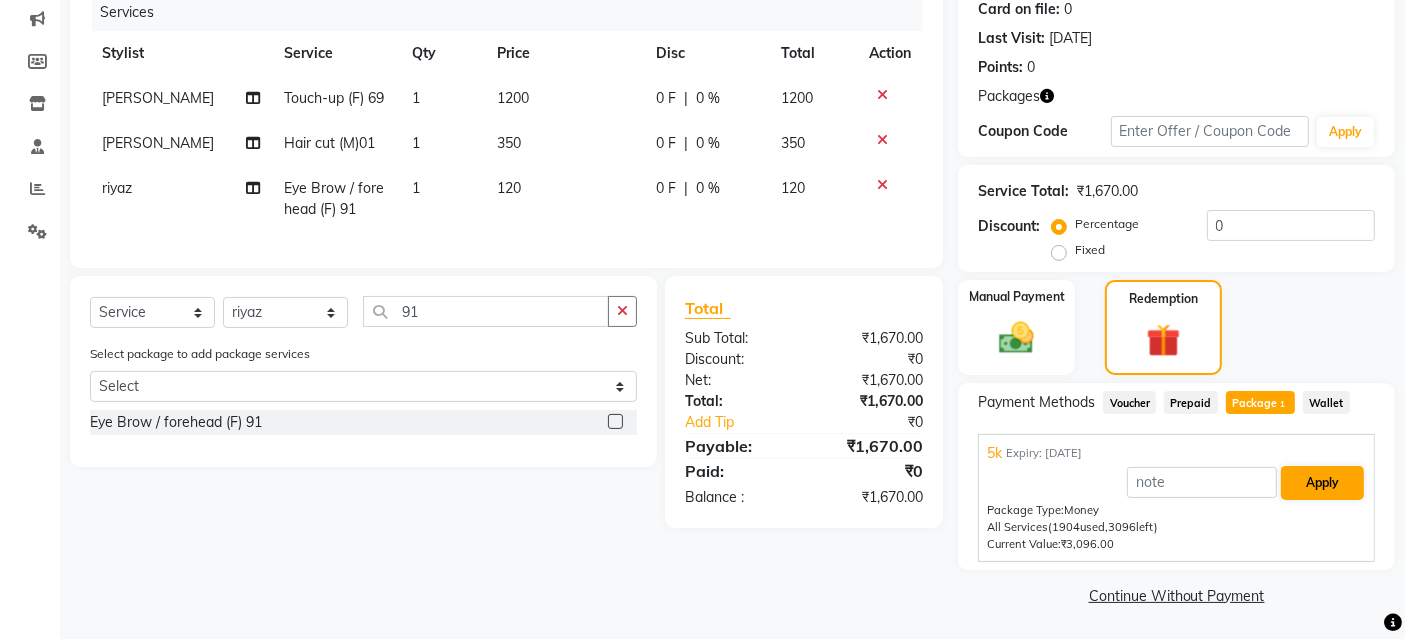 scroll, scrollTop: 188, scrollLeft: 0, axis: vertical 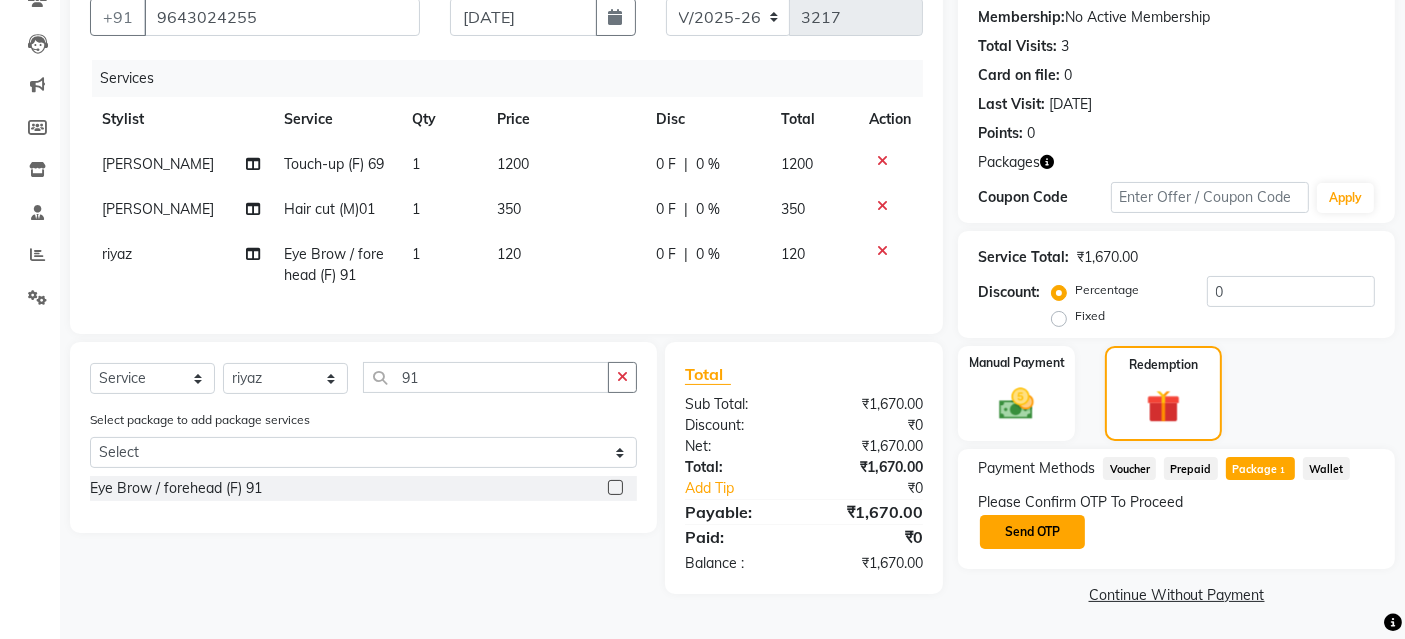 click on "Send OTP" 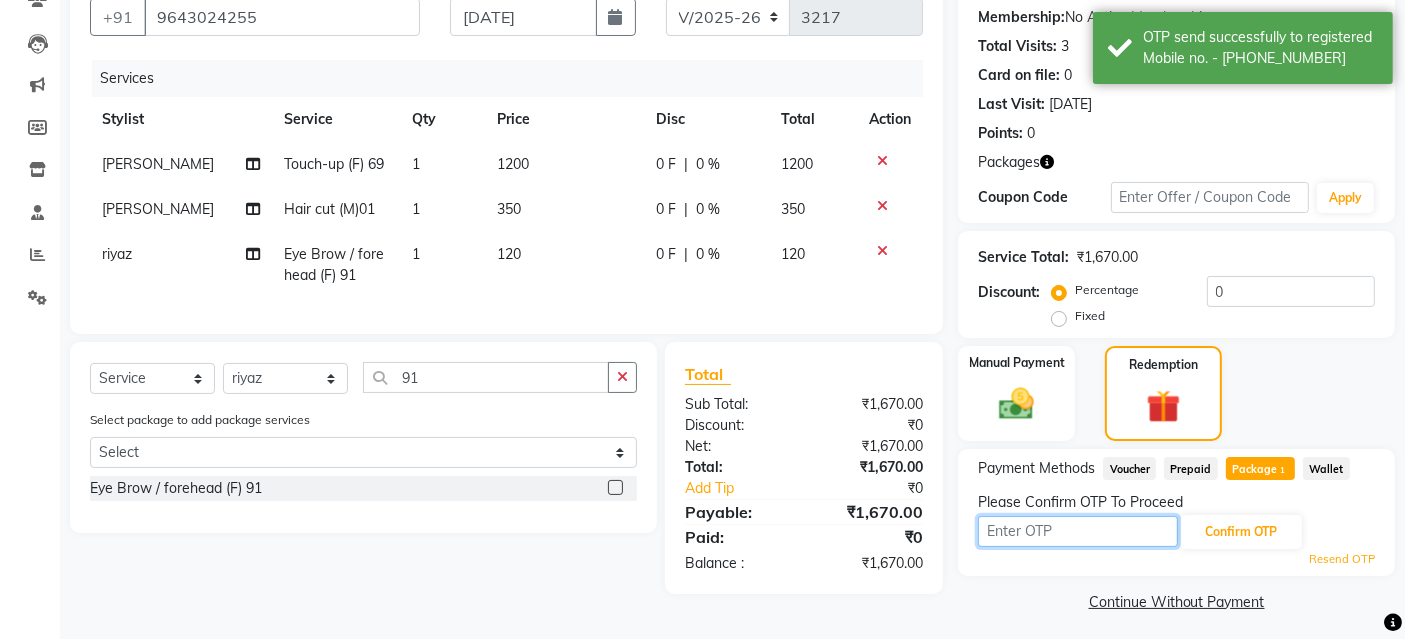 click at bounding box center (1078, 531) 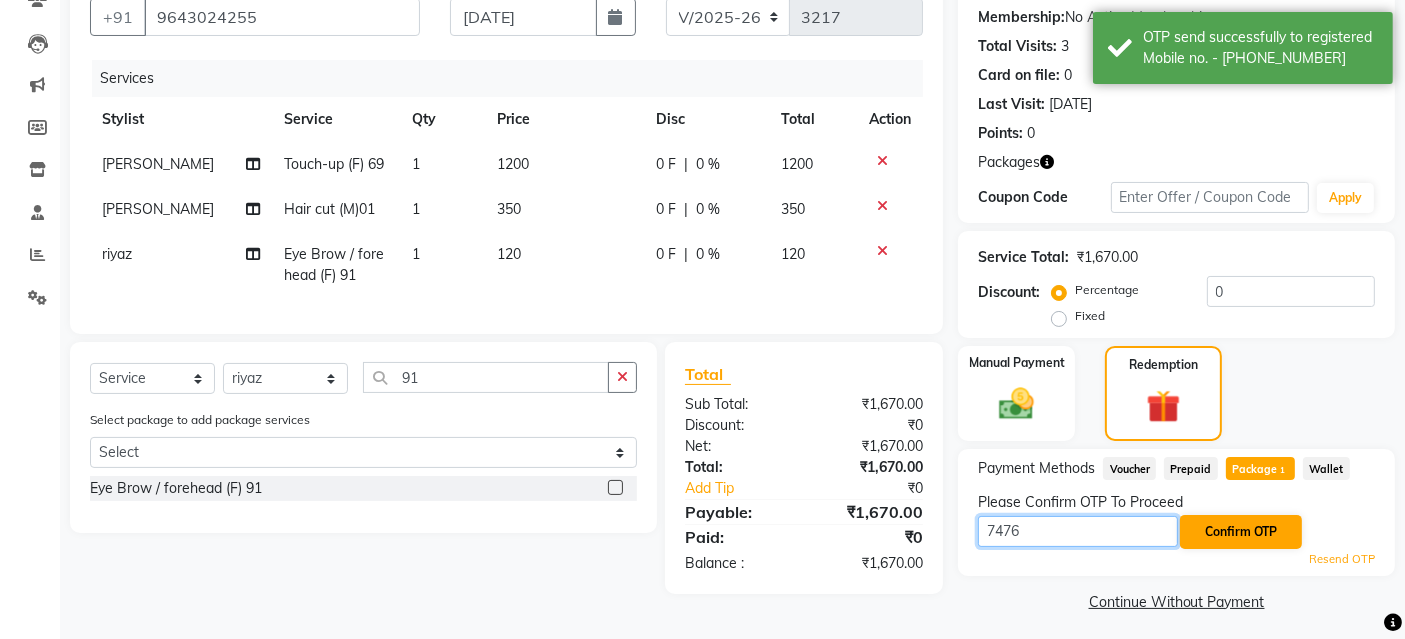 type on "7476" 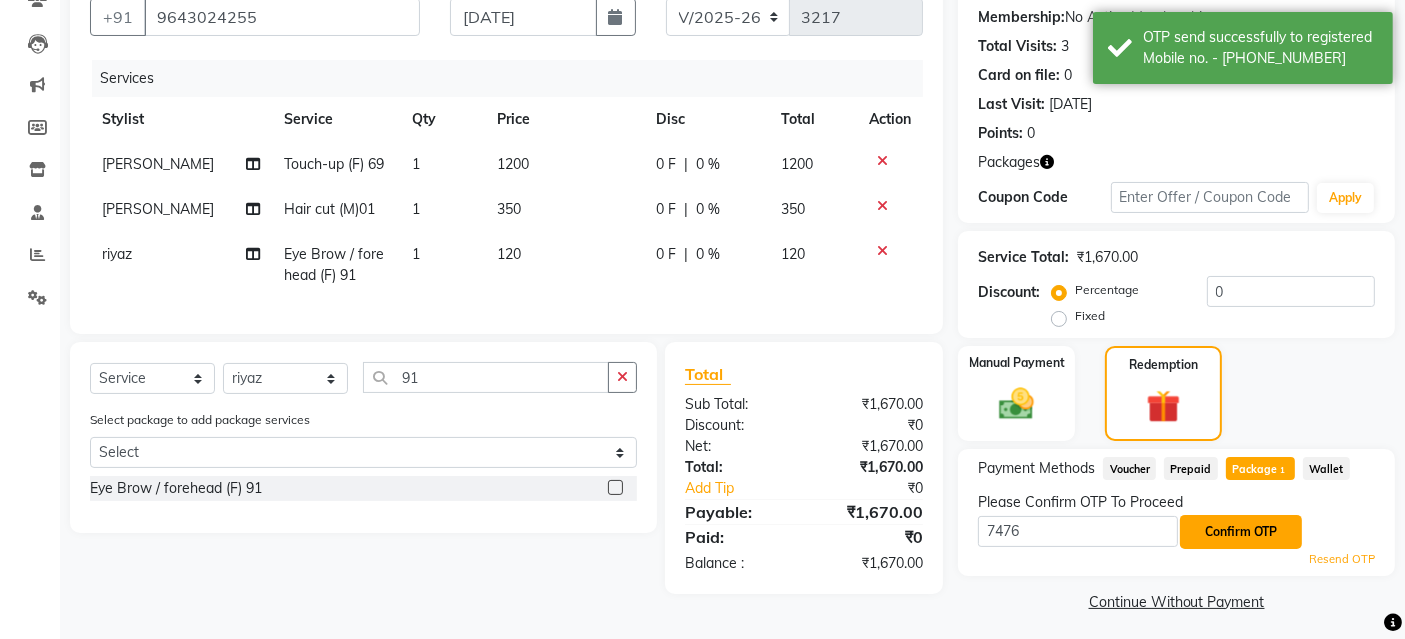 click on "Confirm OTP" 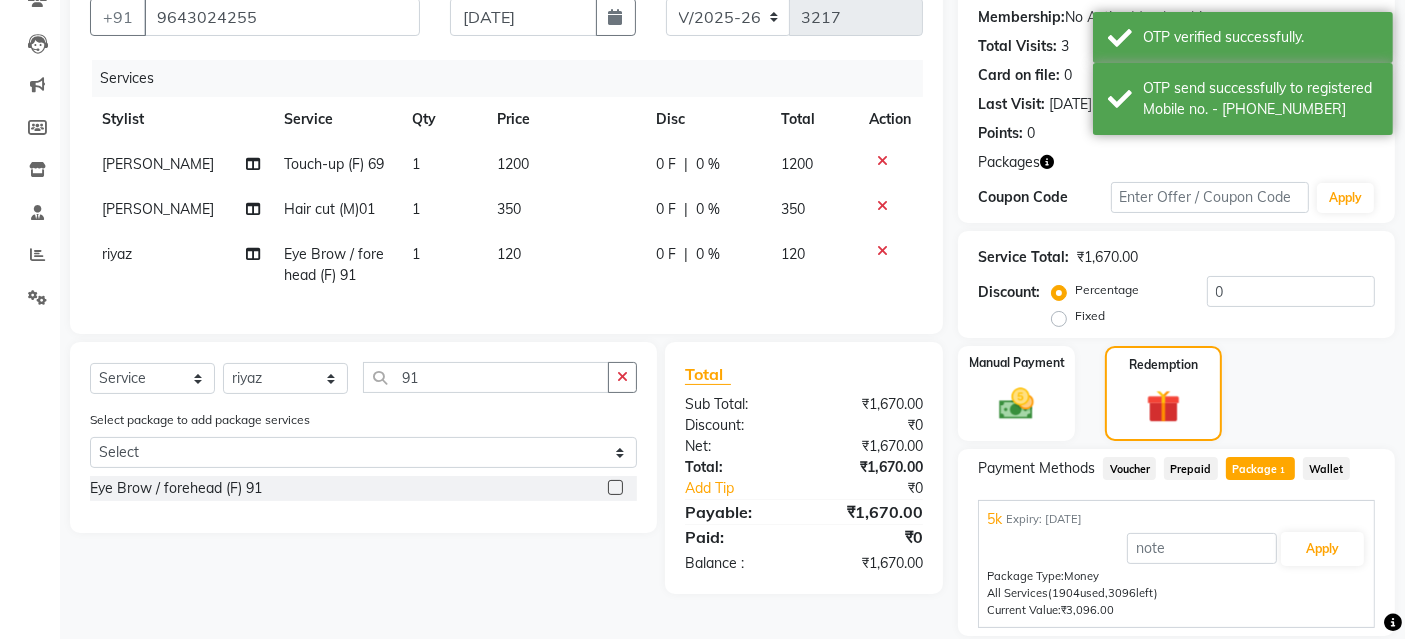 scroll, scrollTop: 254, scrollLeft: 0, axis: vertical 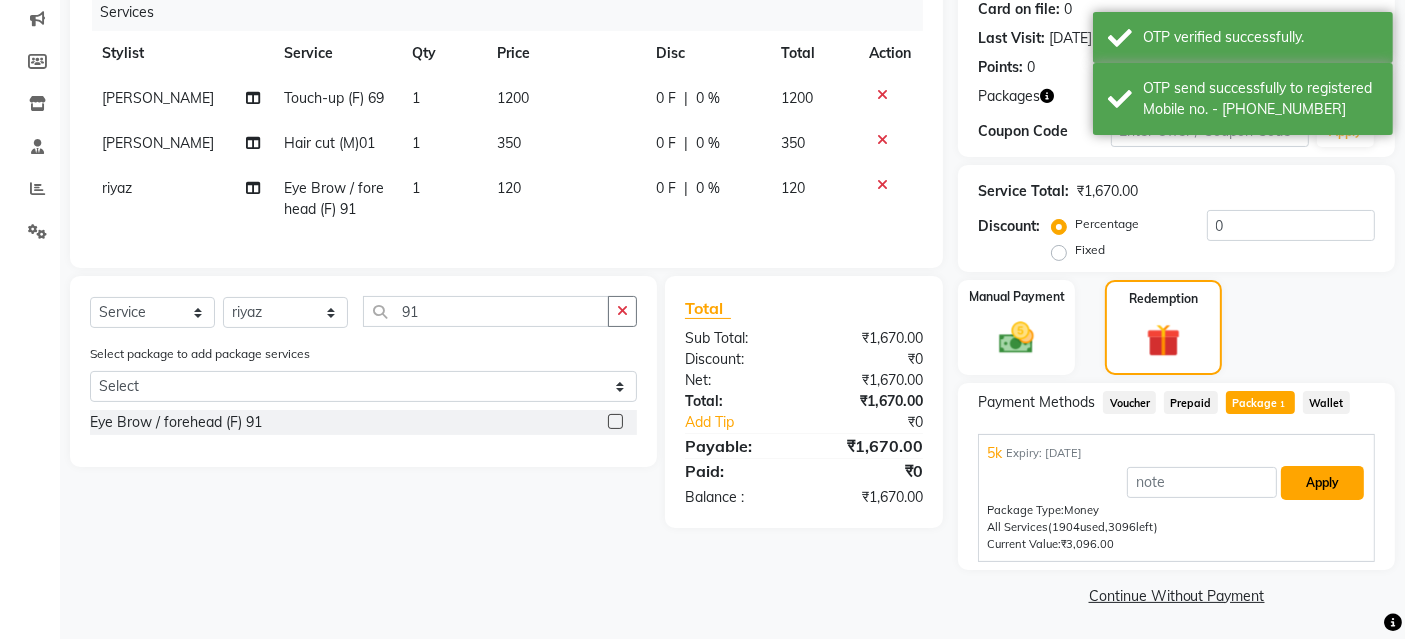 click on "Apply" at bounding box center [1322, 483] 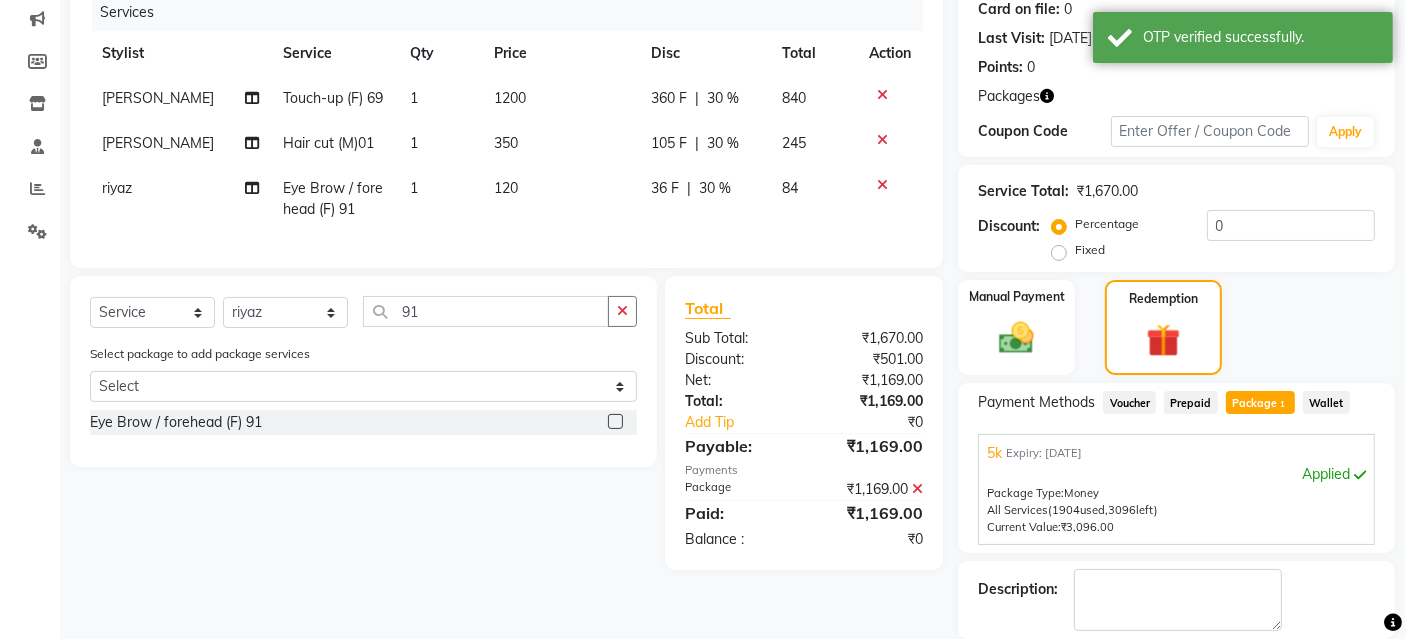 scroll, scrollTop: 348, scrollLeft: 0, axis: vertical 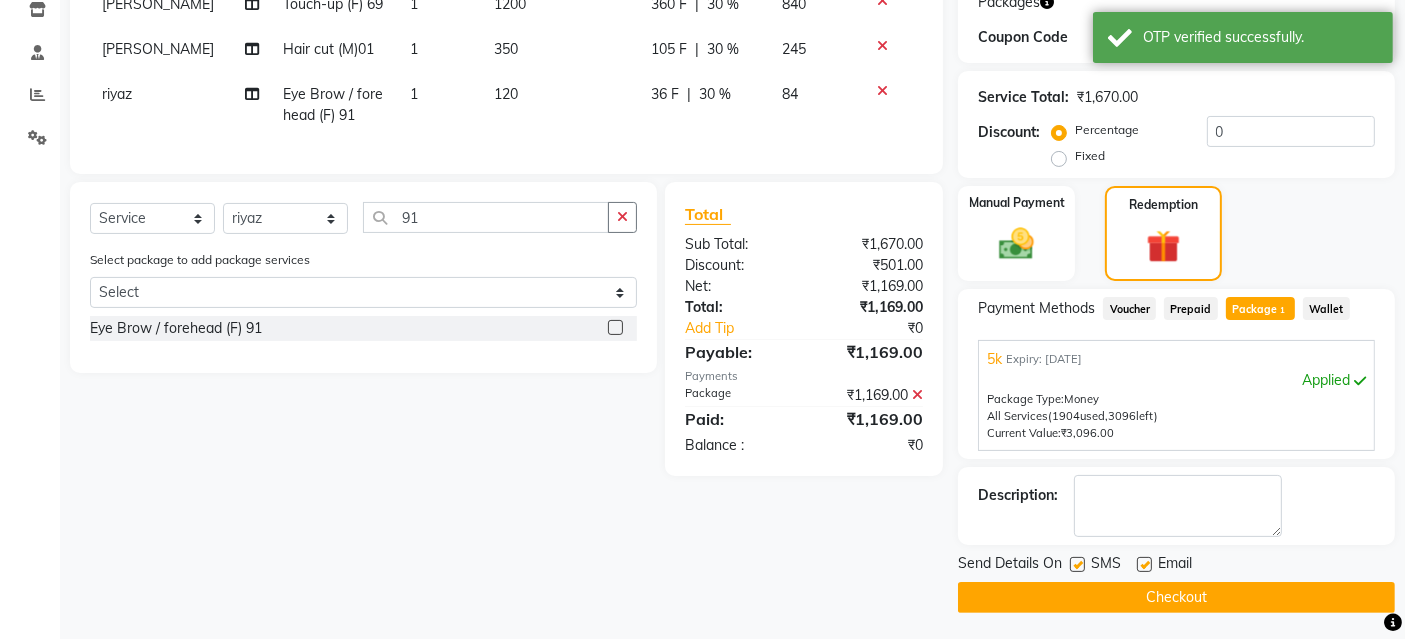 click on "Checkout" 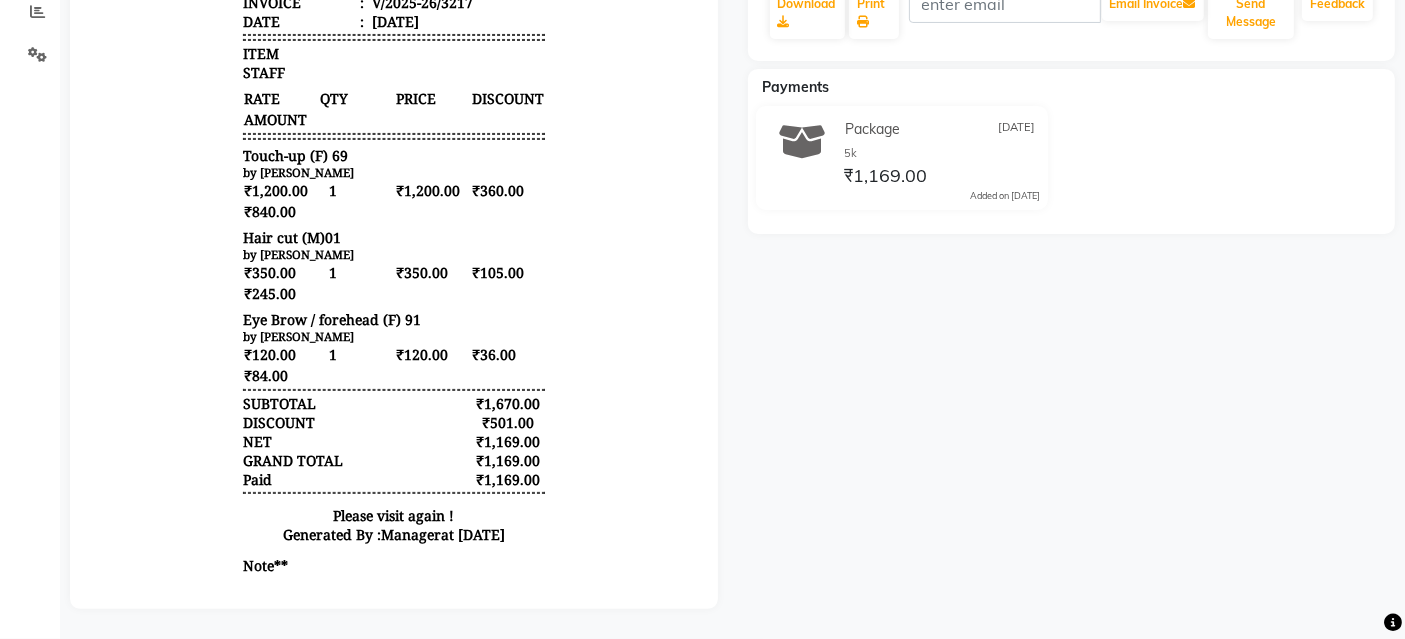 scroll, scrollTop: 0, scrollLeft: 0, axis: both 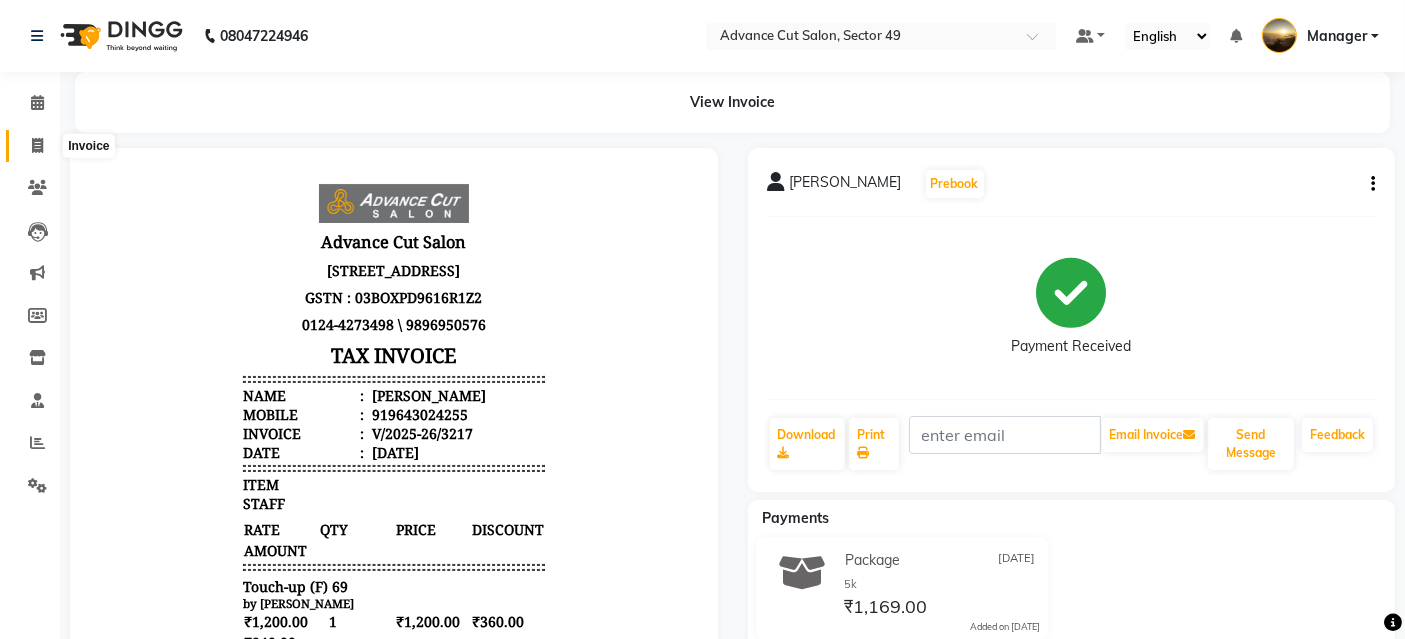 click 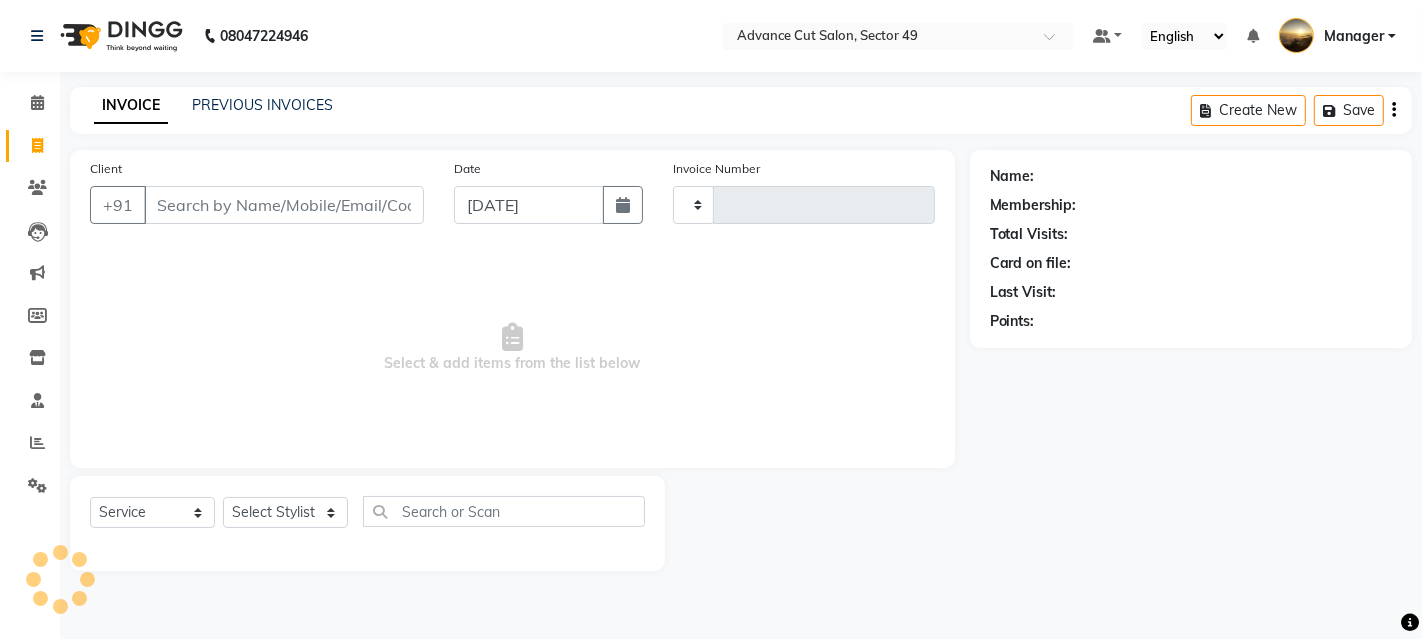 type on "3218" 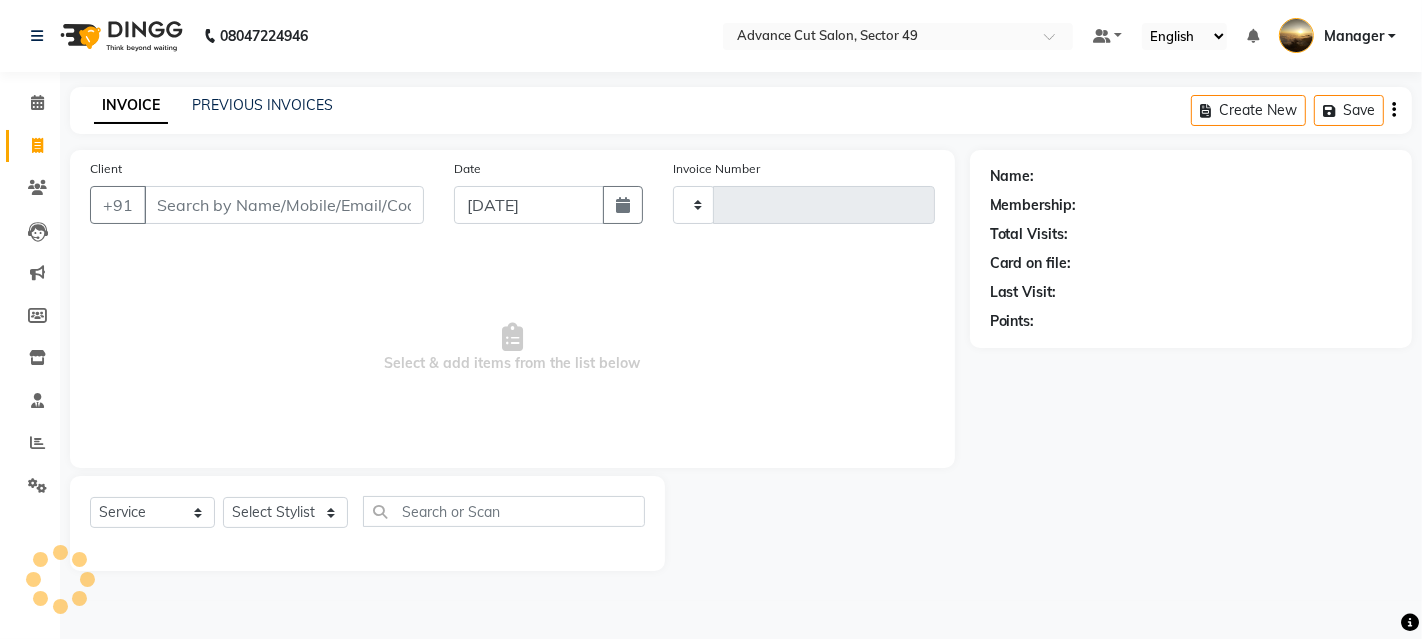 select on "4616" 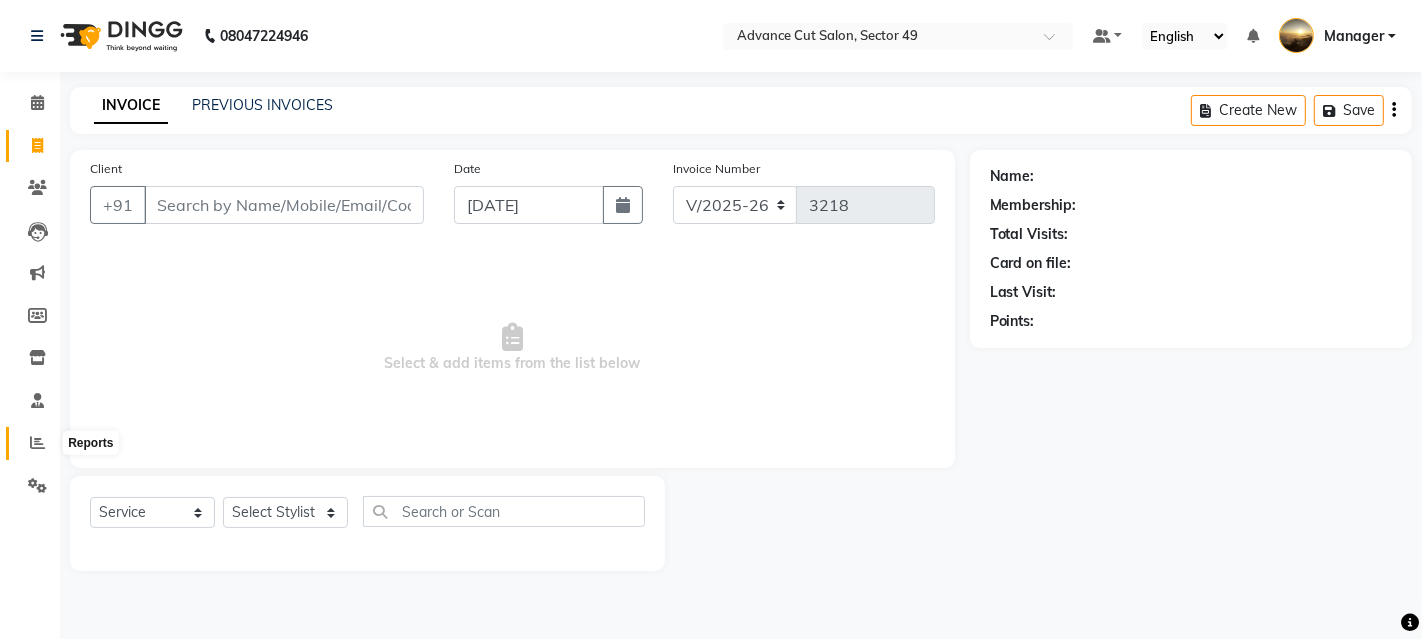 click 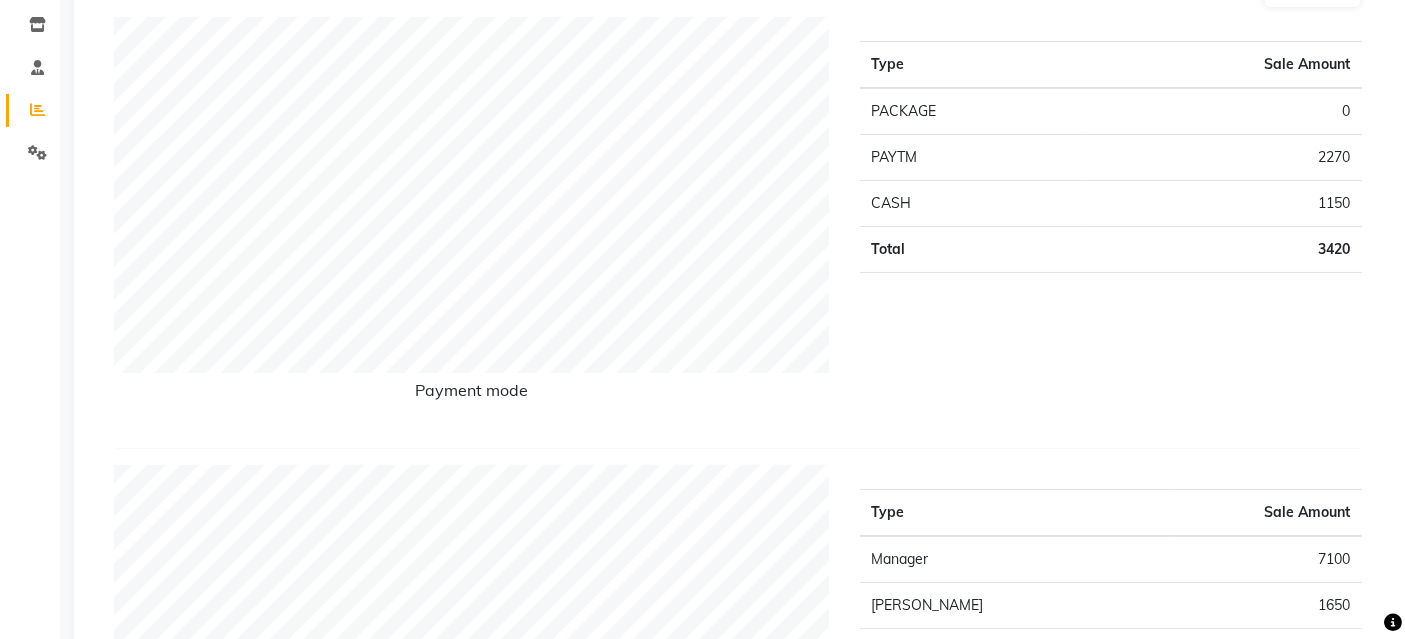 scroll, scrollTop: 0, scrollLeft: 0, axis: both 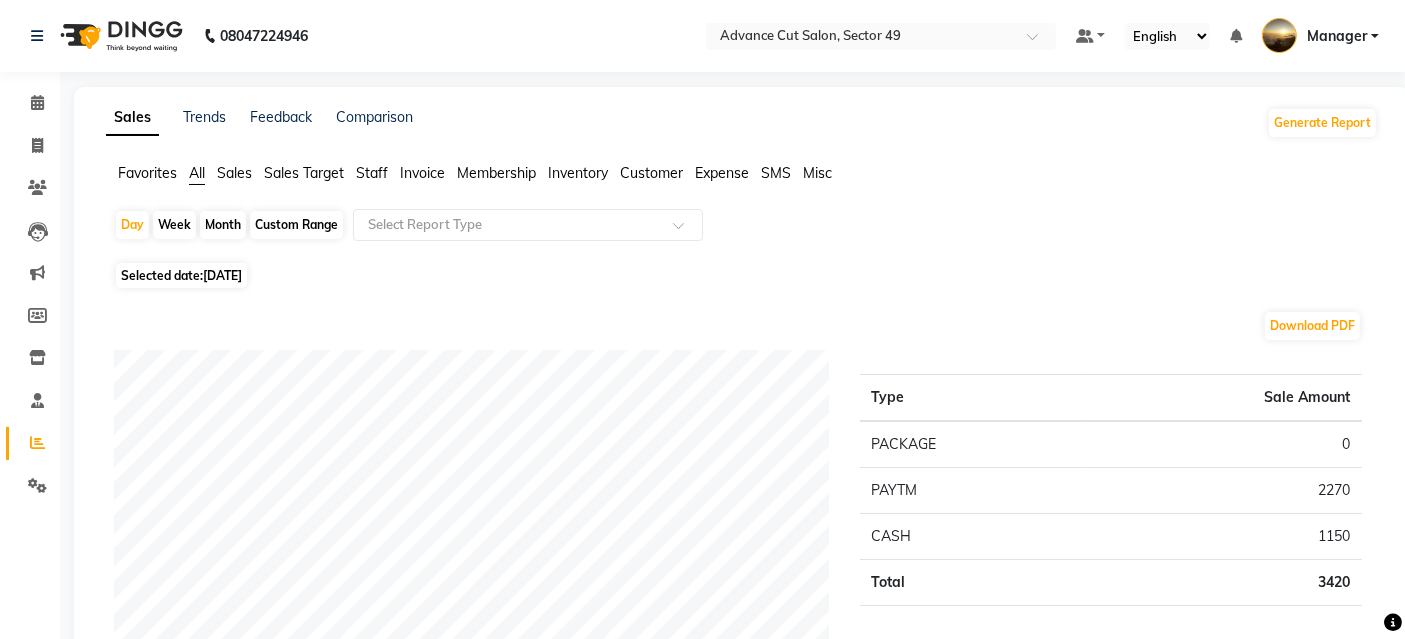 click on "Customer" 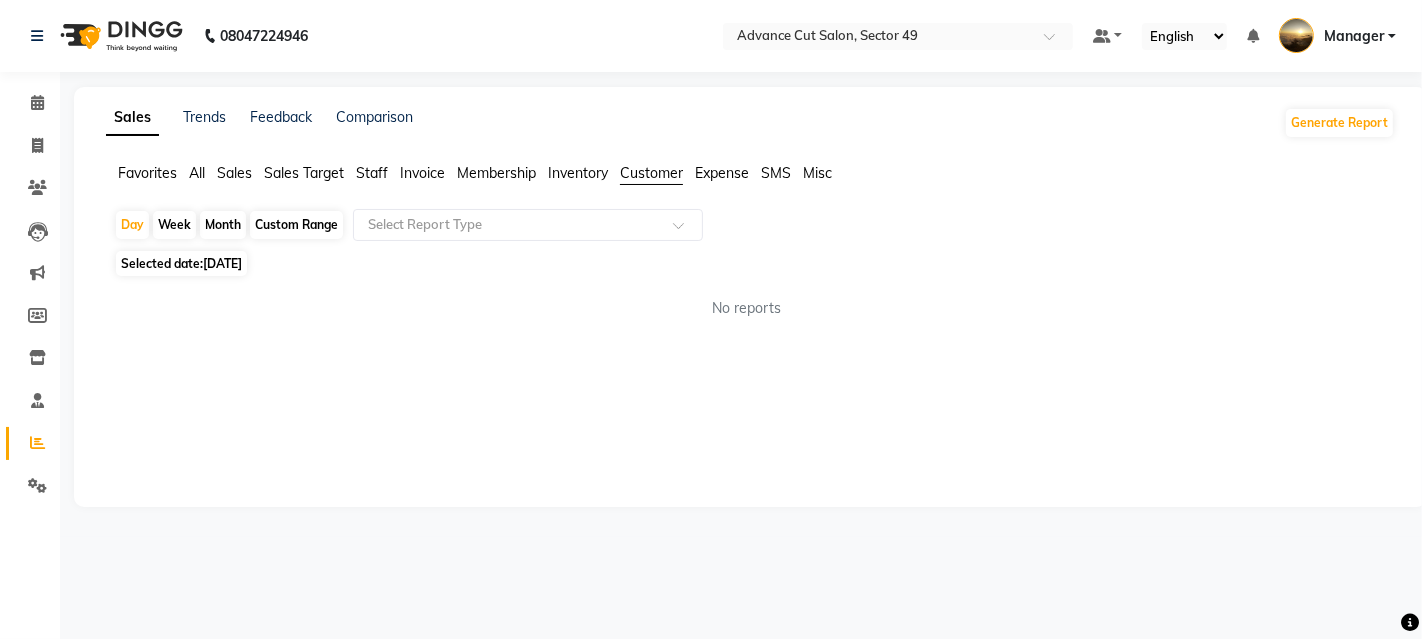 click on "Month" 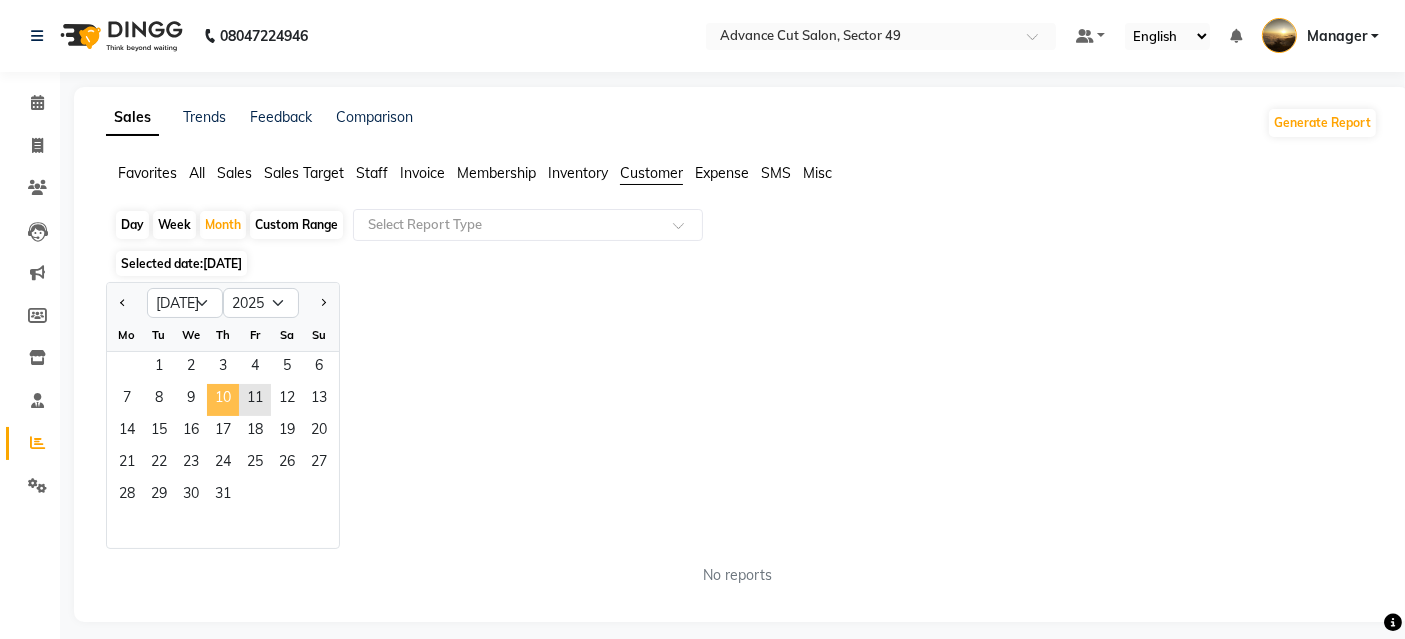 click on "10" 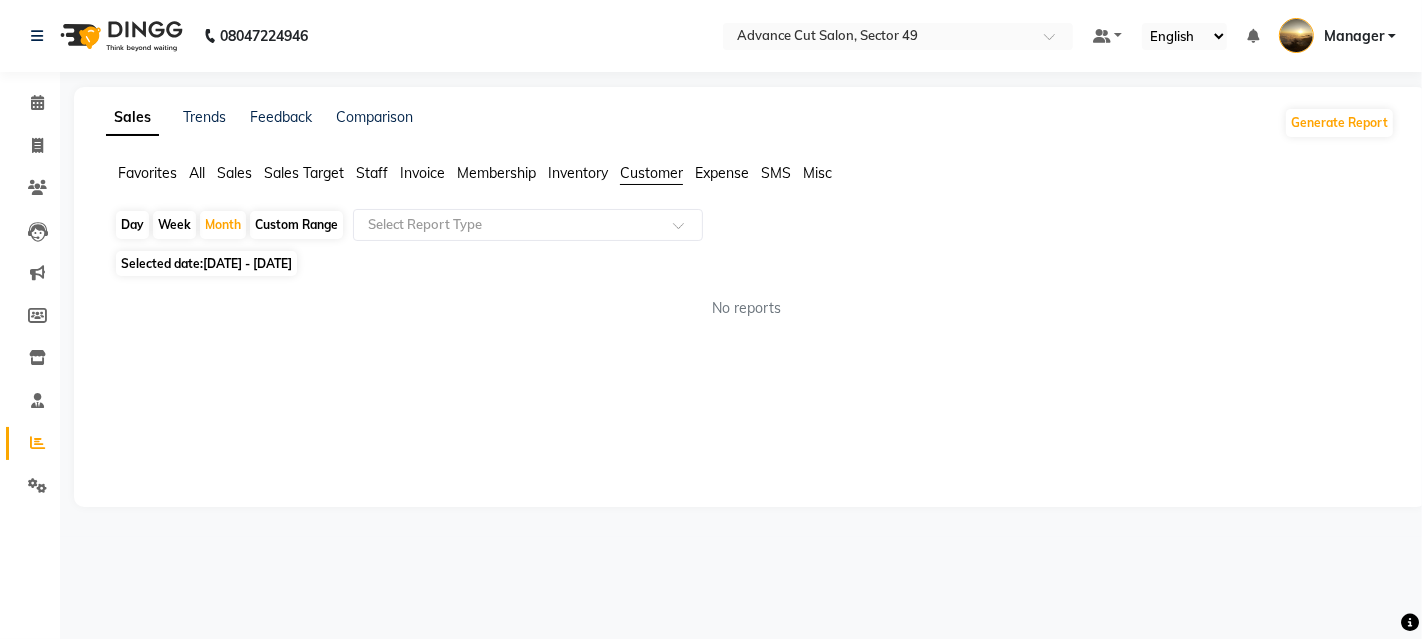click on "Sales Trends Feedback Comparison Generate Report Favorites All Sales Sales Target Staff Invoice Membership Inventory Customer Expense SMS Misc  Day   Week   Month   Custom Range  Select Report Type Selected date:  01-07-2025 - 31-07-2025  No reports ★ Mark as Favorite  Choose how you'd like to save "" report to favorites  Save to Personal Favorites:   Only you can see this report in your favorites tab. Share with Organization:   Everyone in your organization can see this report in their favorites tab.  Save to Favorites" 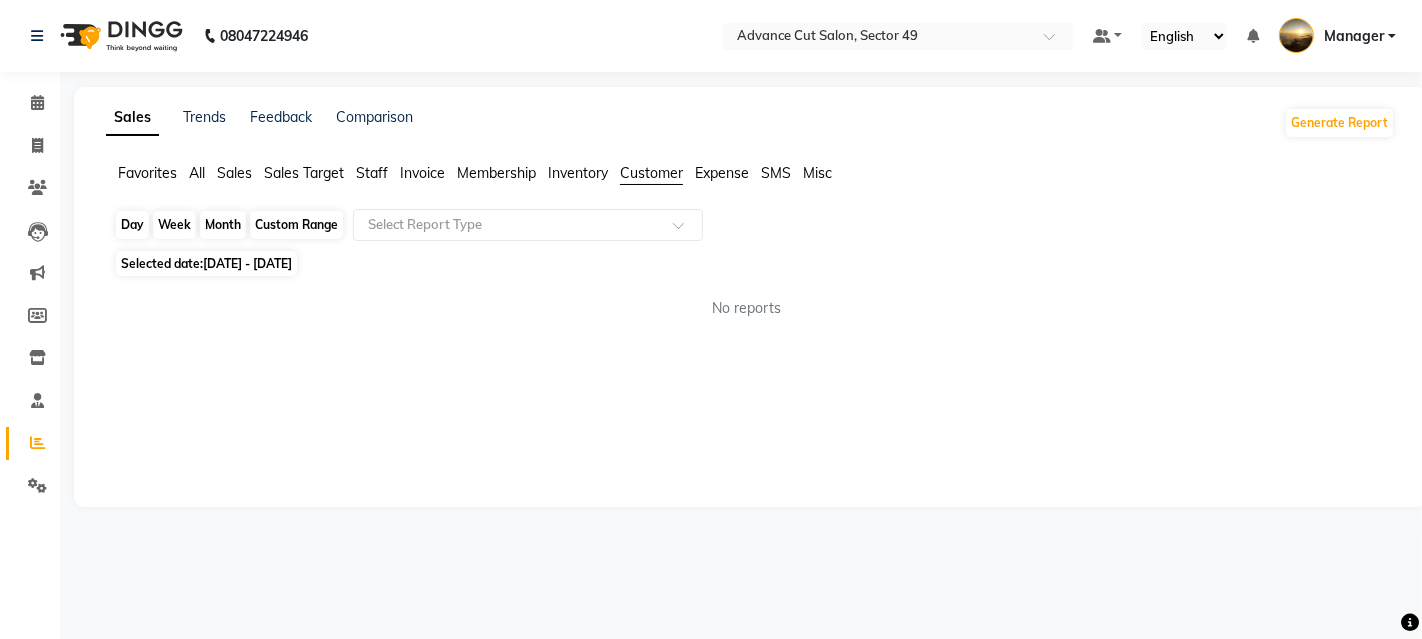 click on "Month" 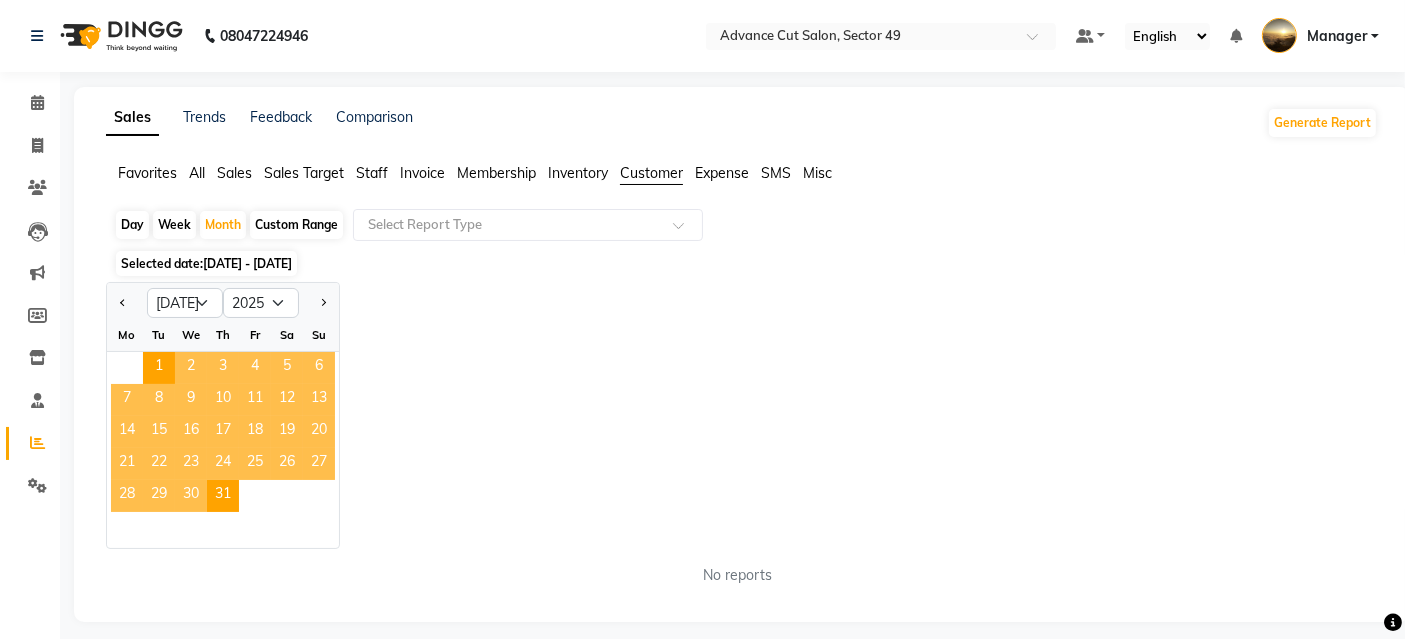 click on "All" 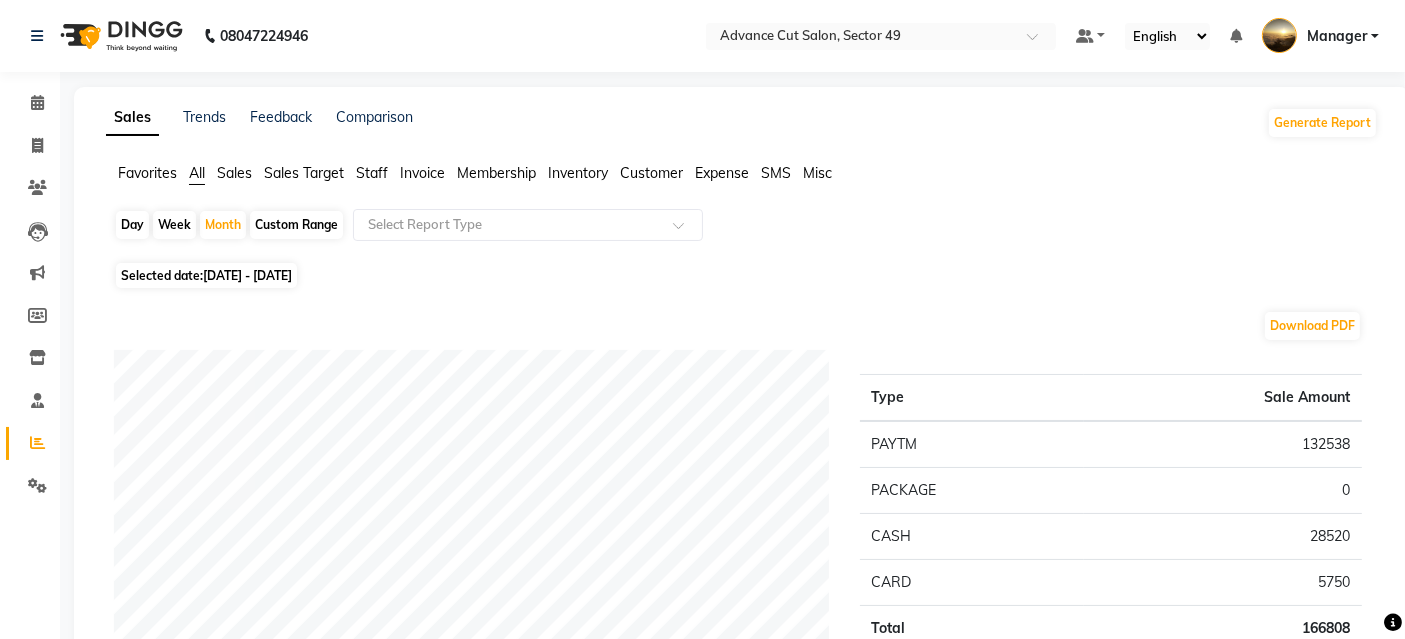 drag, startPoint x: 124, startPoint y: 220, endPoint x: 177, endPoint y: 241, distance: 57.00877 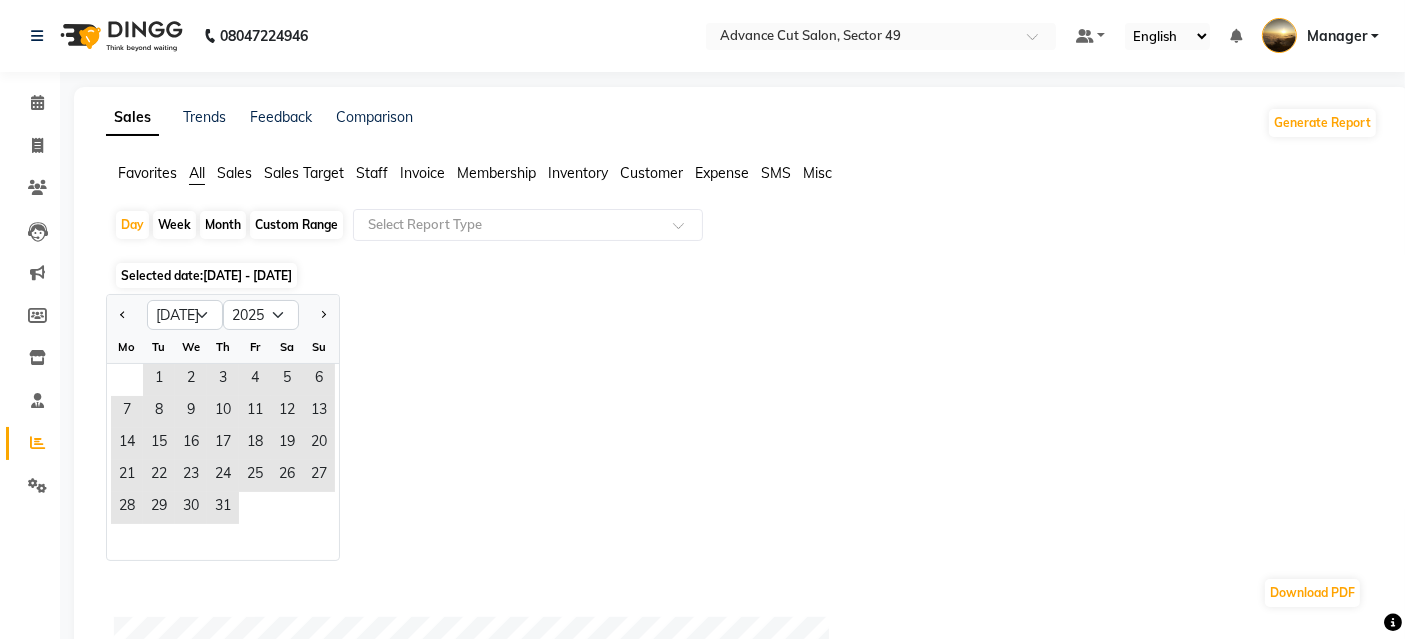 click on "Month" 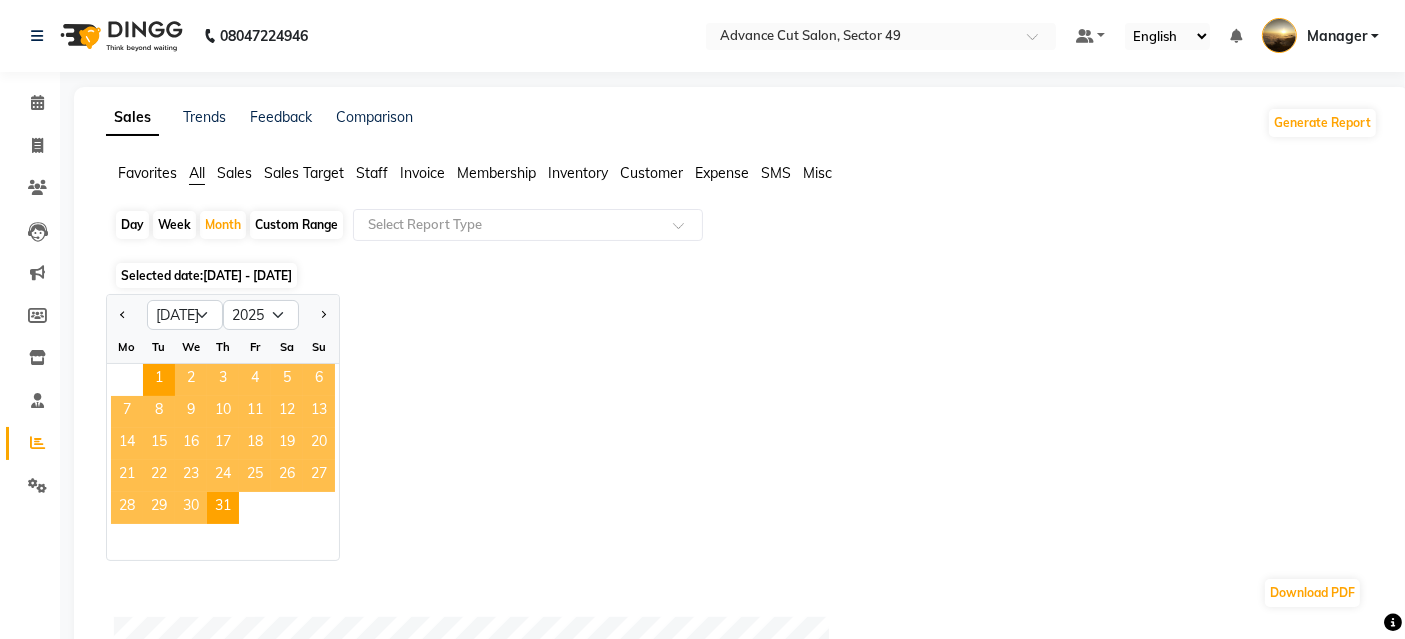 click on "3" 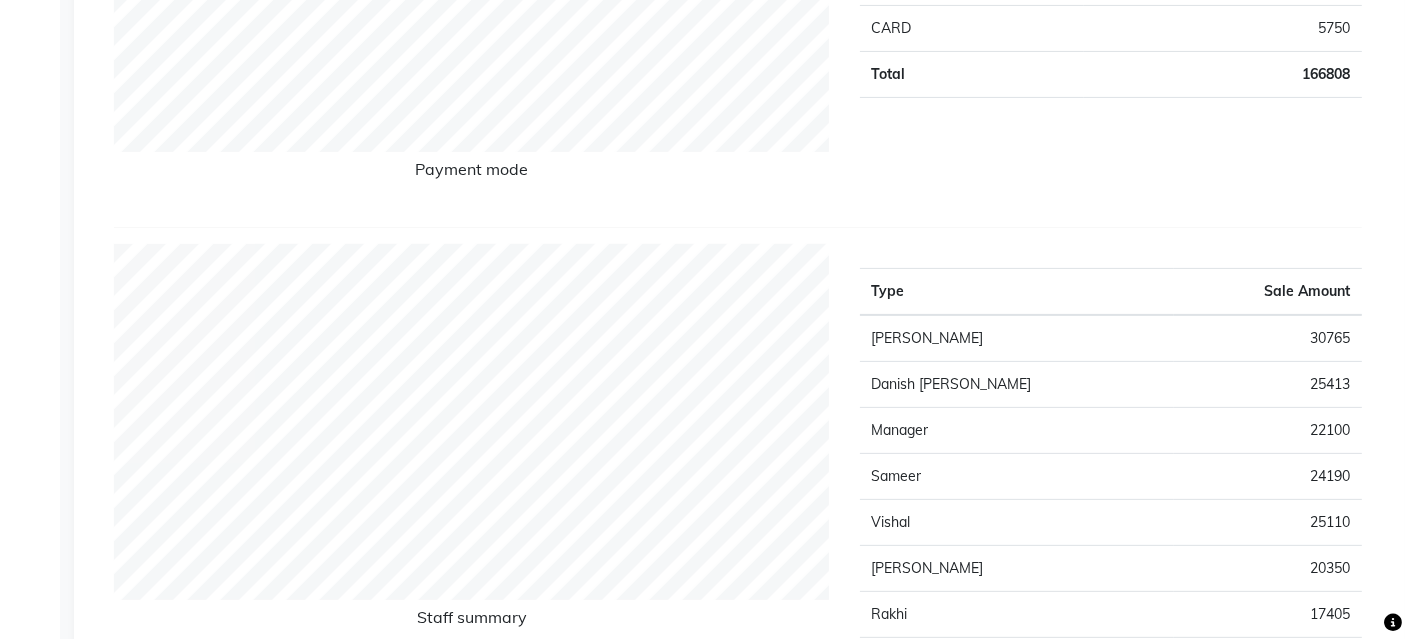 scroll, scrollTop: 0, scrollLeft: 0, axis: both 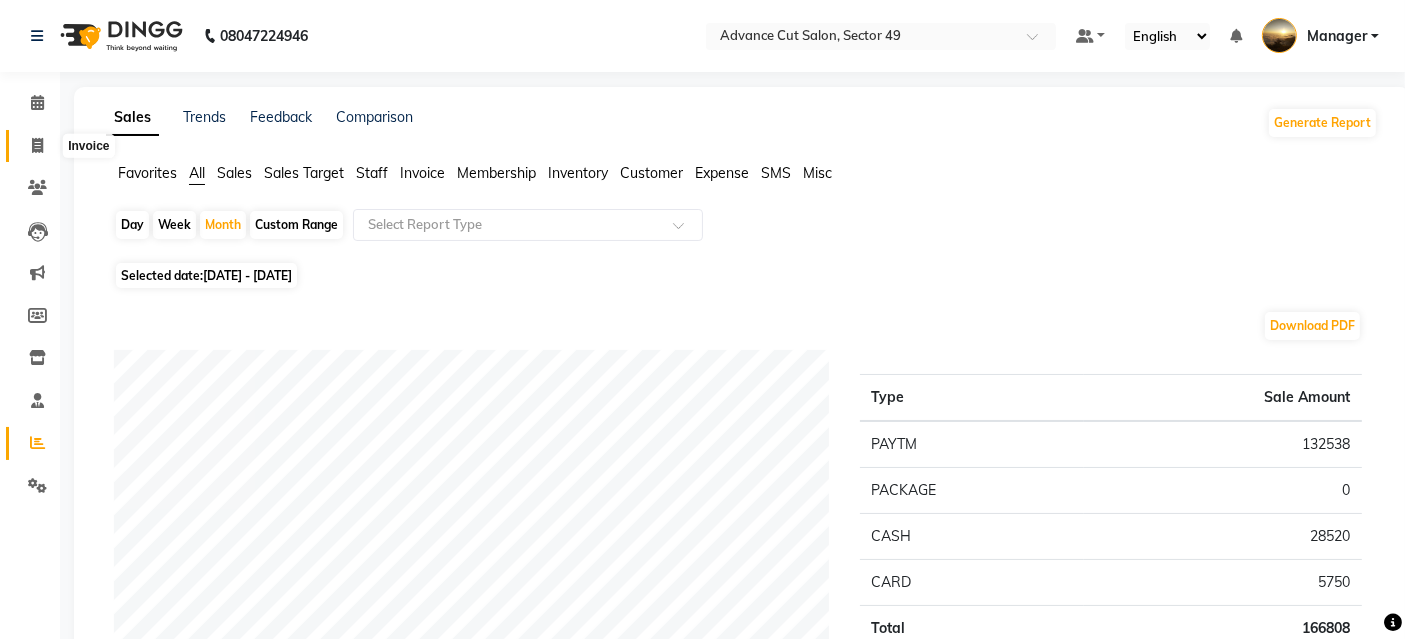 click 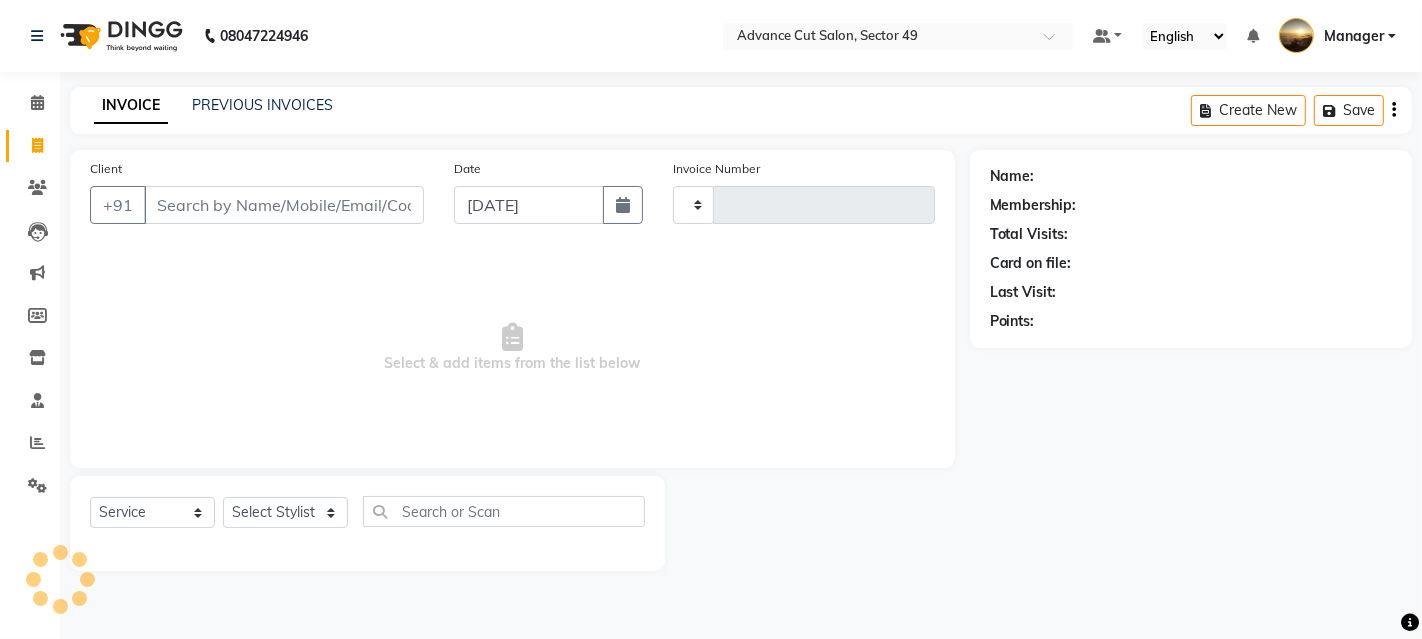 type on "3218" 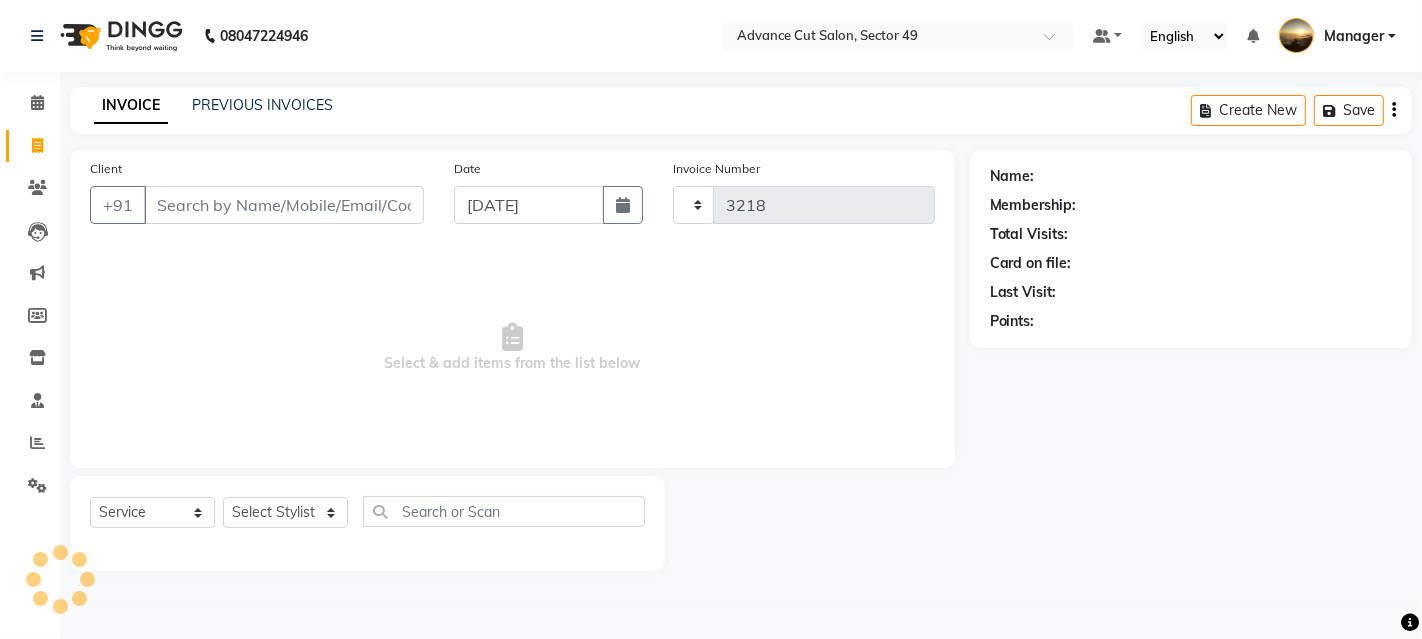 select on "4616" 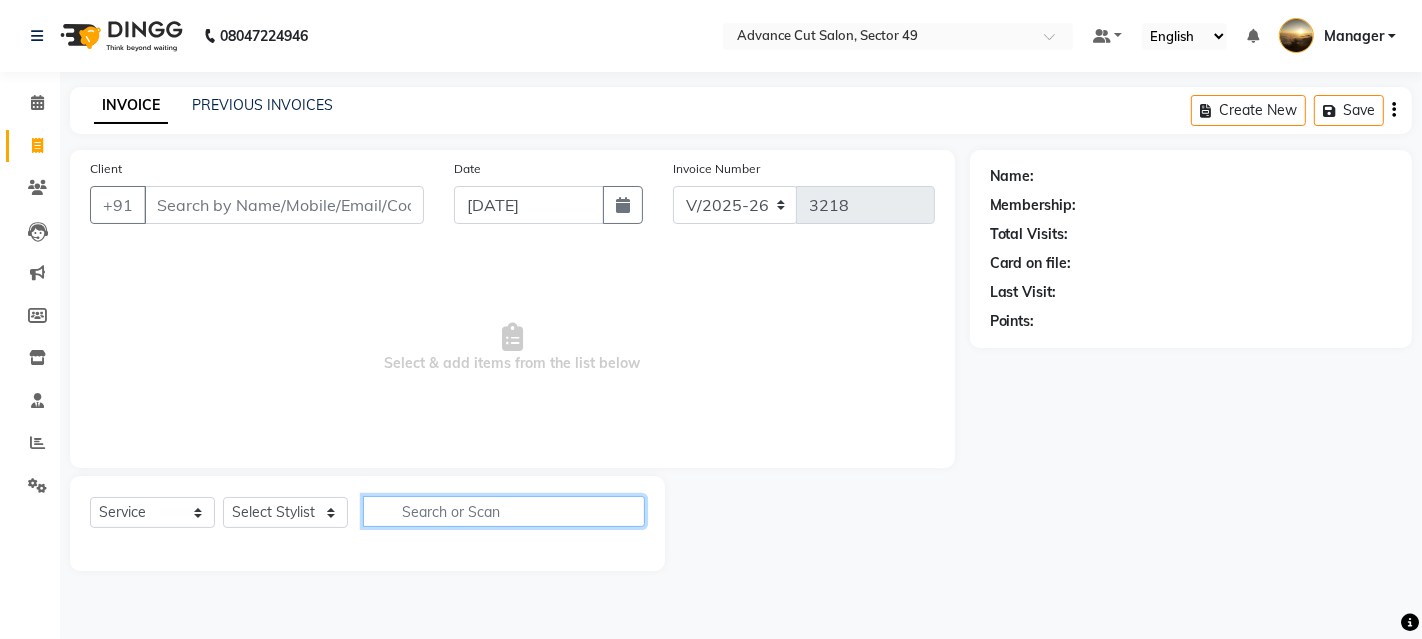 click 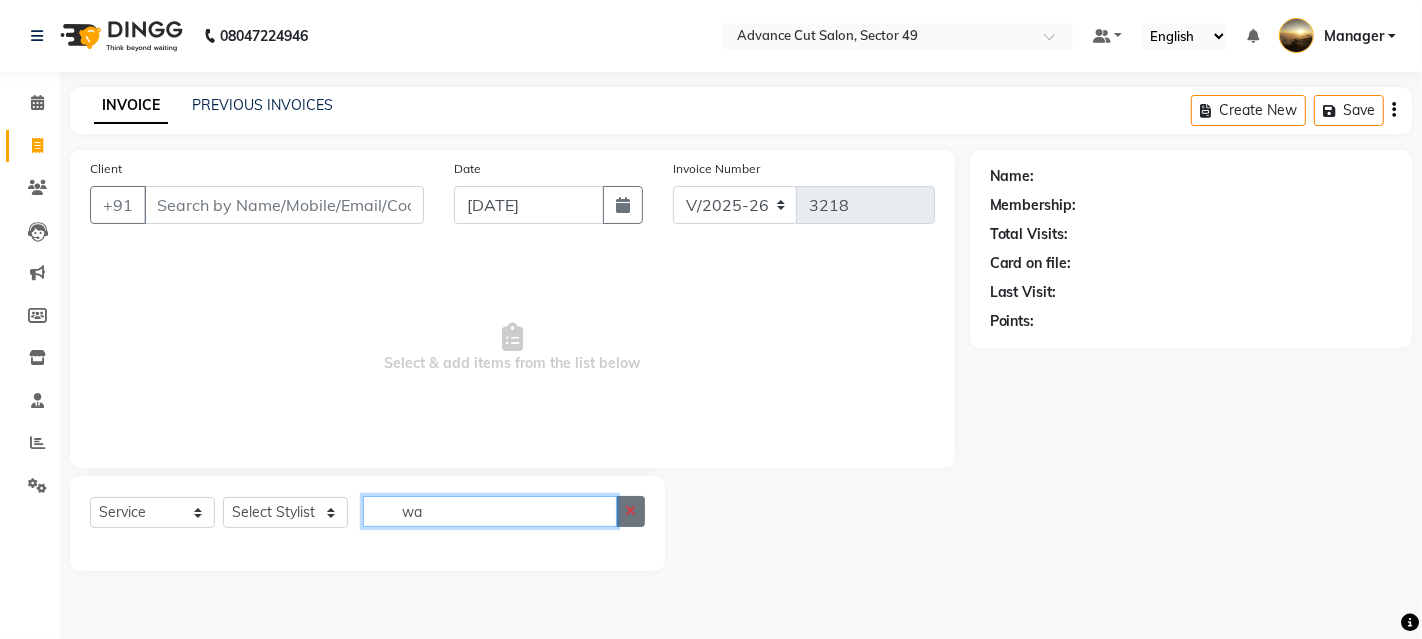 type on "w" 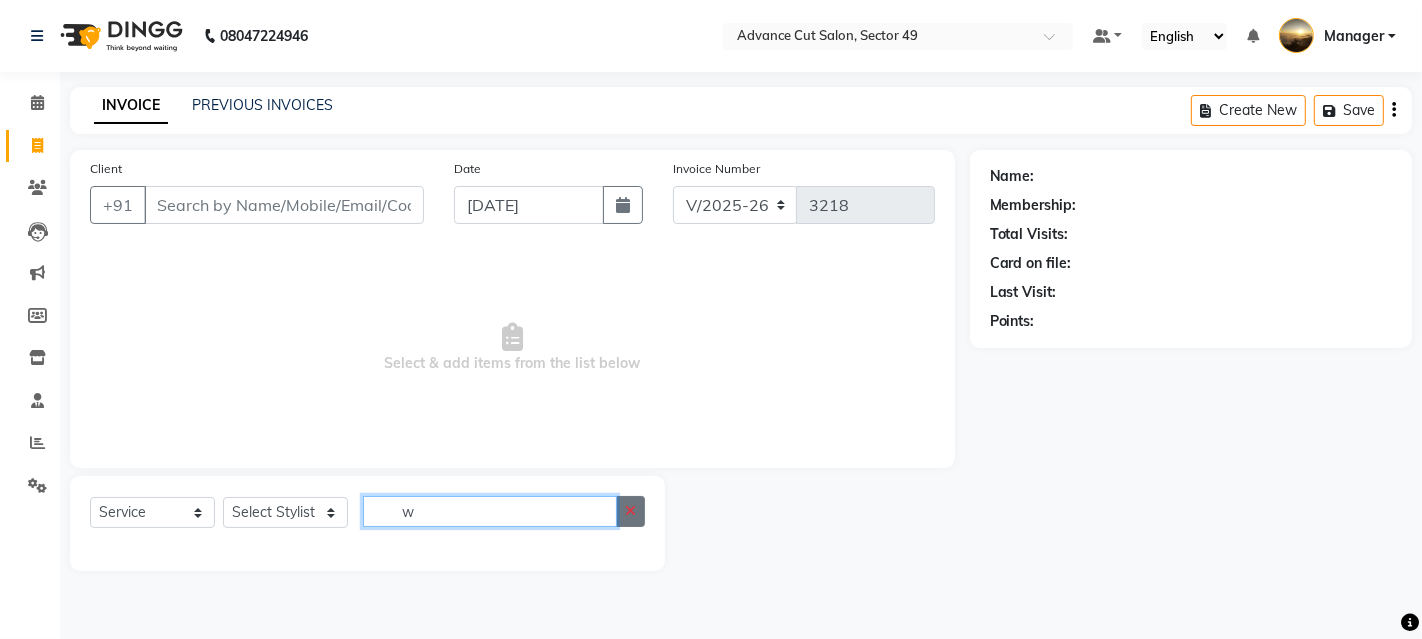 type 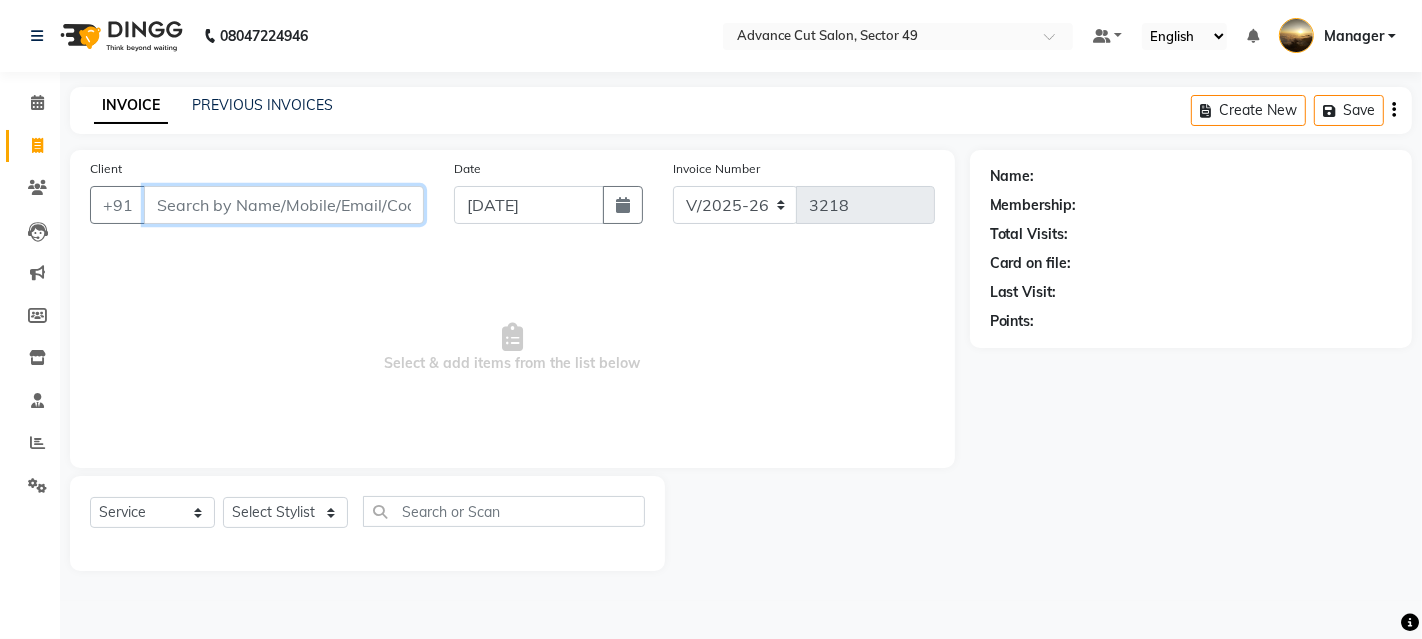 click on "Client" at bounding box center [284, 205] 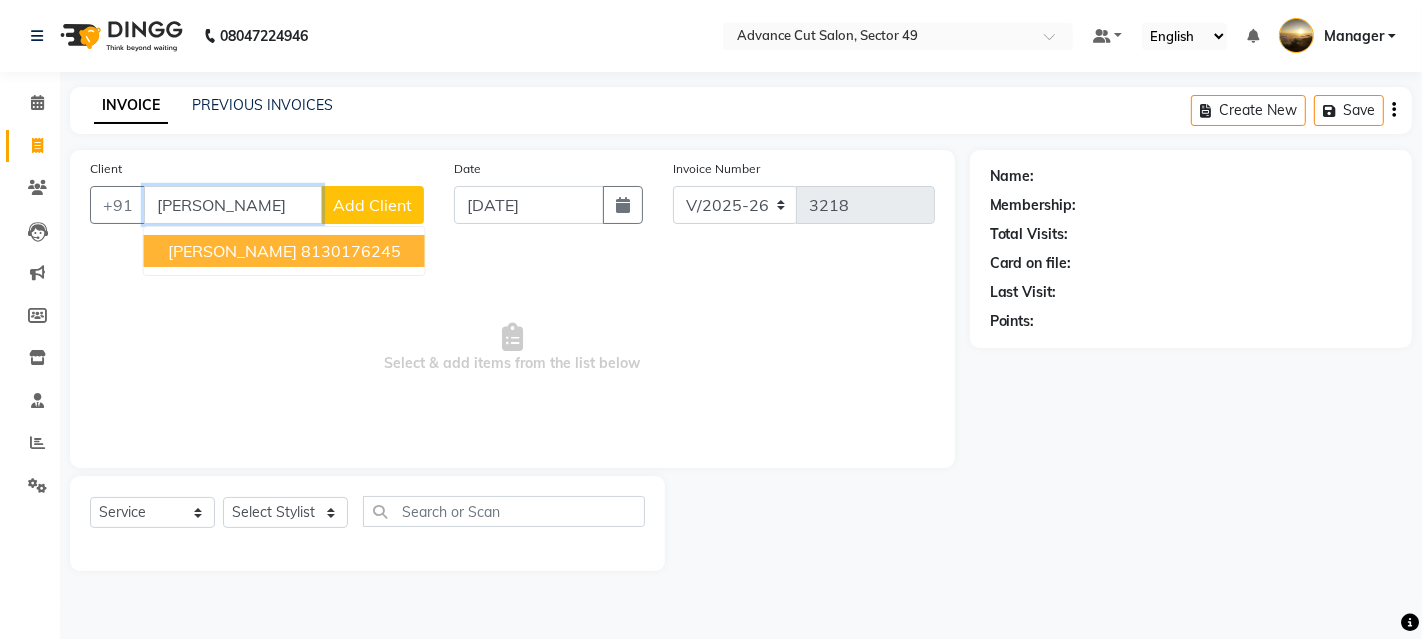 click on "8130176245" at bounding box center (351, 251) 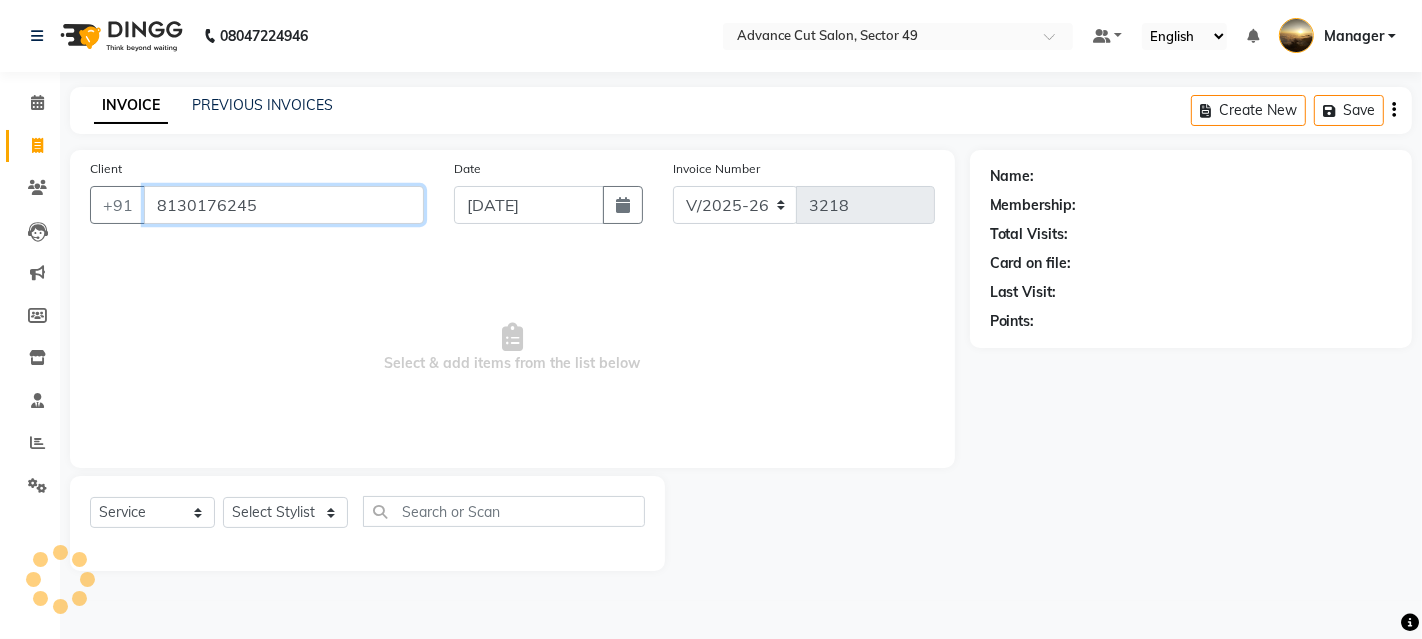 type on "8130176245" 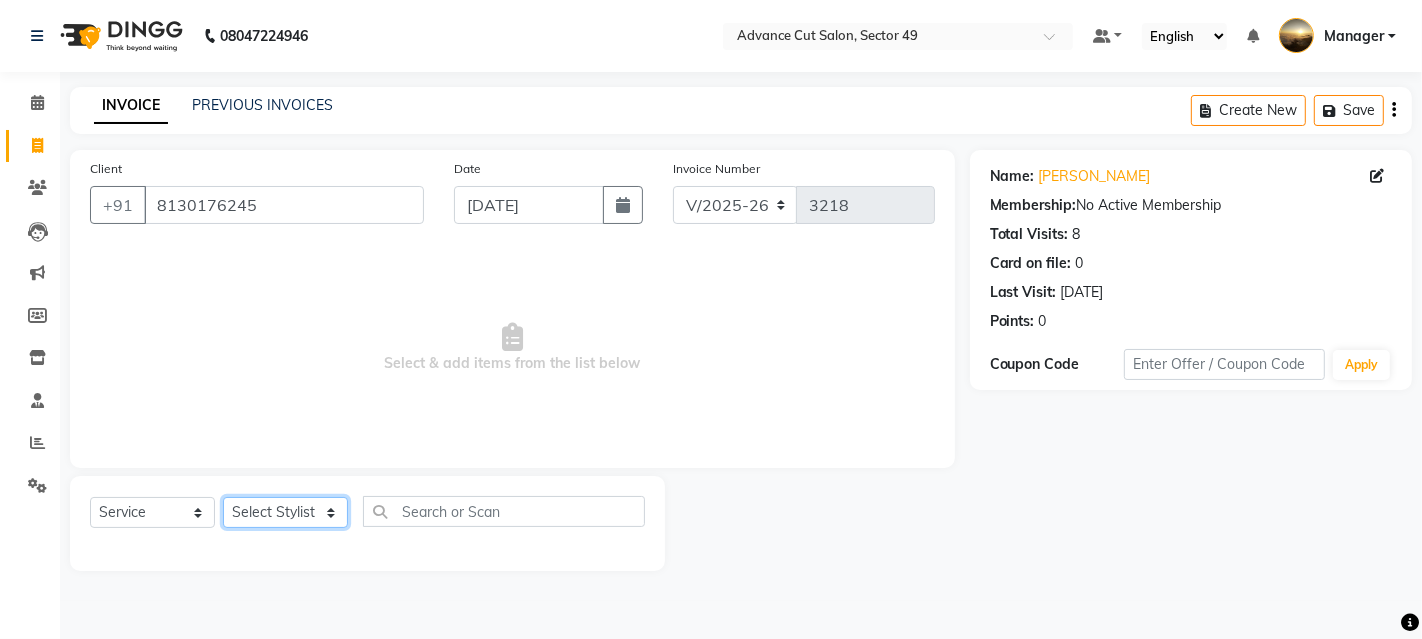 click on "Select Stylist Ayaphy Banty danish ali david Manager product purvi rakhi riyaz sameer sameer Tip vishal" 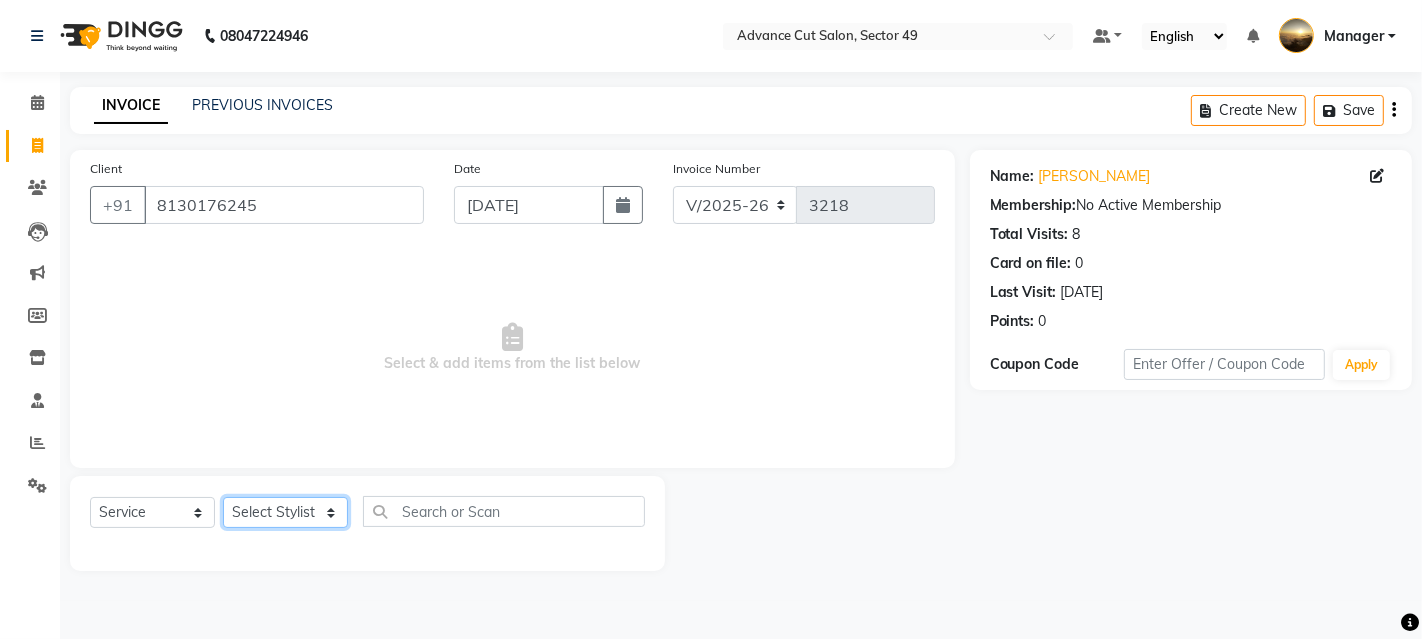 select on "68144" 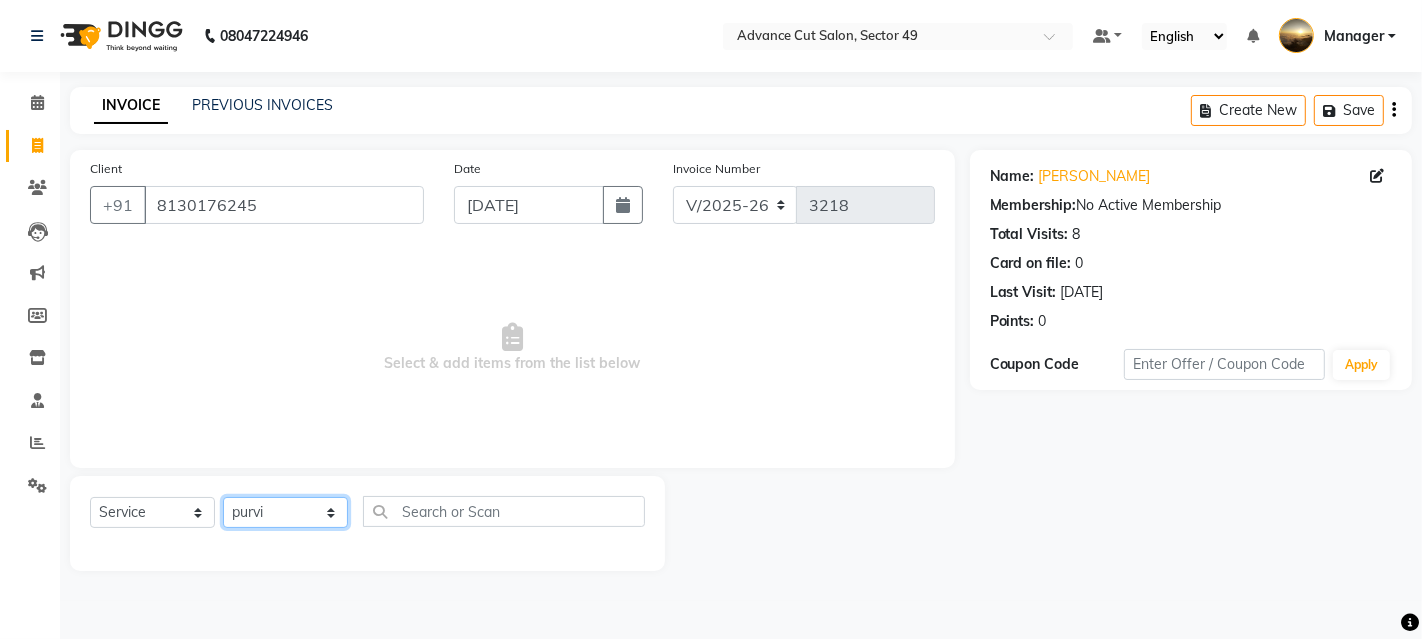 click on "Select Stylist Ayaphy Banty danish ali david Manager product purvi rakhi riyaz sameer sameer Tip vishal" 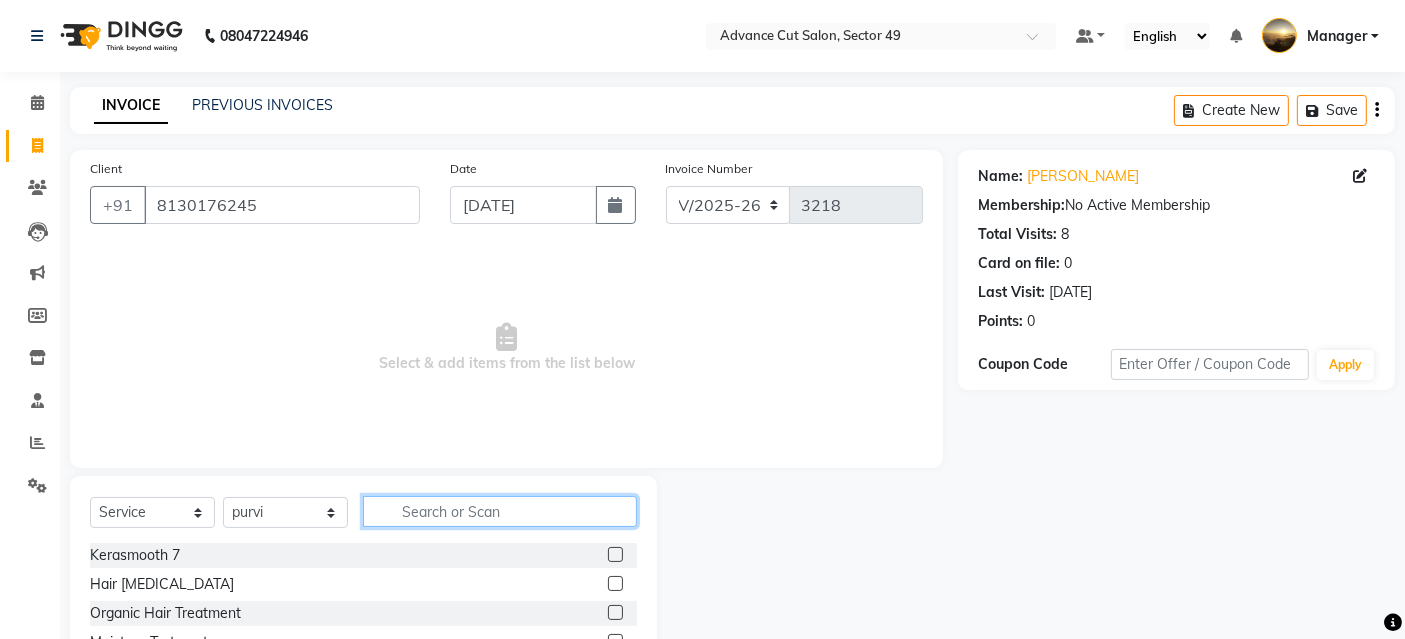 click 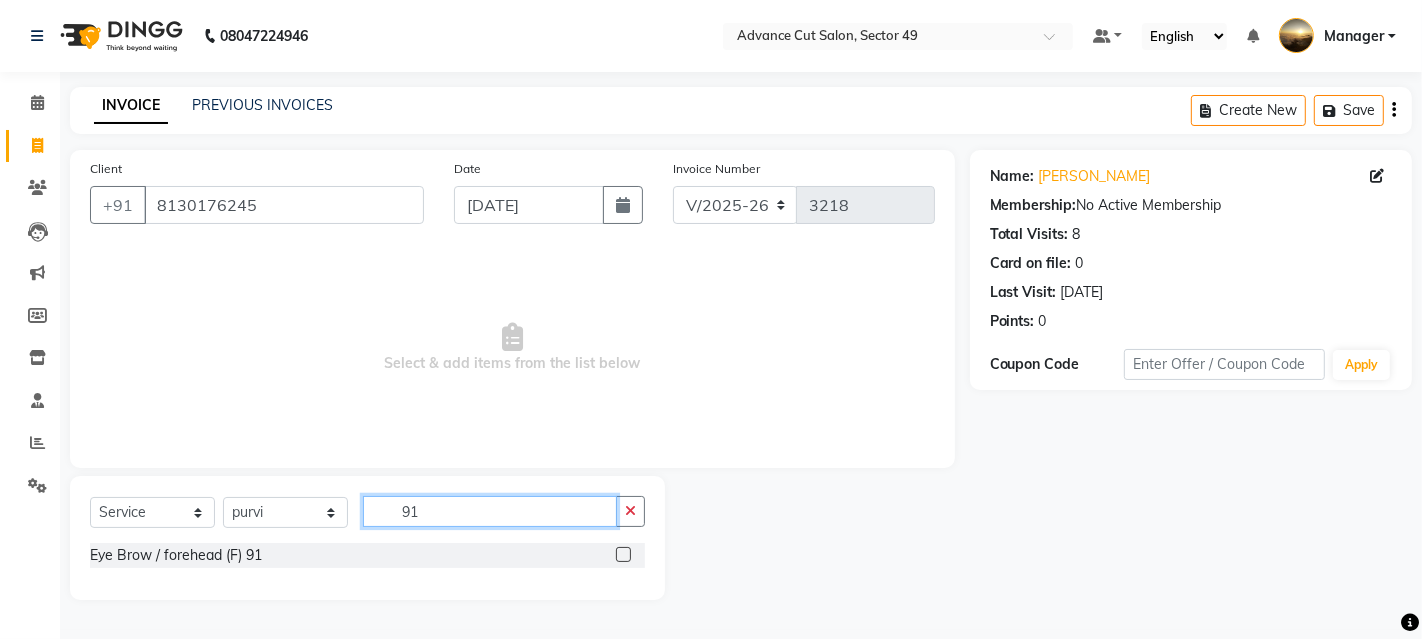 type on "91" 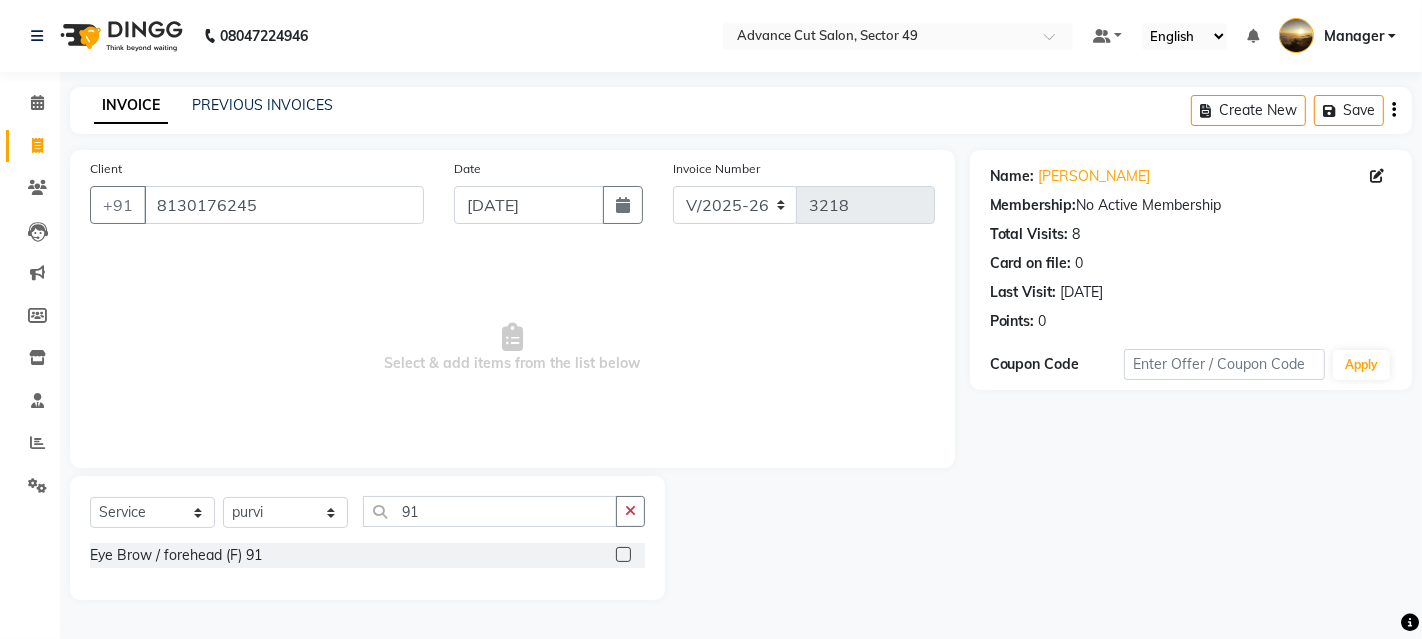 click 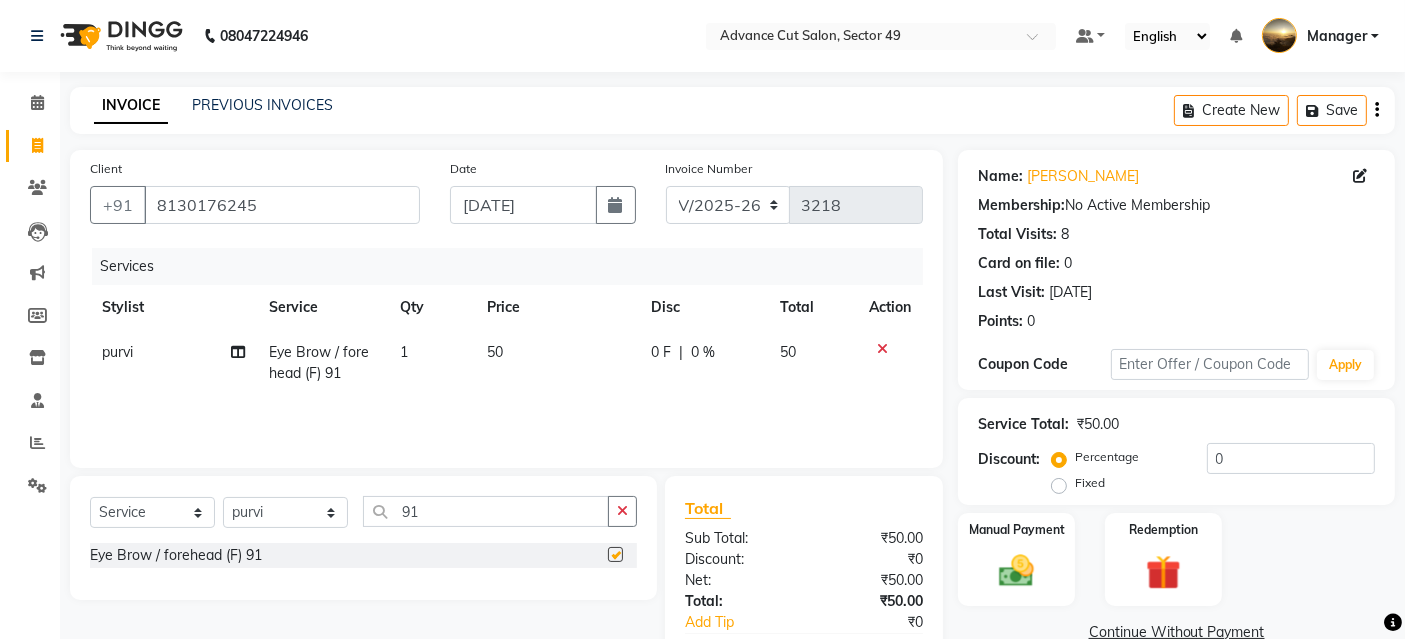 checkbox on "false" 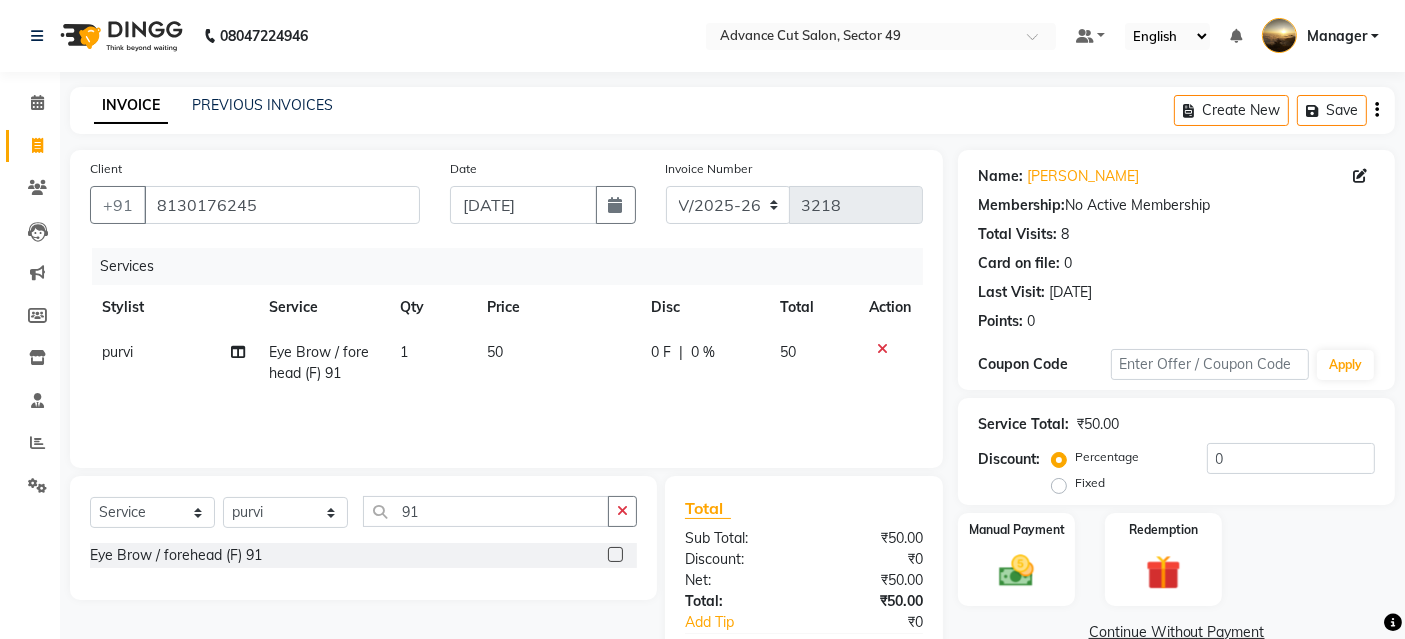 click on "50" 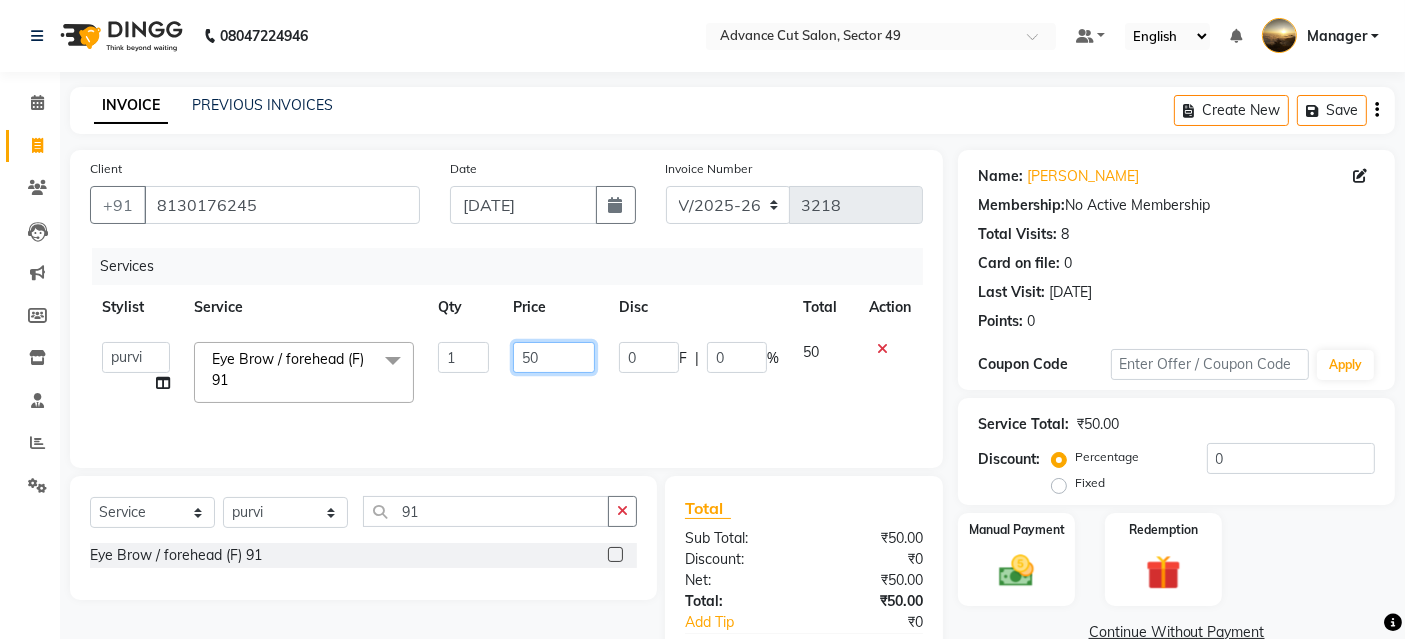 click on "50" 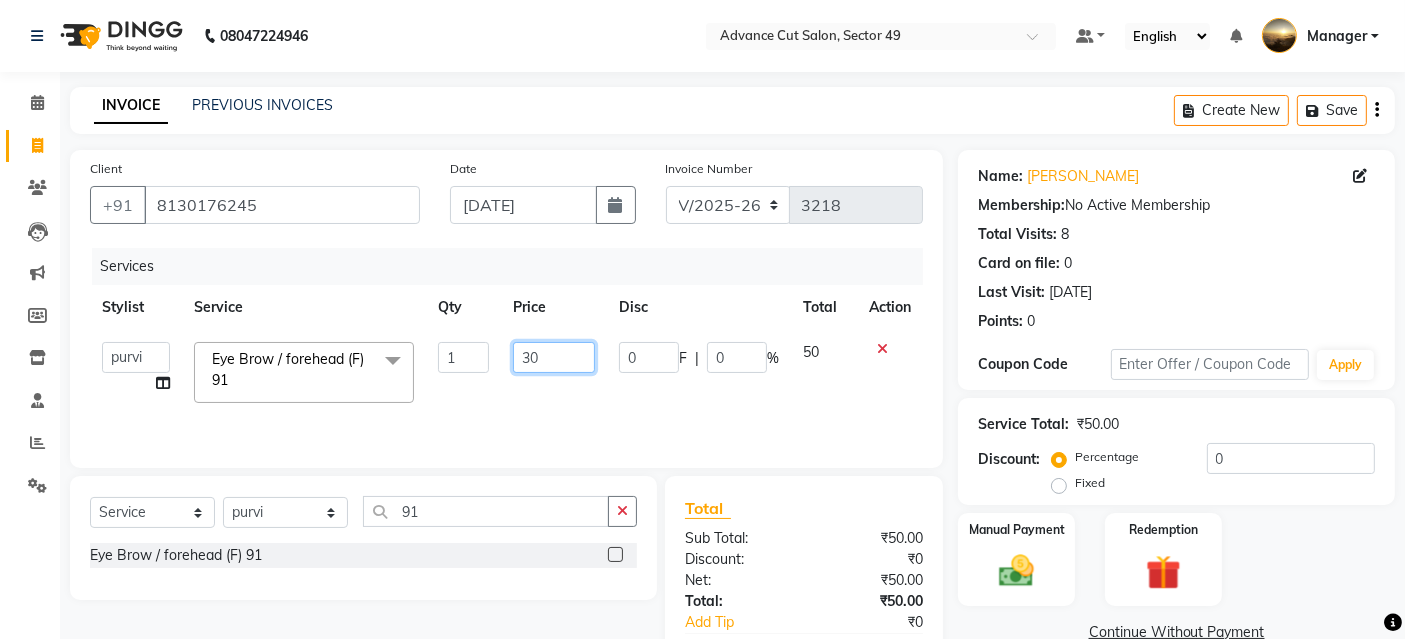 type on "300" 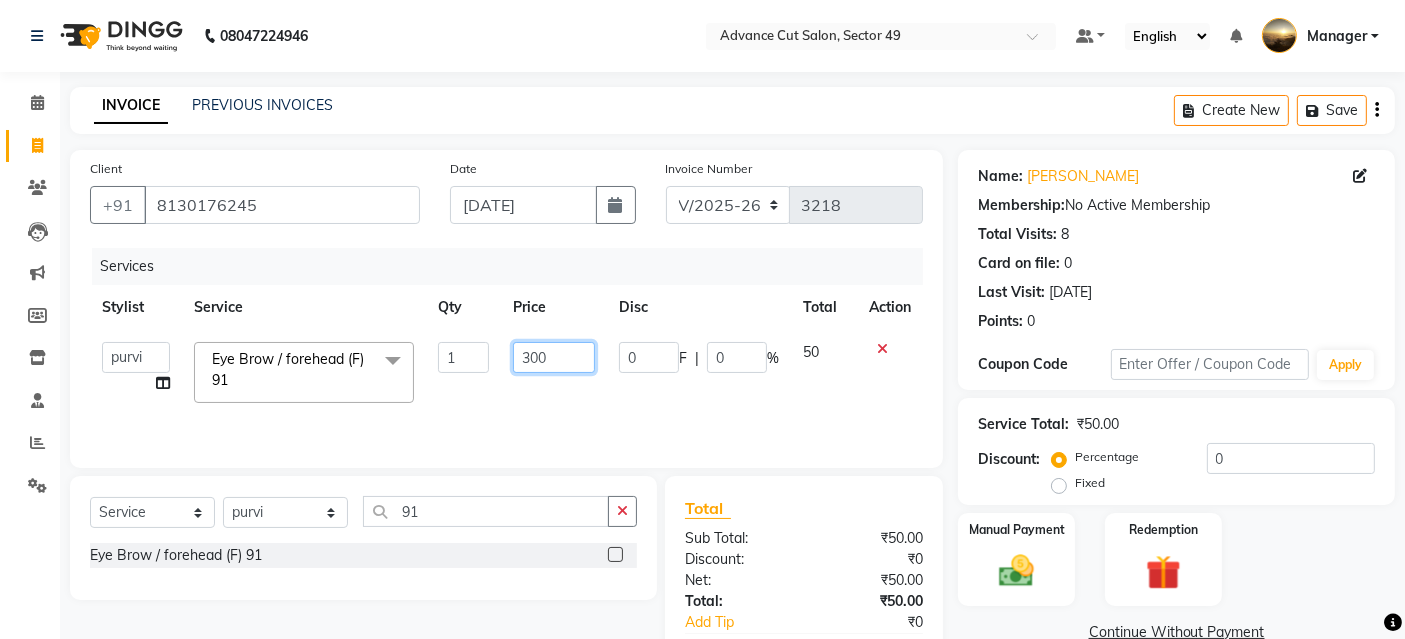 scroll, scrollTop: 111, scrollLeft: 0, axis: vertical 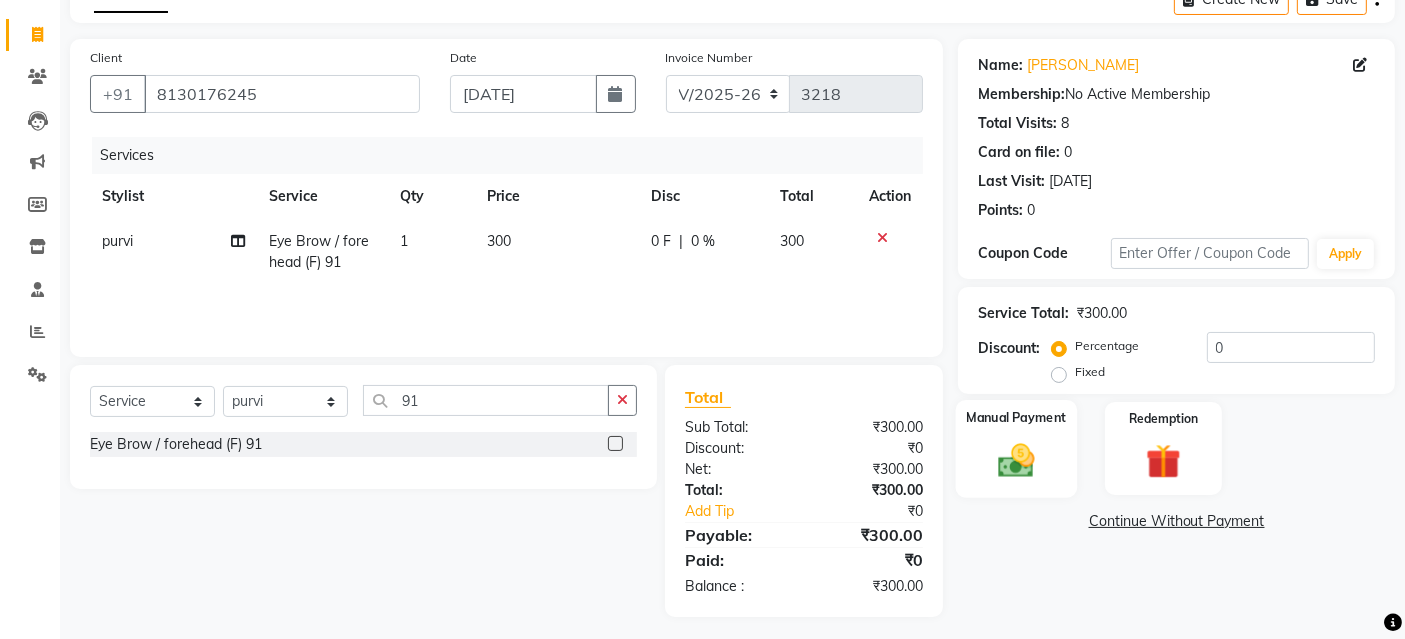 click 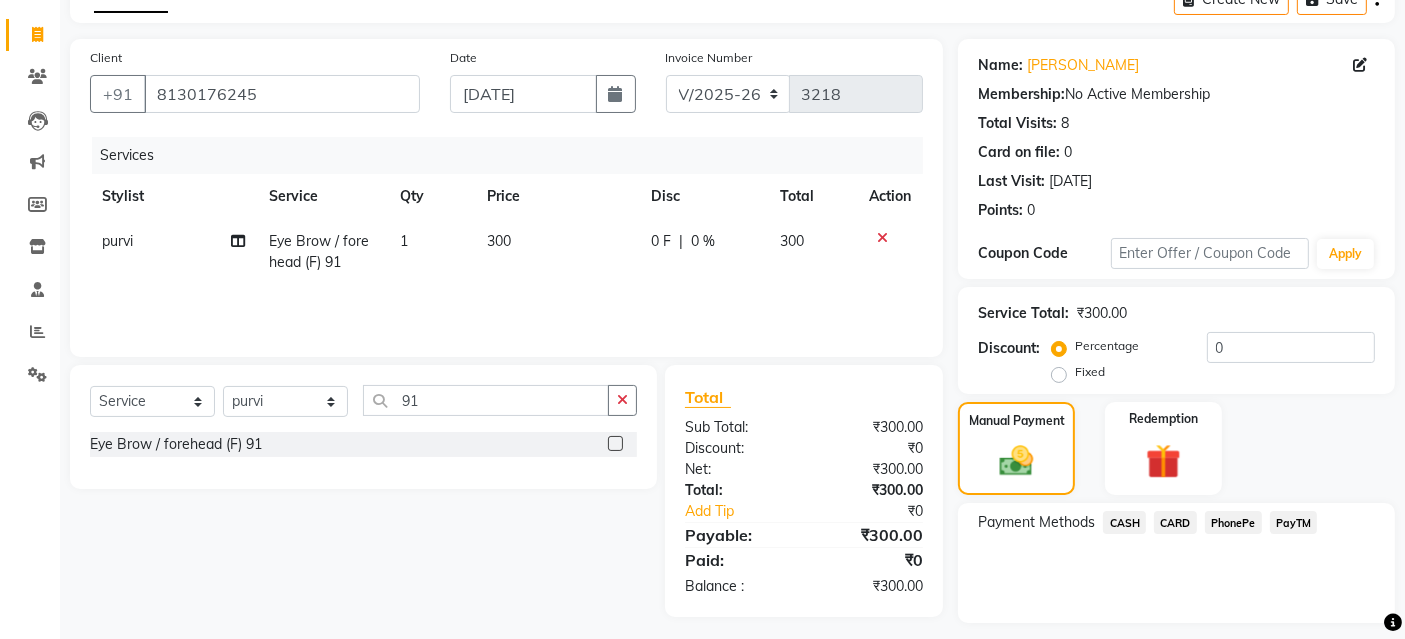 click on "PayTM" 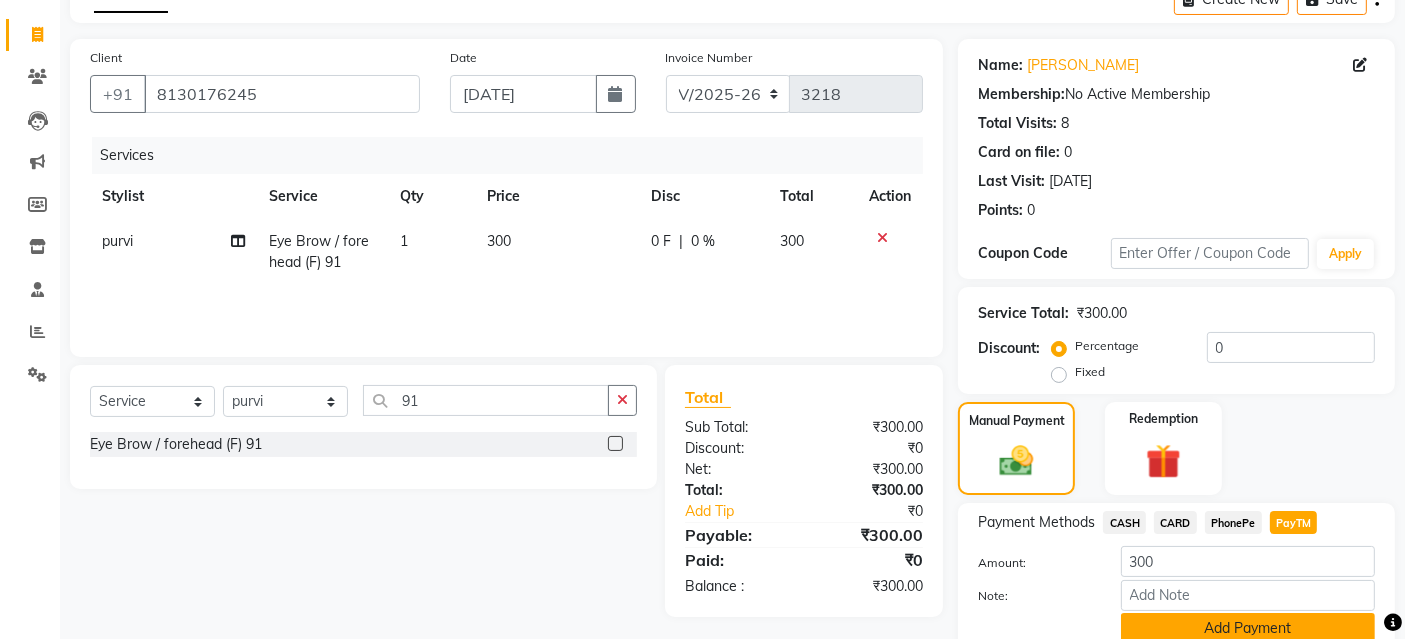 scroll, scrollTop: 194, scrollLeft: 0, axis: vertical 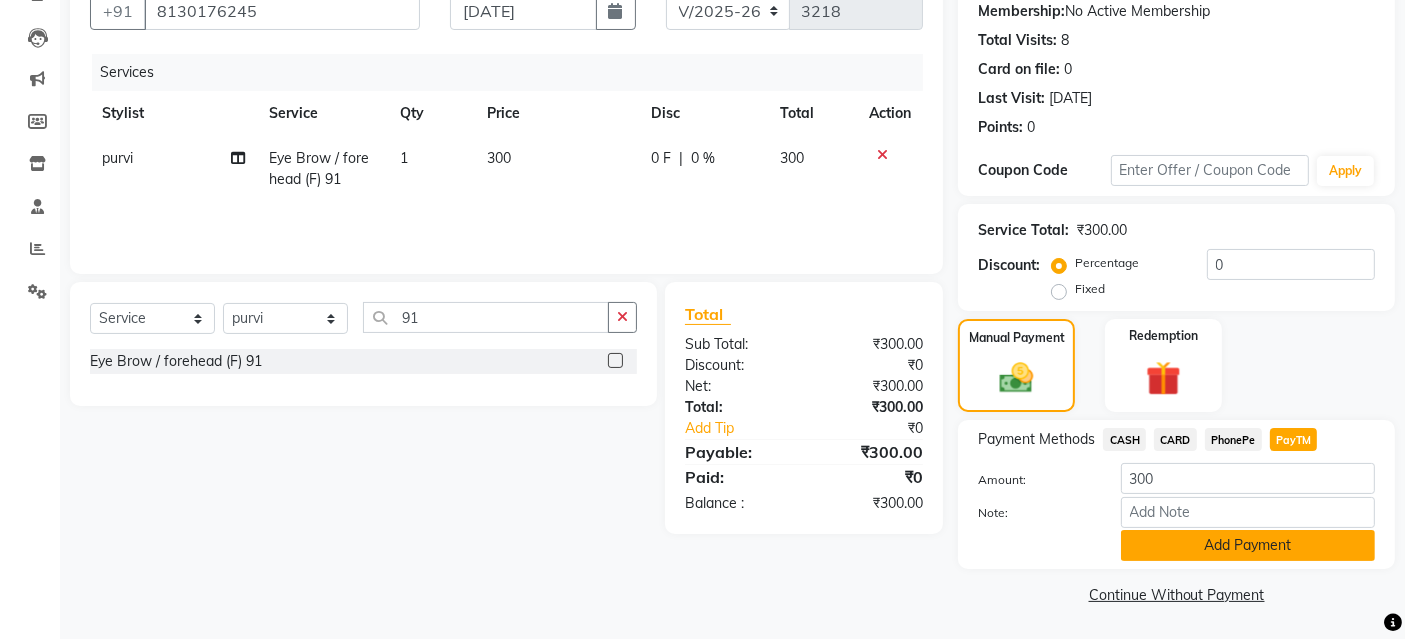 click on "Add Payment" 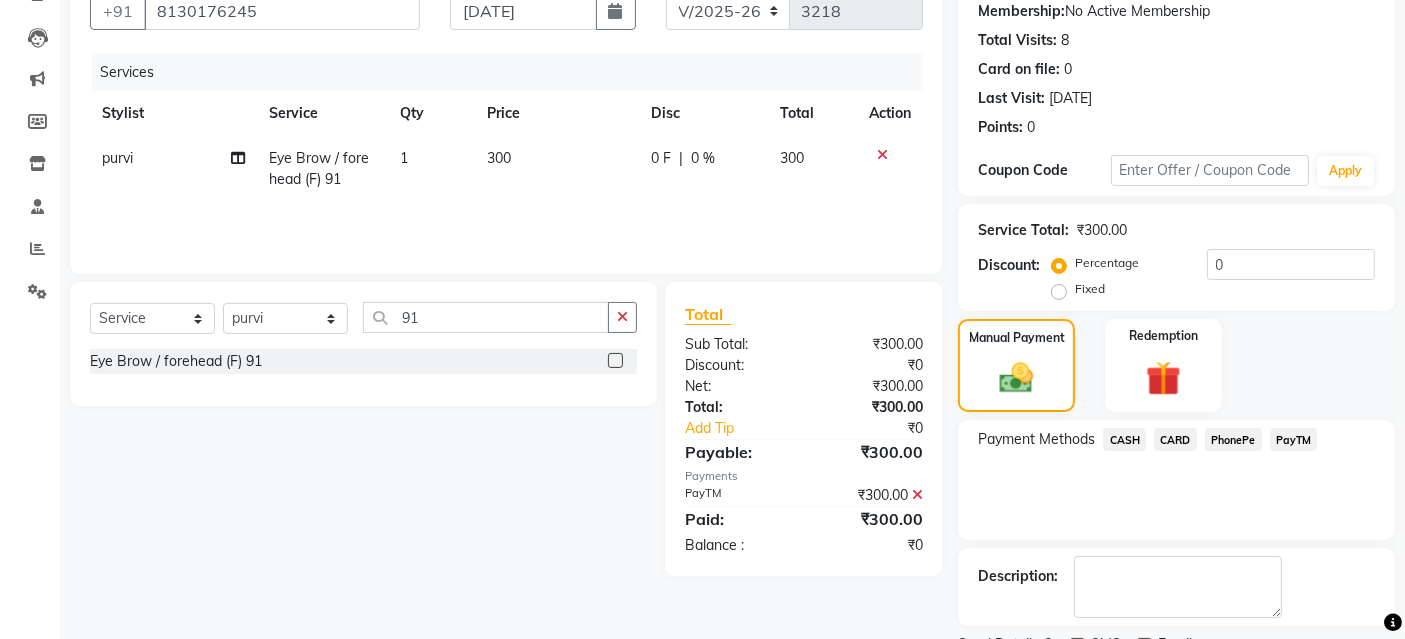 scroll, scrollTop: 277, scrollLeft: 0, axis: vertical 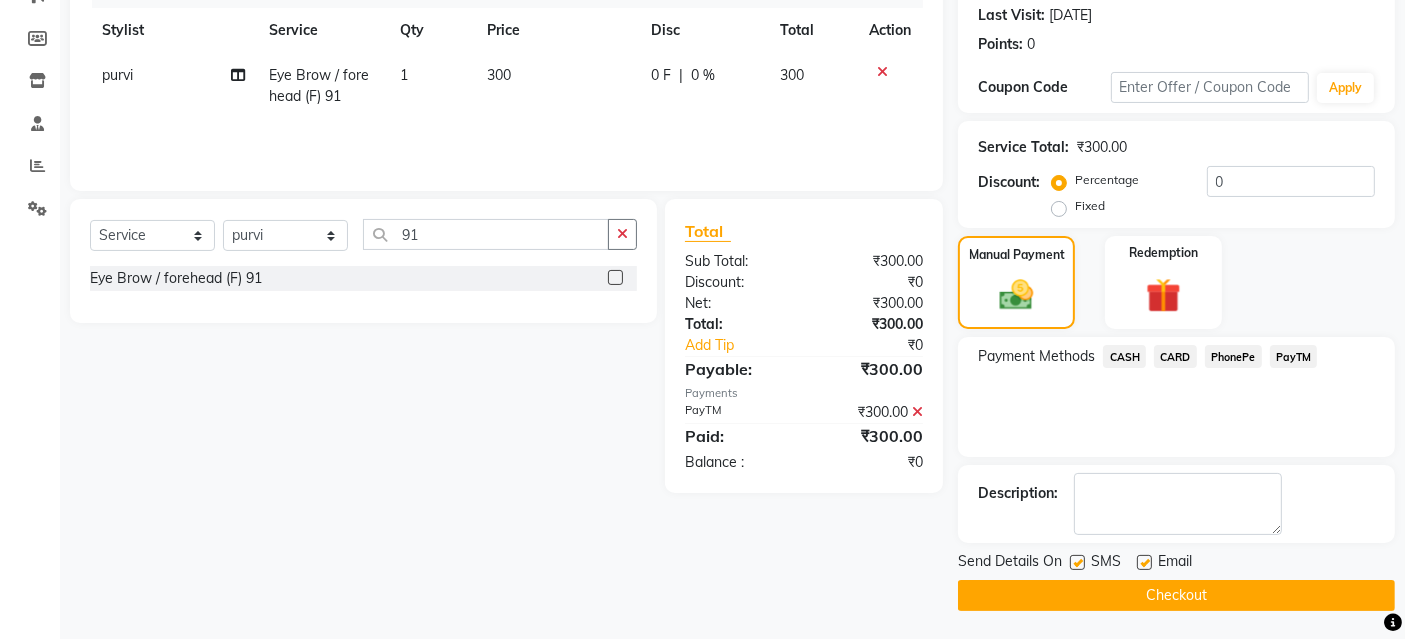click on "Checkout" 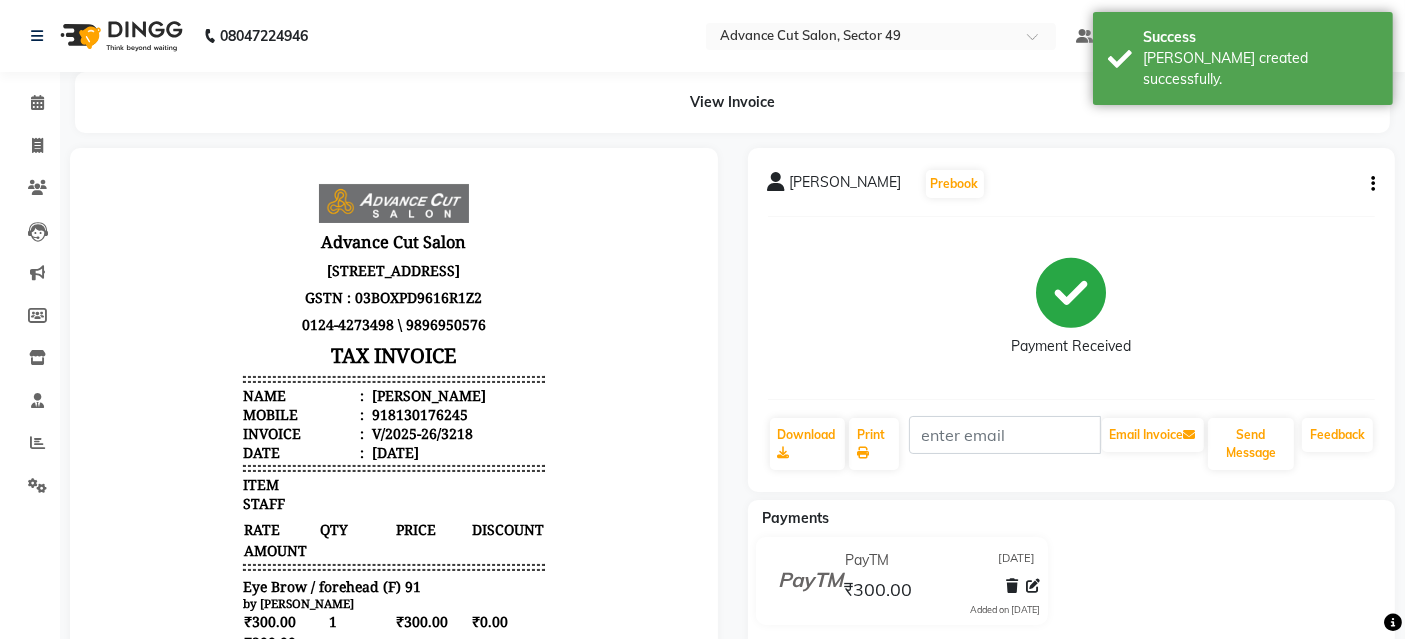 scroll, scrollTop: 0, scrollLeft: 0, axis: both 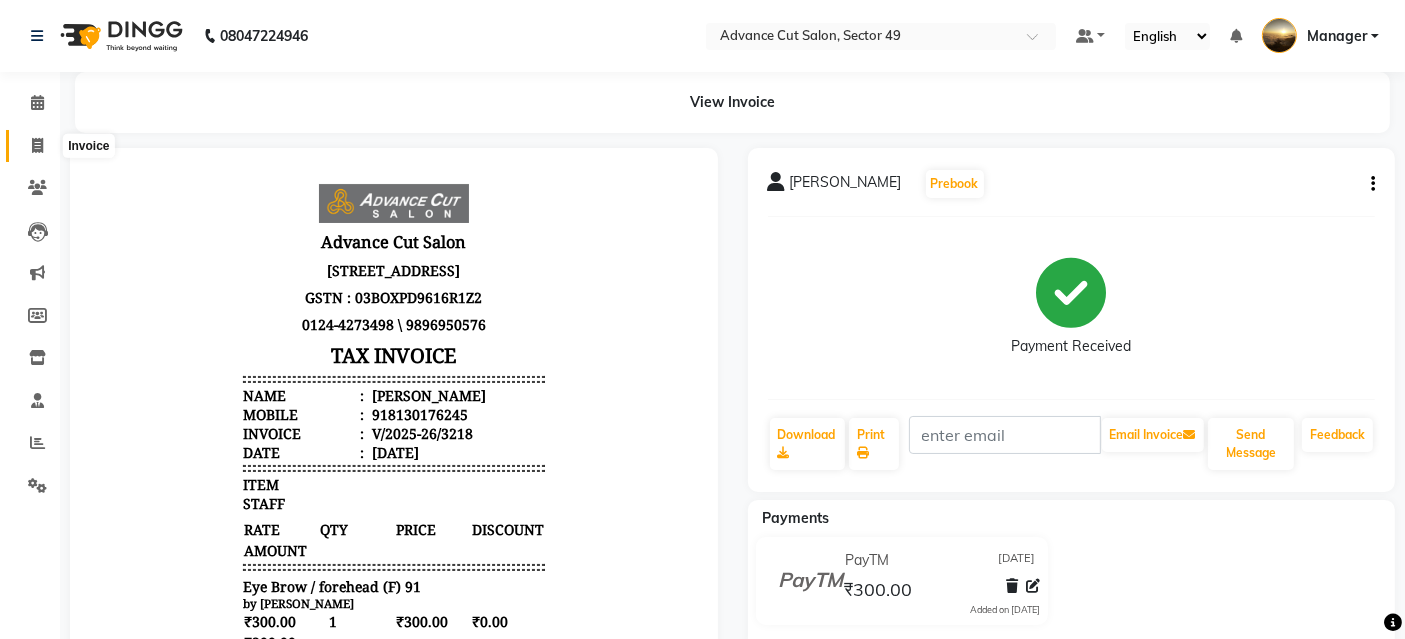 click 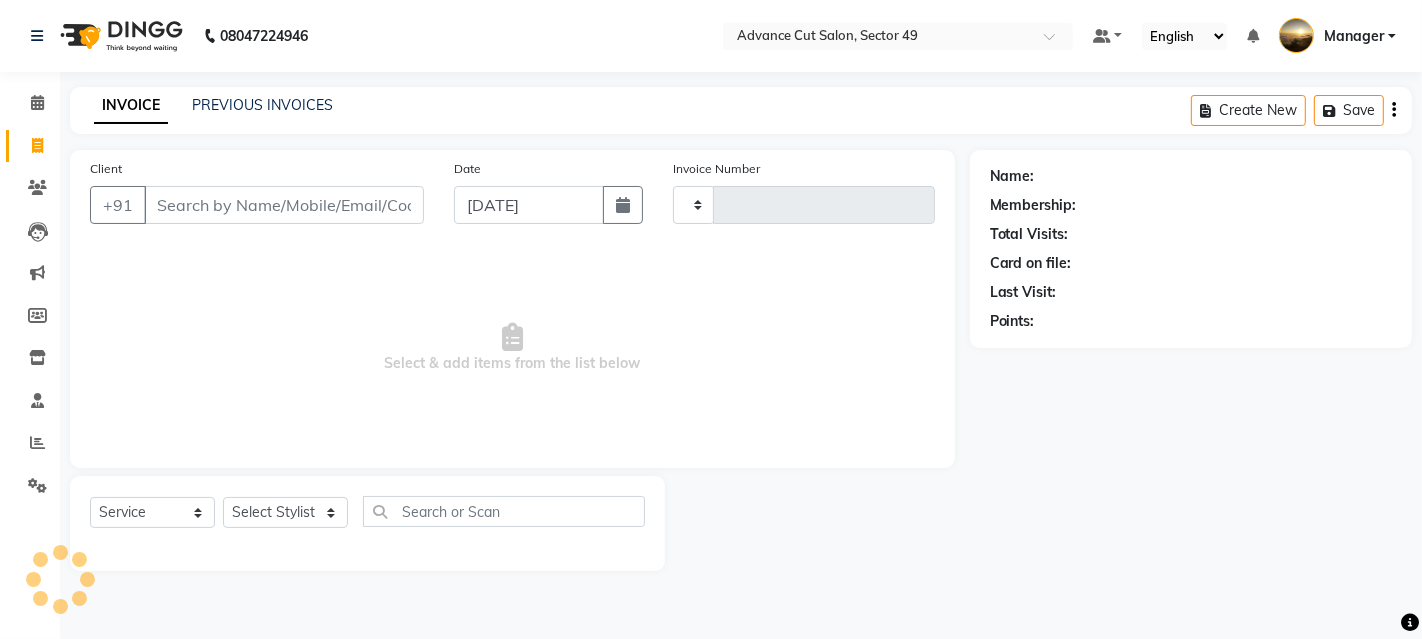 type on "3219" 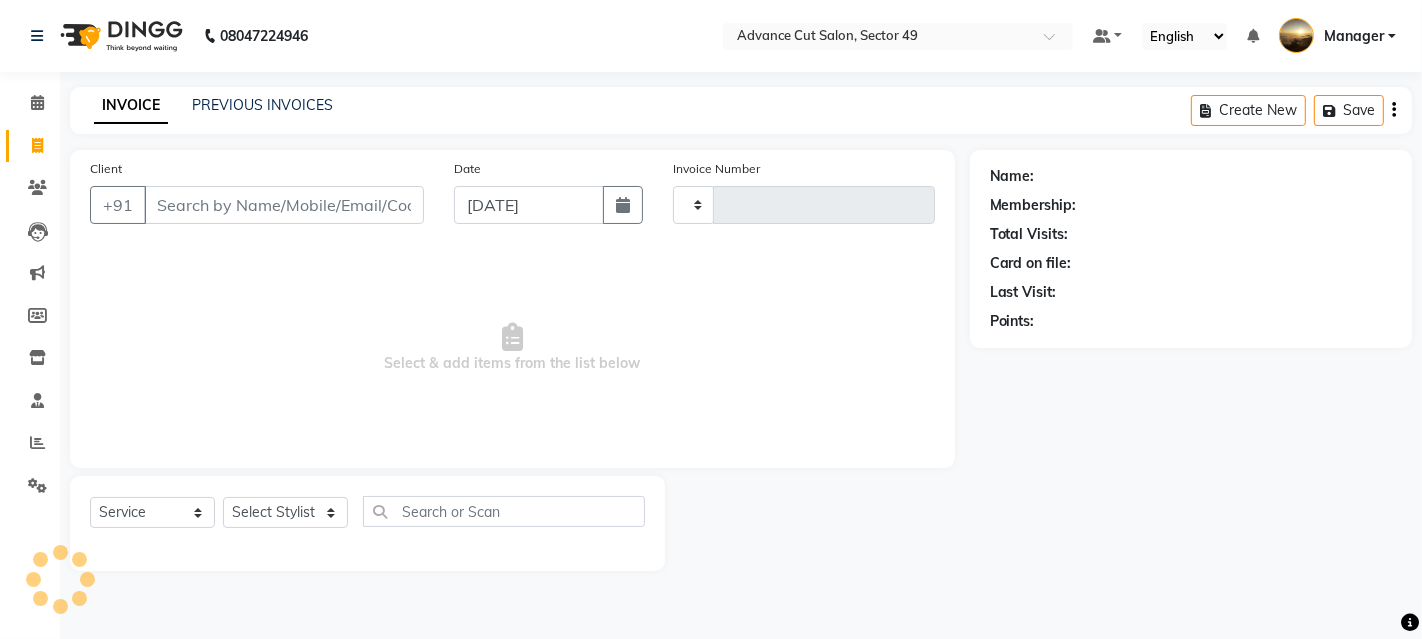 select on "4616" 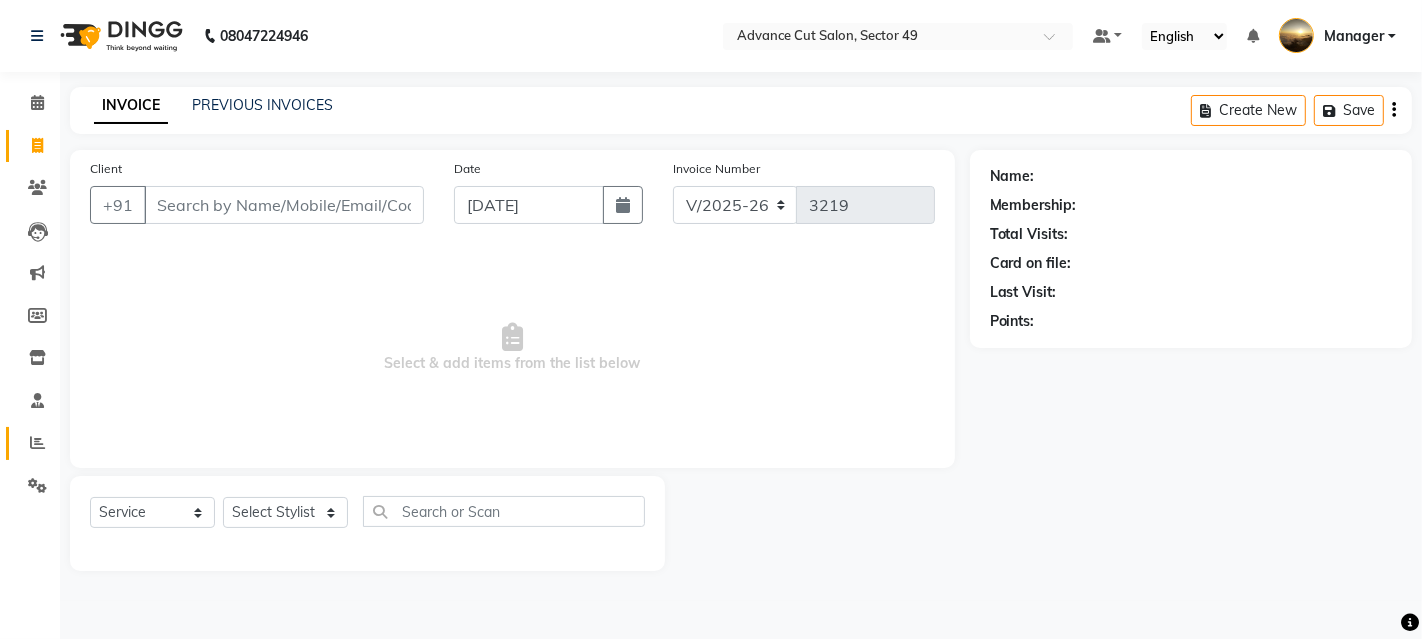 click 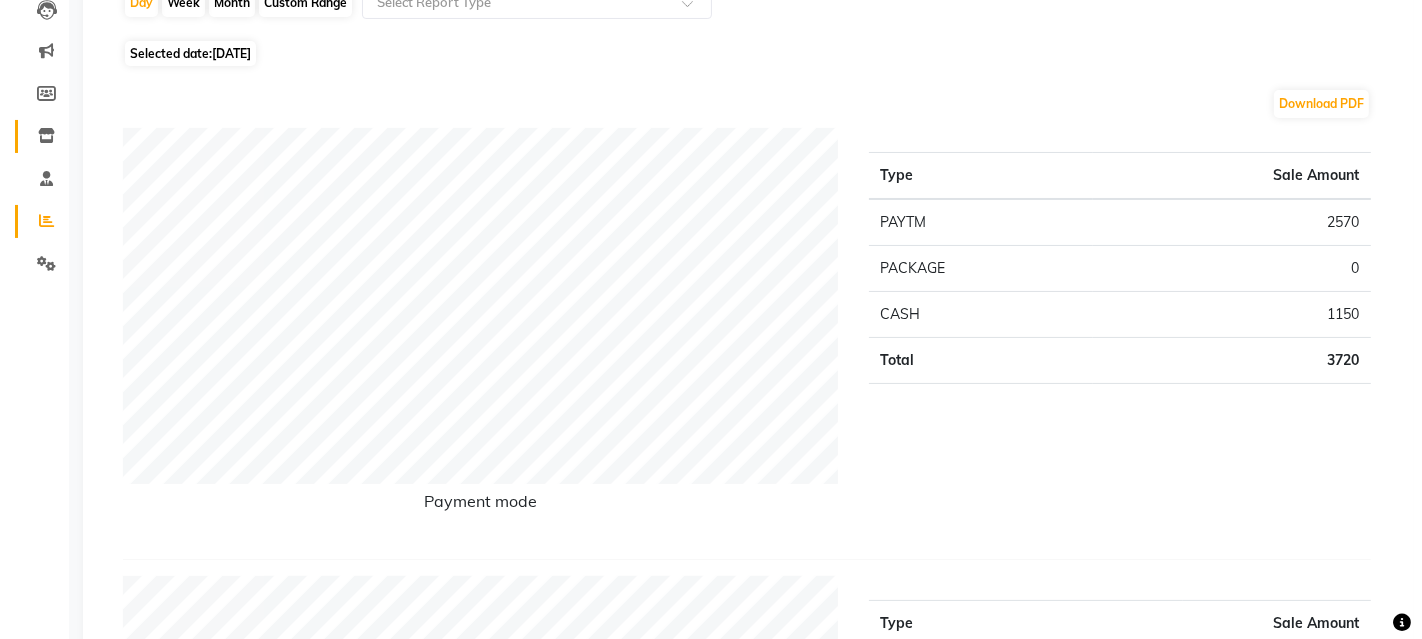 scroll, scrollTop: 0, scrollLeft: 0, axis: both 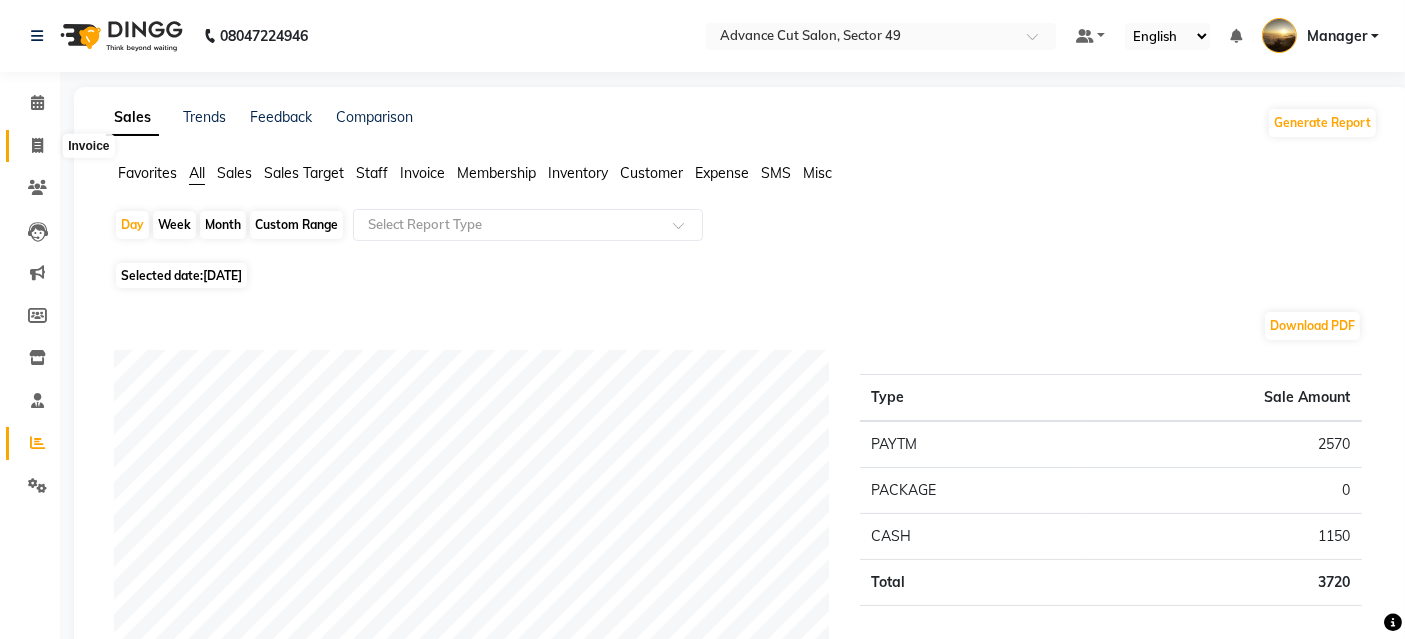 click 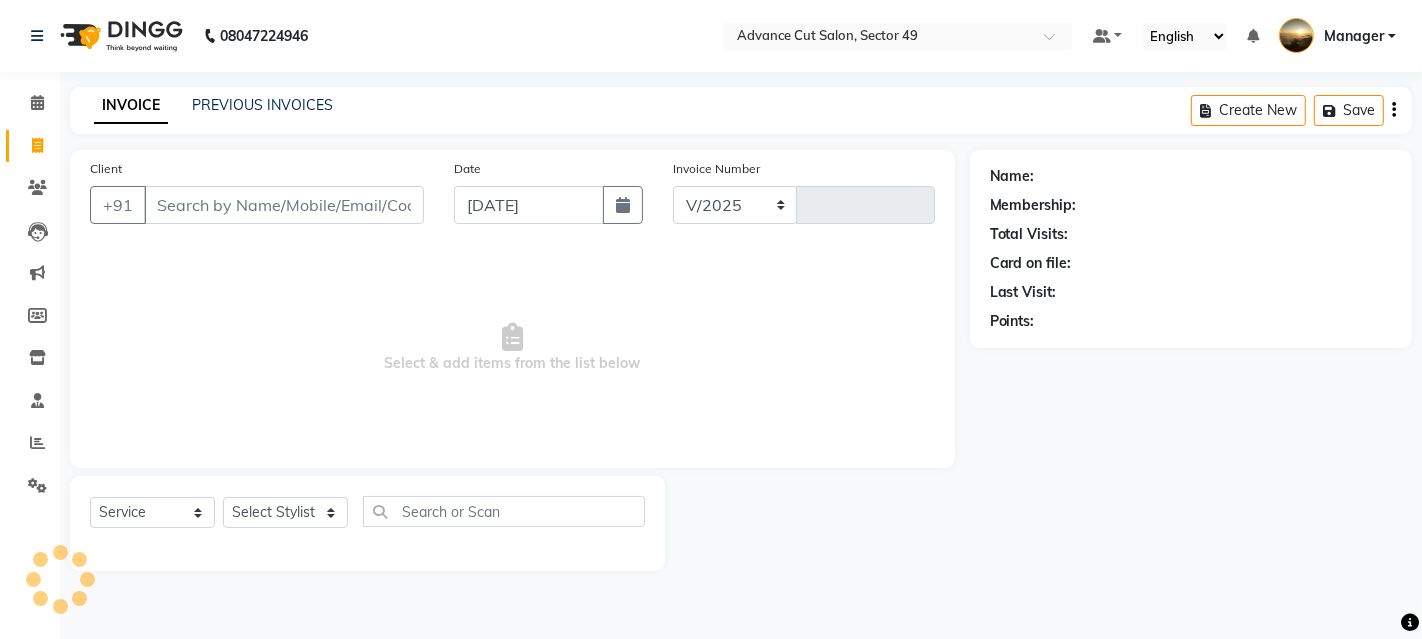select on "4616" 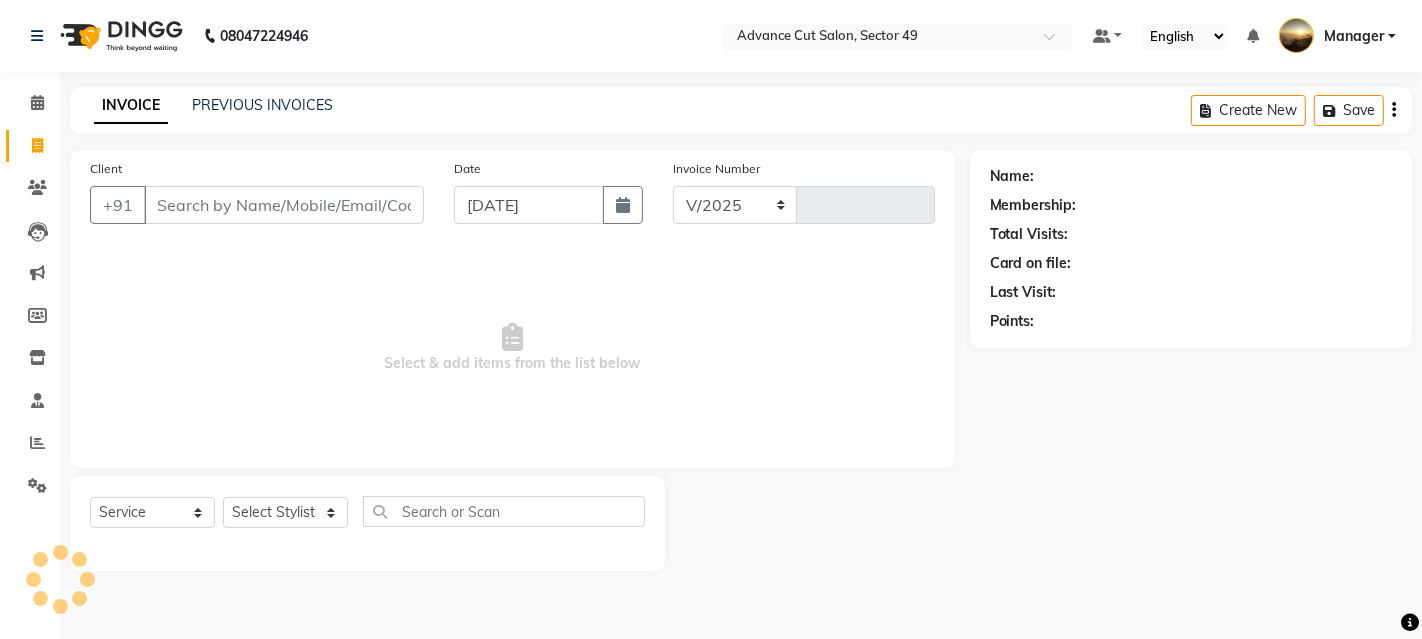 type on "3219" 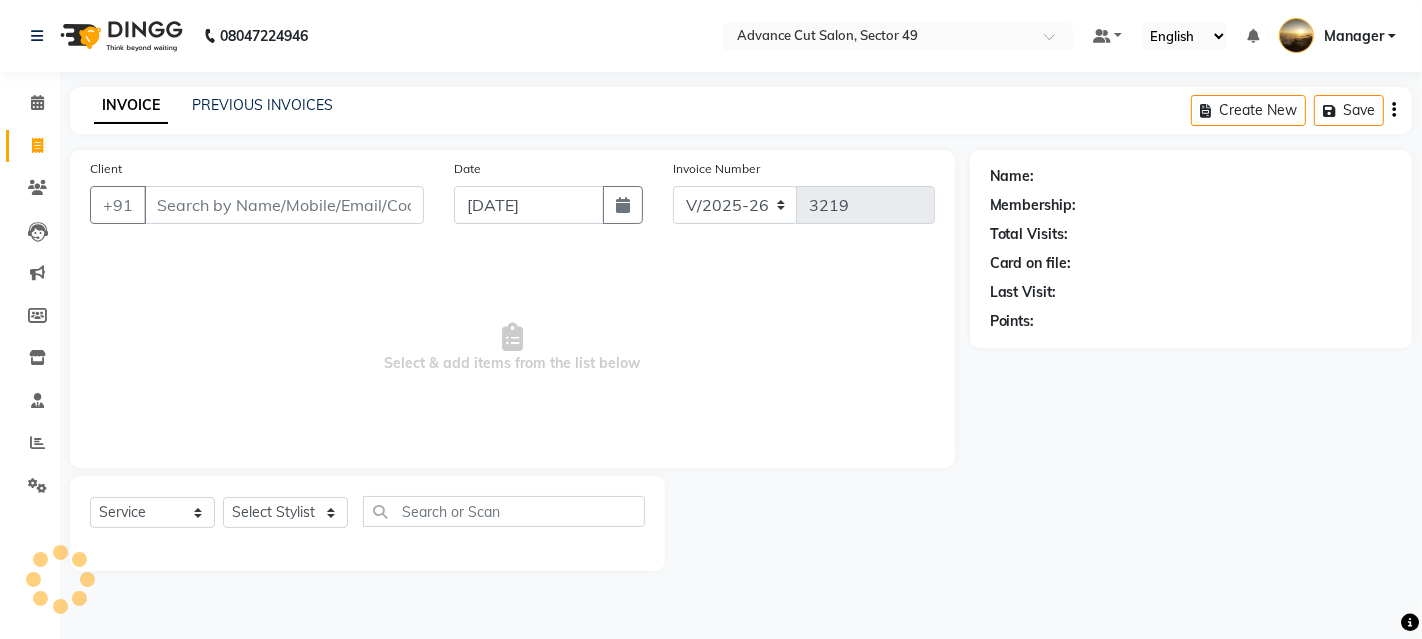 click on "Client" at bounding box center [284, 205] 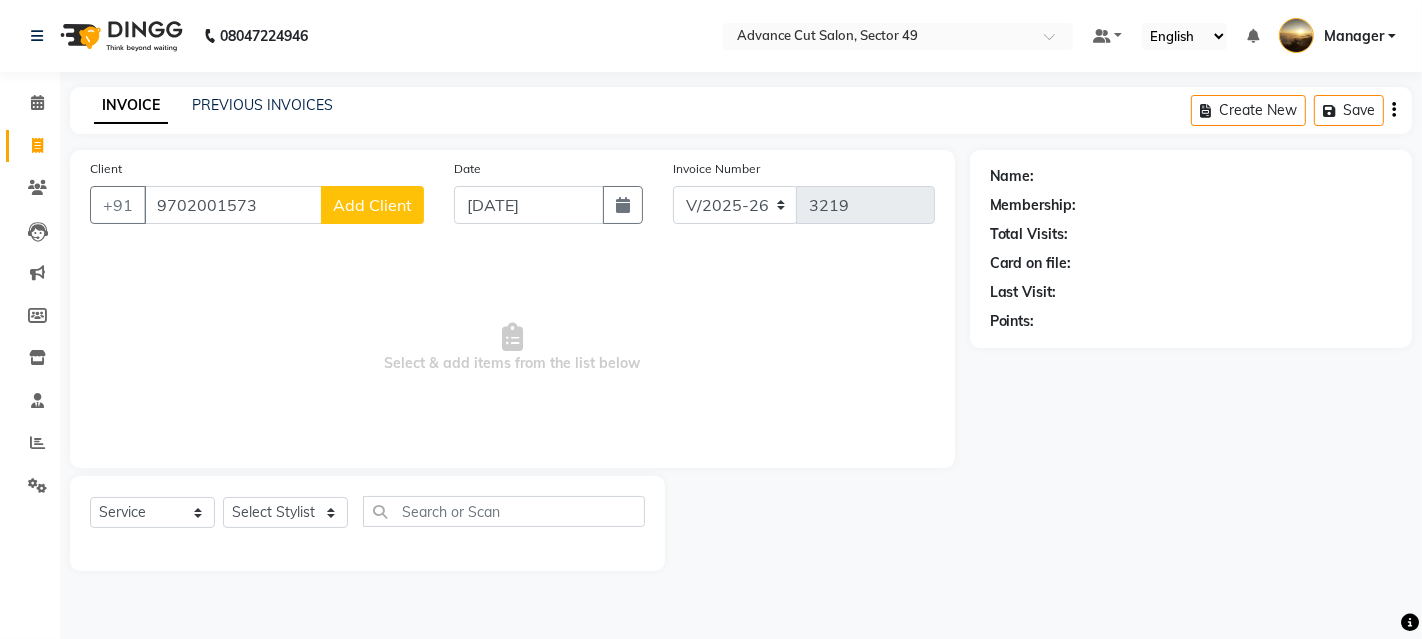 type on "9702001573" 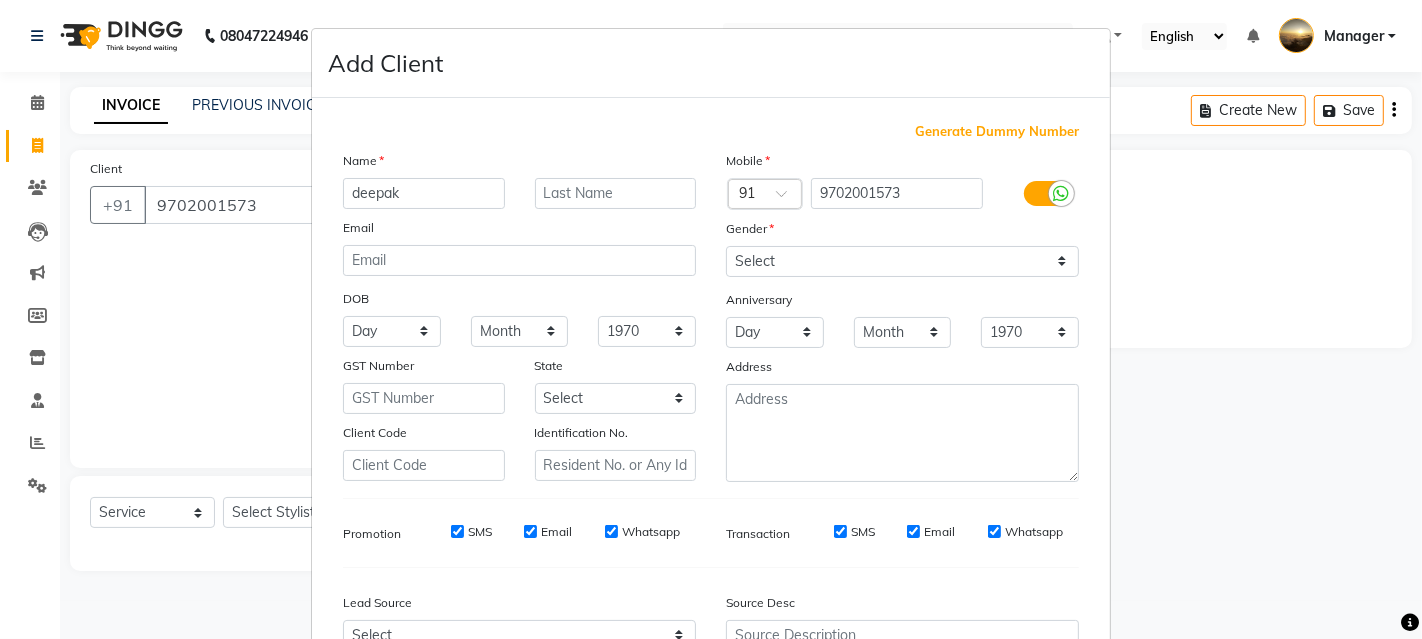 type on "deepak" 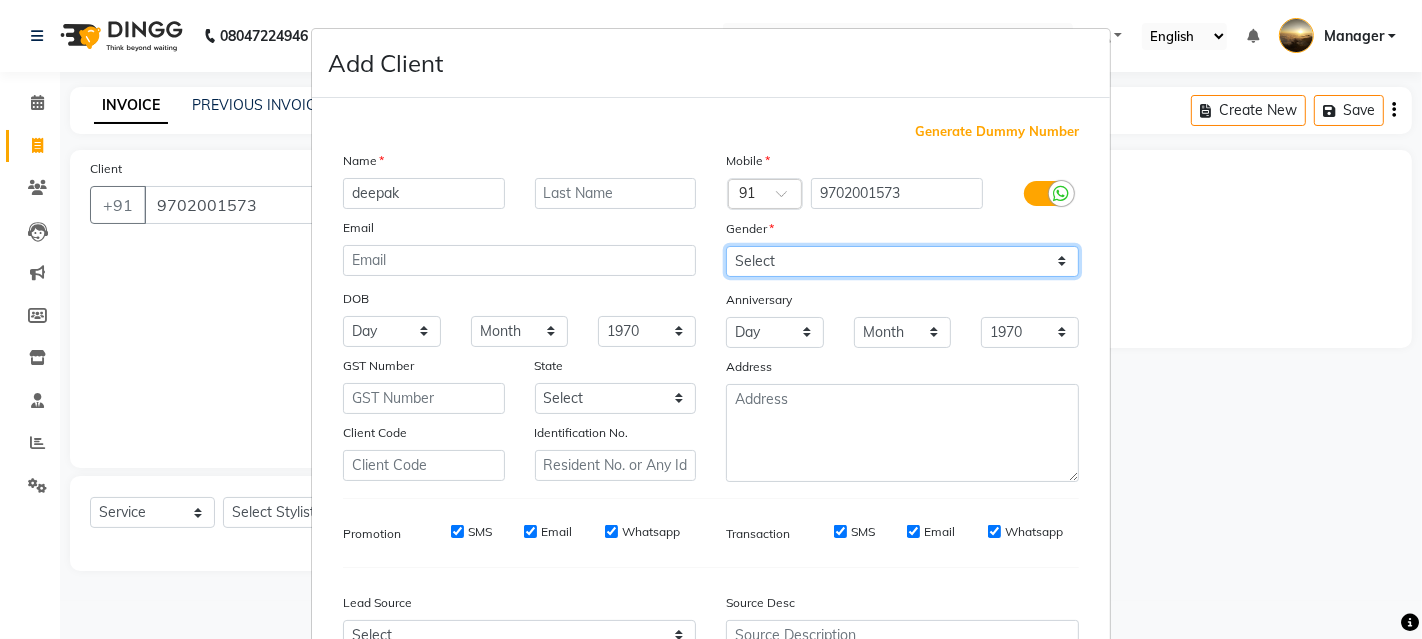 click on "Select Male Female Other Prefer Not To Say" at bounding box center [902, 261] 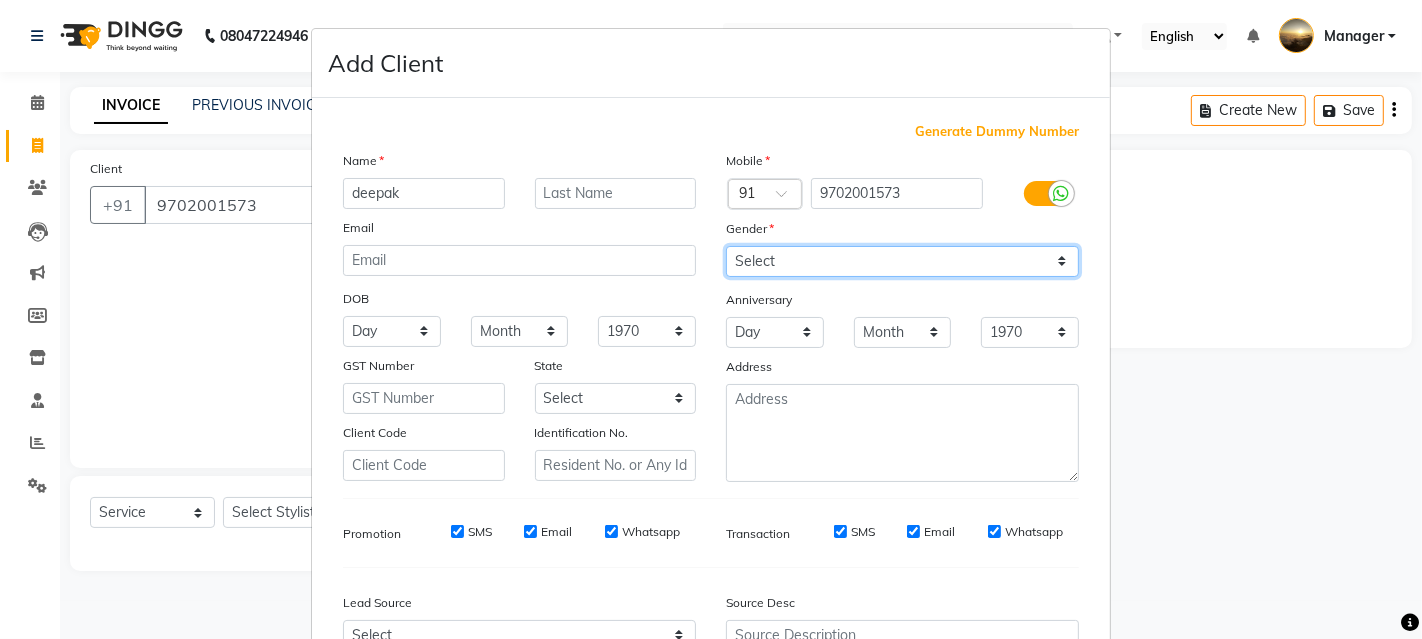 select on "male" 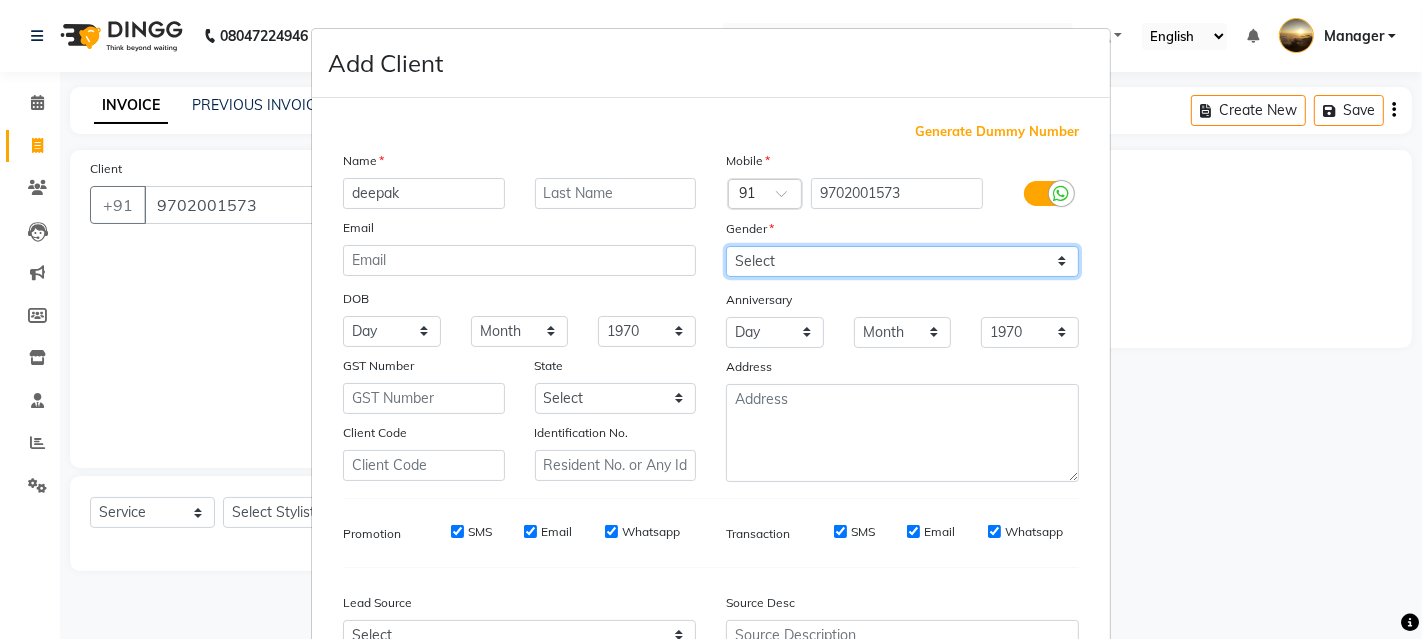 click on "Select Male Female Other Prefer Not To Say" at bounding box center [902, 261] 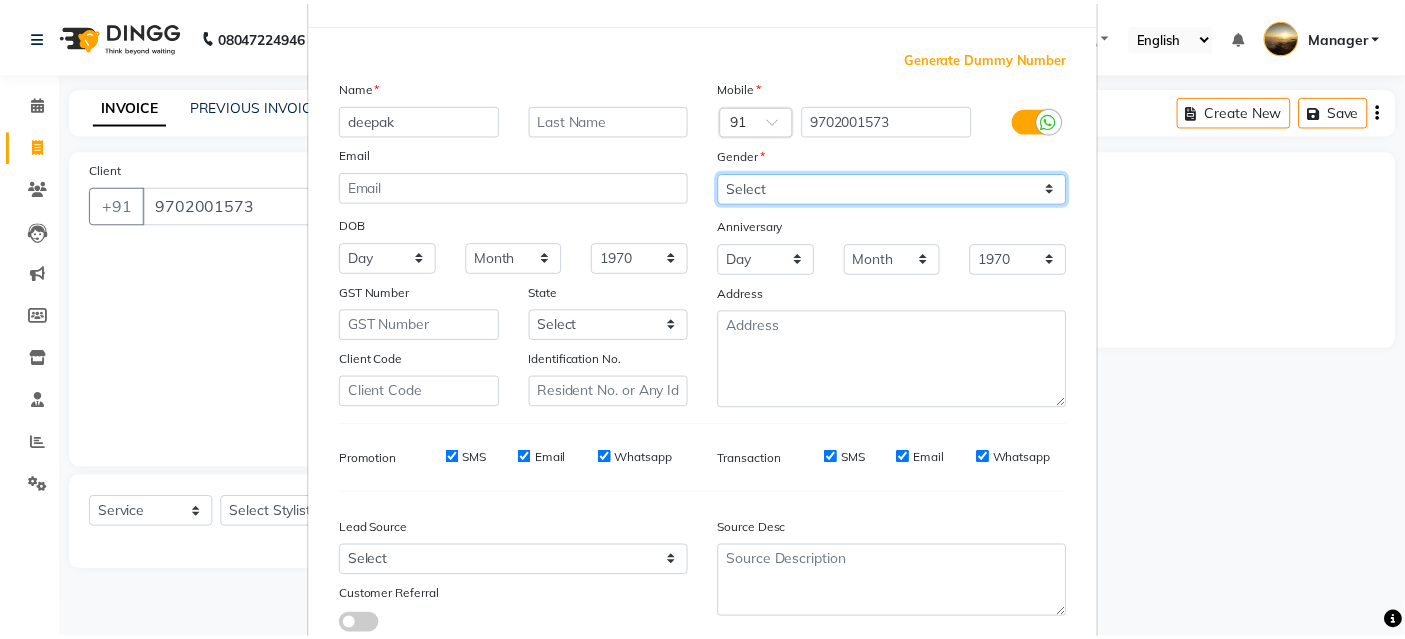 scroll, scrollTop: 208, scrollLeft: 0, axis: vertical 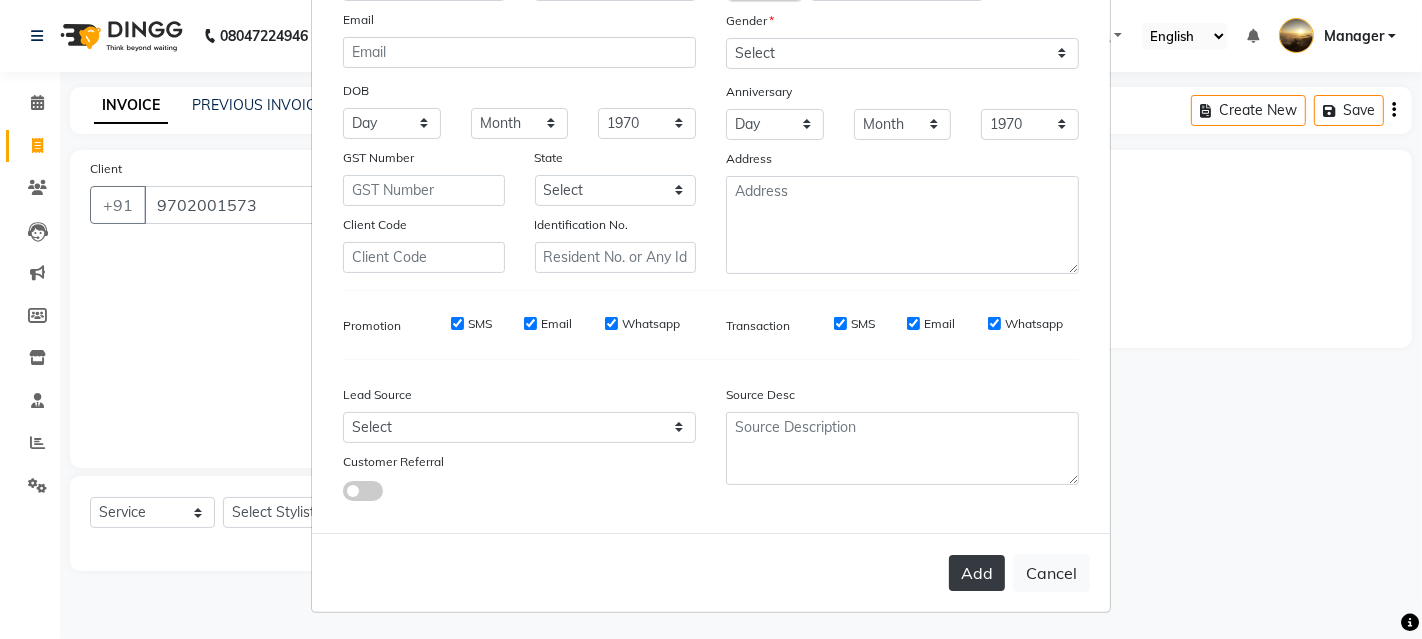 click on "Add" at bounding box center [977, 573] 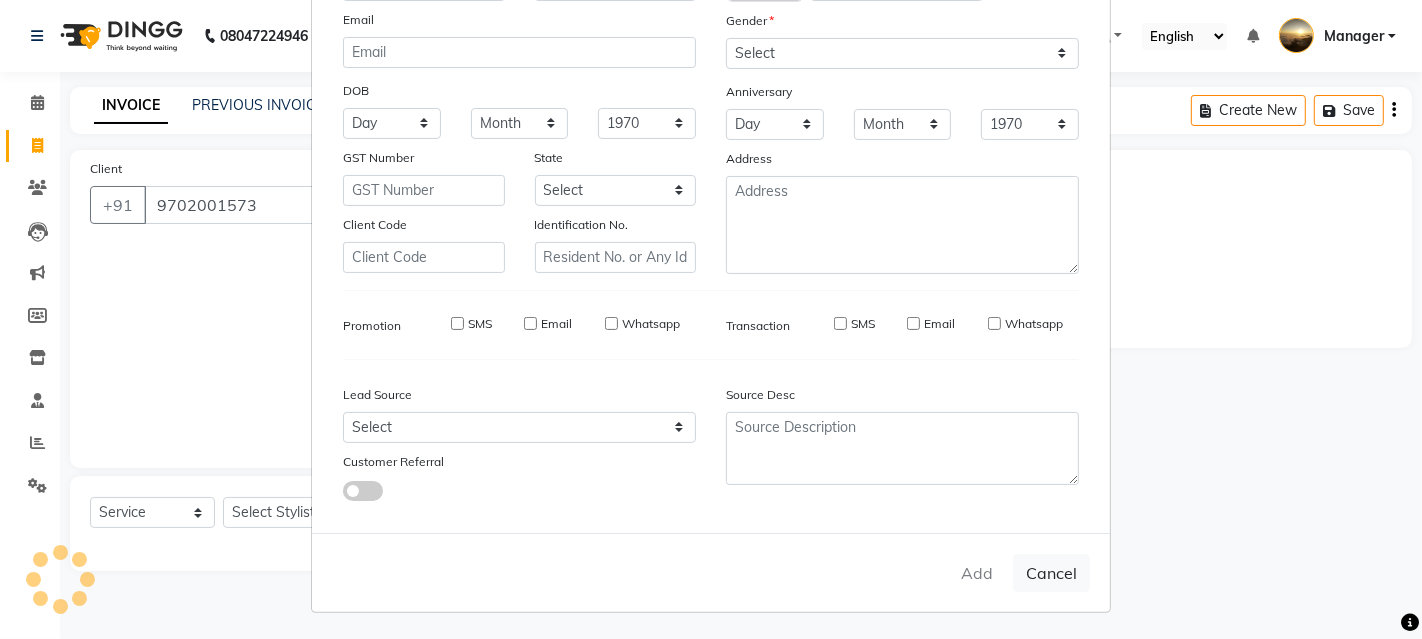 type 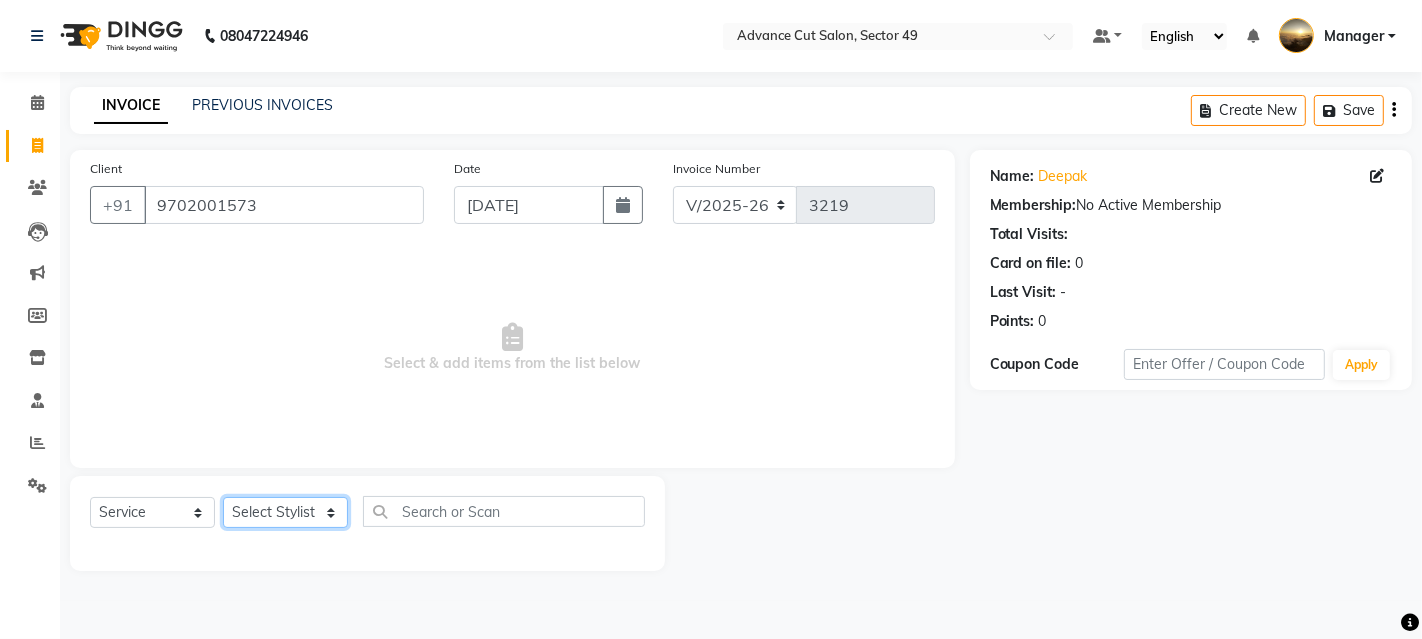click on "Select Stylist Ayaphy Banty danish ali david Manager product purvi rakhi riyaz sameer sameer Tip vishal" 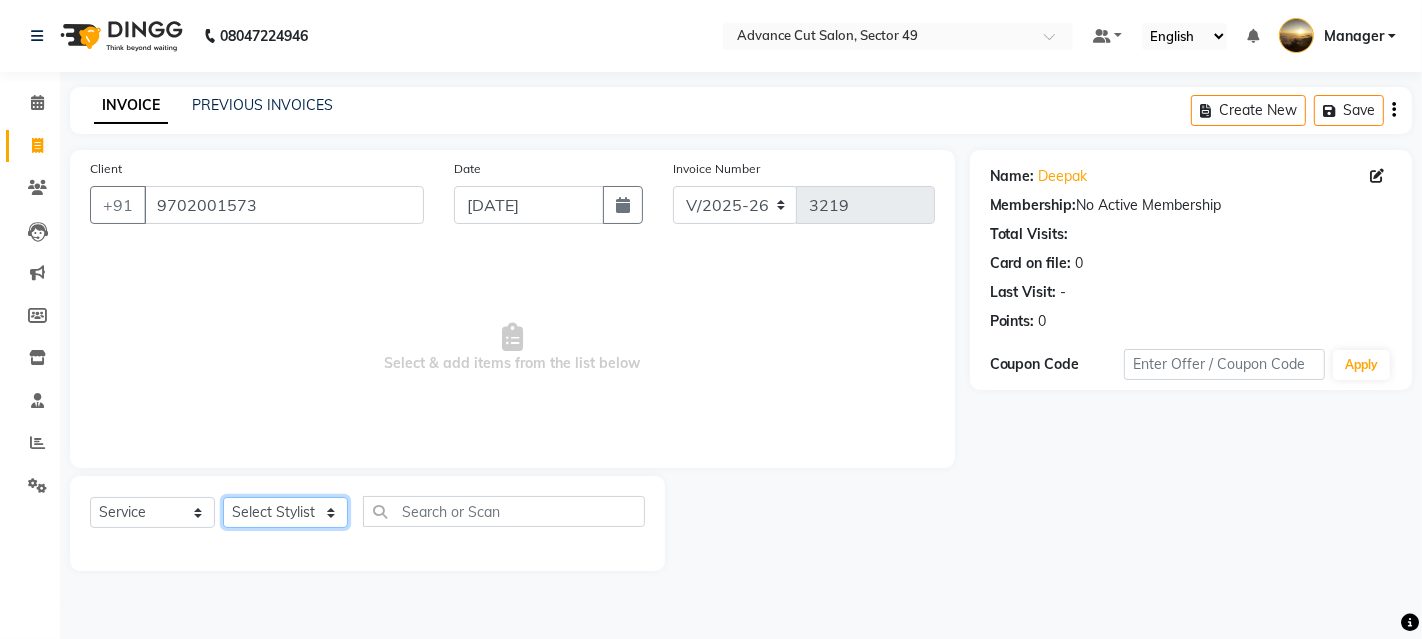 select on "70630" 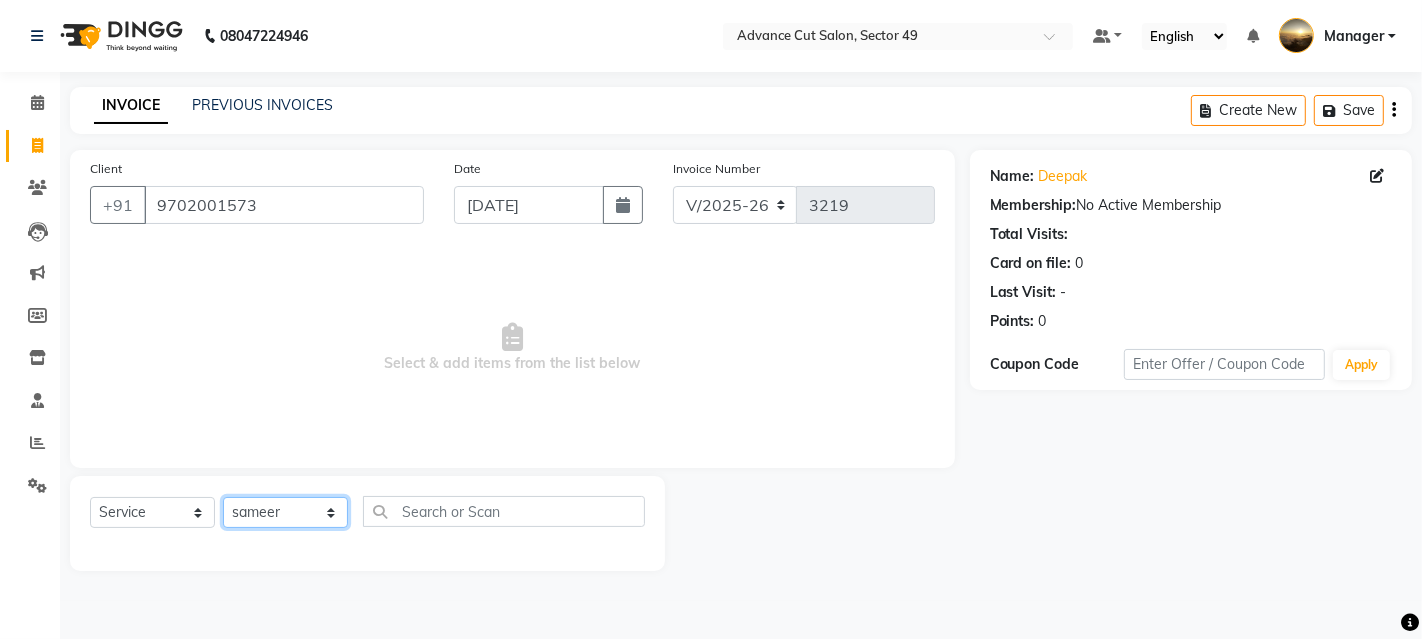 click on "Select Stylist Ayaphy Banty danish ali david Manager product purvi rakhi riyaz sameer sameer Tip vishal" 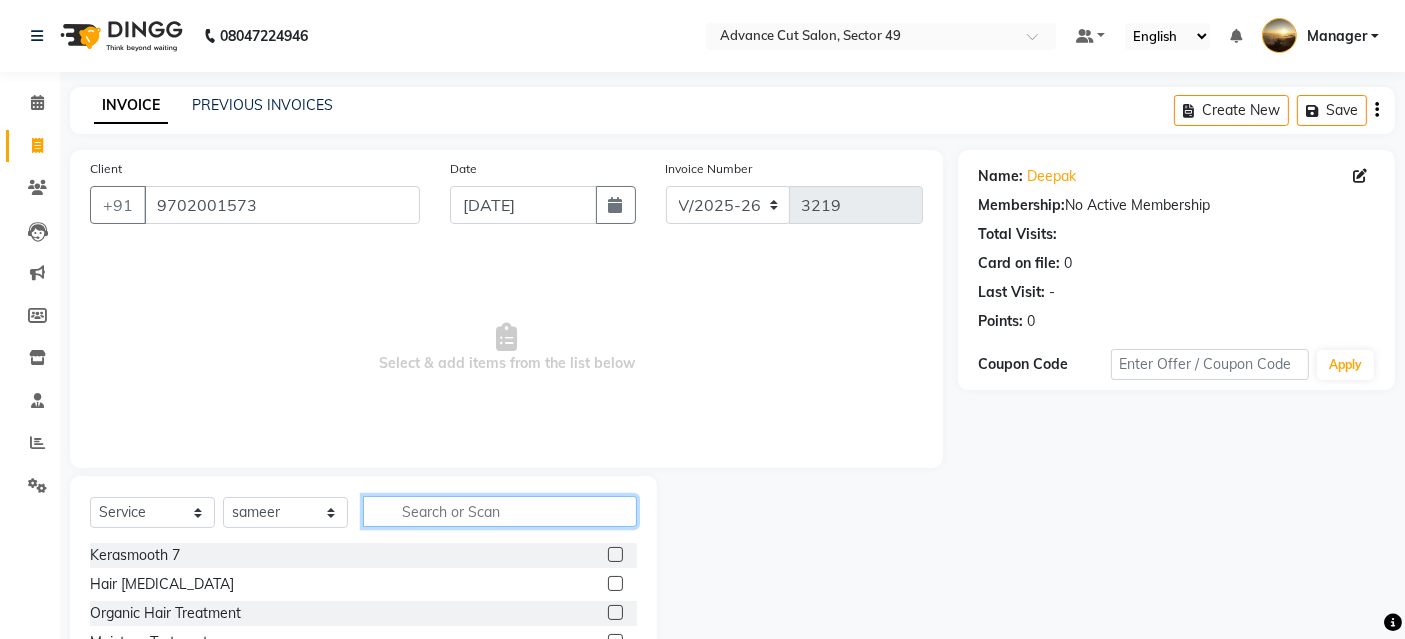 click 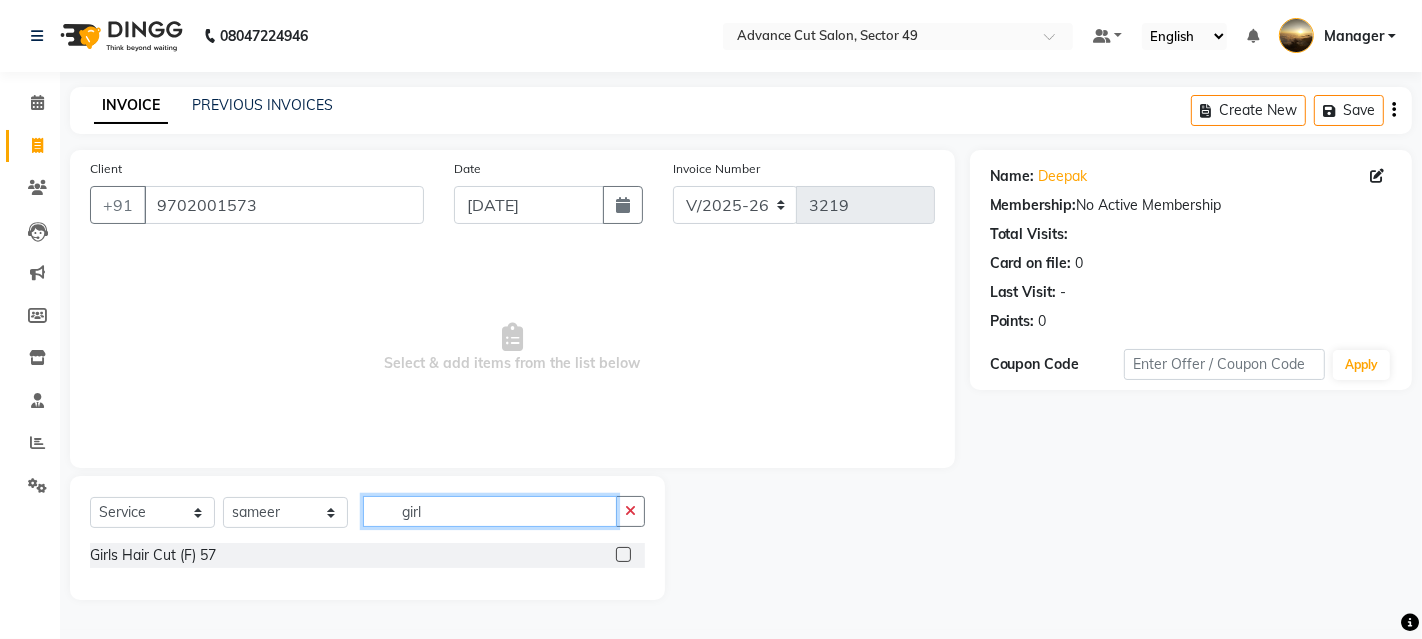 type on "girl" 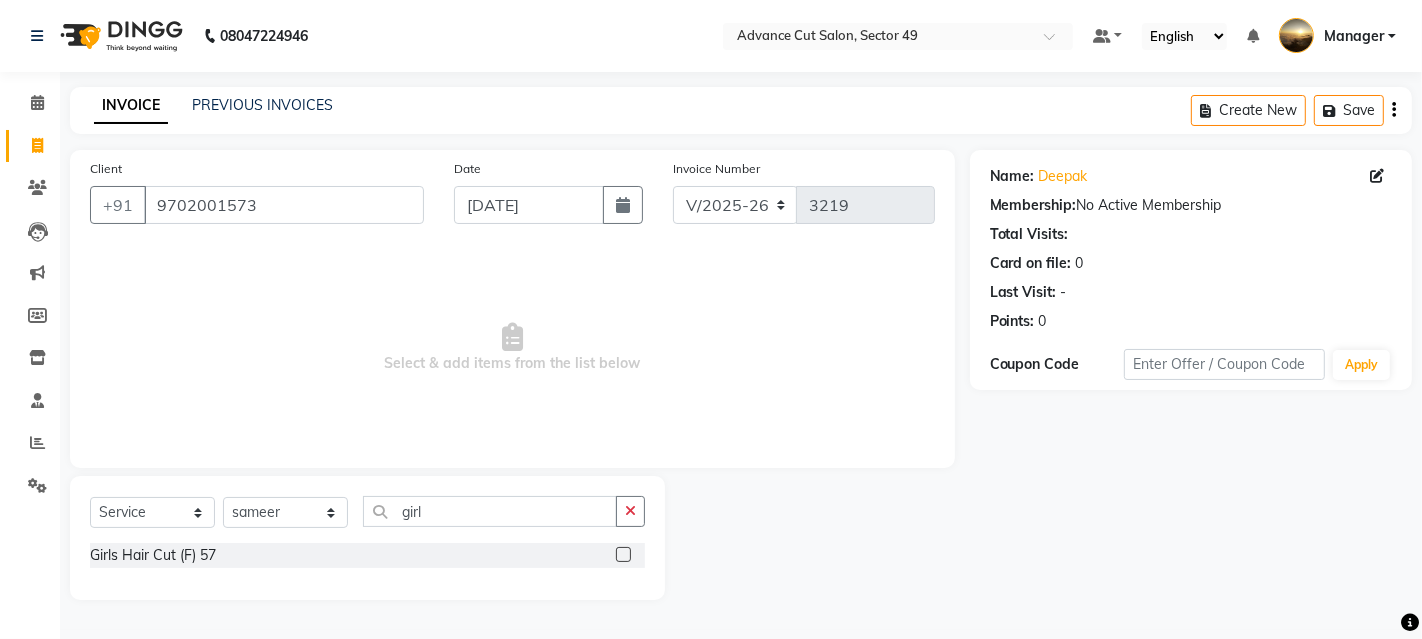 click 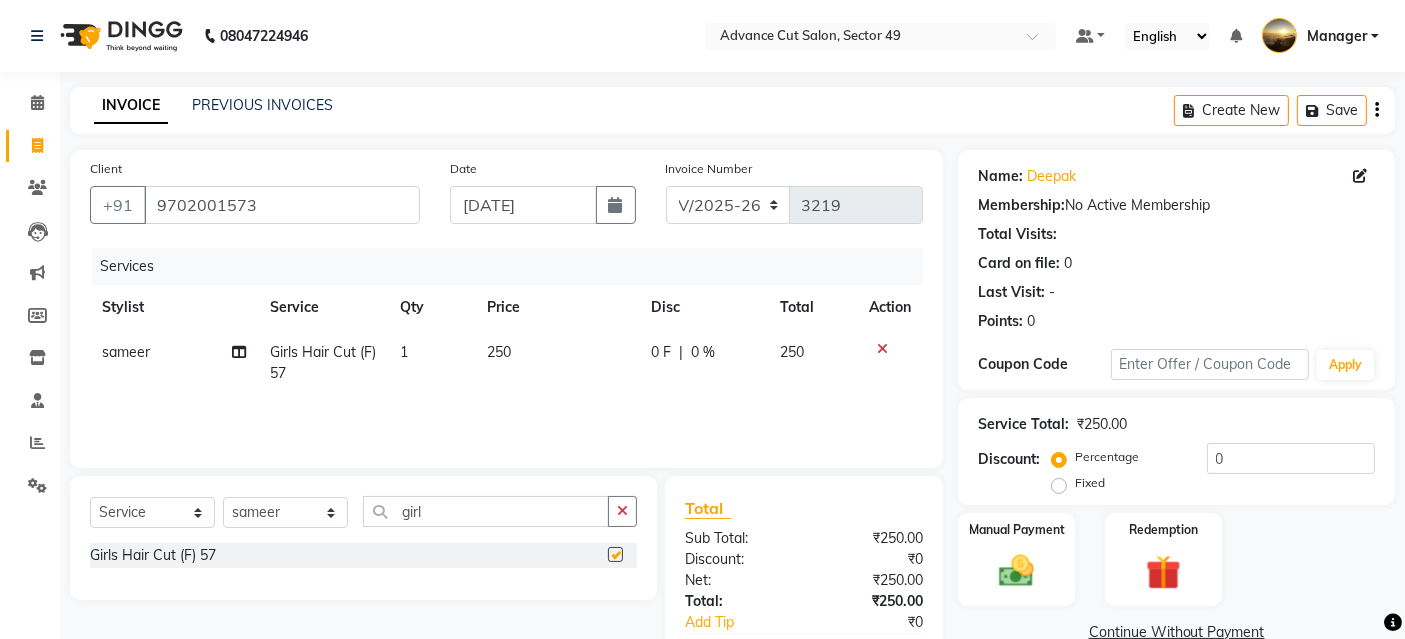 checkbox on "false" 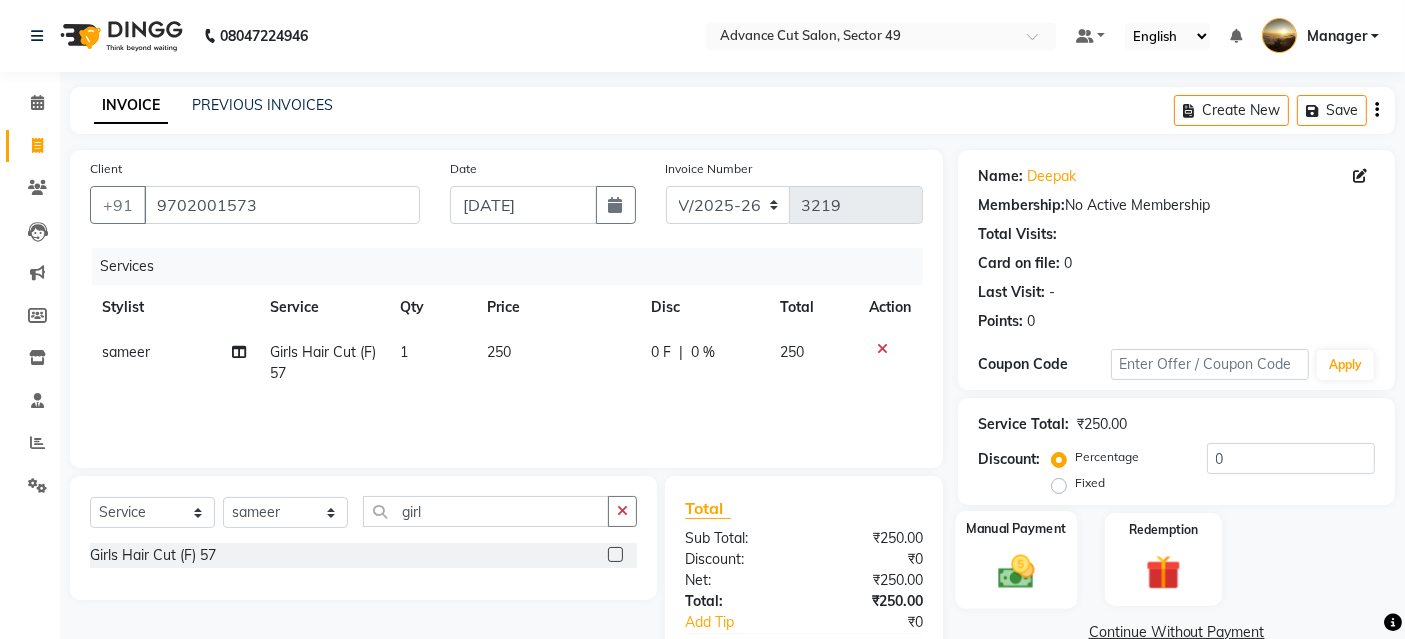 click on "Manual Payment" 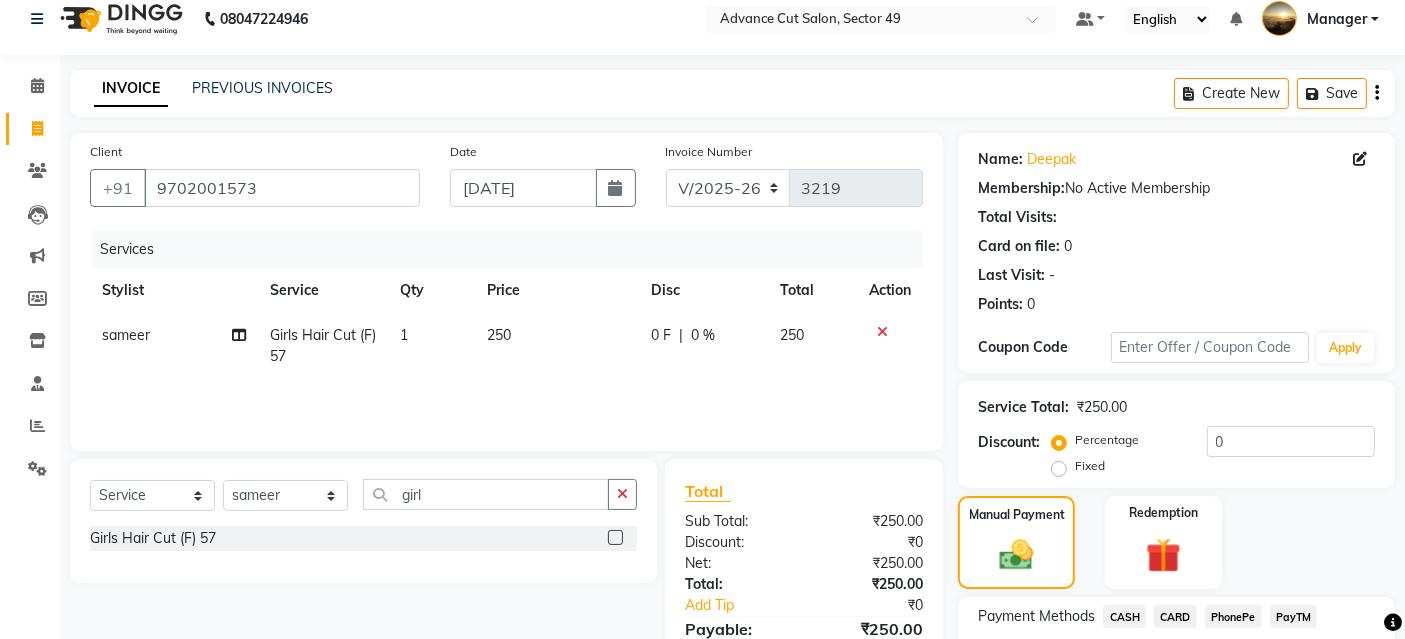 scroll, scrollTop: 111, scrollLeft: 0, axis: vertical 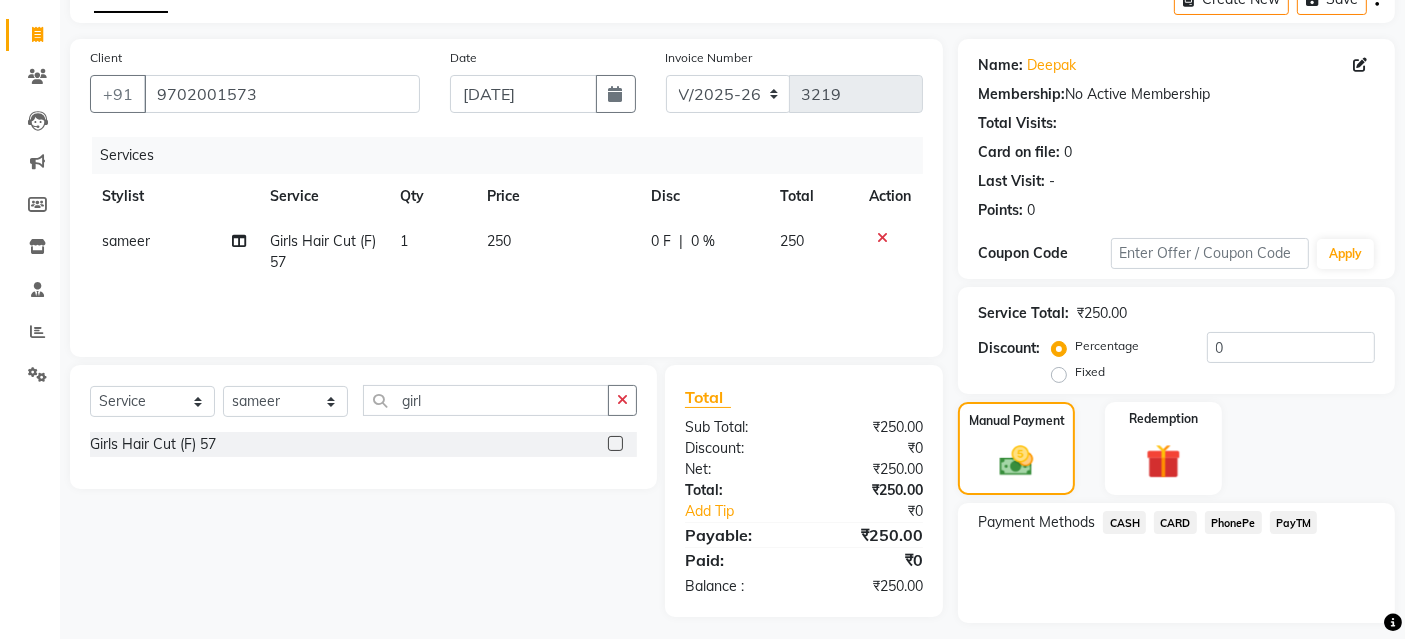 click on "PayTM" 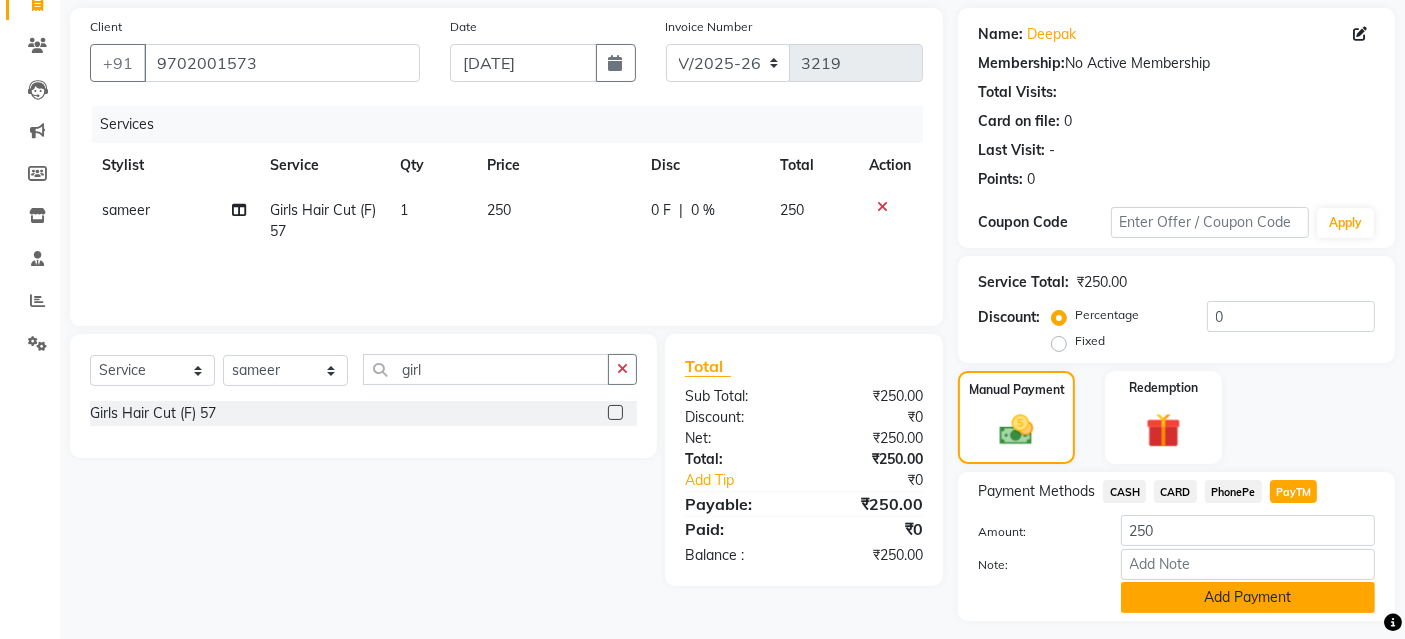 scroll, scrollTop: 194, scrollLeft: 0, axis: vertical 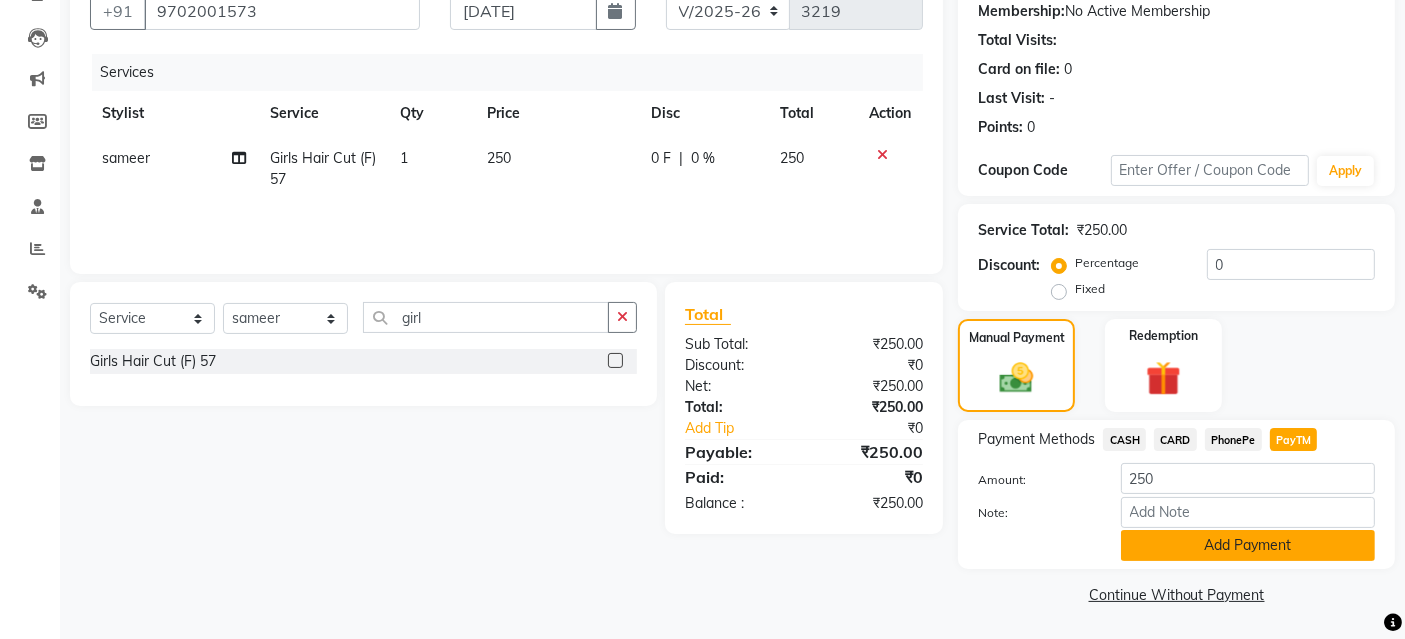 click on "Add Payment" 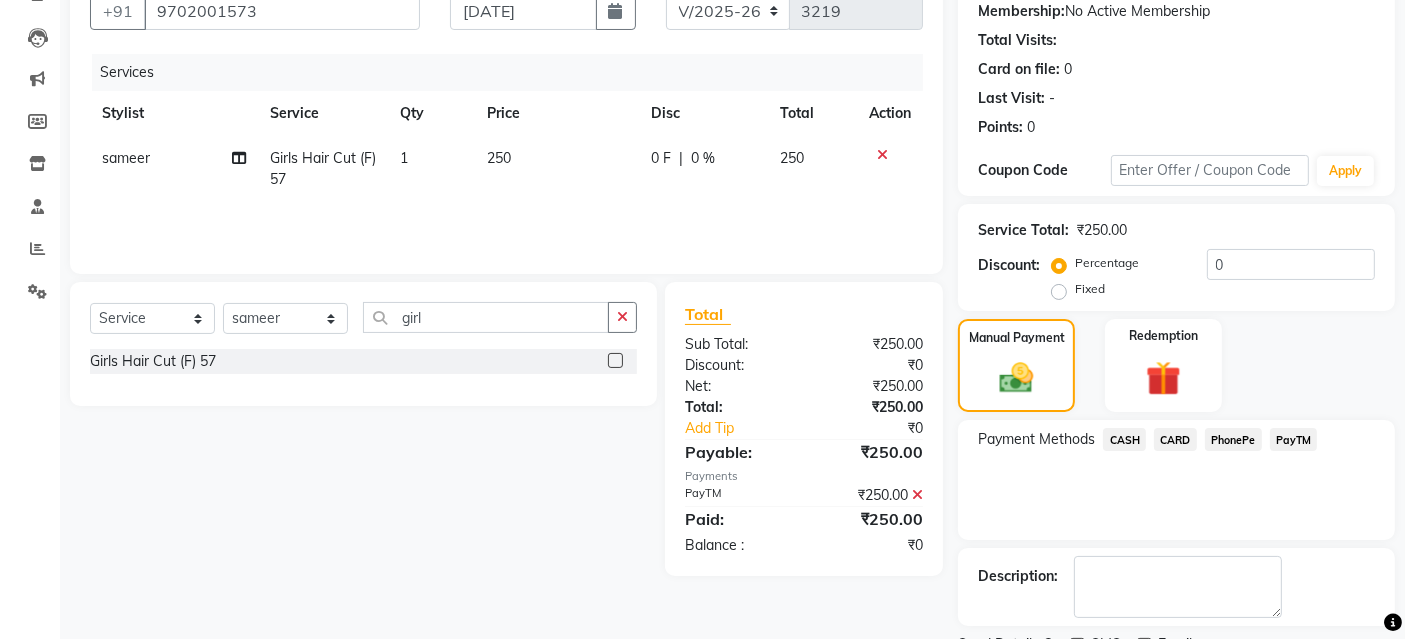 scroll, scrollTop: 277, scrollLeft: 0, axis: vertical 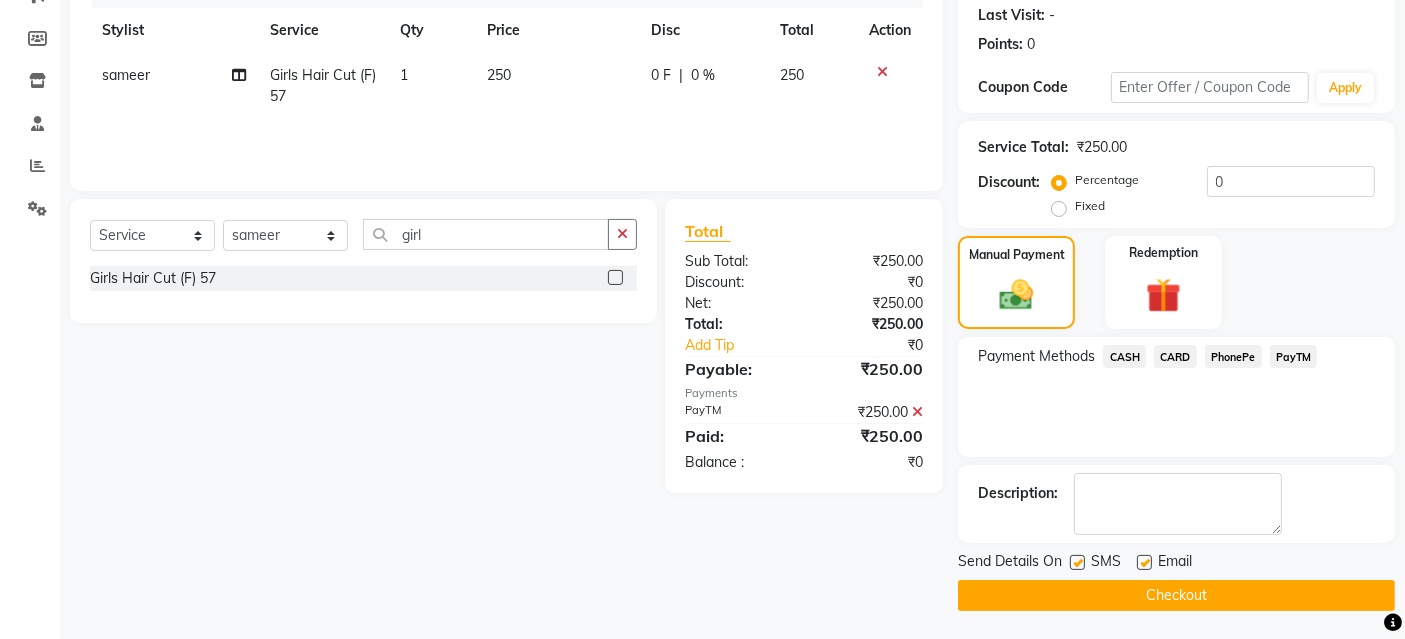 click on "Checkout" 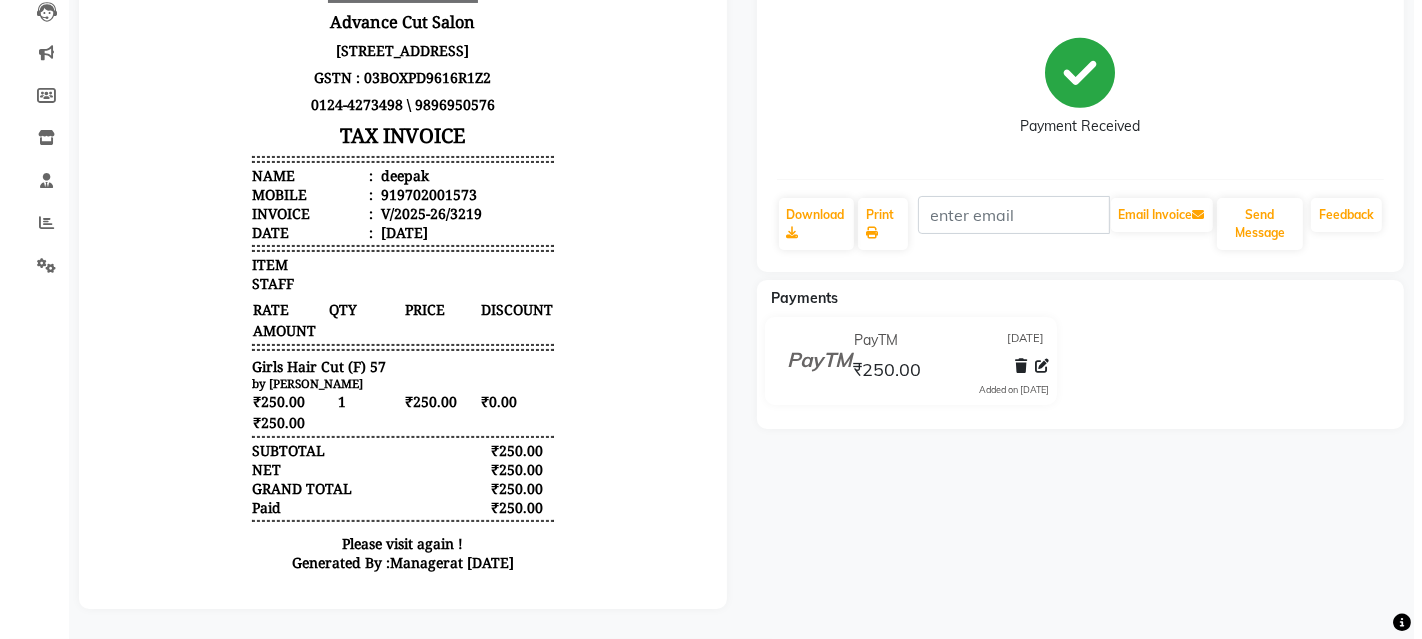 scroll, scrollTop: 0, scrollLeft: 0, axis: both 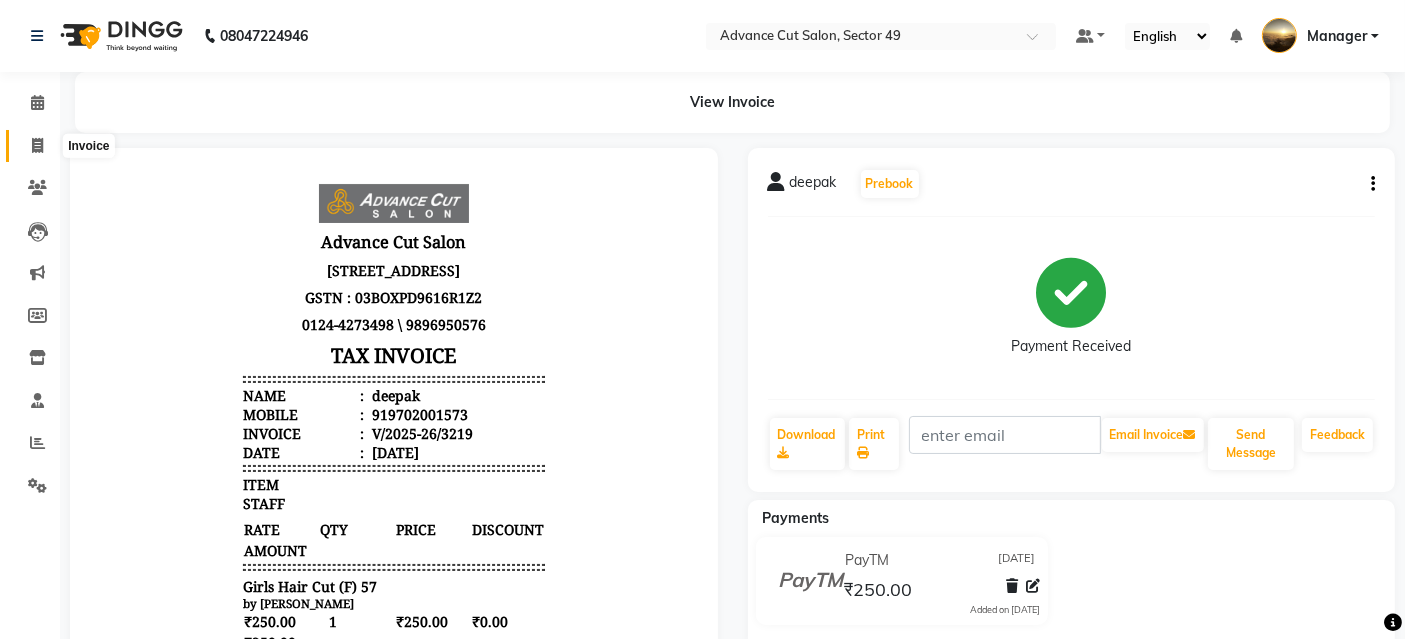 click 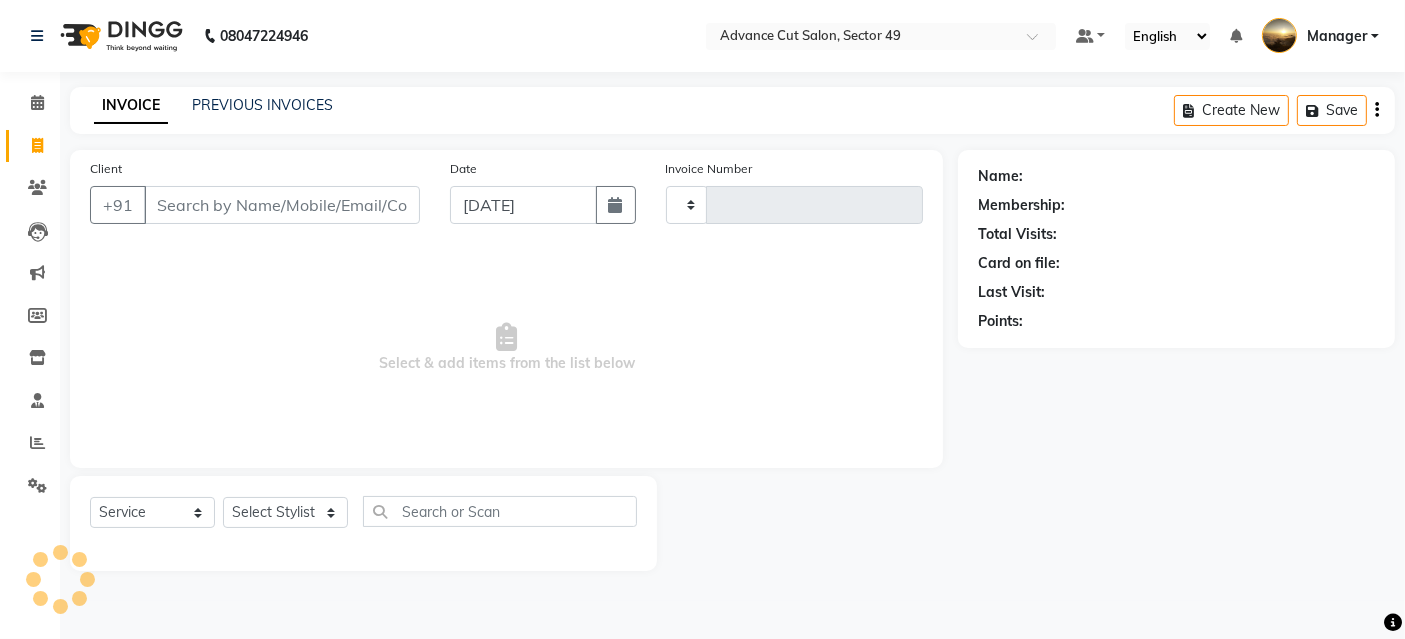 type on "3220" 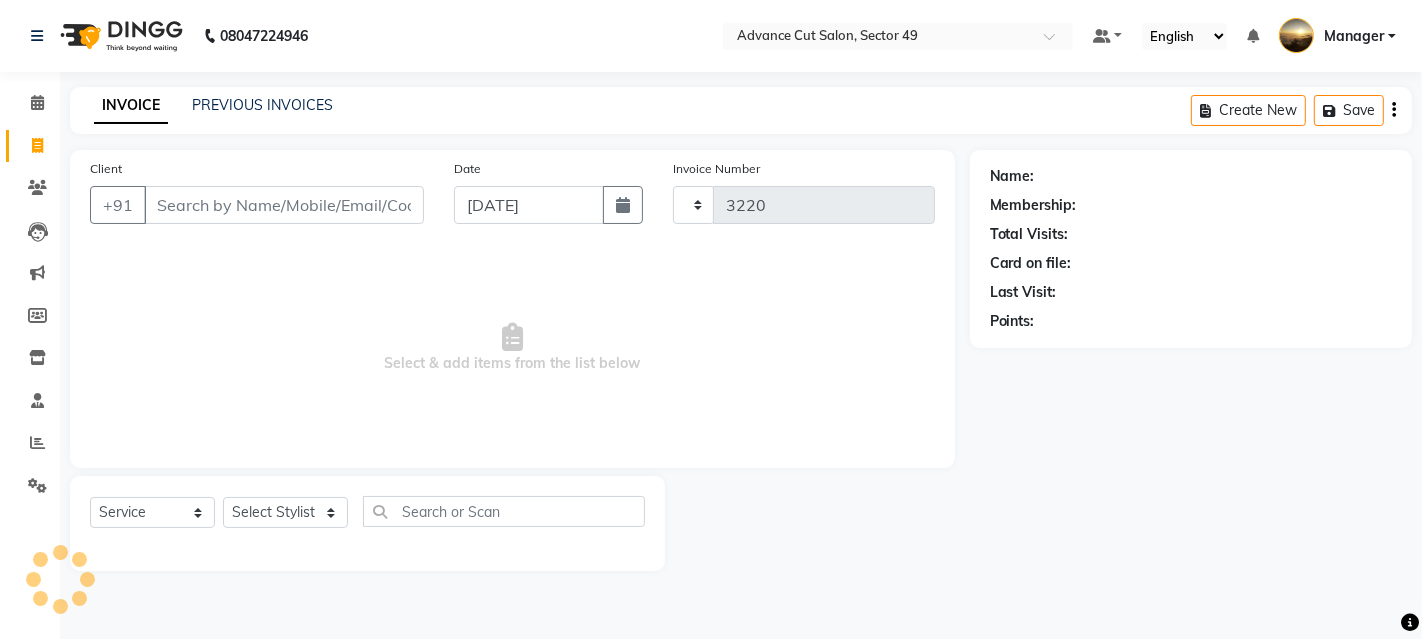 select on "4616" 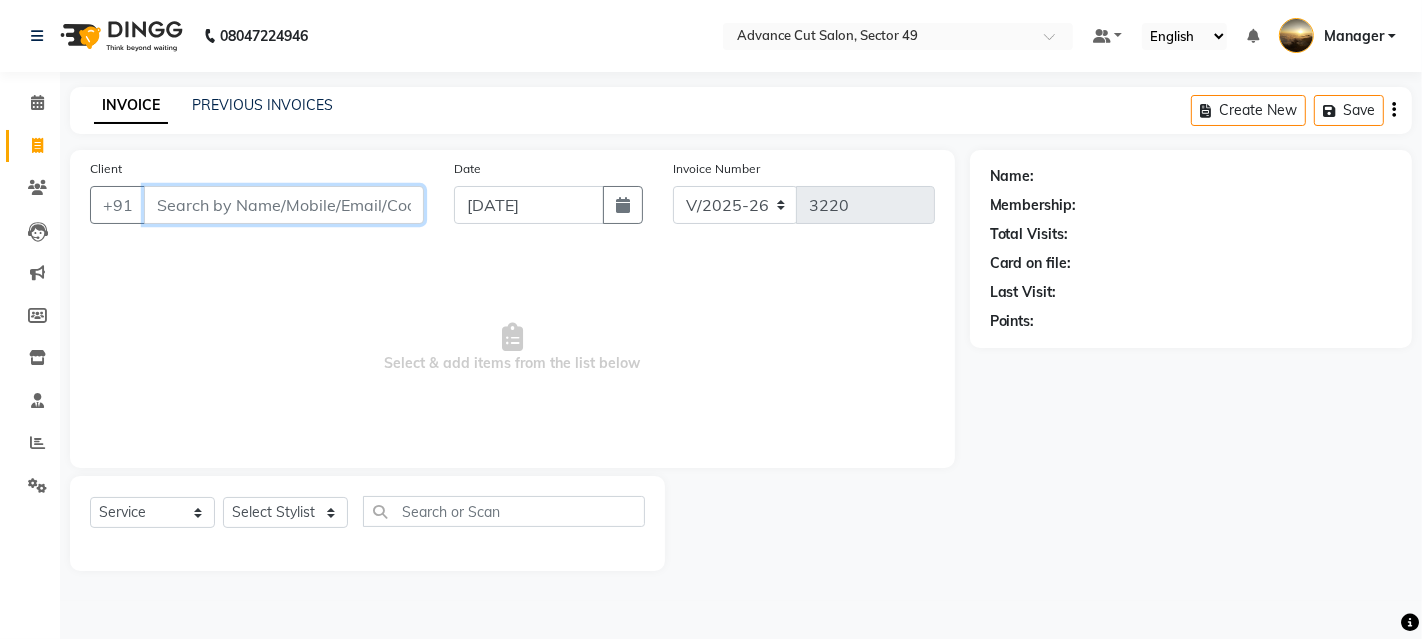 click on "Client" at bounding box center [284, 205] 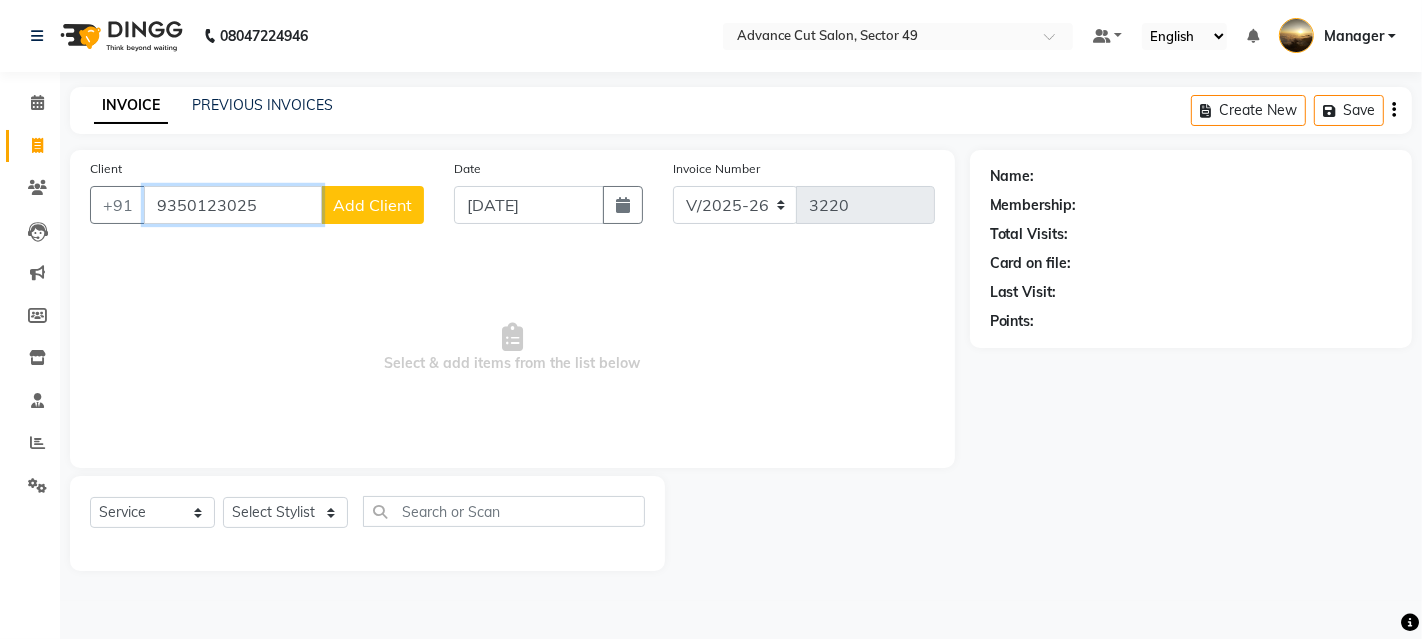 type on "9350123025" 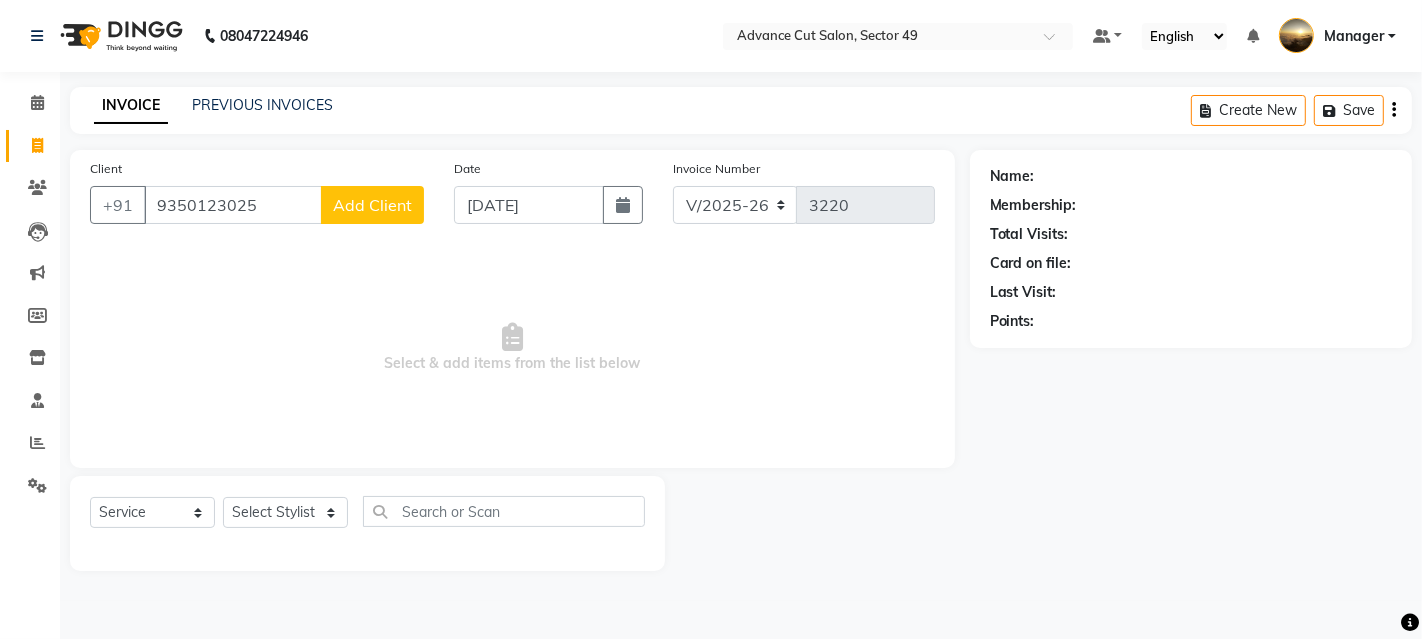 click on "Add Client" 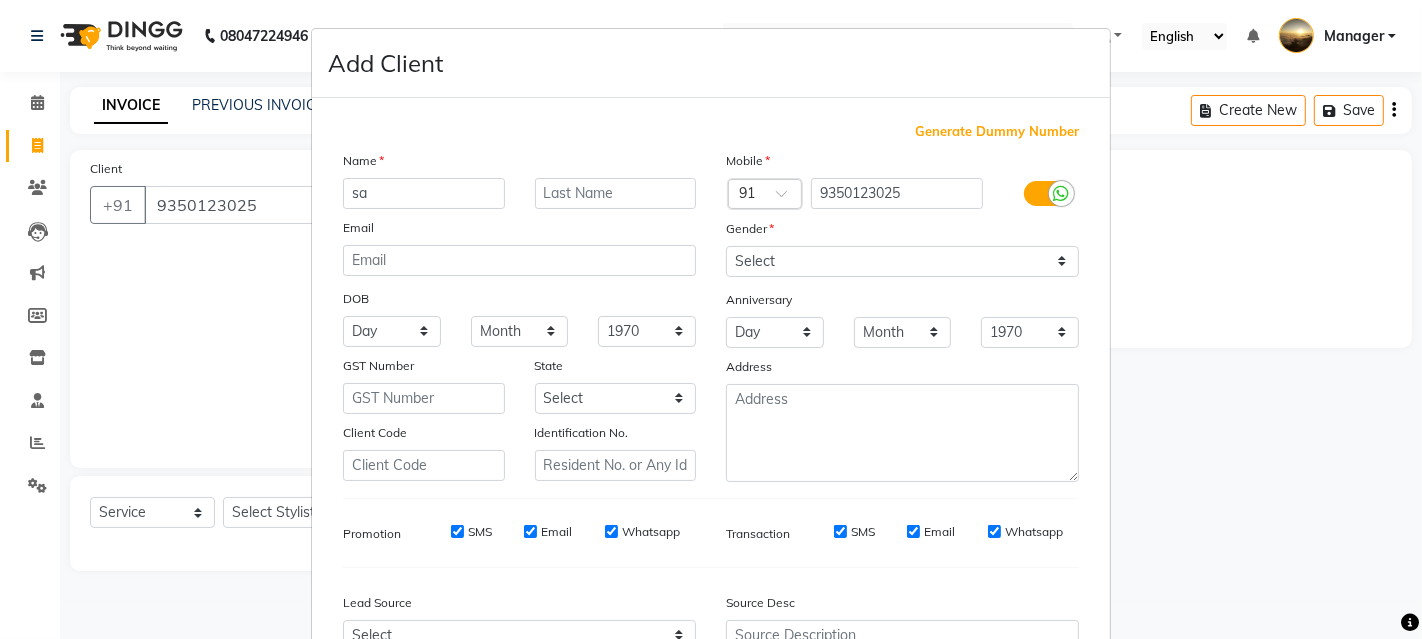 type on "s" 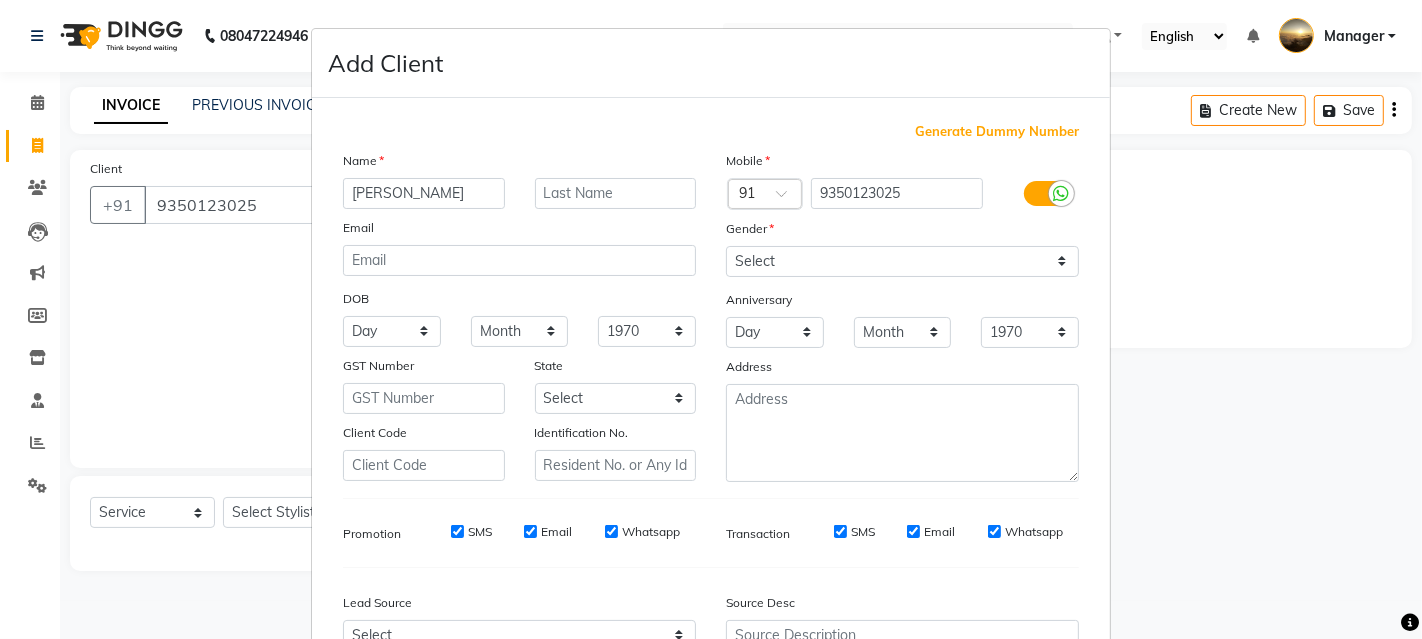 type on "[PERSON_NAME]" 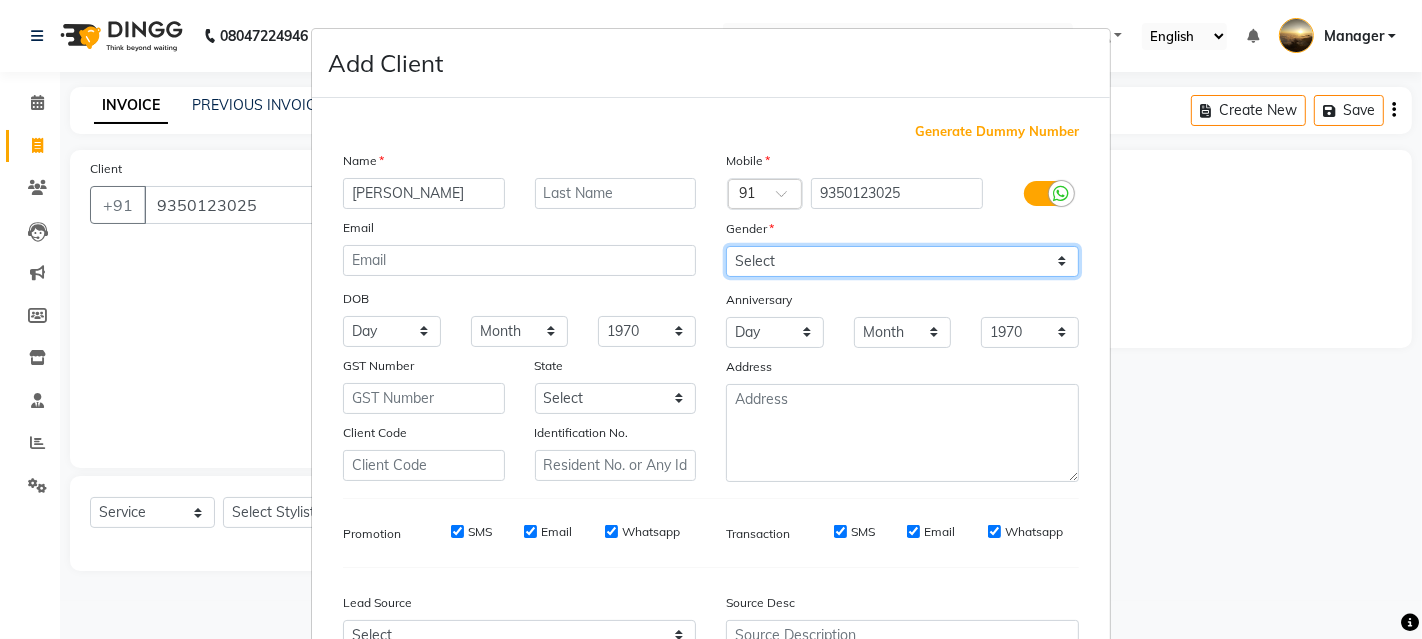 click on "Select Male Female Other Prefer Not To Say" at bounding box center (902, 261) 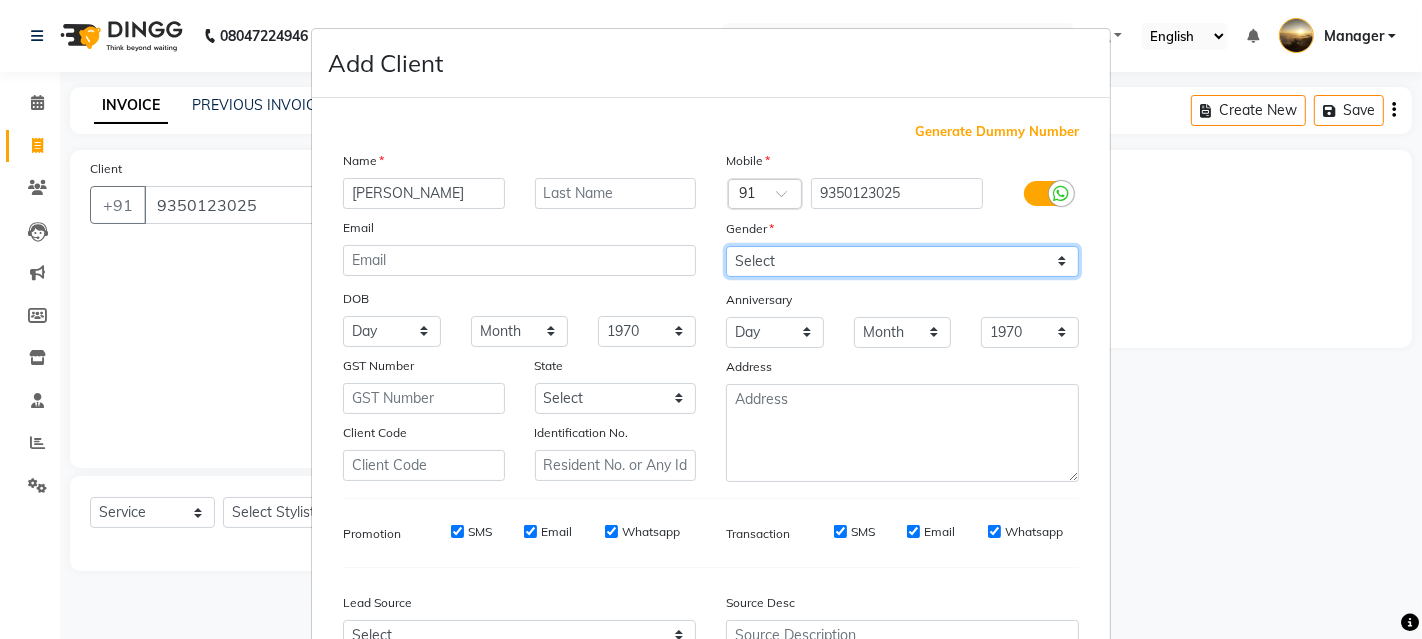 select on "female" 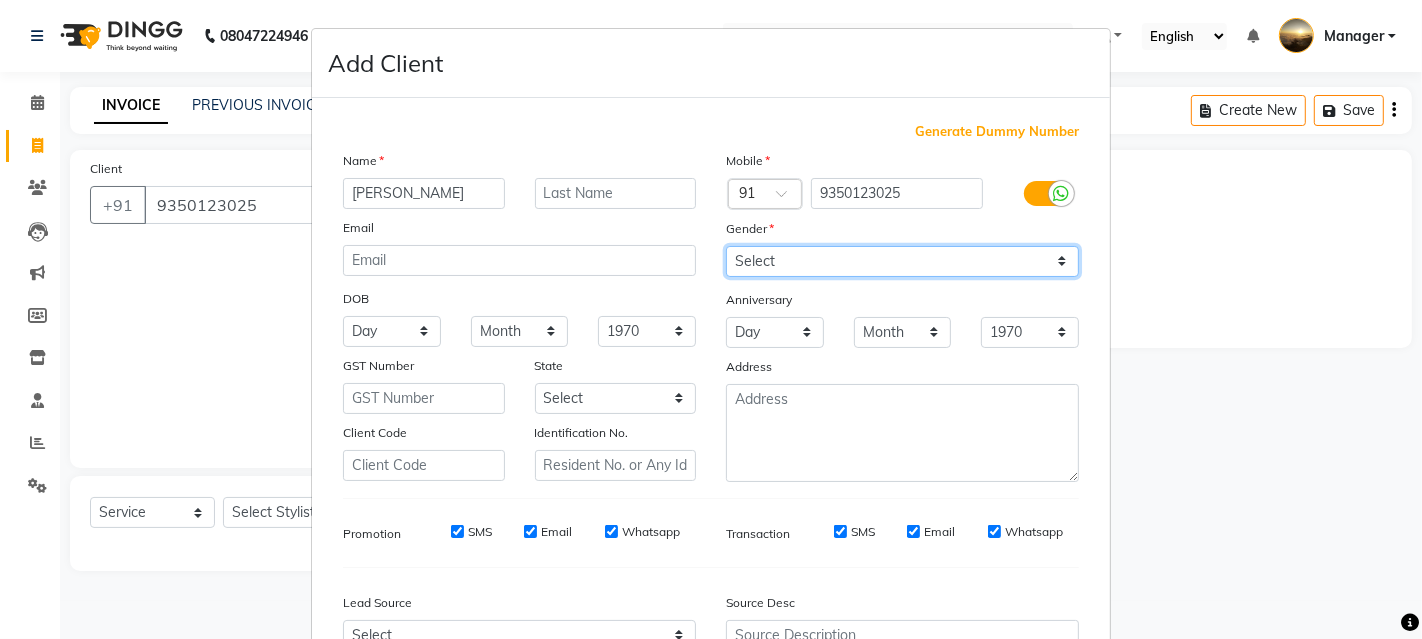 click on "Select Male Female Other Prefer Not To Say" at bounding box center (902, 261) 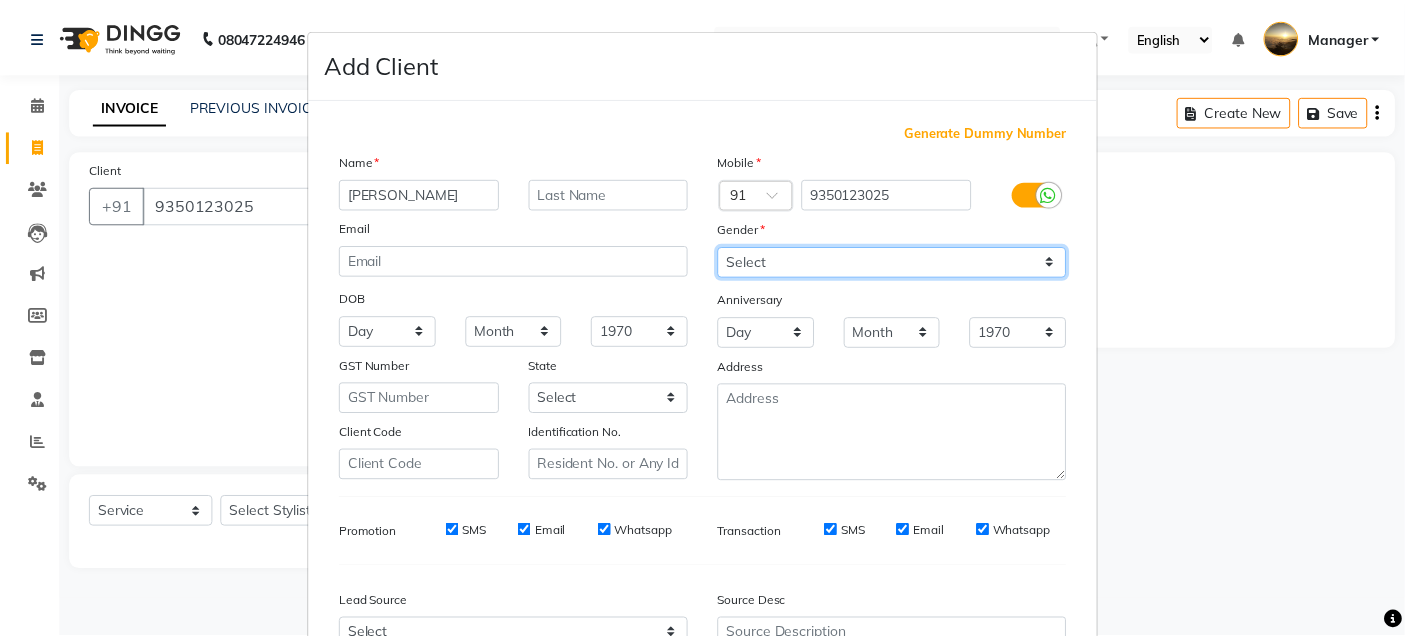 scroll, scrollTop: 208, scrollLeft: 0, axis: vertical 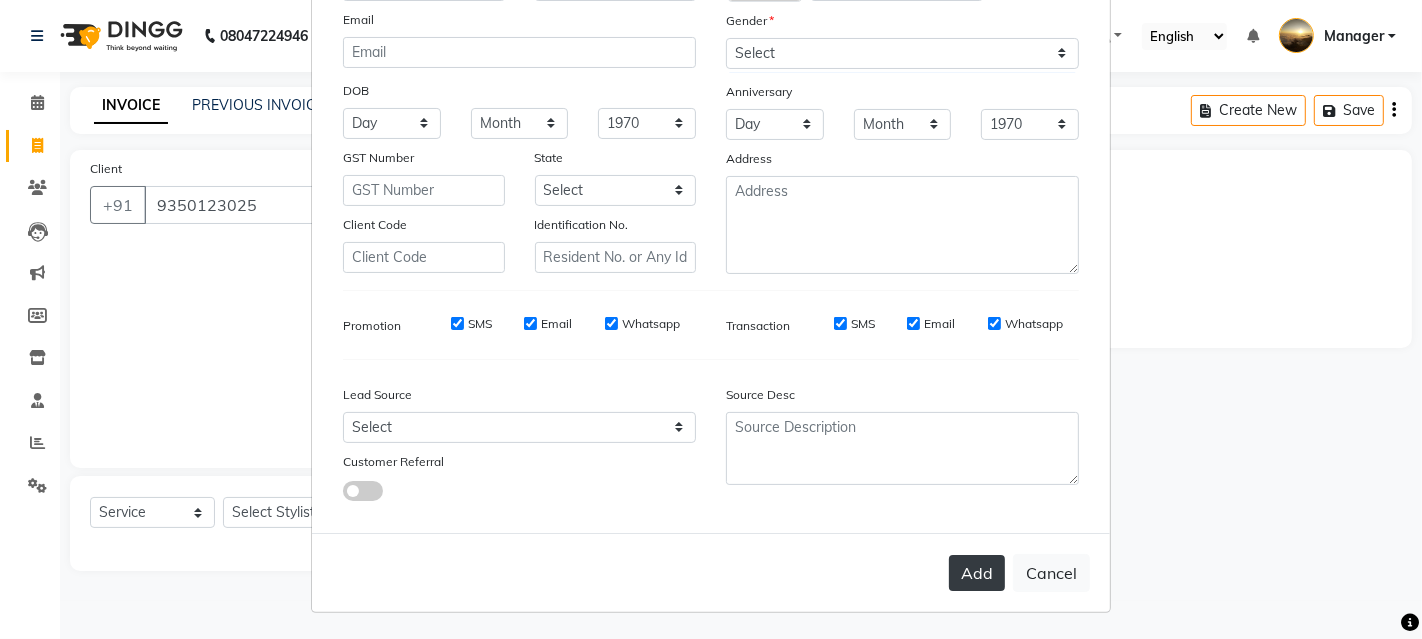 click on "Add" at bounding box center [977, 573] 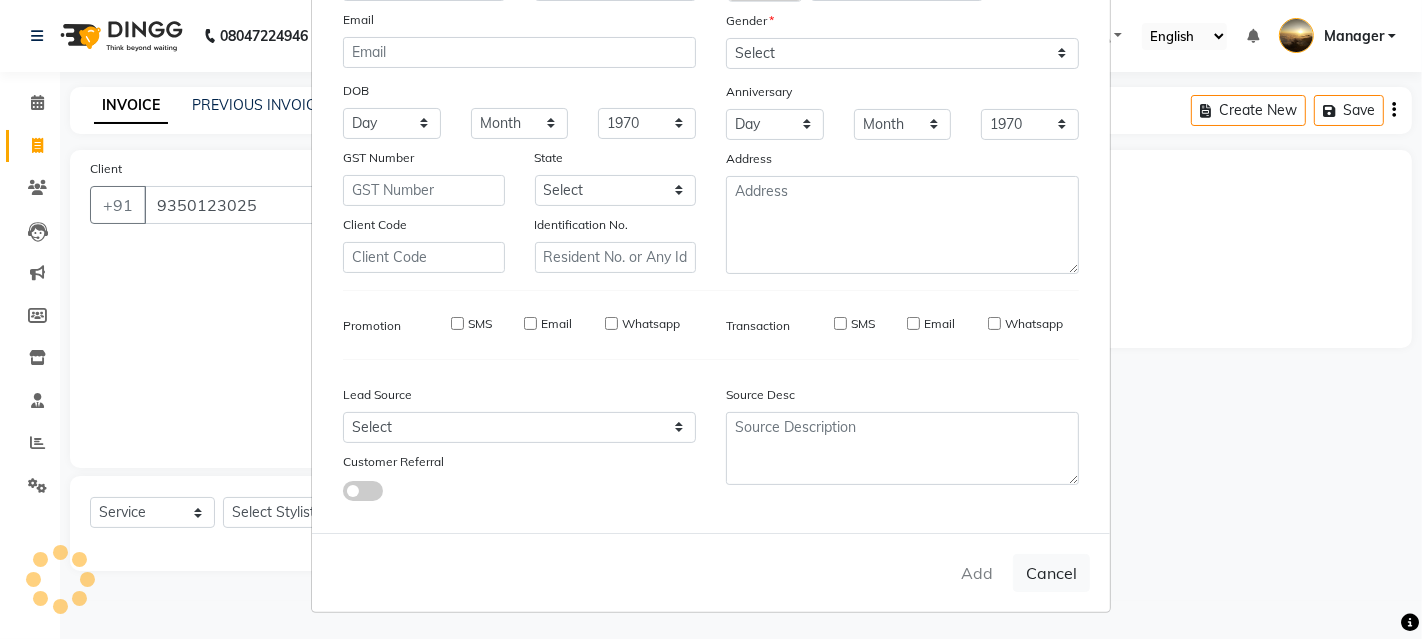type 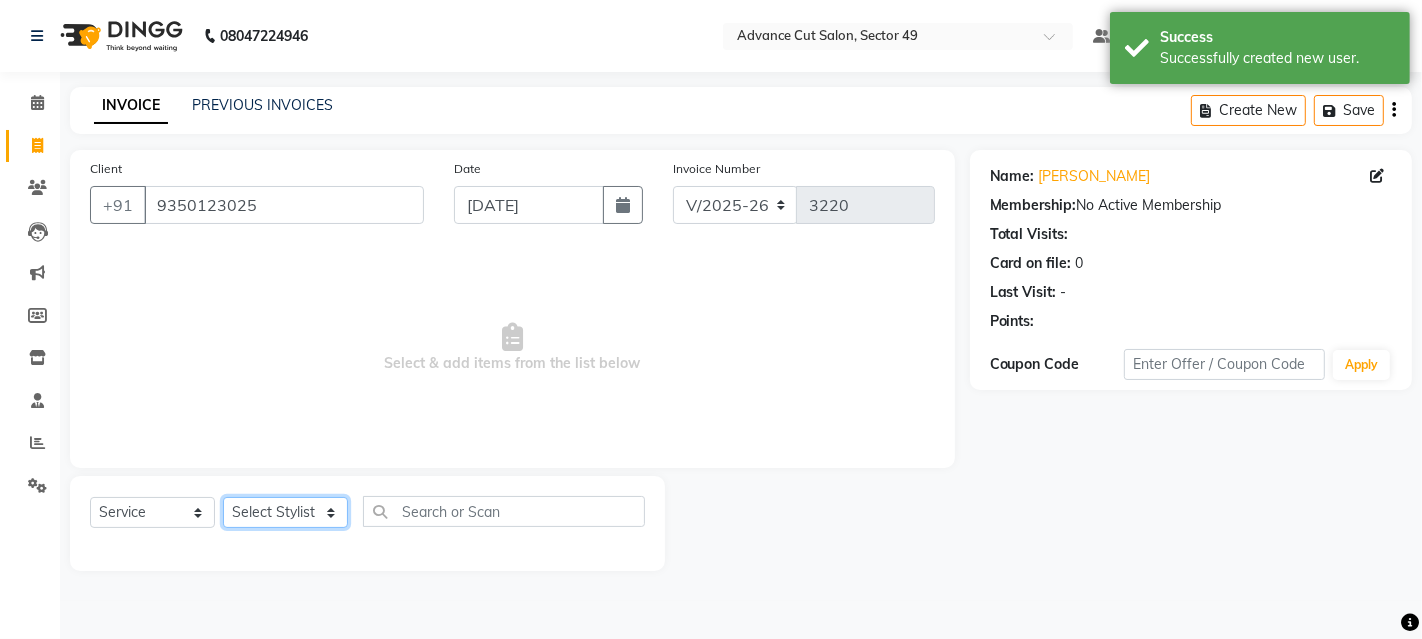 click on "Select Stylist Ayaphy Banty danish ali david Manager product purvi rakhi riyaz sameer sameer Tip vishal" 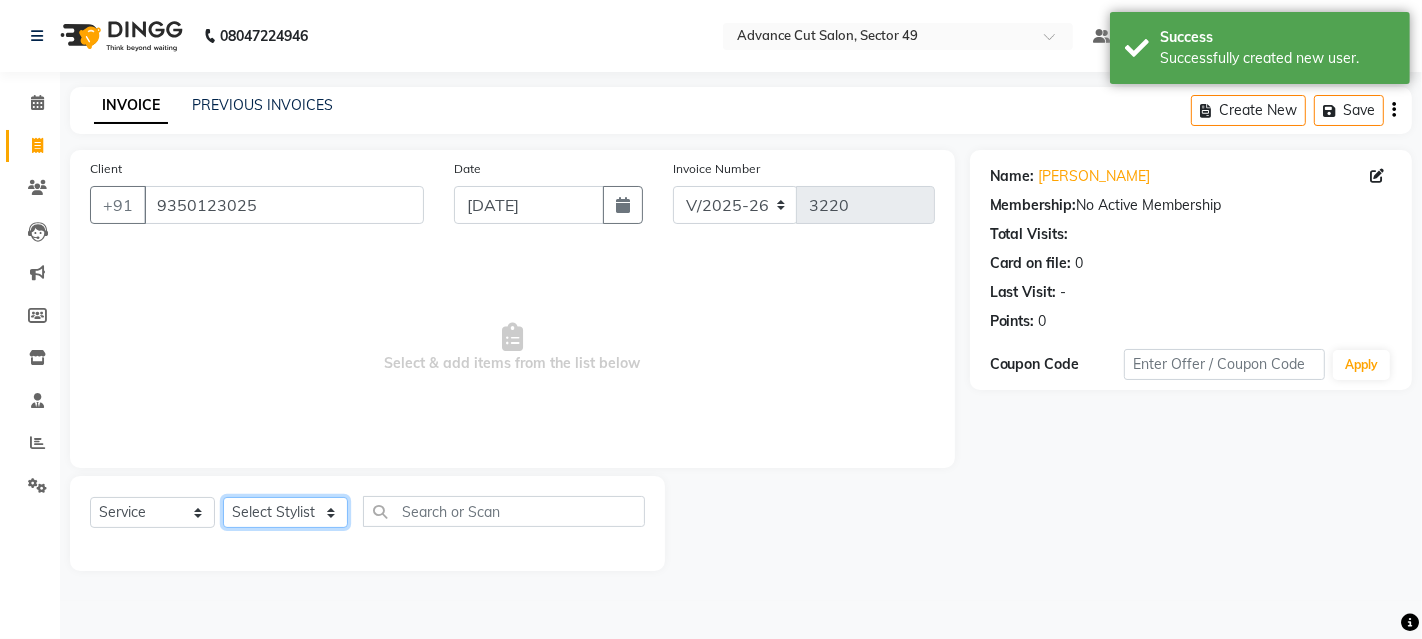 select on "61876" 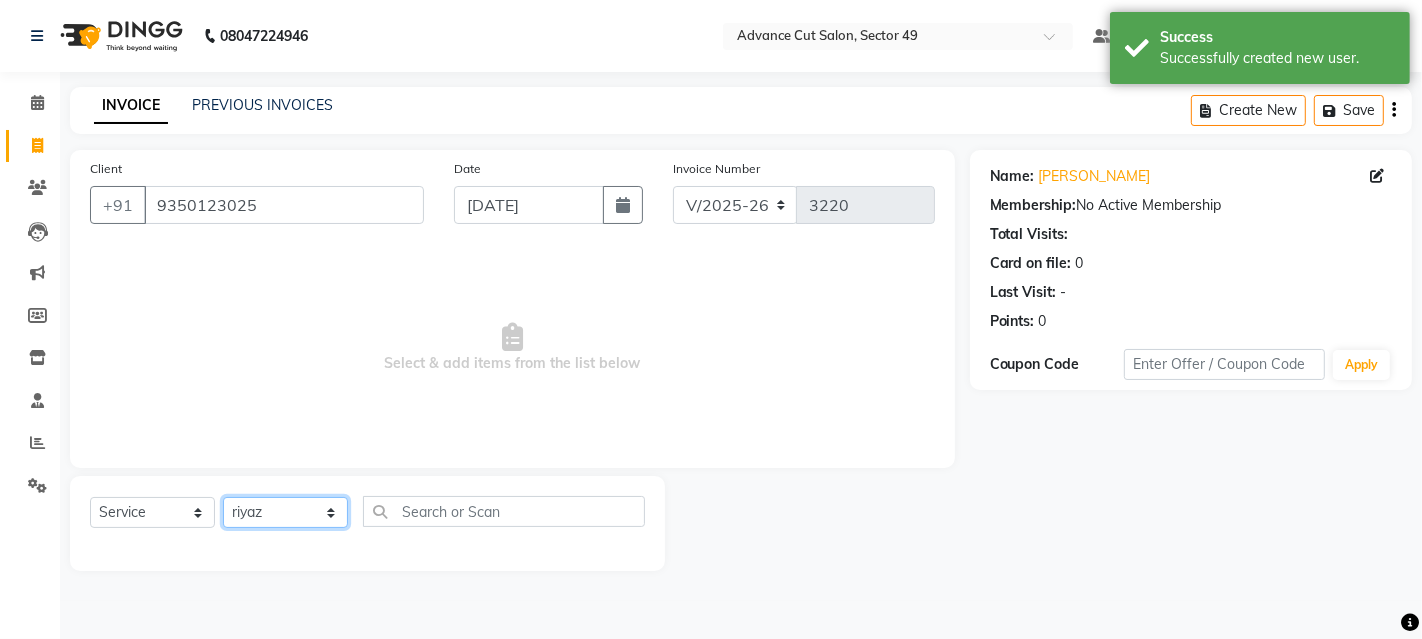 click on "Select Stylist Ayaphy Banty danish ali david Manager product purvi rakhi riyaz sameer sameer Tip vishal" 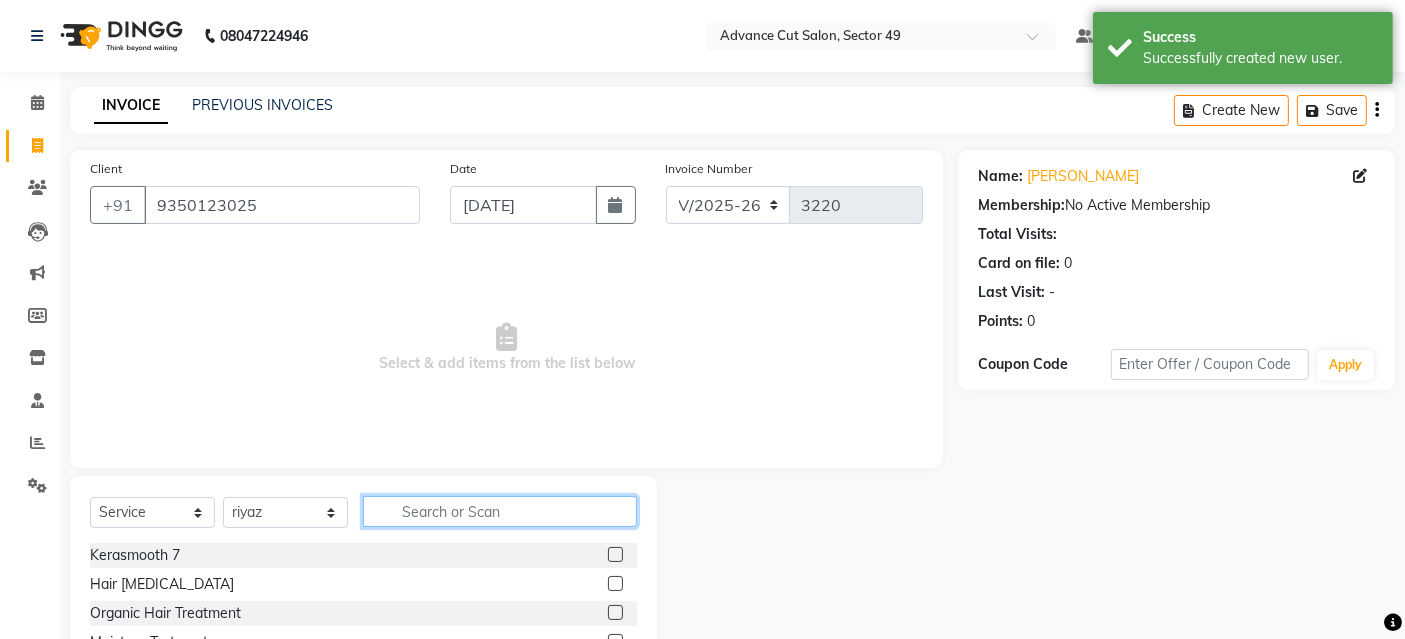 click 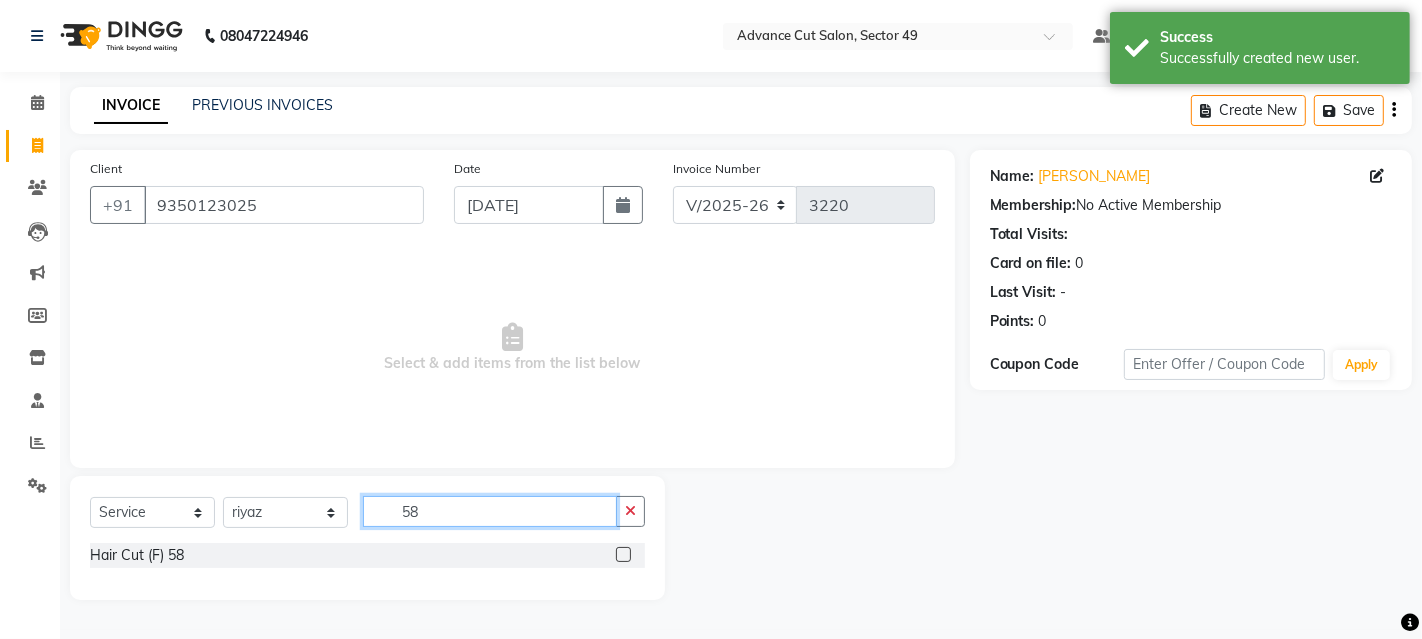 type on "5" 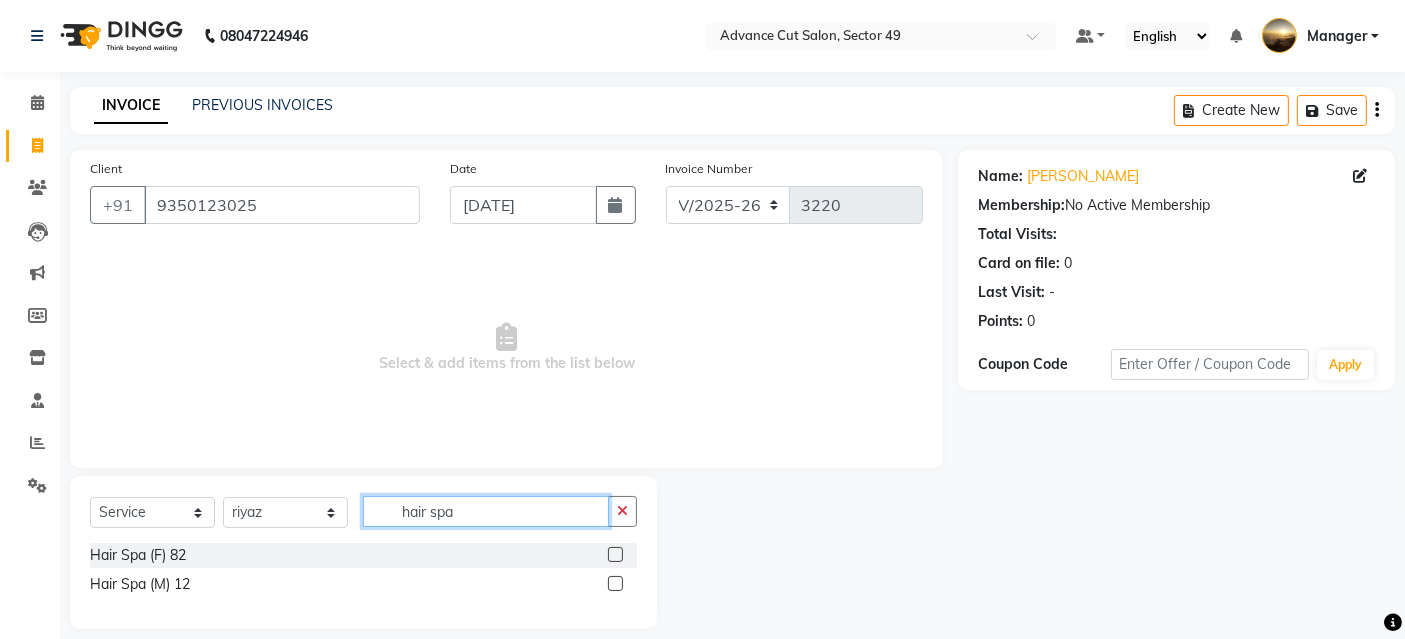 type on "hair spa" 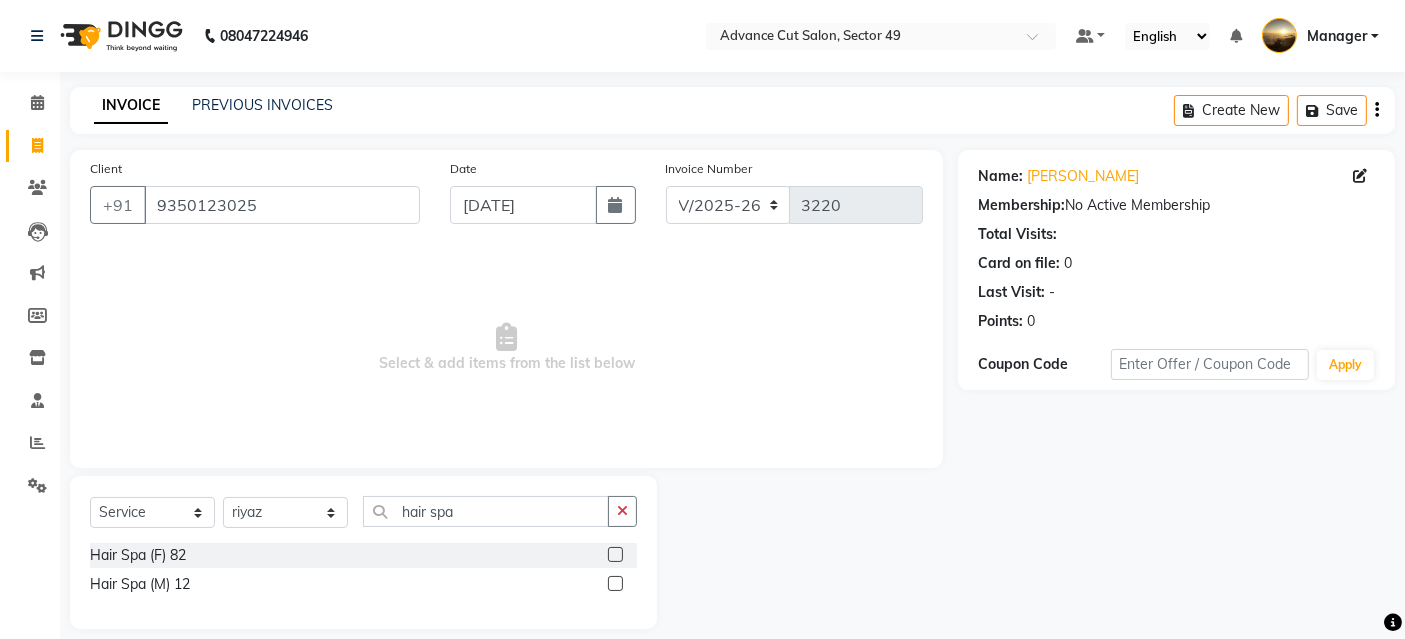 click 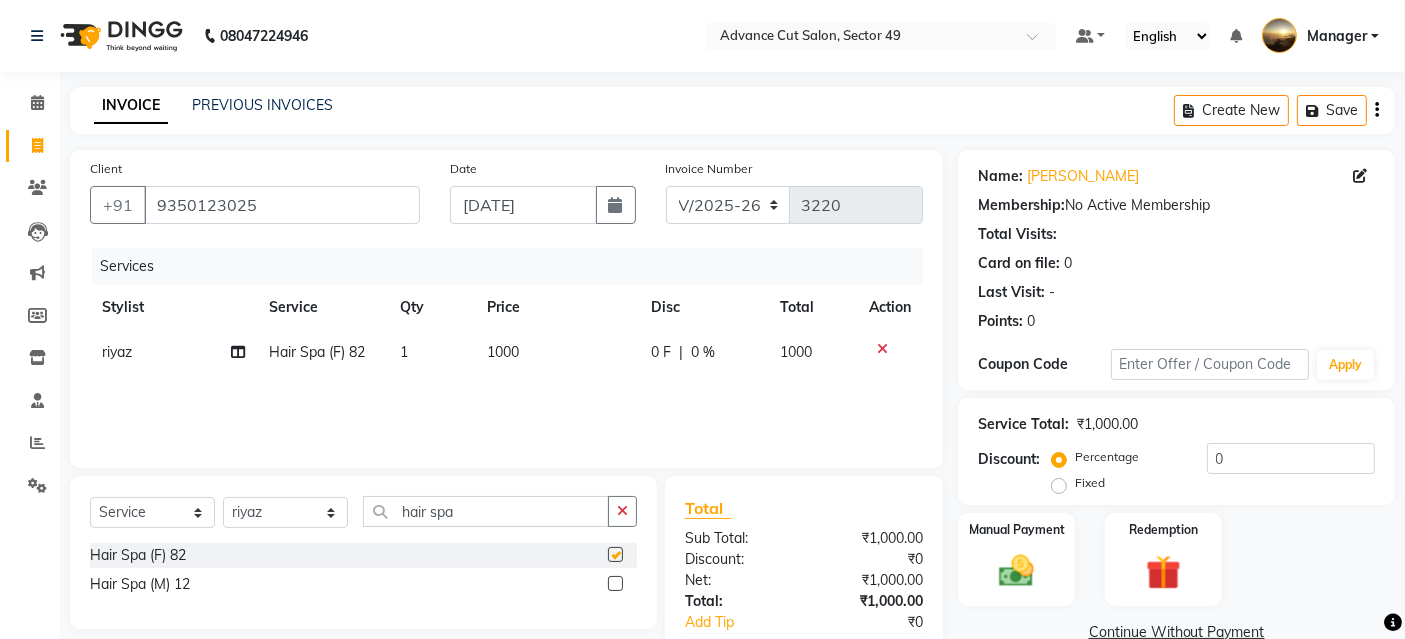 checkbox on "false" 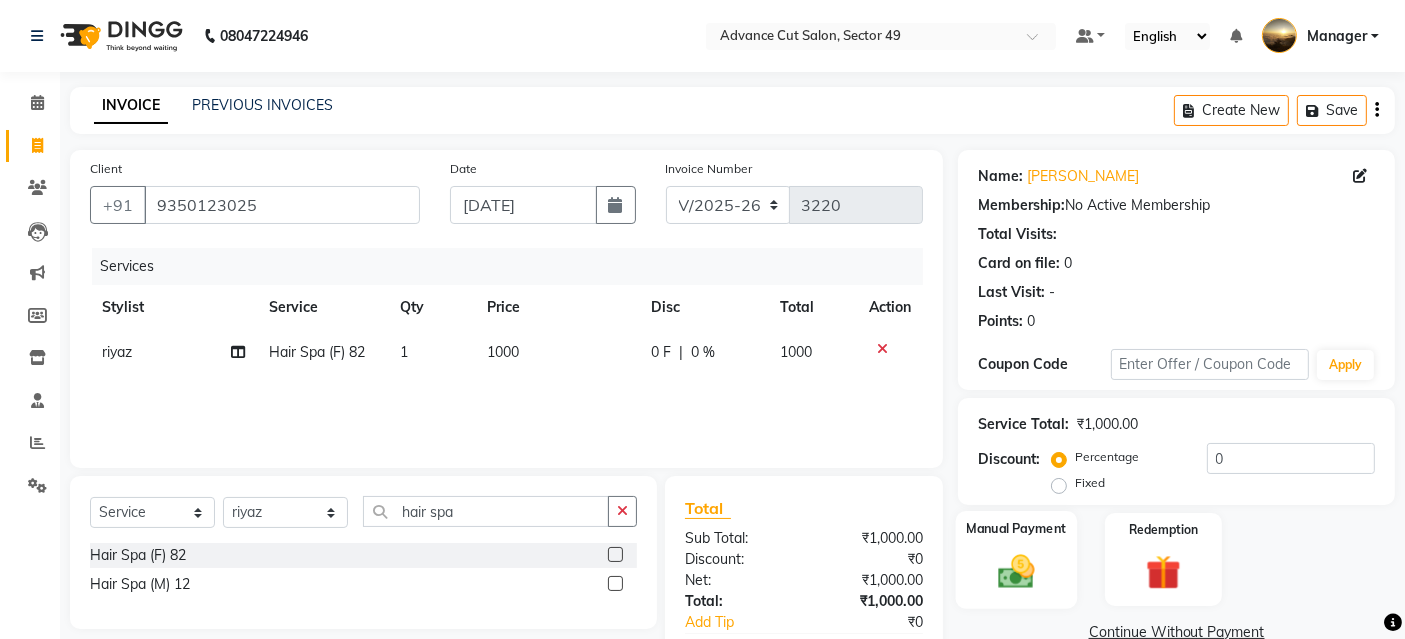 click 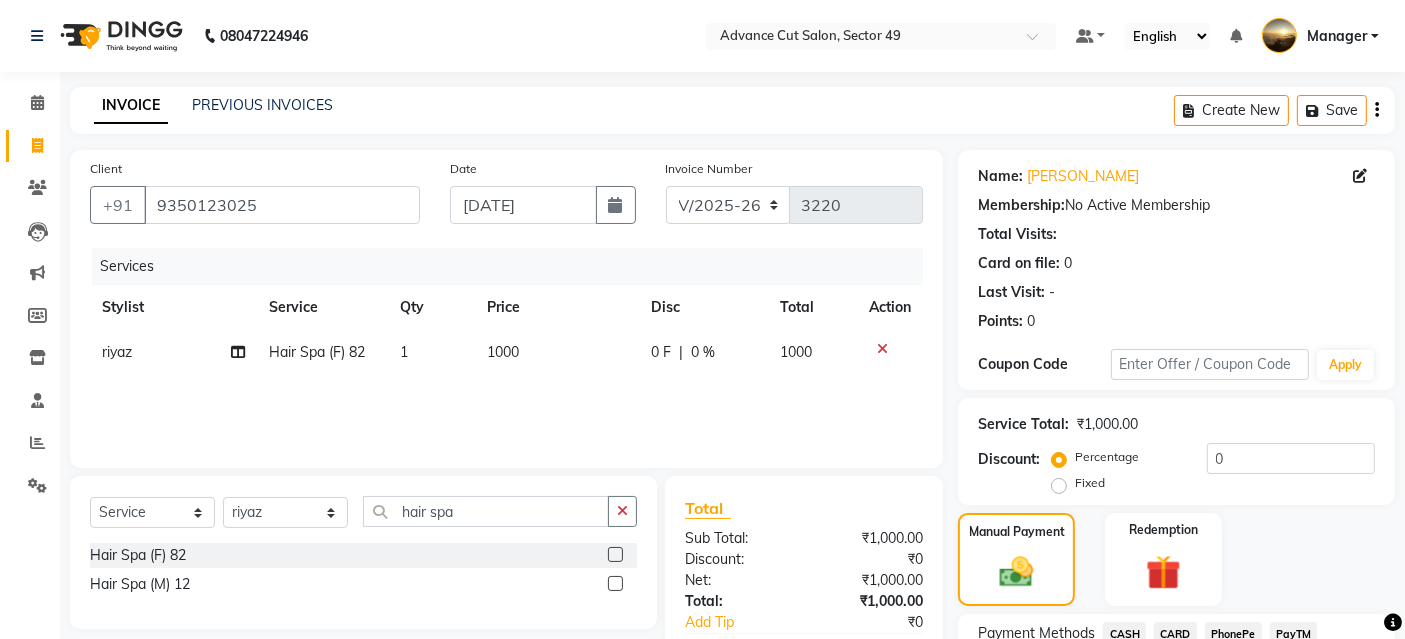 scroll, scrollTop: 165, scrollLeft: 0, axis: vertical 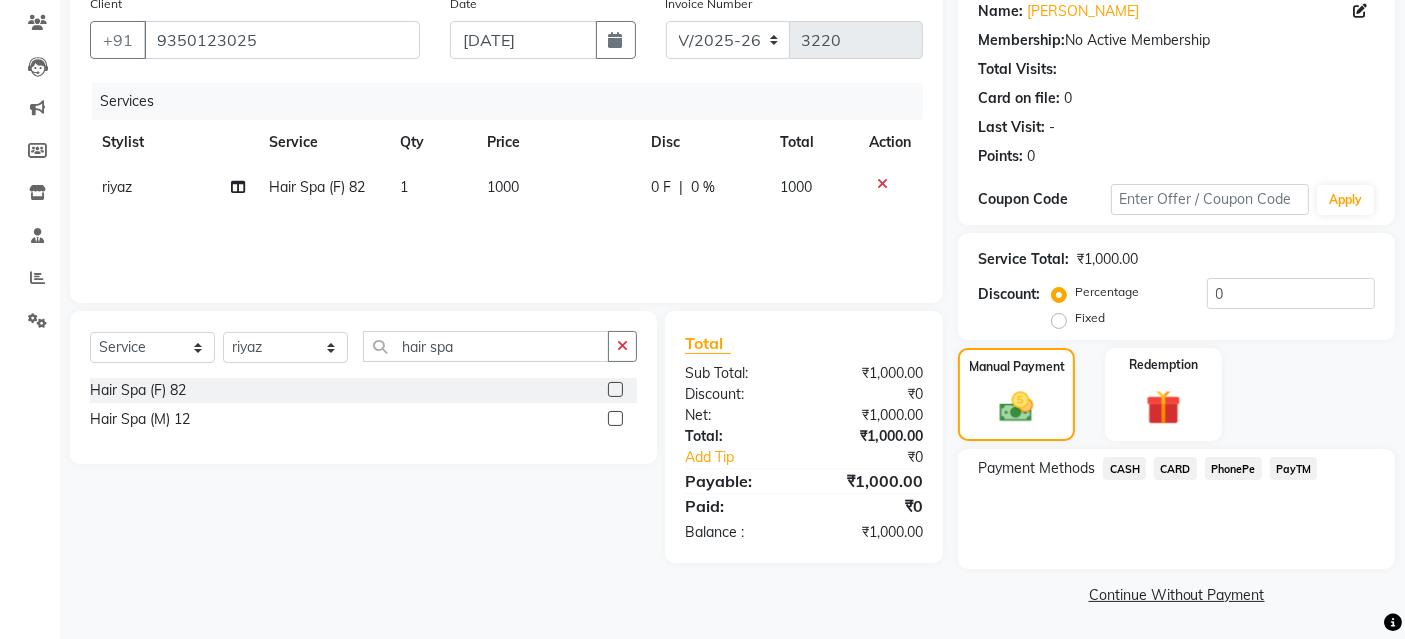click on "PayTM" 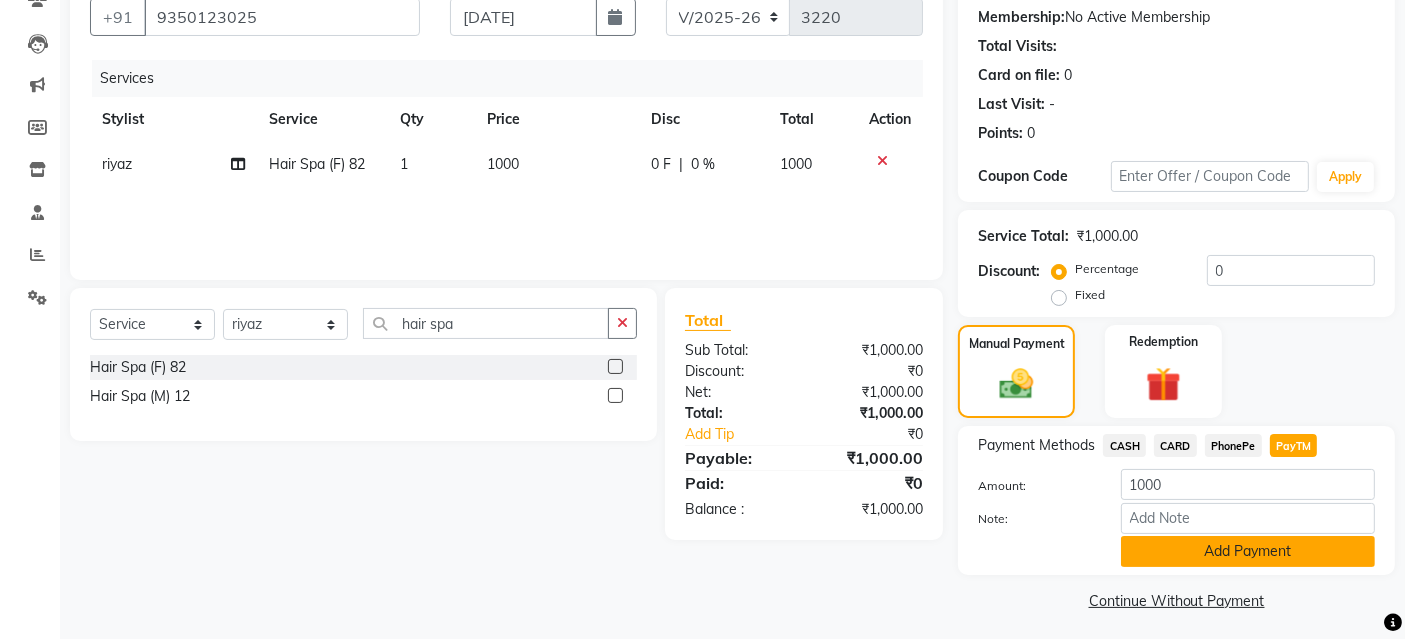 scroll, scrollTop: 194, scrollLeft: 0, axis: vertical 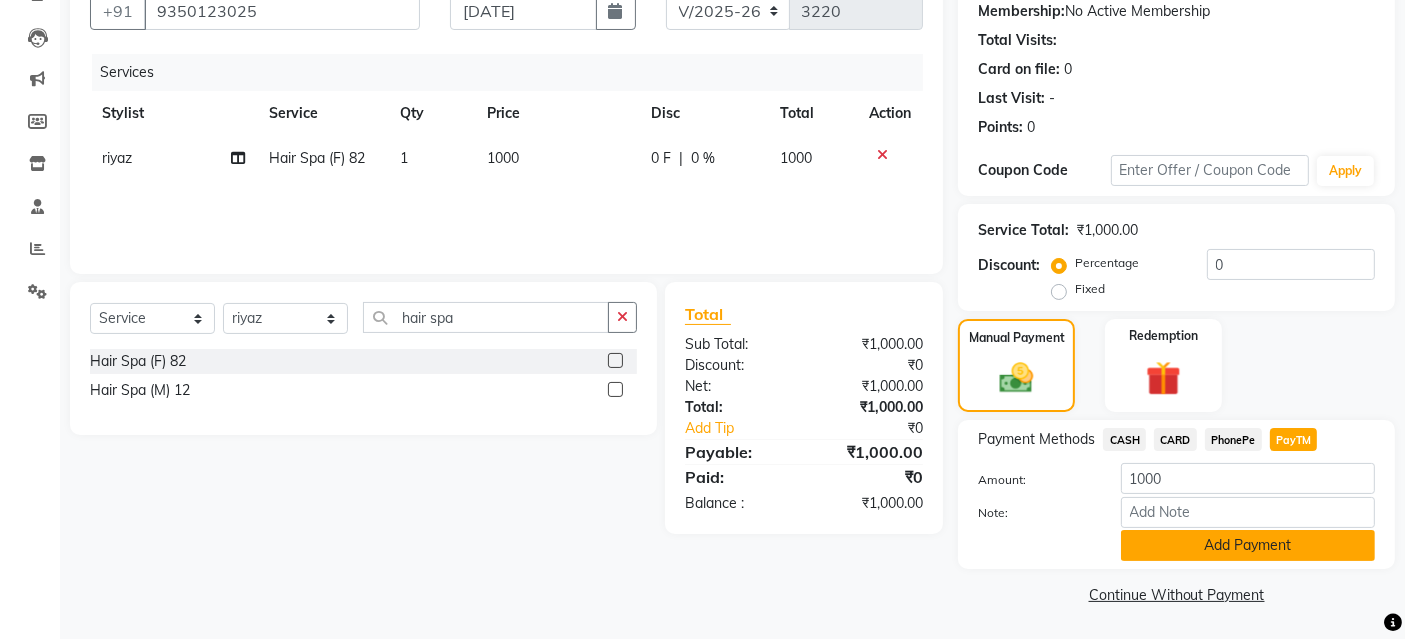 click on "Add Payment" 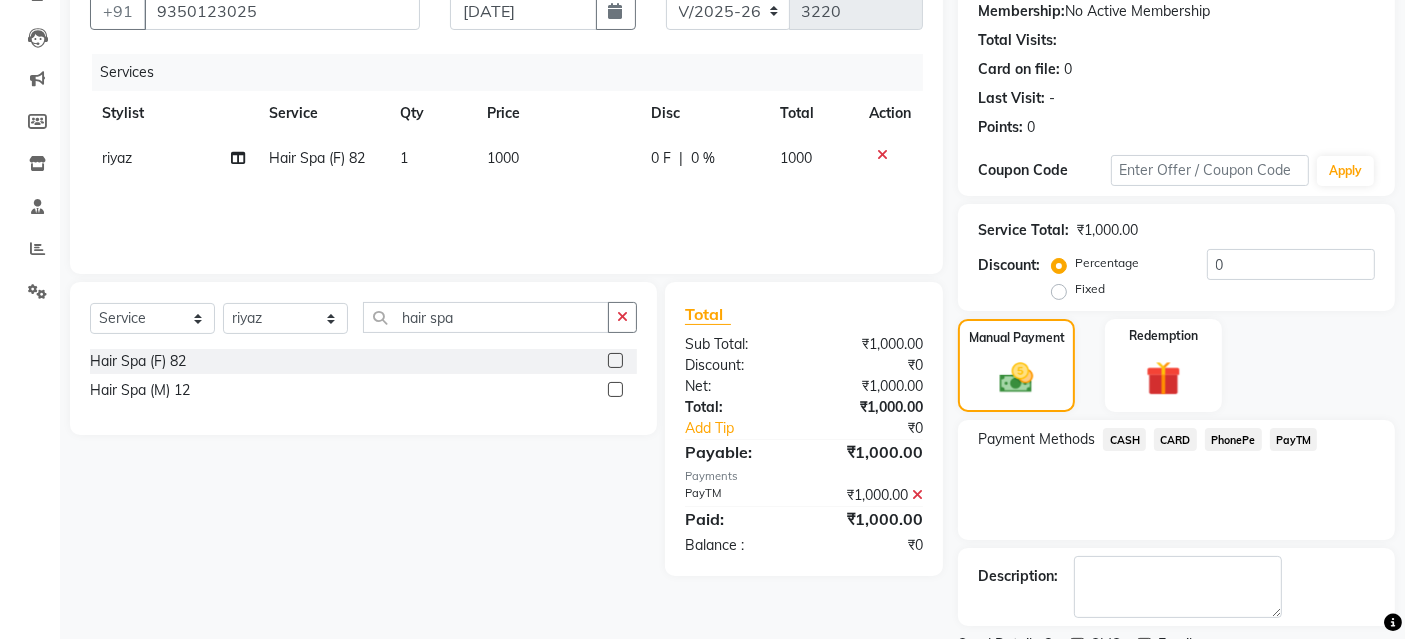 scroll, scrollTop: 277, scrollLeft: 0, axis: vertical 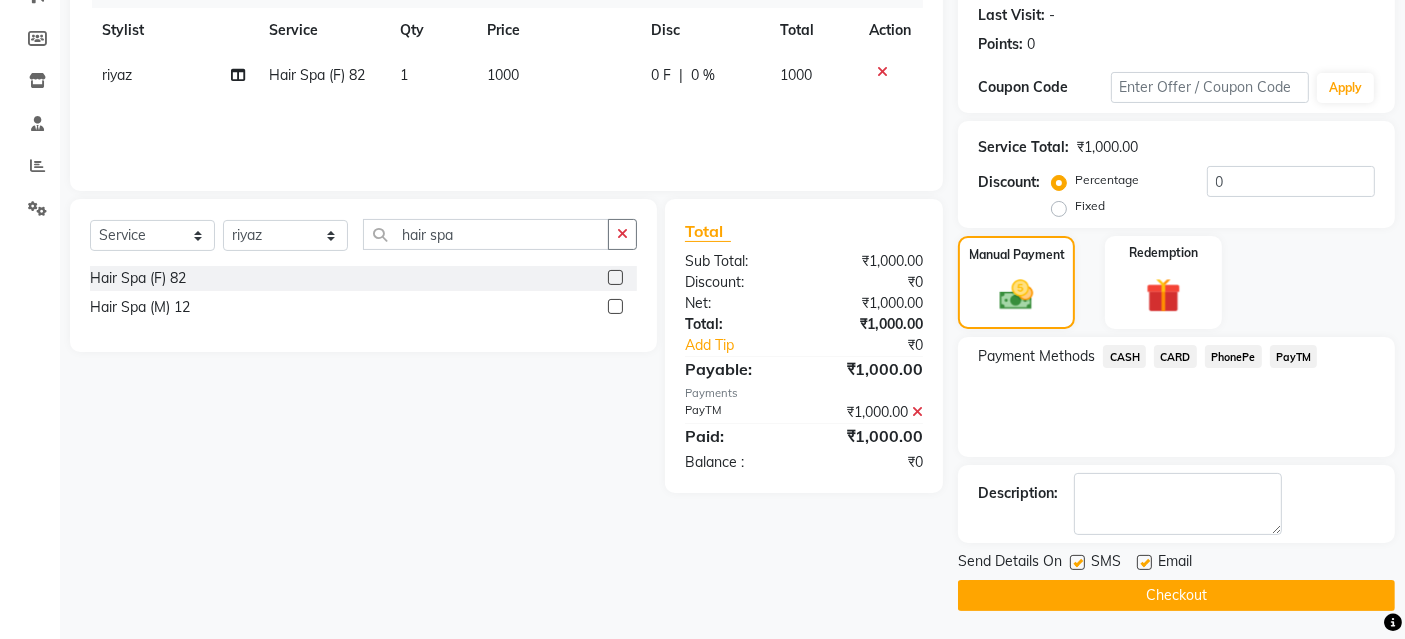 click 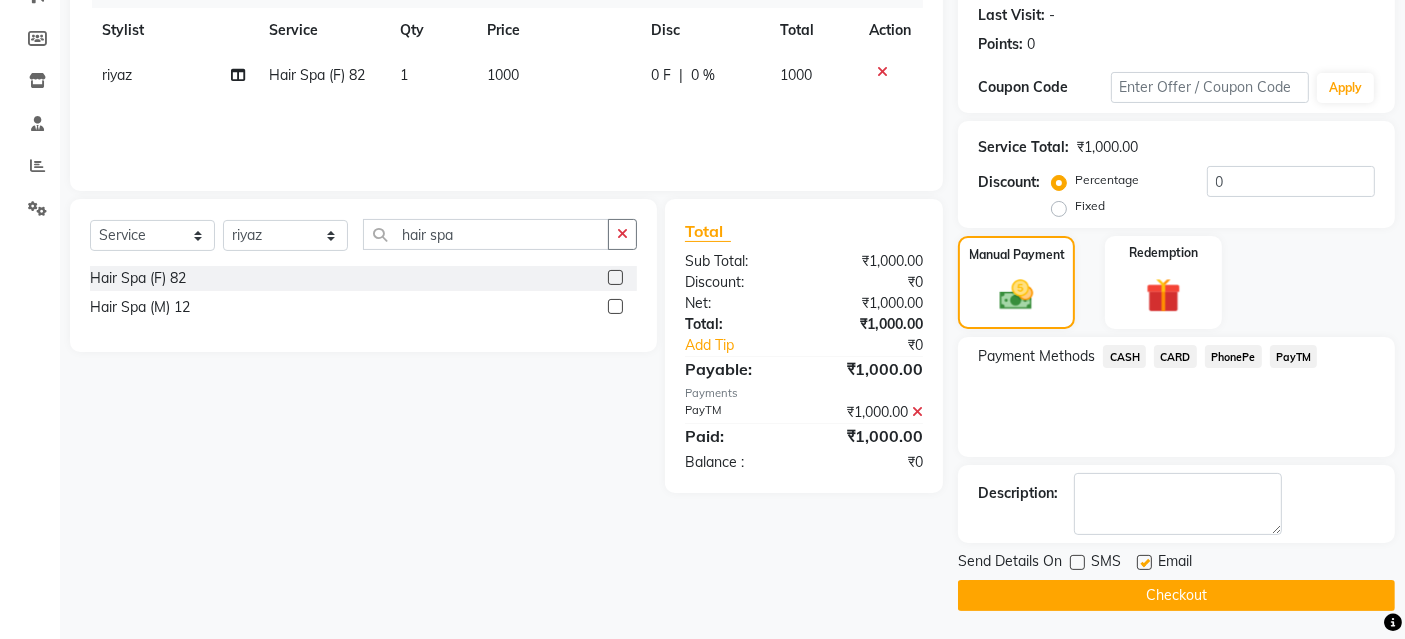 click 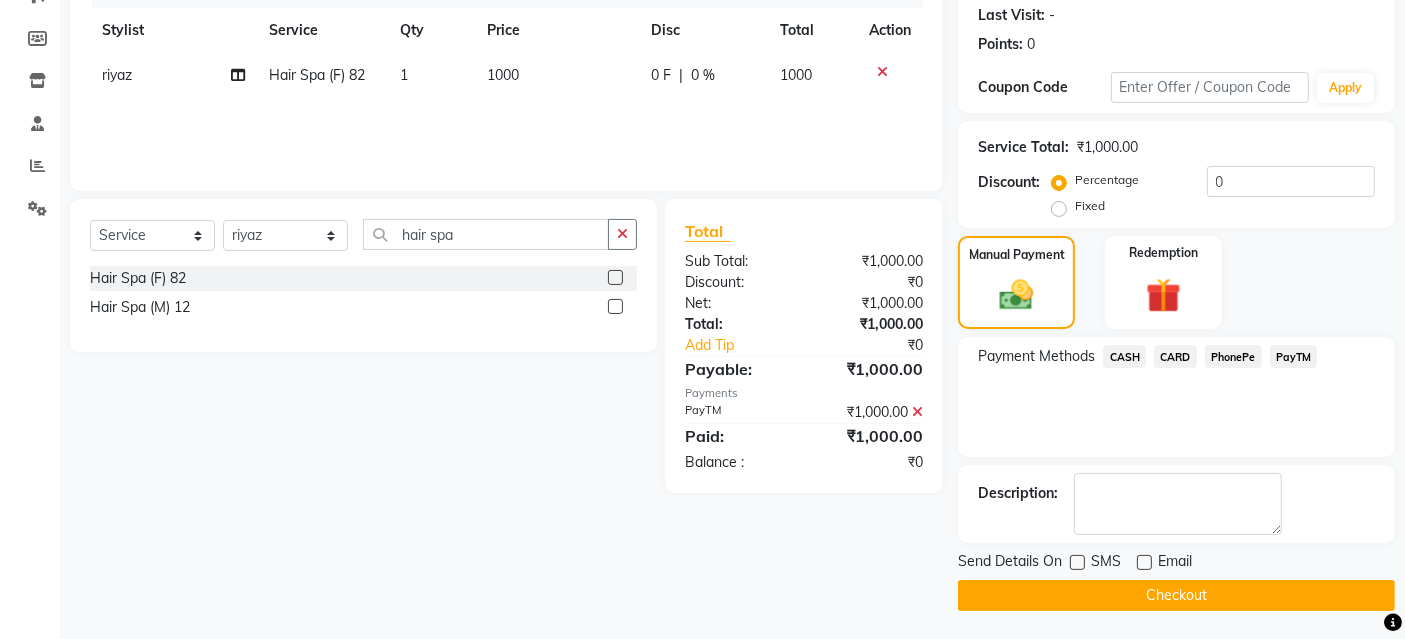 click on "Checkout" 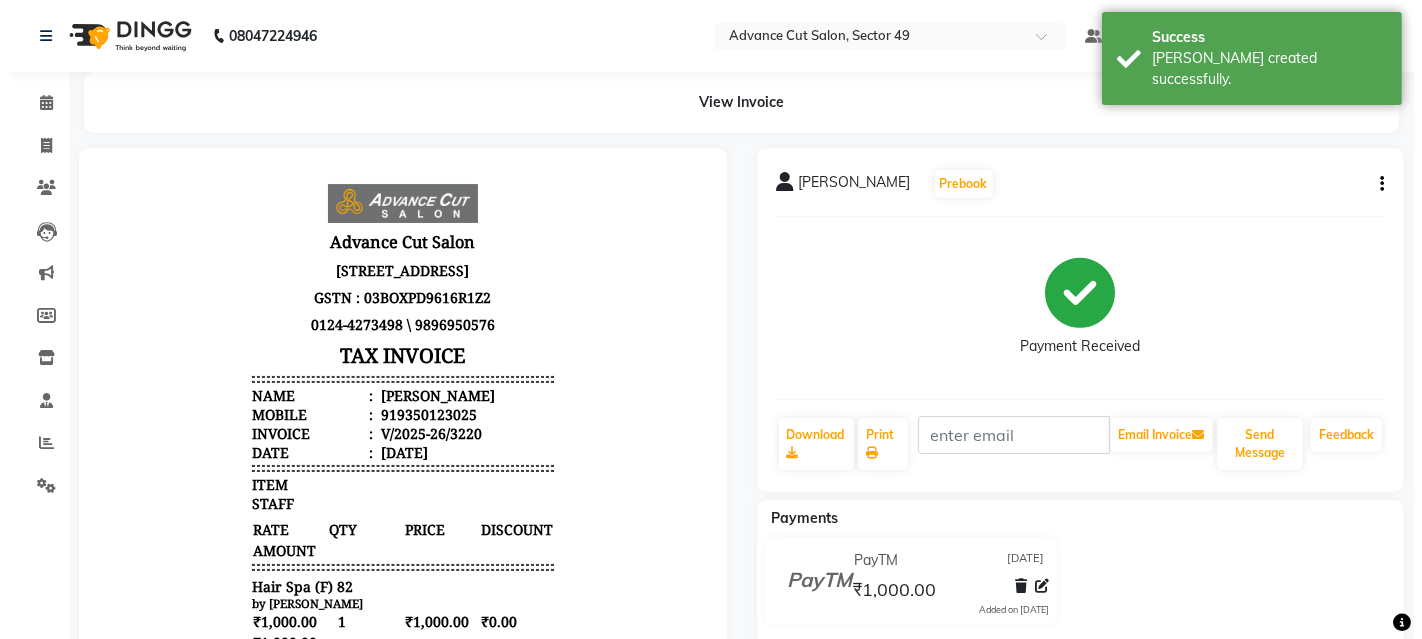 scroll, scrollTop: 0, scrollLeft: 0, axis: both 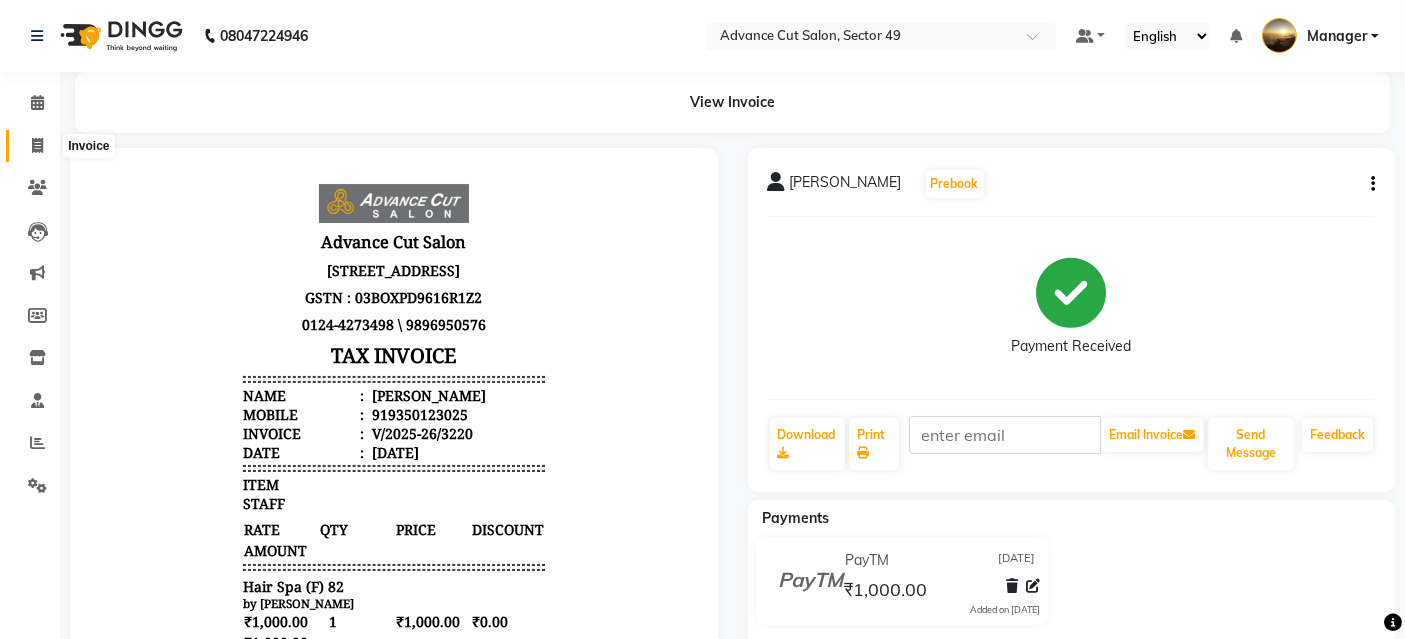 click 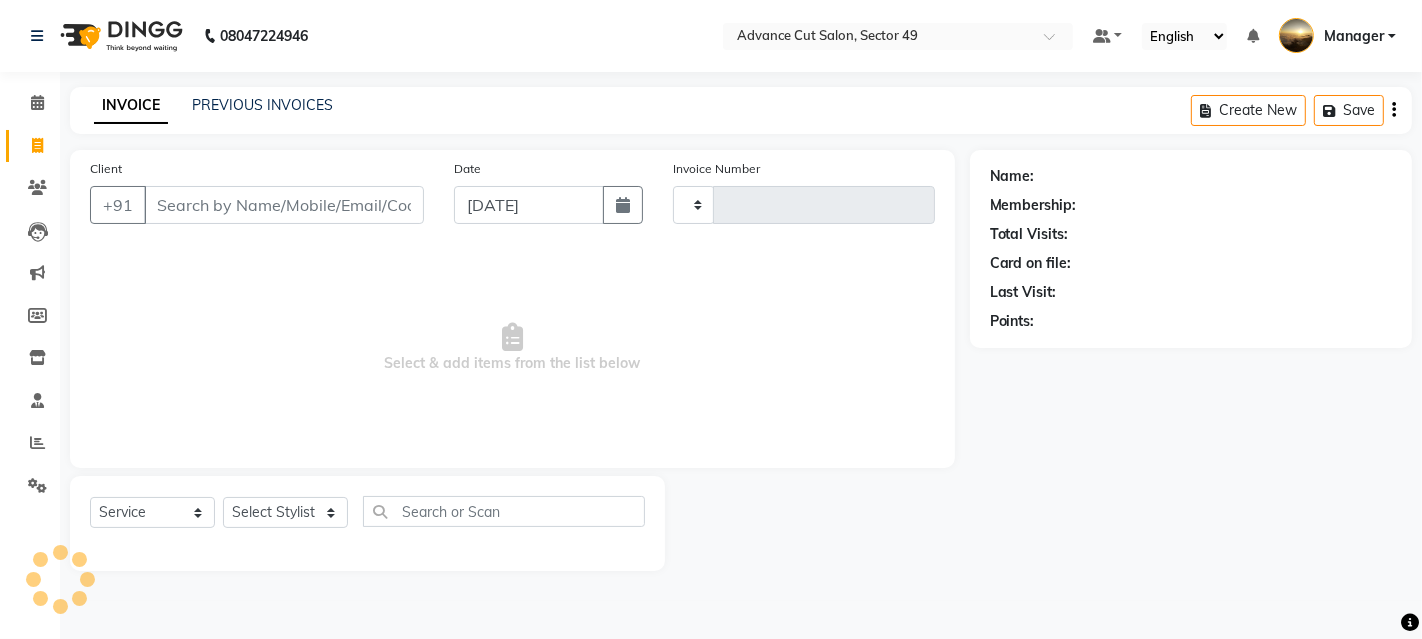 type on "3221" 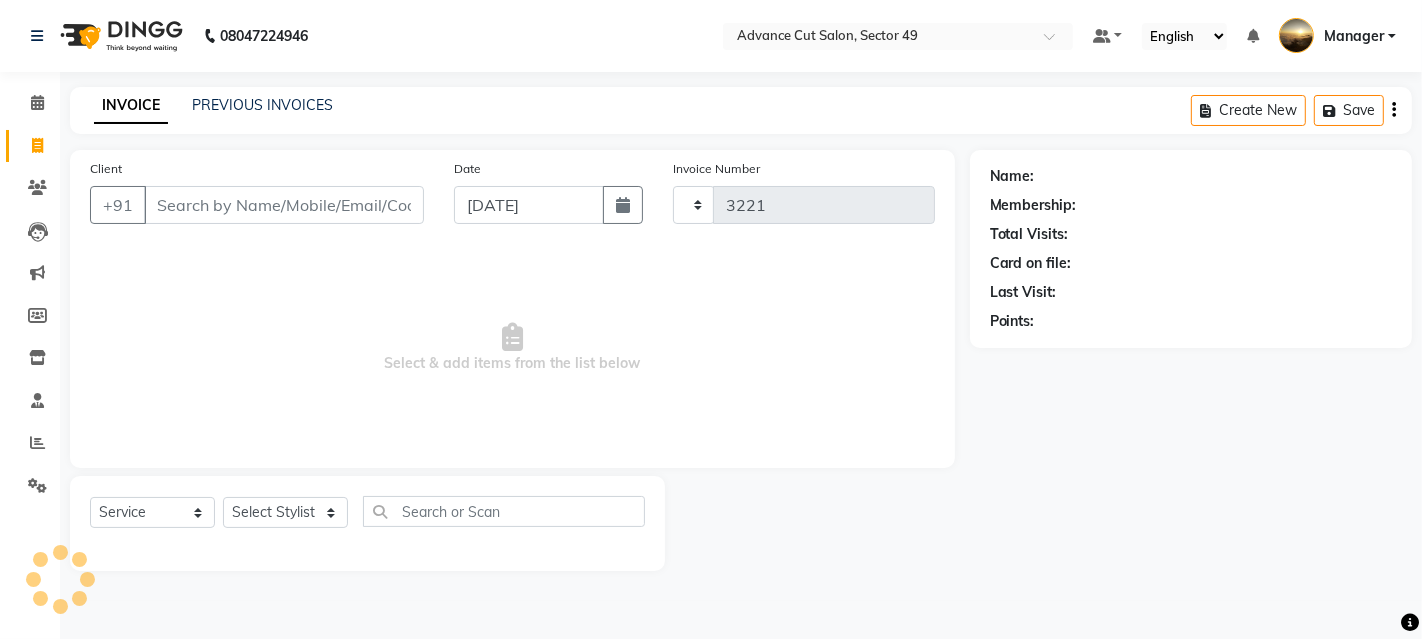 select on "4616" 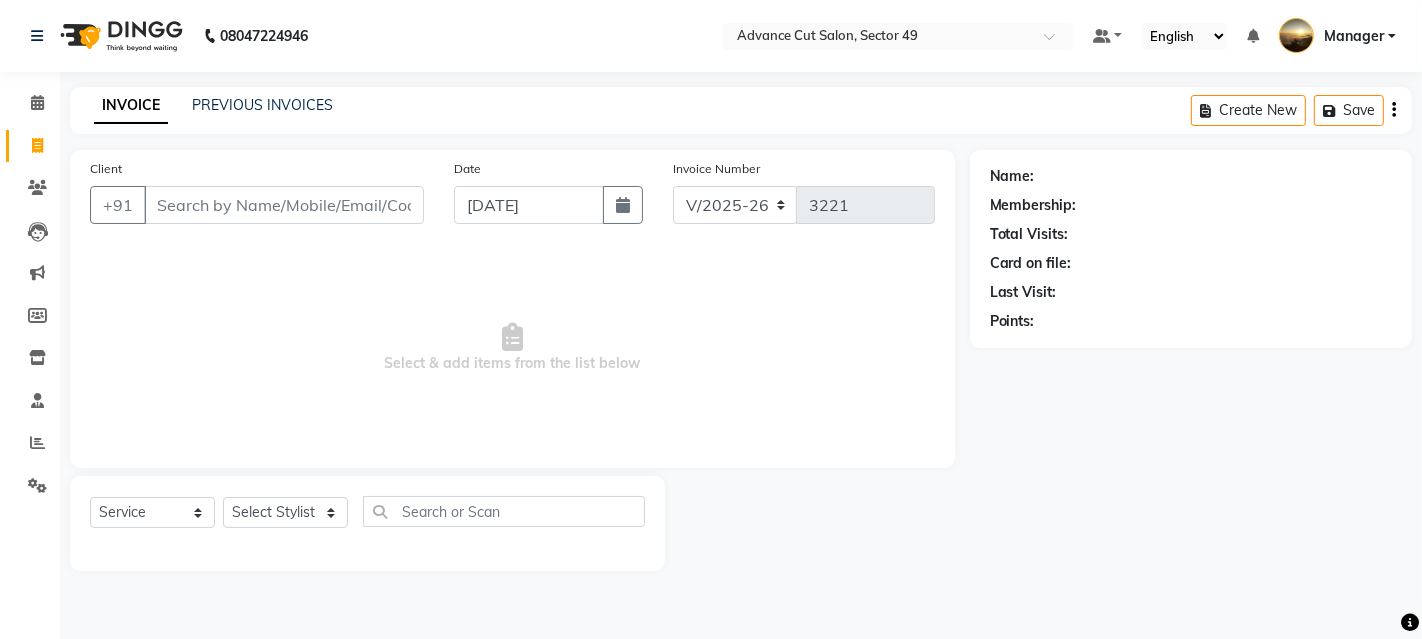 click on "Client" at bounding box center (284, 205) 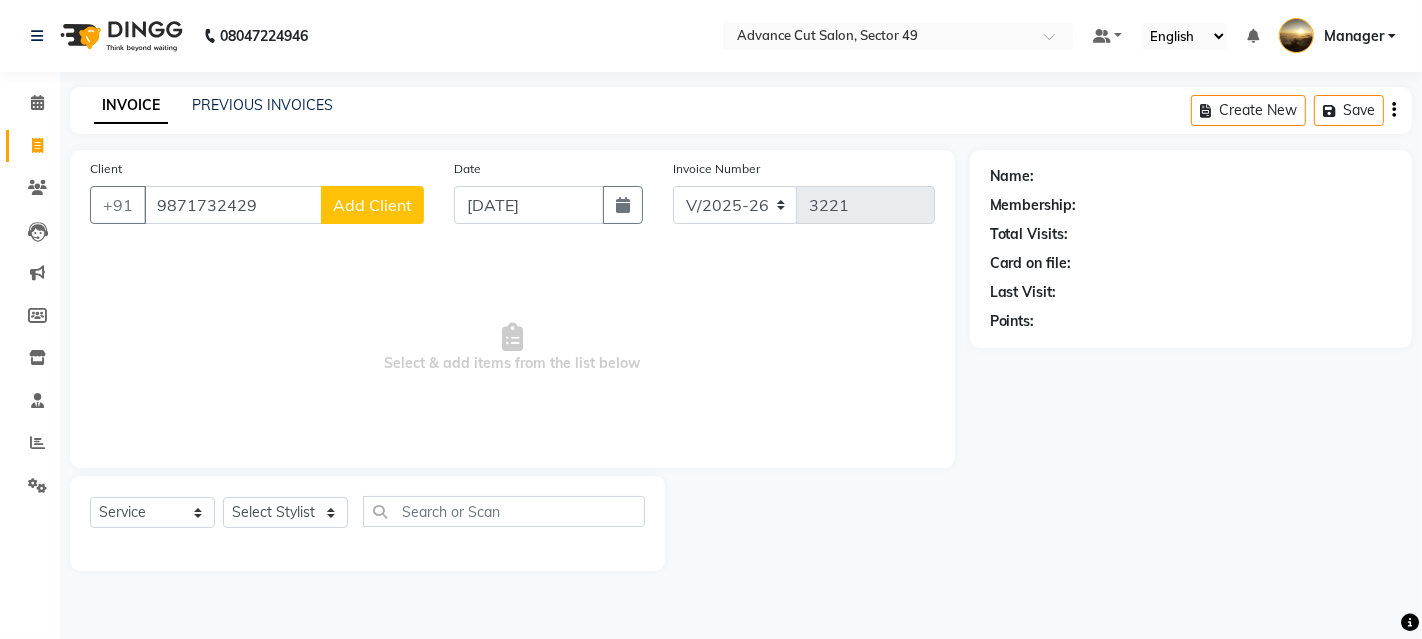 type on "9871732429" 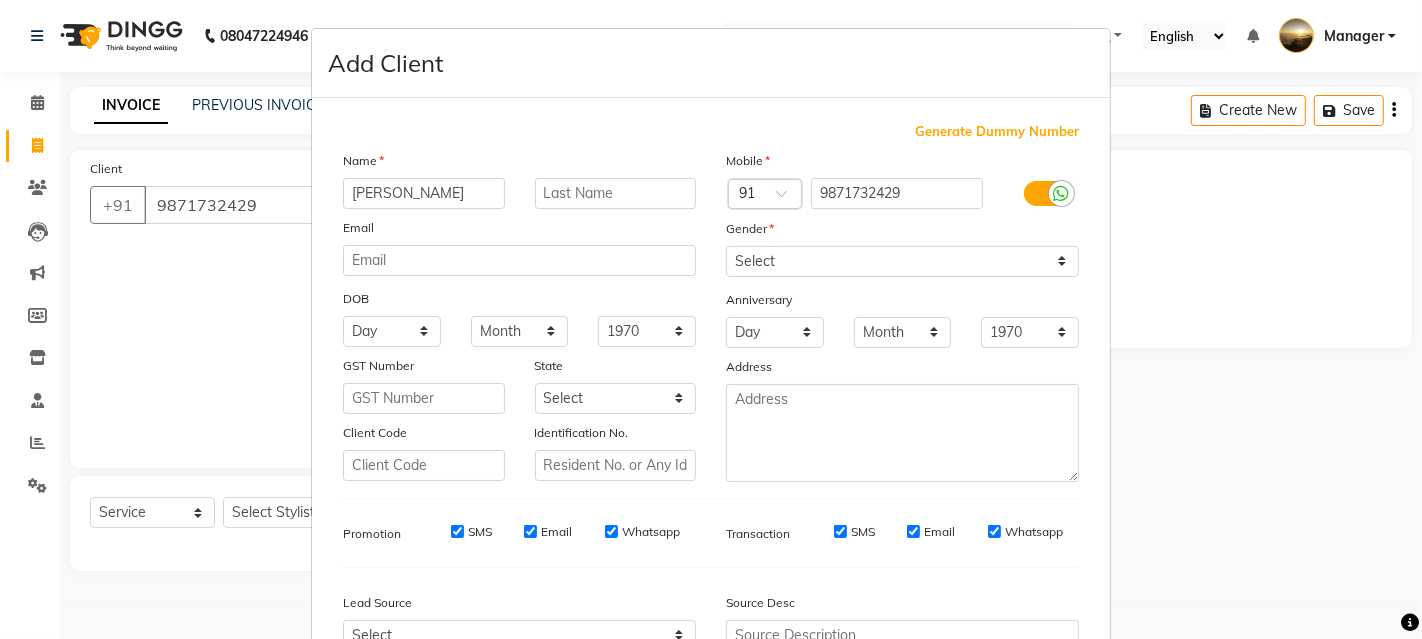 type on "[PERSON_NAME]" 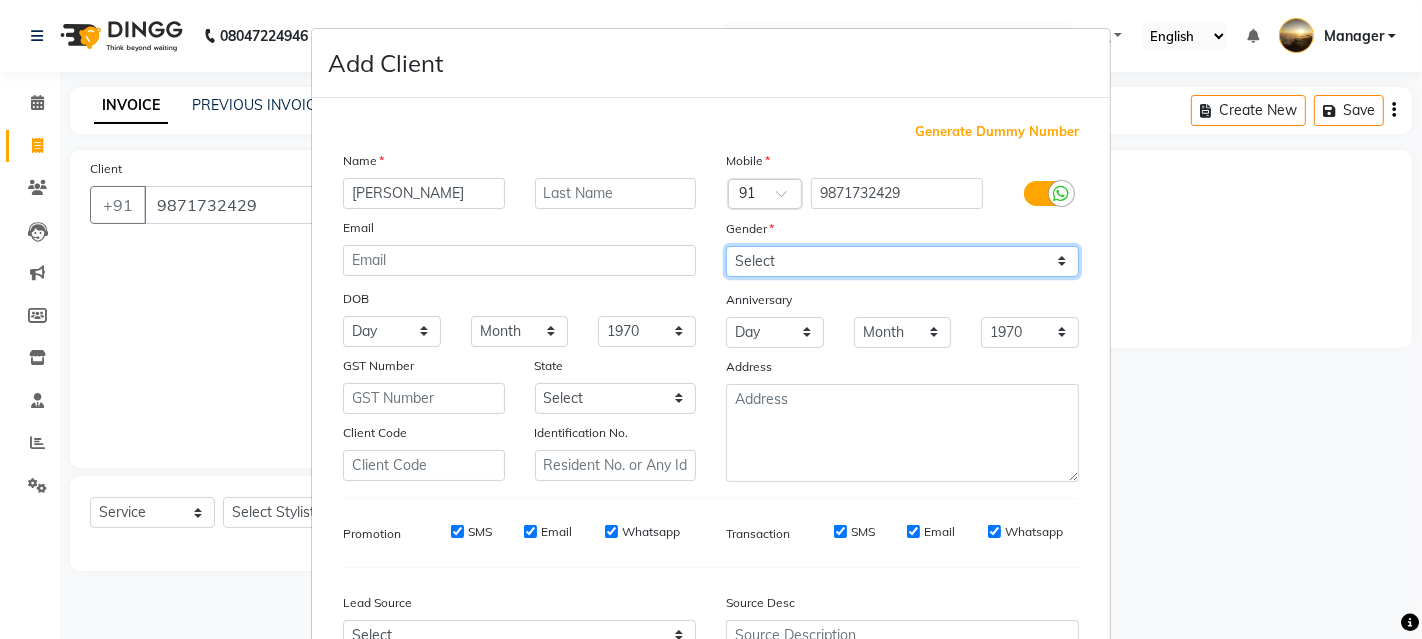 click on "Select Male Female Other Prefer Not To Say" at bounding box center (902, 261) 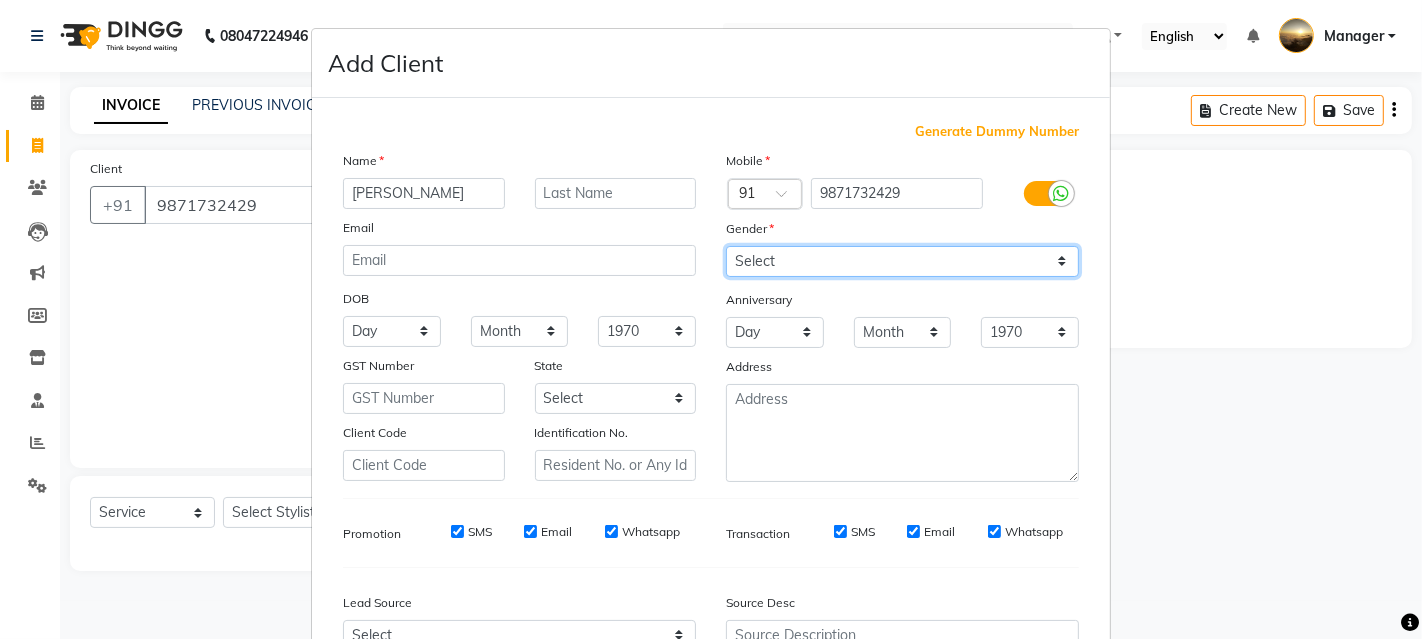 select on "male" 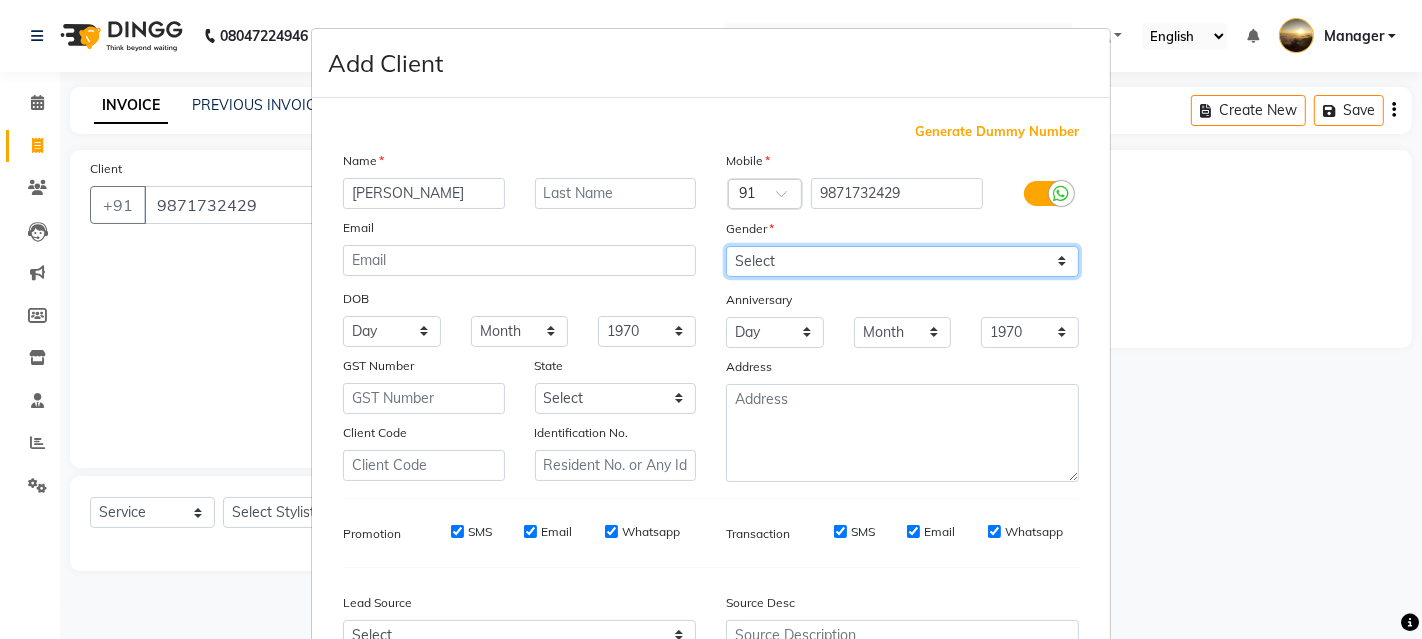 click on "Select Male Female Other Prefer Not To Say" at bounding box center (902, 261) 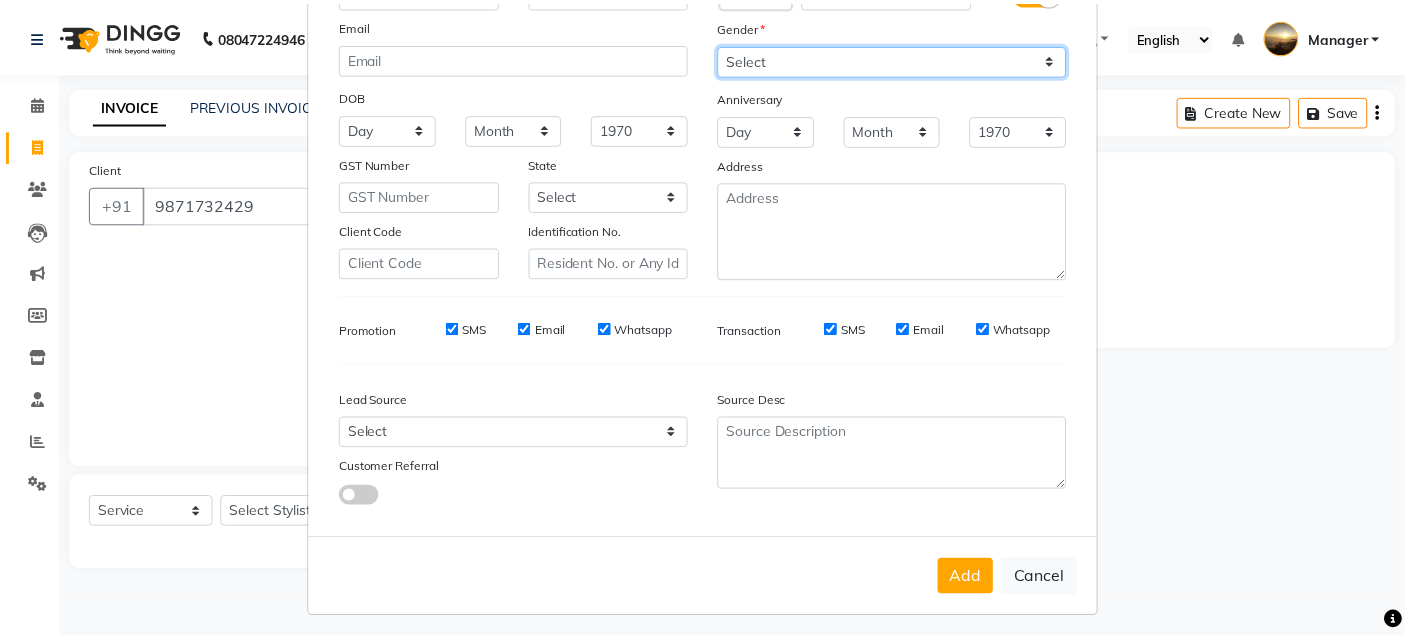 scroll, scrollTop: 208, scrollLeft: 0, axis: vertical 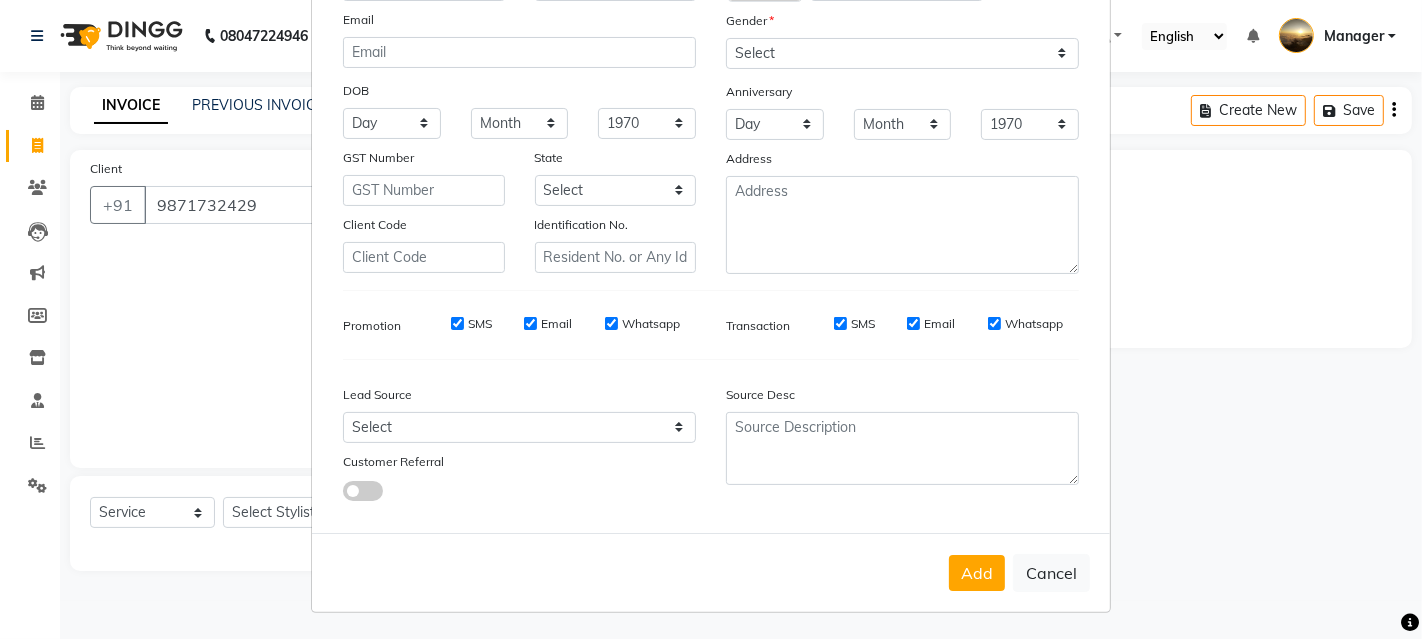 click on "Add" at bounding box center [977, 573] 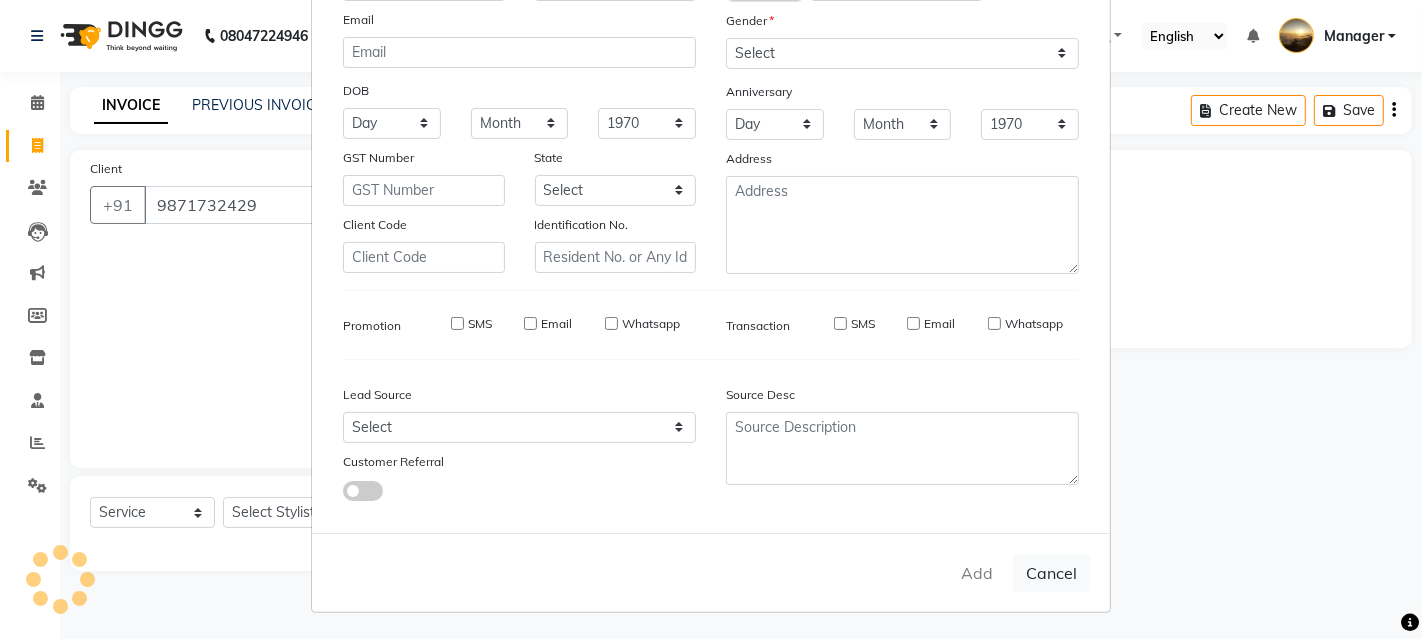 type 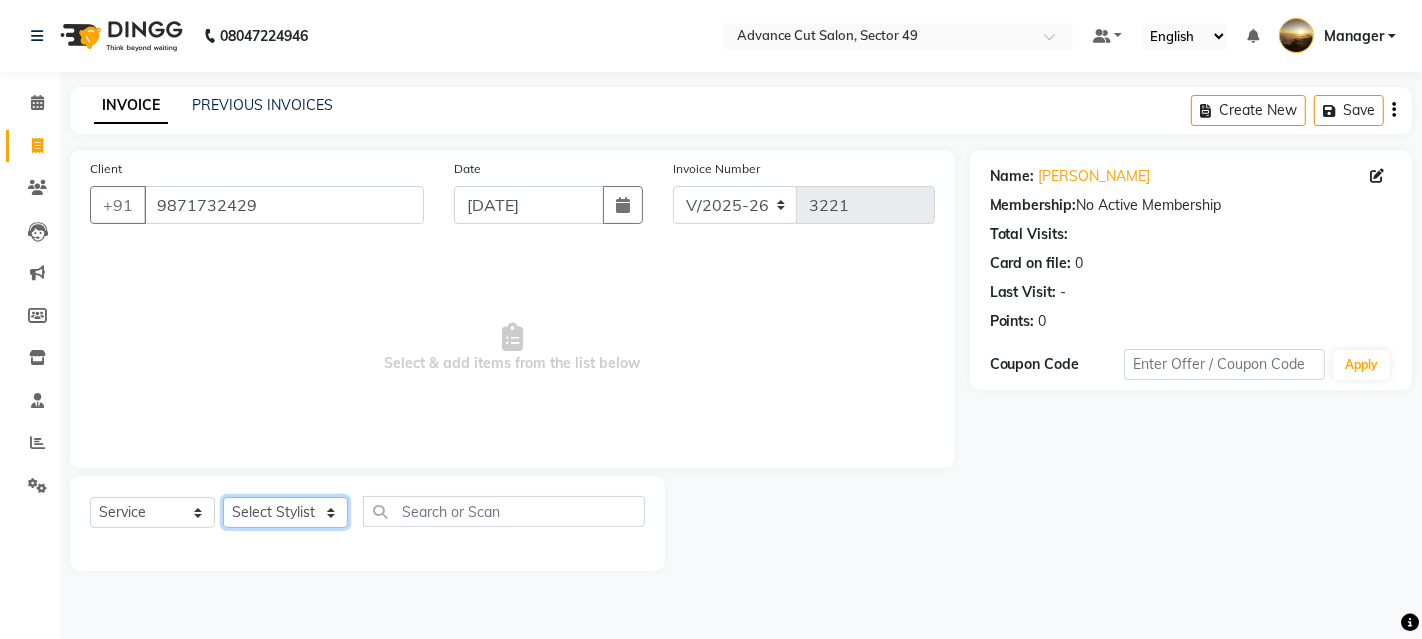 click on "Select Stylist Ayaphy Banty danish ali david Manager product purvi rakhi riyaz sameer sameer Tip vishal" 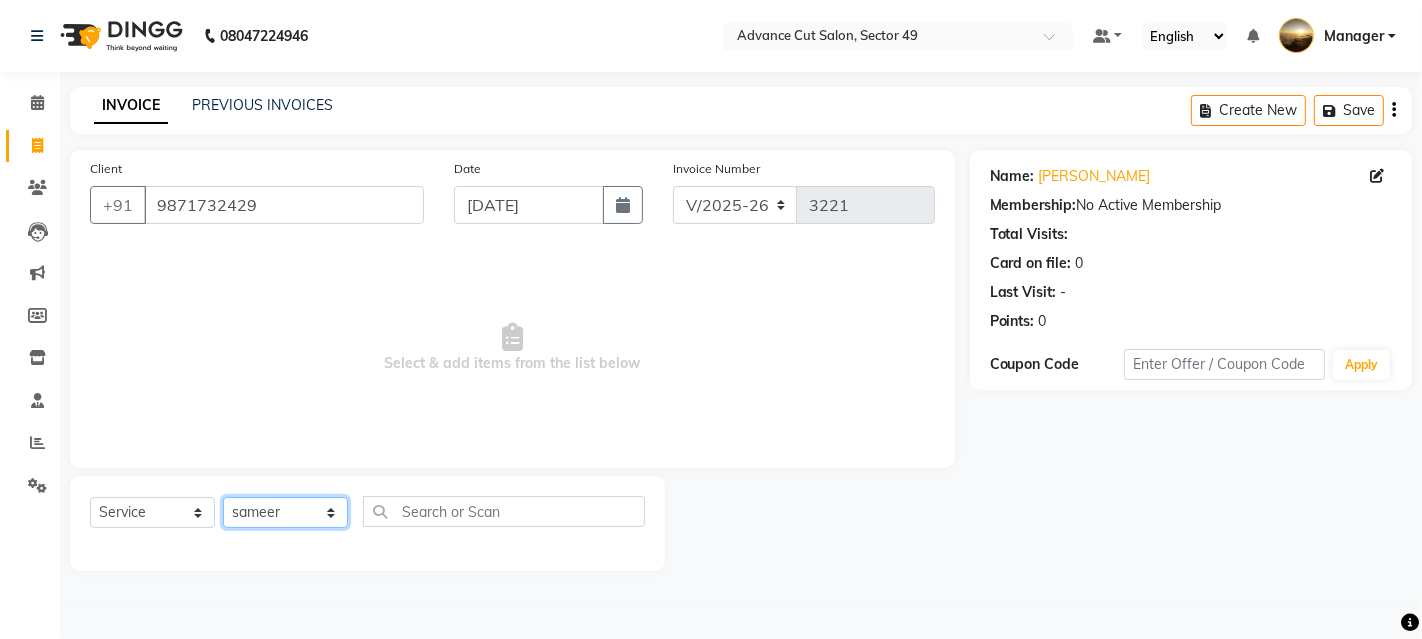 click on "Select Stylist Ayaphy Banty danish ali david Manager product purvi rakhi riyaz sameer sameer Tip vishal" 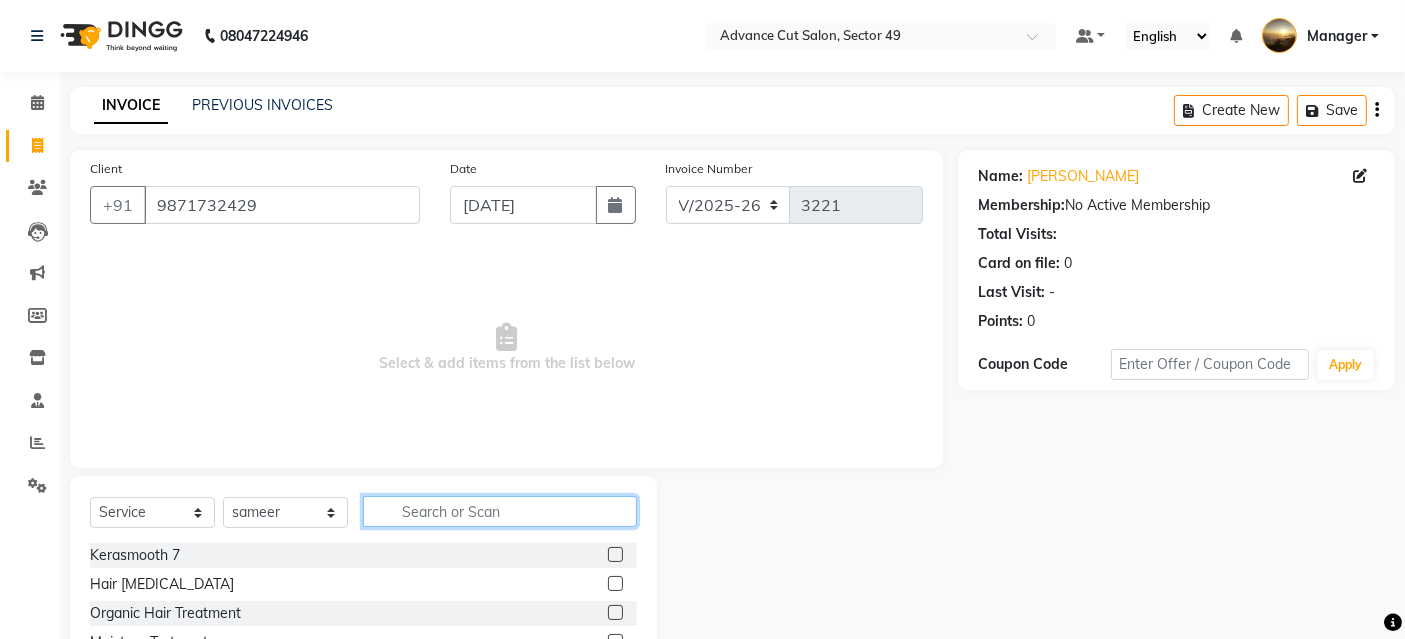 click 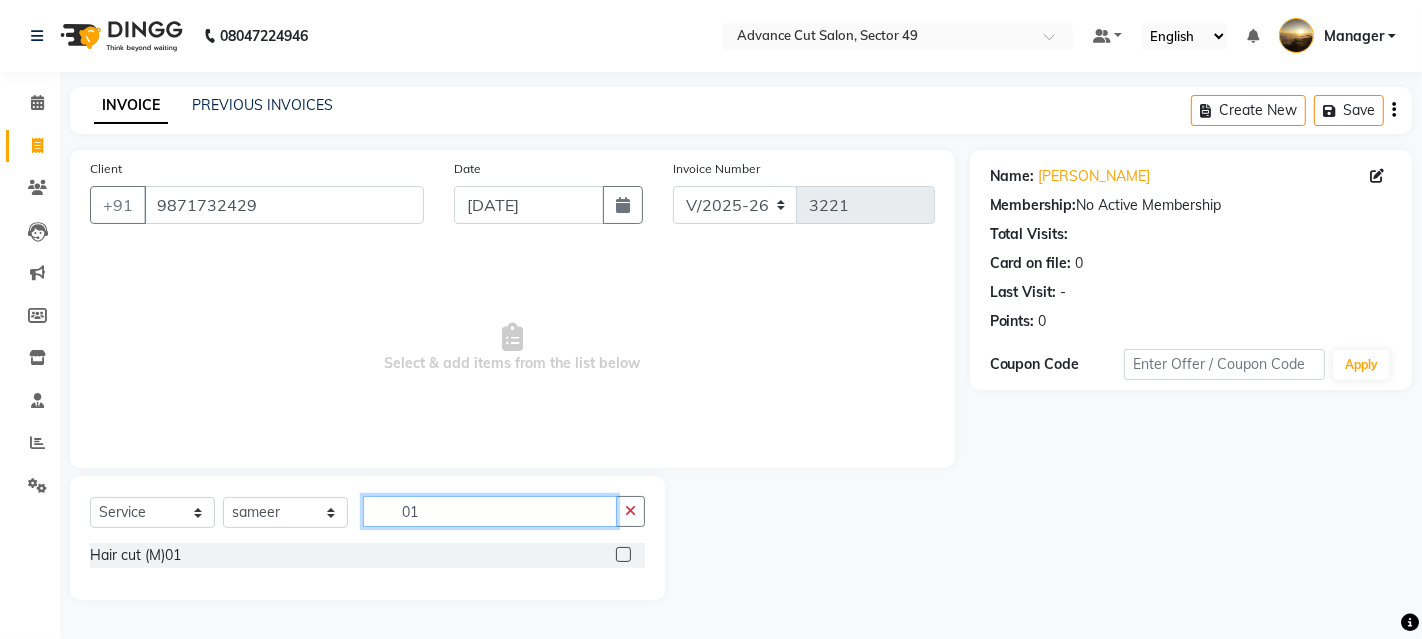 type on "01" 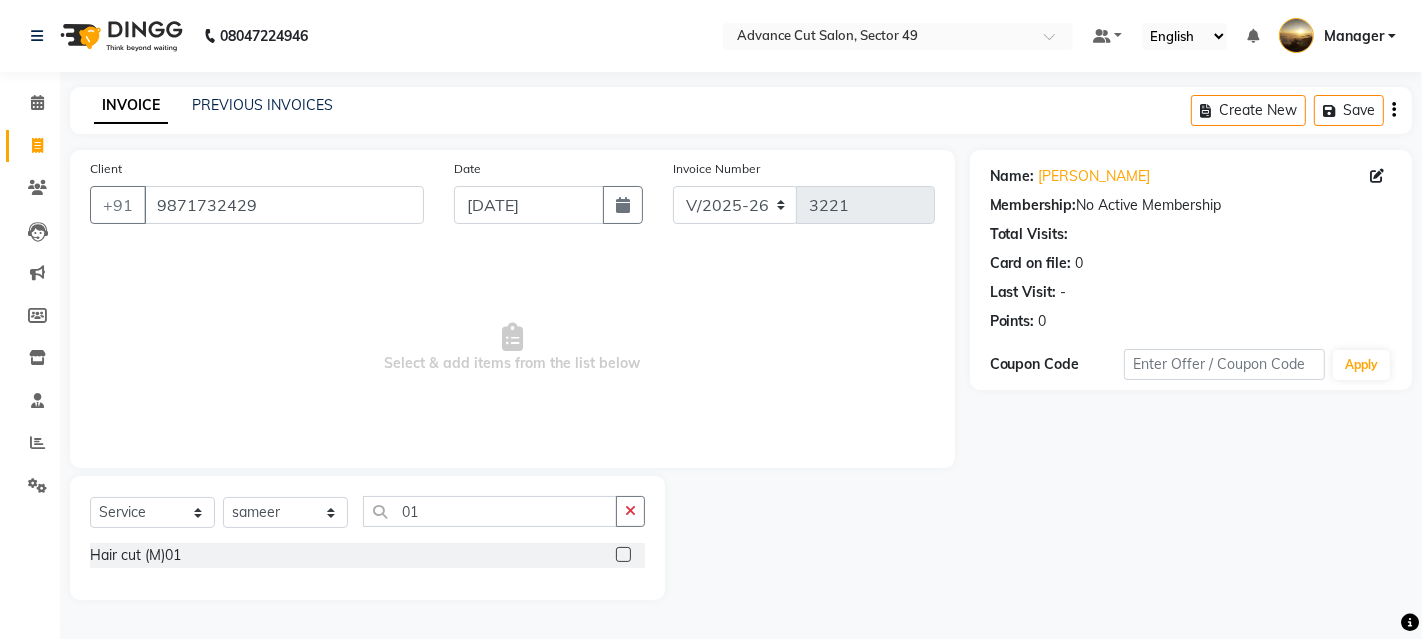 click 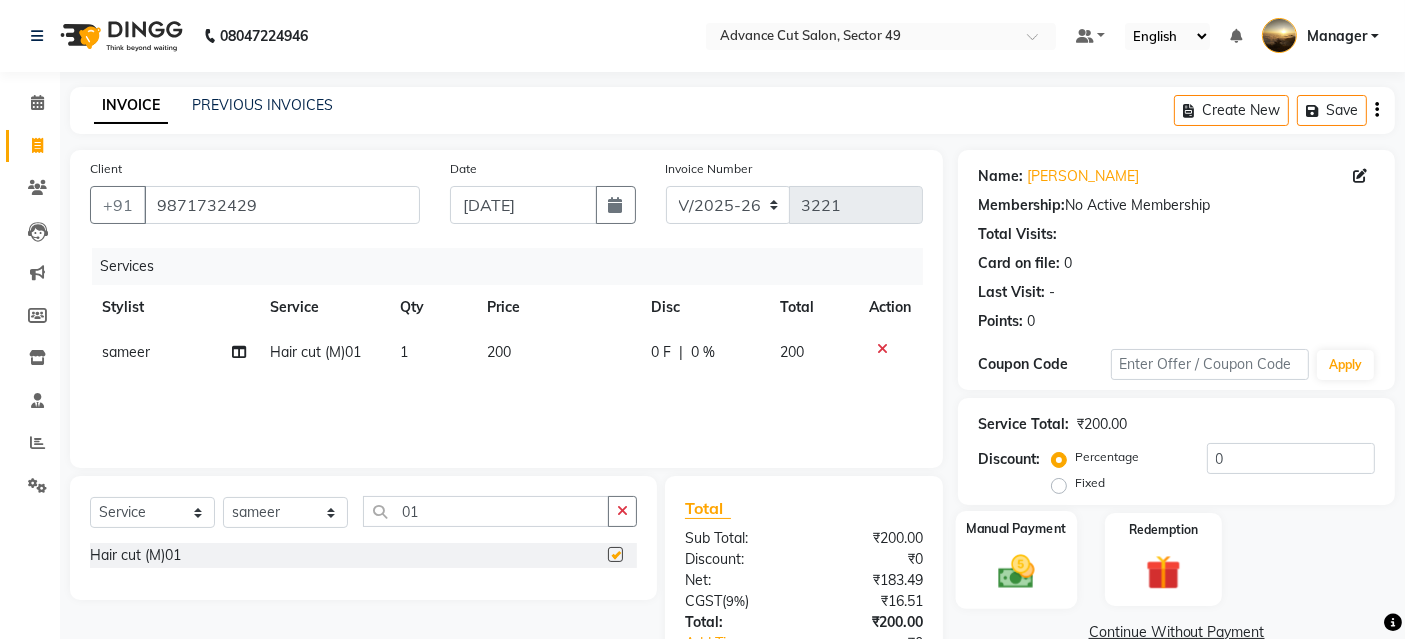 checkbox on "false" 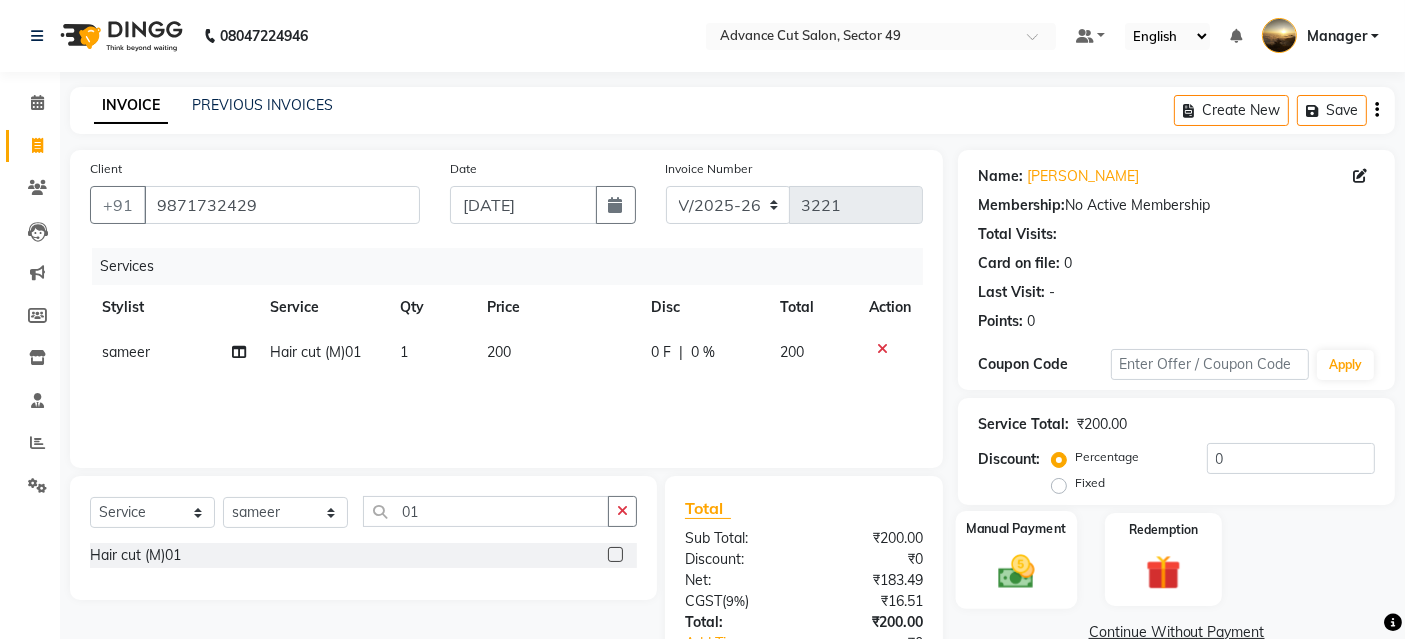 click on "Manual Payment" 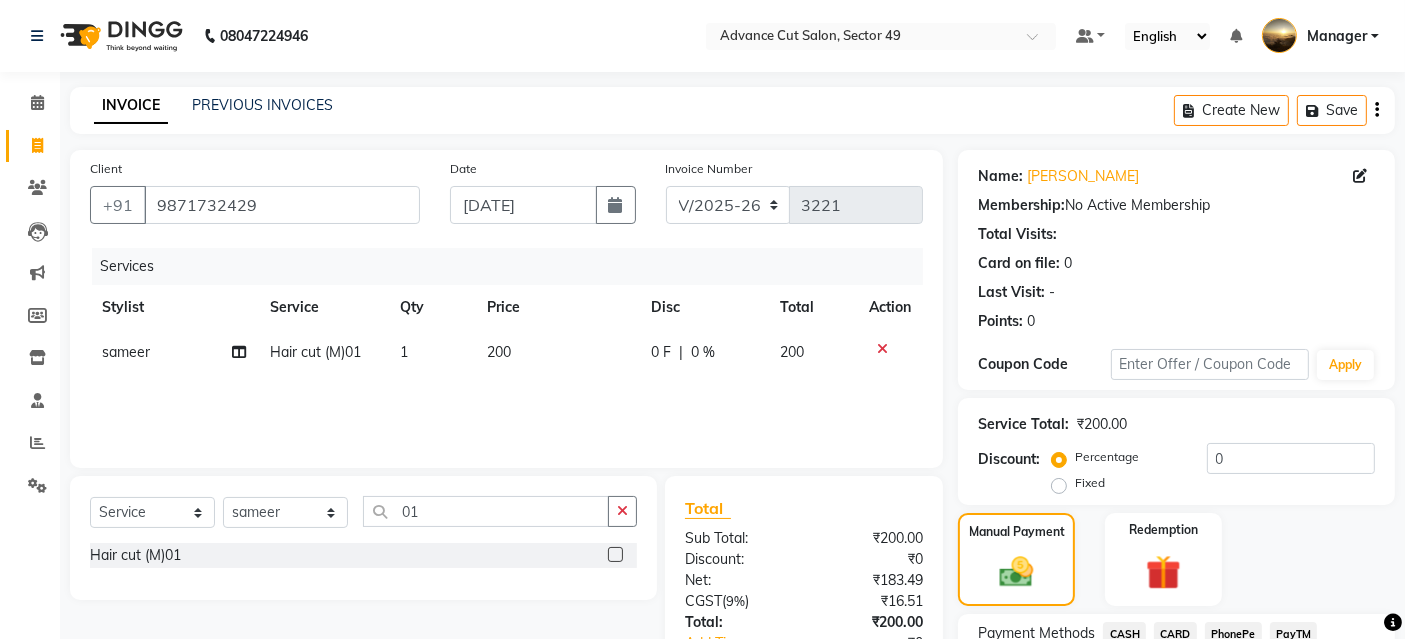 scroll, scrollTop: 111, scrollLeft: 0, axis: vertical 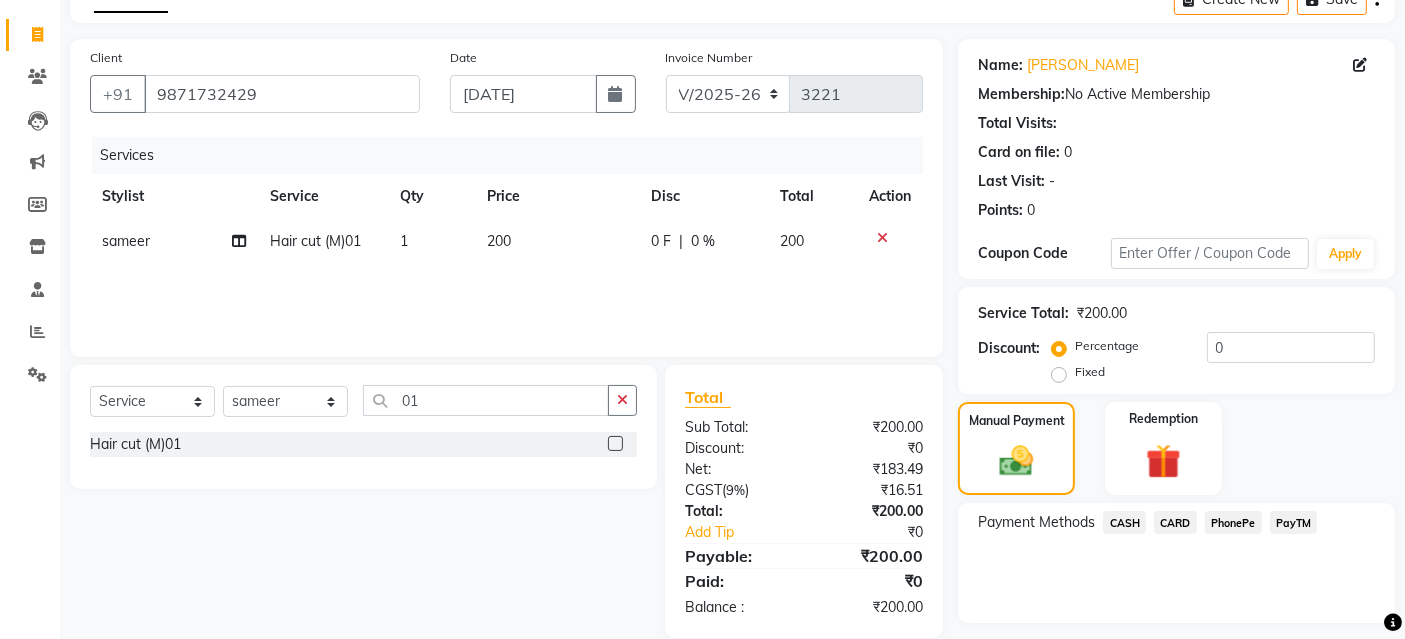 click on "CARD" 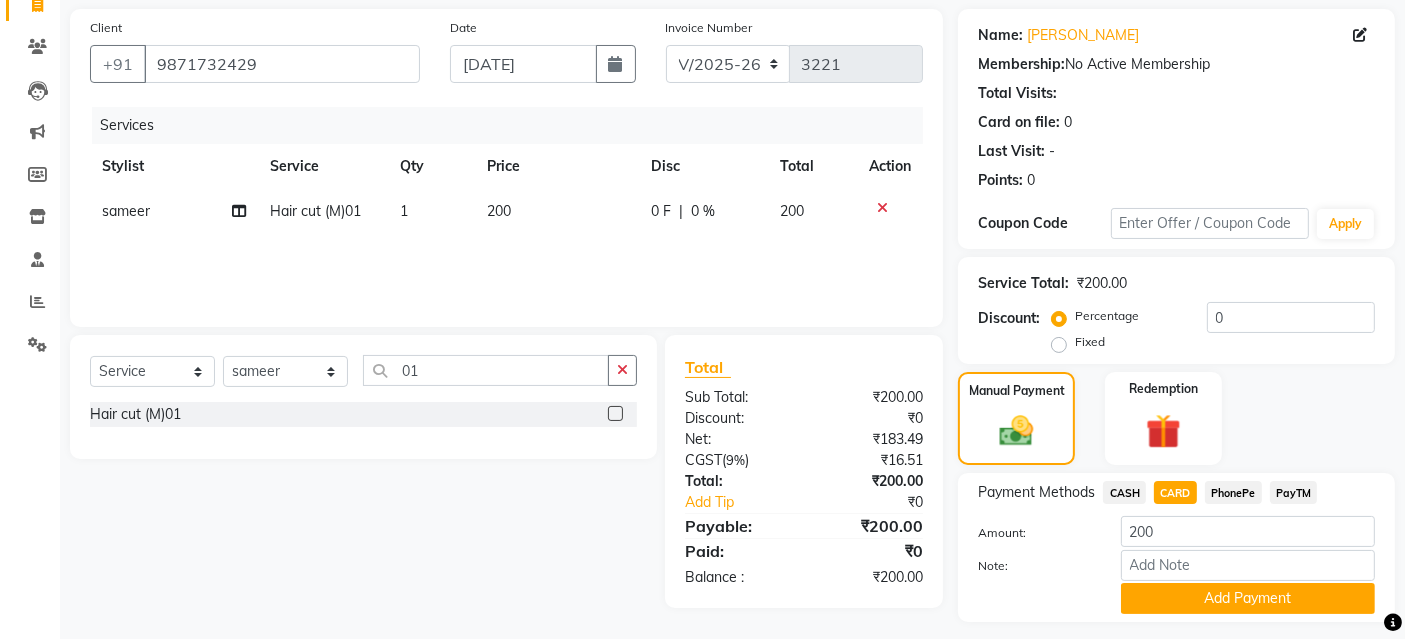 scroll, scrollTop: 194, scrollLeft: 0, axis: vertical 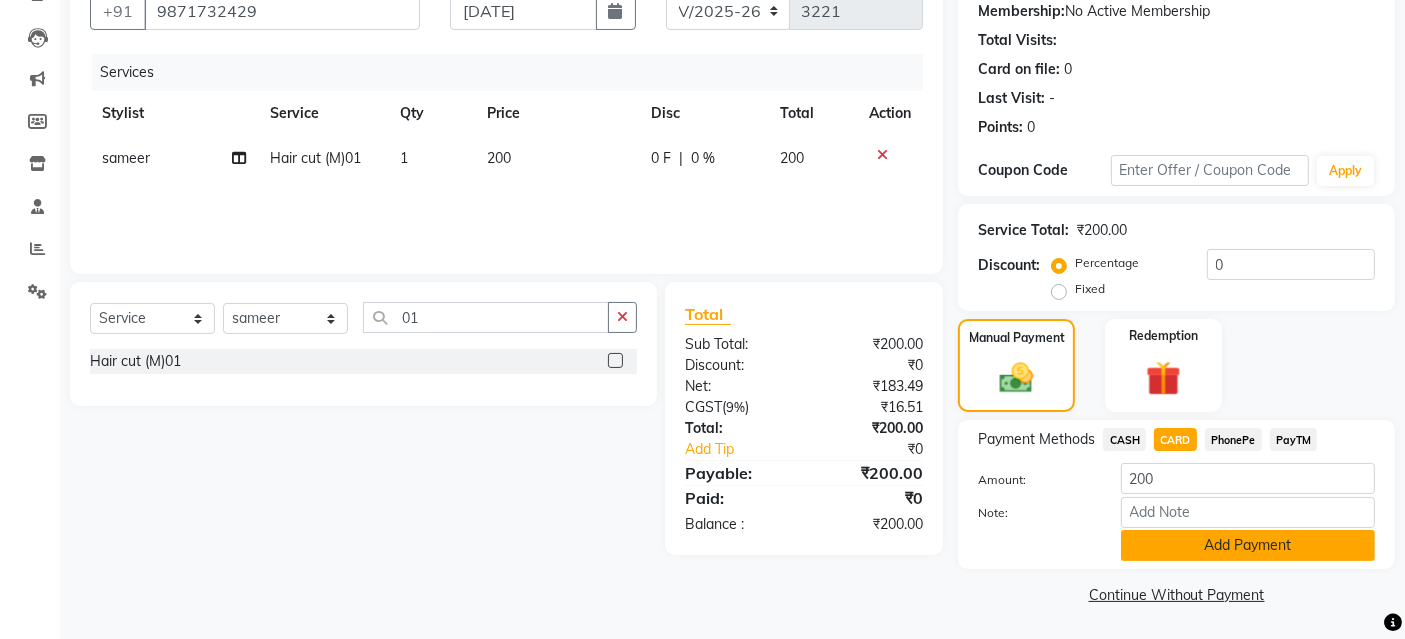 click on "Add Payment" 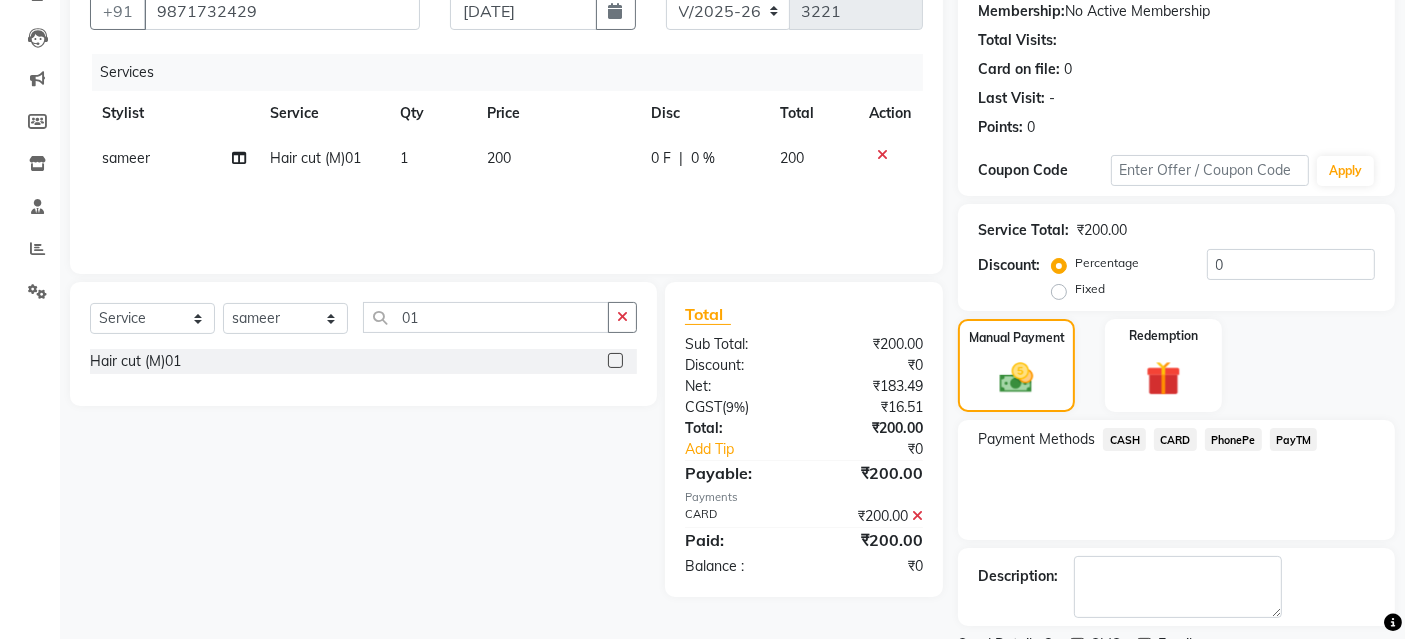scroll, scrollTop: 277, scrollLeft: 0, axis: vertical 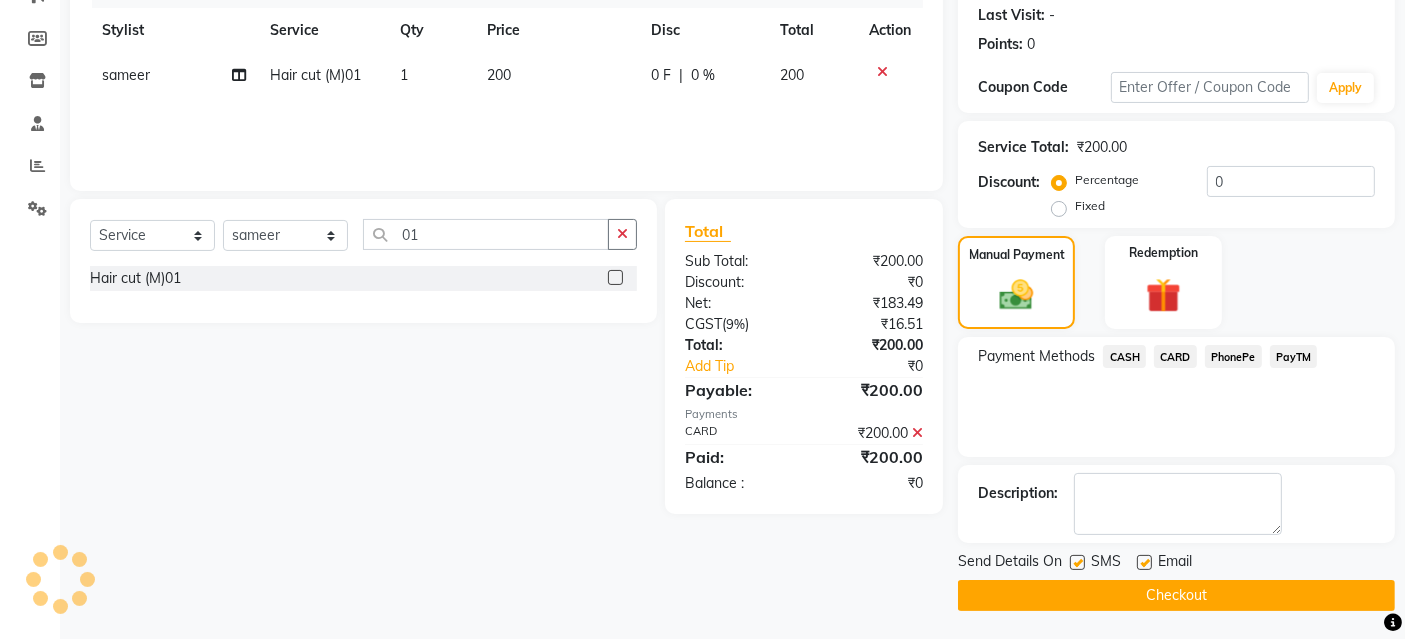 click 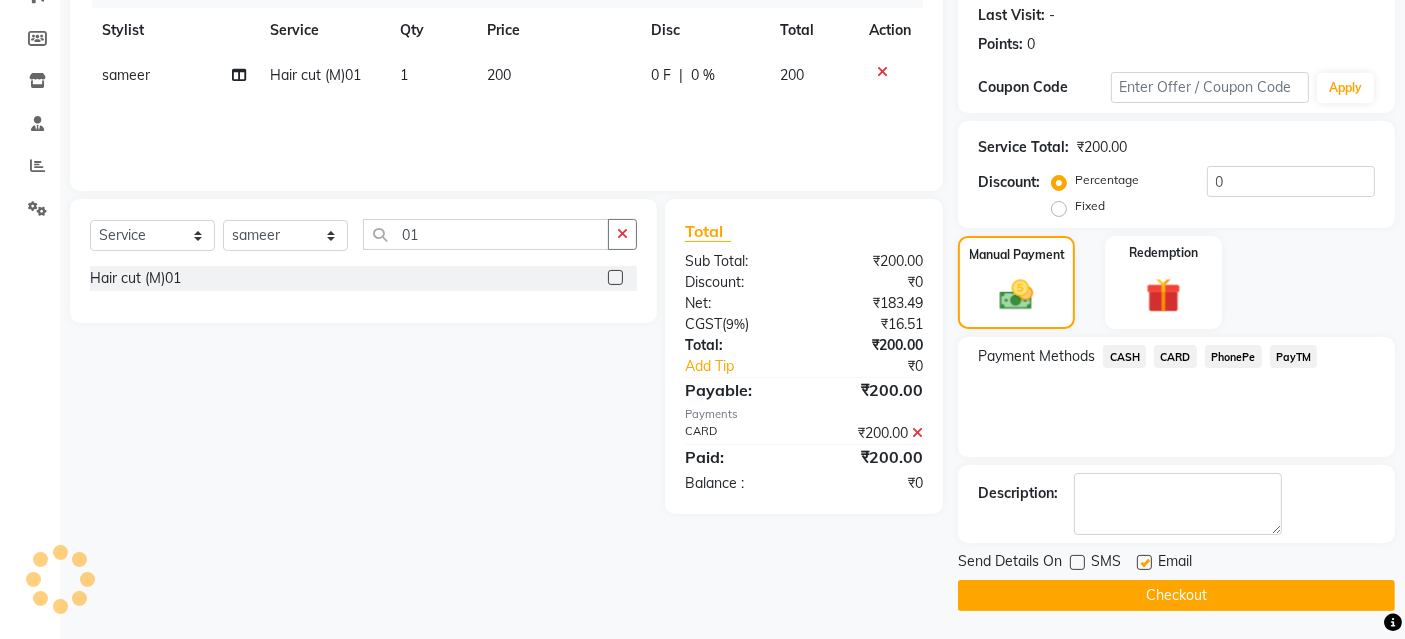 click 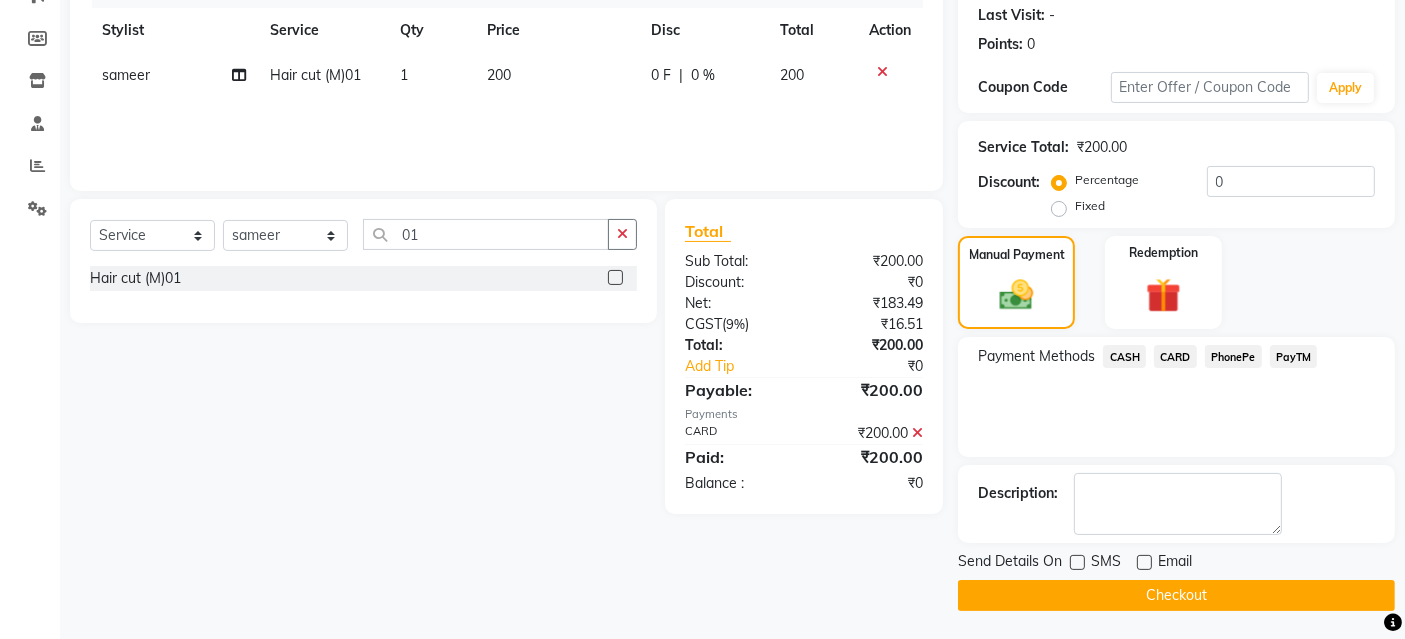 click on "Checkout" 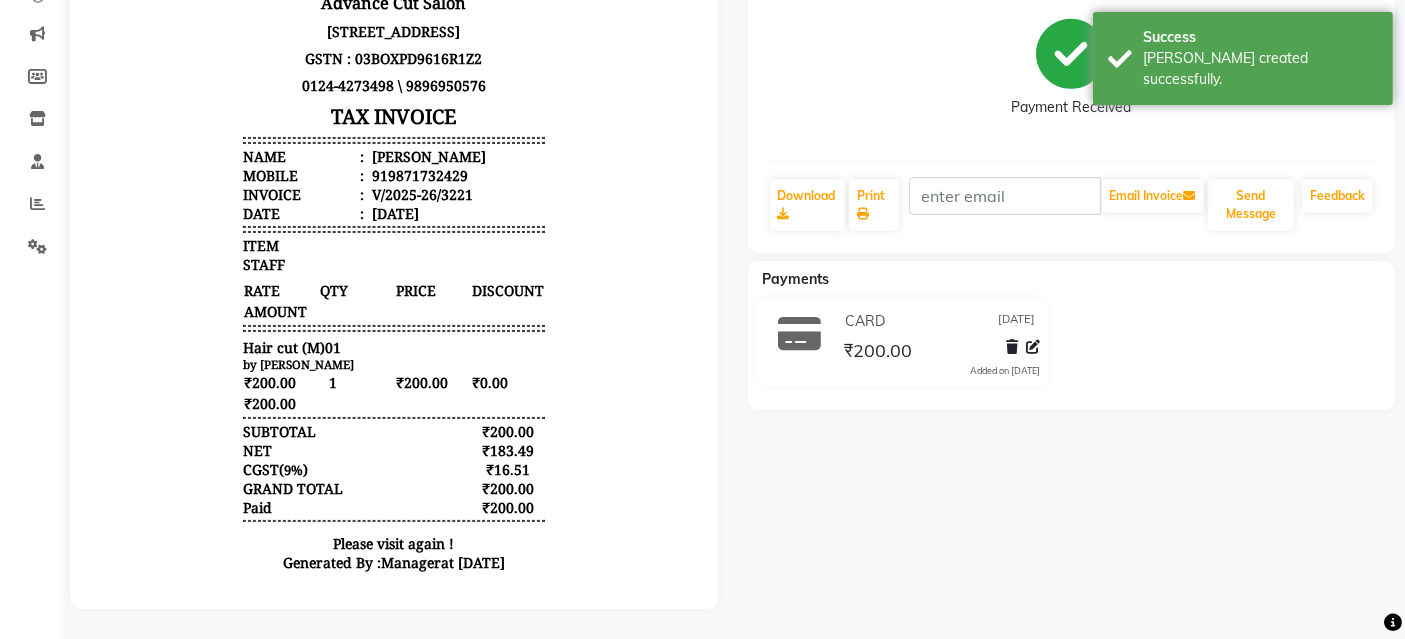 scroll, scrollTop: 0, scrollLeft: 0, axis: both 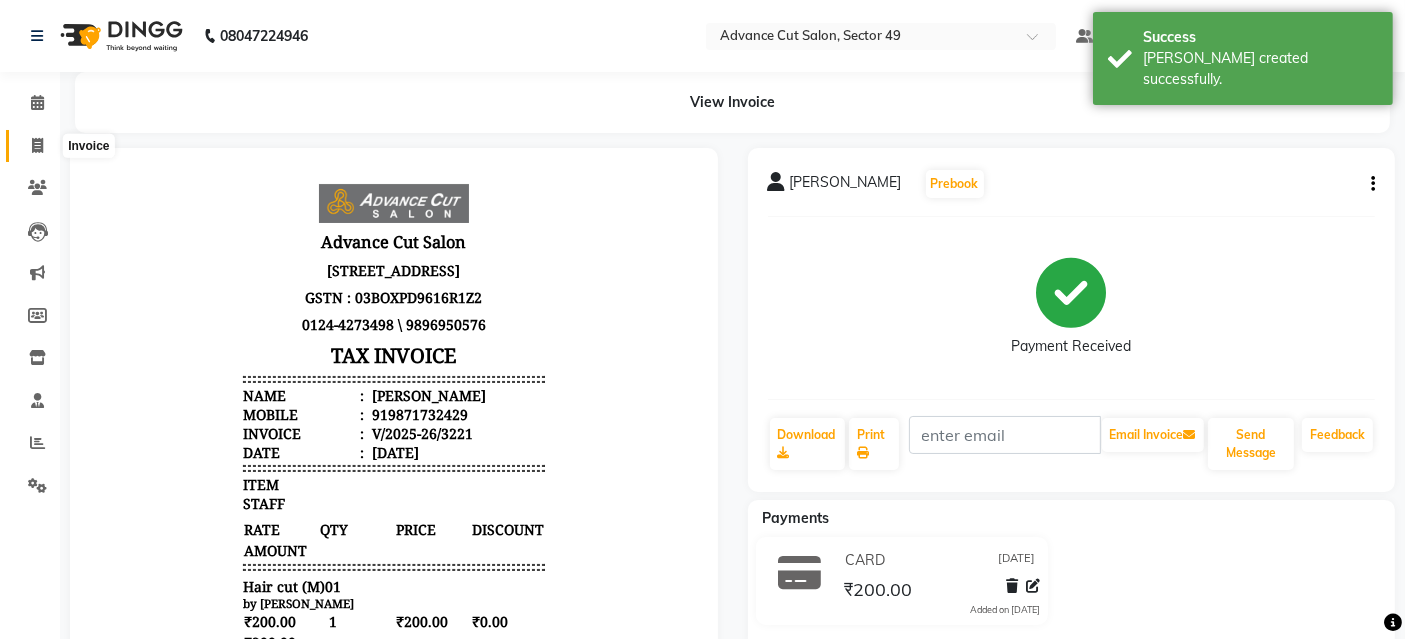 click 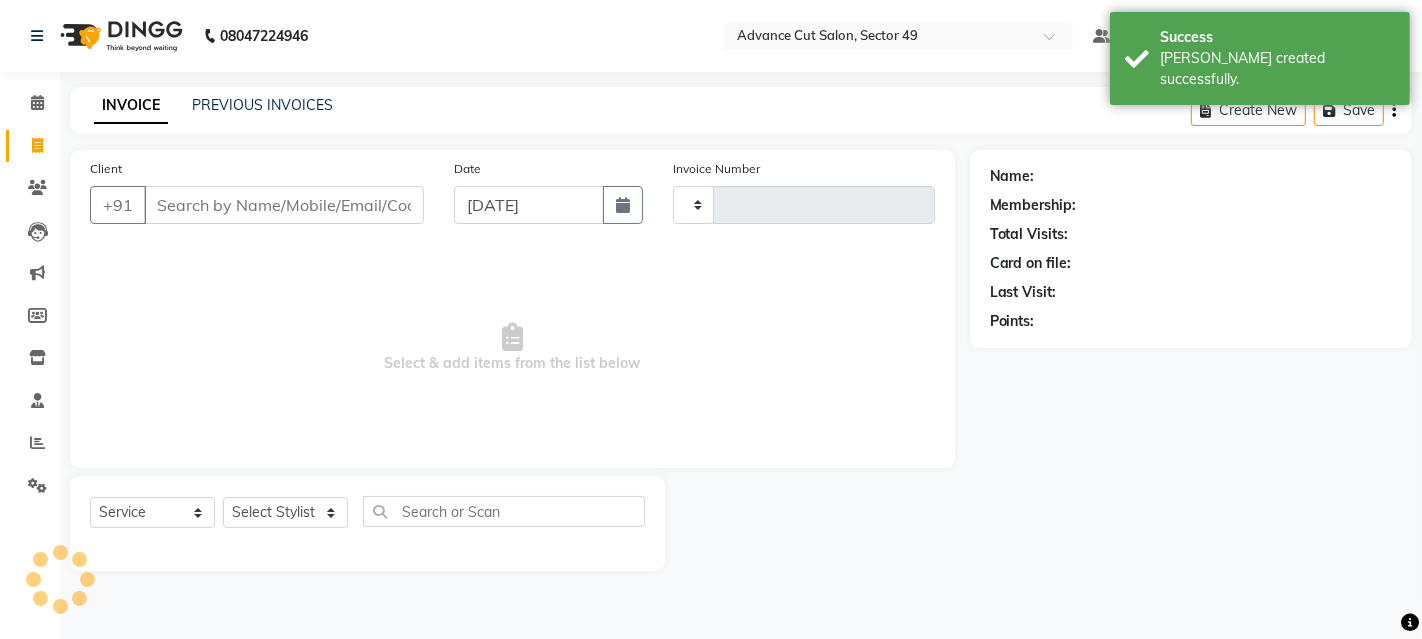 type on "3222" 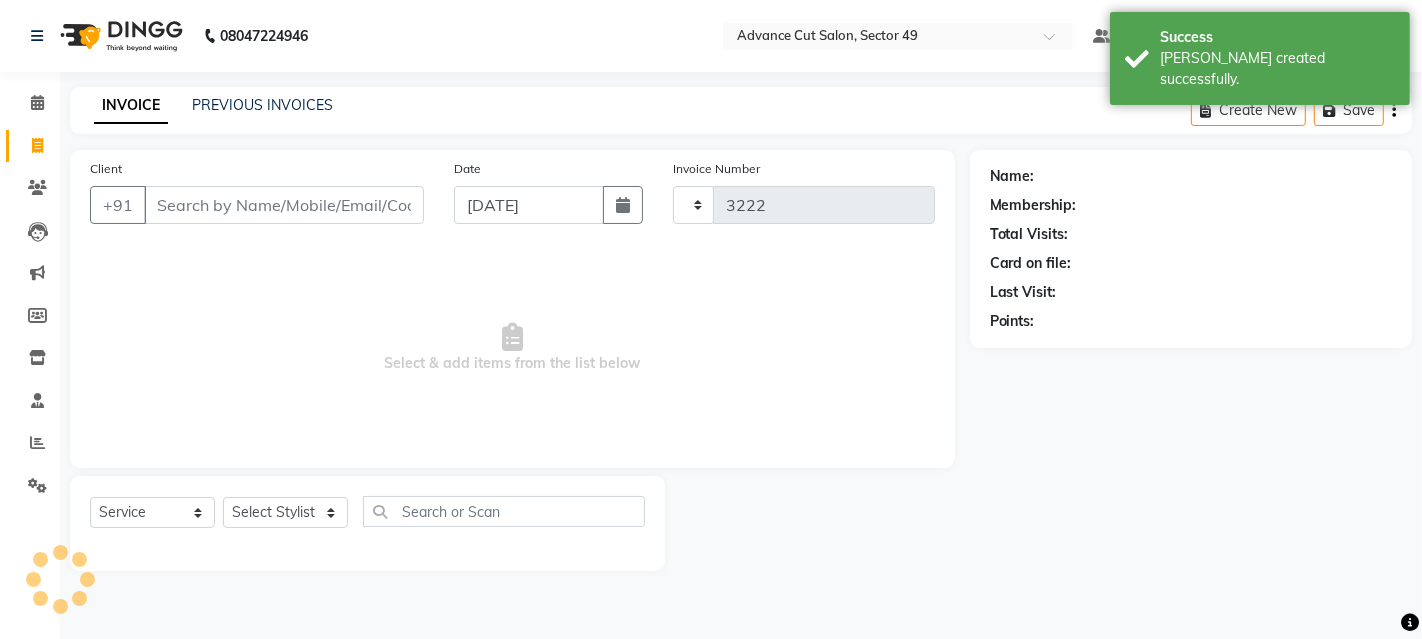 select on "4616" 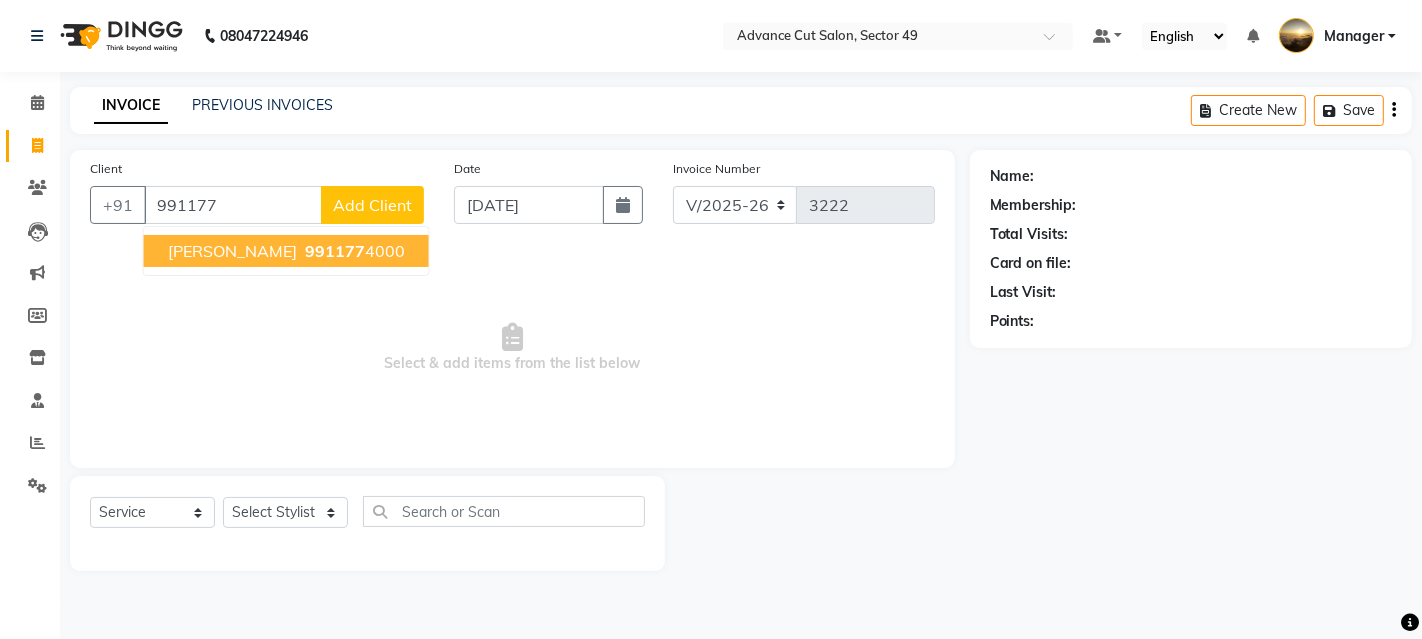 click on "sandeep jindal   991177 4000" at bounding box center (286, 251) 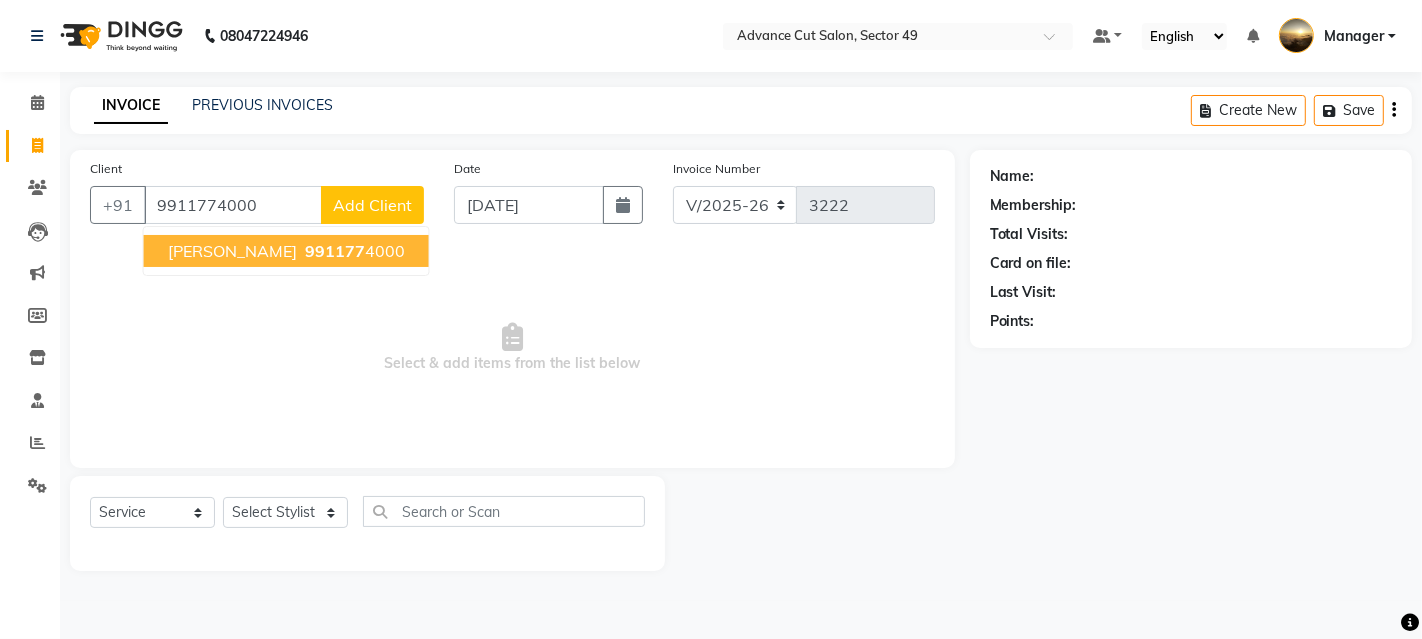type on "9911774000" 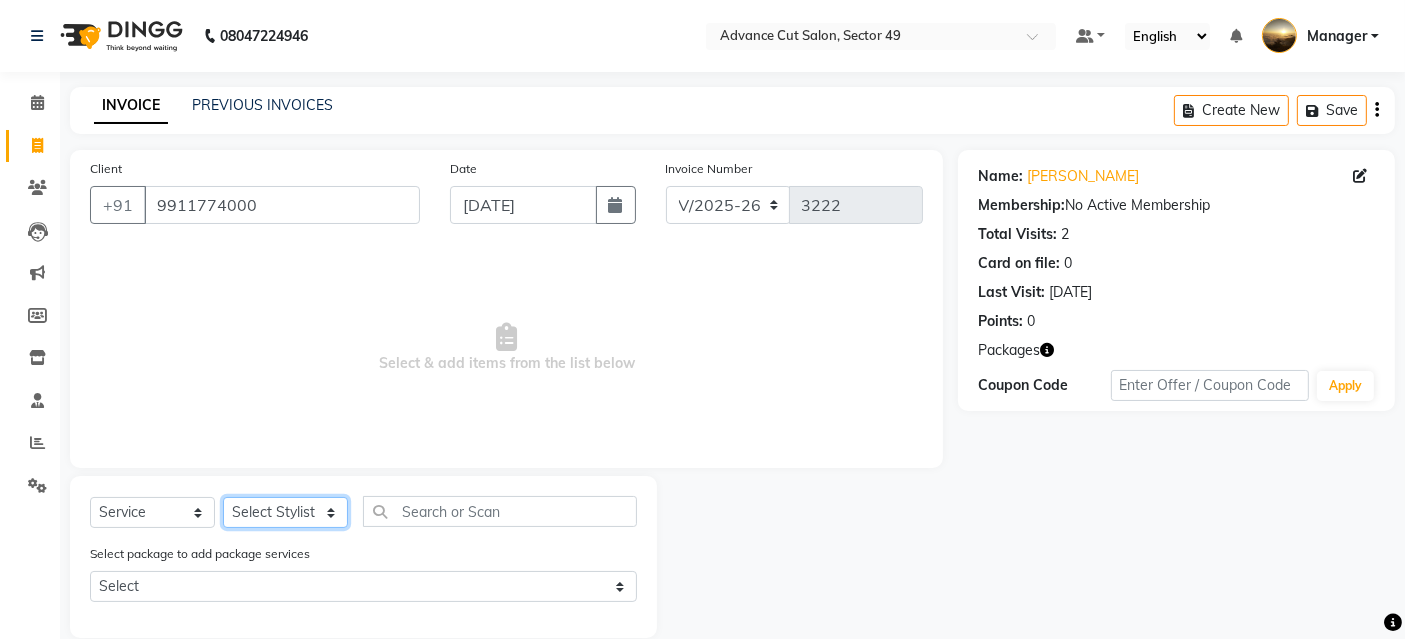 click on "Select Stylist Ayaphy Banty danish ali david Manager product purvi rakhi riyaz sameer sameer Tip vishal" 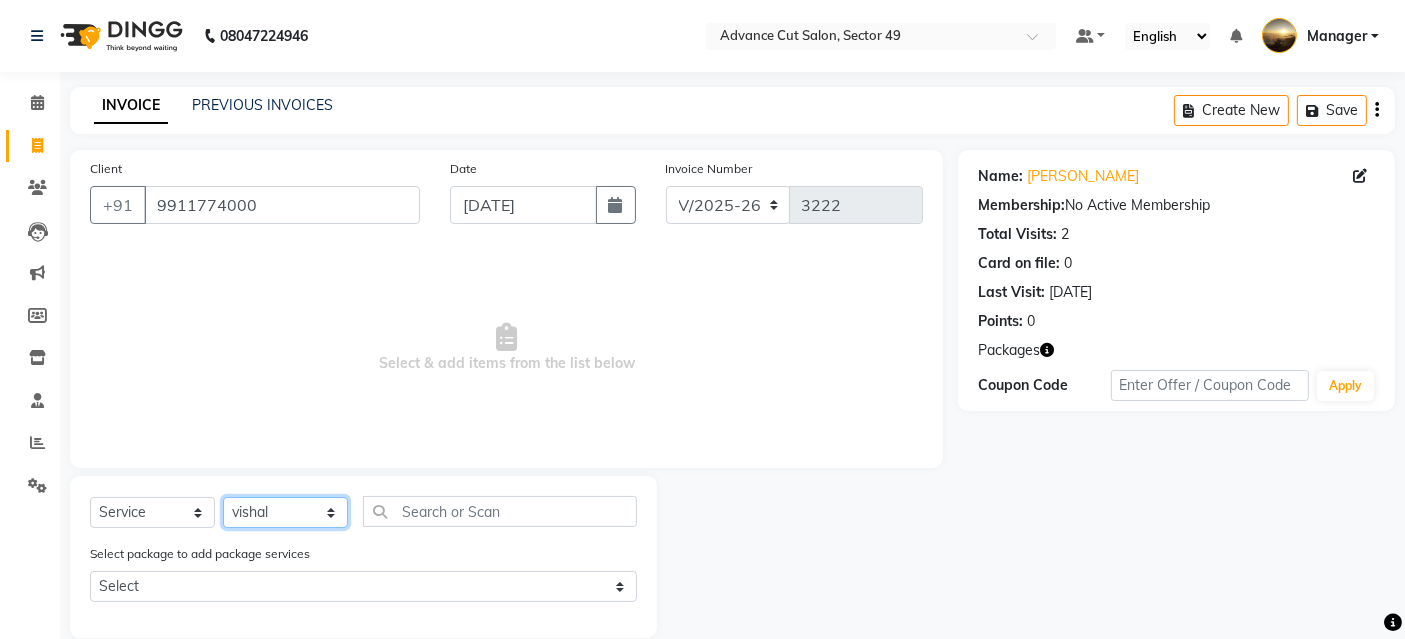 click on "Select Stylist Ayaphy Banty danish ali david Manager product purvi rakhi riyaz sameer sameer Tip vishal" 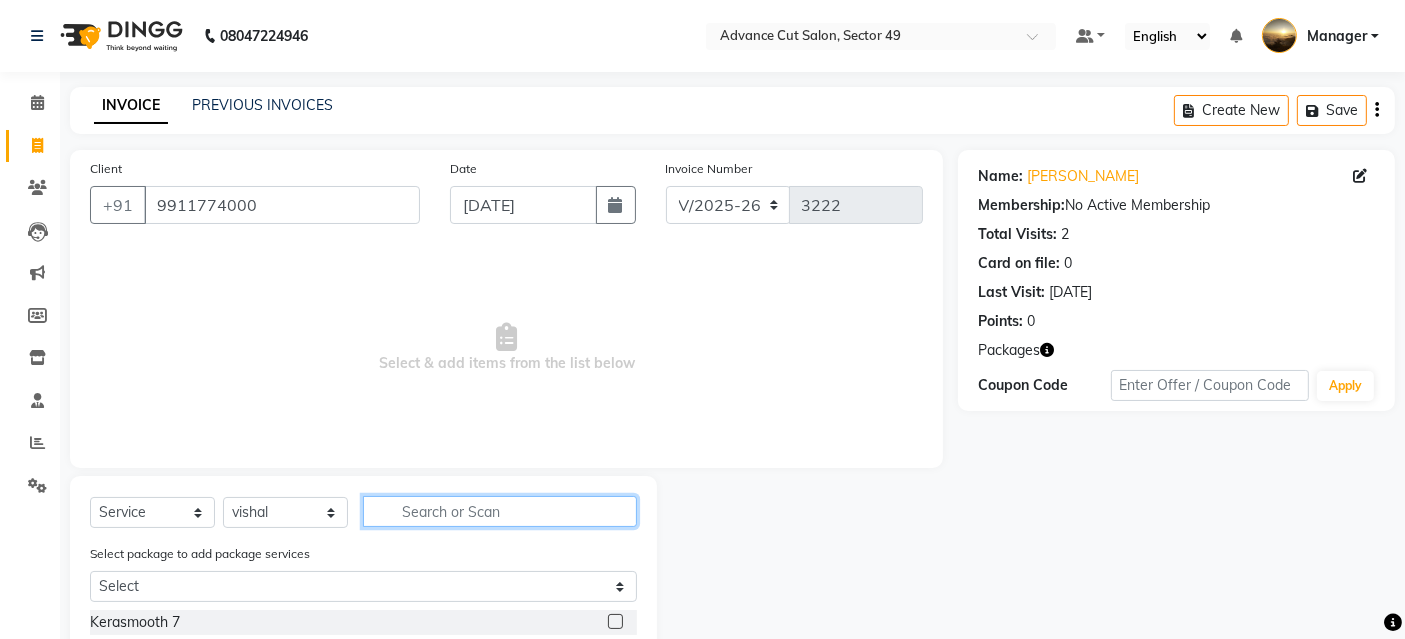 click 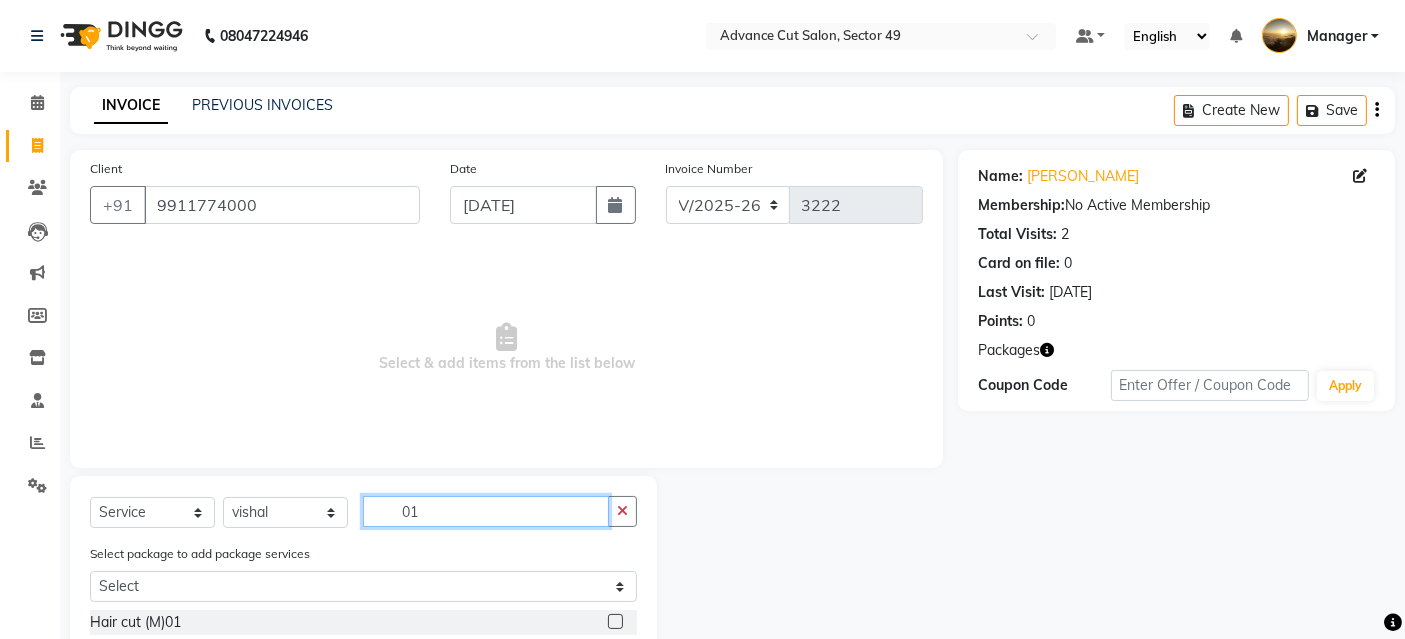 scroll, scrollTop: 57, scrollLeft: 0, axis: vertical 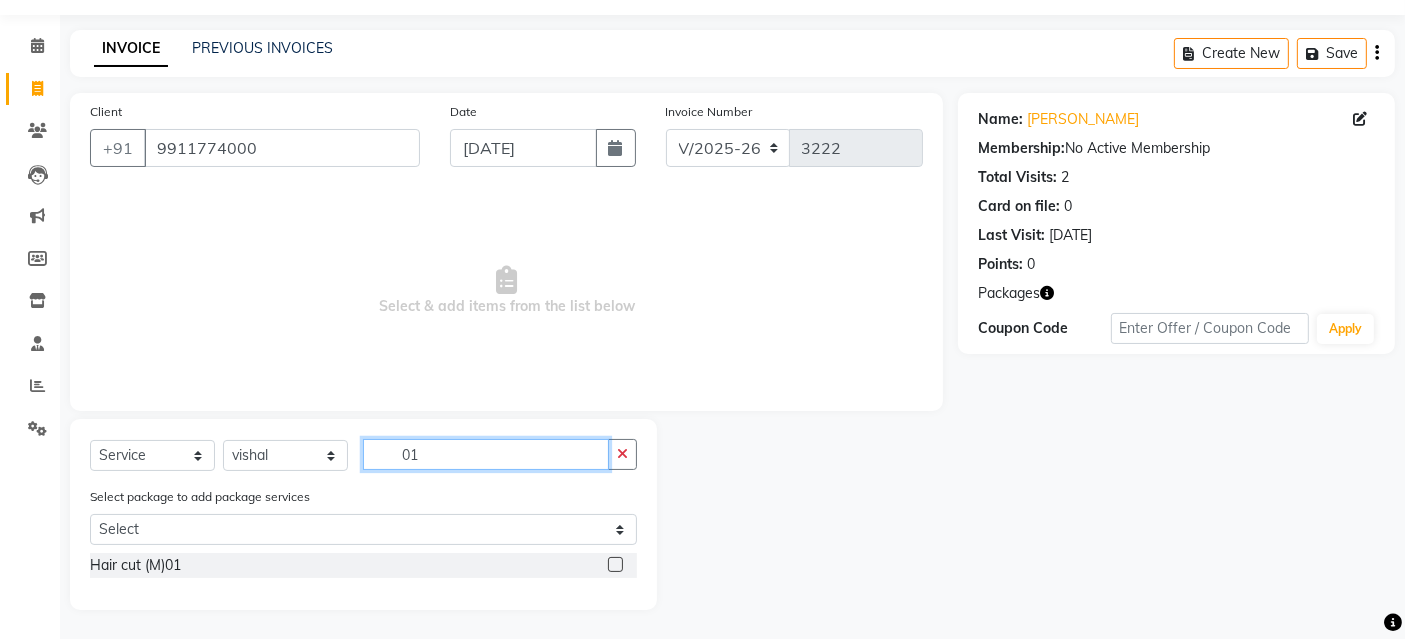 type on "01" 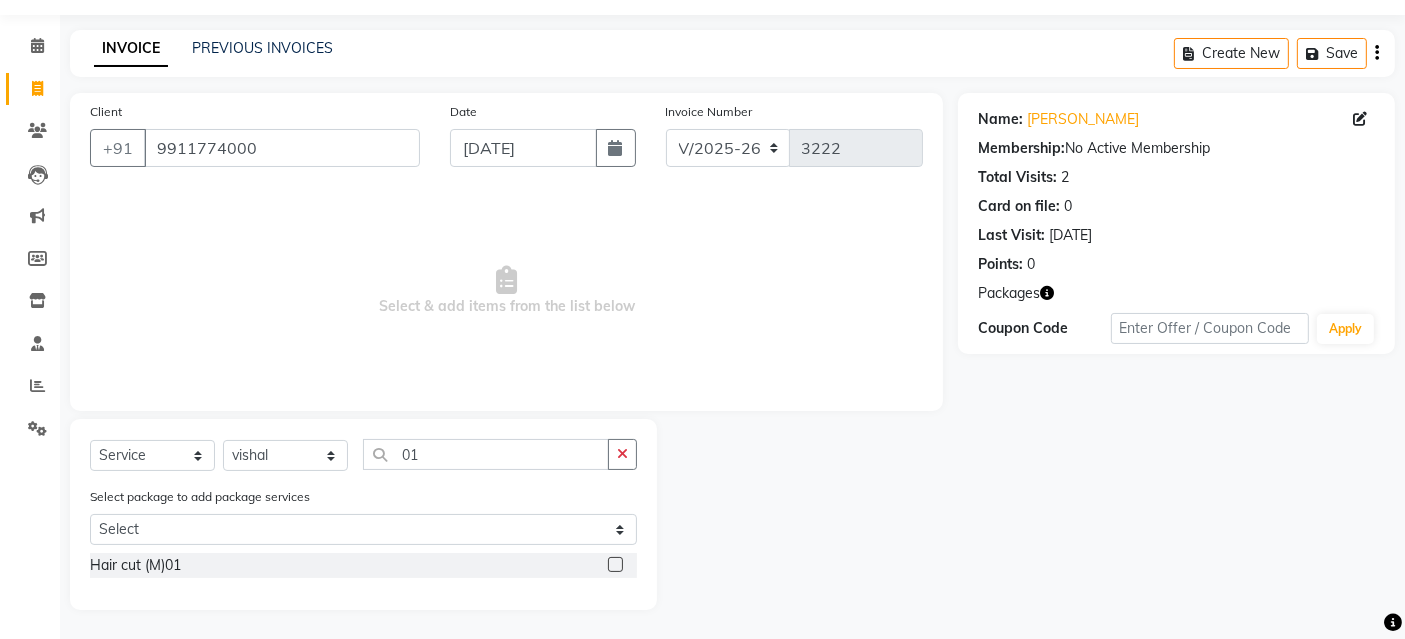 click 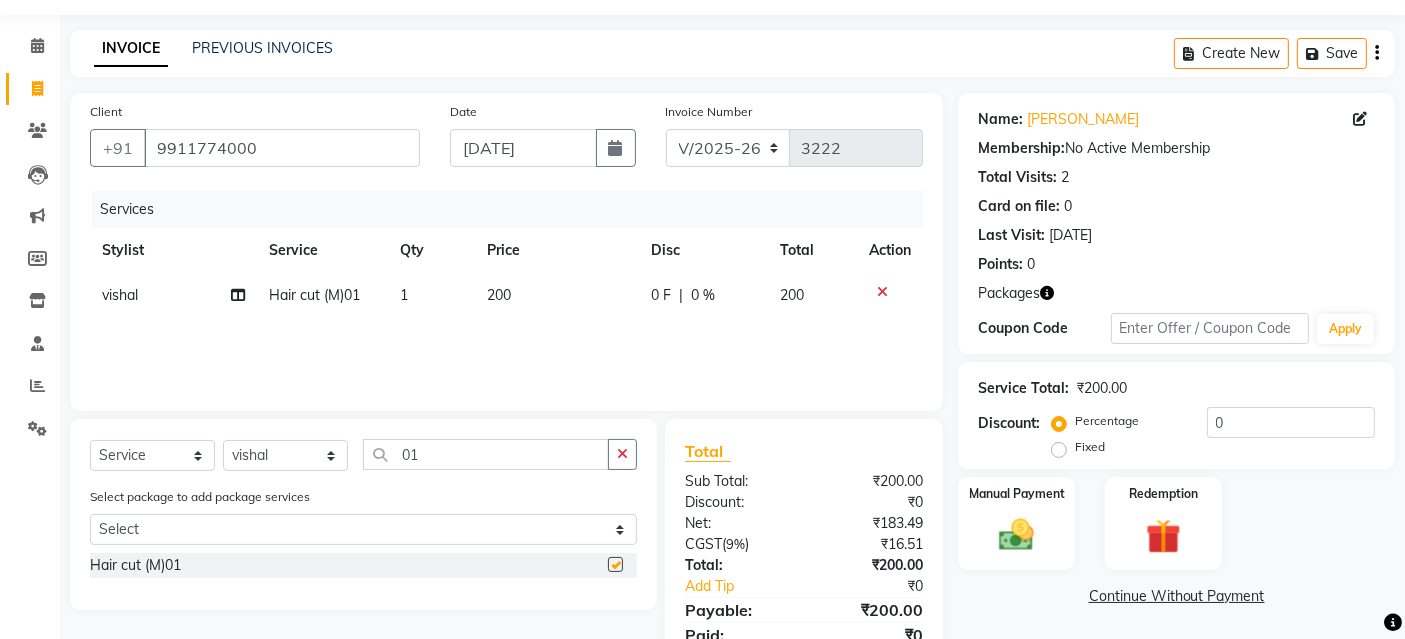 checkbox on "false" 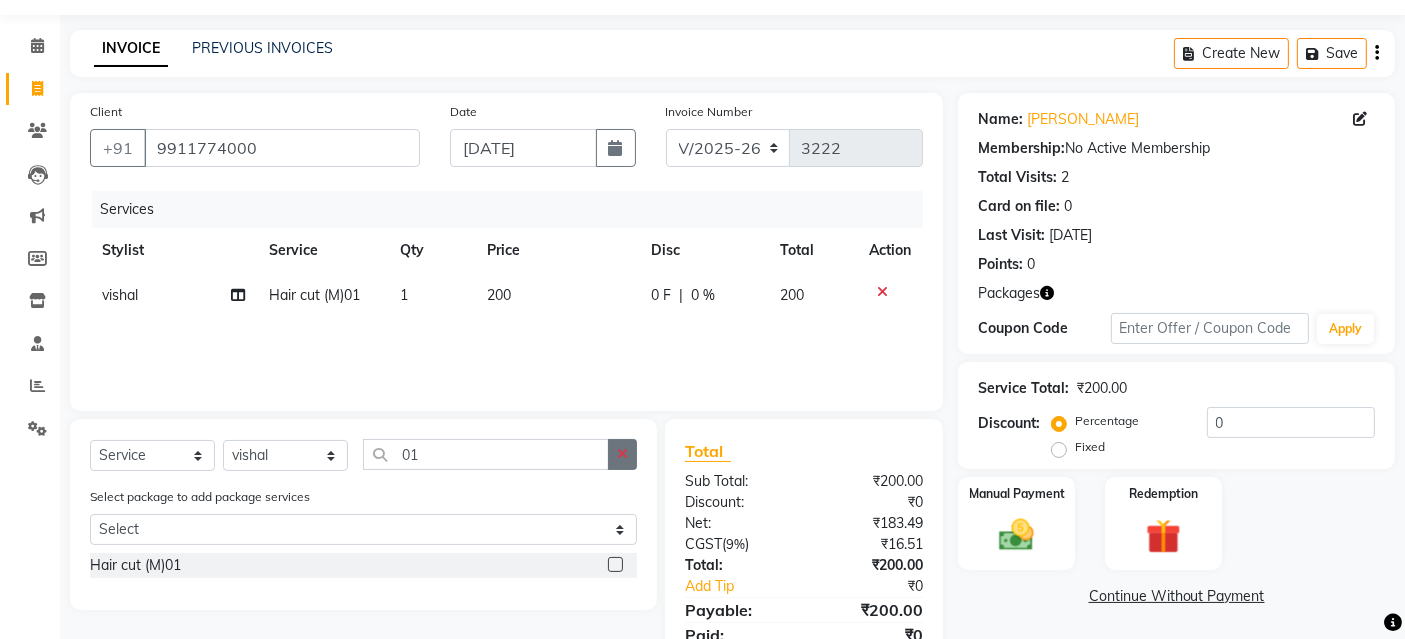 click 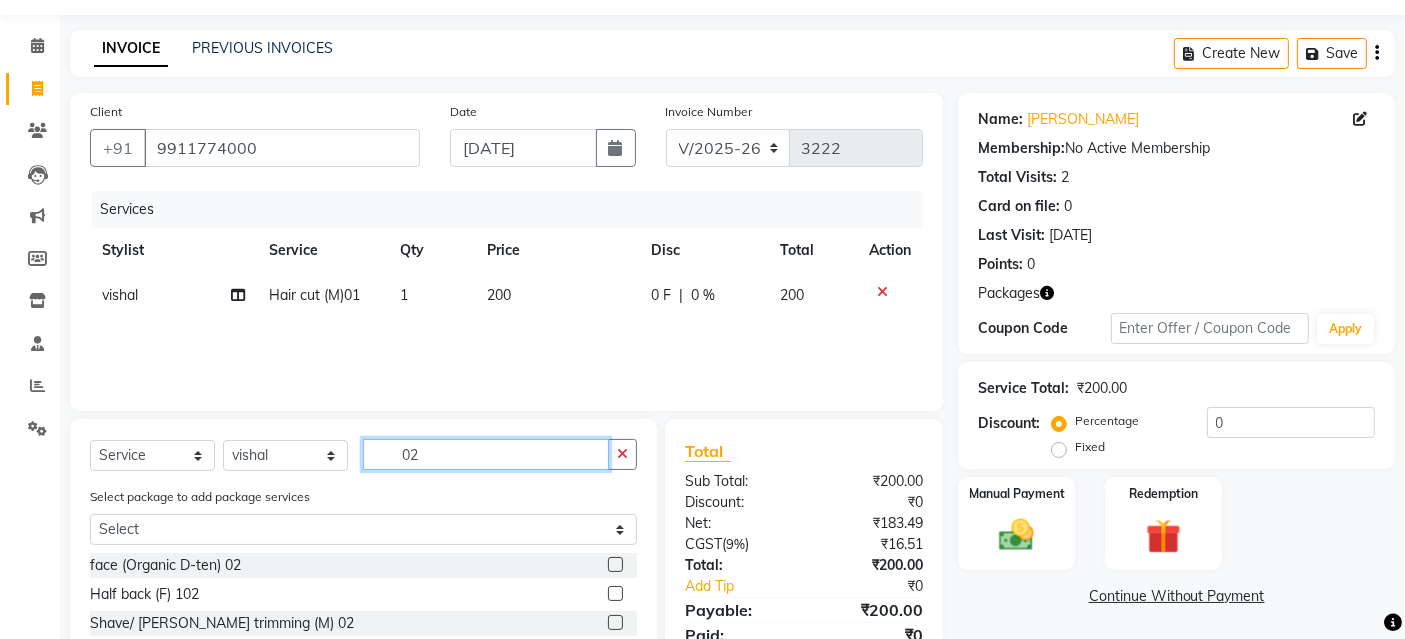 scroll, scrollTop: 138, scrollLeft: 0, axis: vertical 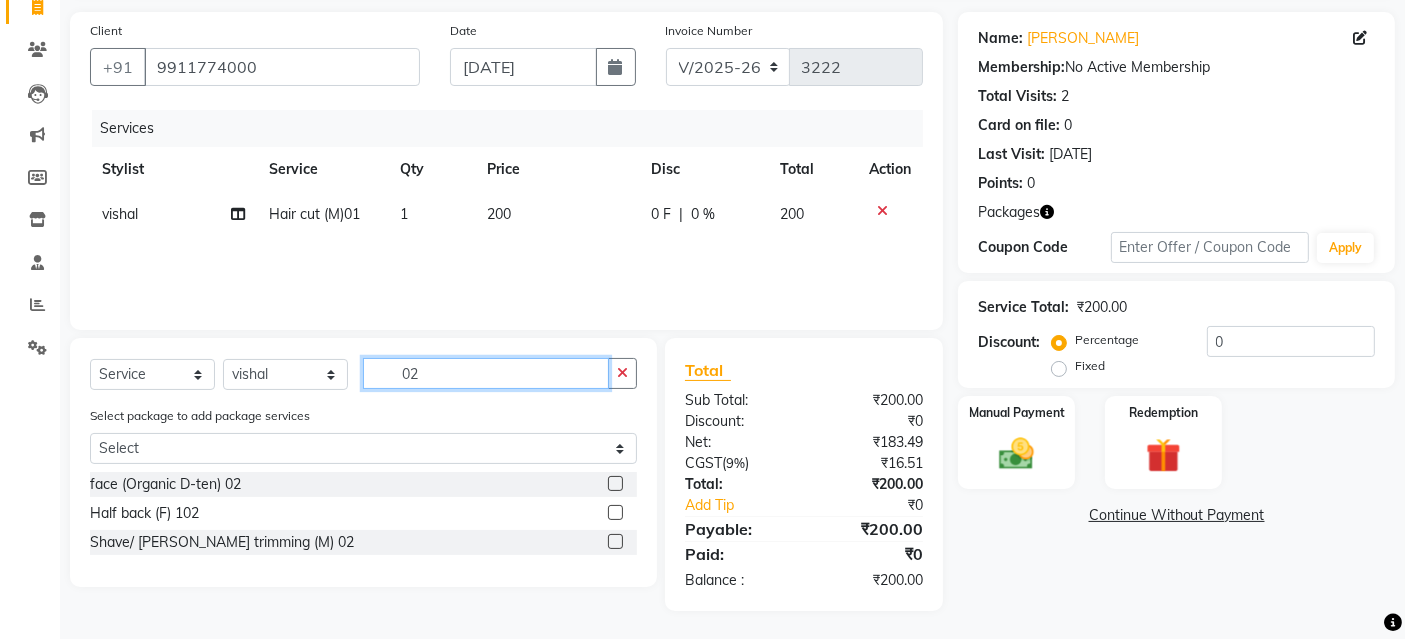 type on "02" 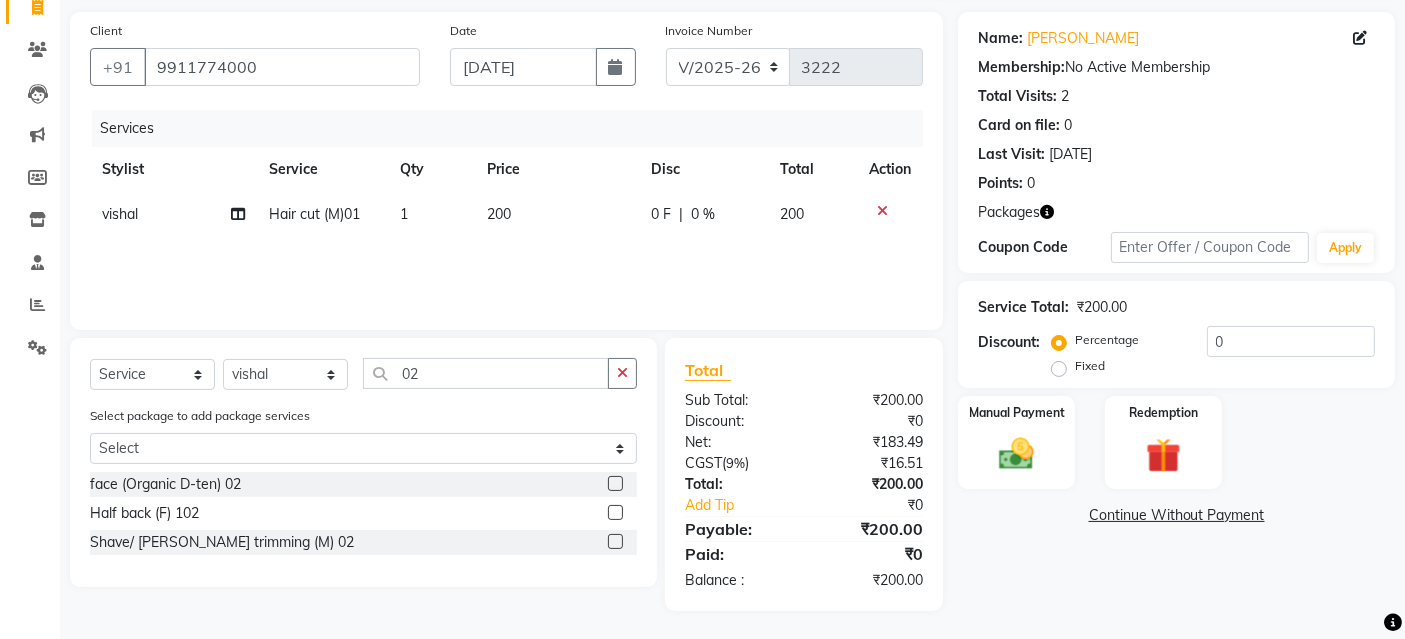 click 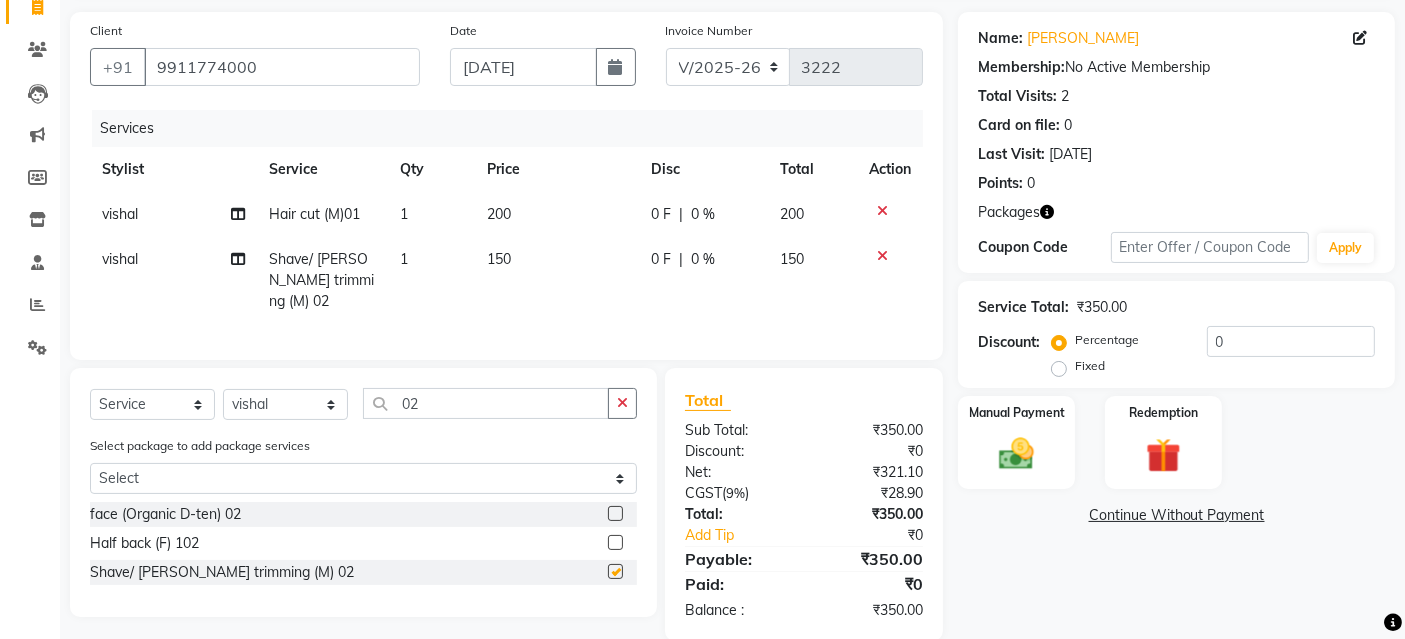checkbox on "false" 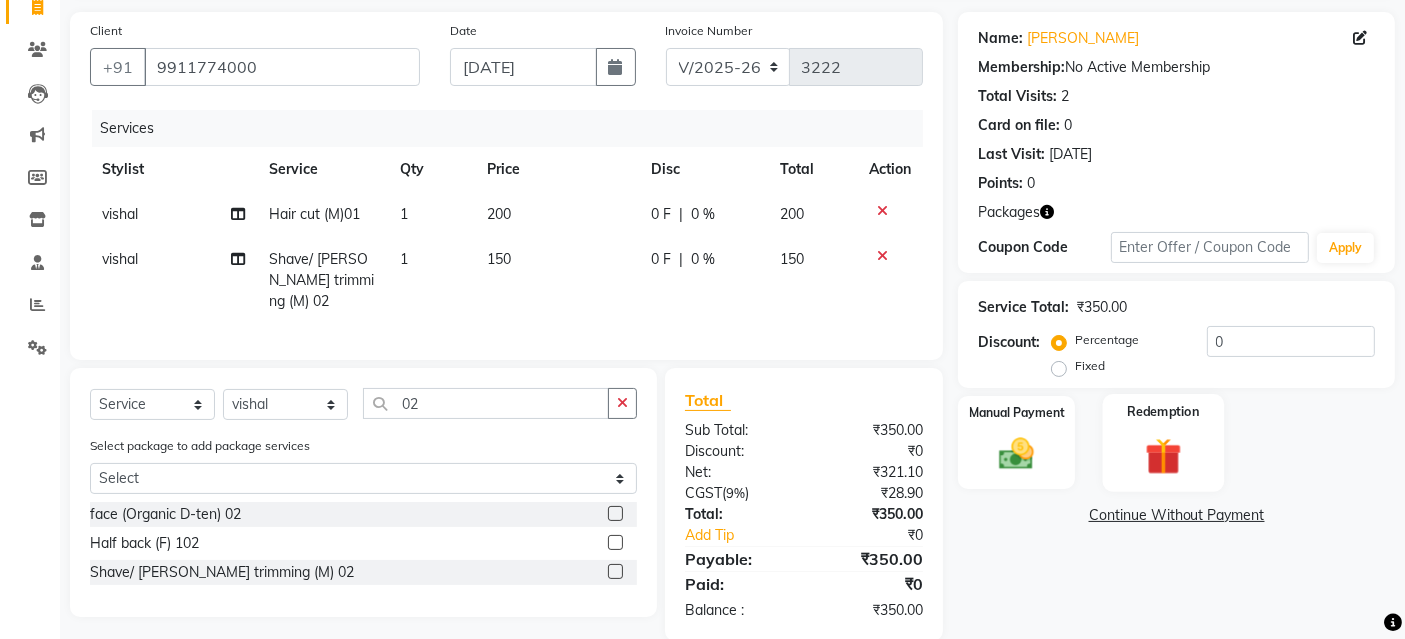 click 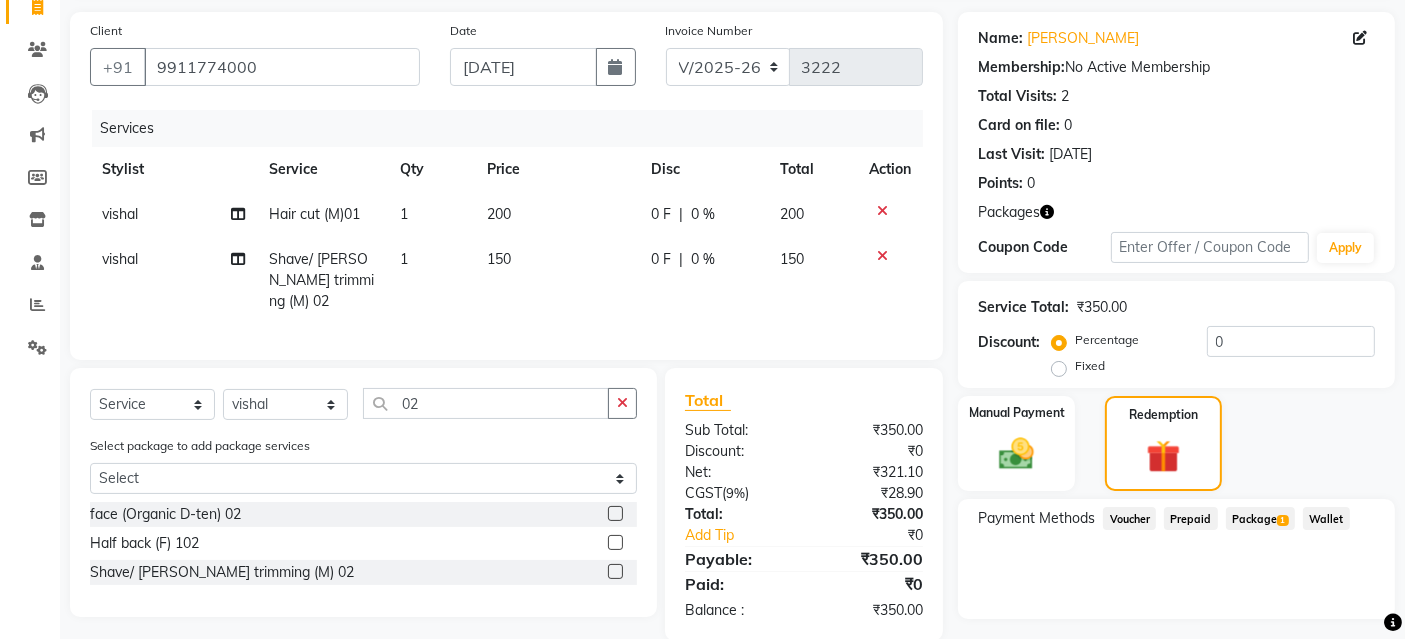 scroll, scrollTop: 188, scrollLeft: 0, axis: vertical 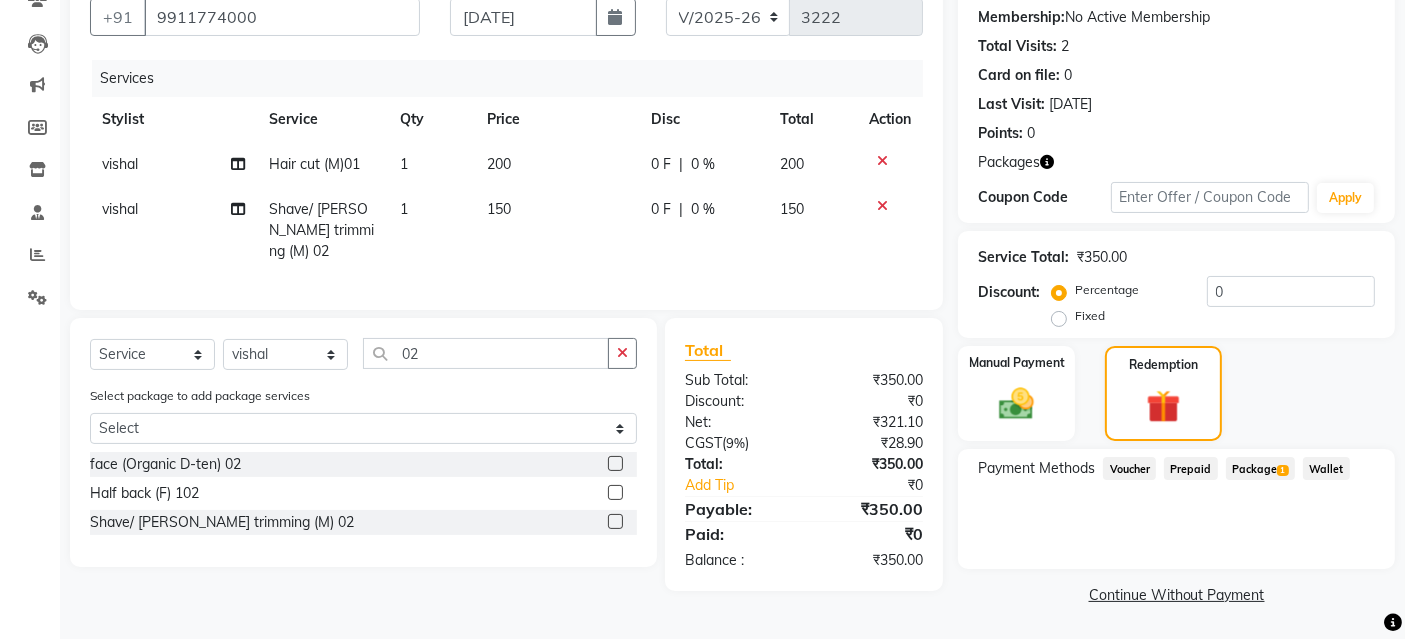 click on "Package  1" 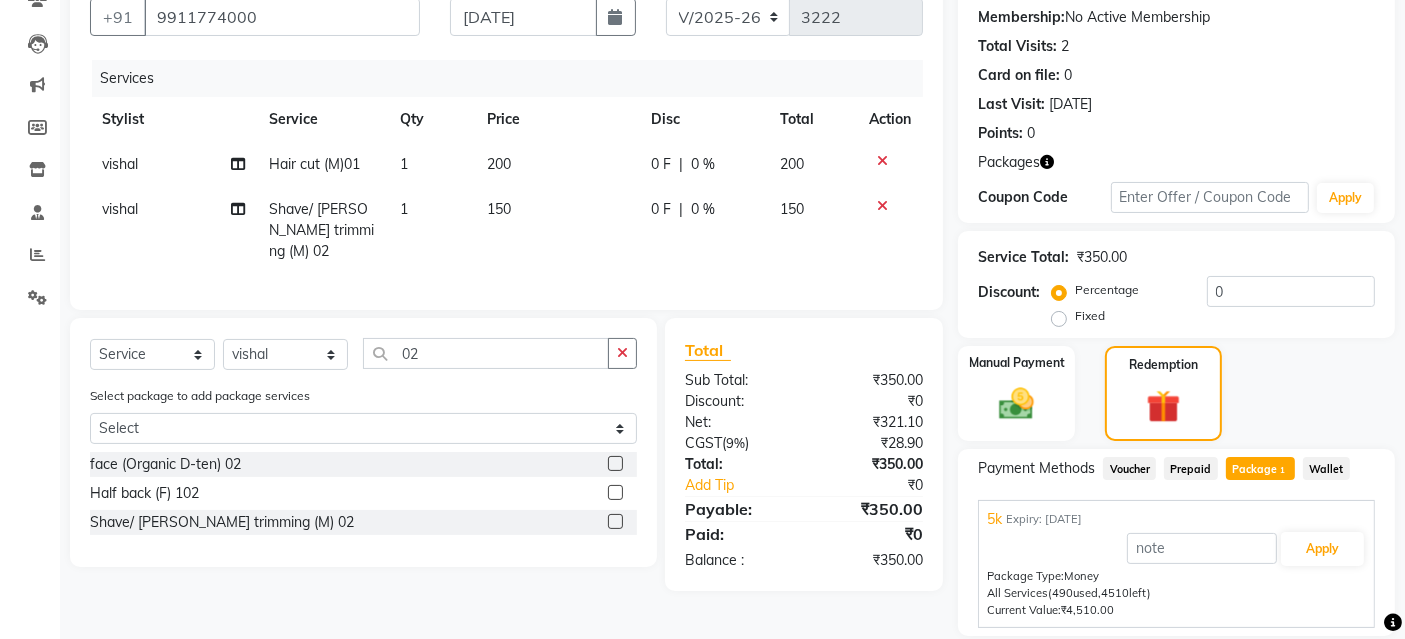 scroll, scrollTop: 254, scrollLeft: 0, axis: vertical 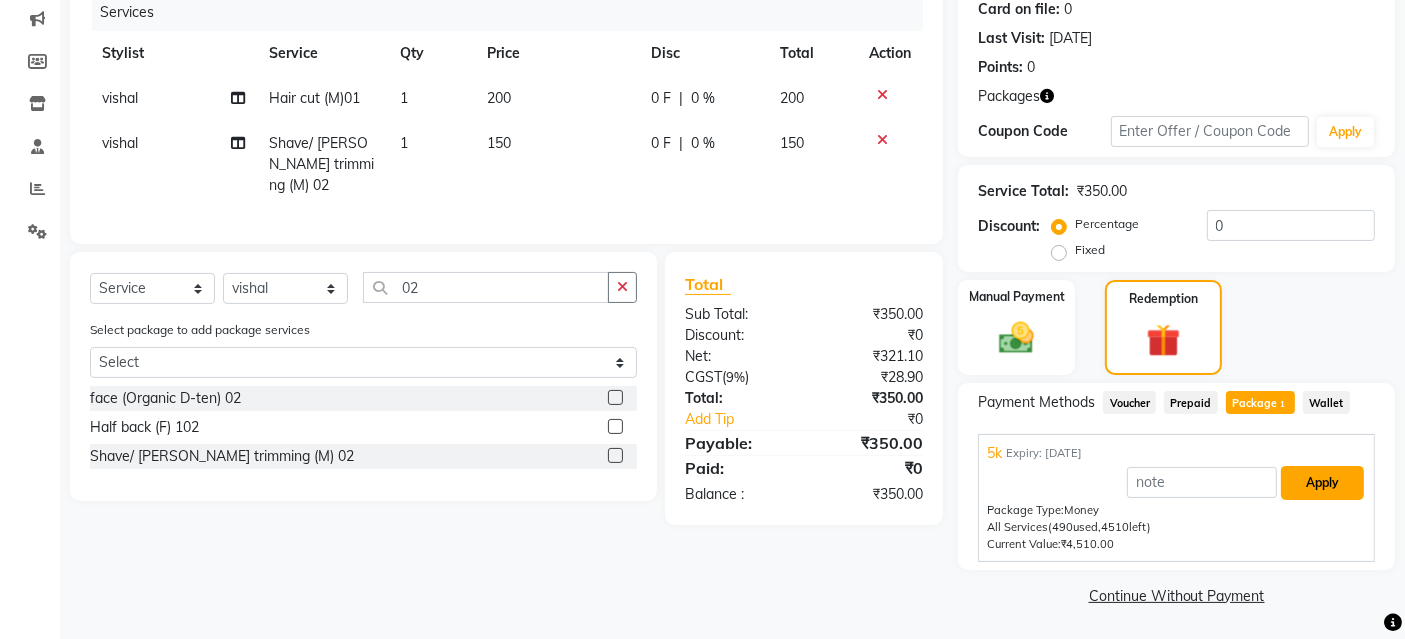 click on "Apply" at bounding box center [1322, 483] 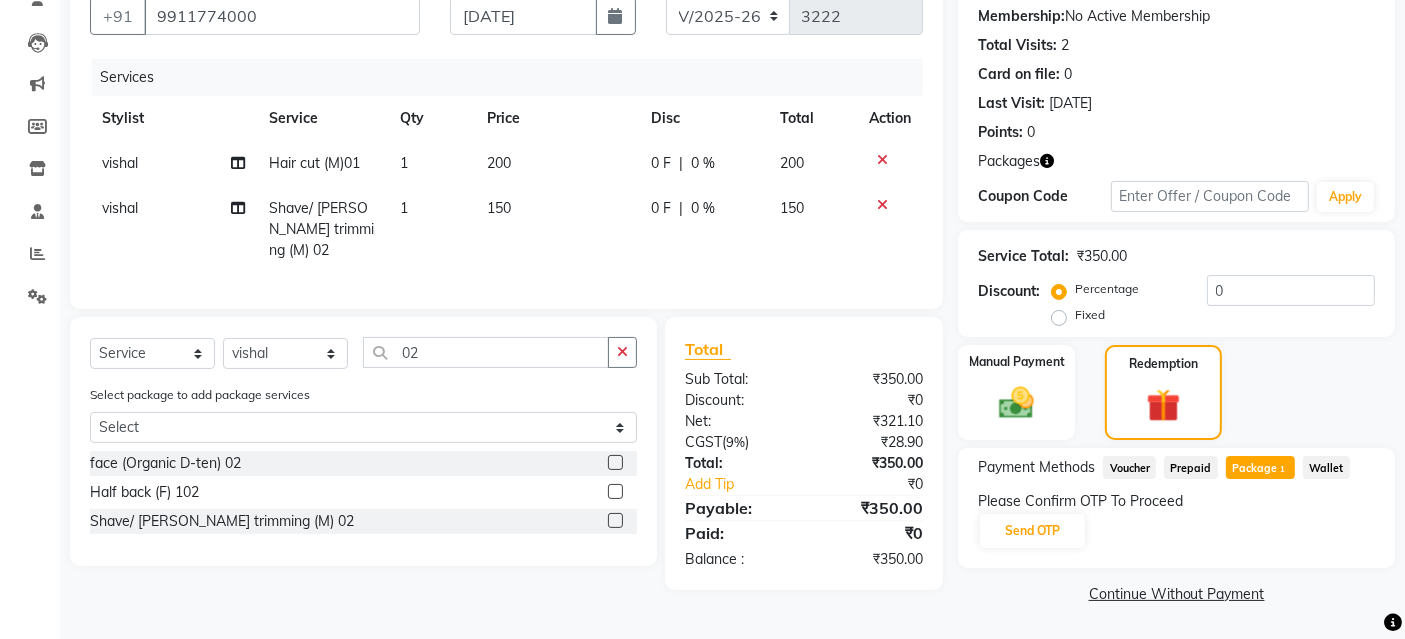 scroll, scrollTop: 188, scrollLeft: 0, axis: vertical 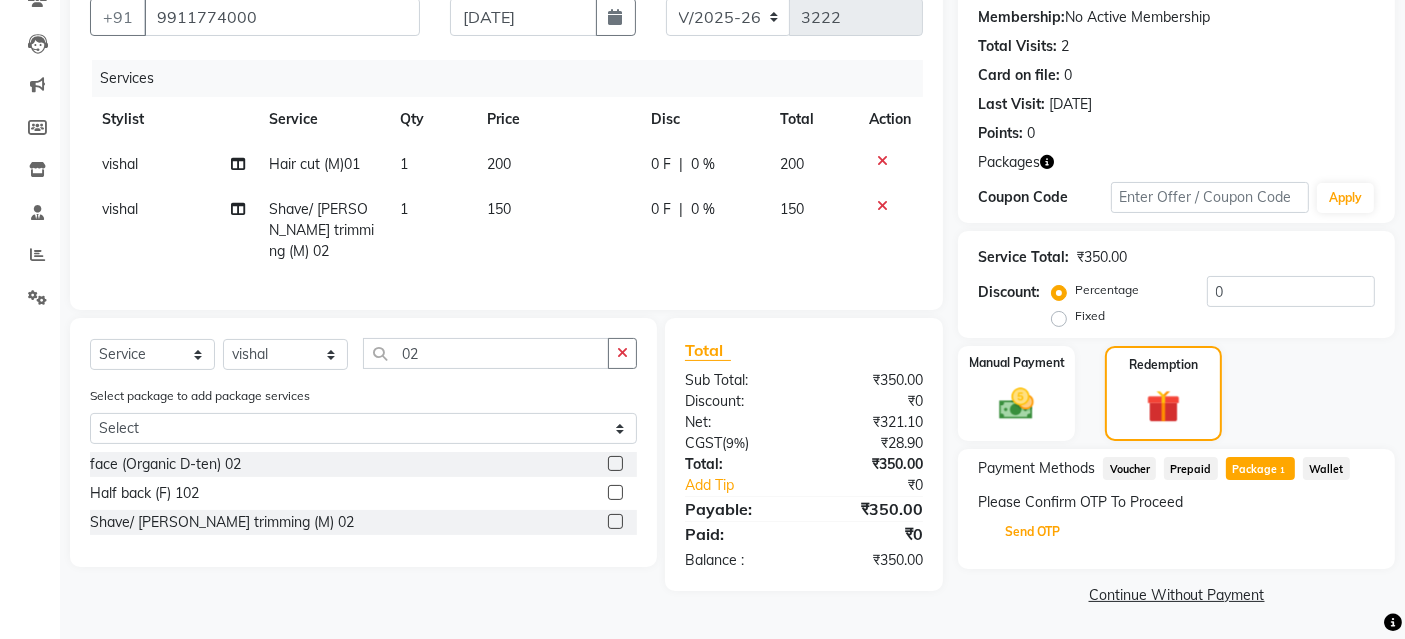click on "Send OTP" 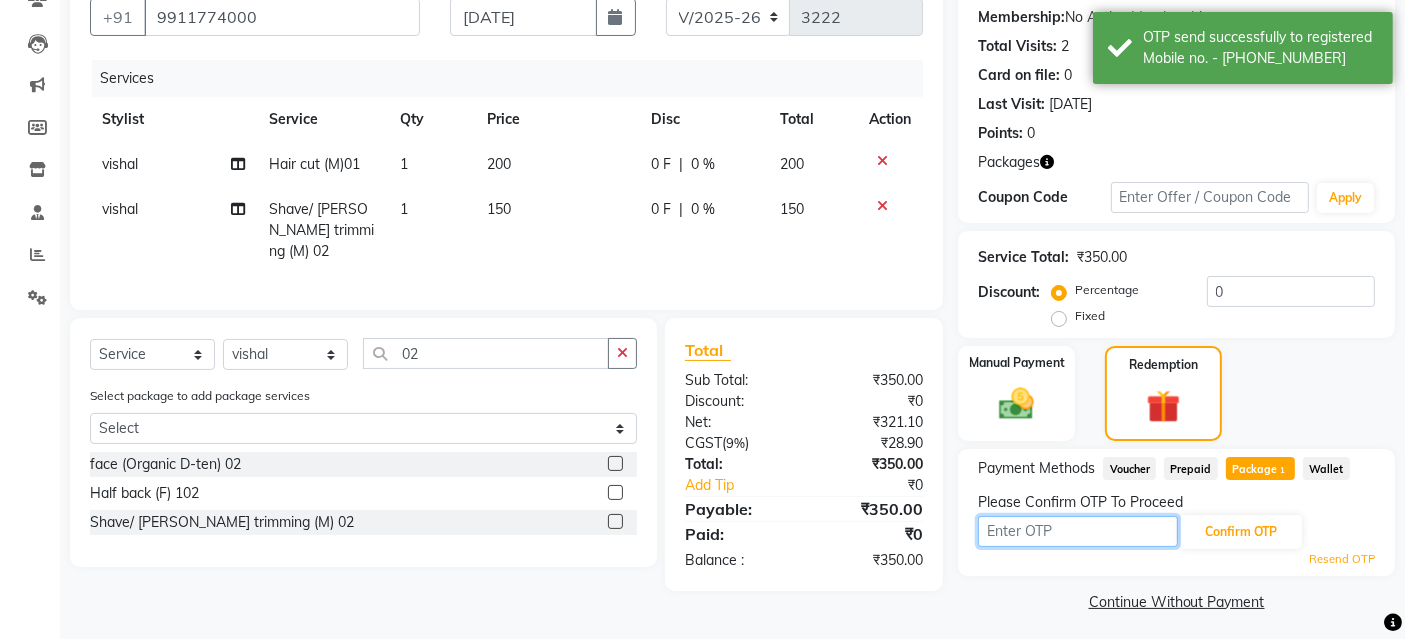 click at bounding box center (1078, 531) 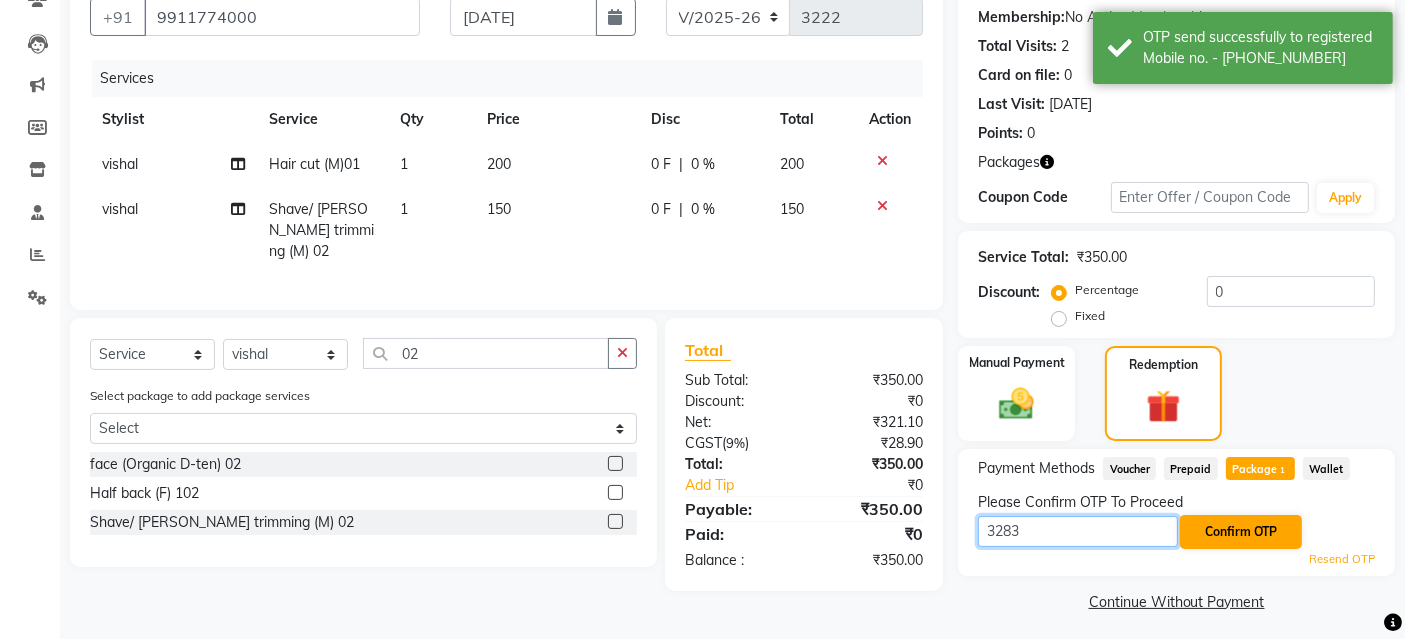 type on "3283" 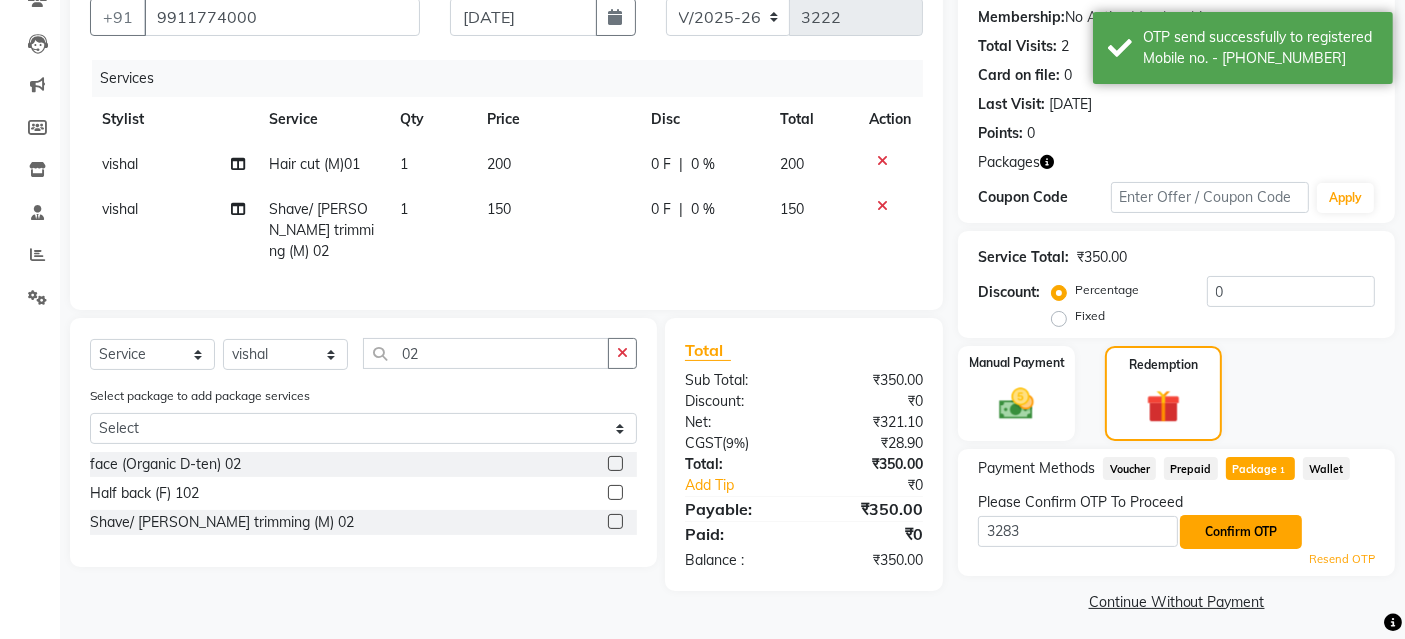 click on "Confirm OTP" 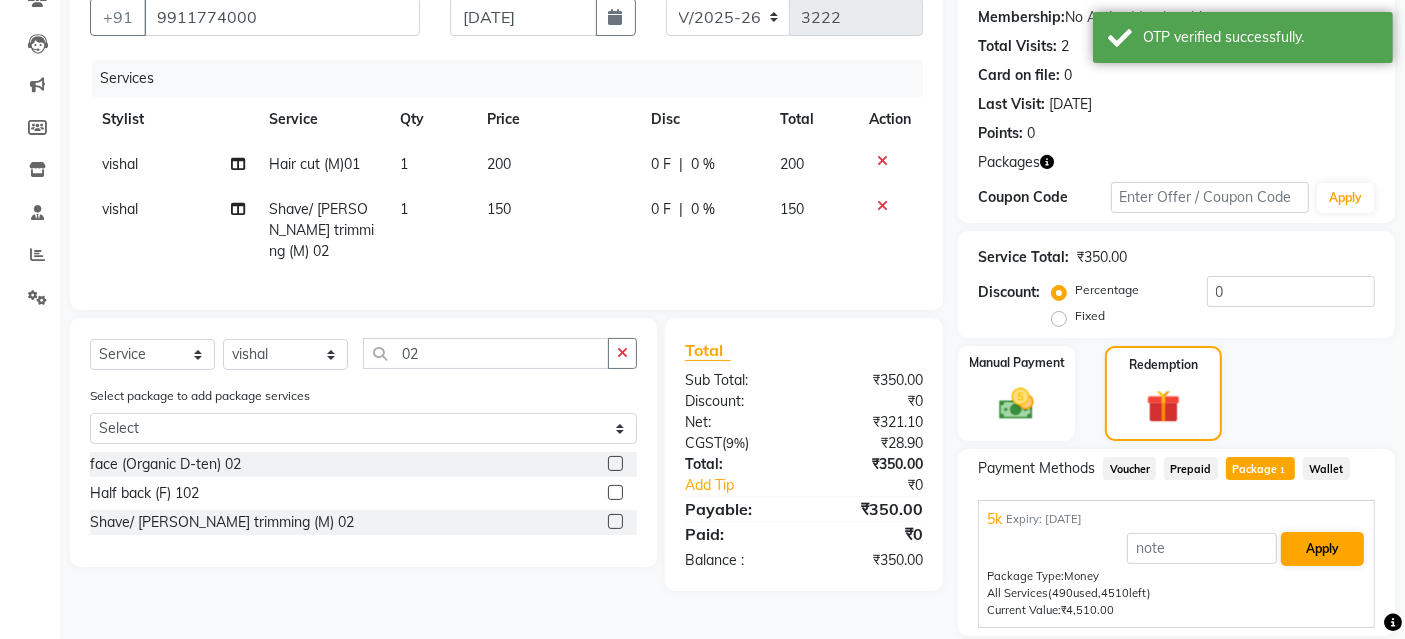 scroll, scrollTop: 254, scrollLeft: 0, axis: vertical 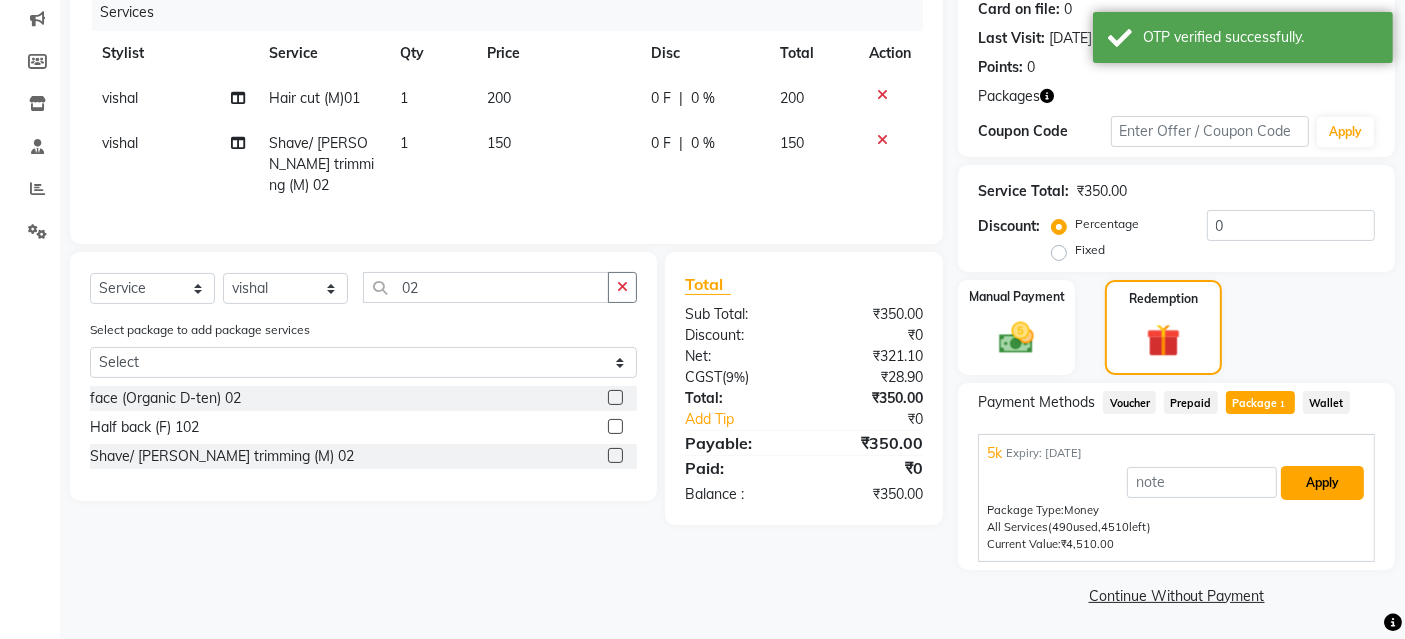 click on "Apply" at bounding box center [1322, 483] 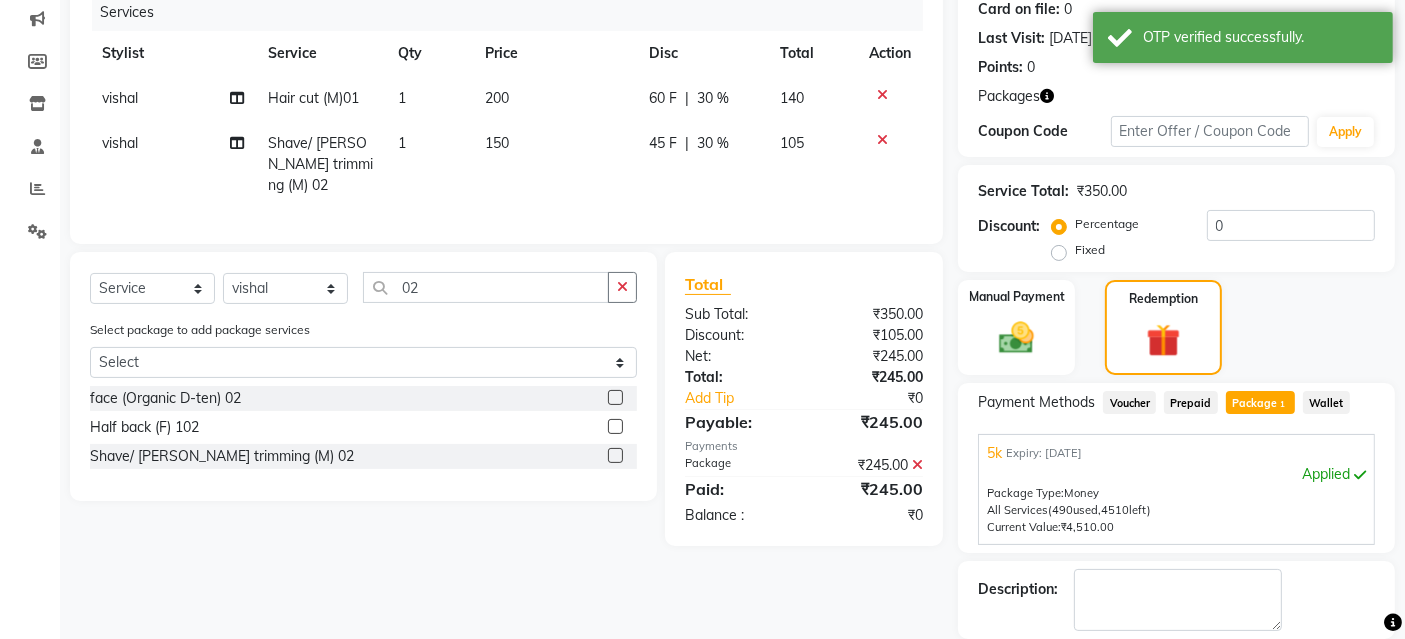 scroll, scrollTop: 348, scrollLeft: 0, axis: vertical 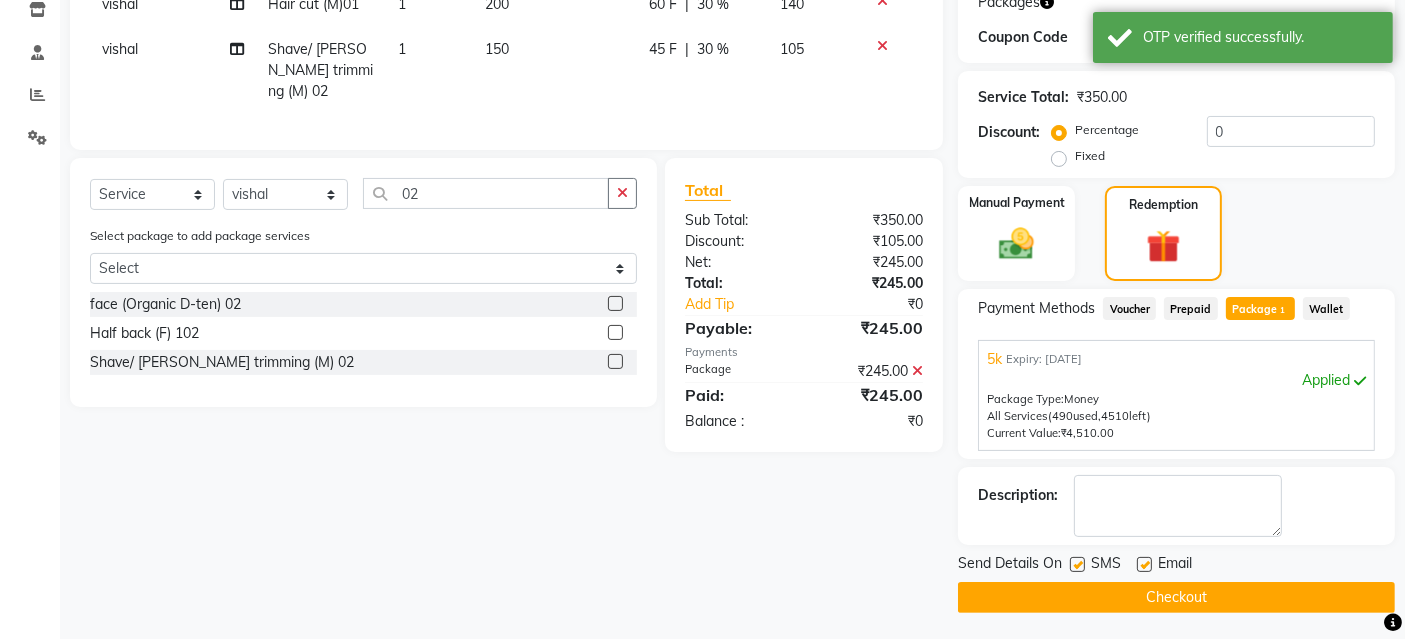 click on "Checkout" 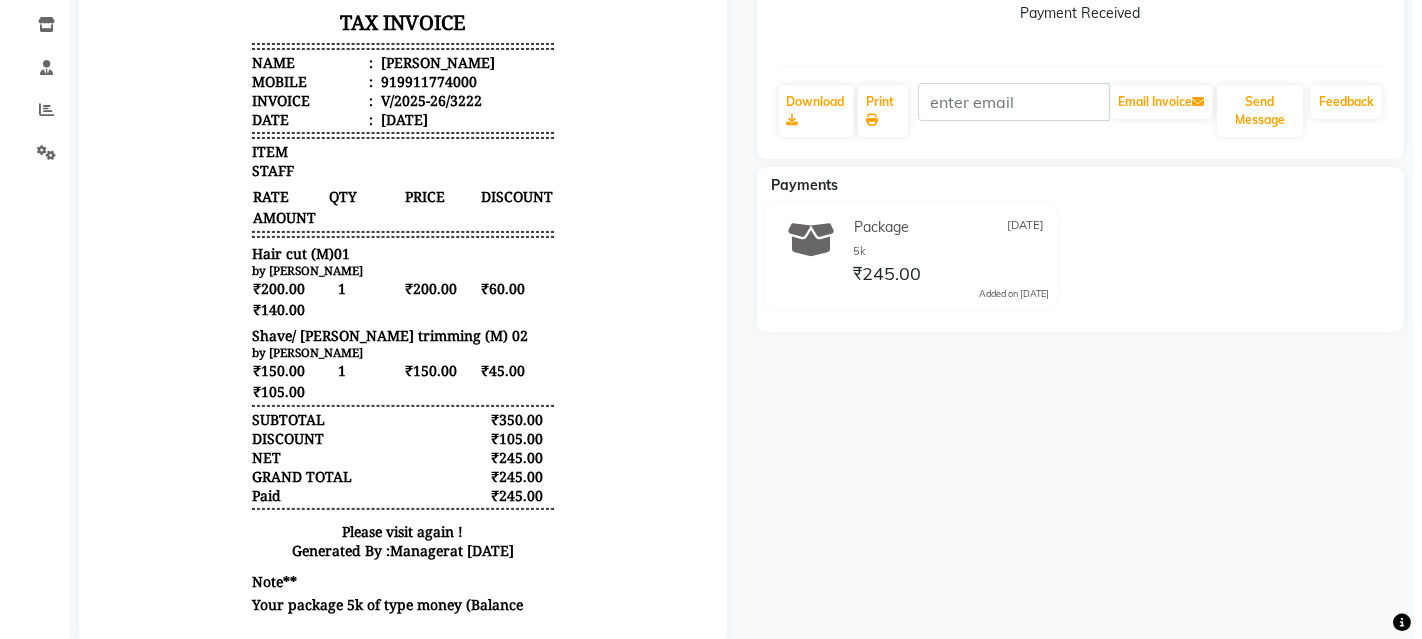 scroll, scrollTop: 0, scrollLeft: 0, axis: both 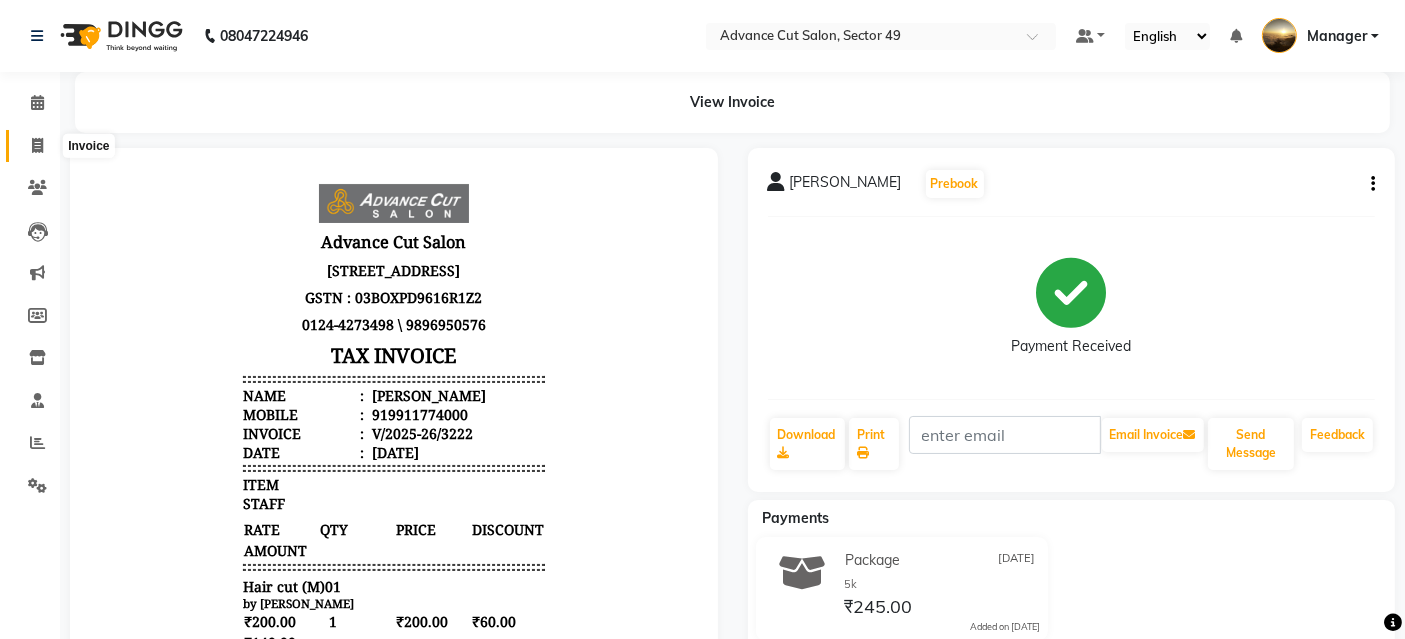 drag, startPoint x: 36, startPoint y: 142, endPoint x: 65, endPoint y: 155, distance: 31.780497 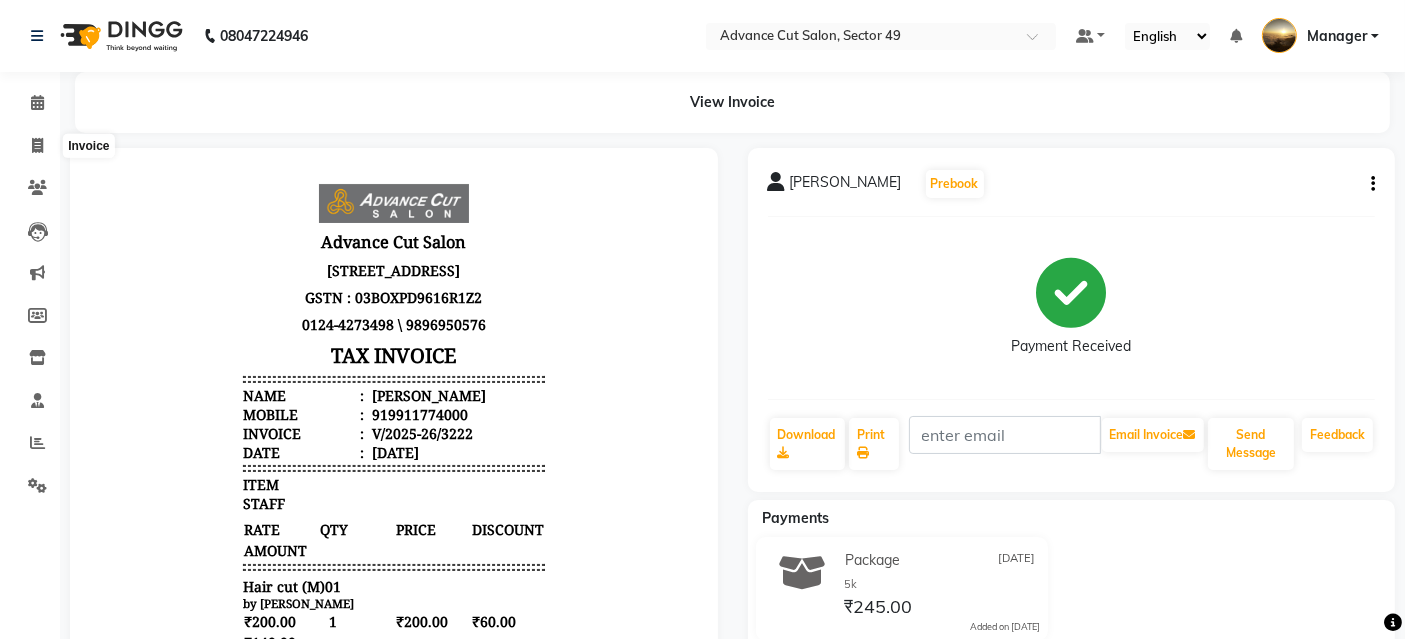 select on "service" 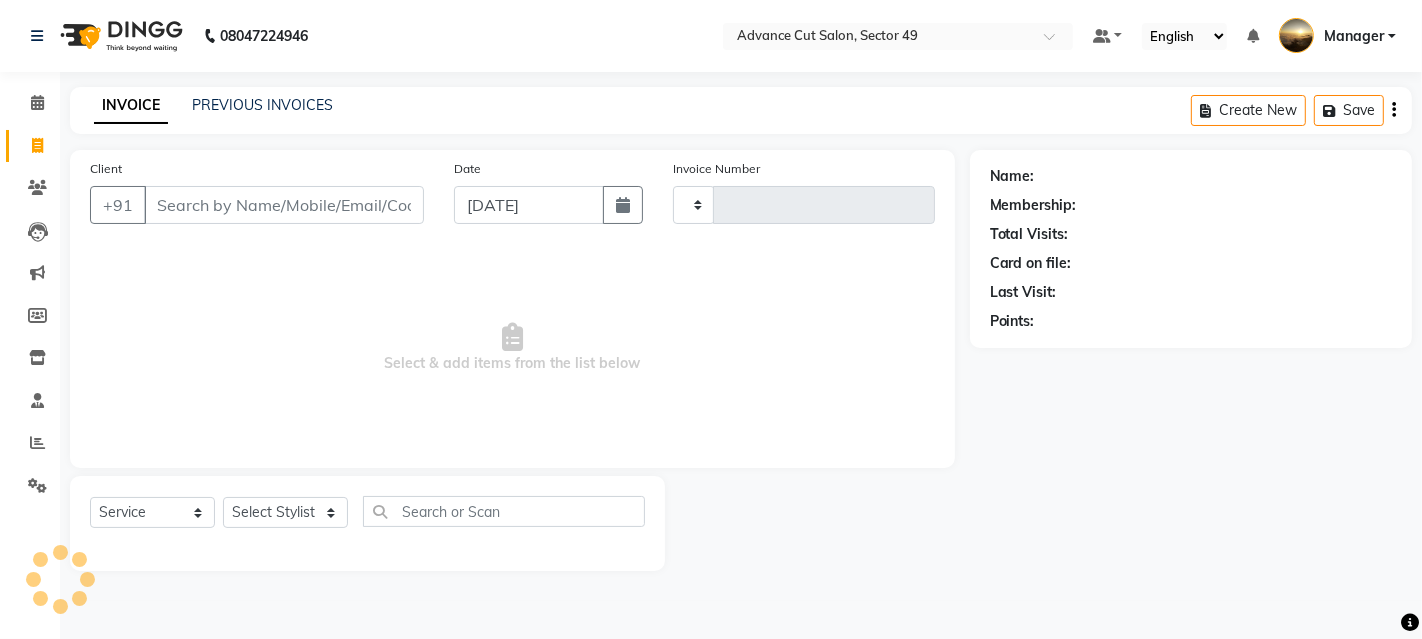 type on "3223" 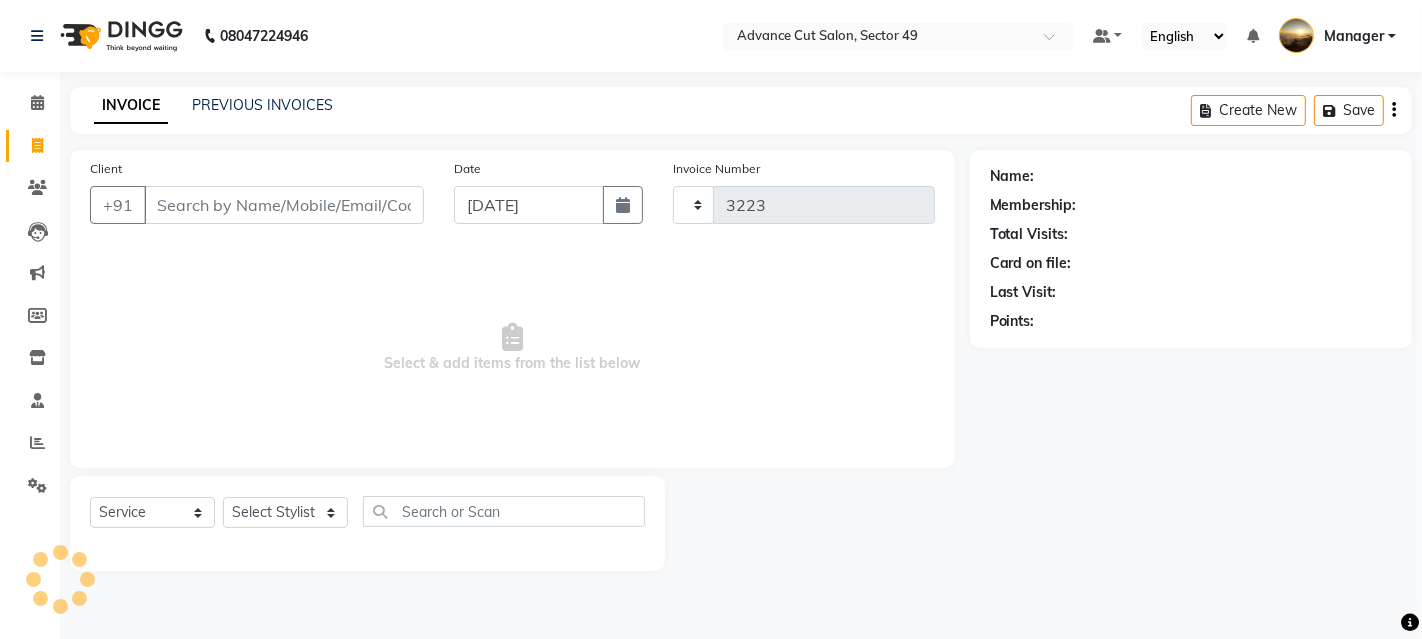 select on "4616" 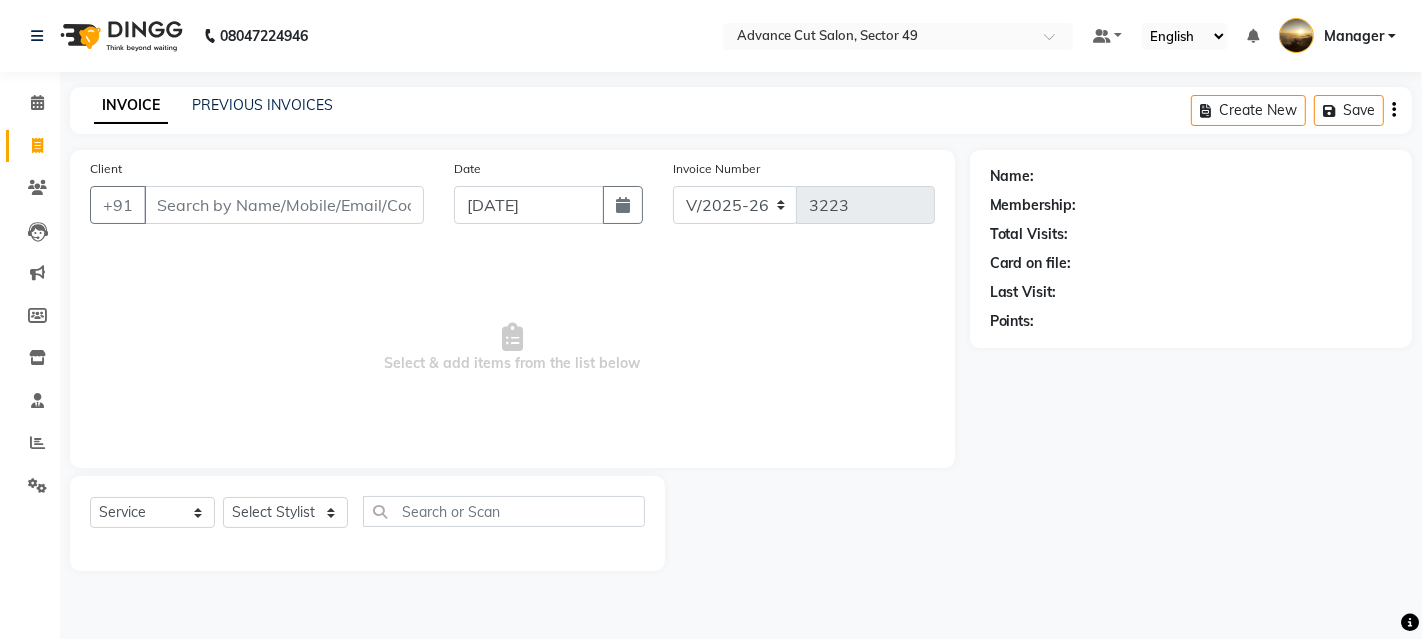 click on "Client" at bounding box center [284, 205] 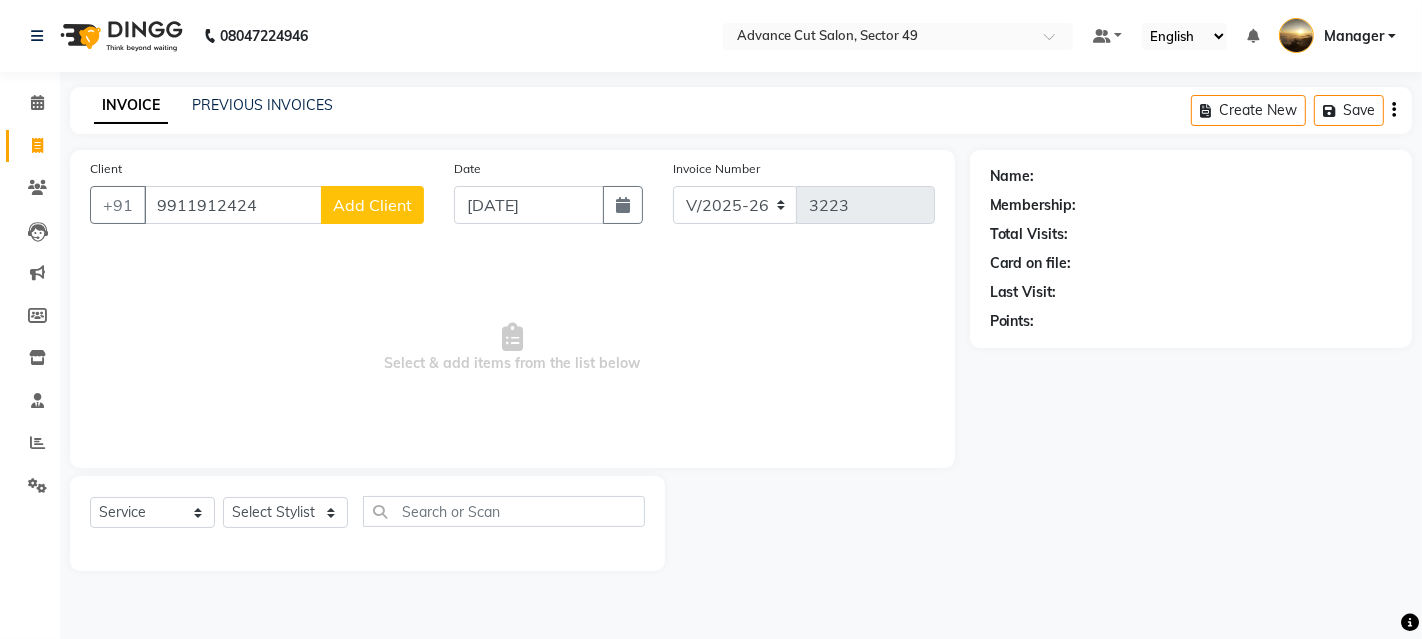type on "9911912424" 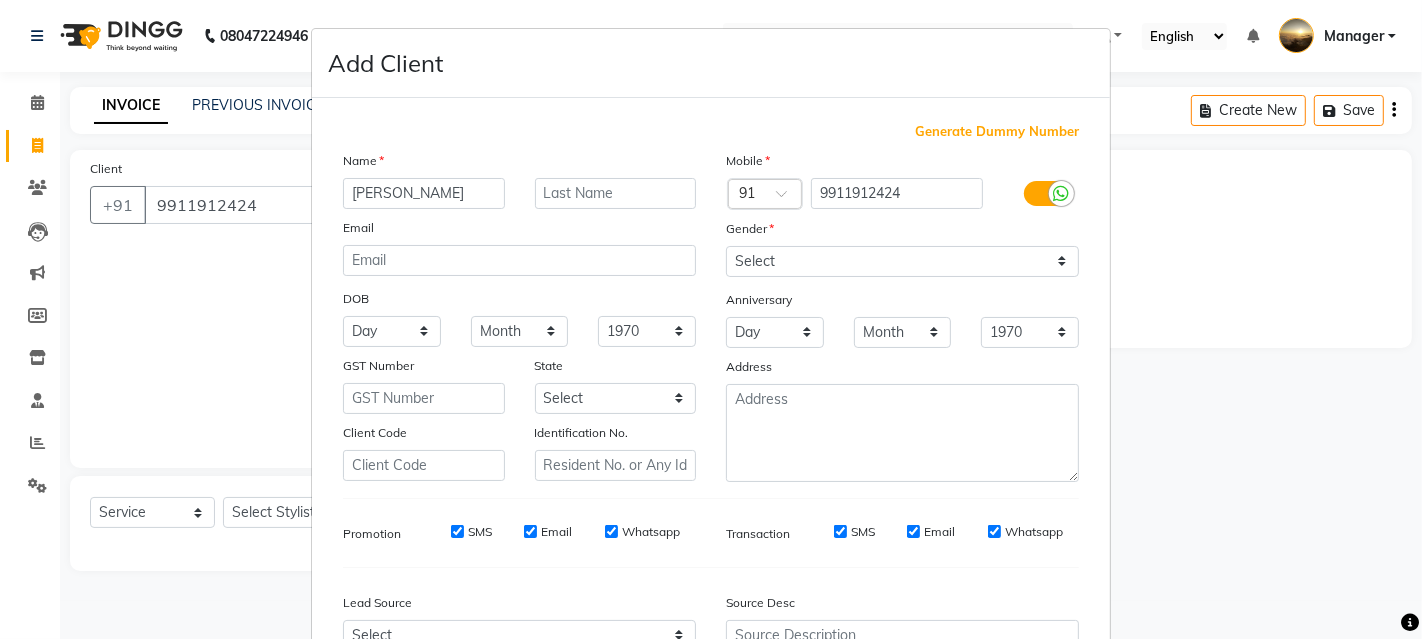 type on "[PERSON_NAME]" 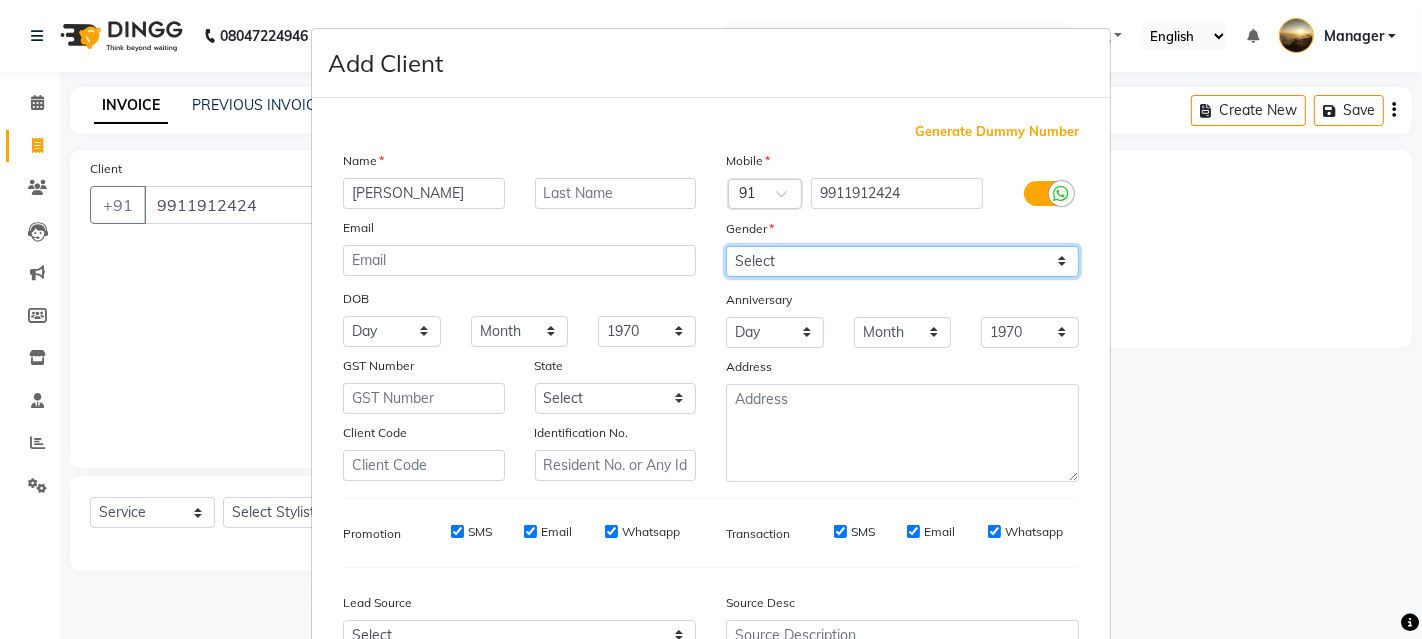 click on "Select Male Female Other Prefer Not To Say" at bounding box center (902, 261) 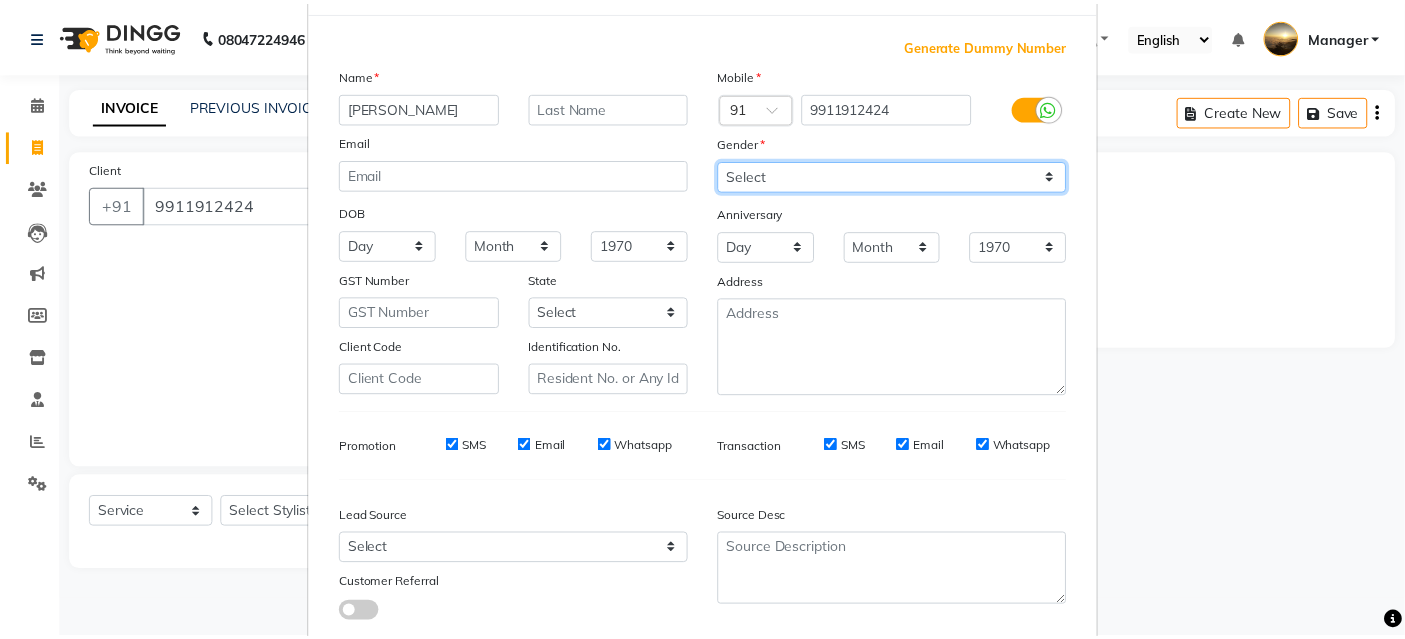 scroll, scrollTop: 208, scrollLeft: 0, axis: vertical 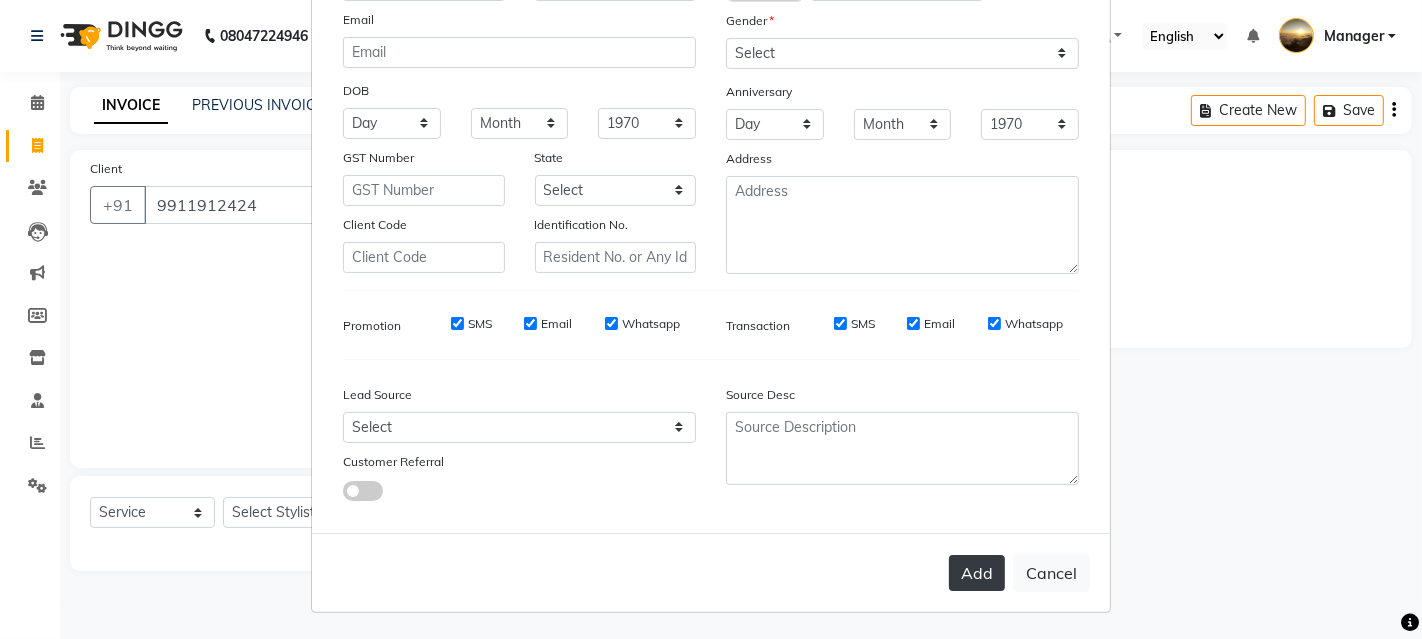 click on "Add" at bounding box center (977, 573) 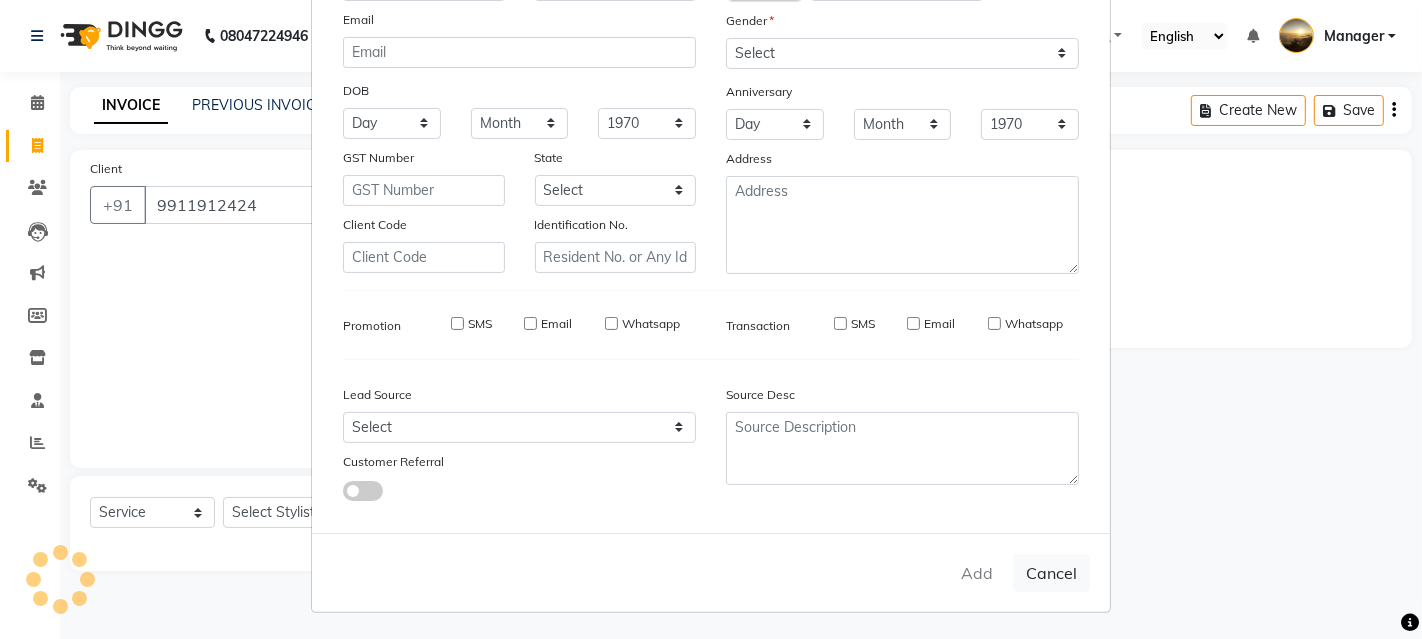 type 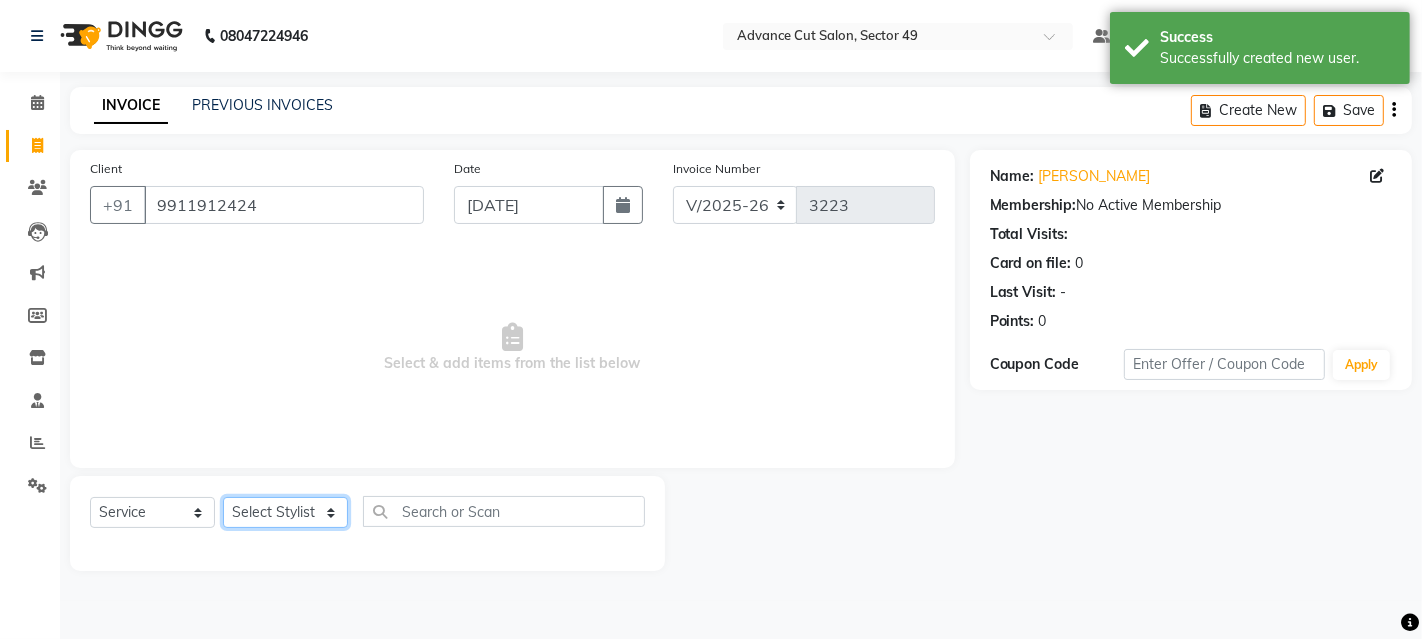 click on "Select Stylist Ayaphy Banty danish ali david Manager product purvi rakhi riyaz sameer sameer Tip vishal" 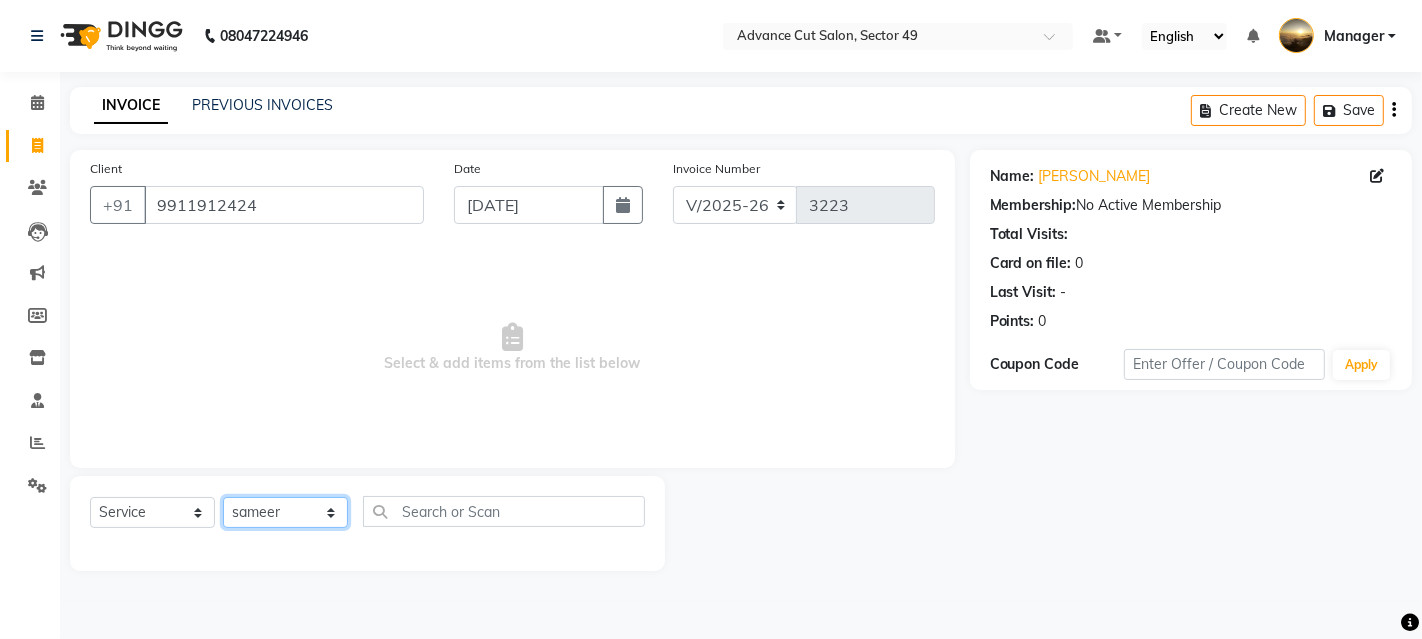 click on "Select Stylist Ayaphy Banty danish ali david Manager product purvi rakhi riyaz sameer sameer Tip vishal" 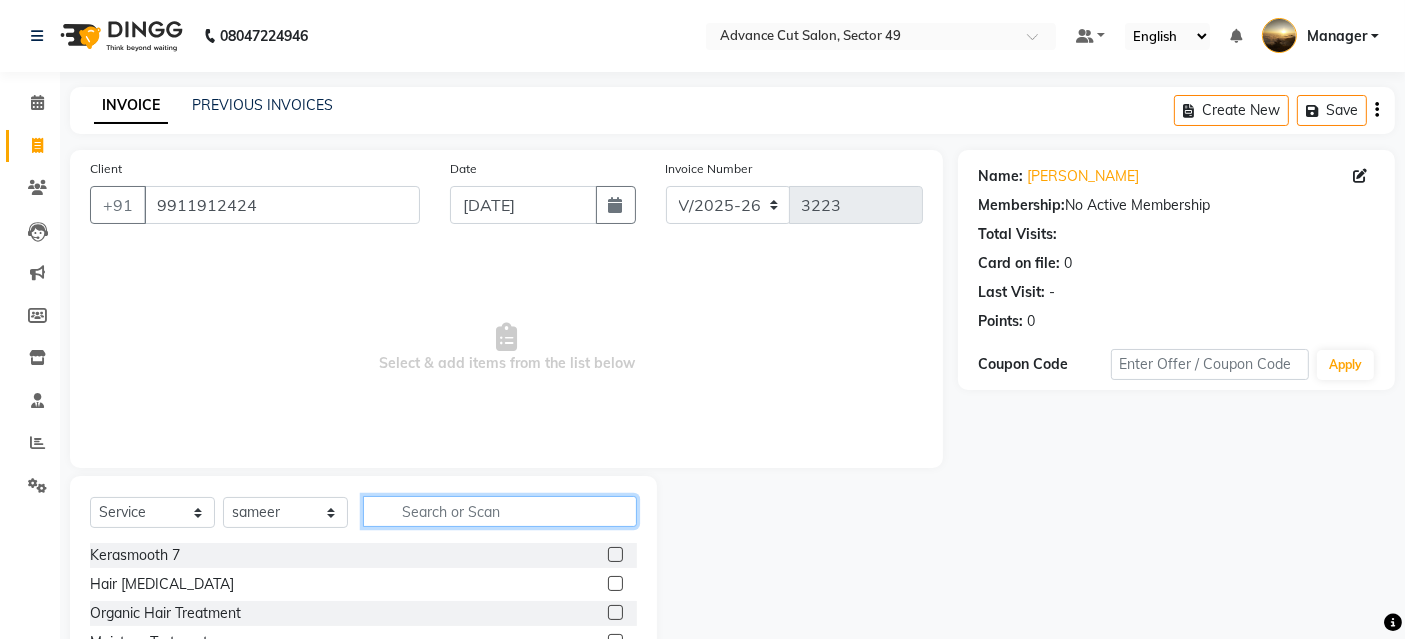 click 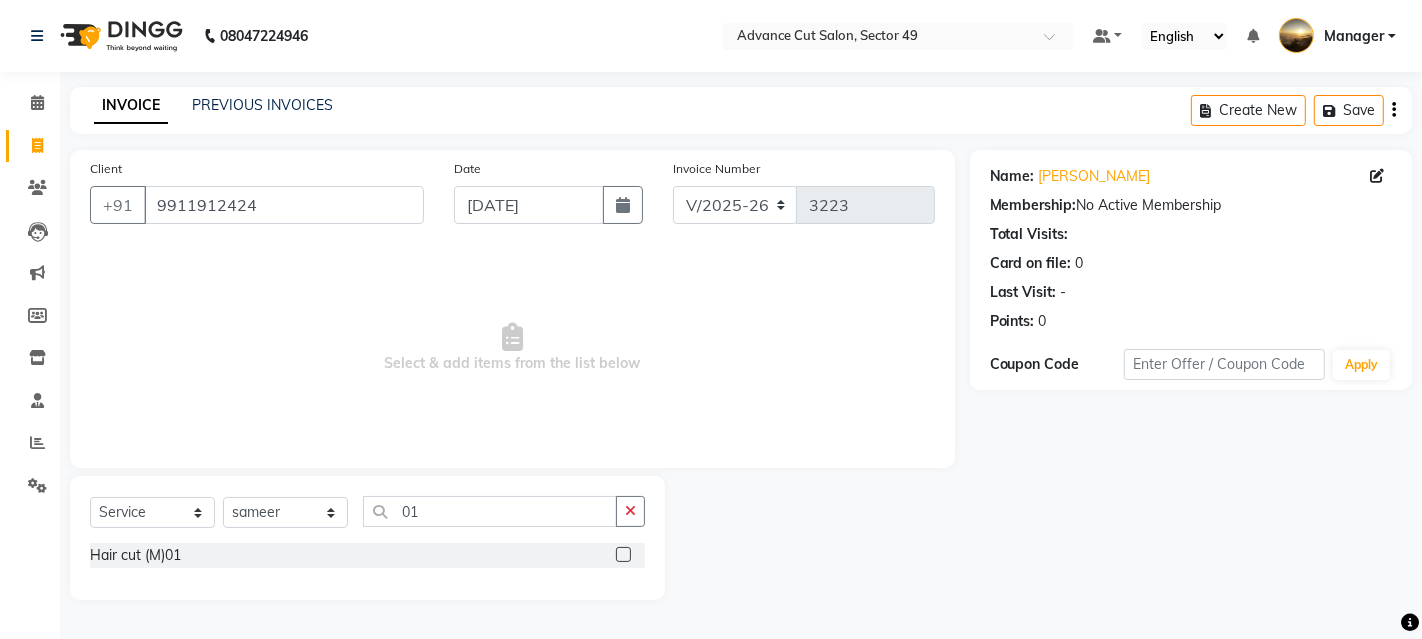 click 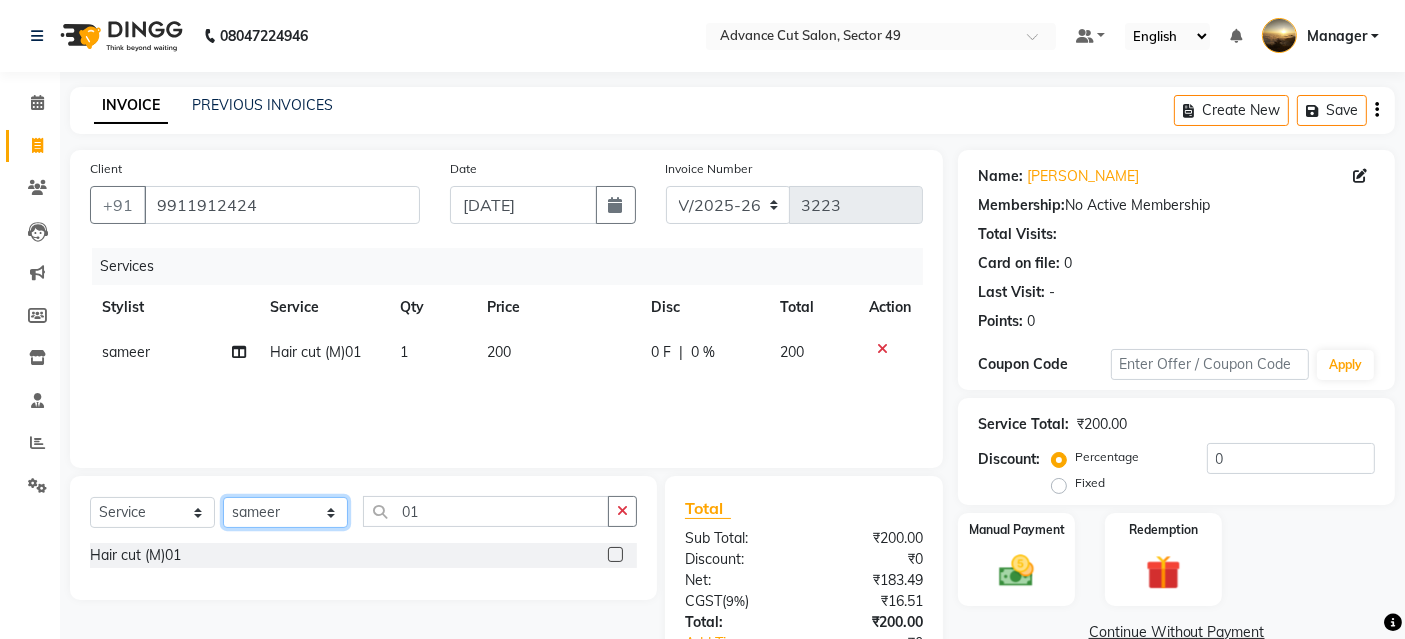 click on "Select Stylist Ayaphy Banty danish ali david Manager product purvi rakhi riyaz sameer sameer Tip vishal" 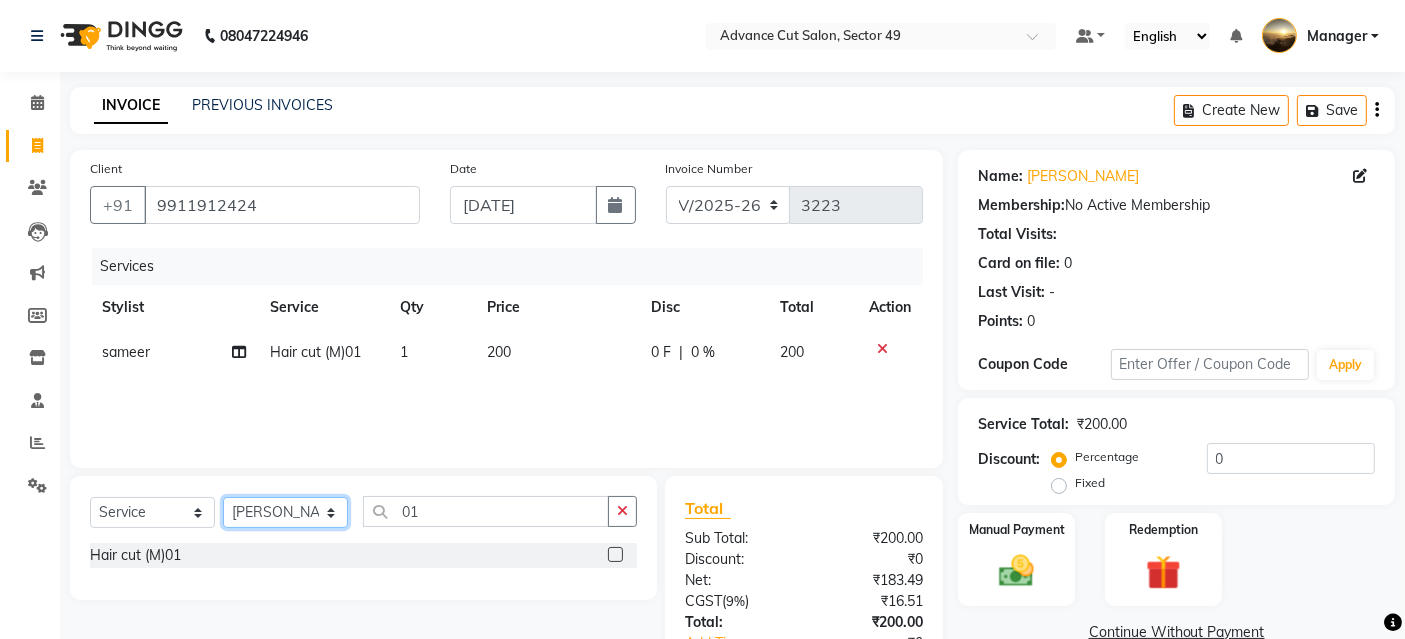 click on "Select Stylist Ayaphy Banty danish ali david Manager product purvi rakhi riyaz sameer sameer Tip vishal" 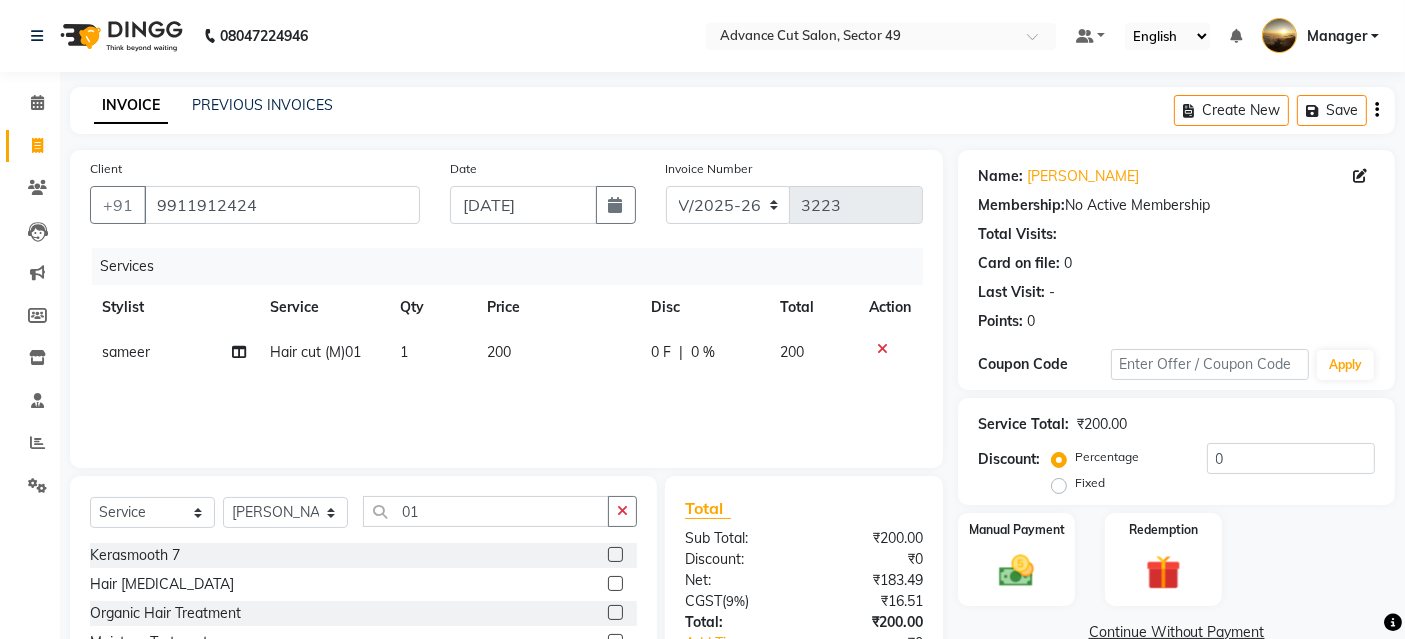 click 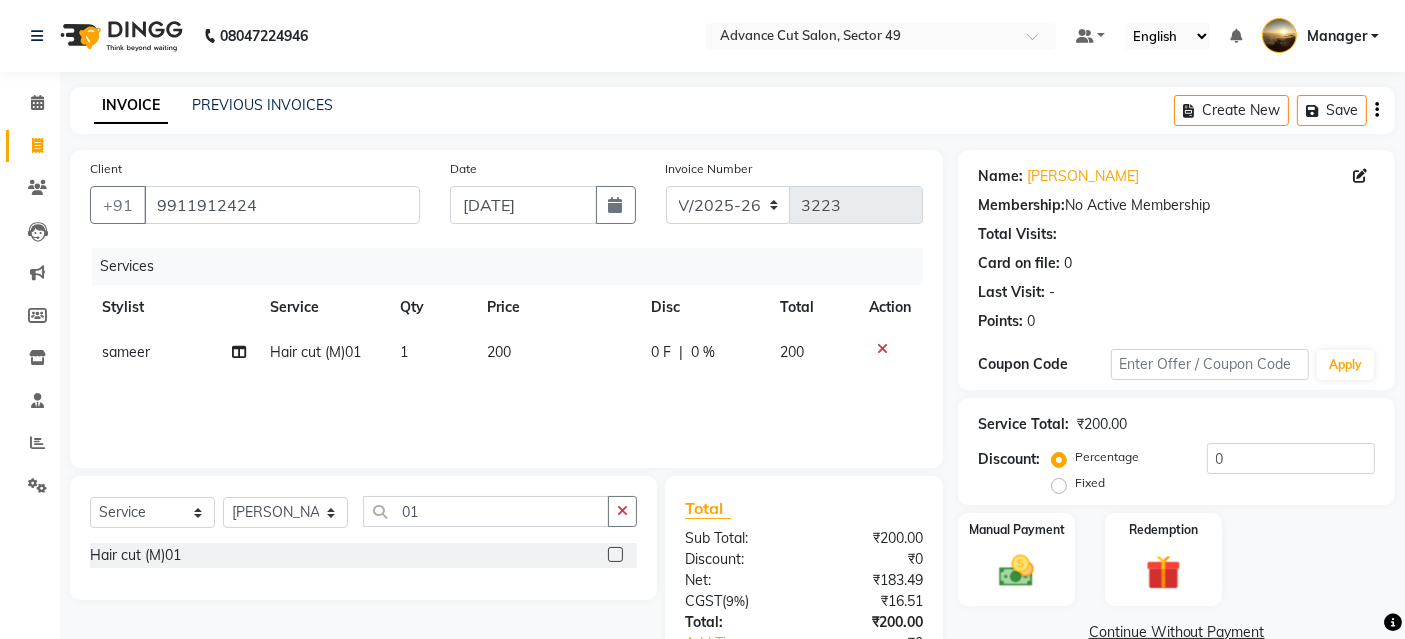 click 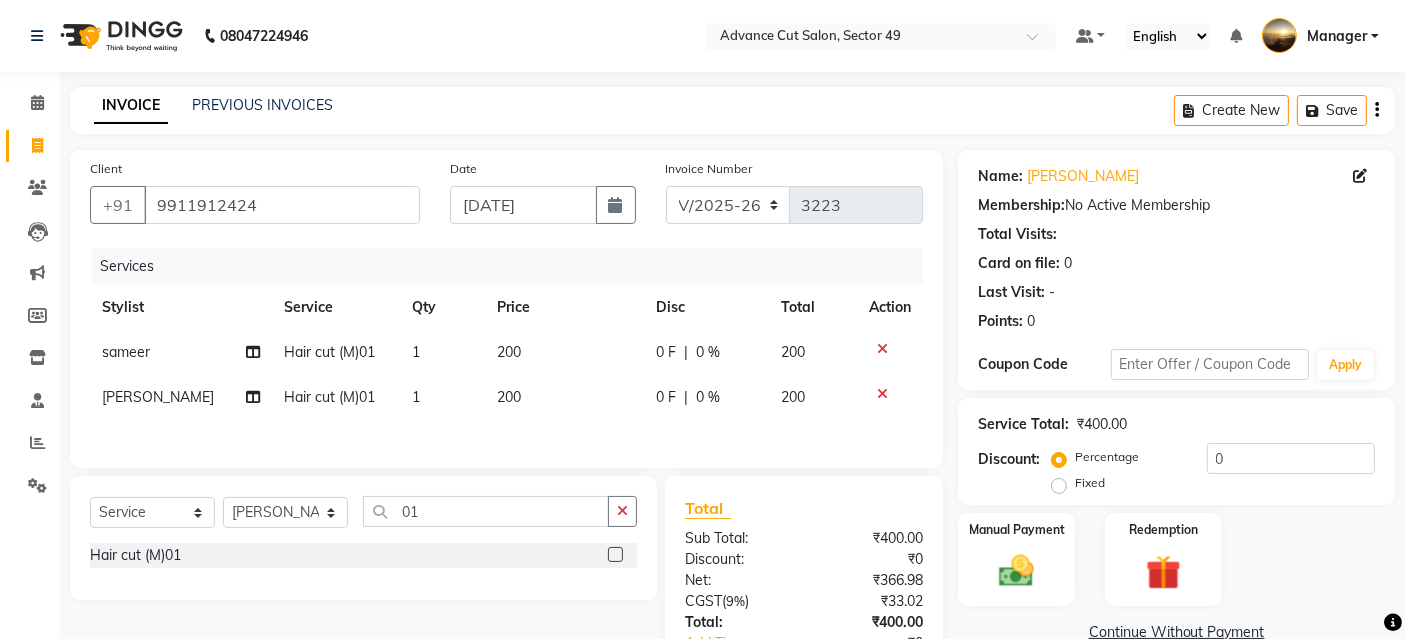 click on "200" 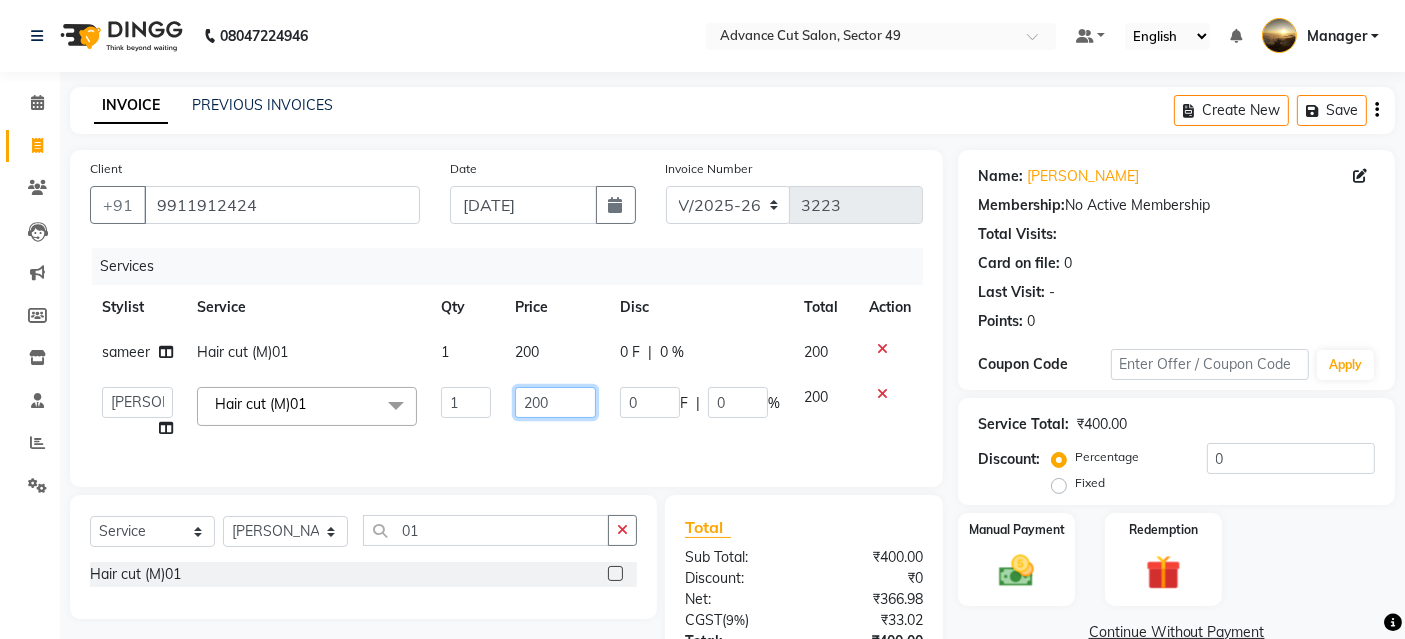 click on "200" 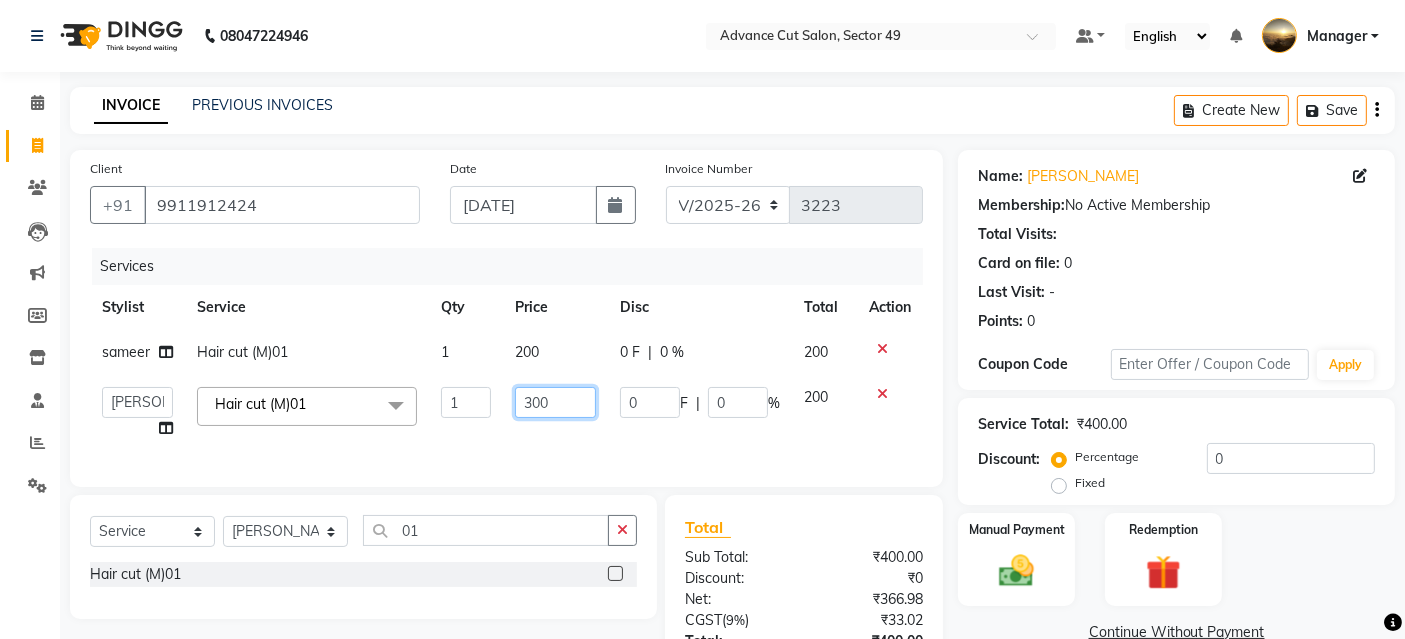 scroll, scrollTop: 174, scrollLeft: 0, axis: vertical 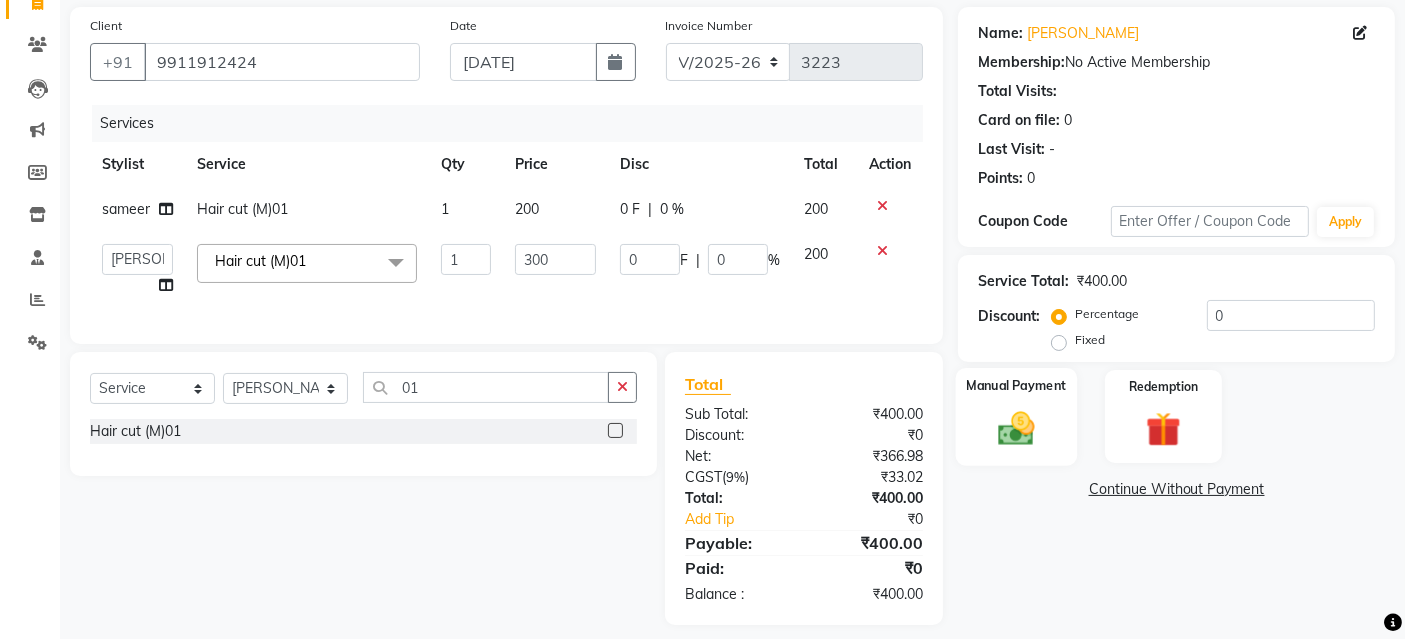 click on "Manual Payment" 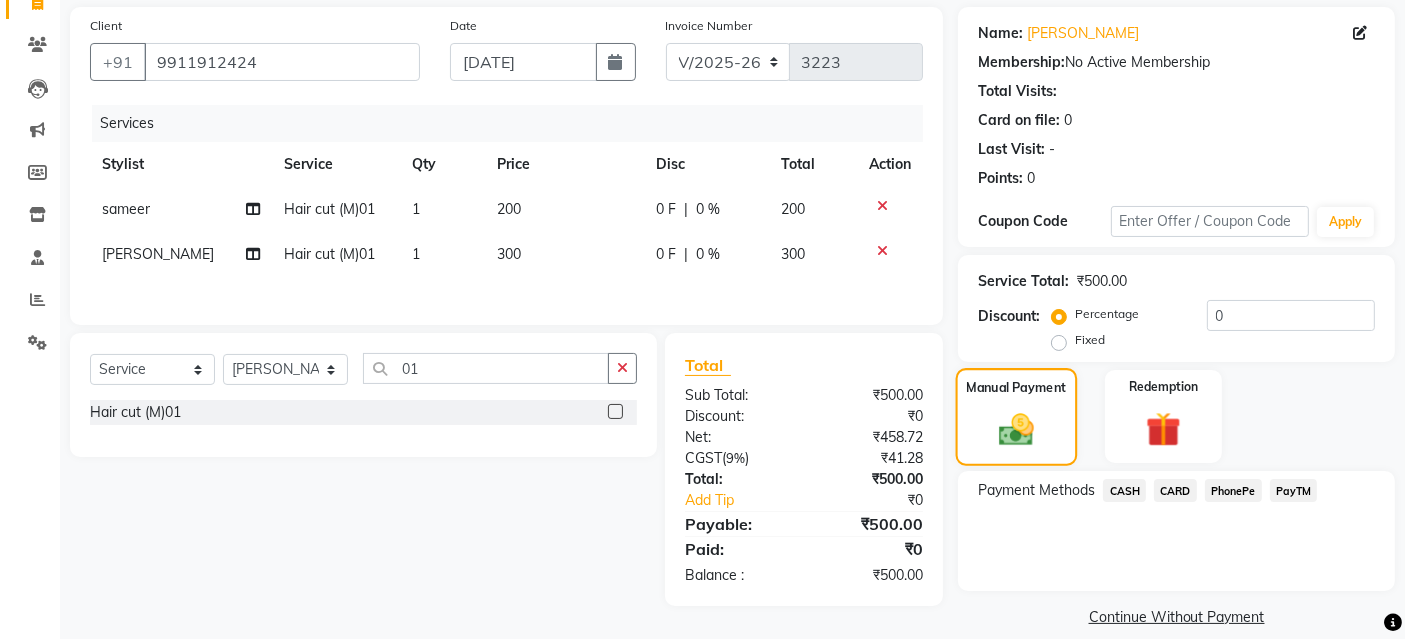 scroll, scrollTop: 165, scrollLeft: 0, axis: vertical 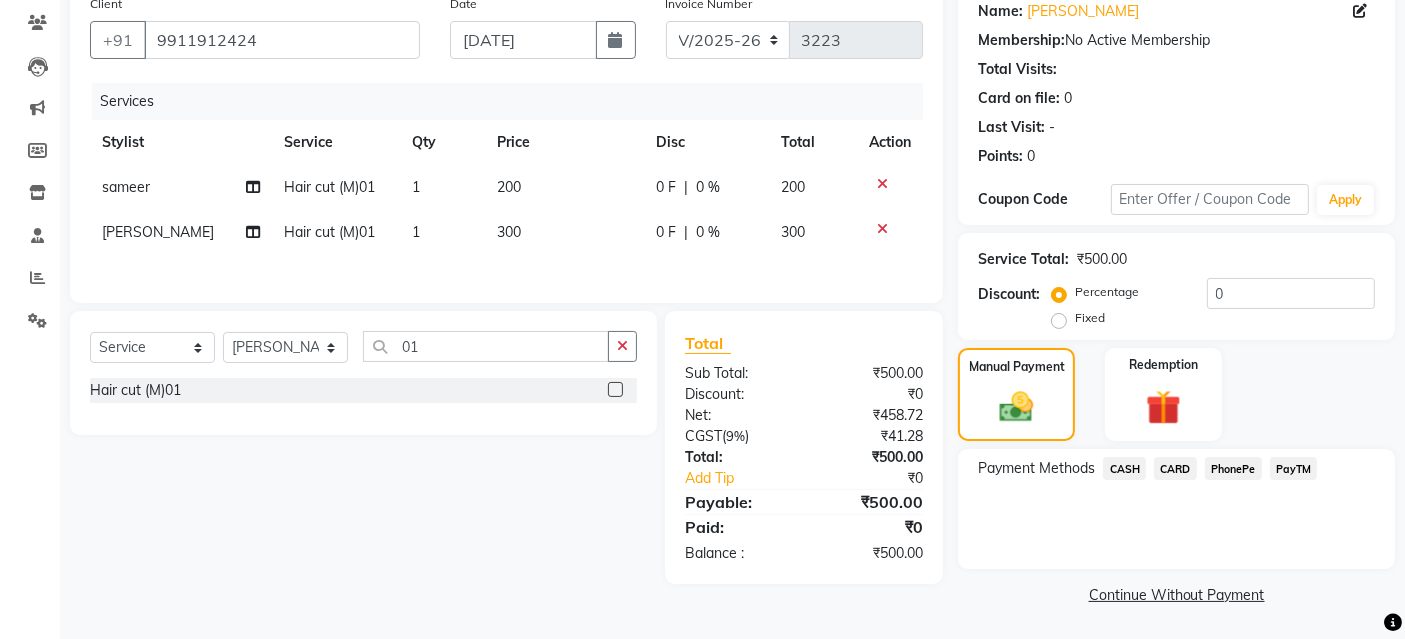 click on "CASH" 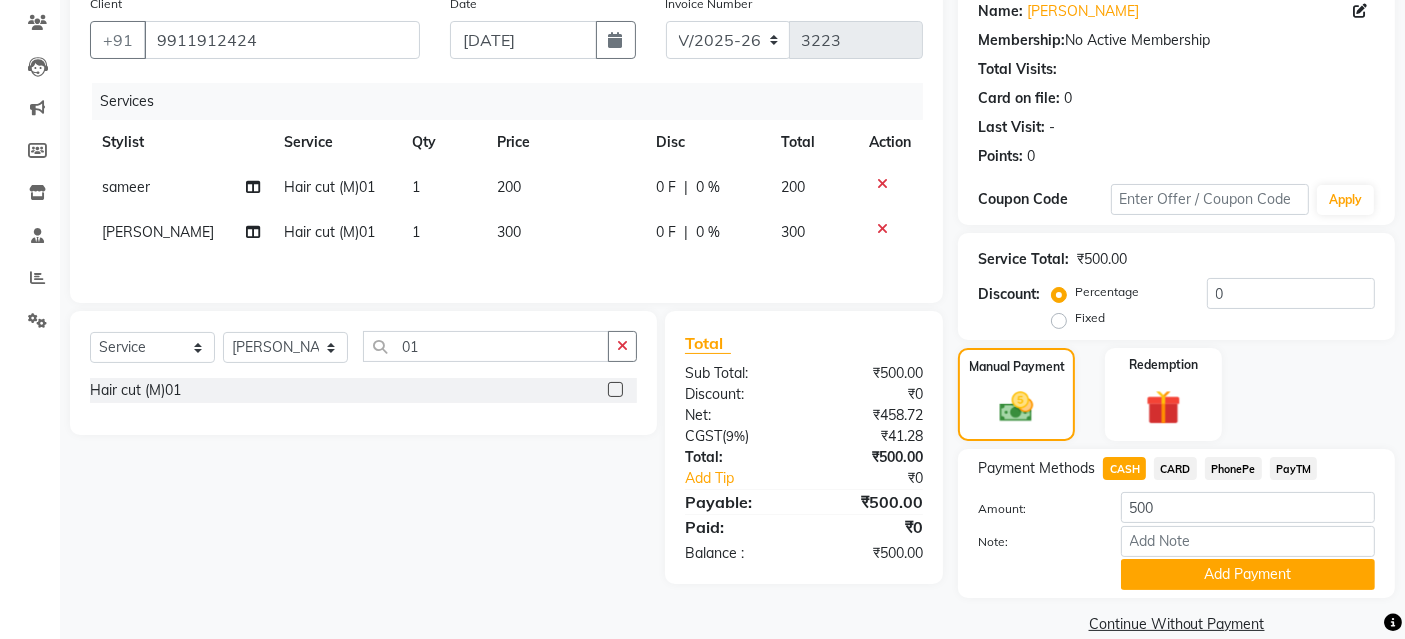 scroll, scrollTop: 174, scrollLeft: 0, axis: vertical 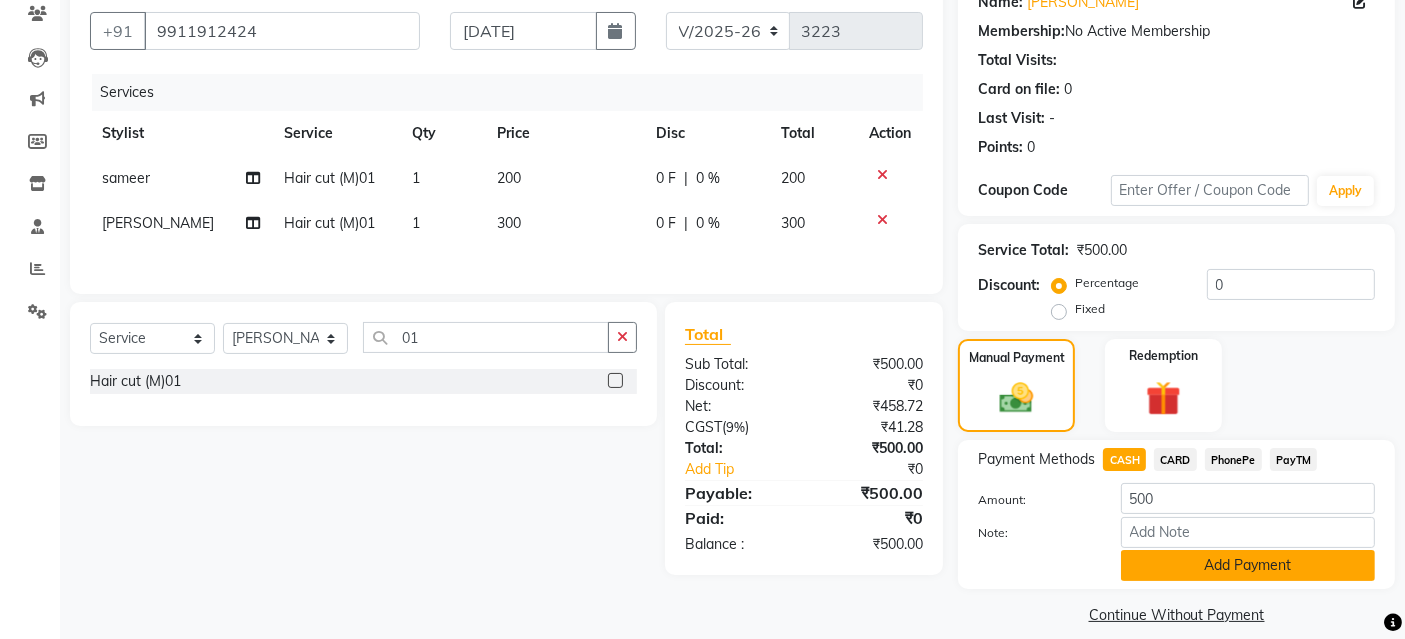 click on "Add Payment" 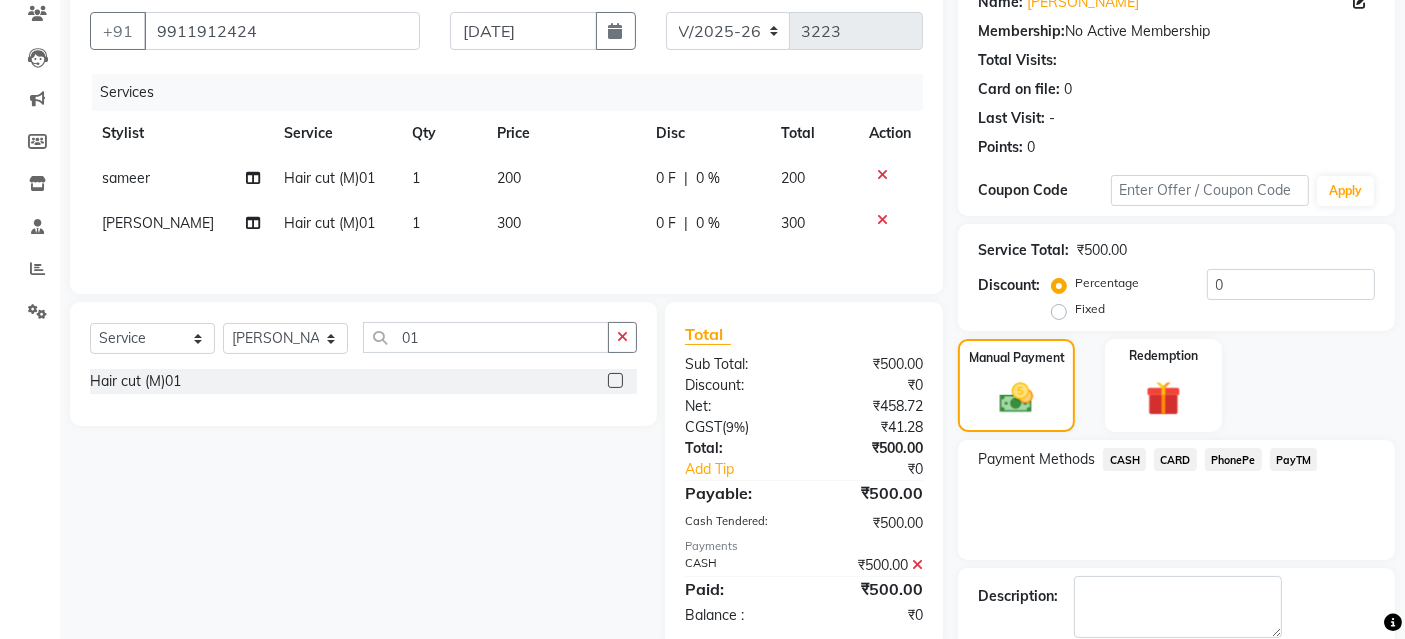 click on "PayTM" 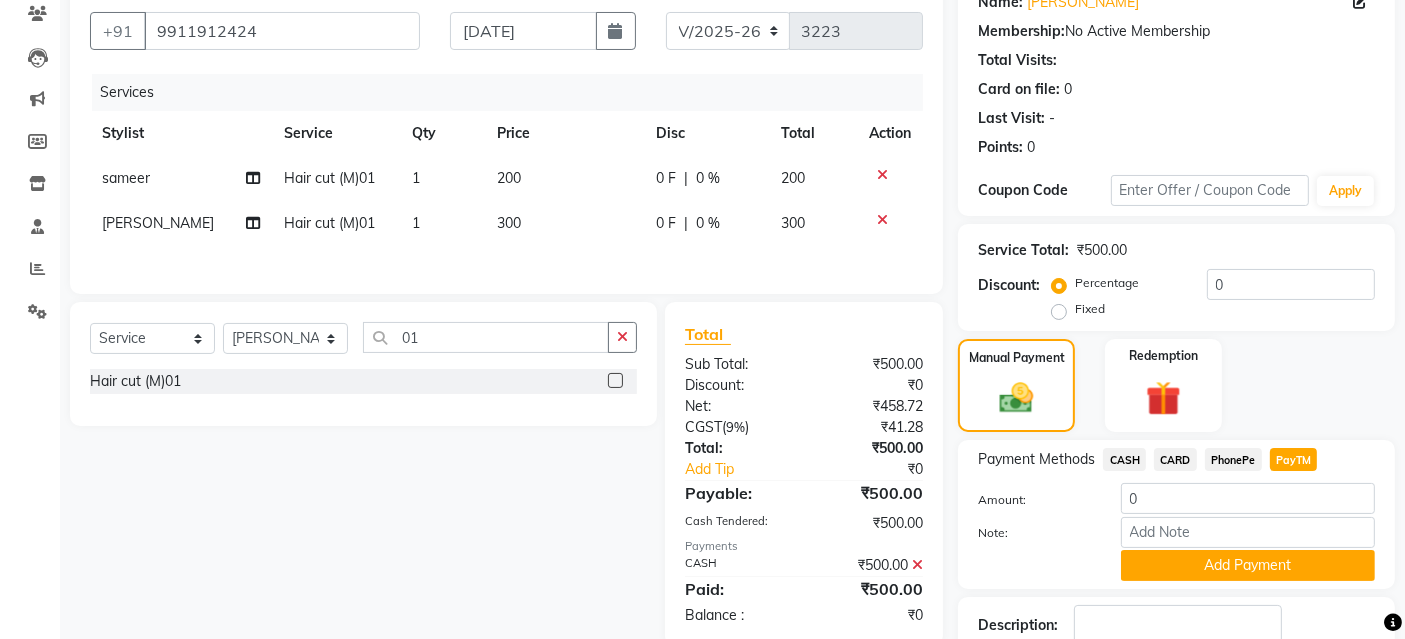 scroll, scrollTop: 285, scrollLeft: 0, axis: vertical 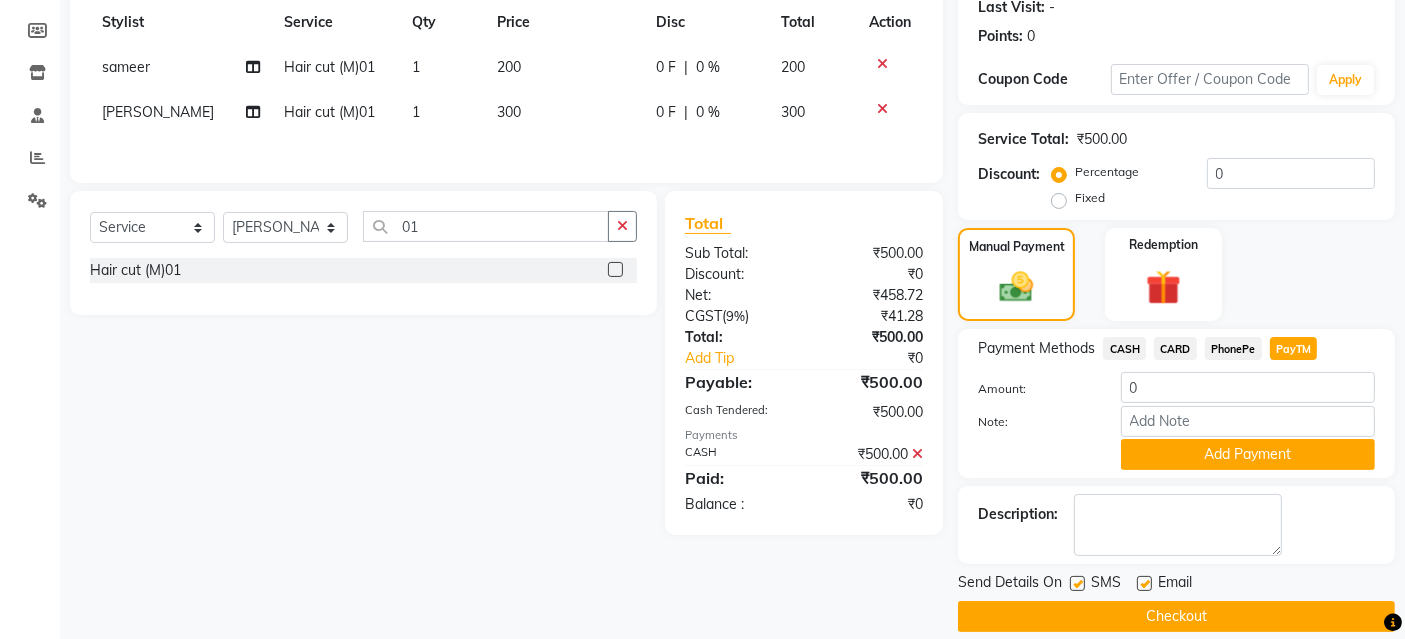 click on "CASH" 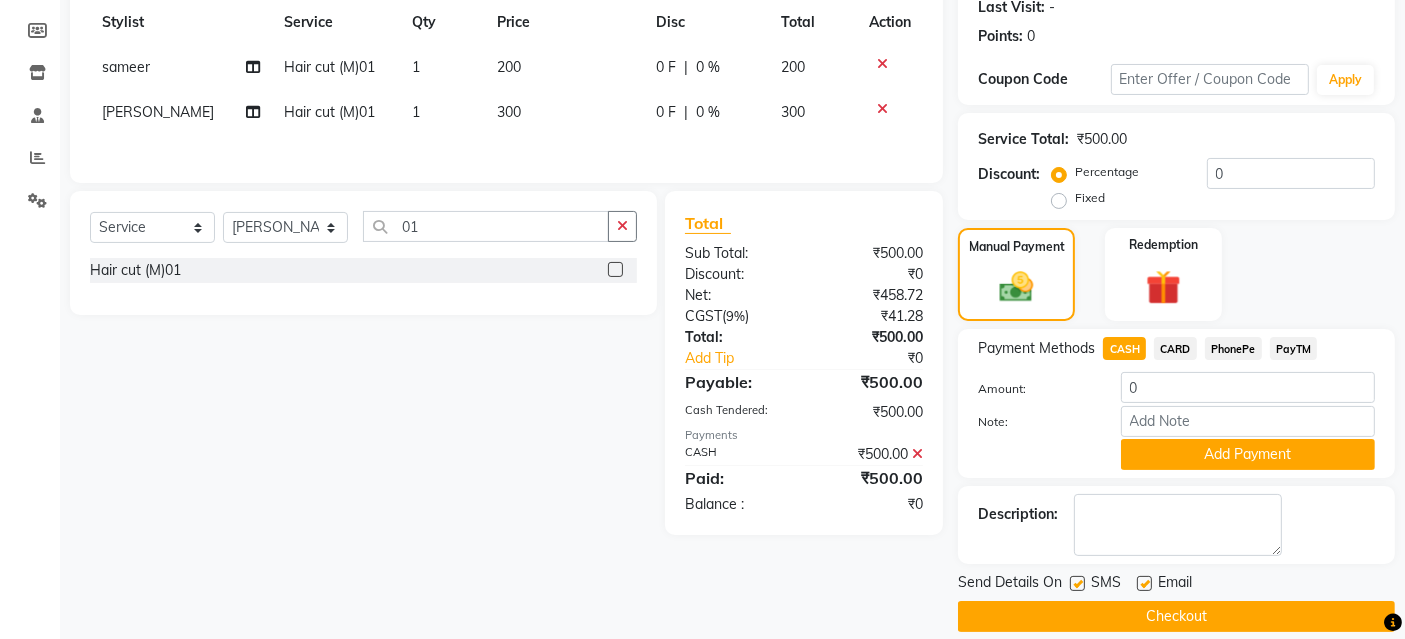 click on "Select  Service  Product  Membership  Package Voucher Prepaid Gift Card  Select Stylist Ayaphy Banty danish ali david Manager product purvi rakhi riyaz sameer sameer Tip vishal 01 Hair cut (M)01" 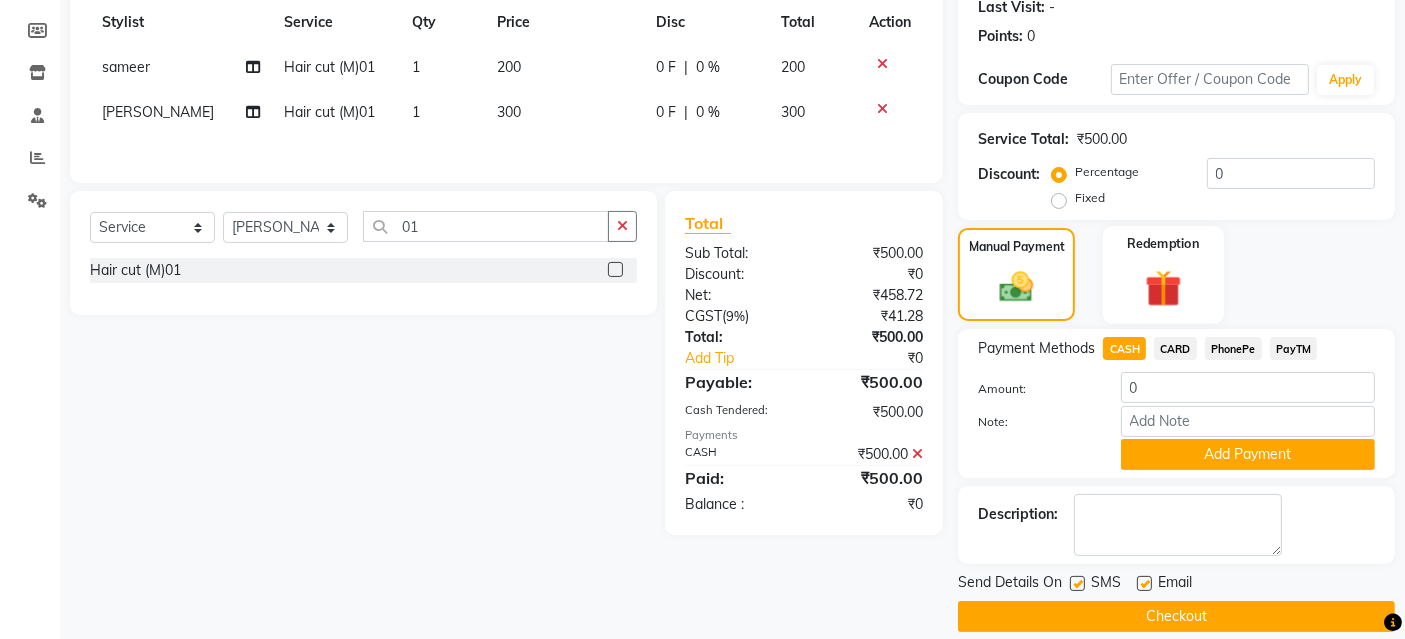 click on "Redemption" 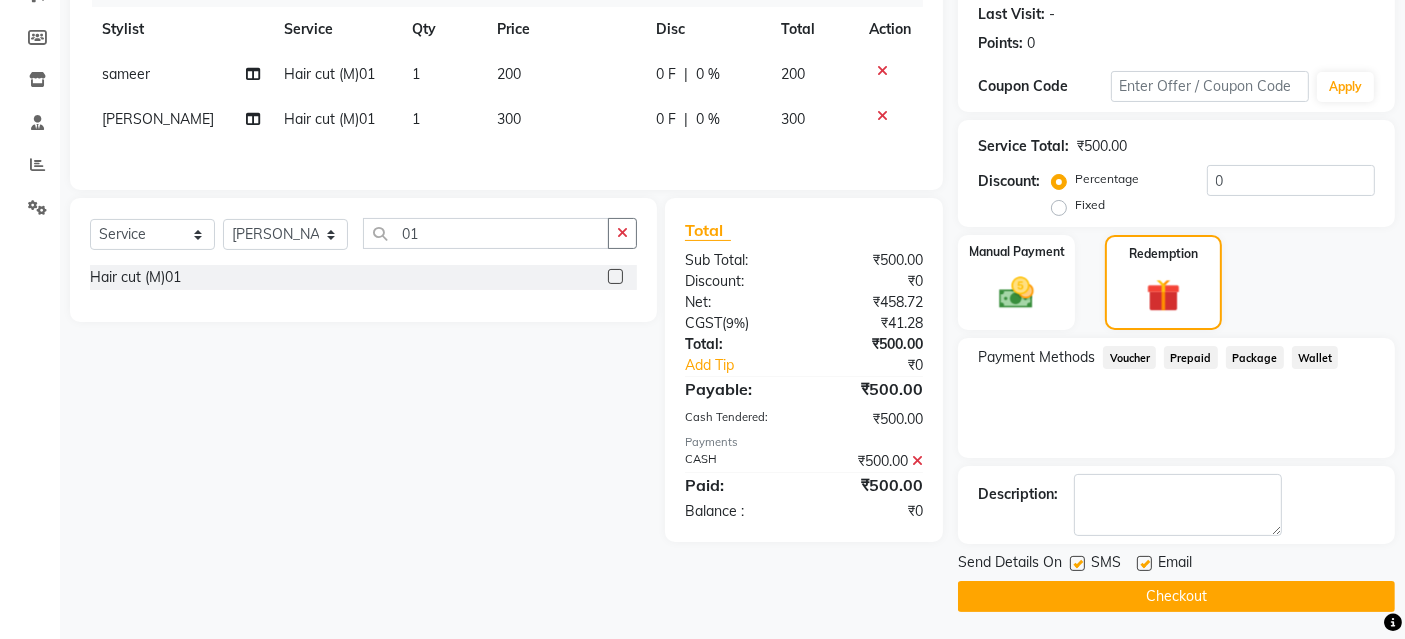scroll, scrollTop: 279, scrollLeft: 0, axis: vertical 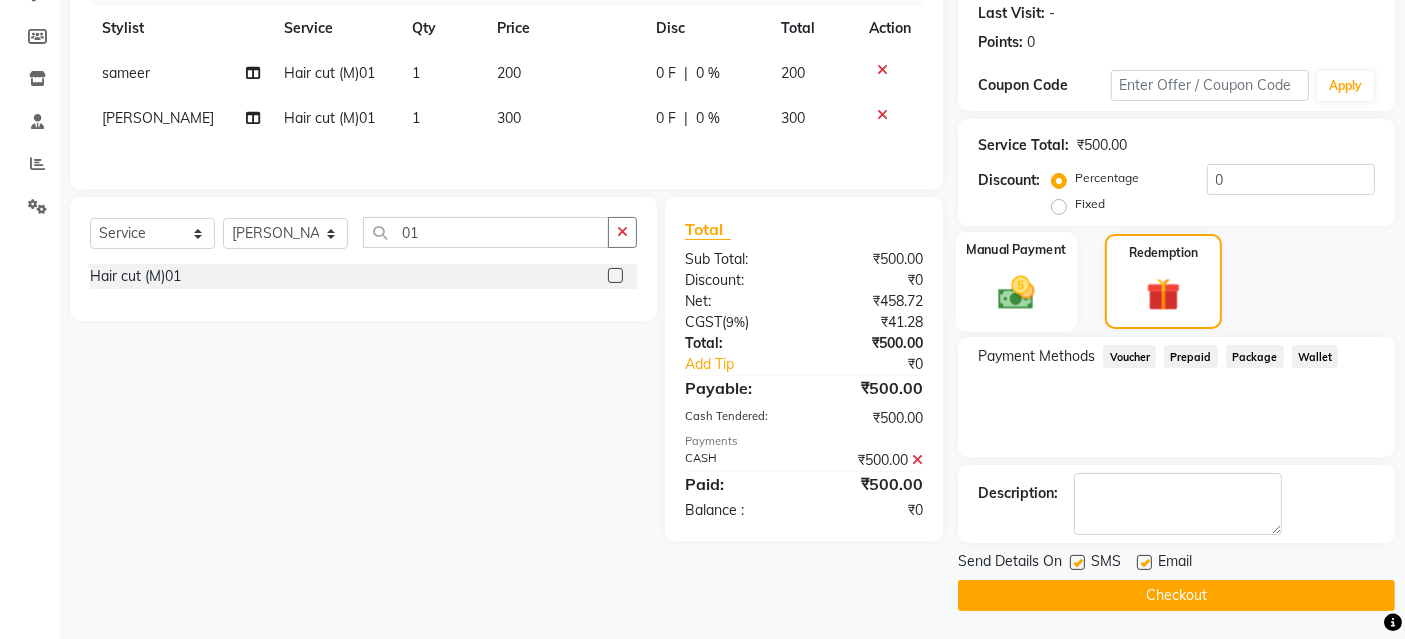 click on "Manual Payment" 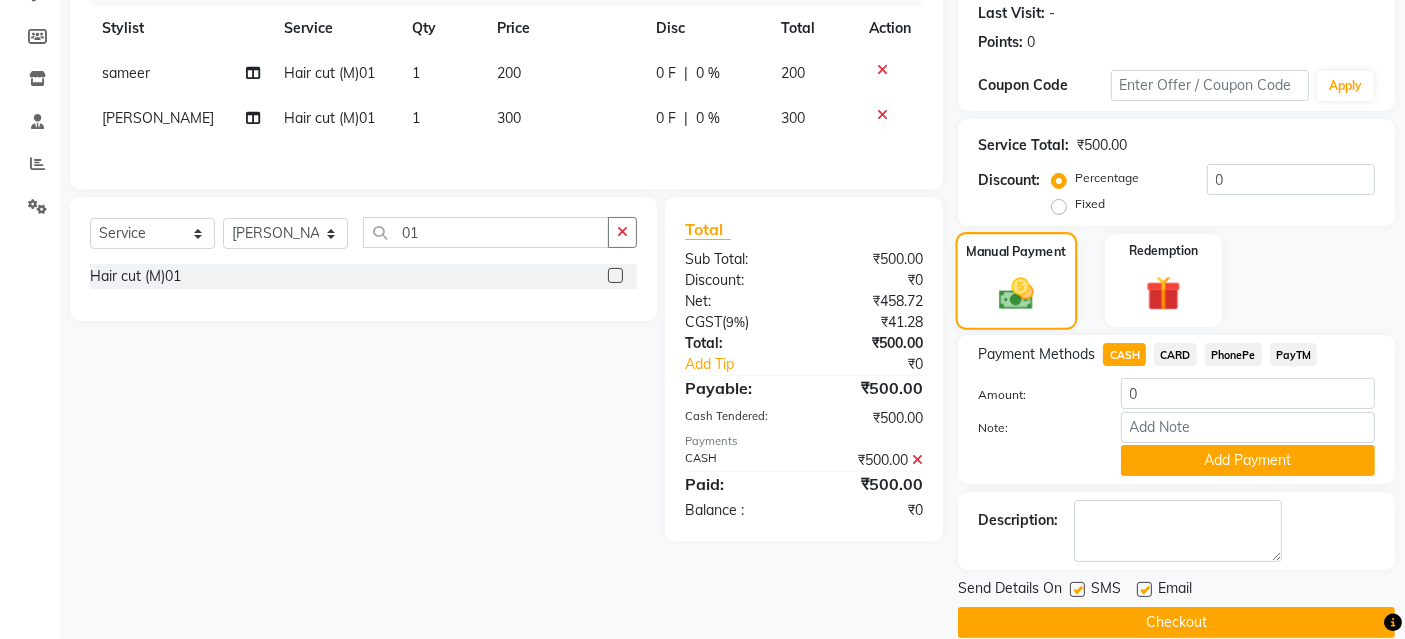 scroll, scrollTop: 285, scrollLeft: 0, axis: vertical 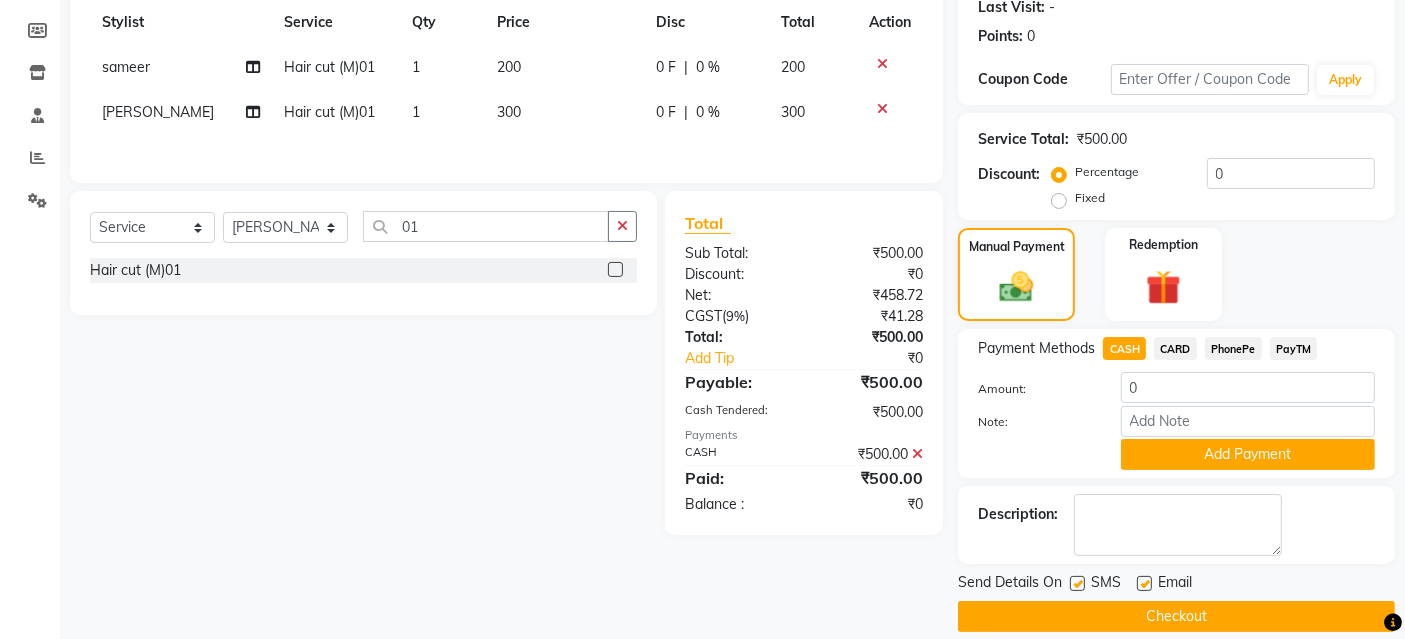 click 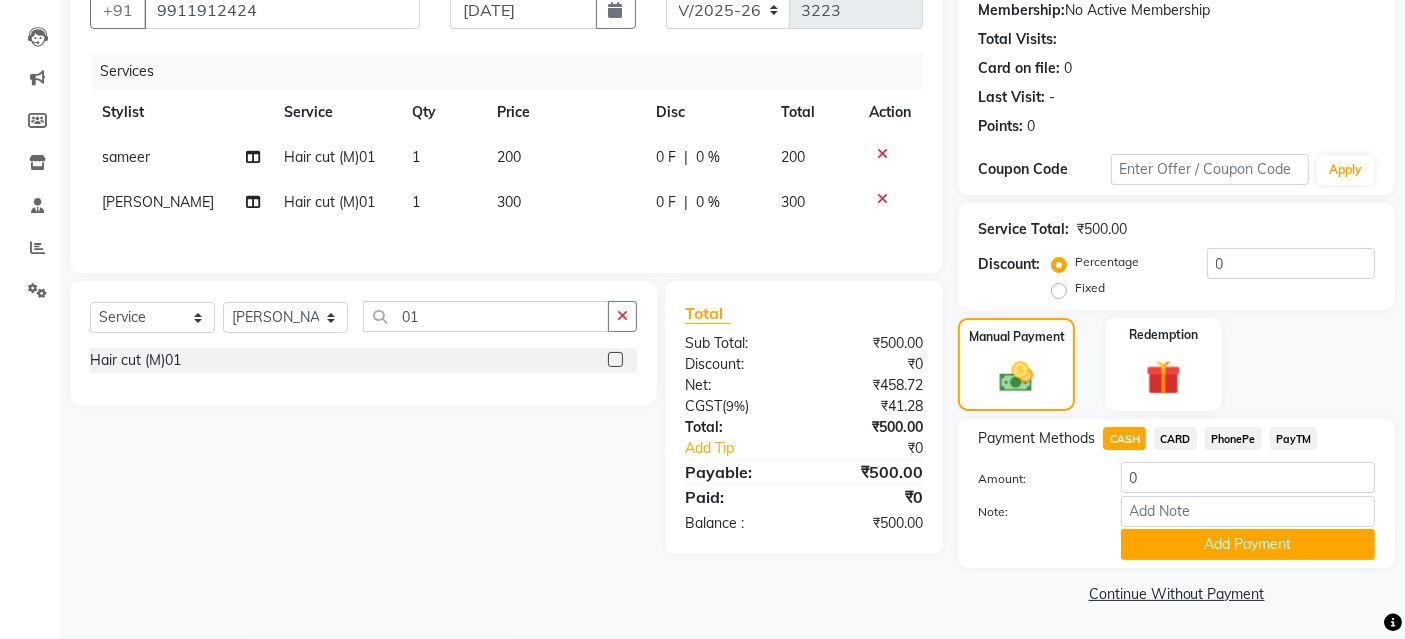 scroll, scrollTop: 194, scrollLeft: 0, axis: vertical 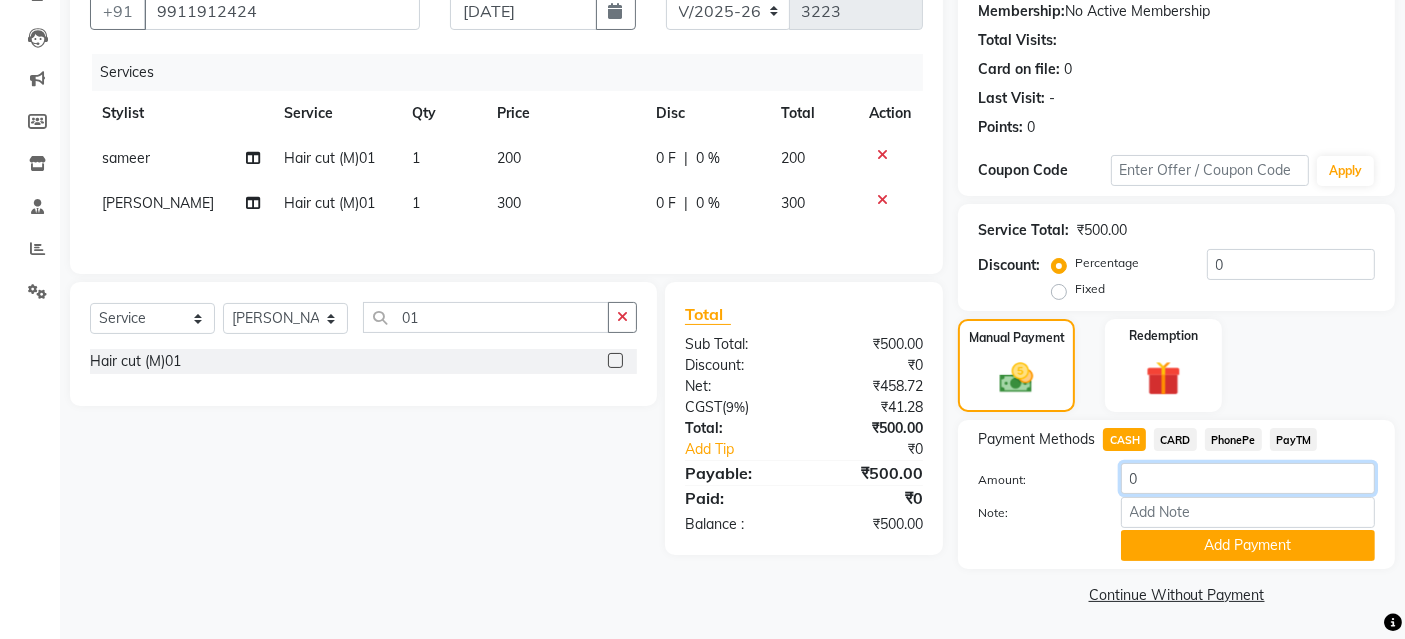 click on "0" 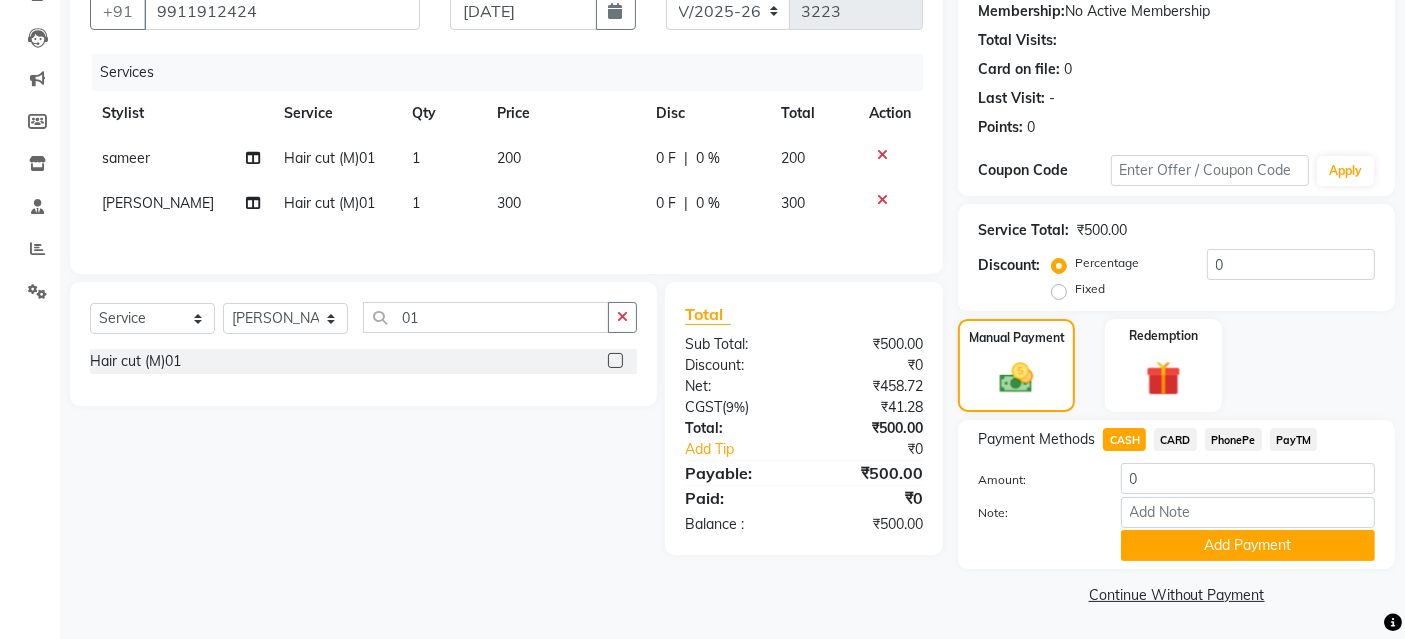 click on "PayTM" 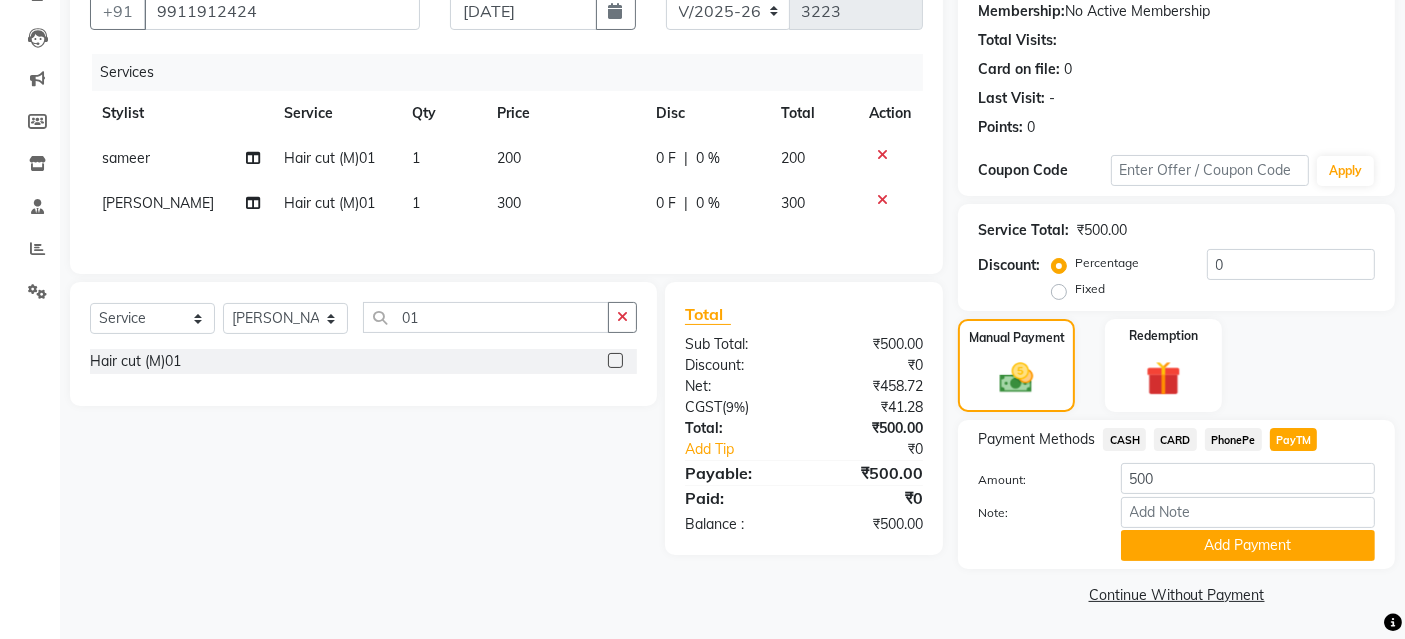 click on "CASH" 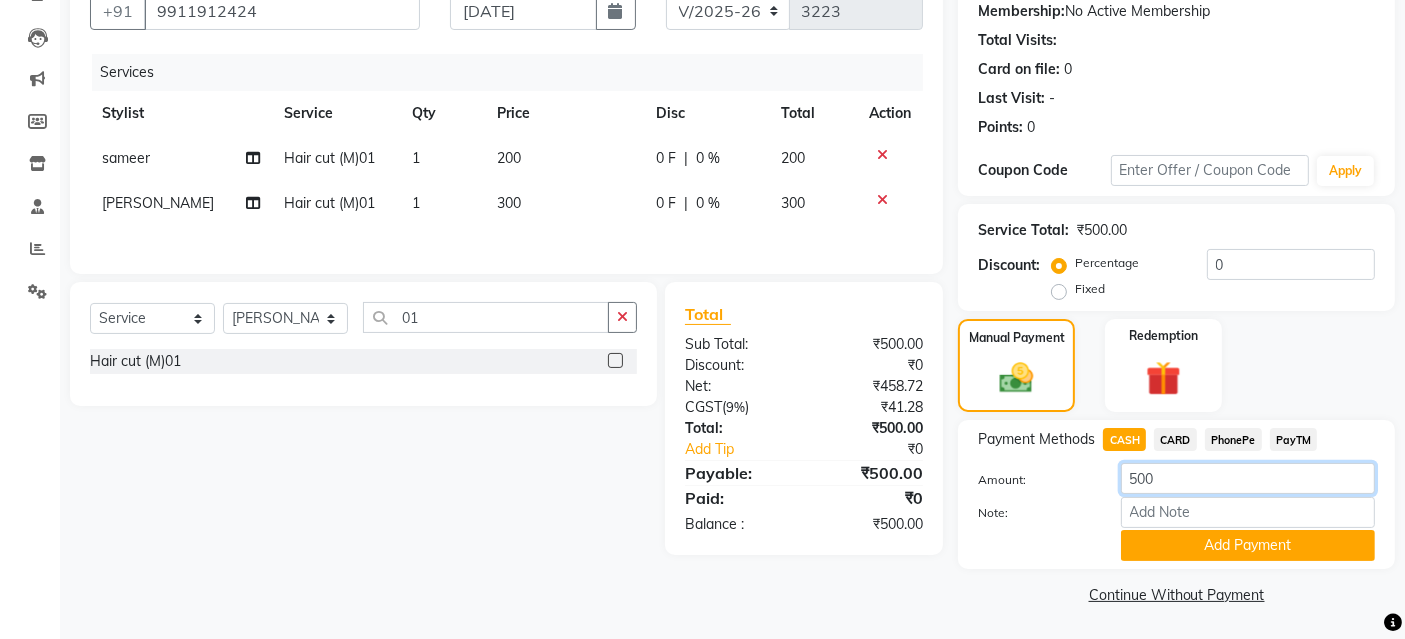 click on "500" 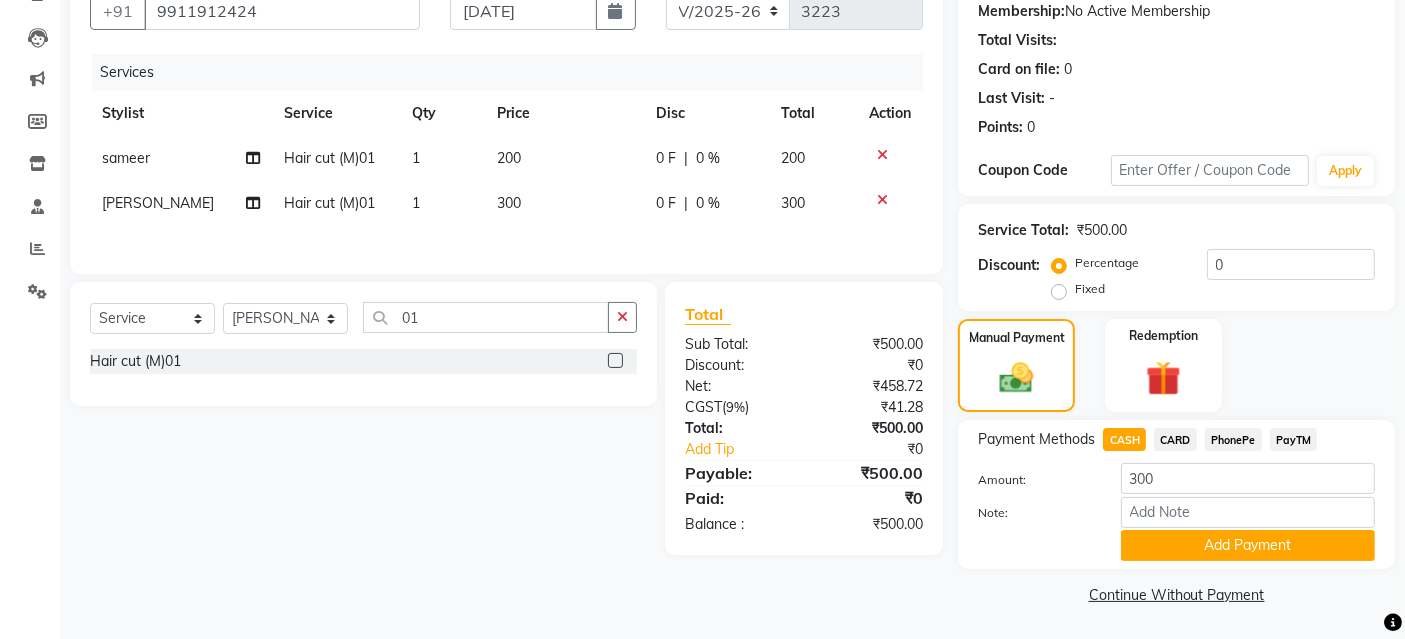 click on "Add Payment" 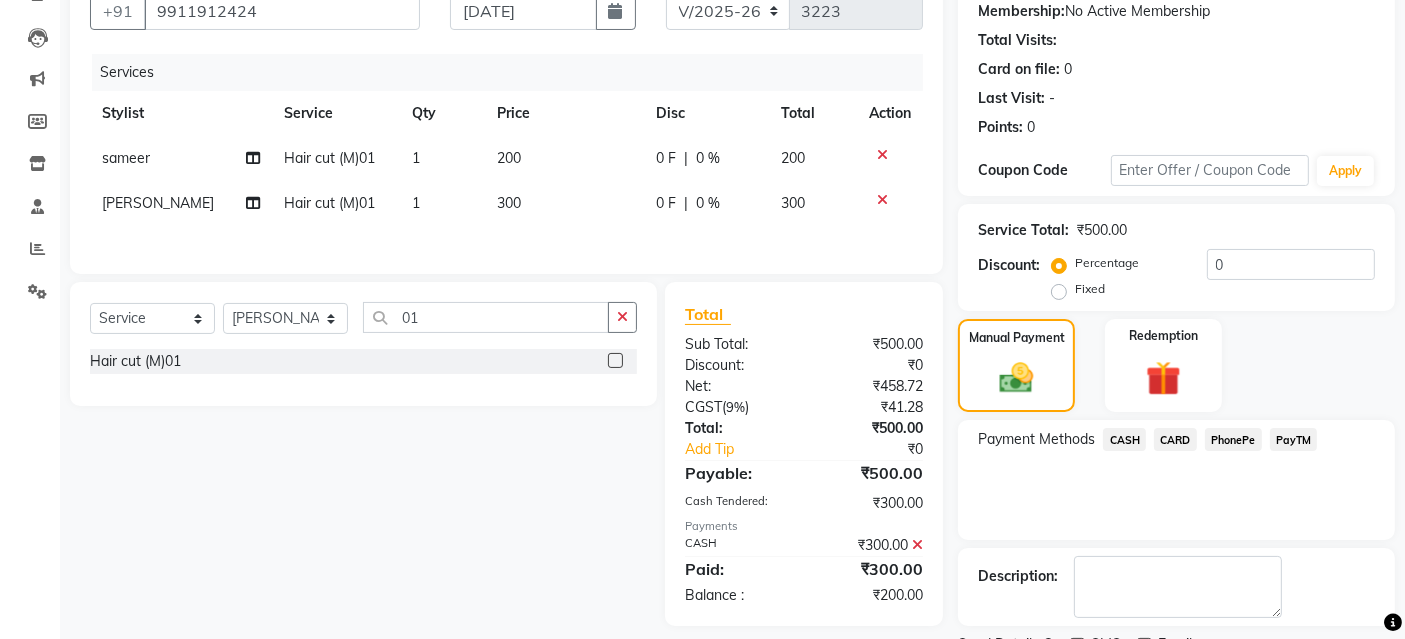 click on "PayTM" 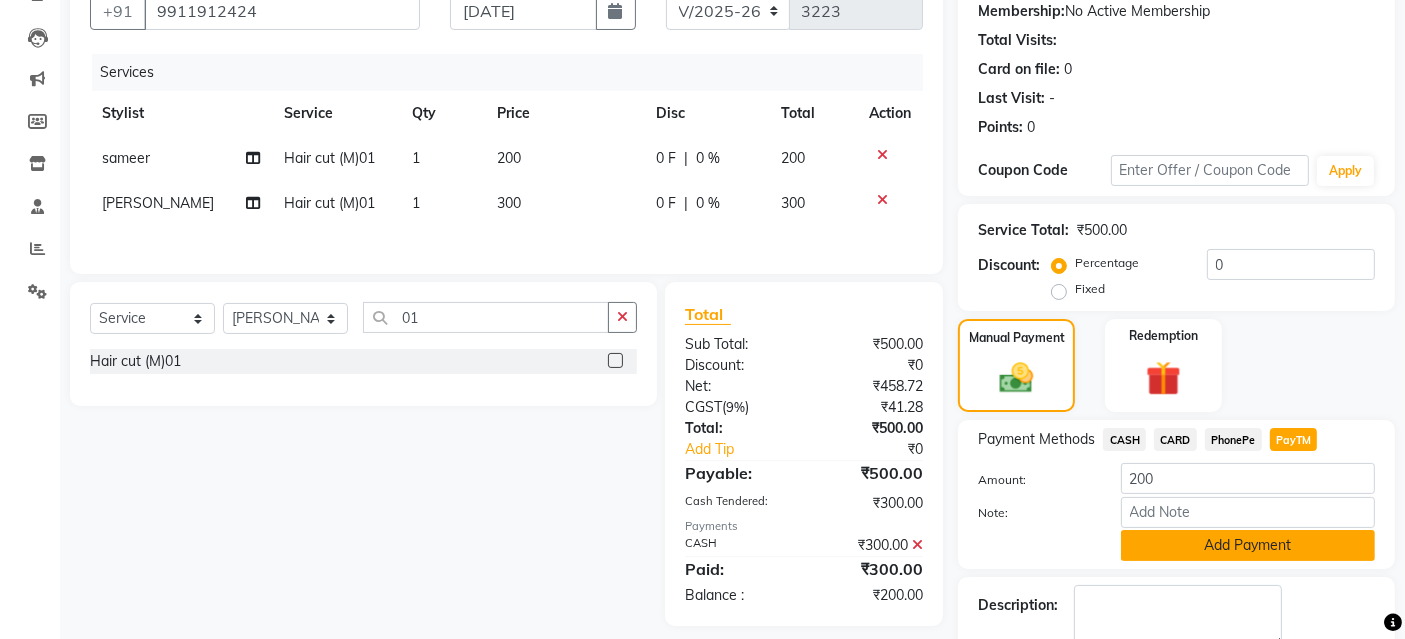 click on "Add Payment" 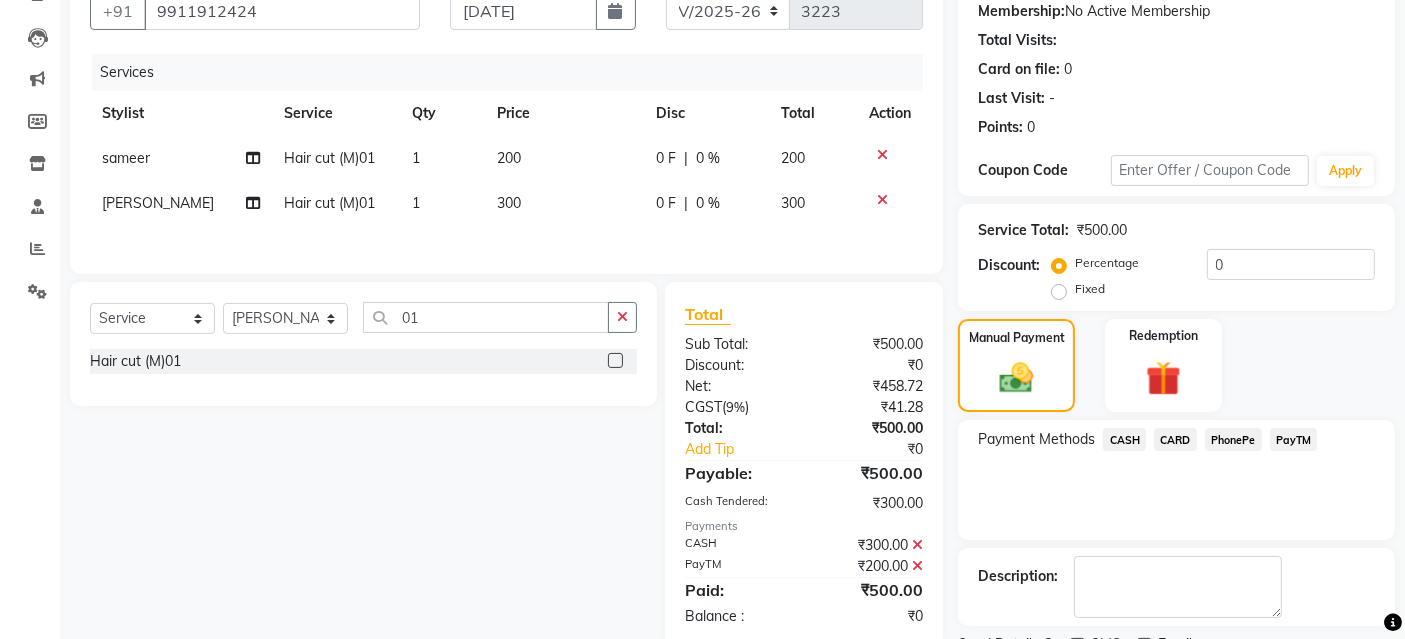 scroll, scrollTop: 277, scrollLeft: 0, axis: vertical 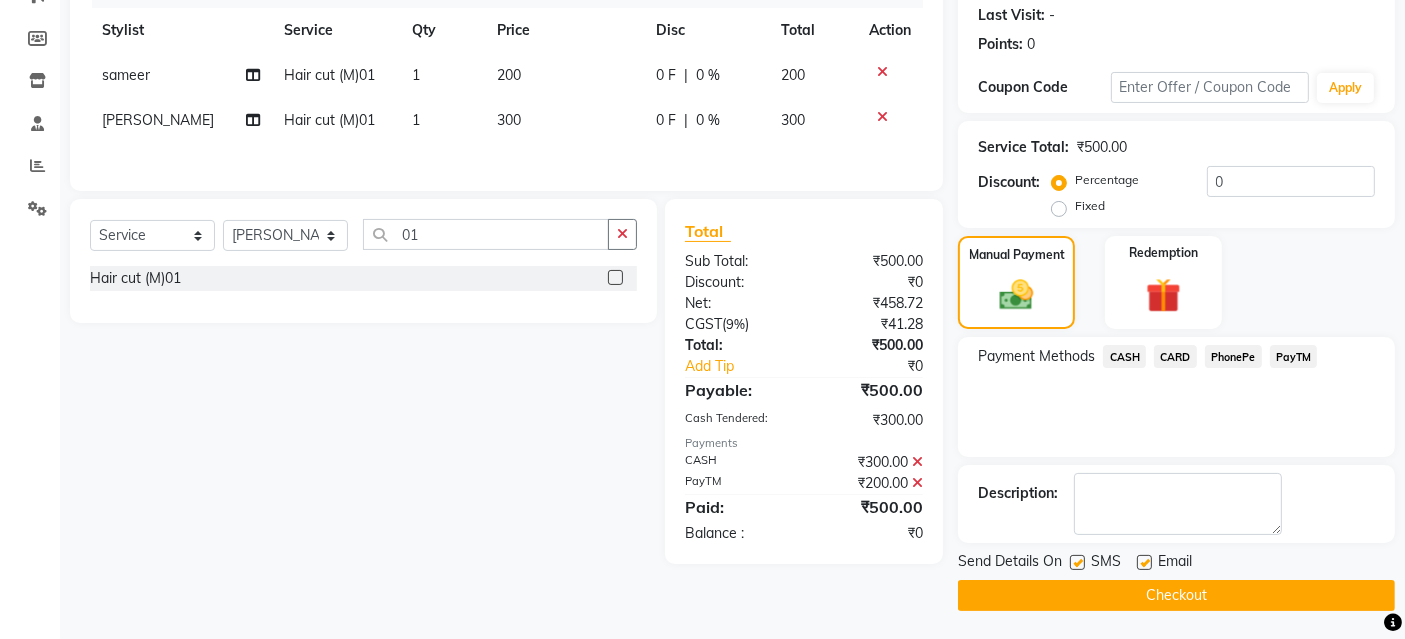 click 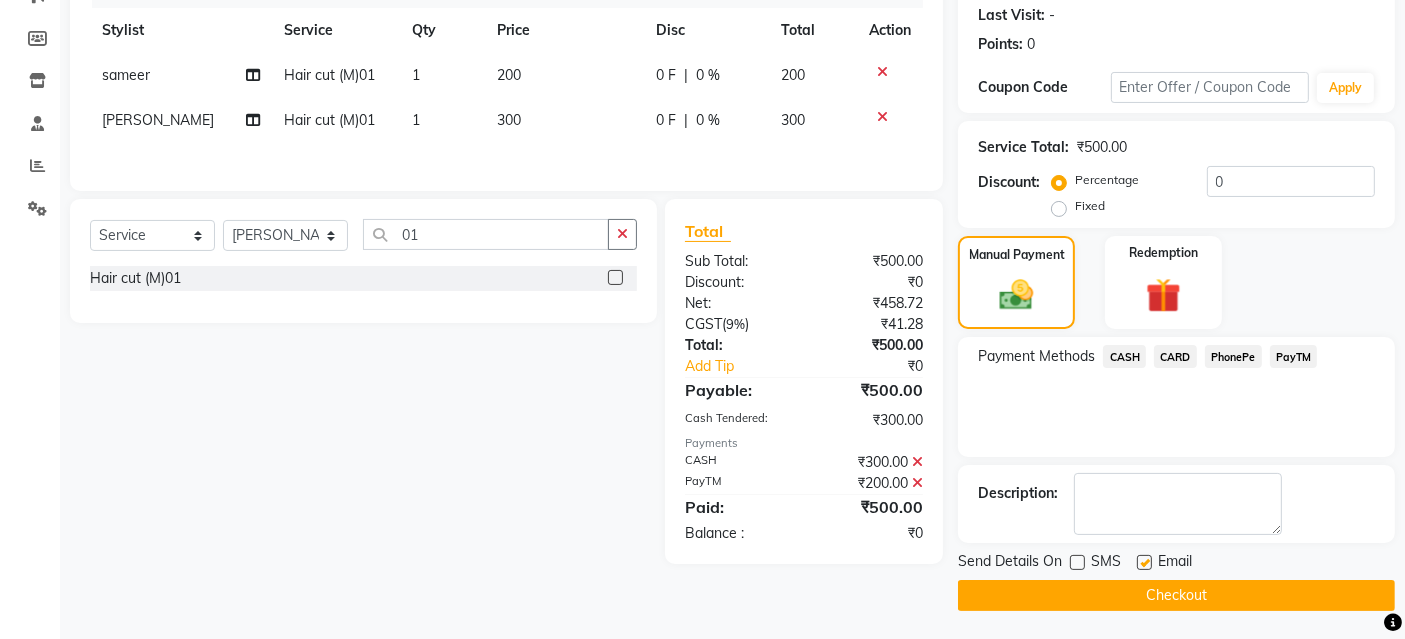 click 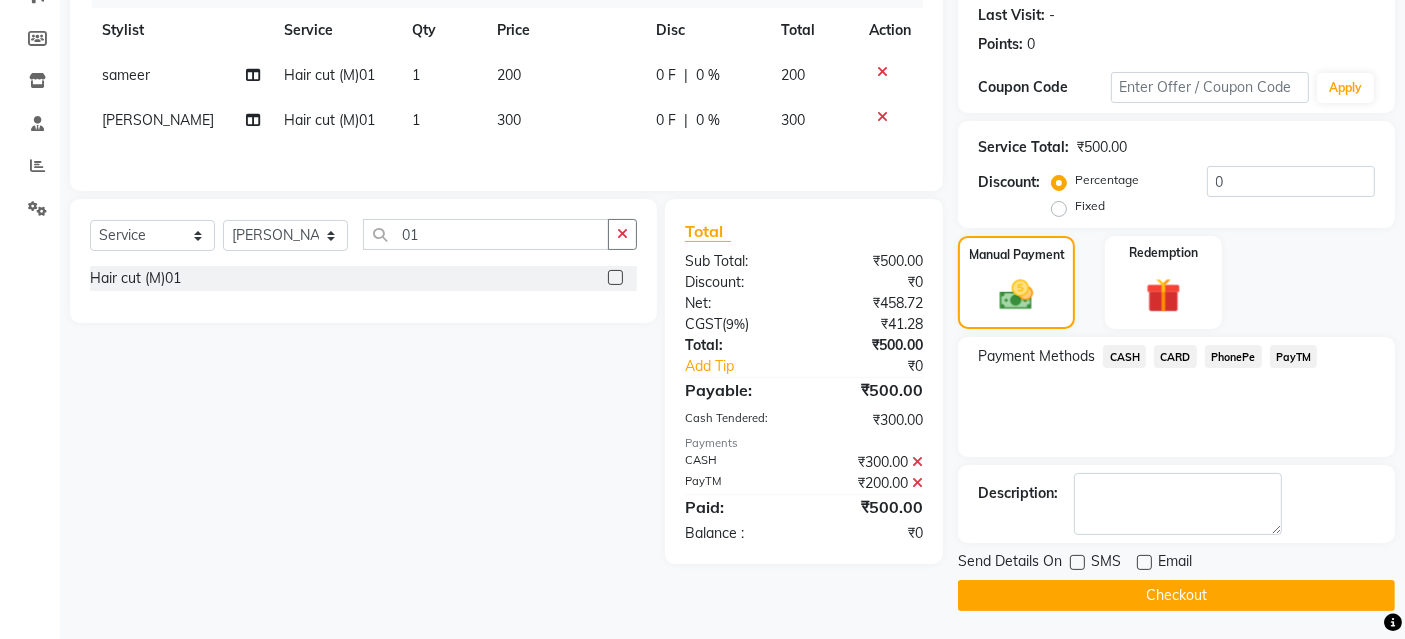 click on "Checkout" 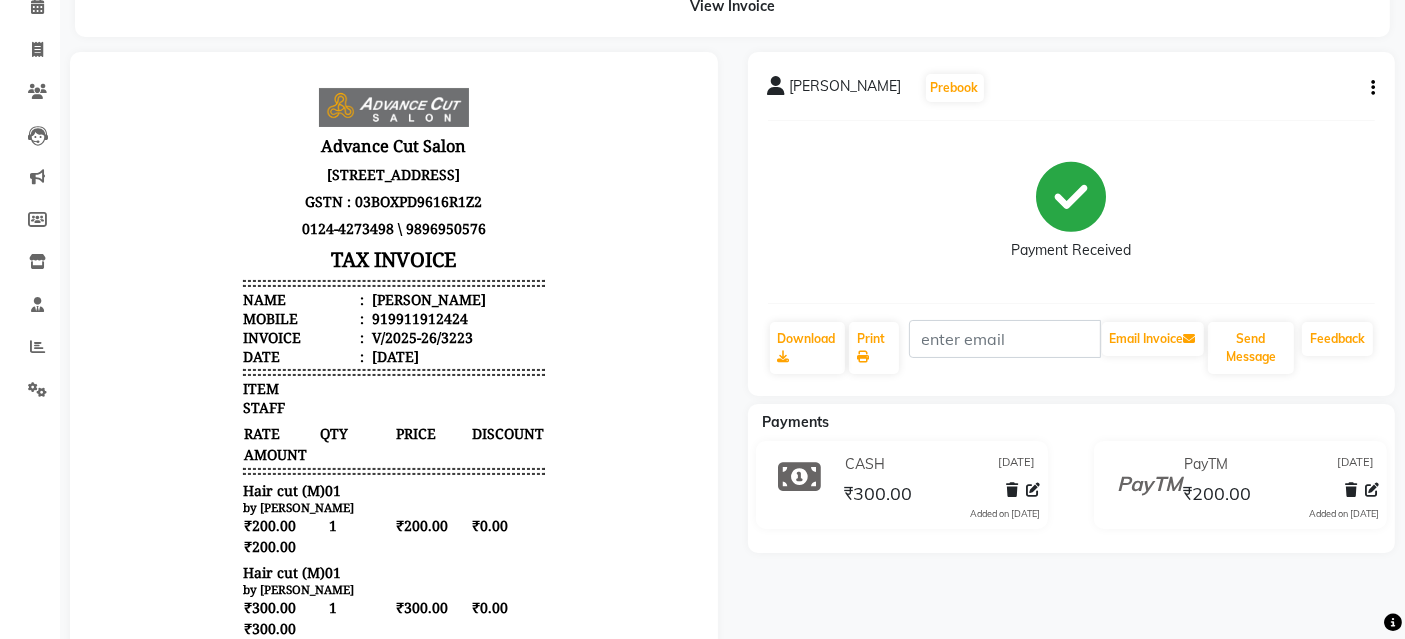 scroll, scrollTop: 0, scrollLeft: 0, axis: both 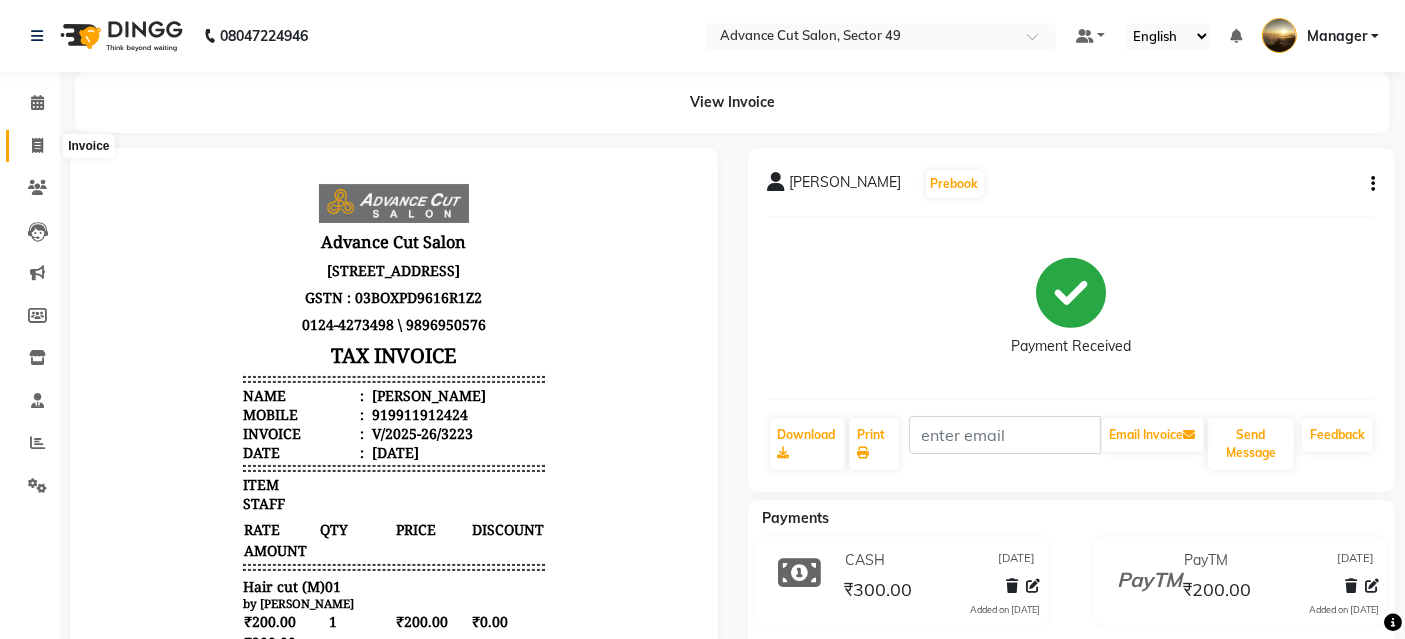 click 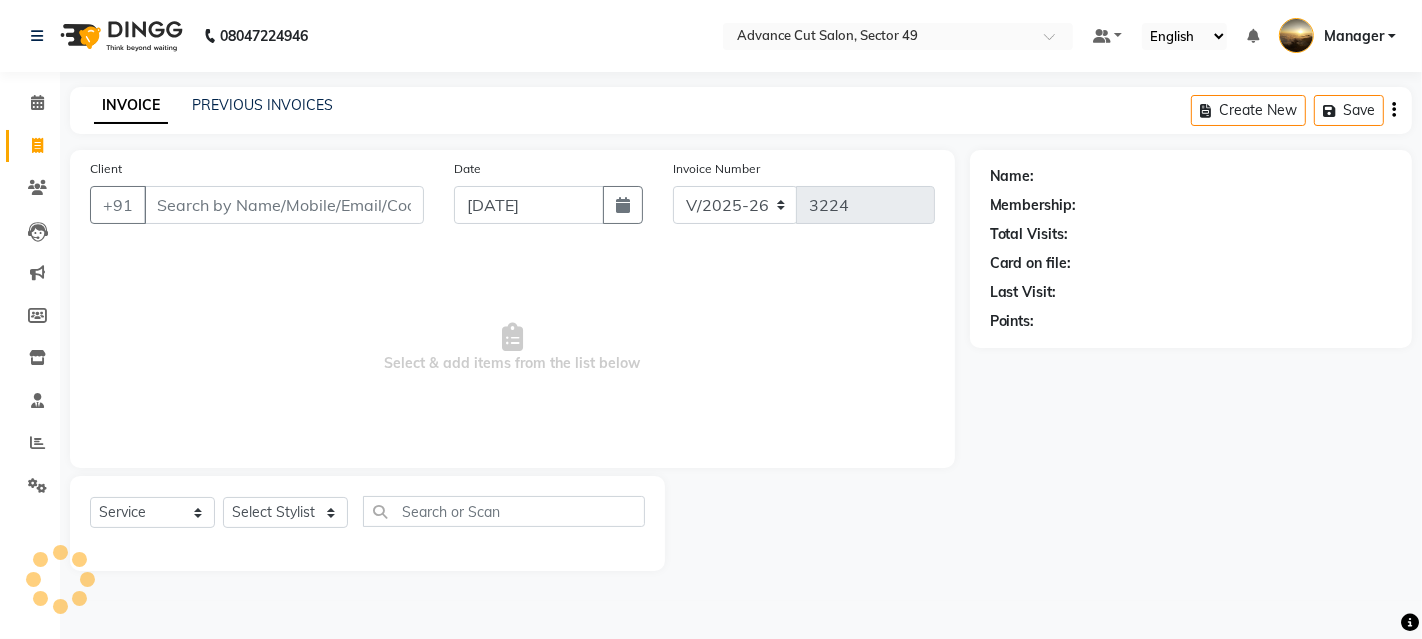 click 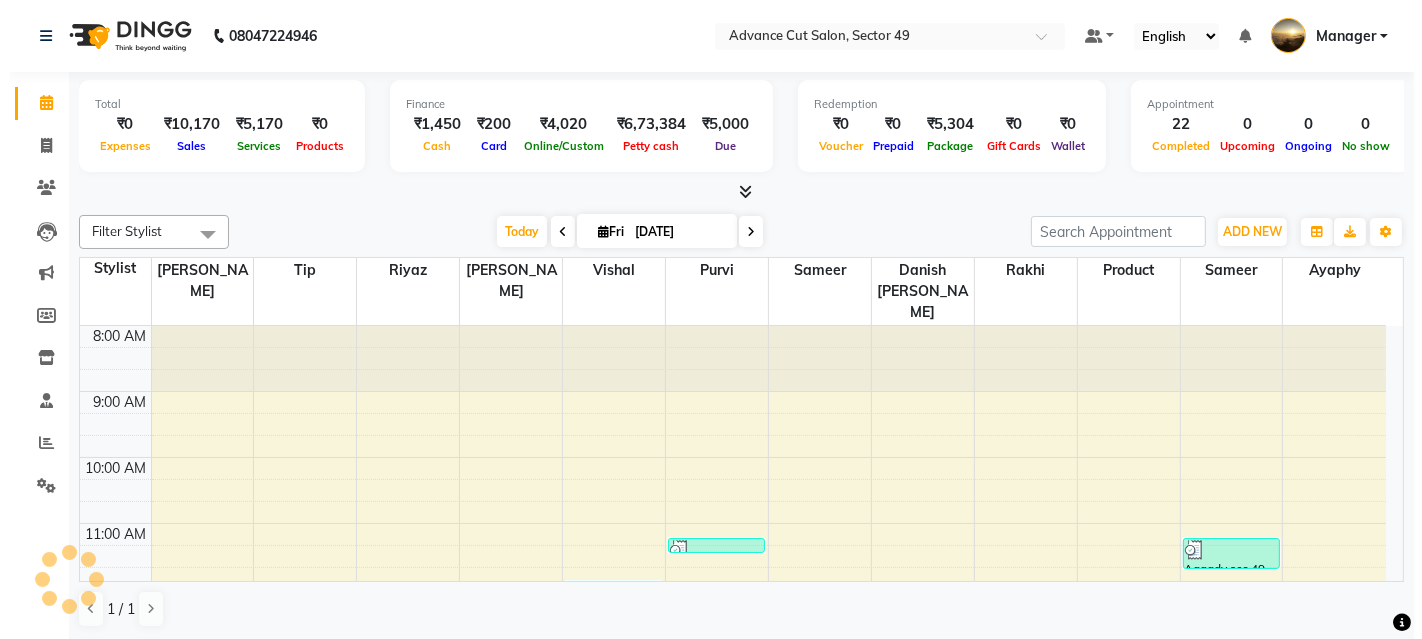 scroll, scrollTop: 0, scrollLeft: 0, axis: both 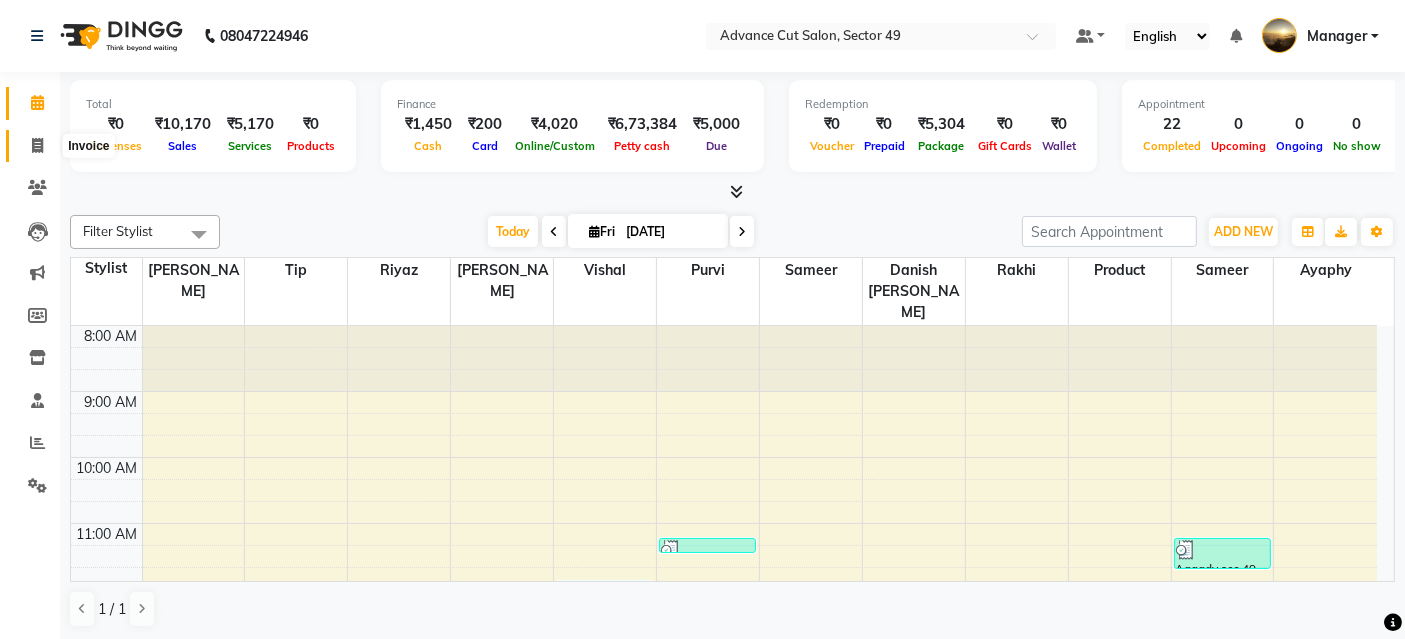 click 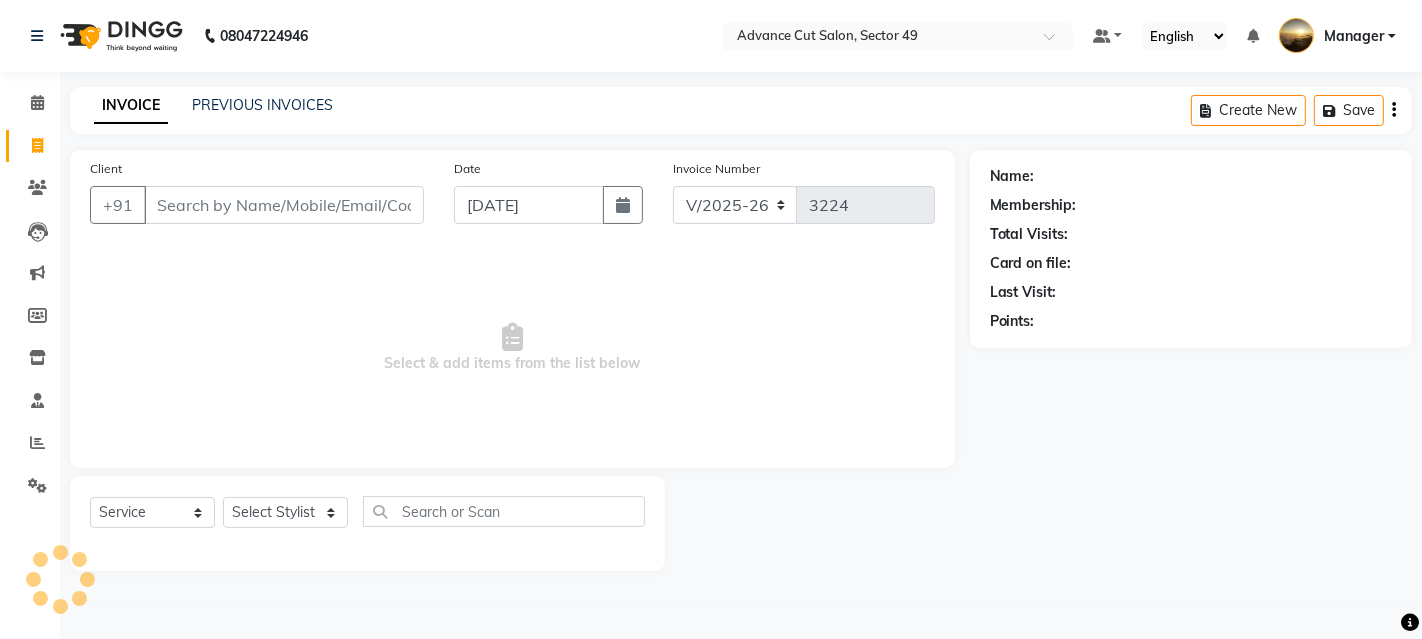 drag, startPoint x: 214, startPoint y: 198, endPoint x: 543, endPoint y: 183, distance: 329.34177 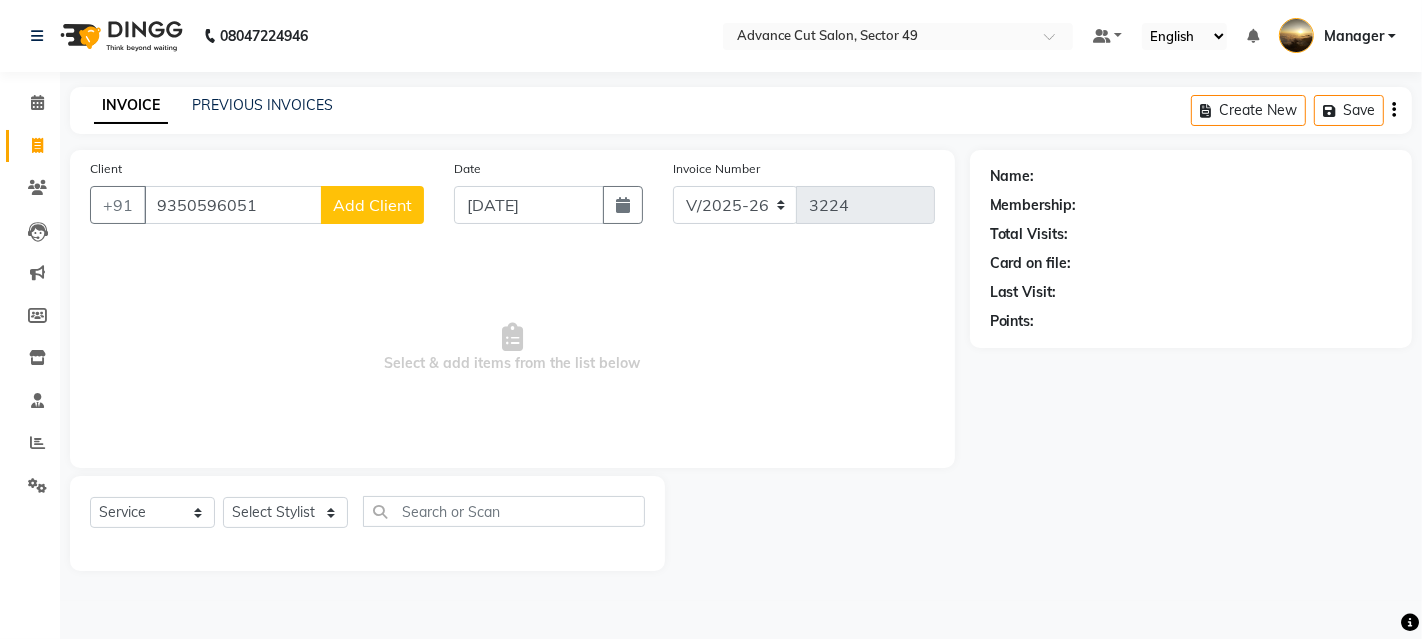click on "9350596051" at bounding box center [233, 205] 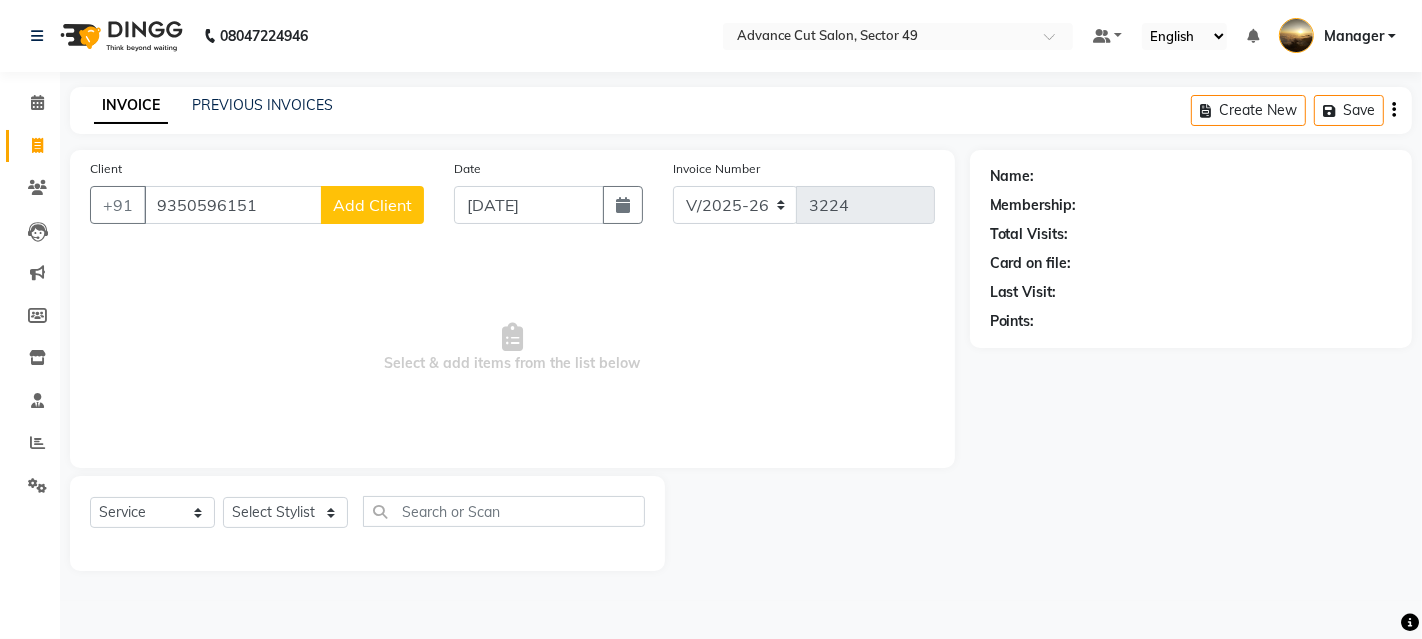 click on "Add Client" 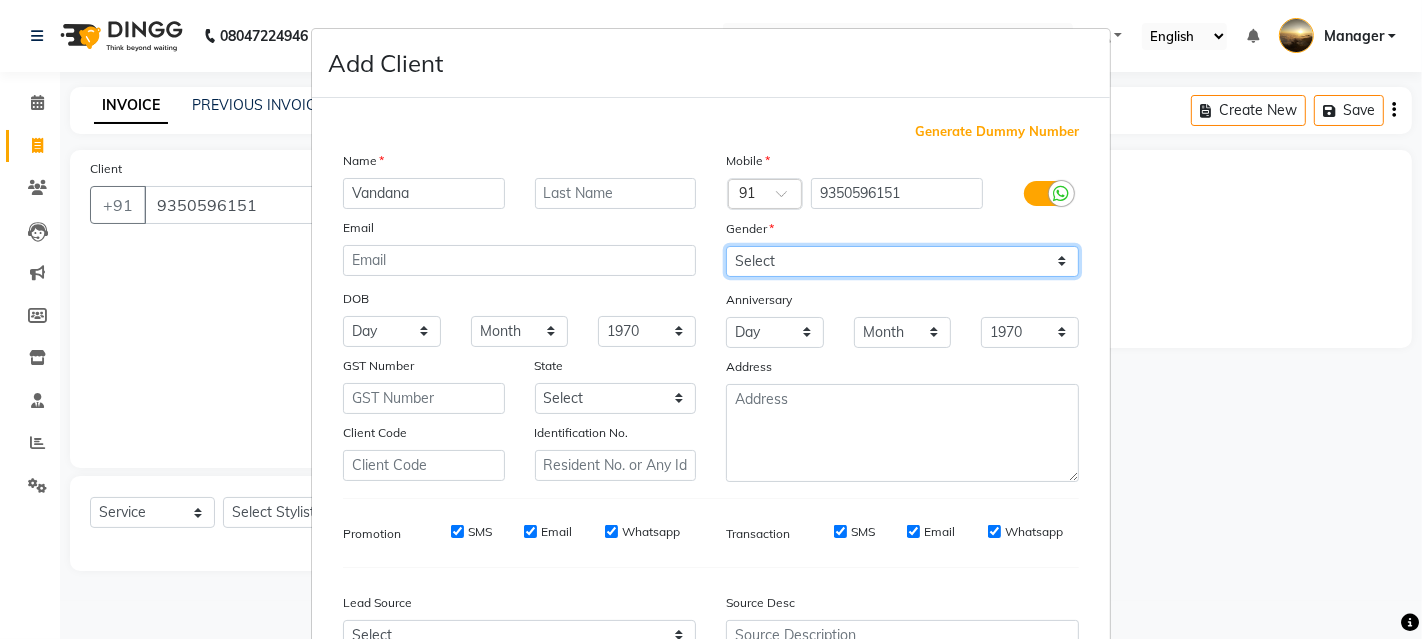 click on "Select Male Female Other Prefer Not To Say" at bounding box center [902, 261] 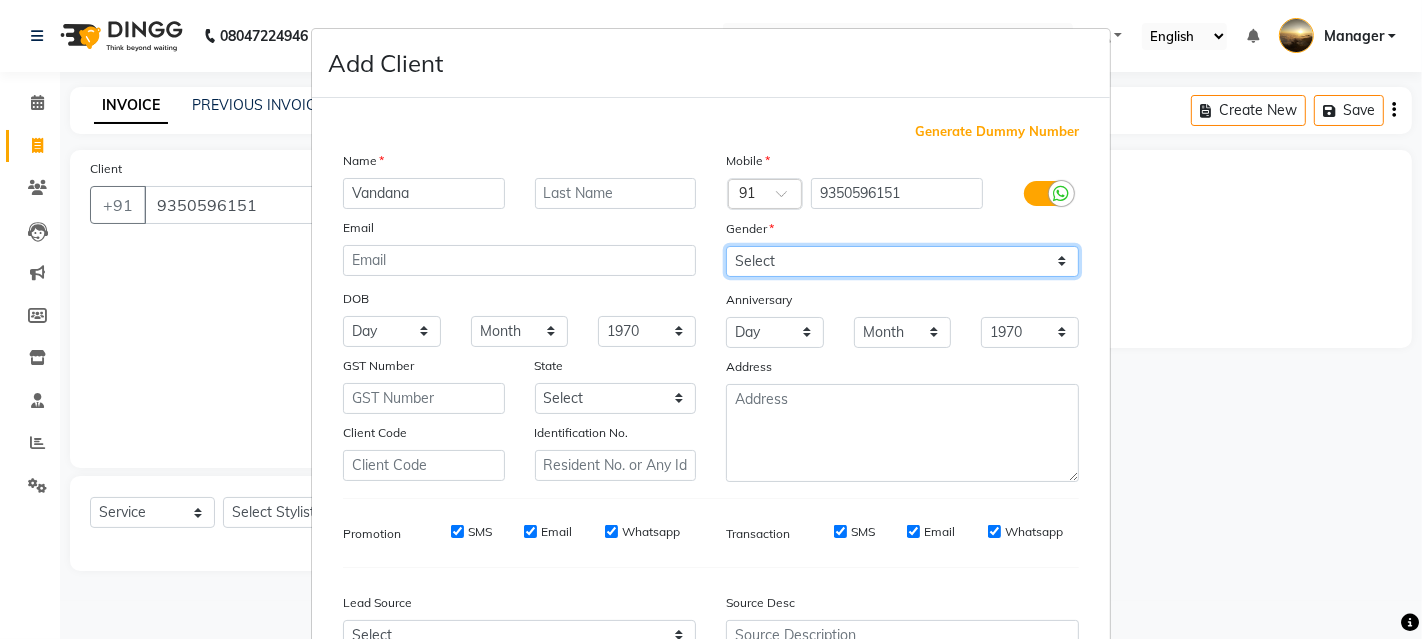 click on "Select Male Female Other Prefer Not To Say" at bounding box center [902, 261] 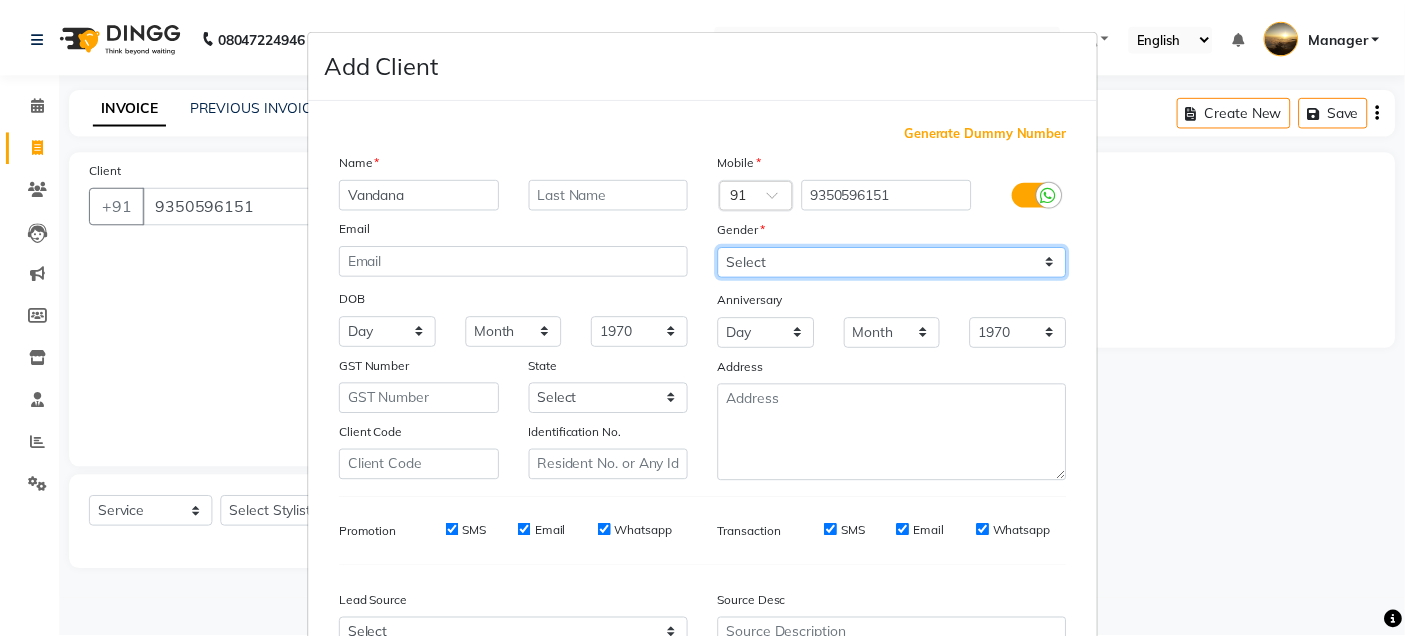 scroll, scrollTop: 208, scrollLeft: 0, axis: vertical 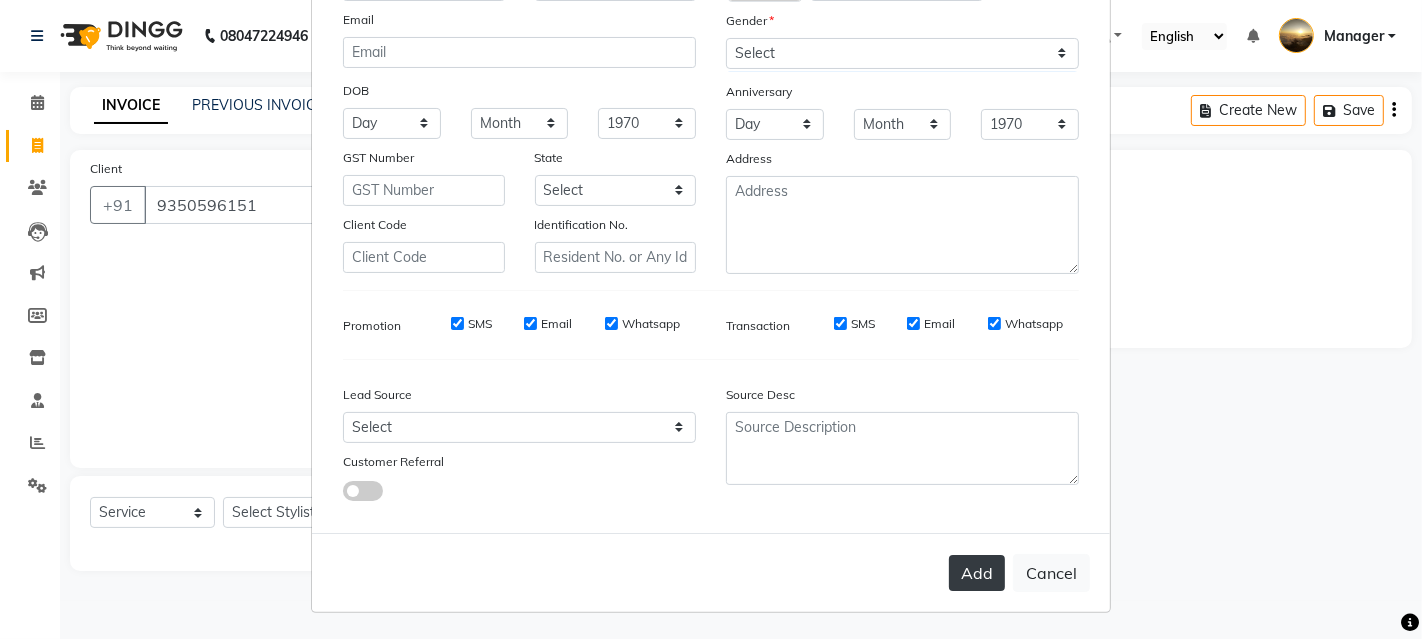 click on "Add" at bounding box center (977, 573) 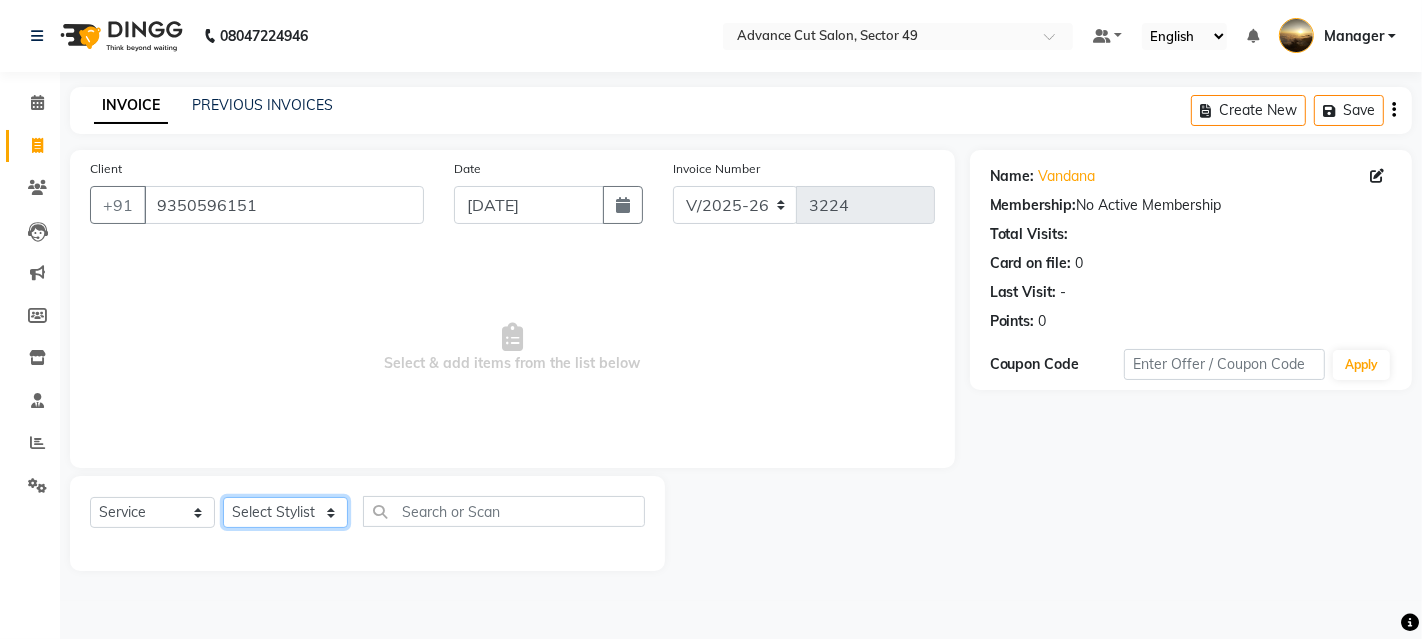 click on "Select Stylist Ayaphy Banty danish ali david Manager product purvi rakhi riyaz sameer sameer Tip vishal" 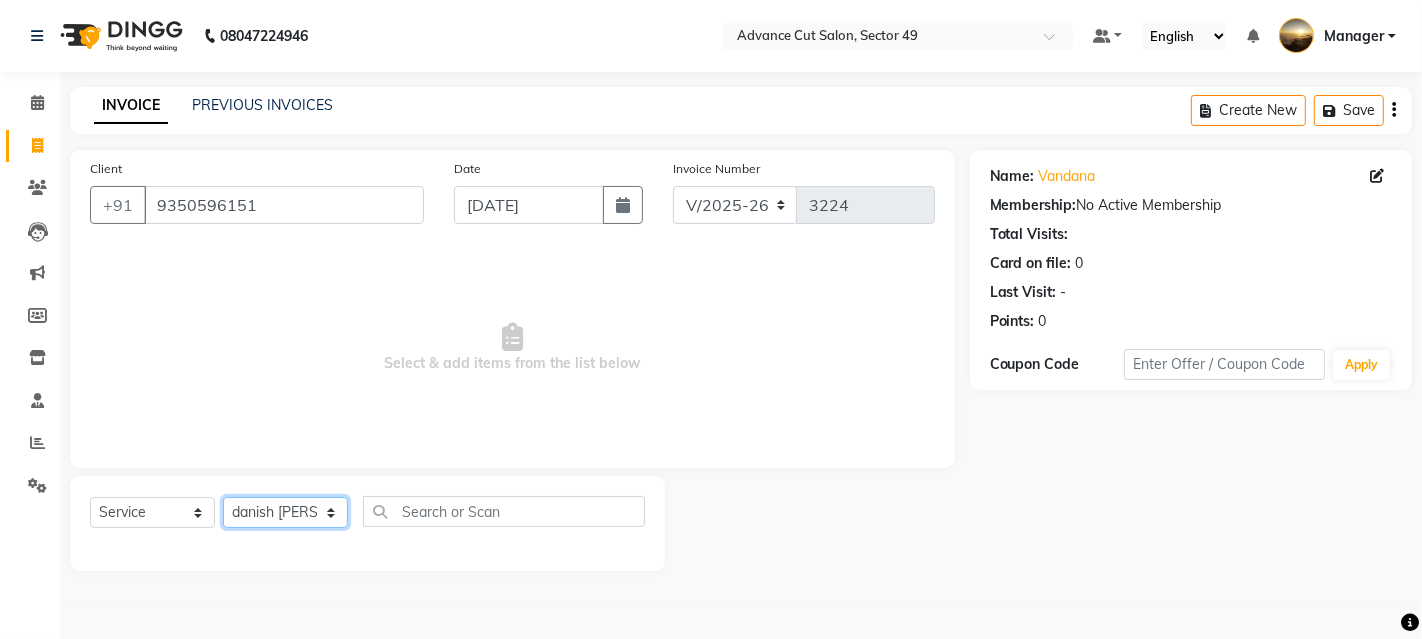 click on "Select Stylist Ayaphy Banty danish ali david Manager product purvi rakhi riyaz sameer sameer Tip vishal" 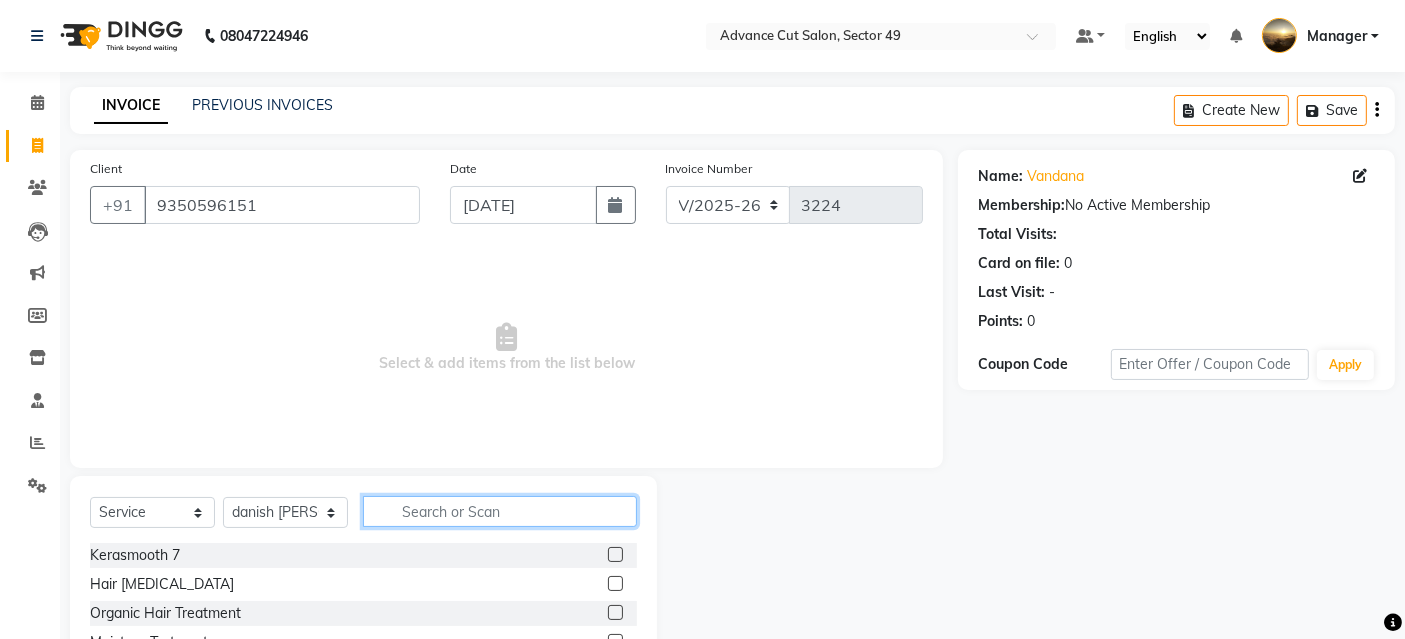 click 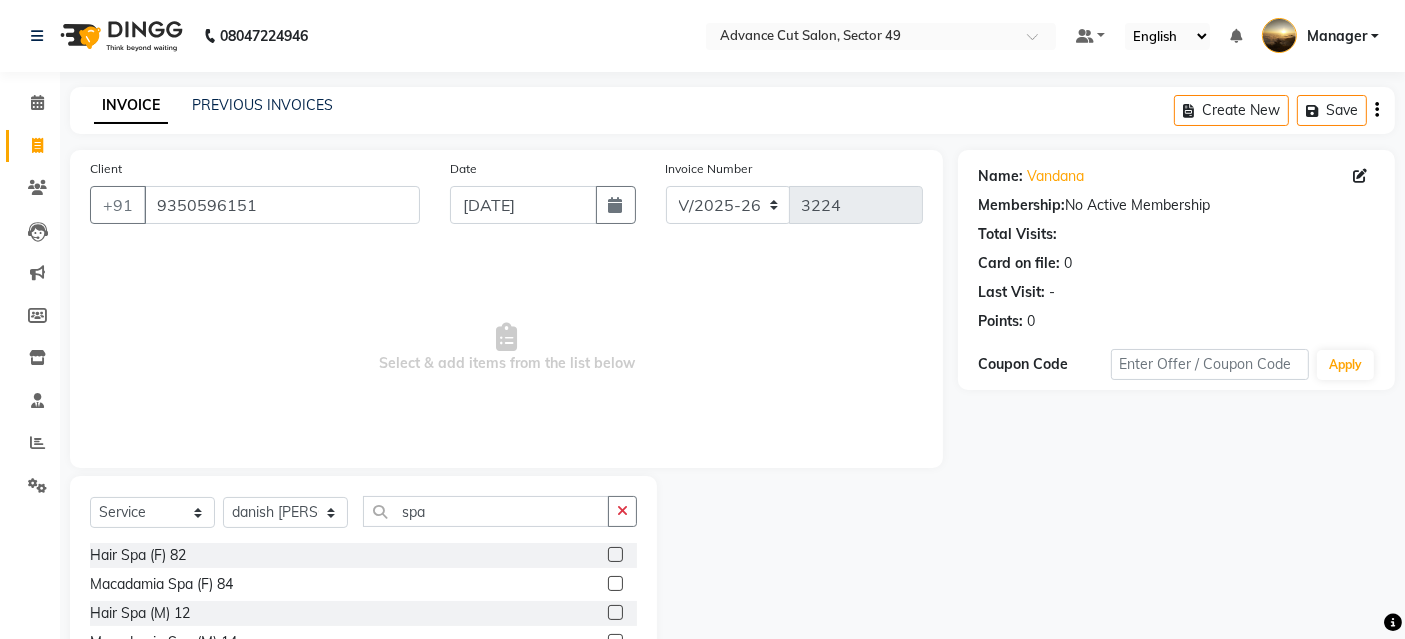click 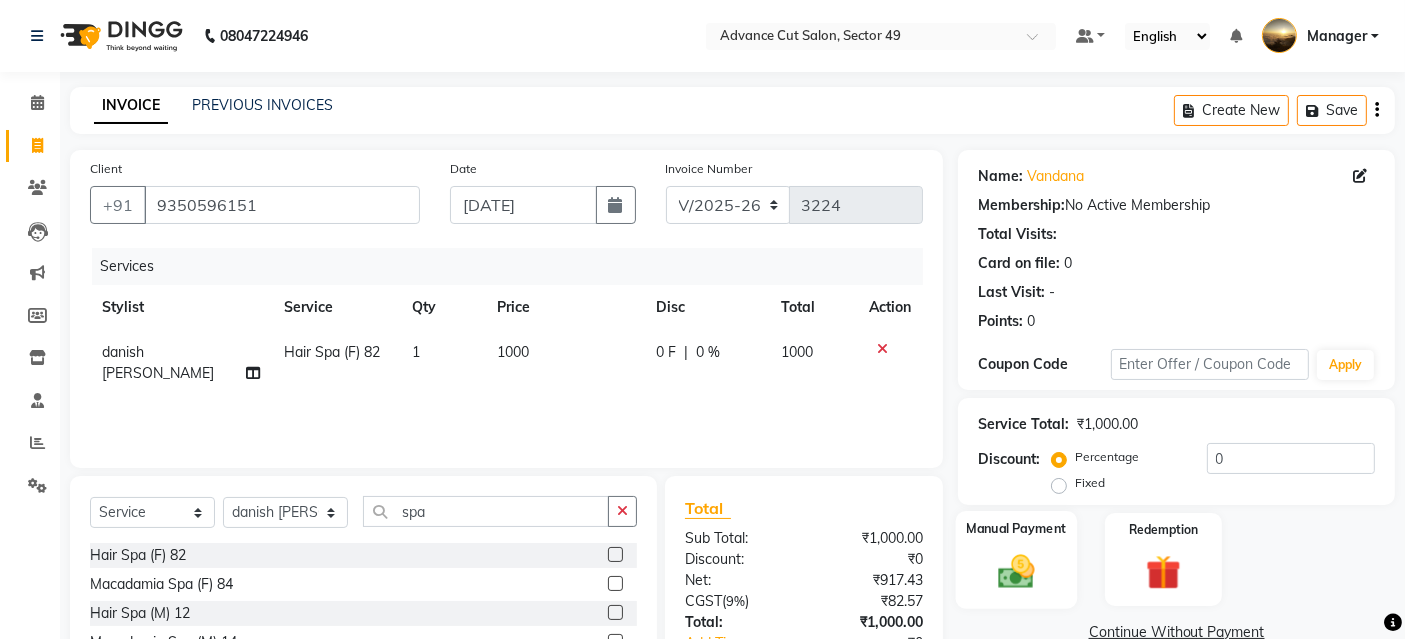 click 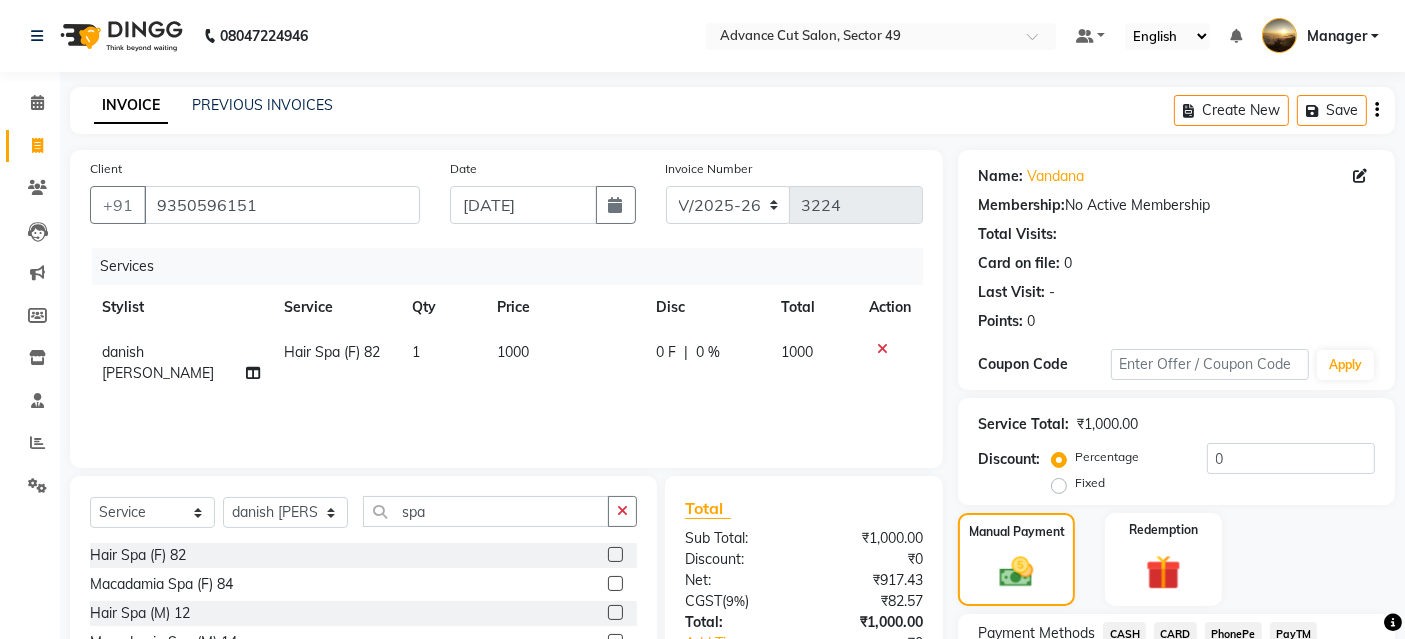 scroll, scrollTop: 165, scrollLeft: 0, axis: vertical 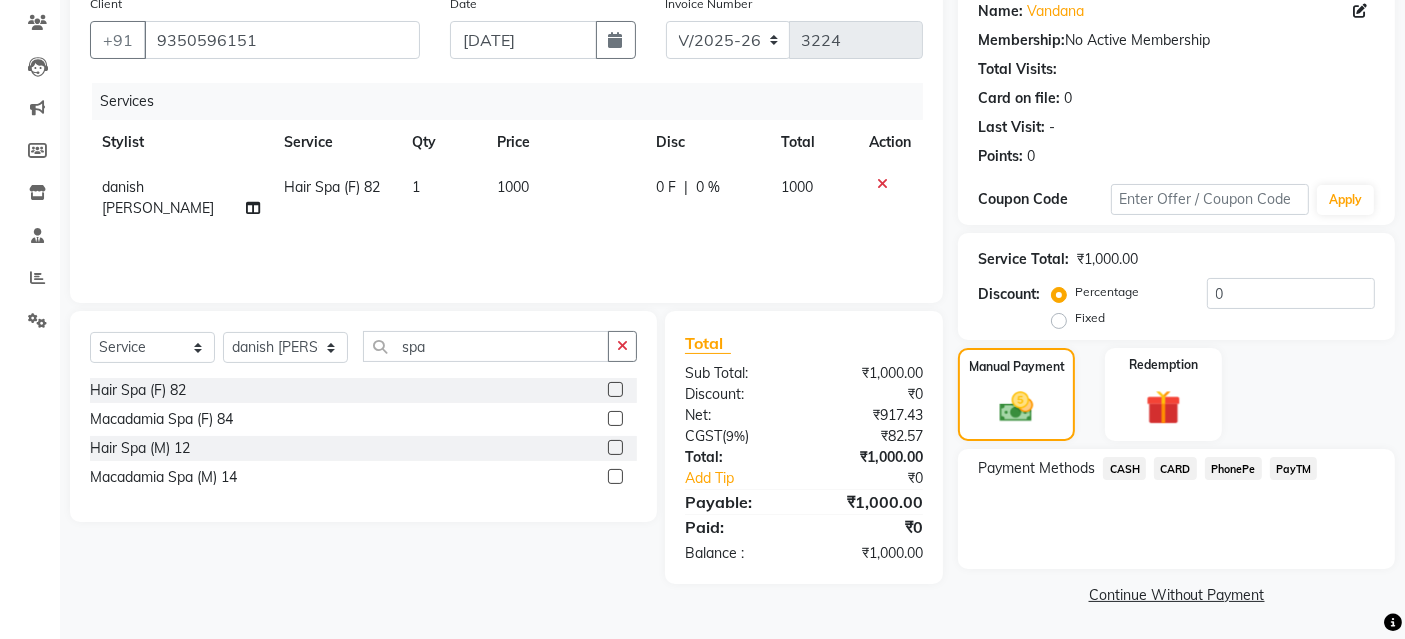 click on "PayTM" 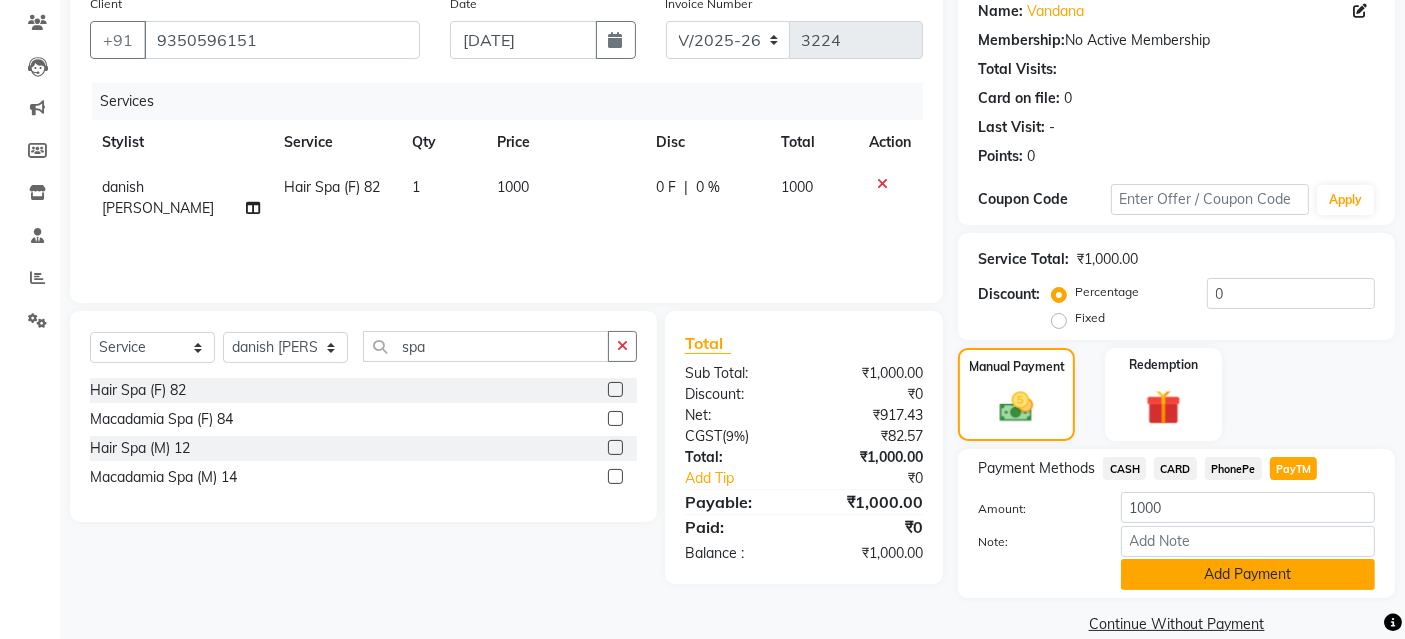 scroll, scrollTop: 194, scrollLeft: 0, axis: vertical 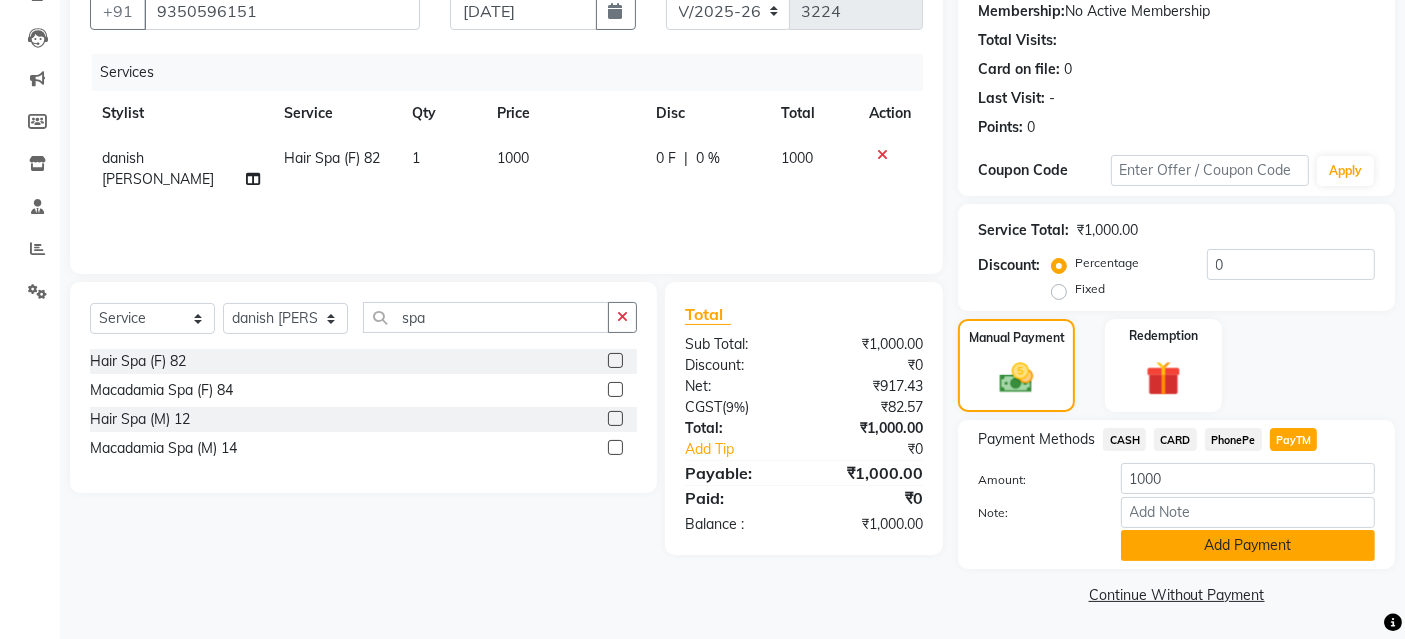 click on "Add Payment" 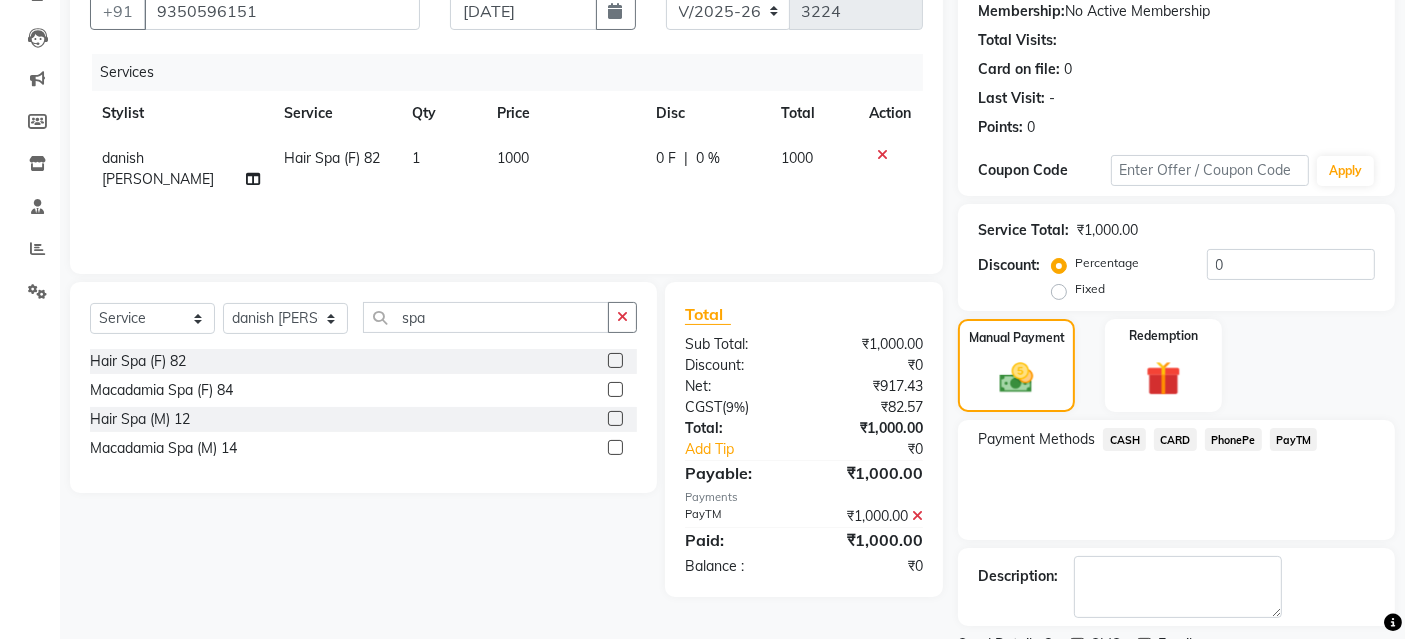 scroll, scrollTop: 277, scrollLeft: 0, axis: vertical 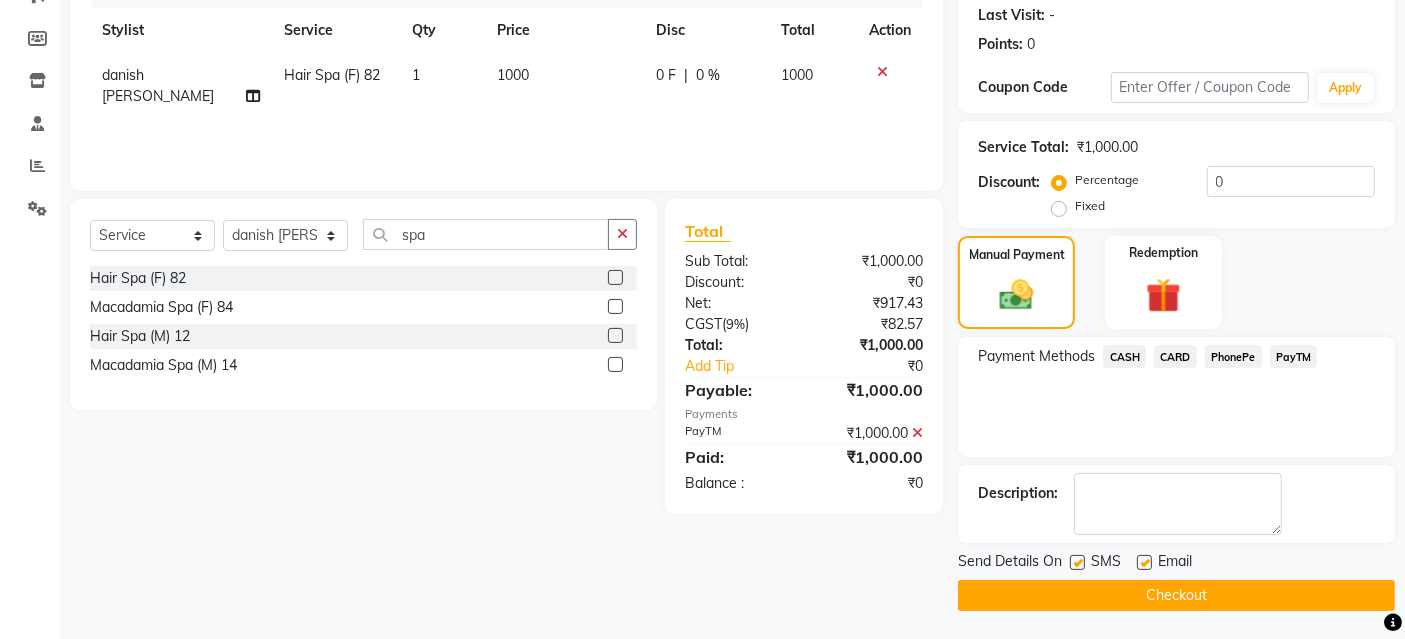 click 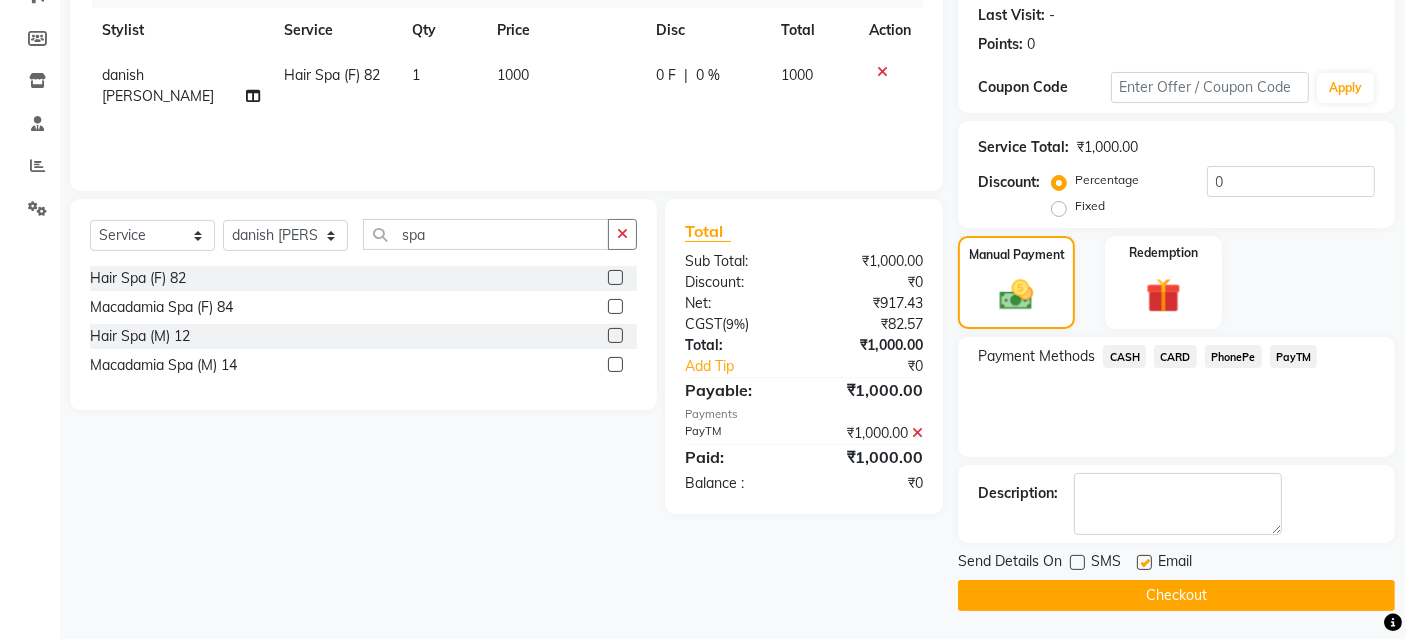 click 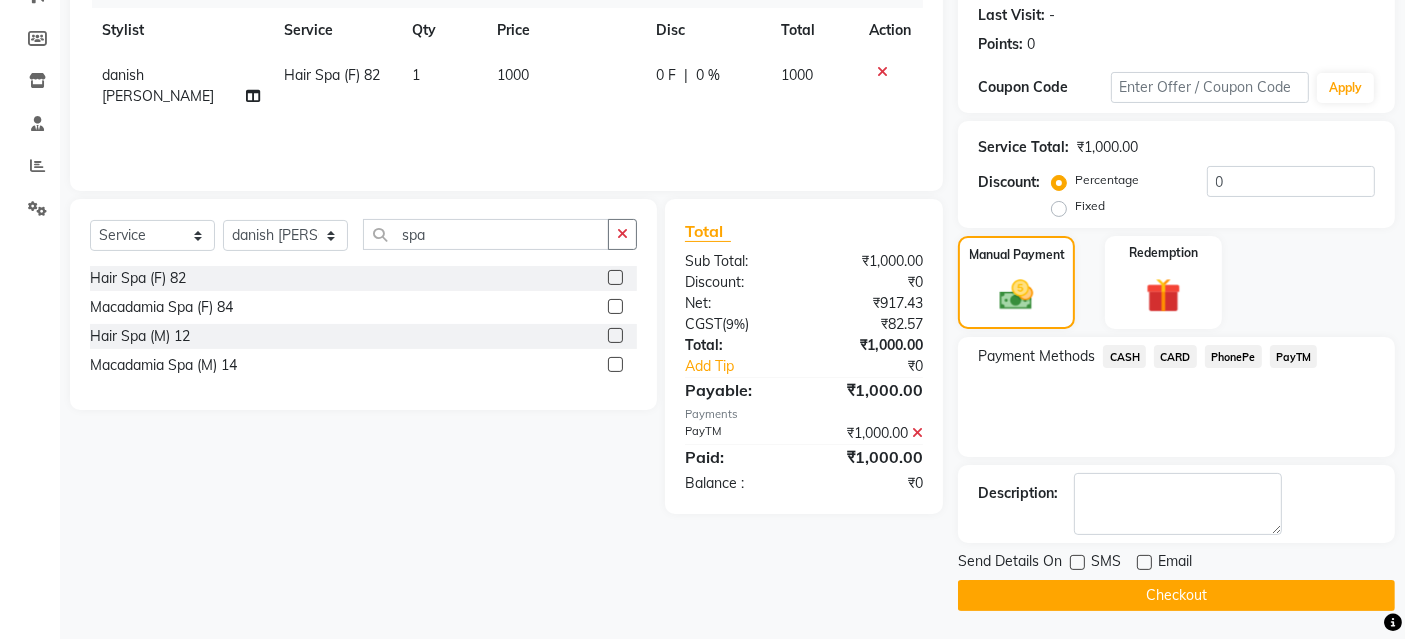 click on "Checkout" 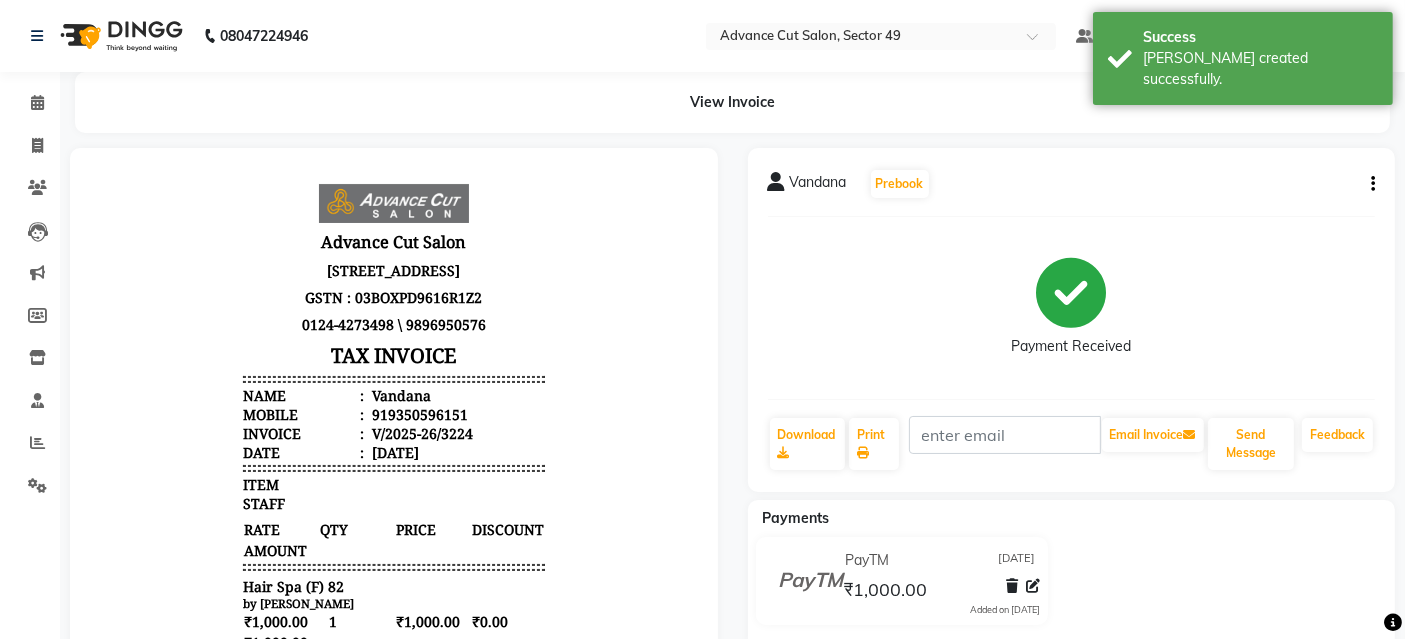 scroll, scrollTop: 16, scrollLeft: 0, axis: vertical 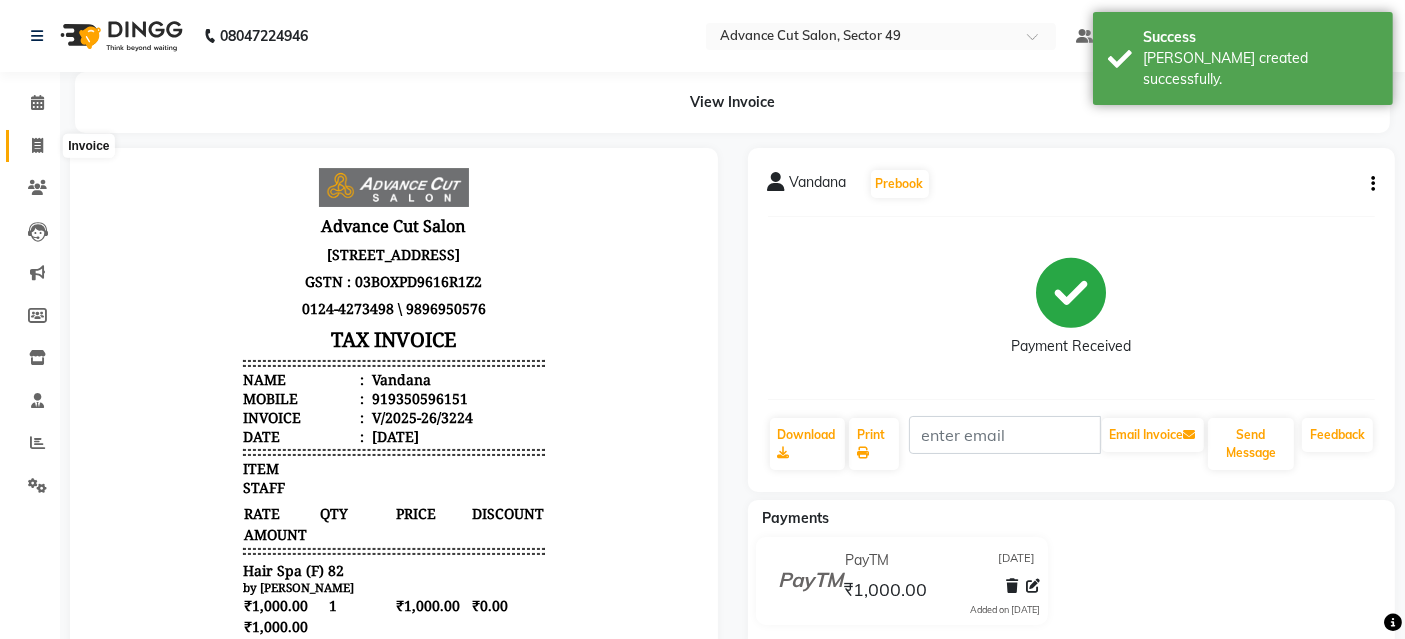 click 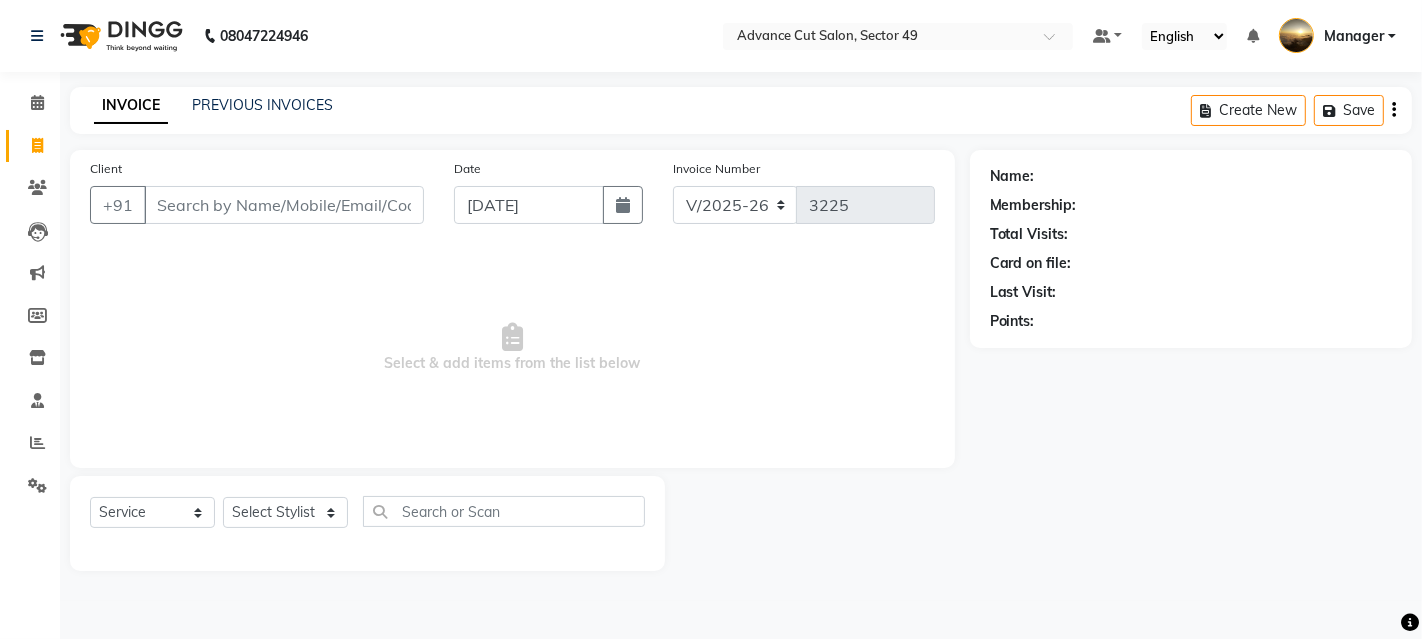 click on "Client" at bounding box center (284, 205) 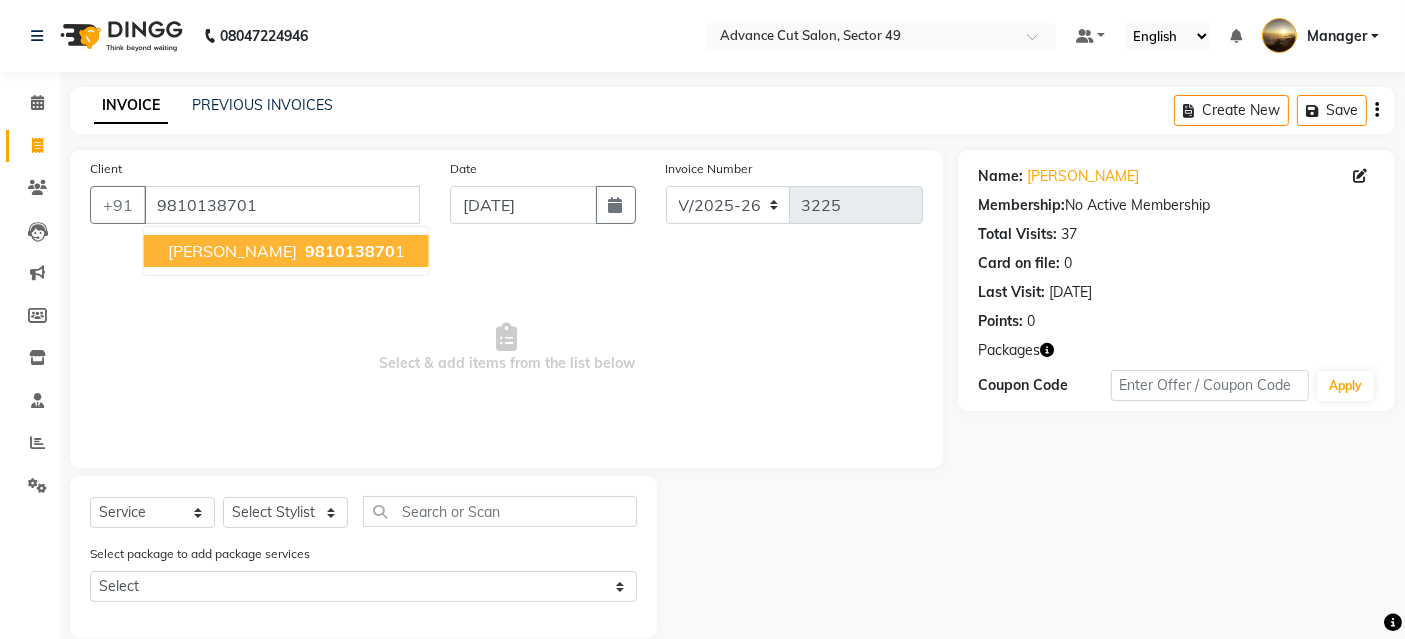 click on "monika   981013870 1" at bounding box center [286, 251] 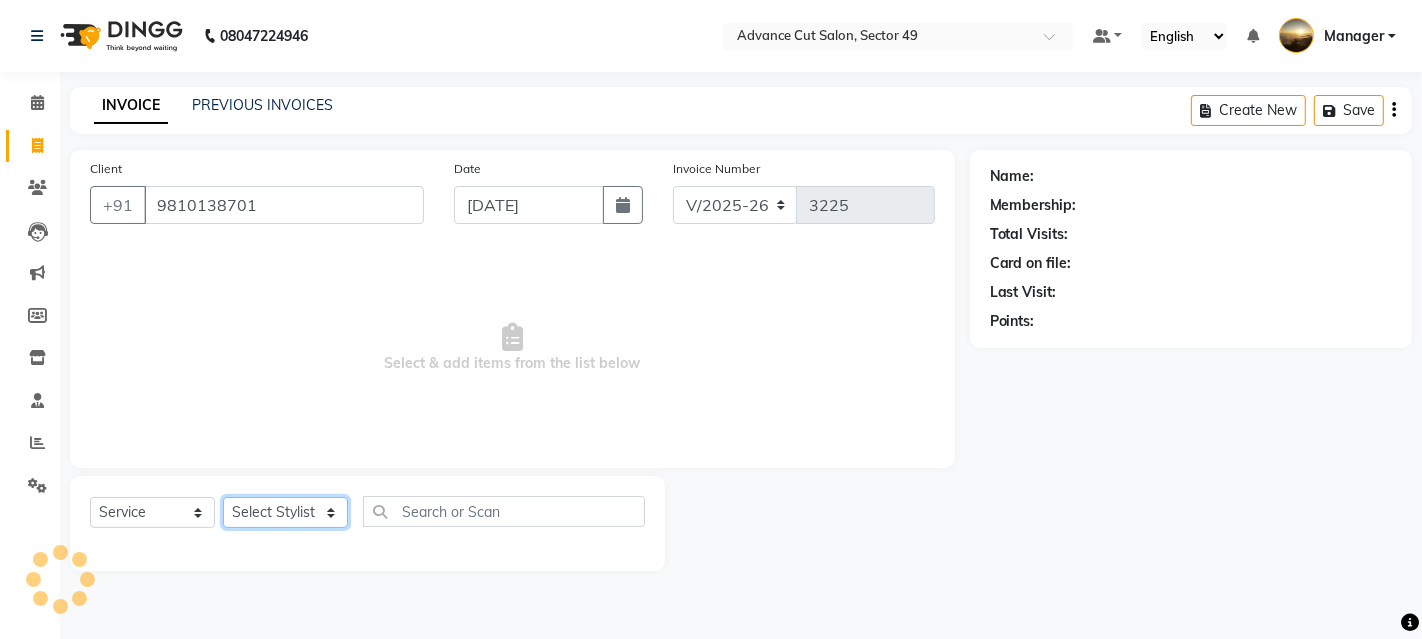 click on "Select Stylist Ayaphy Banty danish ali david Manager product purvi rakhi riyaz sameer sameer Tip vishal" 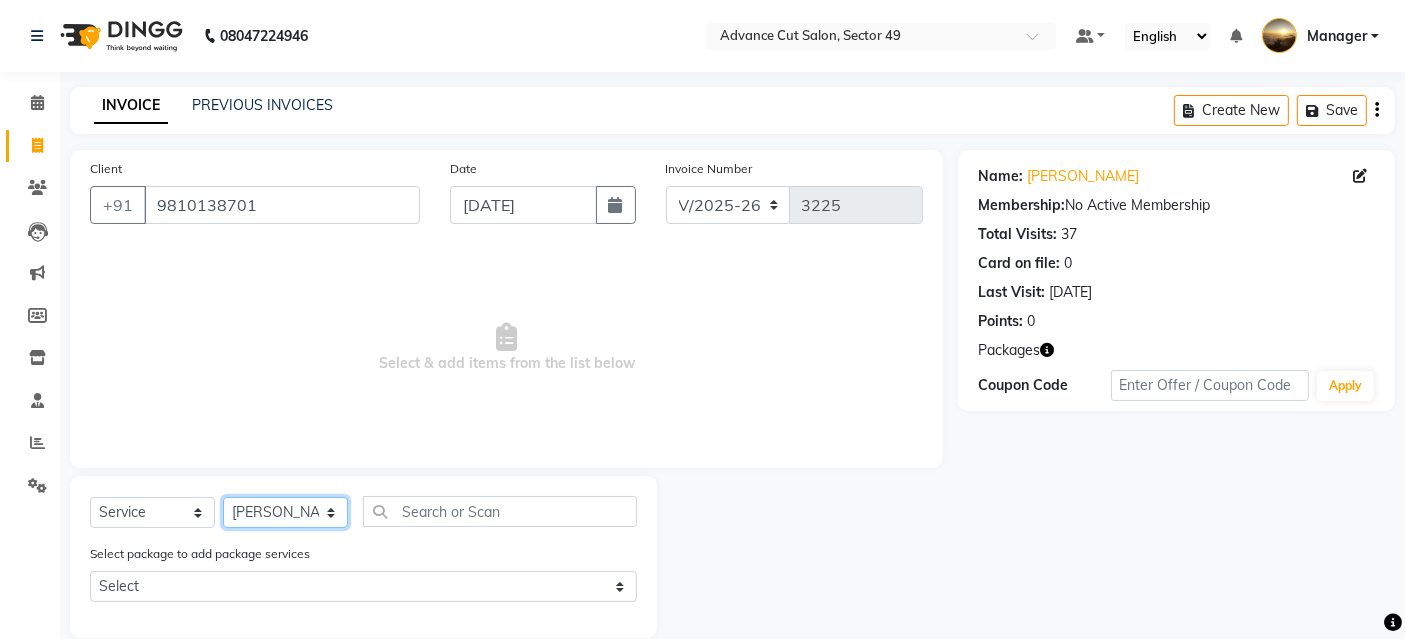 click on "Select Stylist Ayaphy Banty danish ali david Manager product purvi rakhi riyaz sameer sameer Tip vishal" 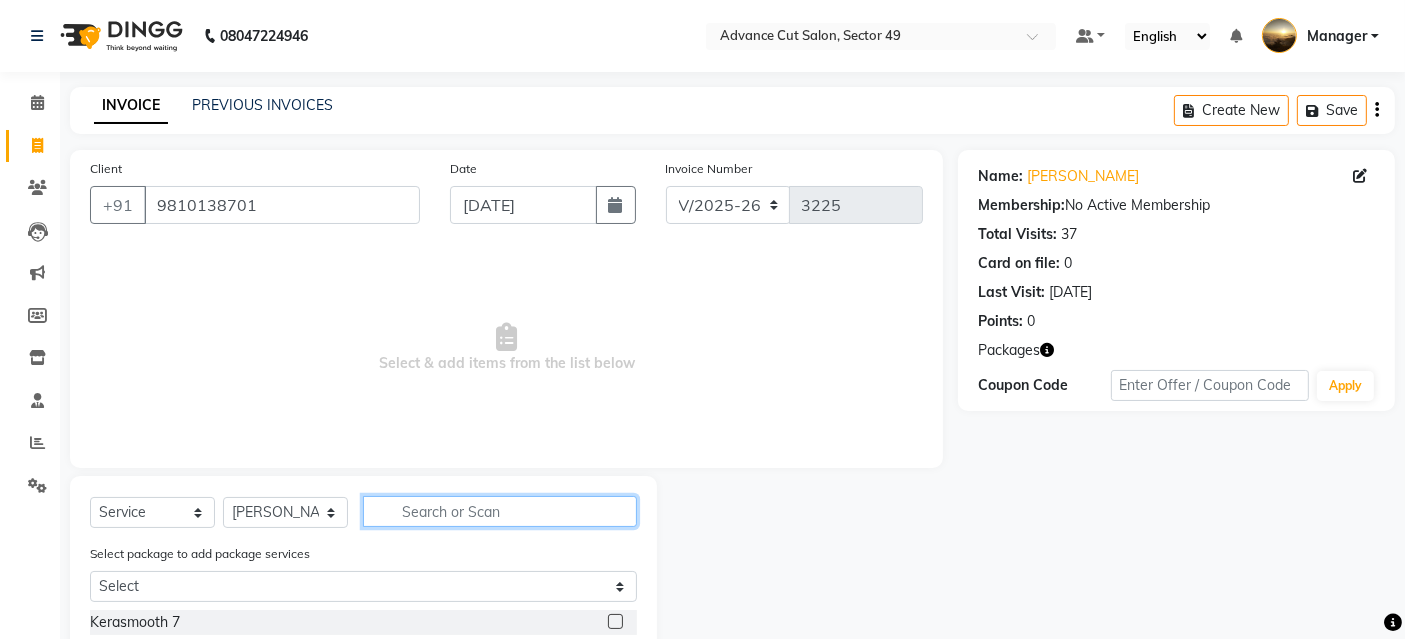 click 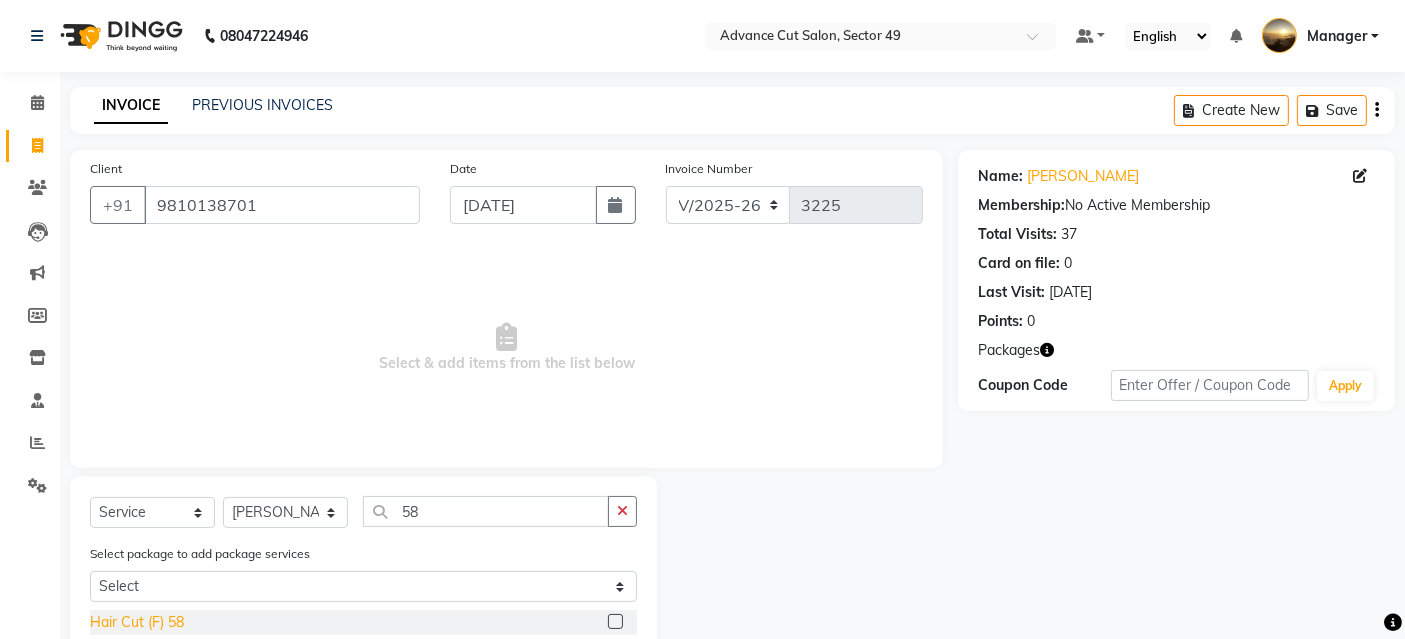 click on "Hair Cut (F) 58" 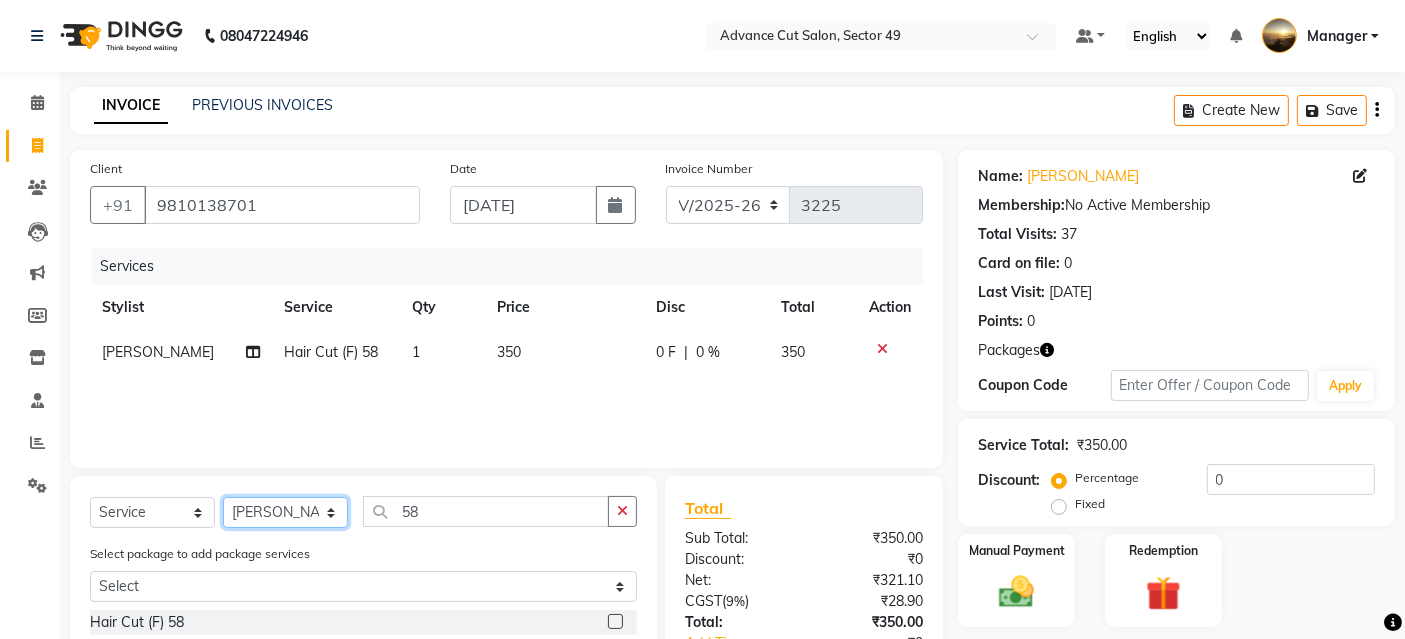 click on "Select Stylist Ayaphy Banty danish ali david Manager product purvi rakhi riyaz sameer sameer Tip vishal" 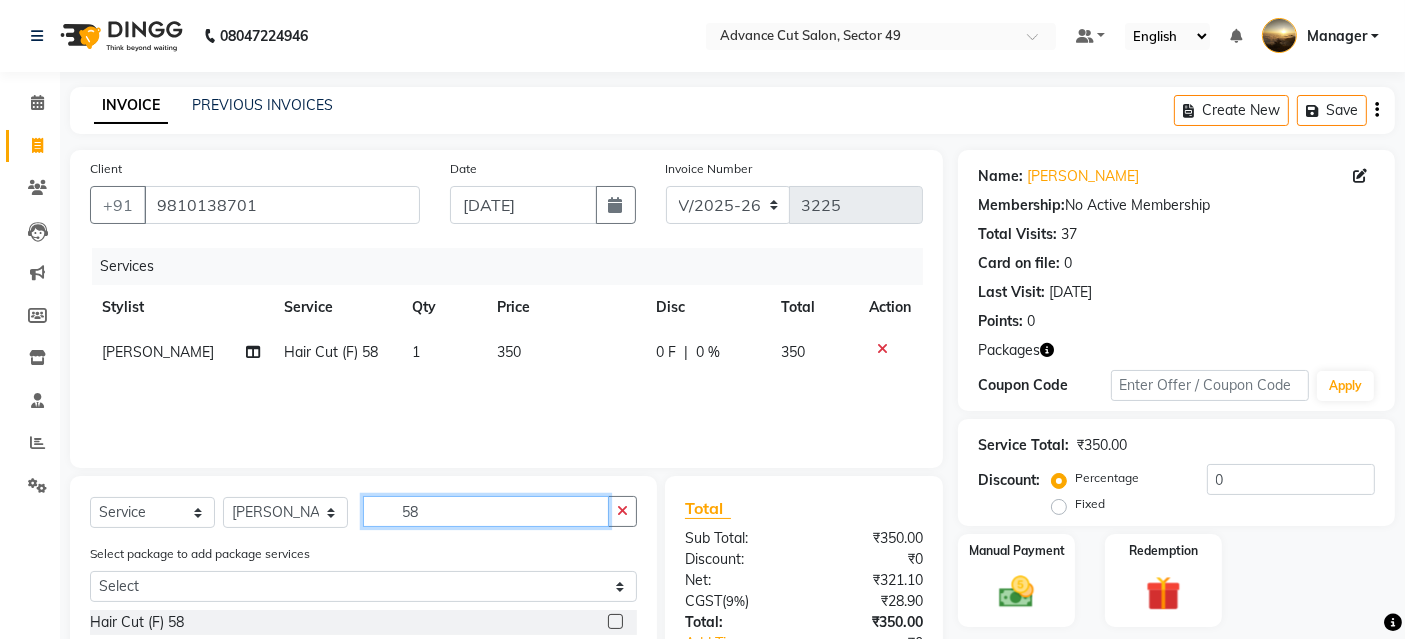 drag, startPoint x: 440, startPoint y: 517, endPoint x: 350, endPoint y: 508, distance: 90.44888 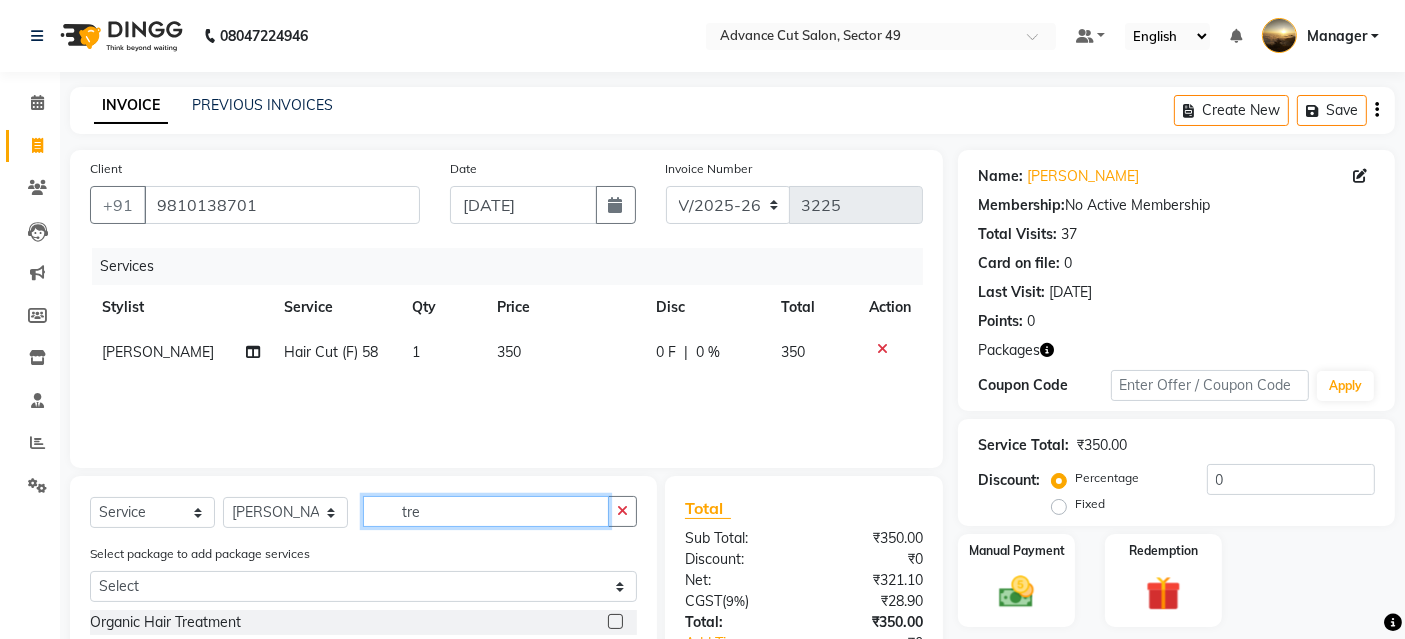 scroll, scrollTop: 173, scrollLeft: 0, axis: vertical 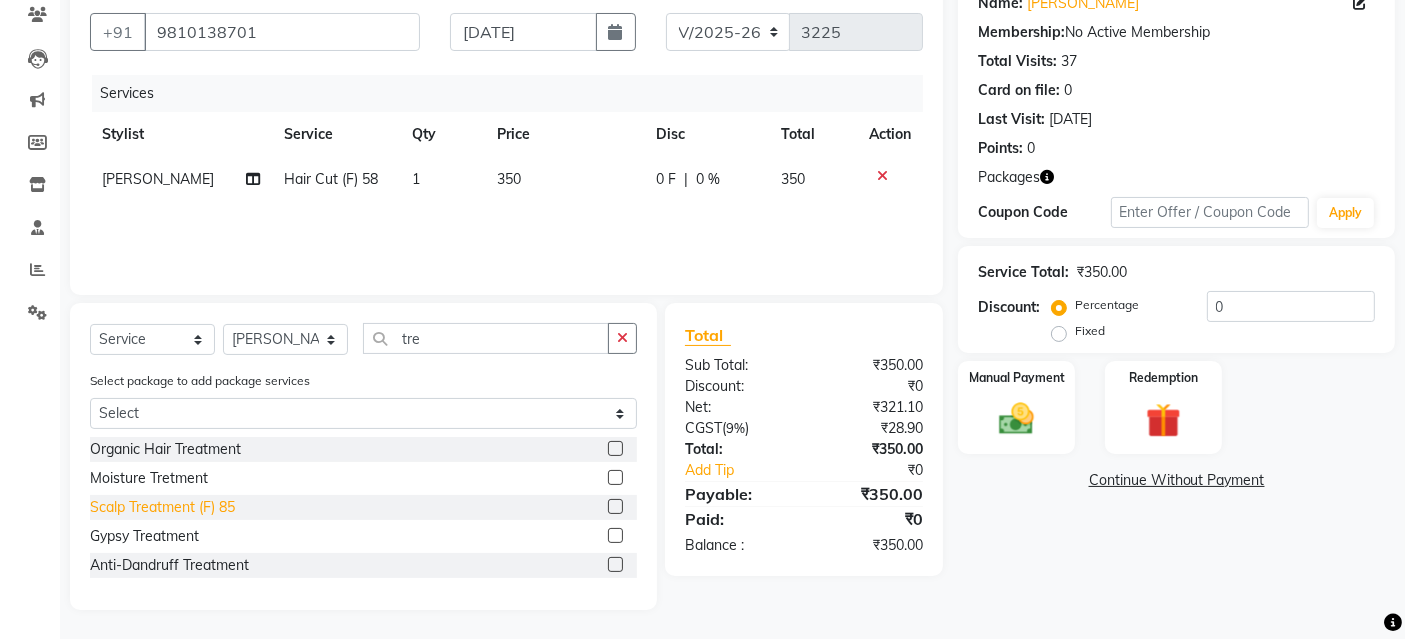 click on "Scalp Treatment (F) 85" 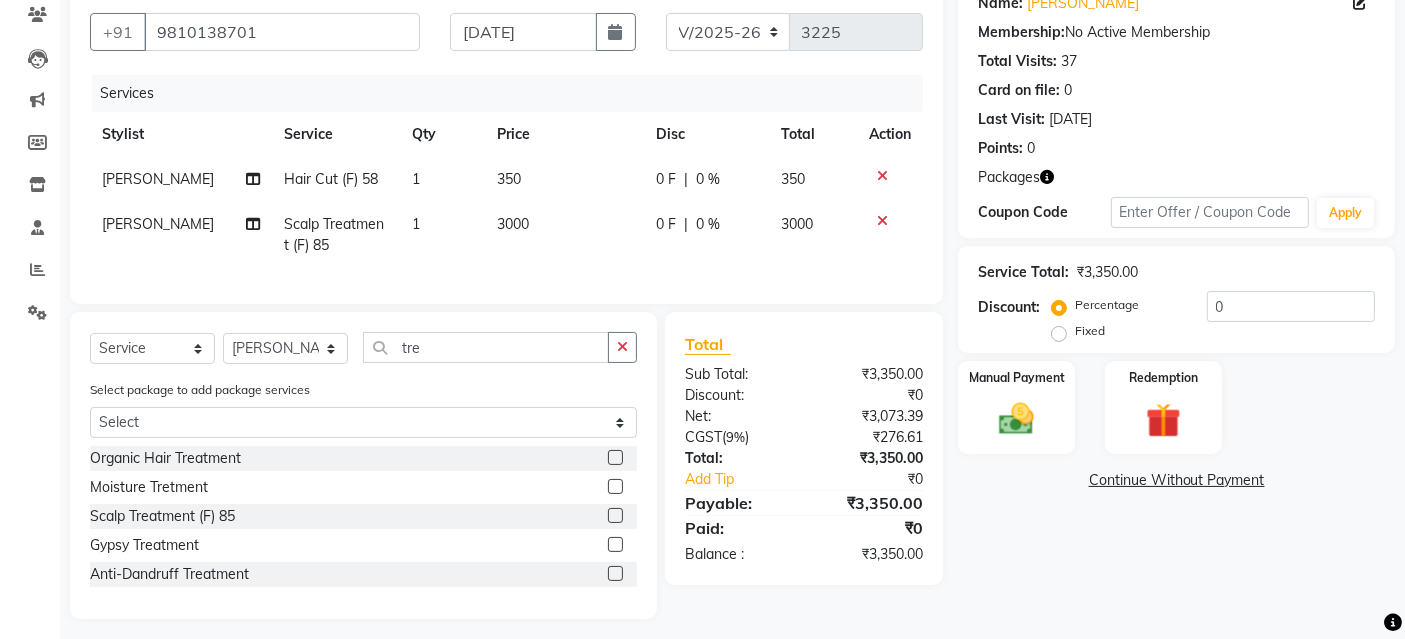click on "3000" 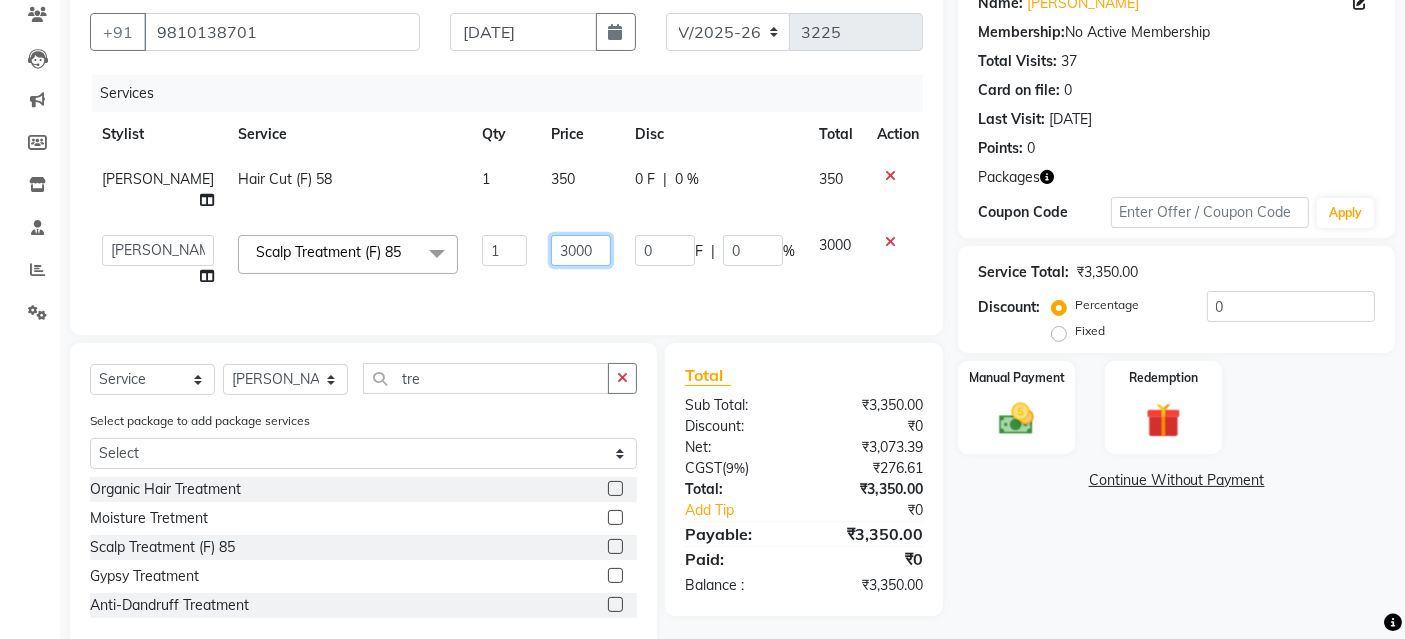 drag, startPoint x: 565, startPoint y: 235, endPoint x: 405, endPoint y: 221, distance: 160.61133 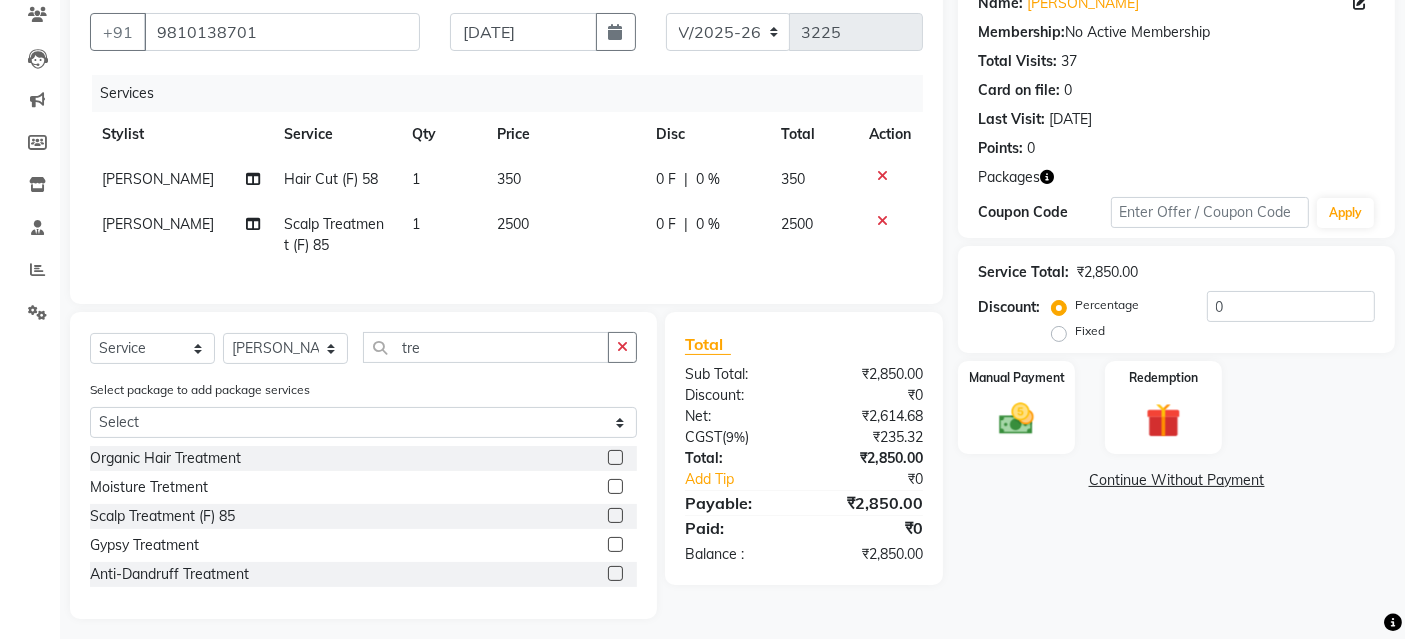 click on "Name: Monika  Membership:  No Active Membership  Total Visits:  37 Card on file:  0 Last Visit:   28-06-2025 Points:   0  Packages Coupon Code Apply Service Total:  ₹2,850.00  Discount:  Percentage   Fixed  0 Manual Payment Redemption  Continue Without Payment" 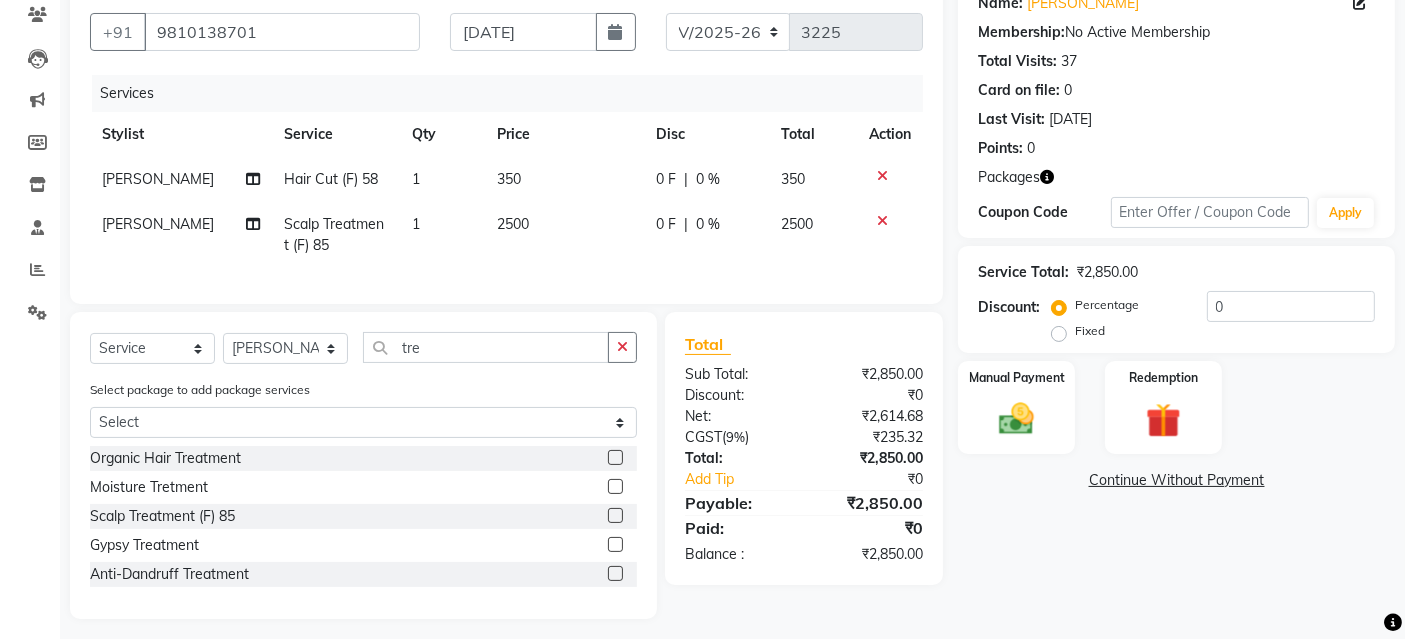 click on "Services" 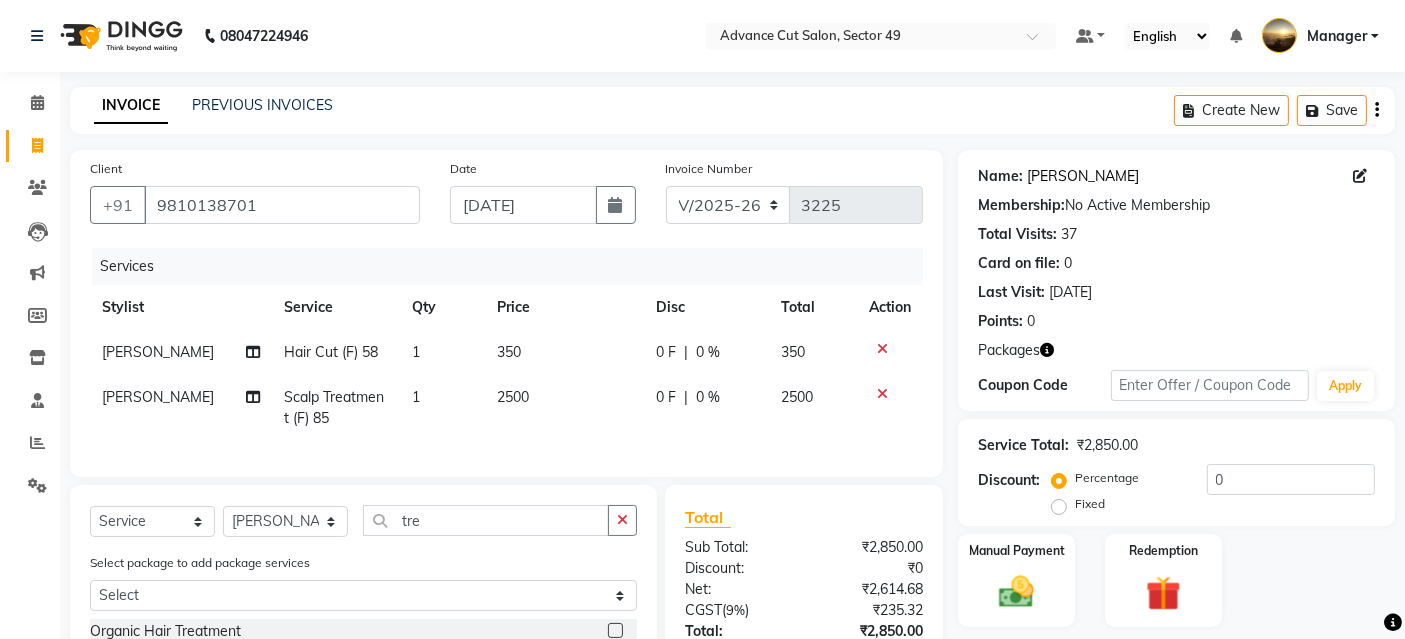 click on "Monika" 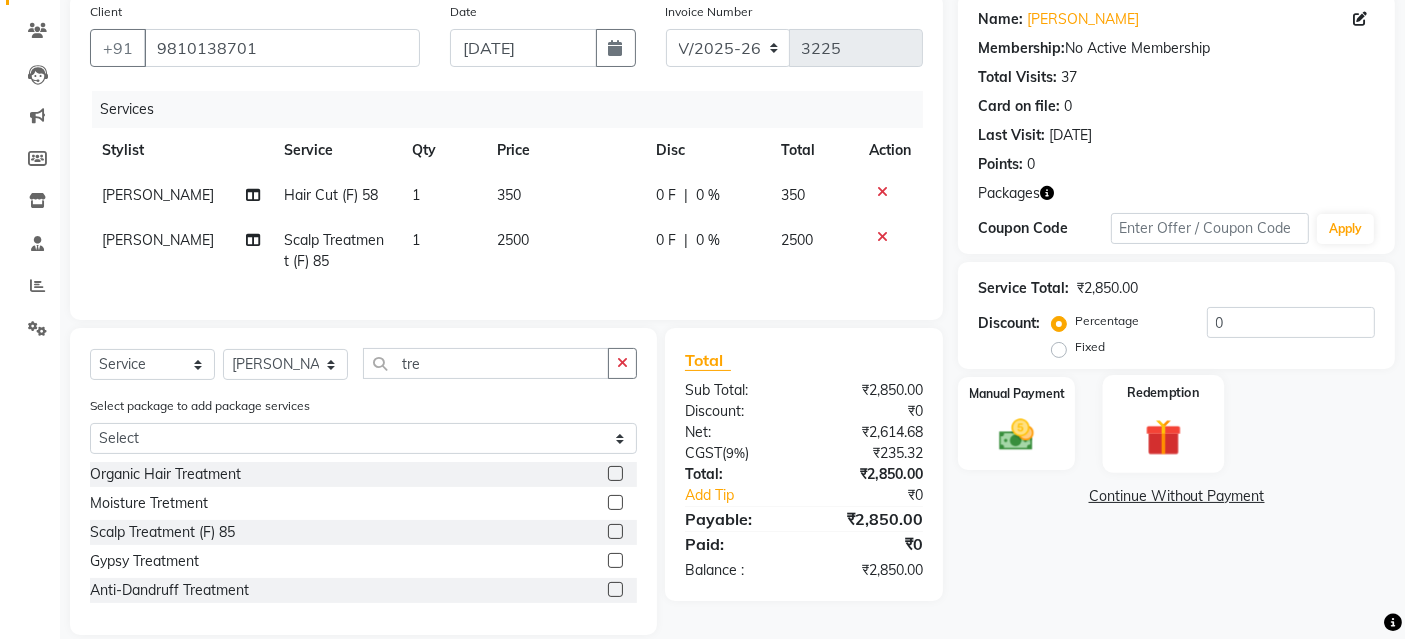 scroll, scrollTop: 199, scrollLeft: 0, axis: vertical 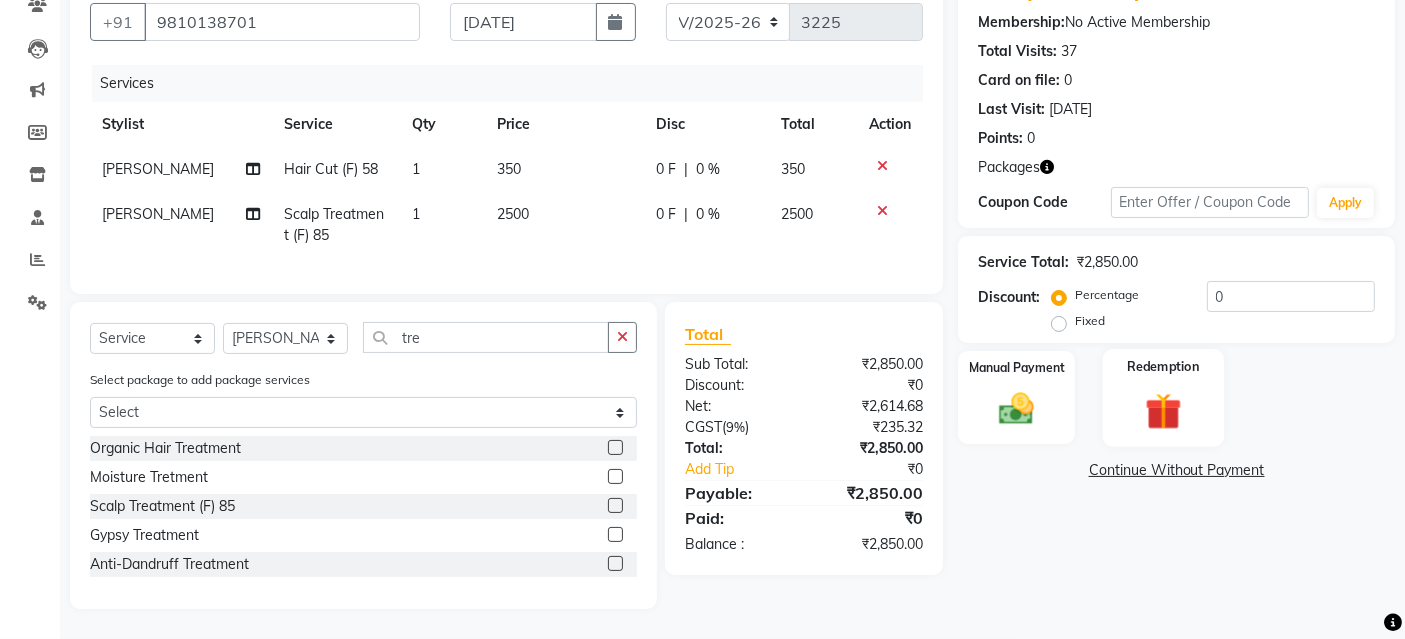 click 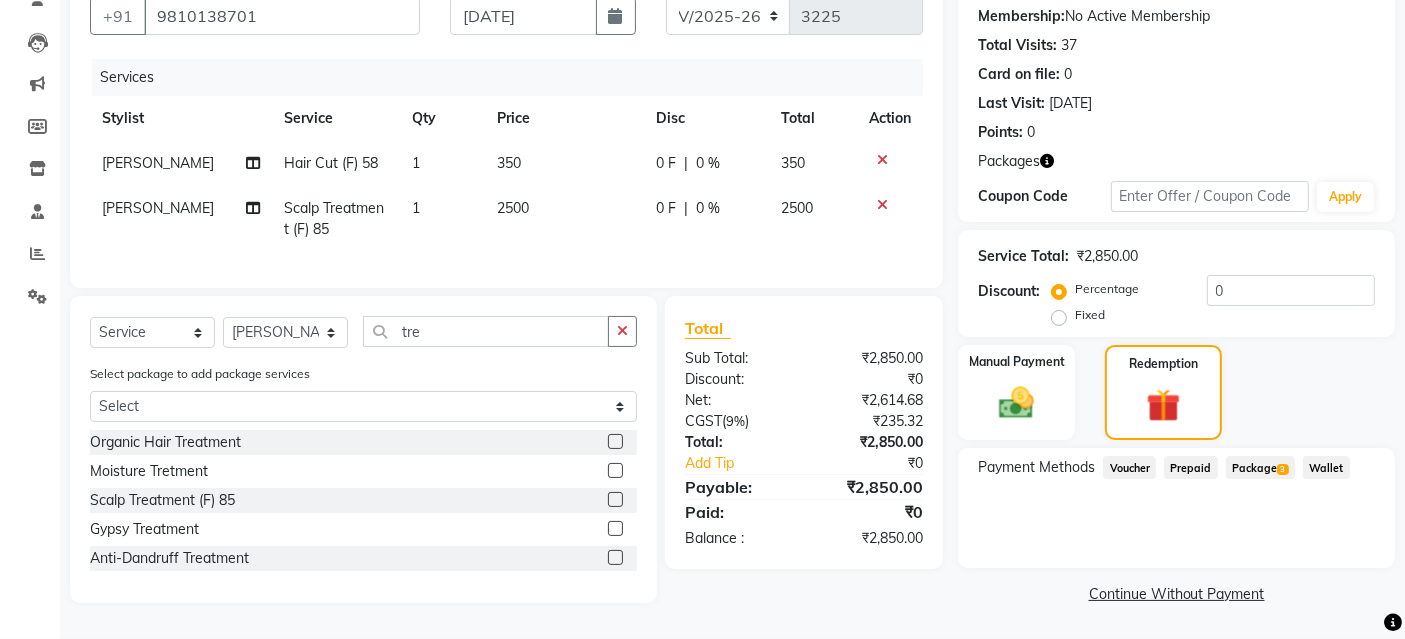 click on "Package  3" 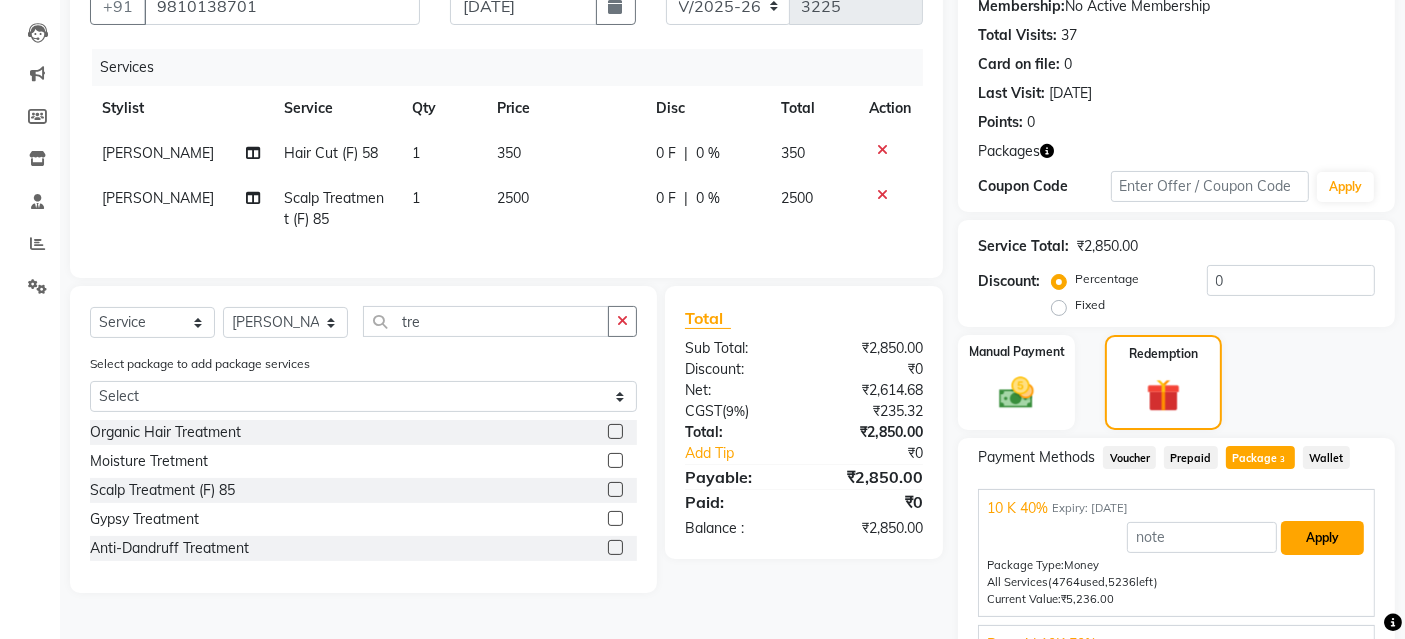click on "Apply" at bounding box center [1322, 538] 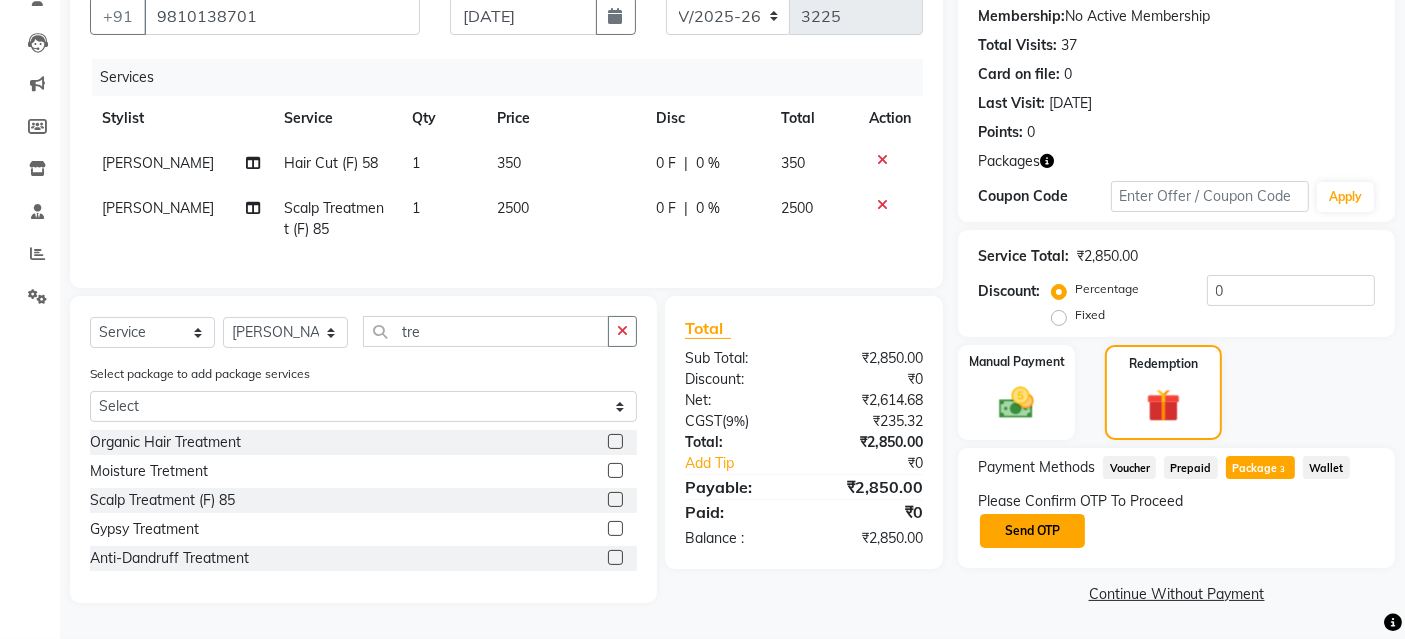 click on "Send OTP" 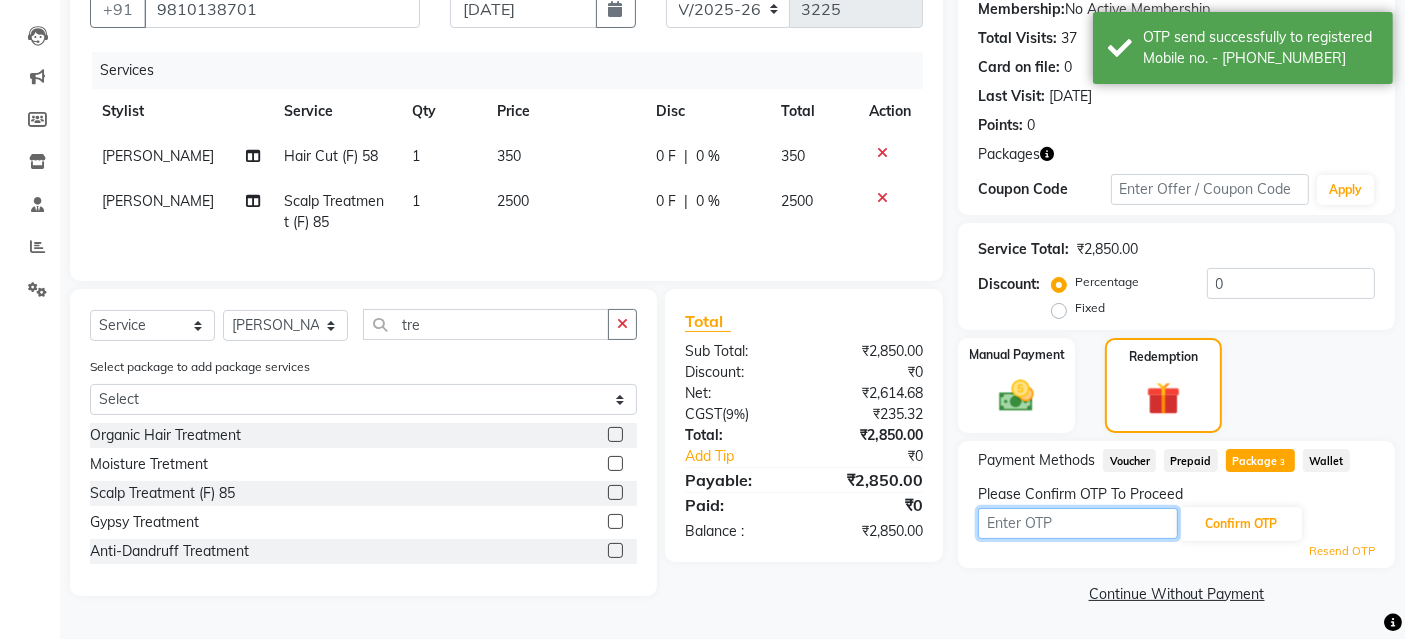 click at bounding box center (1078, 523) 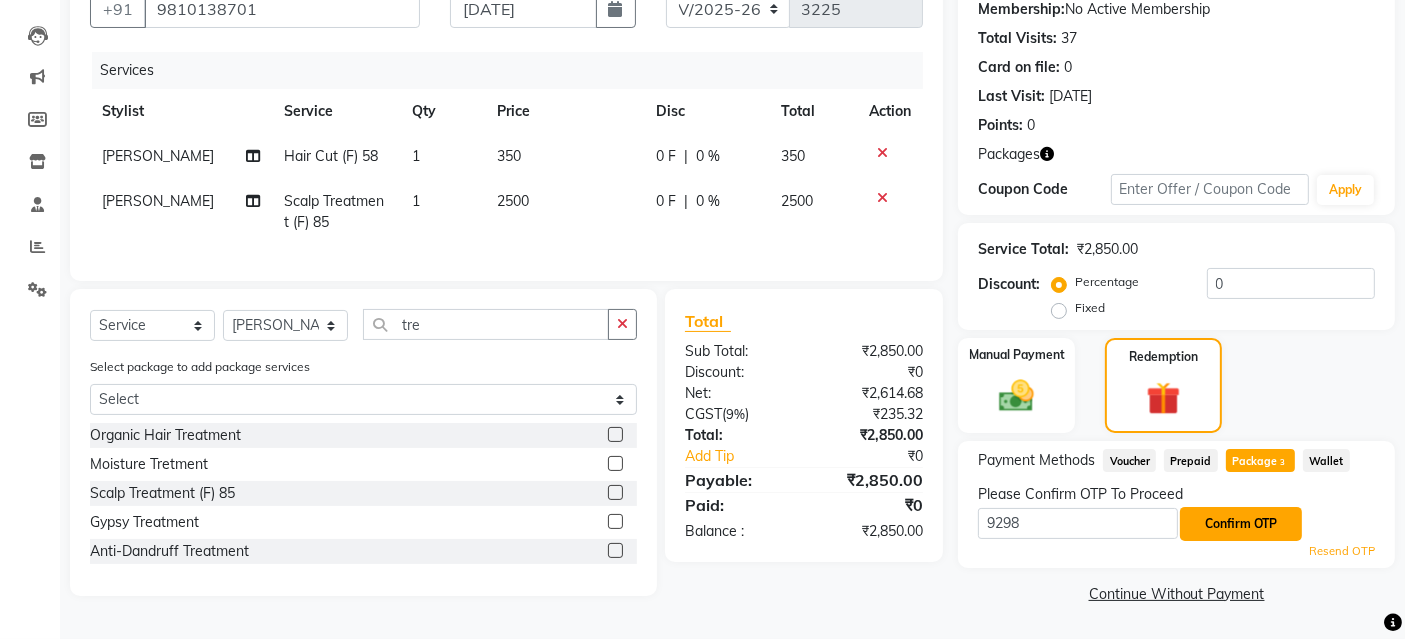click on "Confirm OTP" 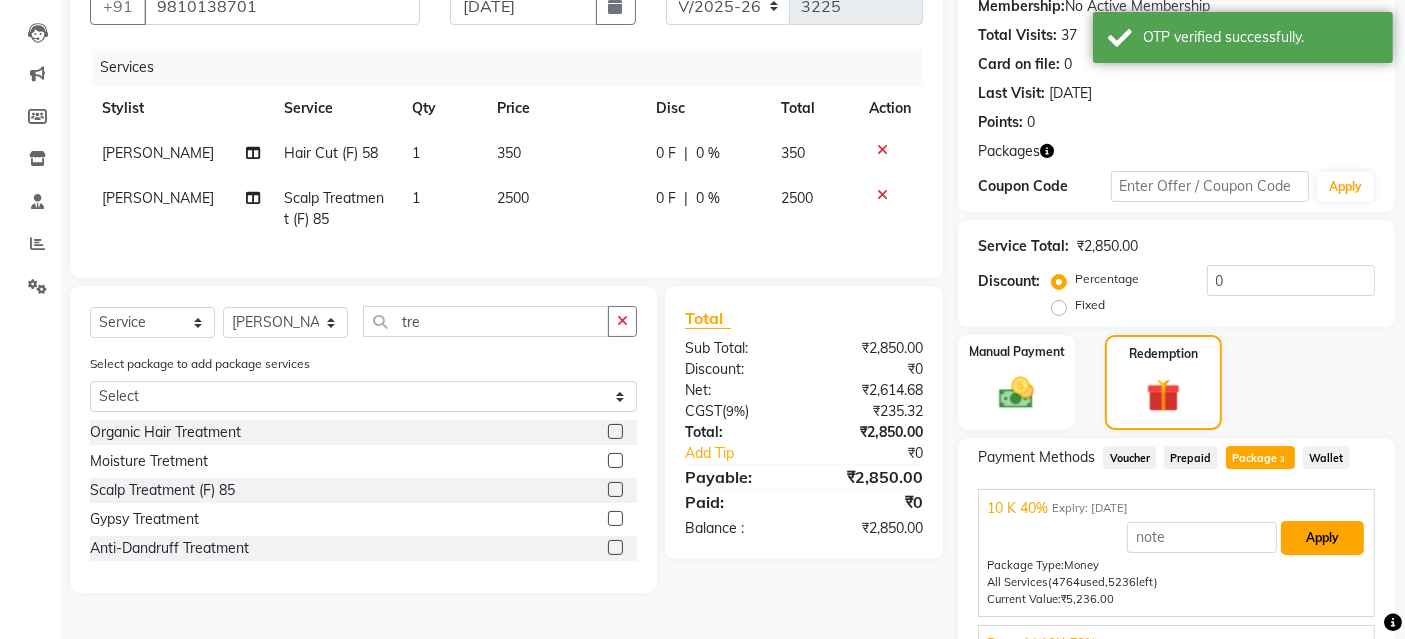 click on "Apply" at bounding box center (1322, 538) 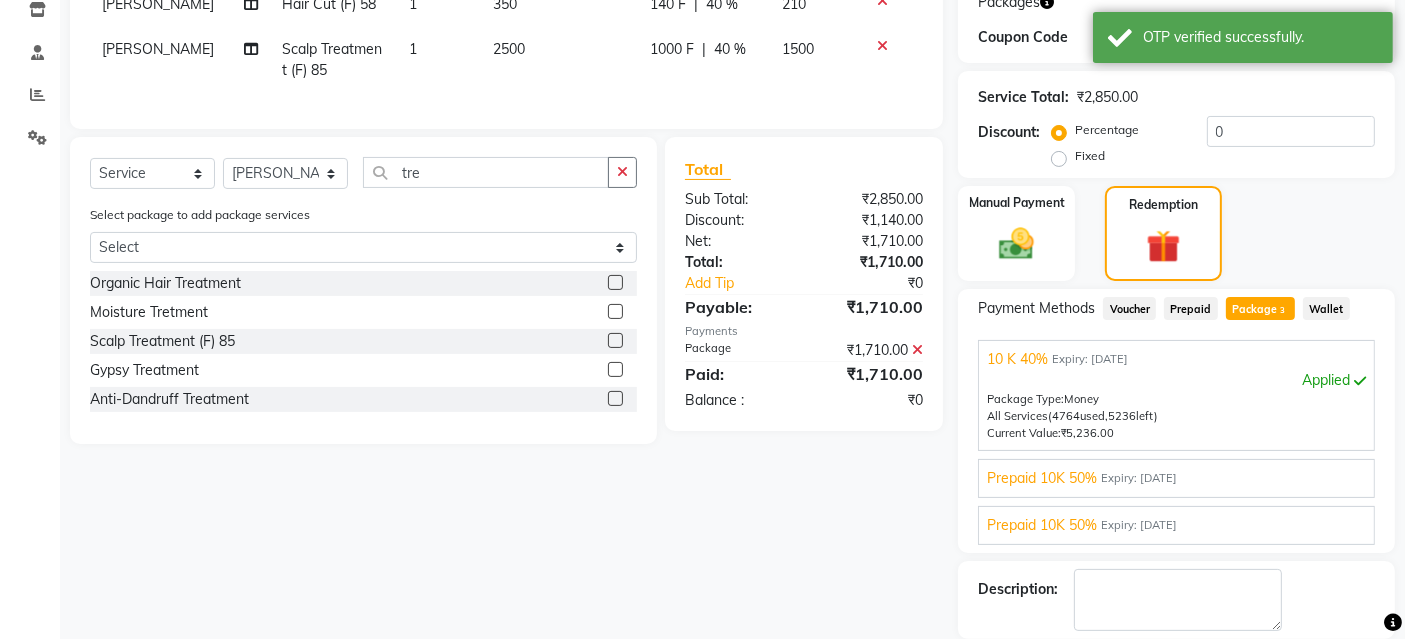 scroll, scrollTop: 442, scrollLeft: 0, axis: vertical 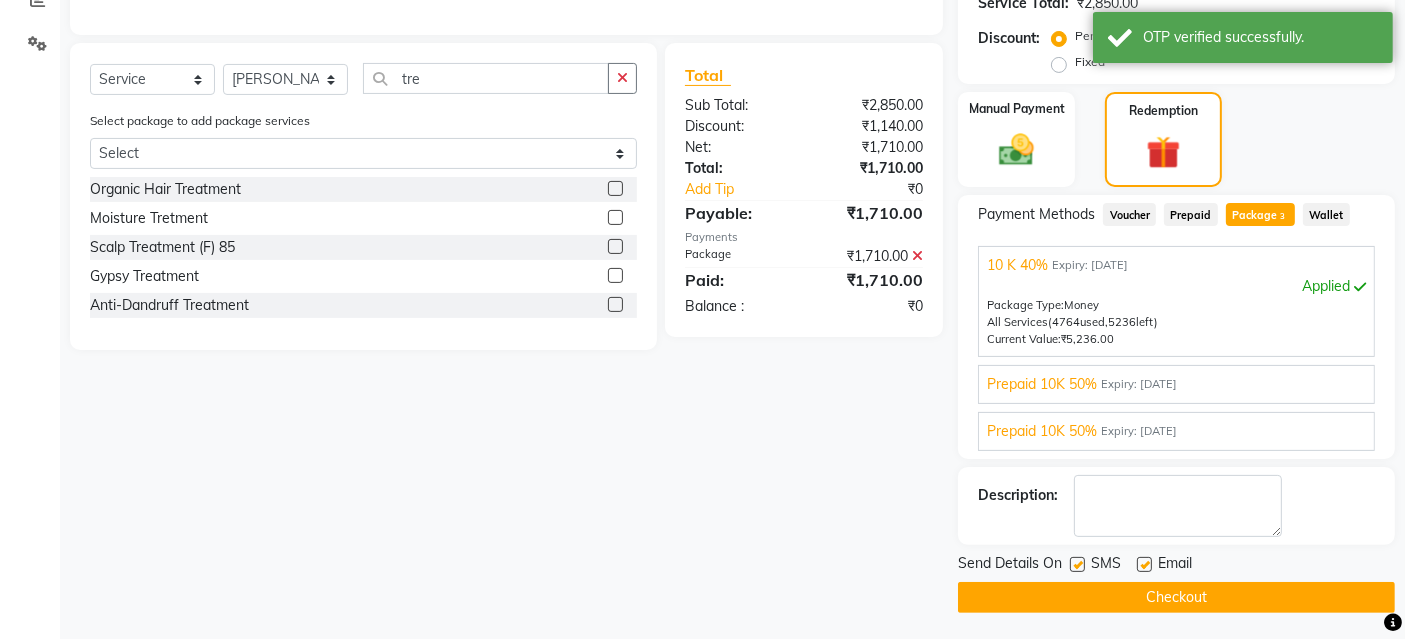 click on "Checkout" 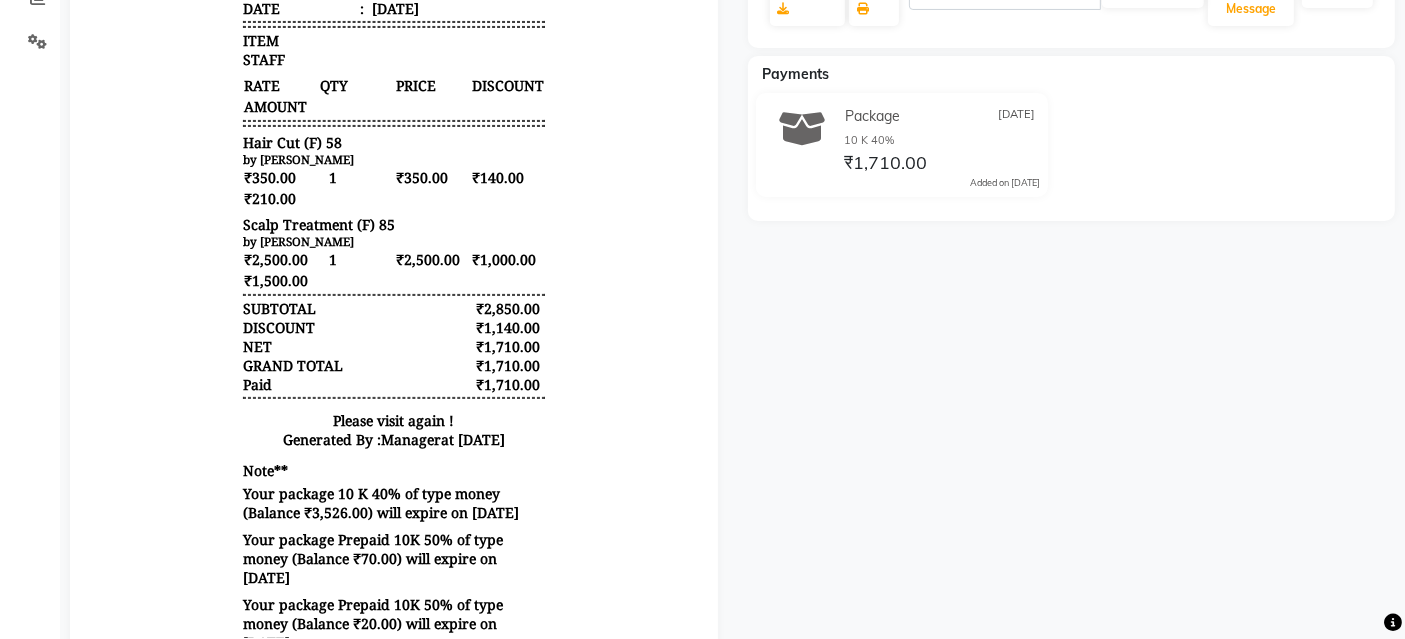 scroll, scrollTop: 0, scrollLeft: 0, axis: both 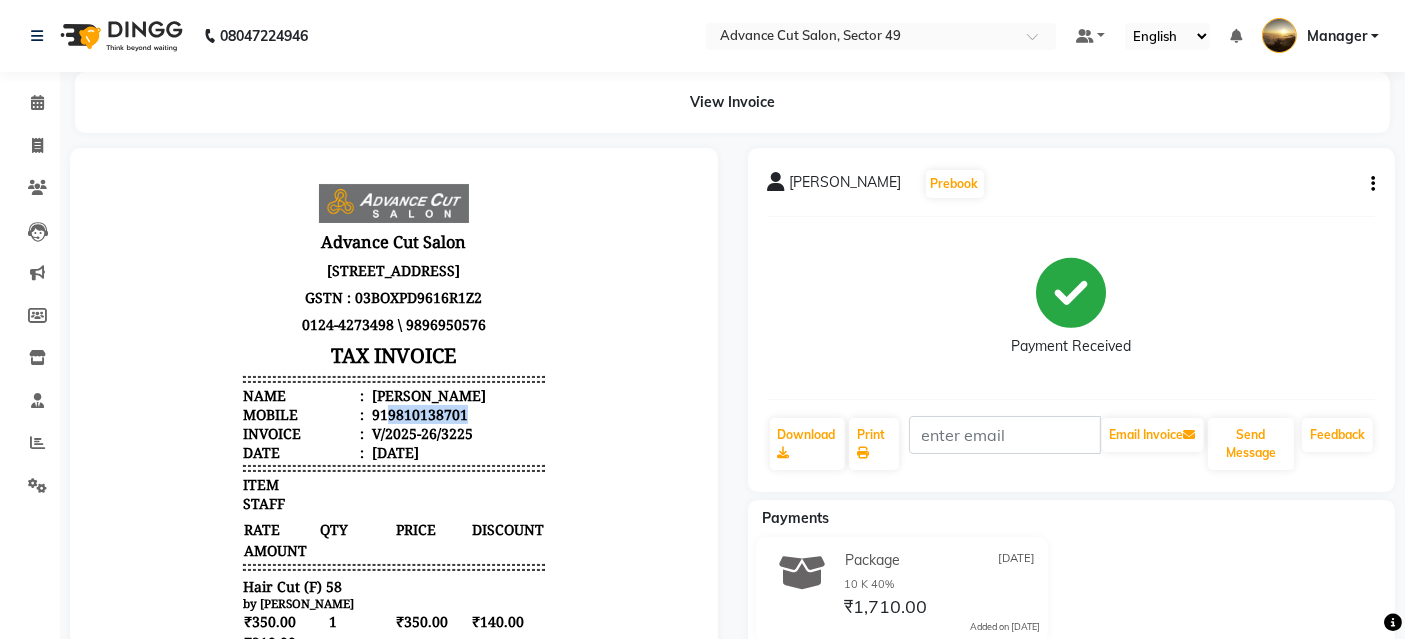 drag, startPoint x: 369, startPoint y: 451, endPoint x: 456, endPoint y: 449, distance: 87.02299 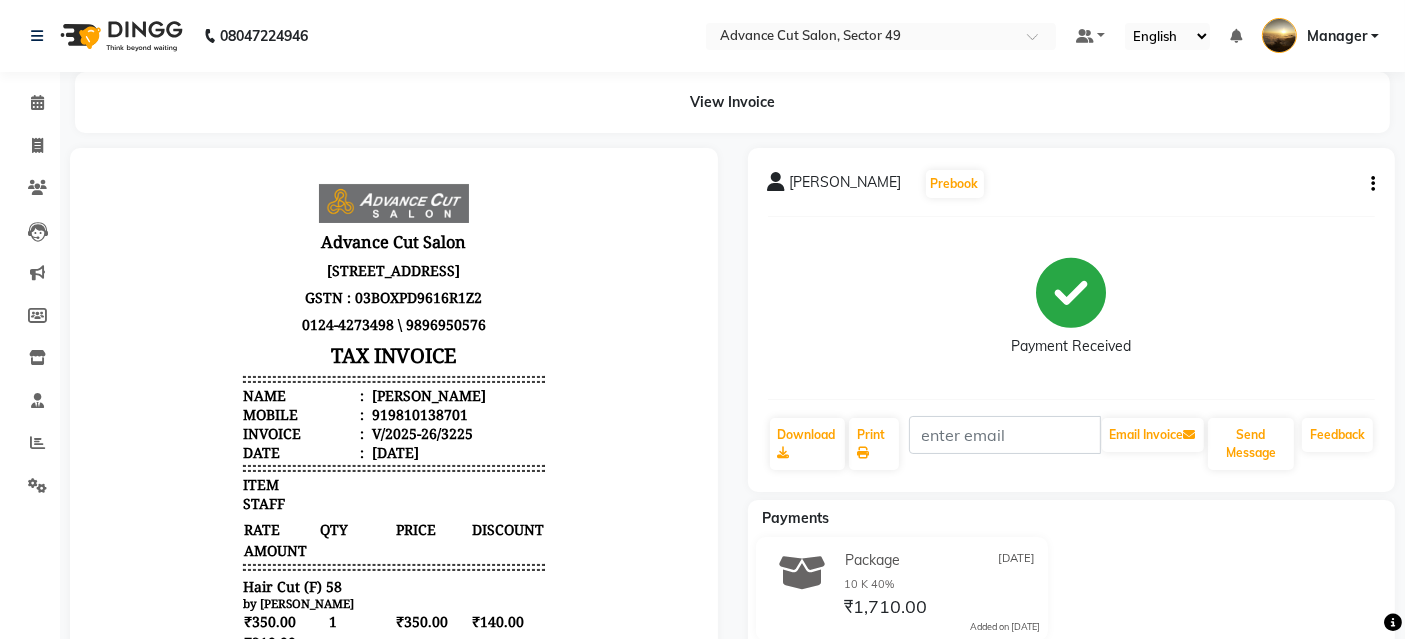 drag, startPoint x: 456, startPoint y: 449, endPoint x: 420, endPoint y: 520, distance: 79.60528 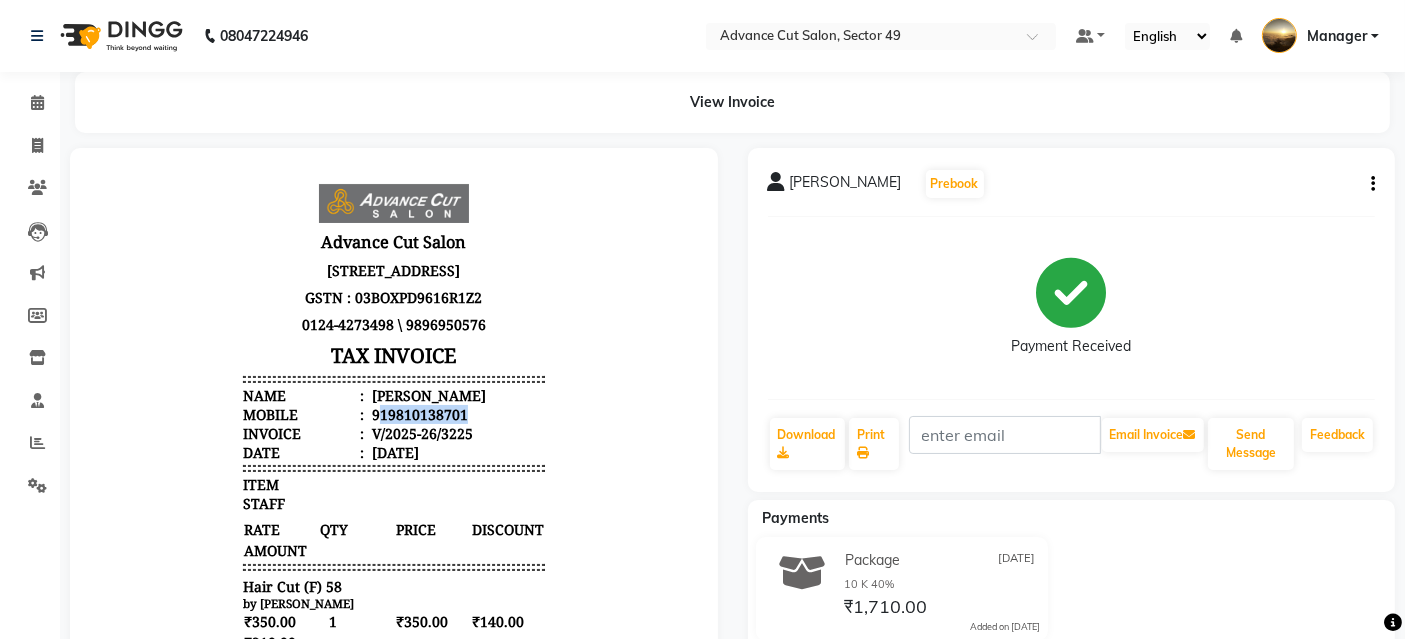drag, startPoint x: 359, startPoint y: 447, endPoint x: 468, endPoint y: 455, distance: 109.29318 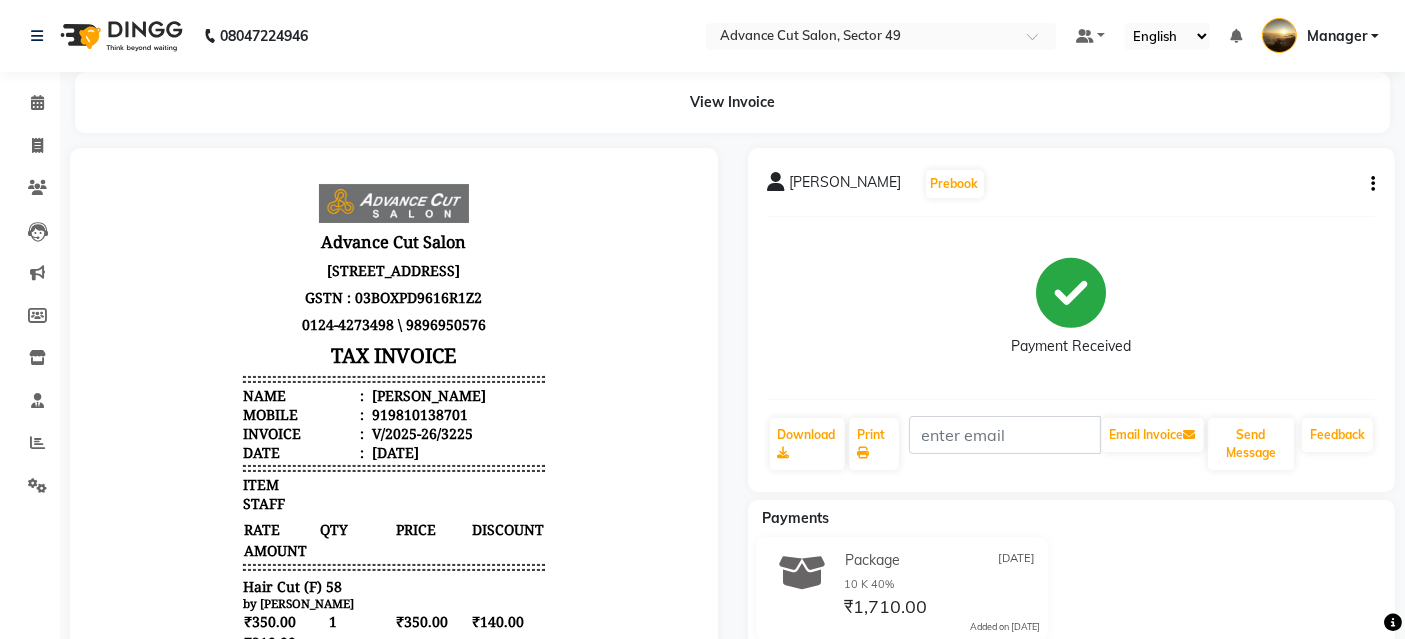 click on "Mobile :
919810138701" at bounding box center [393, 413] 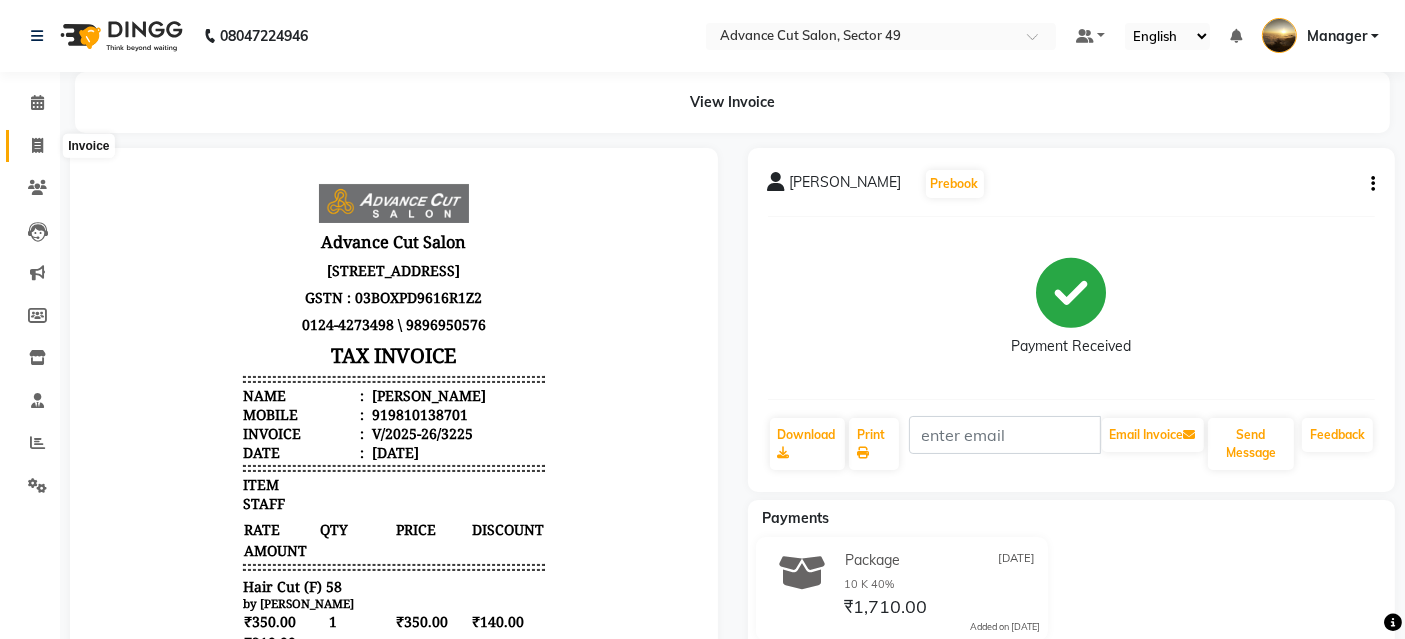 click 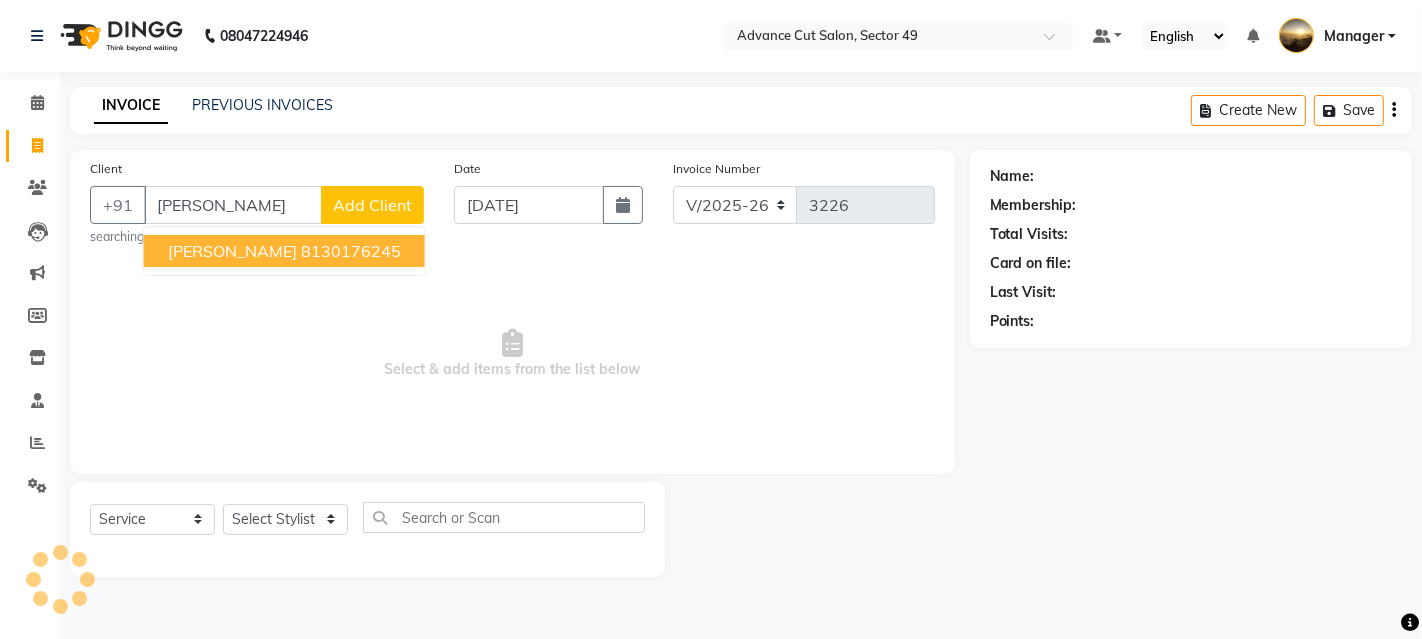 click on "[PERSON_NAME]" at bounding box center (232, 251) 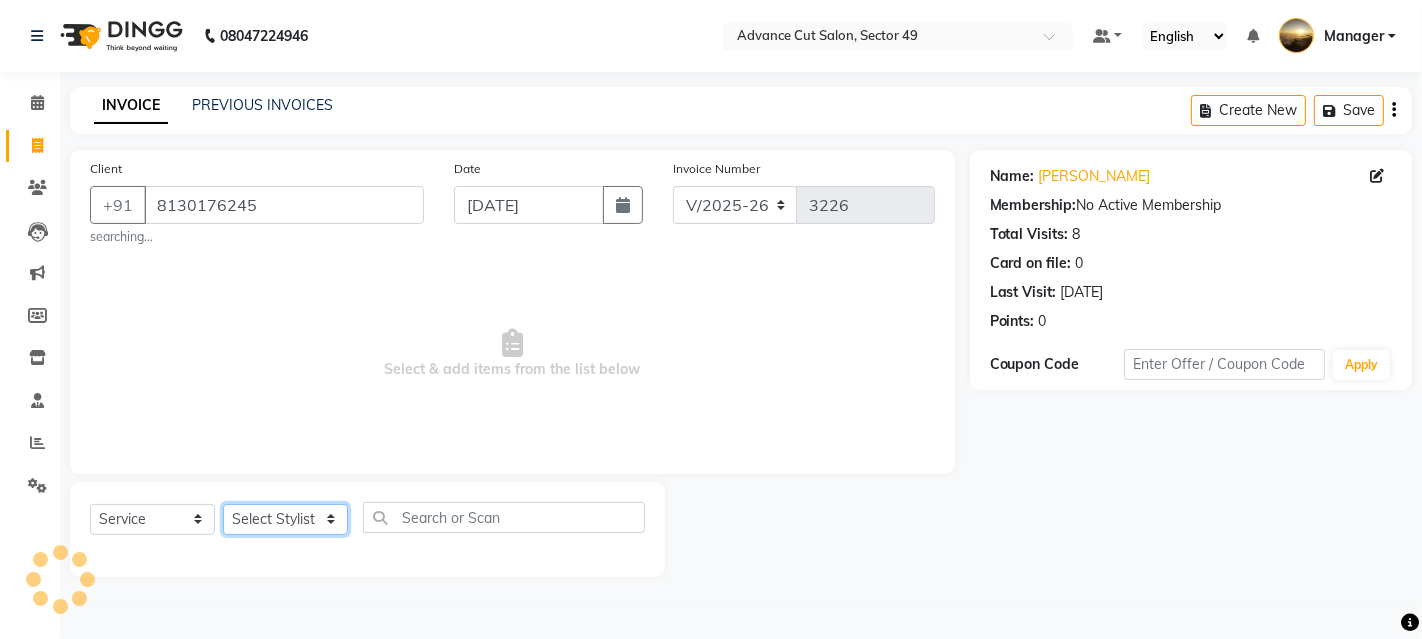 click on "Select Stylist Ayaphy Banty danish ali david Manager product purvi rakhi riyaz sameer sameer Tip vishal" 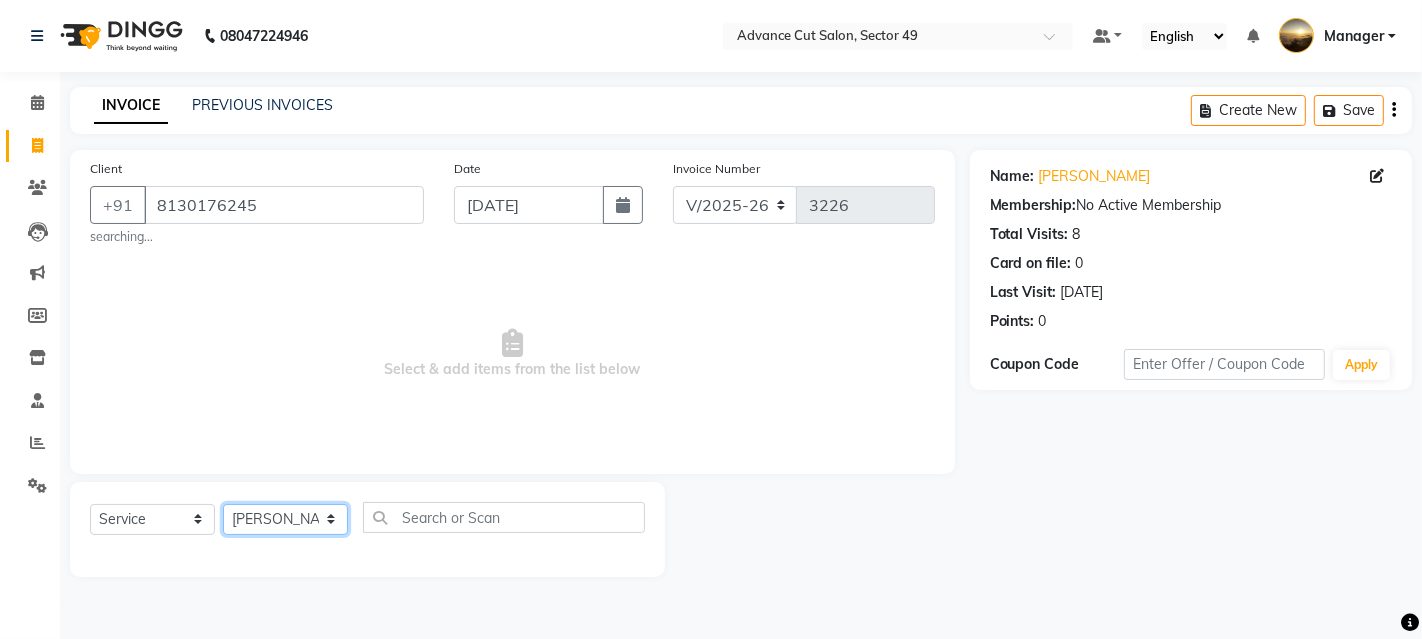 click on "Select Stylist Ayaphy Banty danish ali david Manager product purvi rakhi riyaz sameer sameer Tip vishal" 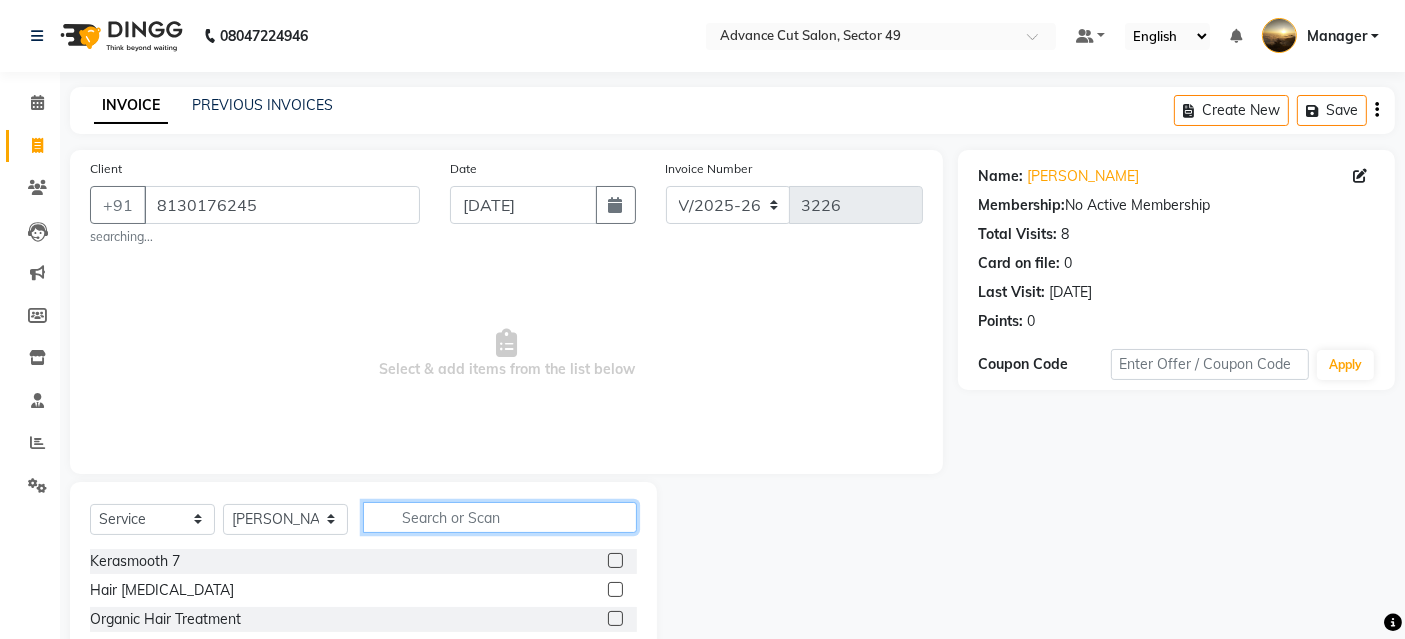 click 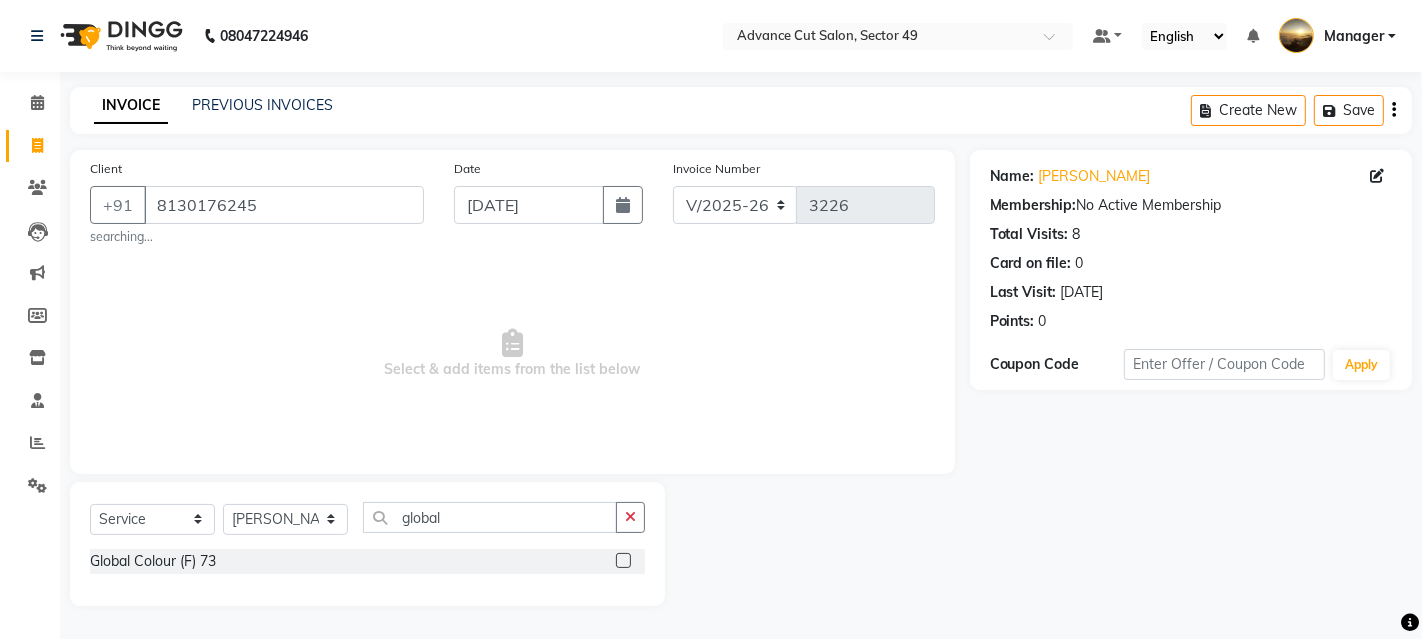 click 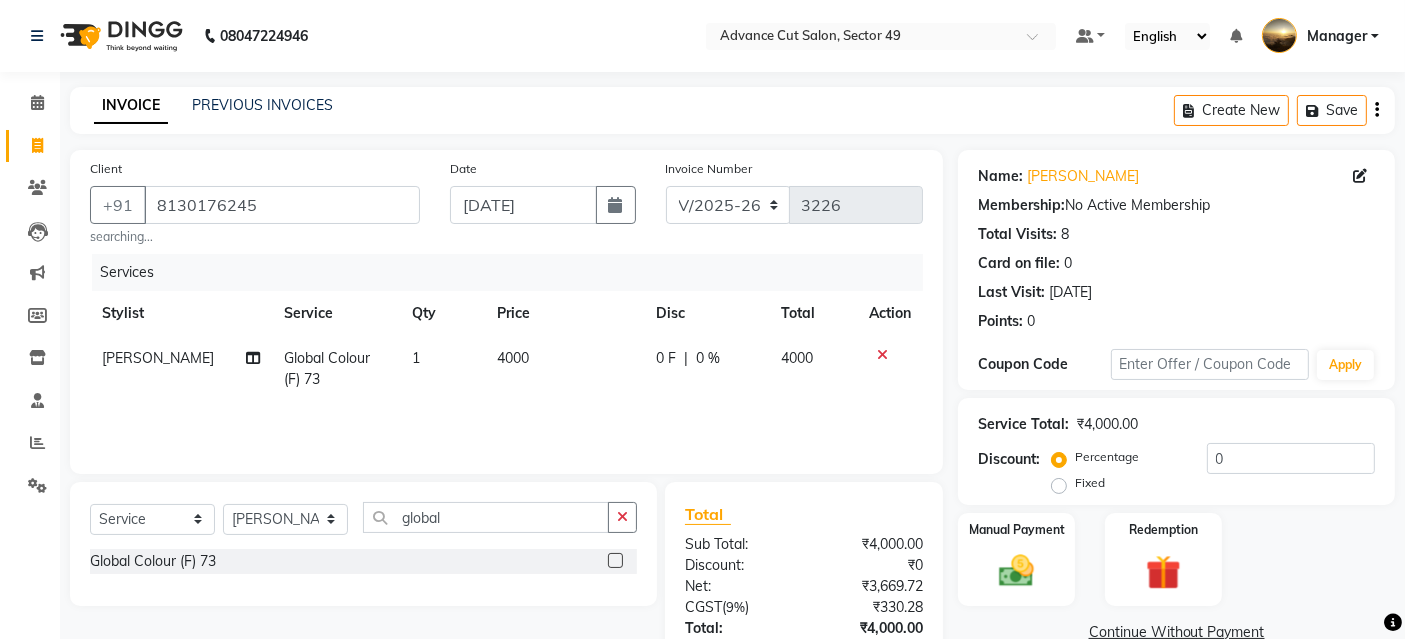 scroll, scrollTop: 111, scrollLeft: 0, axis: vertical 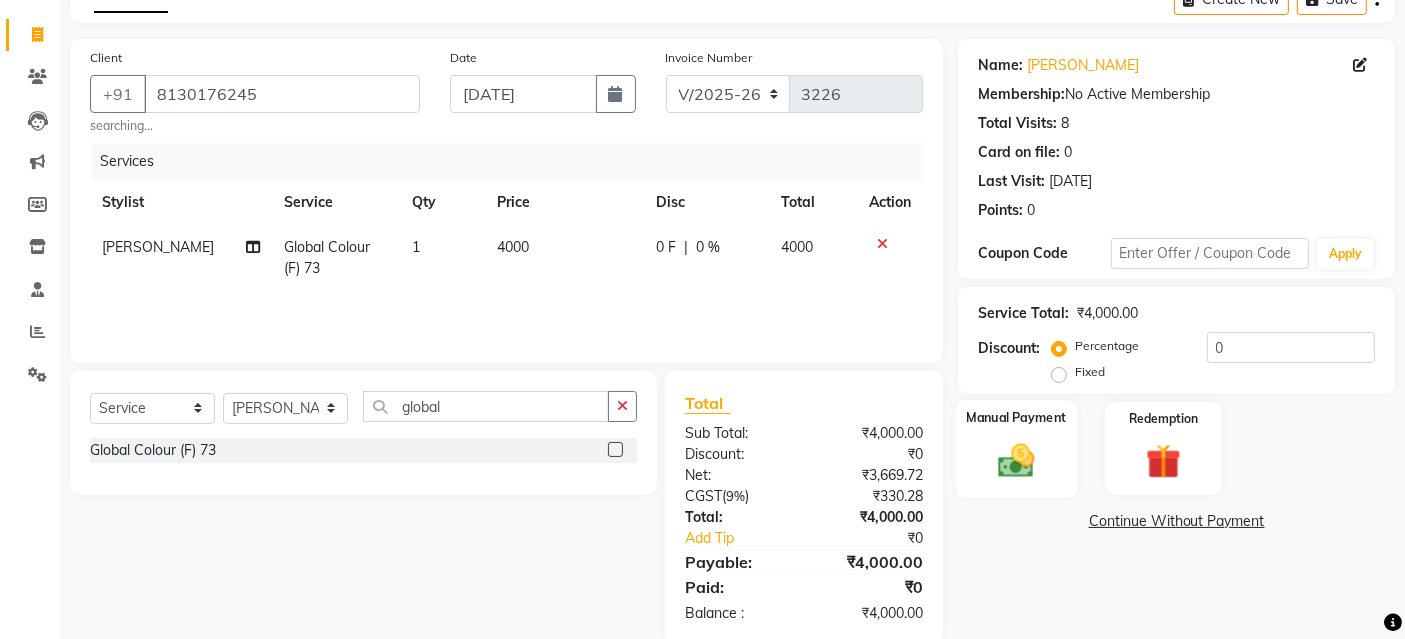 click on "Manual Payment" 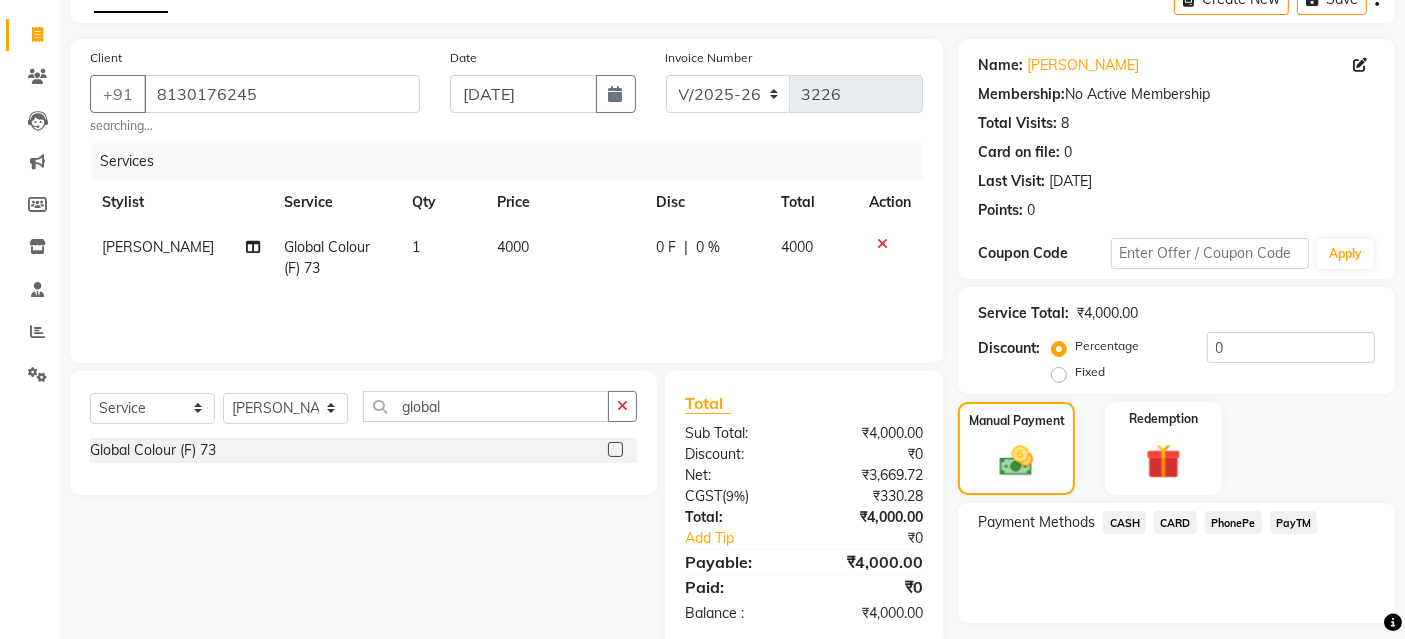 click on "CASH" 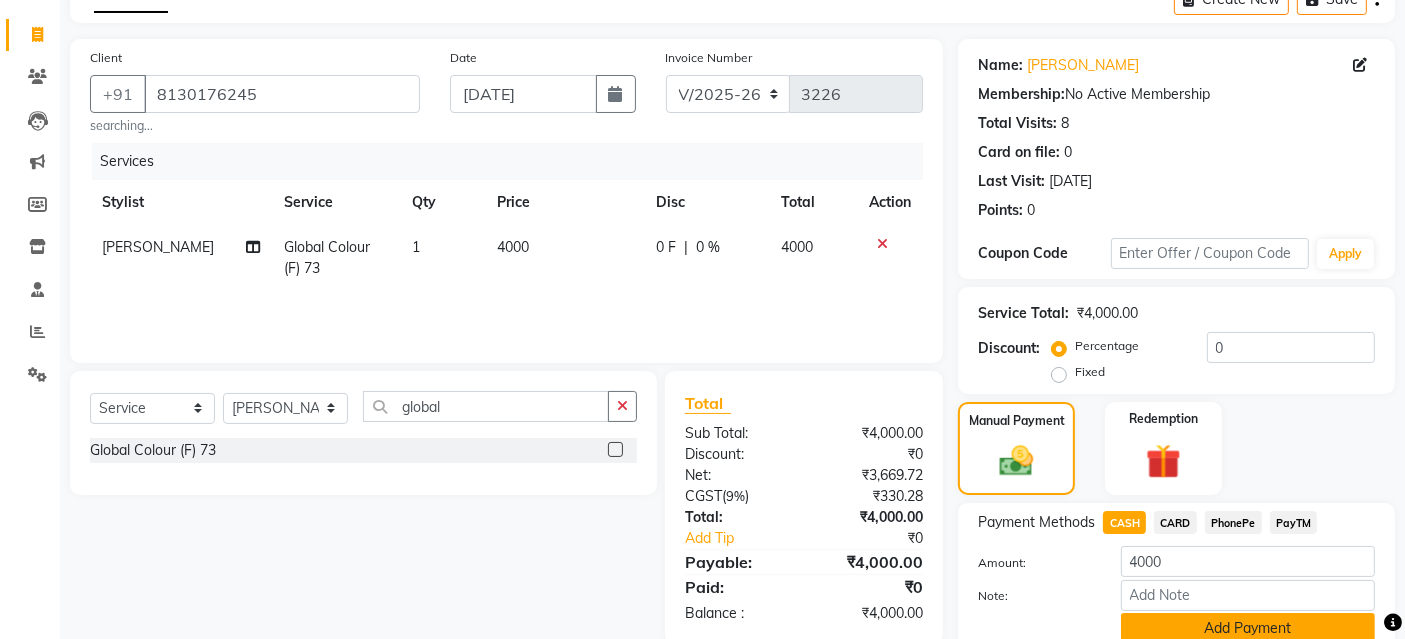 click on "Add Payment" 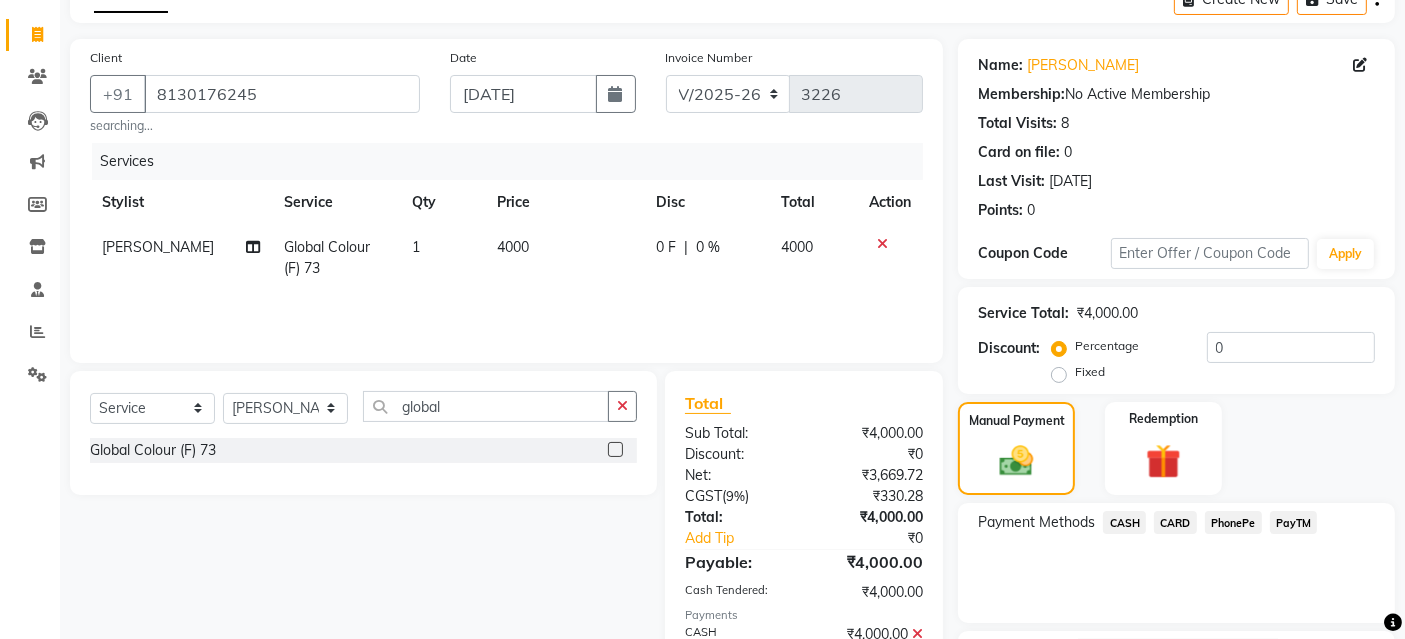 scroll, scrollTop: 277, scrollLeft: 0, axis: vertical 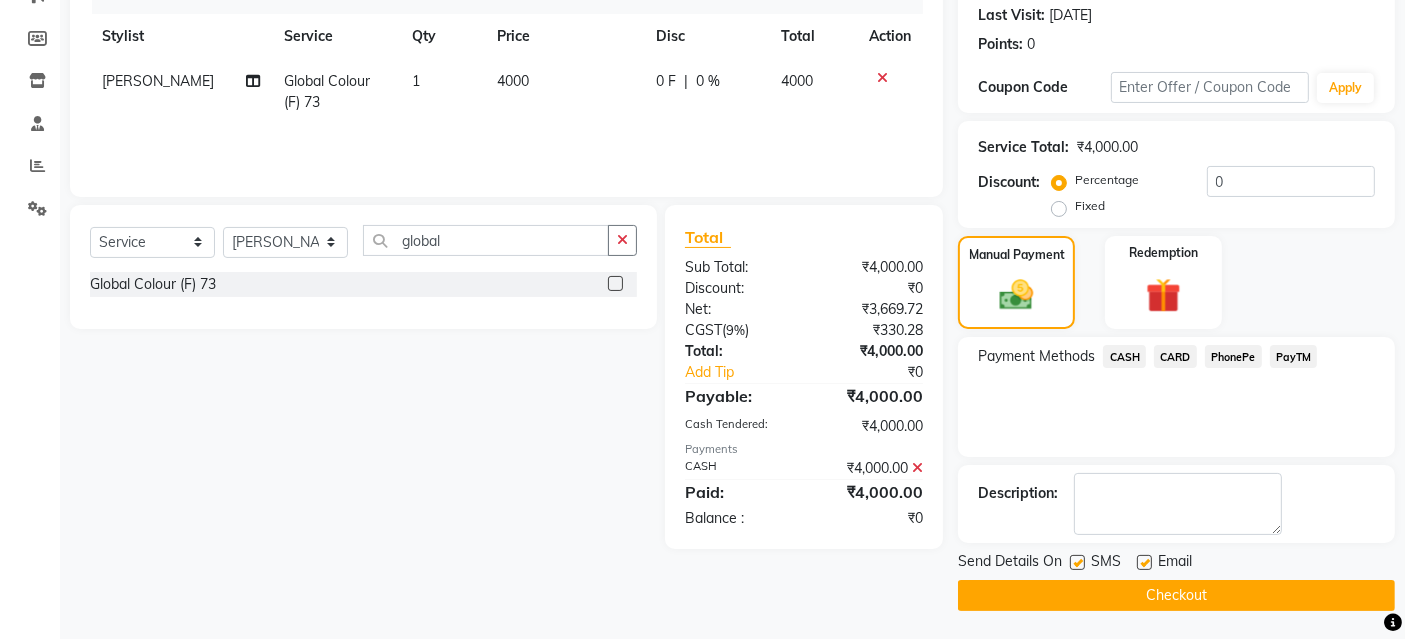 click 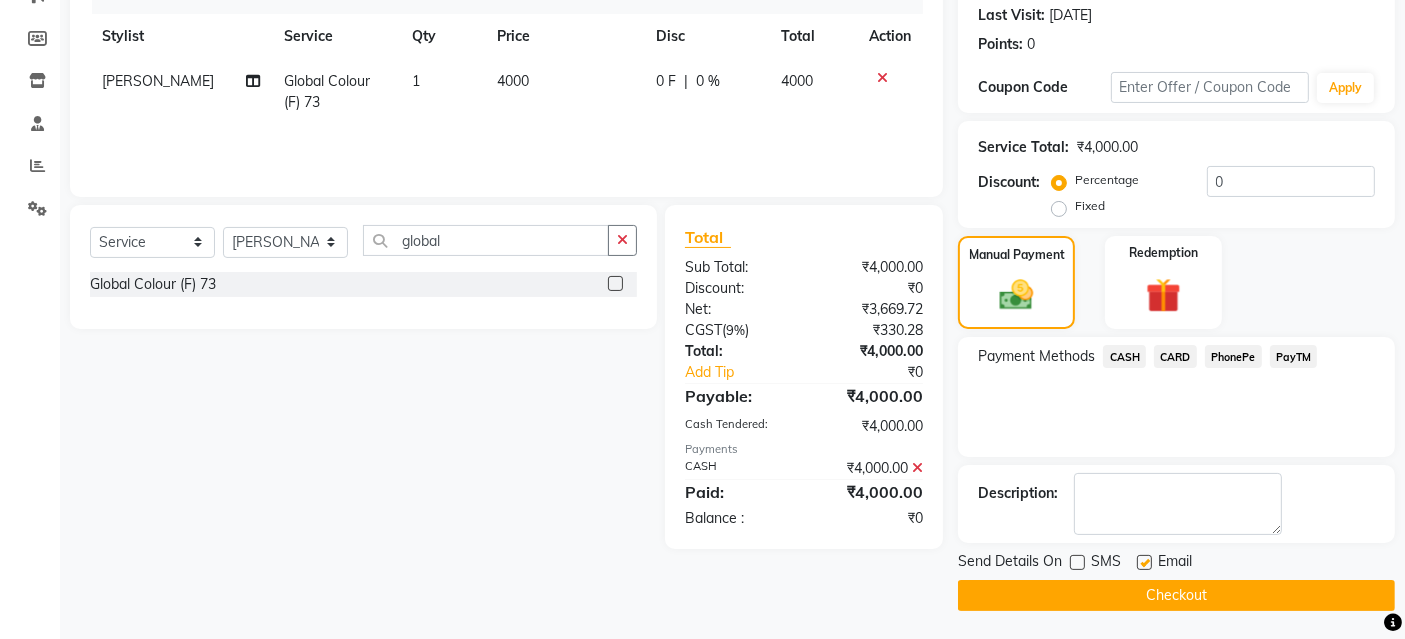 click 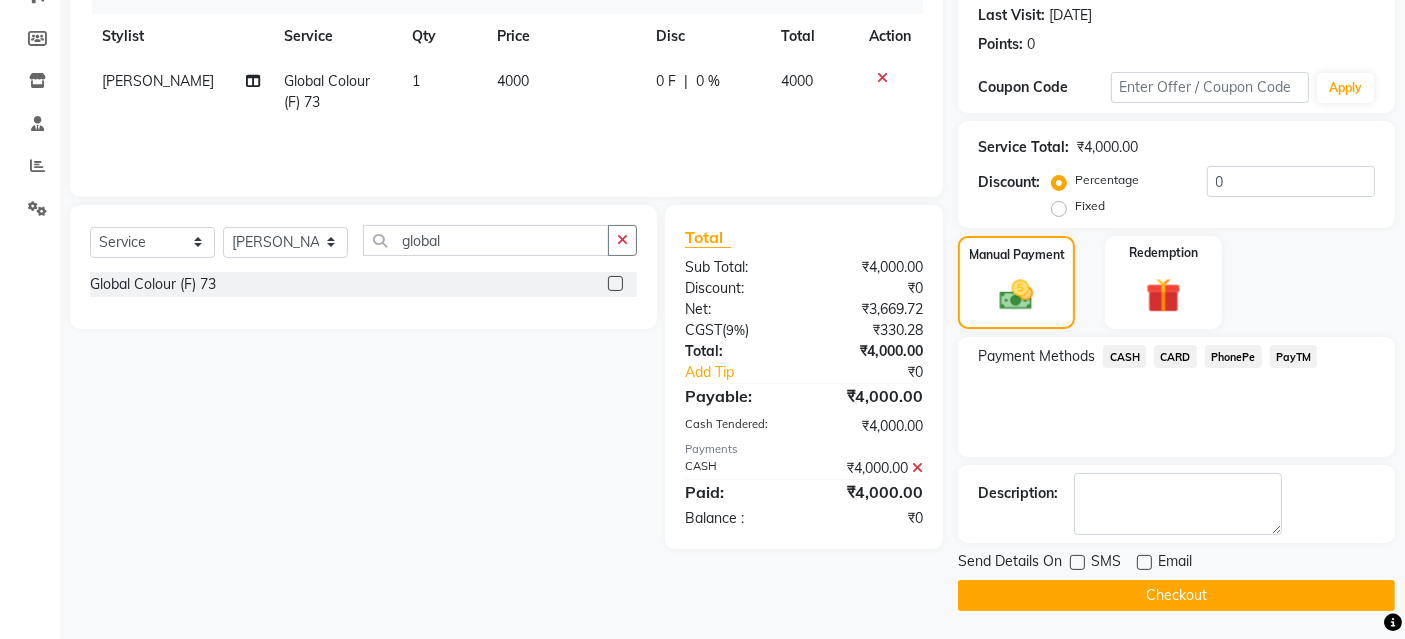 click on "Checkout" 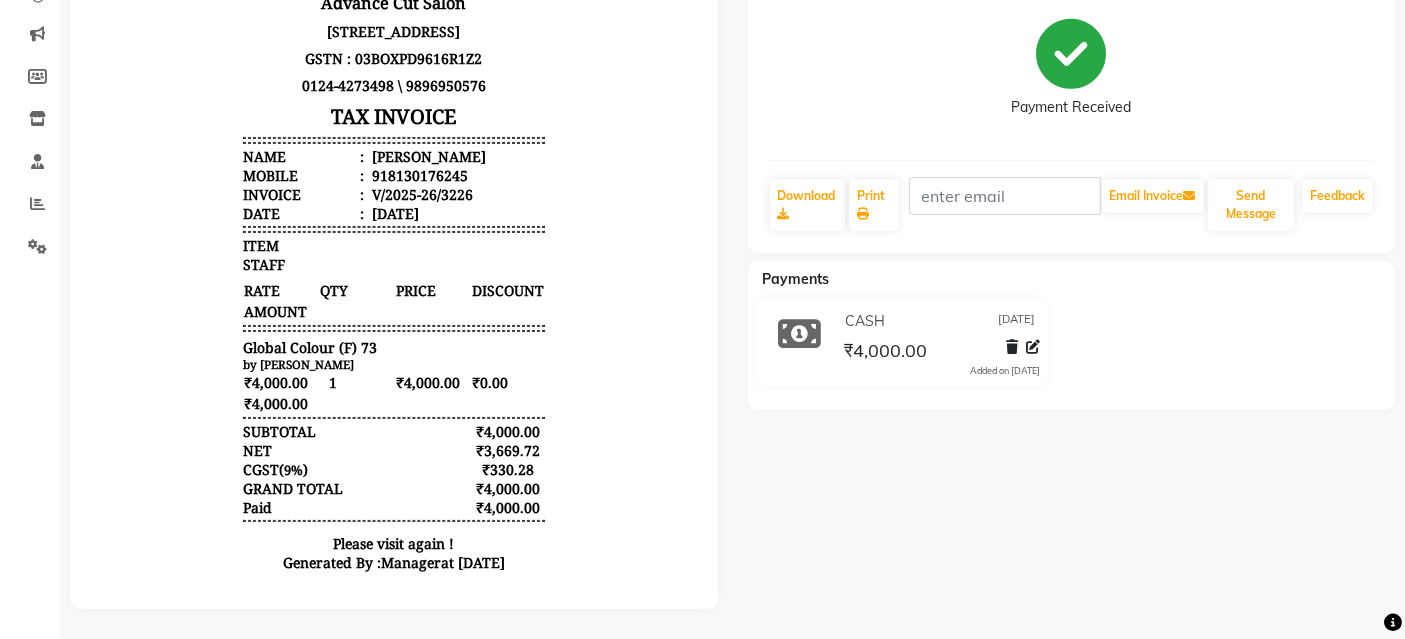 scroll, scrollTop: 0, scrollLeft: 0, axis: both 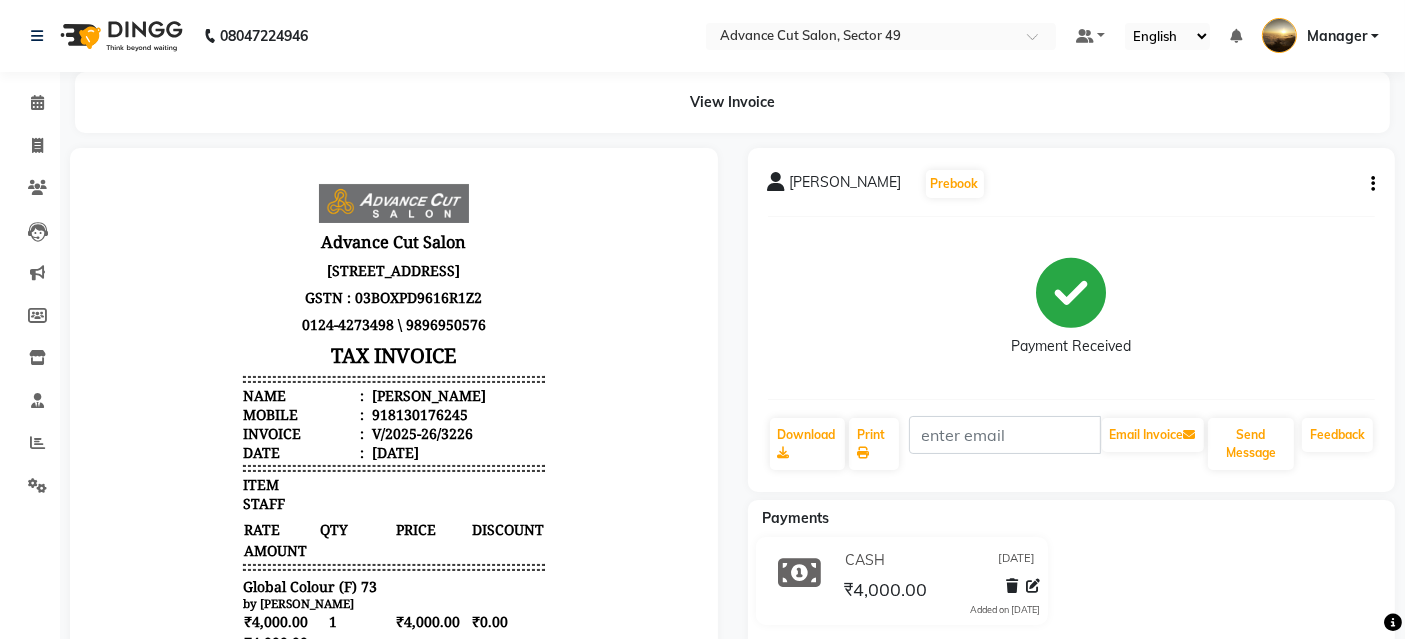 click 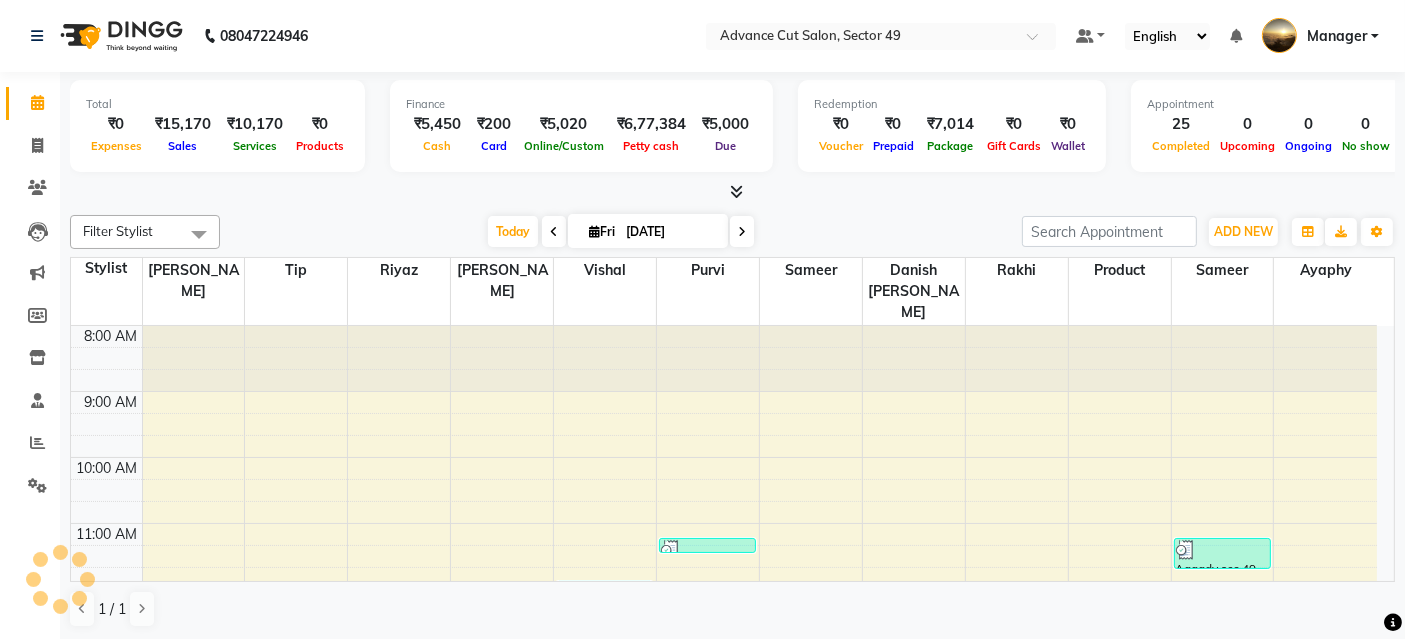 scroll, scrollTop: 0, scrollLeft: 0, axis: both 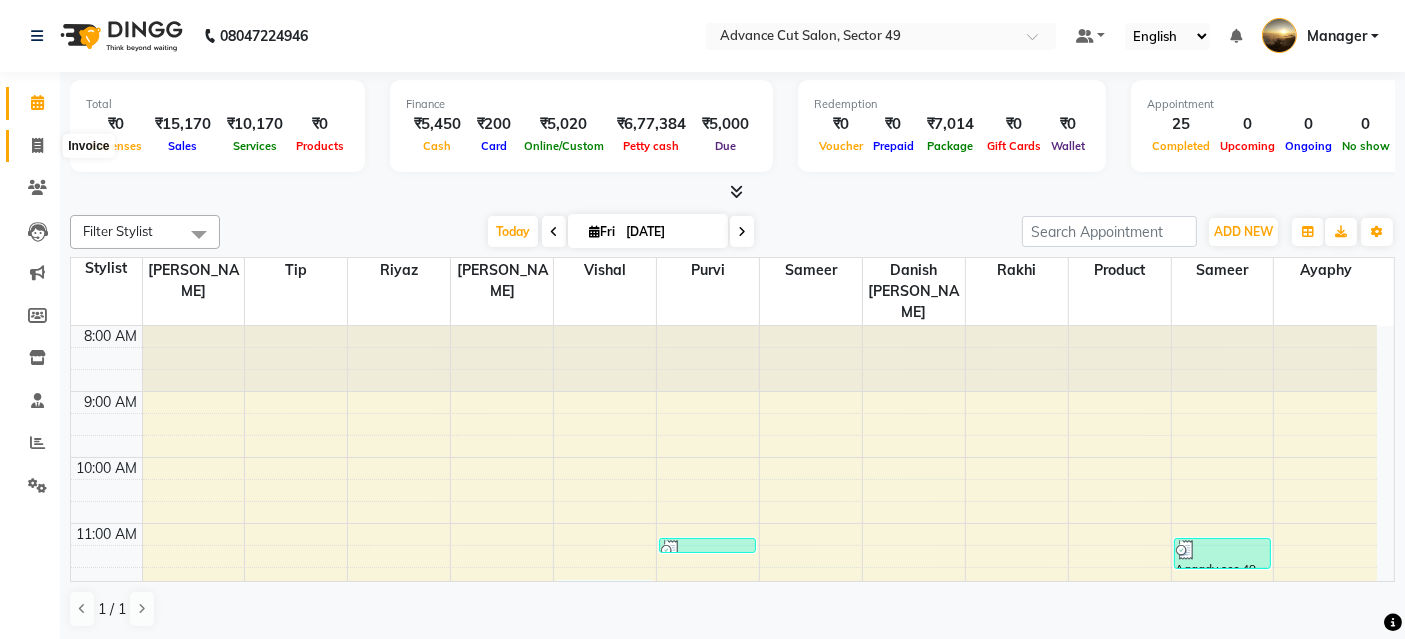 click 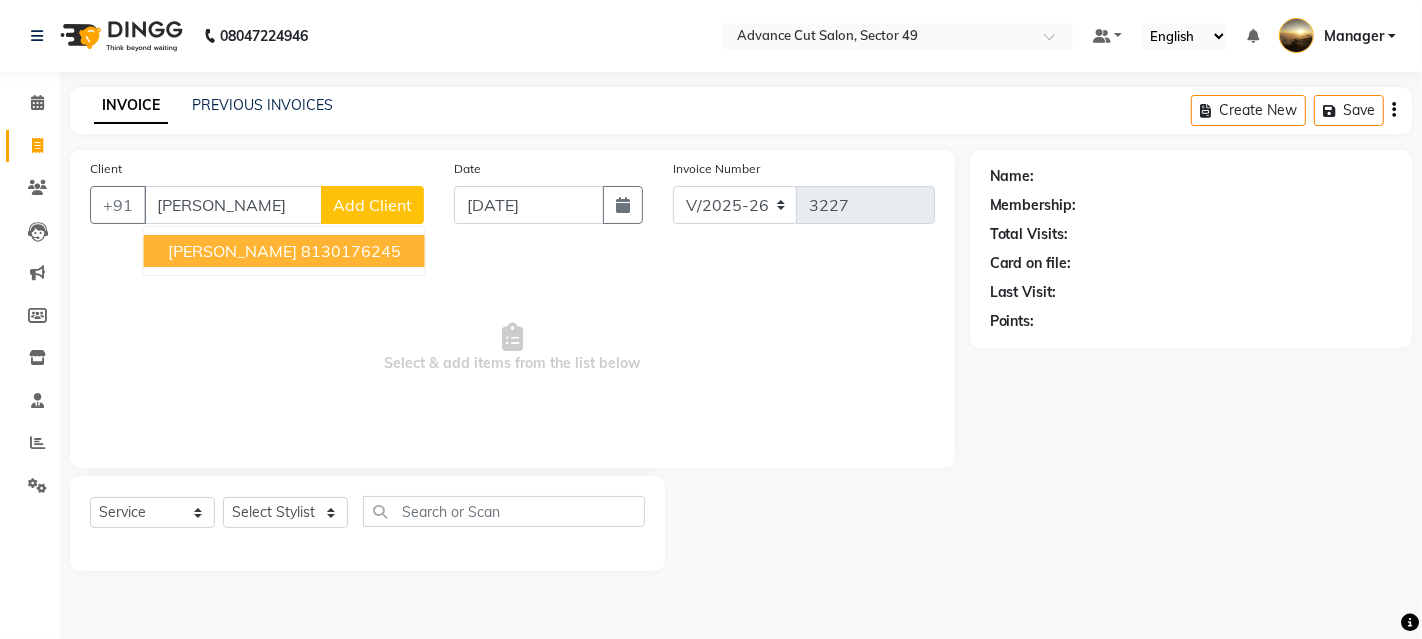 click on "8130176245" at bounding box center (351, 251) 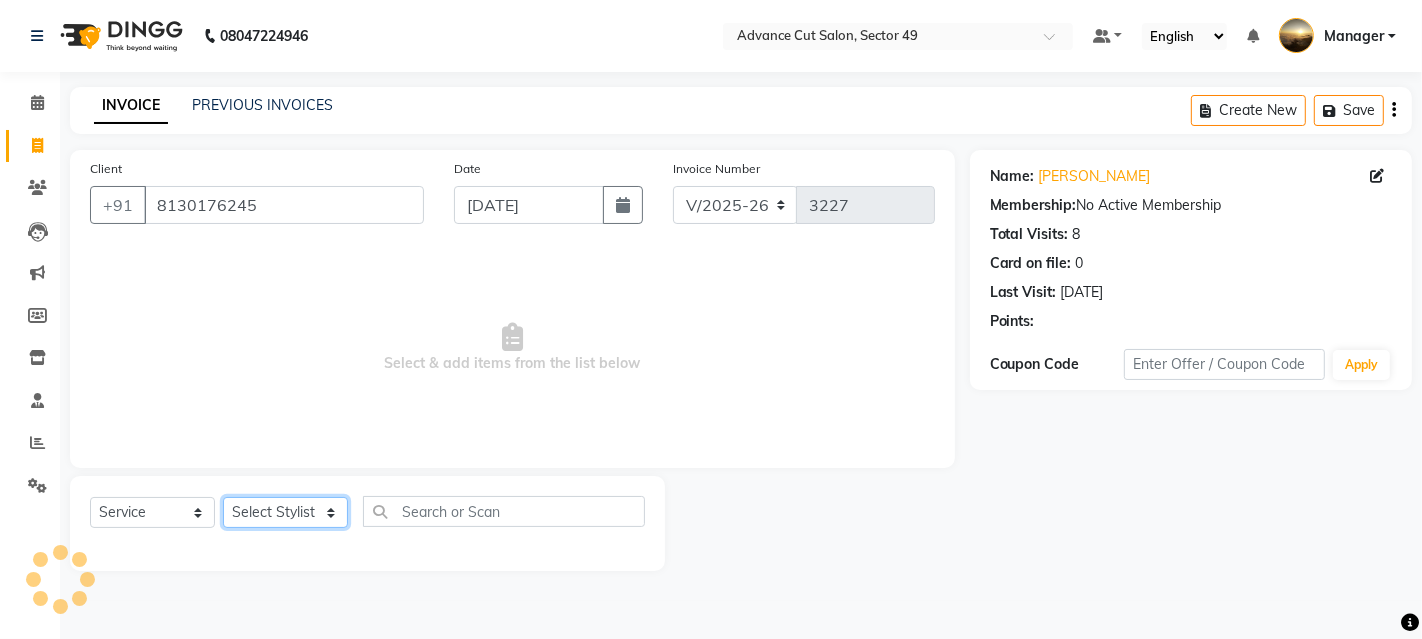 click on "Select Stylist Ayaphy Banty danish ali david Manager product purvi rakhi riyaz sameer sameer Tip vishal" 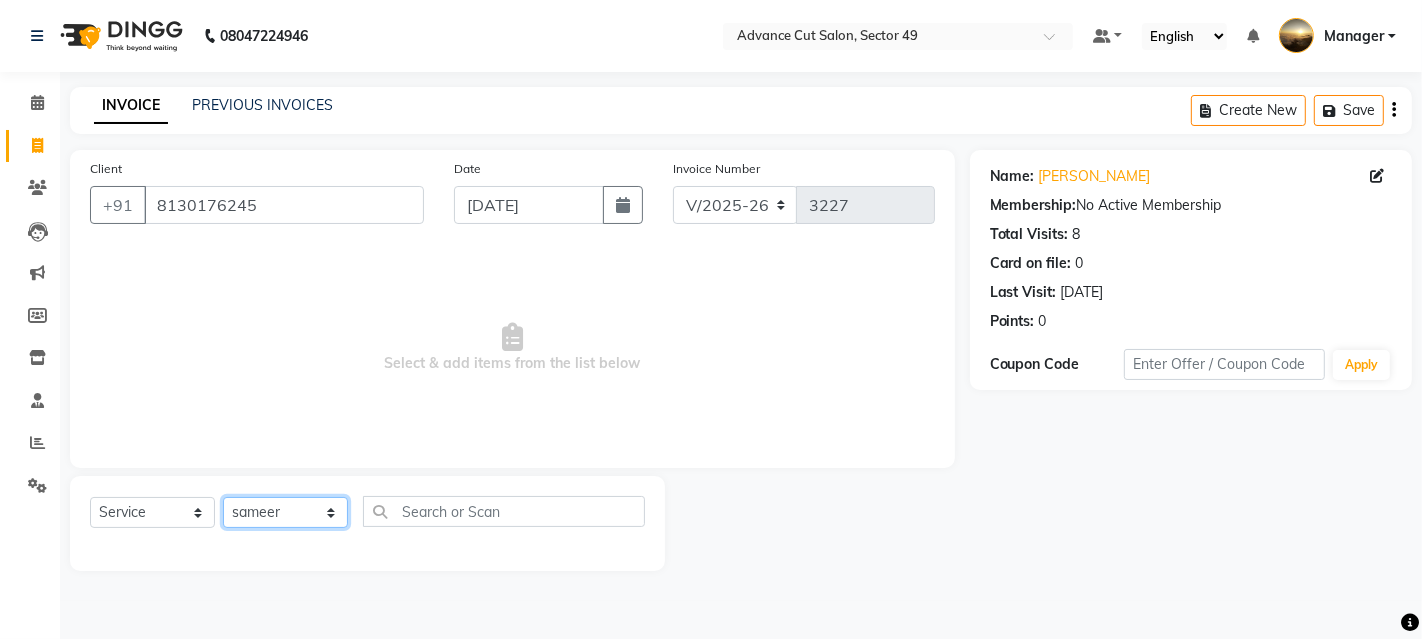 click on "Select Stylist Ayaphy Banty danish ali david Manager product purvi rakhi riyaz sameer sameer Tip vishal" 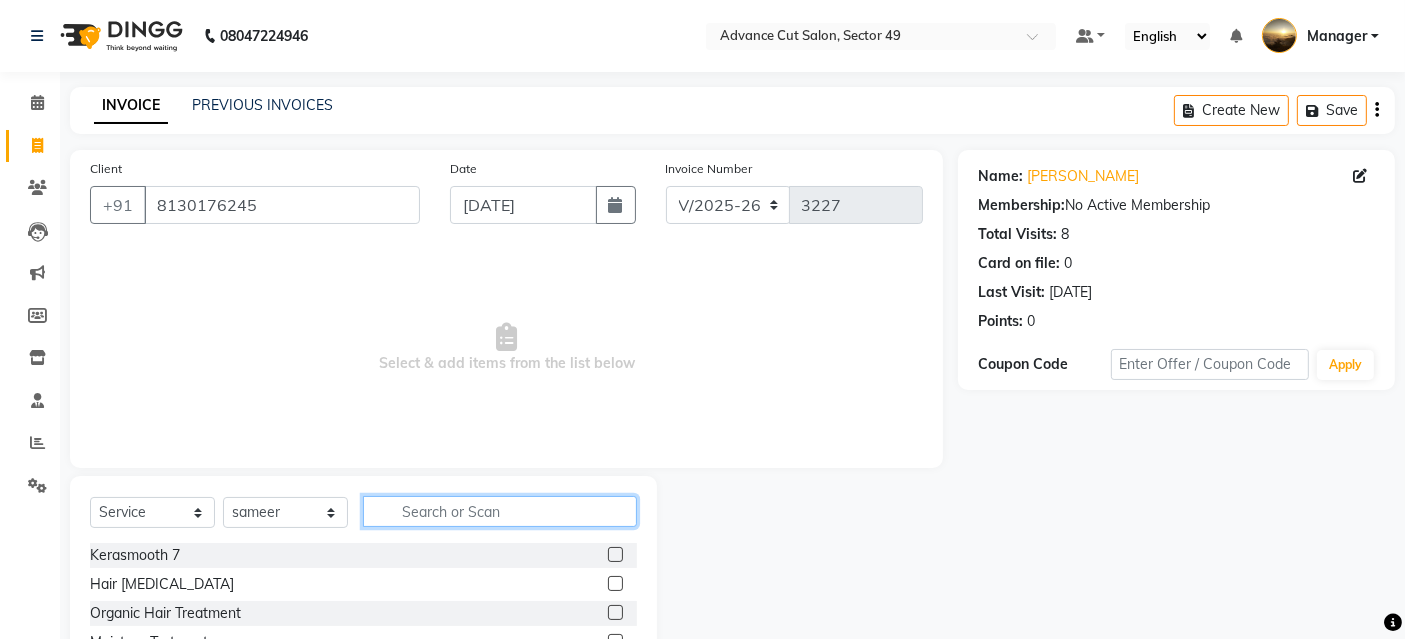 click 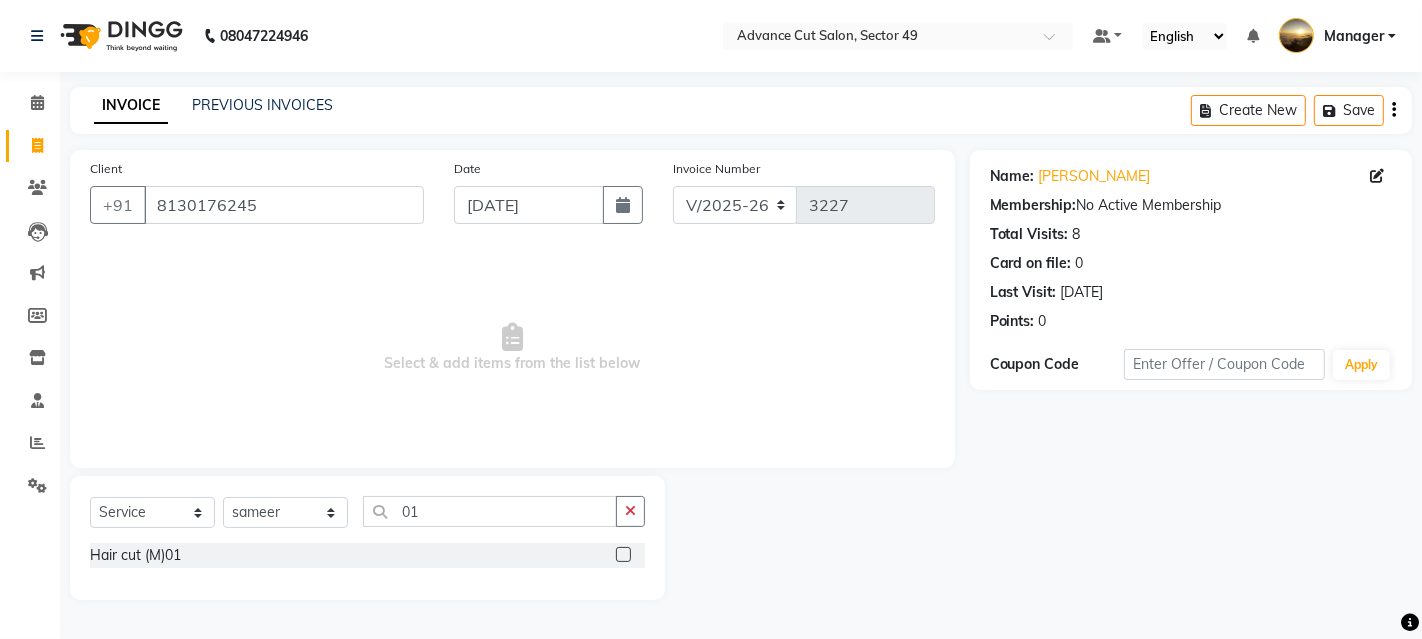 click 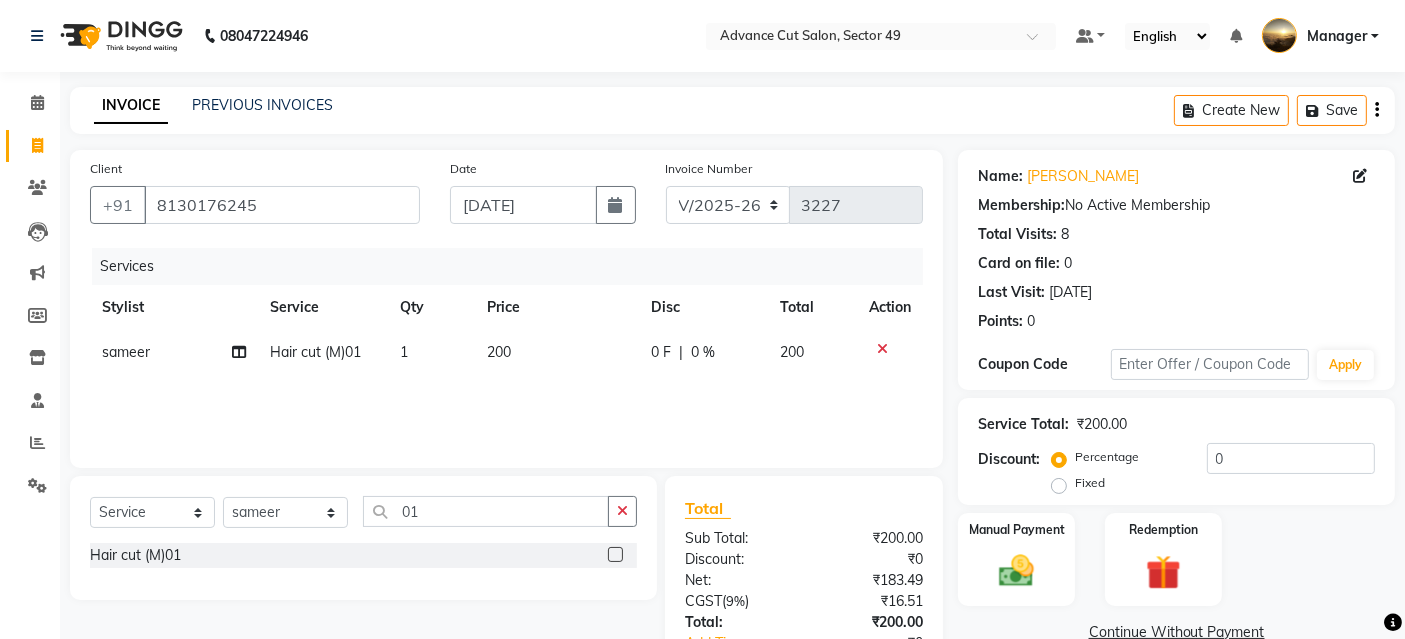 click on "200" 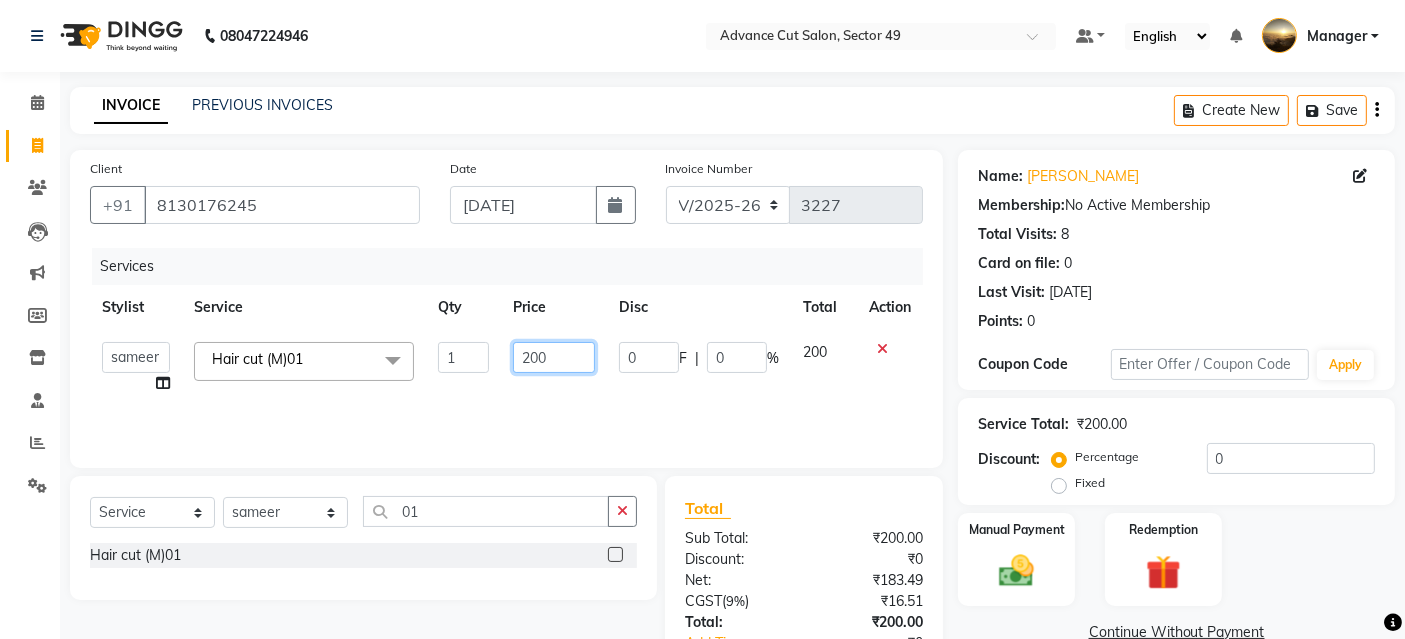 click on "200" 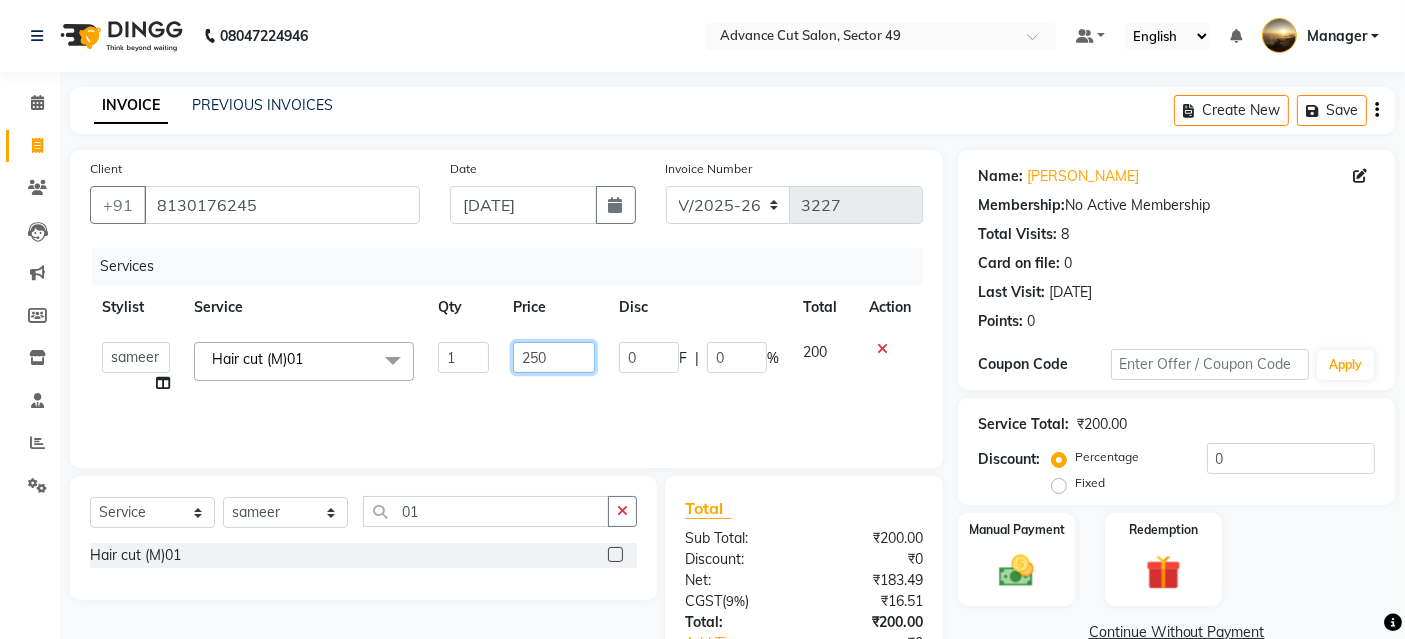 scroll, scrollTop: 138, scrollLeft: 0, axis: vertical 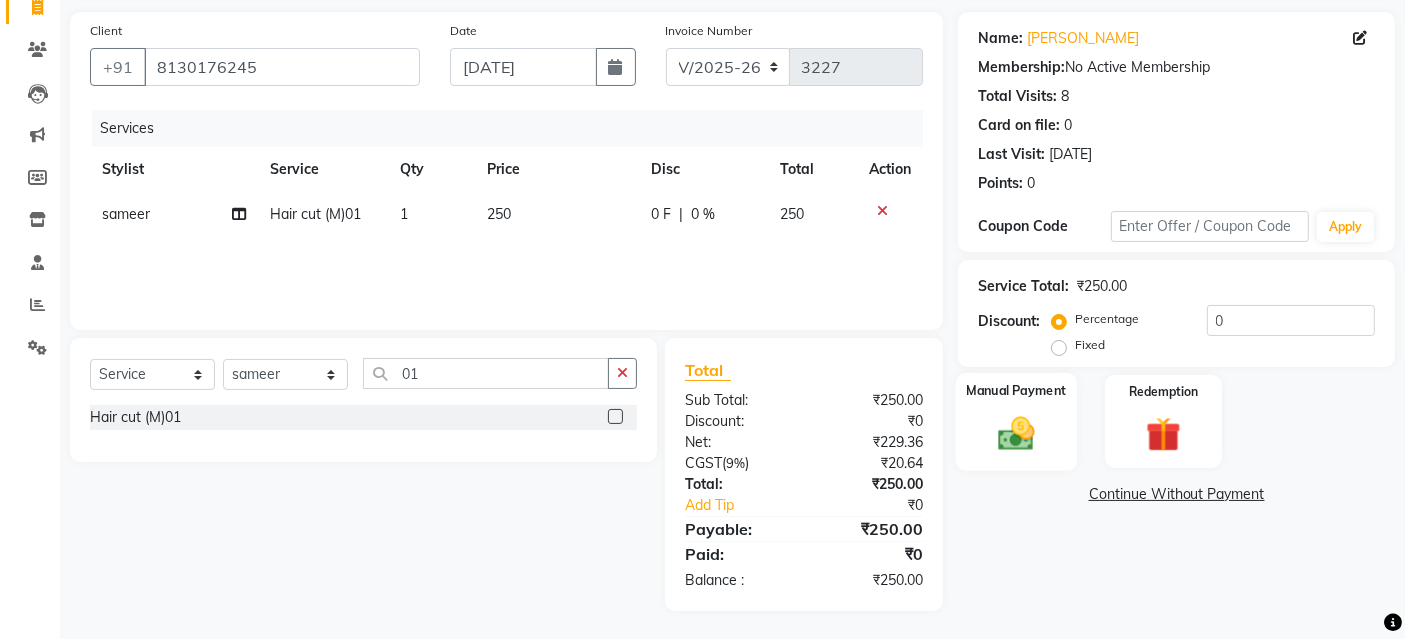 click 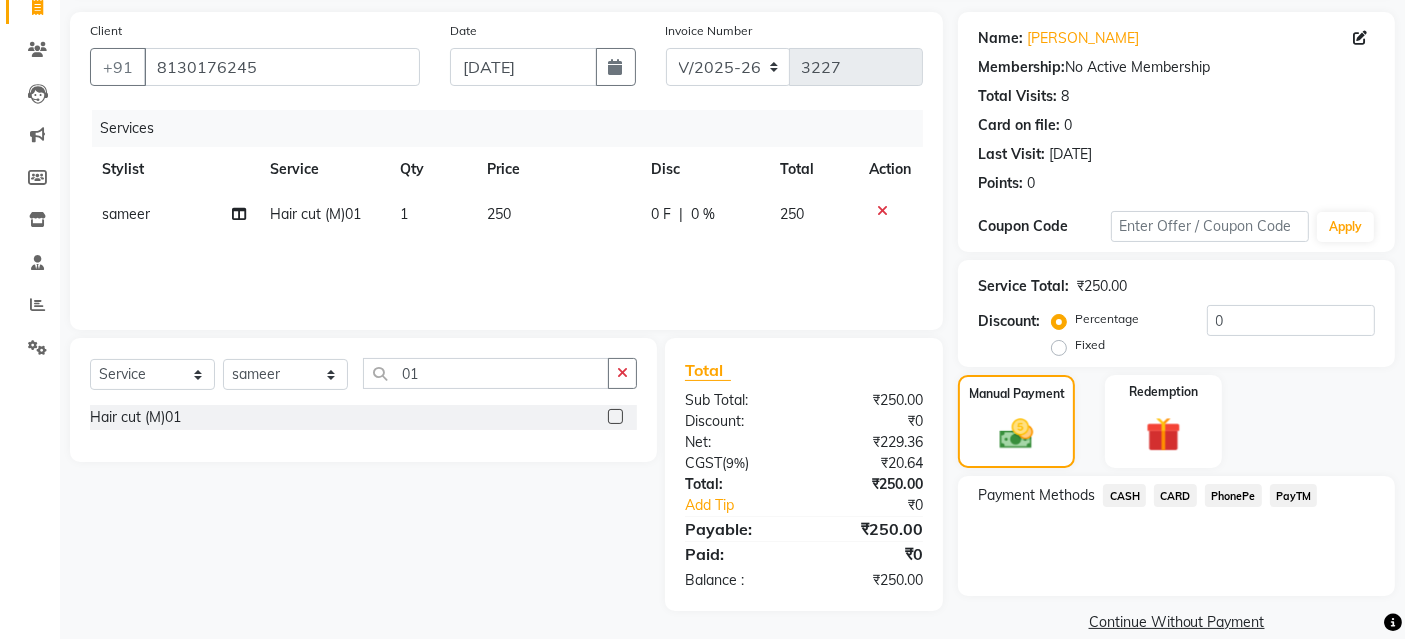 click on "PayTM" 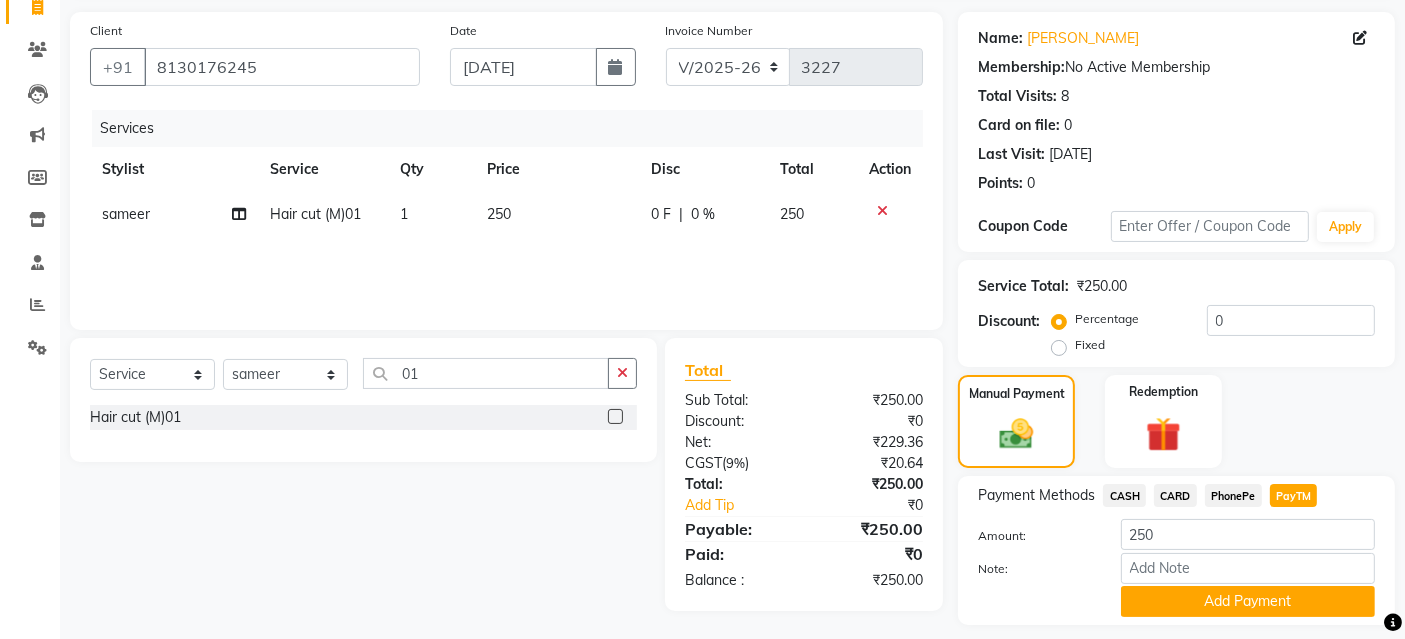 scroll, scrollTop: 194, scrollLeft: 0, axis: vertical 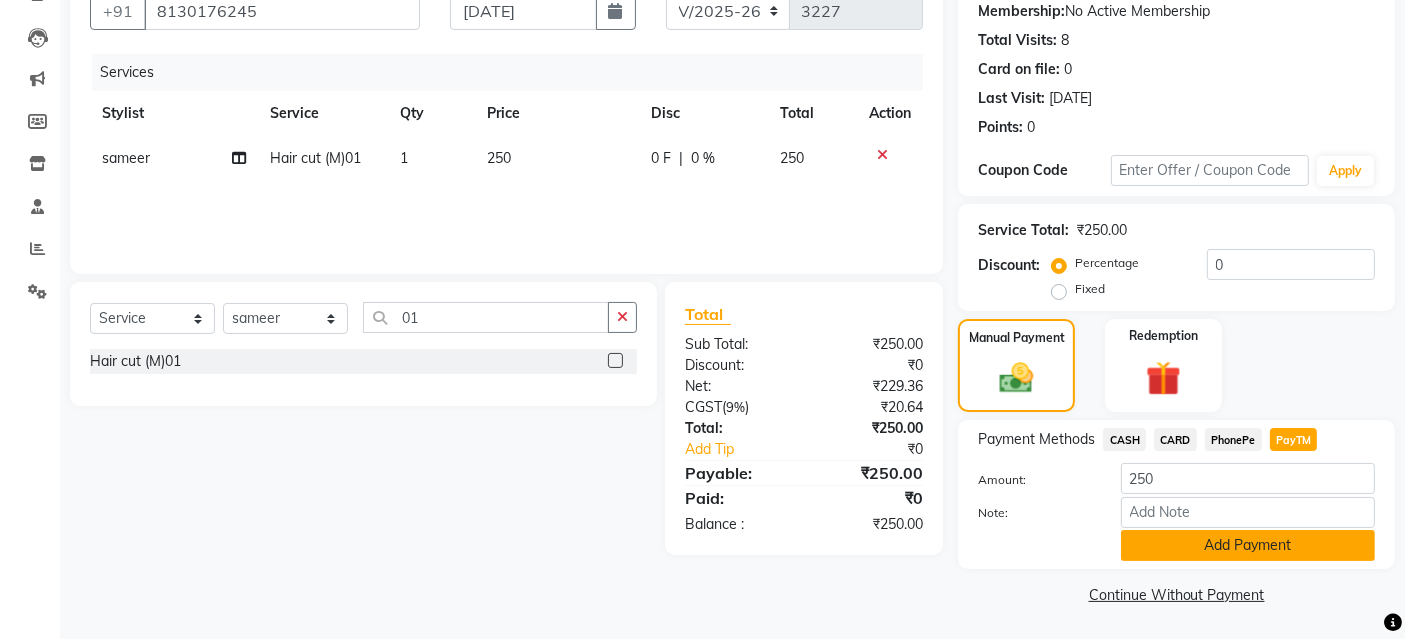 click on "Add Payment" 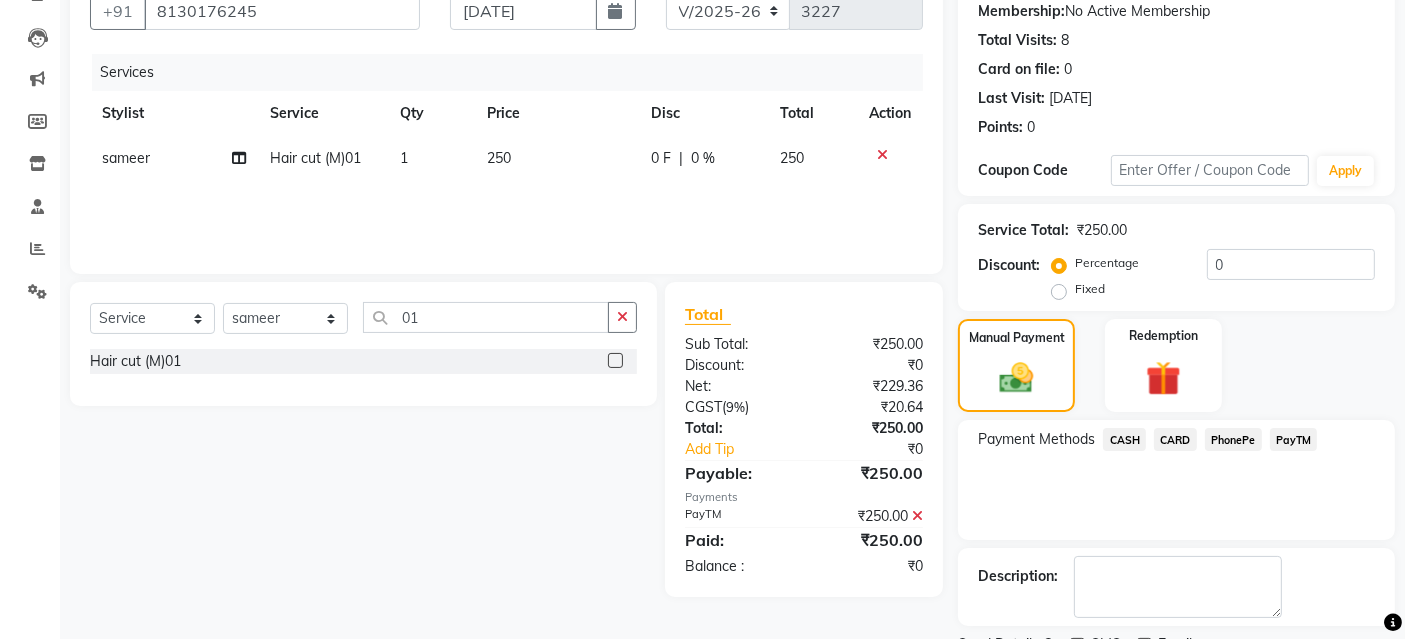 scroll, scrollTop: 277, scrollLeft: 0, axis: vertical 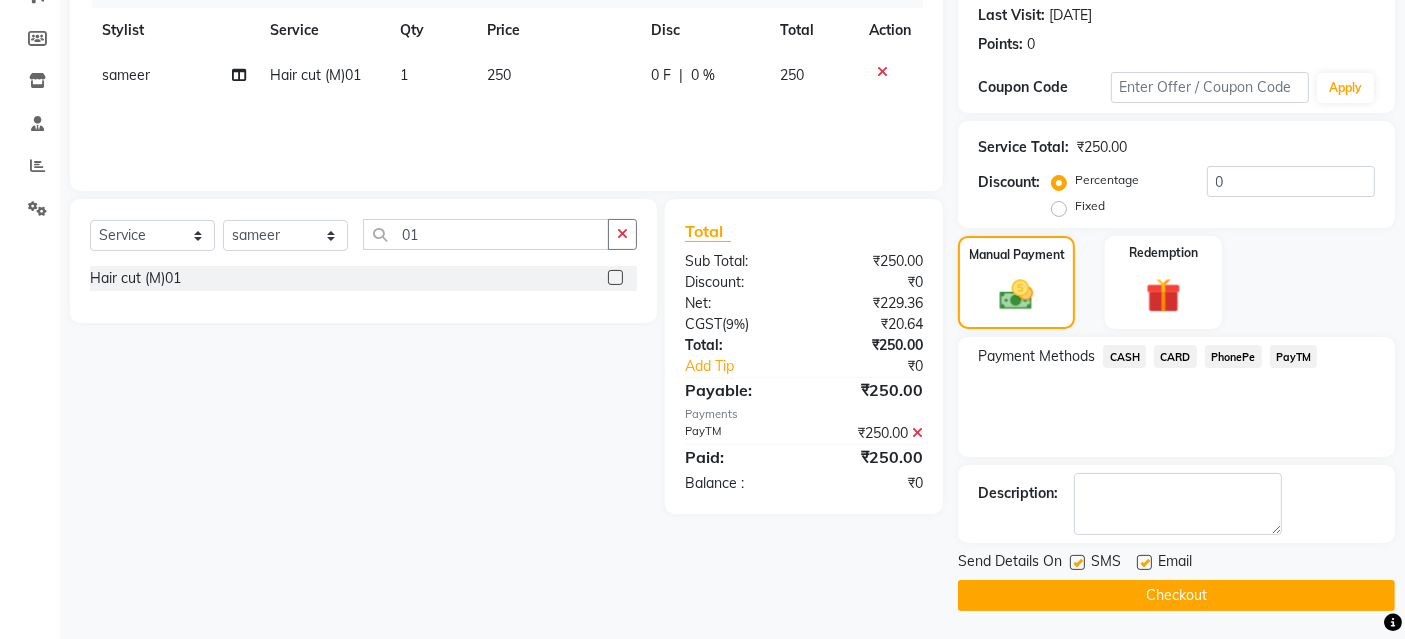 click 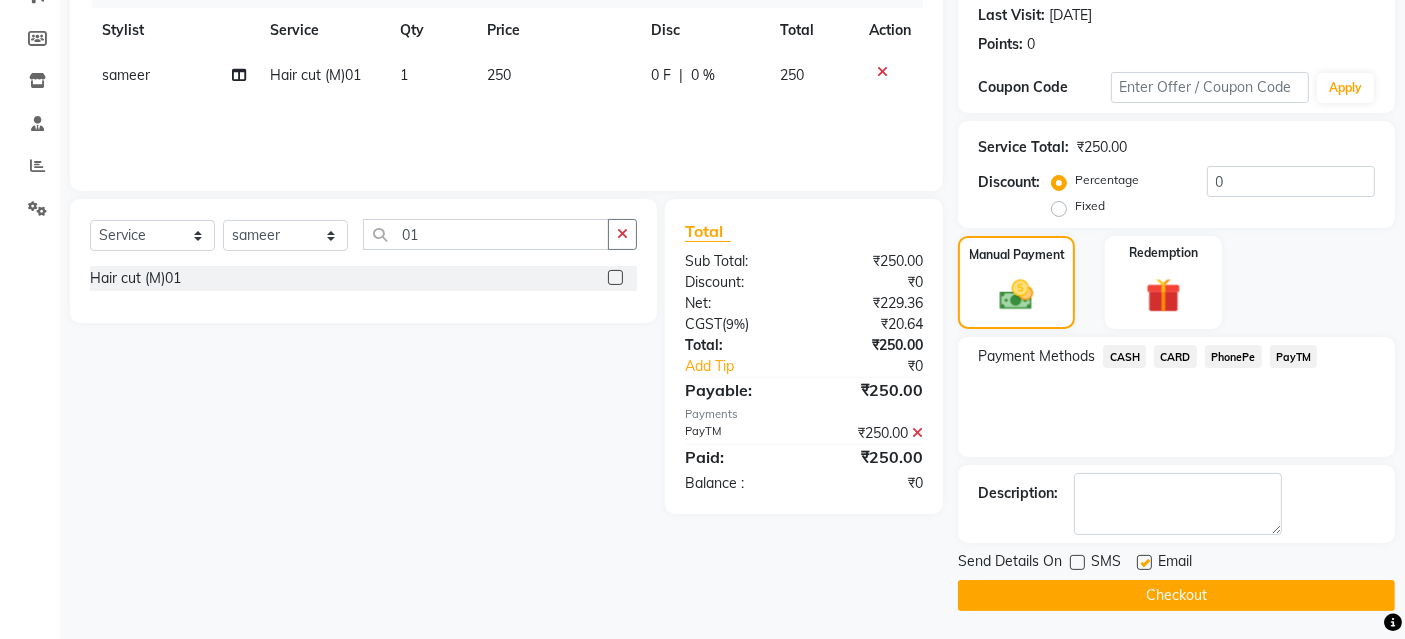 click 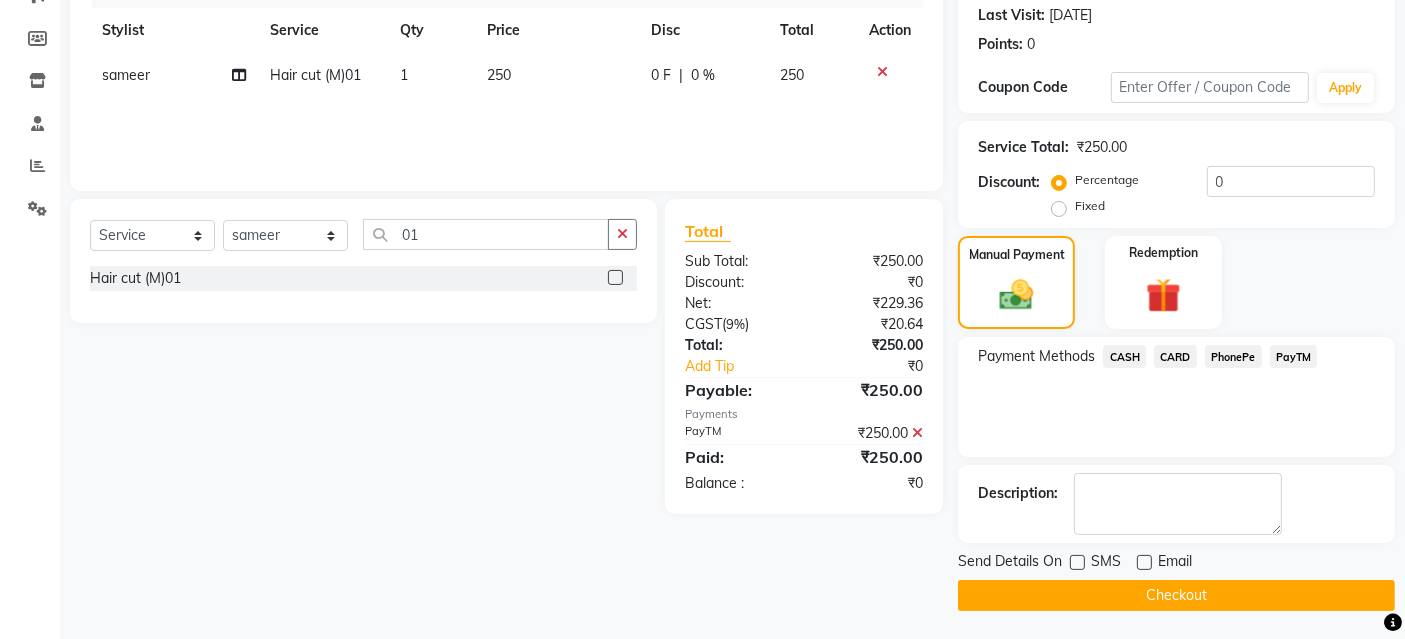 click on "Checkout" 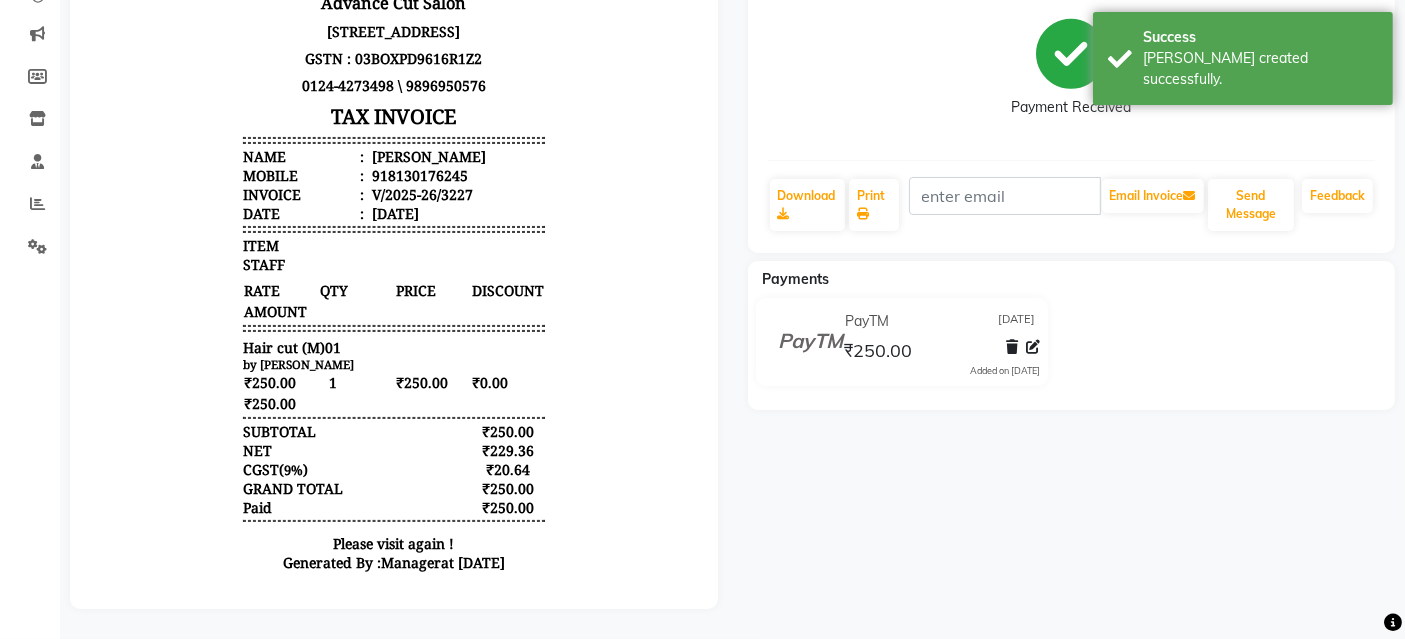 scroll, scrollTop: 0, scrollLeft: 0, axis: both 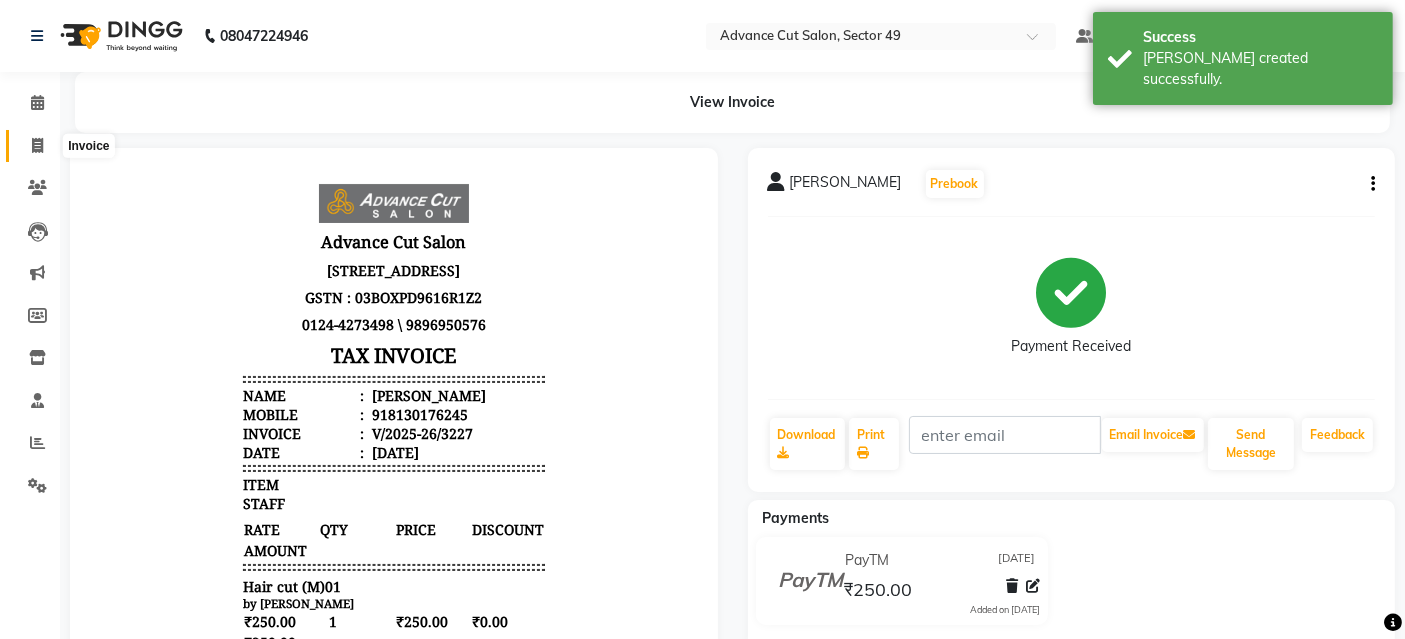 click 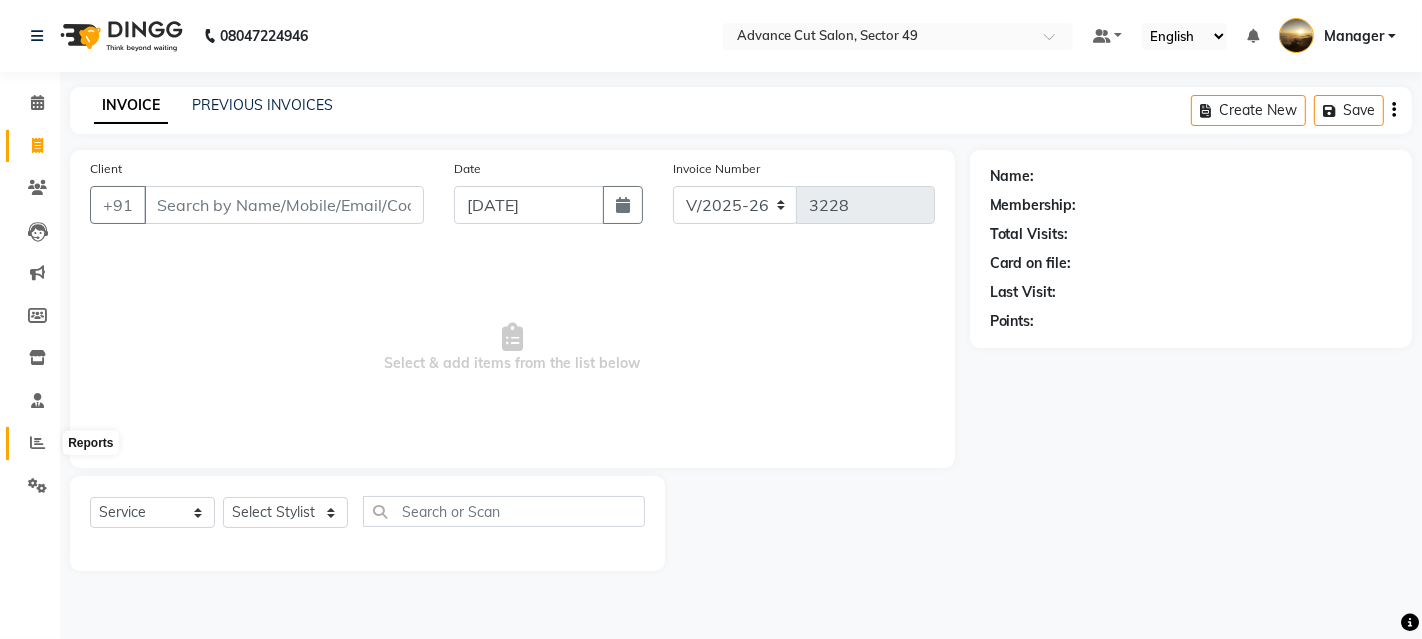 click 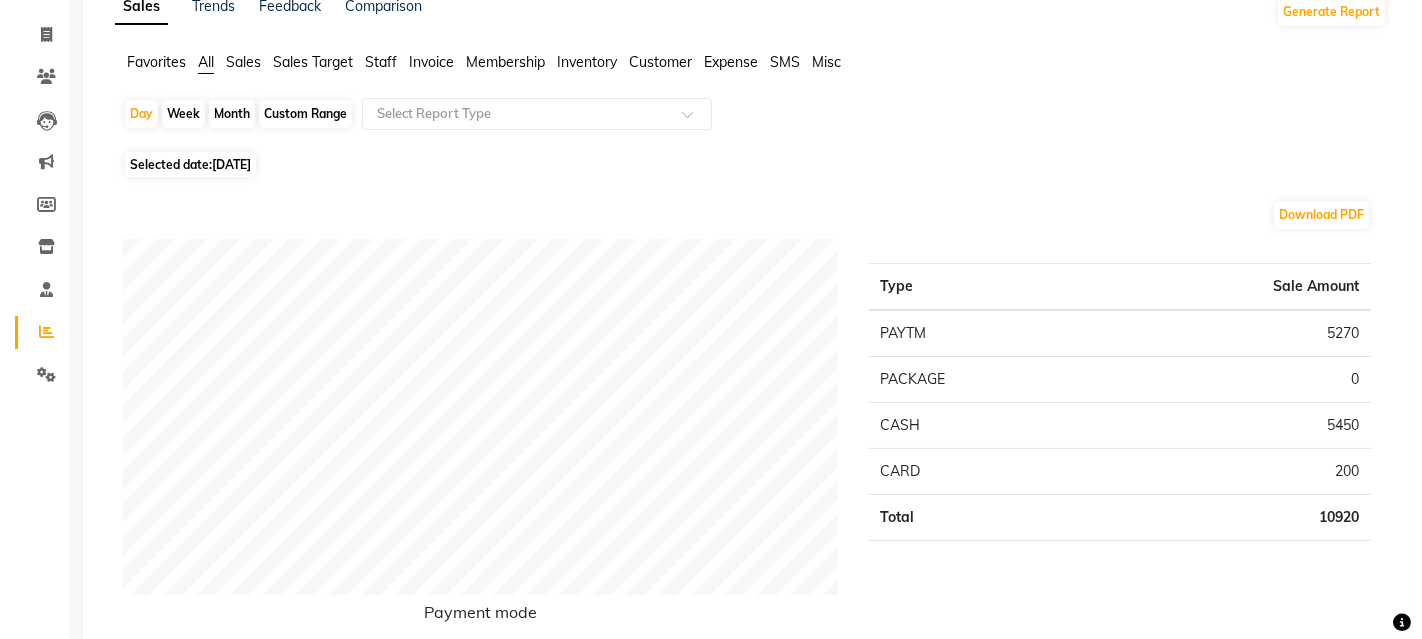 scroll, scrollTop: 0, scrollLeft: 0, axis: both 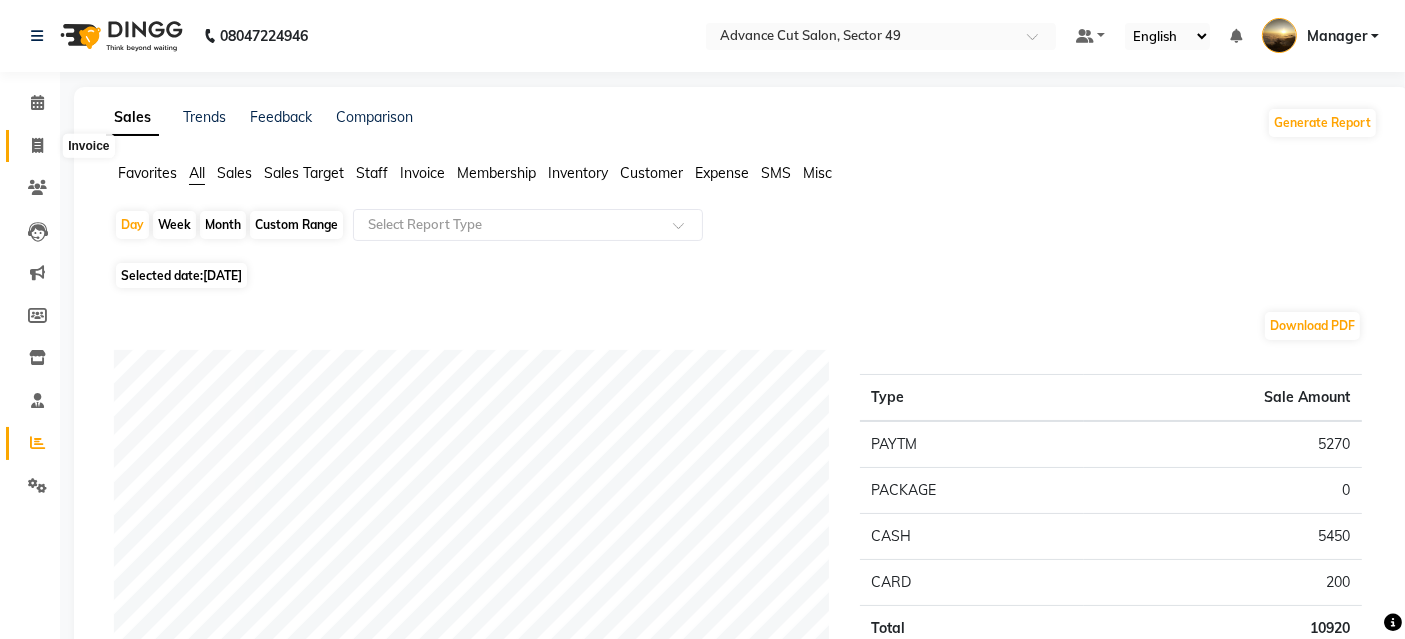 click 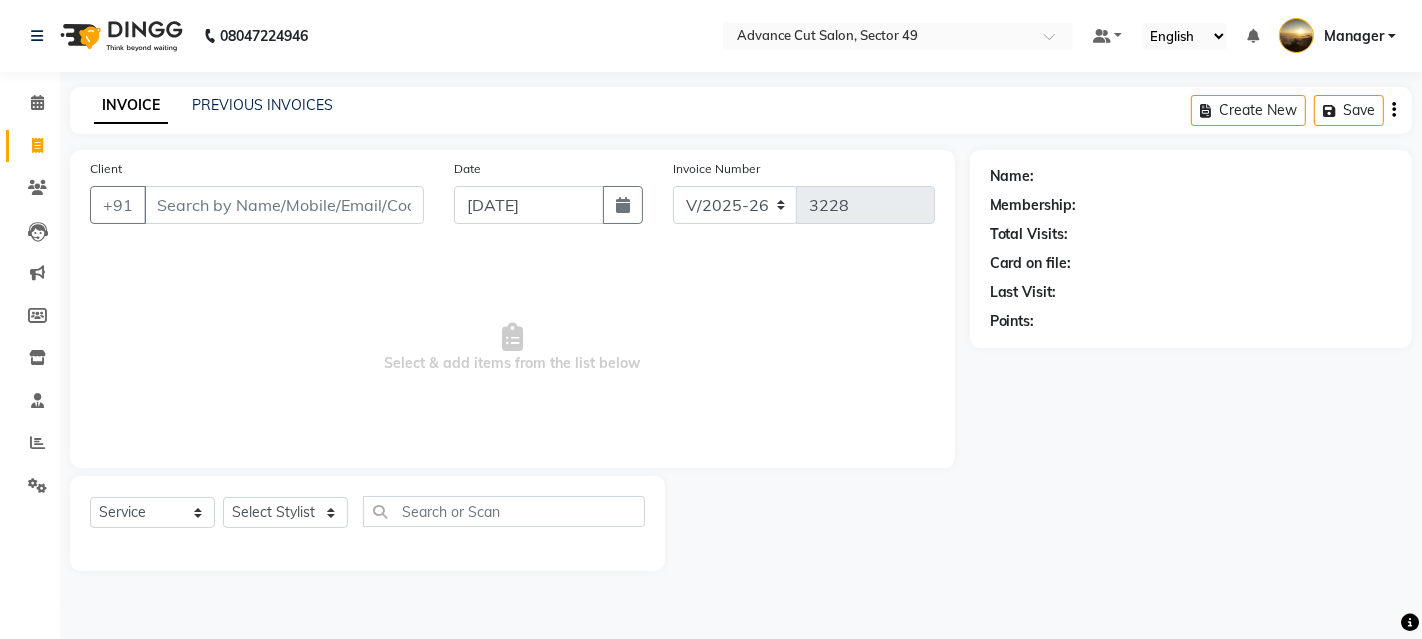 drag, startPoint x: 857, startPoint y: 370, endPoint x: 508, endPoint y: 296, distance: 356.75903 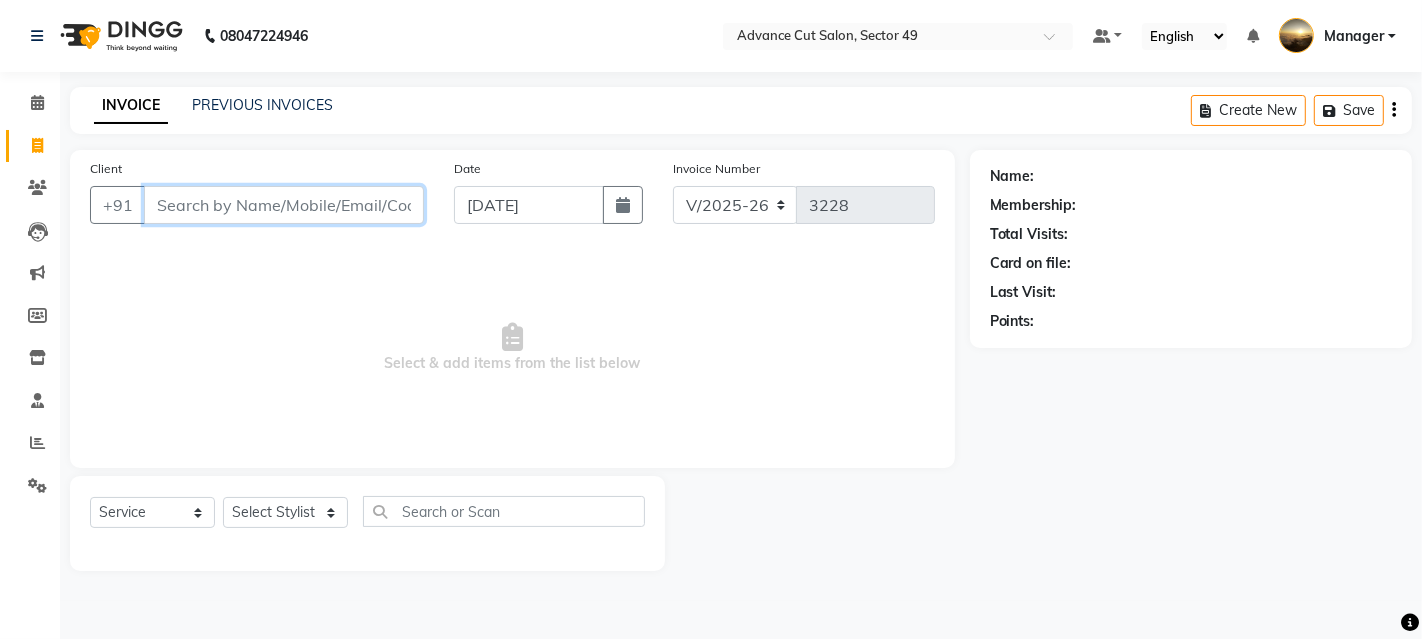 drag, startPoint x: 508, startPoint y: 296, endPoint x: 171, endPoint y: 201, distance: 350.13425 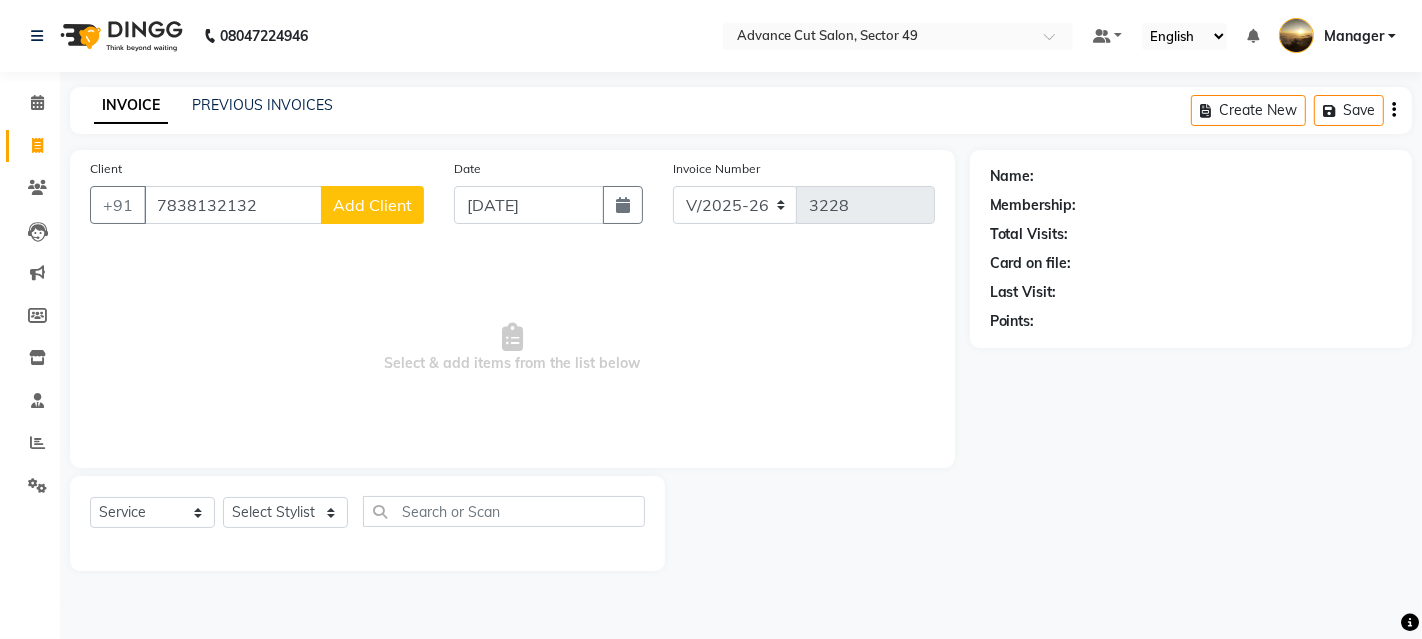 click on "Add Client" 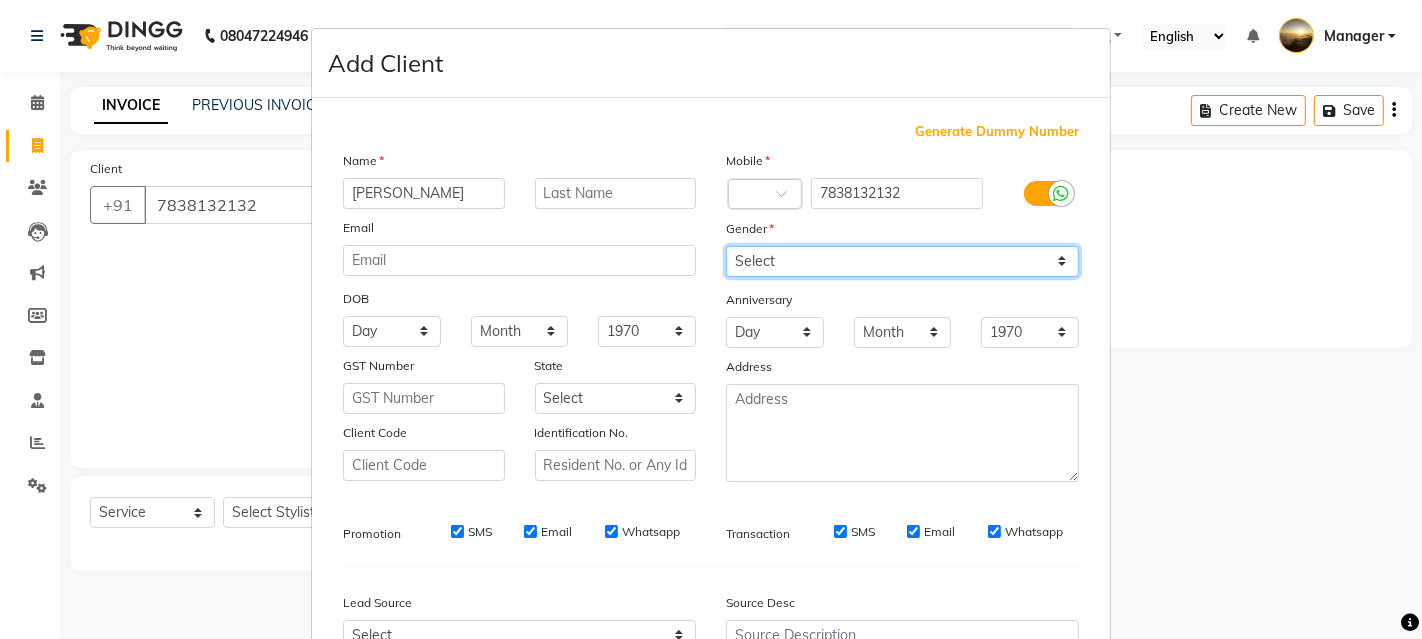 click on "Select Male Female Other Prefer Not To Say" at bounding box center (902, 261) 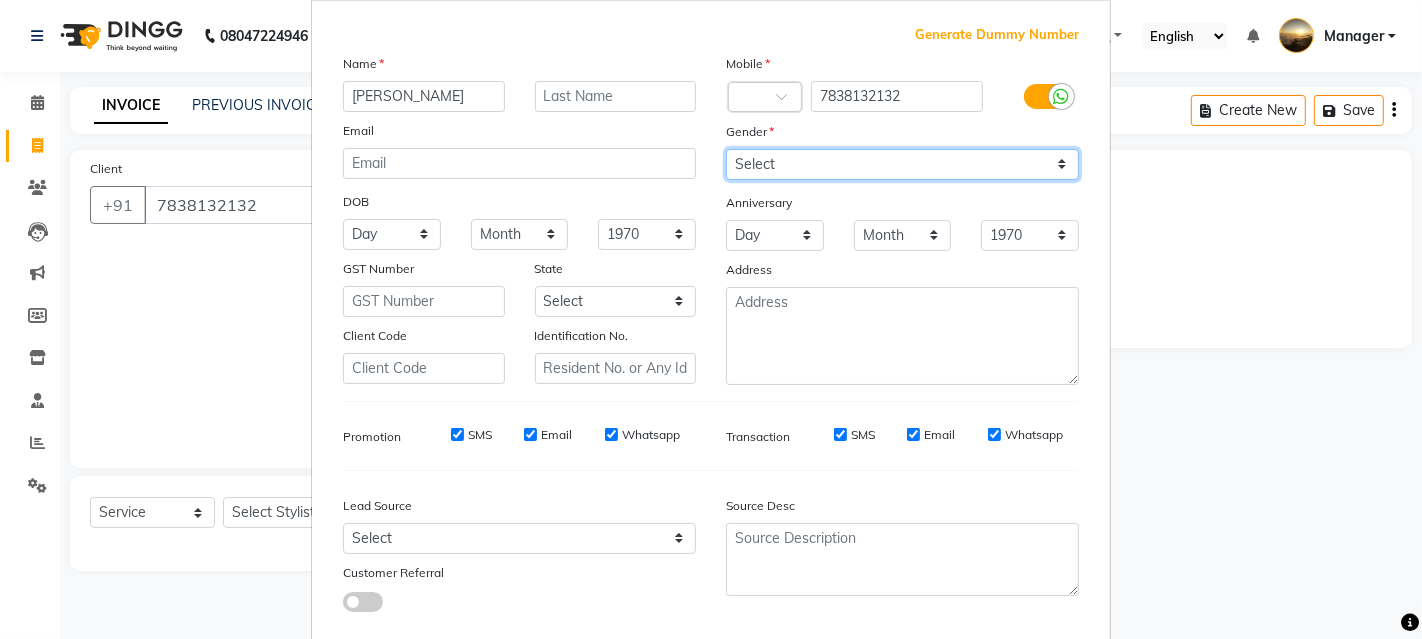 scroll, scrollTop: 208, scrollLeft: 0, axis: vertical 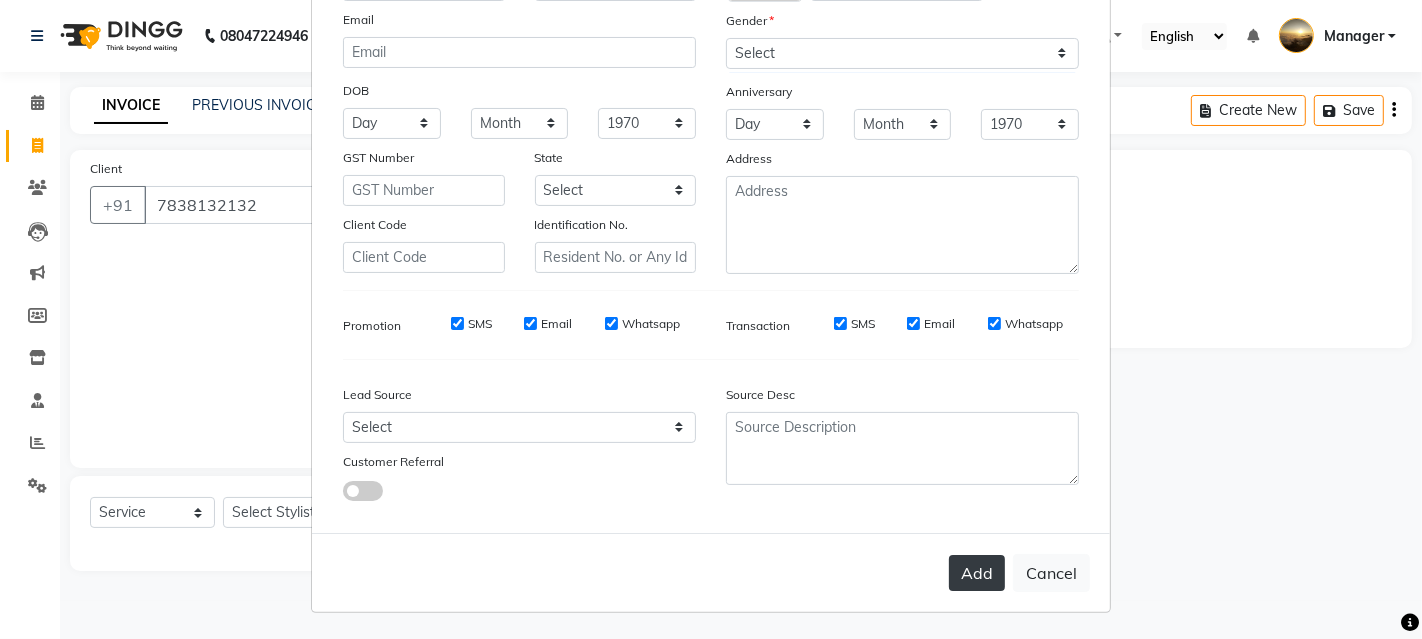 click on "Add" at bounding box center [977, 573] 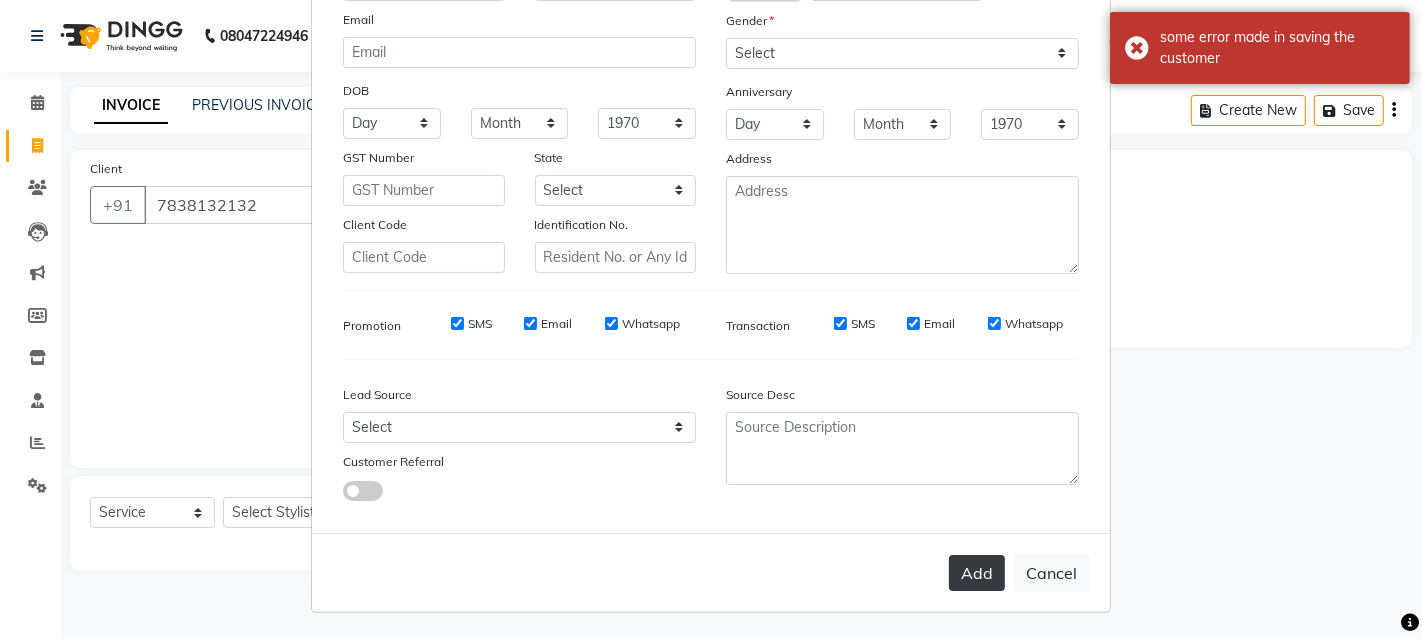 click on "Add" at bounding box center [977, 573] 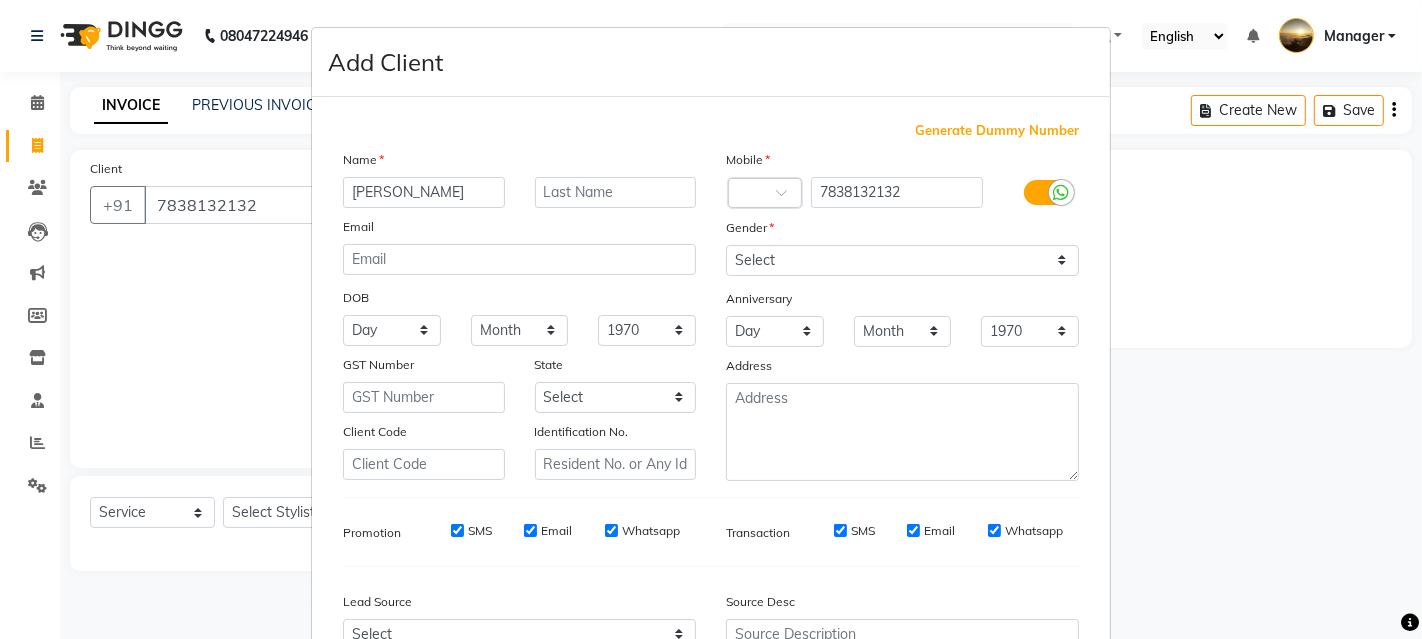 scroll, scrollTop: 0, scrollLeft: 0, axis: both 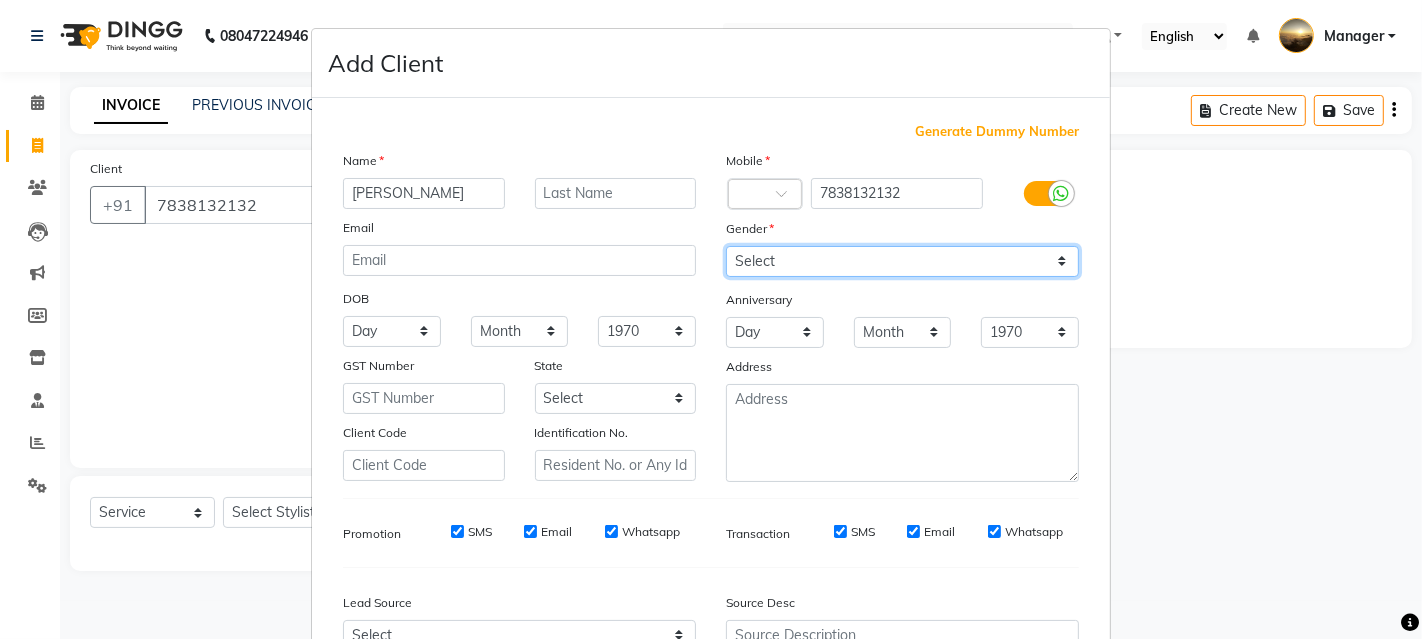 click on "Select Male Female Other Prefer Not To Say" at bounding box center [902, 261] 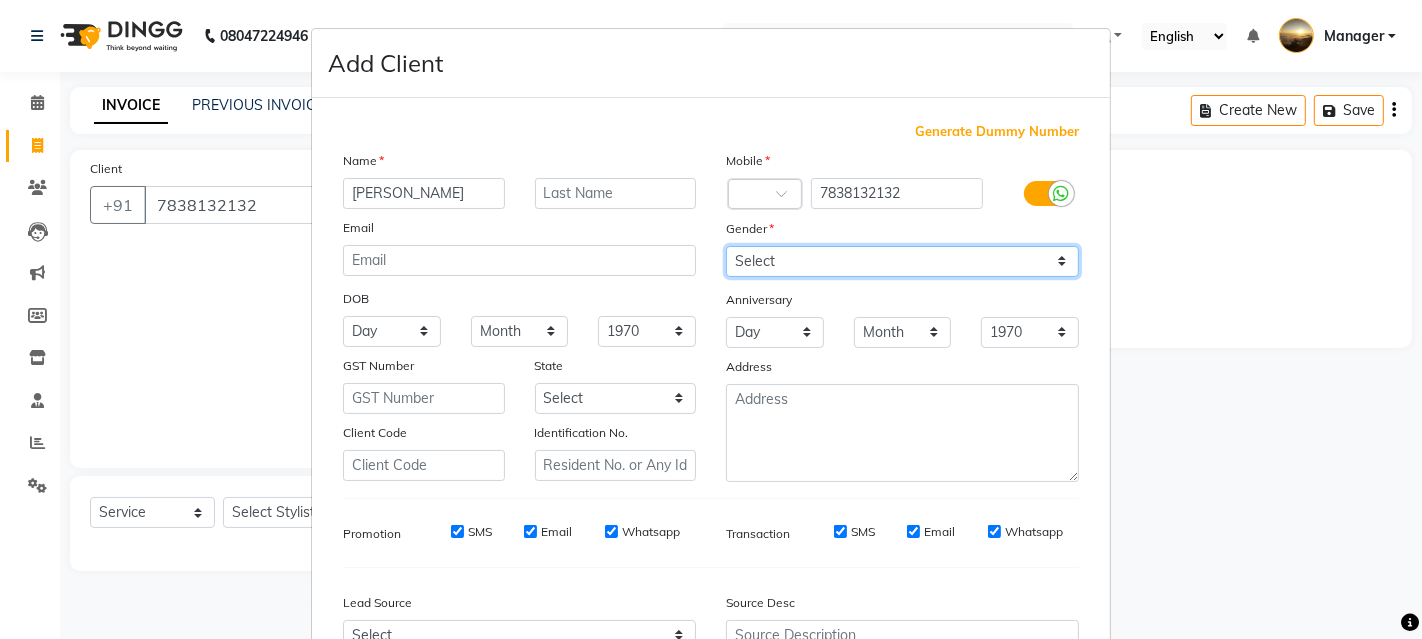click on "Select Male Female Other Prefer Not To Say" at bounding box center [902, 261] 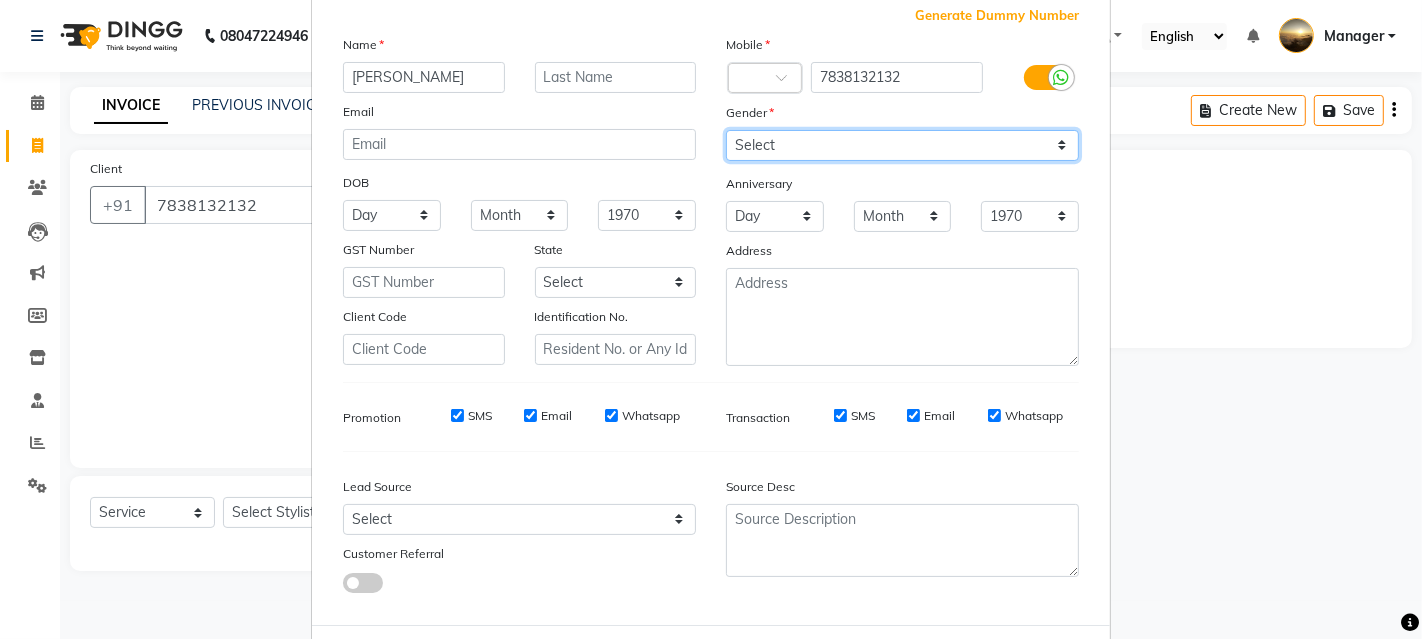 scroll, scrollTop: 208, scrollLeft: 0, axis: vertical 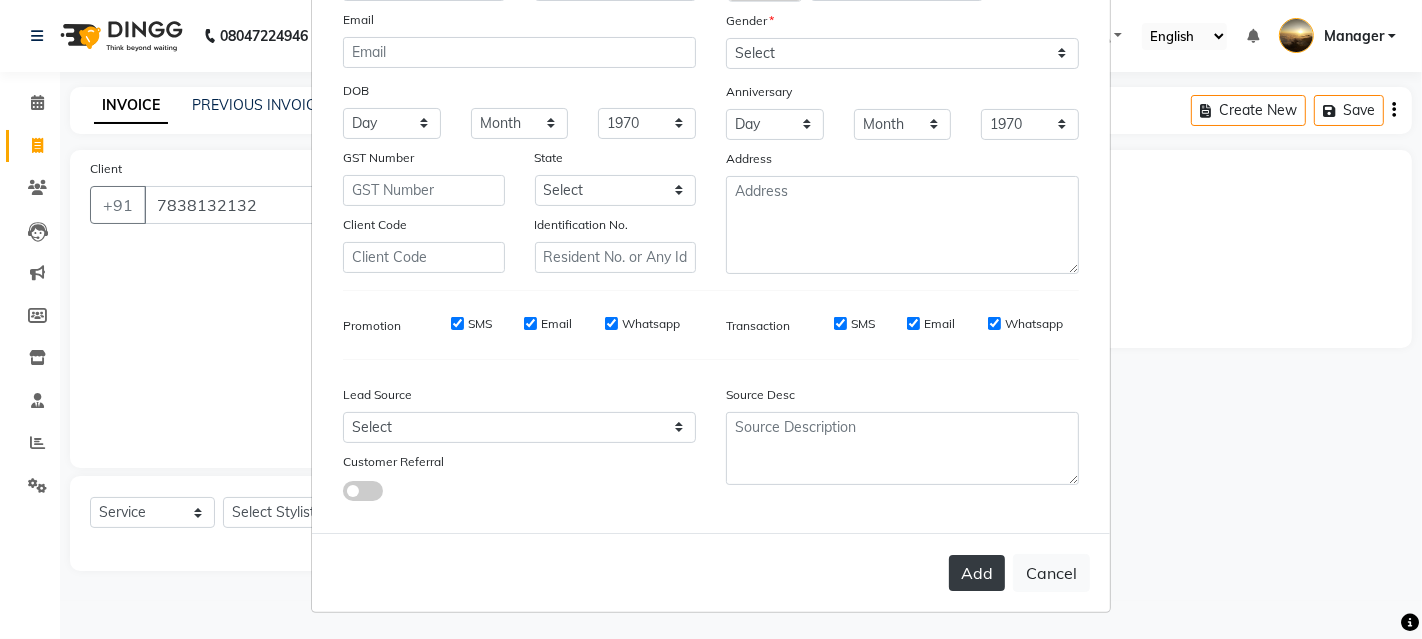 click on "Add" at bounding box center (977, 573) 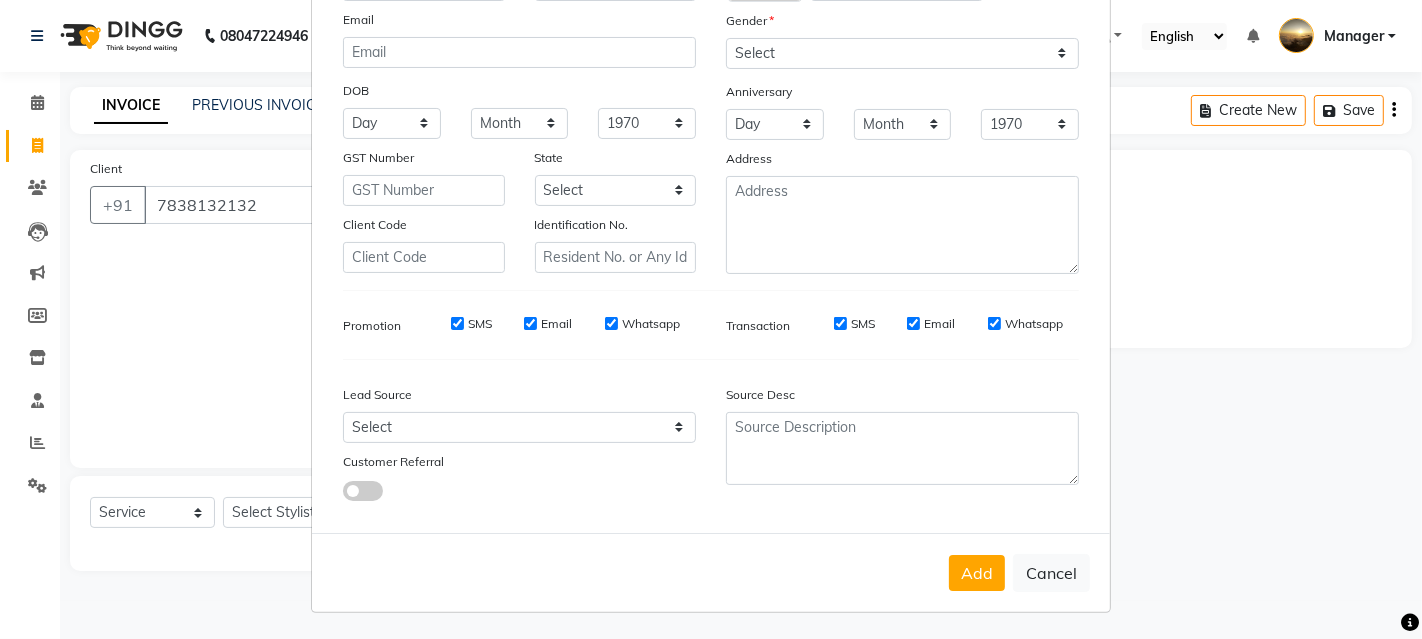 drag, startPoint x: 1162, startPoint y: 347, endPoint x: 1085, endPoint y: 299, distance: 90.73588 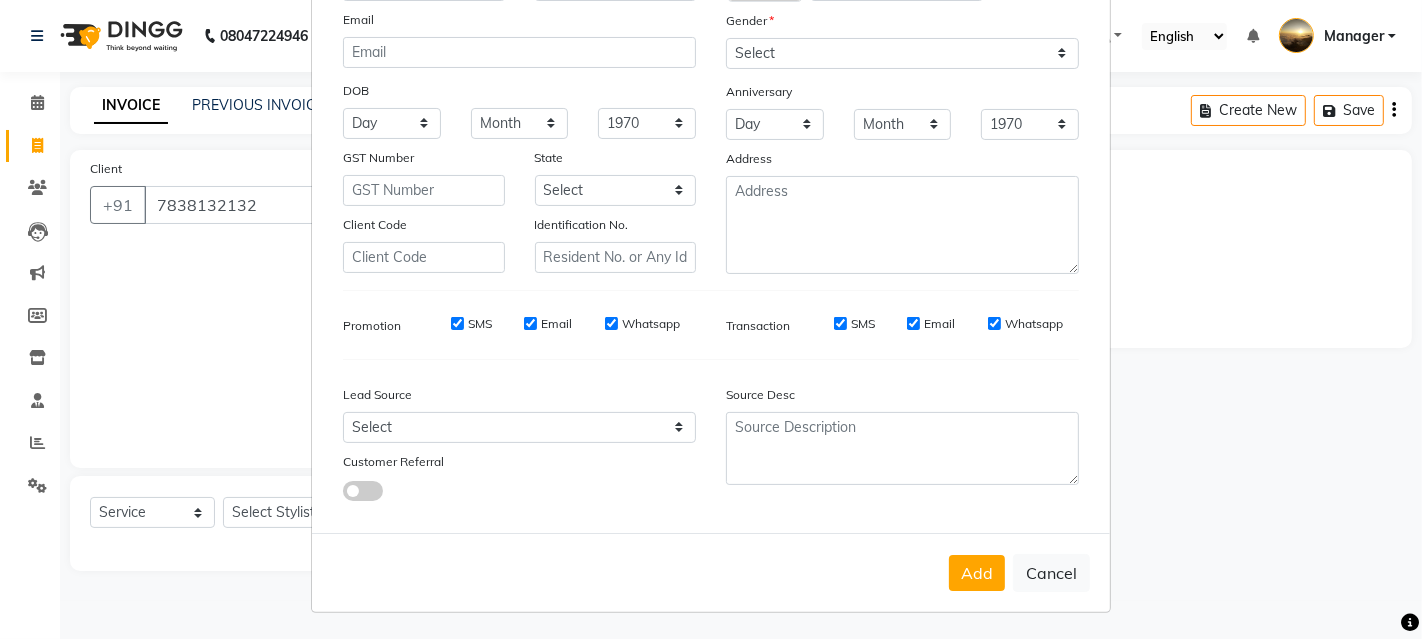 drag, startPoint x: 269, startPoint y: 279, endPoint x: 199, endPoint y: 192, distance: 111.66467 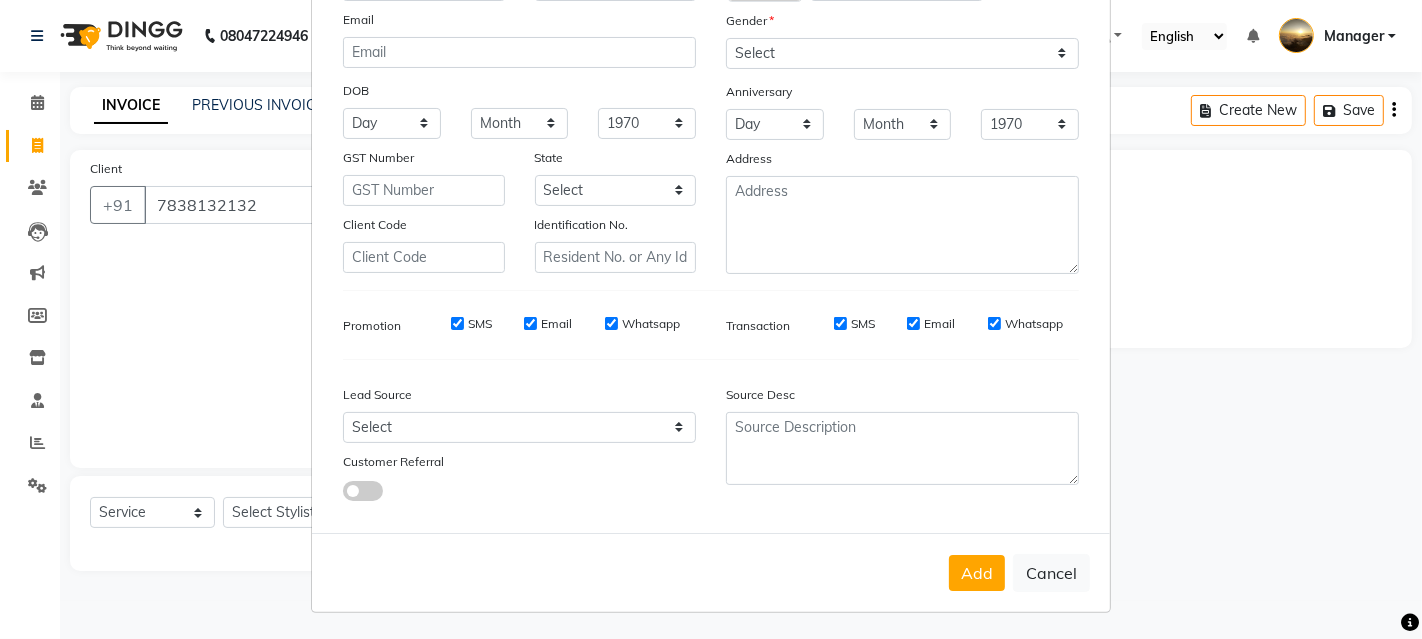 drag, startPoint x: 1043, startPoint y: 577, endPoint x: 883, endPoint y: 455, distance: 201.20636 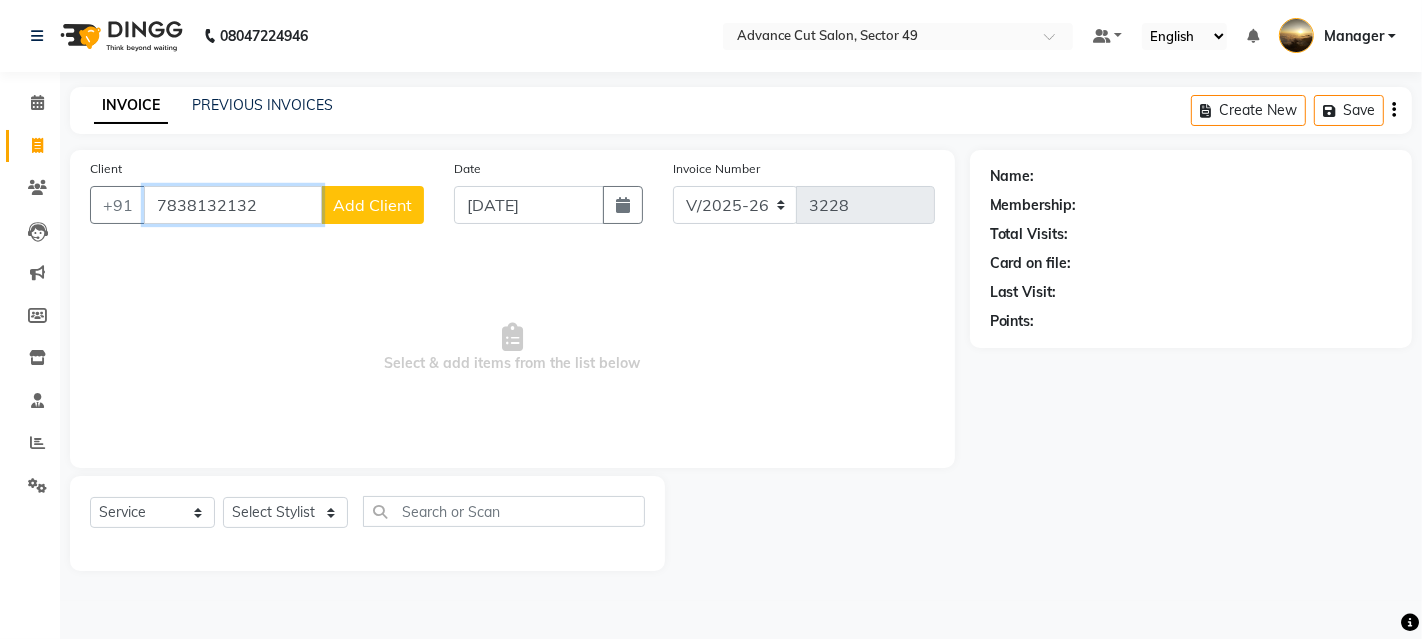 click on "7838132132" at bounding box center [233, 205] 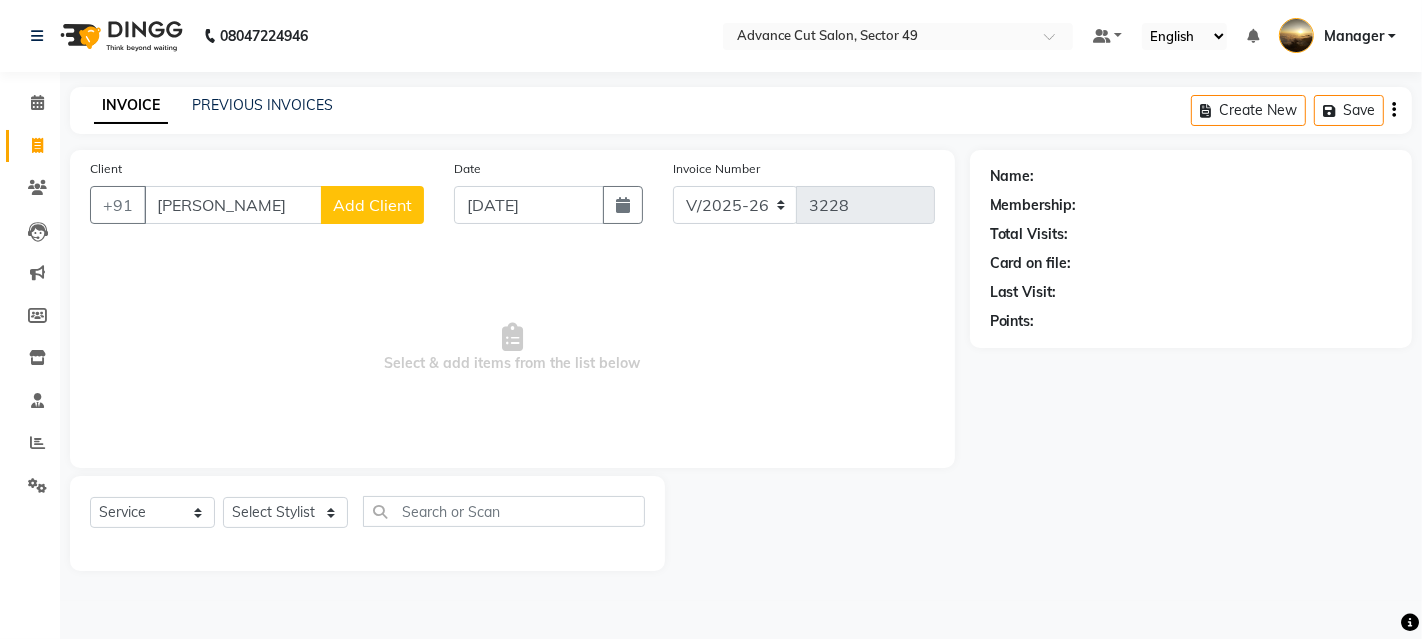 click on "Select & add items from the list below" at bounding box center [512, 348] 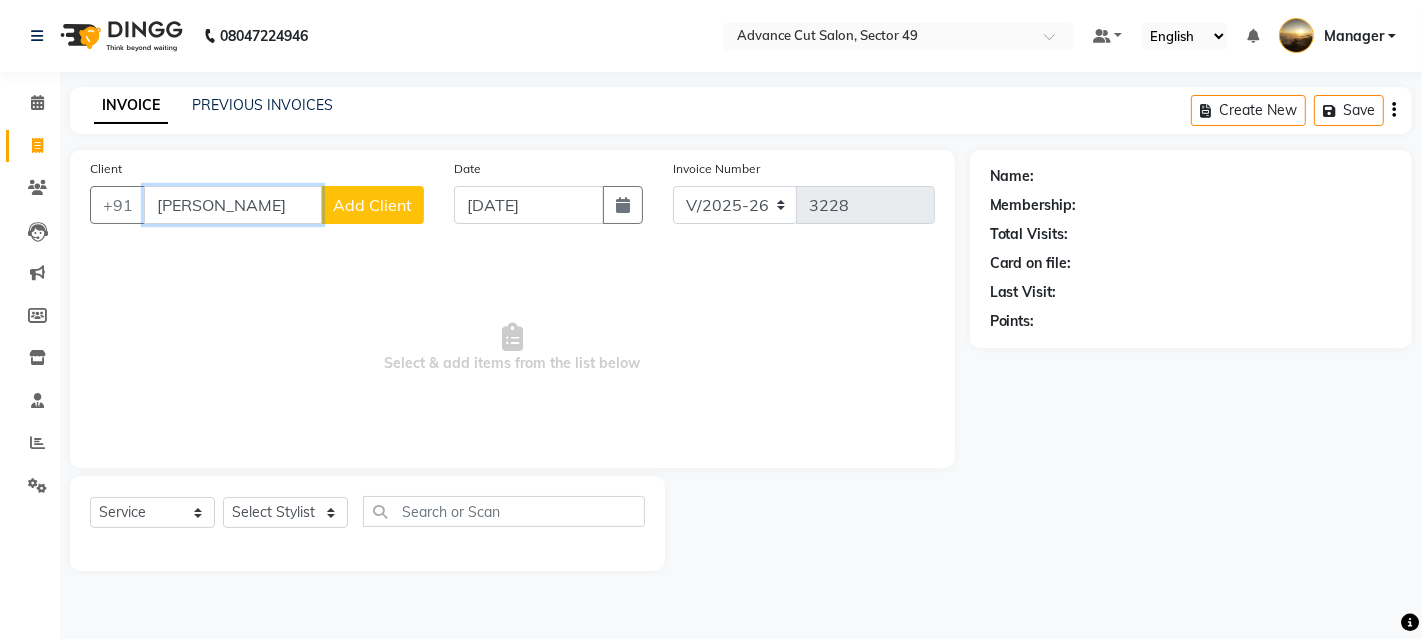 click on "[PERSON_NAME]" at bounding box center (233, 205) 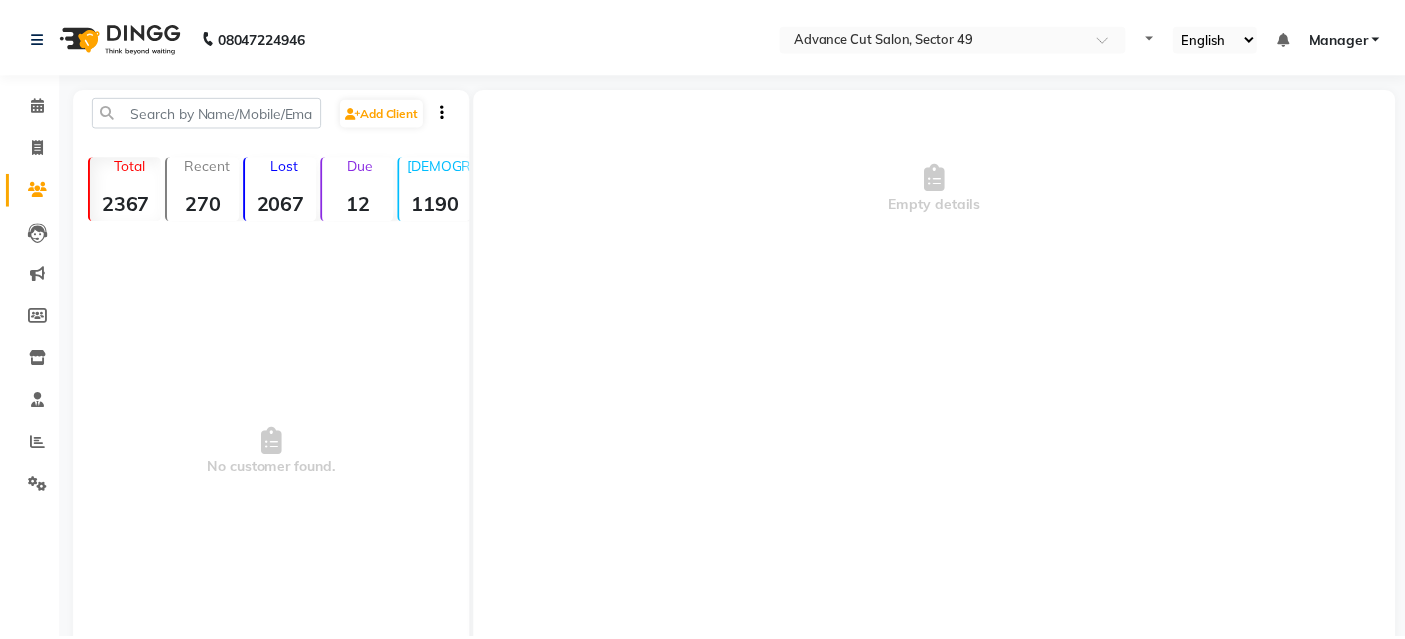 scroll, scrollTop: 0, scrollLeft: 0, axis: both 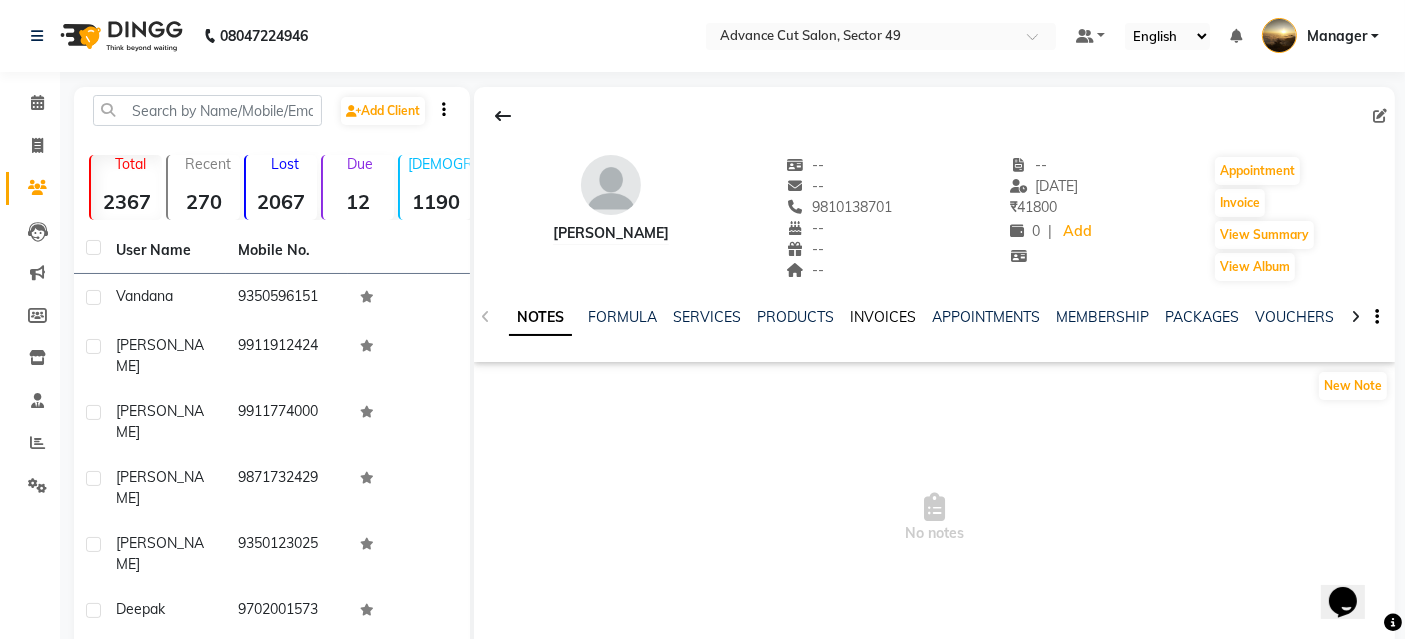 click on "INVOICES" 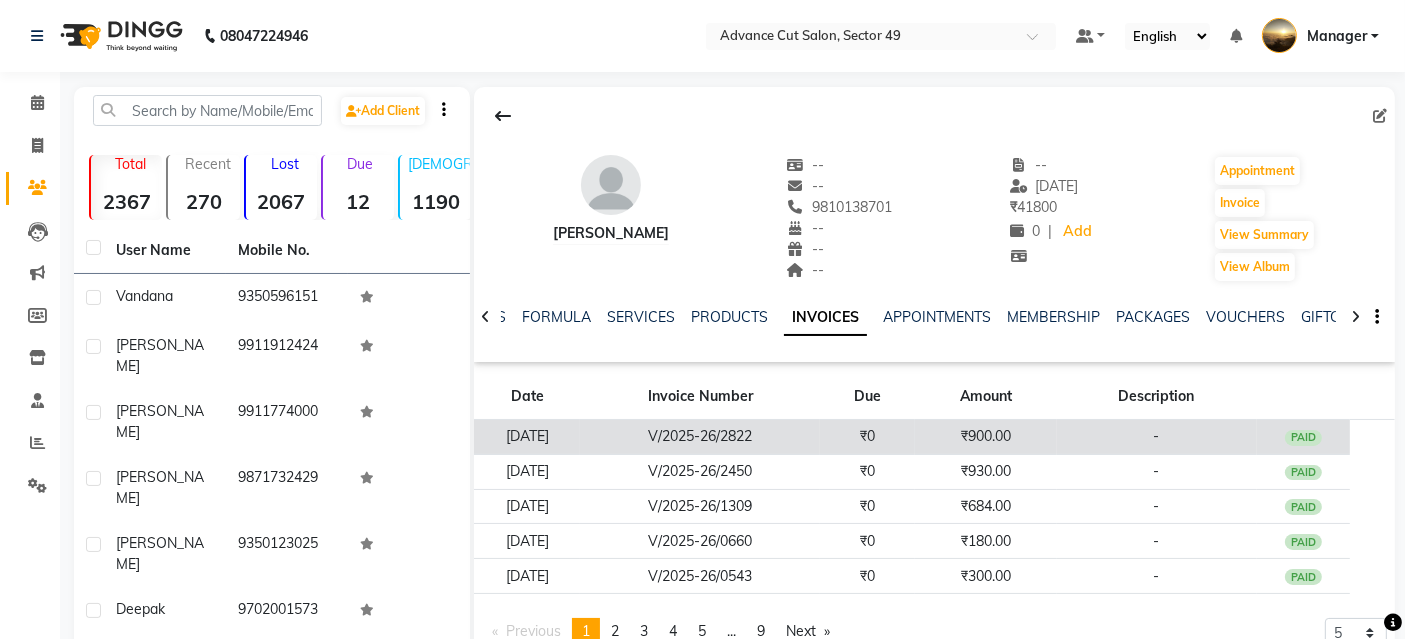 click on "₹900.00" 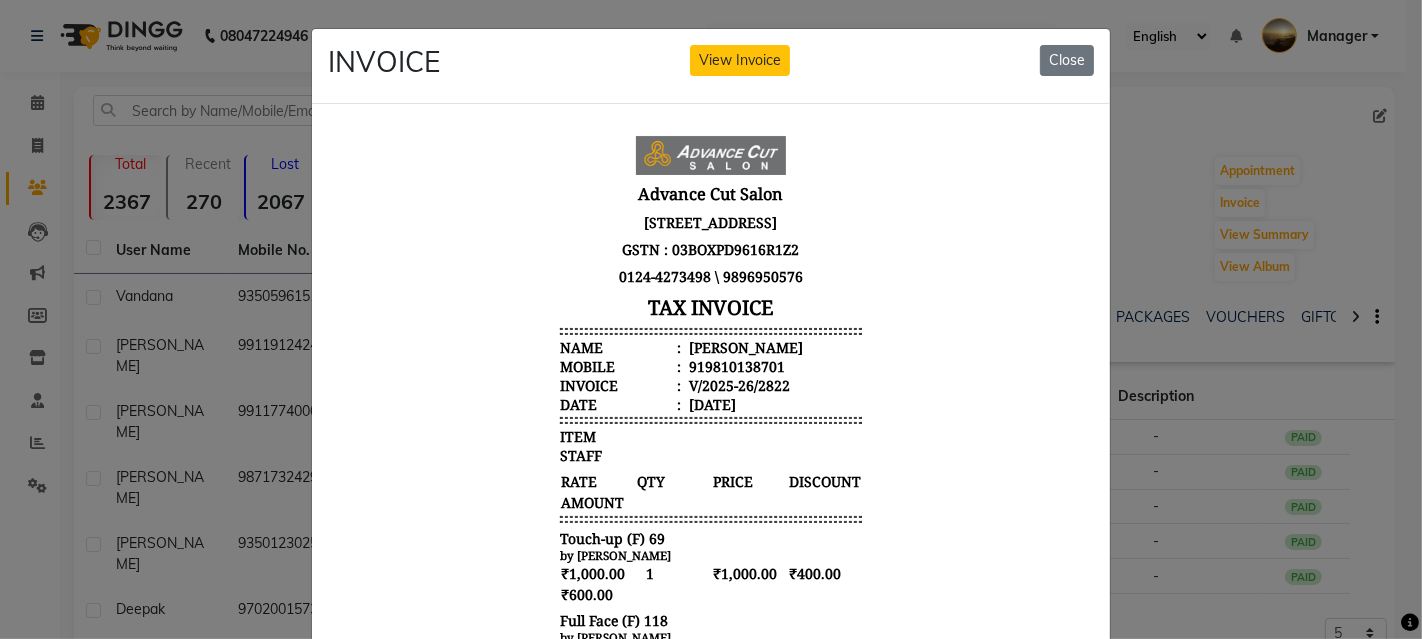 scroll, scrollTop: 16, scrollLeft: 0, axis: vertical 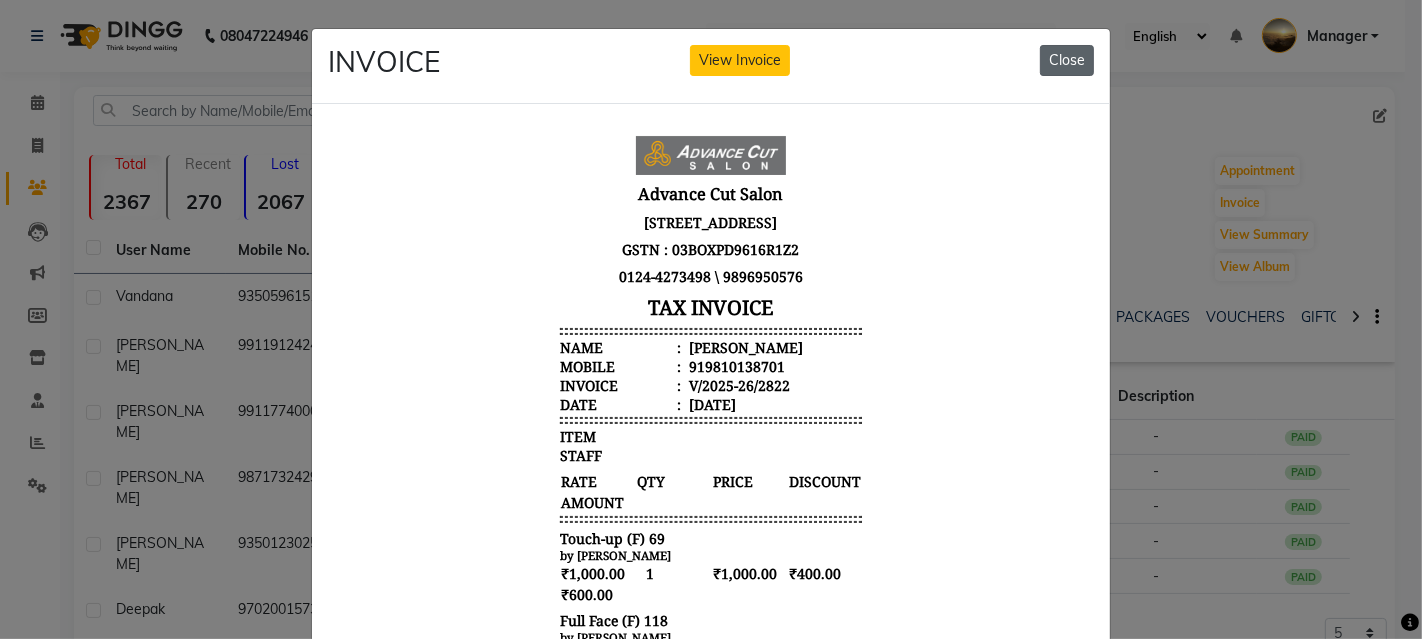 click on "Close" 